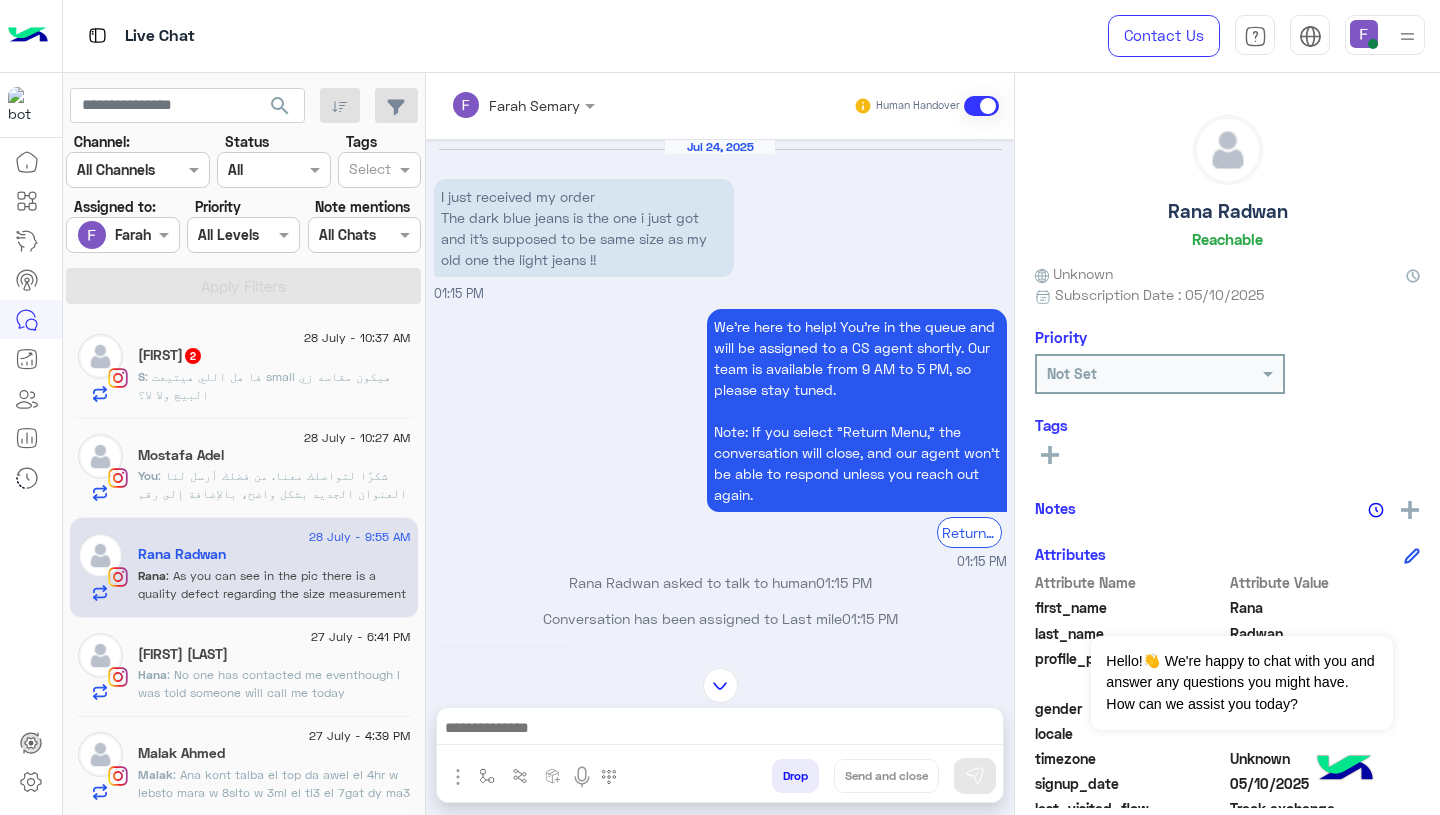 scroll, scrollTop: 0, scrollLeft: 0, axis: both 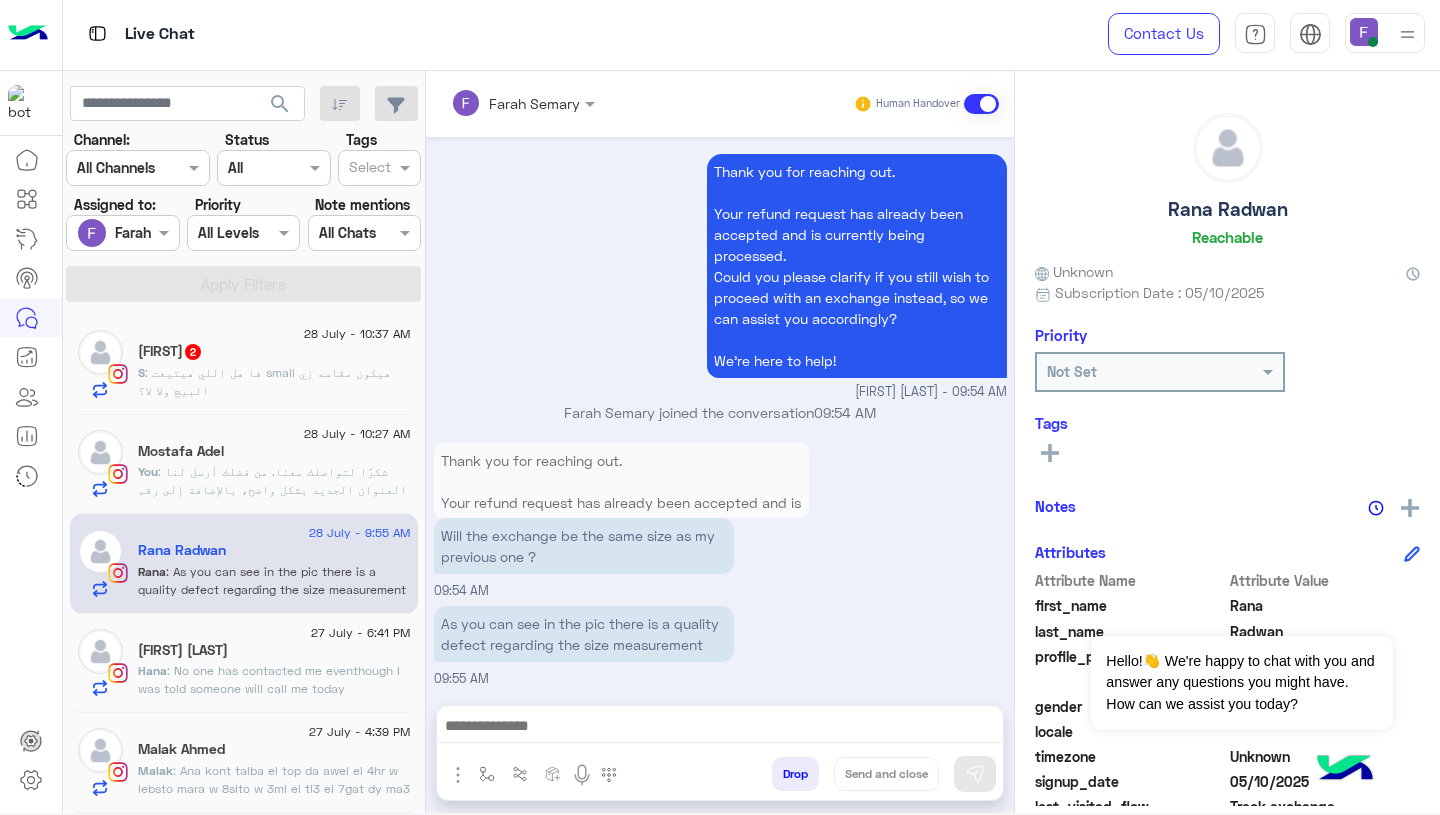 click on ": شكرًا لتواصلك معنا.
من فضلك أرسل لنا العنوان الجديد بشكل واضح، بالإضافة إلى رقم هاتف يمكننا التواصل من خلاله، وسنقوم بتحديث بيانات التوصيل على الفور.
نحن في خدمتك دائمًا!" 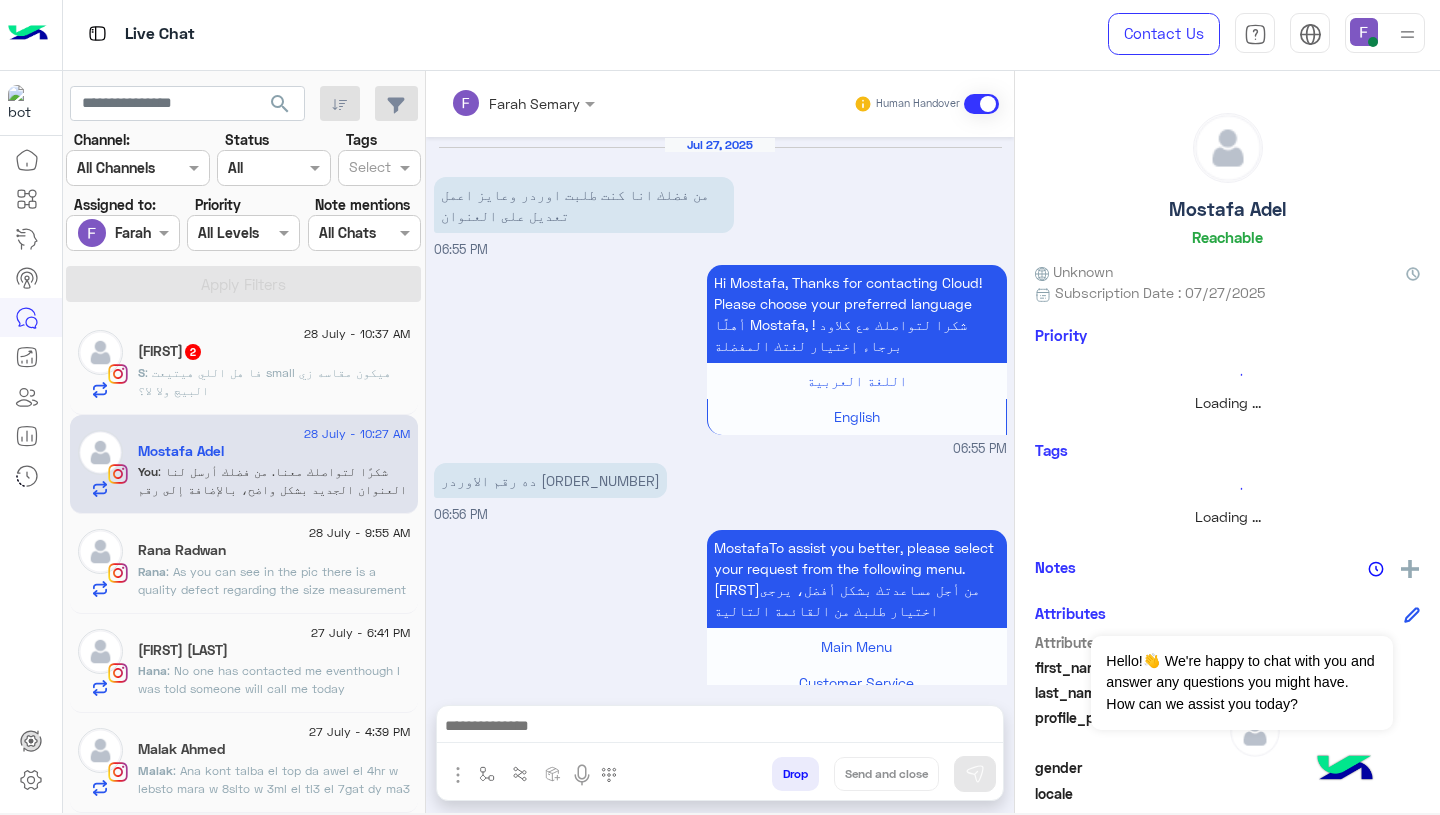 scroll, scrollTop: 1543, scrollLeft: 0, axis: vertical 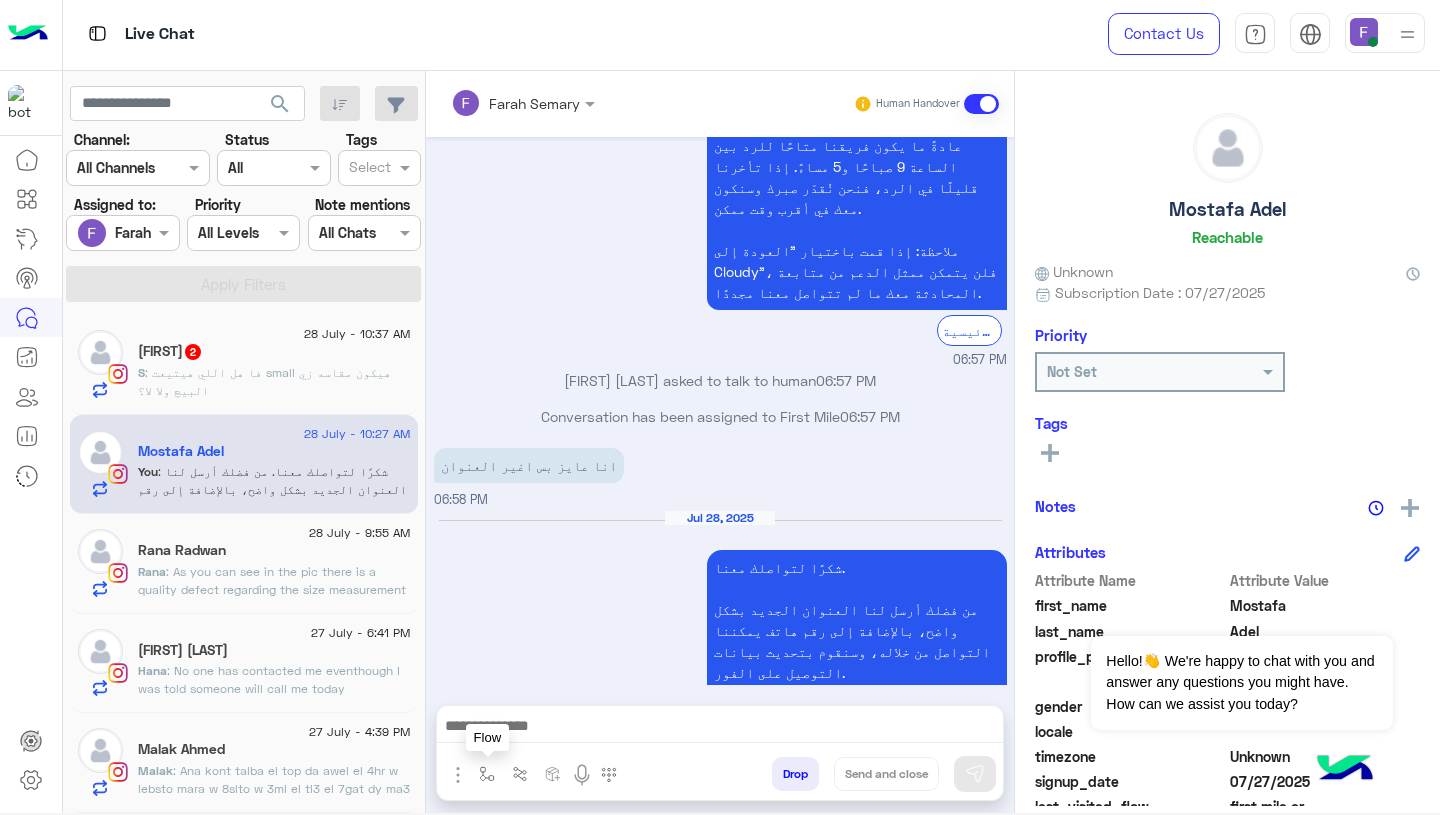 click at bounding box center [487, 774] 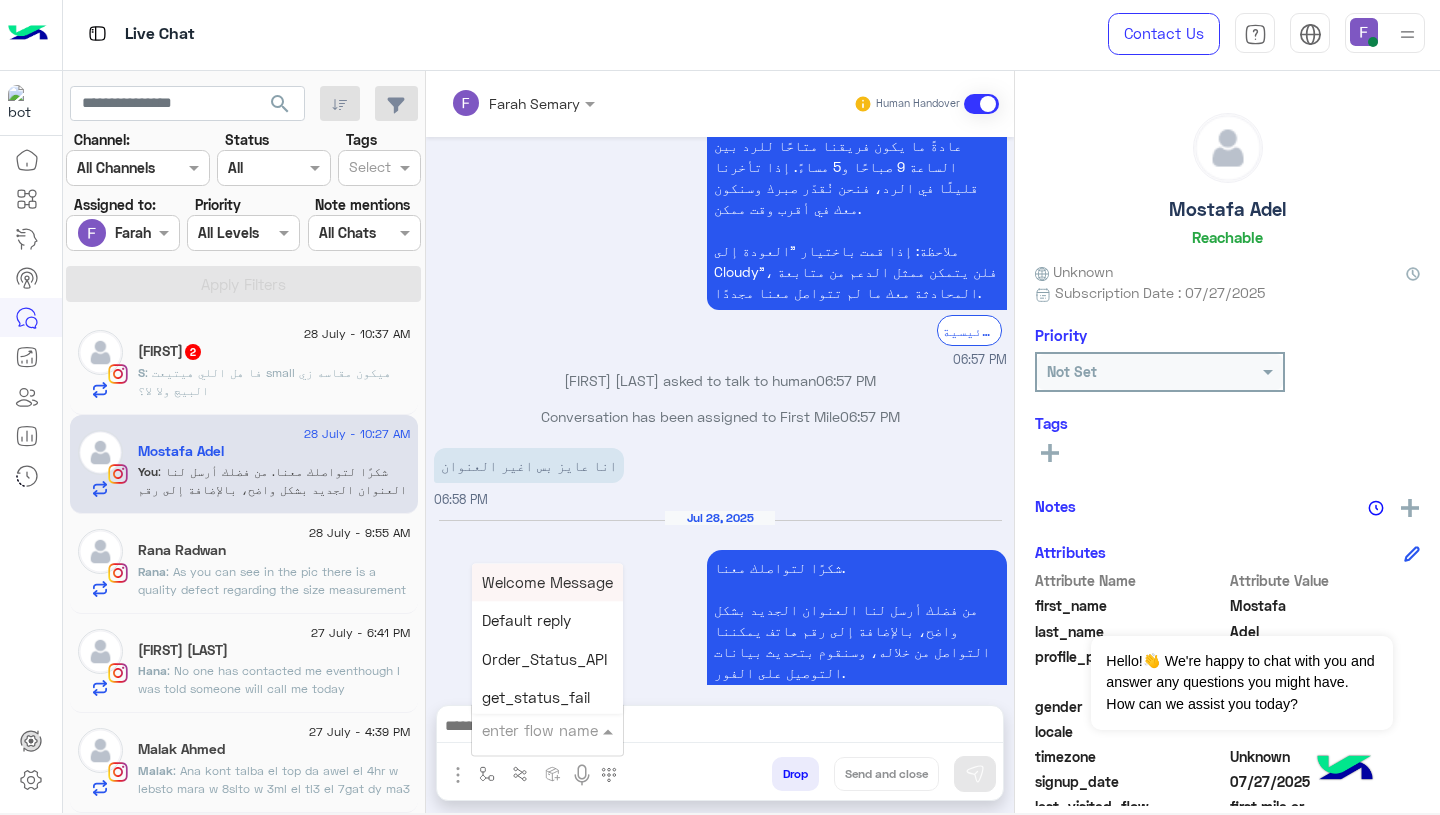 click at bounding box center [523, 730] 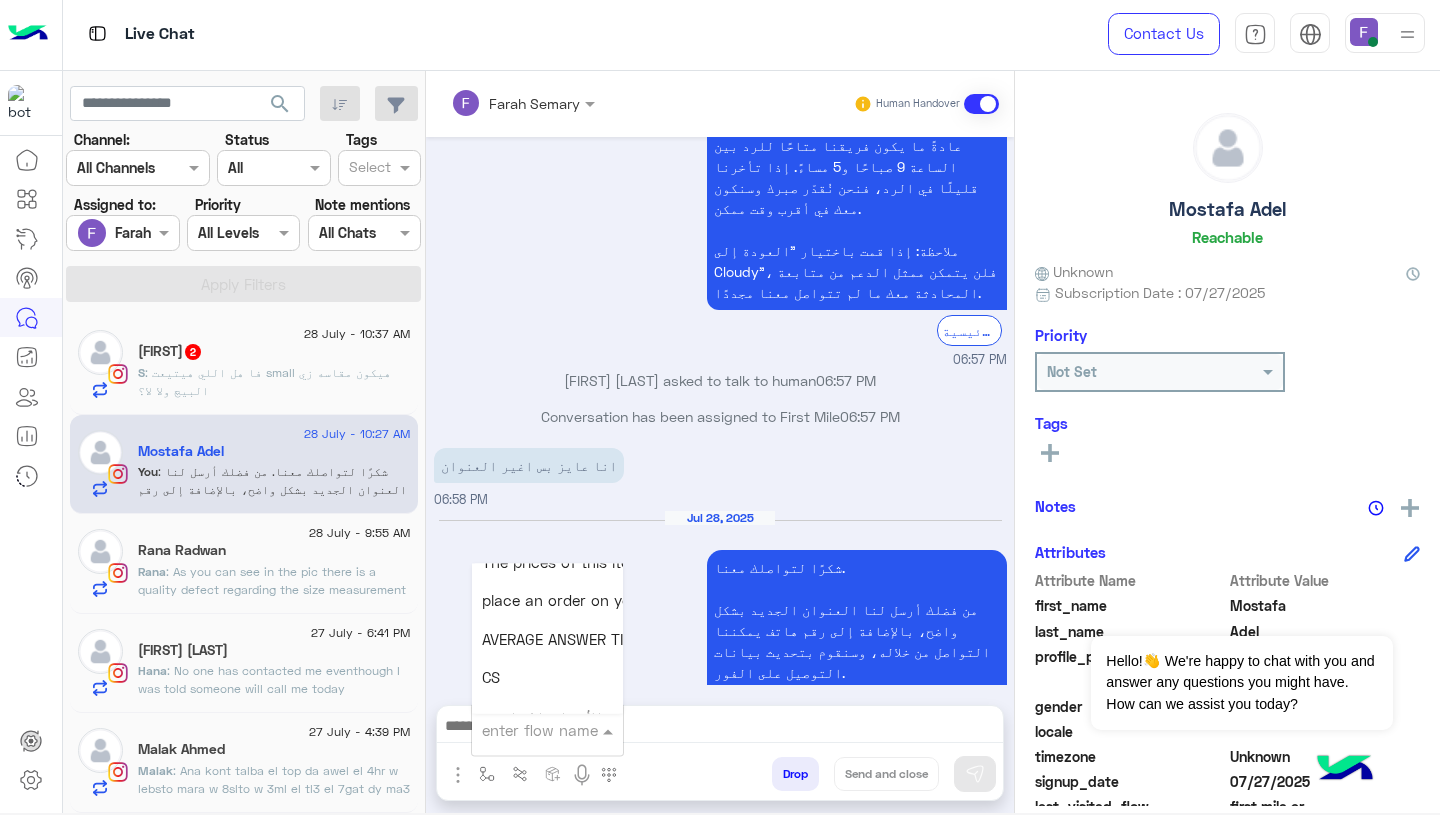 scroll, scrollTop: 2814, scrollLeft: 0, axis: vertical 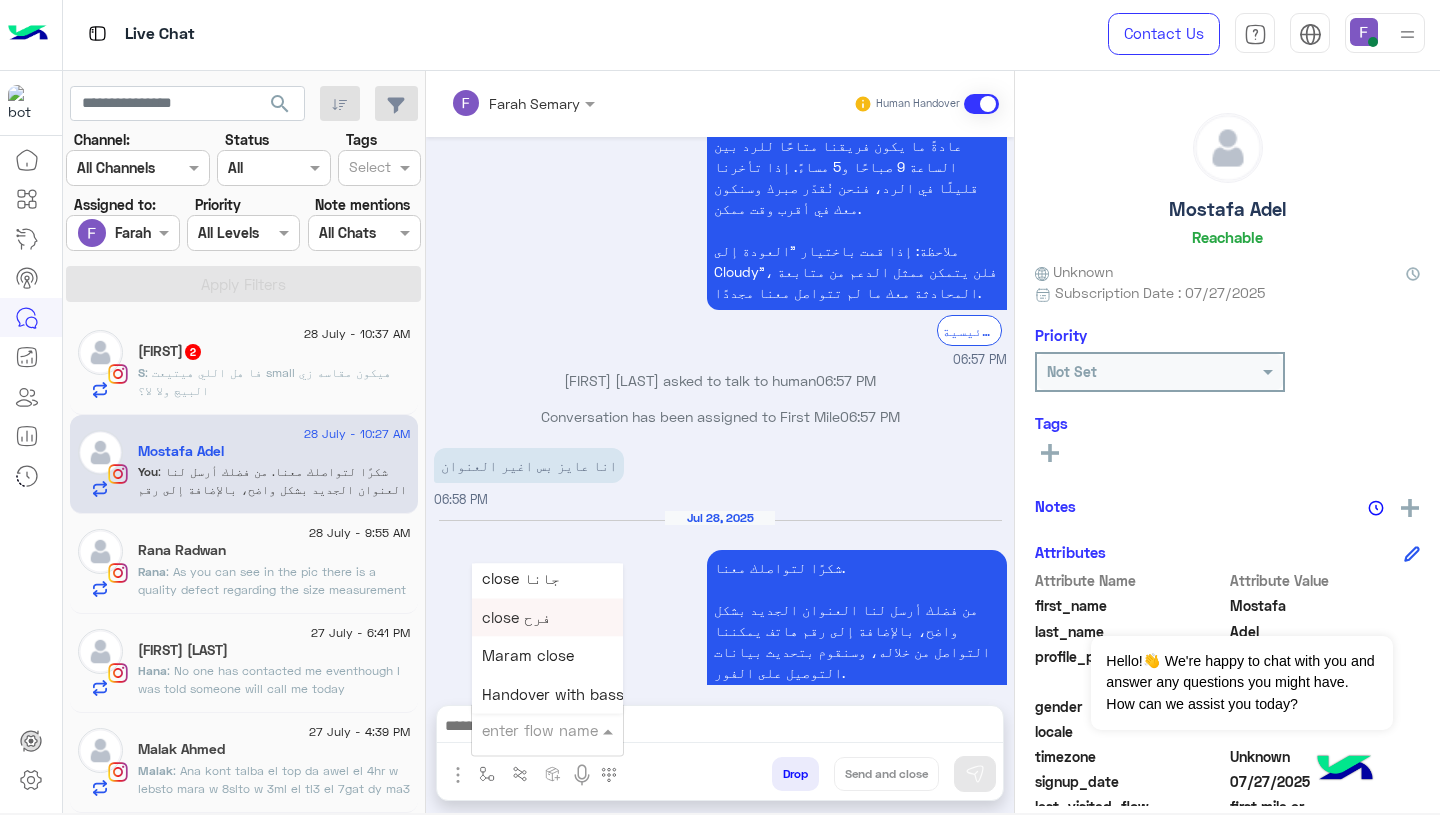 click on "close فرح" at bounding box center (547, 617) 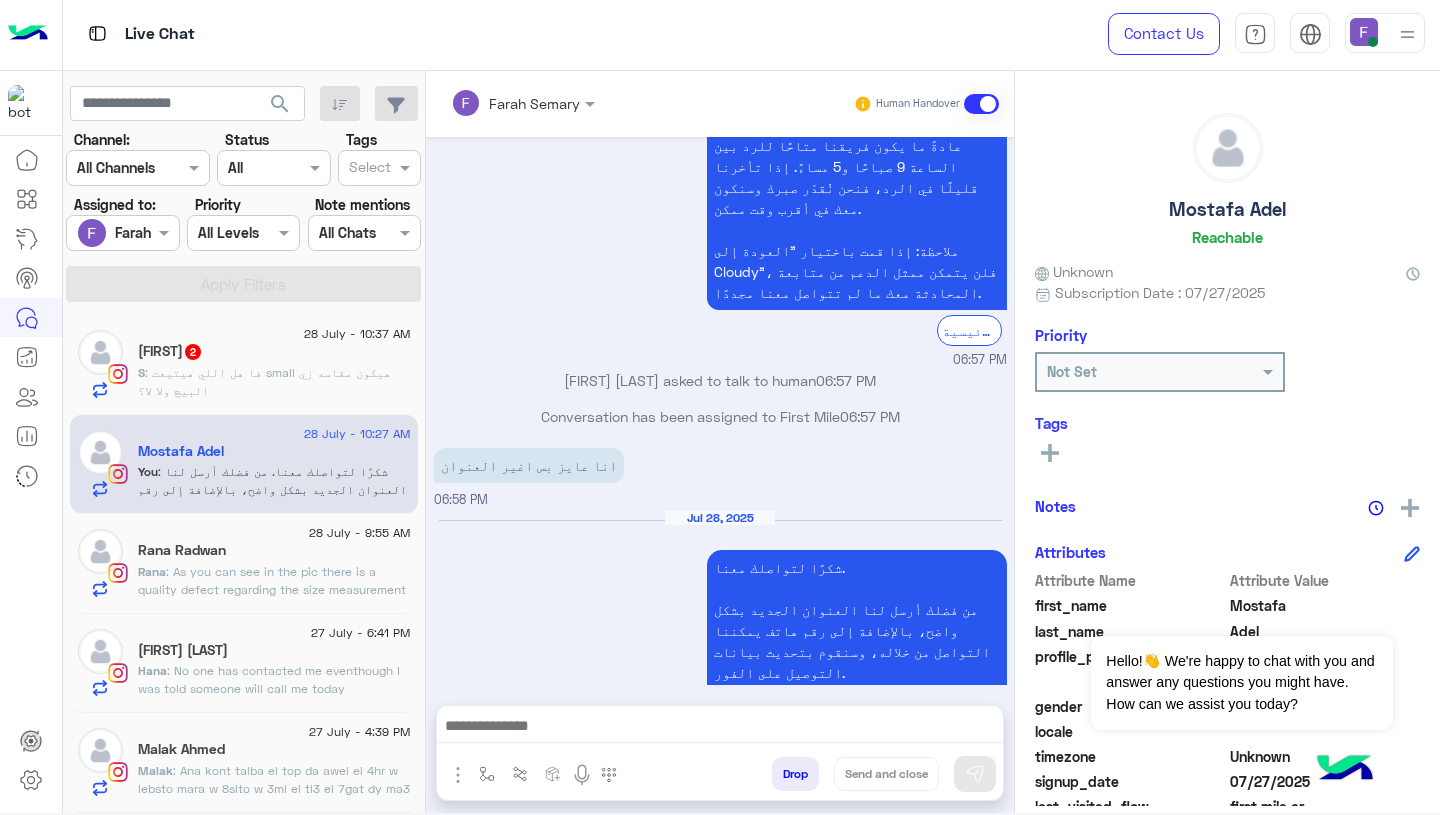 type on "*********" 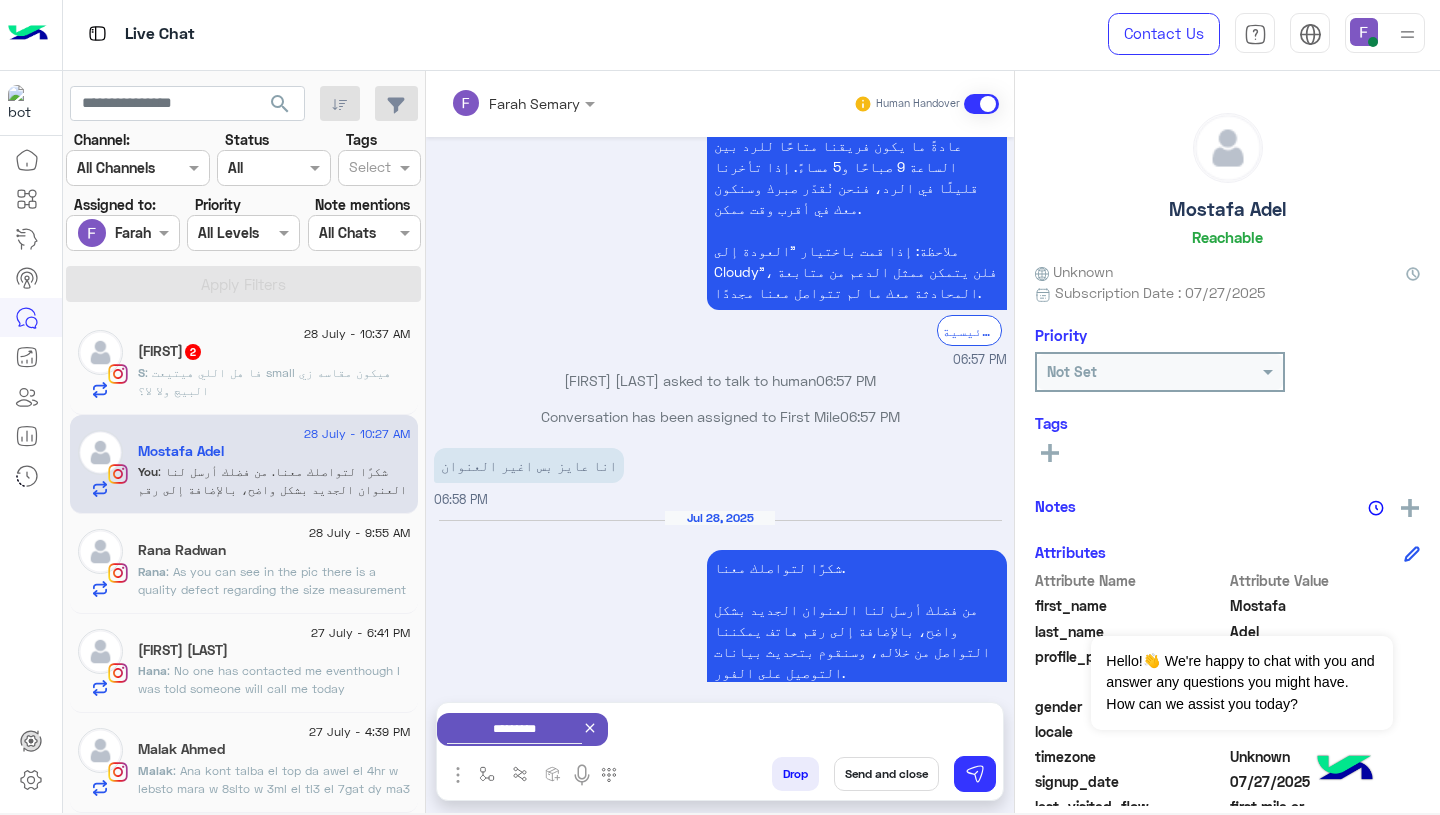 click on "Send and close" at bounding box center (886, 774) 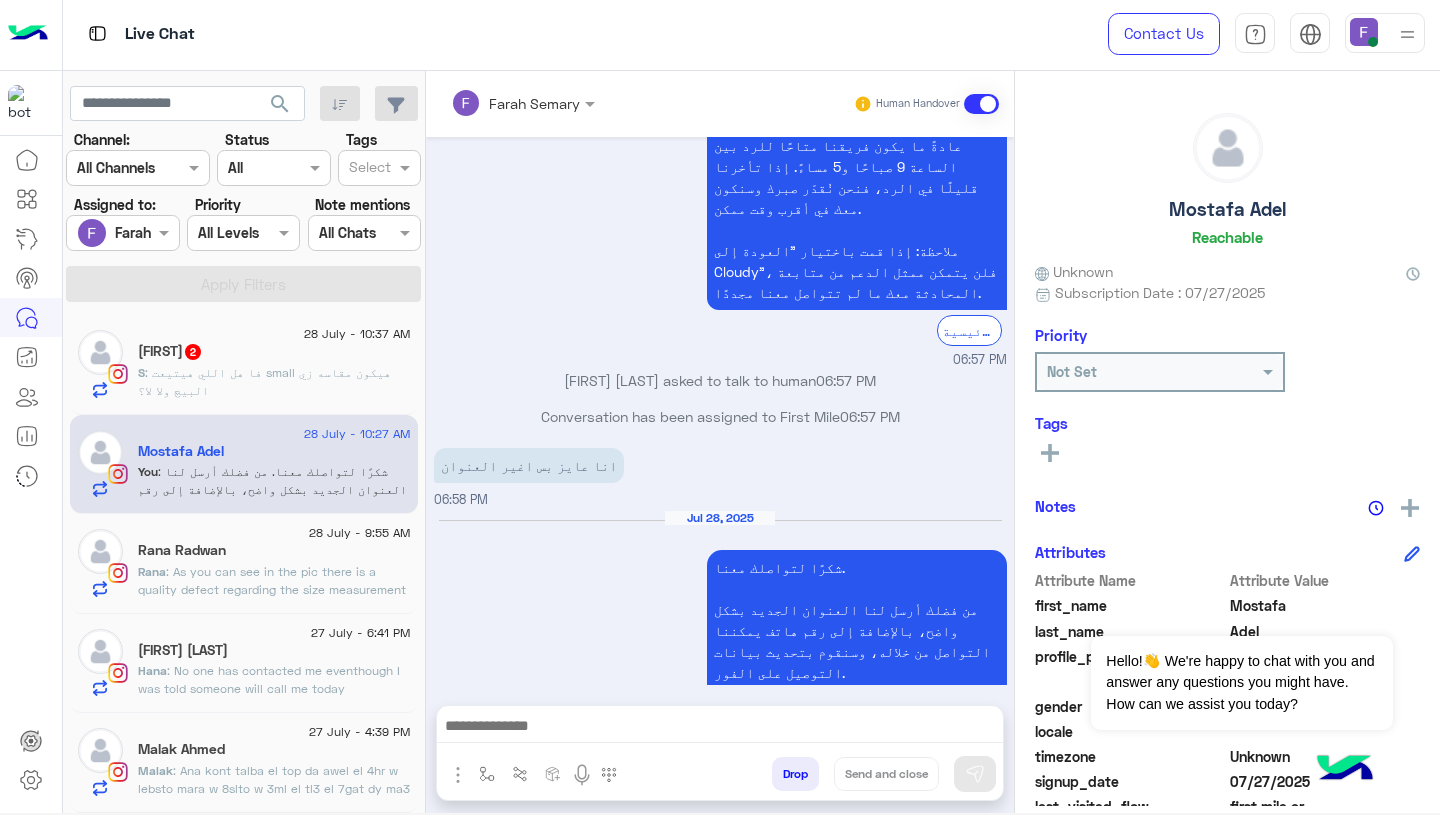 scroll, scrollTop: 1579, scrollLeft: 0, axis: vertical 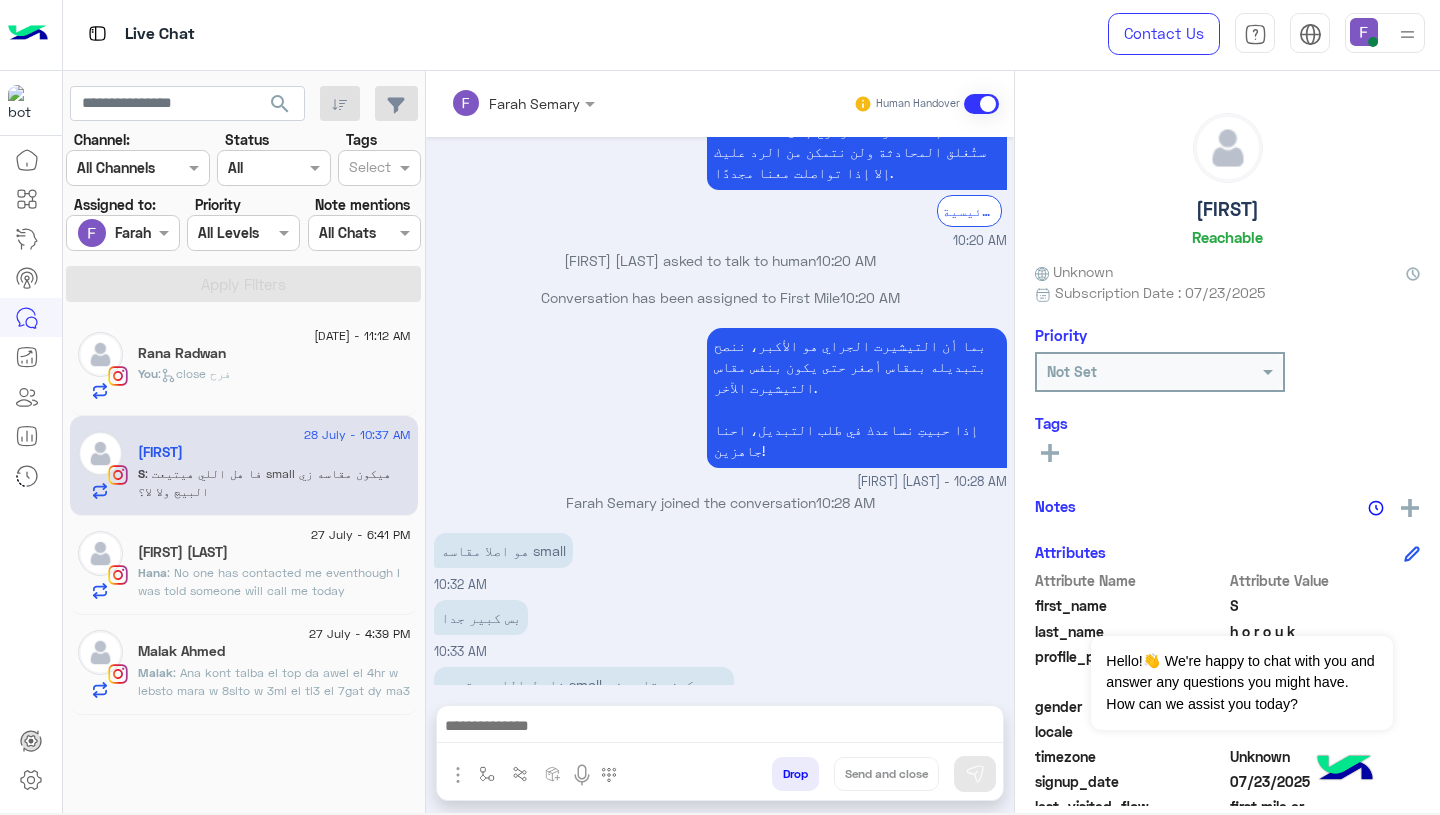 click on "[FIRST] [LAST]" 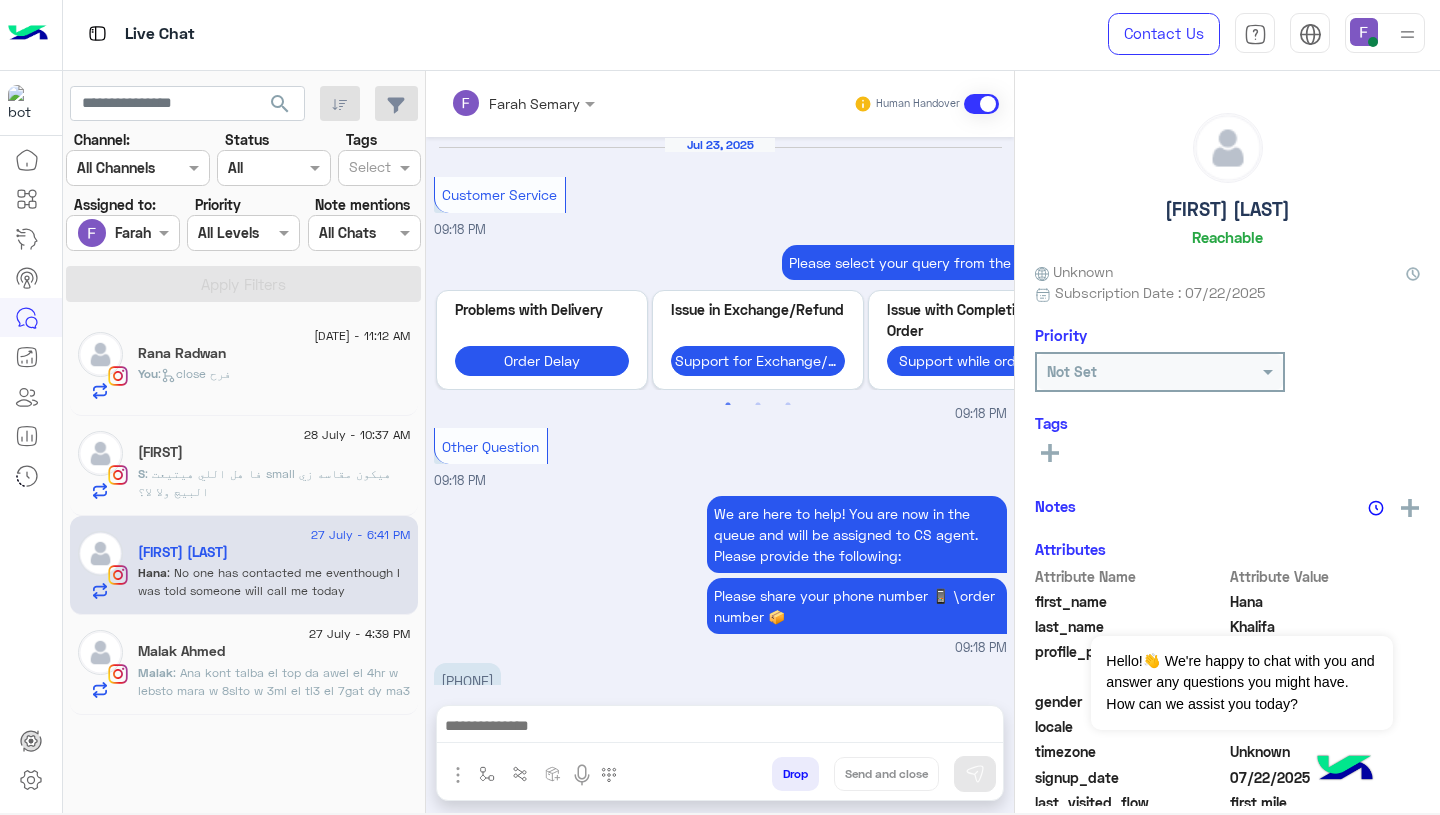 click on "You  :   close فرح" 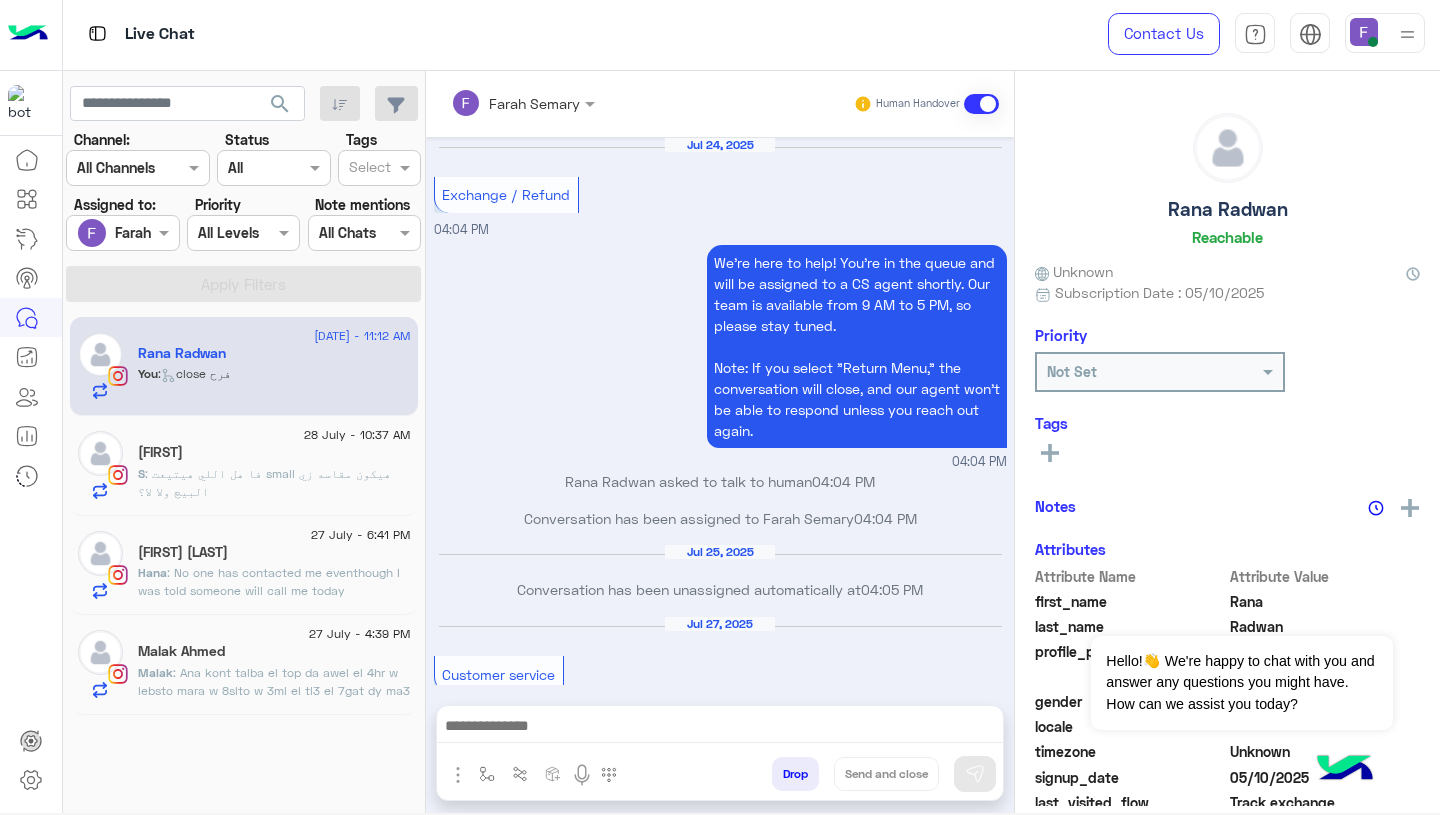 scroll, scrollTop: 1663, scrollLeft: 0, axis: vertical 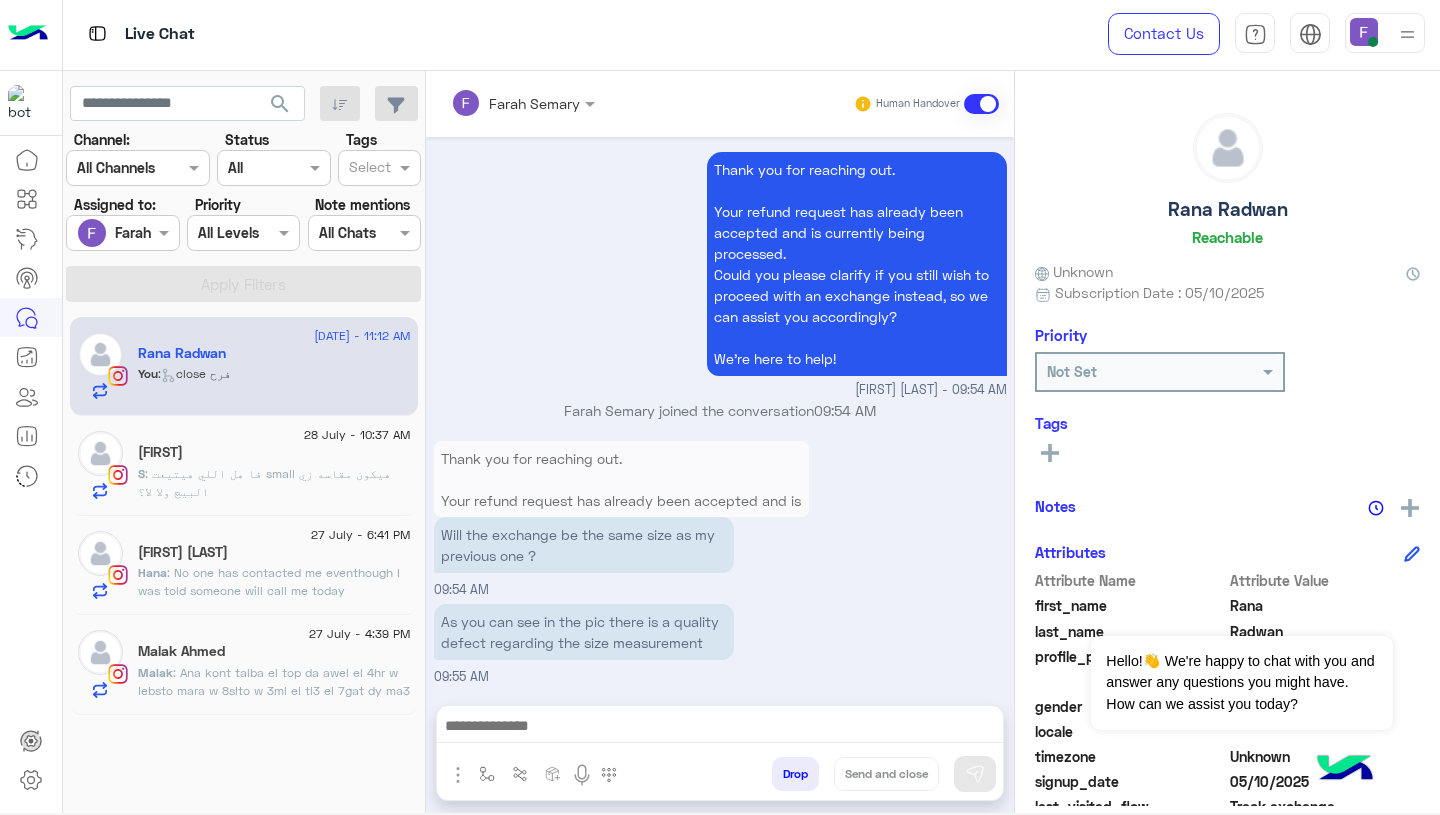 click on "28 July - 10:37 AM" 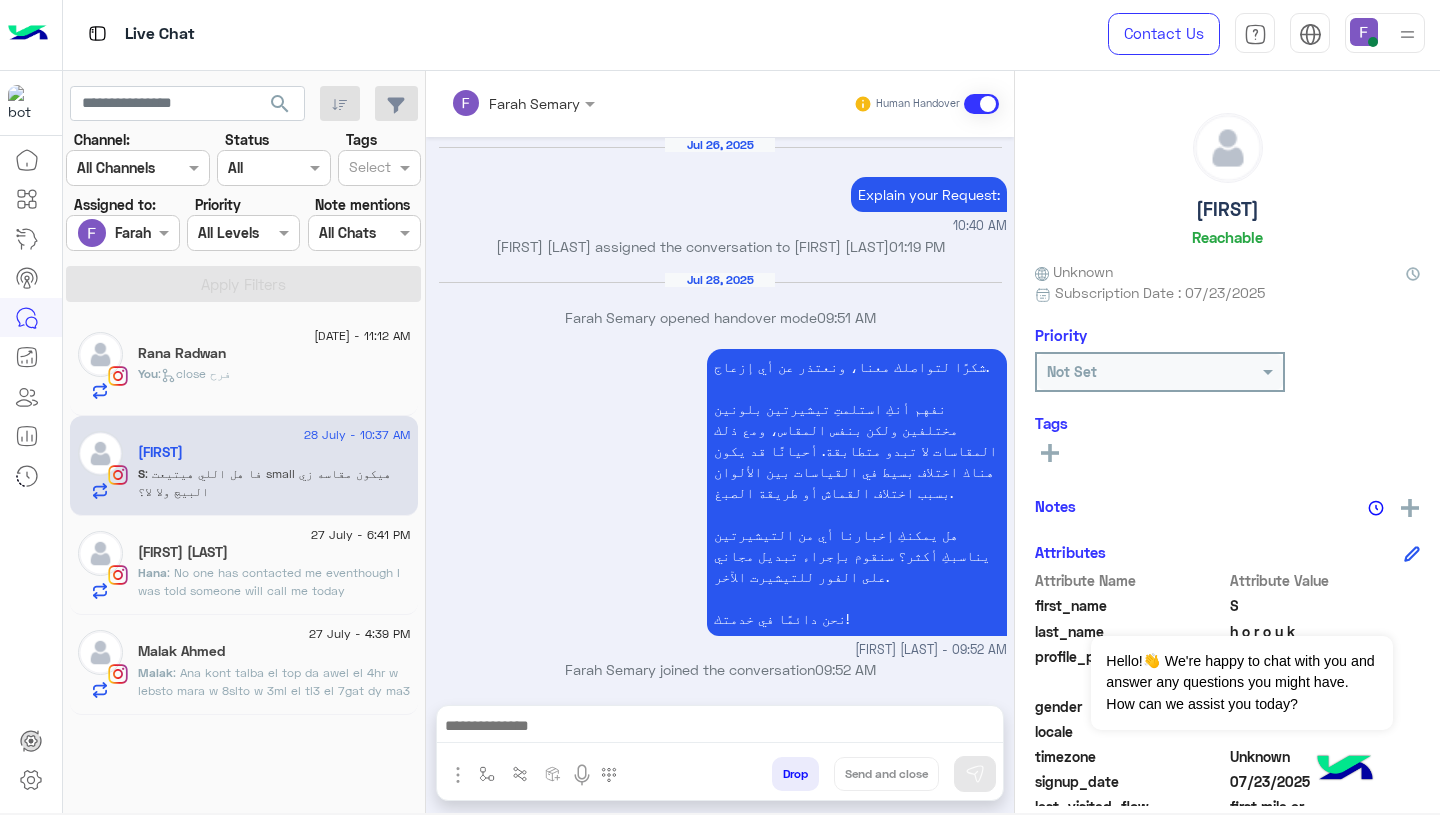 scroll, scrollTop: 1667, scrollLeft: 0, axis: vertical 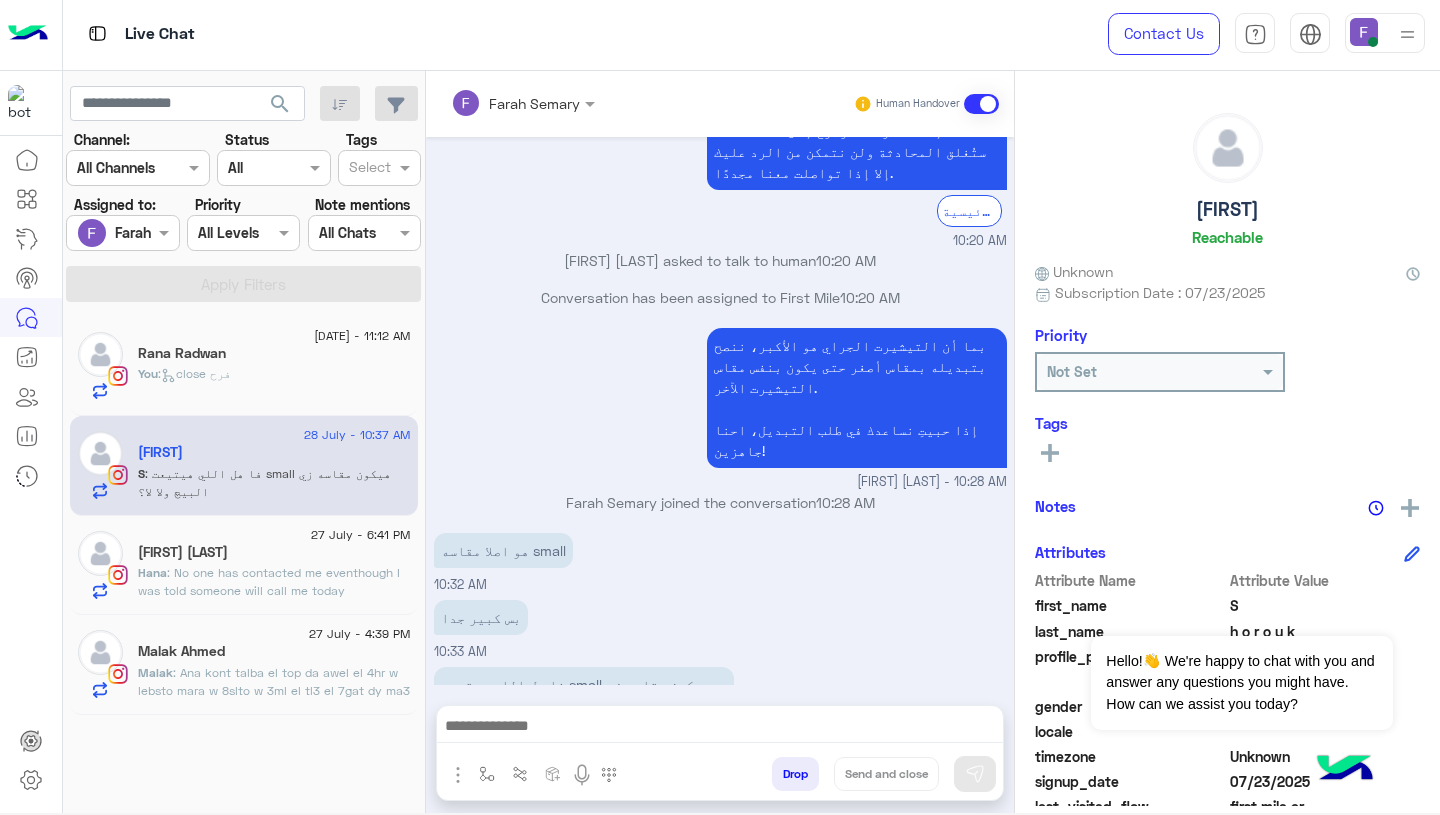 click on ": No one has contacted me eventhough I was told someone will call me today" 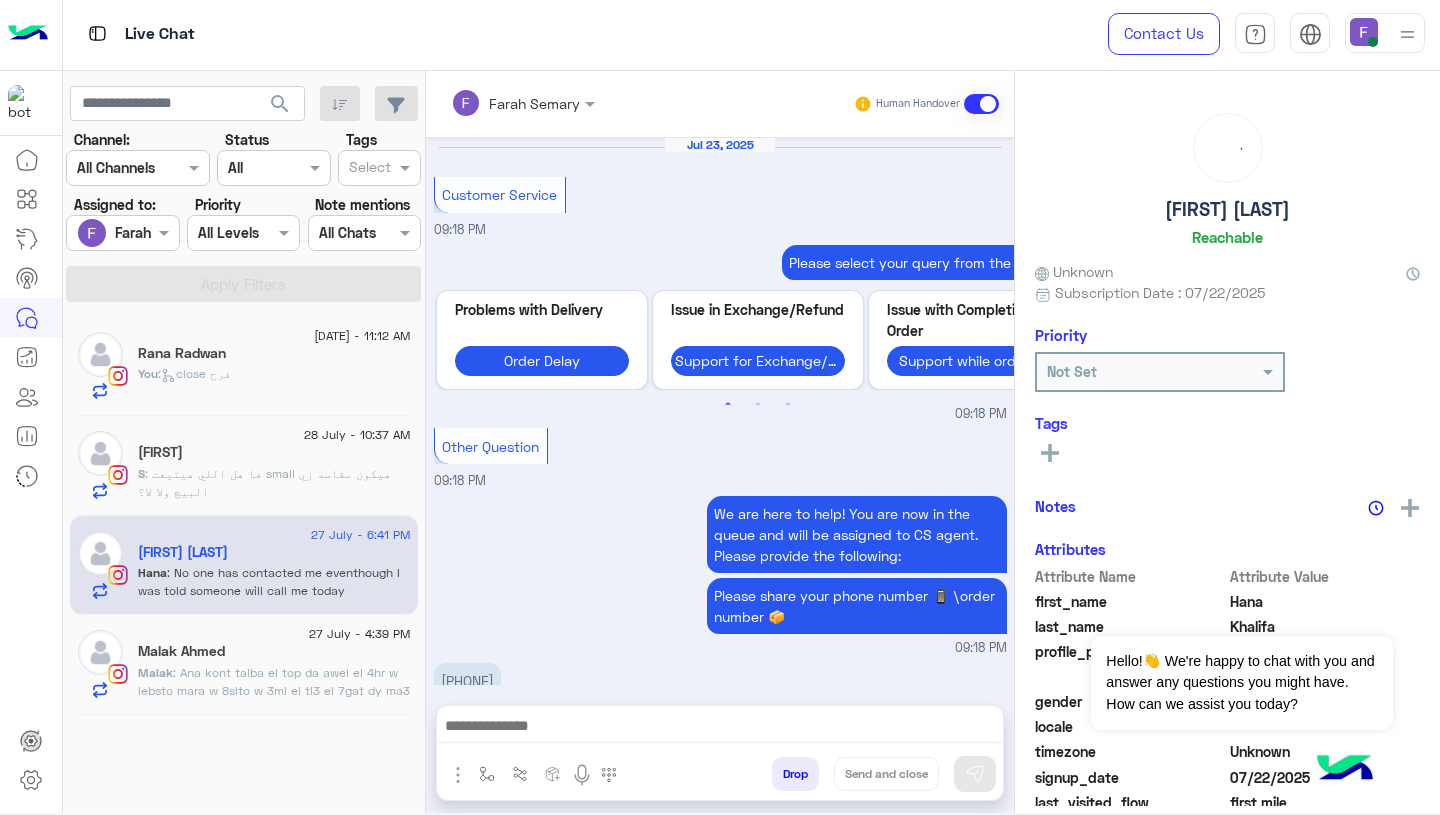 scroll, scrollTop: 1679, scrollLeft: 0, axis: vertical 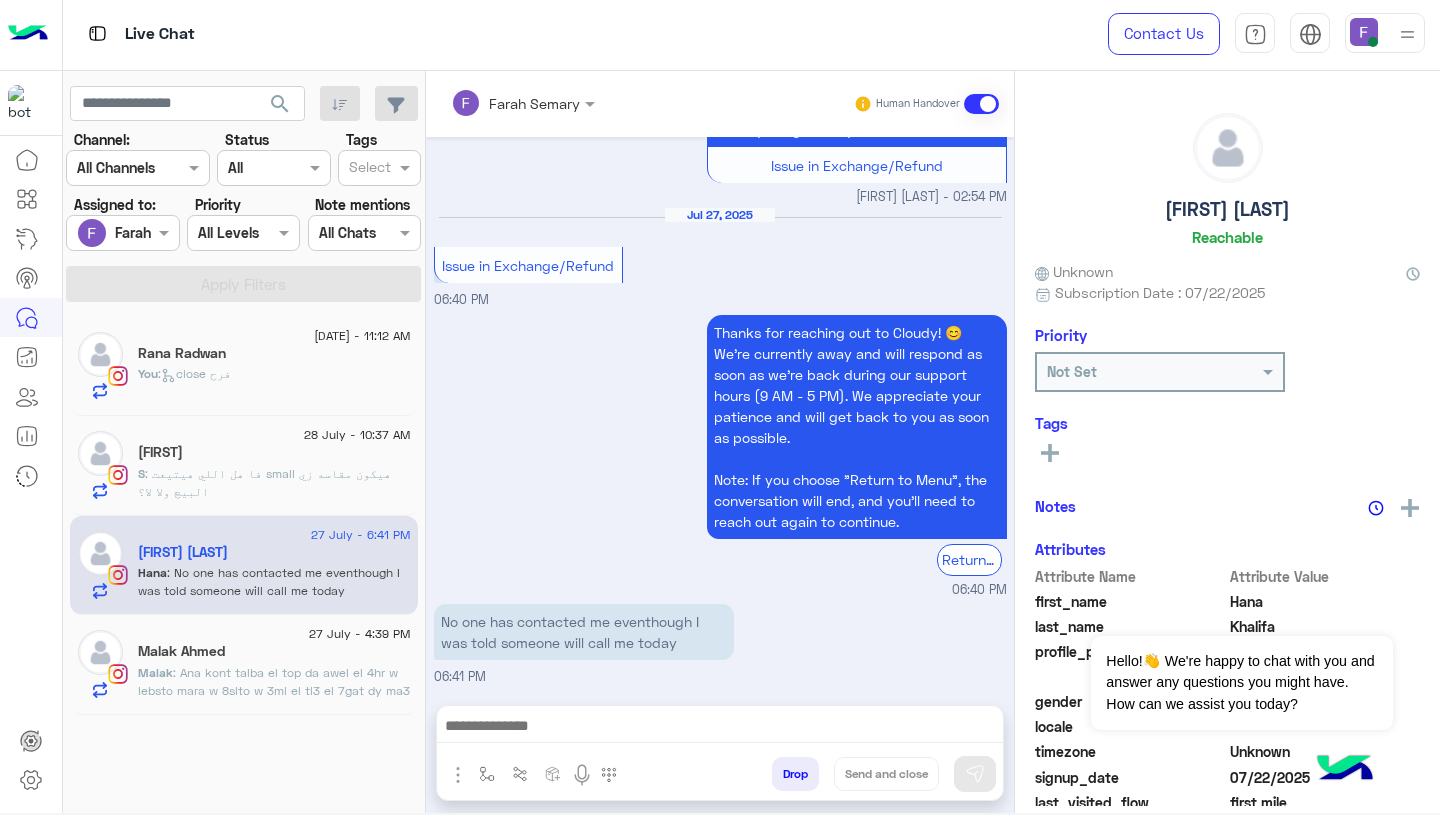 click on ": Ana kont talba el top da awel el 4hr w lebsto mara w 8slto w 3ml el tl3 el 7gat dy ma3 en kont talba top tany bardo m3ah w 8slto w m7sl4 feh ay 7aga fa akeed keda el 3eeb fe el top da+ eny b3deha 3mlt order  w grbt s3tha 9 tops w kolohom m7sl4 fehom 7aga lama et8slo" 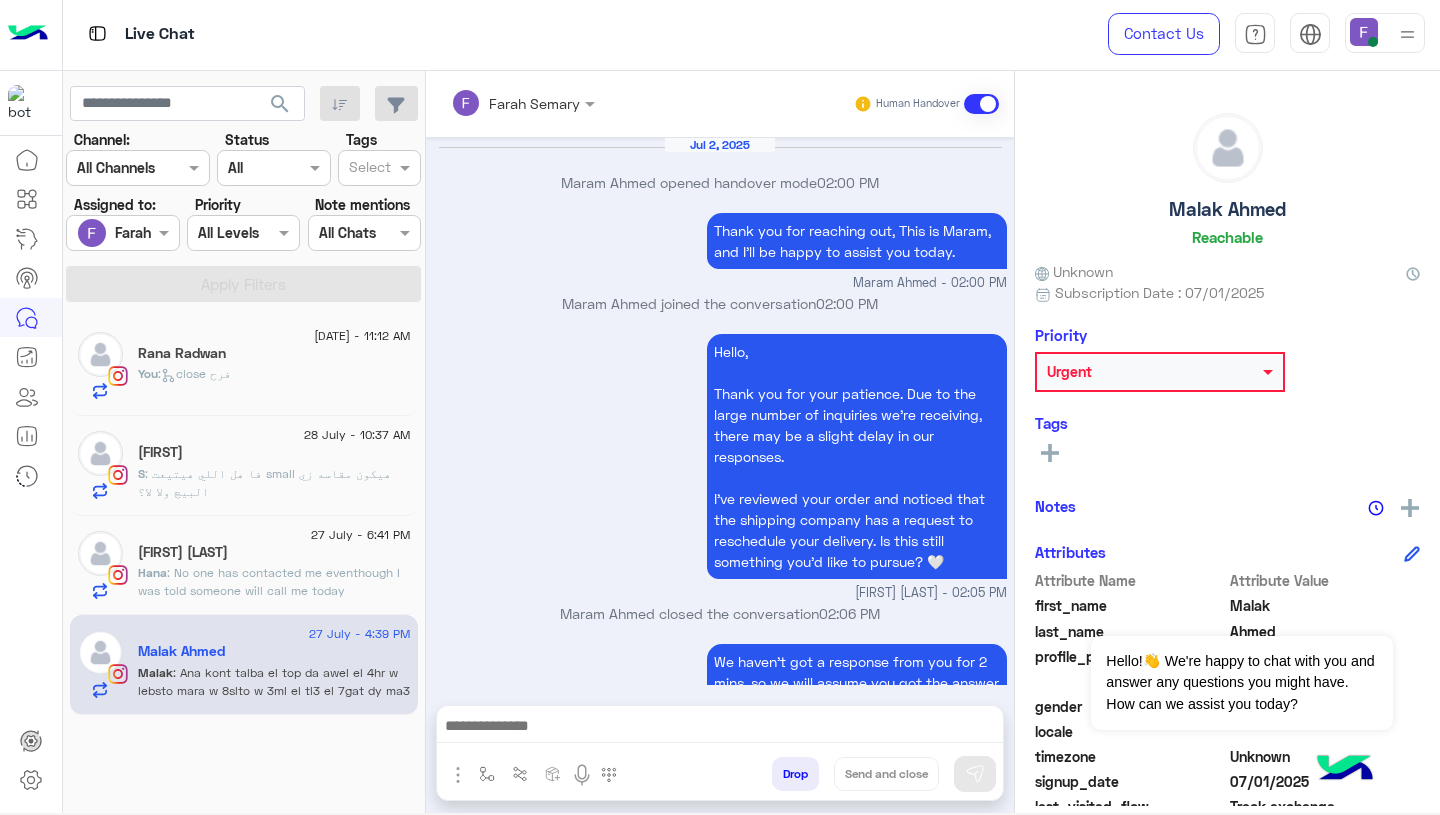 scroll, scrollTop: 1981, scrollLeft: 0, axis: vertical 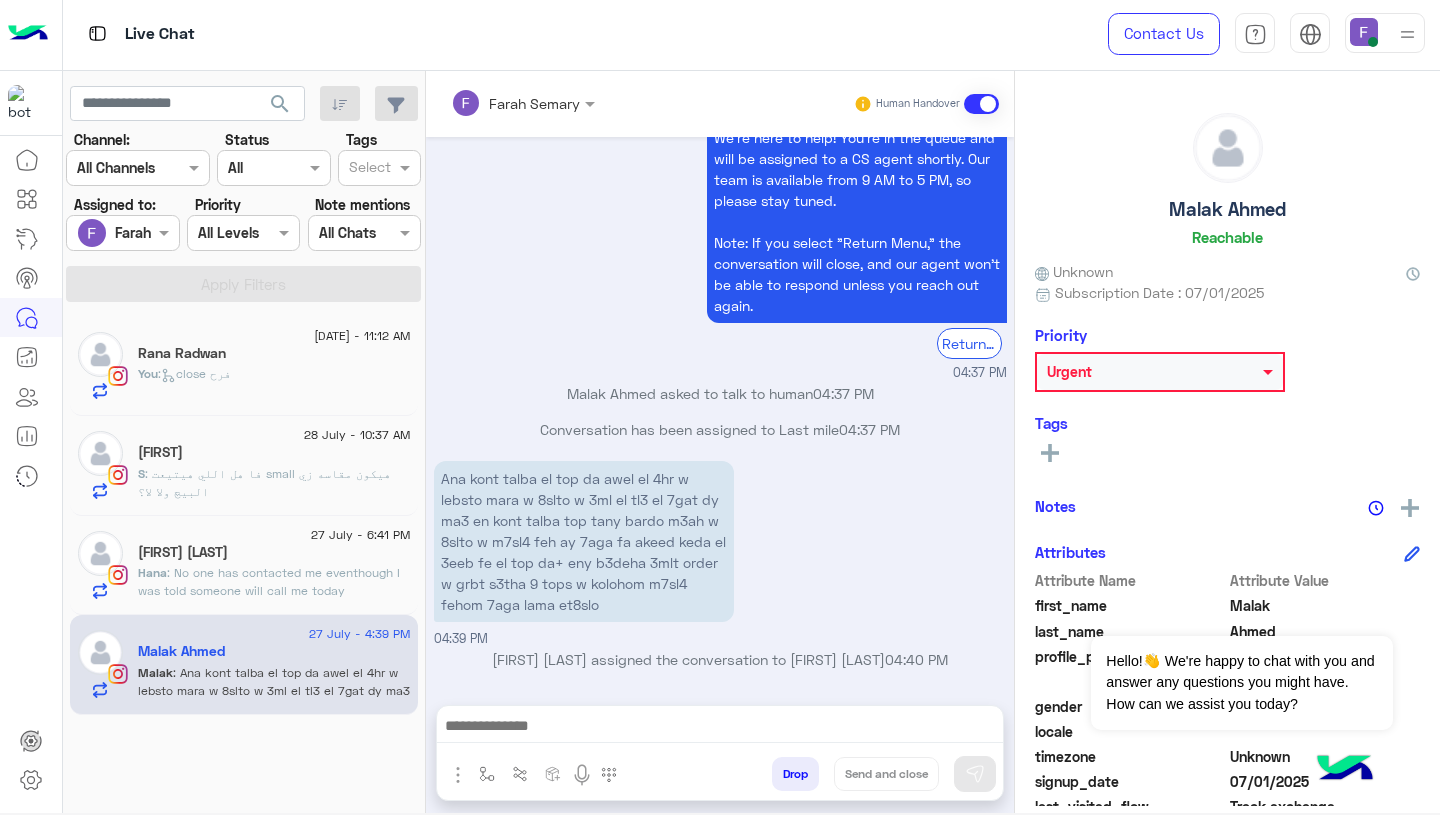 click on "28 July - 11:12 AM  Rana Radwan   You  :   close فرح  28 July - 10:37 AM  S h o r o  u k  S : فا هل اللي هيتيعت small هيكون مقاسه زي البيچ ولا لا؟ 27 July - 6:41 PM  Hana Khalifa  Hana : No one has contacted me eventhough I was told someone will call me today 27 July - 4:39 PM  Malak Ahmed  Malak : Ana kont talba el top da awel el 4hr w lebsto mara w 8slto w 3ml el tl3 el 7gat dy ma3 en kont talba top tany bardo m3ah w 8slto w m7sl4 feh ay 7aga fa akeed keda el 3eeb fe el top da+ eny b3deha 3mlt order  w grbt s3tha 9 tops w kolohom m7sl4 fehom 7aga lama et8slo" 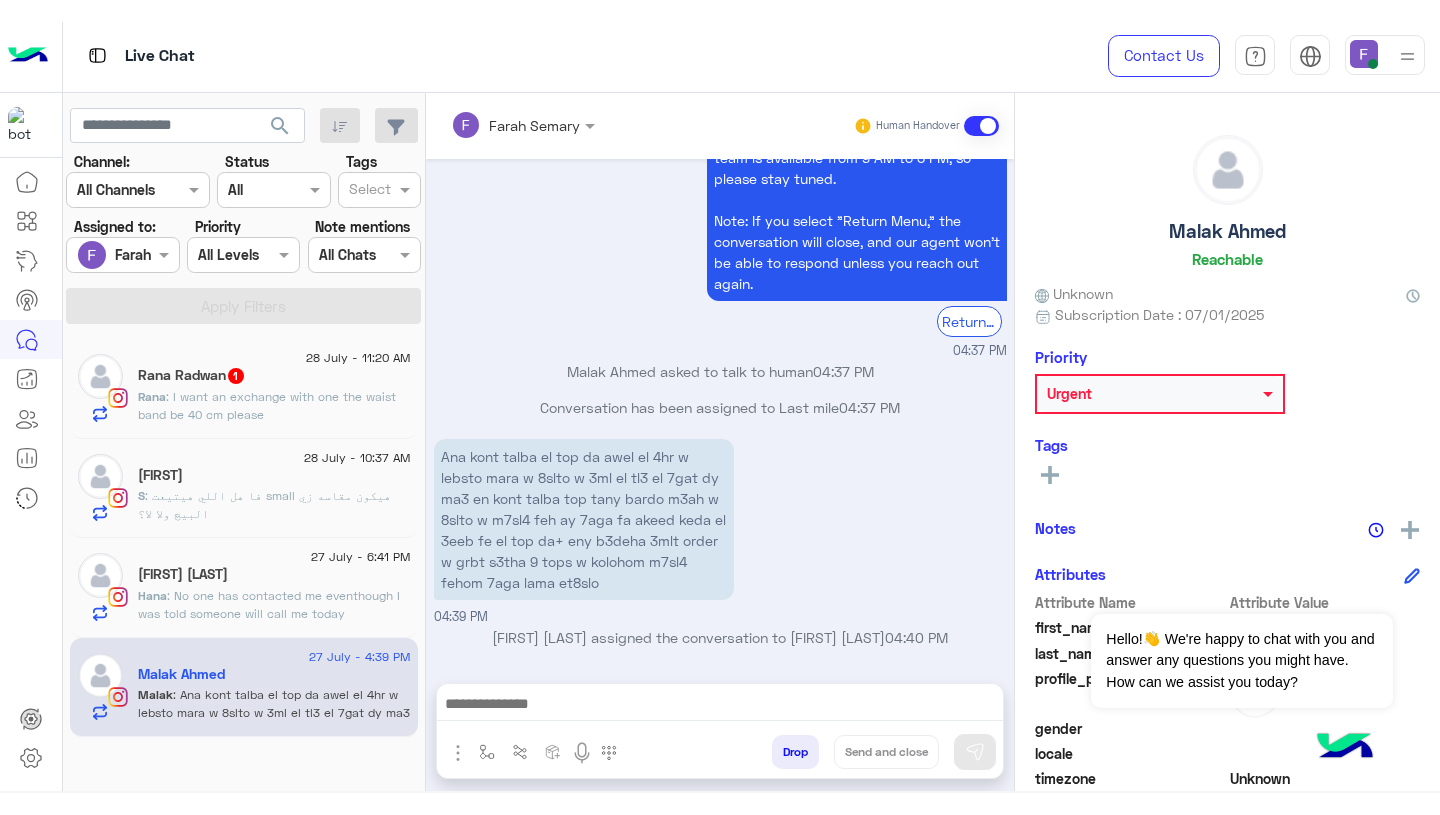 scroll, scrollTop: 1981, scrollLeft: 0, axis: vertical 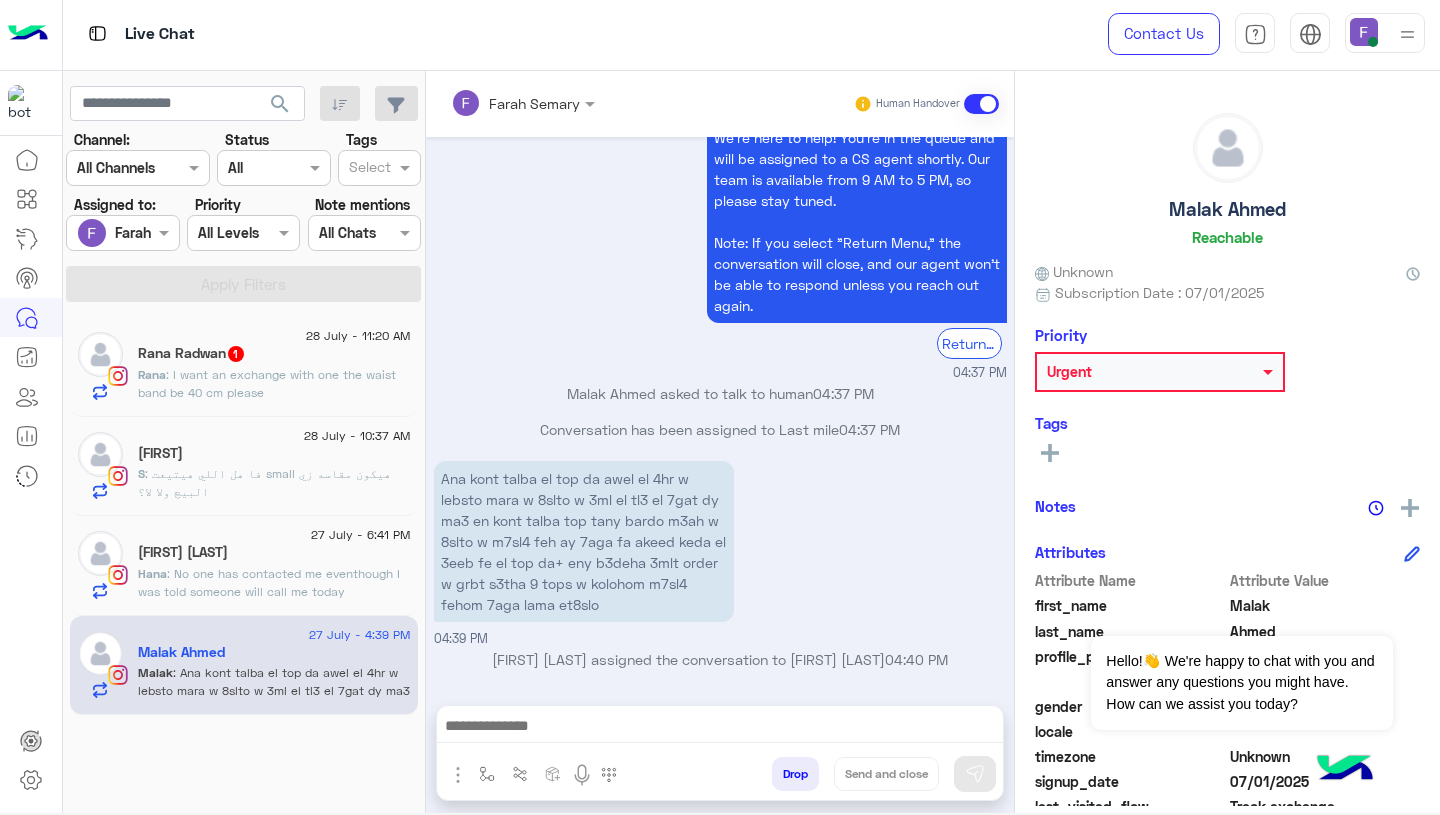 click on "[FIRST] [LAST]" 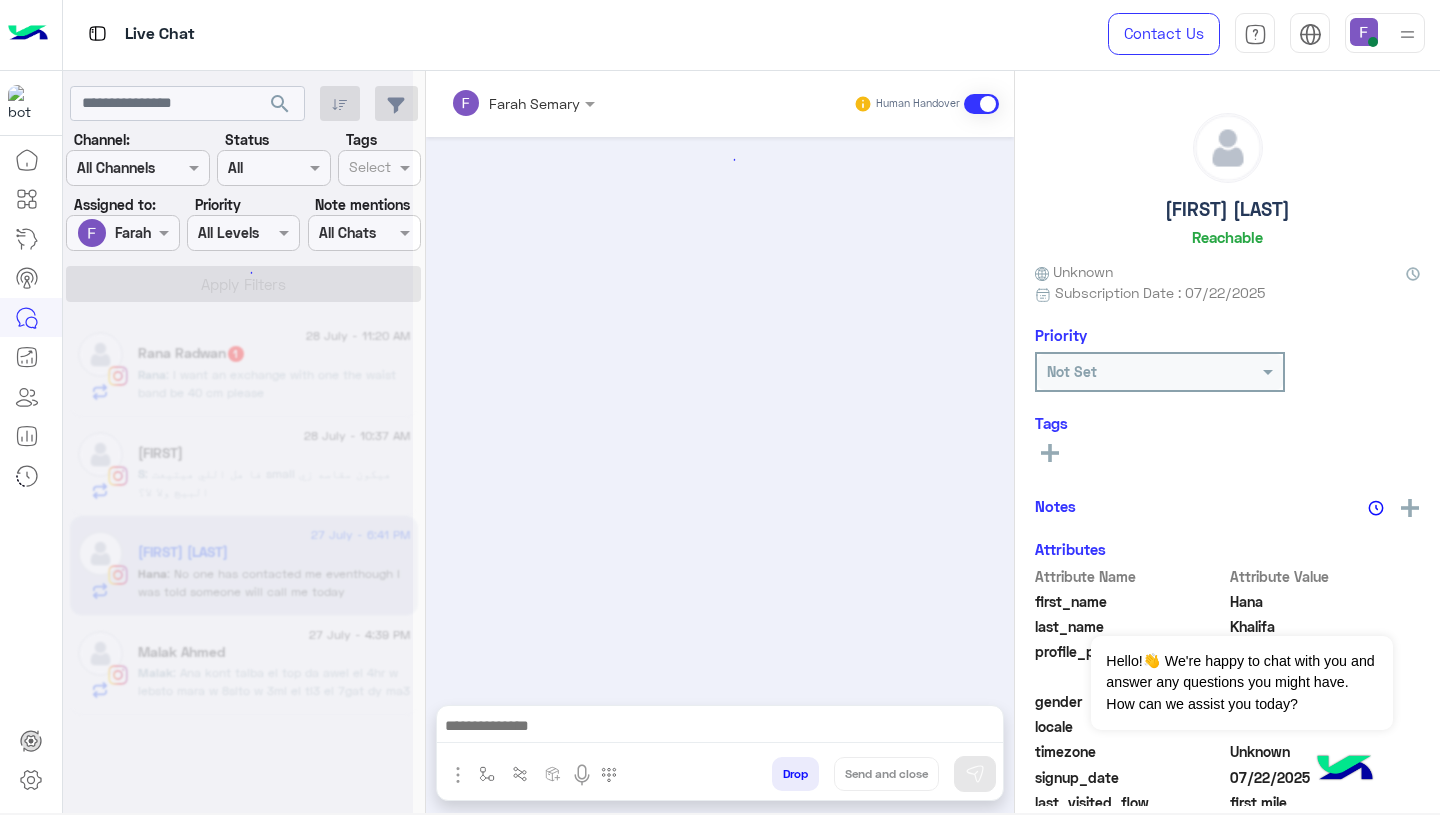 scroll, scrollTop: 1679, scrollLeft: 0, axis: vertical 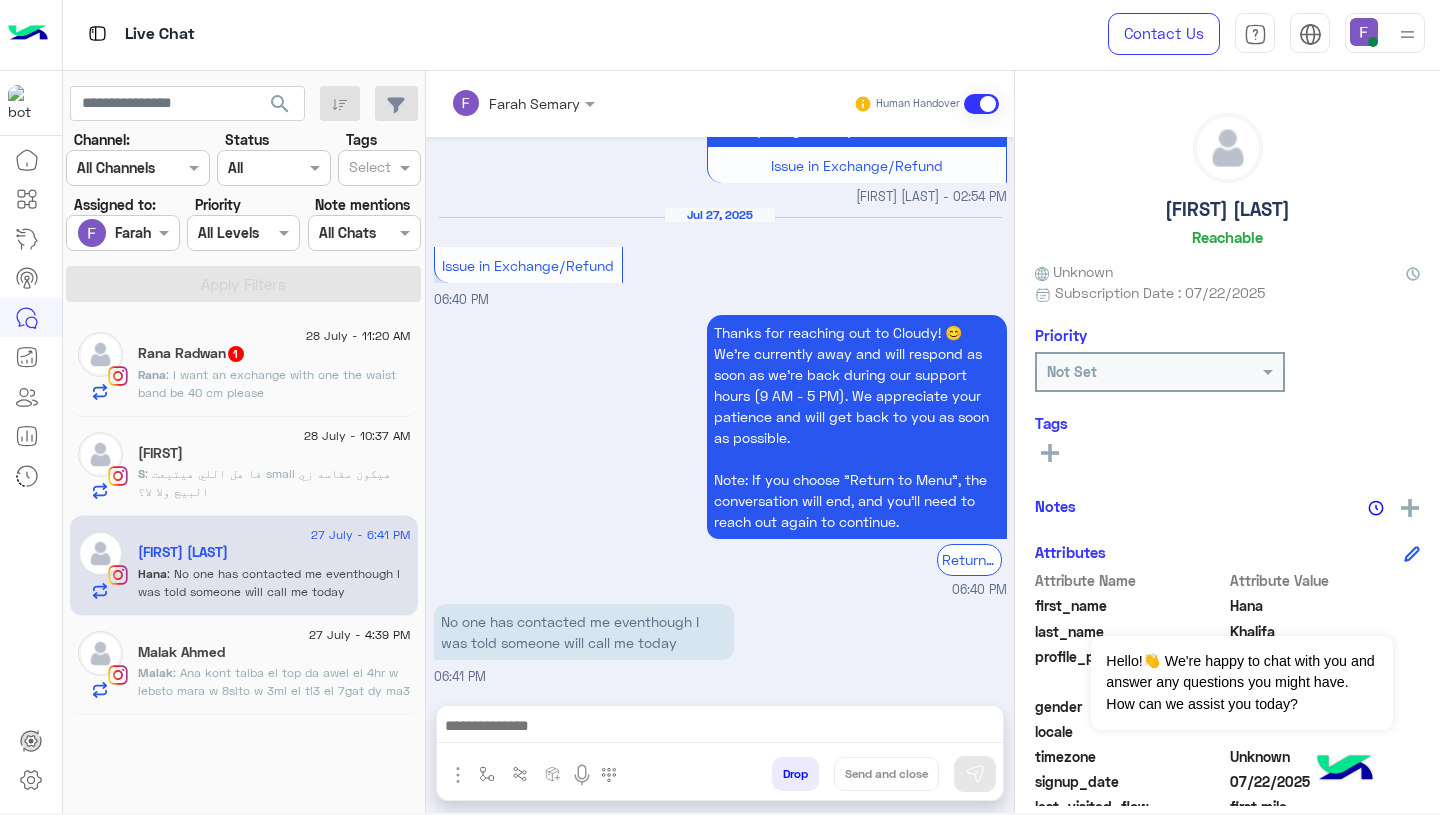 click on "S h o r o u k" 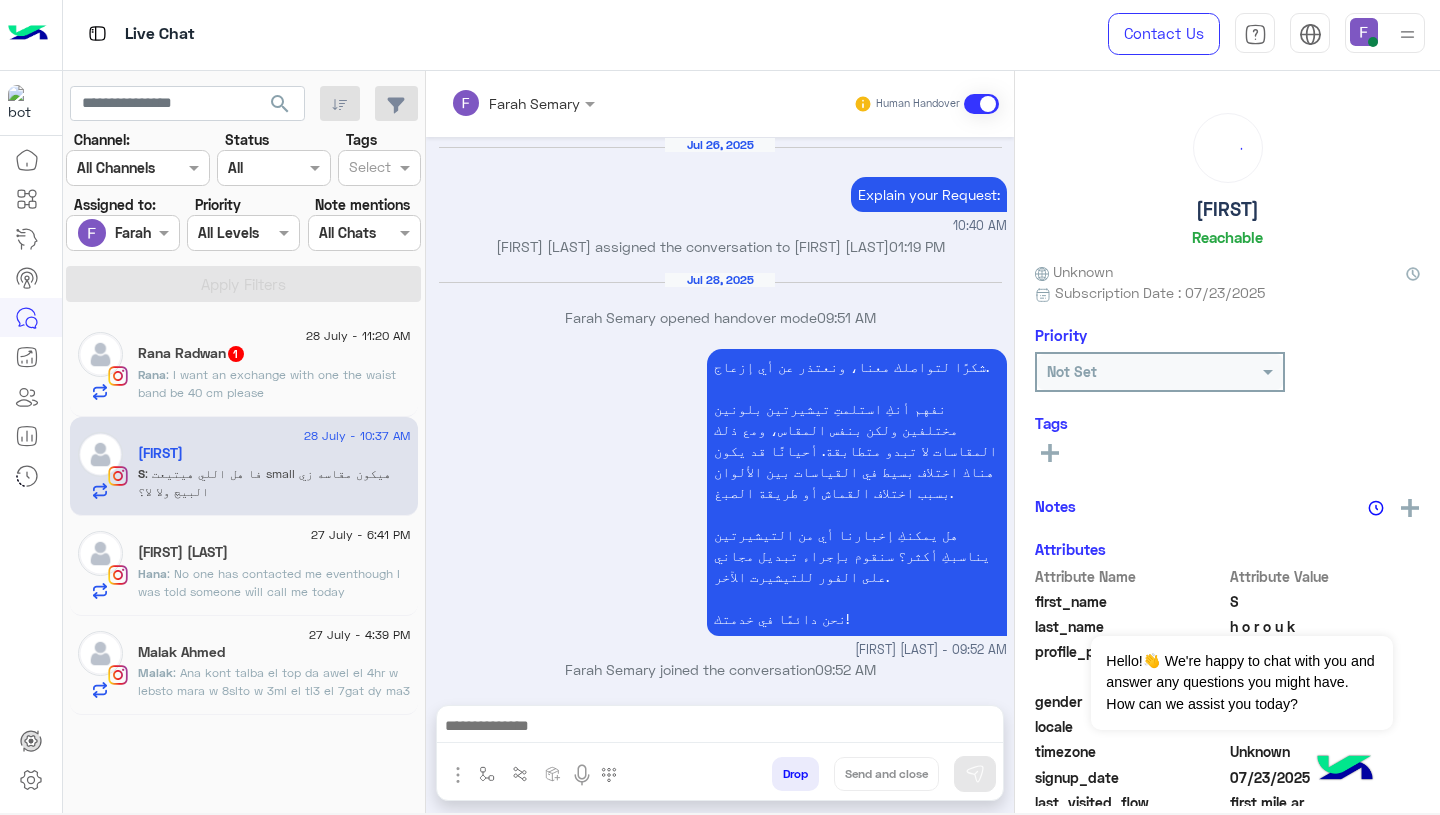 scroll, scrollTop: 1667, scrollLeft: 0, axis: vertical 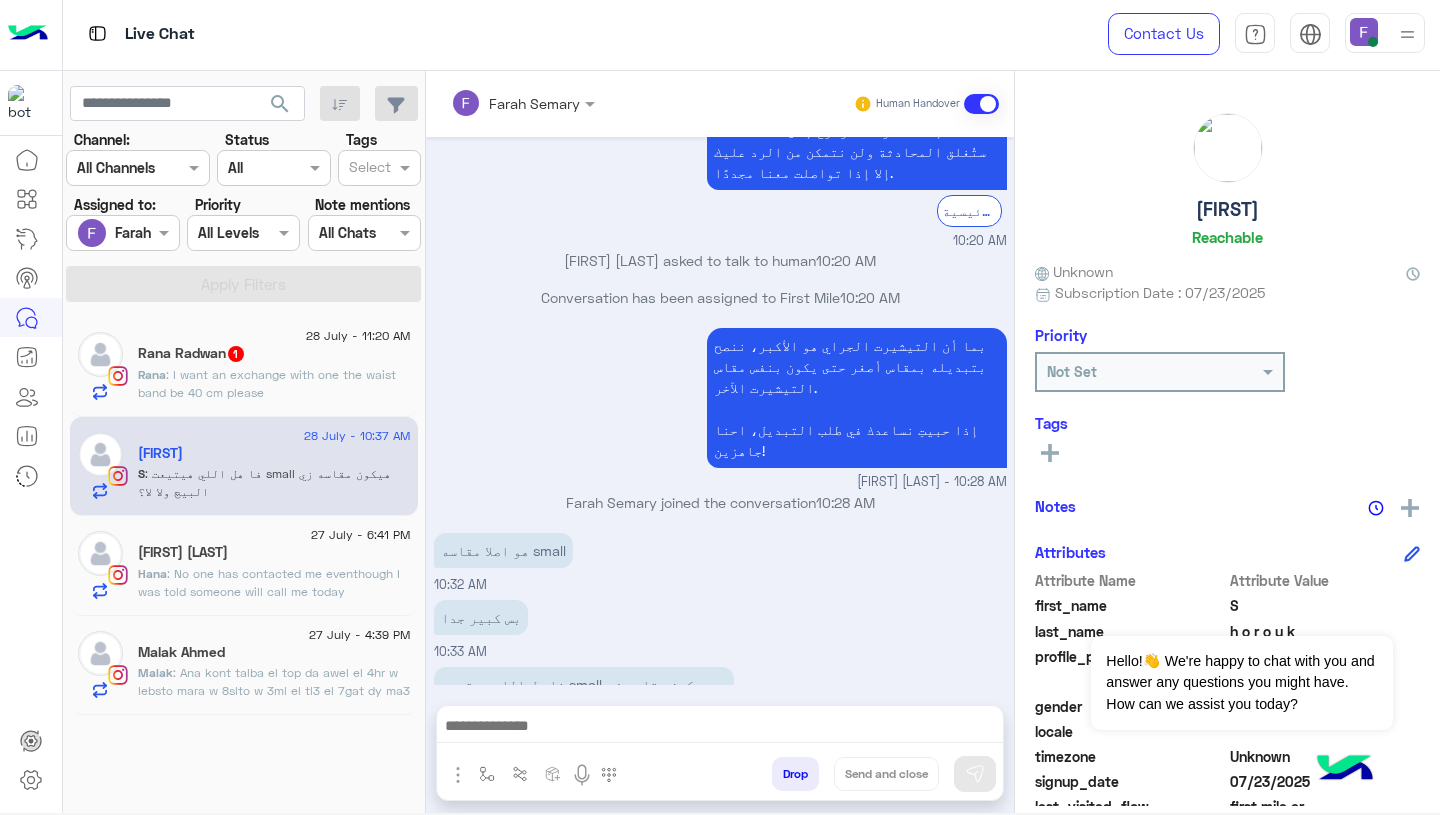 click on ": No one has contacted me eventhough I was told someone will call me today" 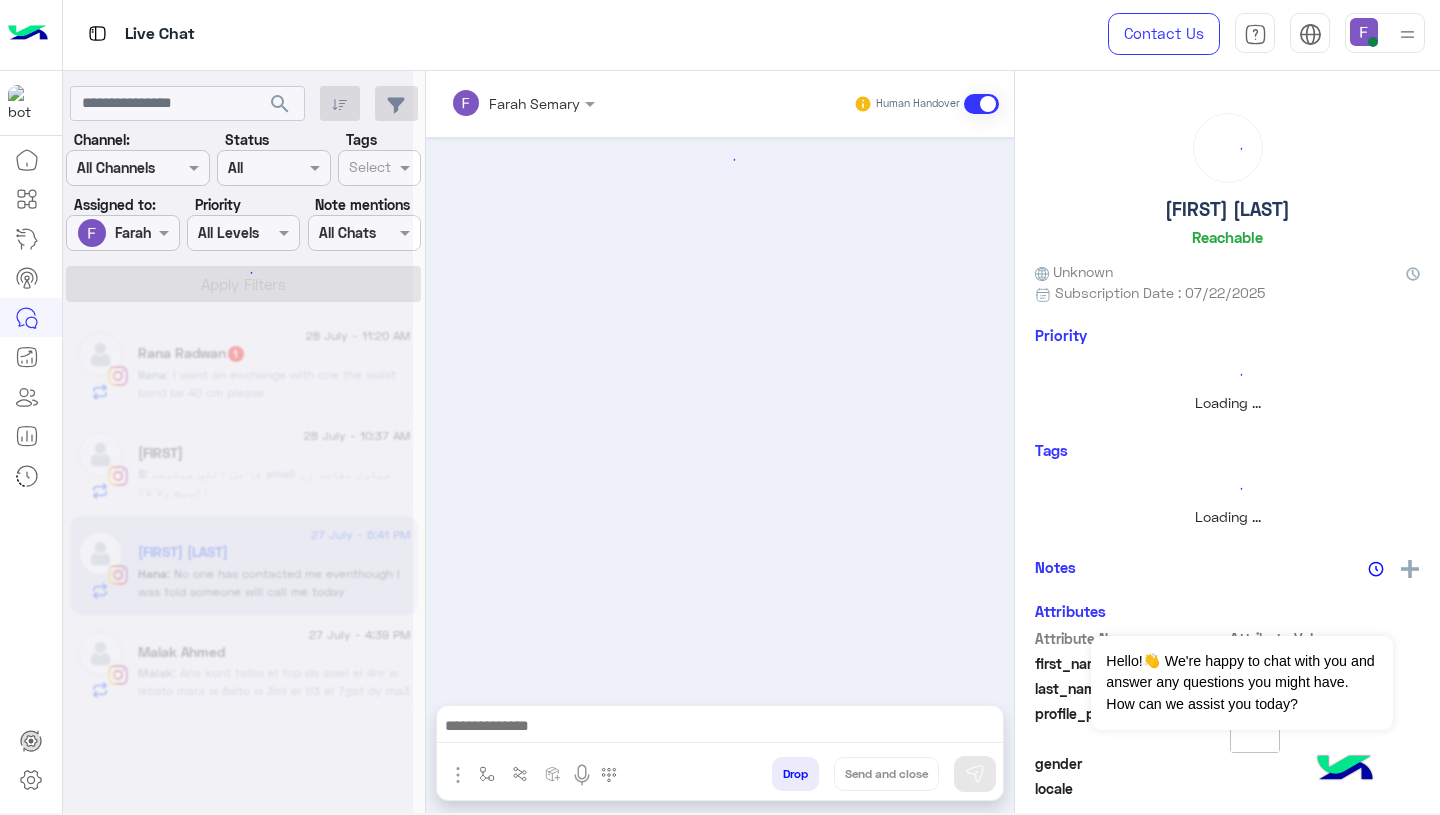 click on ": فا هل اللي هيتيعت small هيكون مقاسه زي البيچ ولا لا؟" 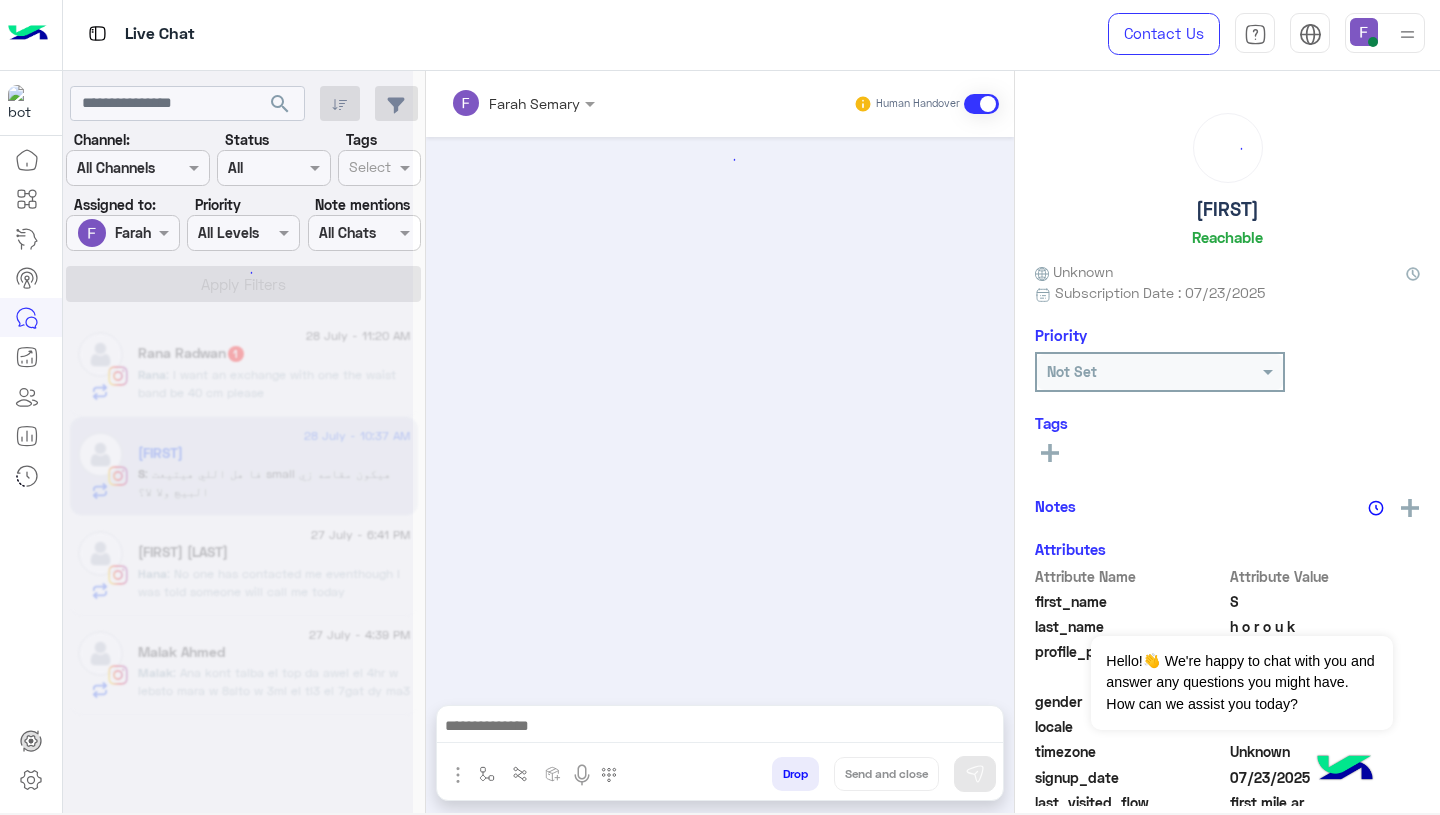 scroll, scrollTop: 1667, scrollLeft: 0, axis: vertical 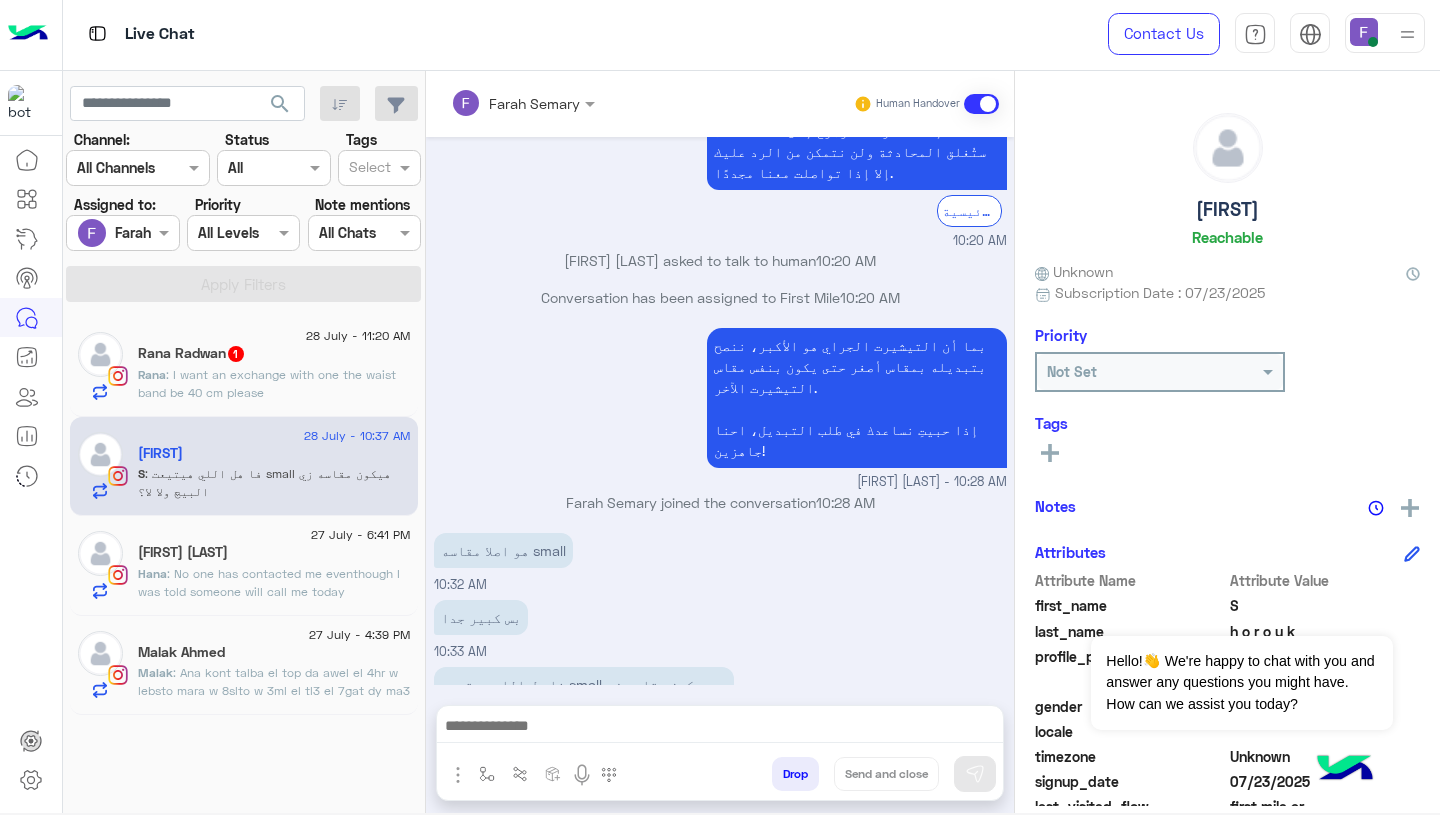 click on ": No one has contacted me eventhough I was told someone will call me today" 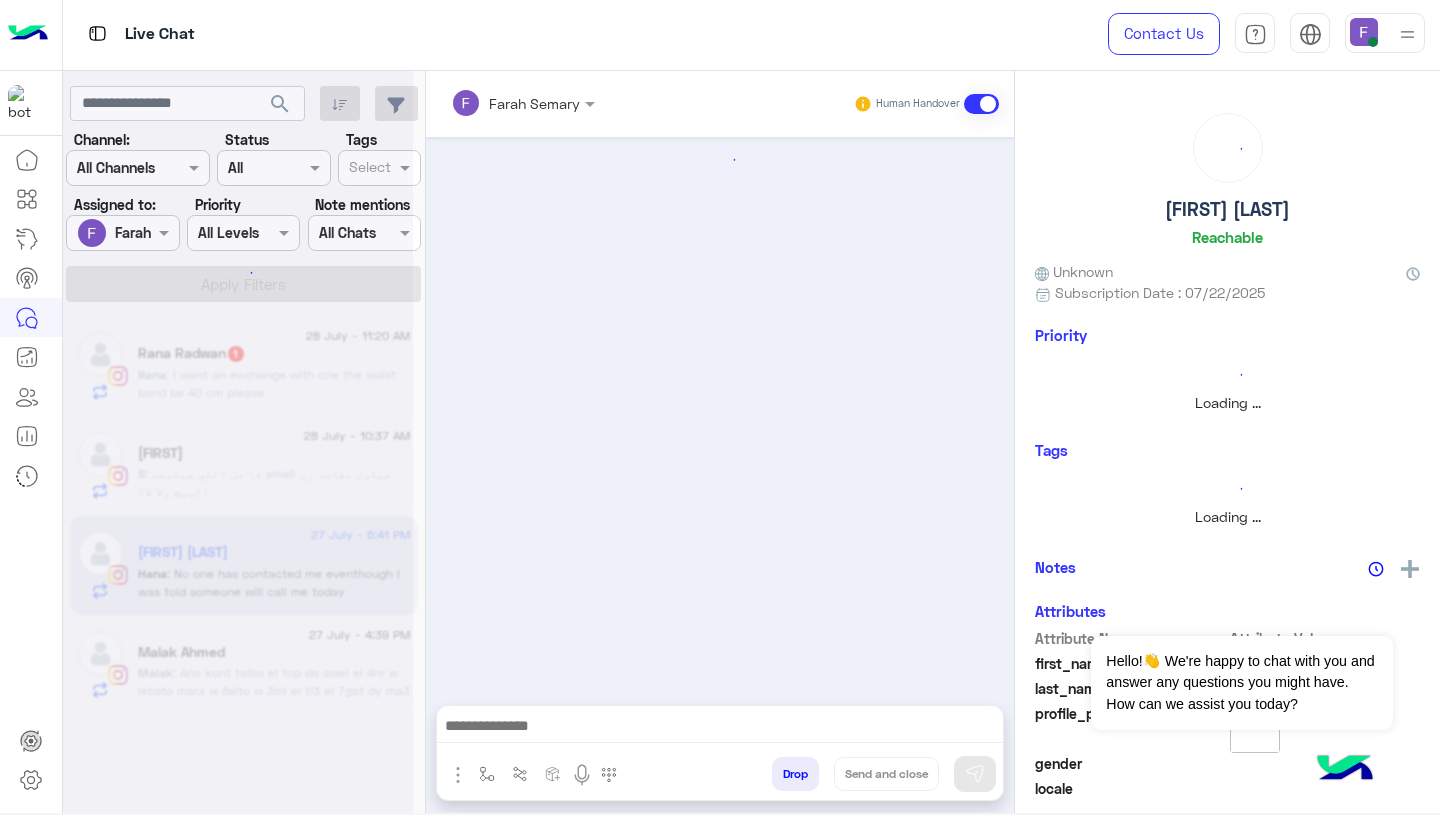 scroll, scrollTop: 1679, scrollLeft: 0, axis: vertical 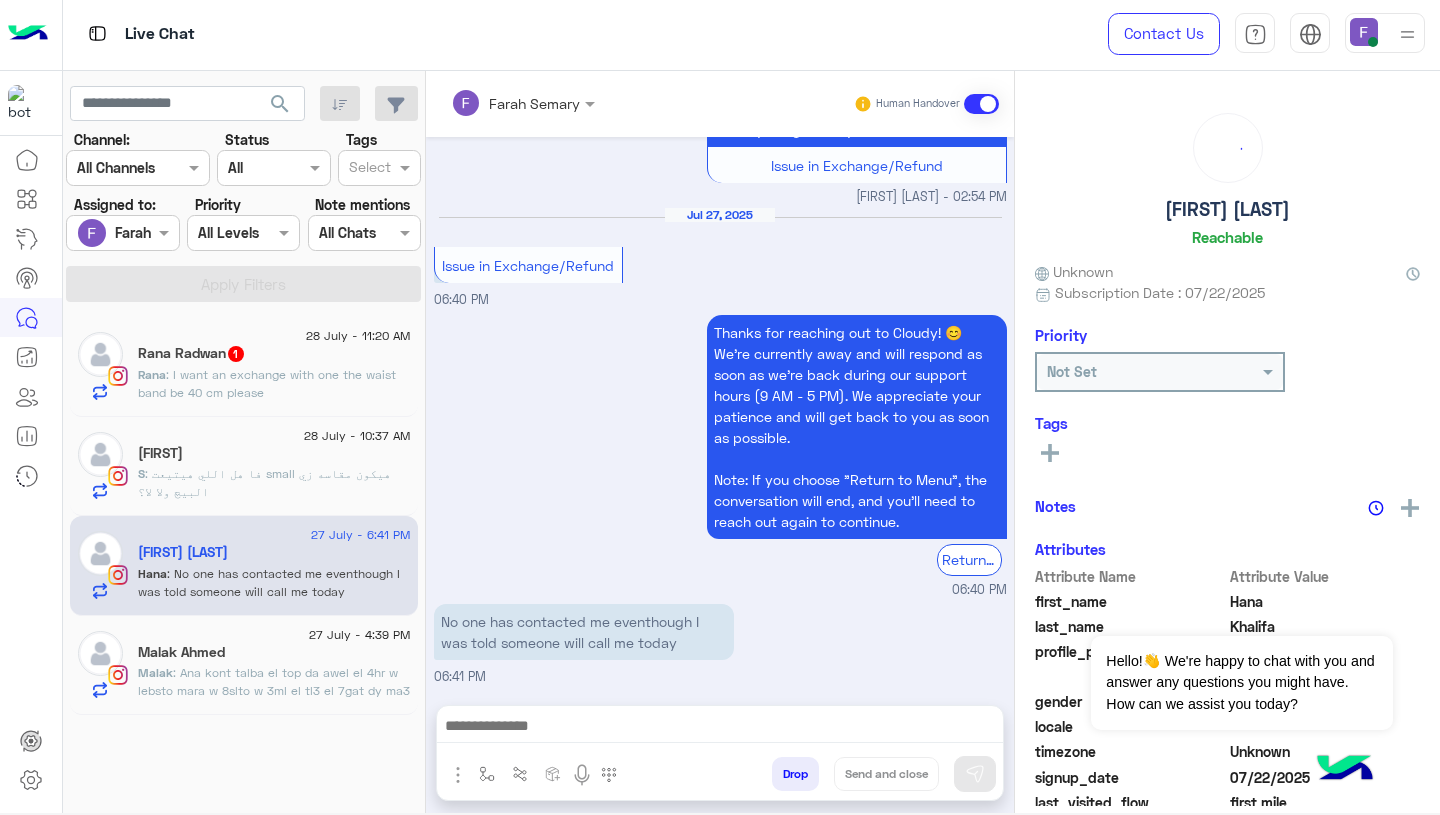 click on "Malak Ahmed" 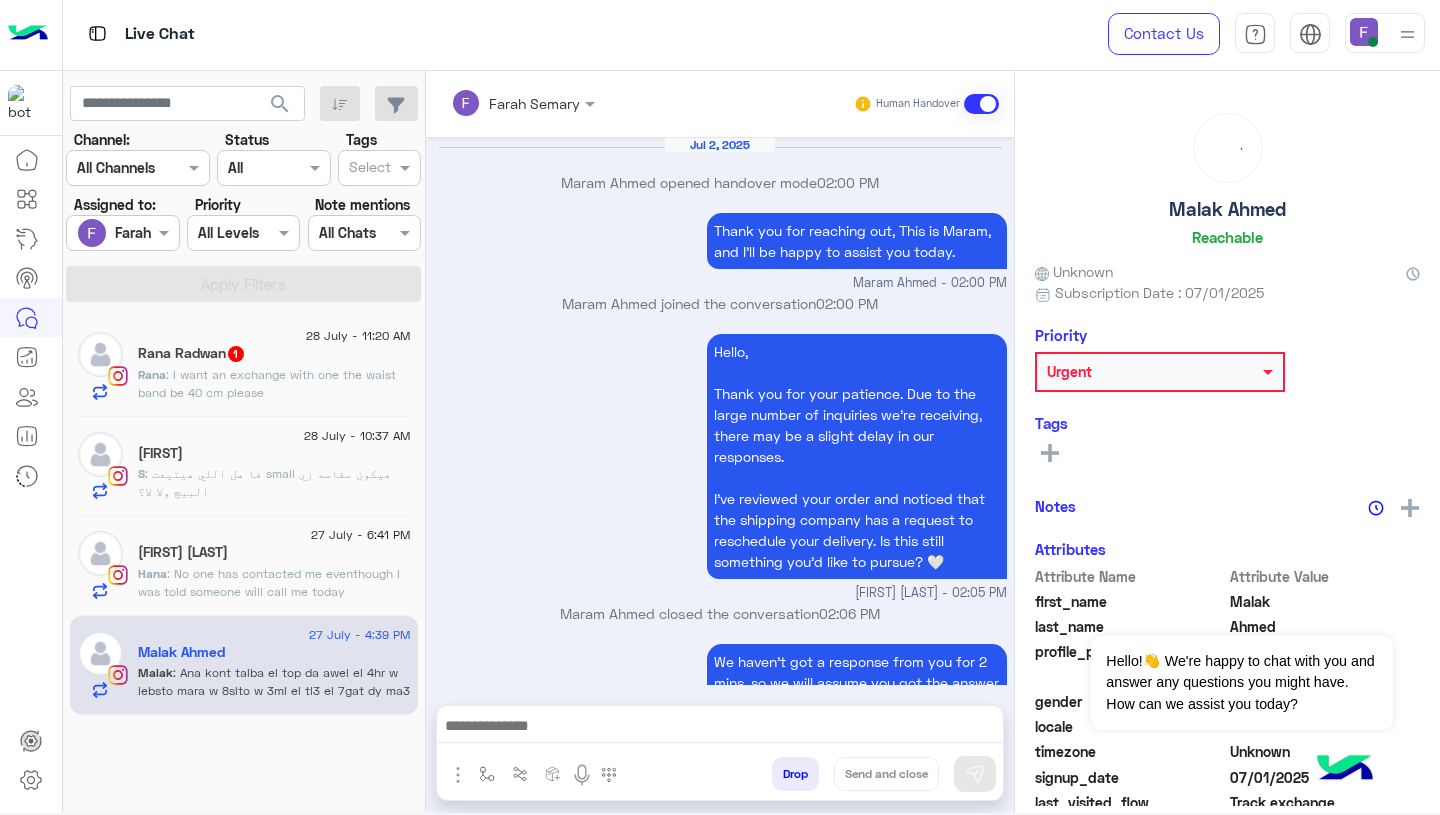 scroll, scrollTop: 1981, scrollLeft: 0, axis: vertical 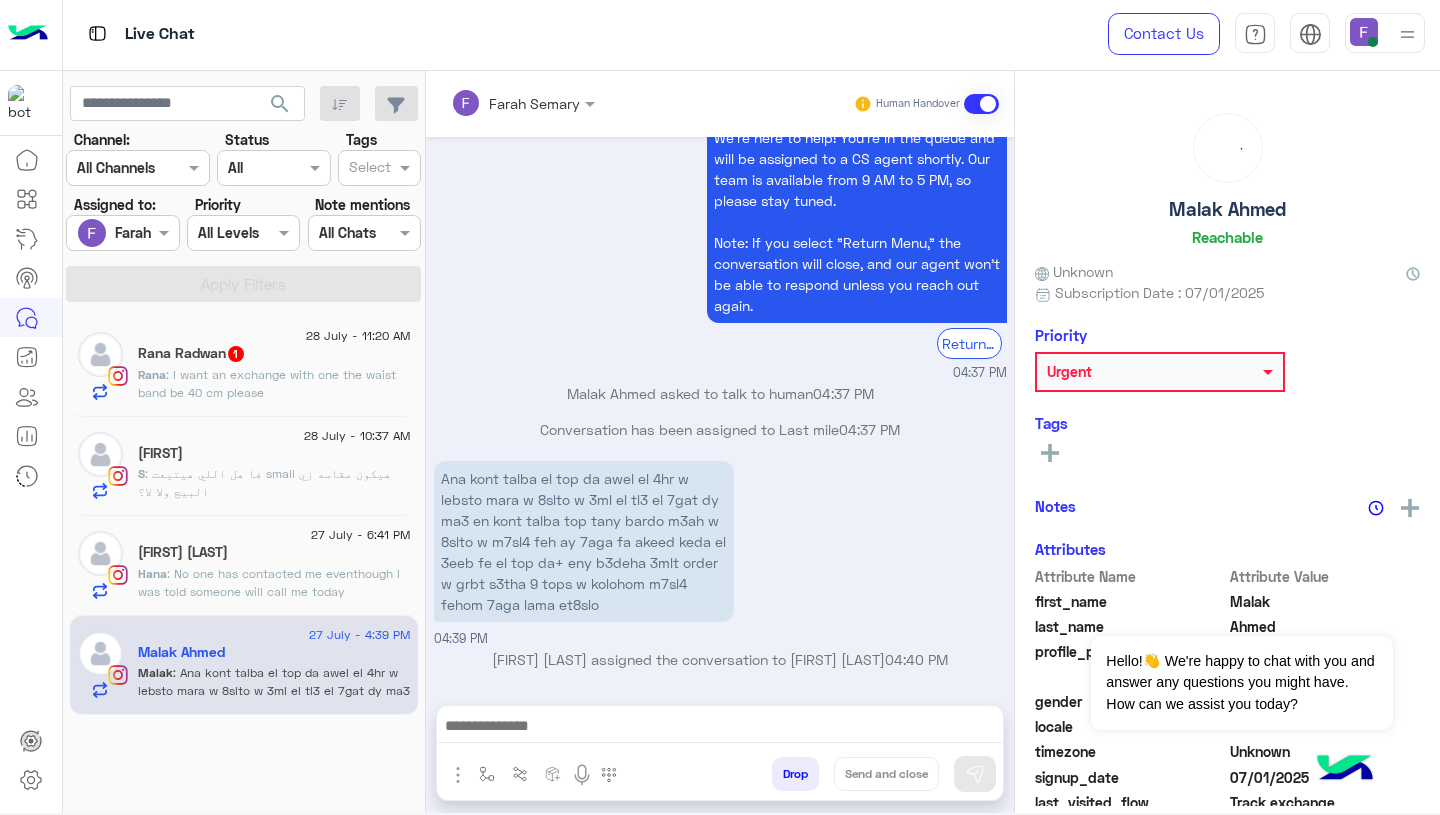 click on "Hana : No one has contacted me eventhough I was told someone will call me today" 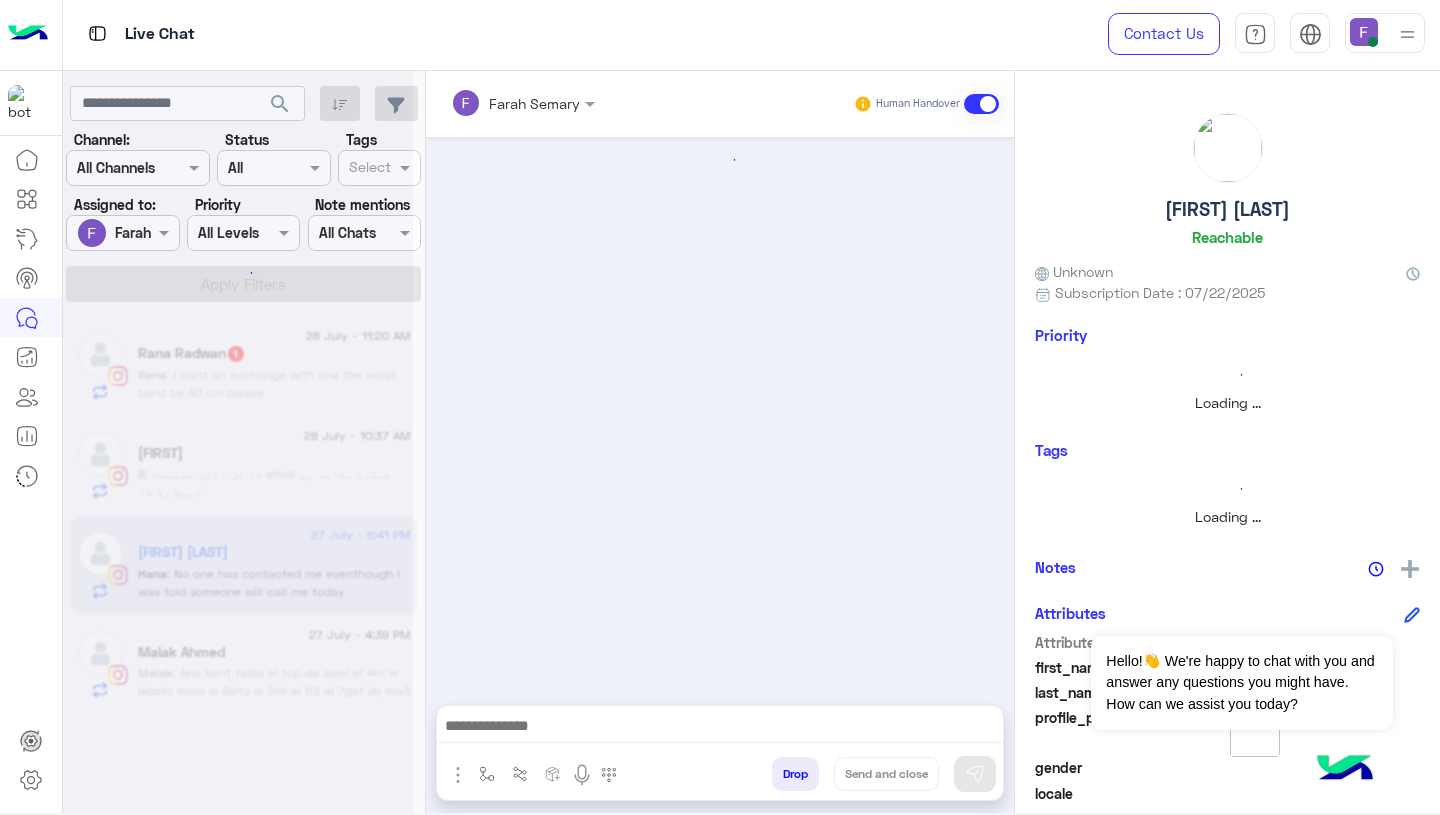 click on "S h o r o u k" 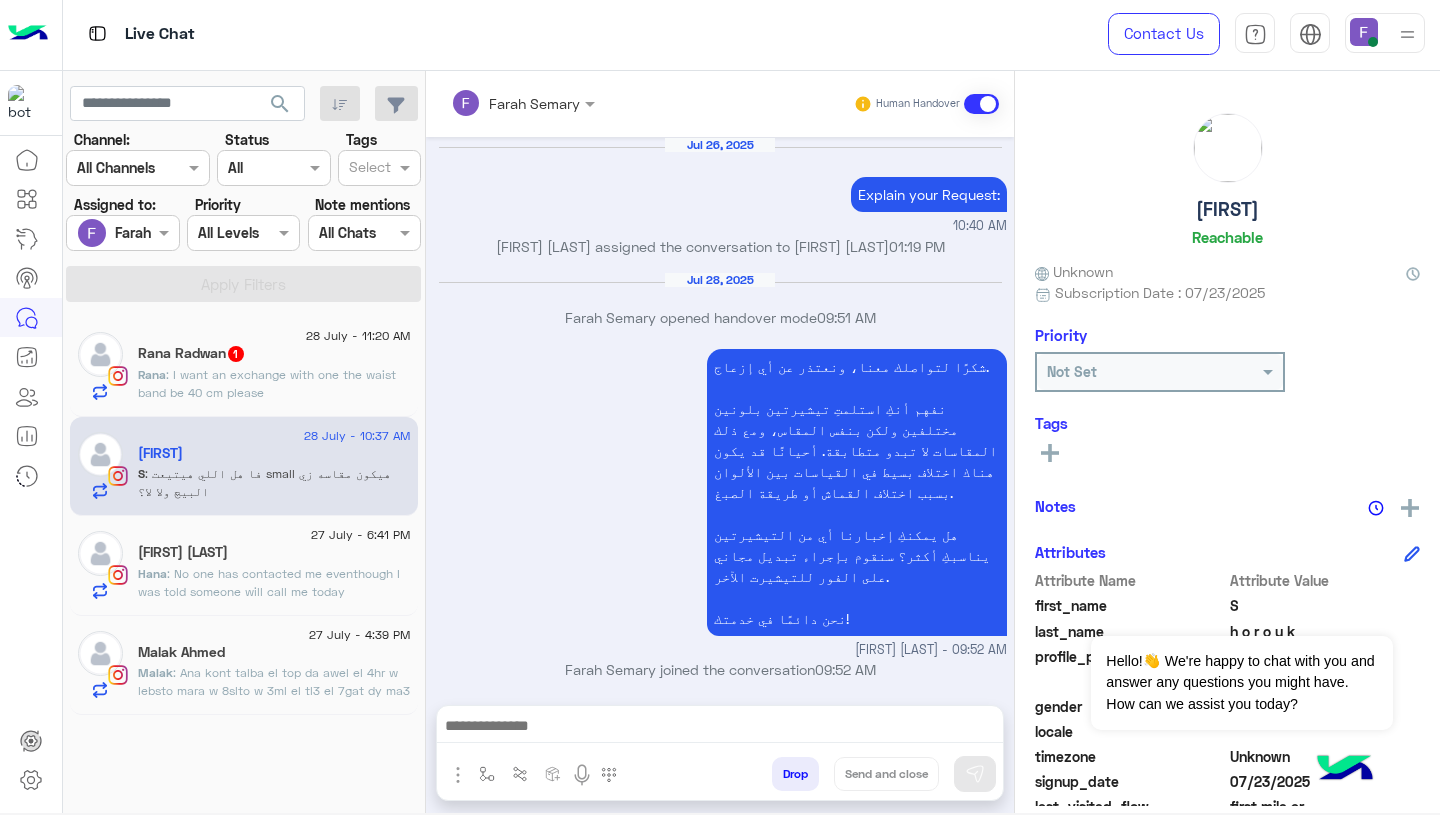 scroll, scrollTop: 1667, scrollLeft: 0, axis: vertical 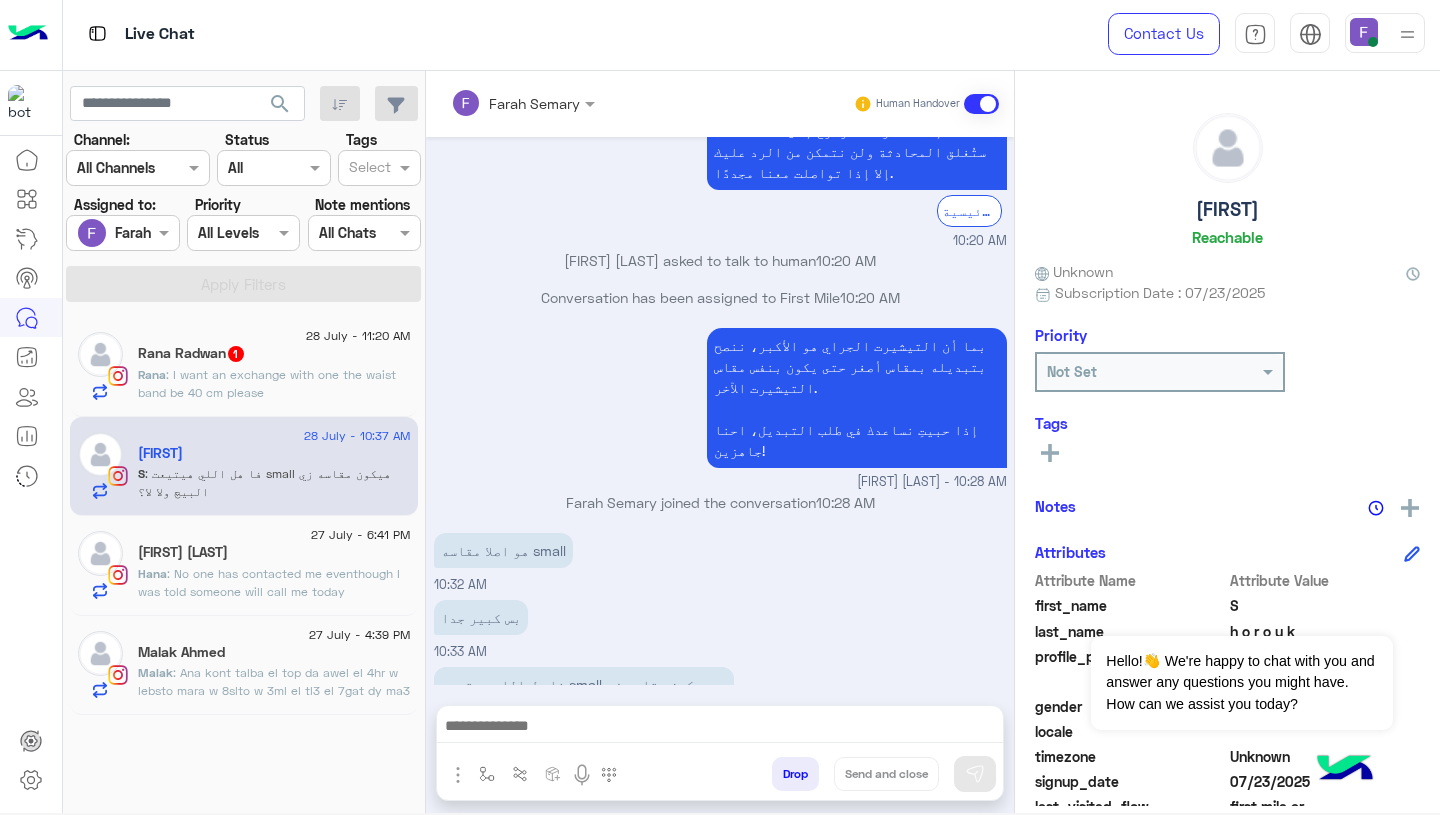 click on "27 July - 6:41 PM" 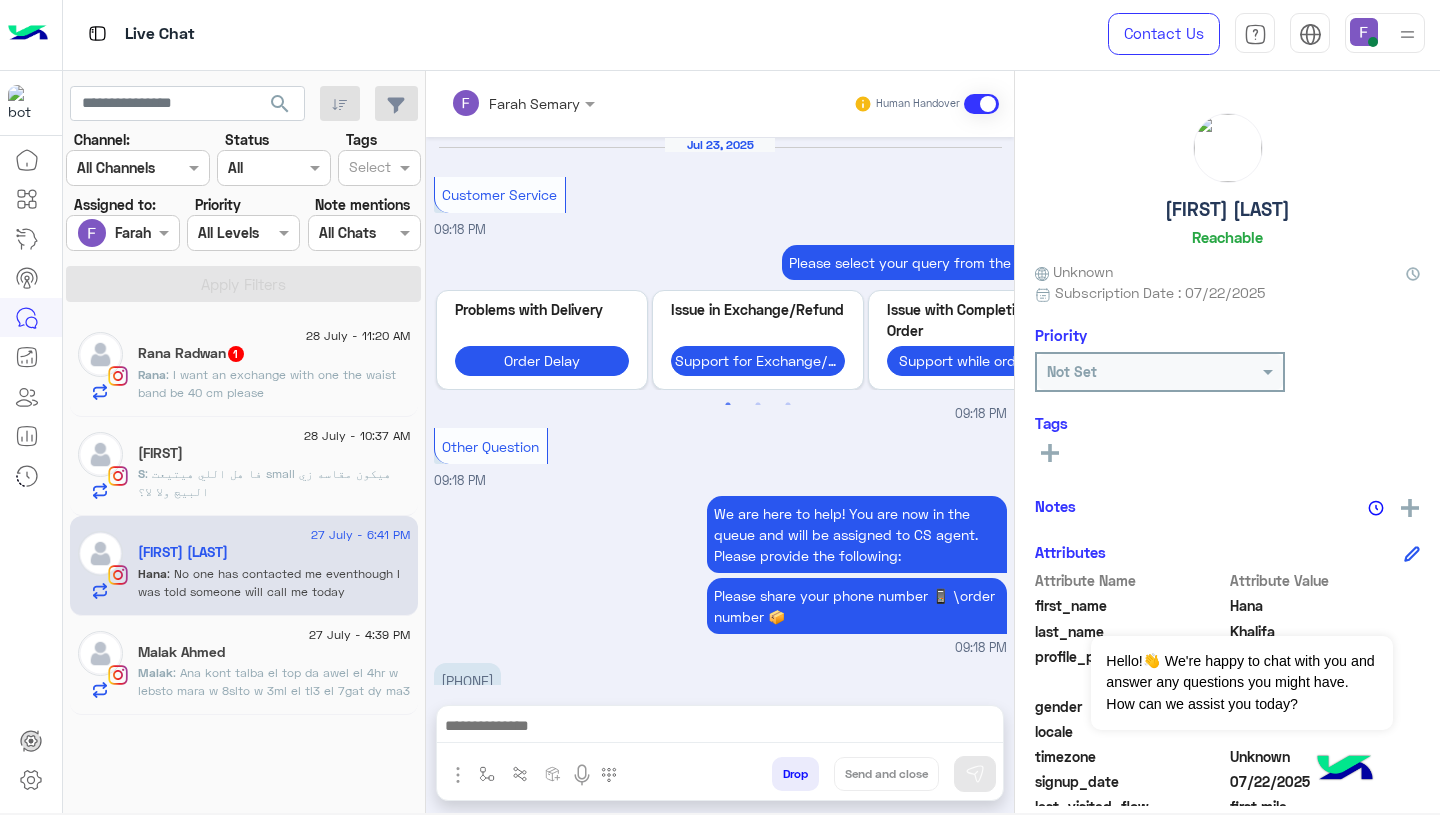 scroll, scrollTop: 1679, scrollLeft: 0, axis: vertical 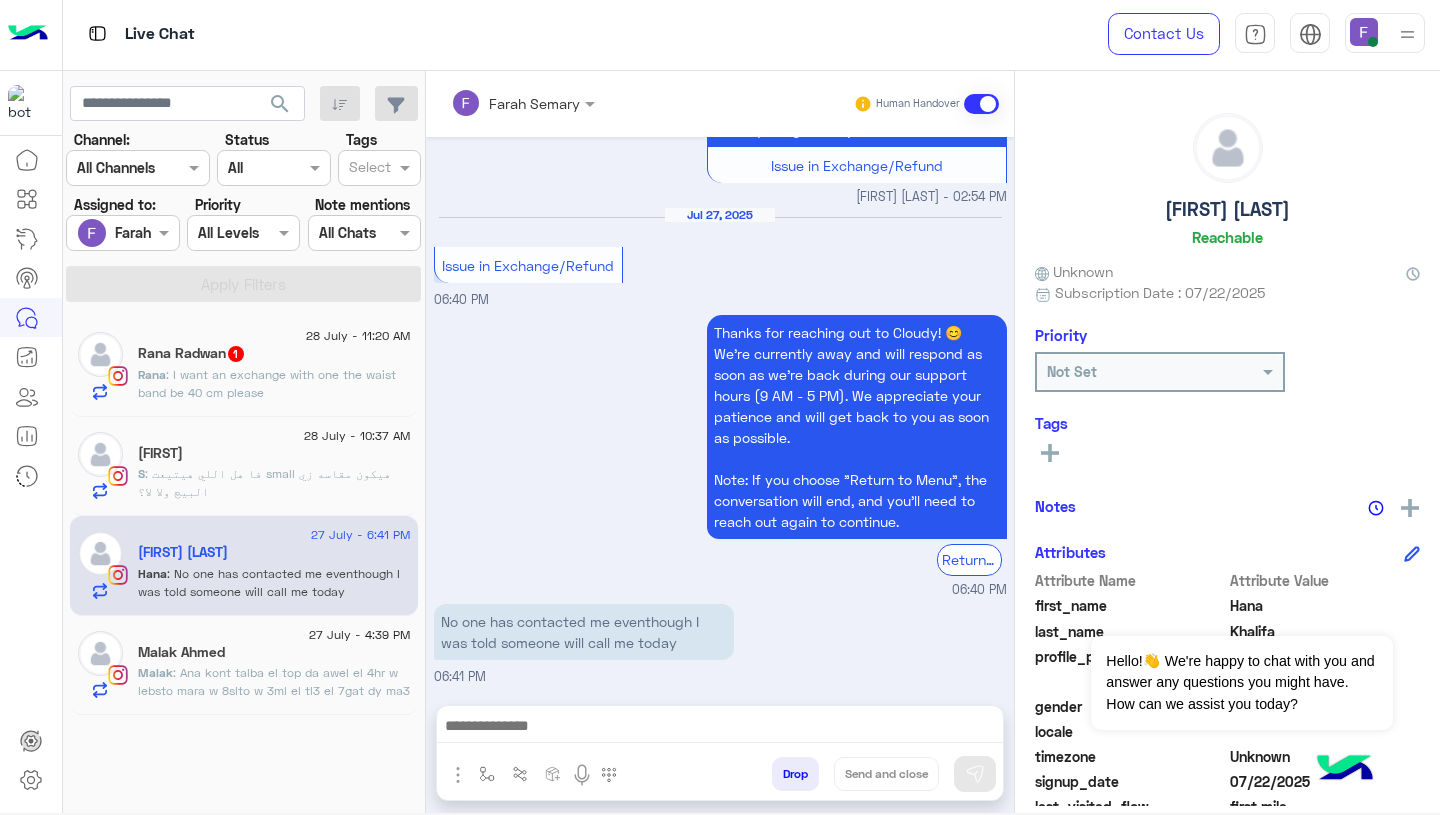 click on "27 July - 4:39 PM" 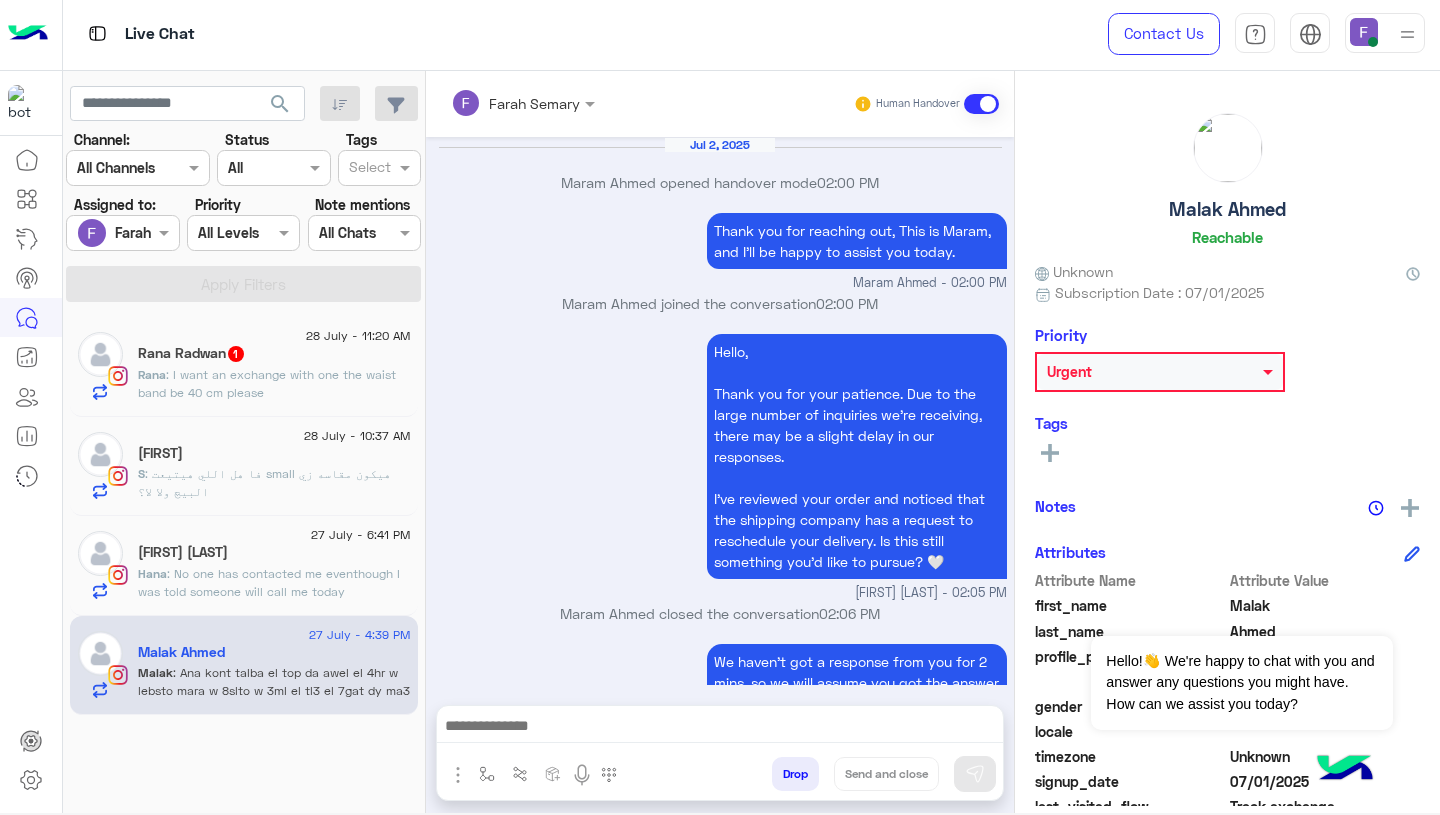 scroll, scrollTop: 1981, scrollLeft: 0, axis: vertical 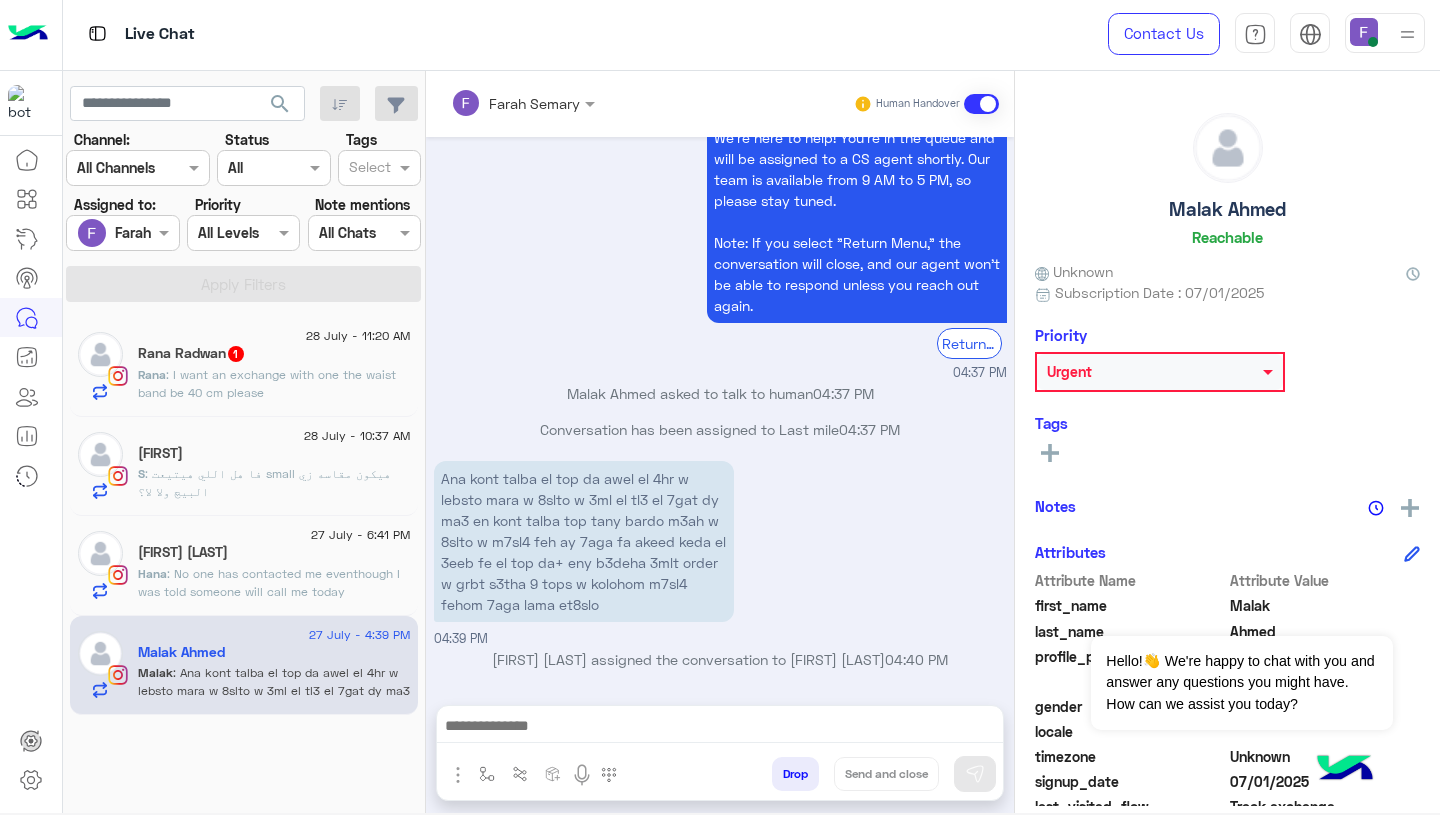 click on "28 July - 10:37 AM  S h o r o  u k  S : فا هل اللي هيتيعت small هيكون مقاسه زي البيچ ولا لا؟" 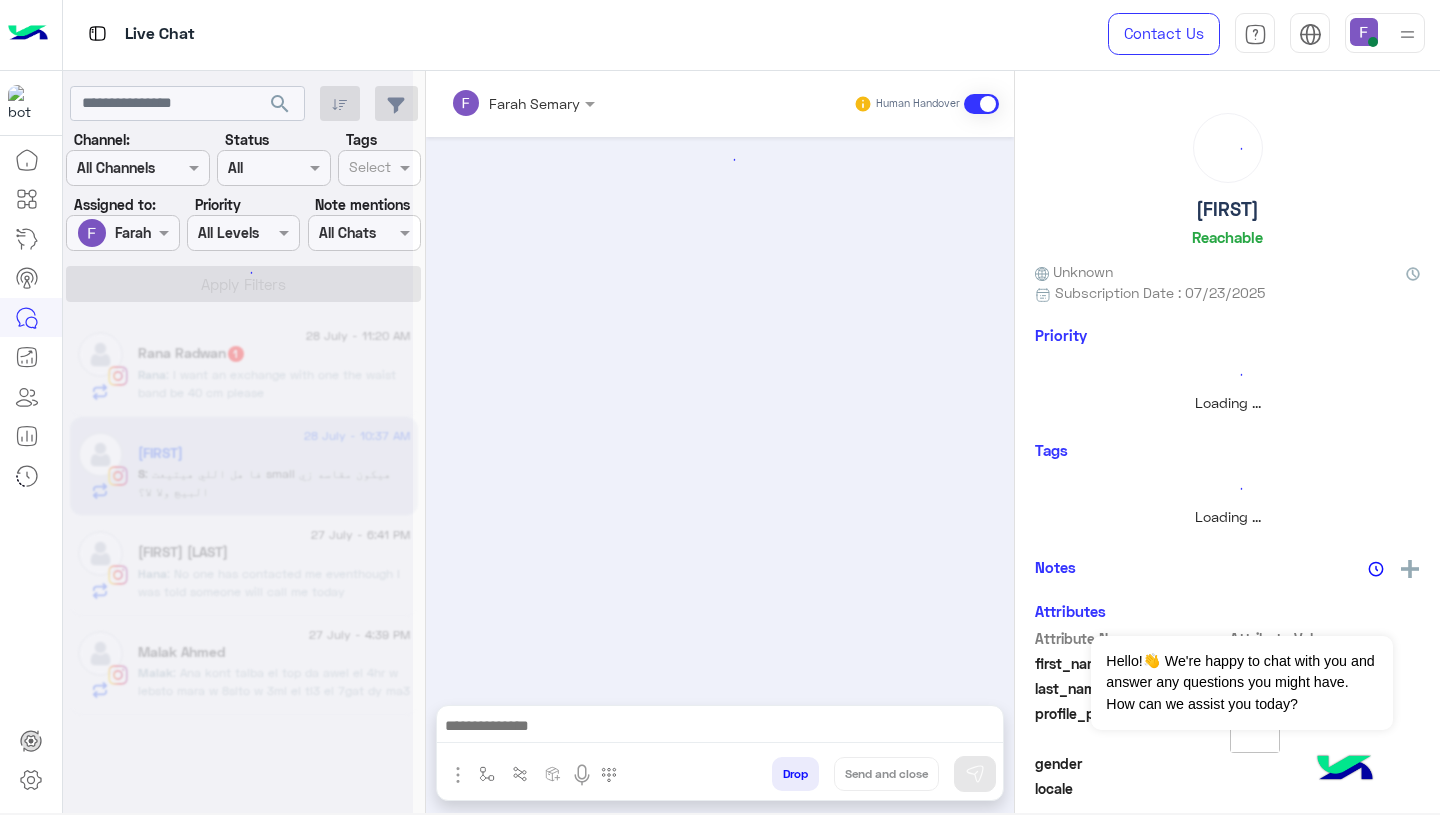 scroll, scrollTop: 1667, scrollLeft: 0, axis: vertical 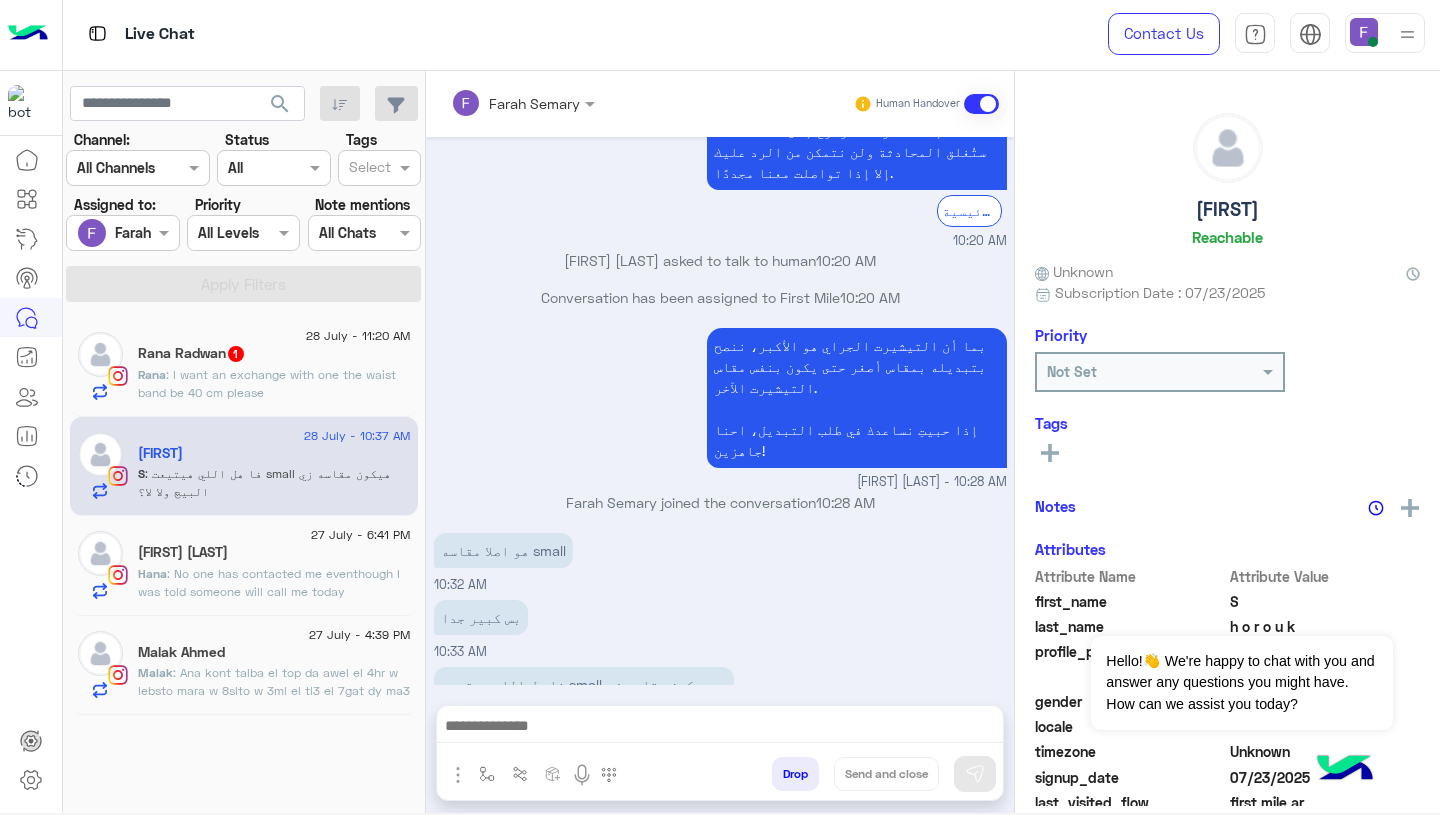 click on "[FIRST] [LAST]" 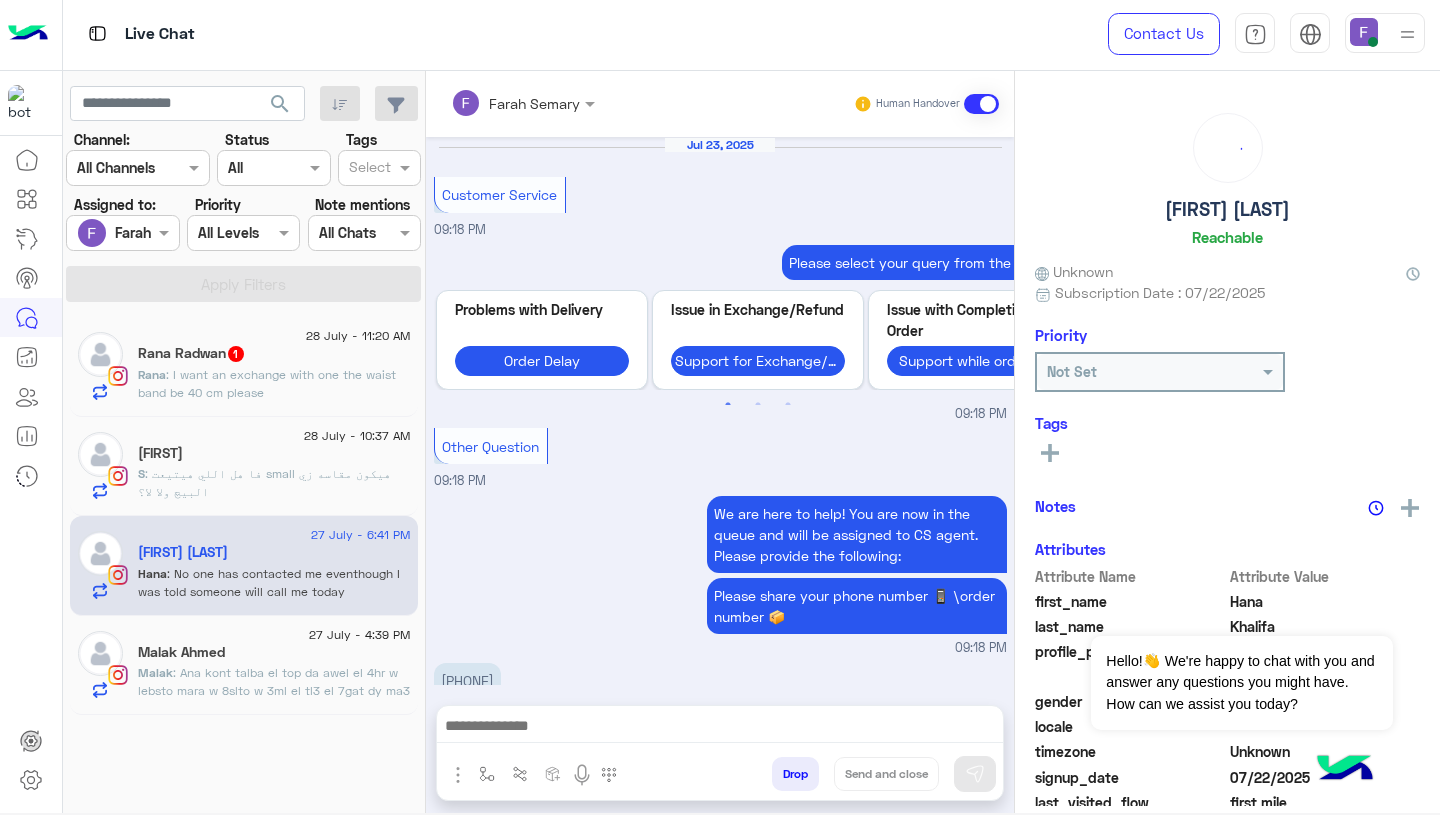 scroll, scrollTop: 1679, scrollLeft: 0, axis: vertical 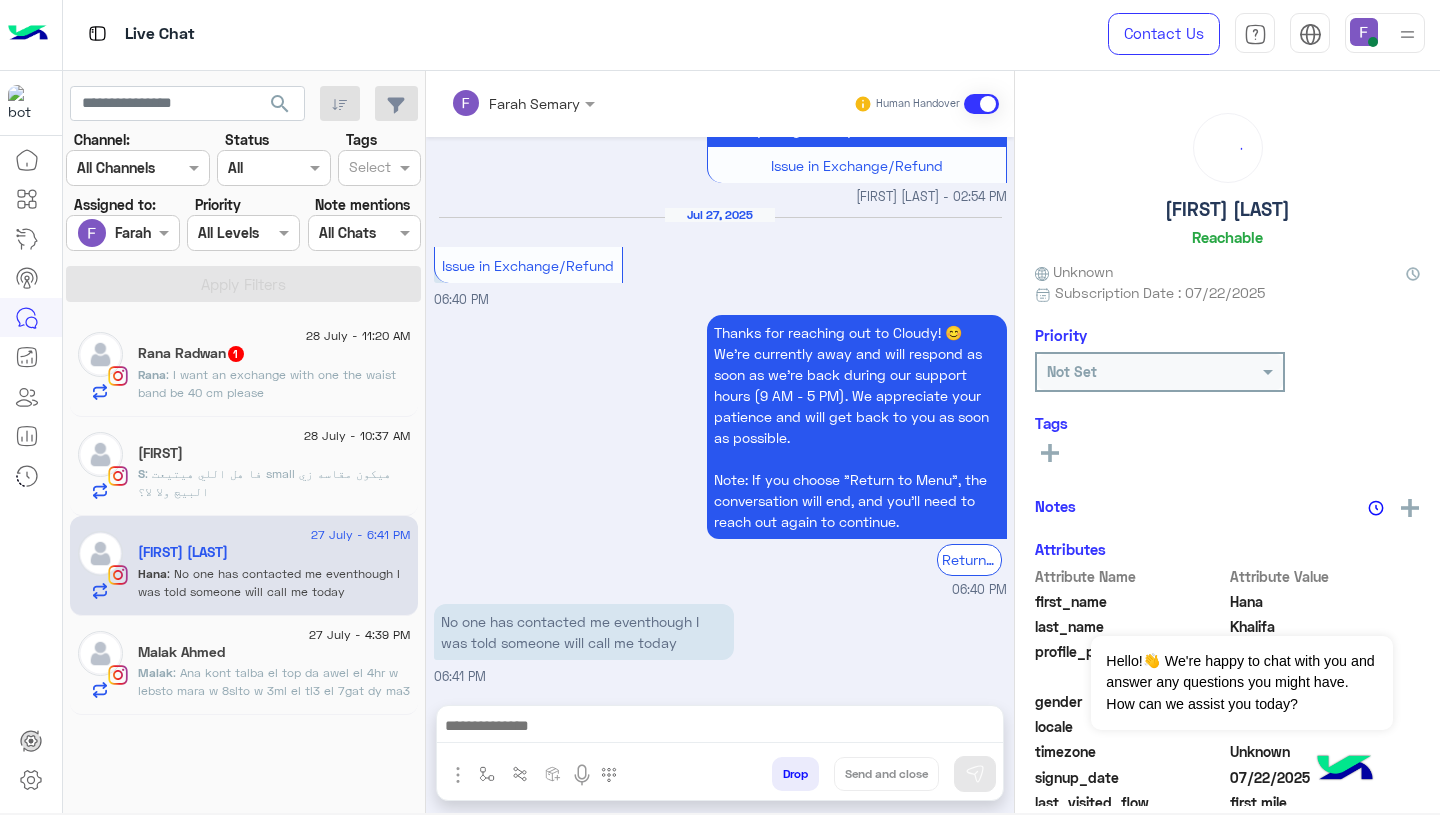 click on ": Ana kont talba el top da awel el 4hr w lebsto mara w 8slto w 3ml el tl3 el 7gat dy ma3 en kont talba top tany bardo m3ah w 8slto w m7sl4 feh ay 7aga fa akeed keda el 3eeb fe el top da+ eny b3deha 3mlt order  w grbt s3tha 9 tops w kolohom m7sl4 fehom 7aga lama et8slo" 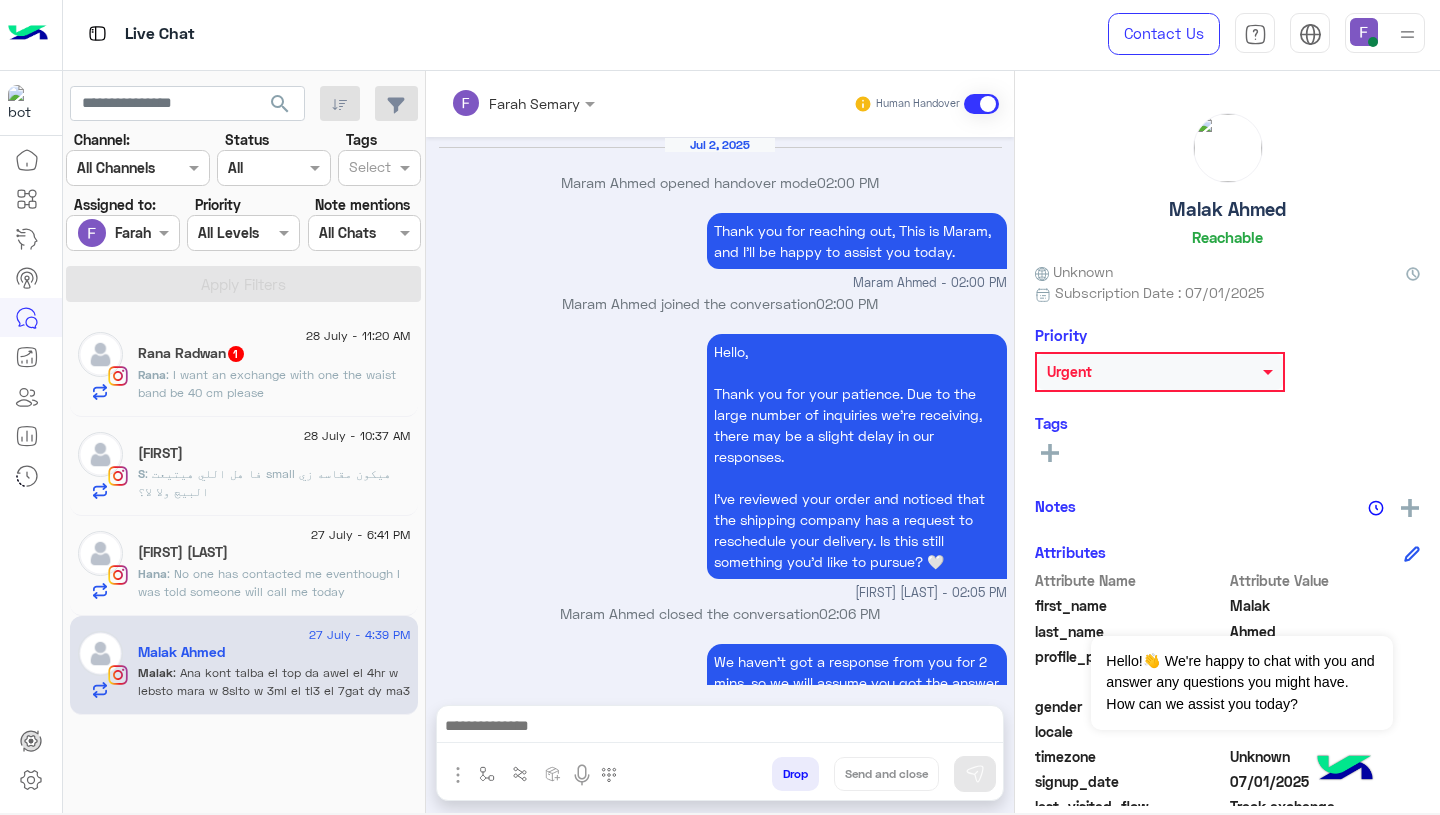scroll, scrollTop: 1981, scrollLeft: 0, axis: vertical 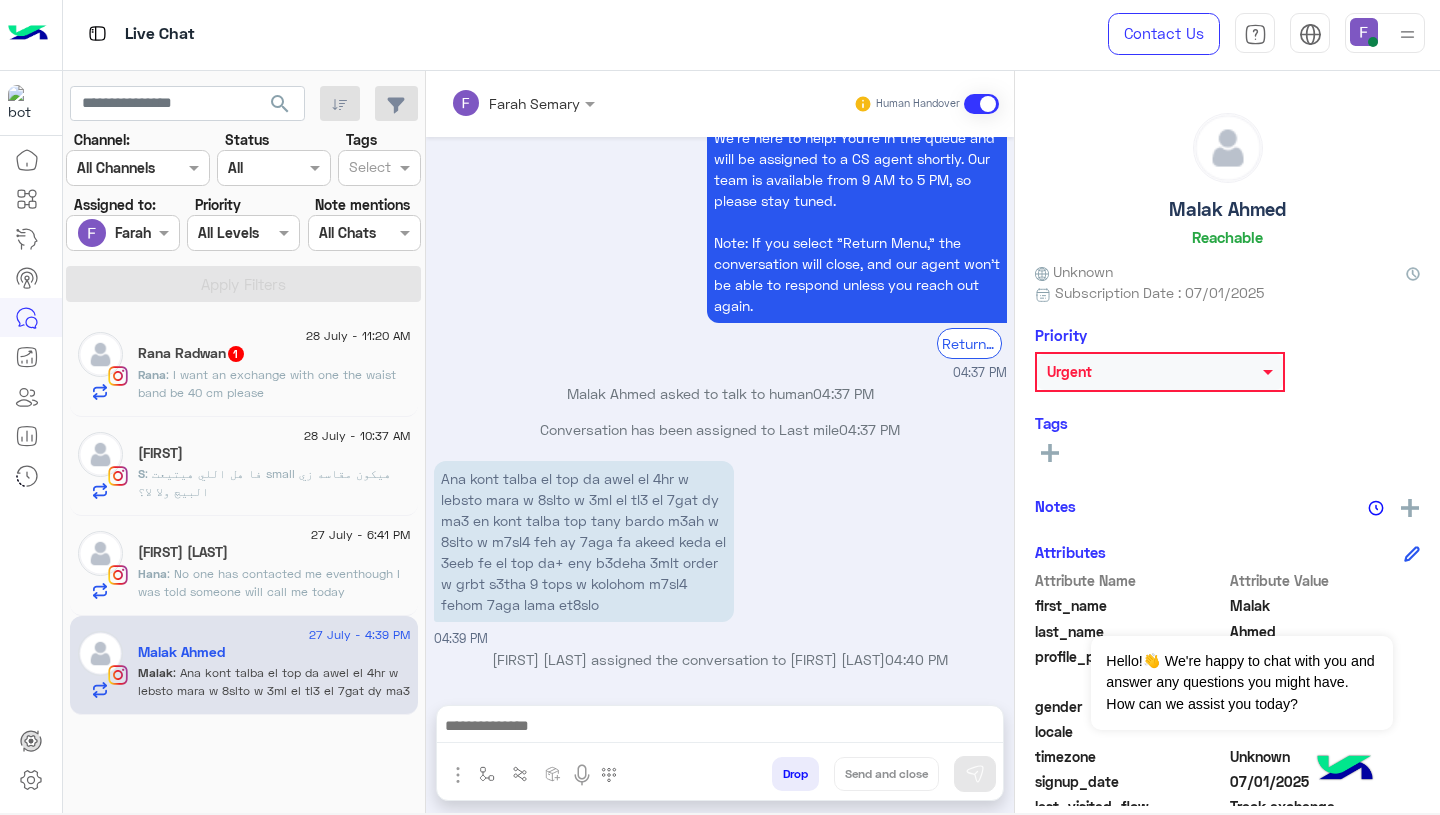 click on ": فا هل اللي هيتيعت small هيكون مقاسه زي البيچ ولا لا؟" 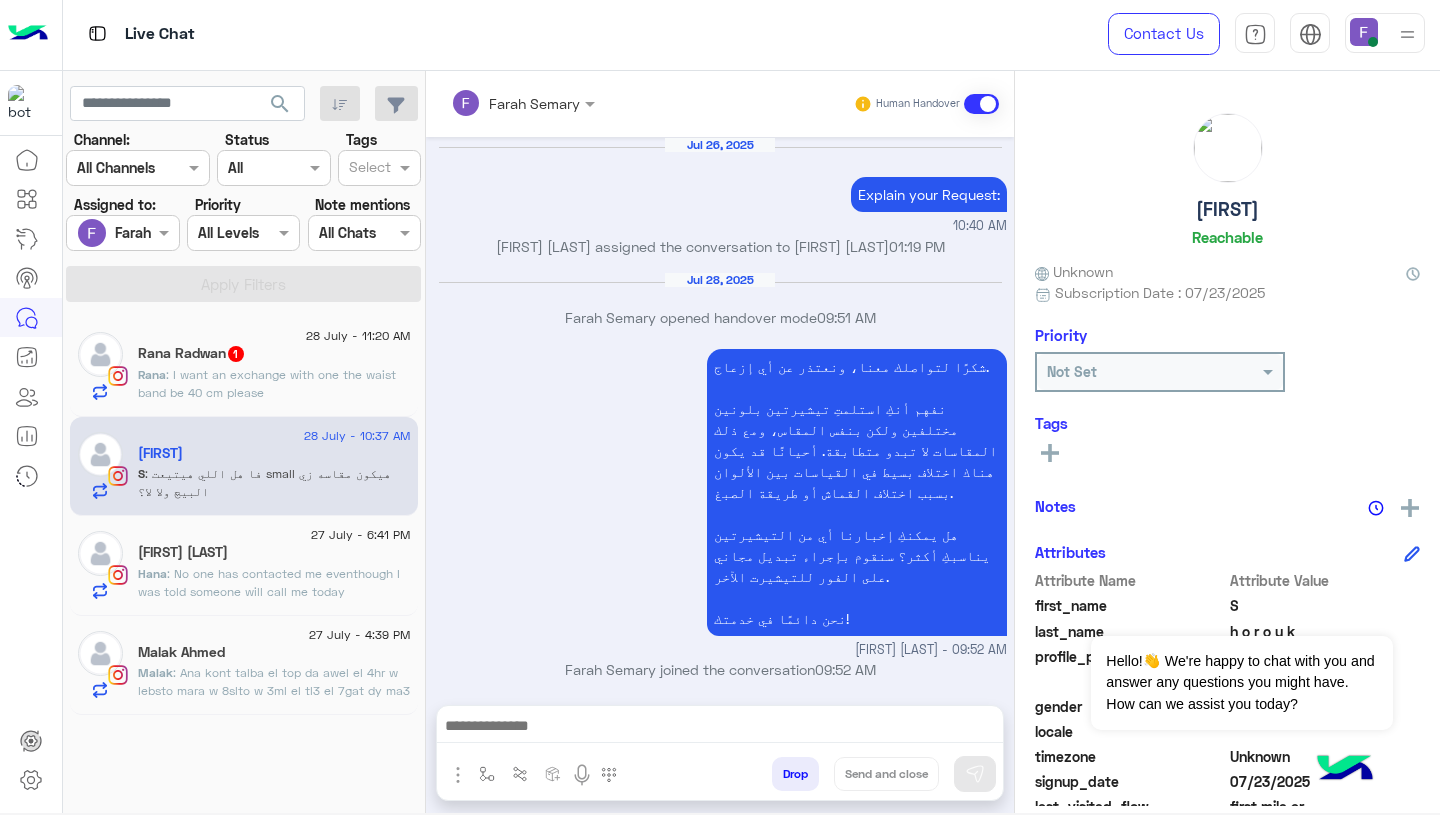 scroll, scrollTop: 1667, scrollLeft: 0, axis: vertical 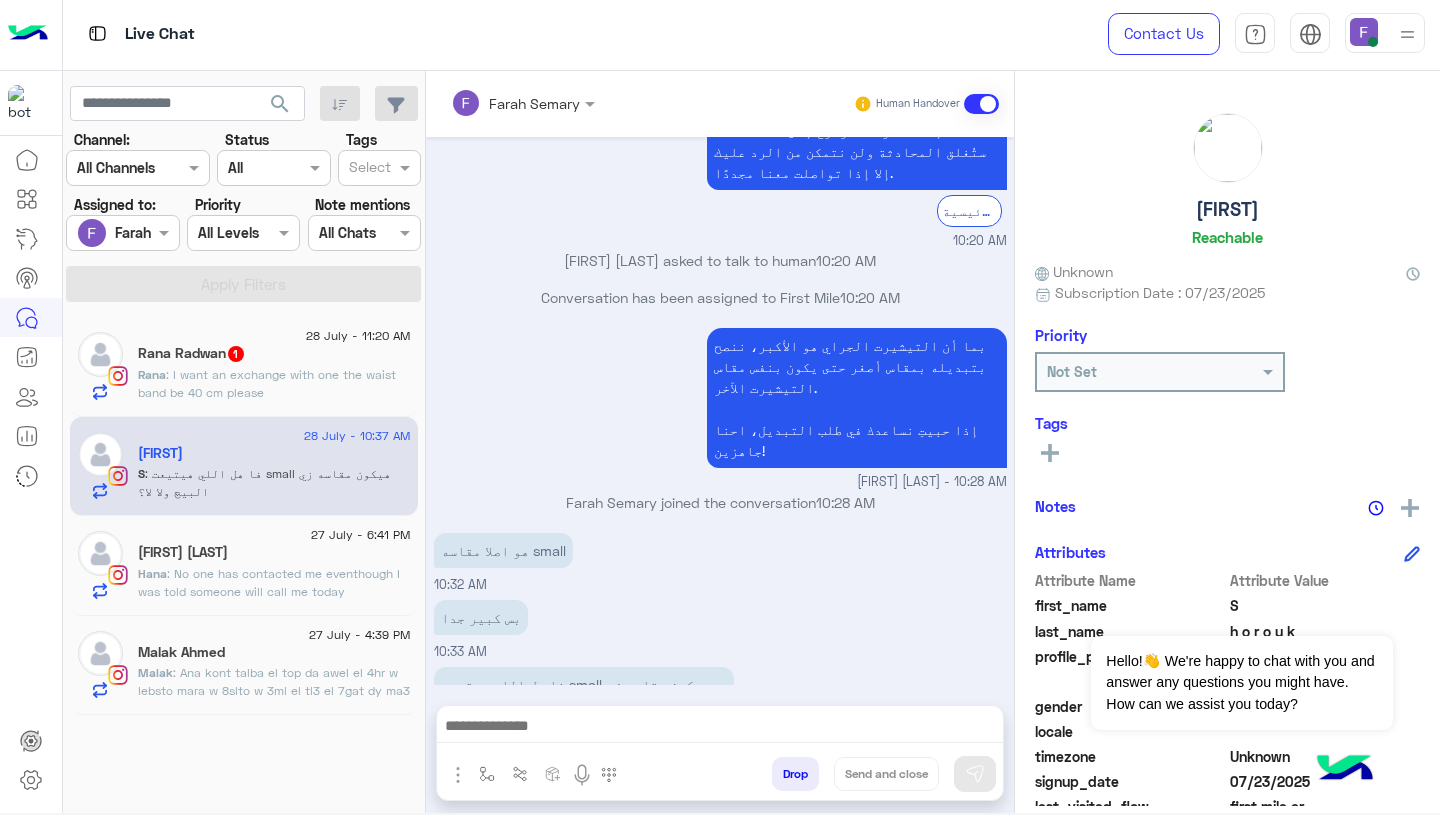 click on "Hana : No one has contacted me eventhough I was told someone will call me today" 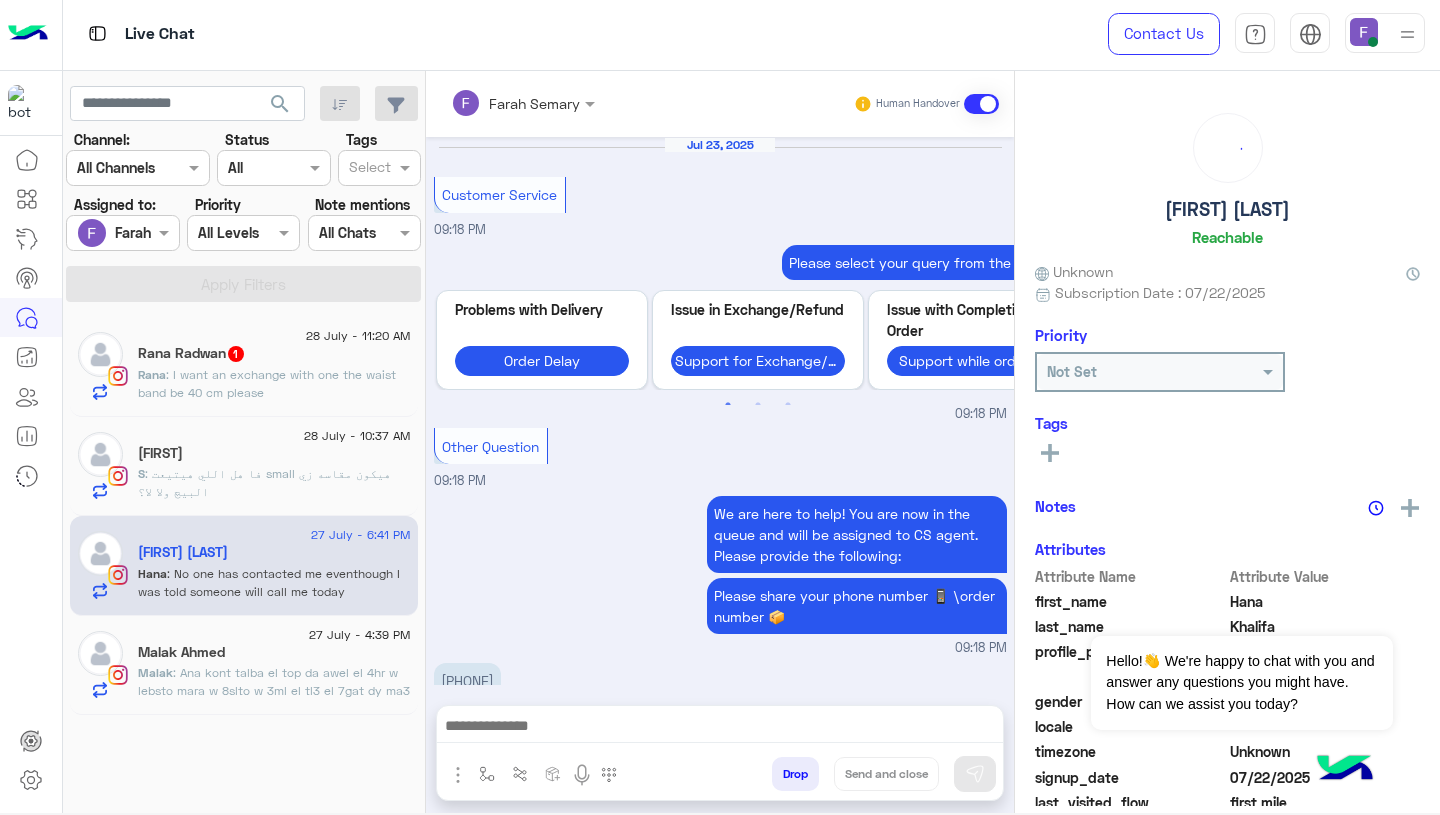 scroll, scrollTop: 1679, scrollLeft: 0, axis: vertical 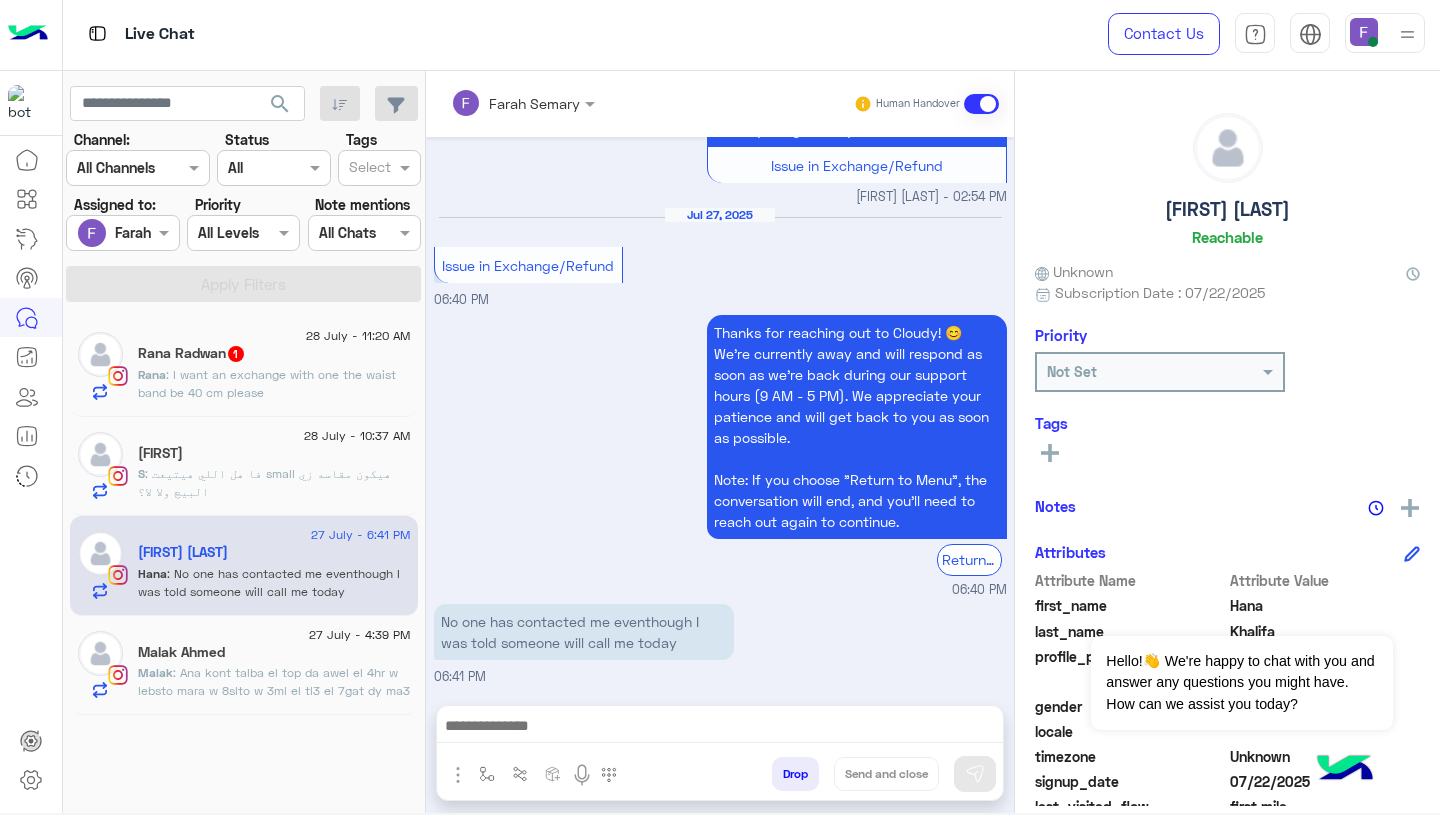 click on "Malak Ahmed" 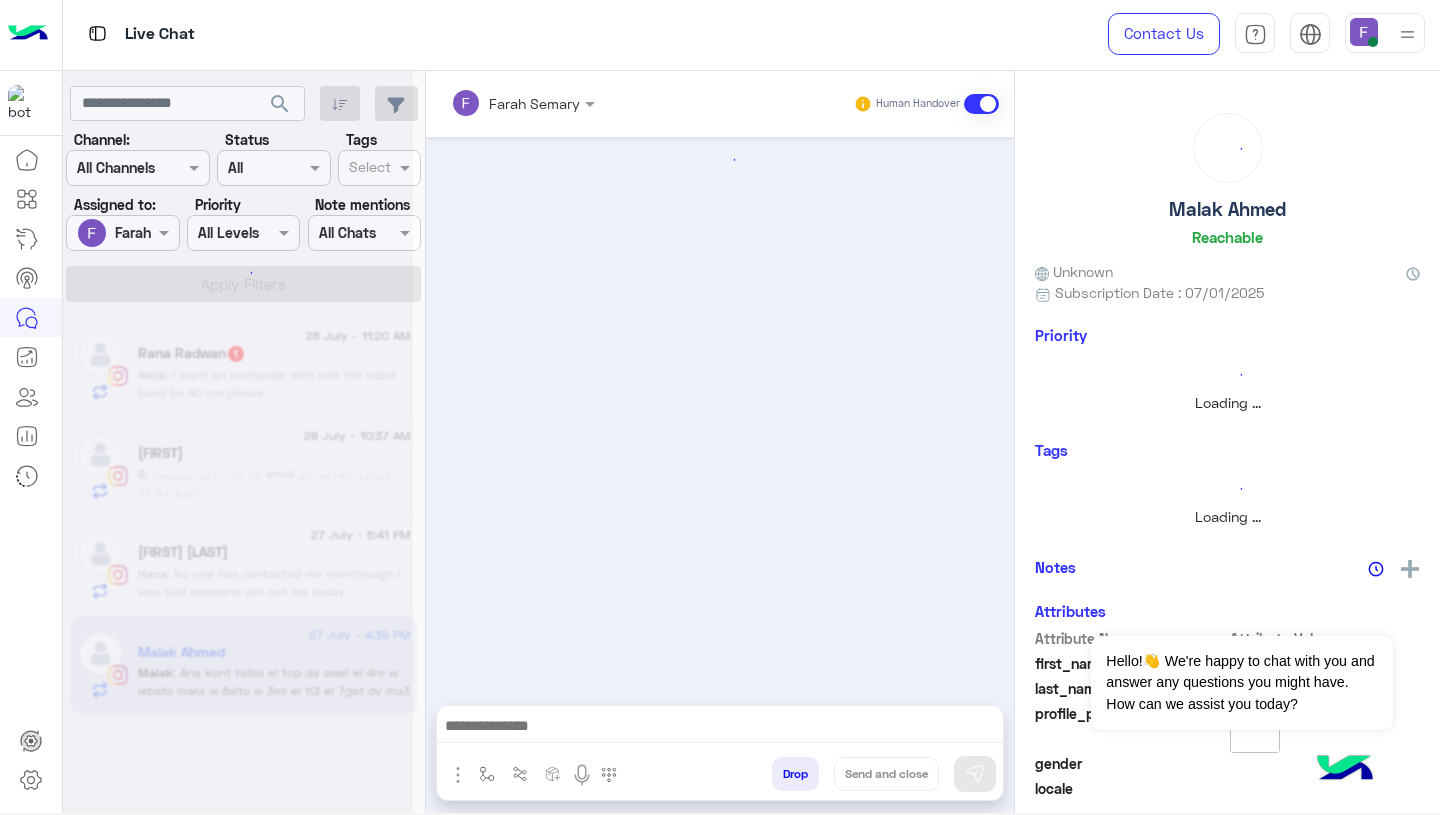 scroll, scrollTop: 1981, scrollLeft: 0, axis: vertical 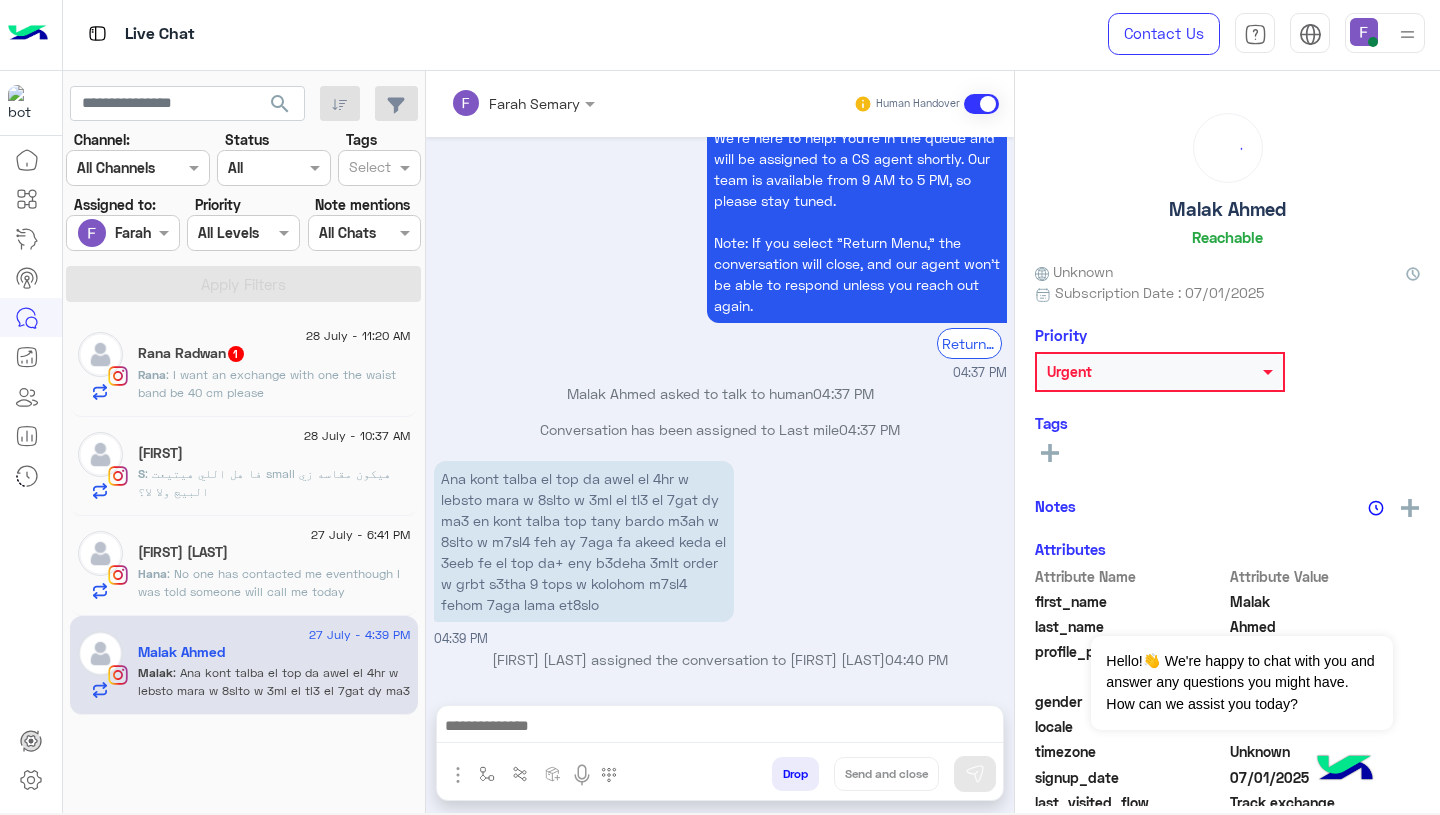 click on "28 July - 10:37 AM" 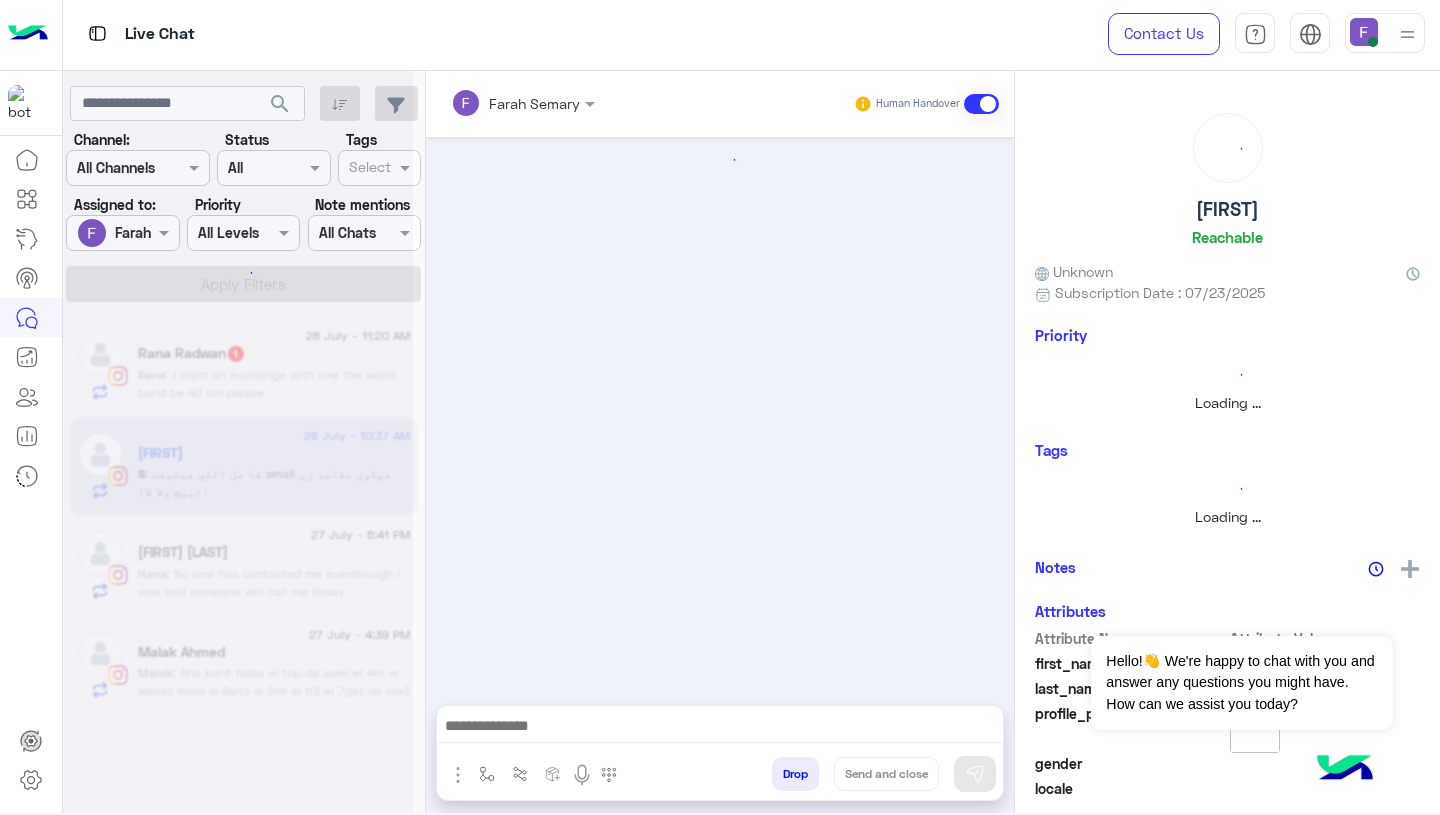 scroll 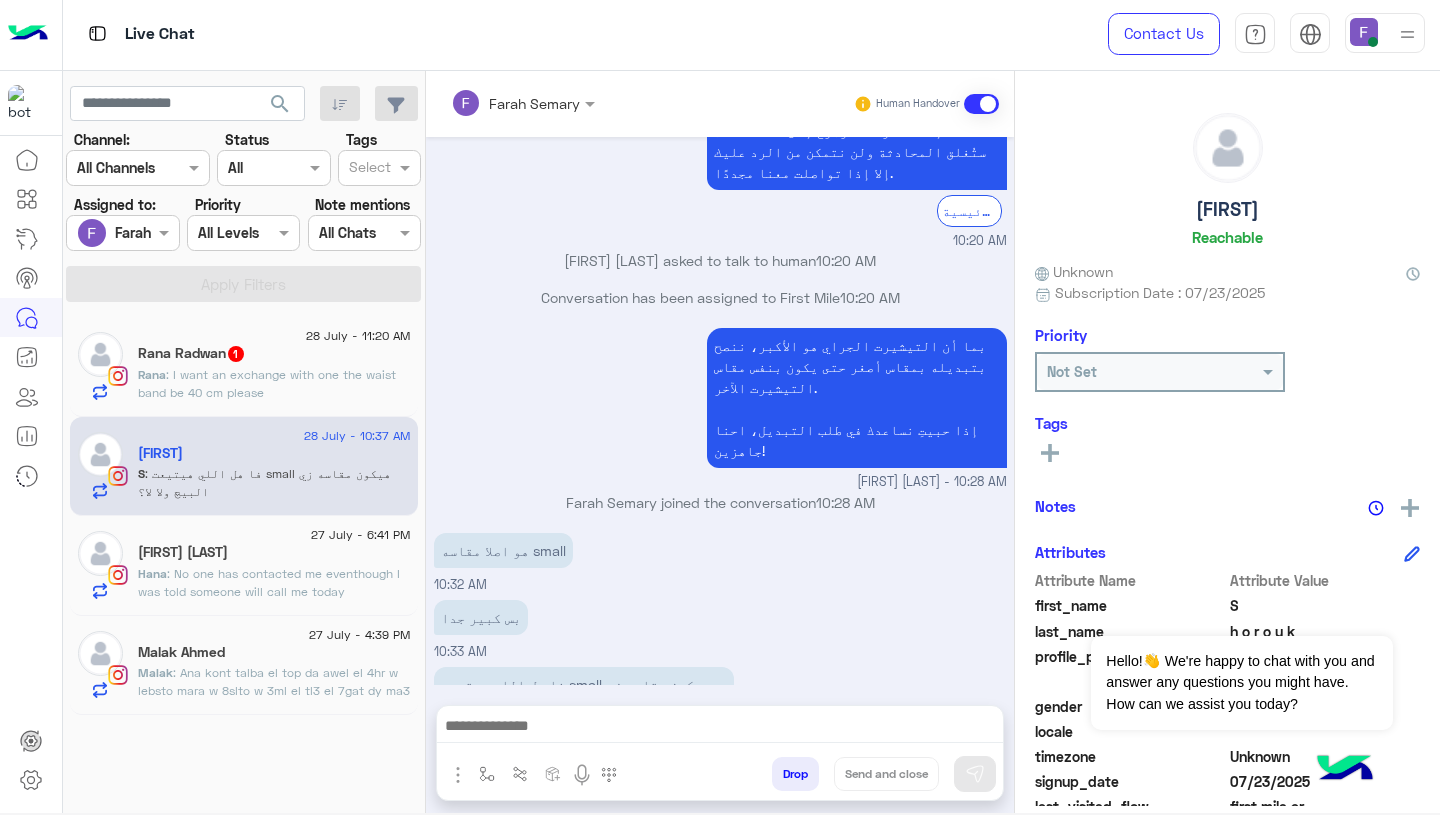 click on "27 July - 6:41 PM" 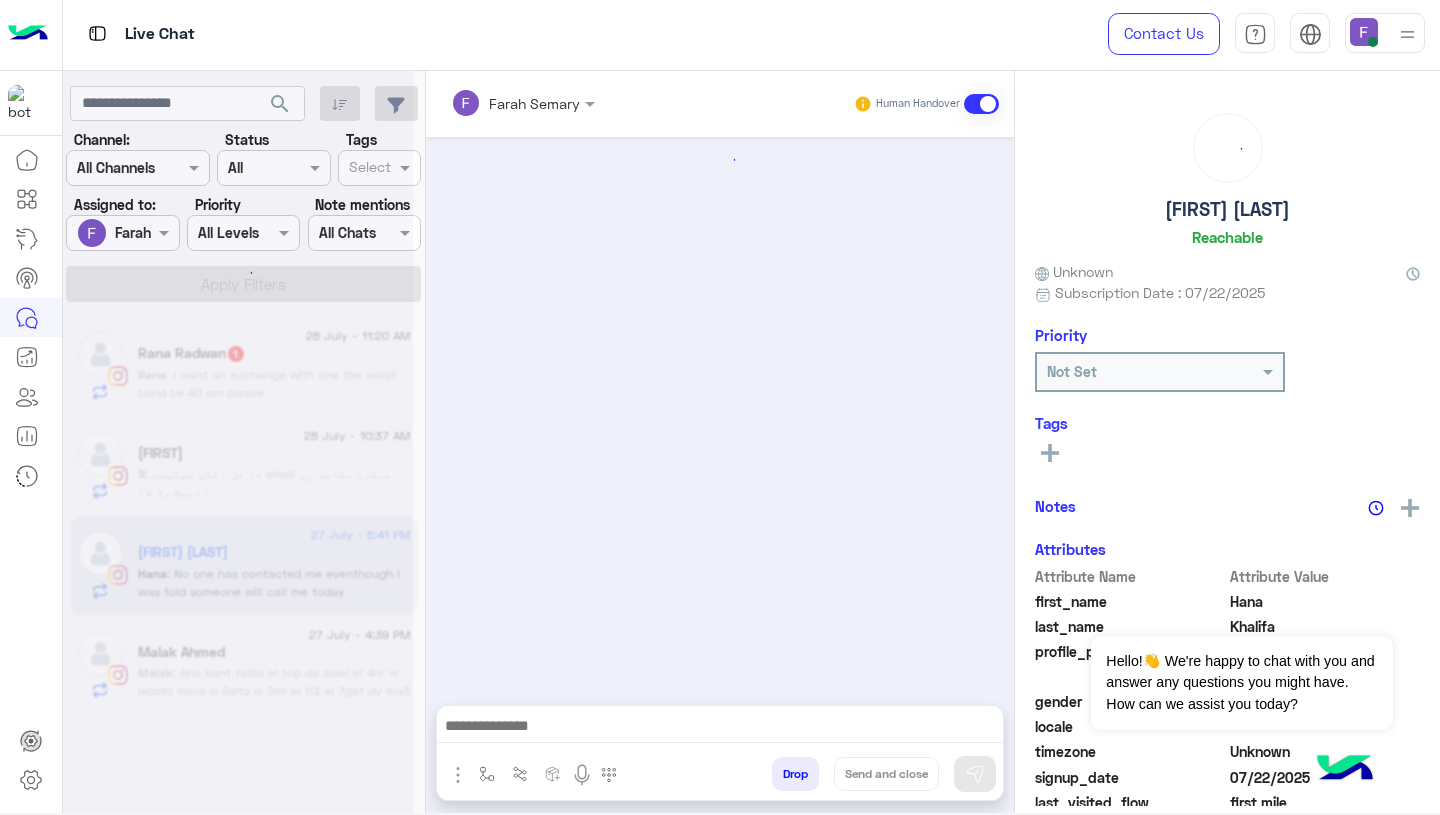click 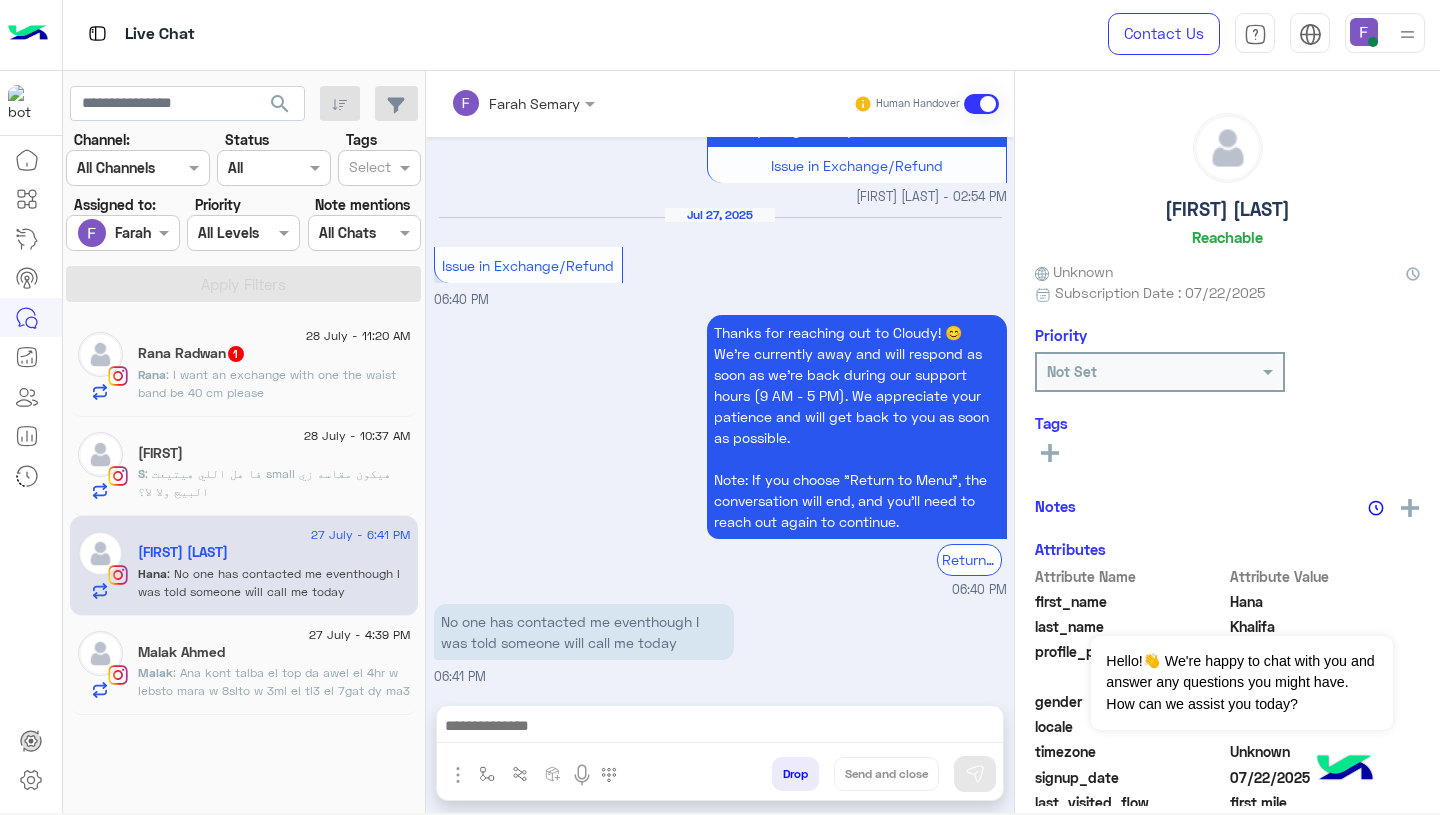 click on "Malak Ahmed" 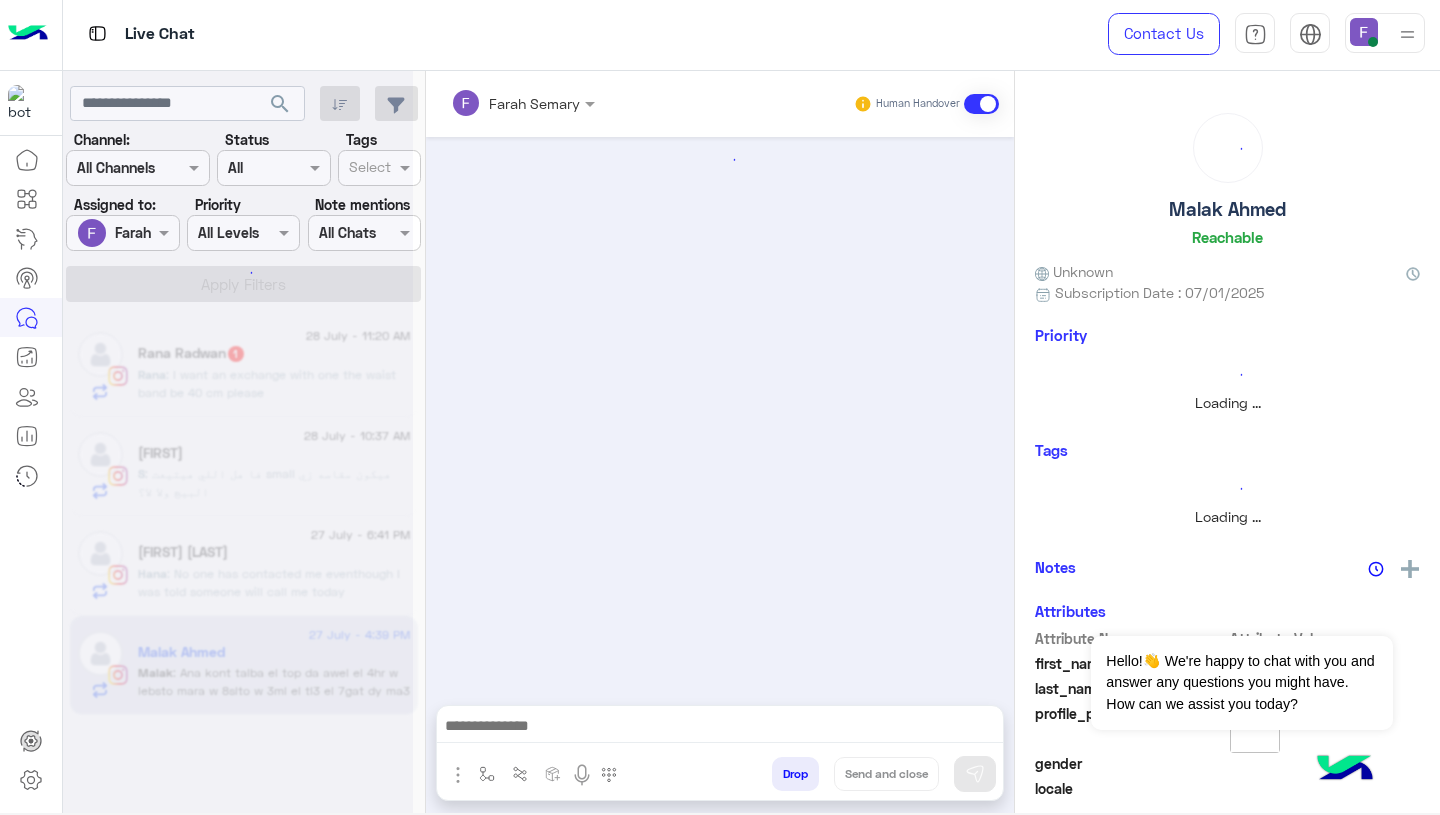click 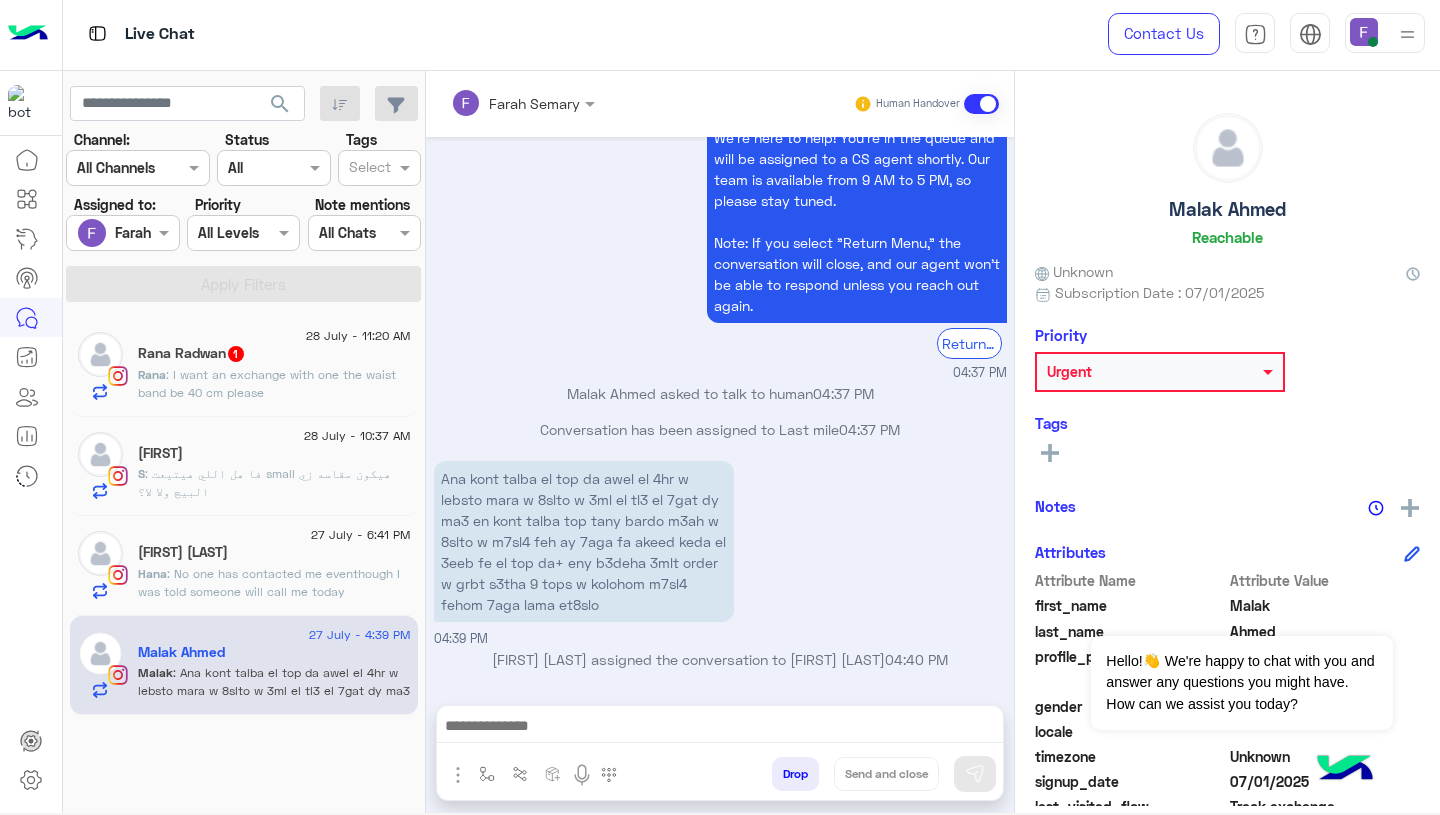click on ": فا هل اللي هيتيعت small هيكون مقاسه زي البيچ ولا لا؟" 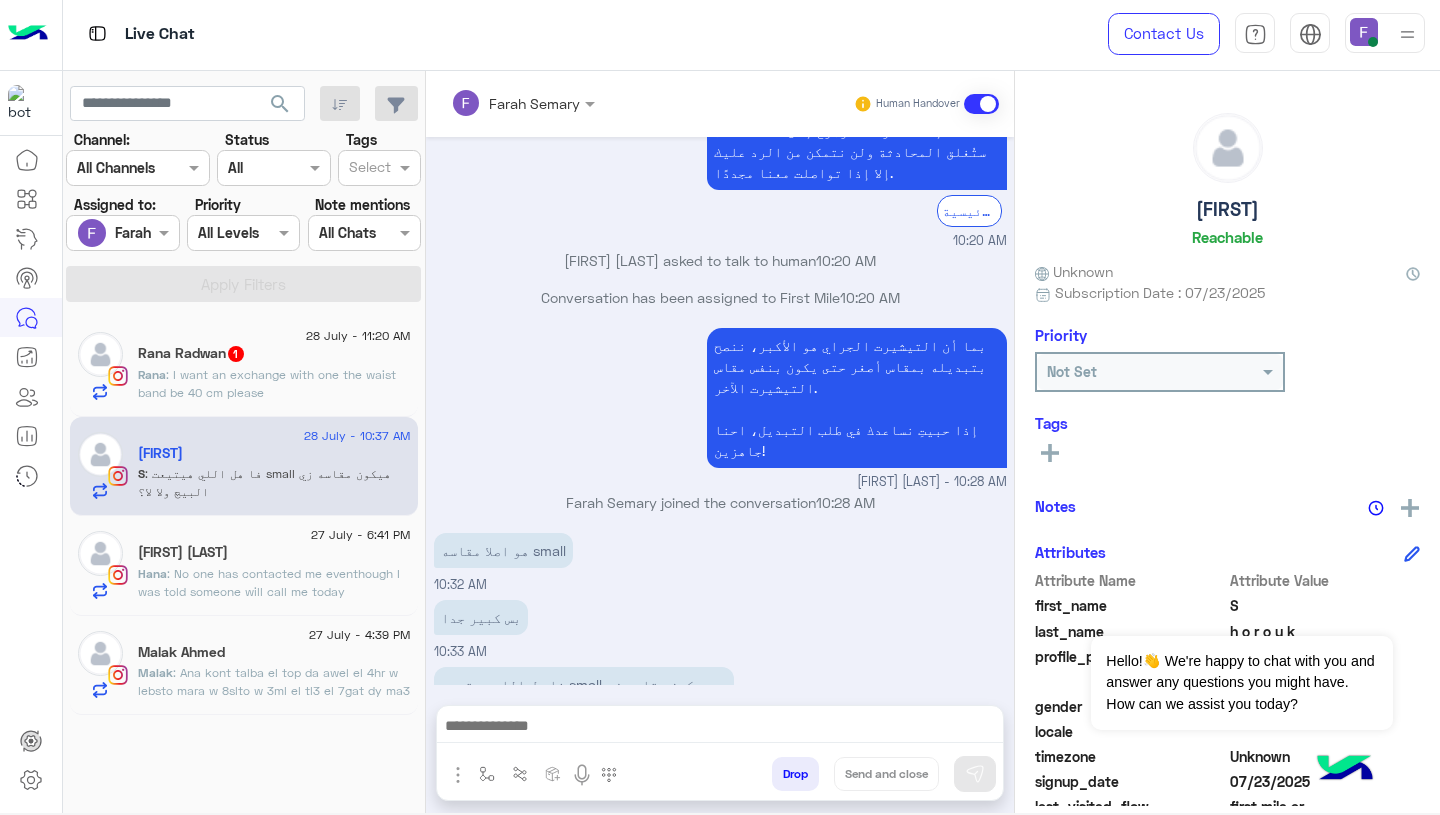 click on ": No one has contacted me eventhough I was told someone will call me today" 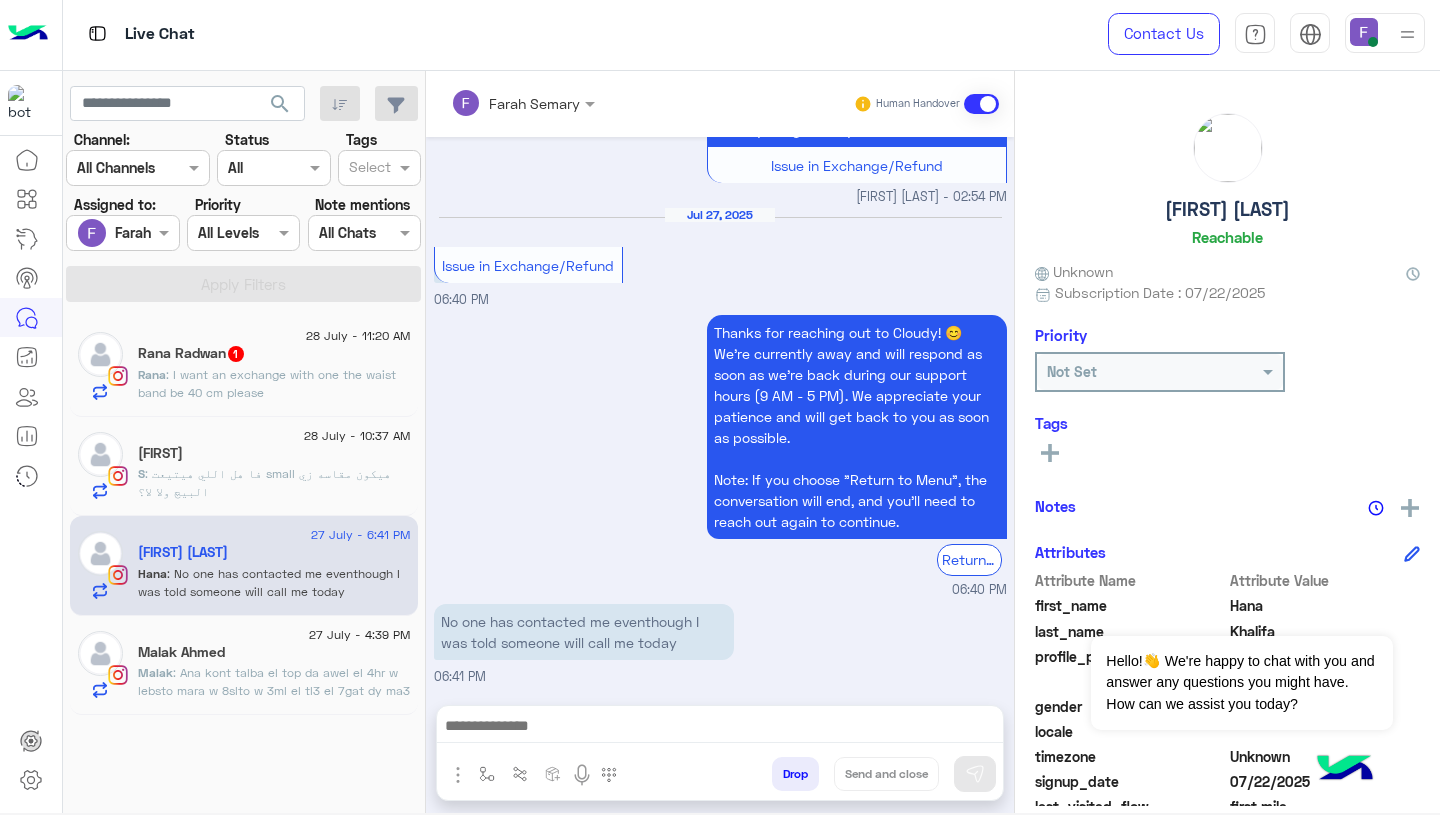 click on ": فا هل اللي هيتيعت small هيكون مقاسه زي البيچ ولا لا؟" 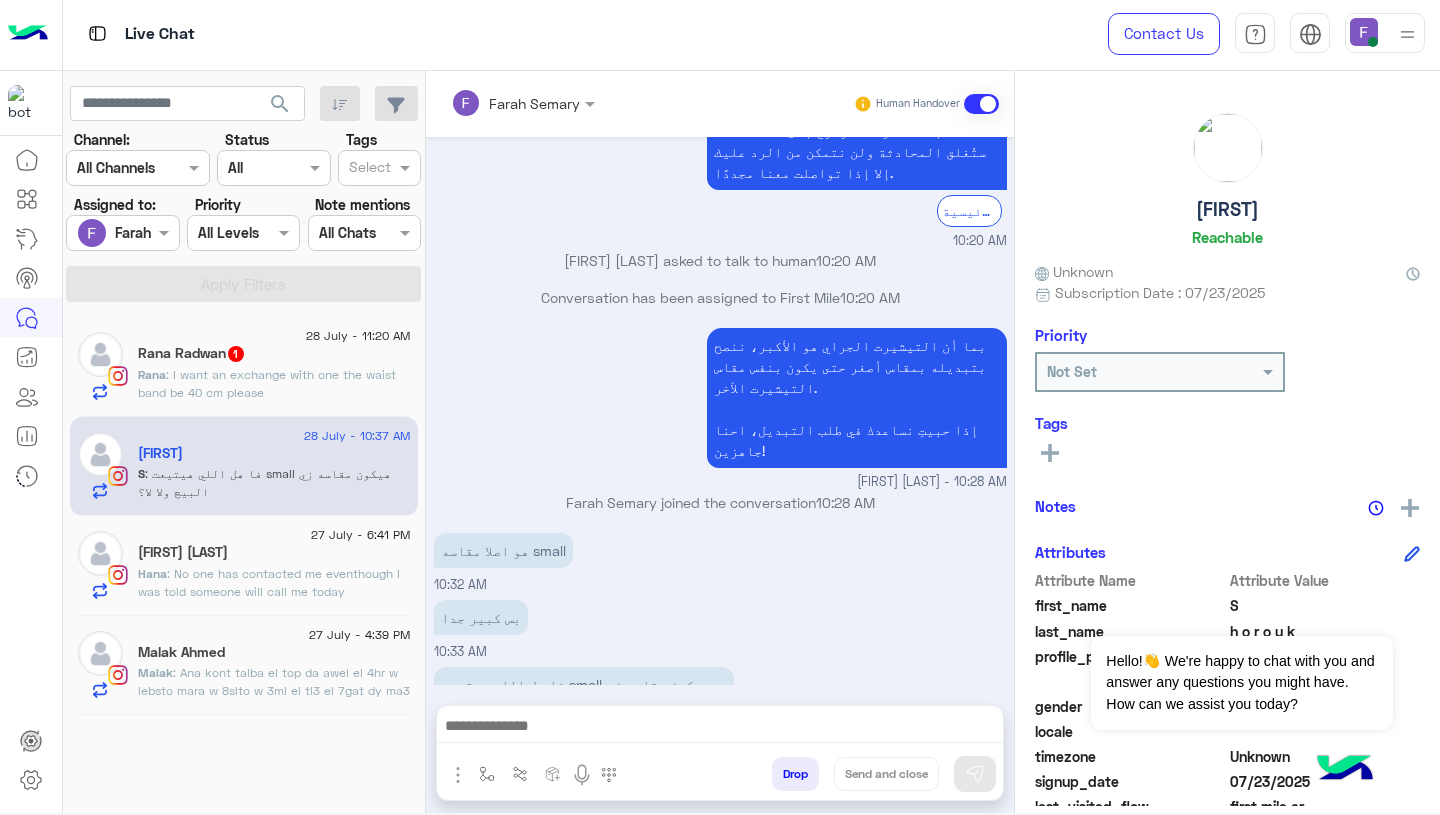 click on "Hana : No one has contacted me eventhough I was told someone will call me today" 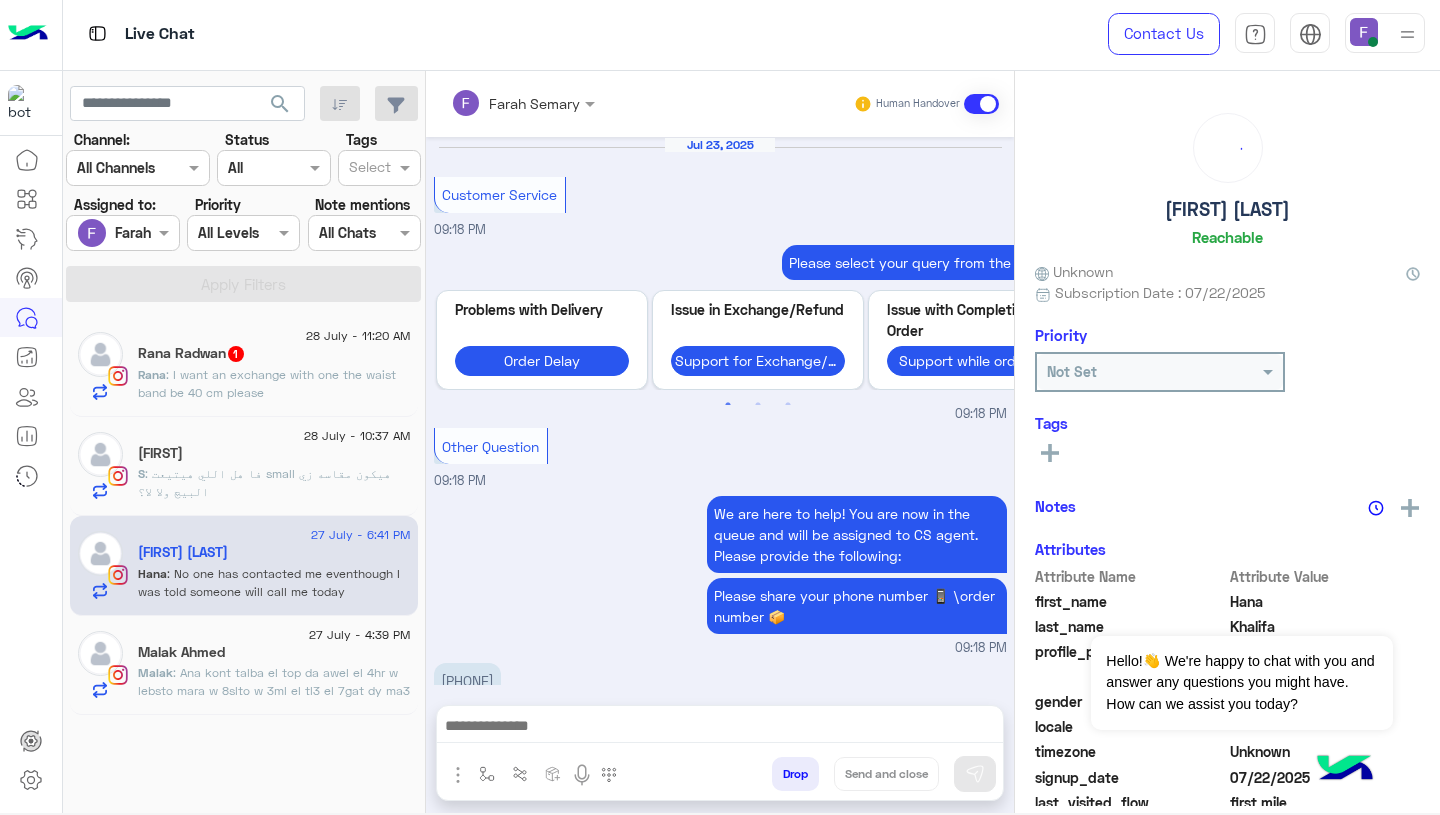 click on "27 July - 4:39 PM" 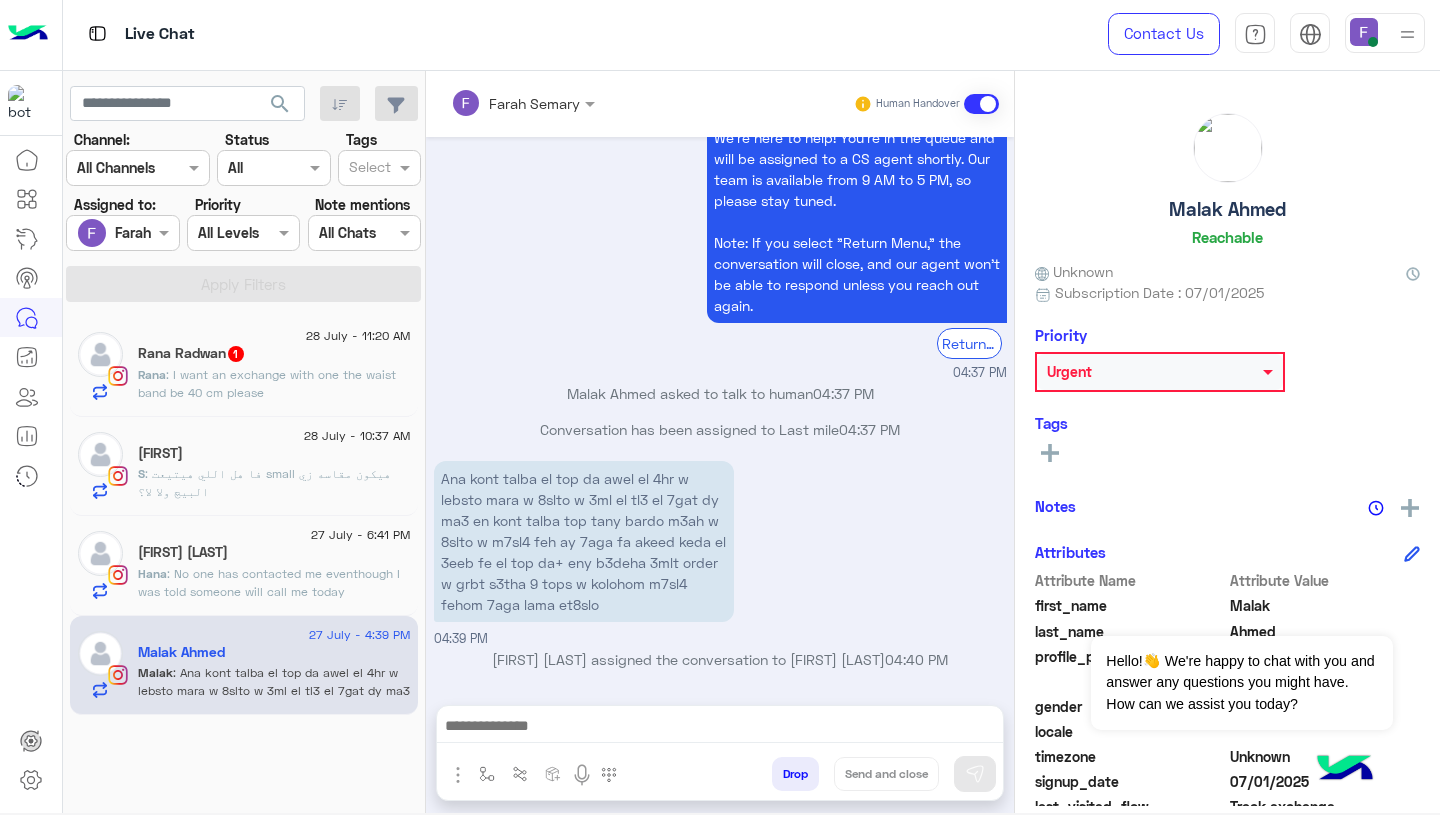 click on "[FIRST] [LAST]" 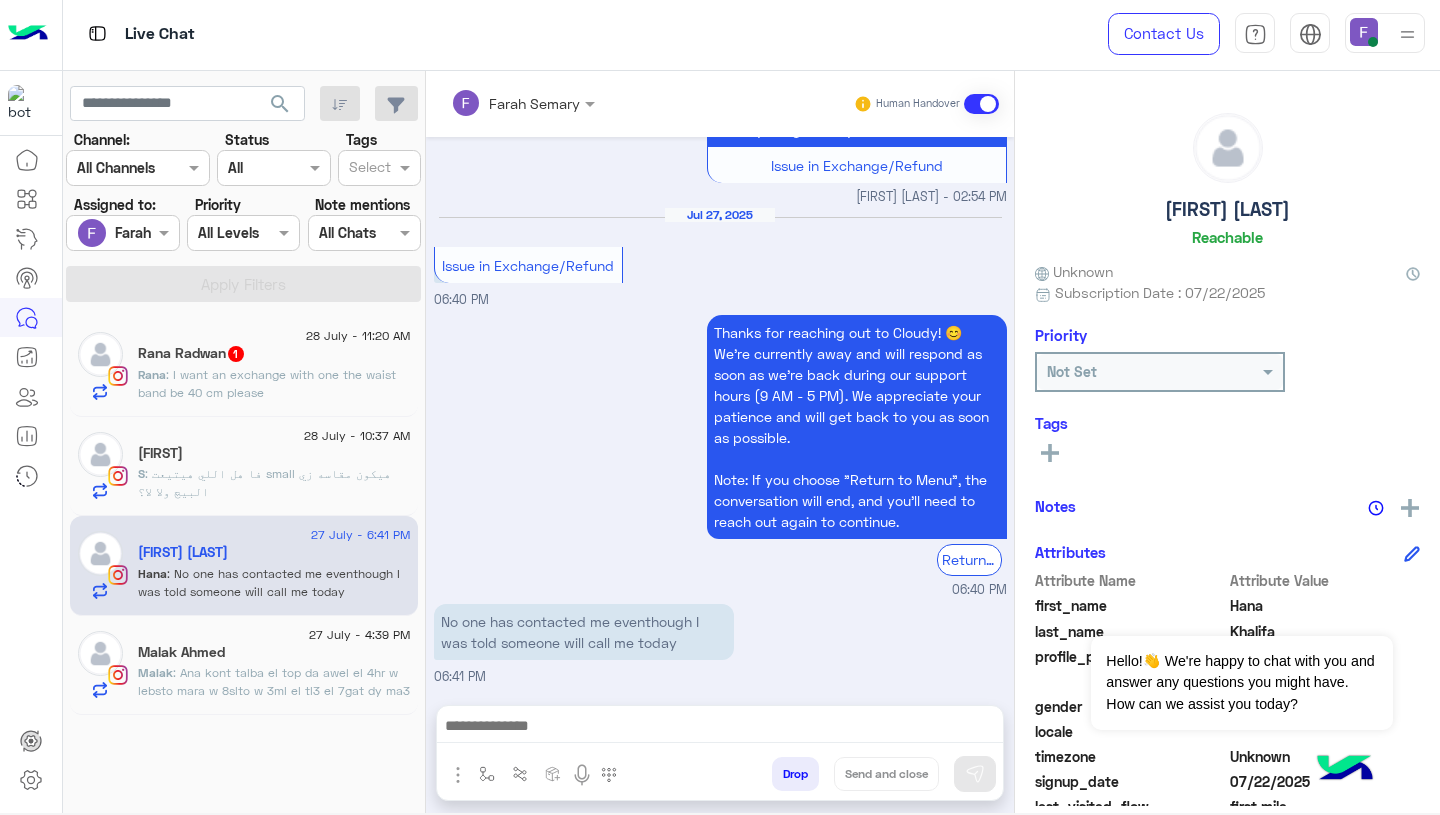 click on ": فا هل اللي هيتيعت small هيكون مقاسه زي البيچ ولا لا؟" 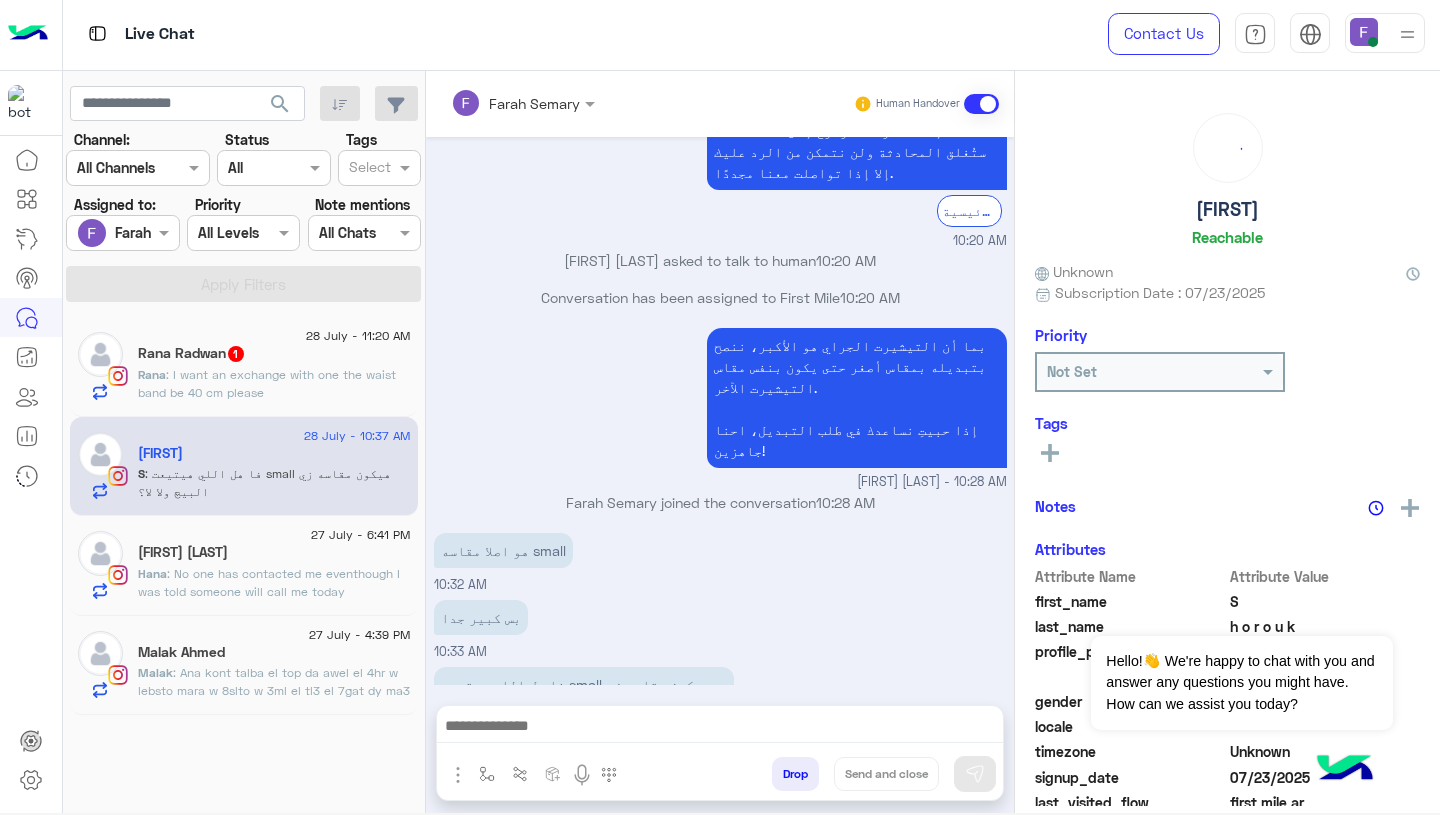 click on "[FIRST] [LAST]" 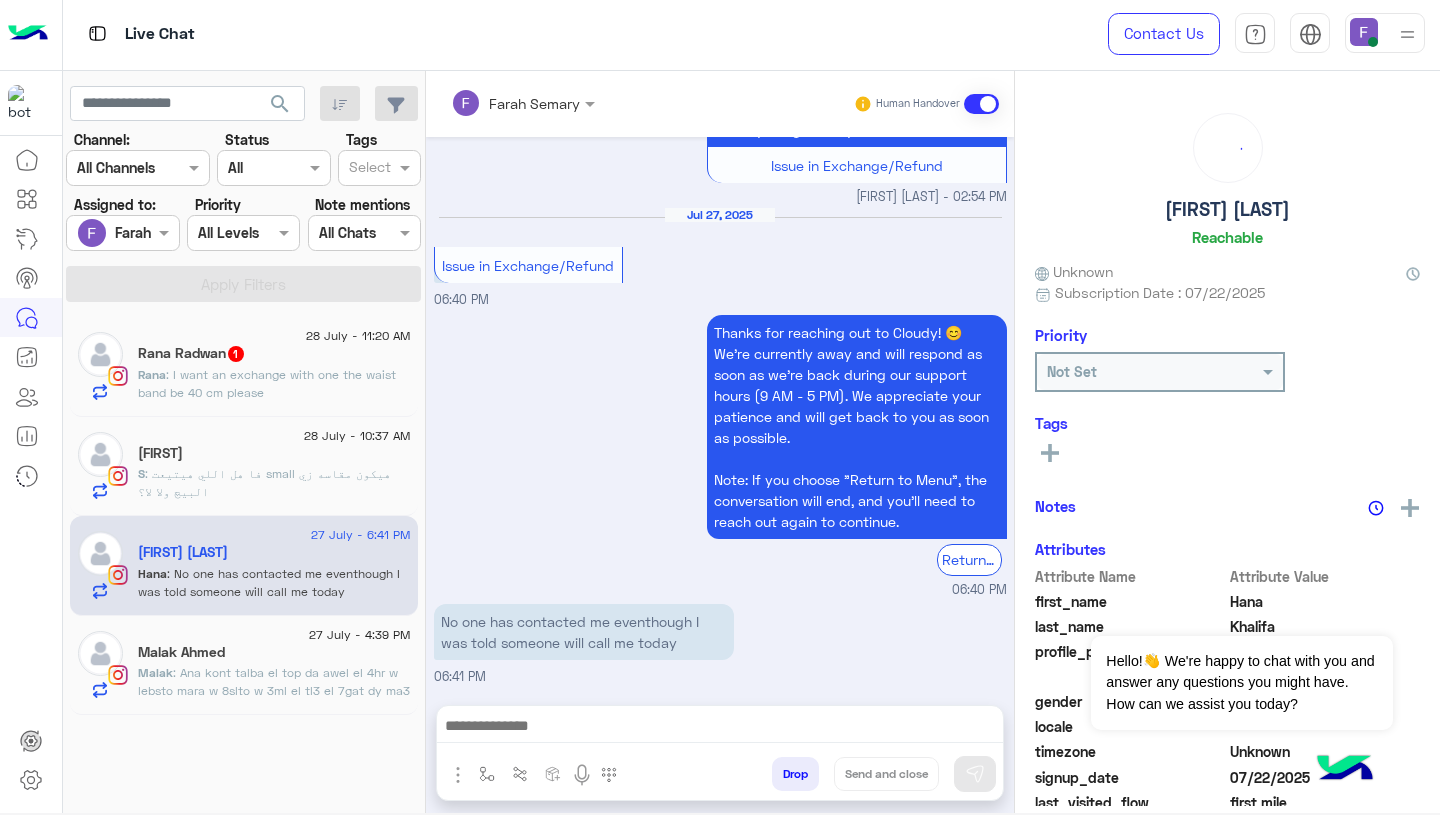 click on "Malak Ahmed" 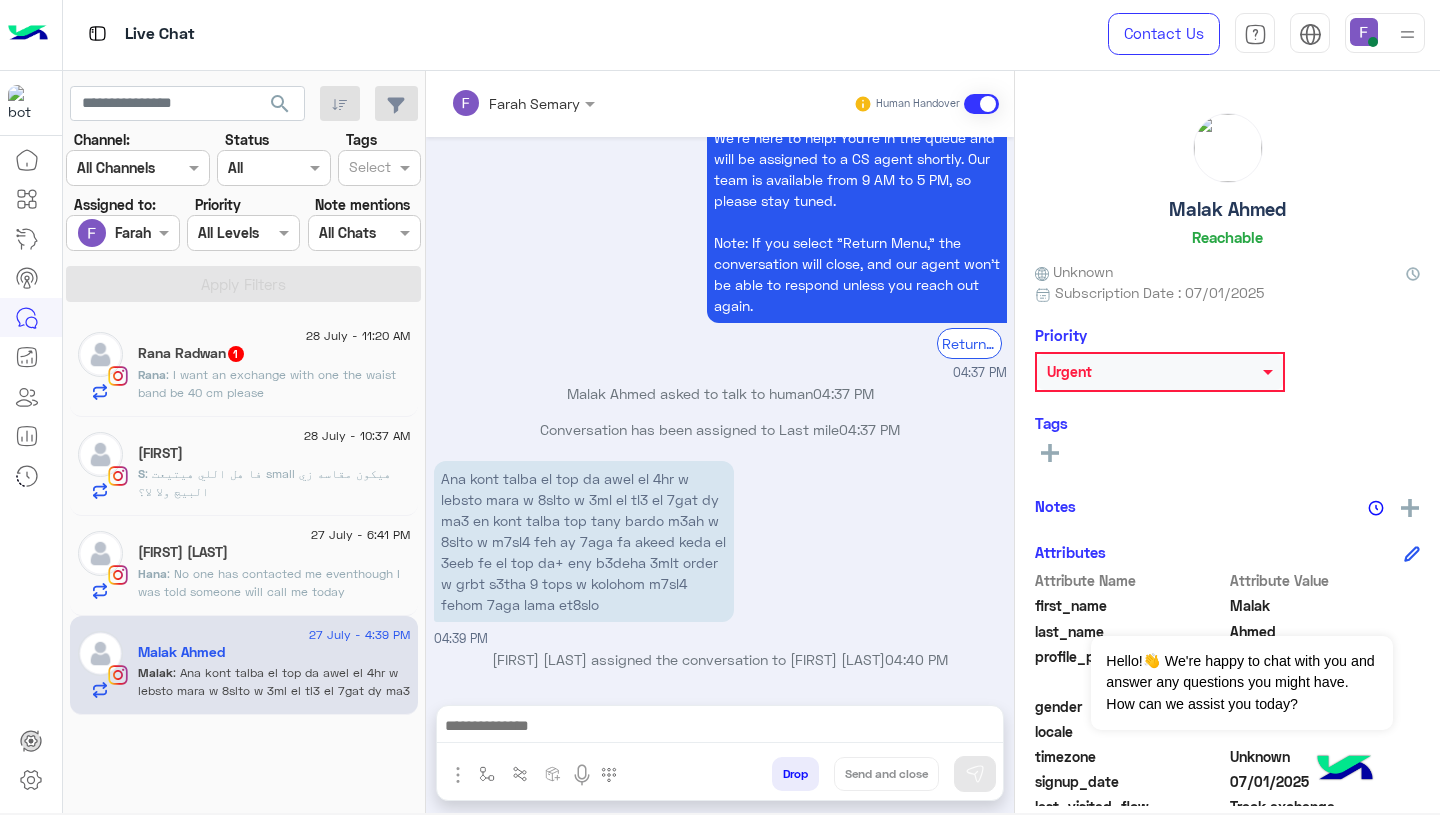 click on "Hana : No one has contacted me eventhough I was told someone will call me today" 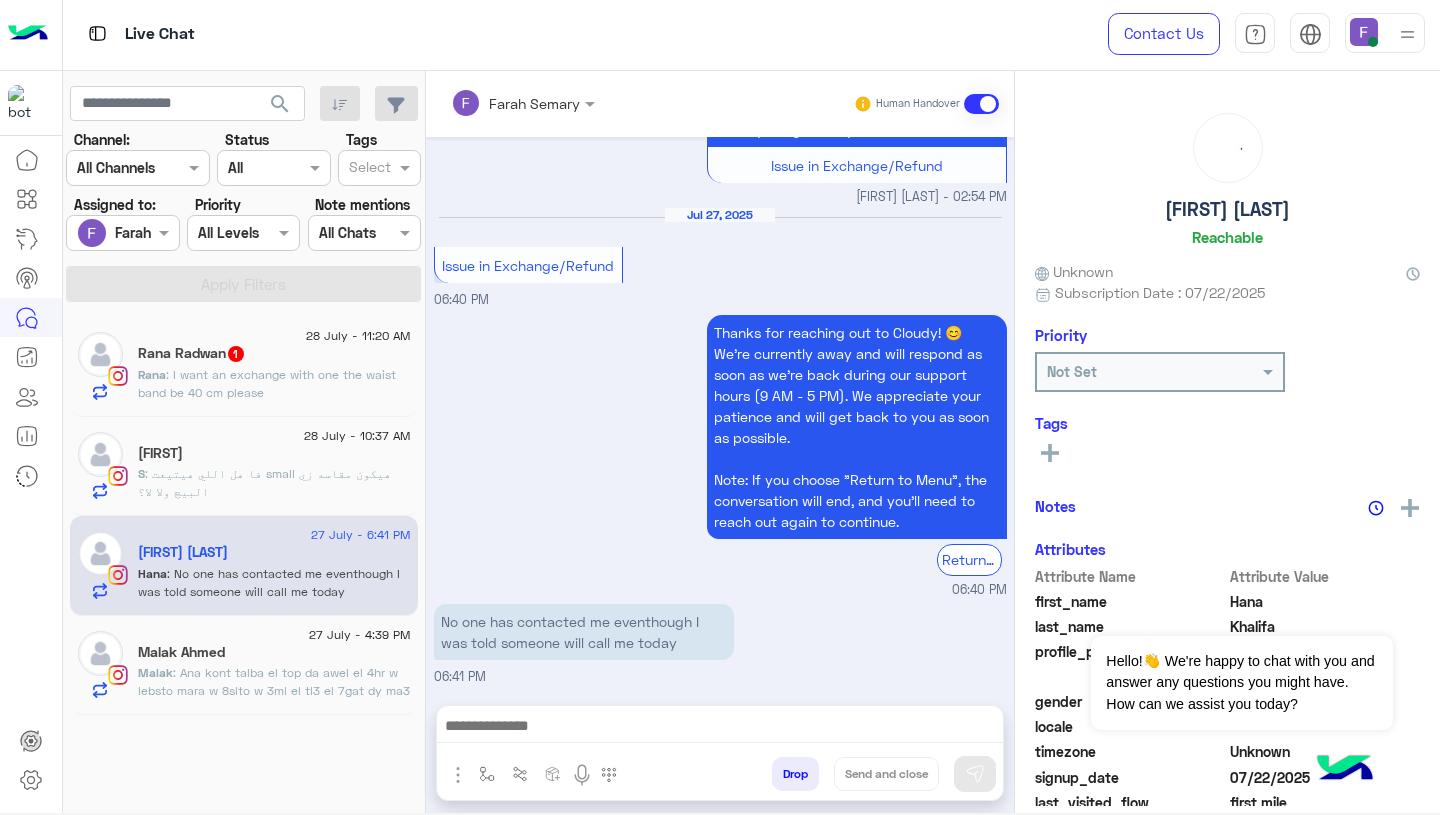 click on ": فا هل اللي هيتيعت small هيكون مقاسه زي البيچ ولا لا؟" 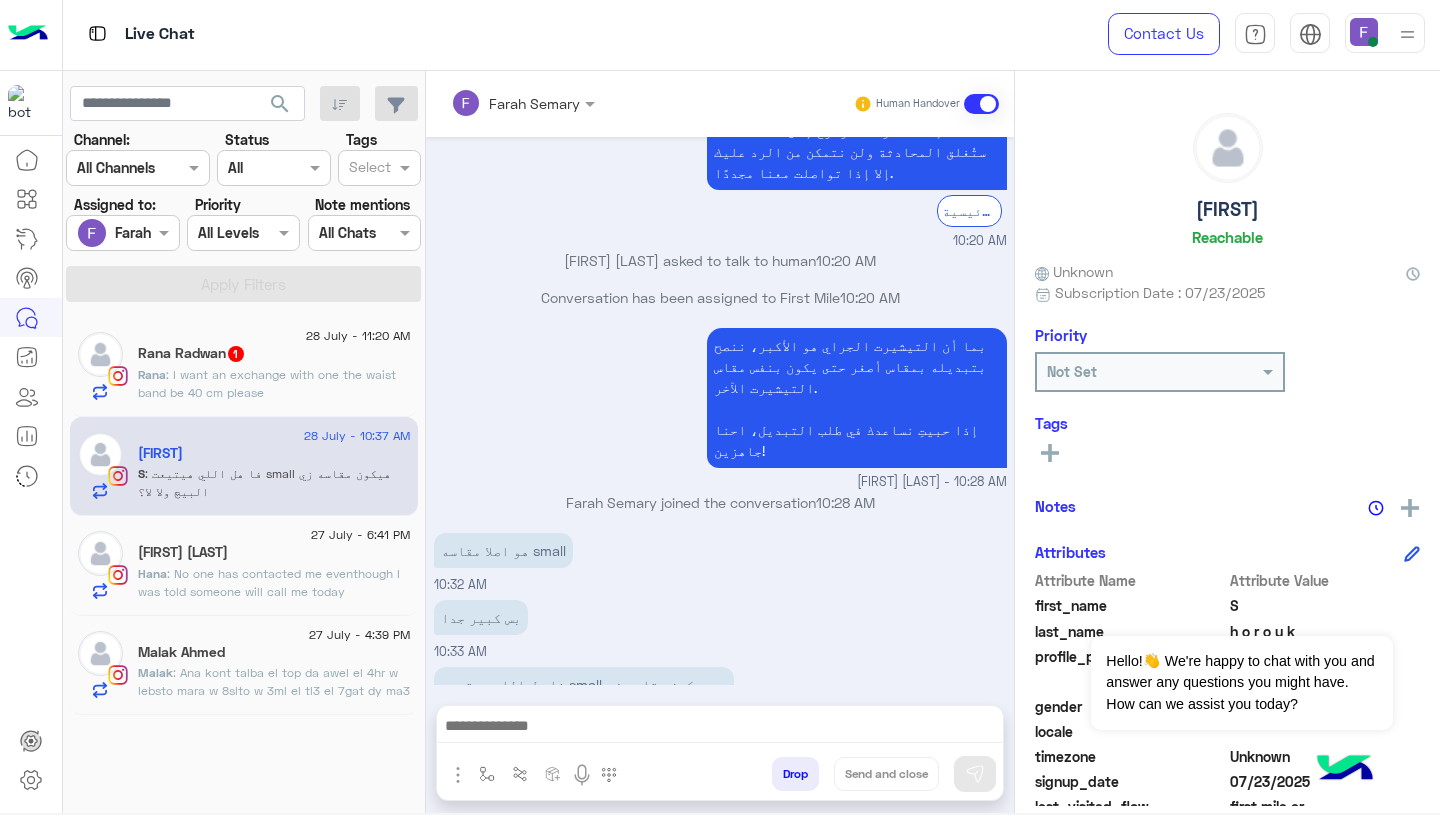click on ": I want an exchange with one the waist band be 40 cm please" 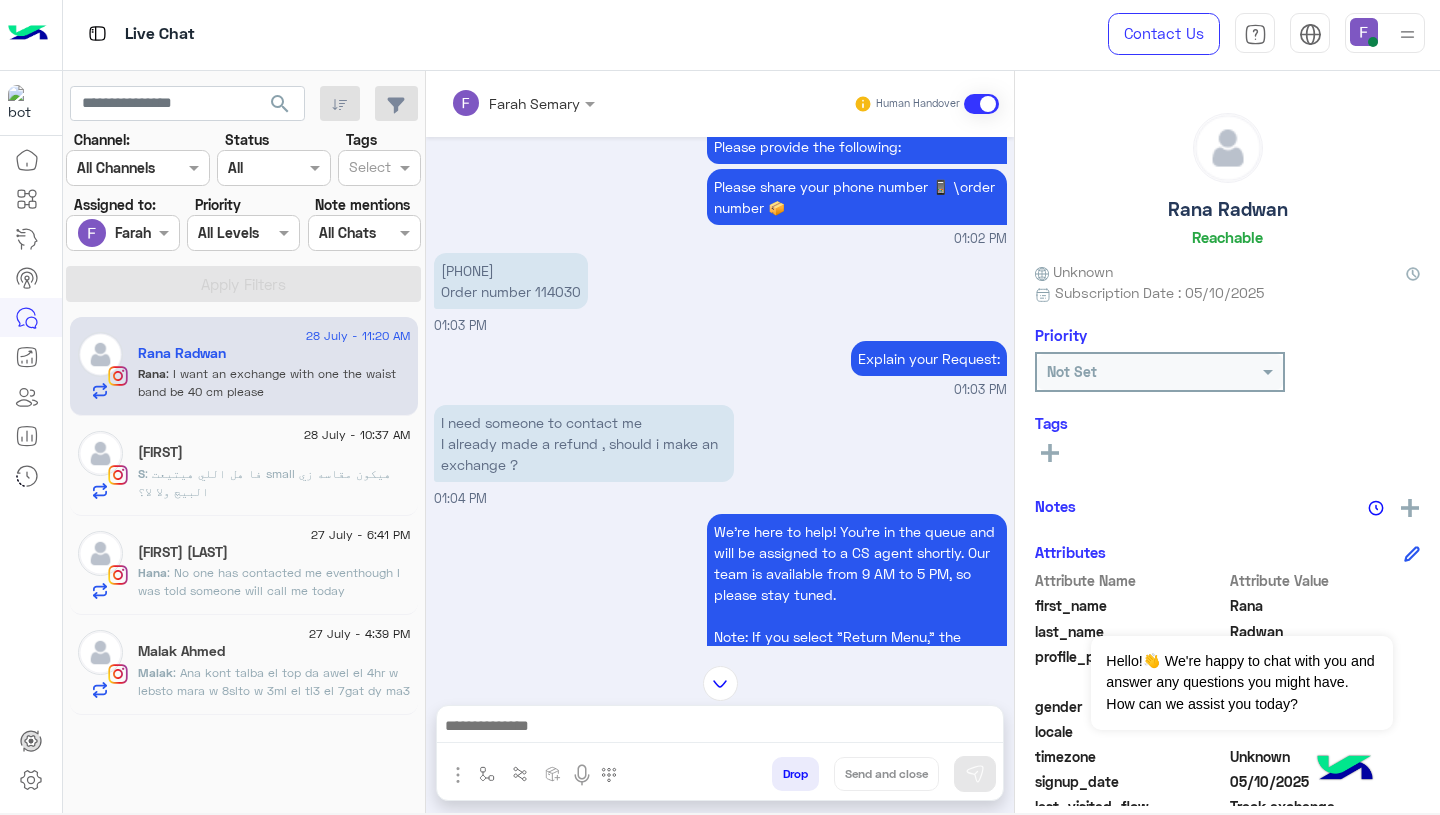click on "01226823237  Order number 114030" at bounding box center [511, 281] 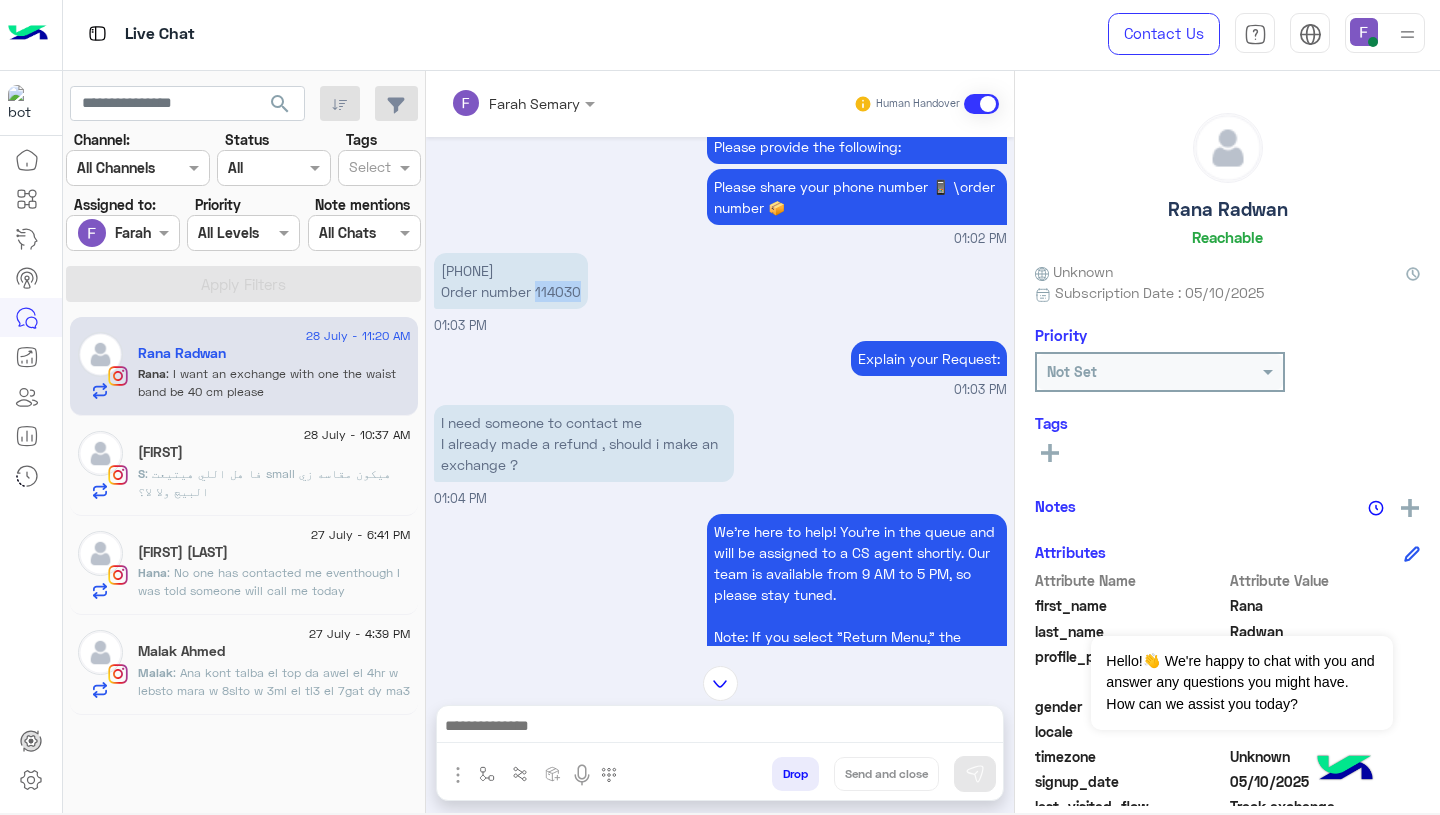 click on "01226823237  Order number 114030" at bounding box center [511, 281] 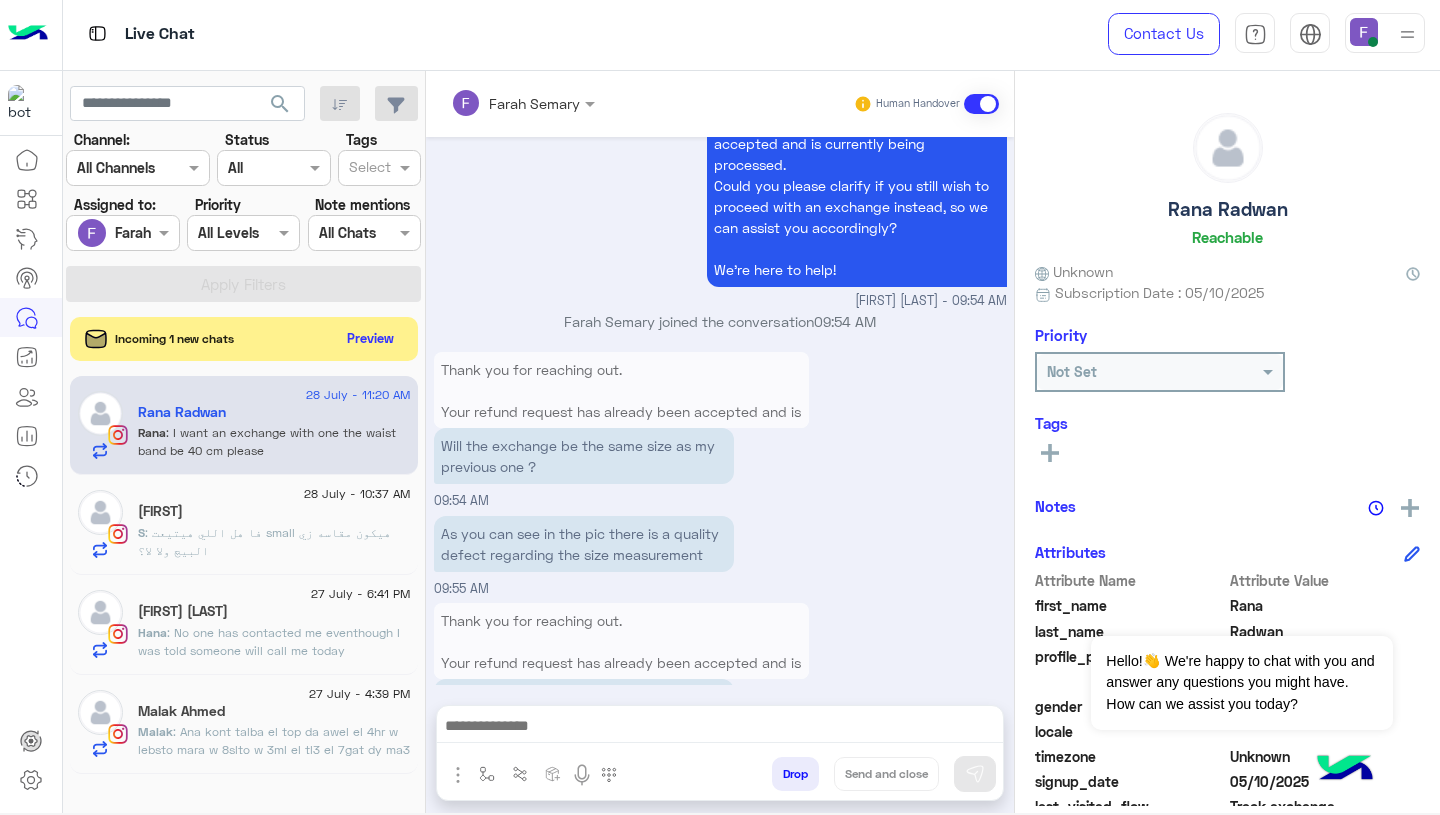 scroll, scrollTop: 1663, scrollLeft: 0, axis: vertical 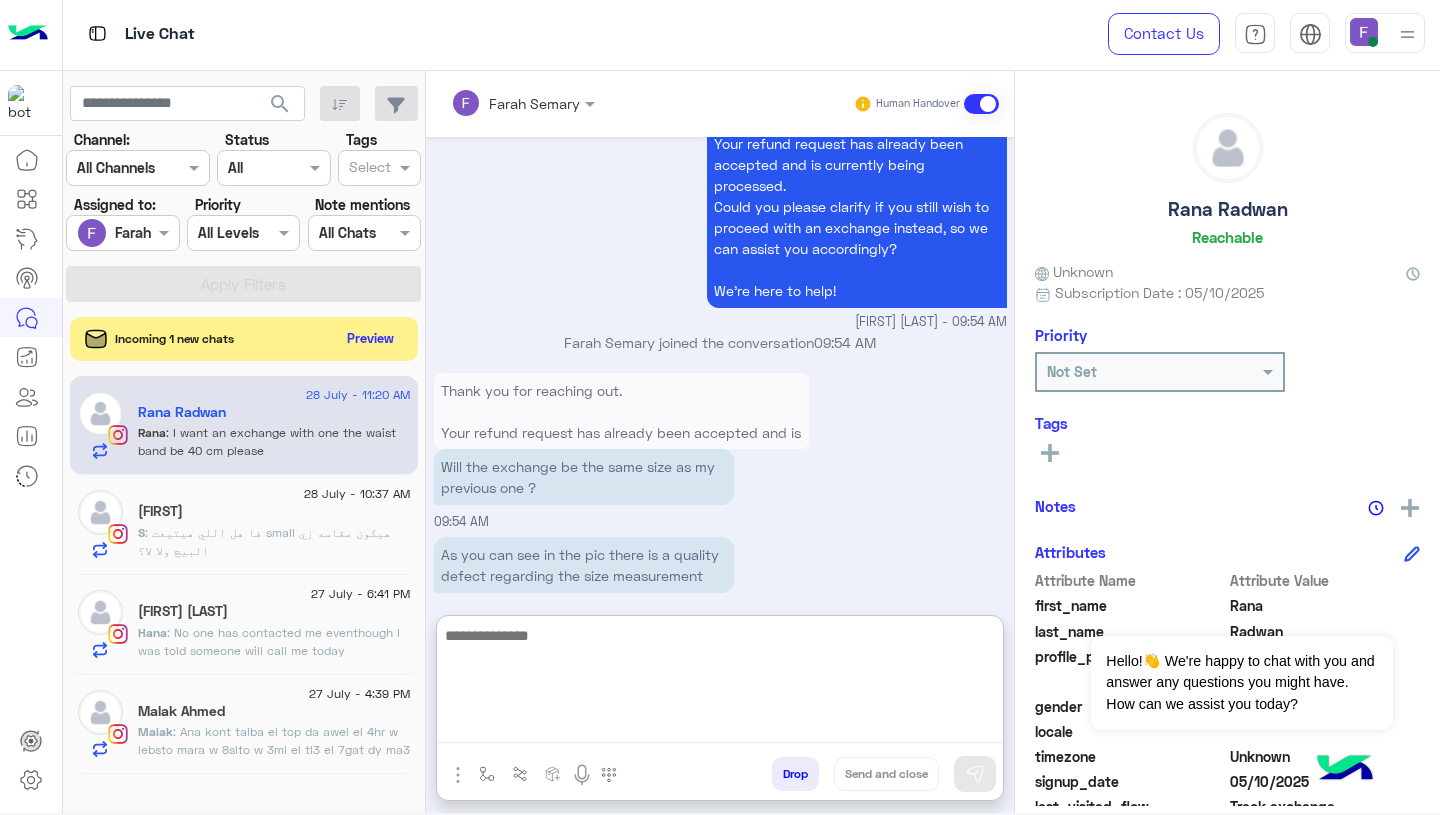 click at bounding box center (720, 683) 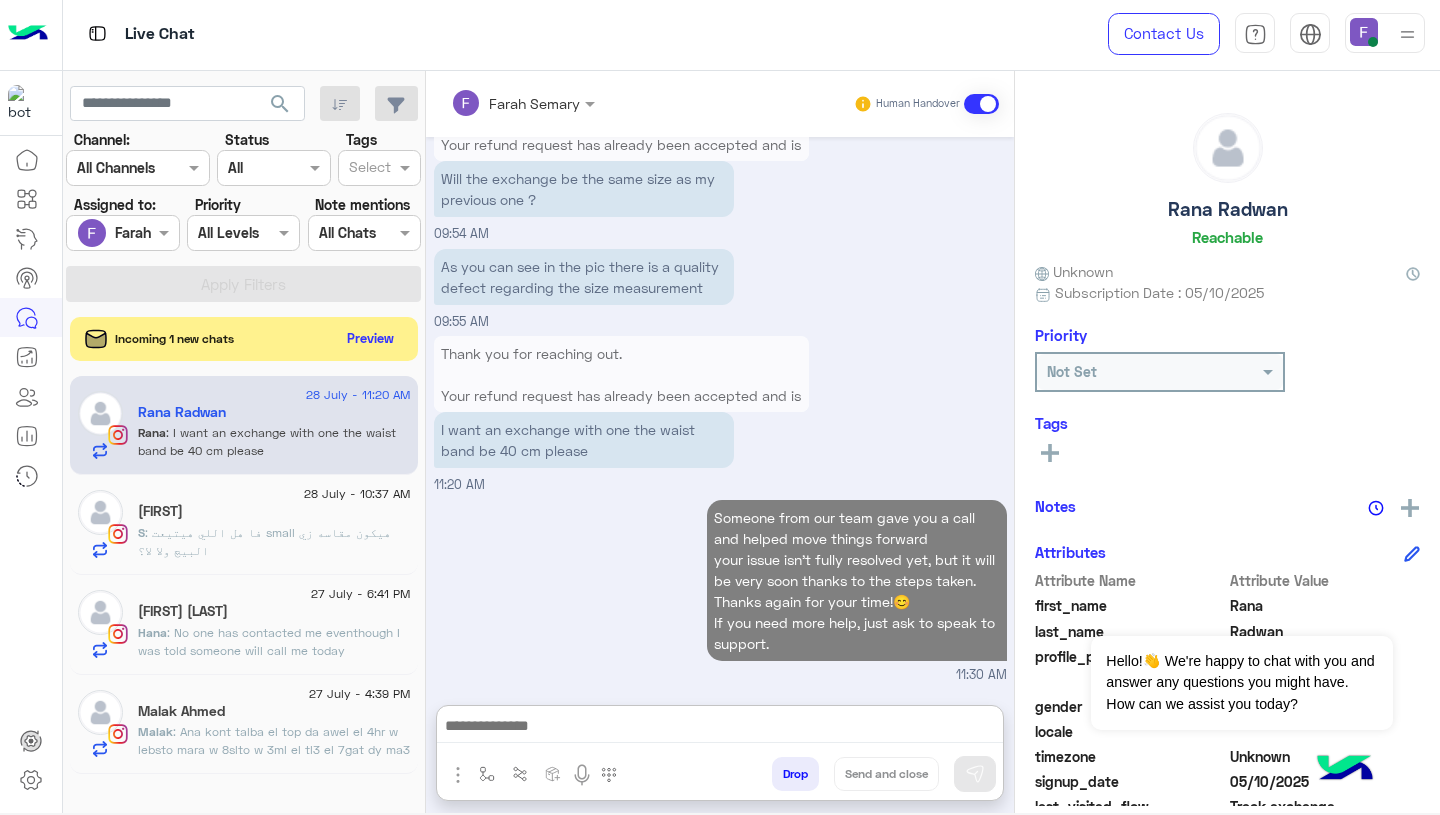 click on "Someone from our team gave you a call and helped move things forward  your issue isn’t fully resolved yet, but it will be very soon thanks to the steps taken. Thanks again for your time!😊  If you need more help, just ask to speak to support.   11:30 AM" at bounding box center (720, 590) 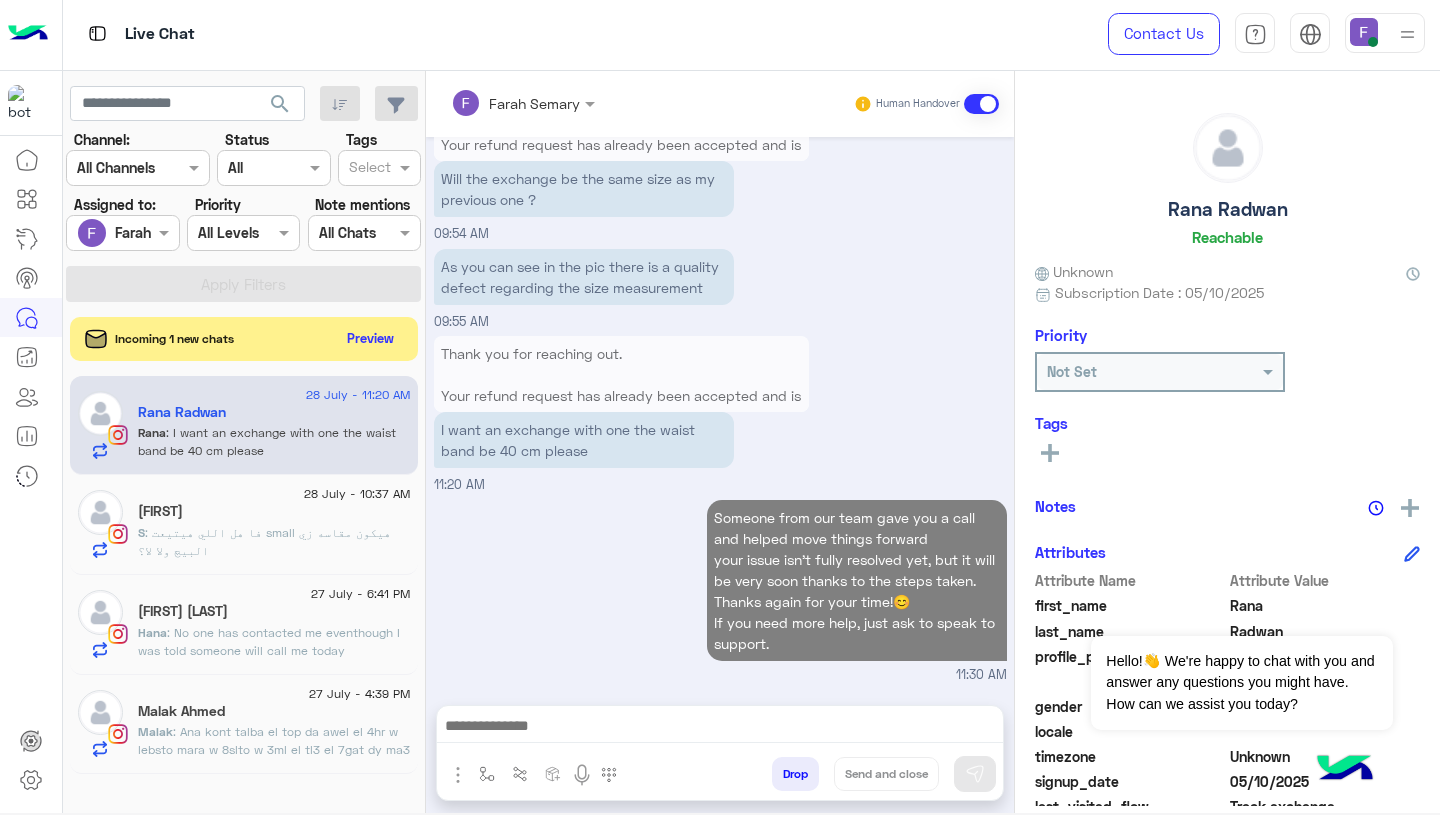 scroll, scrollTop: 1970, scrollLeft: 0, axis: vertical 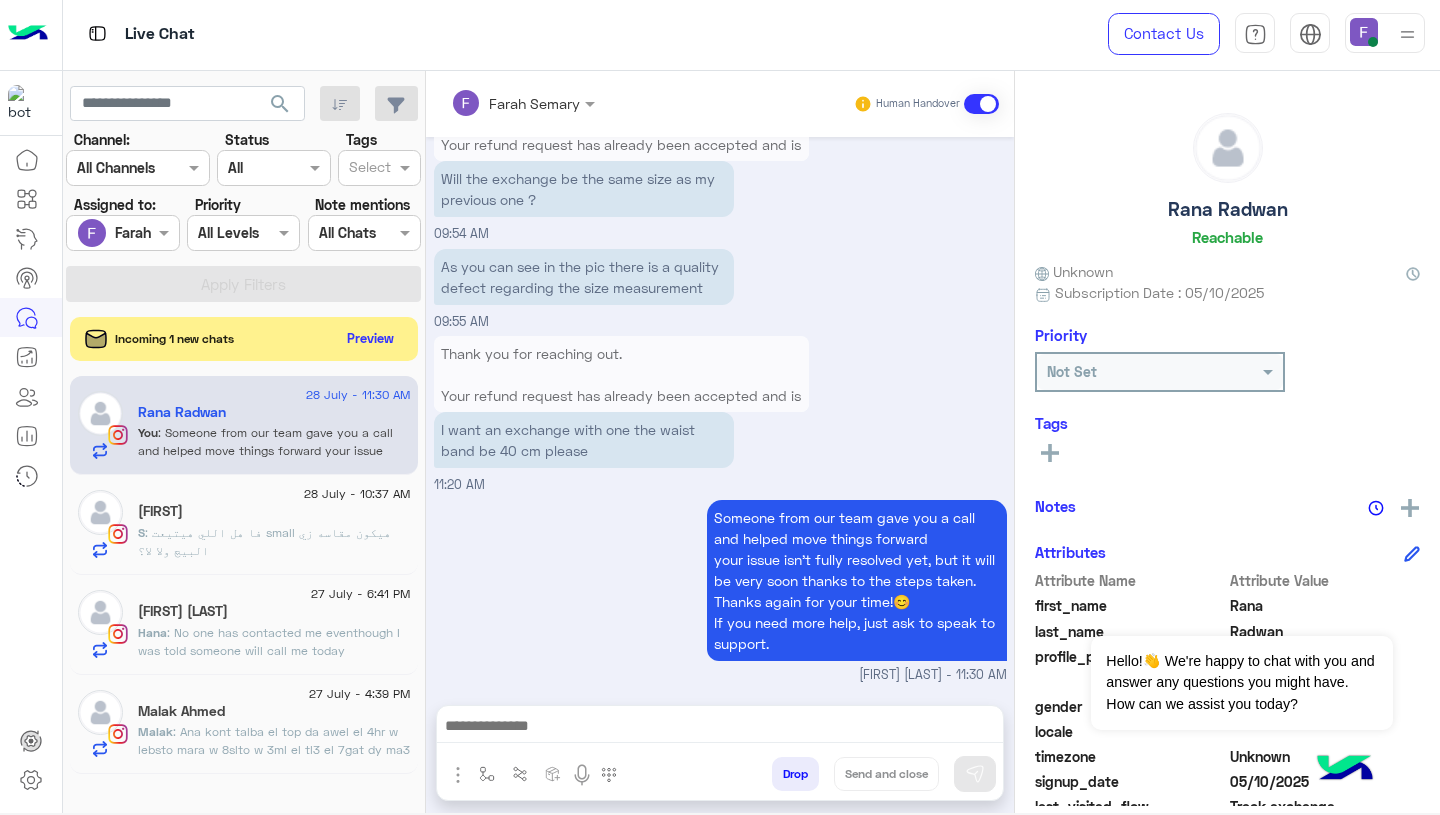 click on "27 July - 4:39 PM  Malak Ahmed  Malak : Ana kont talba el top da awel el 4hr w lebsto mara w 8slto w 3ml el tl3 el 7gat dy ma3 en kont talba top tany bardo m3ah w 8slto w m7sl4 feh ay 7aga fa akeed keda el 3eeb fe el top da+ eny b3deha 3mlt order  w grbt s3tha 9 tops w kolohom m7sl4 fehom 7aga lama et8slo" 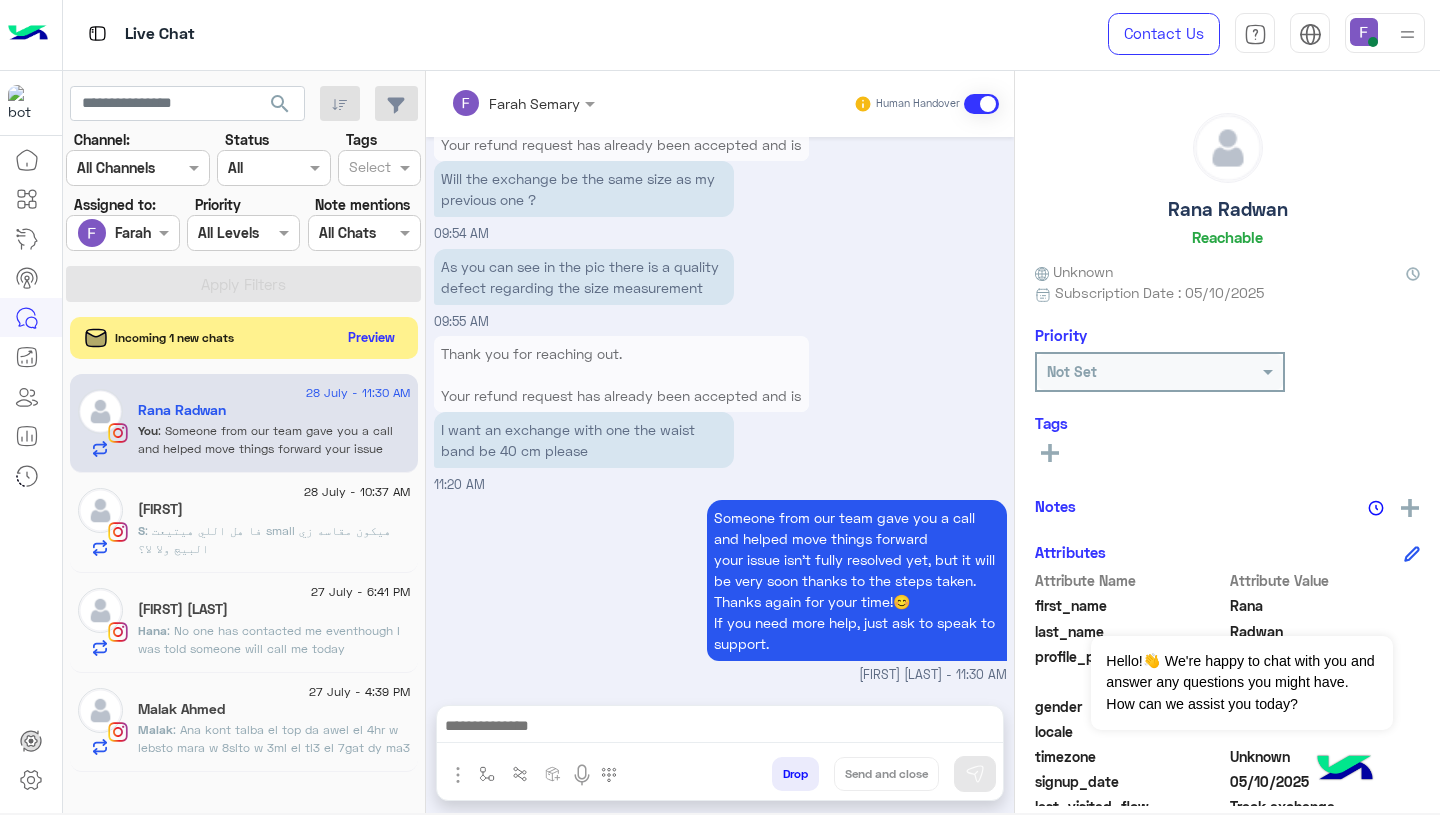 click on "Preview" 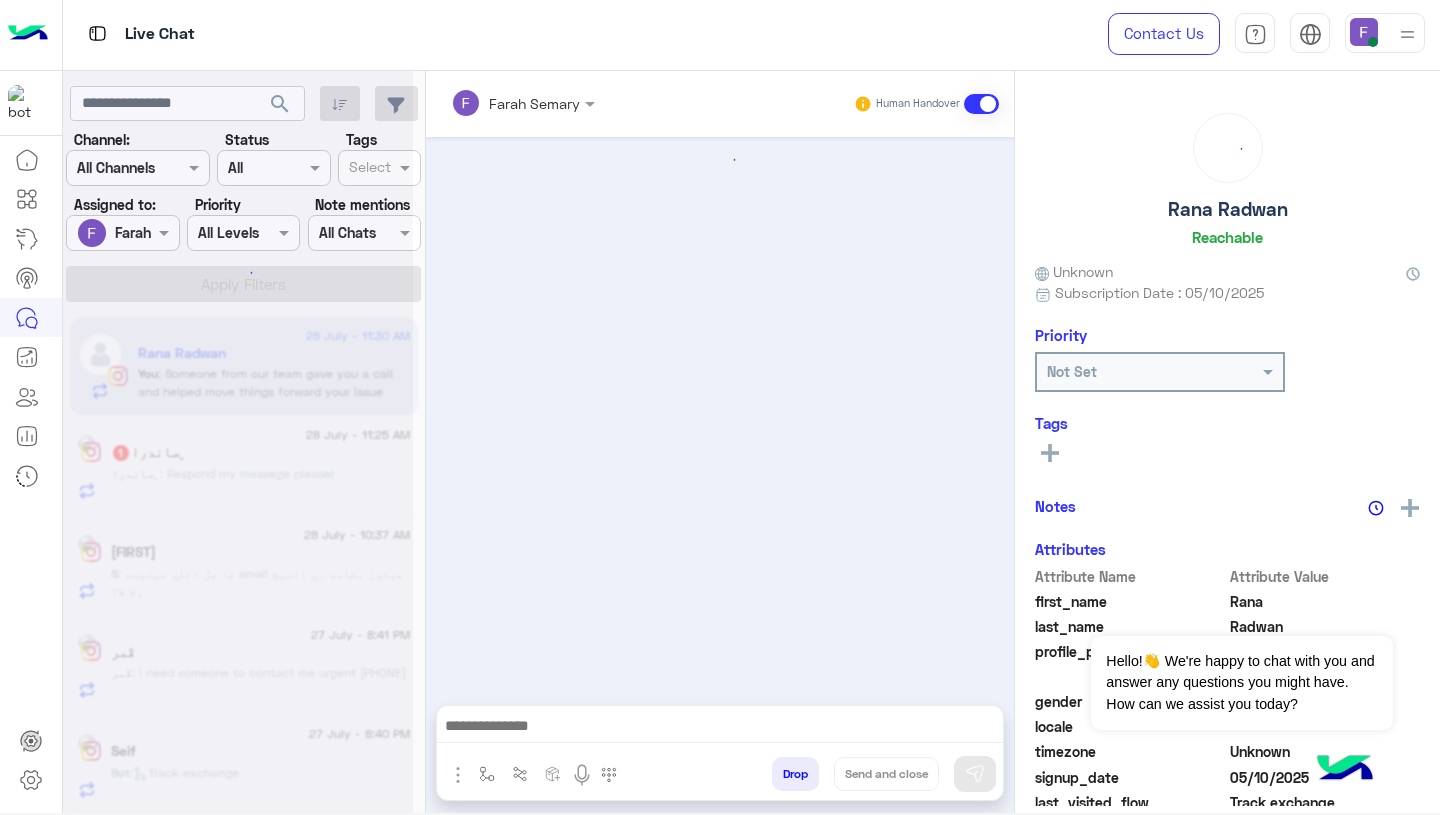 scroll, scrollTop: 1738, scrollLeft: 0, axis: vertical 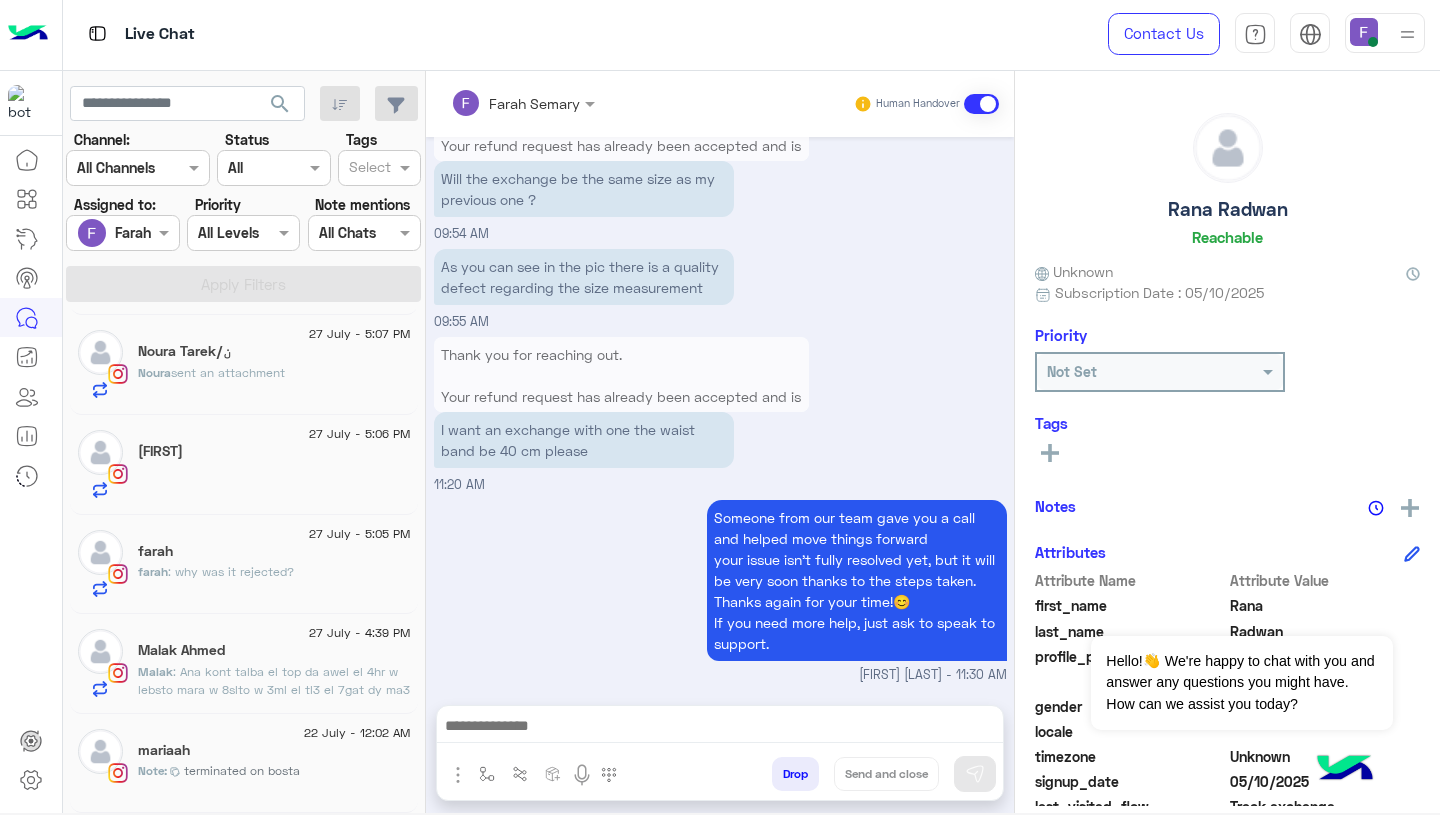 click on "22 July - 12:02 AM  mariaah   Note :  terminated on bosta" 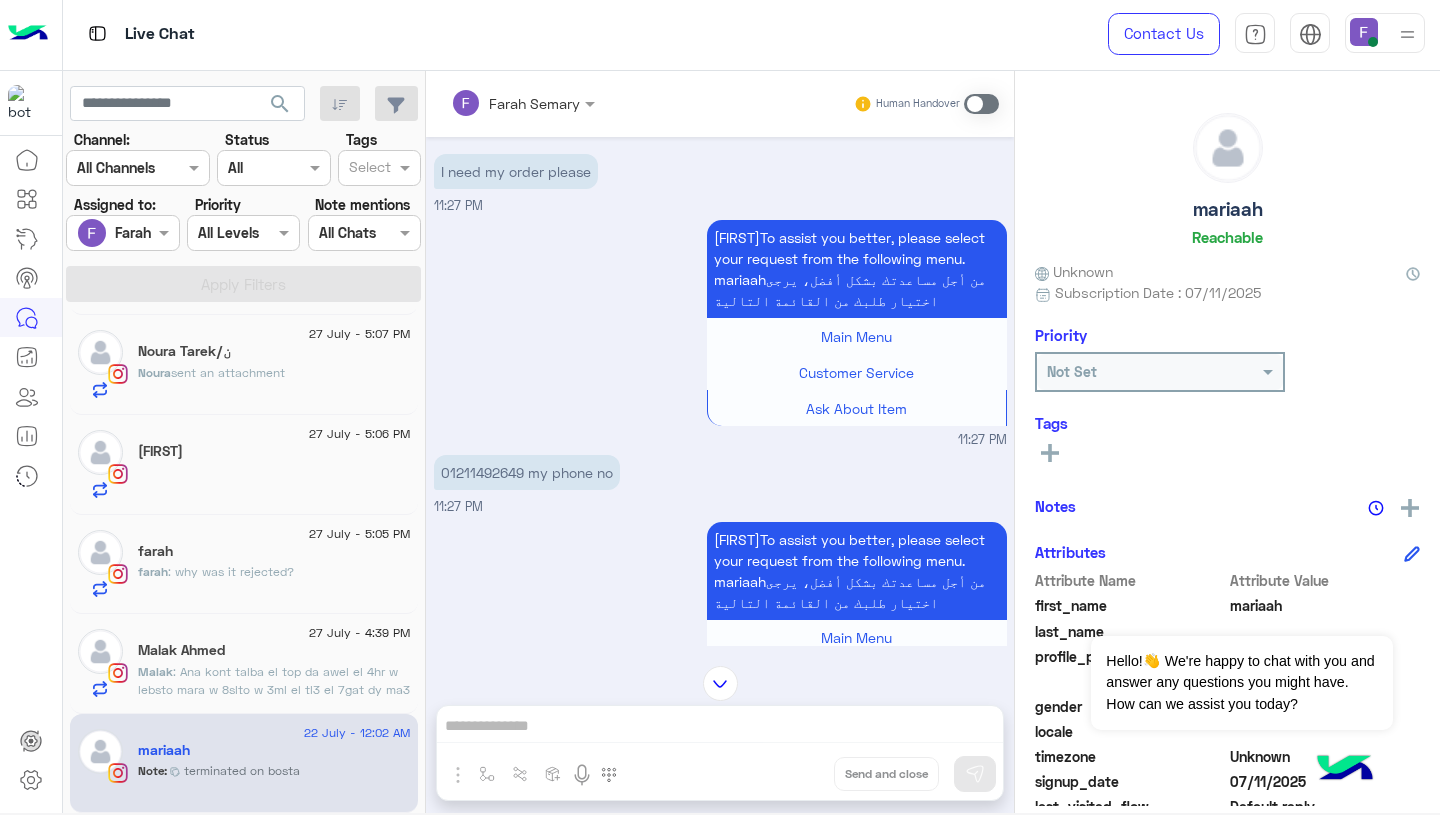 scroll, scrollTop: 2156, scrollLeft: 0, axis: vertical 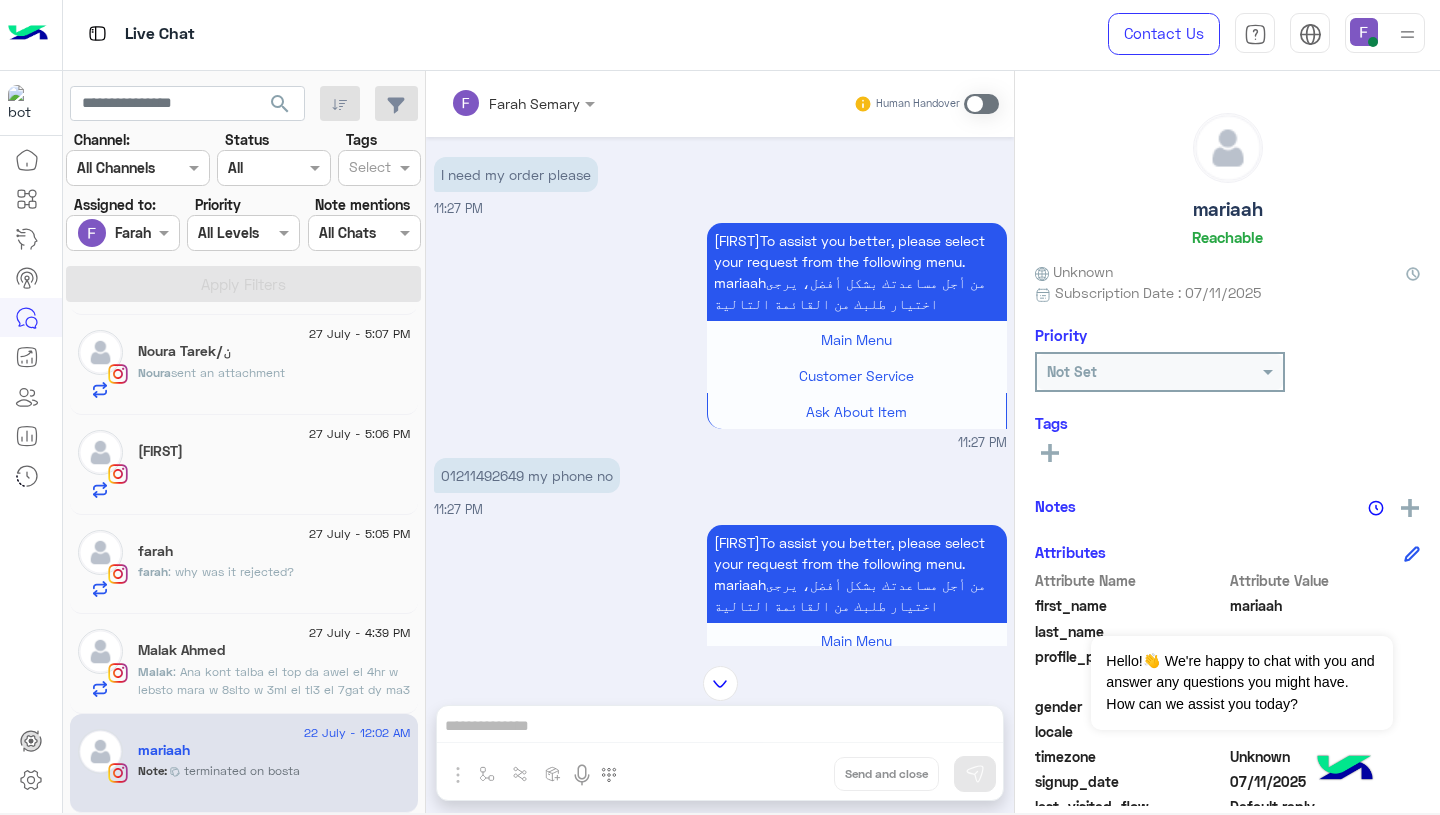 click on "01211492649 my phone no" at bounding box center (527, 475) 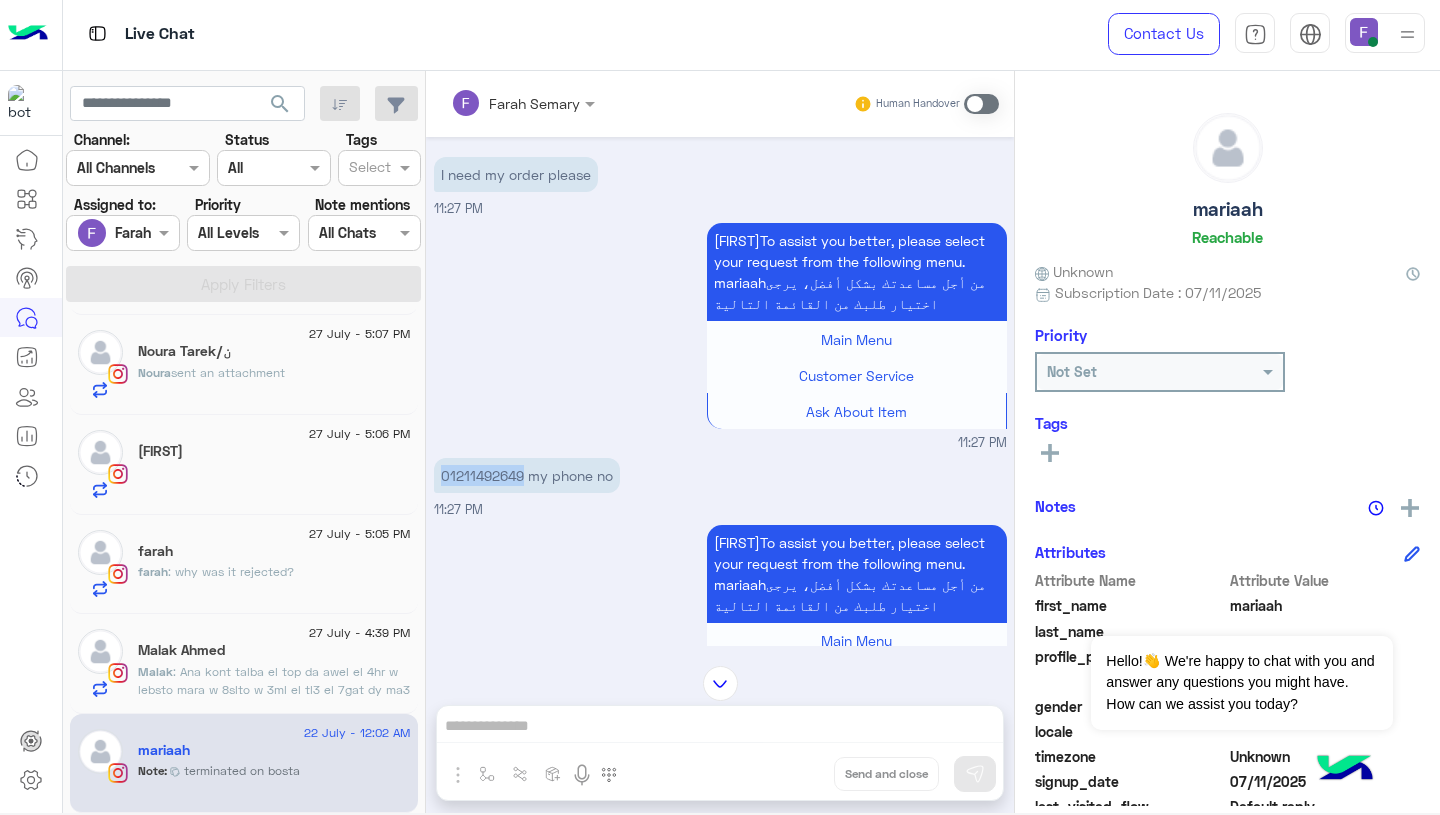 click on "01211492649 my phone no" at bounding box center (527, 475) 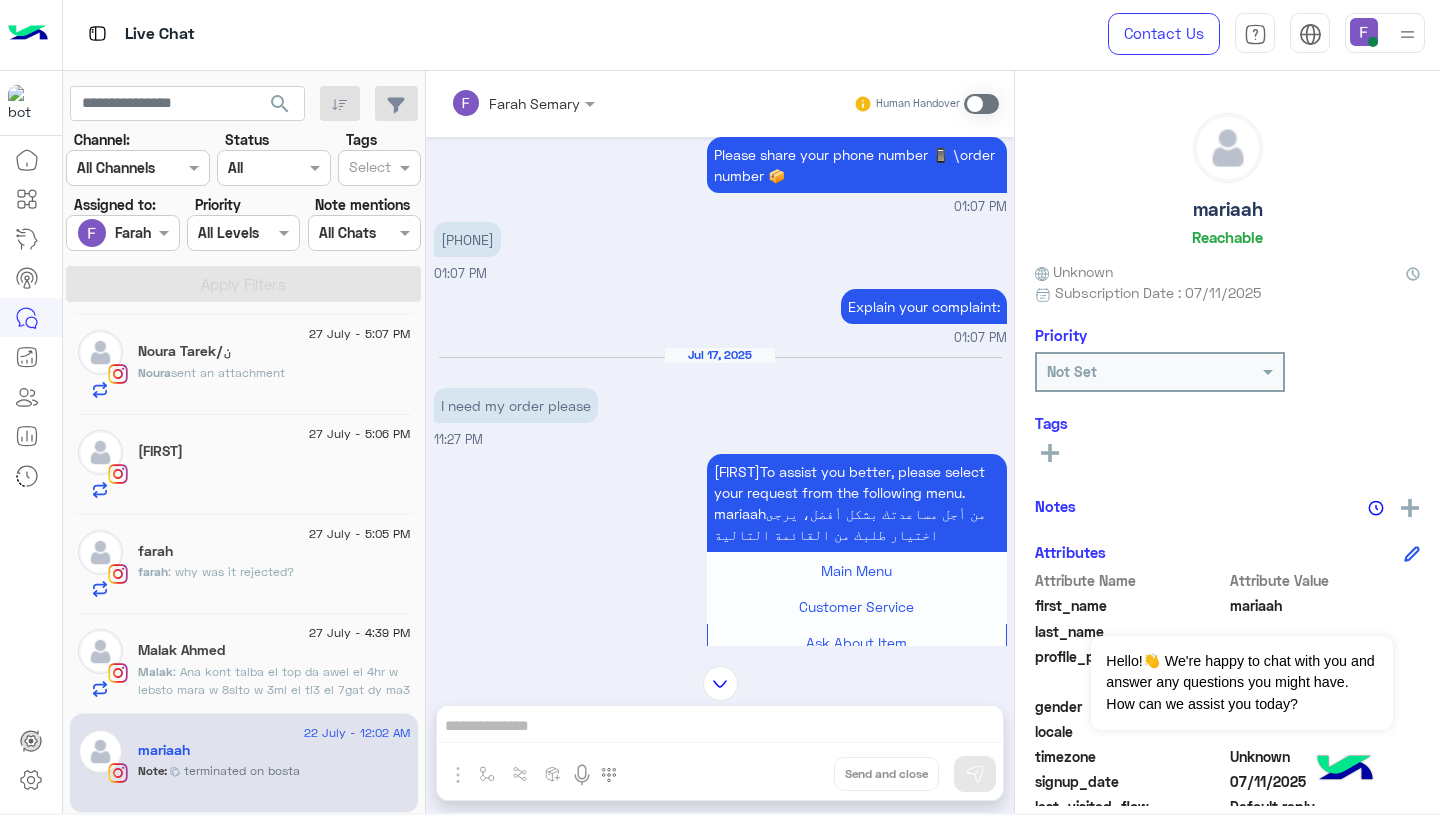 scroll, scrollTop: 1909, scrollLeft: 0, axis: vertical 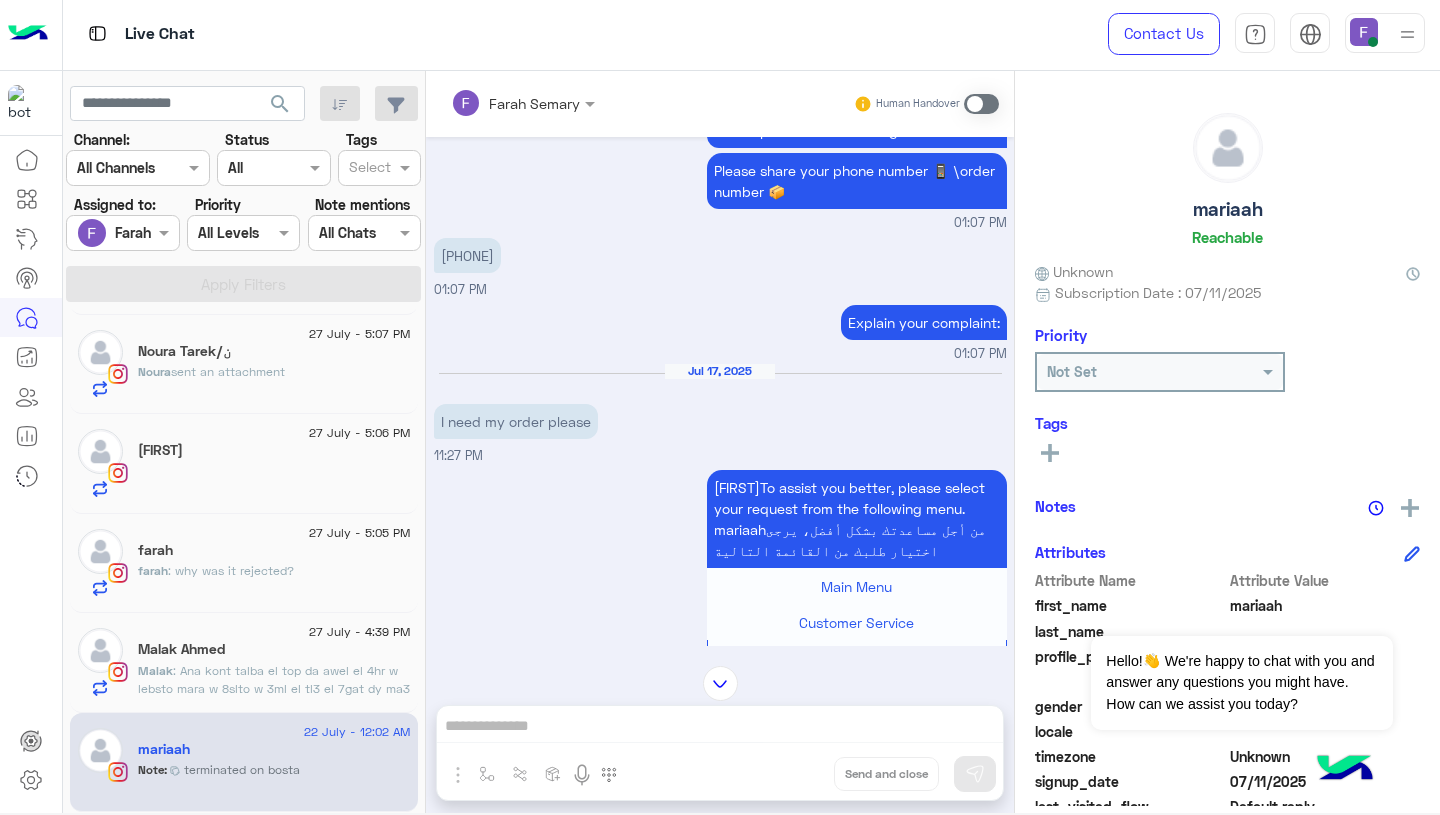 click on "Jul 17, 2025  I need my order please   11:27 PM" at bounding box center [720, 414] 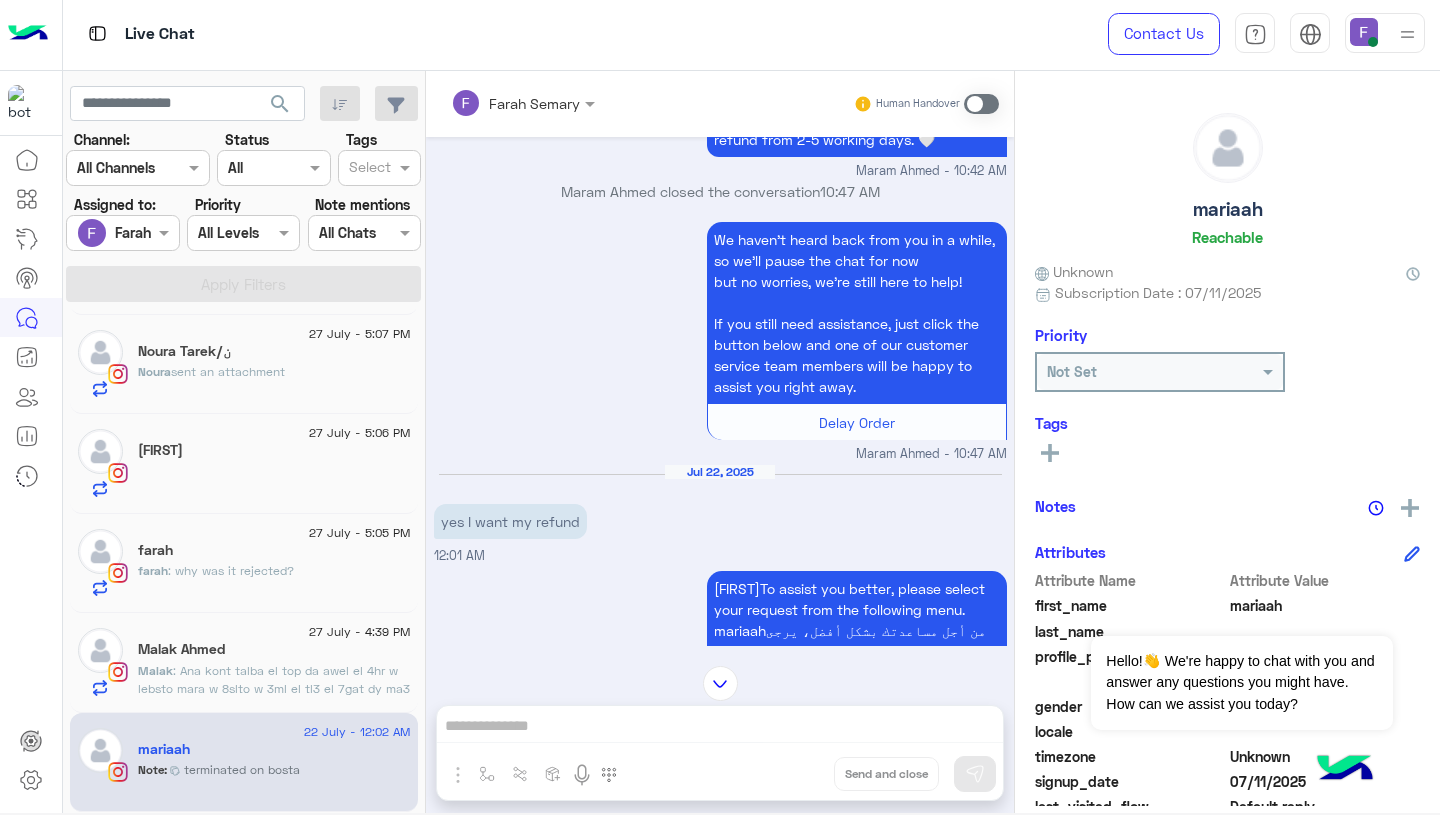 scroll, scrollTop: 5338, scrollLeft: 0, axis: vertical 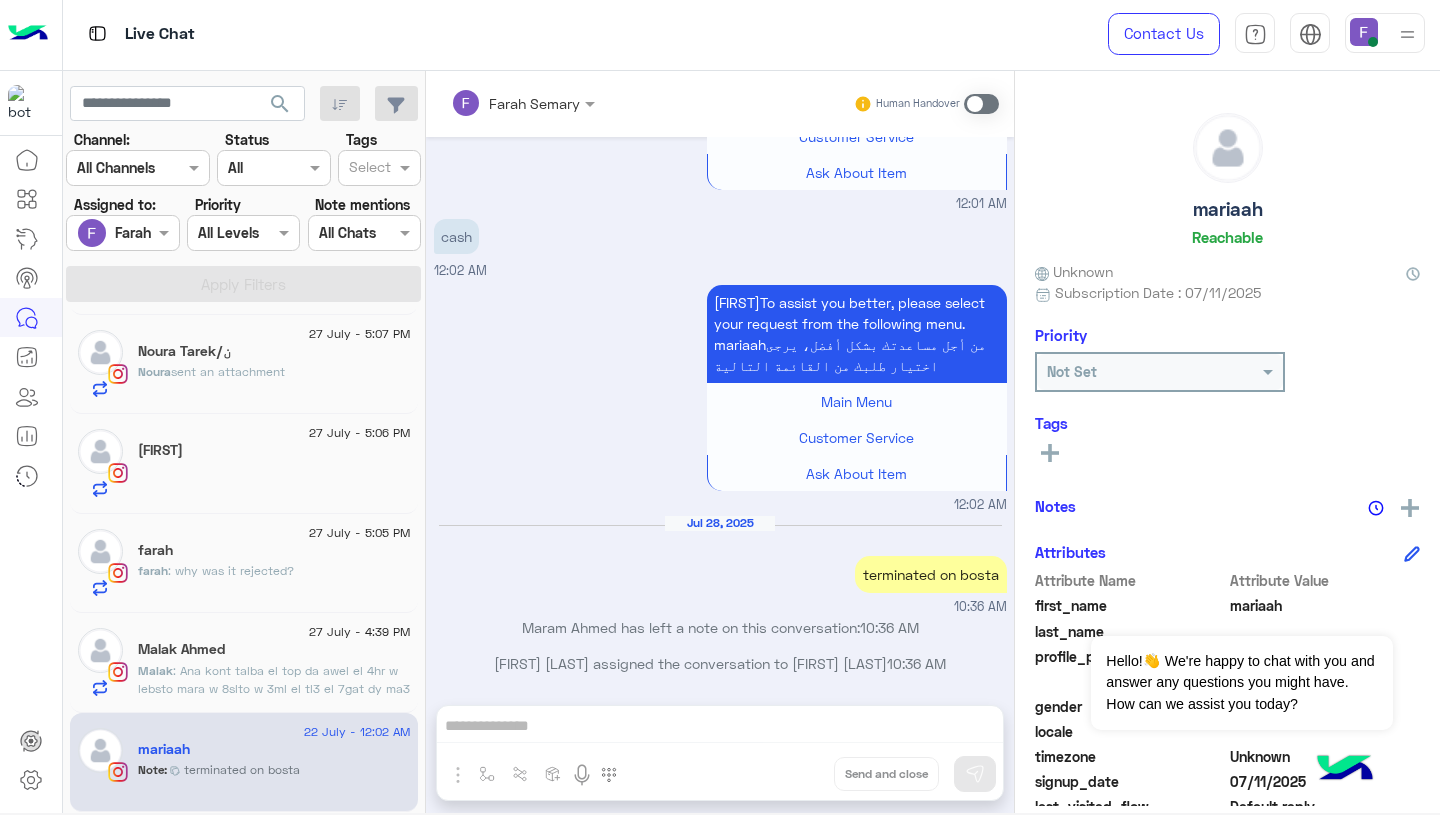 click on "Human Handover" at bounding box center [926, 104] 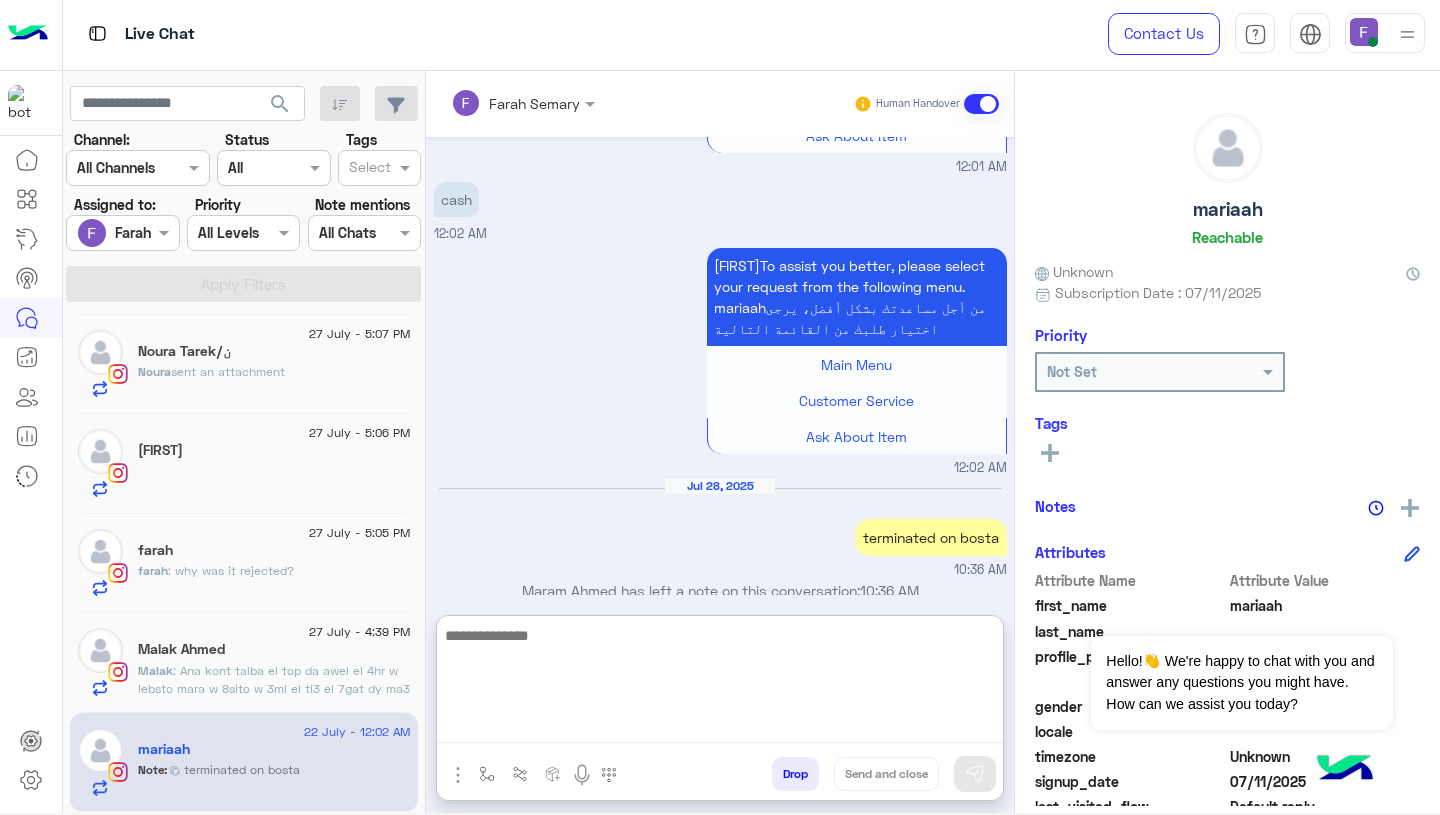 click at bounding box center [720, 683] 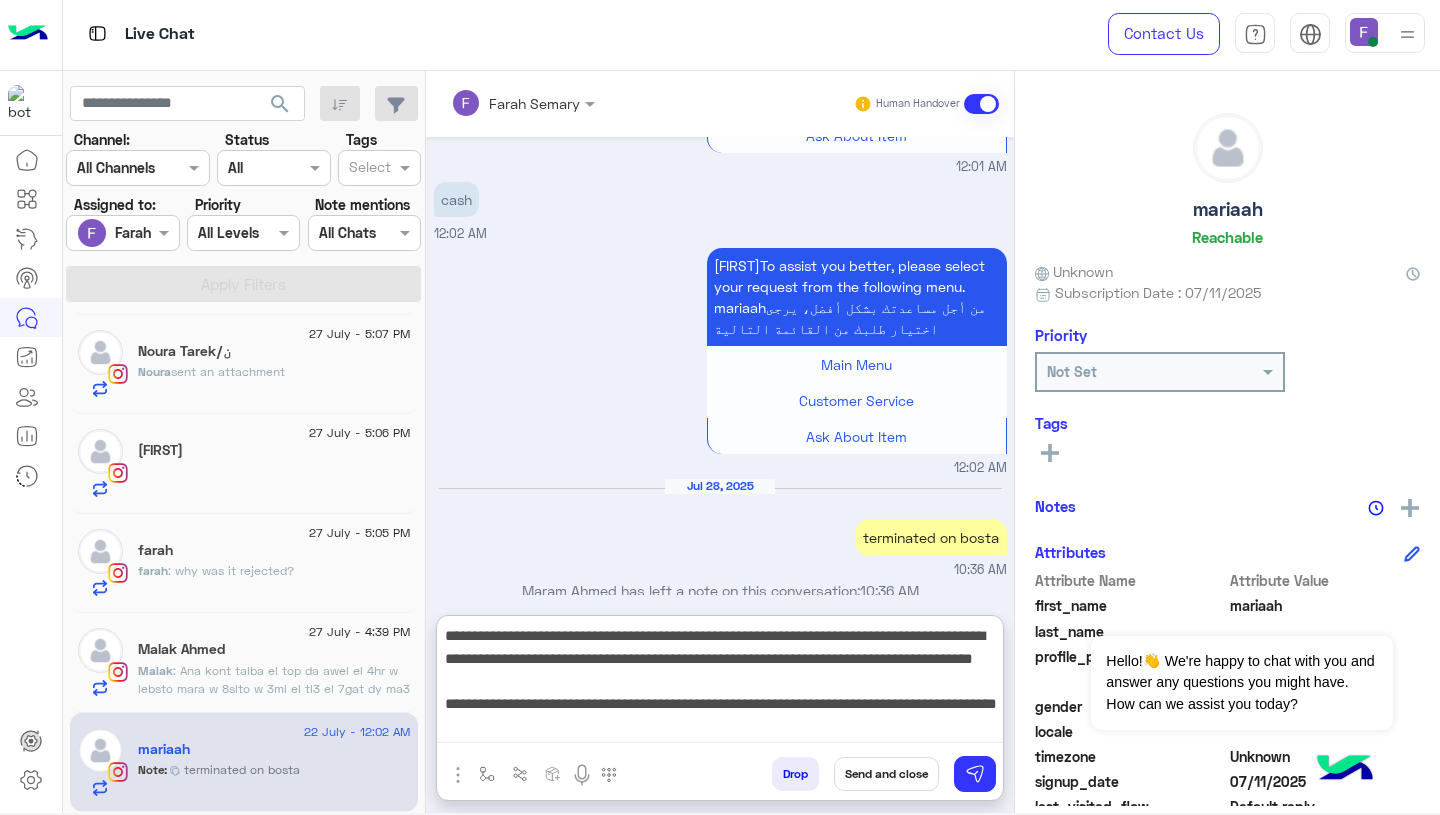 scroll, scrollTop: 0, scrollLeft: 0, axis: both 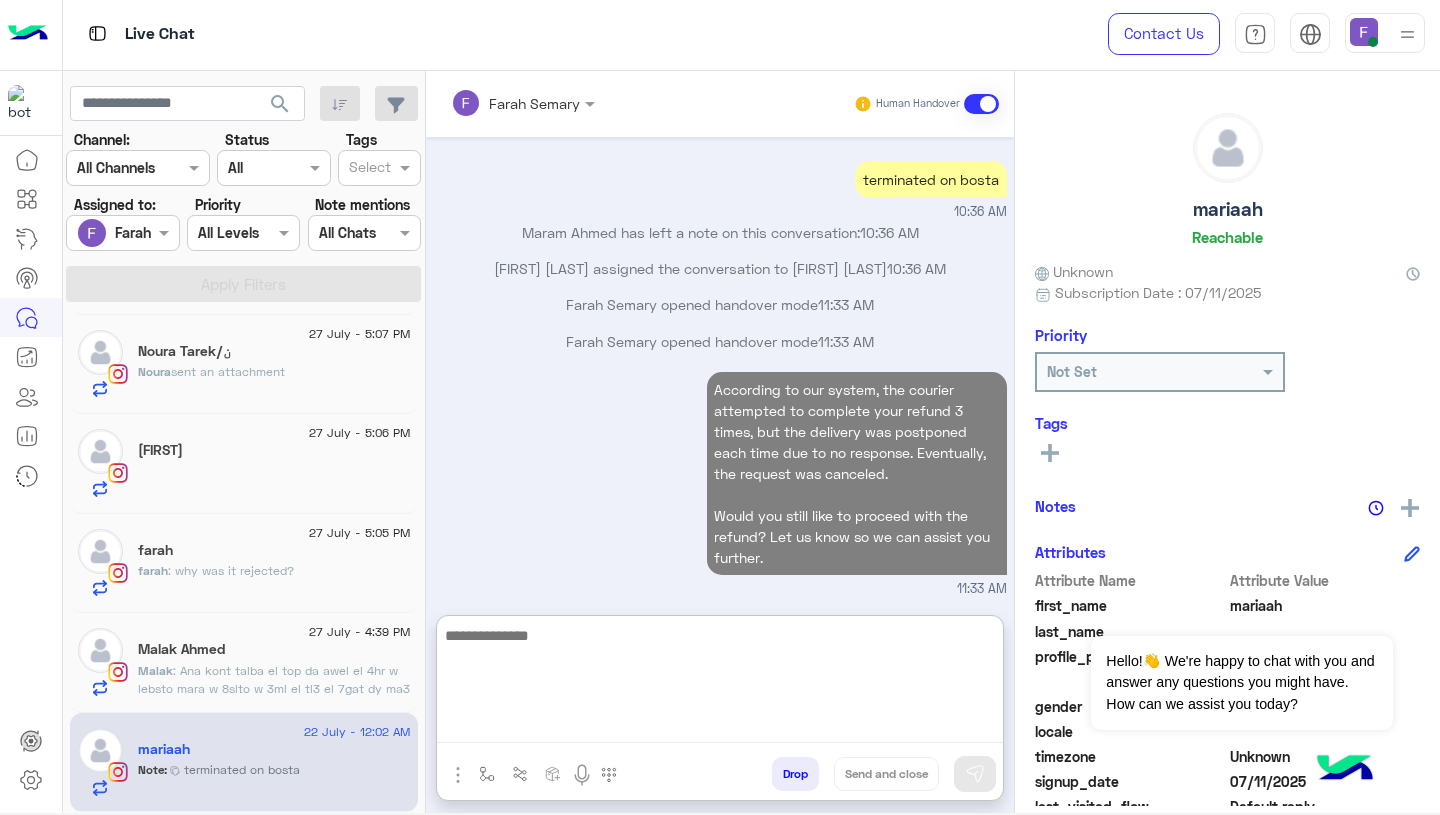 click on ": Ana kont talba el top da awel el 4hr w lebsto mara w 8slto w 3ml el tl3 el 7gat dy ma3 en kont talba top tany bardo m3ah w 8slto w m7sl4 feh ay 7aga fa akeed keda el 3eeb fe el top da+ eny b3deha 3mlt order  w grbt s3tha 9 tops w kolohom m7sl4 fehom 7aga lama et8slo" 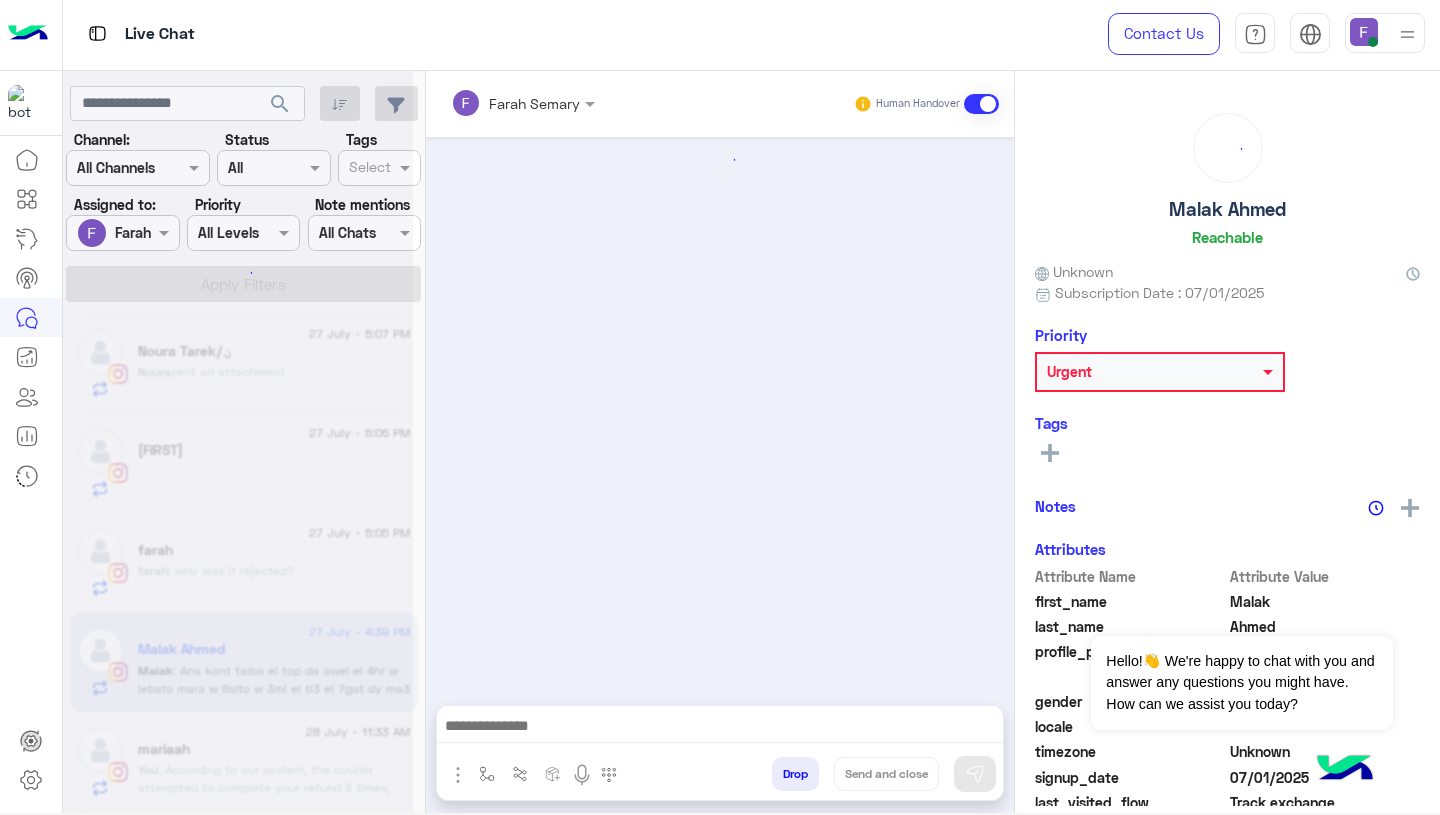 scroll, scrollTop: 1981, scrollLeft: 0, axis: vertical 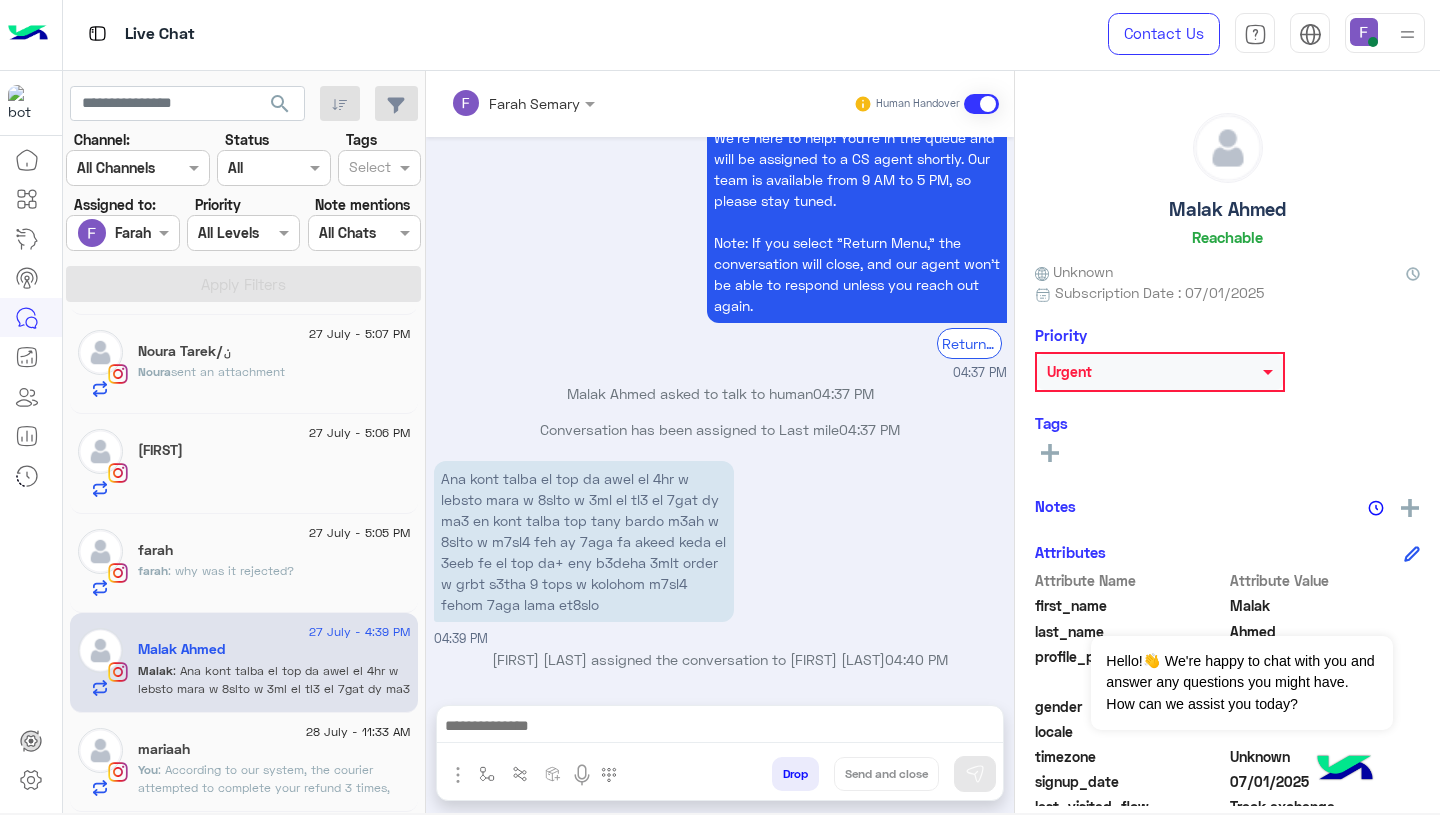 click on "Ana kont talba el top da awel el 4hr w lebsto mara w 8slto w 3ml el tl3 el 7gat dy ma3 en kont talba top tany bardo m3ah w 8slto w m7sl4 feh ay 7aga fa akeed keda el 3eeb fe el top da+ eny b3deha 3mlt order  w grbt s3tha 9 tops w kolohom m7sl4 fehom 7aga lama et8slo" at bounding box center [584, 541] 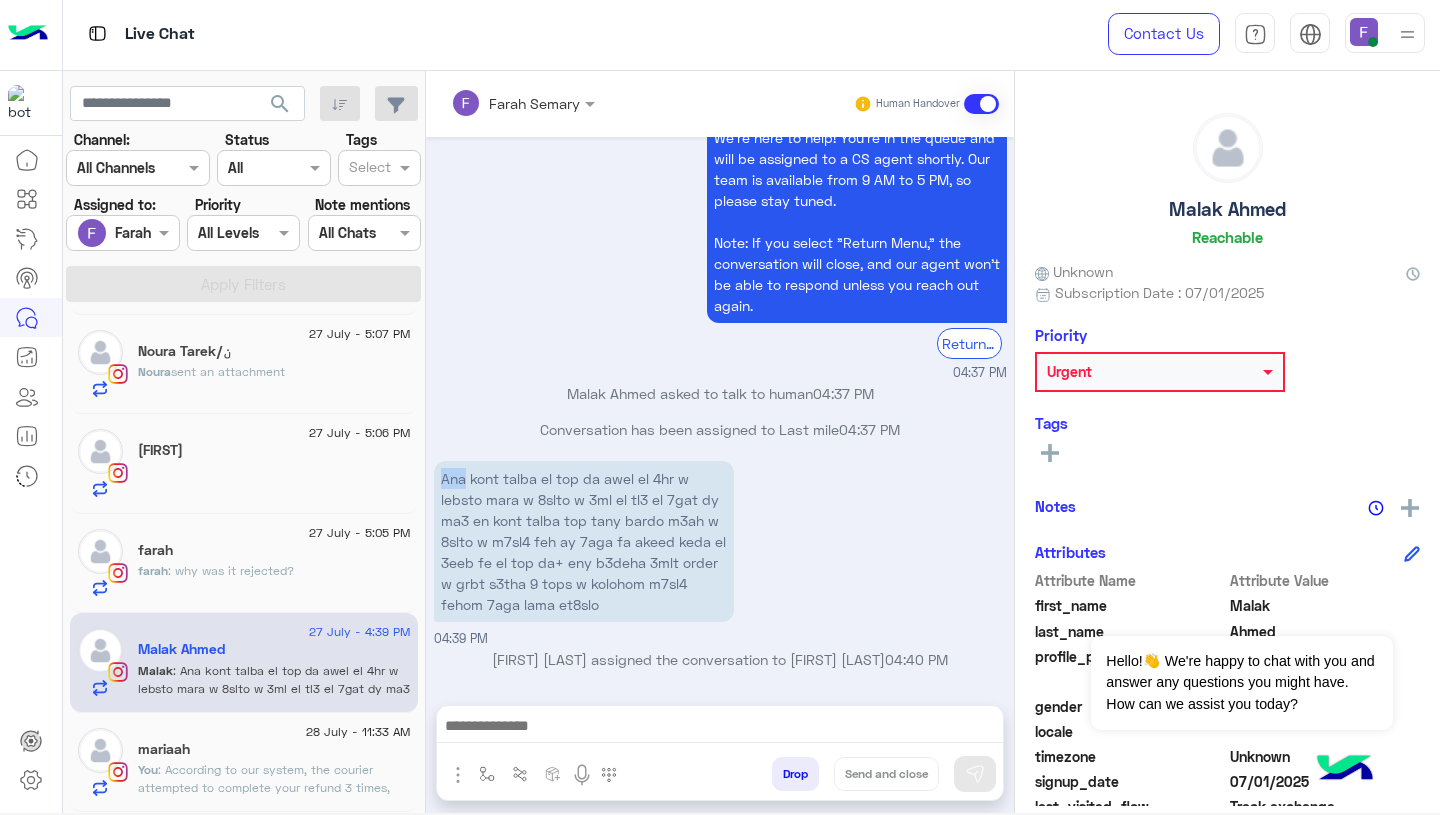 click on "Ana kont talba el top da awel el 4hr w lebsto mara w 8slto w 3ml el tl3 el 7gat dy ma3 en kont talba top tany bardo m3ah w 8slto w m7sl4 feh ay 7aga fa akeed keda el 3eeb fe el top da+ eny b3deha 3mlt order  w grbt s3tha 9 tops w kolohom m7sl4 fehom 7aga lama et8slo" at bounding box center [584, 541] 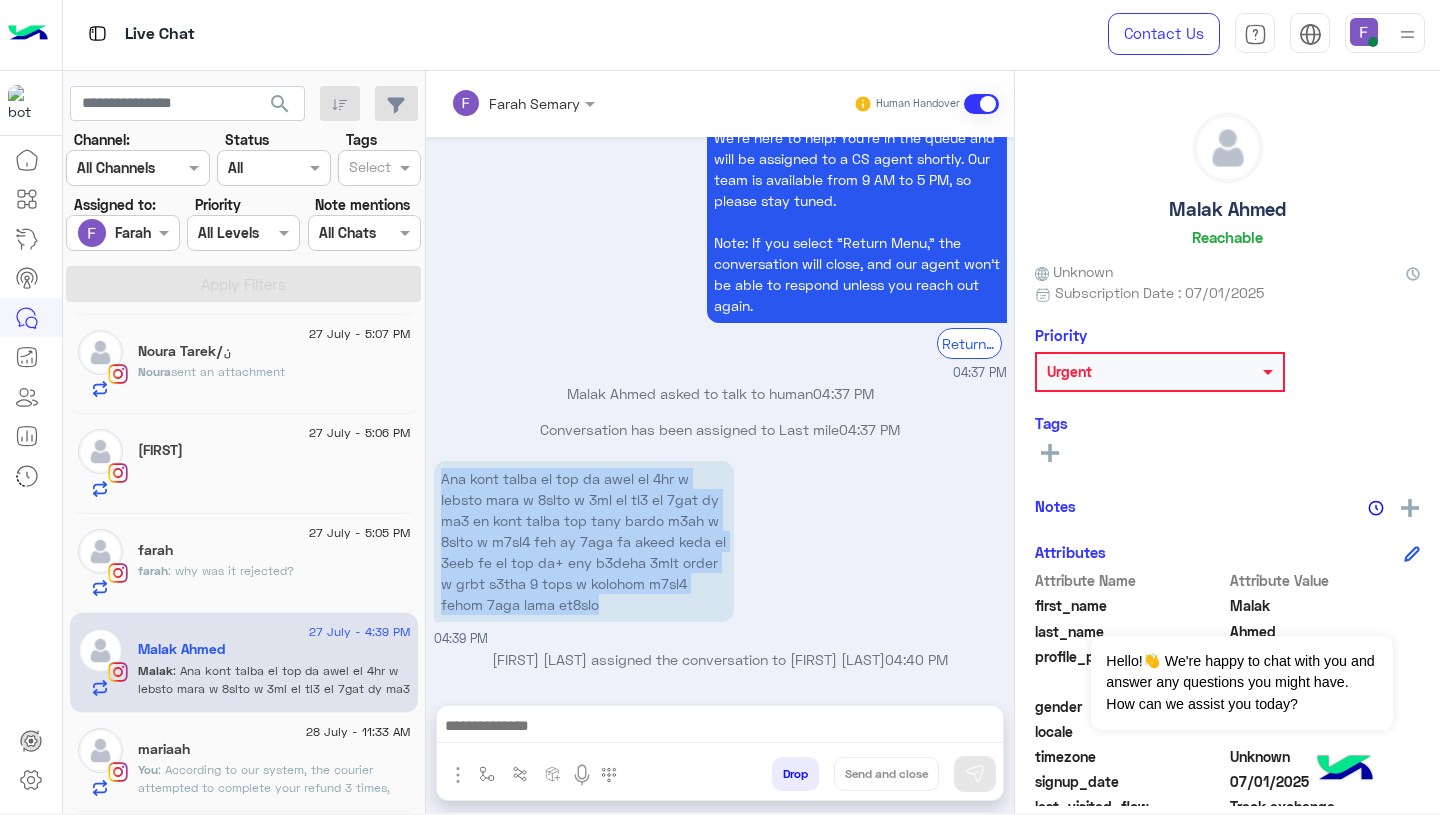 click on "Ana kont talba el top da awel el 4hr w lebsto mara w 8slto w 3ml el tl3 el 7gat dy ma3 en kont talba top tany bardo m3ah w 8slto w m7sl4 feh ay 7aga fa akeed keda el 3eeb fe el top da+ eny b3deha 3mlt order  w grbt s3tha 9 tops w kolohom m7sl4 fehom 7aga lama et8slo" at bounding box center (584, 541) 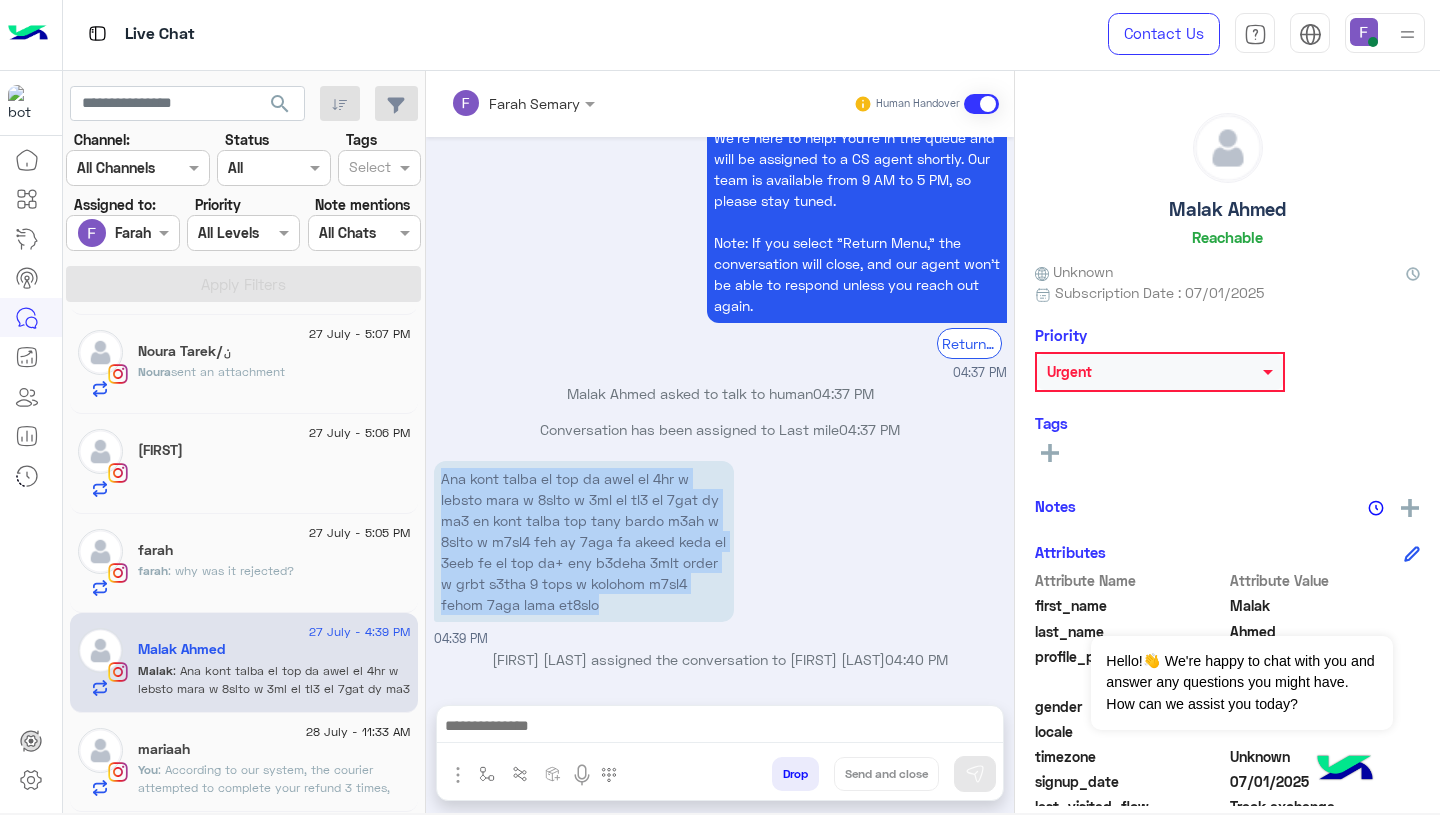 click at bounding box center (720, 728) 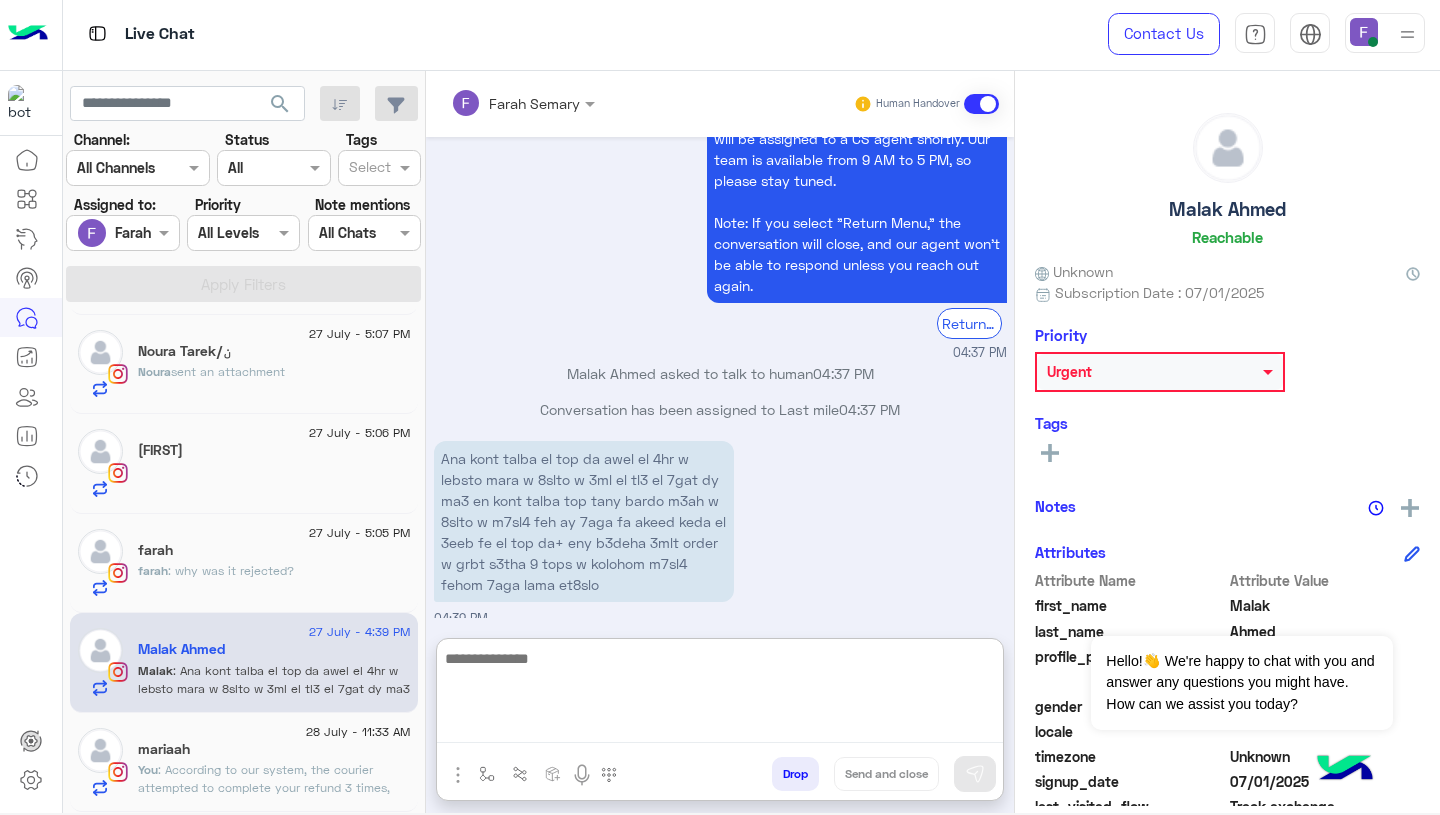 paste on "**********" 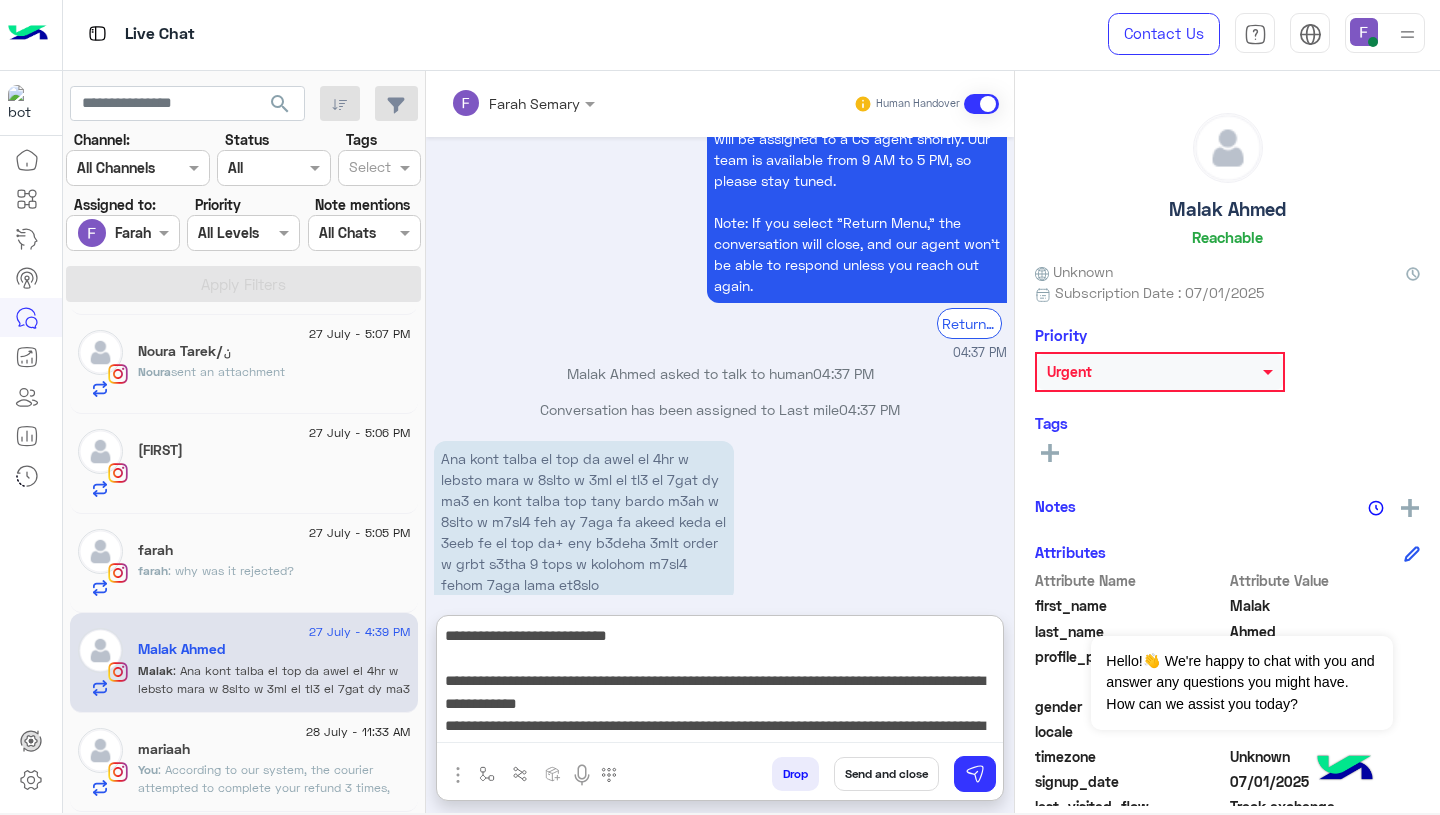 scroll, scrollTop: 196, scrollLeft: 0, axis: vertical 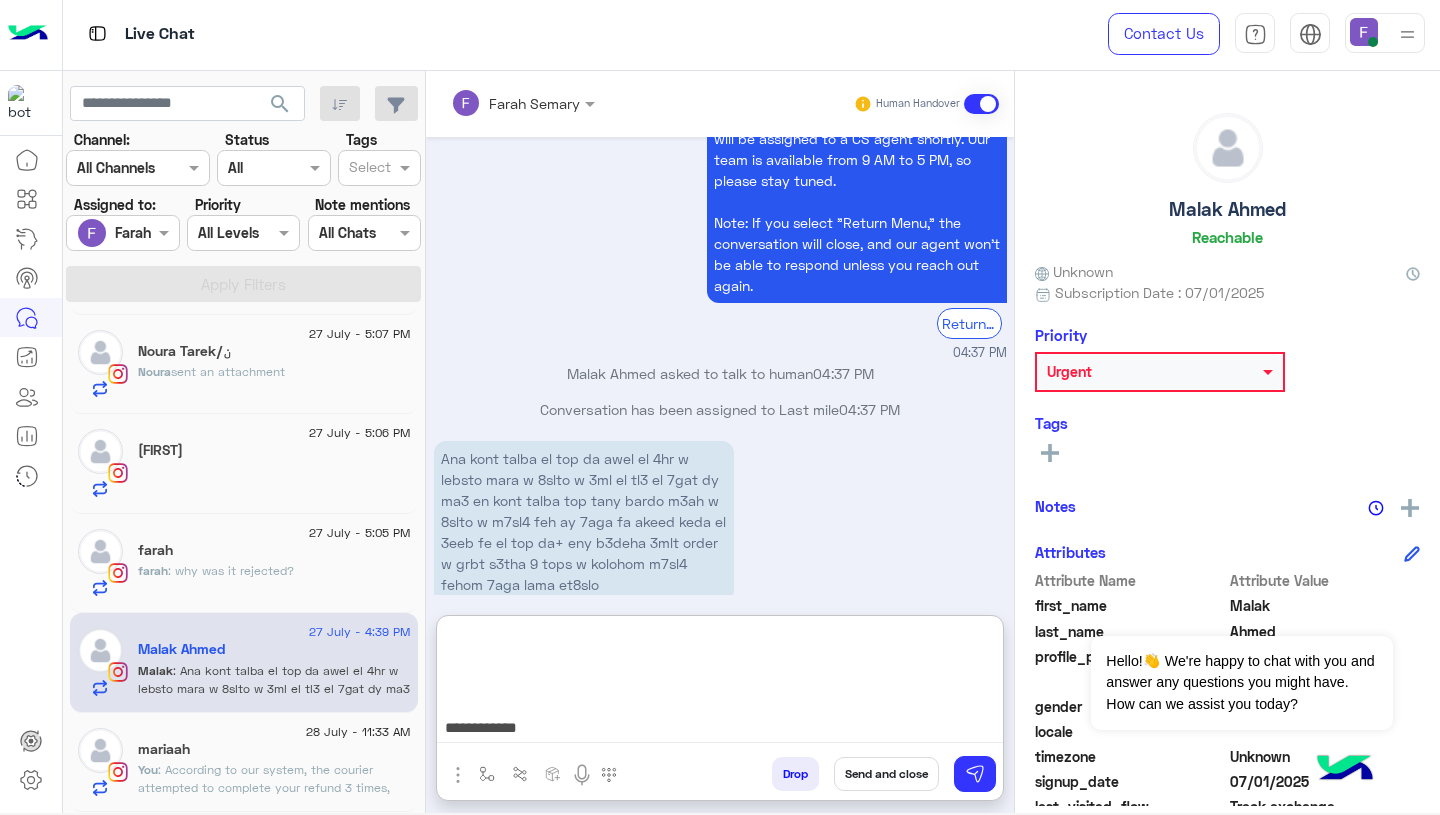 click on "**********" at bounding box center [720, 683] 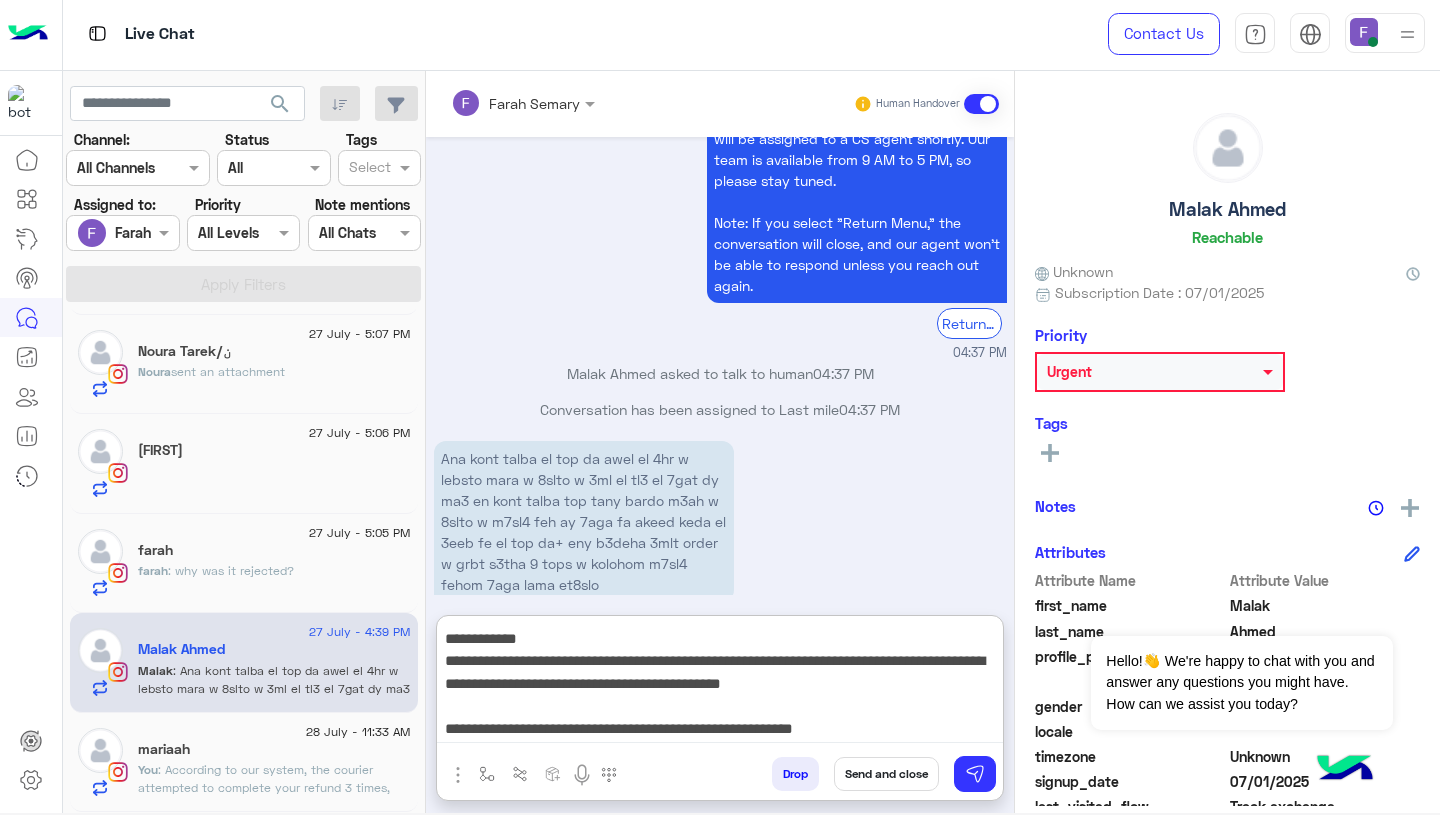 scroll, scrollTop: 87, scrollLeft: 0, axis: vertical 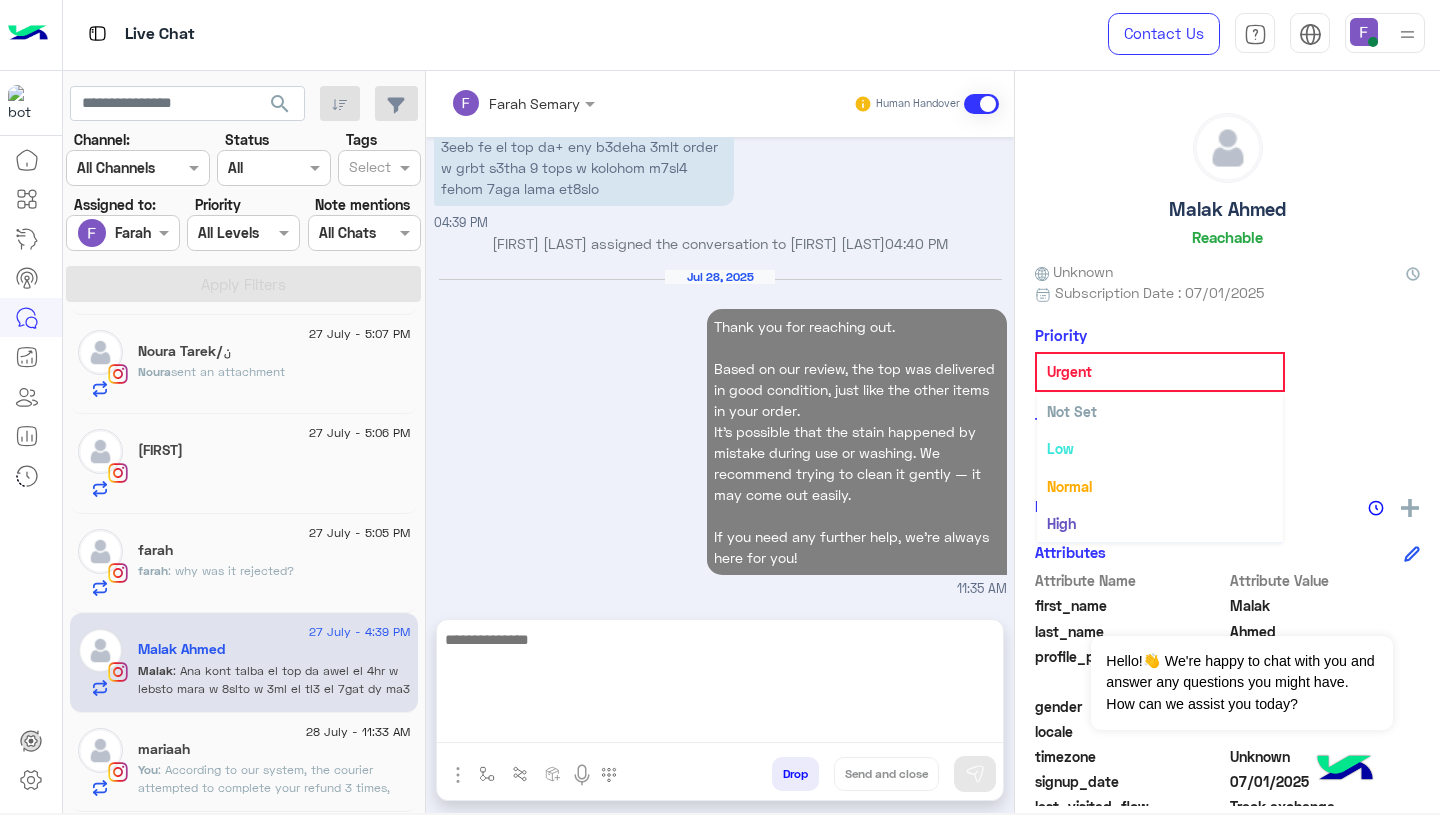 click 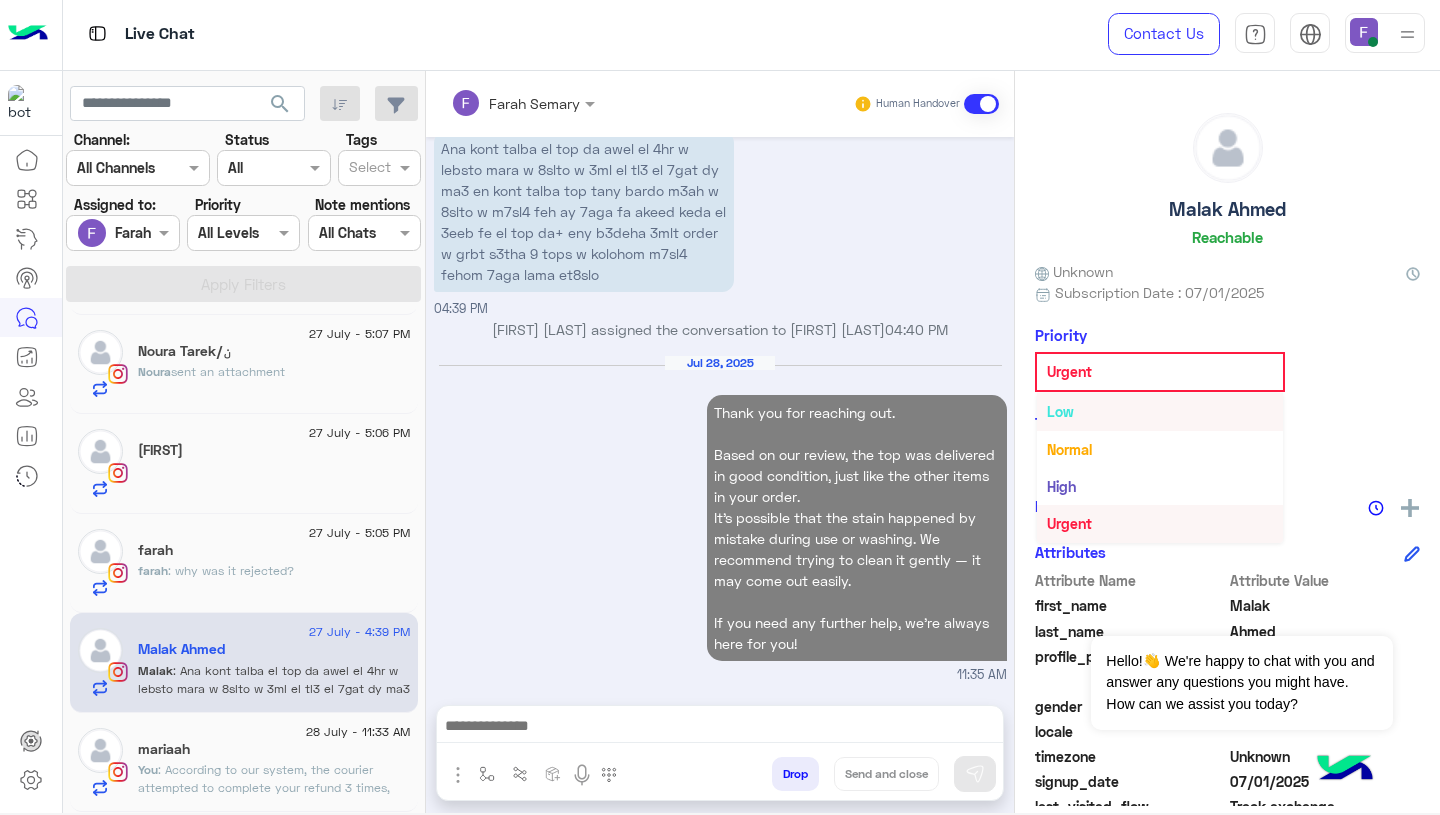 scroll, scrollTop: 8, scrollLeft: 0, axis: vertical 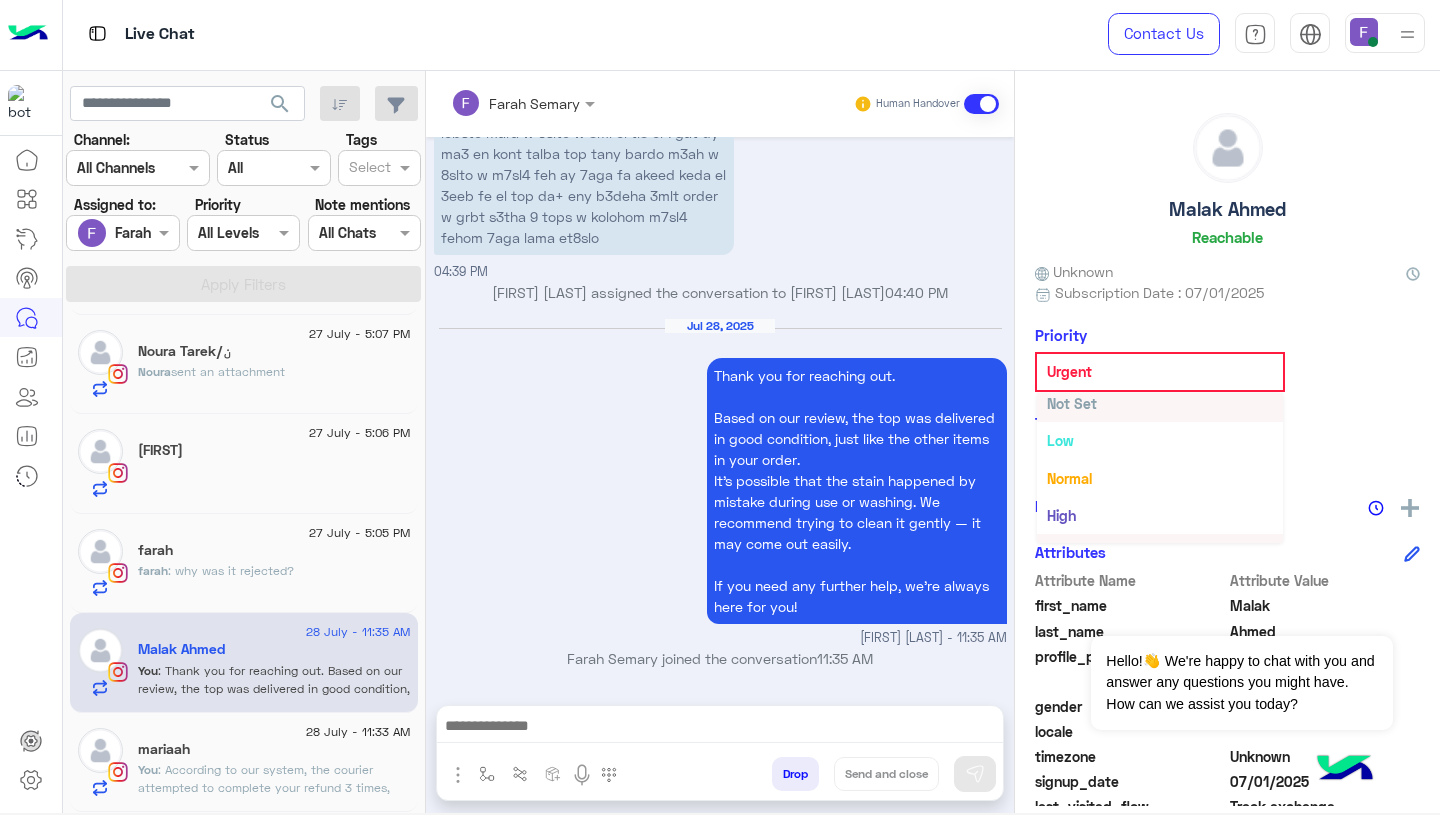 click on "Not Set" at bounding box center [1160, 403] 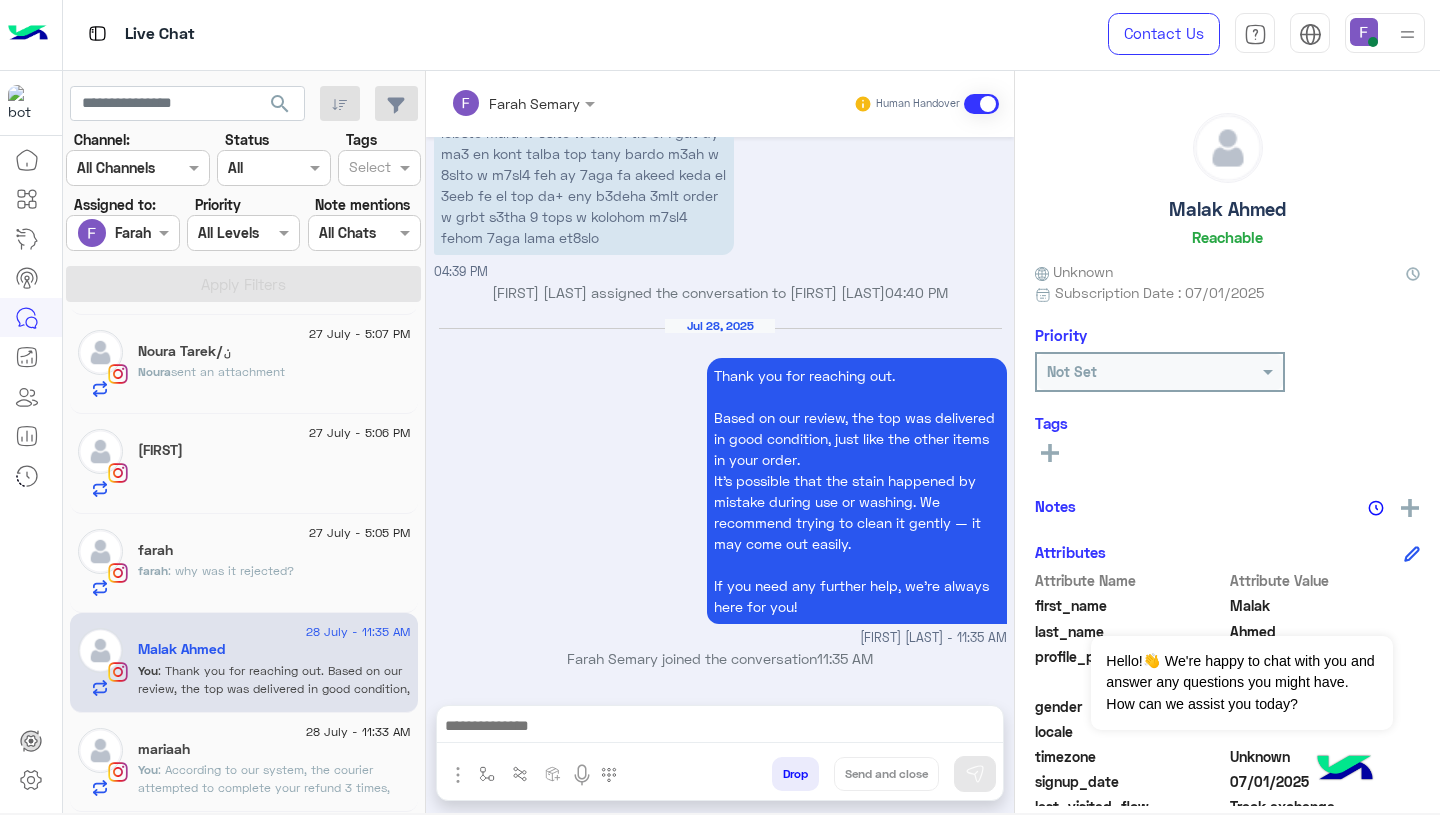 click on "27 July - 5:05 PM" 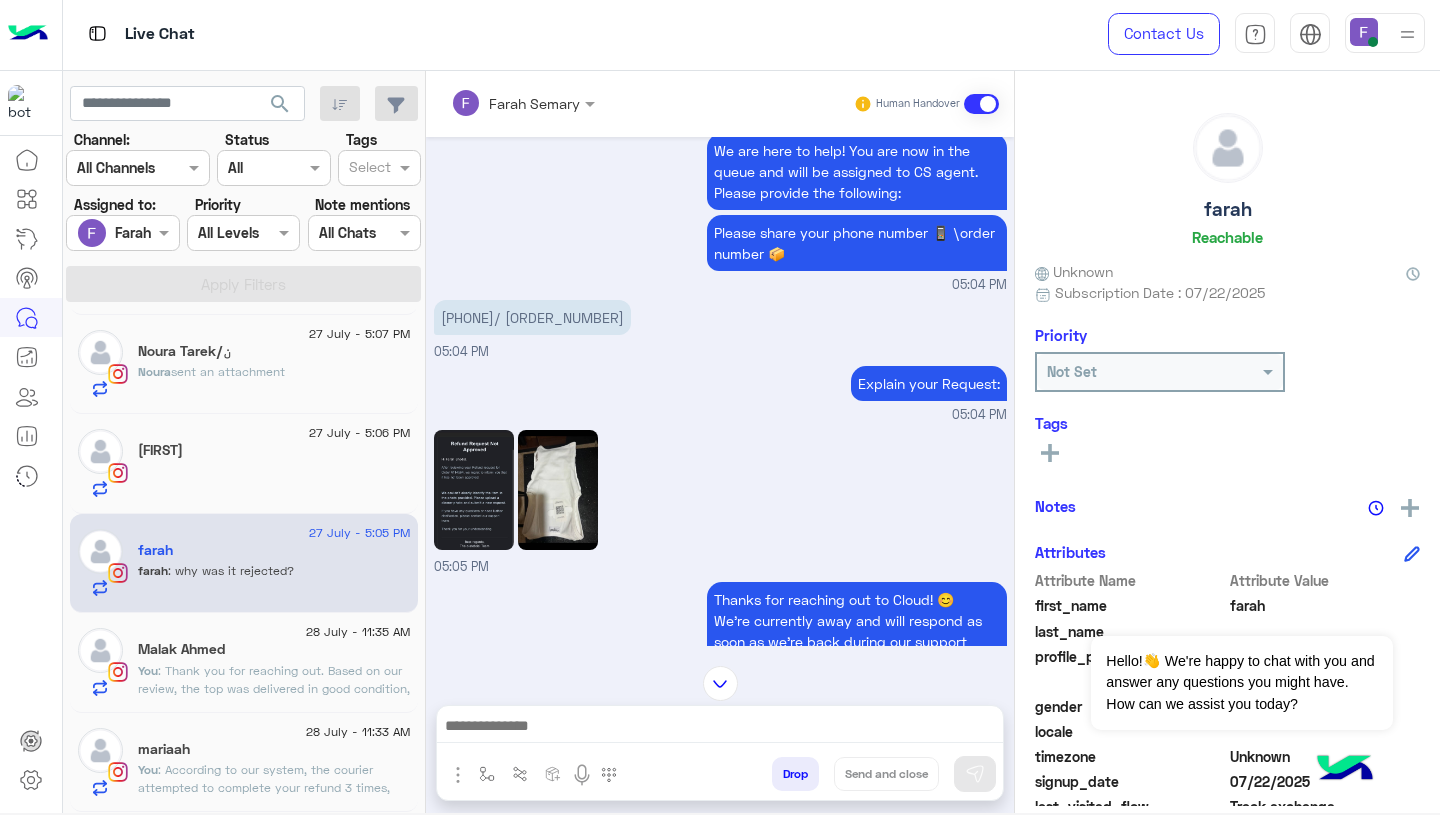 scroll, scrollTop: 1328, scrollLeft: 0, axis: vertical 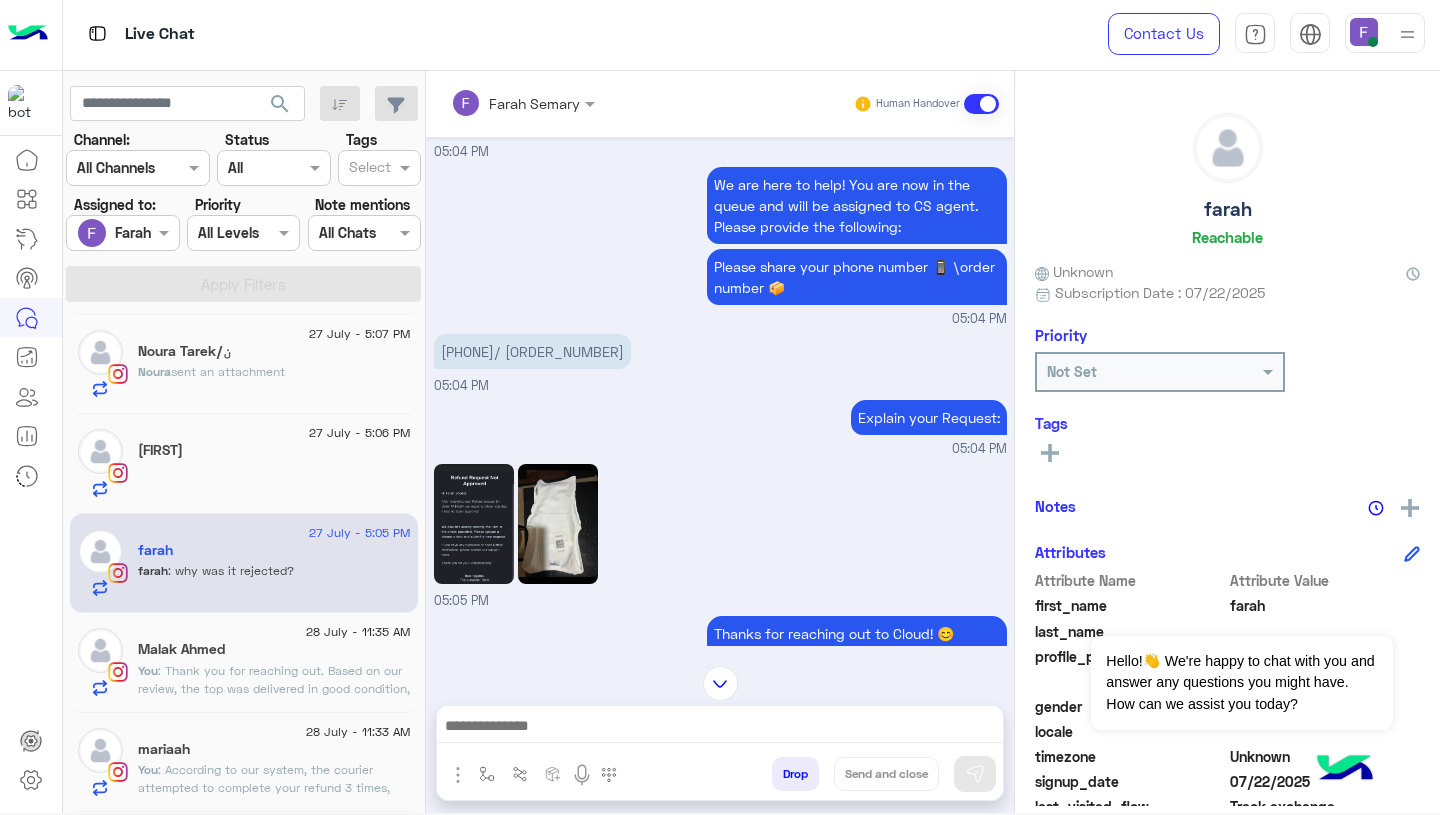 click 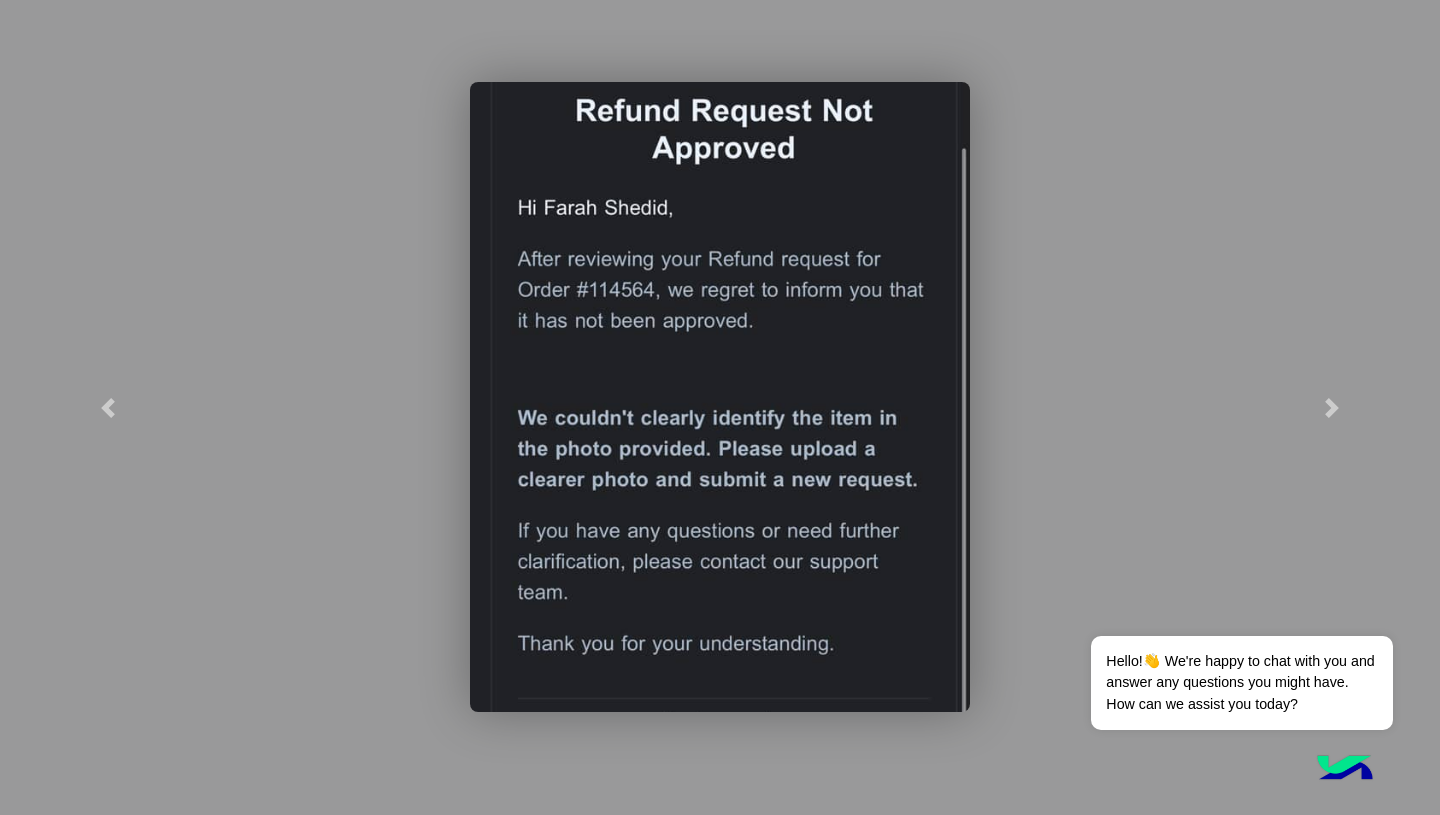 click at bounding box center (720, 397) 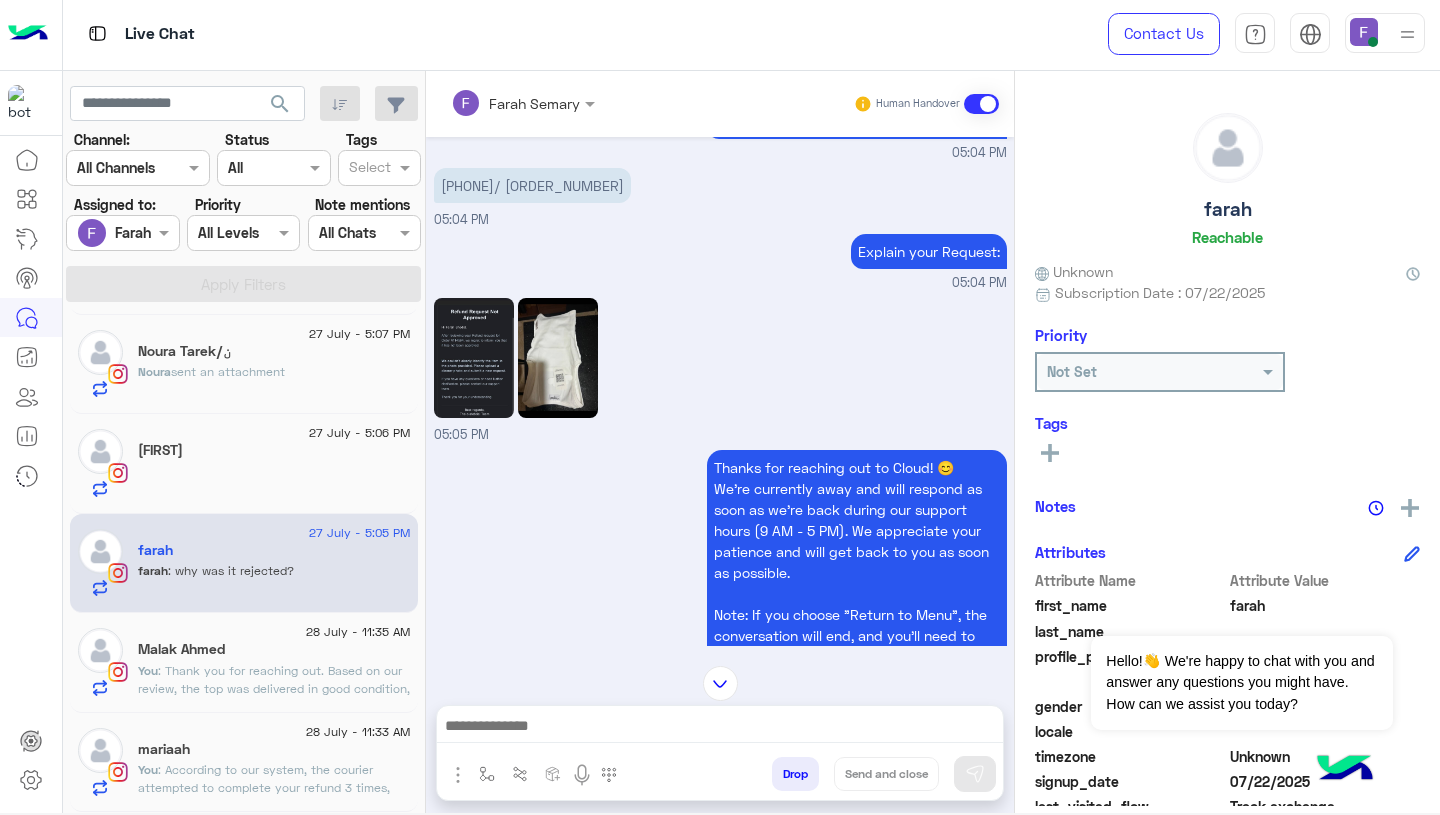 scroll, scrollTop: 1488, scrollLeft: 0, axis: vertical 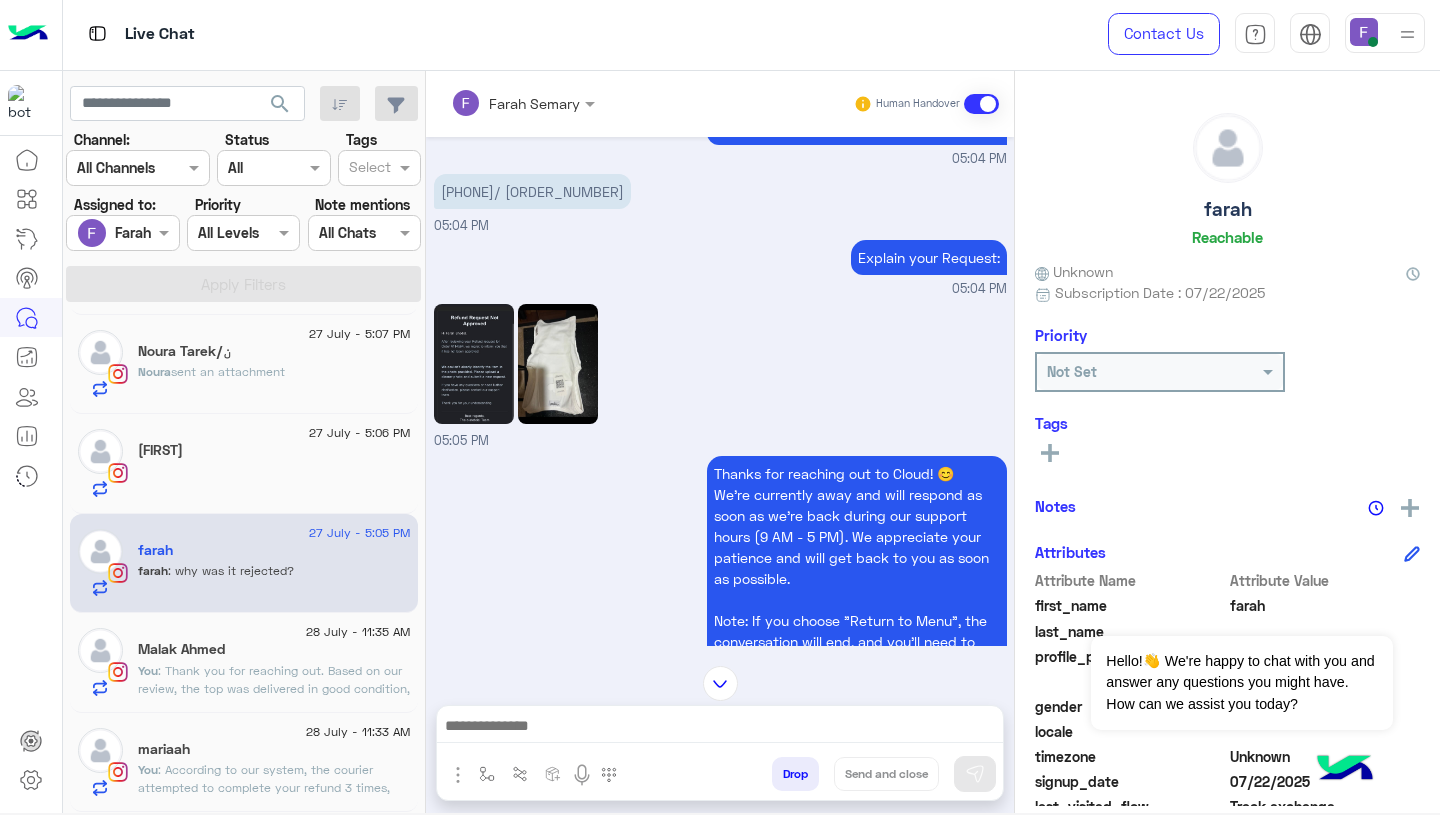 click at bounding box center [720, 728] 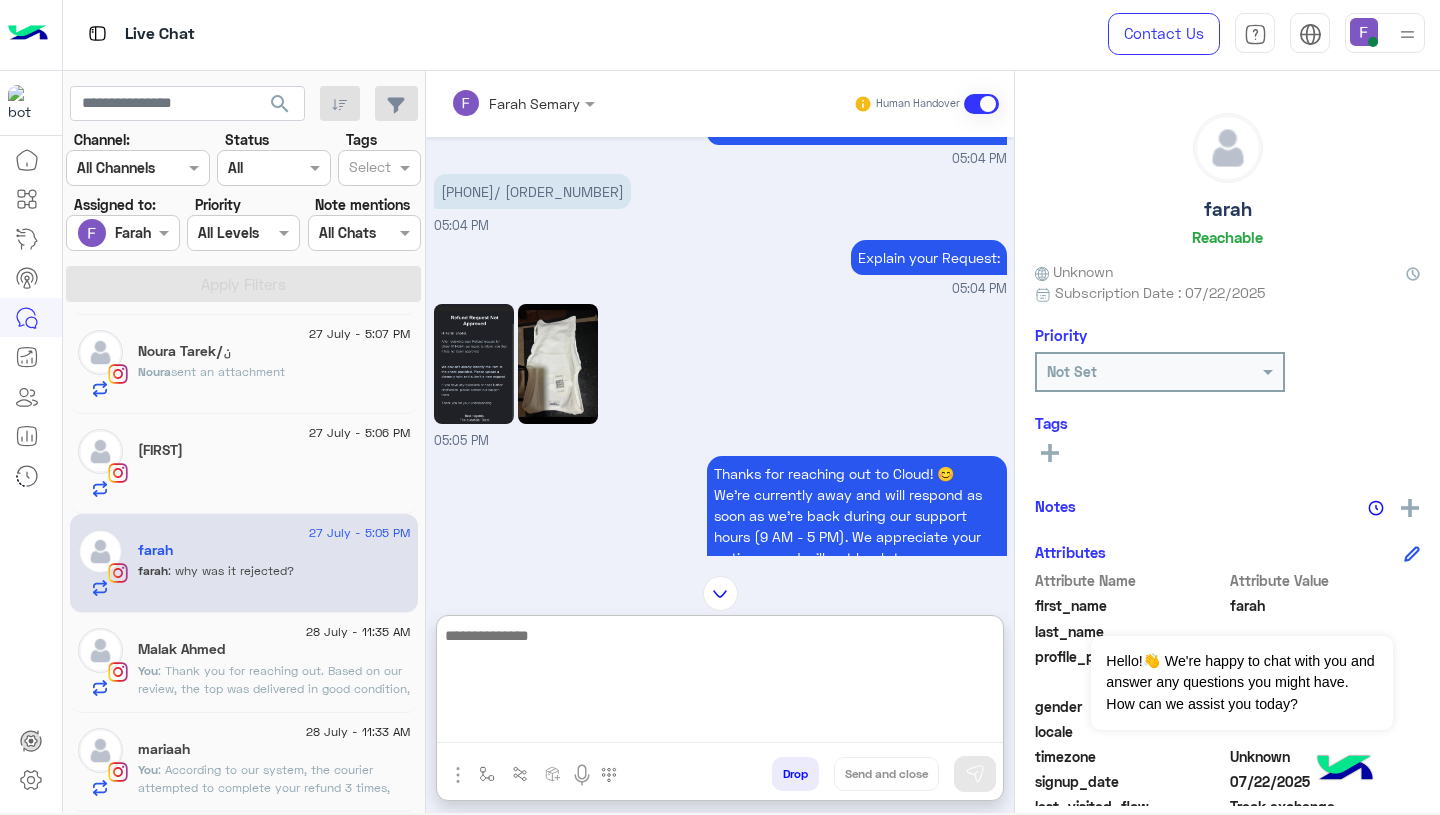 paste on "**********" 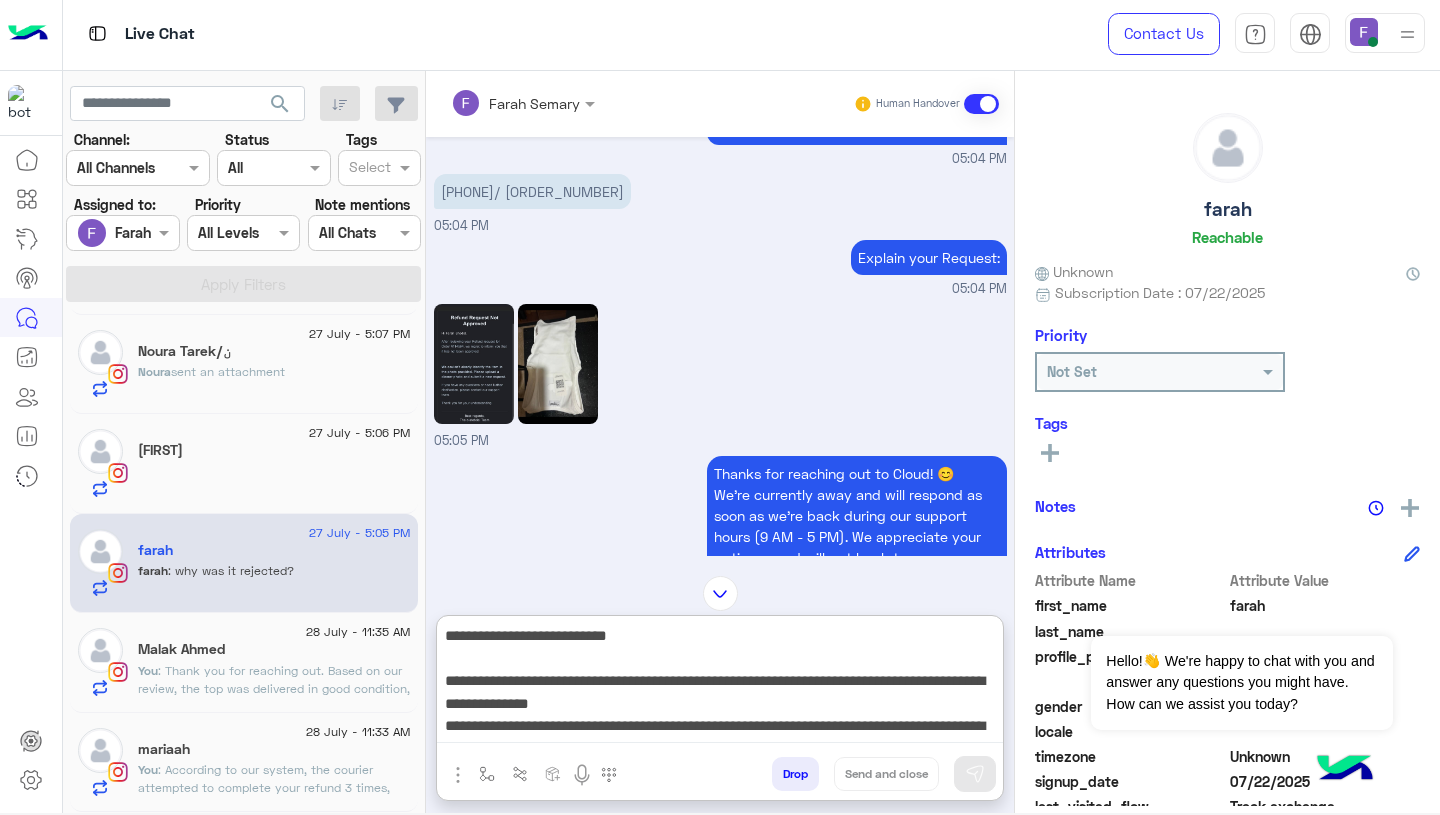 scroll, scrollTop: 241, scrollLeft: 0, axis: vertical 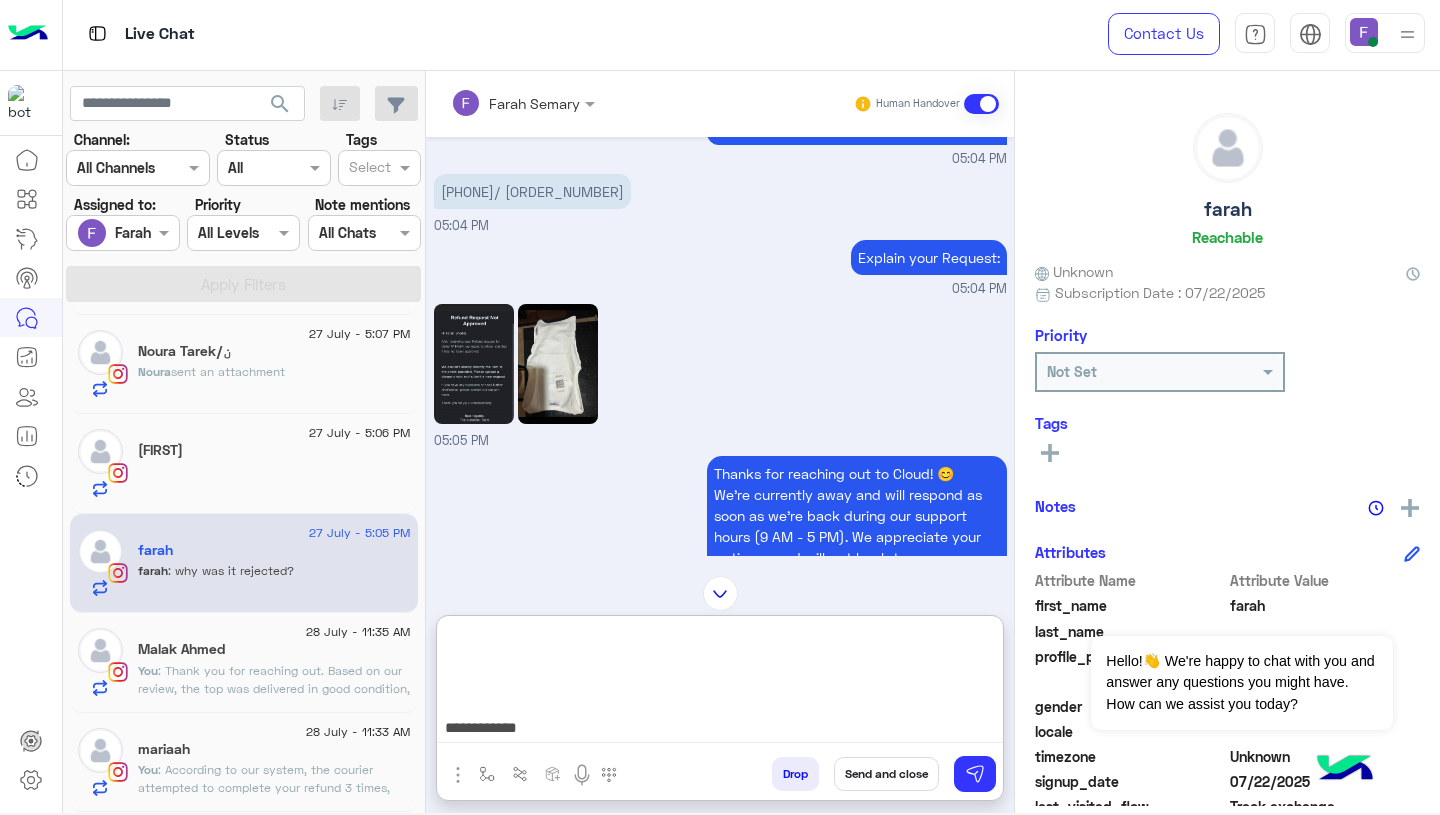 click on "**********" at bounding box center [720, 683] 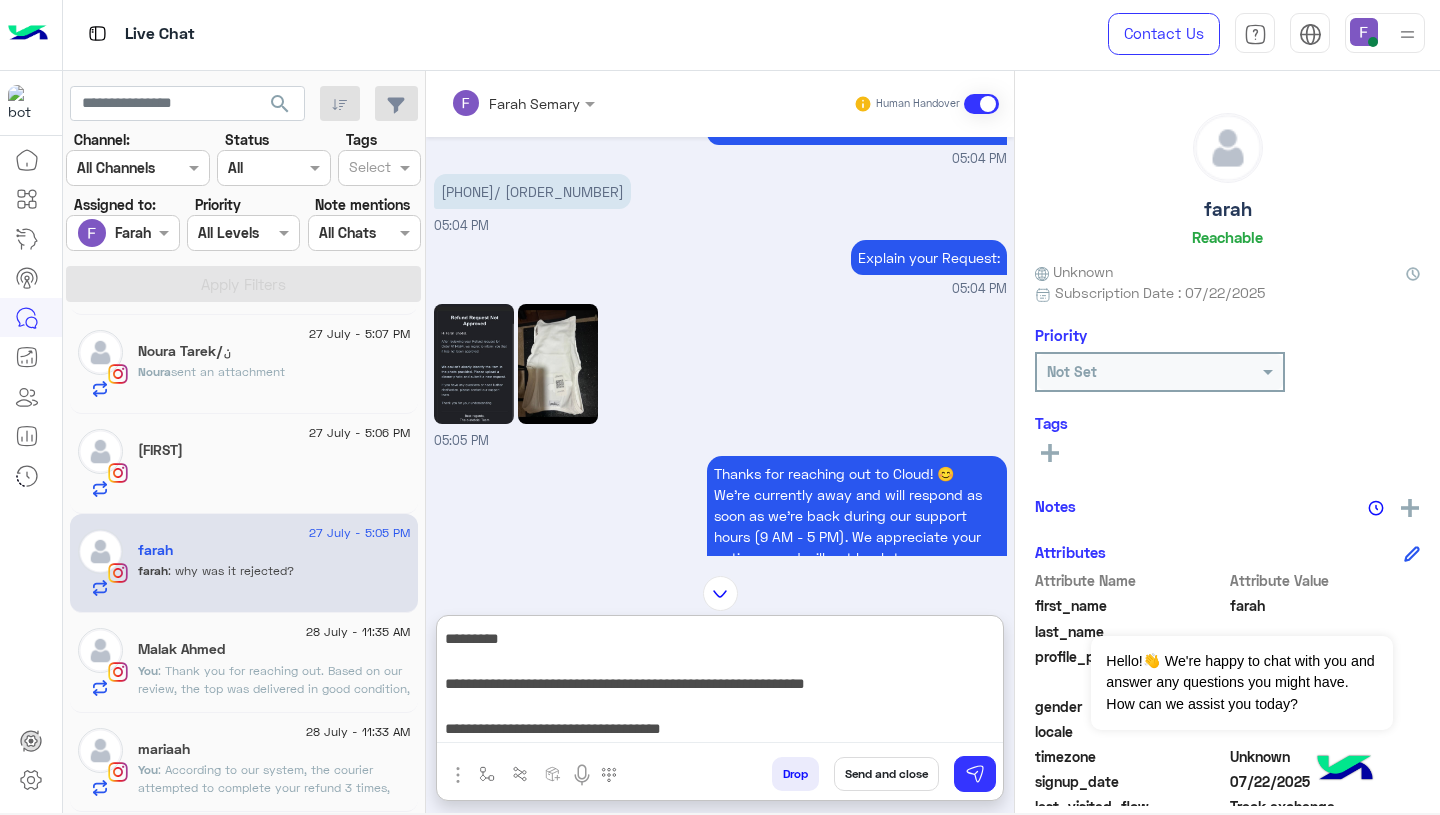 type on "**********" 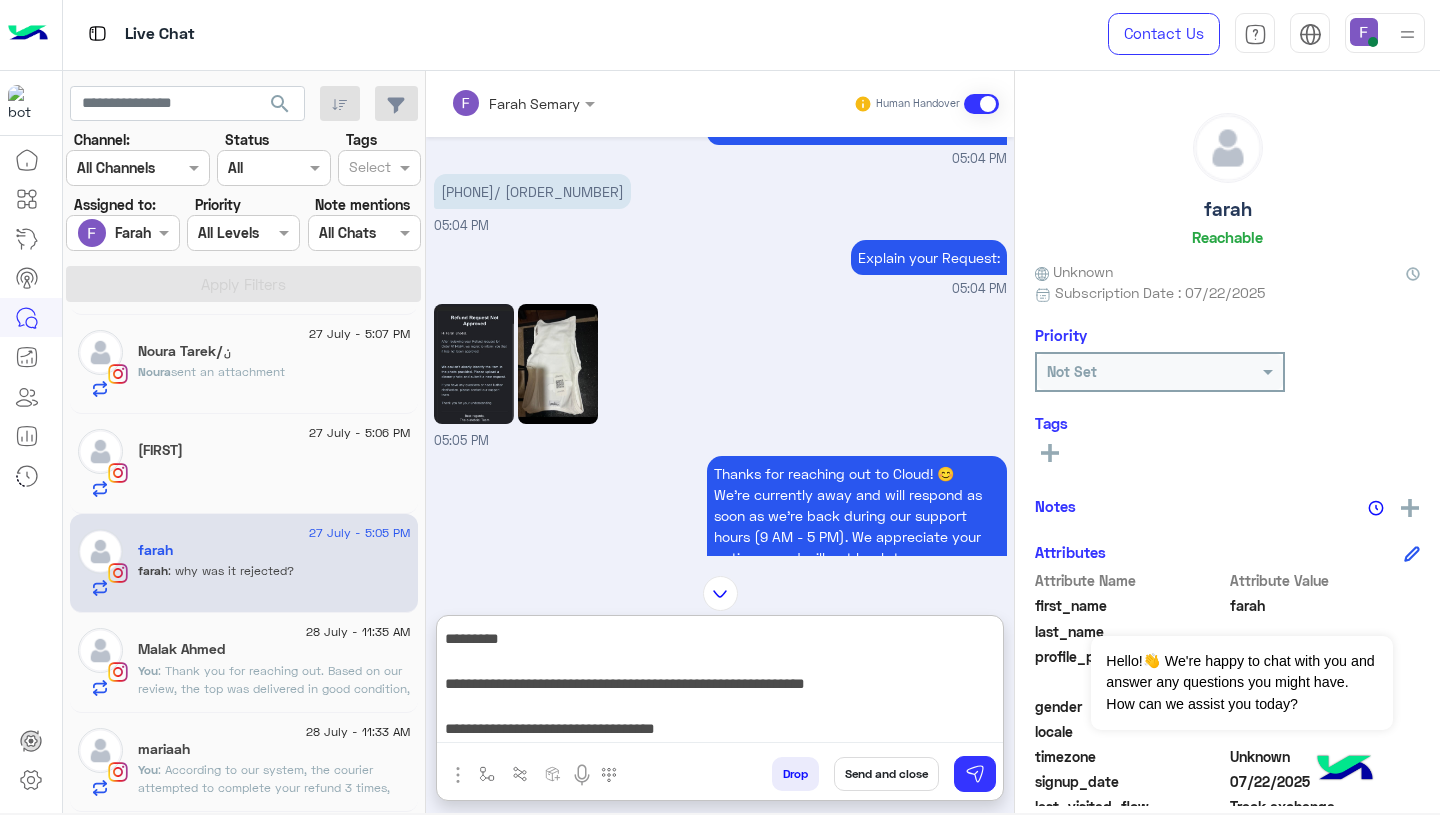 scroll, scrollTop: 0, scrollLeft: 0, axis: both 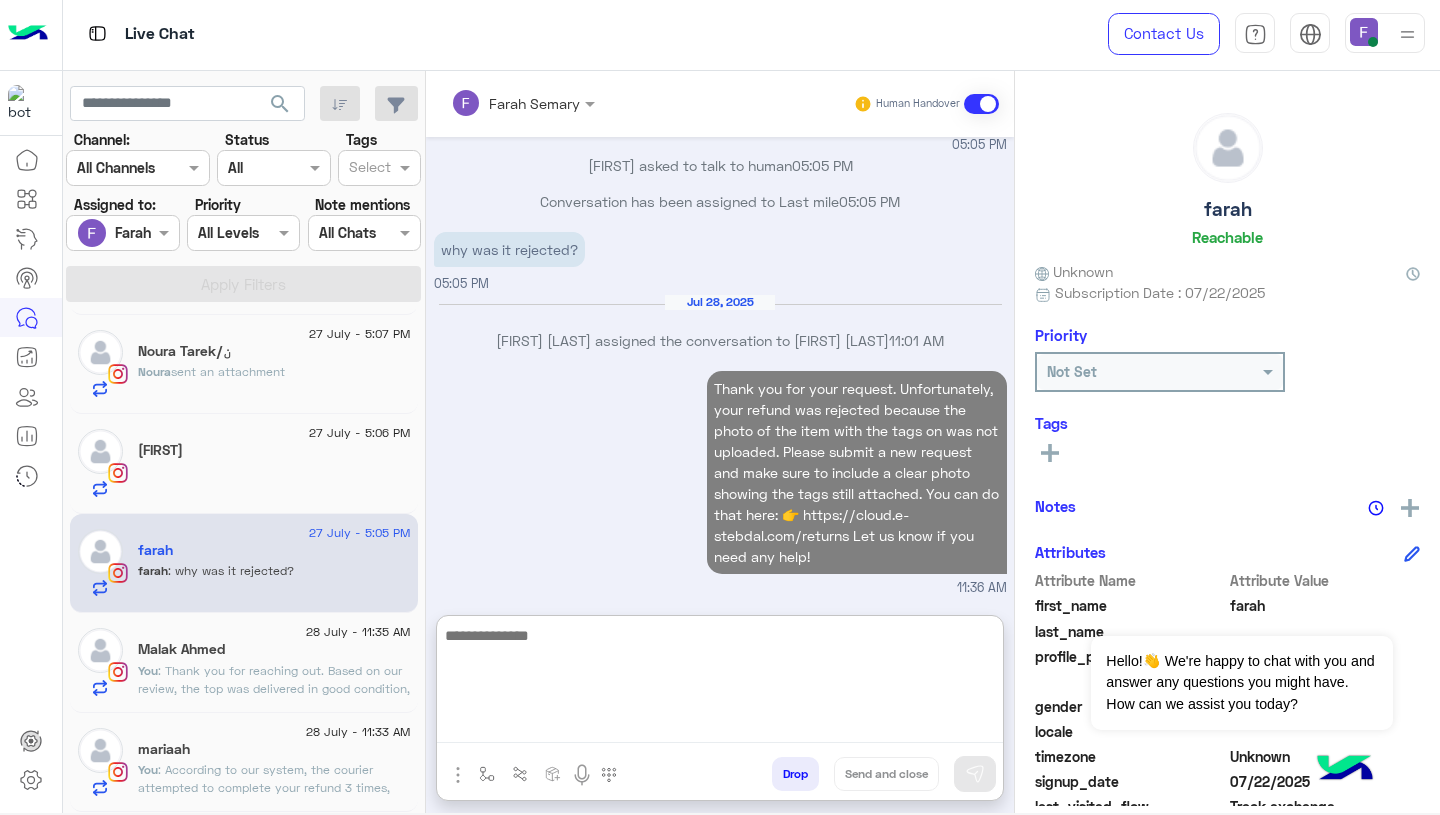 click on "Janaa”" 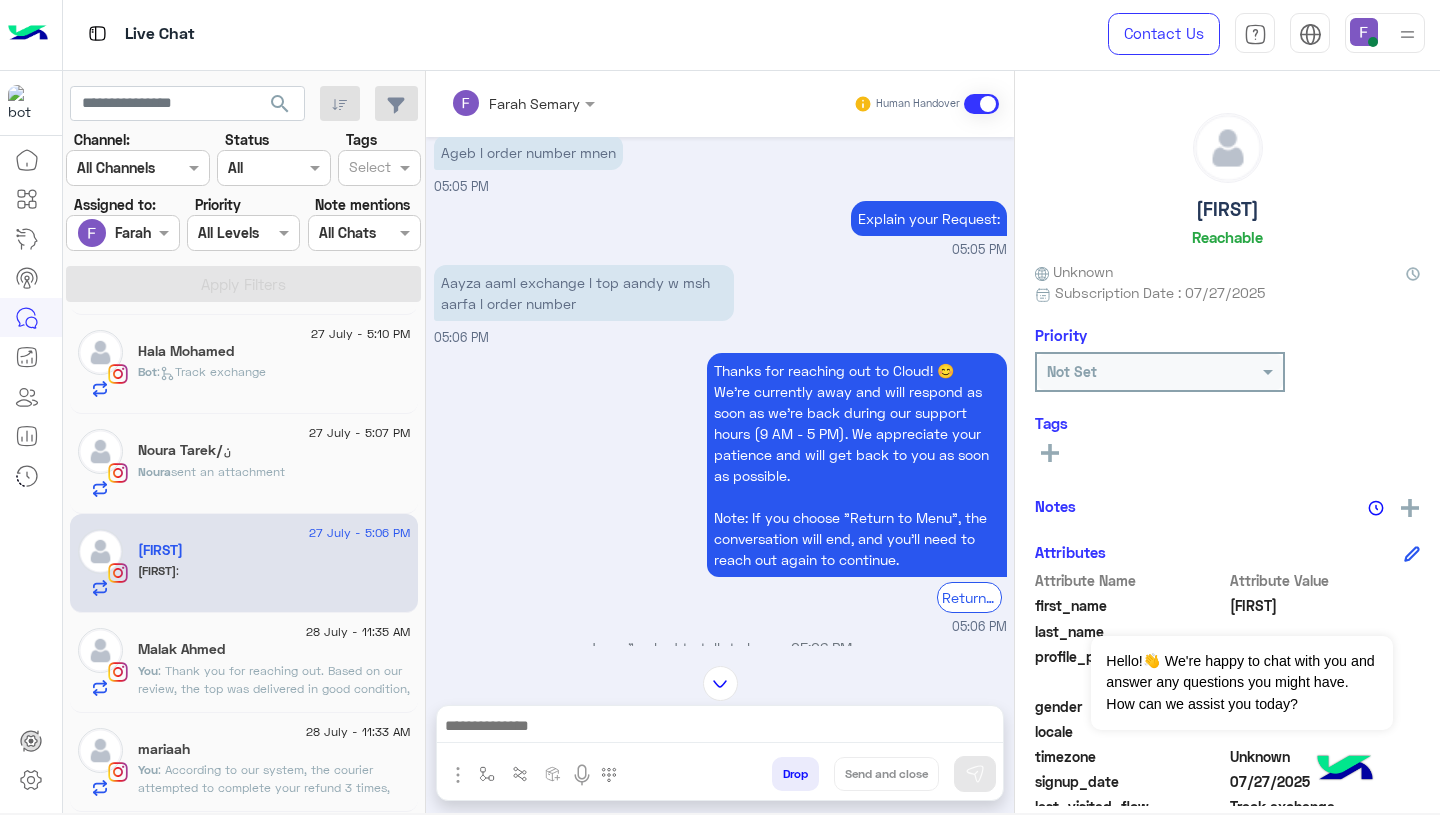 scroll, scrollTop: 2445, scrollLeft: 0, axis: vertical 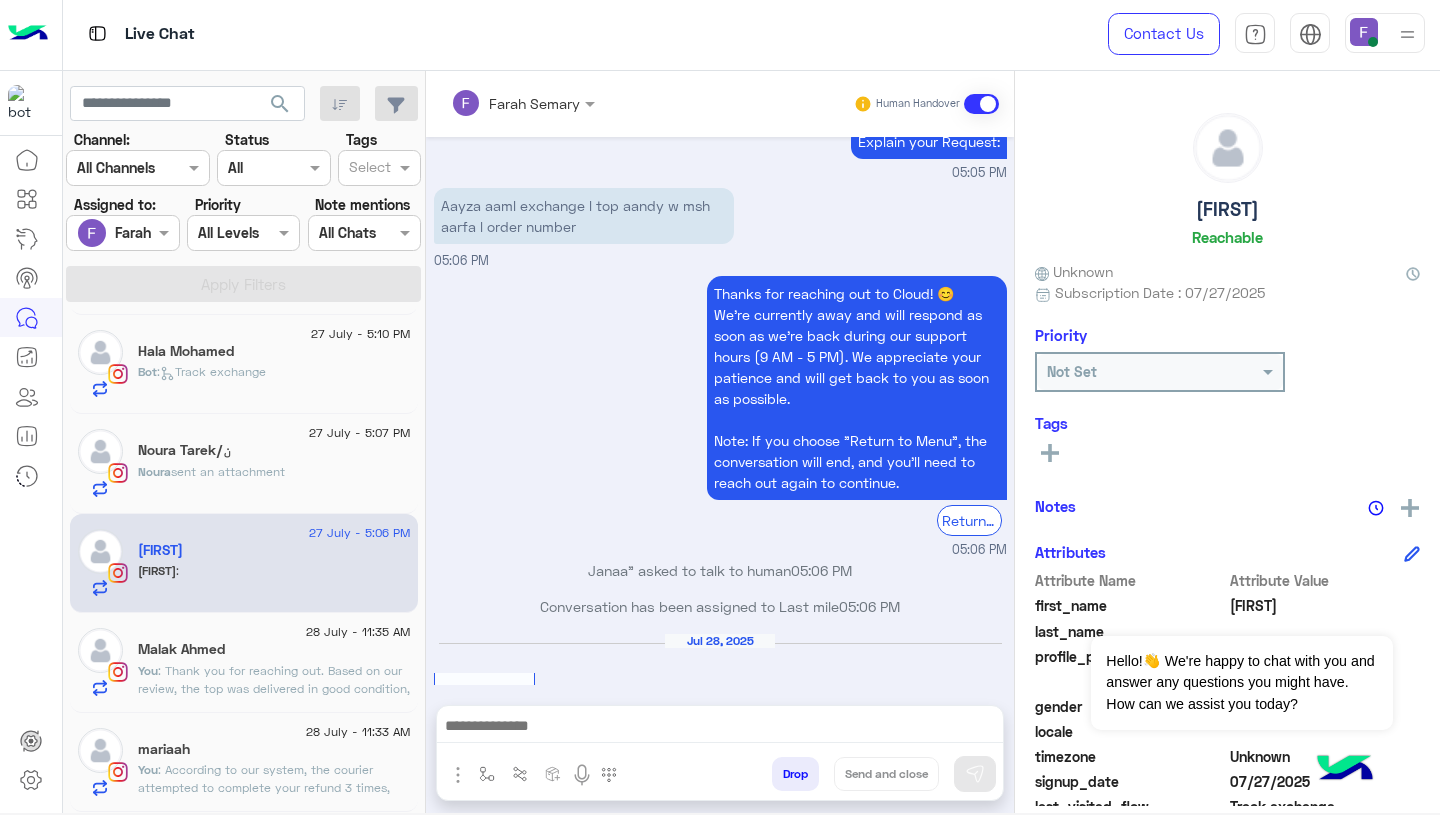 click at bounding box center (720, 728) 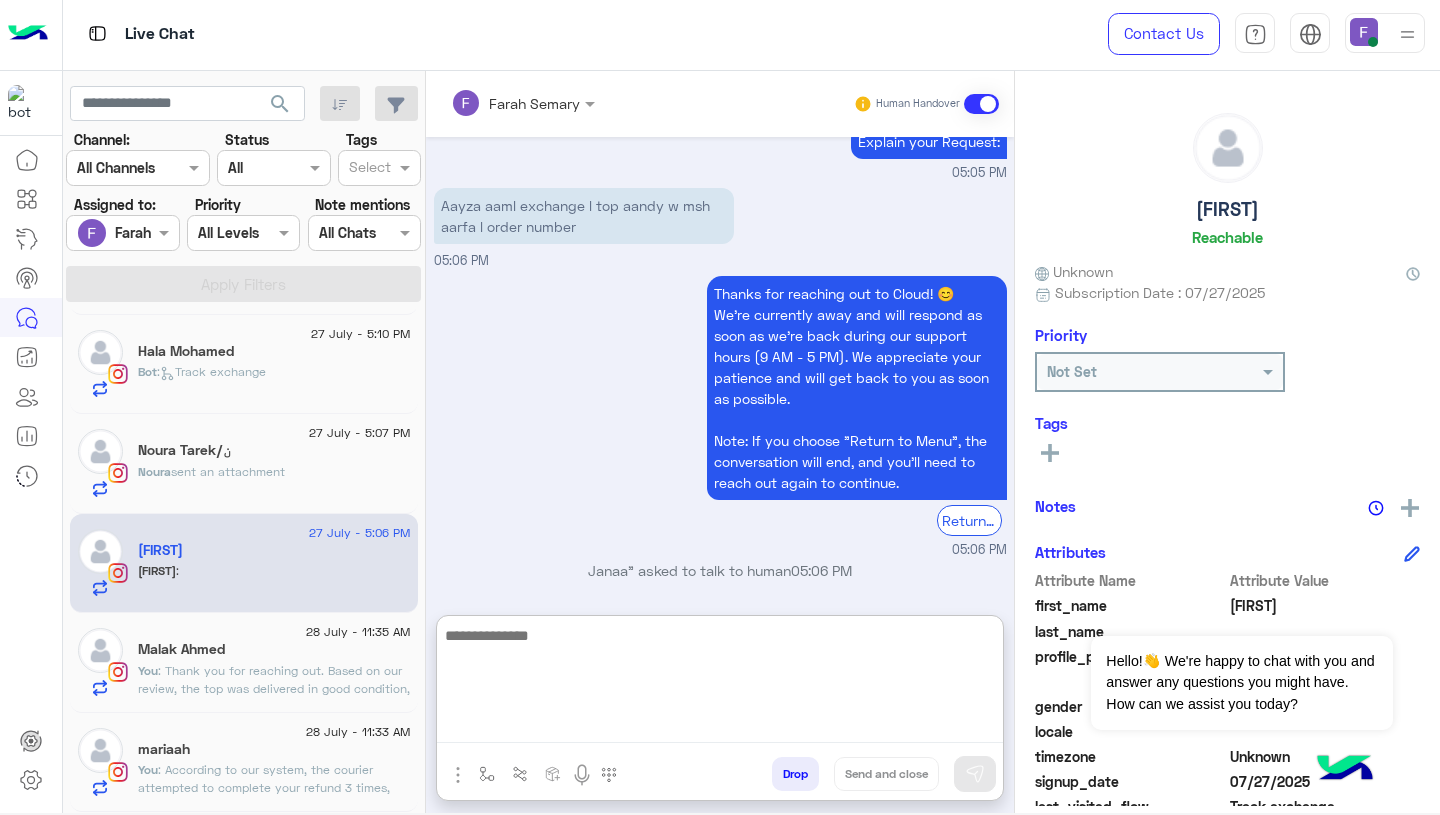 type on "*" 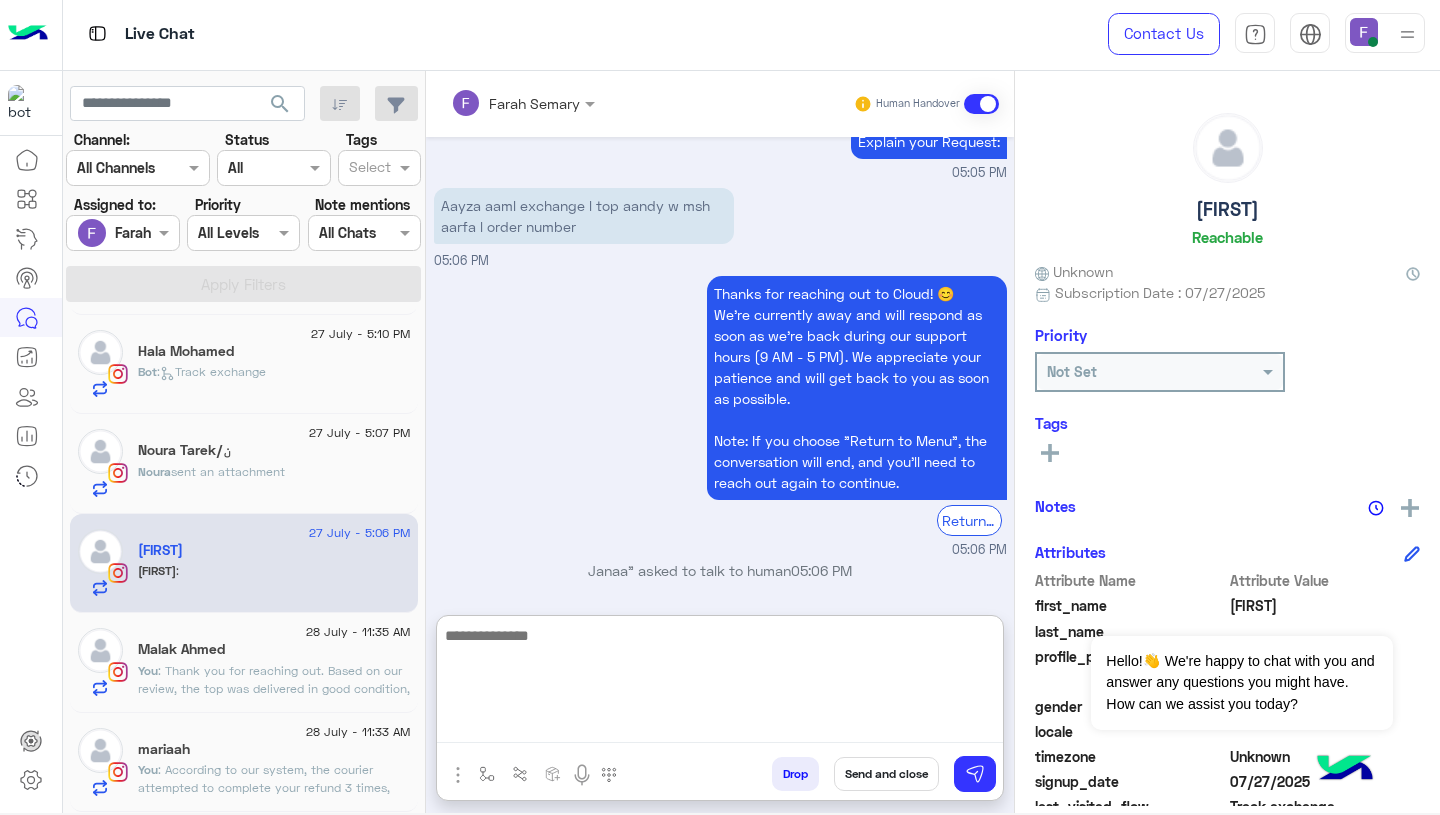 scroll, scrollTop: 0, scrollLeft: 0, axis: both 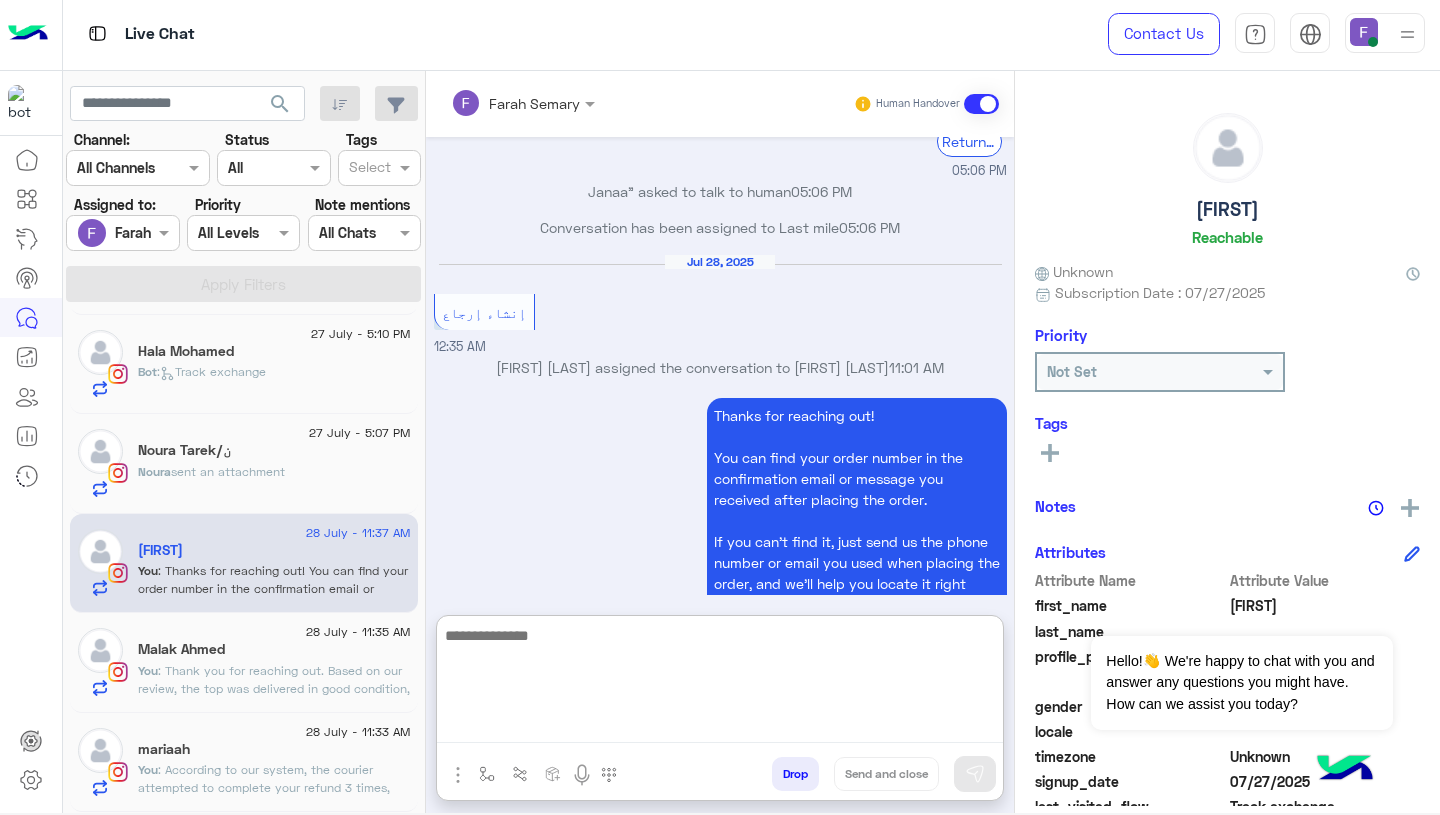 click on "Noura  sent an attachment" 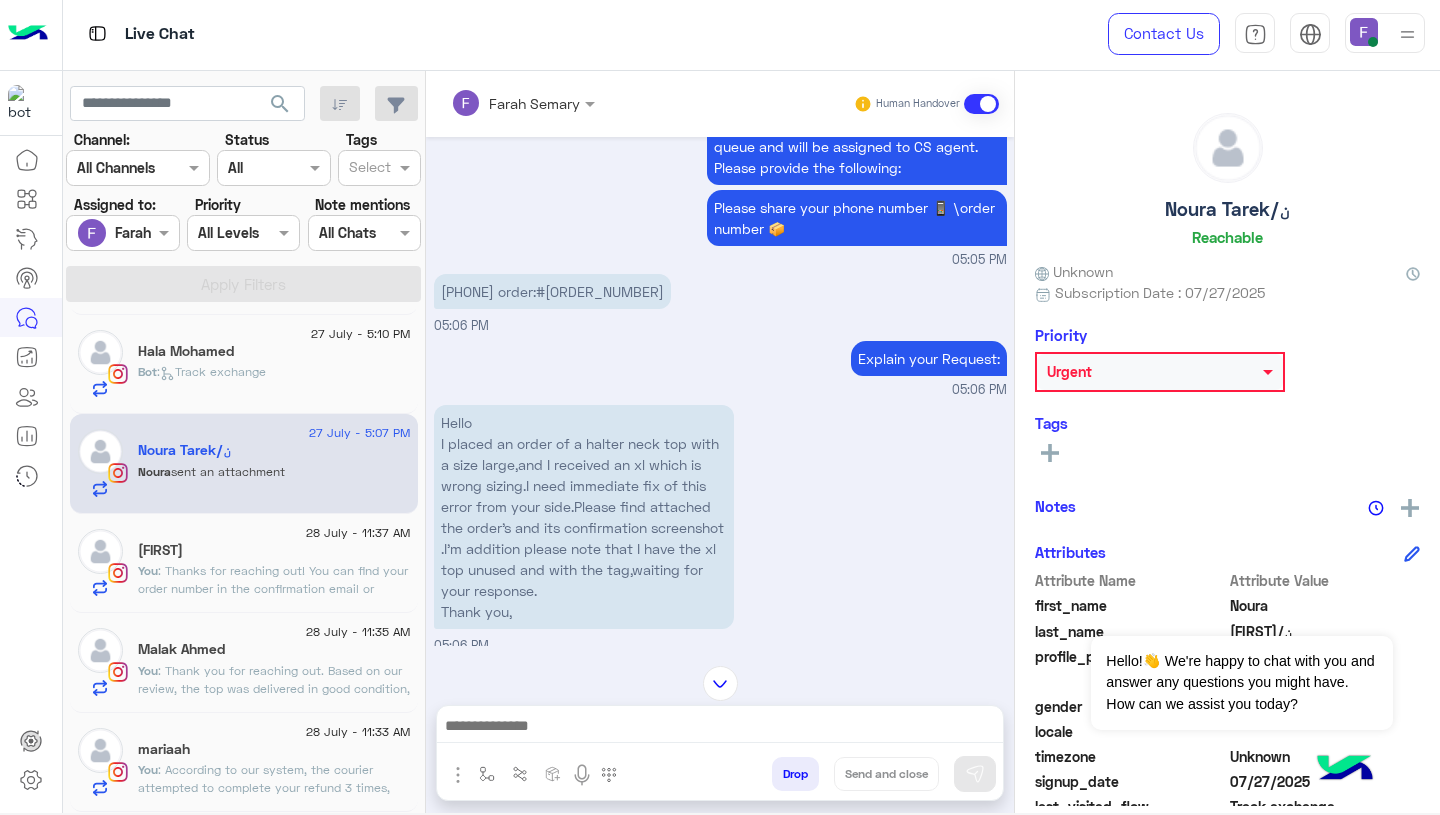 scroll, scrollTop: 1520, scrollLeft: 0, axis: vertical 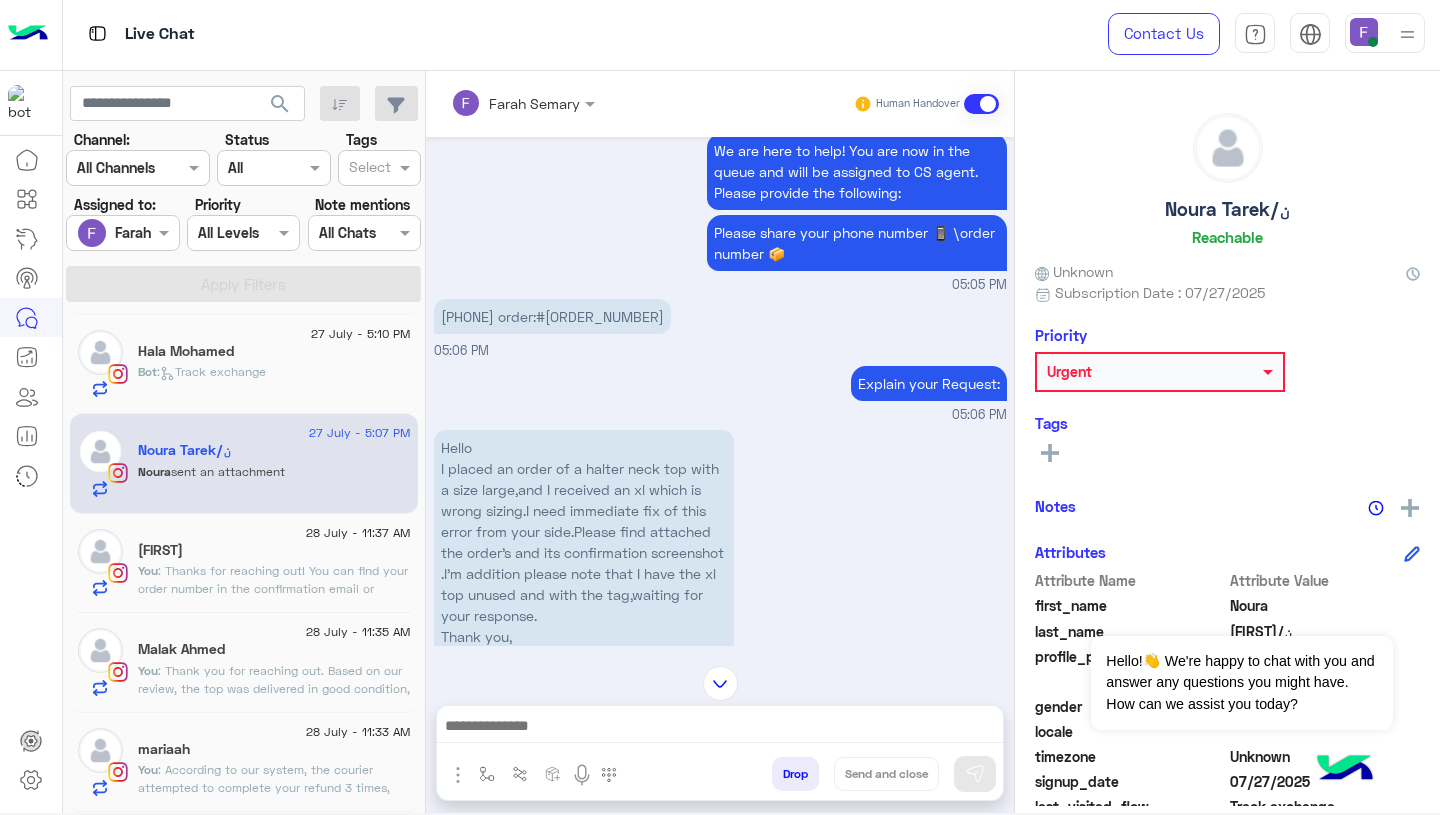 click on "01279908554 order:#110351" at bounding box center [552, 316] 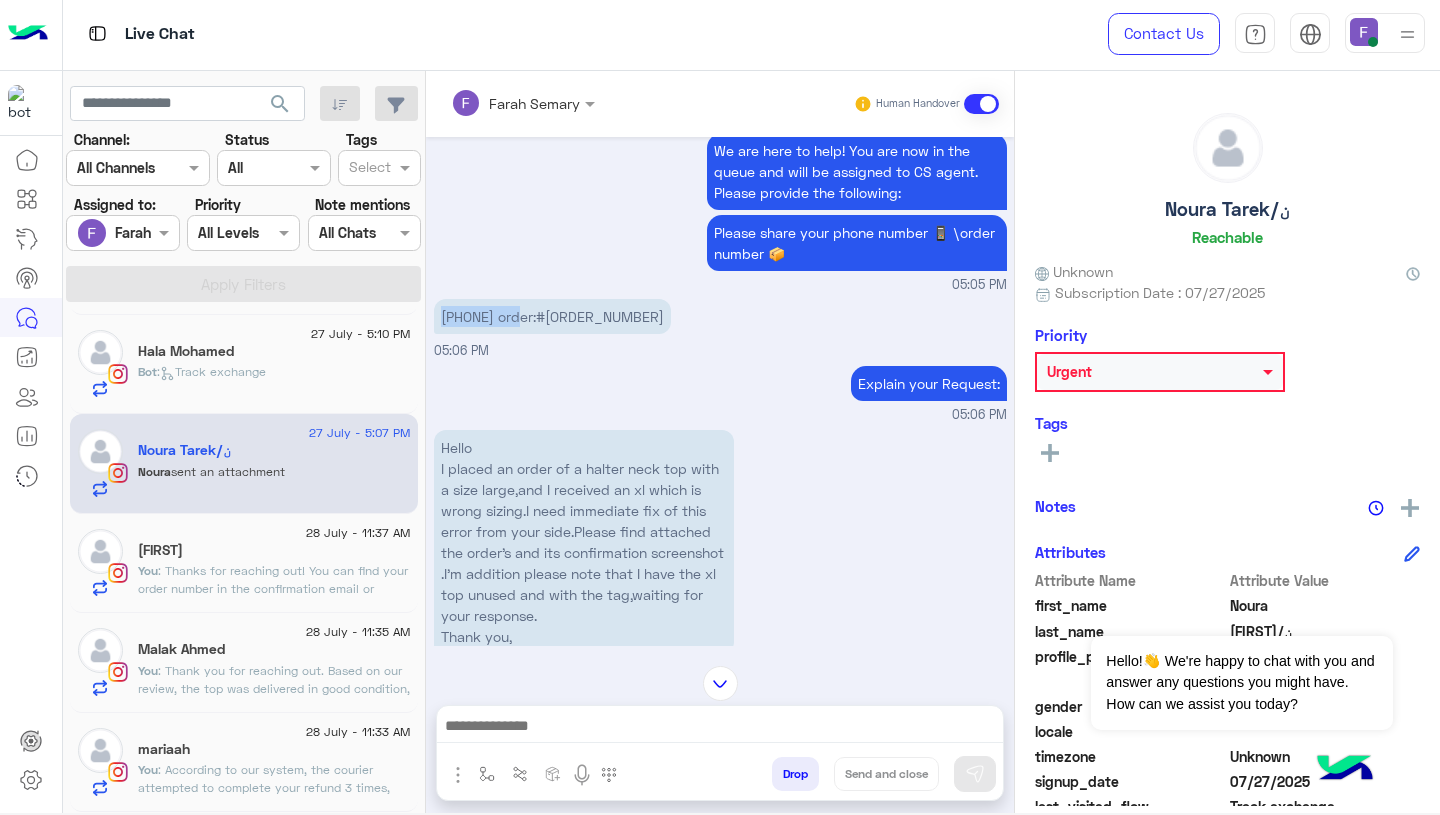 click on "01279908554 order:#110351" at bounding box center (552, 316) 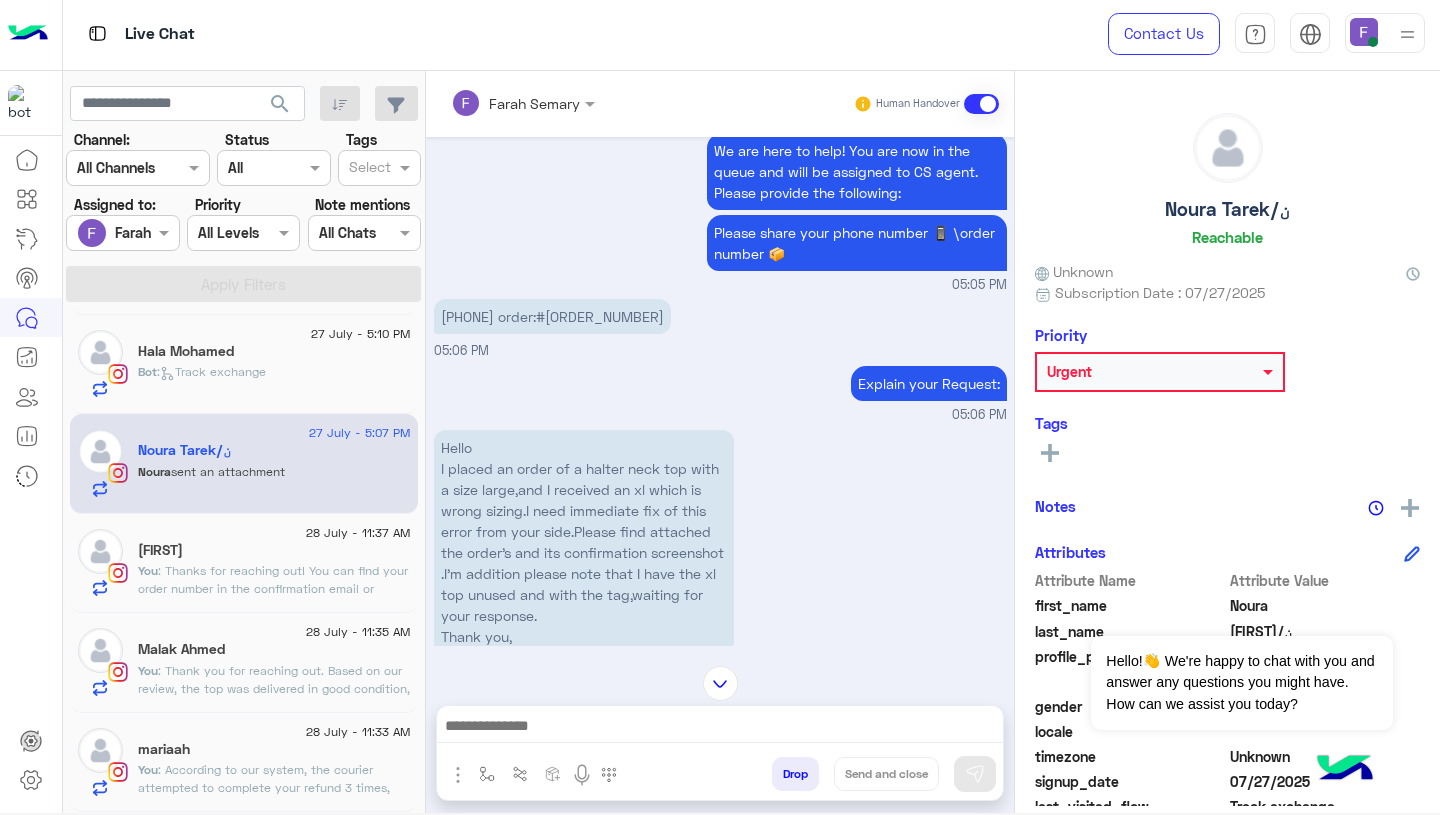 click on "01279908554 order:#110351" at bounding box center [552, 316] 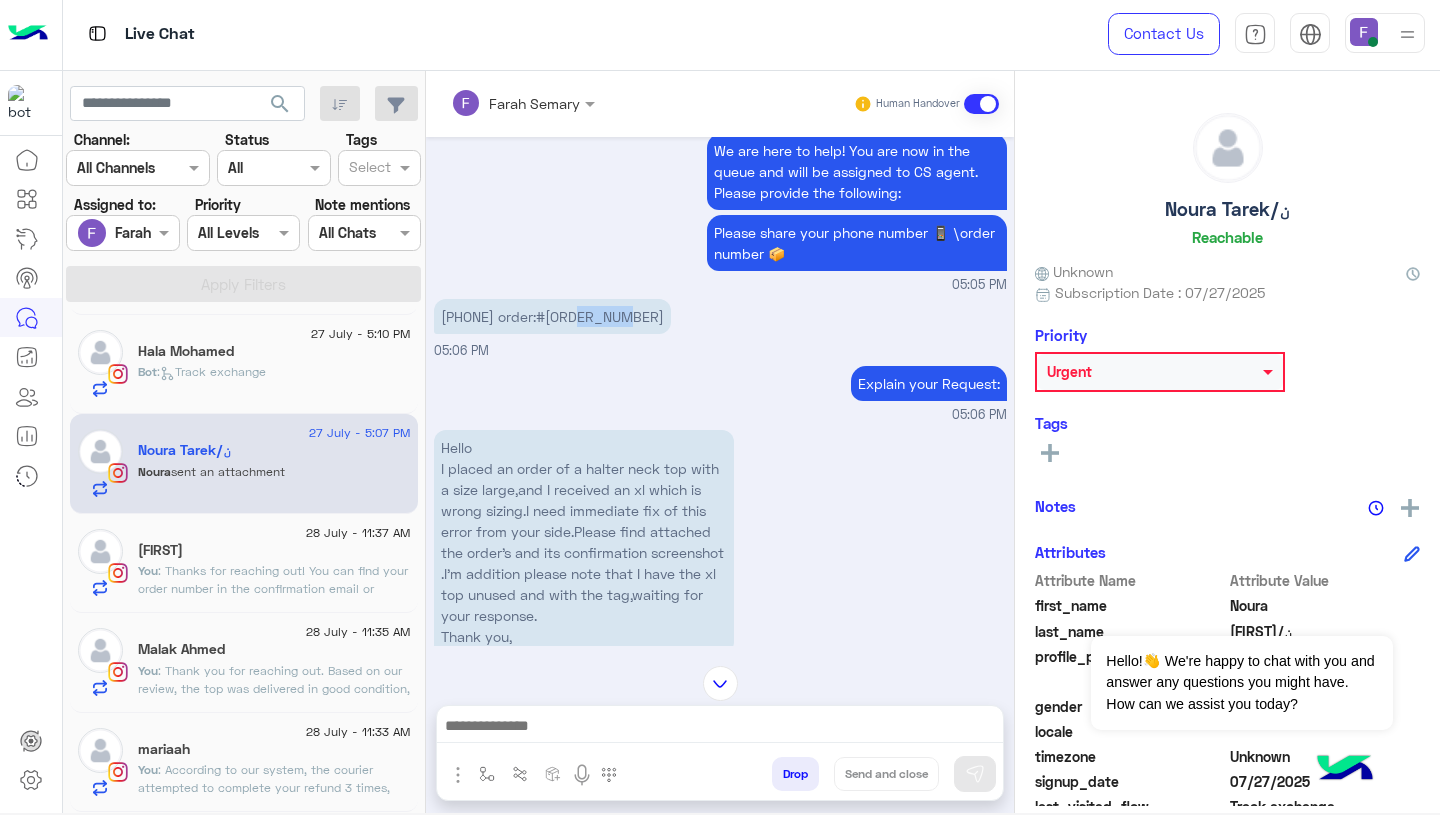 click on "01279908554 order:#110351" at bounding box center (552, 316) 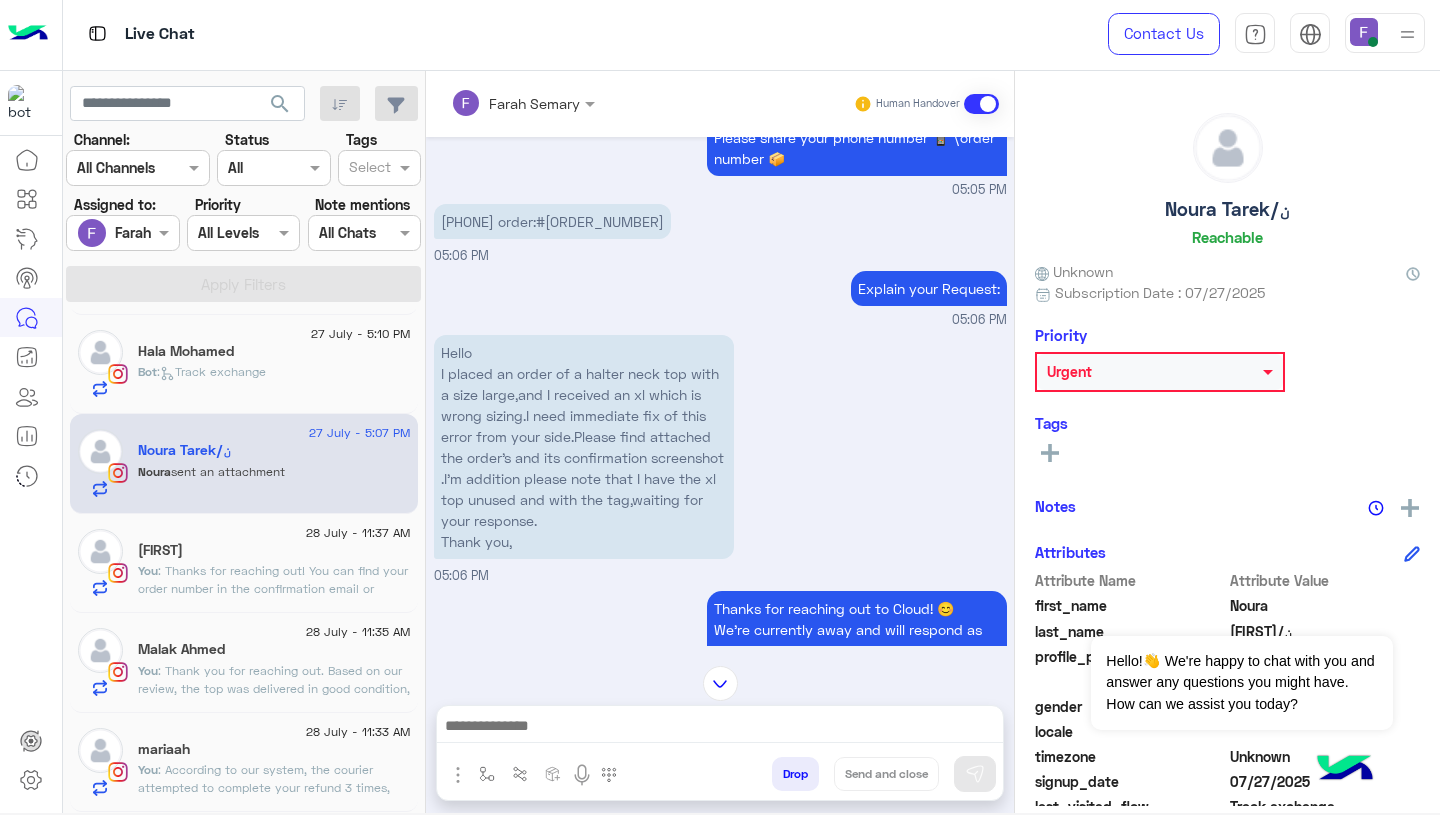 click on "Hello  I placed an order of a halter neck top with a size large,and I received an xl which is wrong sizing.I need immediate fix of this error from your side.Please find attached the order’s and its confirmation screenshot .I’m addition please note that I have the xl top unused and with the tag,waiting for your response. Thank you," at bounding box center (584, 447) 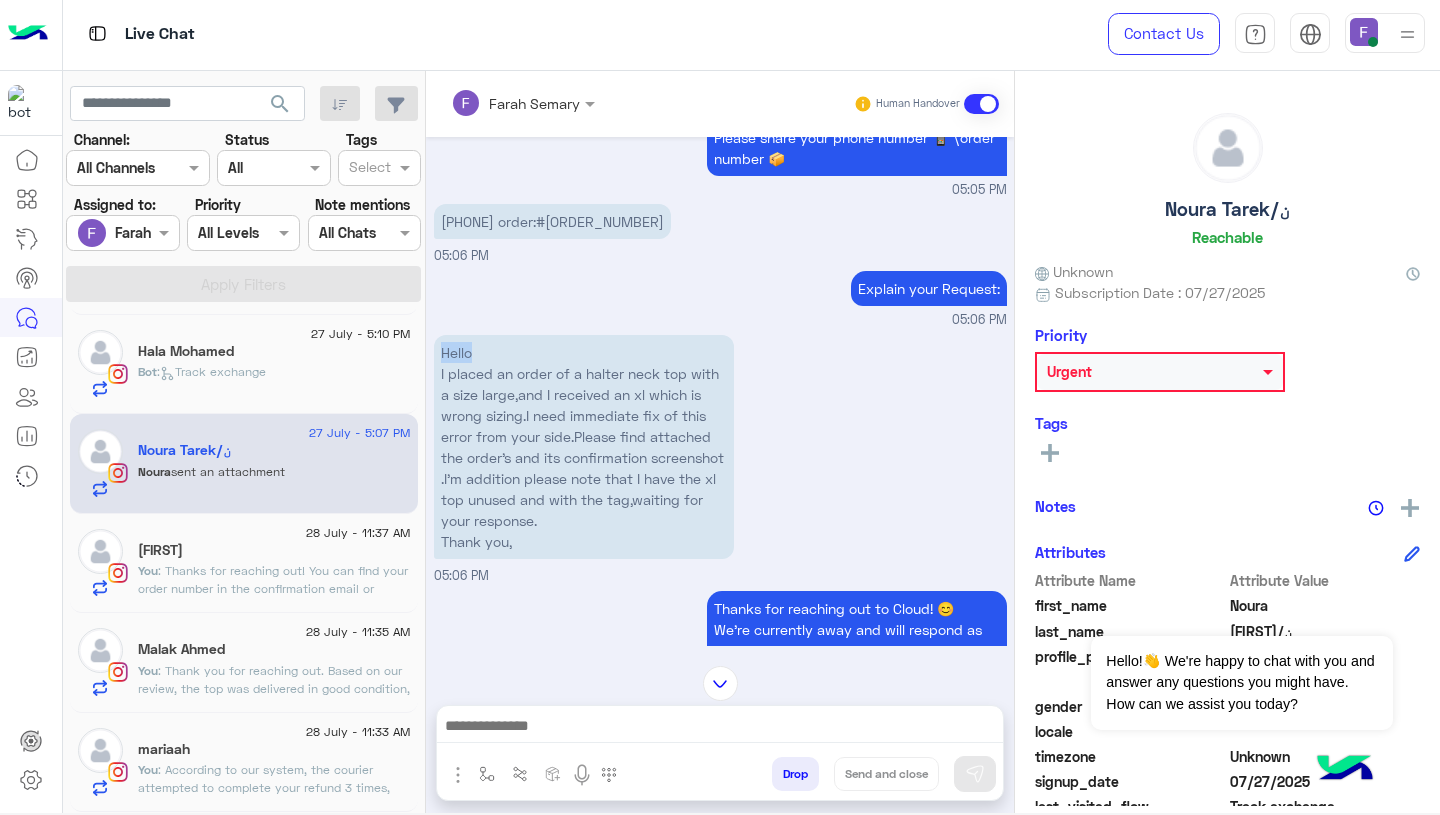 click on "Hello  I placed an order of a halter neck top with a size large,and I received an xl which is wrong sizing.I need immediate fix of this error from your side.Please find attached the order’s and its confirmation screenshot .I’m addition please note that I have the xl top unused and with the tag,waiting for your response. Thank you," at bounding box center (584, 447) 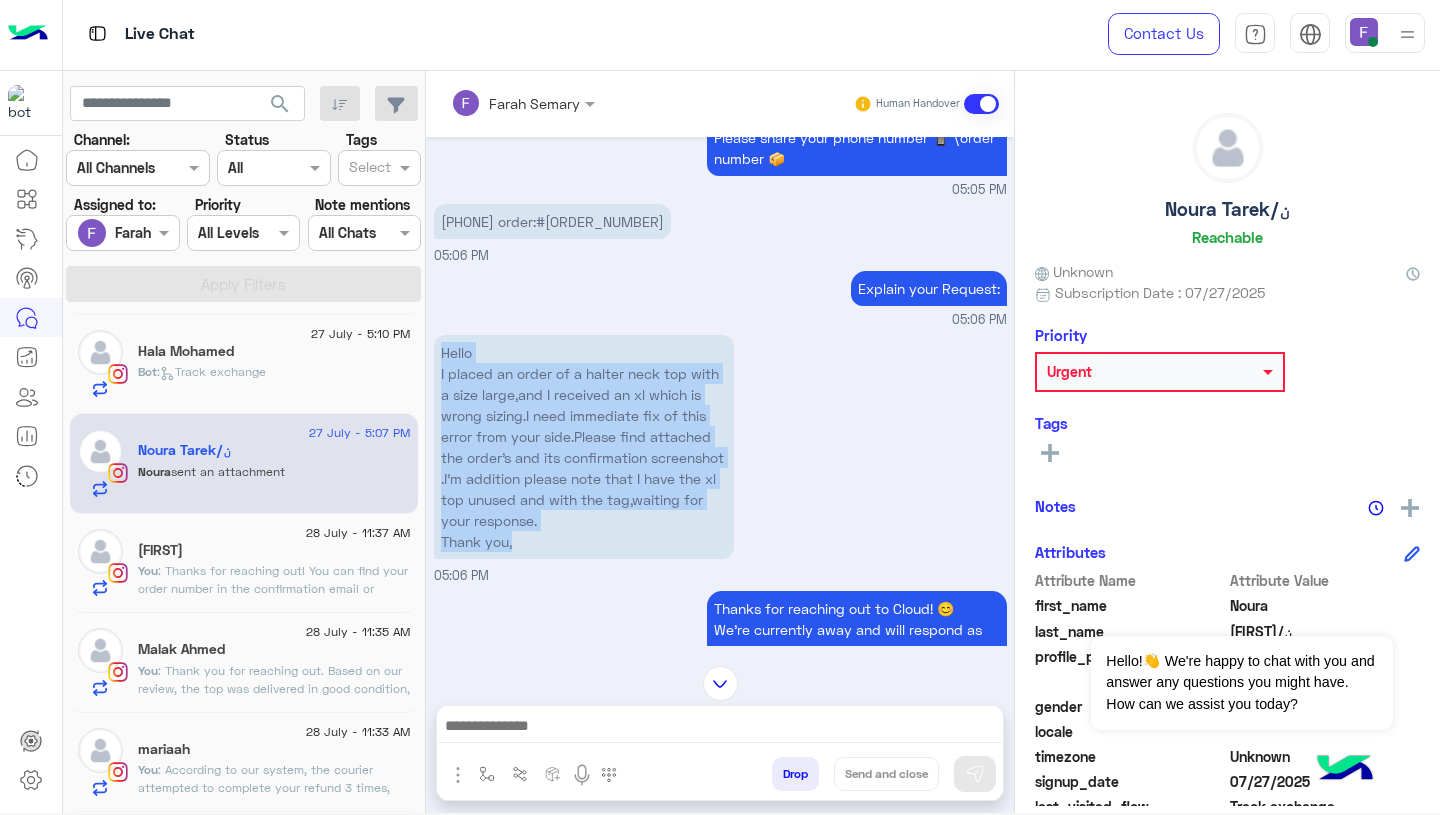 drag, startPoint x: 440, startPoint y: 354, endPoint x: 513, endPoint y: 546, distance: 205.40935 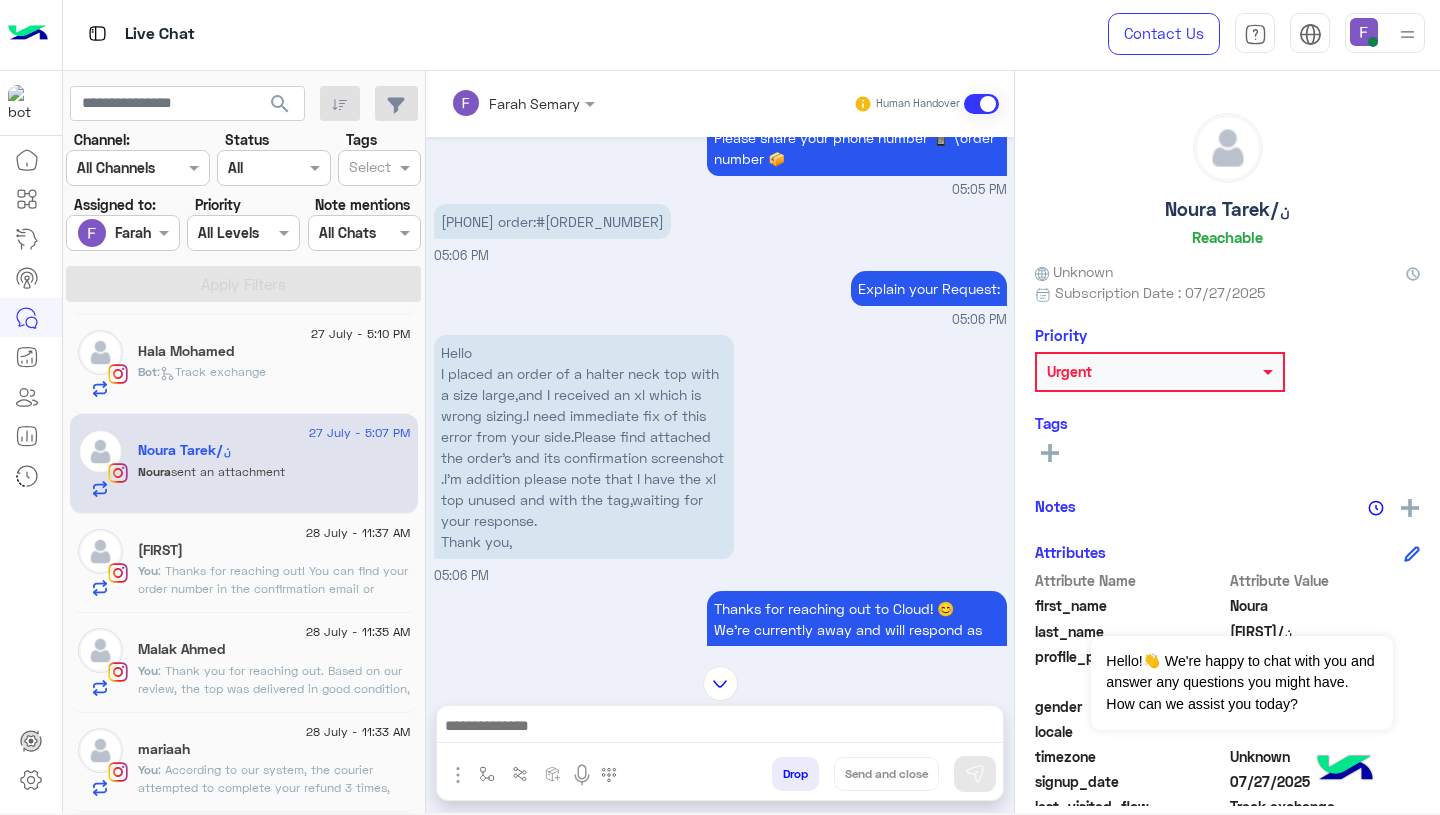 click at bounding box center [720, 728] 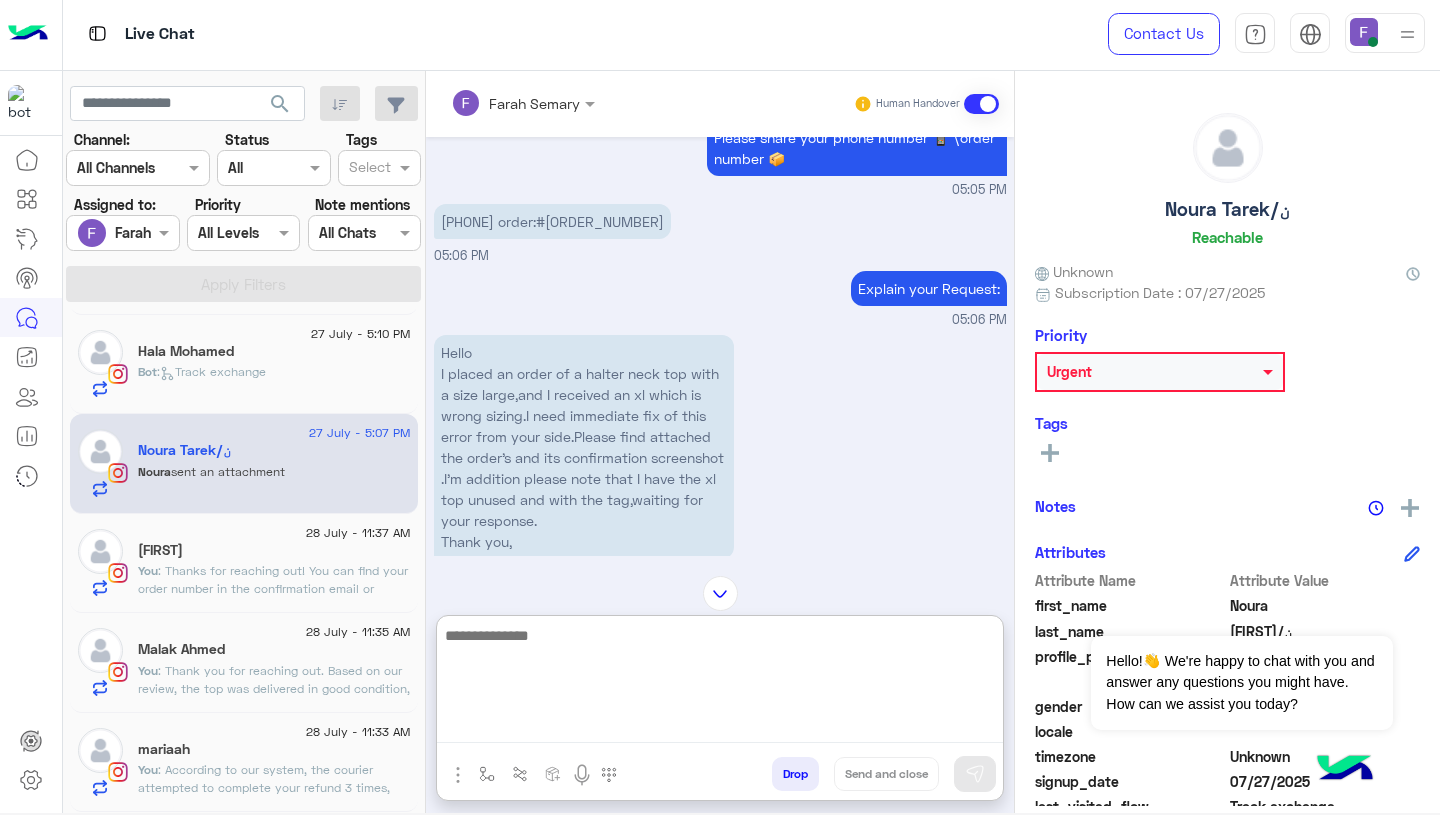 paste on "**********" 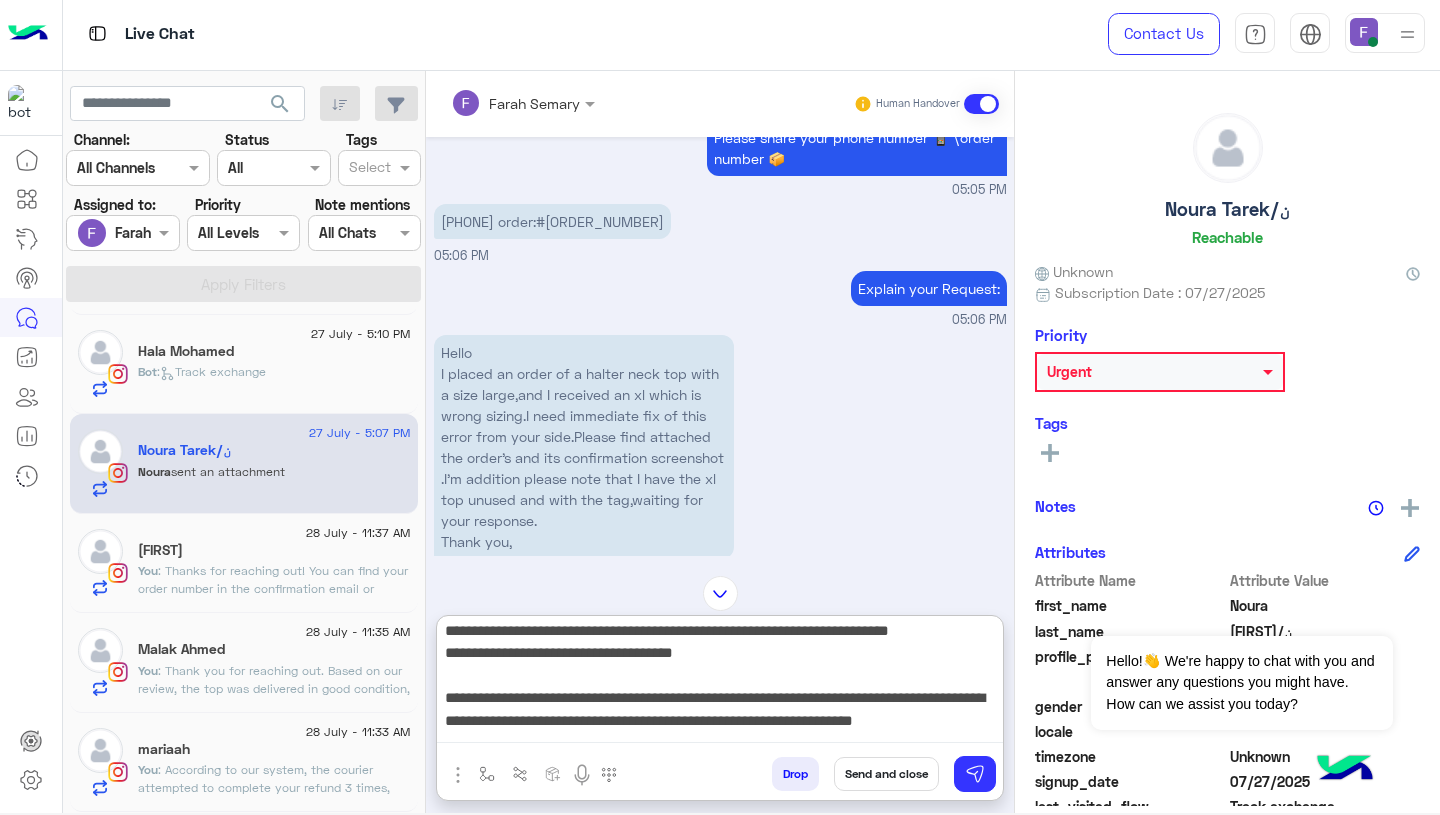 scroll, scrollTop: 0, scrollLeft: 0, axis: both 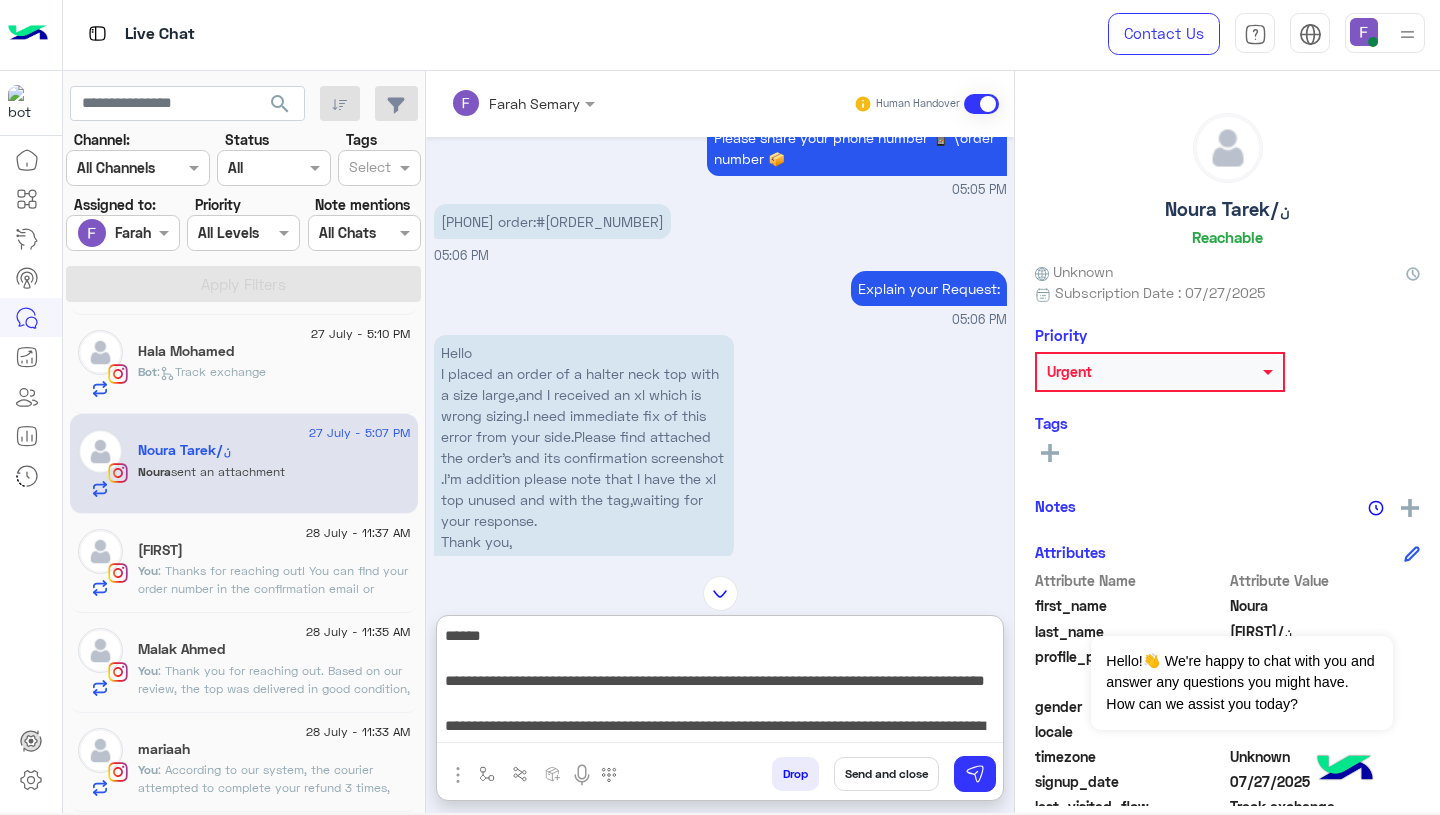 type on "**********" 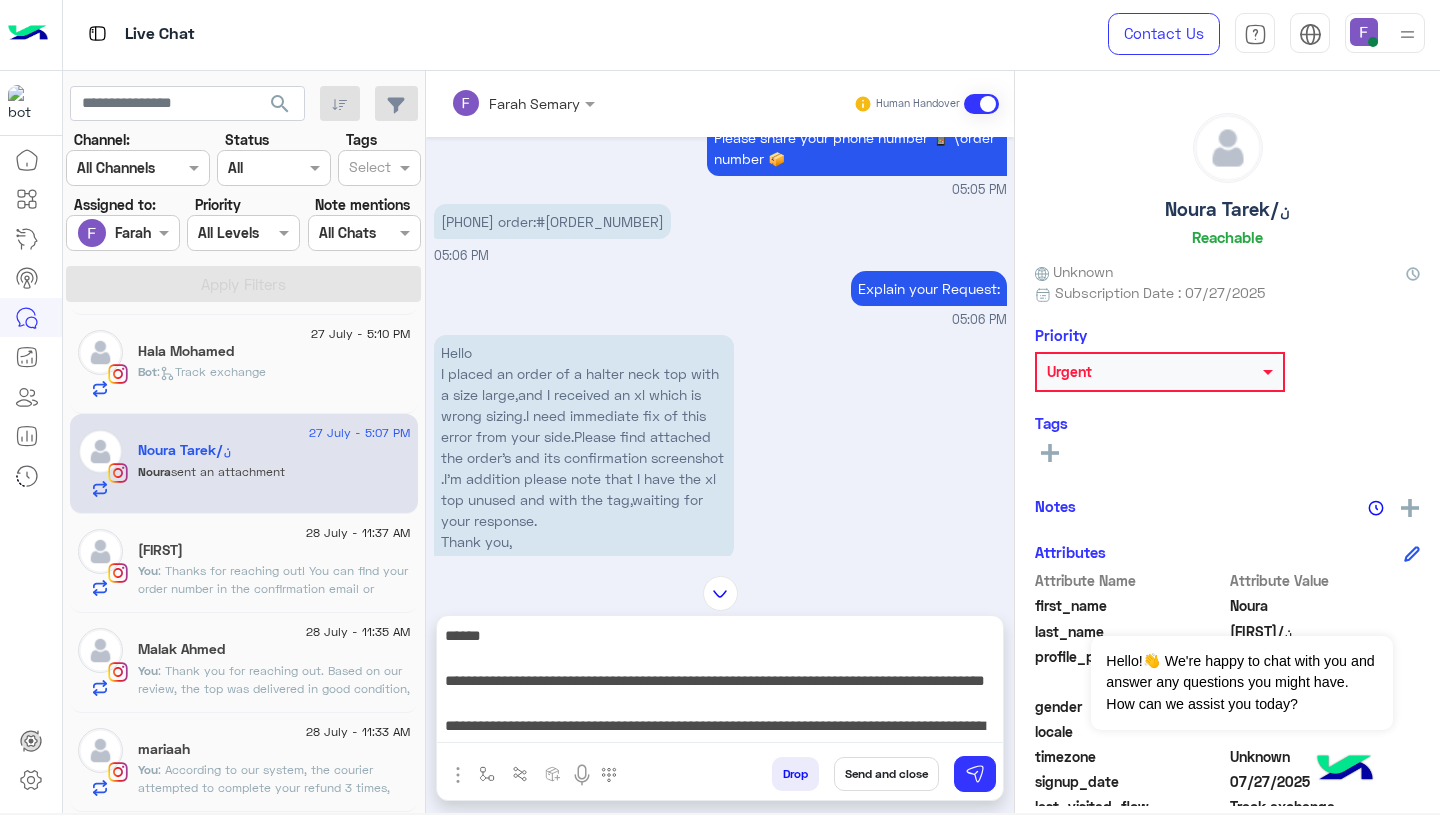 click on "Urgent" 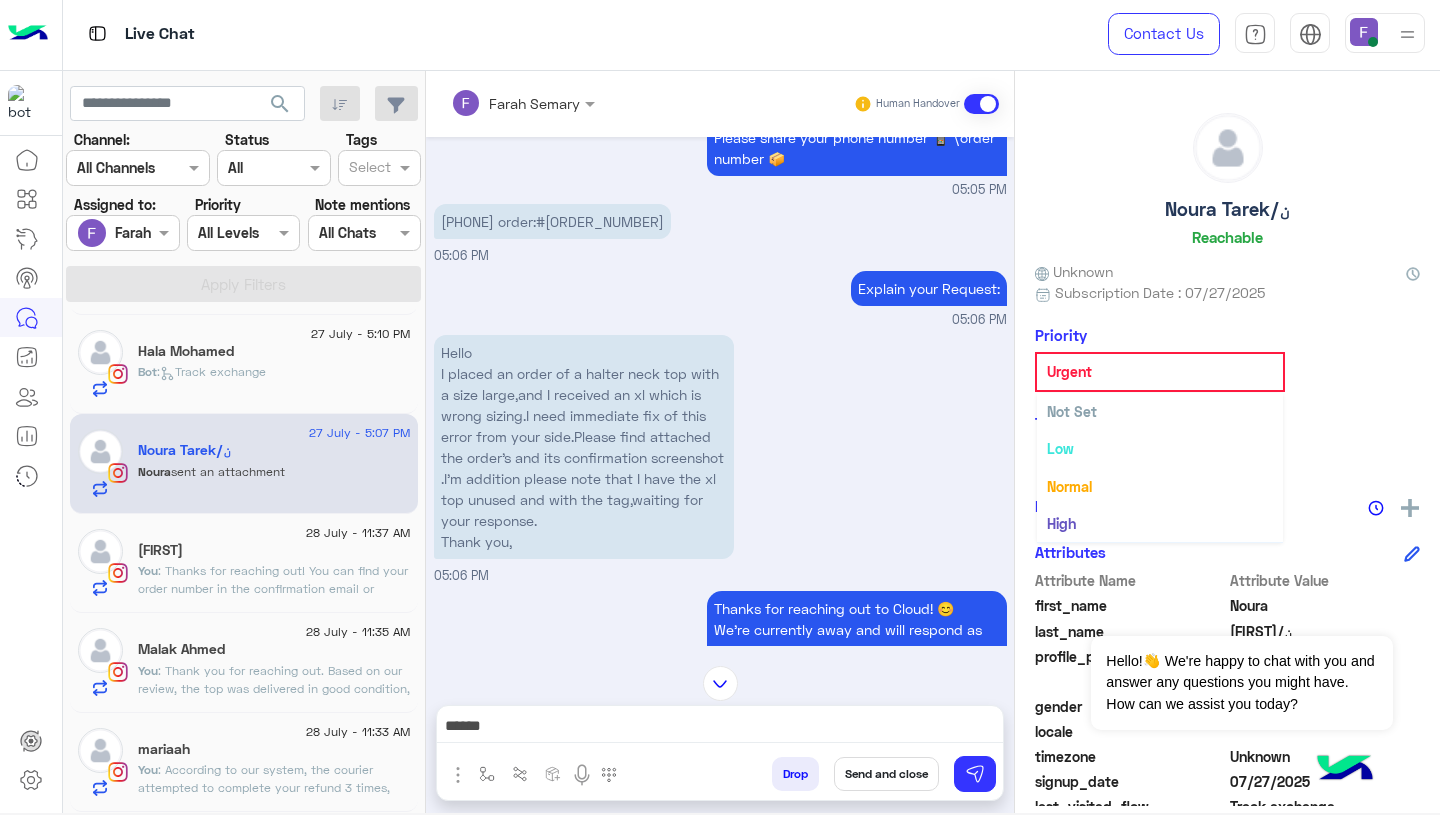 click 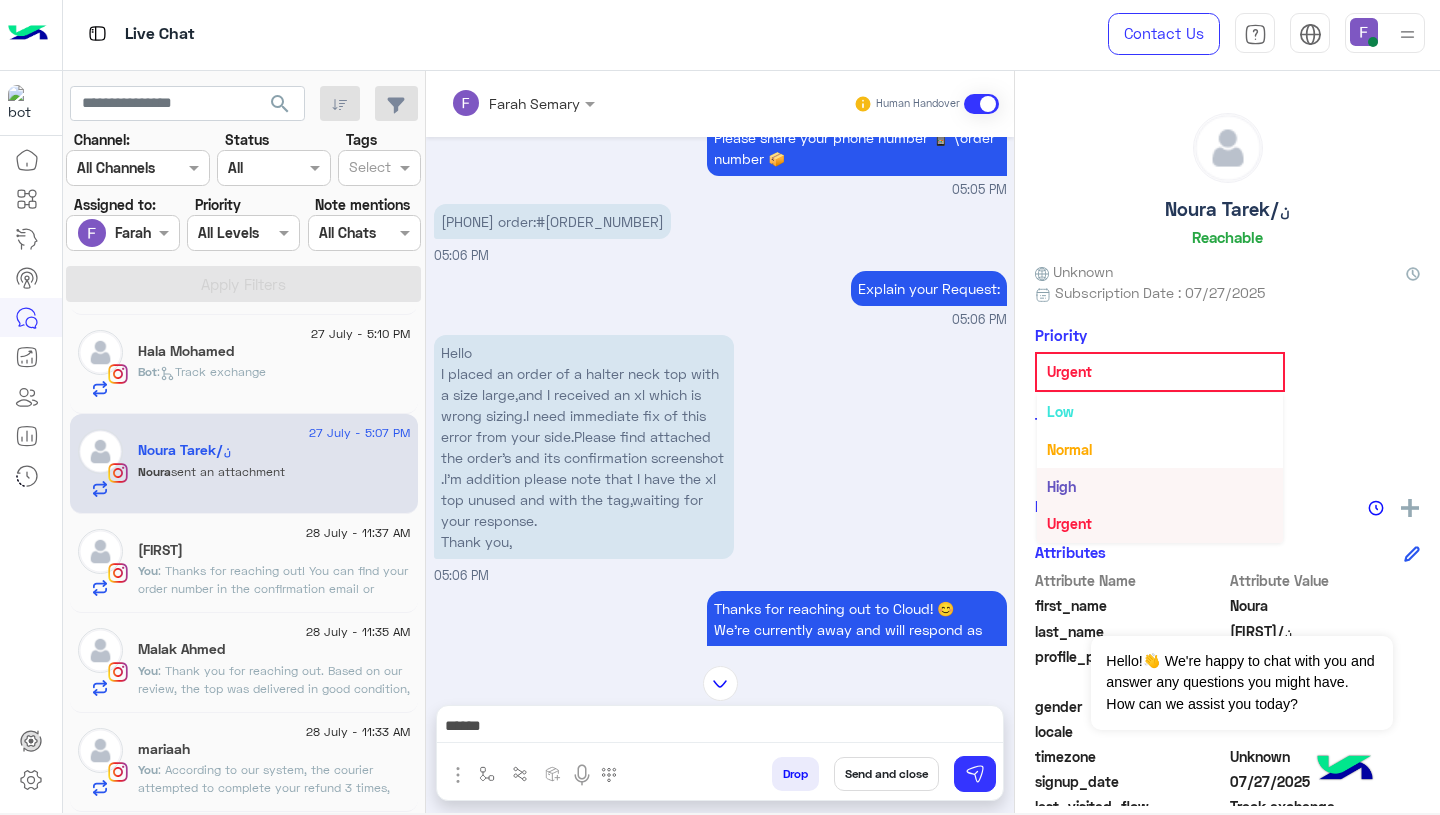 scroll, scrollTop: 0, scrollLeft: 0, axis: both 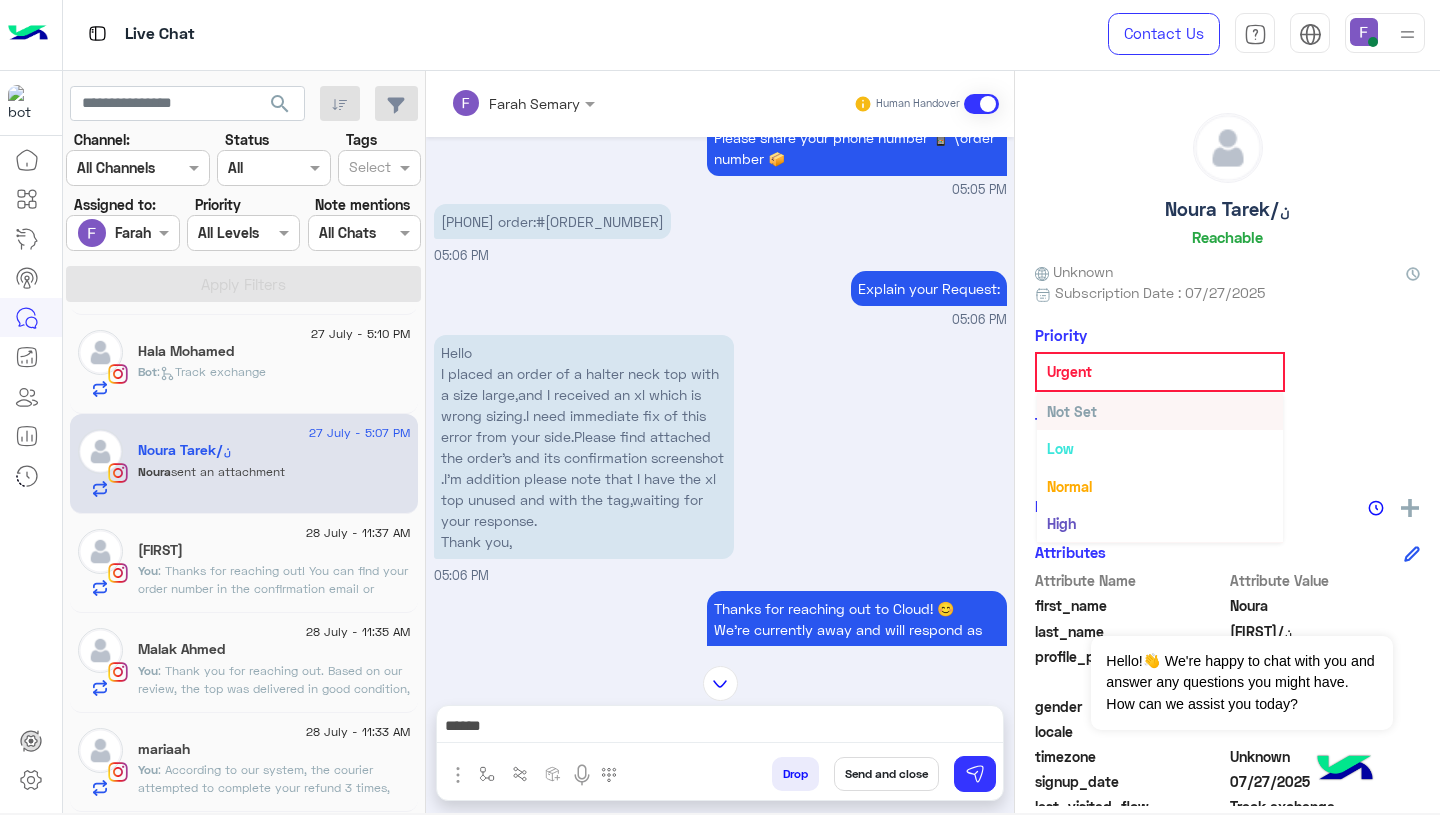 click on "Not Set" at bounding box center [1072, 411] 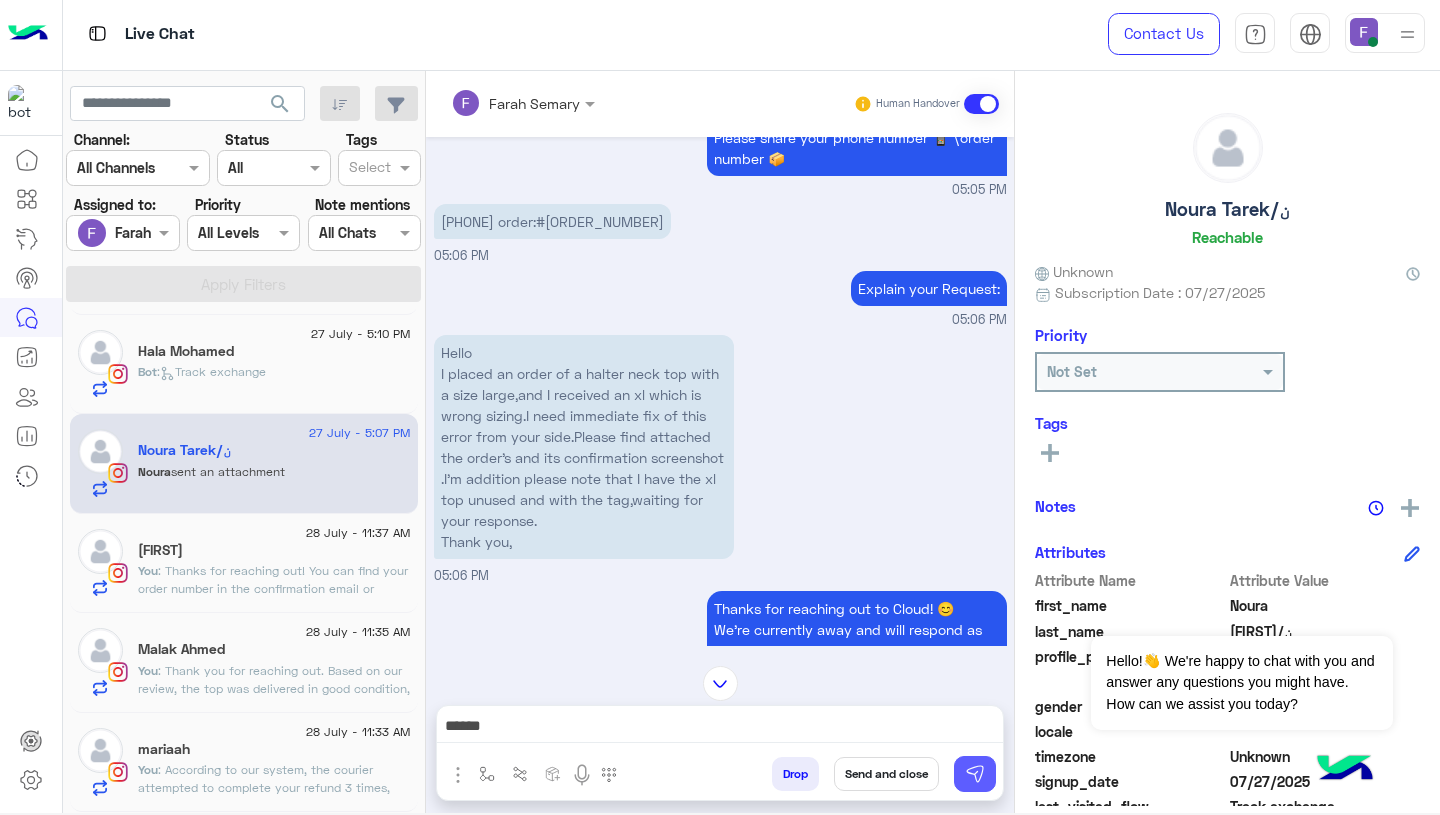 click at bounding box center (975, 774) 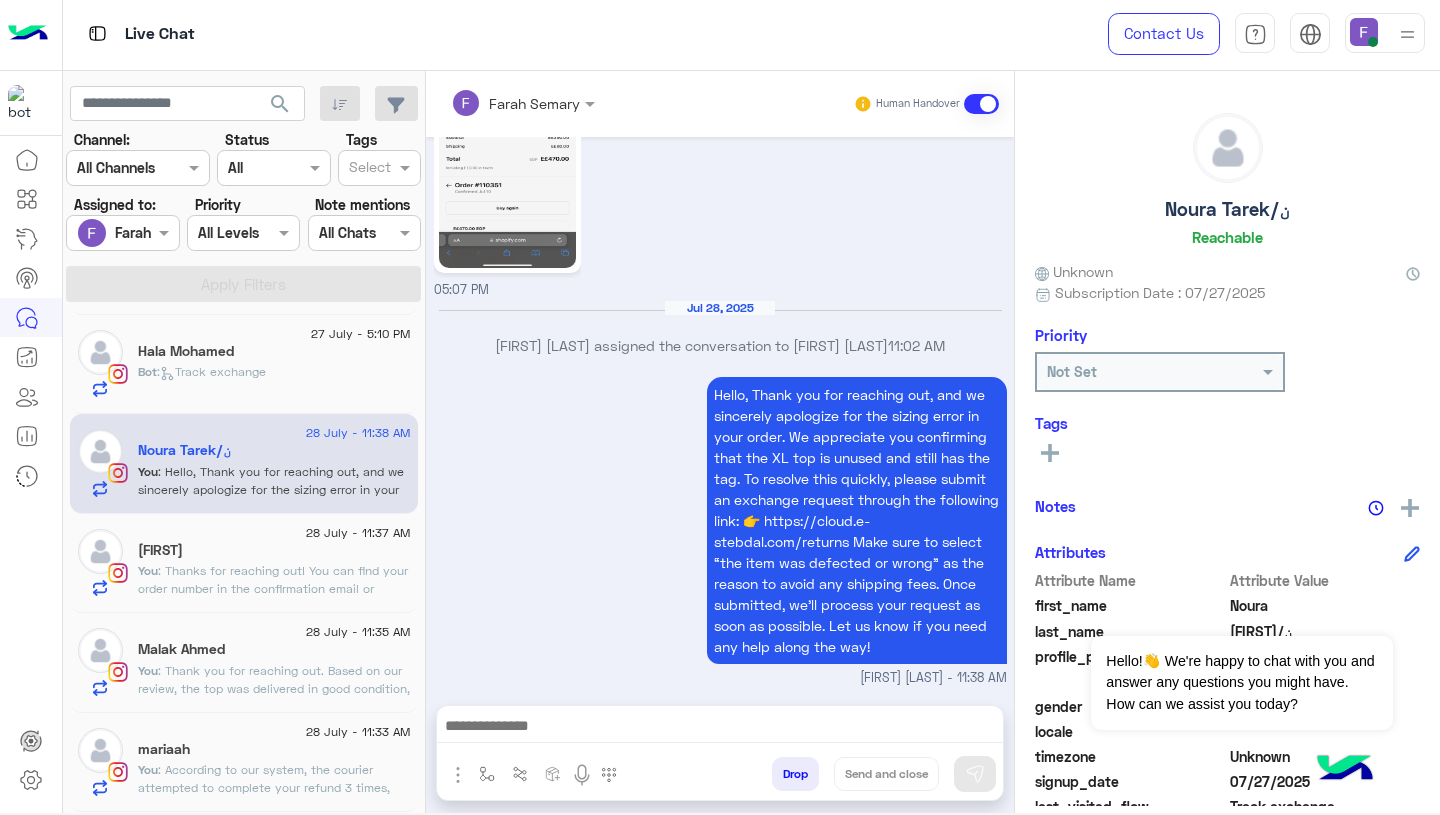 scroll, scrollTop: 2584, scrollLeft: 0, axis: vertical 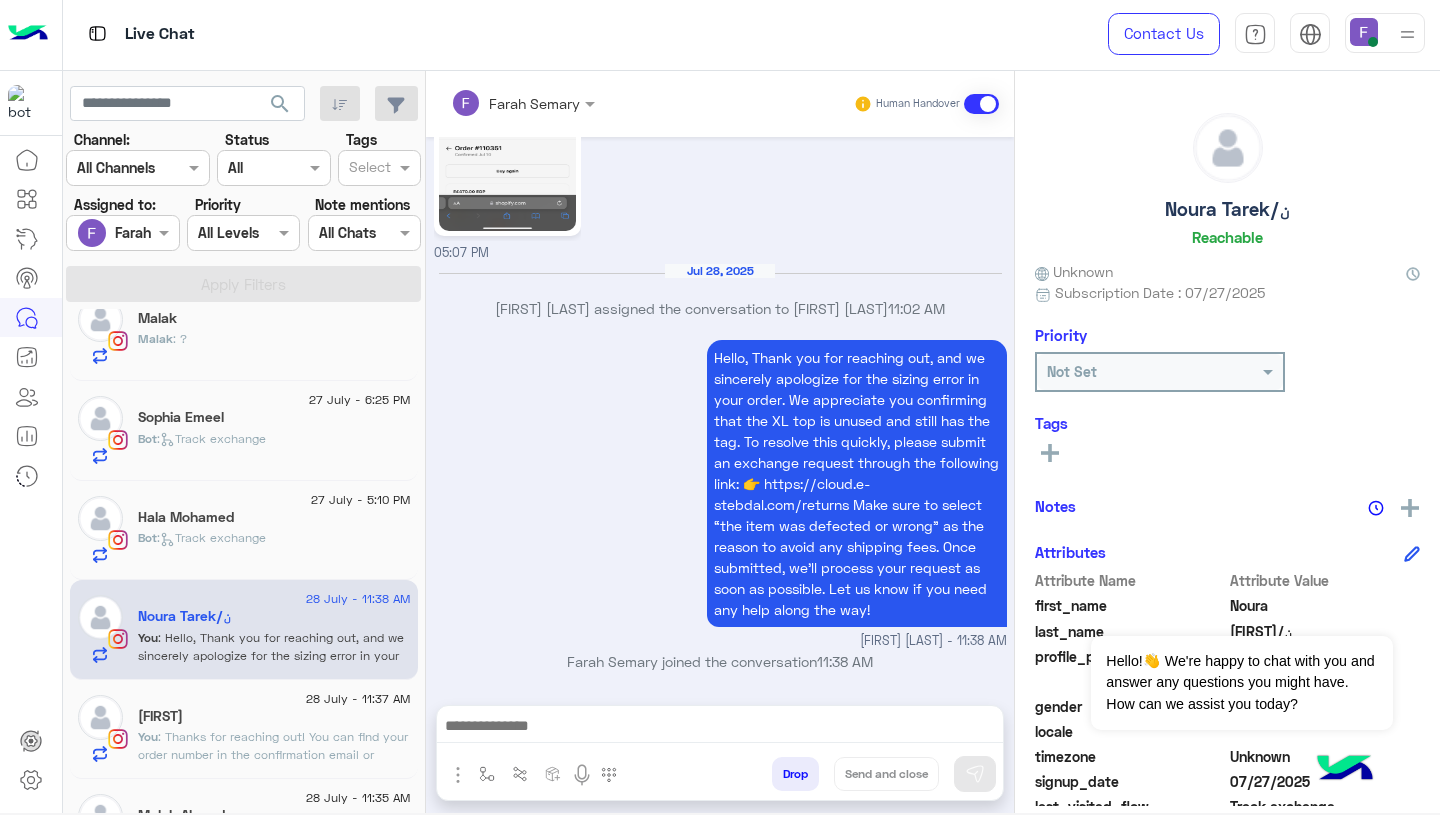 click on "Bot :   Track exchange" 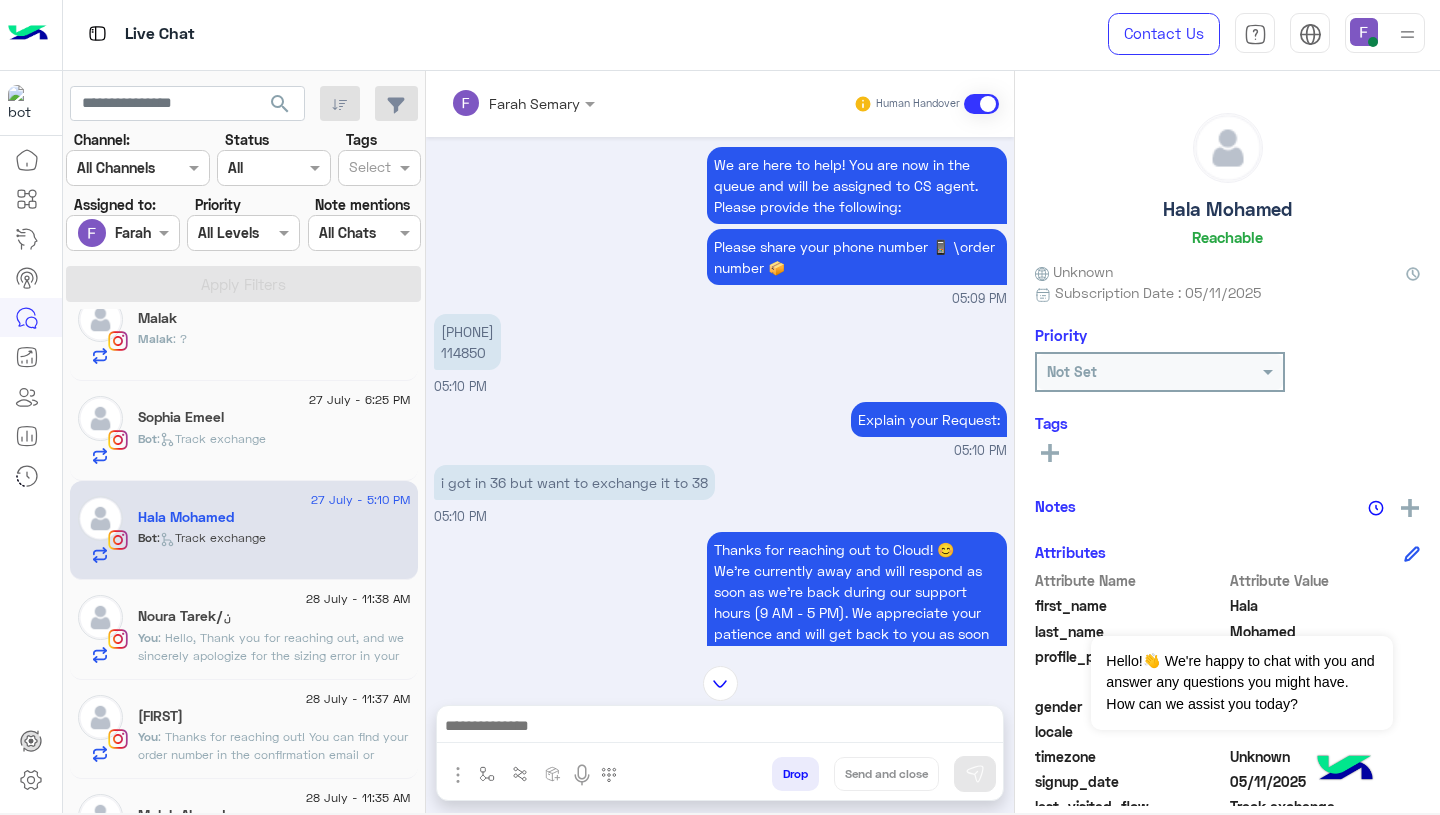 scroll, scrollTop: 1583, scrollLeft: 0, axis: vertical 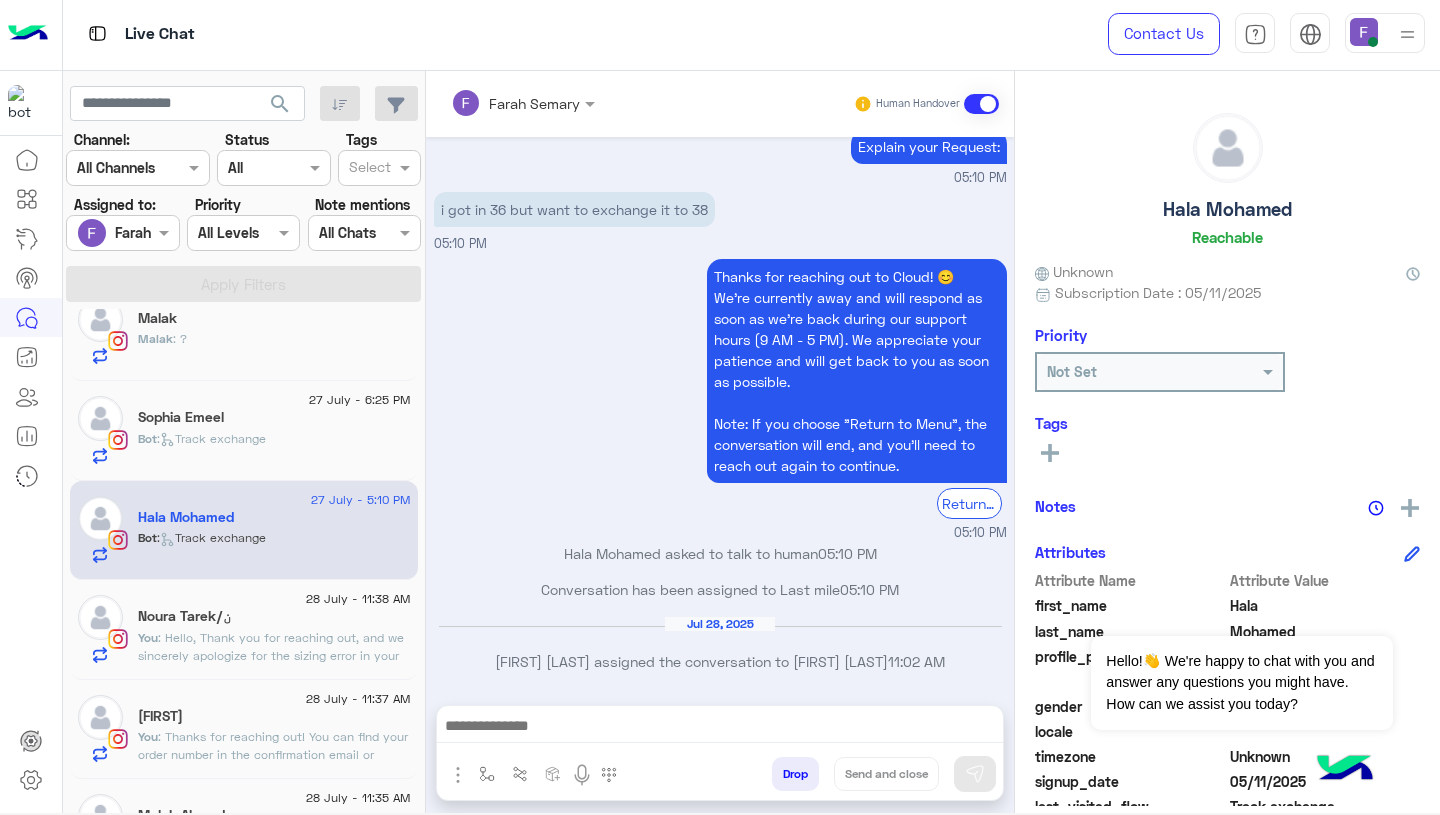 click at bounding box center (720, 731) 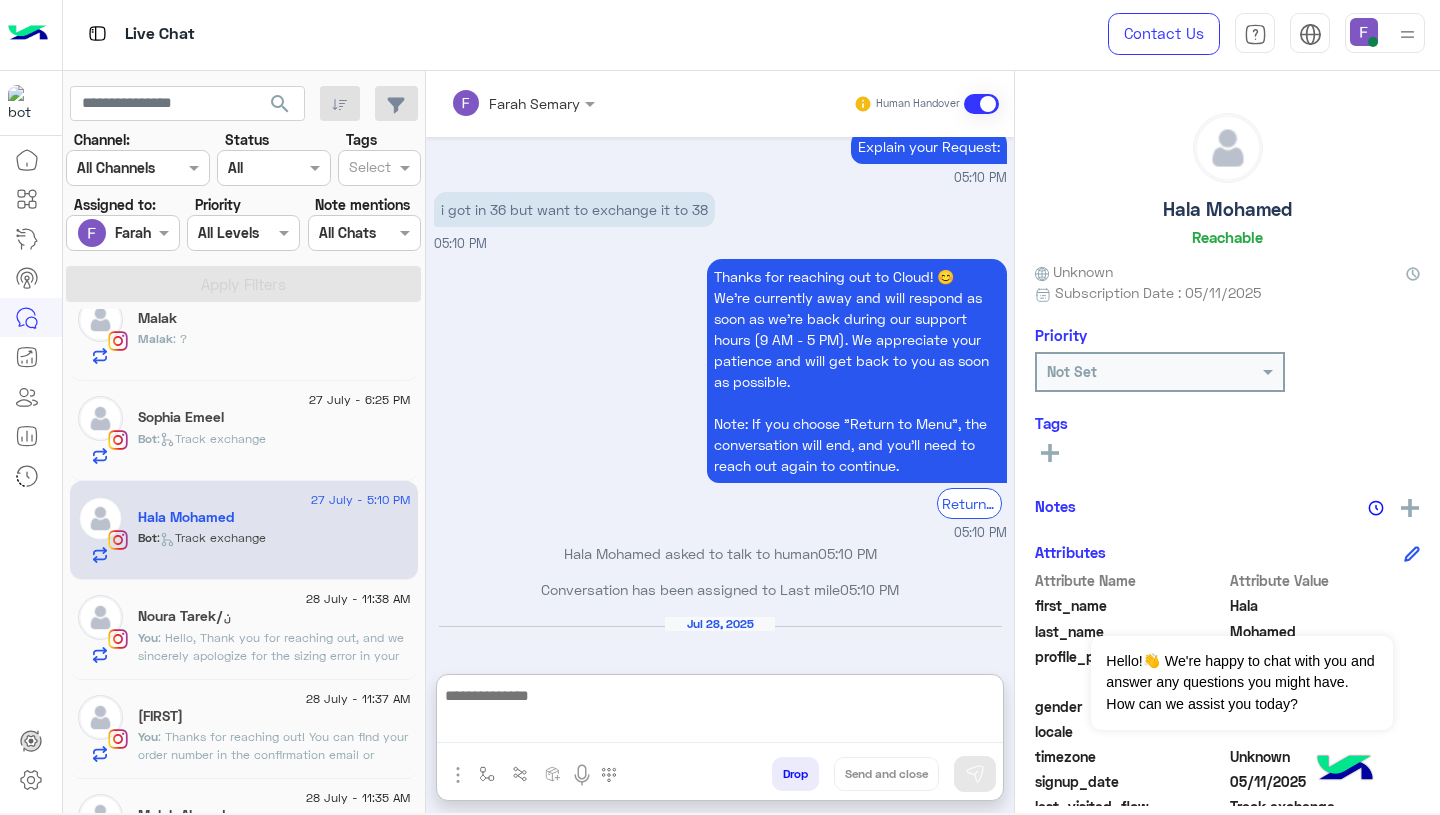 click at bounding box center (720, 713) 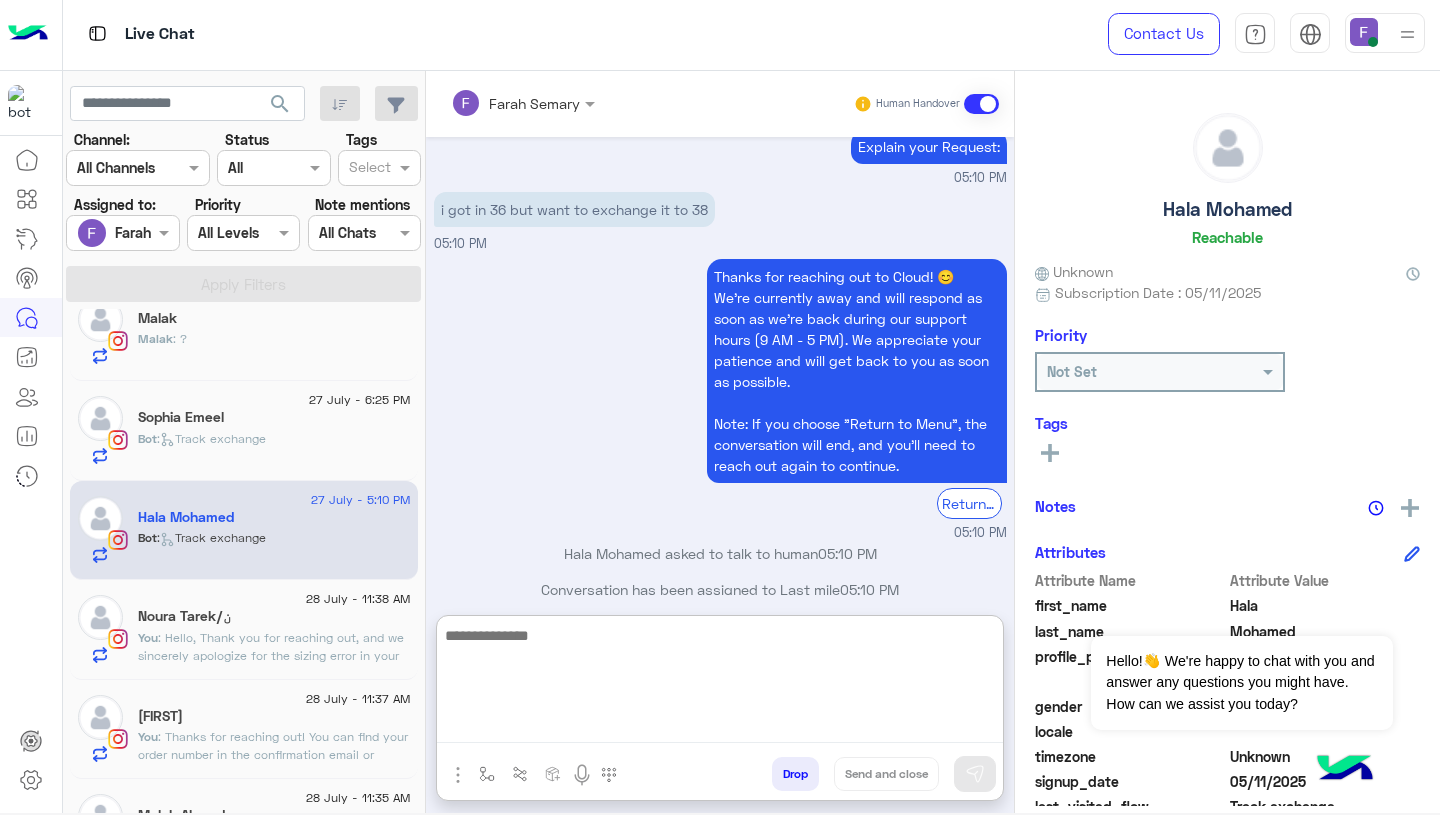 paste on "**********" 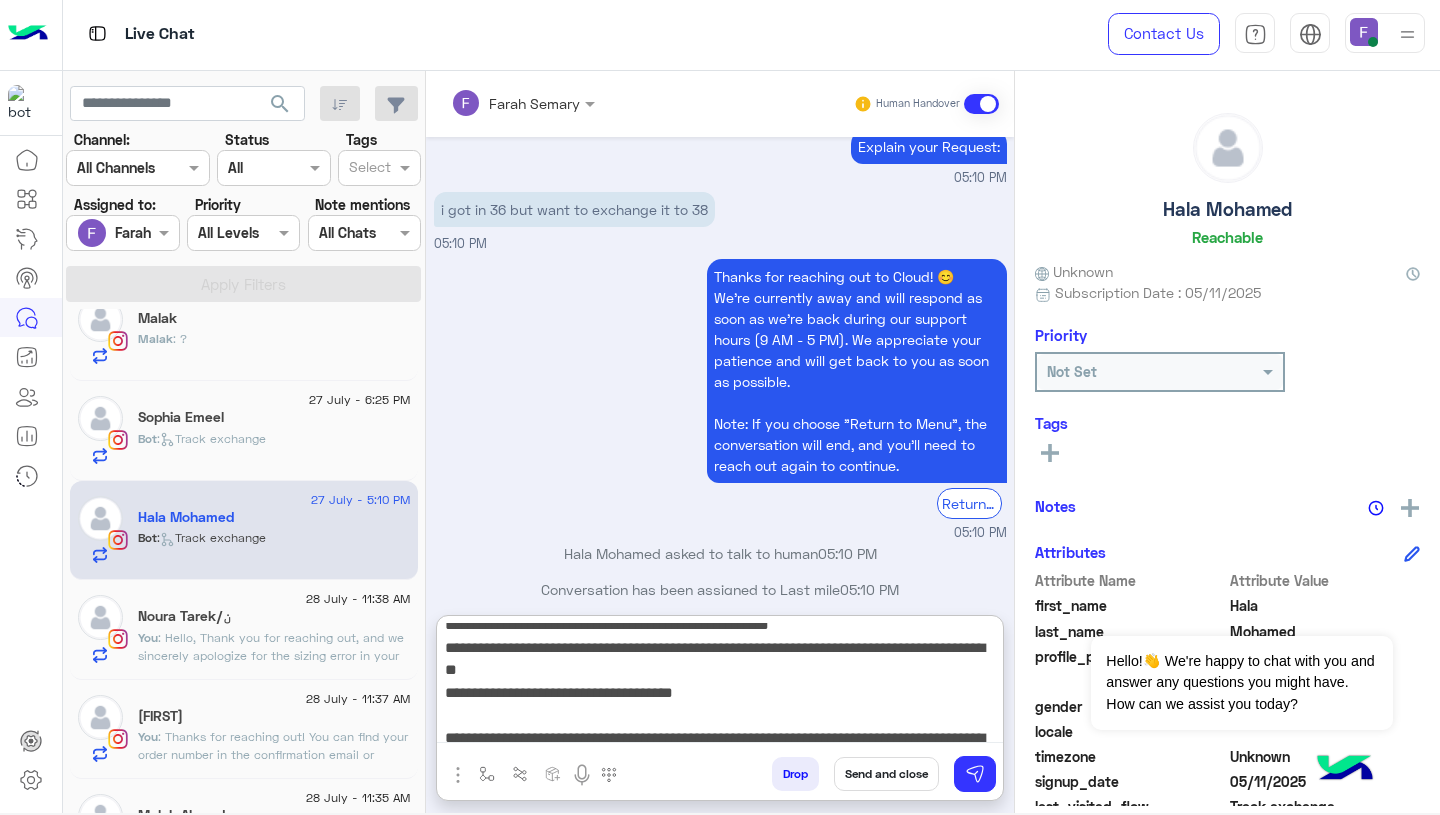 scroll, scrollTop: 0, scrollLeft: 0, axis: both 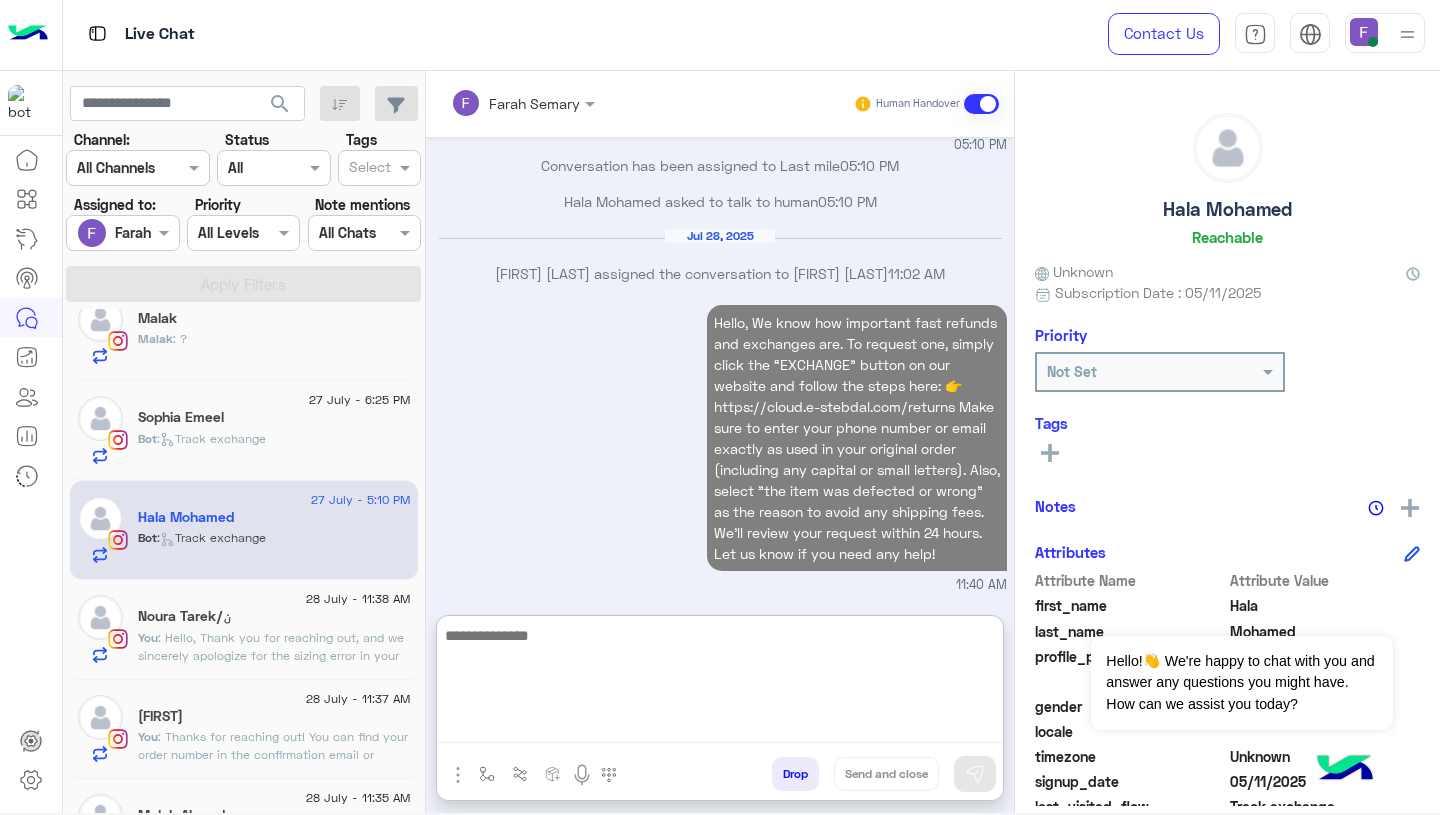 click on "27 July - 6:25 PM  Sophia Emeel  Bot :   Track exchange" 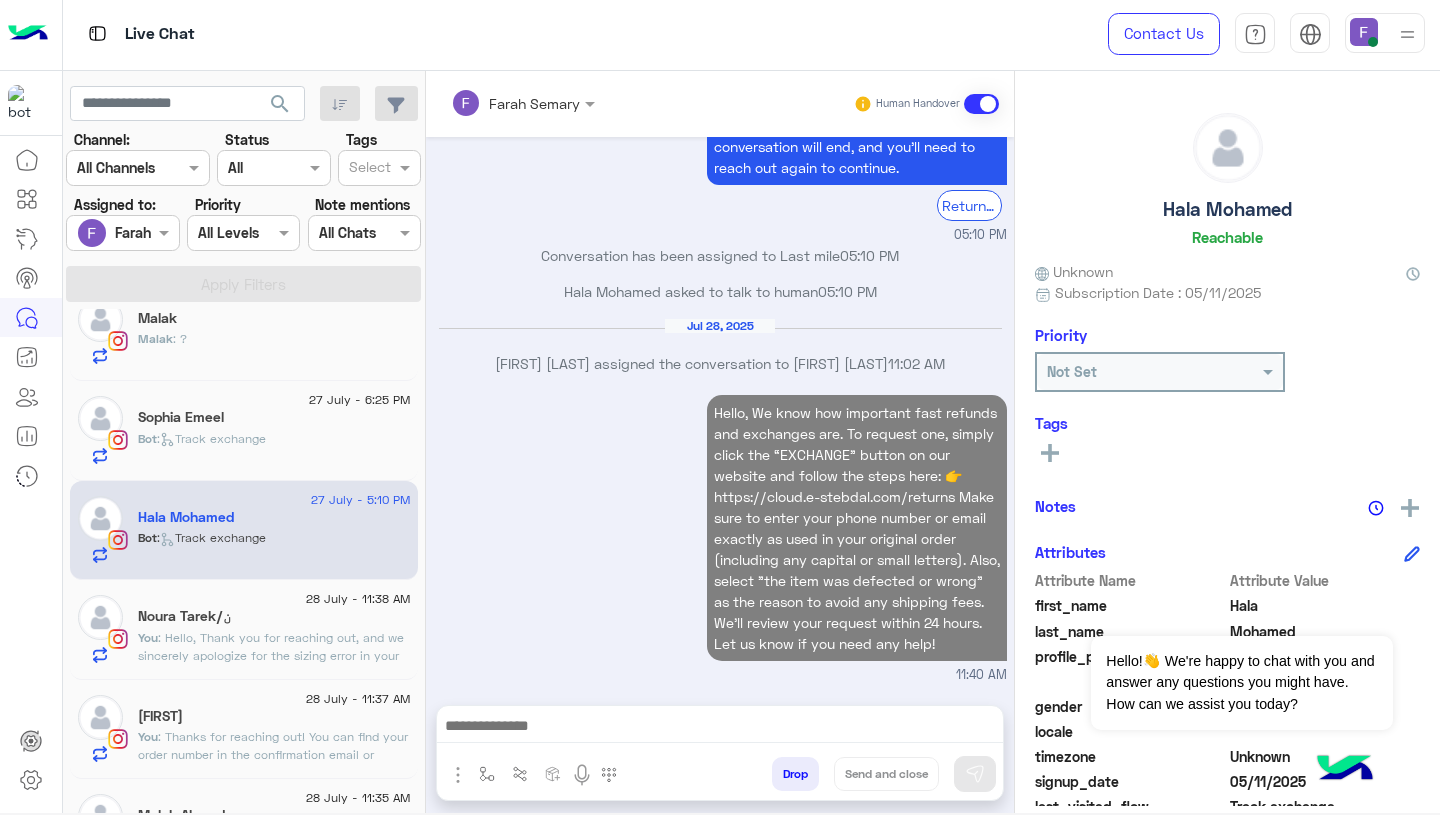 scroll, scrollTop: 1935, scrollLeft: 0, axis: vertical 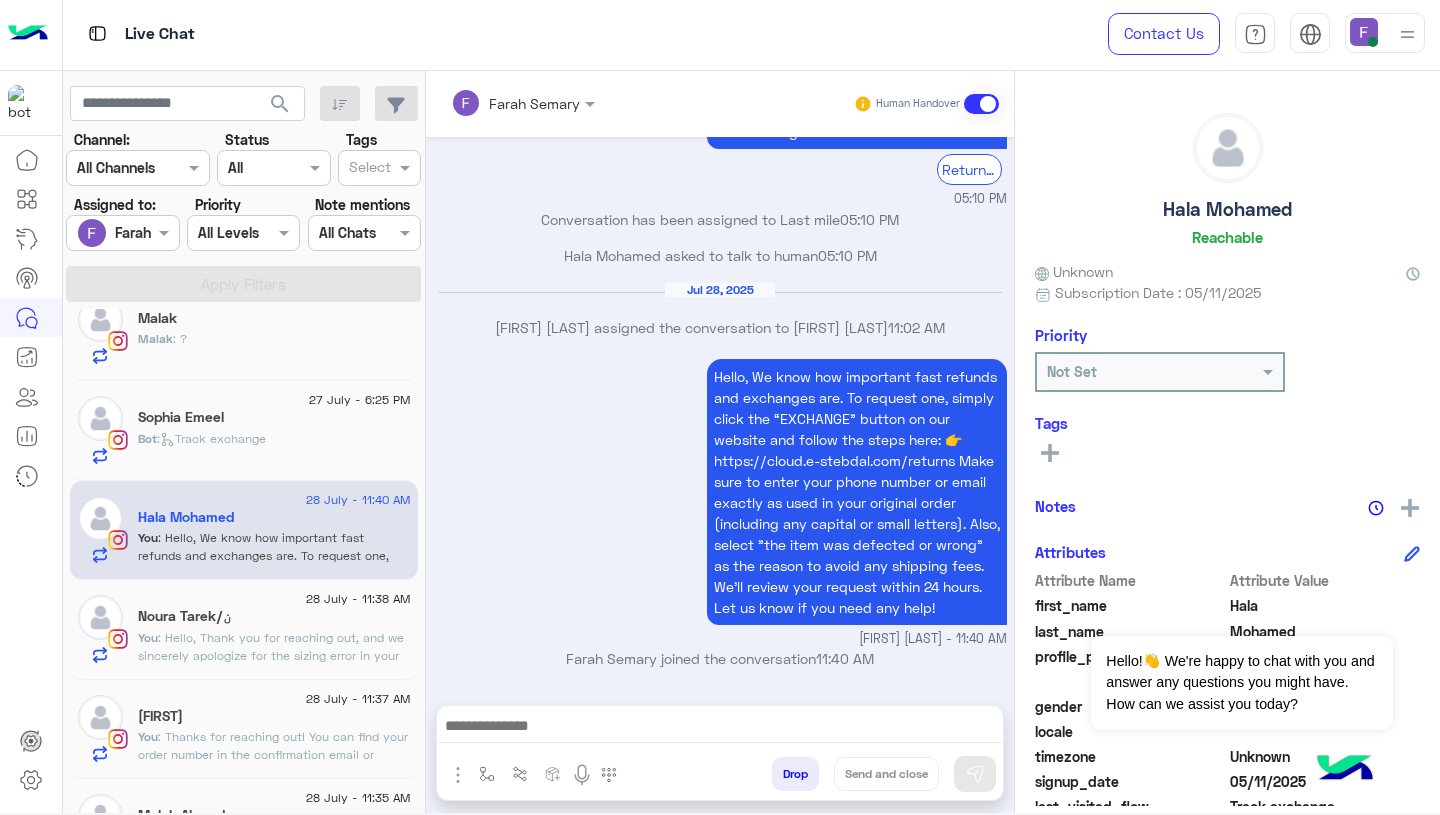 click on "Bot :   Track exchange" 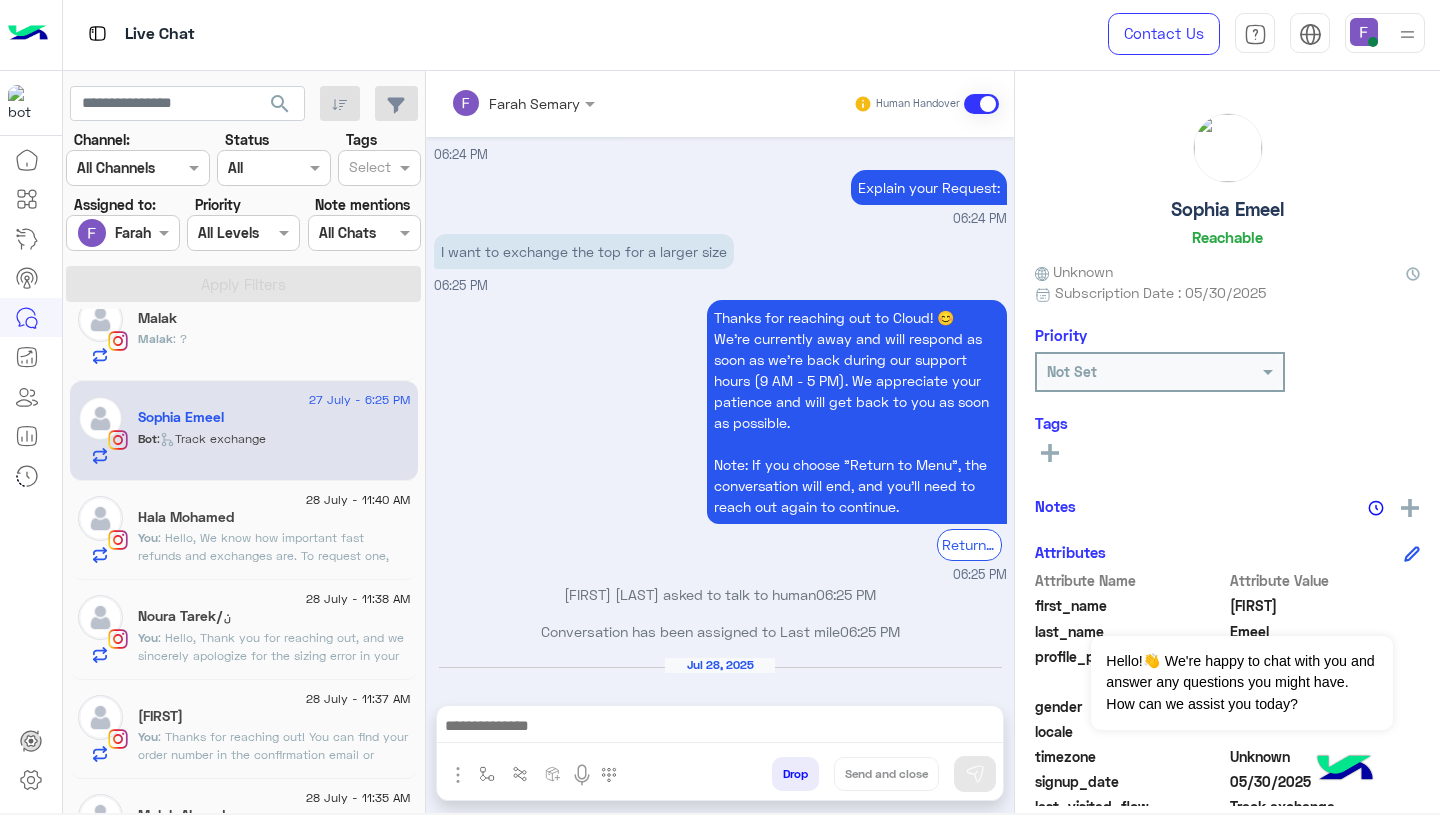 scroll, scrollTop: 1775, scrollLeft: 0, axis: vertical 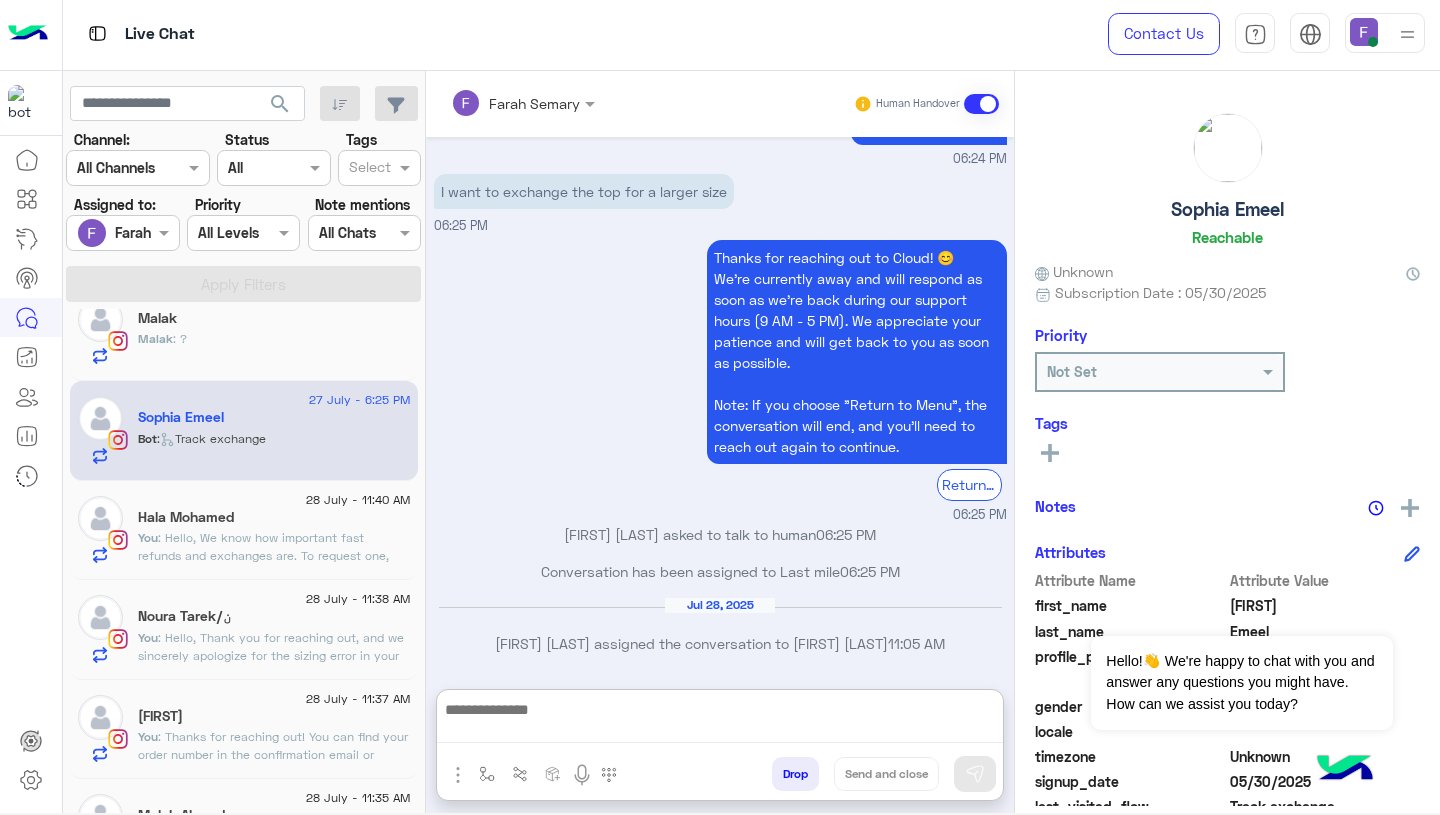 click at bounding box center [720, 720] 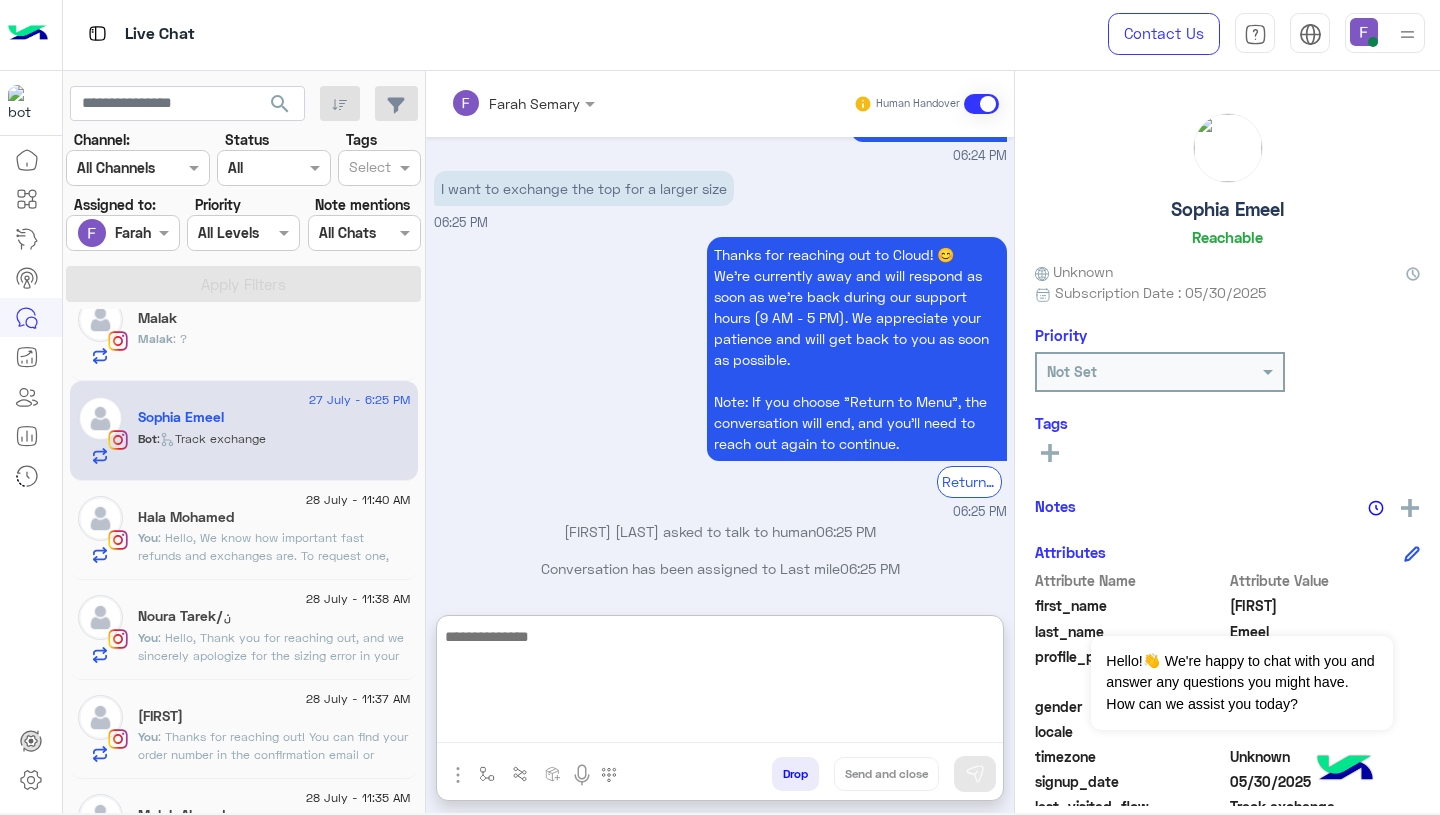 paste on "**********" 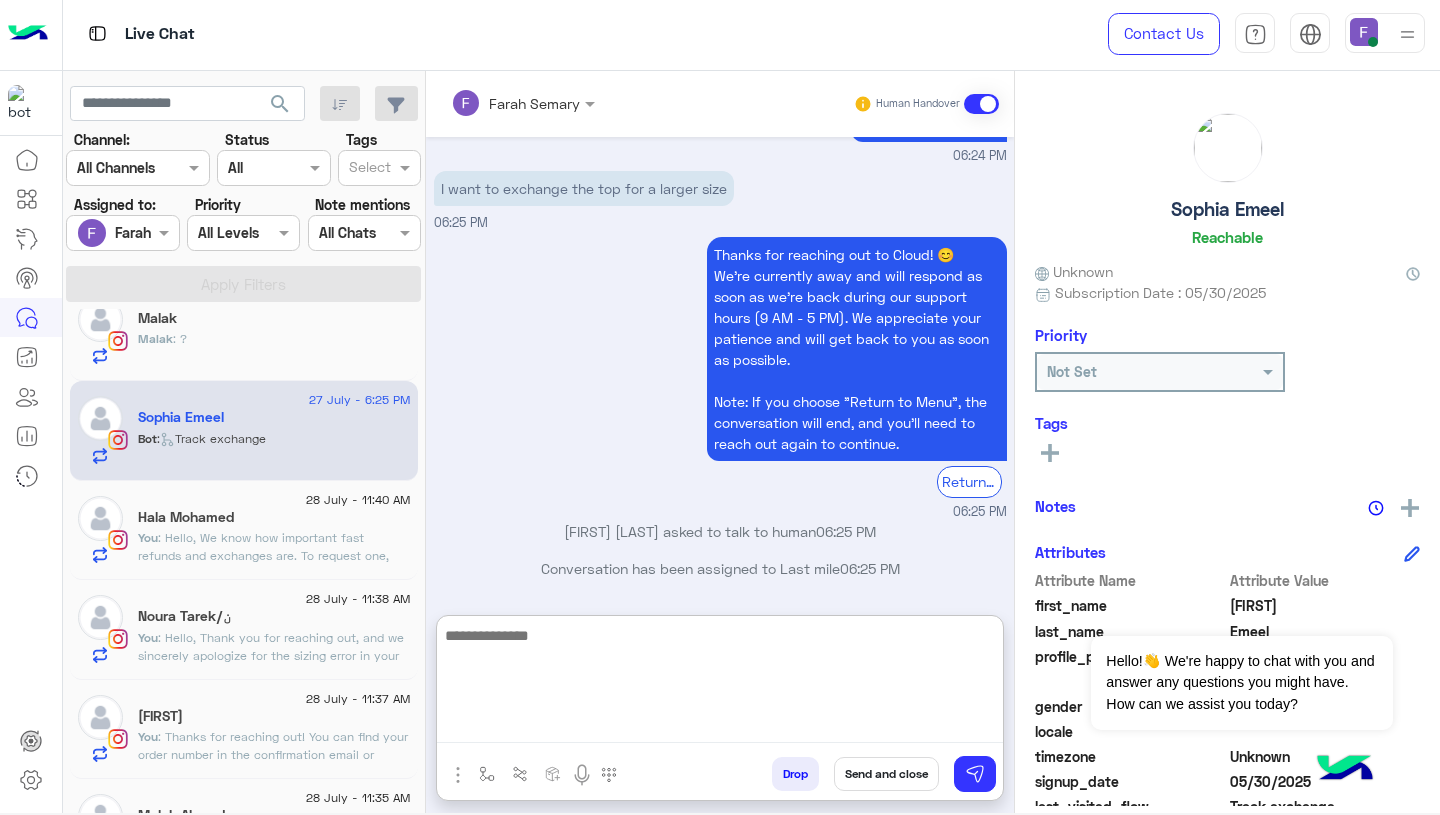 scroll, scrollTop: 0, scrollLeft: 0, axis: both 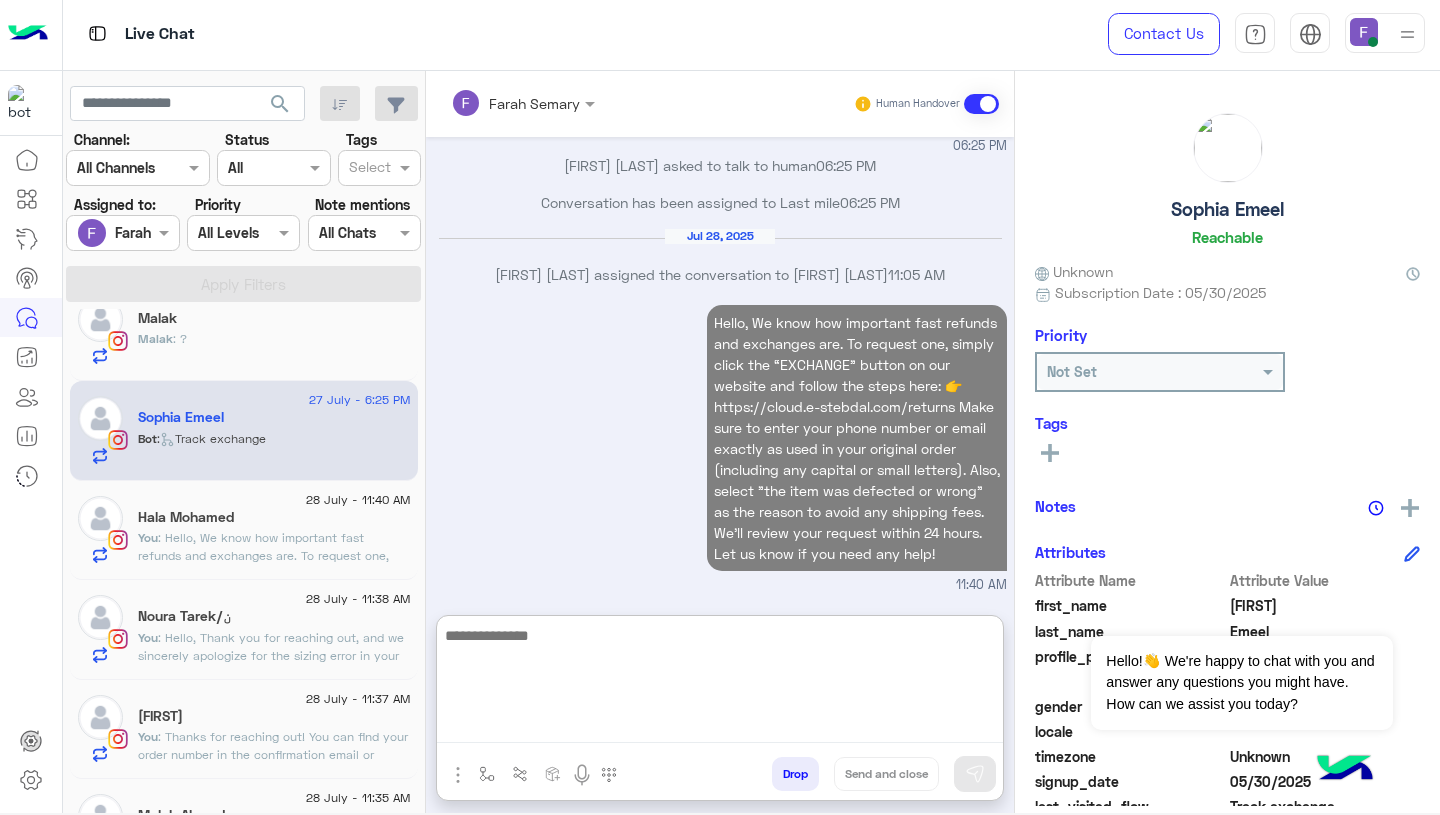 click on "Malak : ?" 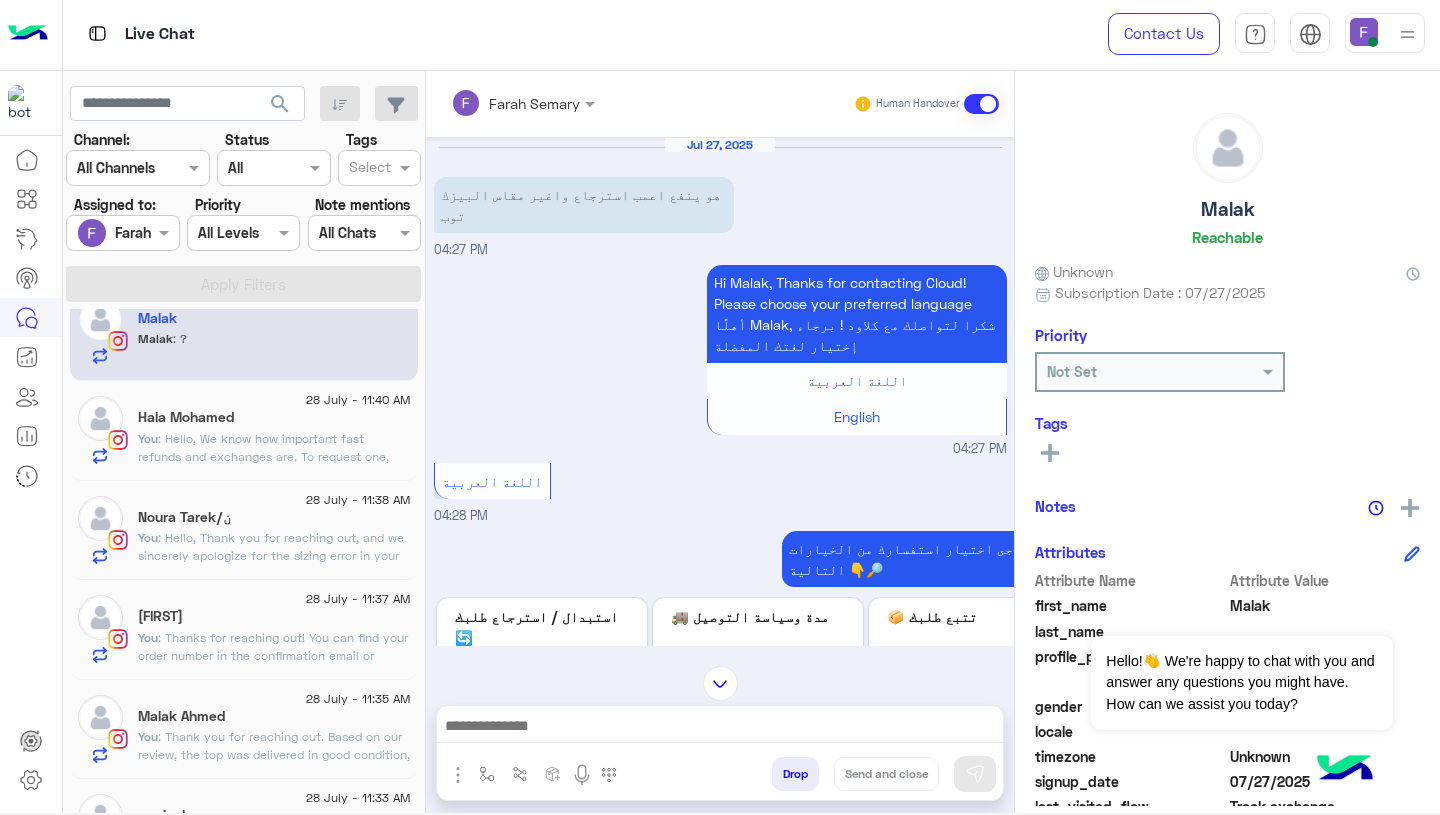 scroll, scrollTop: 1050, scrollLeft: 0, axis: vertical 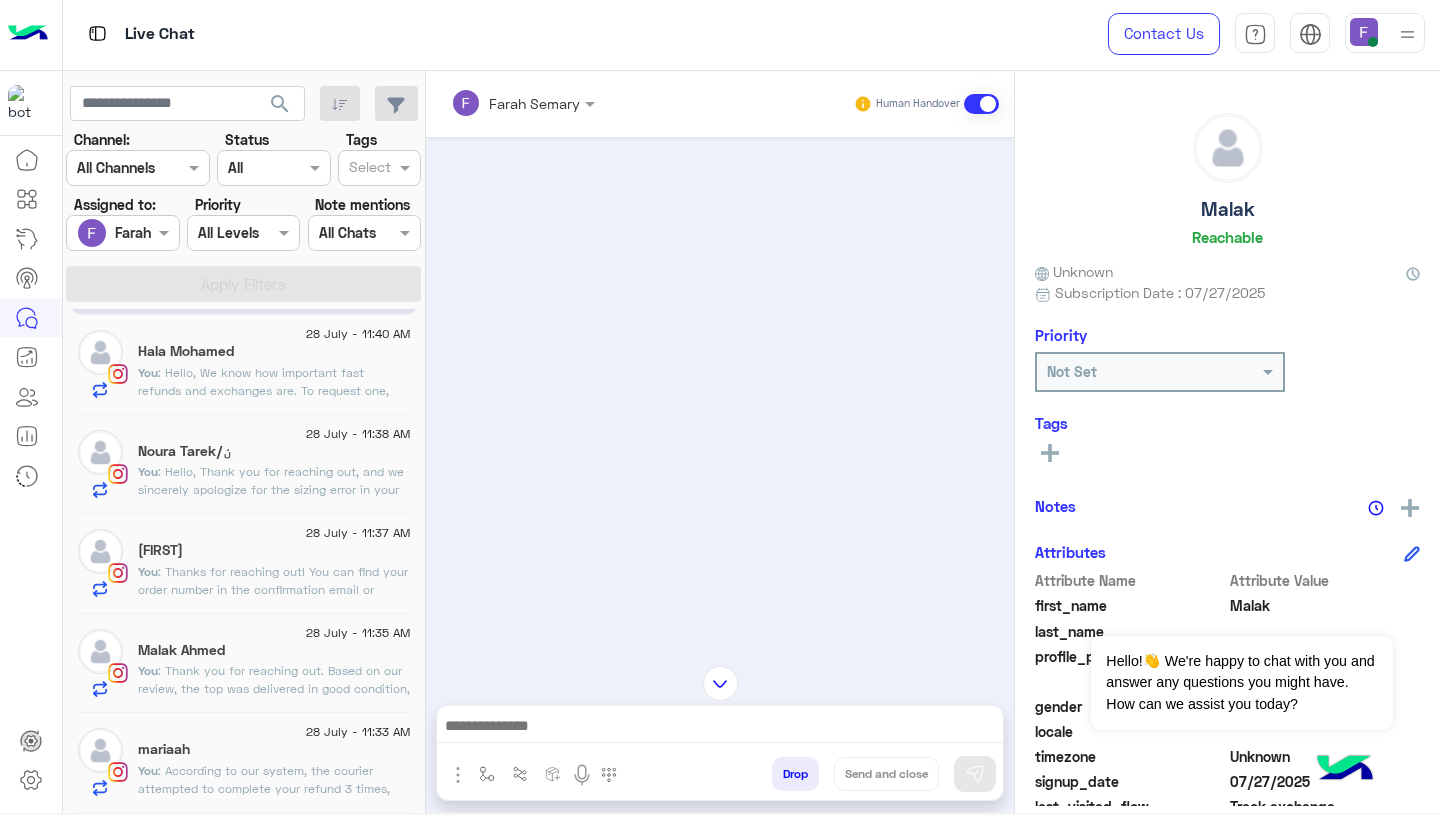 click on "mariaah" 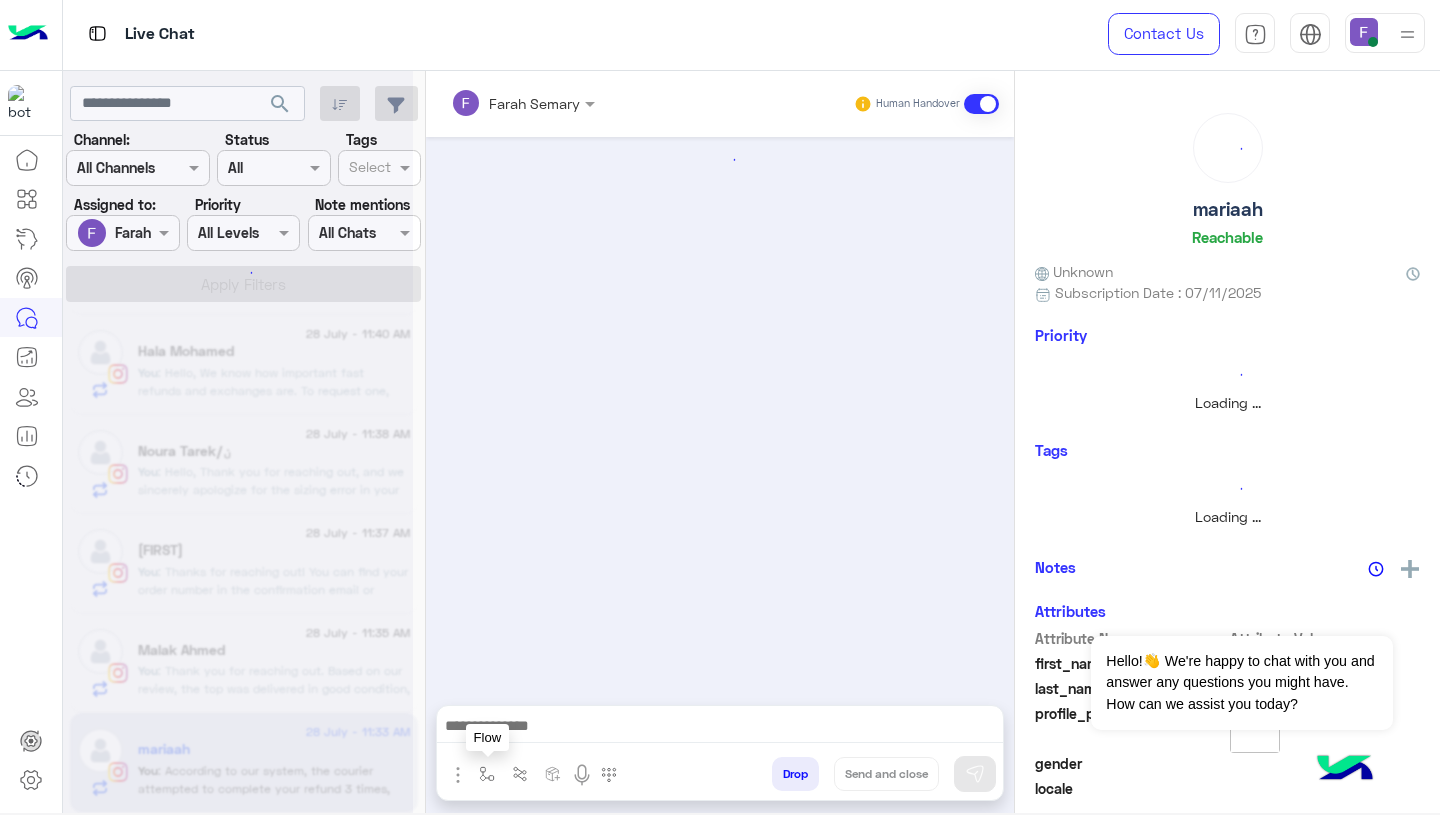 click at bounding box center (487, 774) 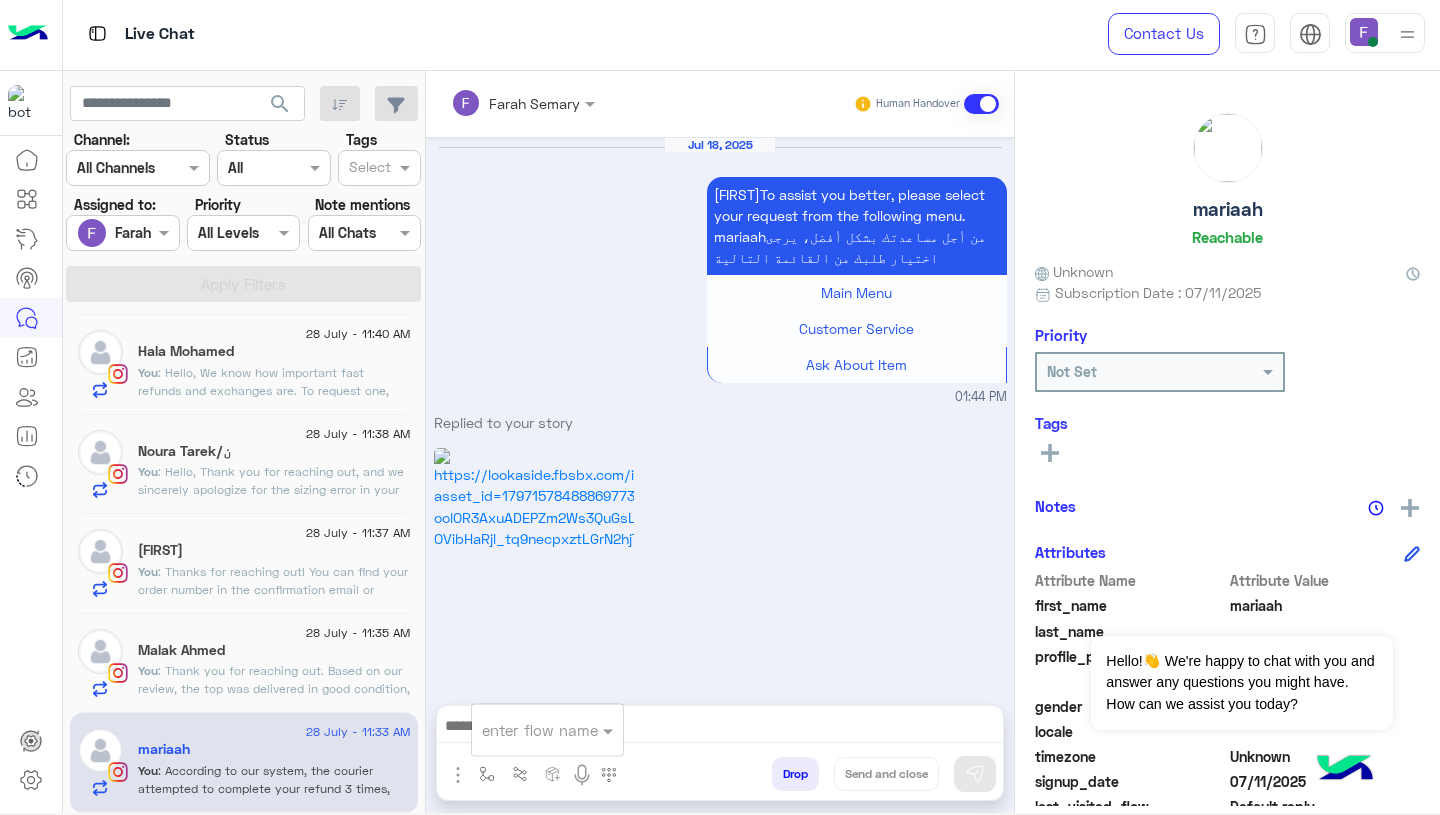 scroll, scrollTop: 2173, scrollLeft: 0, axis: vertical 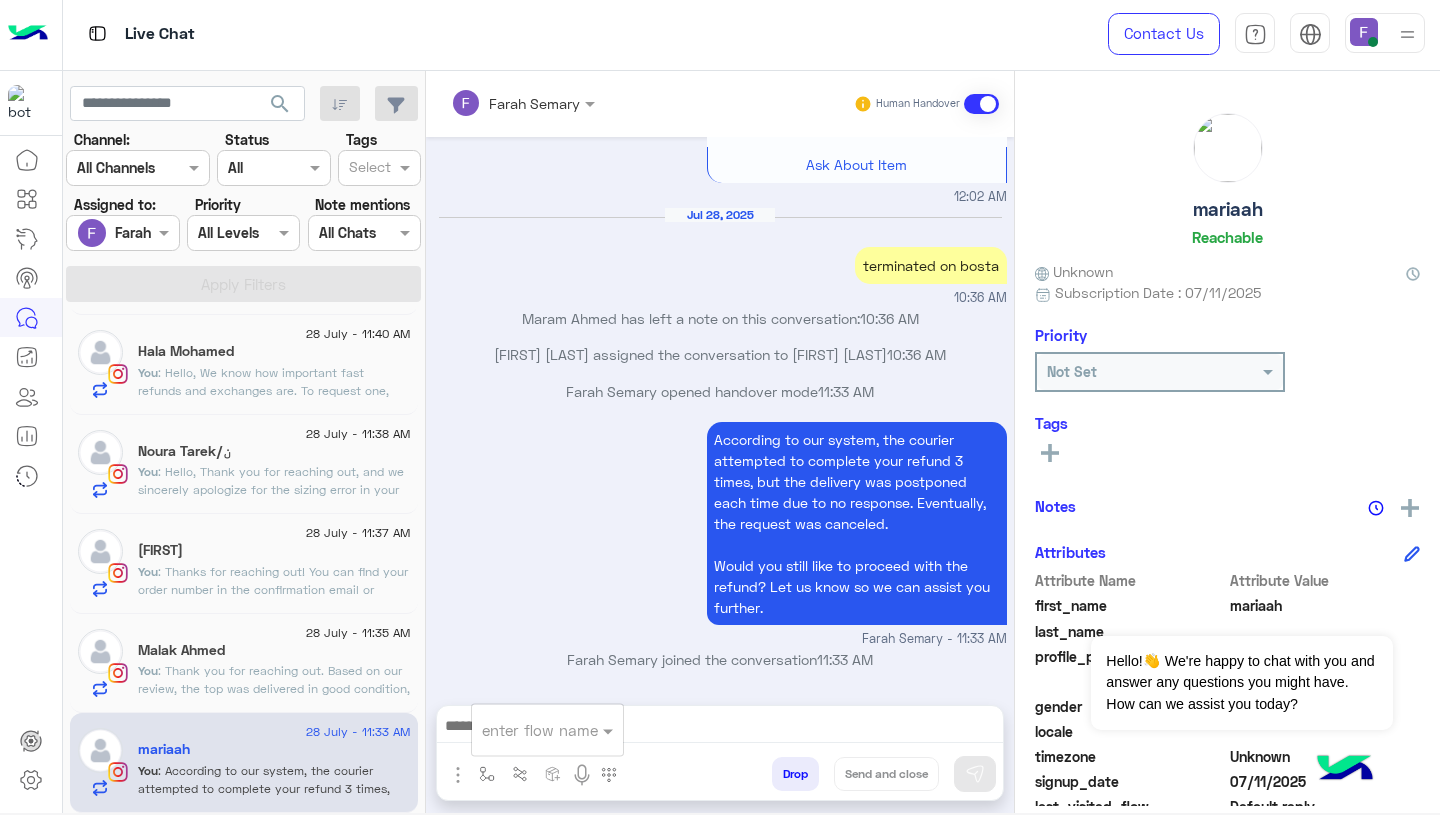 click on "According to our system, the courier attempted to complete your refund 3 times, but the delivery was postponed each time due to no response. Eventually, the request was canceled. Would you still like to proceed with the refund? Let us know so we can assist you further.  Farah Semary -  11:33 AM" at bounding box center (720, 533) 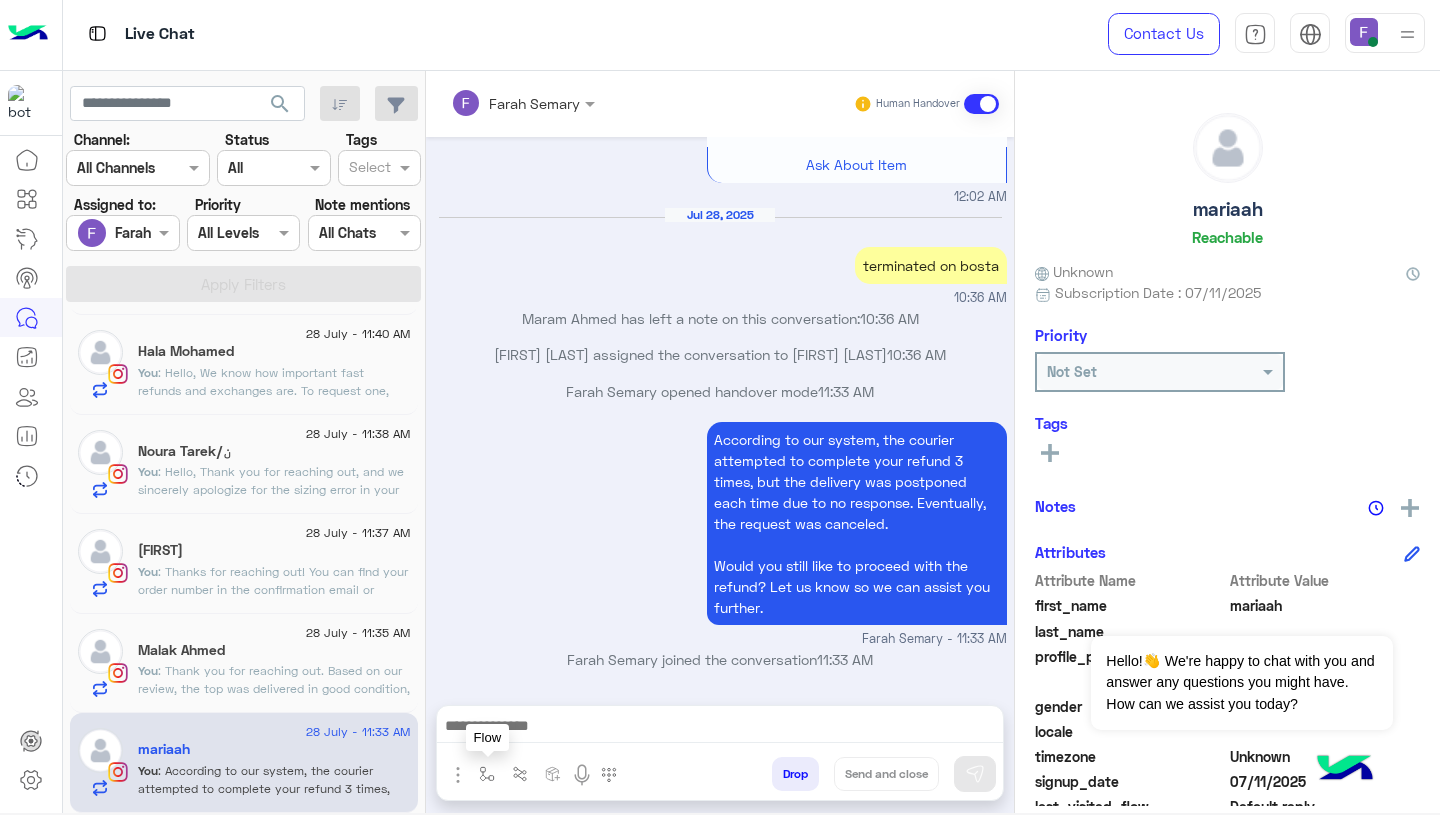 click at bounding box center (487, 774) 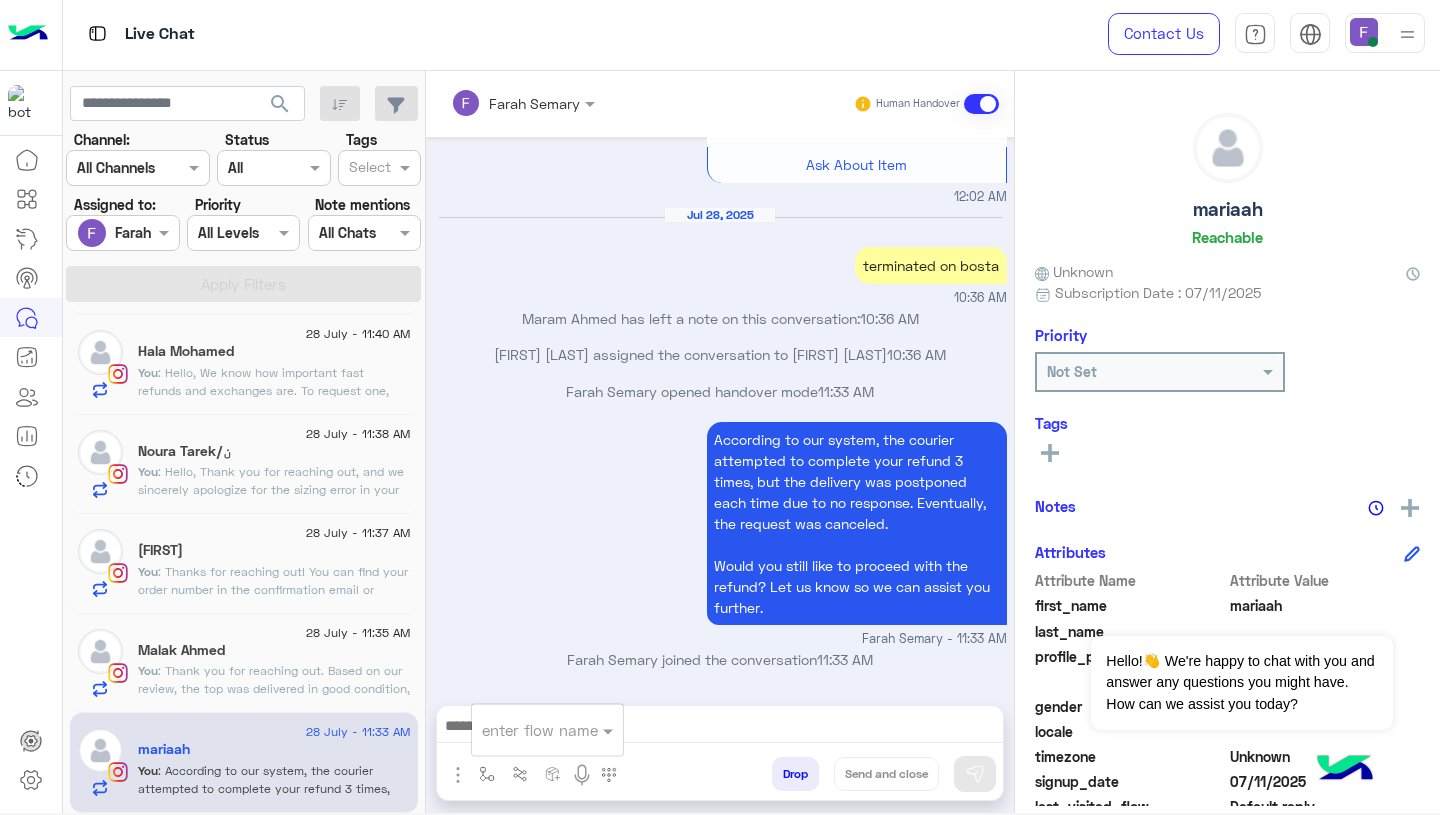 click at bounding box center [523, 730] 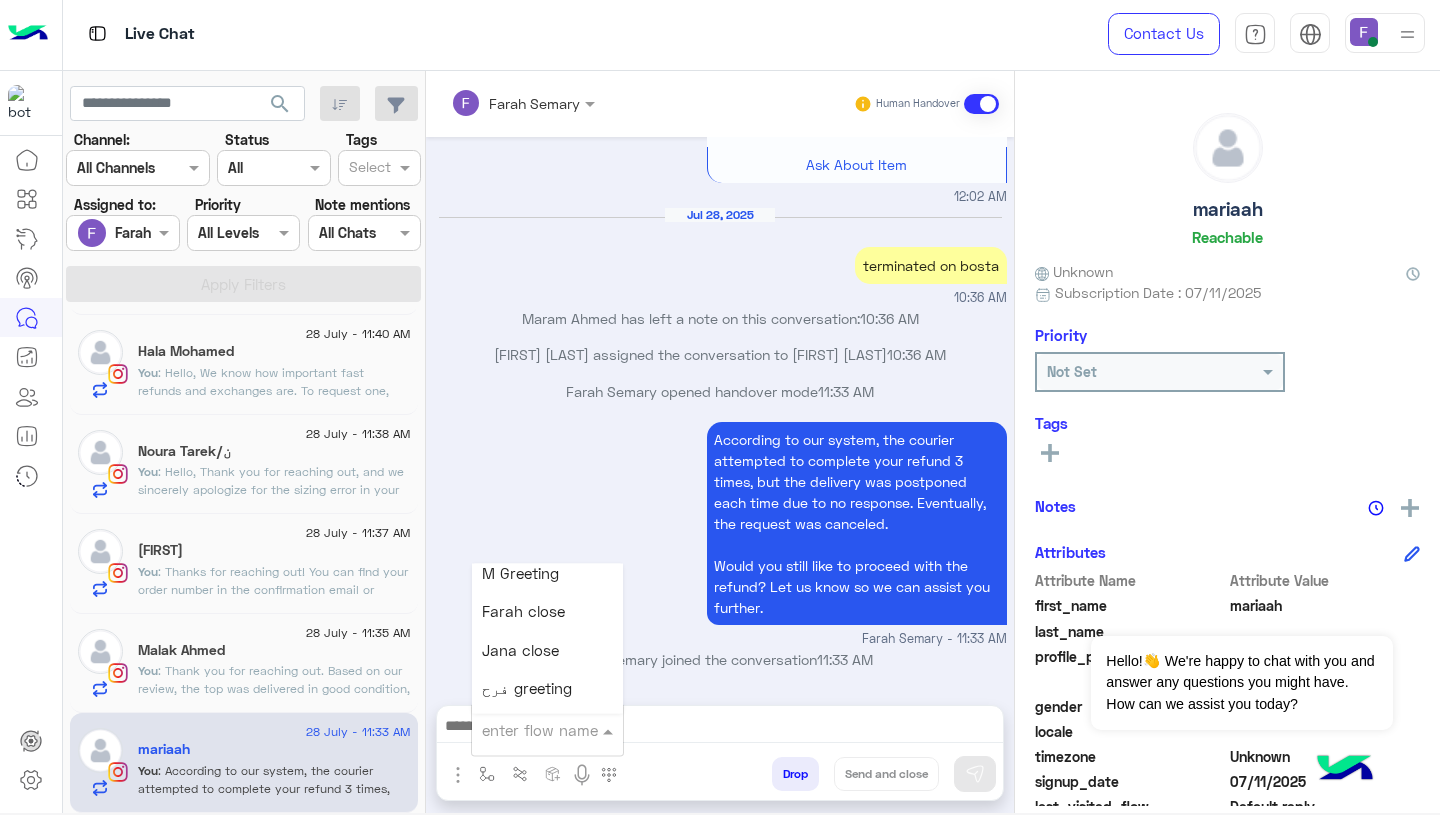 scroll, scrollTop: 2538, scrollLeft: 0, axis: vertical 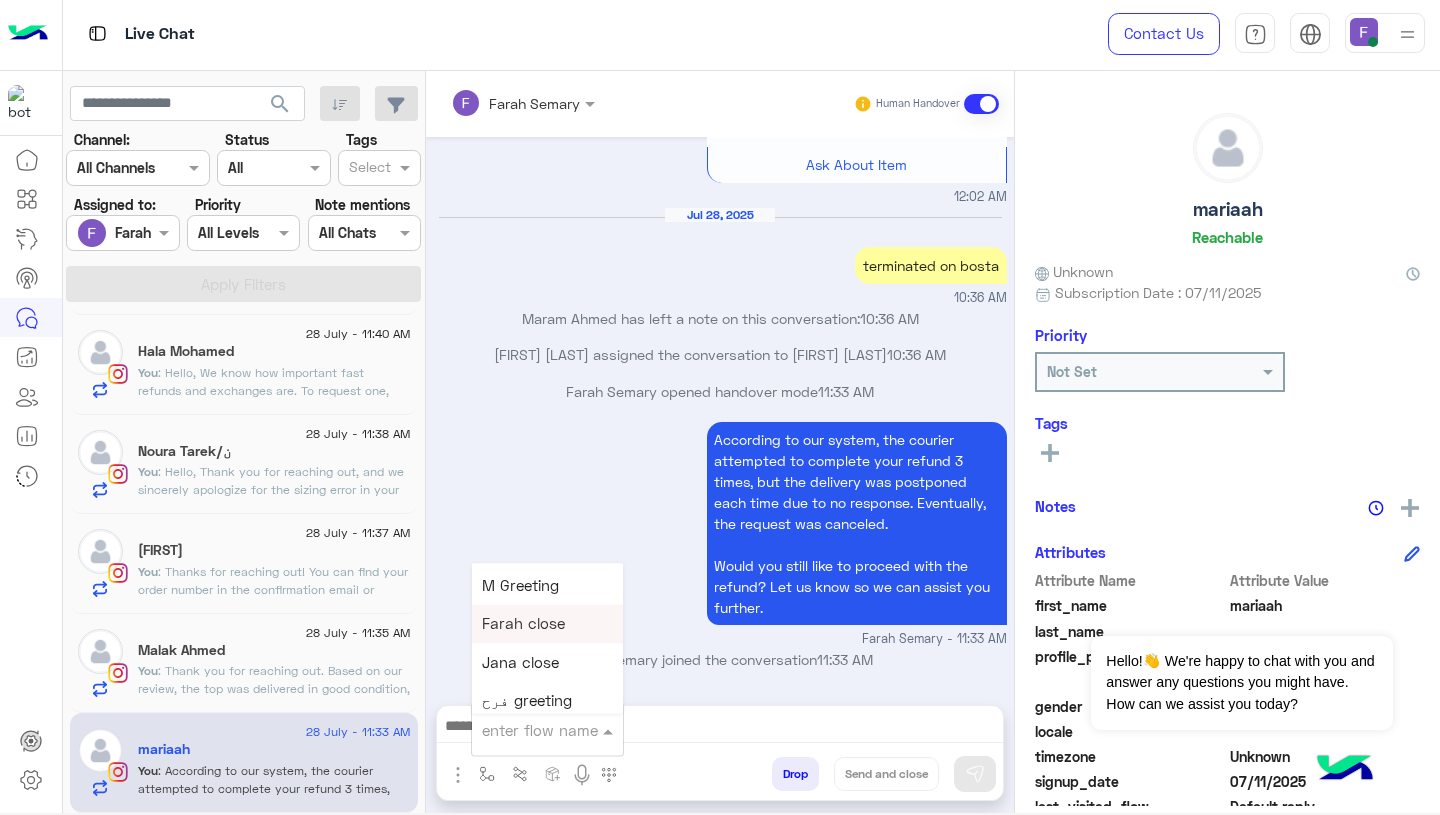 click on "Farah close" at bounding box center [547, 624] 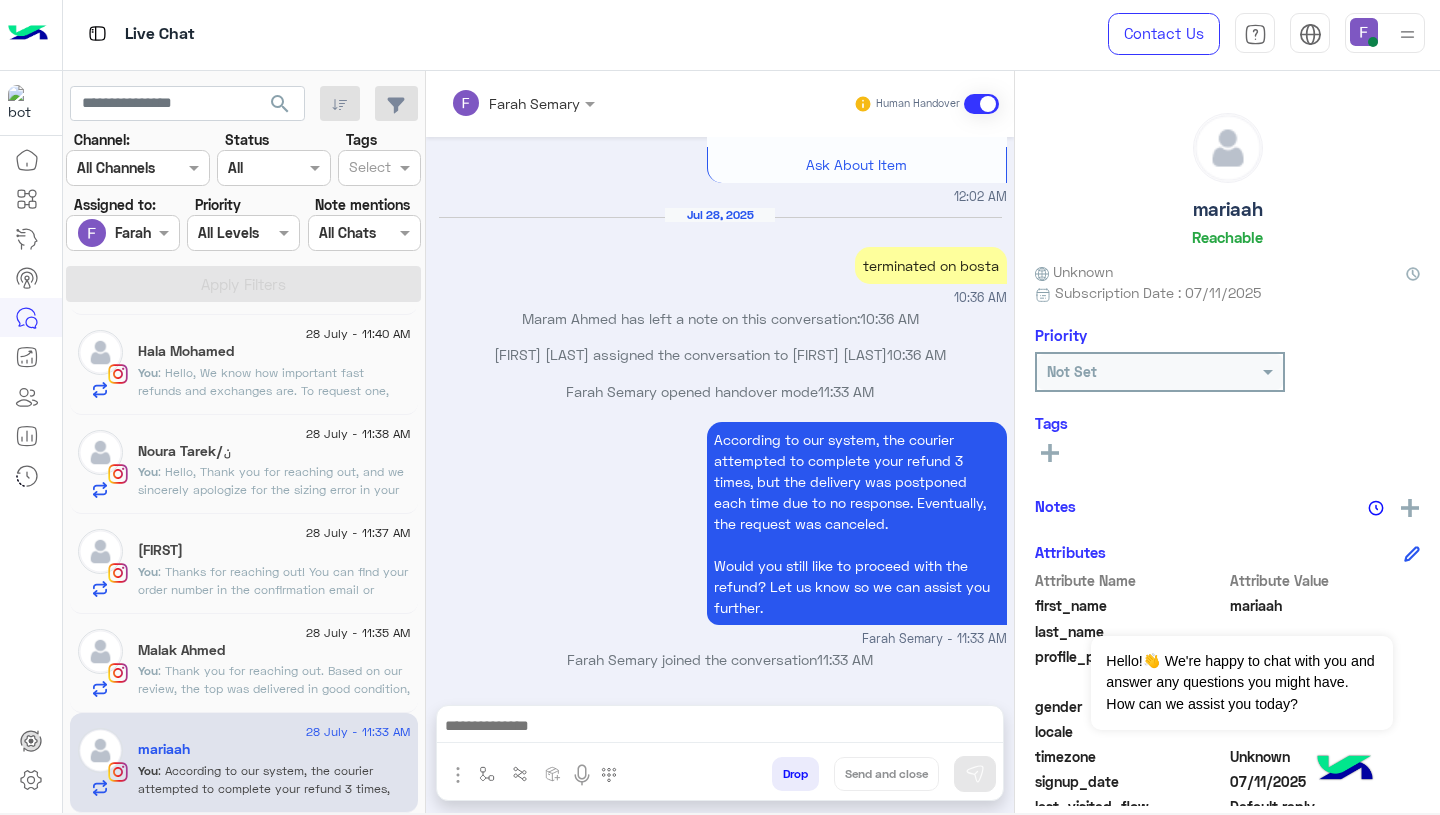 type on "**********" 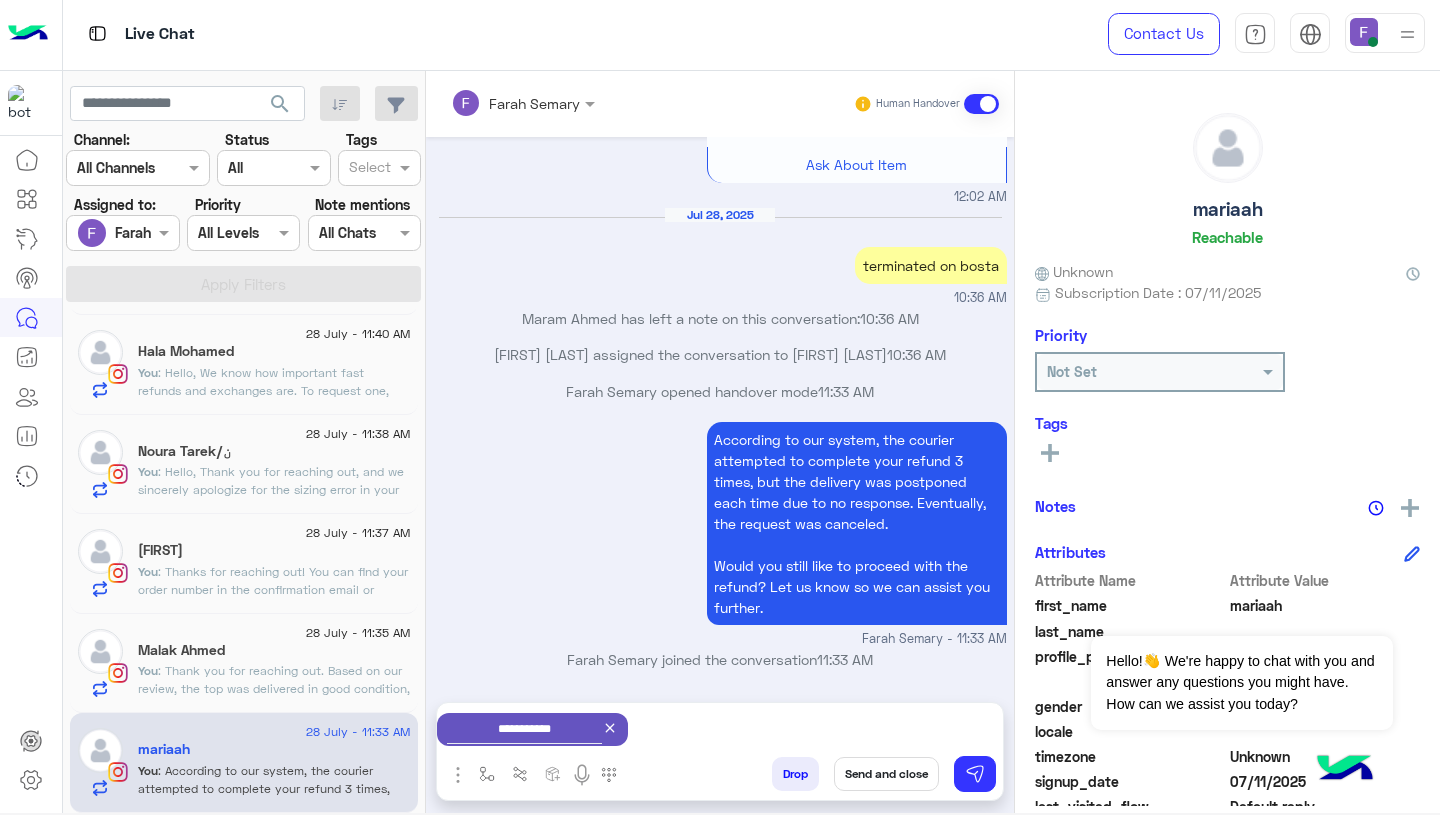 click on "**********" at bounding box center (720, 729) 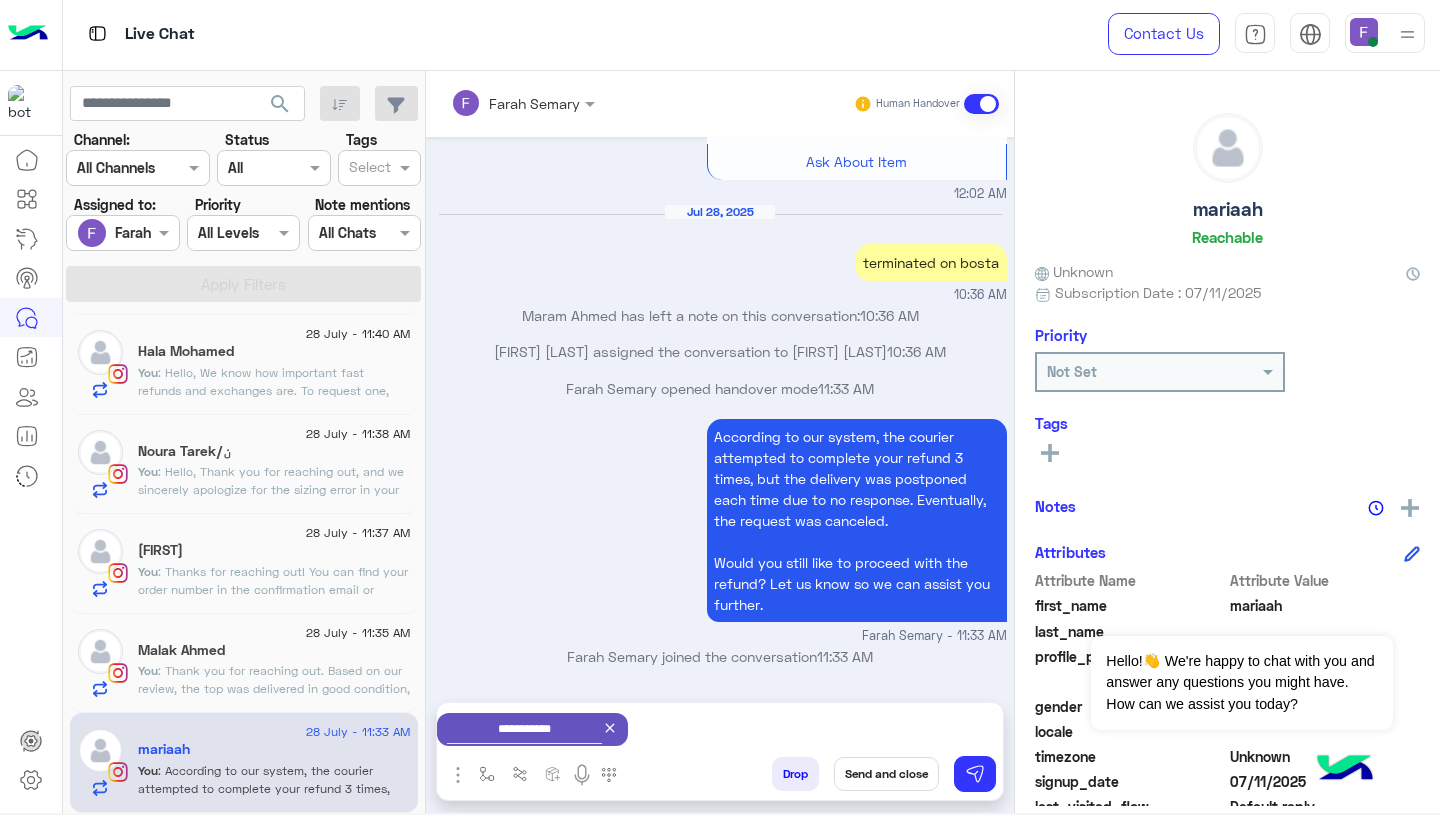 click on "Send and close" at bounding box center (886, 774) 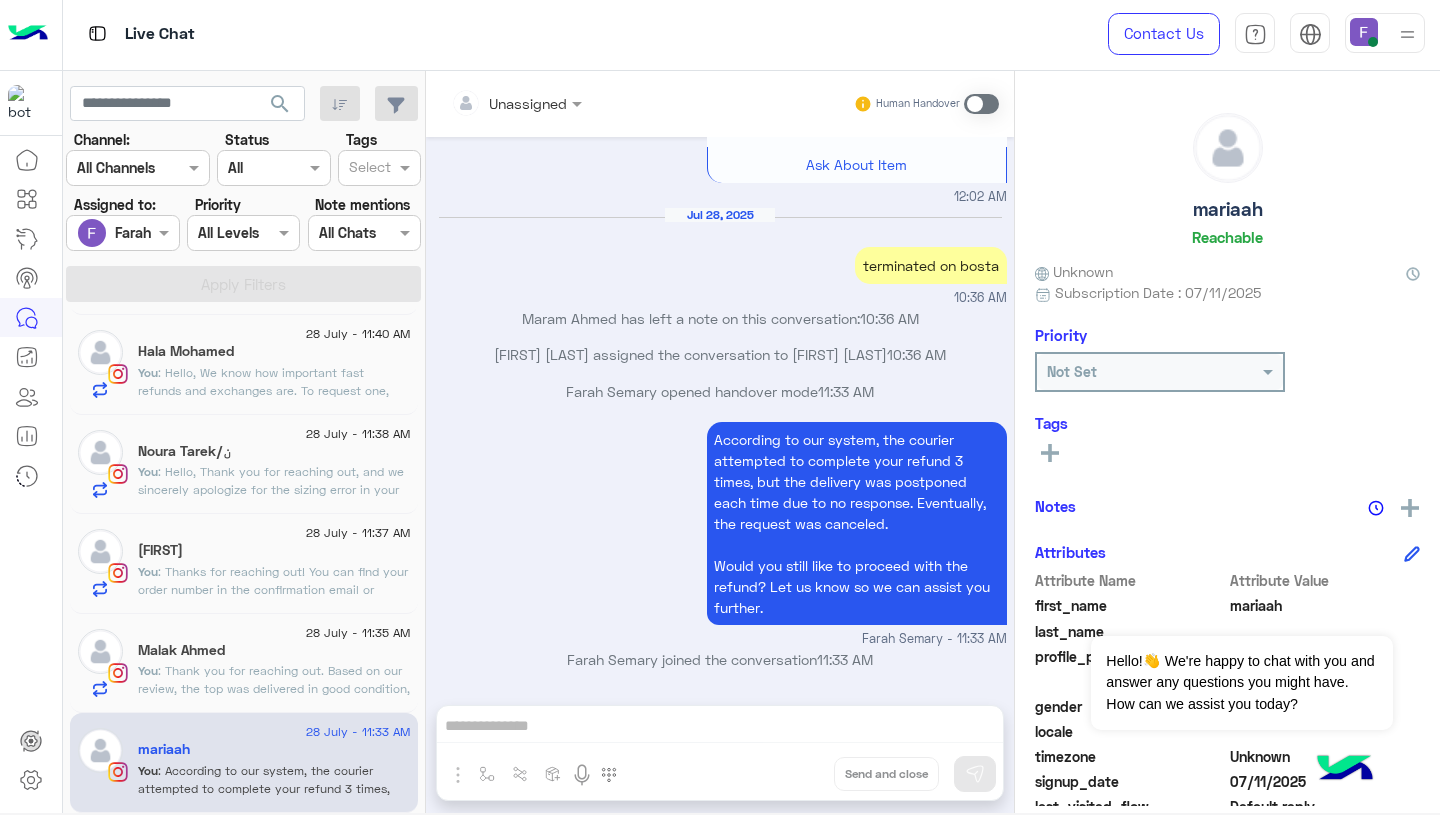 scroll, scrollTop: 2209, scrollLeft: 0, axis: vertical 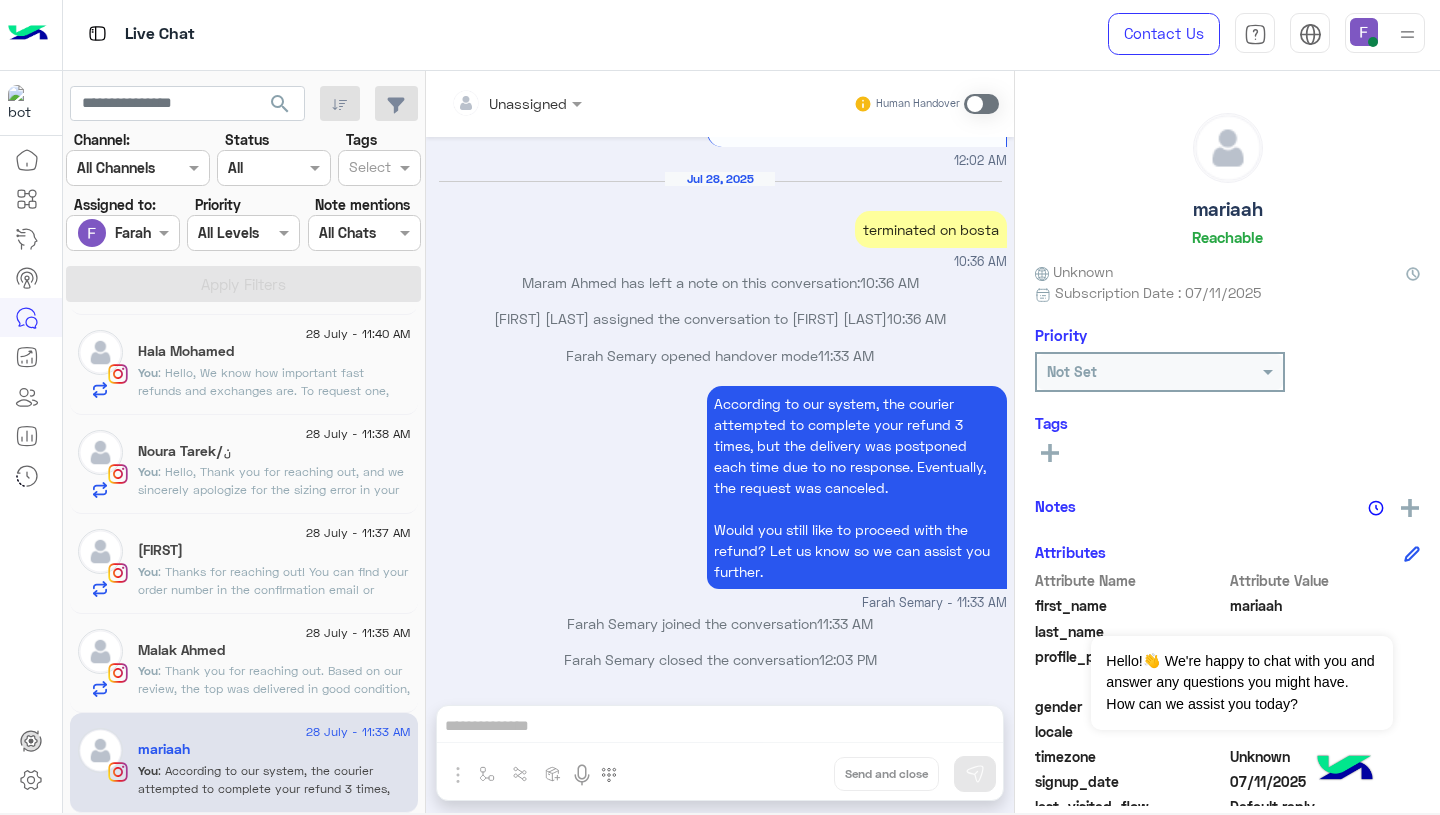 click on "search Channel: Channel All Channels Status Channel All Tags Select Assigned to: Assigned on Farah Semary Priority All Levels All Levels Note mentions Select All Chats Apply Filters 28 July - 11:43 AM  MARWA   1 MARWA :   last mile  28 July - 11:40 AM  Sophia Emeel   You  : Hello,
We know how important fast refunds and exchanges are.
To request one, simply click the “EXCHANGE” button on our website and follow the steps here:
👉 https://cloud.e-stebdal.com/returns
Make sure to enter your phone number or email exactly as used in your original order (including any capital or small letters).
Also, select "the item was defected or wrong" as the reason to avoid any shipping fees.
We’ll review your request within 24 hours. Let us know if you need any help! 28 July - 11:36 AM  farah    You  28 July - 11:31 AM  Rana Radwan  1 Rana : Yes thank you , waiting for the link to proceed with the exchange 28 July - 11:25 AM  ﮼ساندرا   1 ﮼ساندرا : Respond my messege please! 28 July - 10:37 AM S Hana" 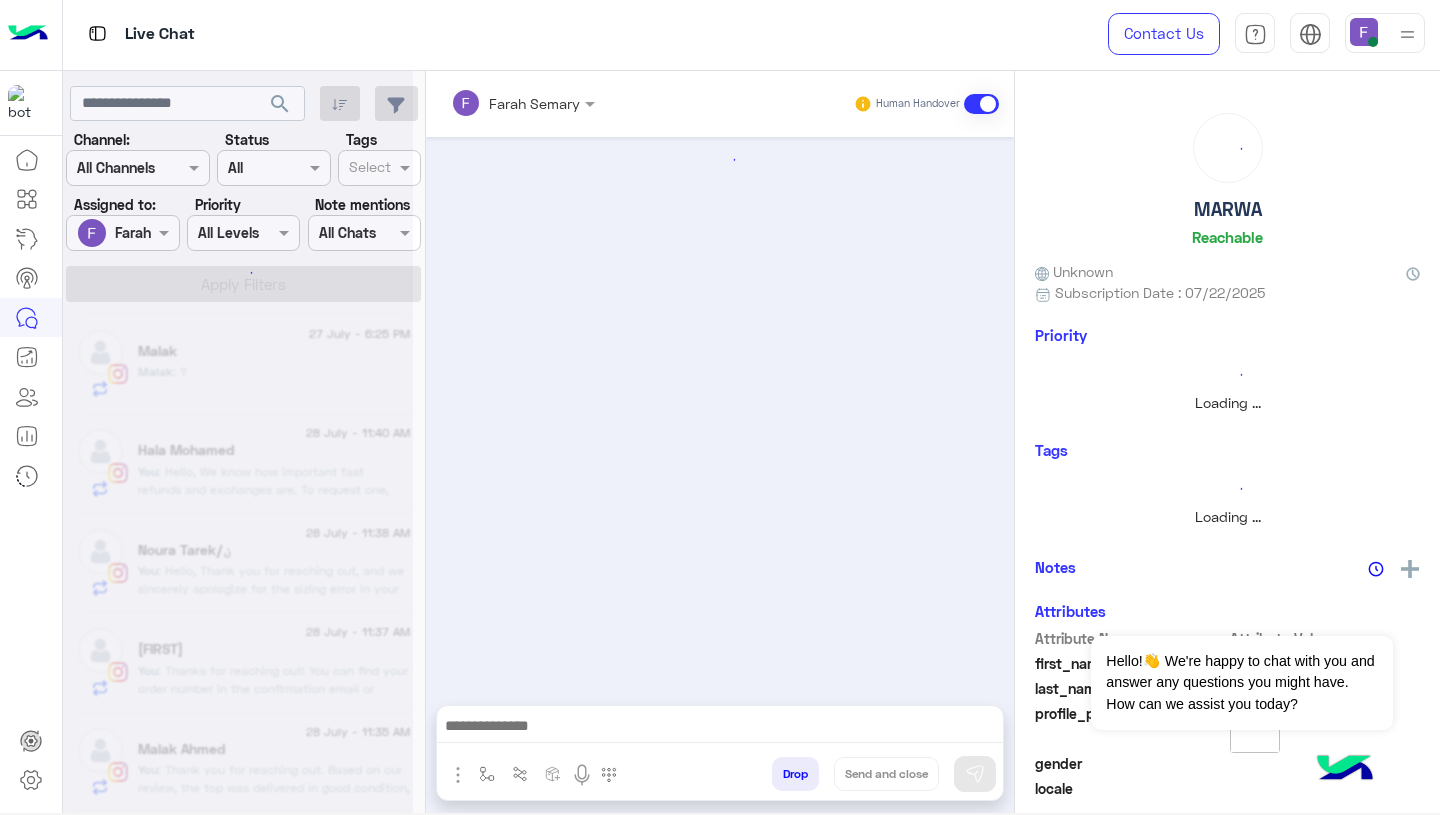 scroll, scrollTop: 799, scrollLeft: 0, axis: vertical 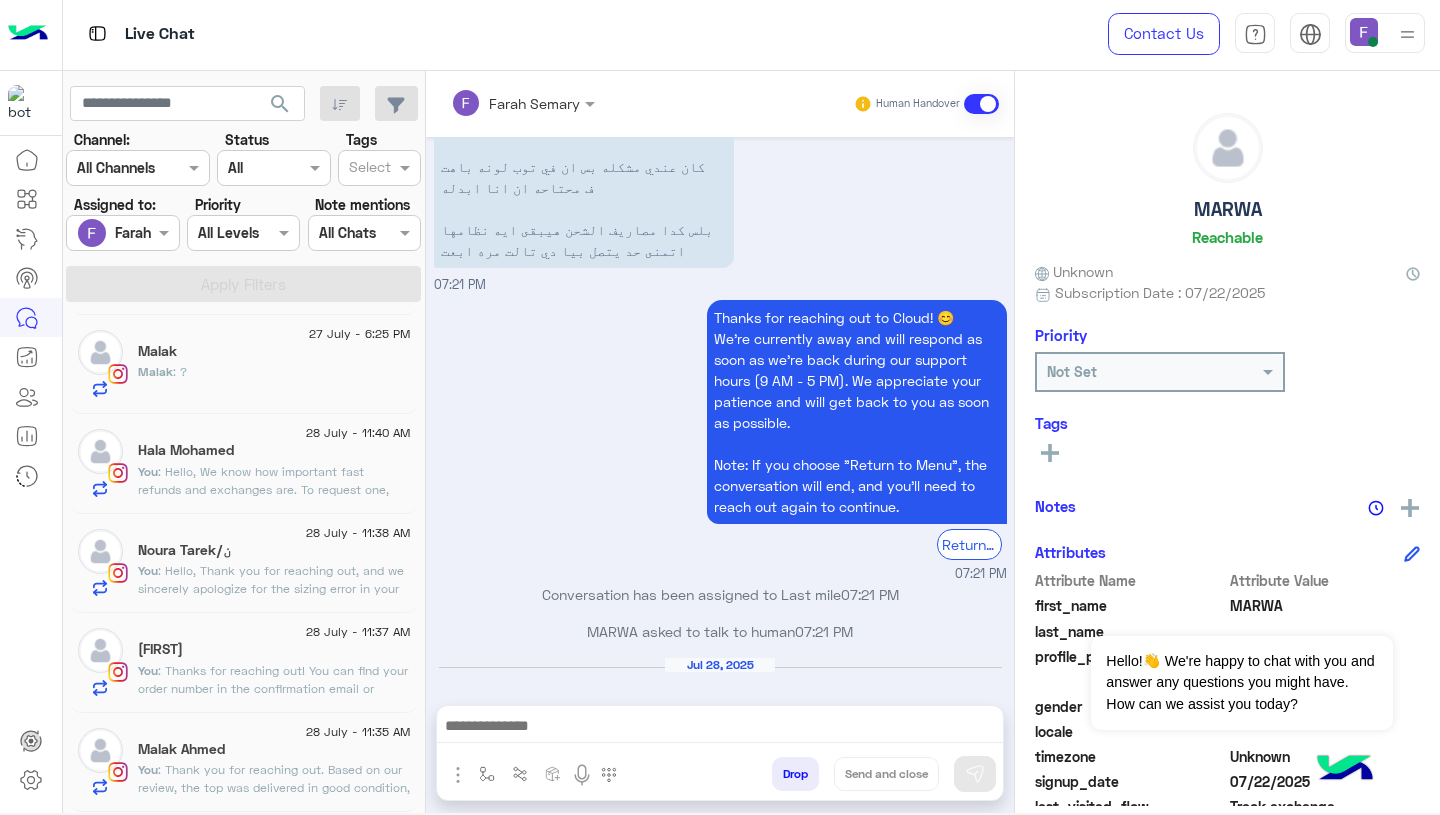 click on ": Thank you for reaching out.
Based on our review, the top was delivered in good condition, just like the other items in your order.
It’s possible that the stain happened by mistake during use or washing. We recommend trying to clean it gently — it may come out easily.
If you need any further help, we’re always here for you!" 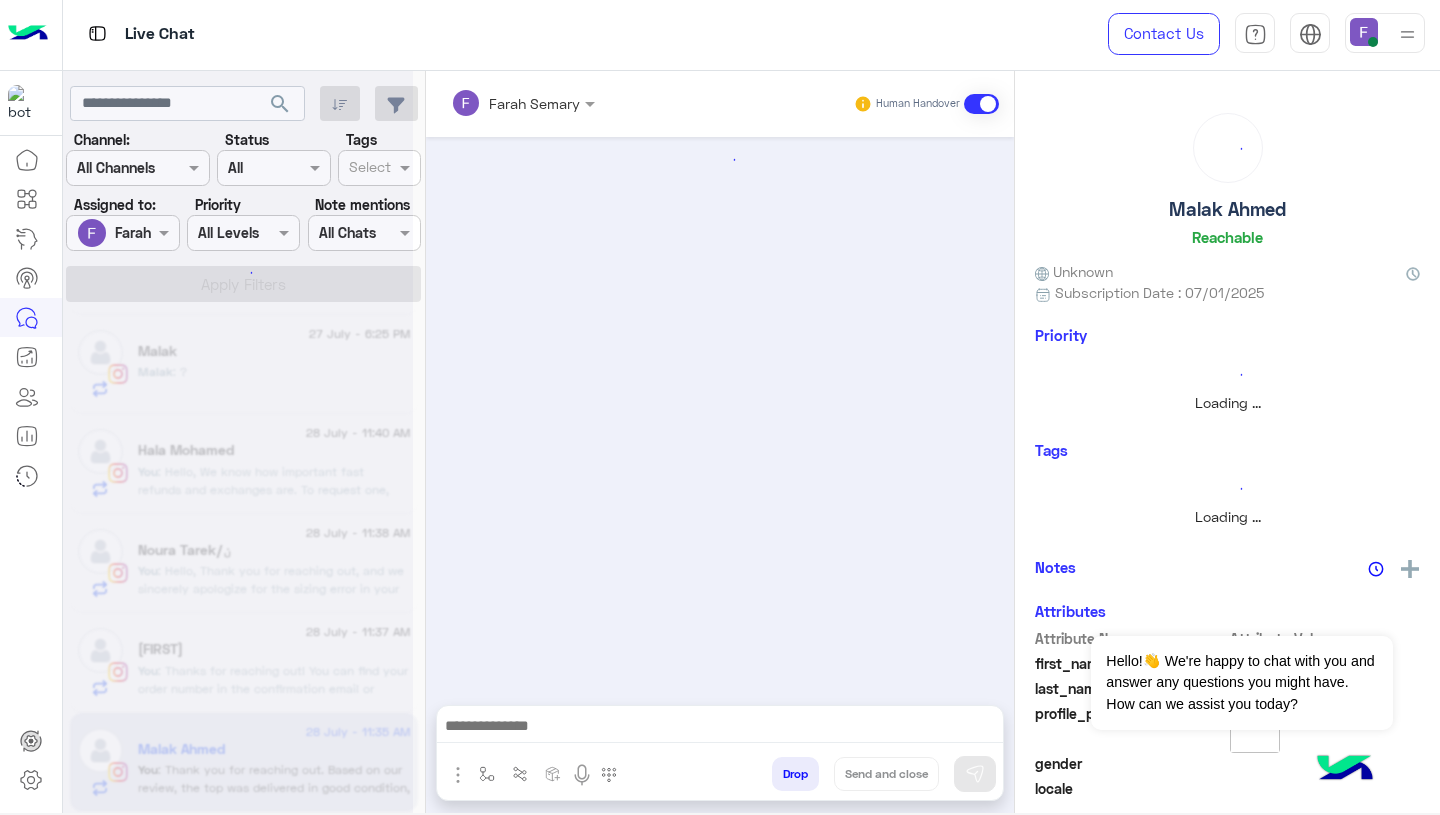 scroll, scrollTop: 0, scrollLeft: 0, axis: both 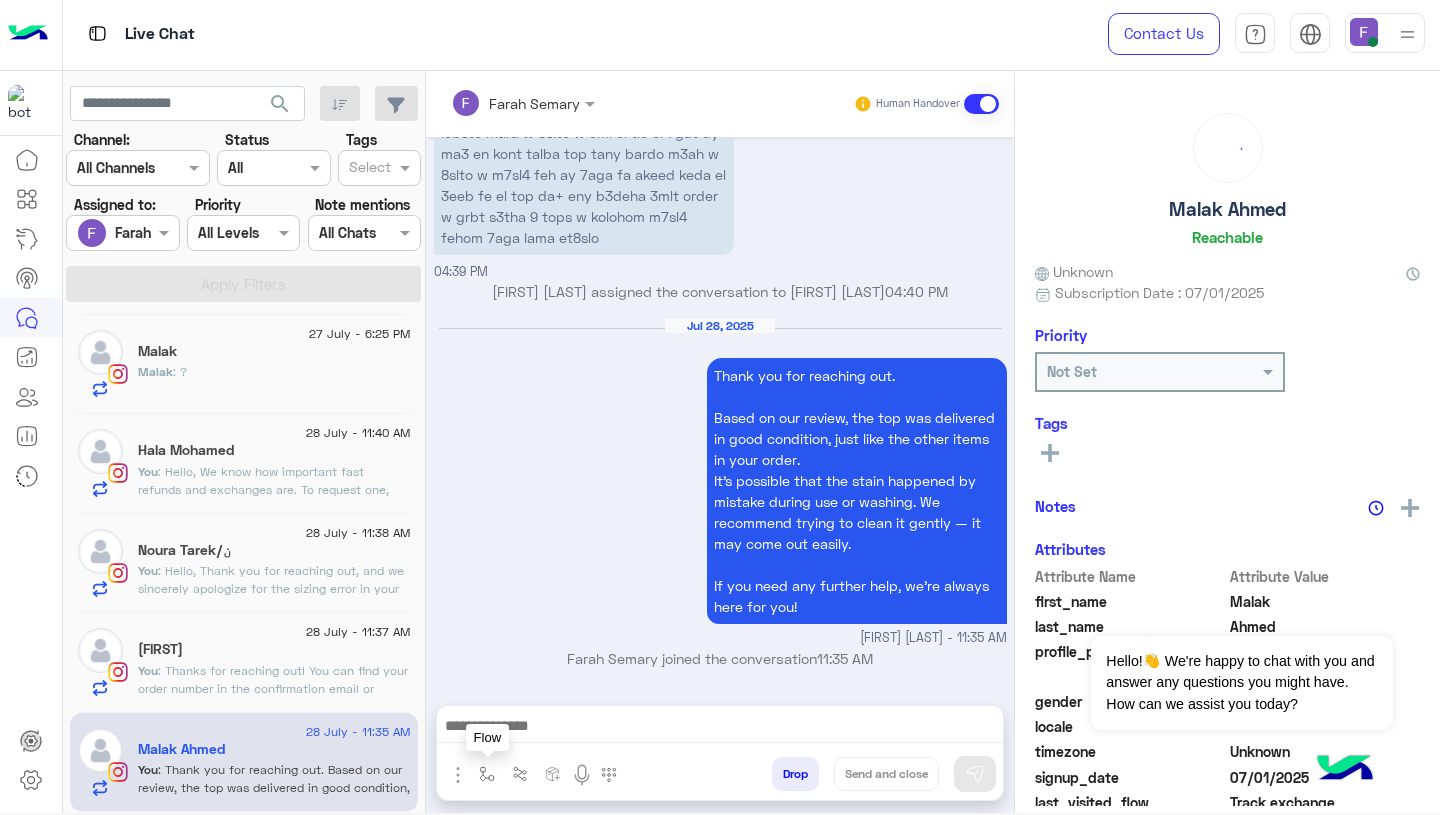 click at bounding box center [487, 774] 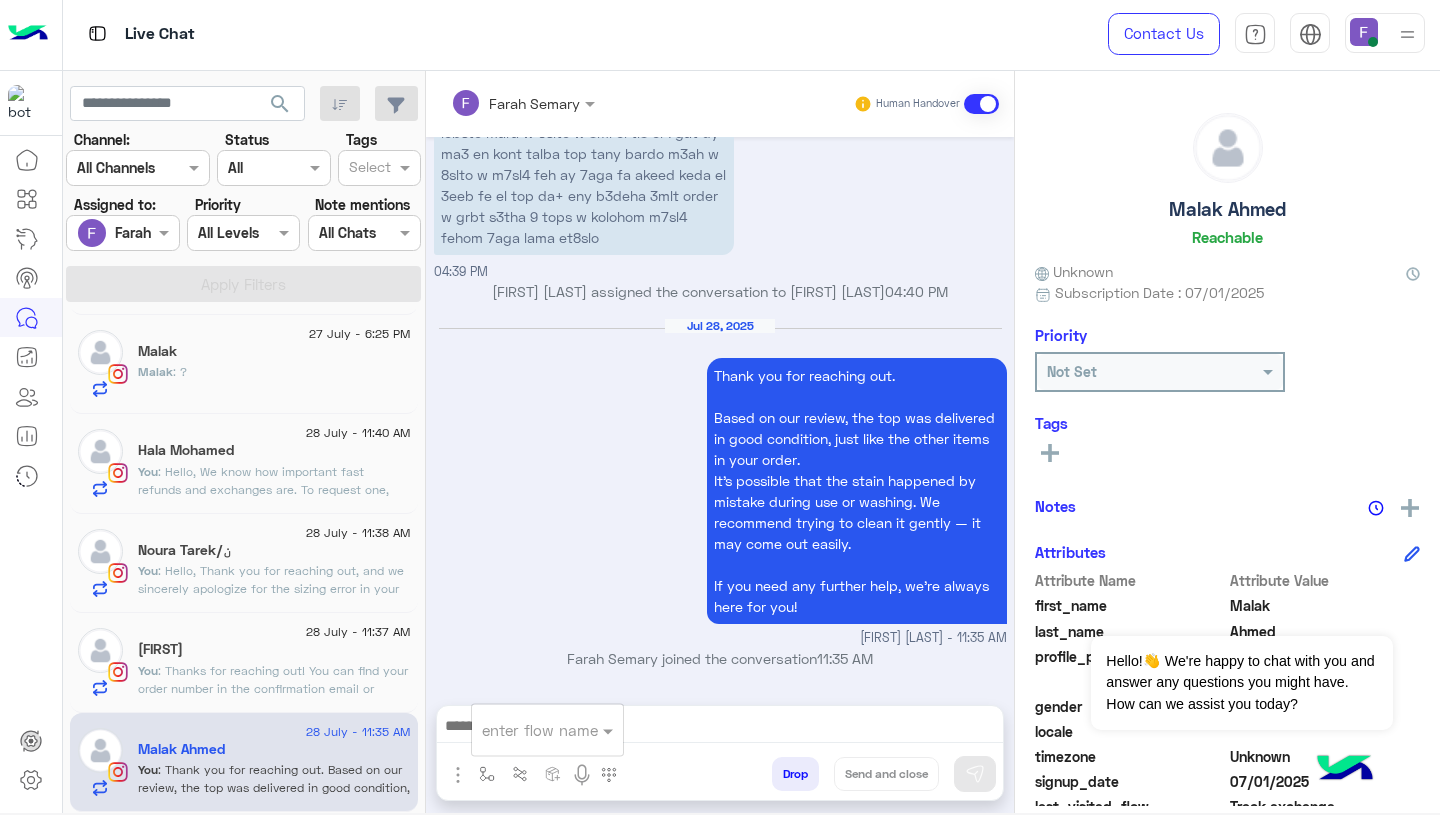 click at bounding box center (523, 730) 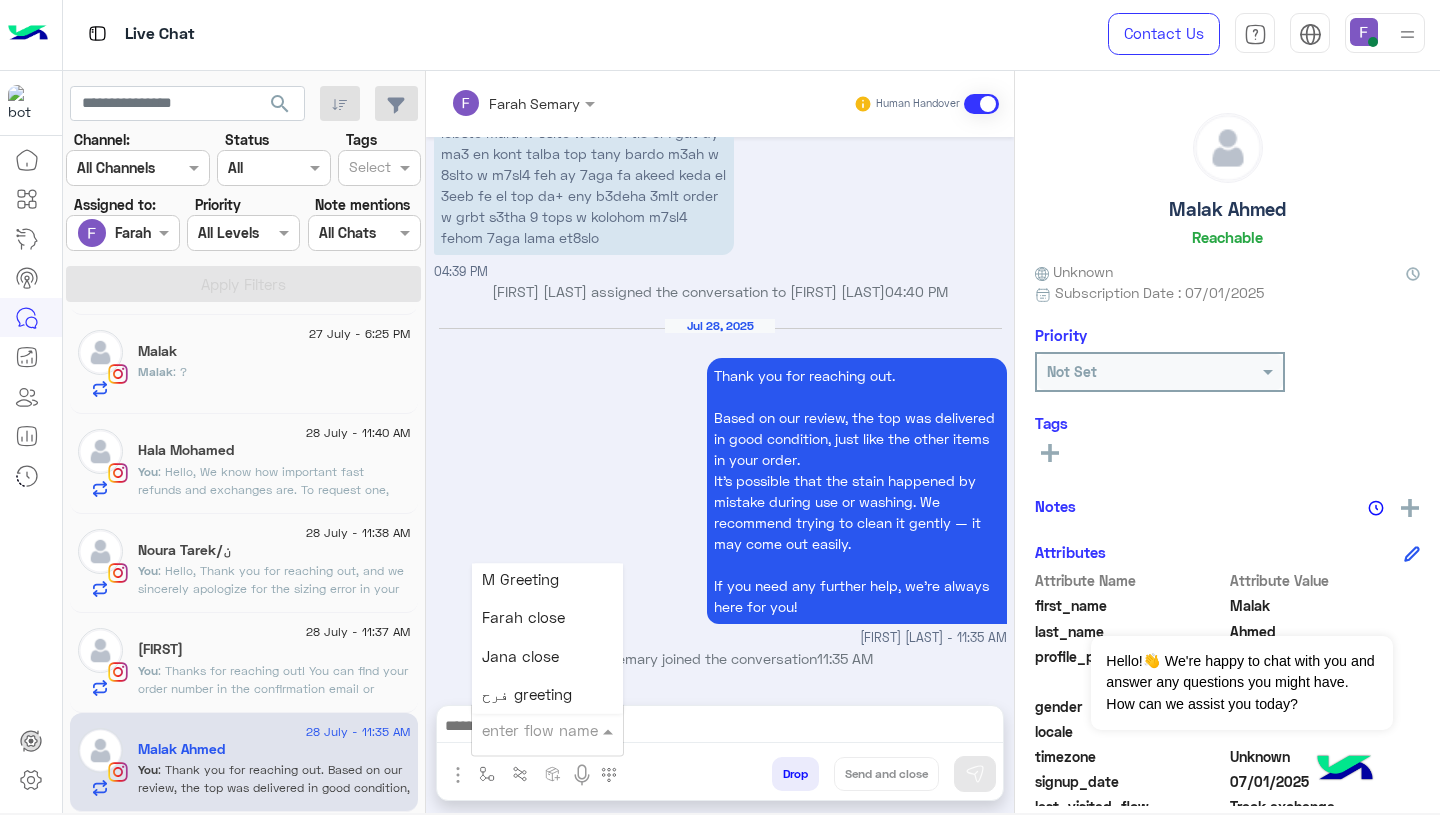 scroll, scrollTop: 2537, scrollLeft: 0, axis: vertical 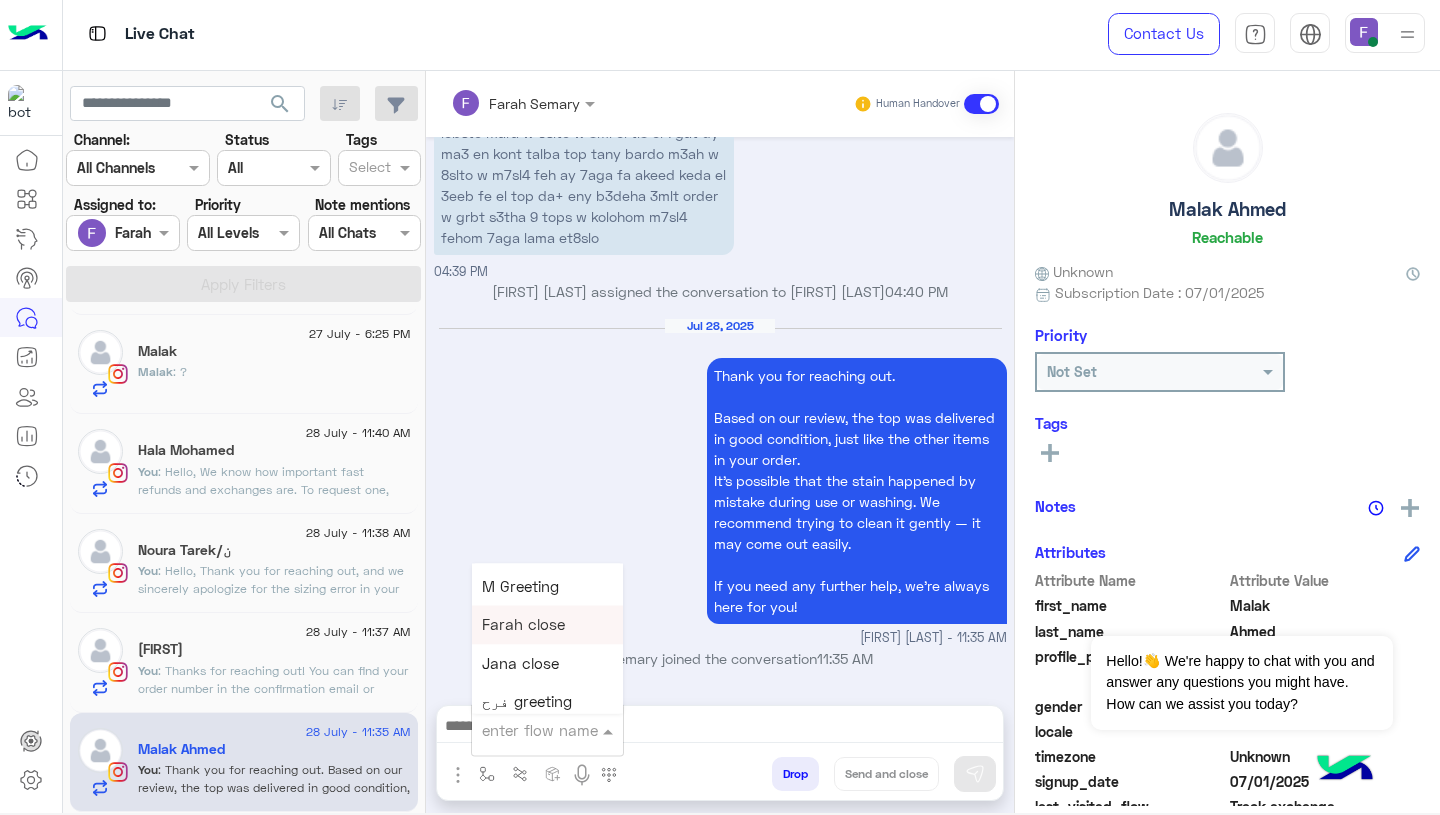 click on "Farah close" at bounding box center (523, 625) 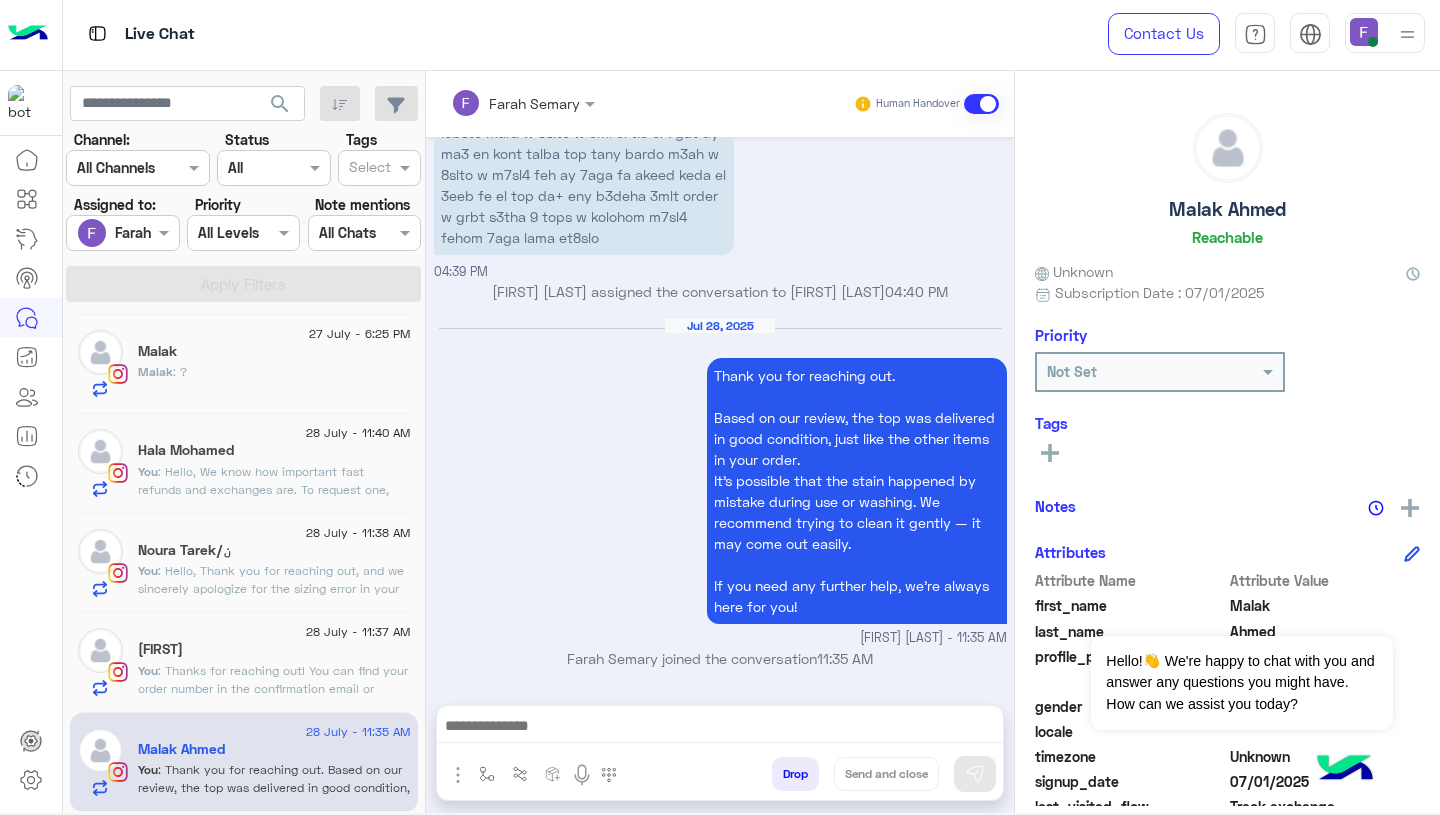 type on "**********" 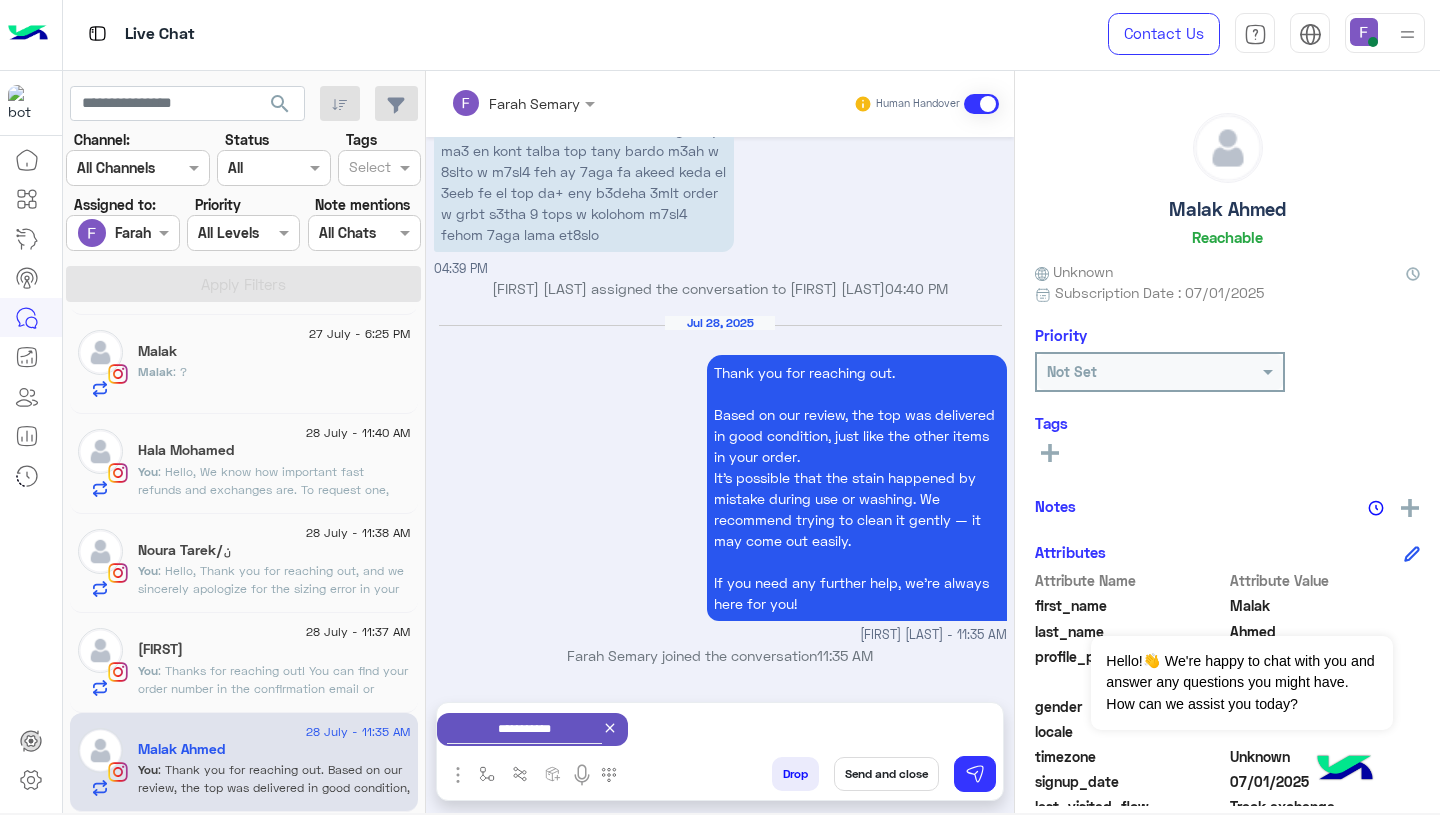 click on "Send and close" at bounding box center (886, 774) 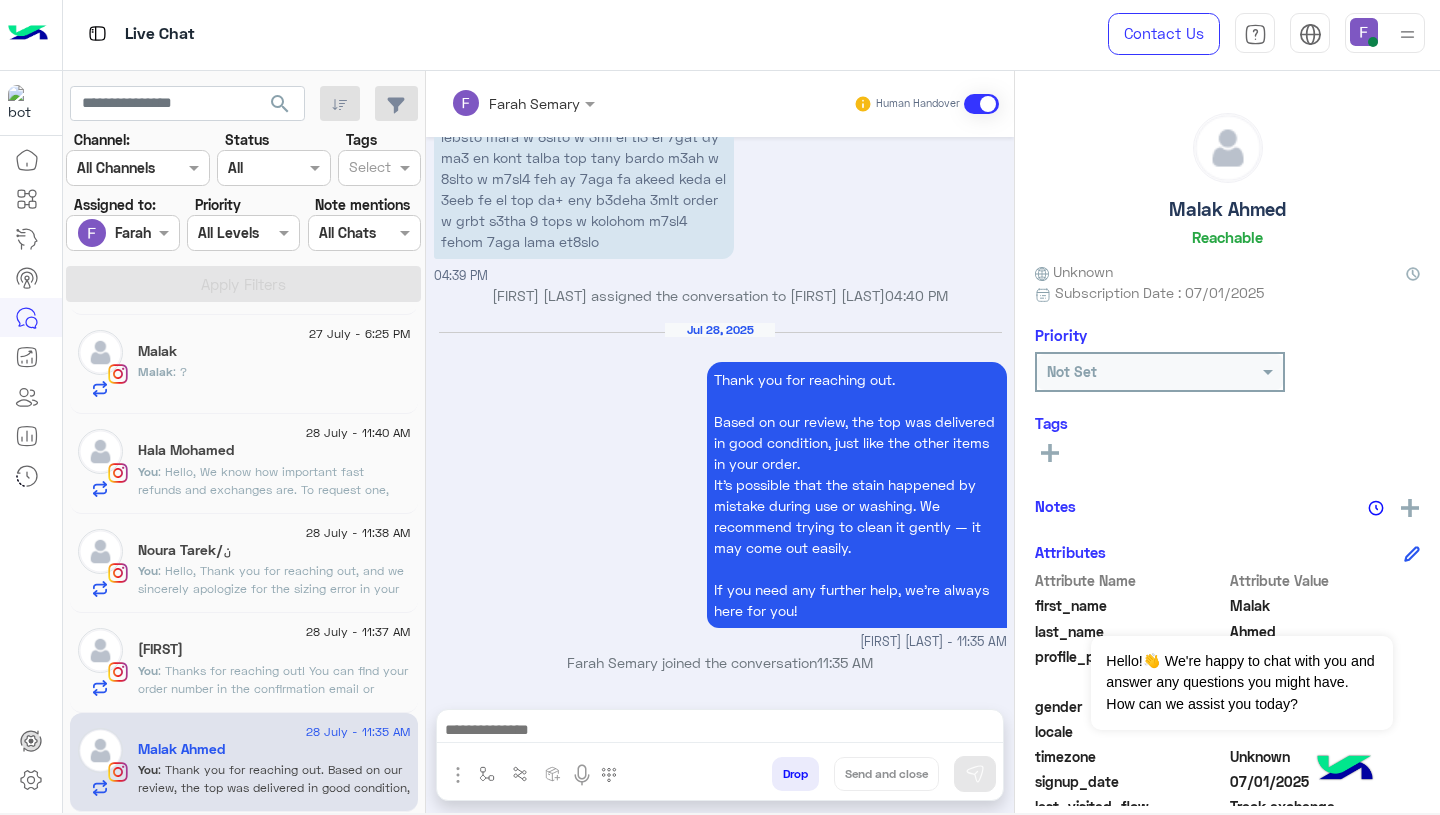 scroll, scrollTop: 2226, scrollLeft: 0, axis: vertical 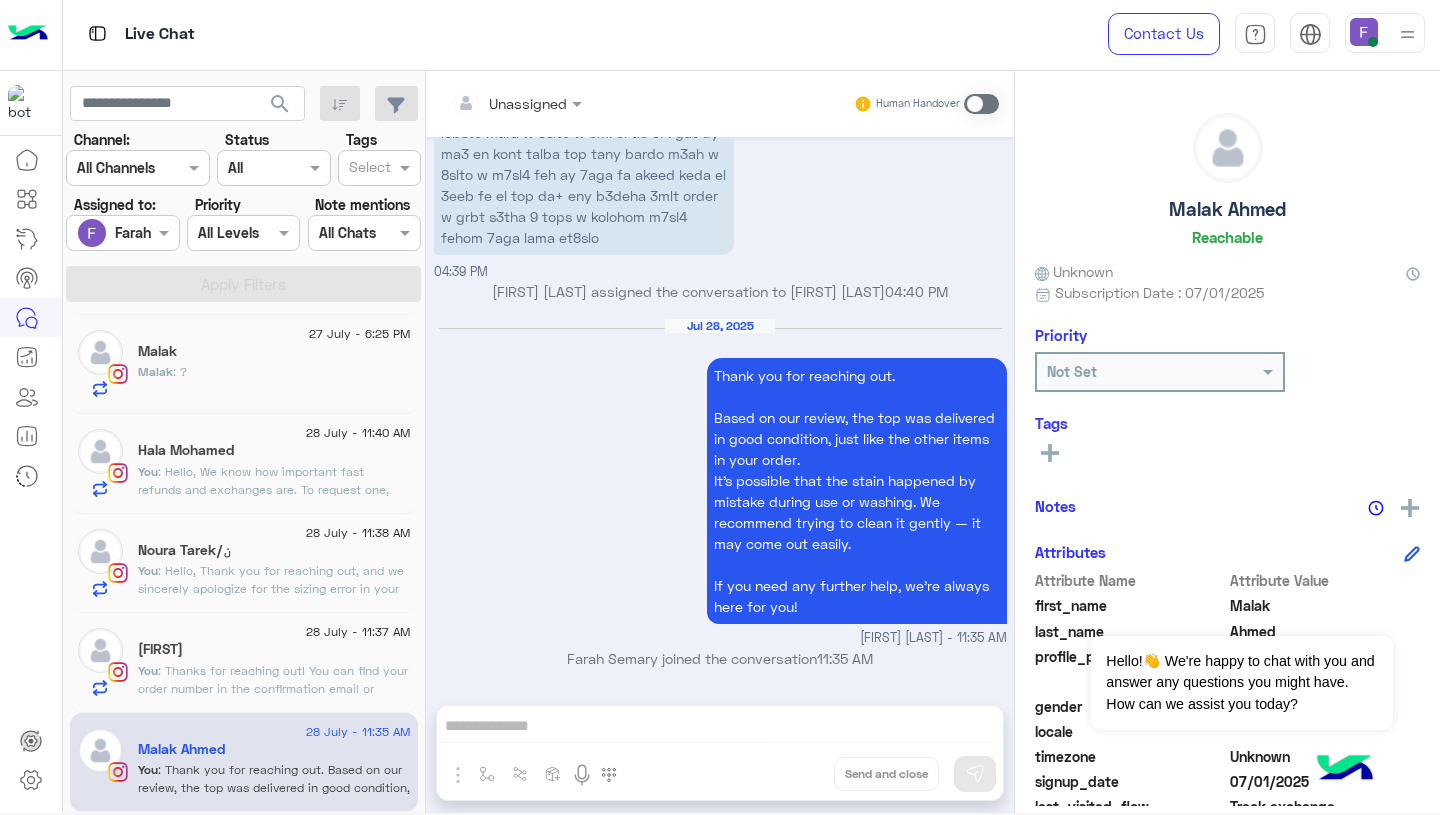 click on ": Thanks for reaching out!
You can find your order number in the confirmation email or message you received after placing the order.
If you can’t find it, just send us the phone number or email you used when placing the order, and we’ll help you locate it right away!" 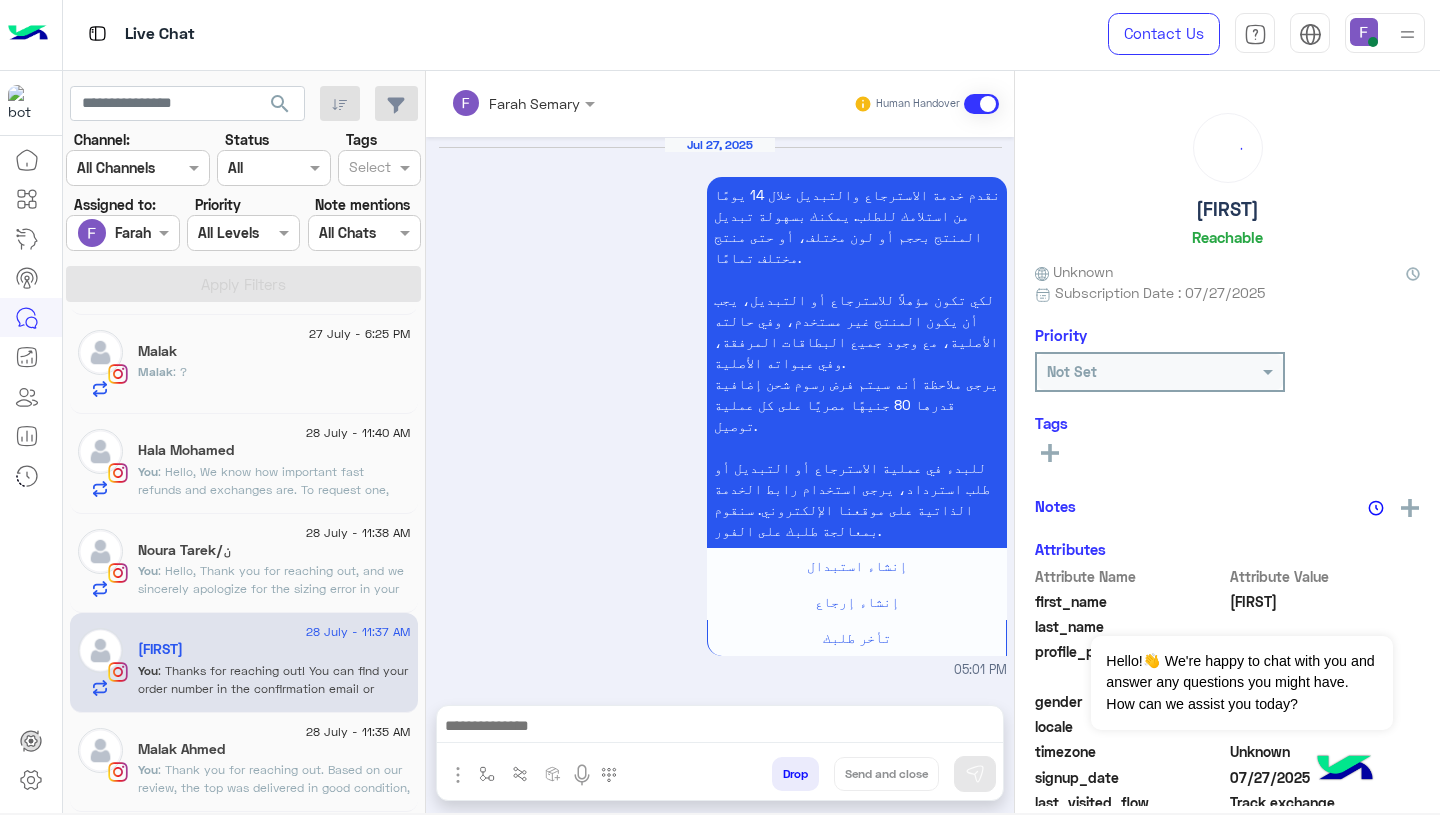 scroll, scrollTop: 2151, scrollLeft: 0, axis: vertical 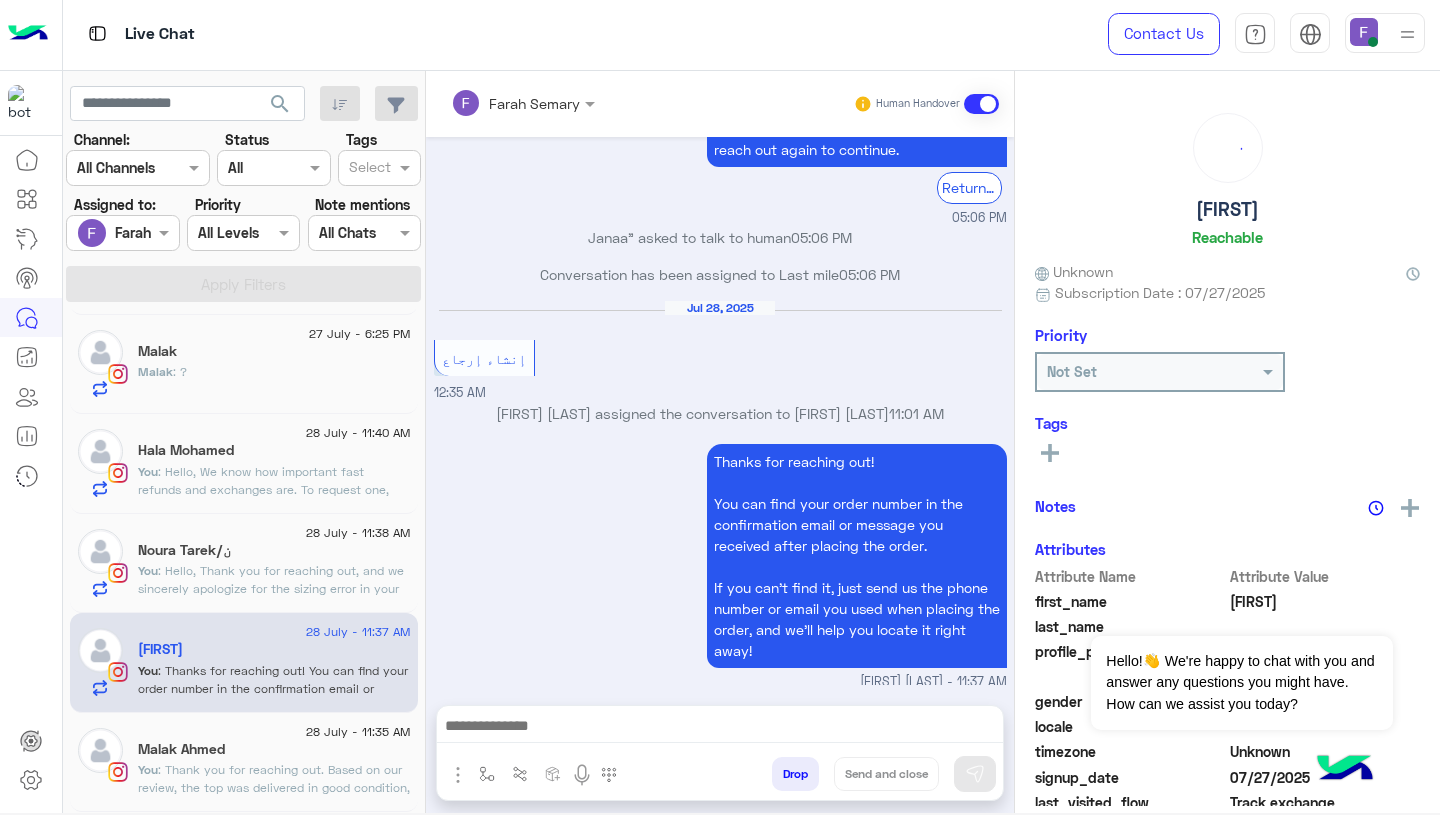 click on ": Thank you for reaching out.
Based on our review, the top was delivered in good condition, just like the other items in your order.
It’s possible that the stain happened by mistake during use or washing. We recommend trying to clean it gently — it may come out easily.
If you need any further help, we’re always here for you!" 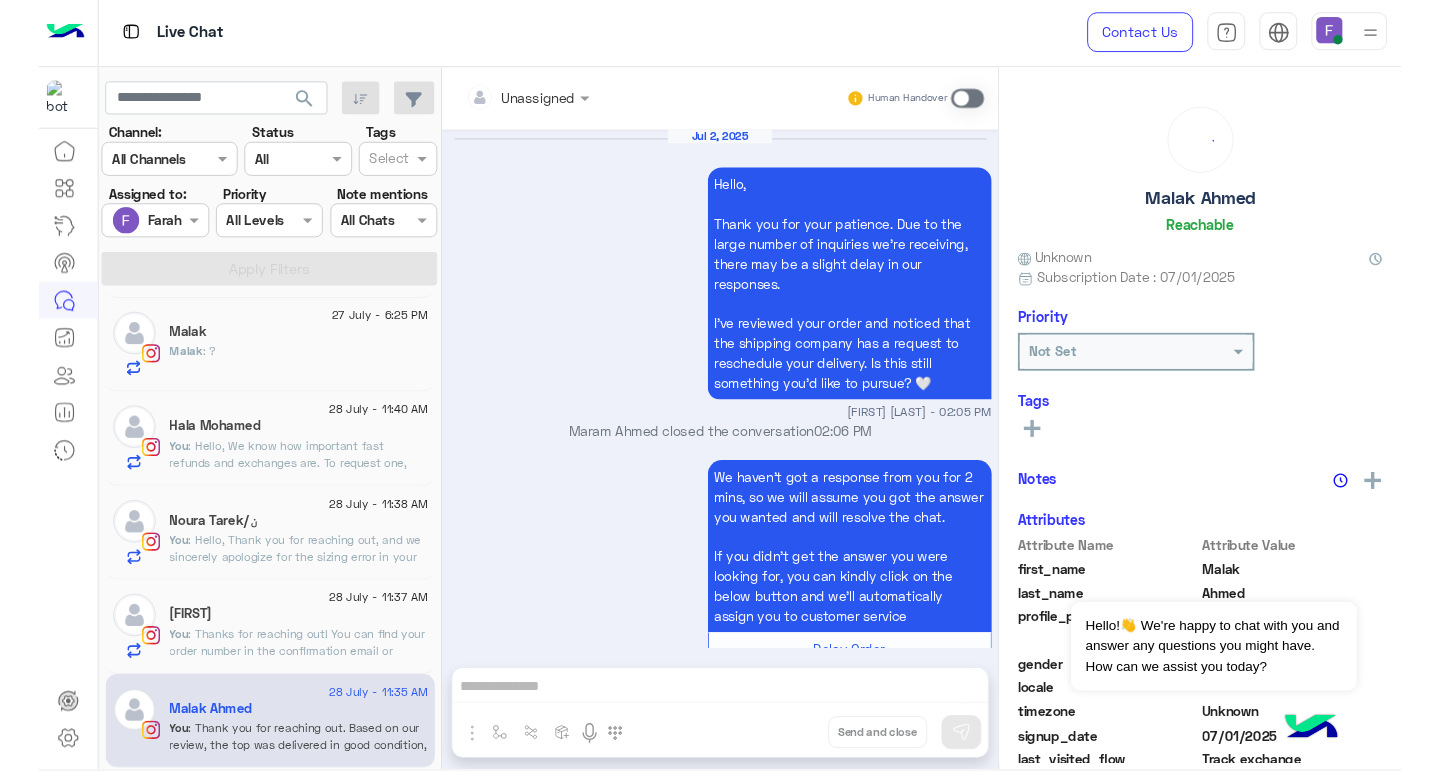 scroll, scrollTop: 2226, scrollLeft: 0, axis: vertical 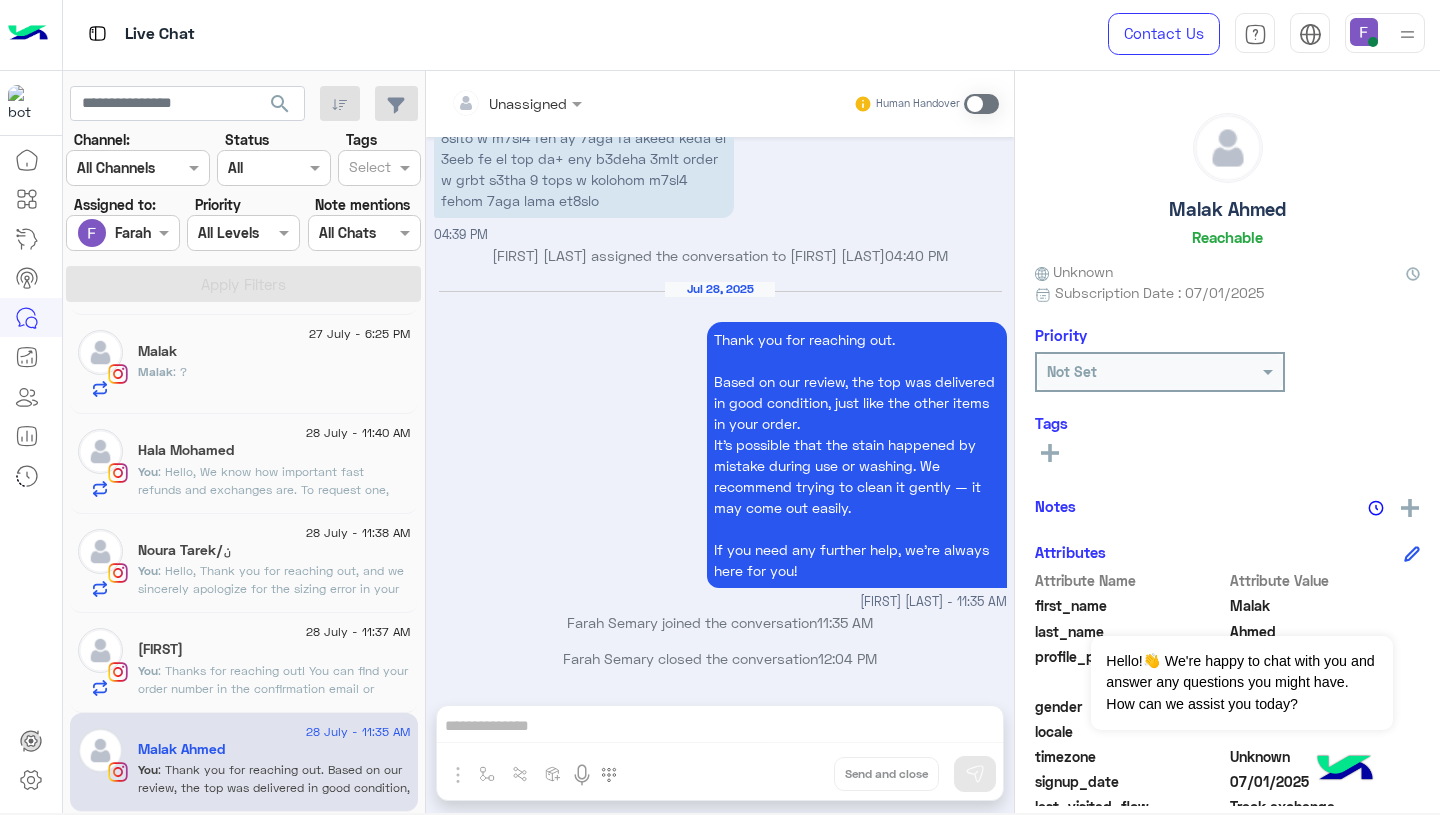 click at bounding box center [981, 104] 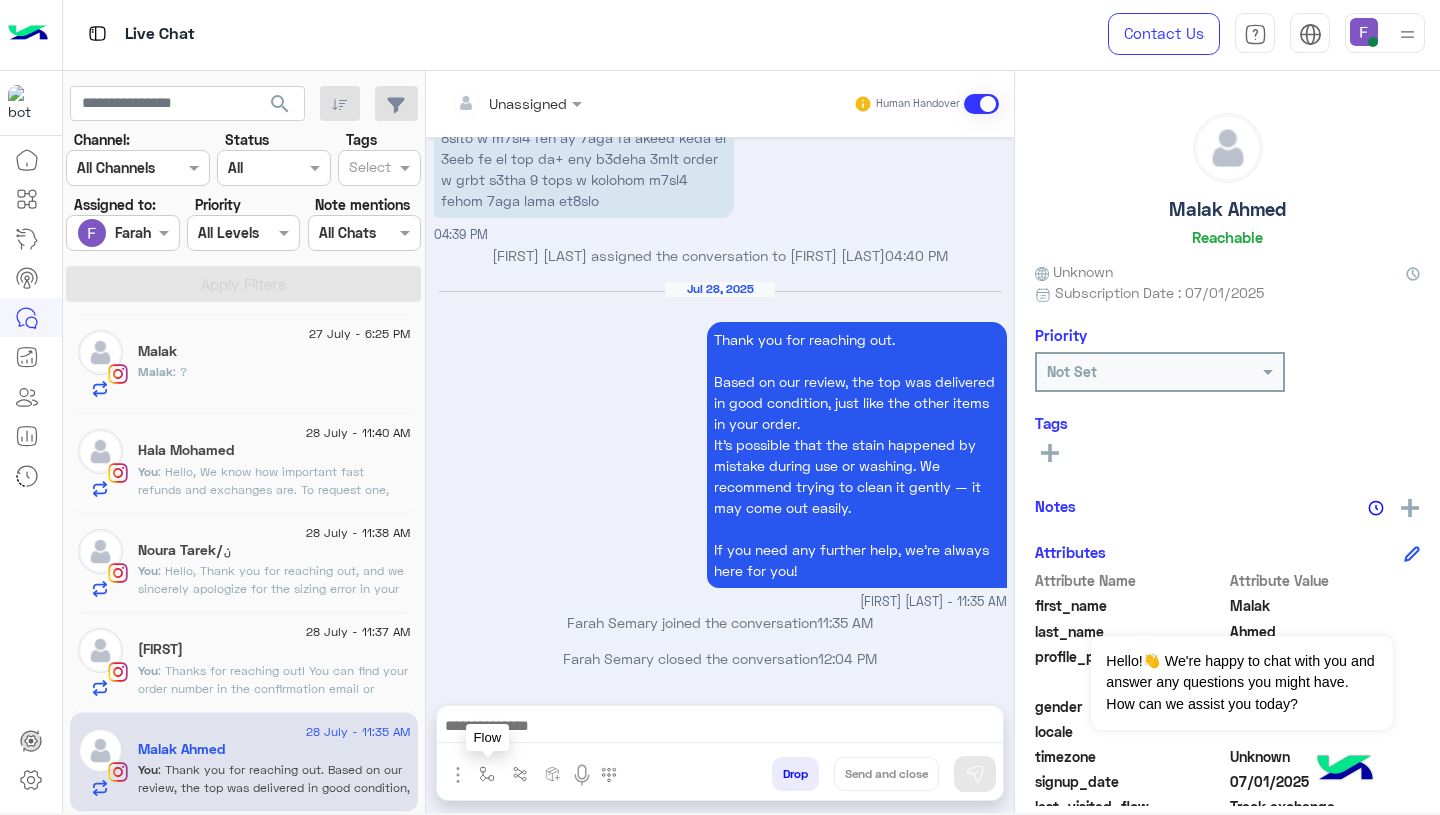 click at bounding box center (487, 774) 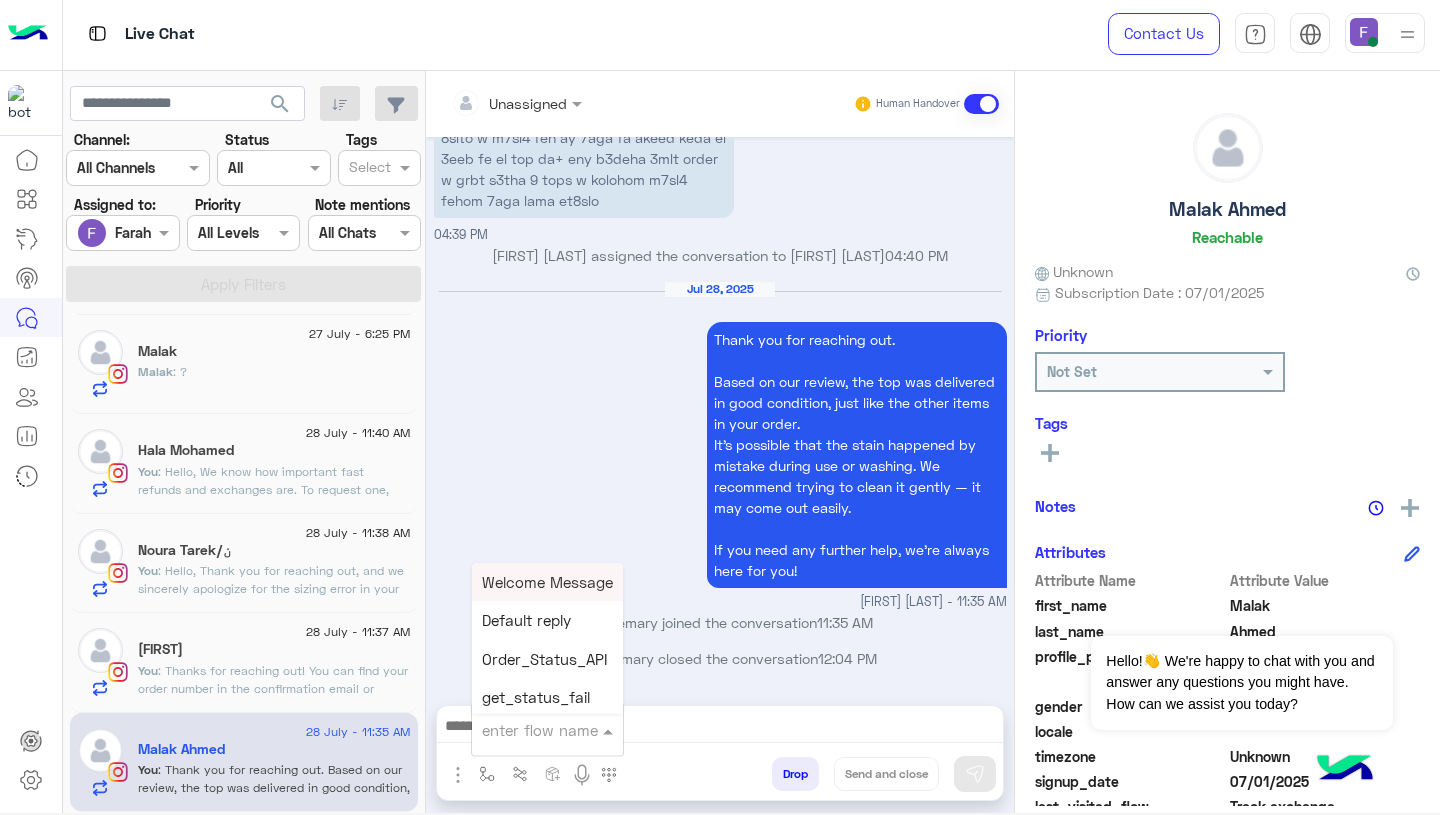 click on "enter flow name" at bounding box center (547, 730) 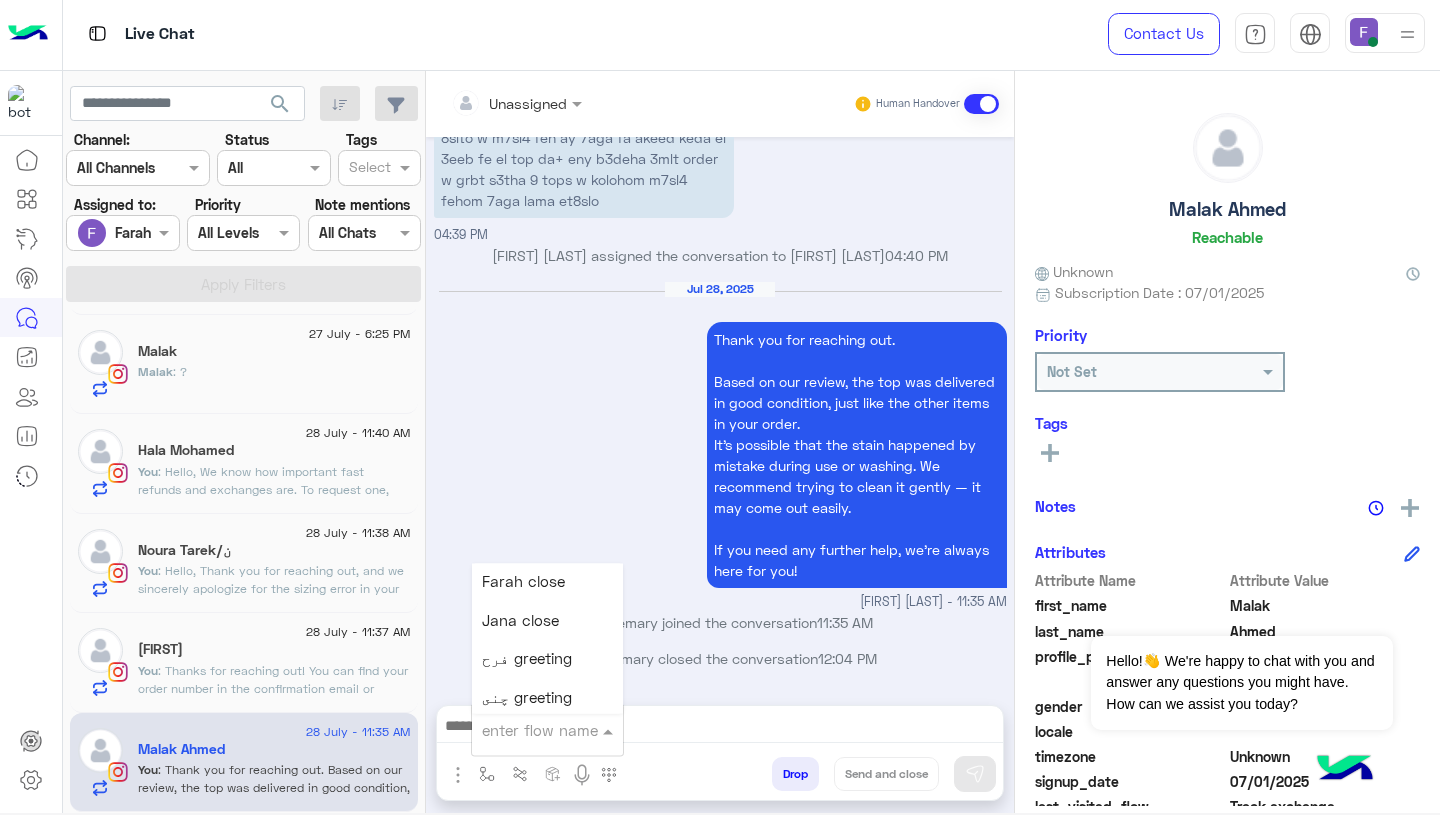 scroll, scrollTop: 2563, scrollLeft: 0, axis: vertical 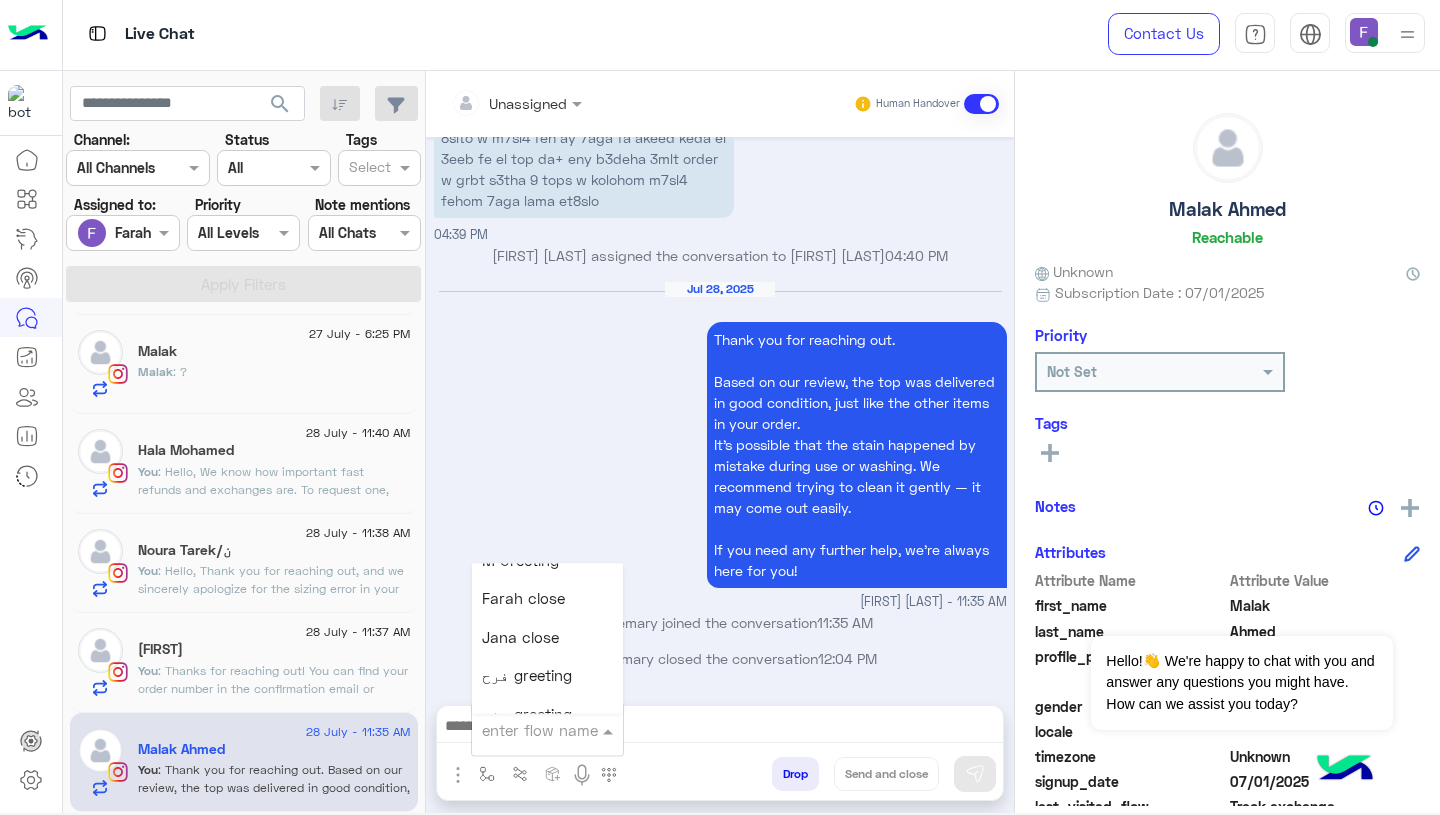 click on "Farah close" at bounding box center [523, 599] 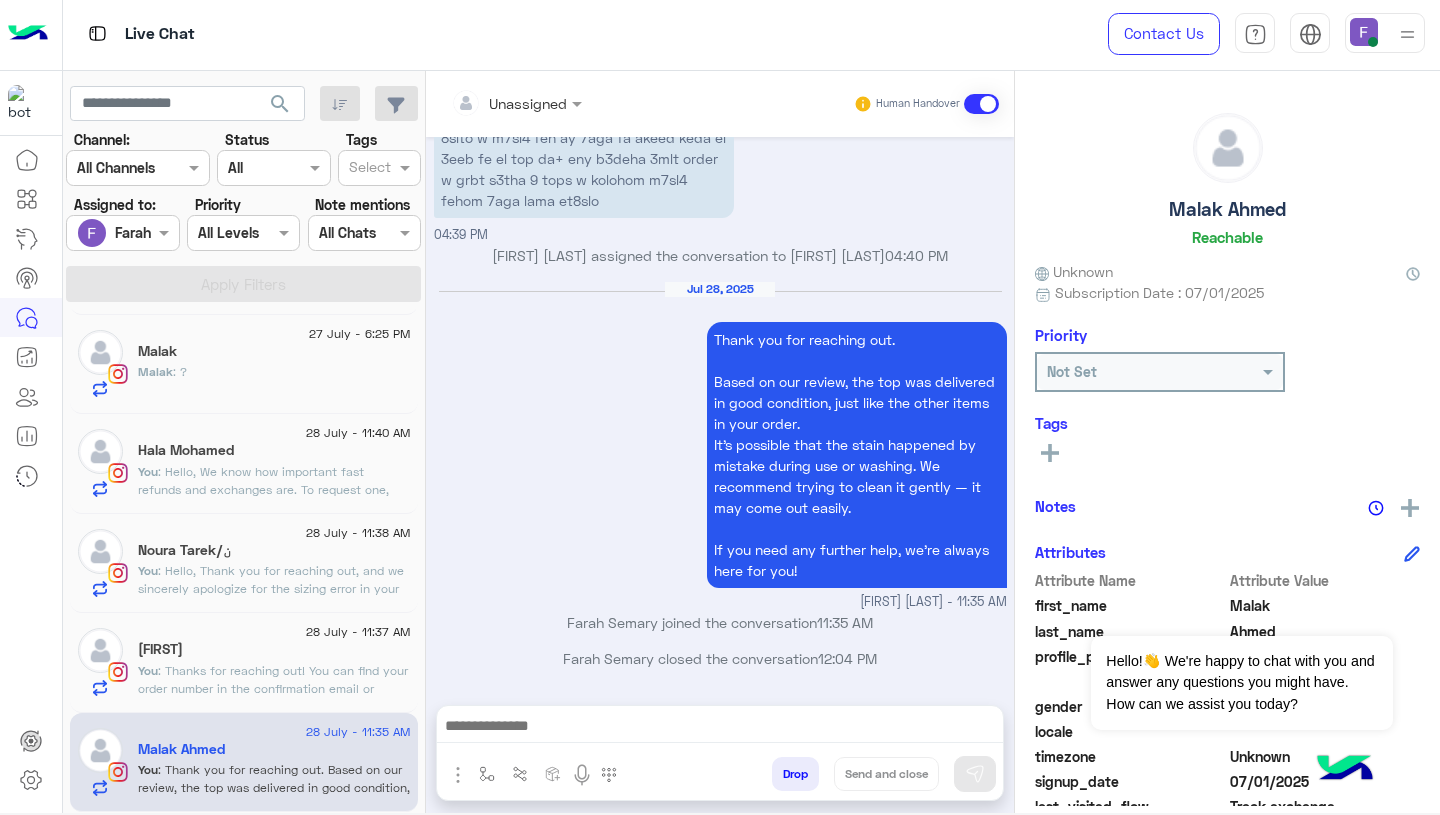 type on "**********" 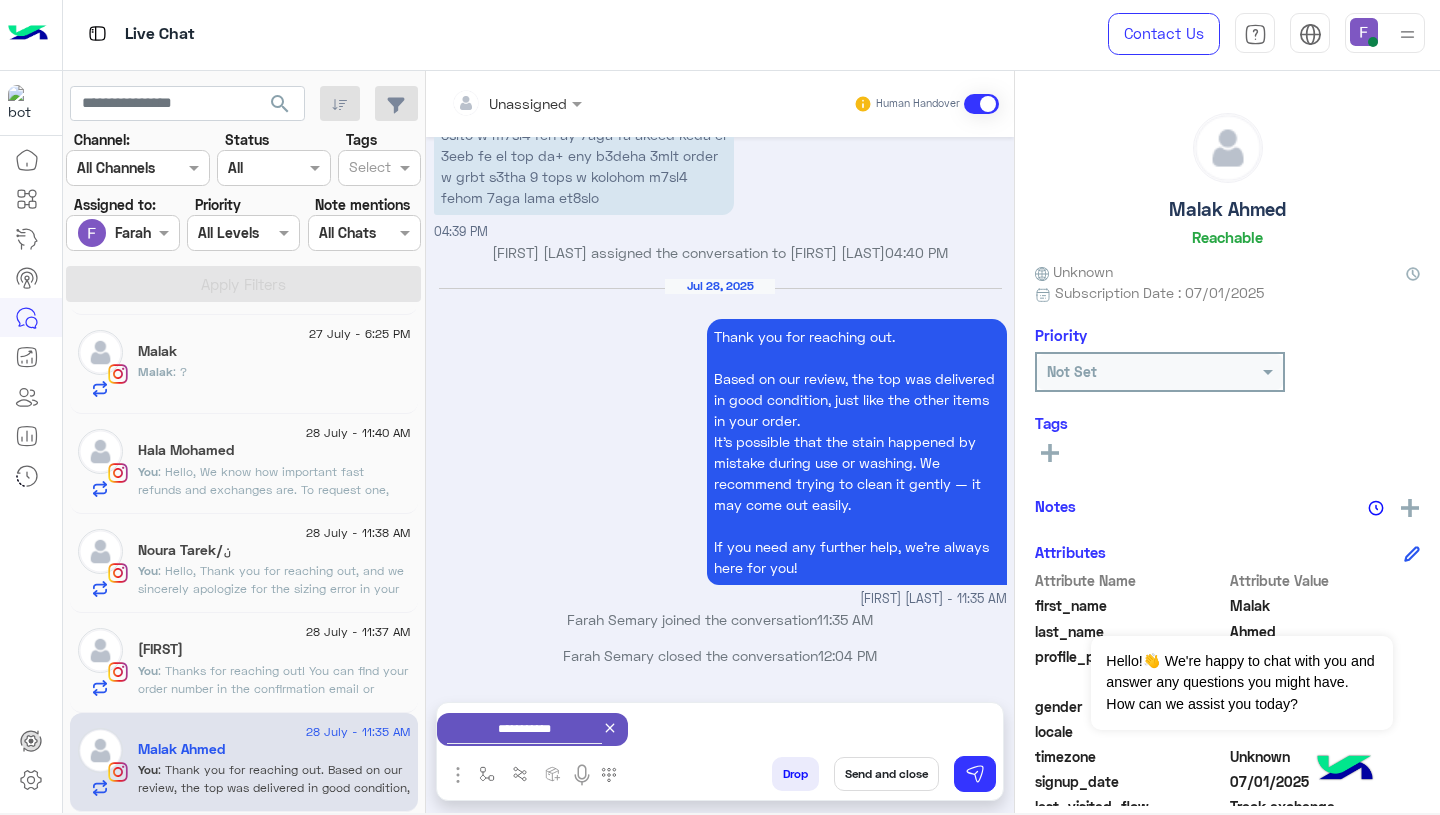 click on "Send and close" at bounding box center [886, 774] 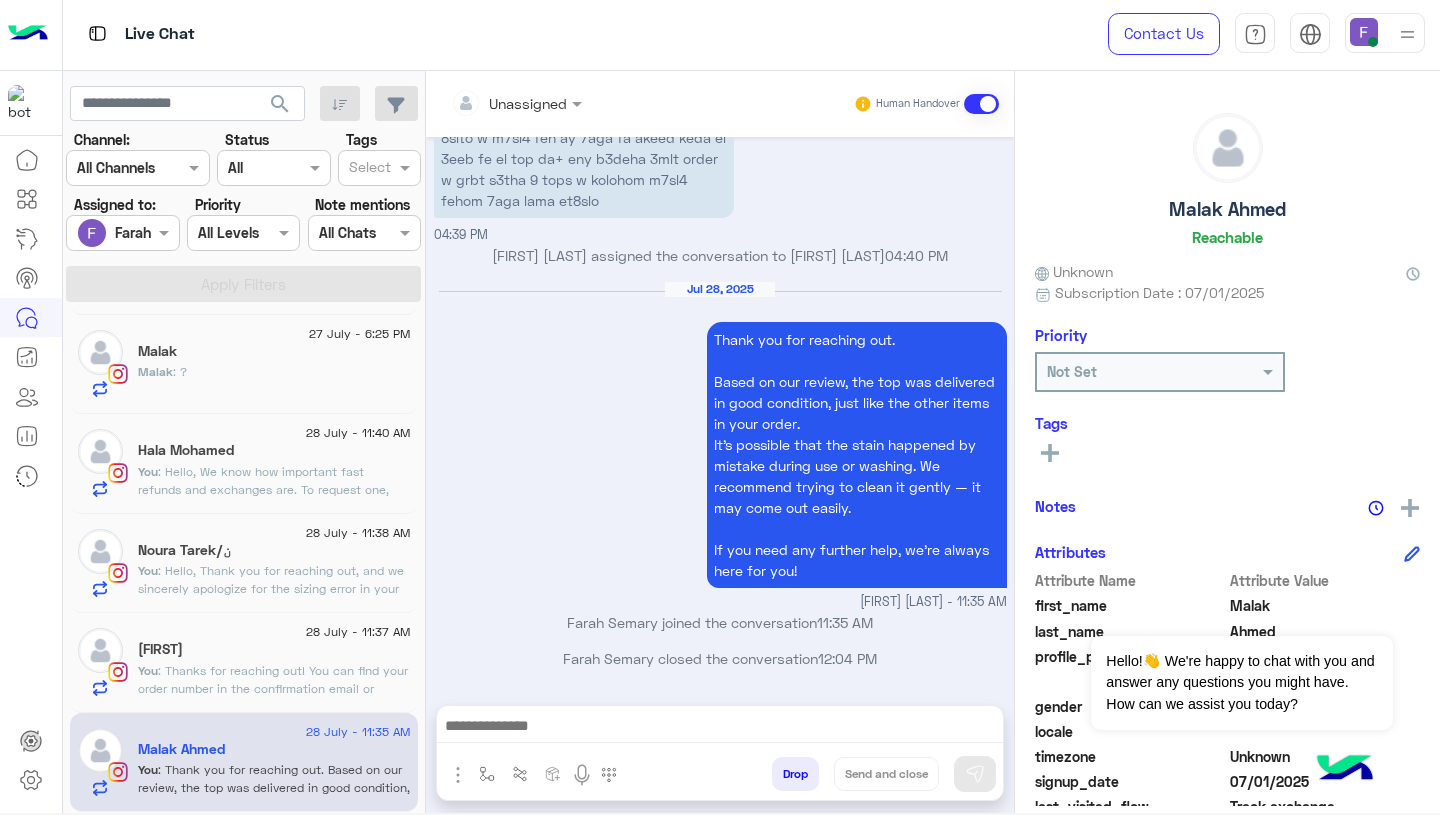 scroll, scrollTop: 2226, scrollLeft: 0, axis: vertical 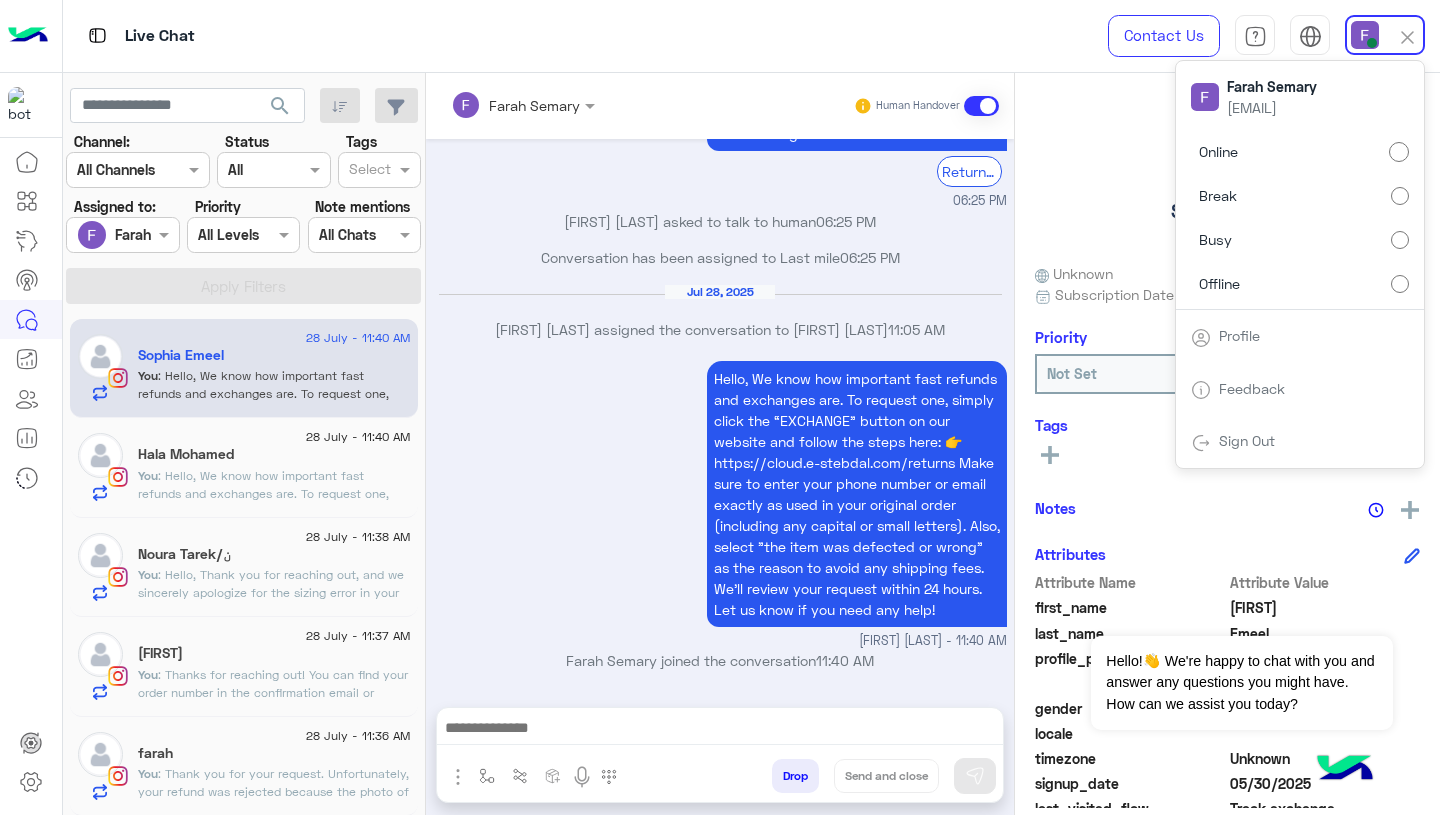 click on "Hello,
We know how important fast refunds and exchanges are.
To request one, simply click the “EXCHANGE” button on our website and follow the steps here:
👉 https://cloud.e-stebdal.com/returns
Make sure to enter your phone number or email exactly as used in your original order (including any capital or small letters).
Also, select "the item was defected or wrong" as the reason to avoid any shipping fees.
We’ll review your request within 24 hours. Let us know if you need any help!     Farah Semary -  11:40 AM" at bounding box center [720, 503] 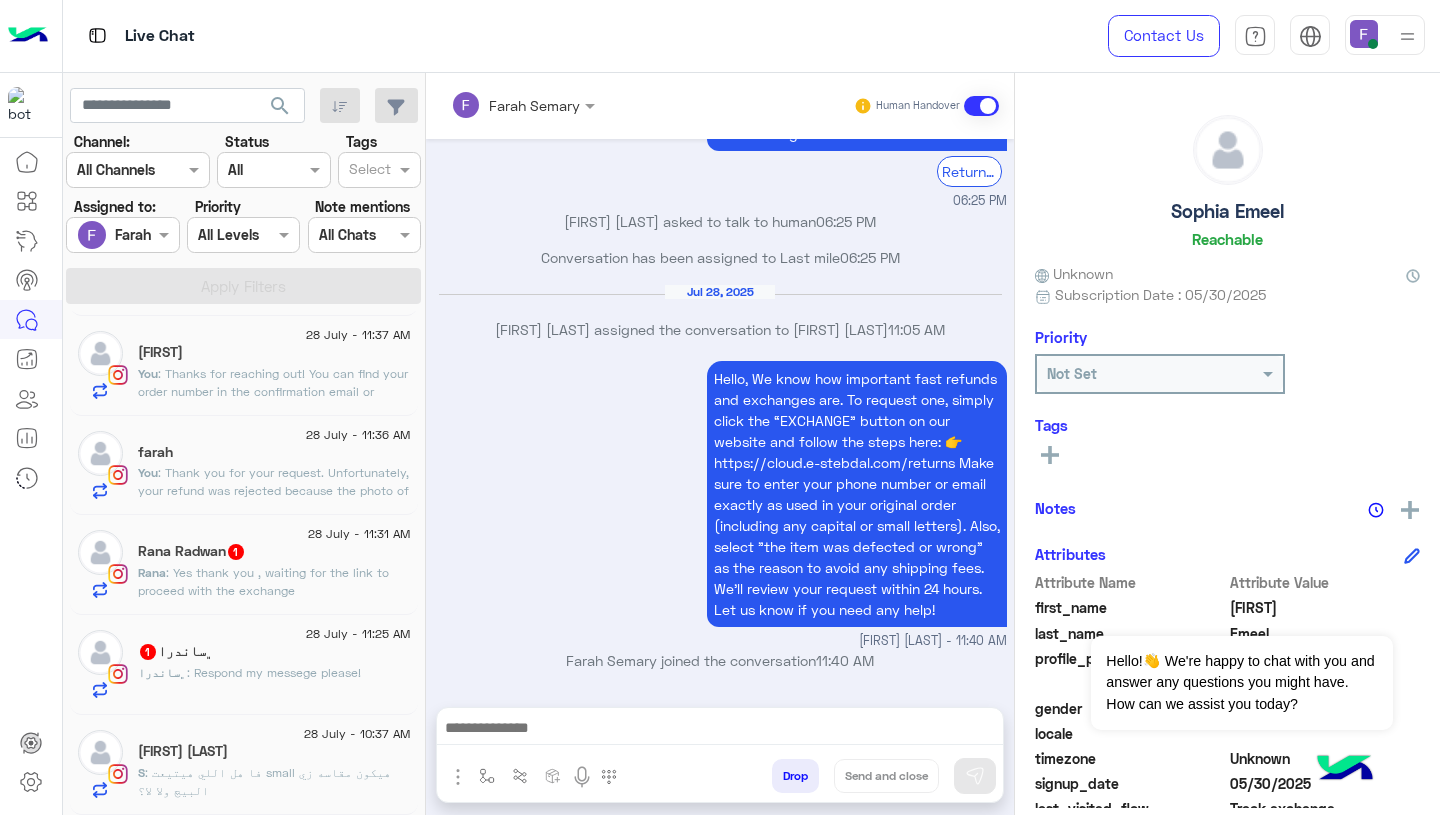 scroll, scrollTop: 290, scrollLeft: 0, axis: vertical 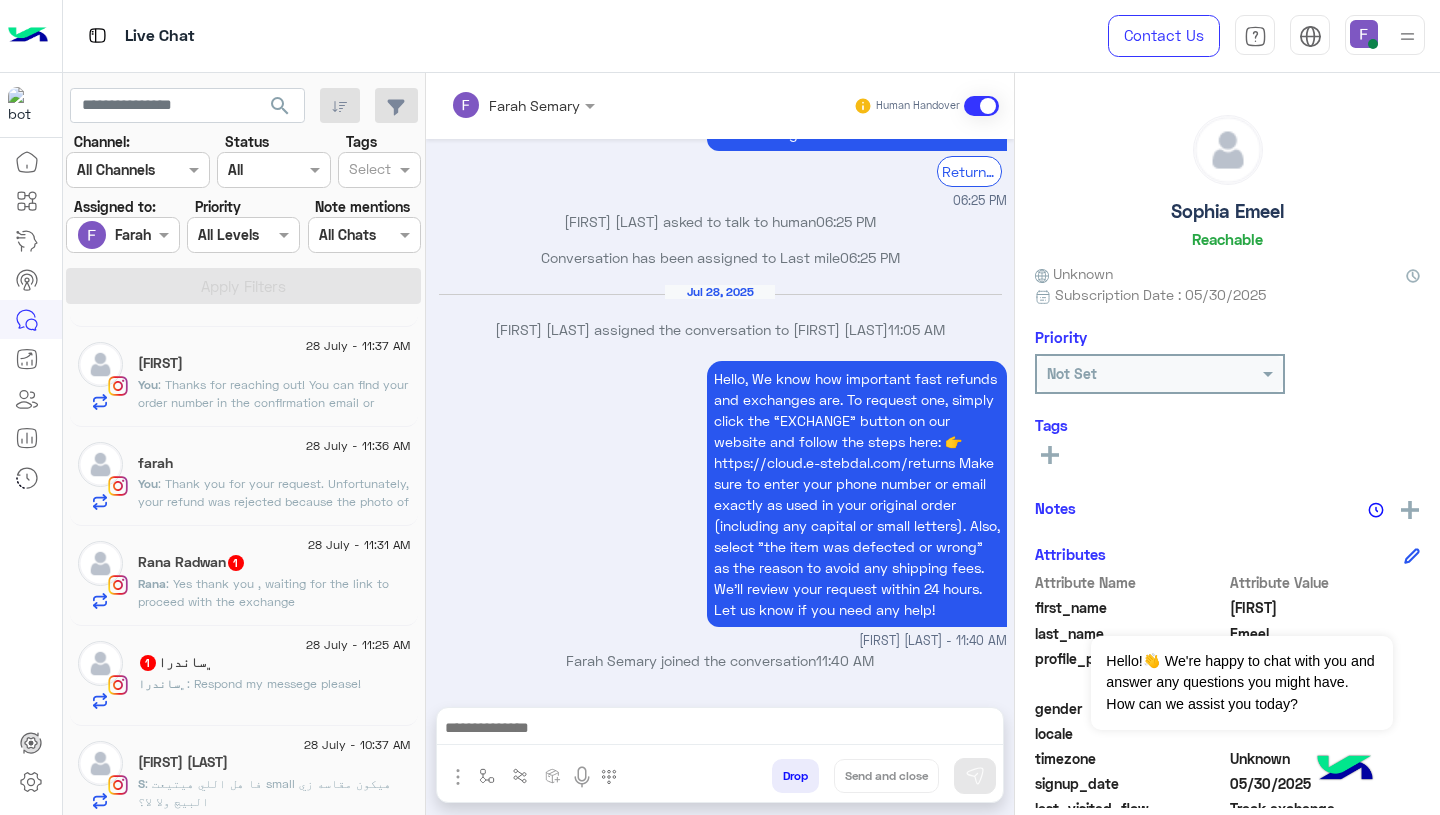 click on ": Yes thank you , waiting for the link to proceed with the exchange" 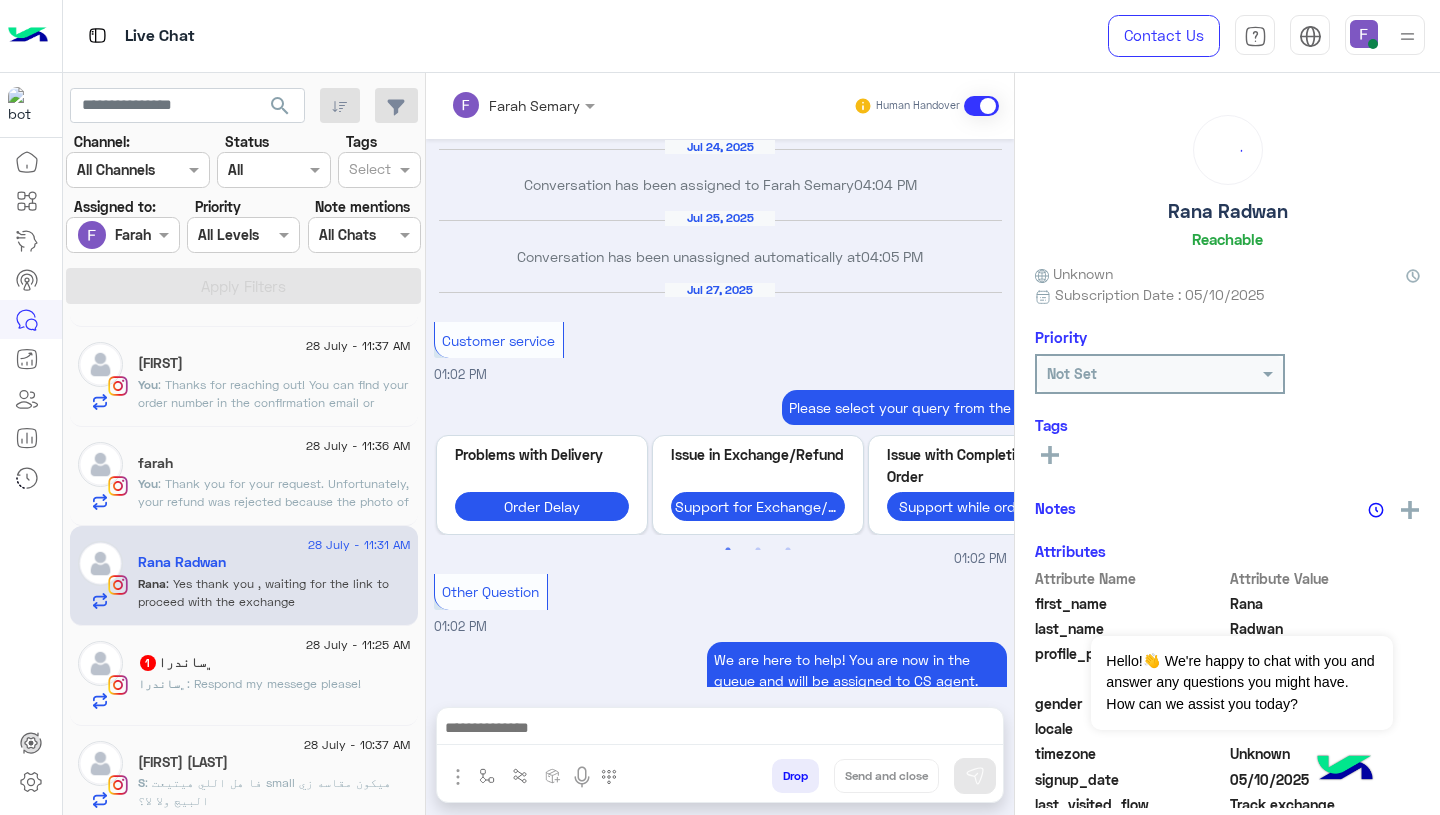 scroll, scrollTop: 1789, scrollLeft: 0, axis: vertical 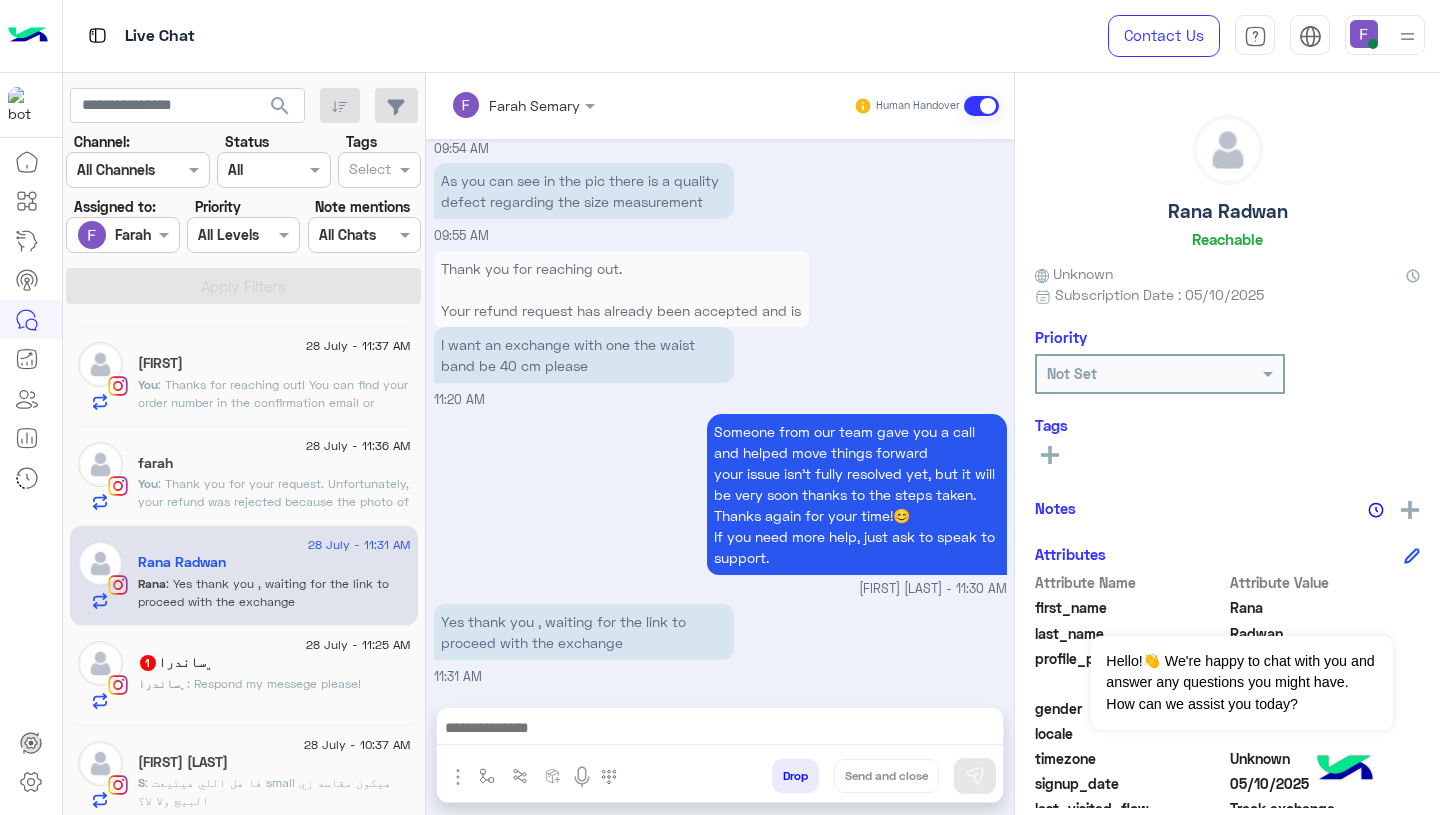 click on "You  : Thank you for your request.
Unfortunately, your refund was rejected because the photo of the item with the tags on was not uploaded.
Please submit a new request and make sure to include a clear photo showing the tags still attached.
You can do that here: 👉 https://cloud.e-stebdal.com/returns
Let us know if you need any help!" 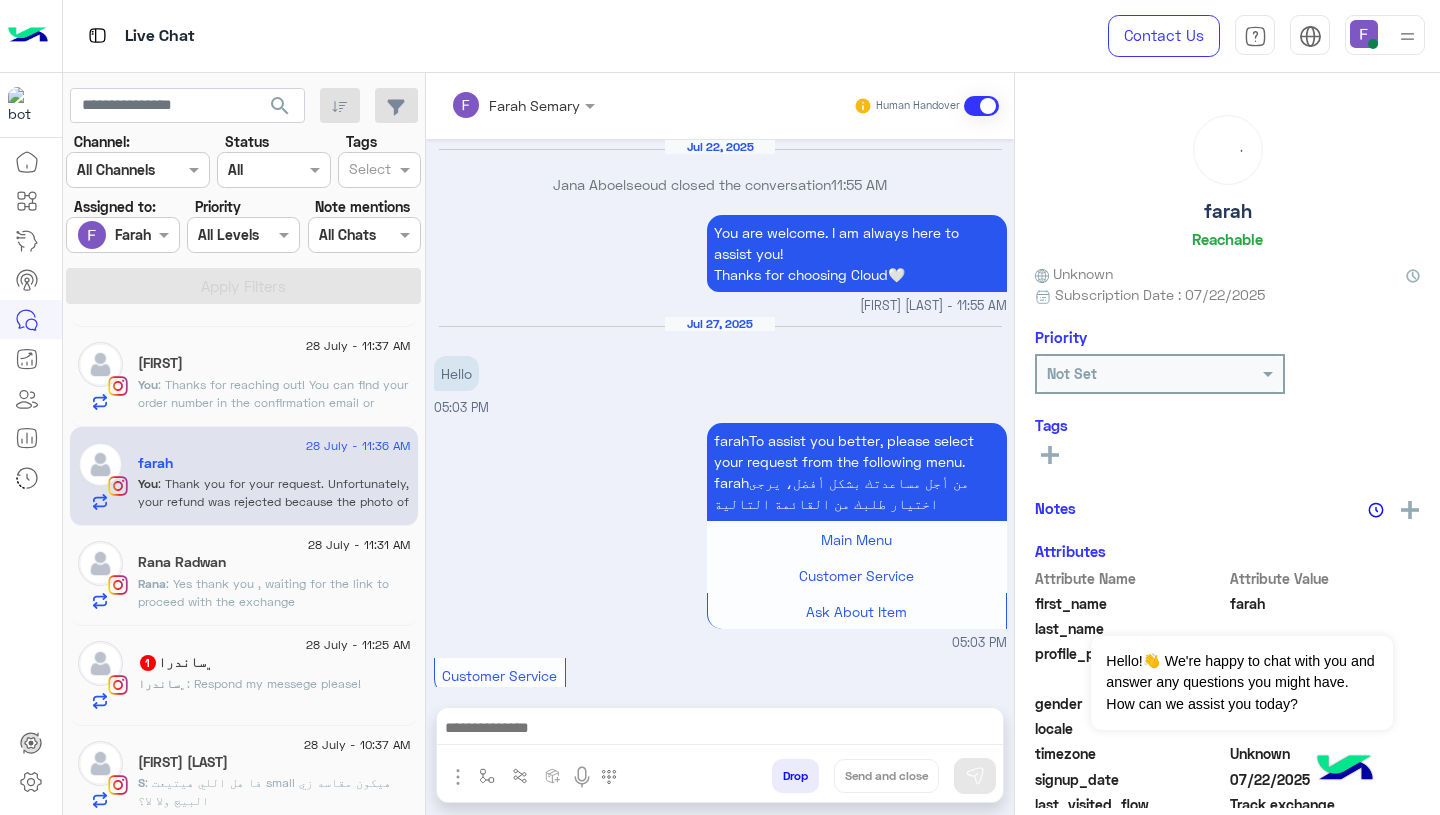 scroll, scrollTop: 1887, scrollLeft: 0, axis: vertical 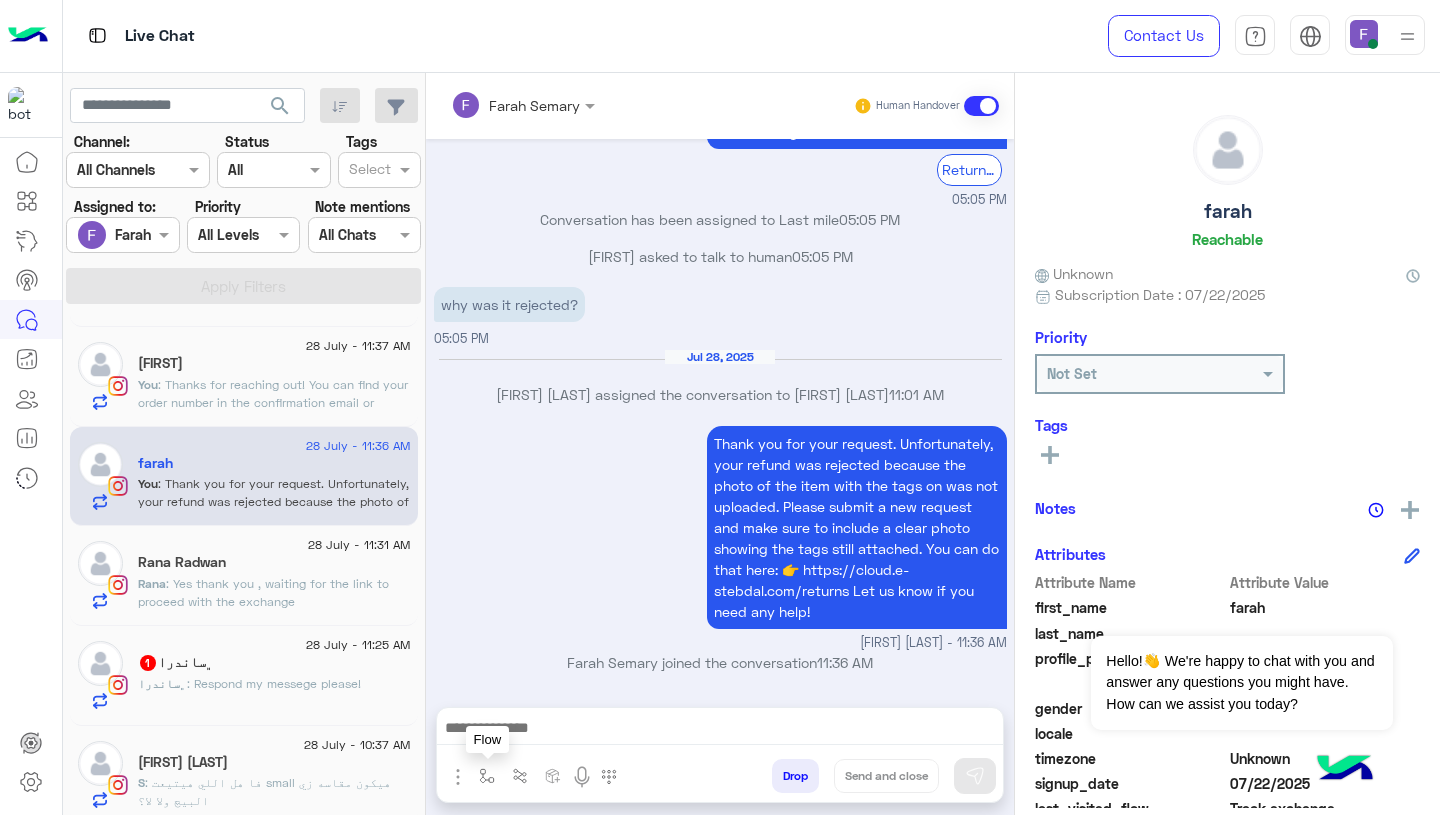 click at bounding box center (487, 776) 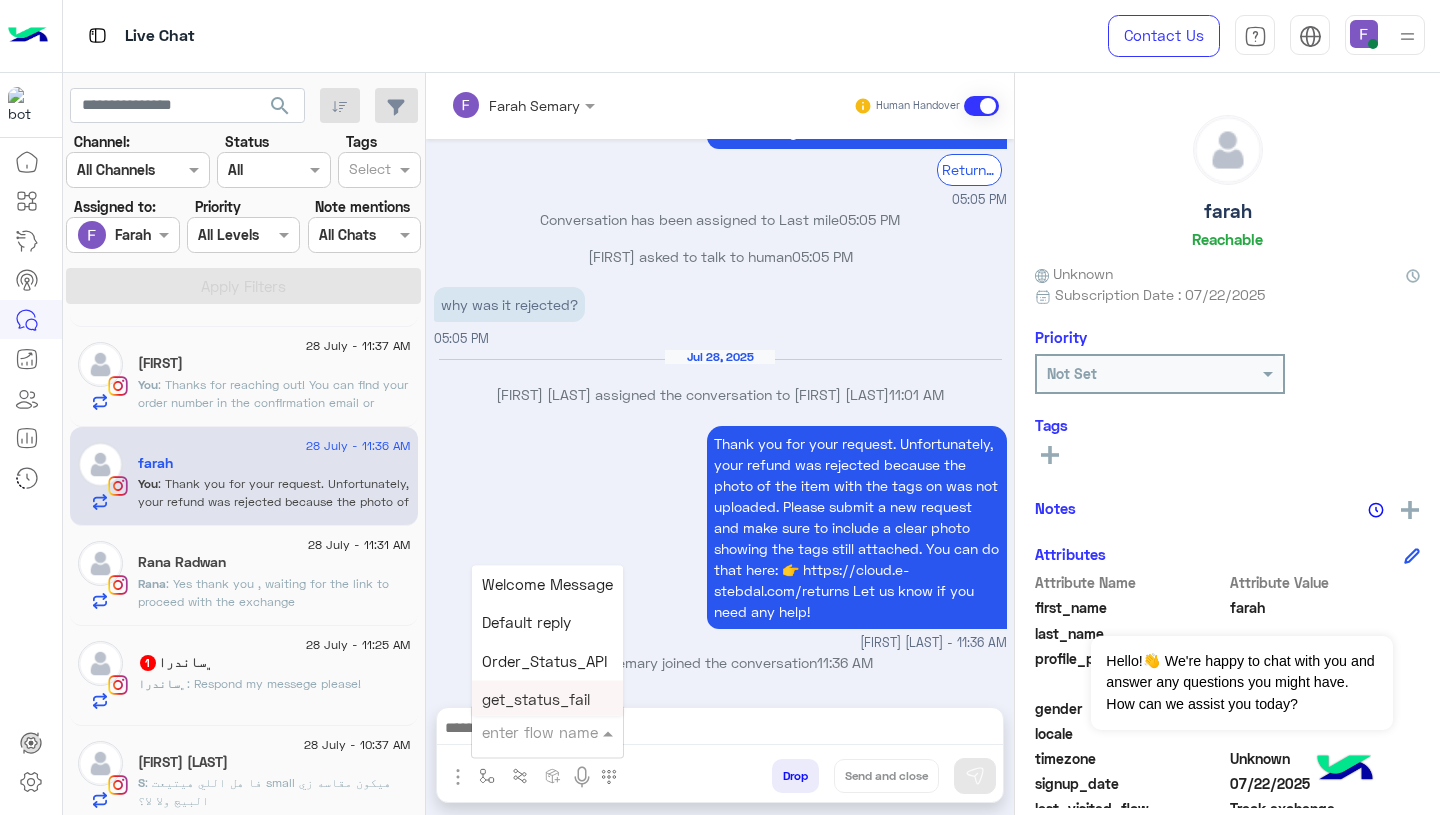 click on "enter flow name Welcome Message Default reply Order_Status_API get_status_fail Check_Status Show_Status Routing_To_Issues GoogleSheet_API Returned to shipper Submit_Complain Reschudled Rejected اللغة العربية  استبدال / استرجاع طلبك تتبع طلبك  مدة وسياسة التوصيل سياسة الاستبدال والاسترجاع الشكاوى و المشاكل last mile ar first mile ar general support  تأخير اوردر تتبع الاستبدال تتبع الاستبدال_copy_1 اللغة العربية _copy_1 الغاء الطلب english  Exchange / Refund  Order Tracking  Delivery Time Exchange &Refund Policy Complaint or Problem last mile first mile General Questions delay order data Track exchange General Q data english _copy_1 cancel request FAQs How do I know my size ? the wrong size Our stores How should I wash the product? Product Meterial   restocked Open the package The prices of this items  place an order on your website AVERAGE ANSWER TIME CS" at bounding box center (547, 732) 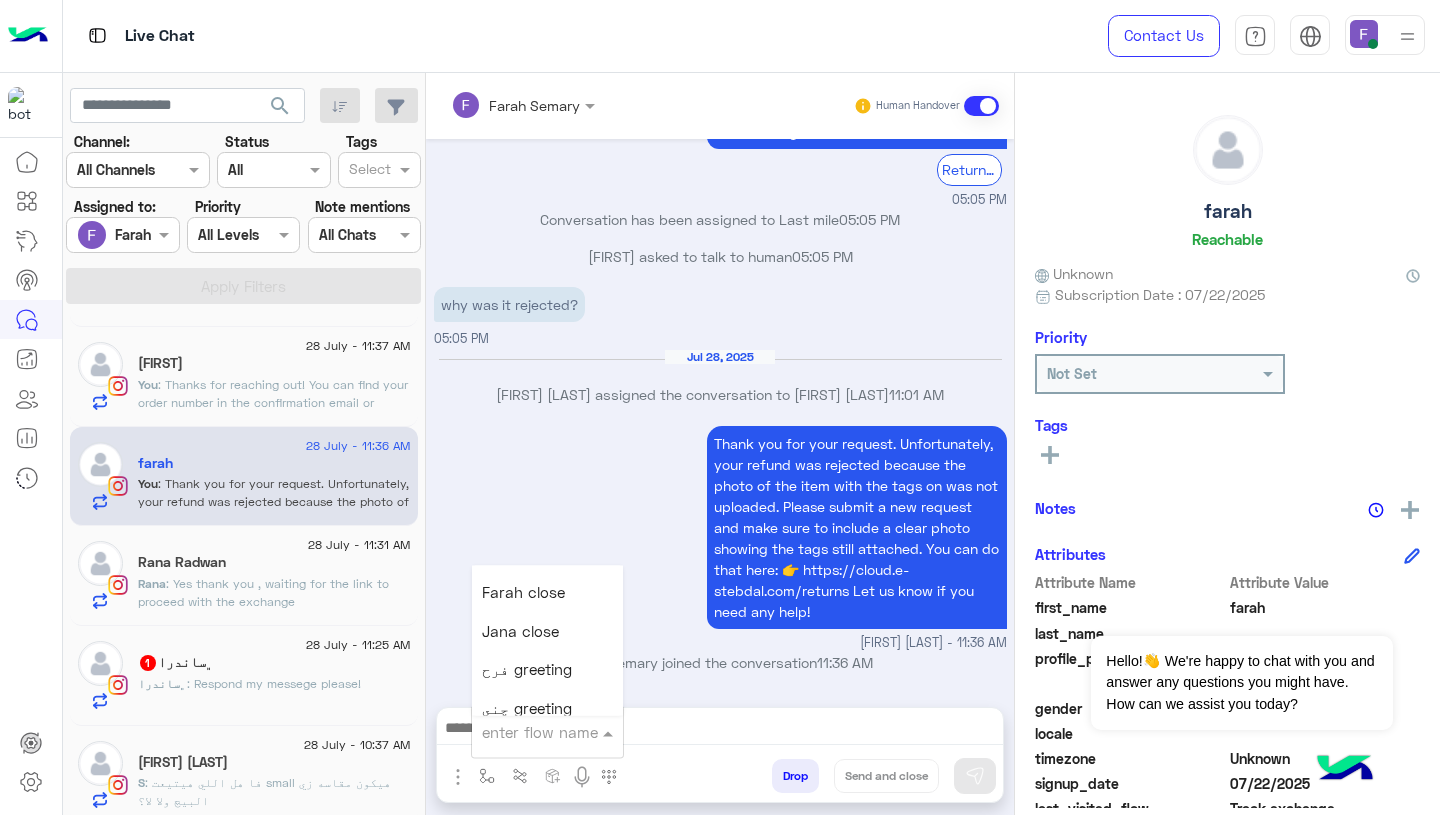 scroll, scrollTop: 2563, scrollLeft: 0, axis: vertical 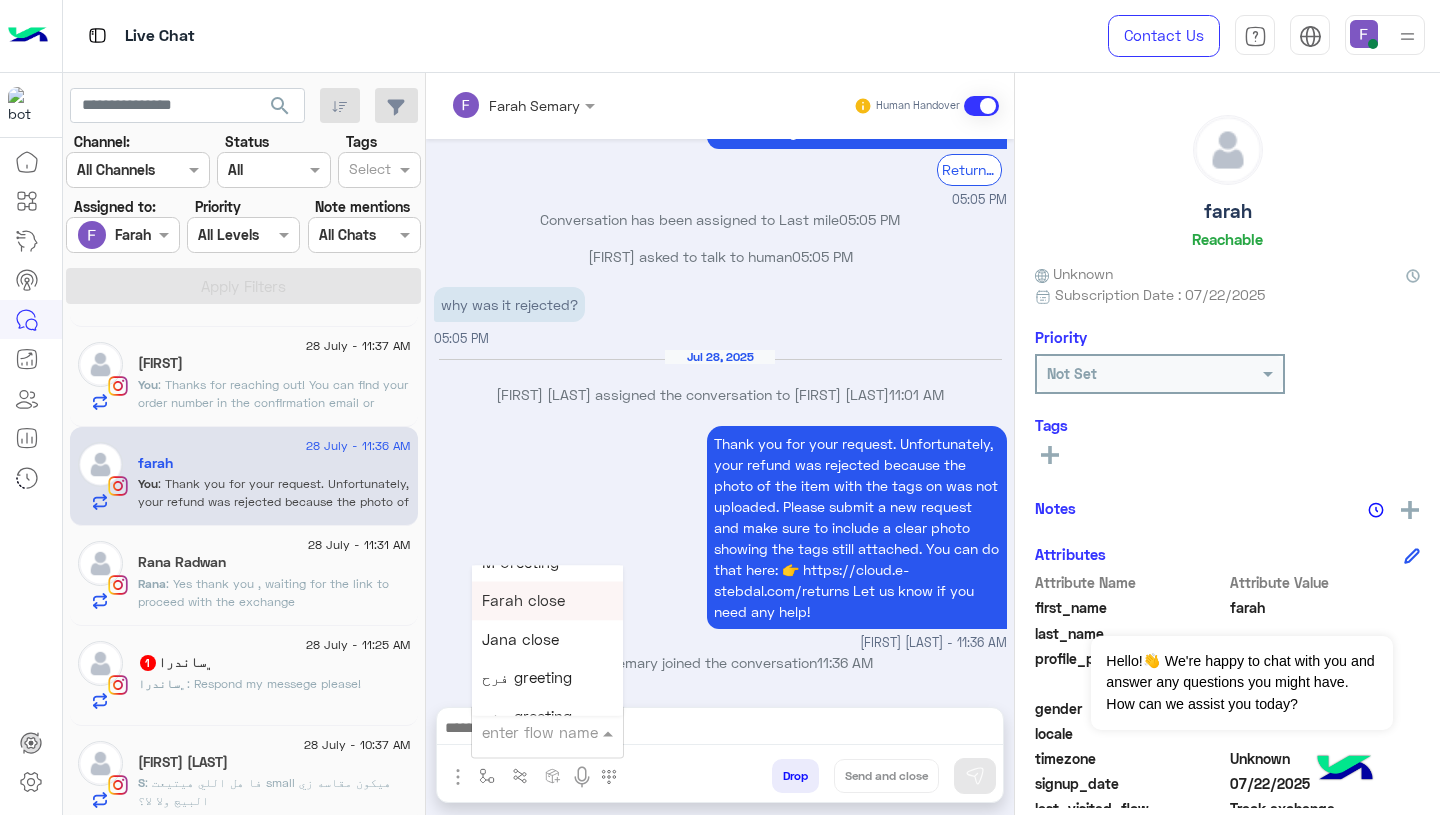 click on "Farah close" at bounding box center (523, 601) 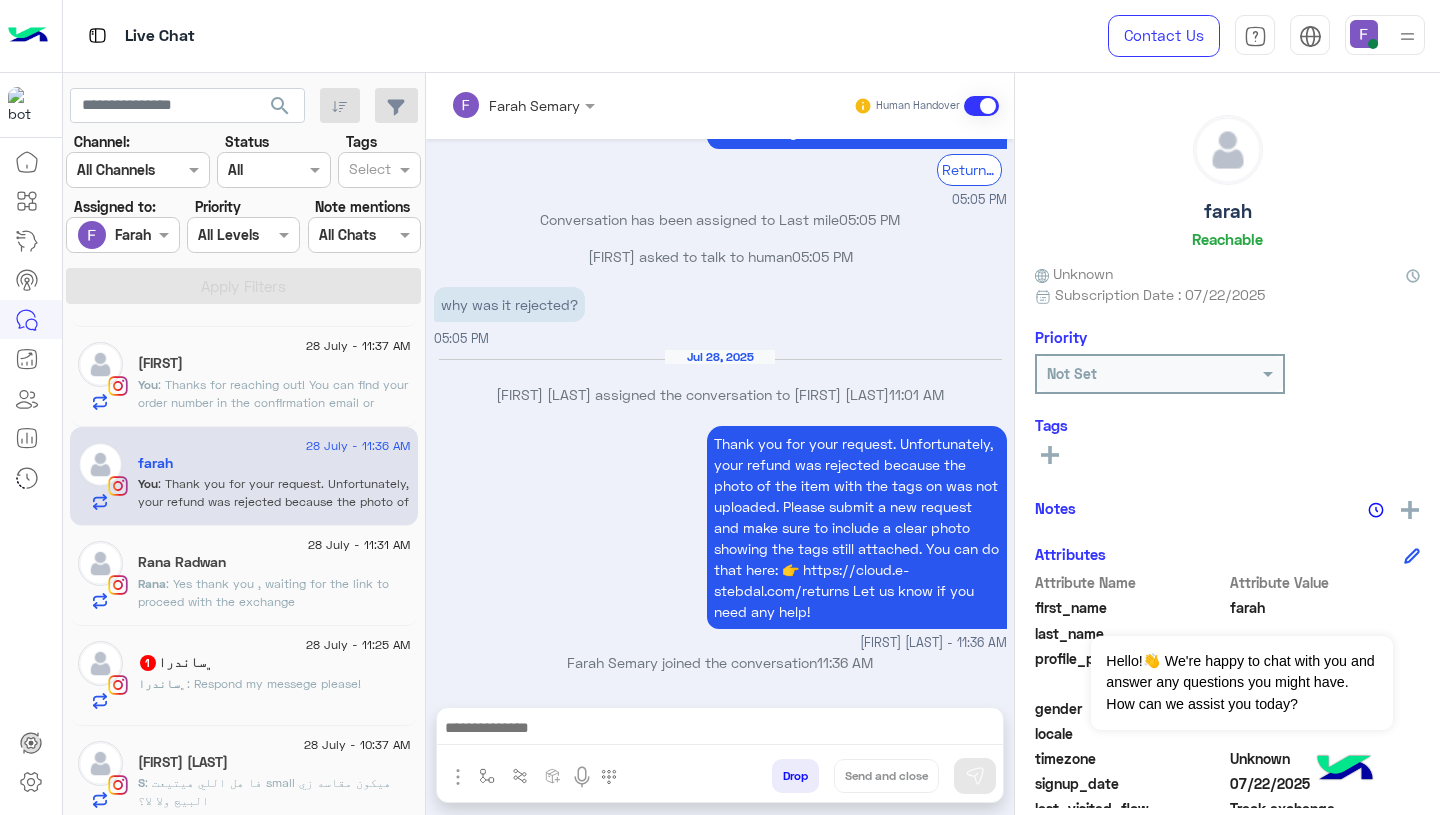 type on "**********" 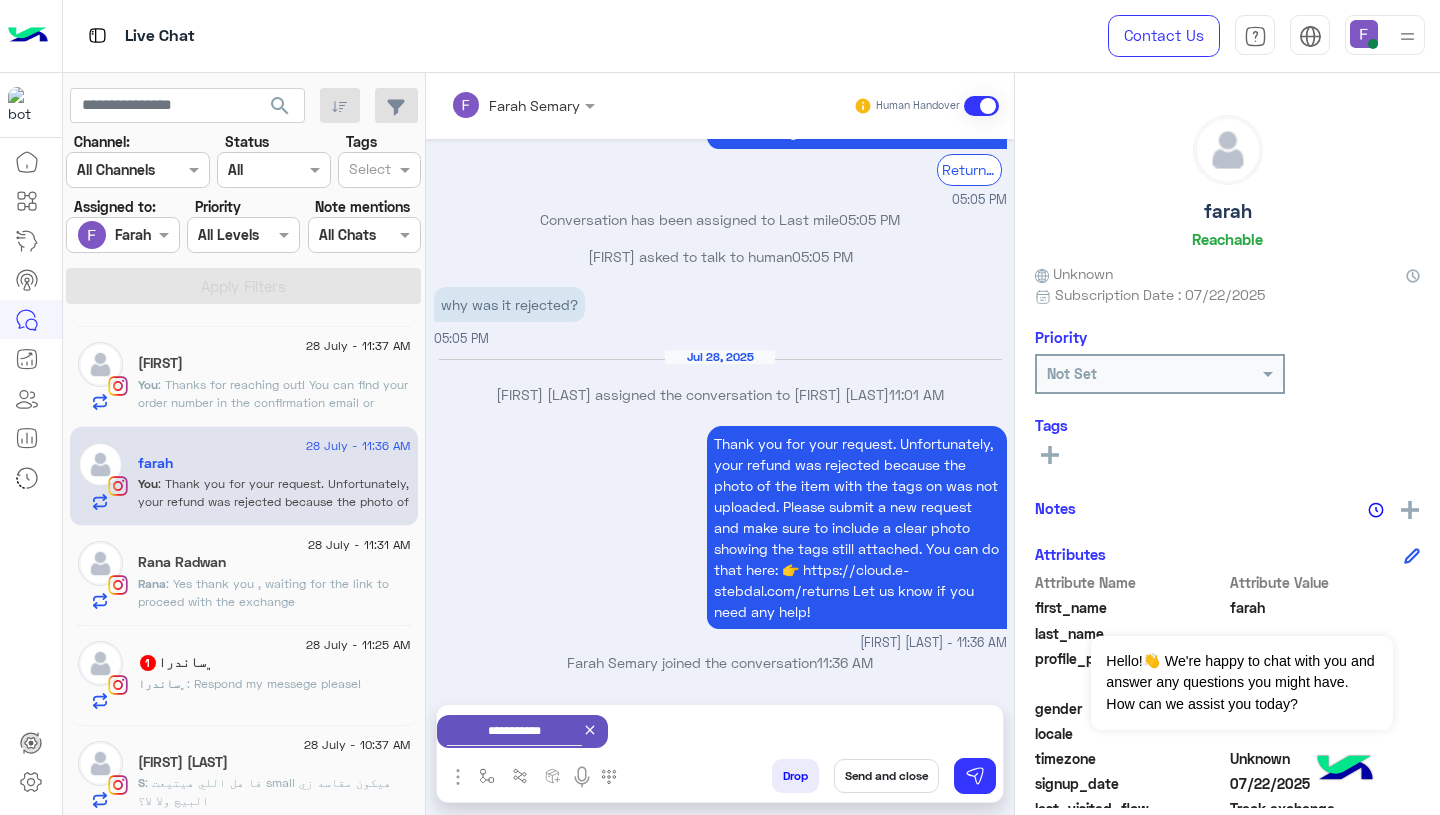 click on "Send and close" at bounding box center (886, 776) 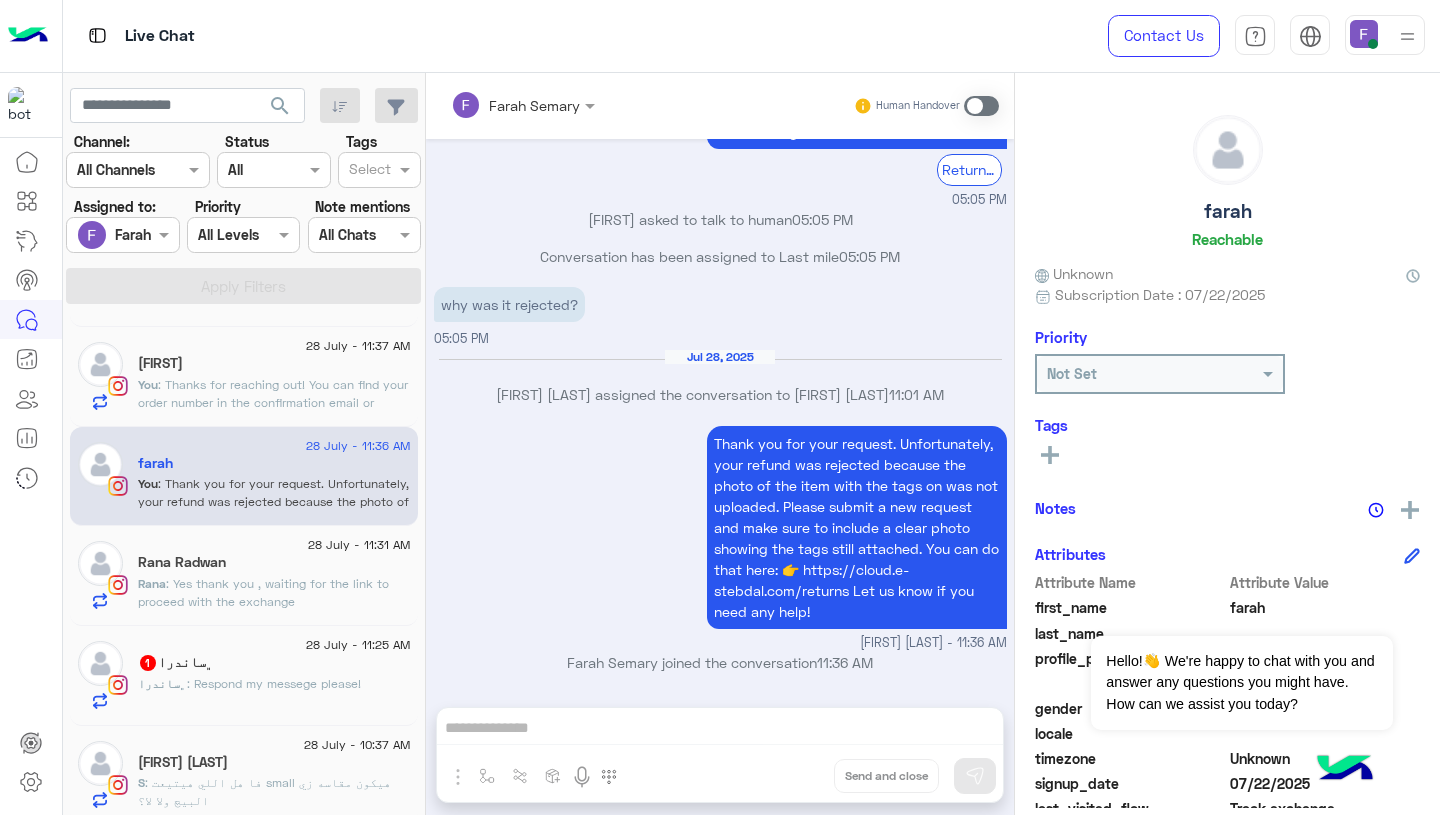 scroll, scrollTop: 1923, scrollLeft: 0, axis: vertical 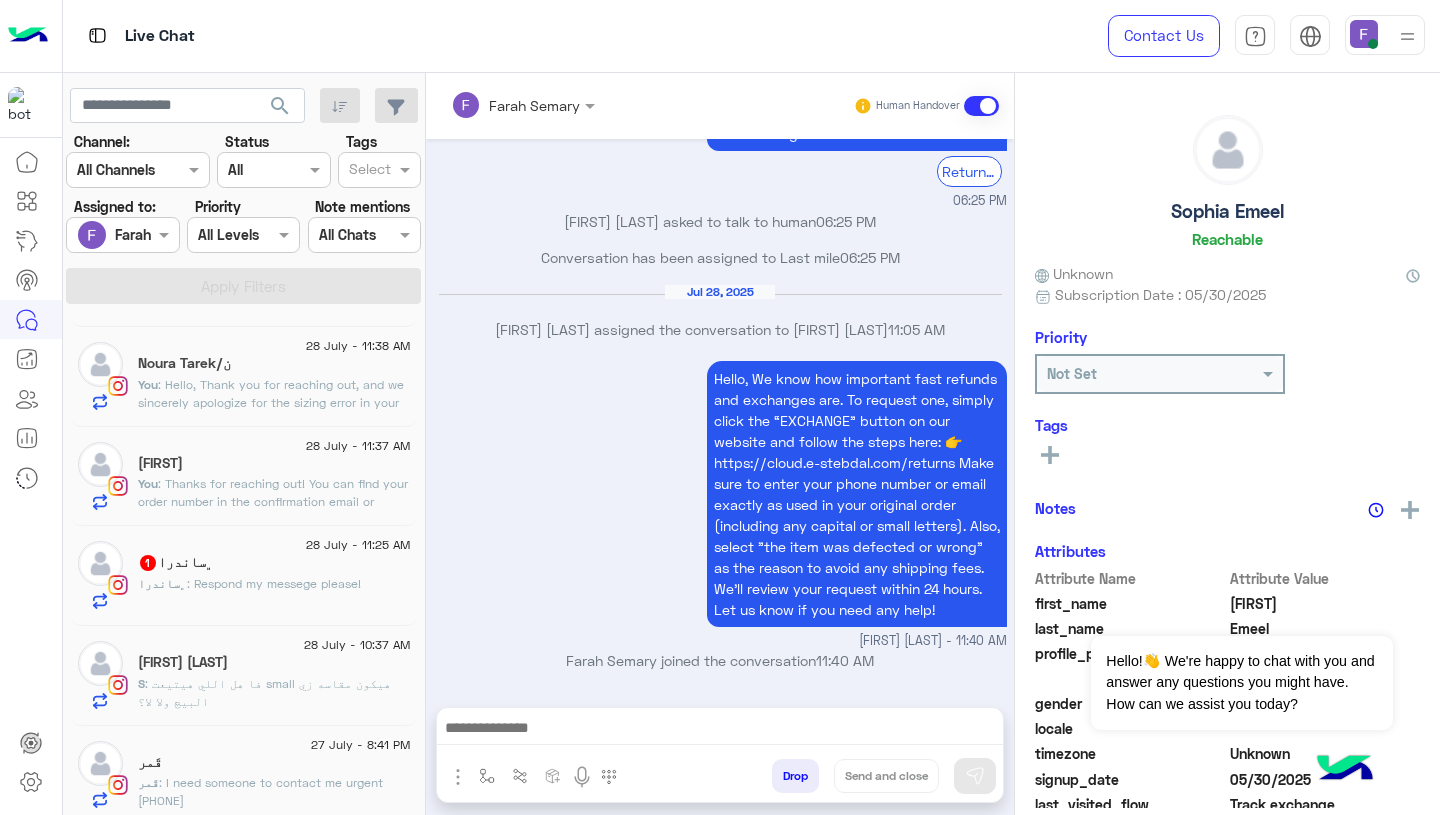 click on ": Thanks for reaching out!
You can find your order number in the confirmation email or message you received after placing the order.
If you can’t find it, just send us the phone number or email you used when placing the order, and we’ll help you locate it right away!" 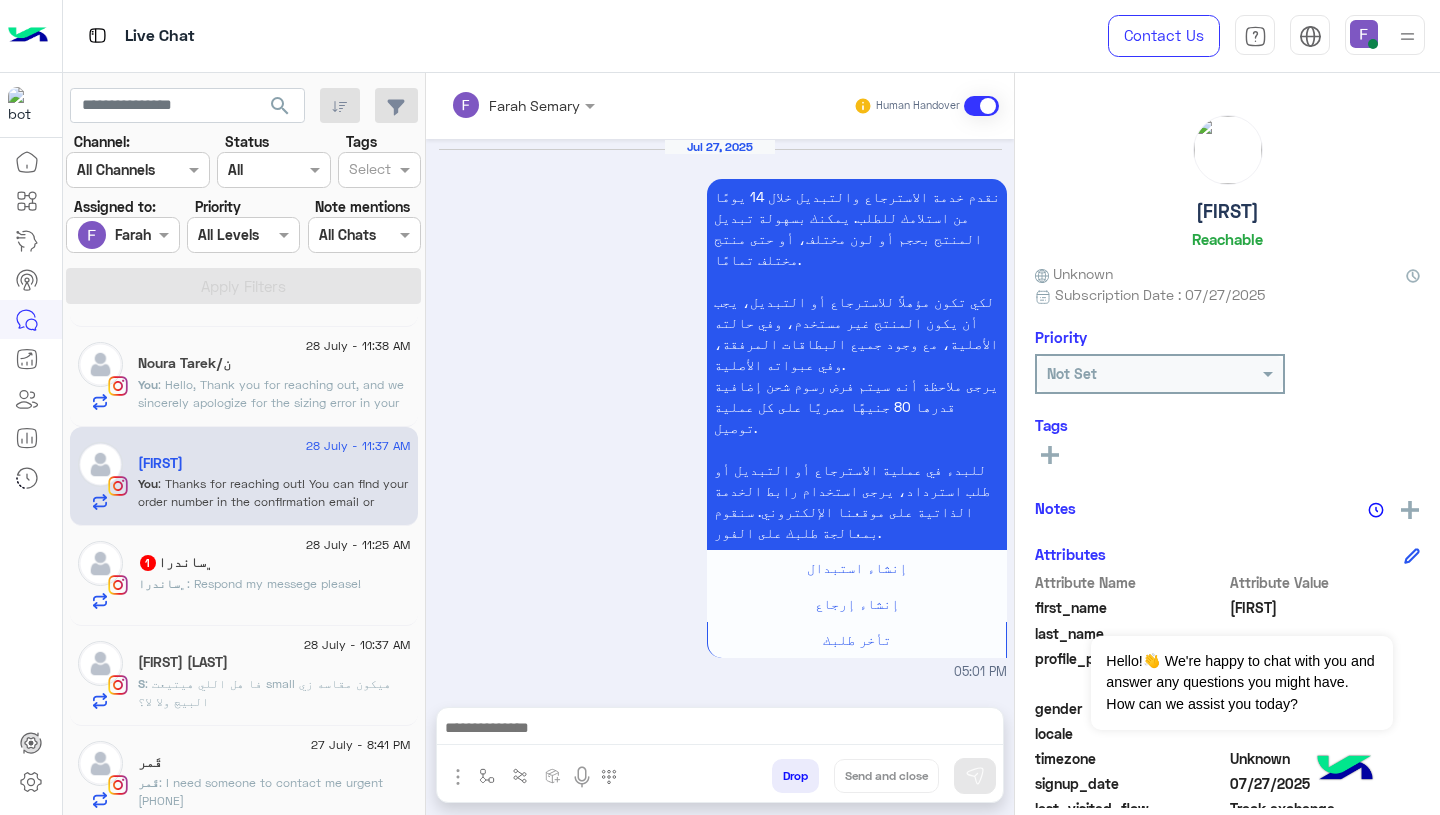 scroll, scrollTop: 2151, scrollLeft: 0, axis: vertical 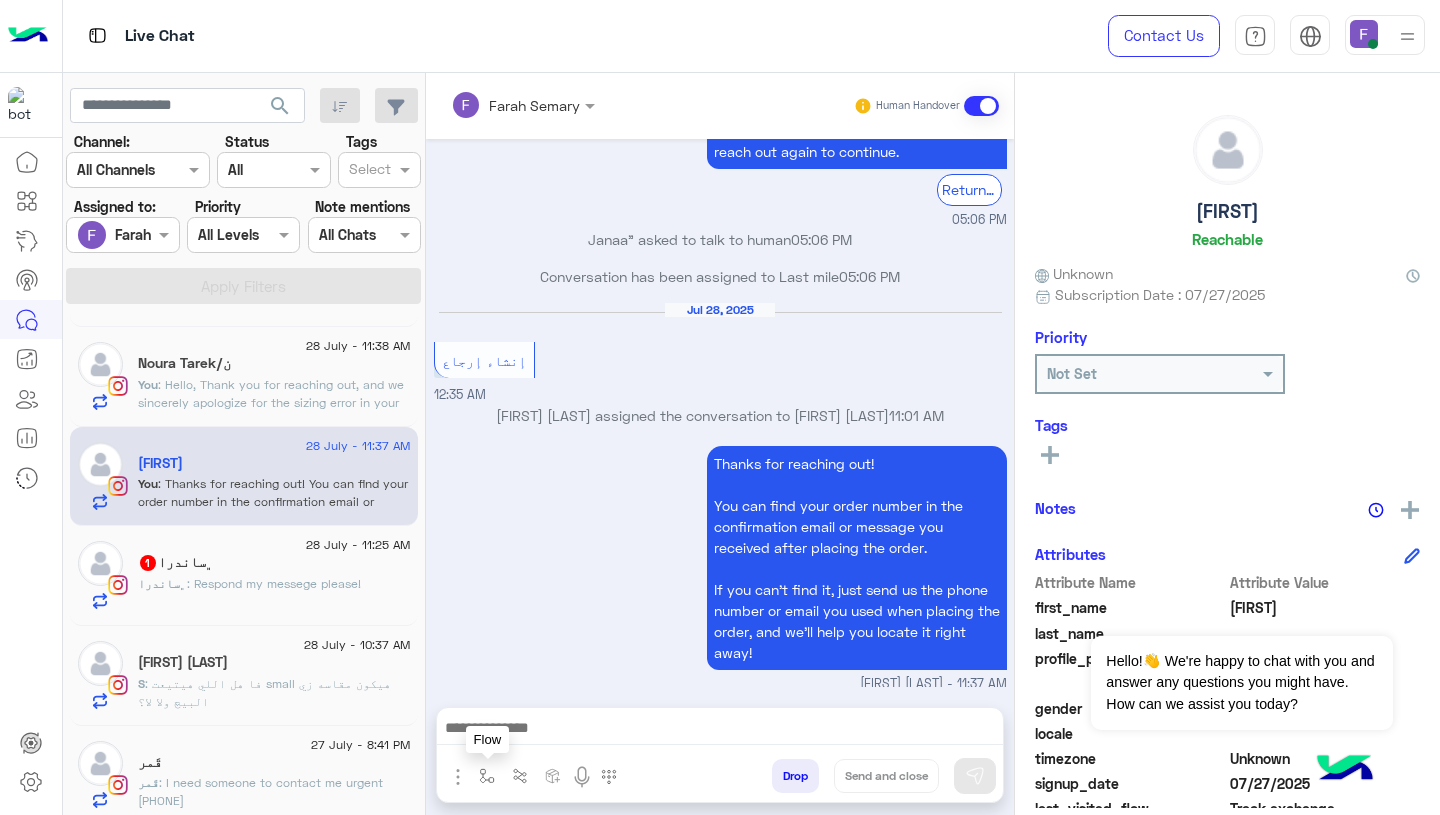 click at bounding box center (487, 776) 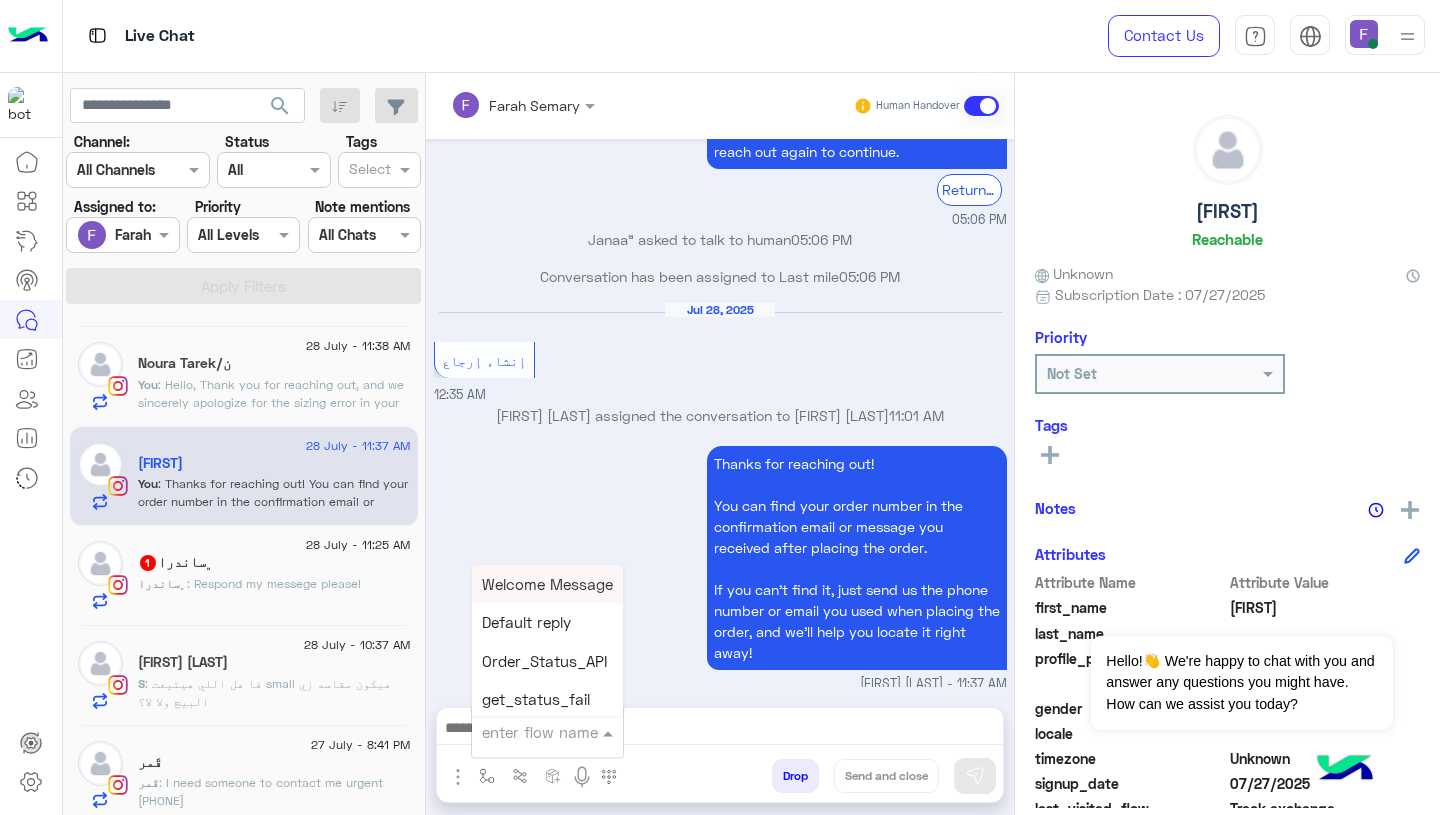 click at bounding box center (523, 732) 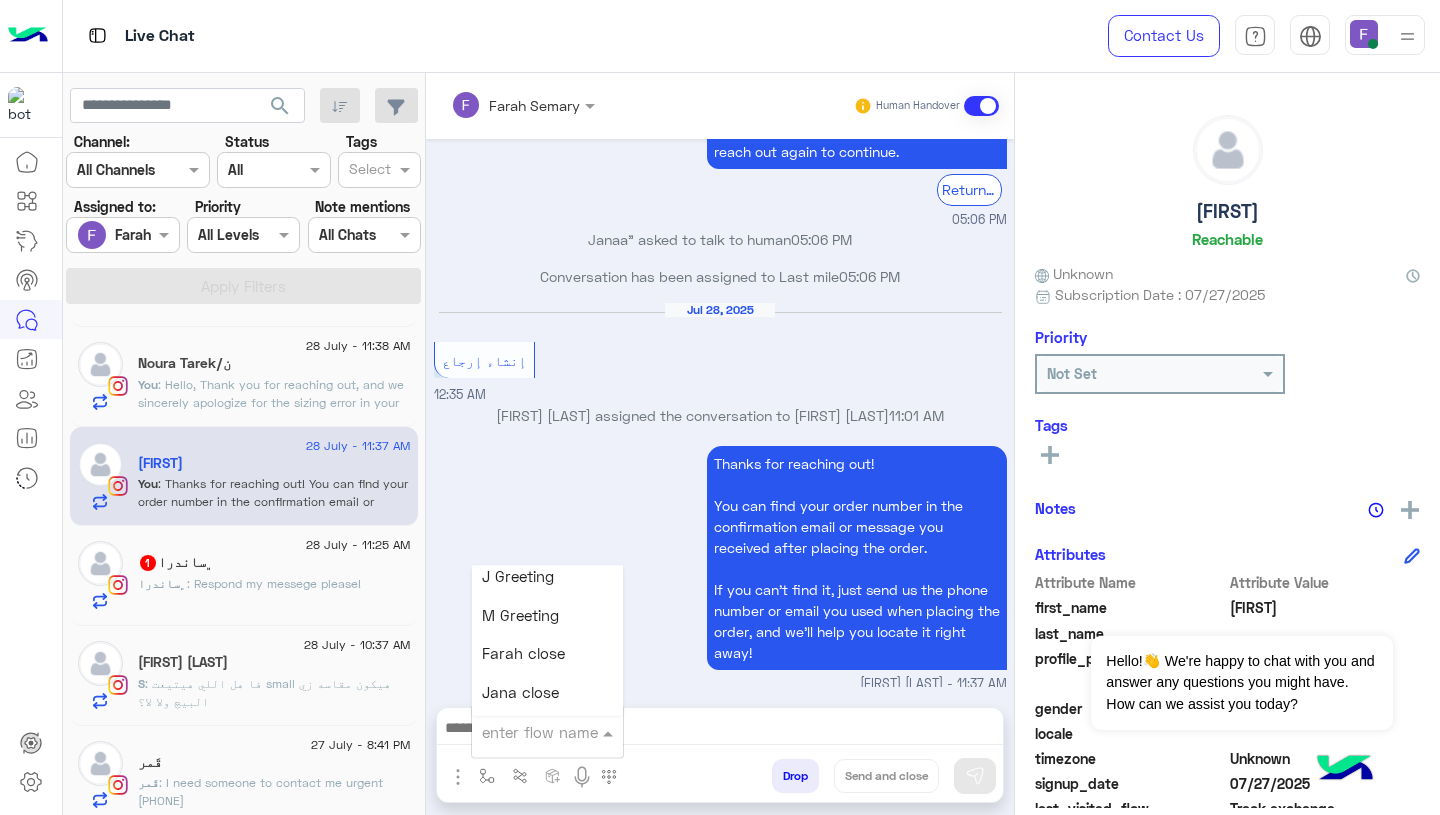 scroll, scrollTop: 2506, scrollLeft: 0, axis: vertical 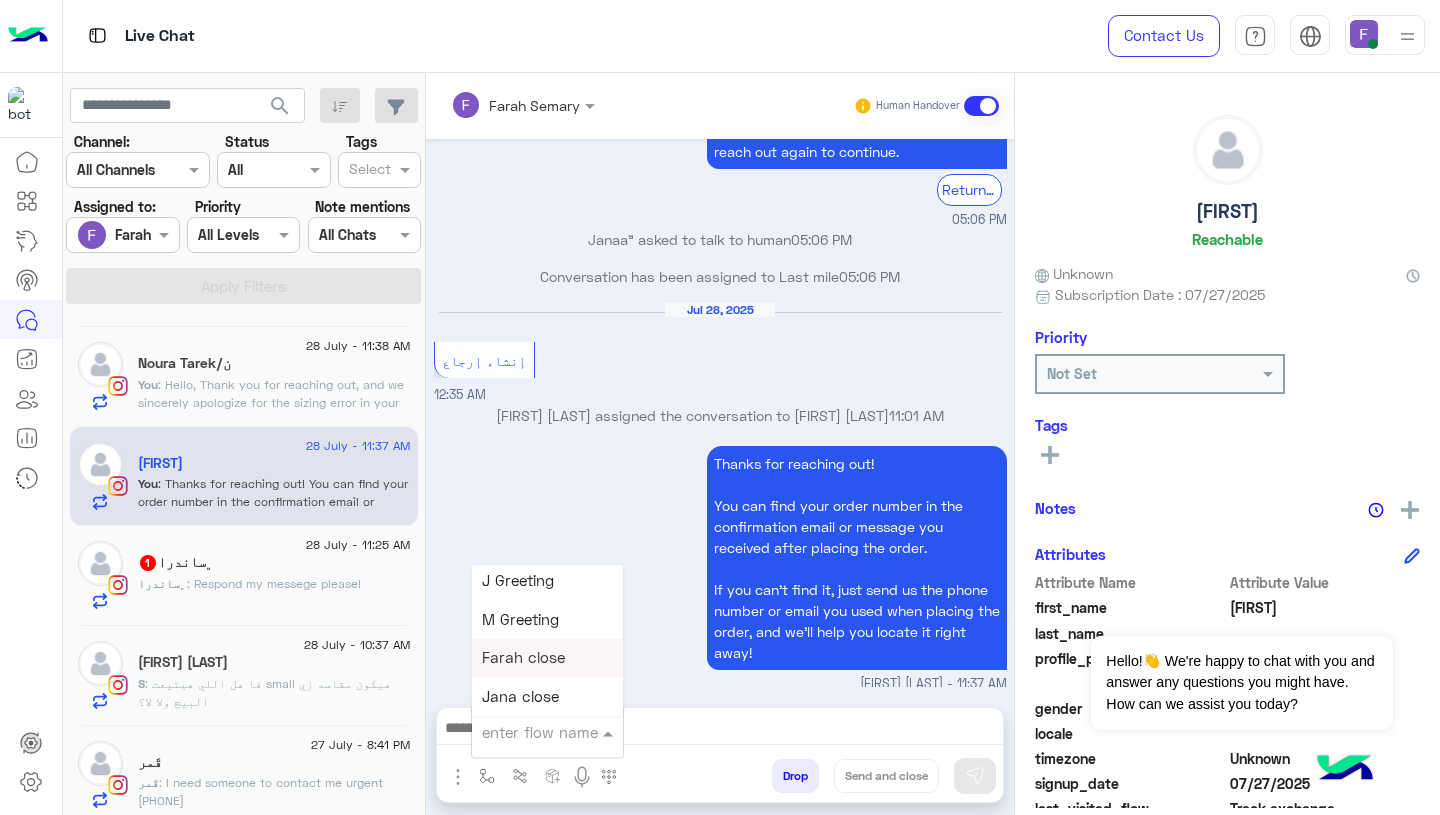click on "Farah close" at bounding box center (523, 658) 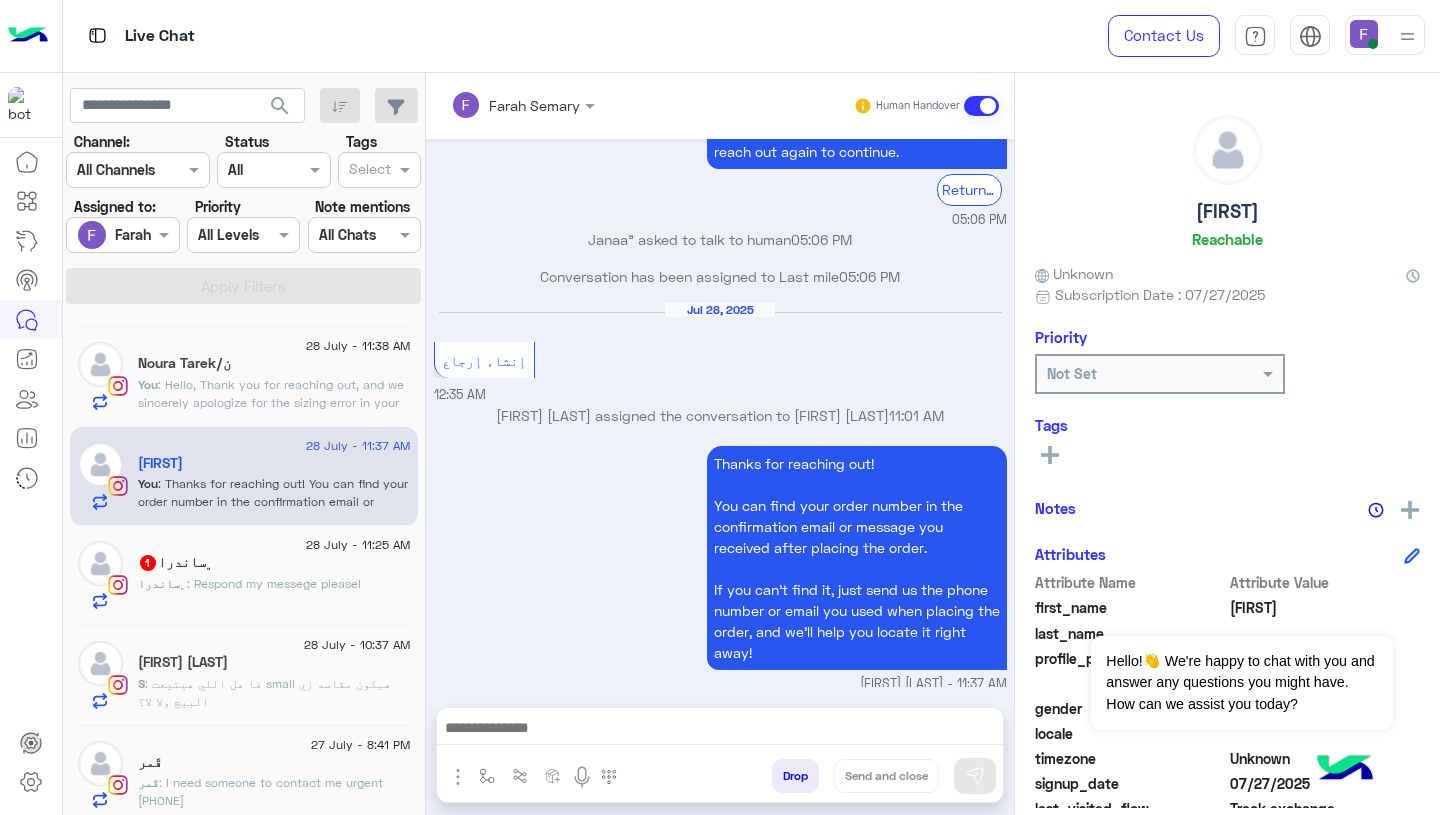 type on "**********" 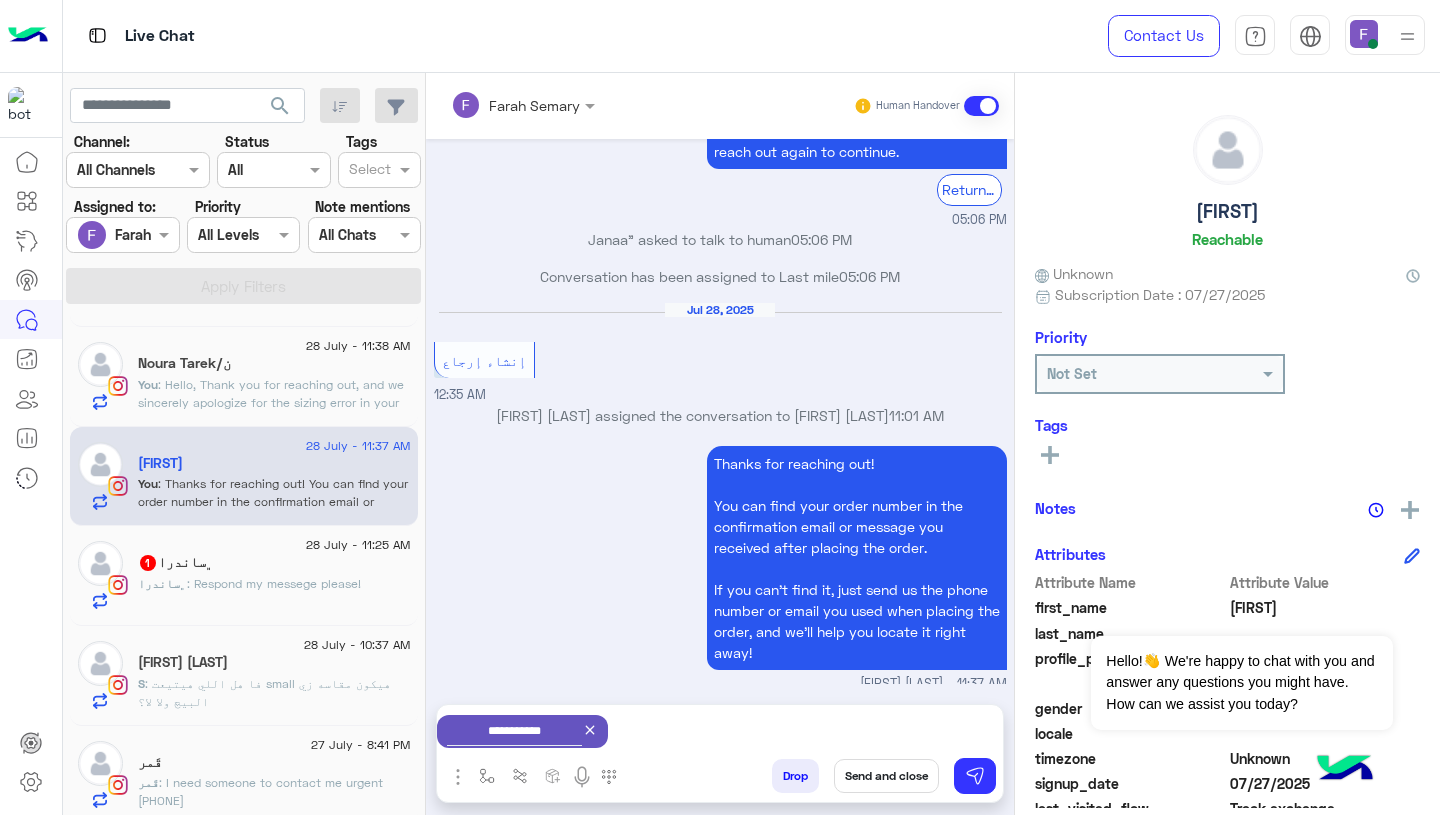click on "Send and close" at bounding box center [886, 776] 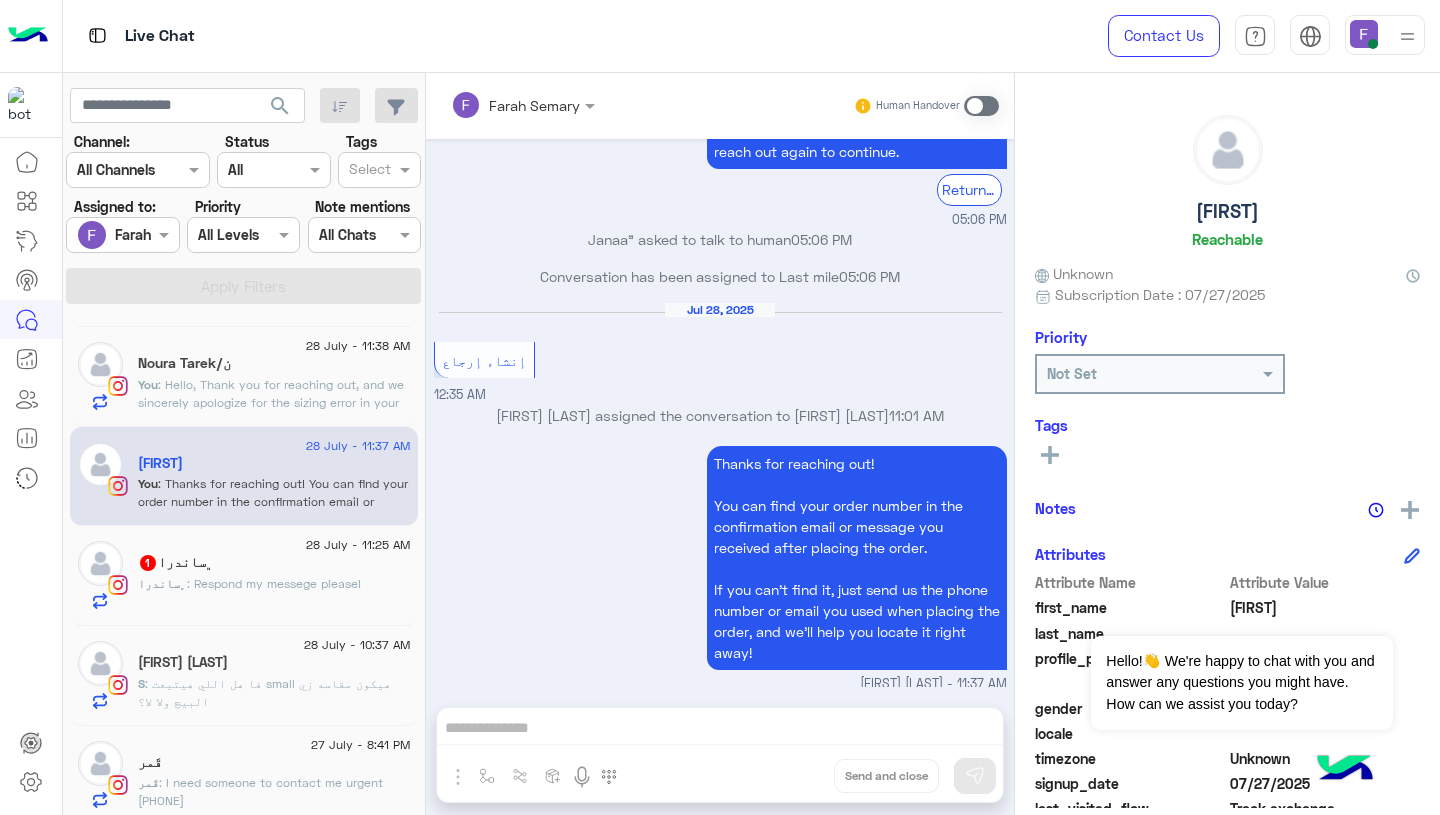 scroll, scrollTop: 2187, scrollLeft: 0, axis: vertical 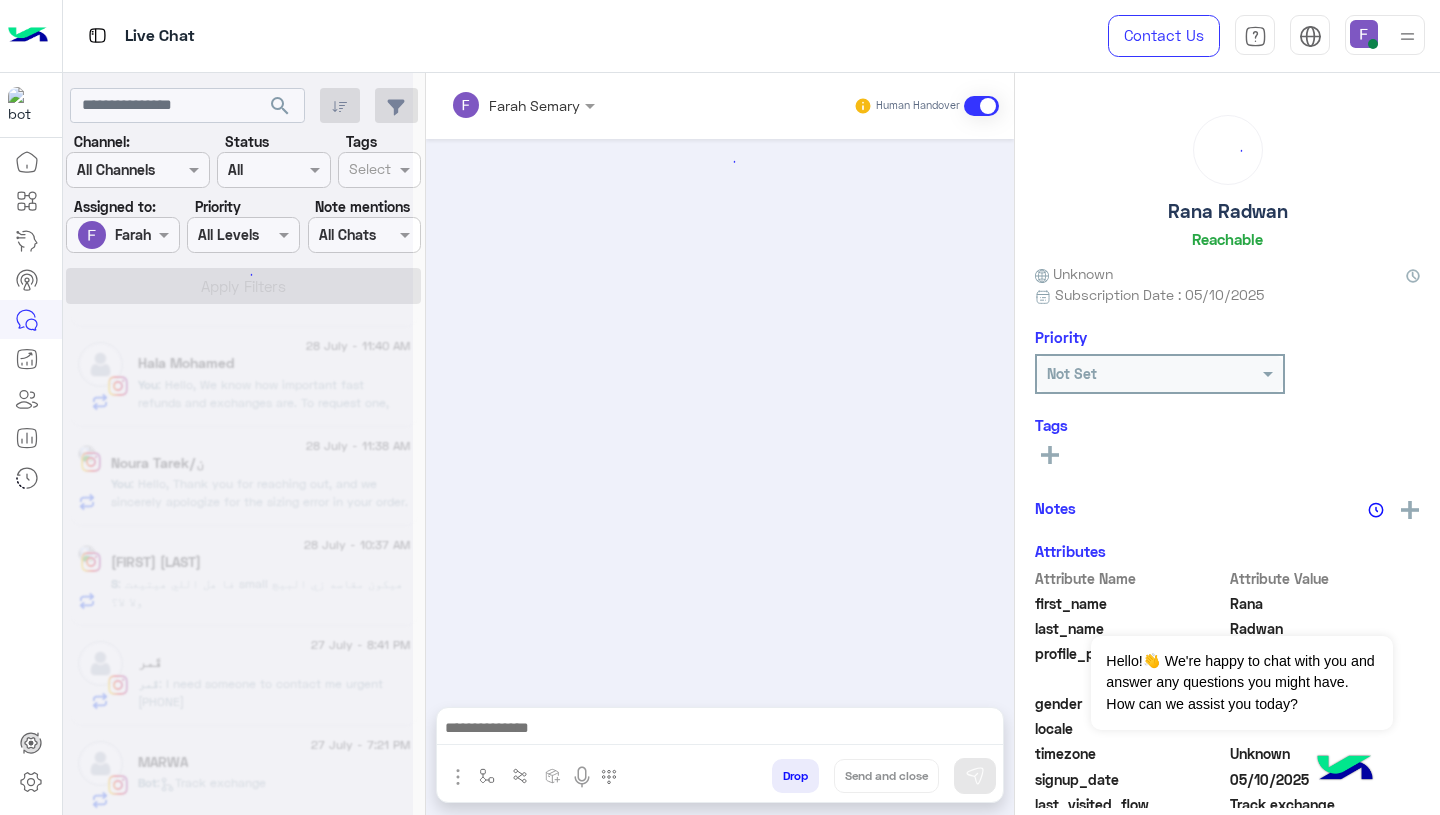 click on ": Hello,
We know how important fast refunds and exchanges are.
To request one, simply click the “EXCHANGE” button on our website and follow the steps here:
👉 https://cloud.e-stebdal.com/returns
Make sure to enter your phone number or email exactly as used in your original order (including any capital or small letters).
Also, select "the item was defected or wrong" as the reason to avoid any shipping fees.
We’ll review your request within 24 hours. Let us know if you need any help!" 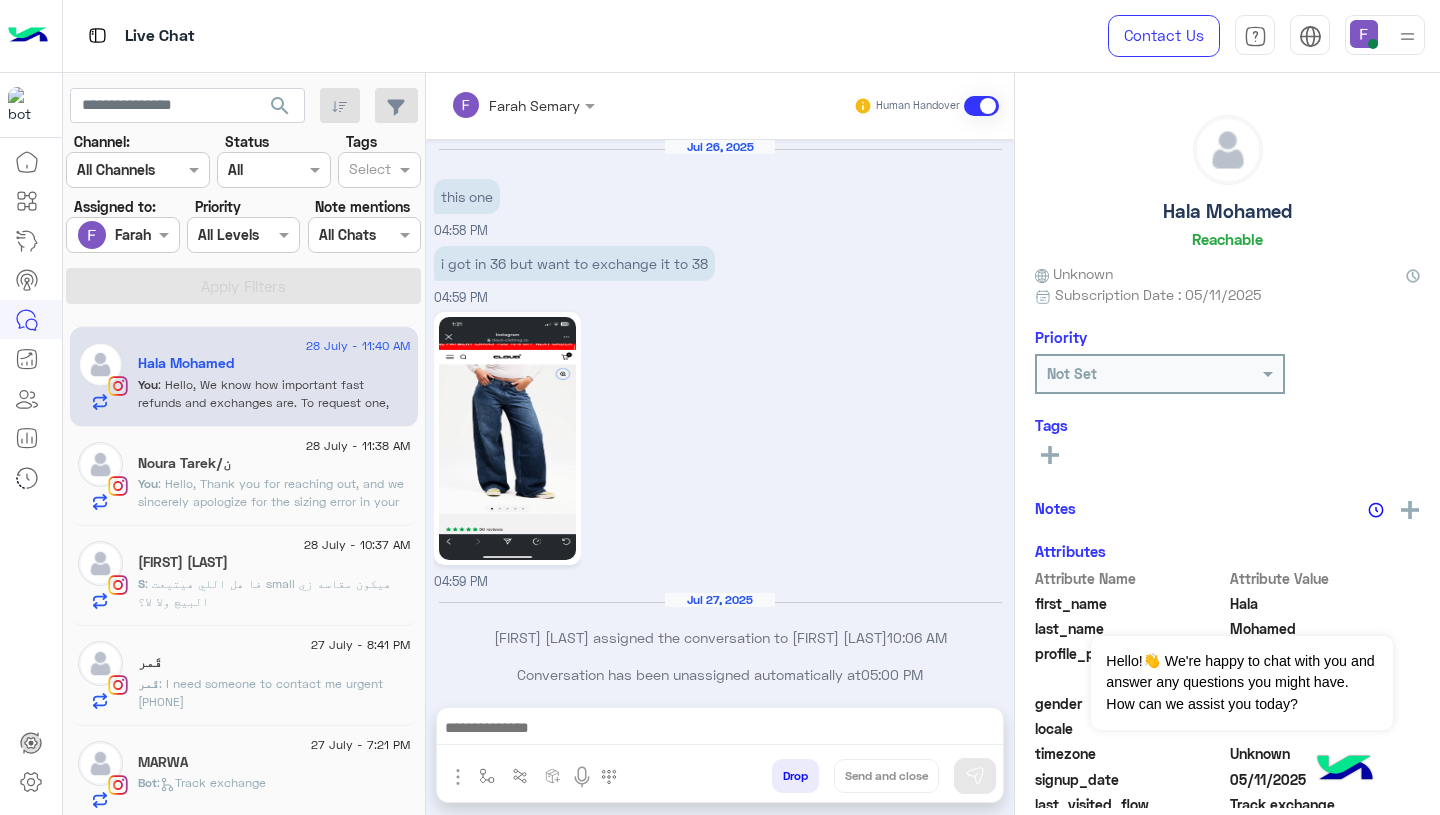 scroll, scrollTop: 1802, scrollLeft: 0, axis: vertical 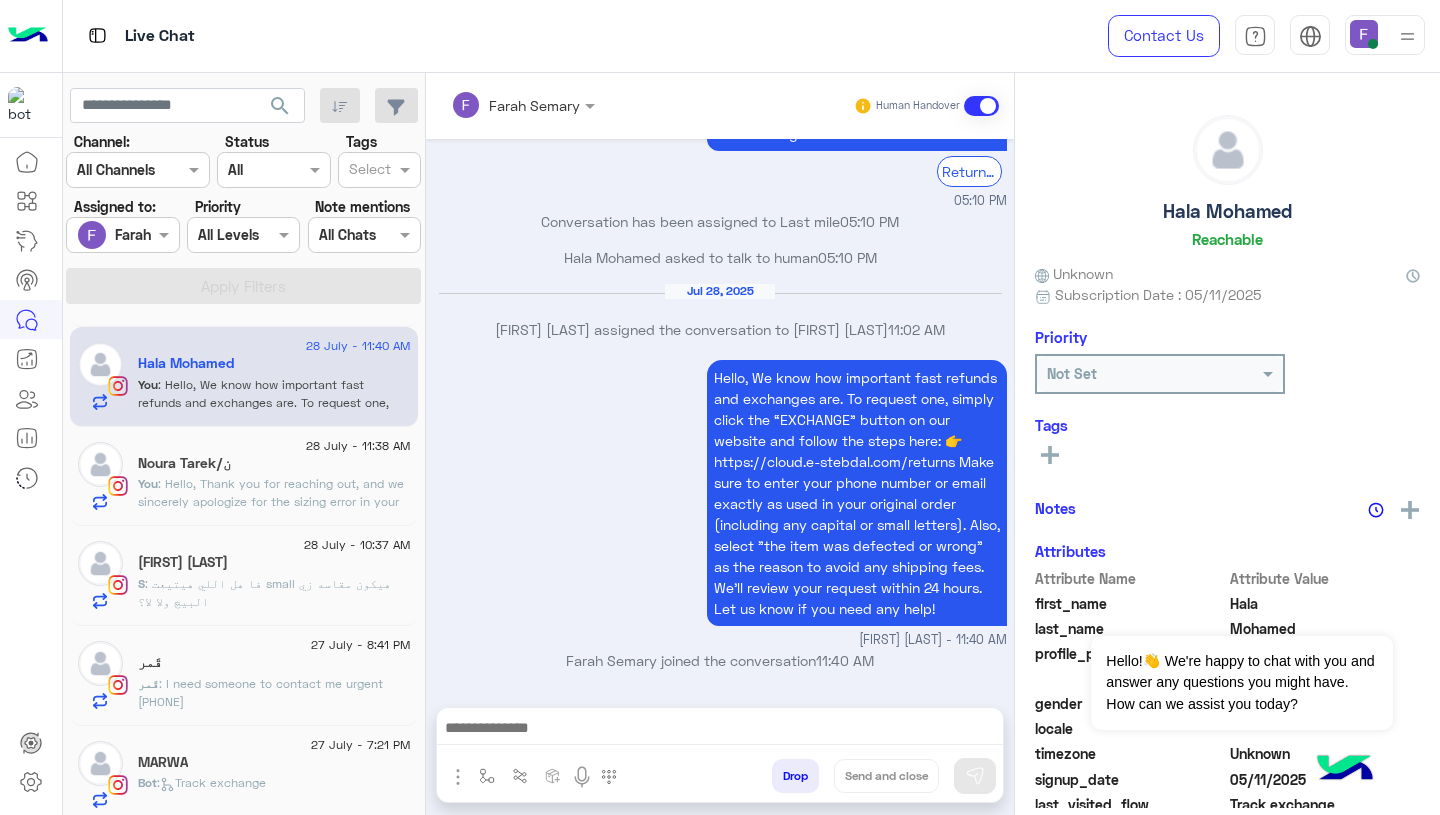 click on ": Hello,
Thank you for reaching out, and we sincerely apologize for the sizing error in your order.
We appreciate you confirming that the XL top is unused and still has the tag. To resolve this quickly, please submit an exchange request through the following link:
👉 https://cloud.e-stebdal.com/returns
Make sure to select “the item was defected or wrong” as the reason to avoid any shipping fees. Once submitted, we’ll process your request as soon as possible.
Let us know if you need any help along the way!" 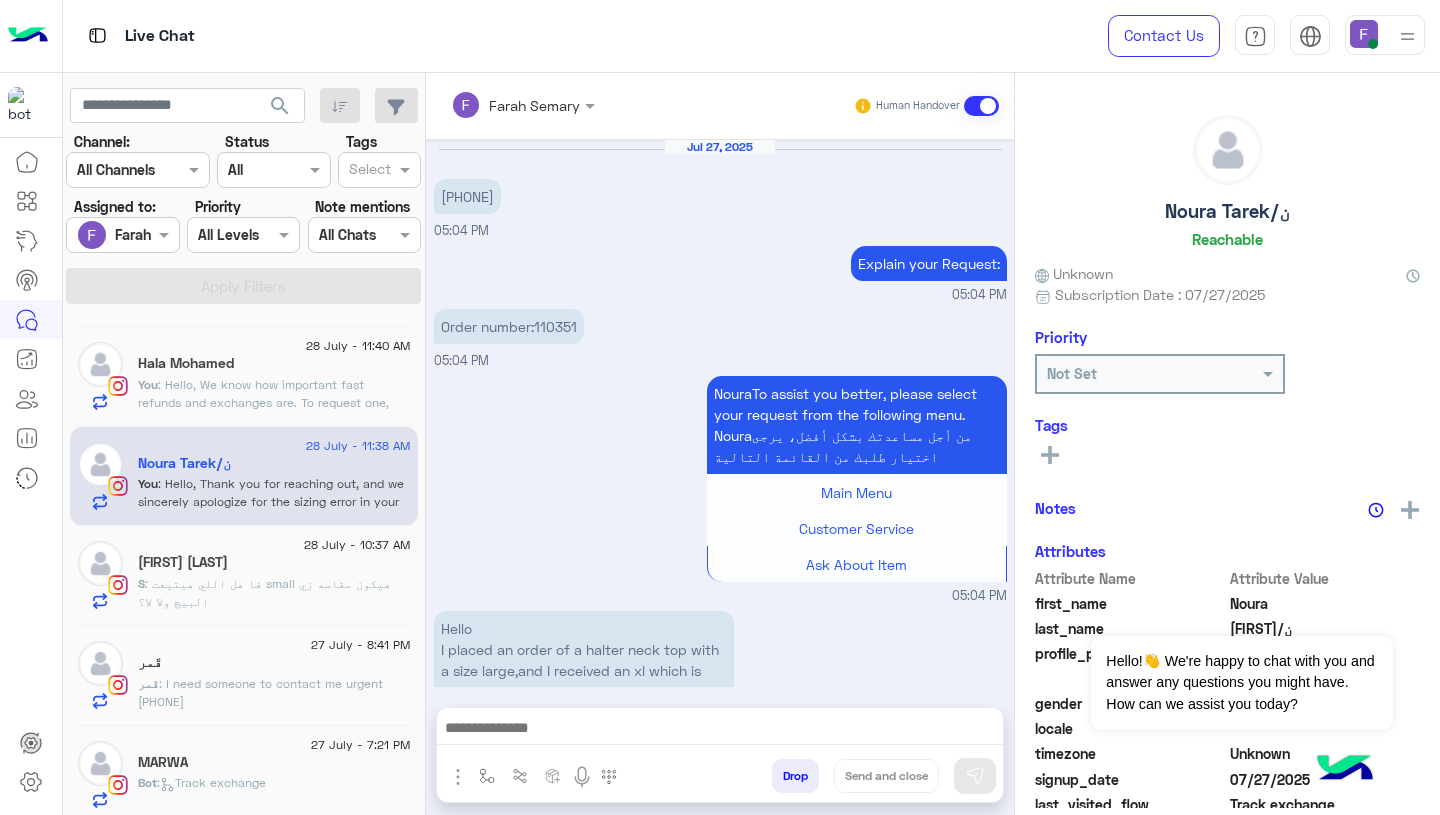 scroll, scrollTop: 2350, scrollLeft: 0, axis: vertical 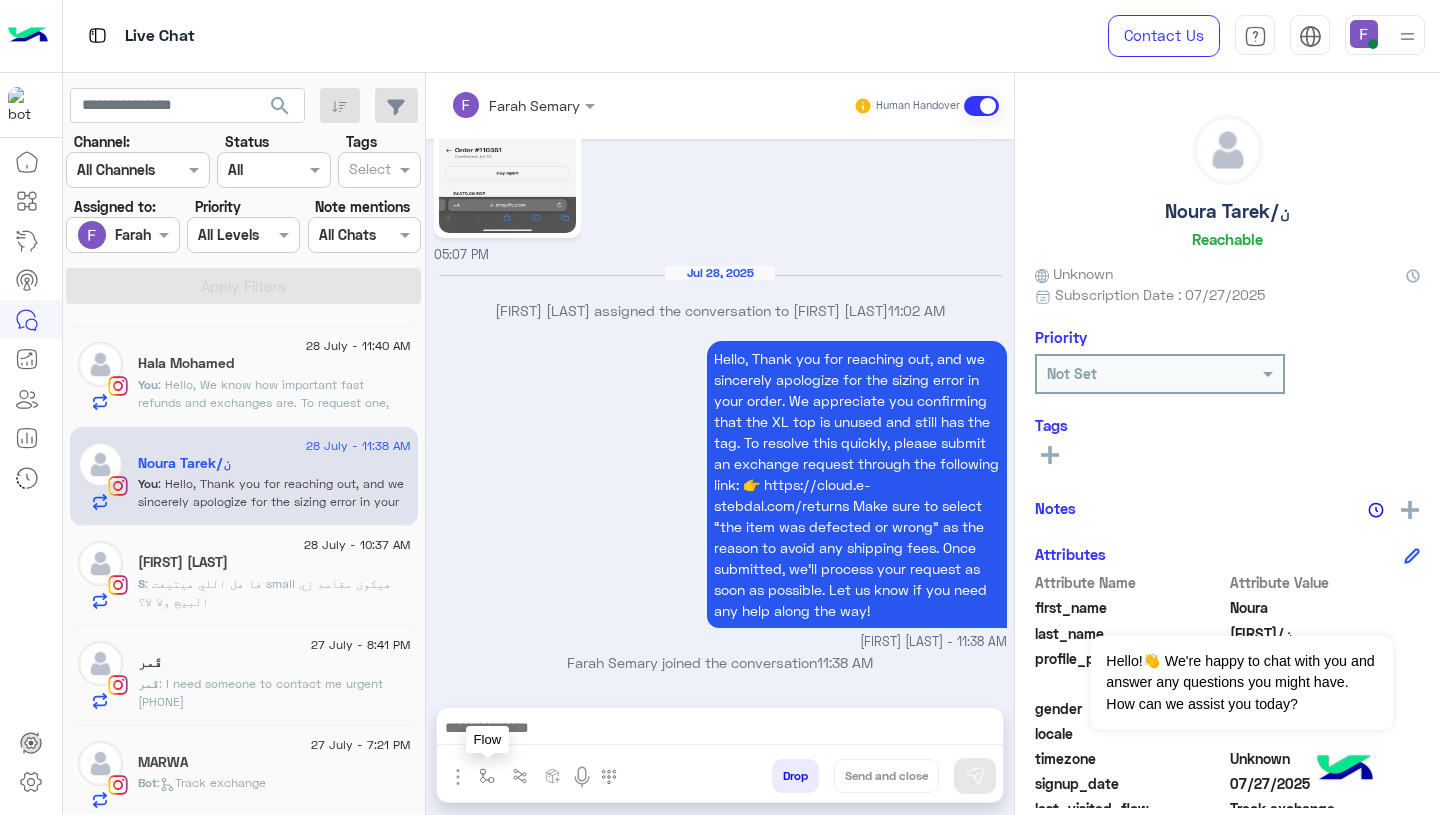 click at bounding box center (487, 776) 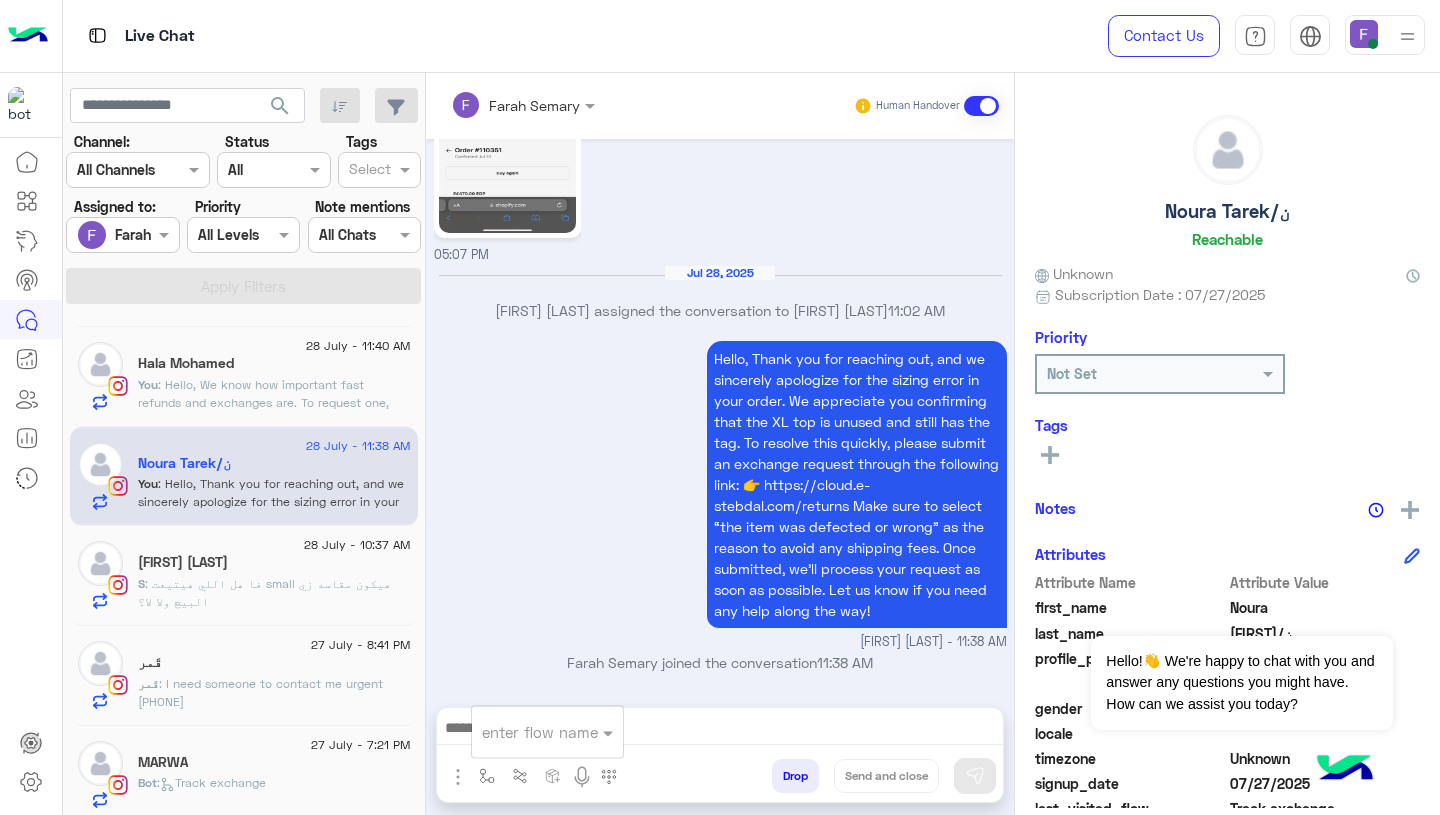 click at bounding box center [523, 732] 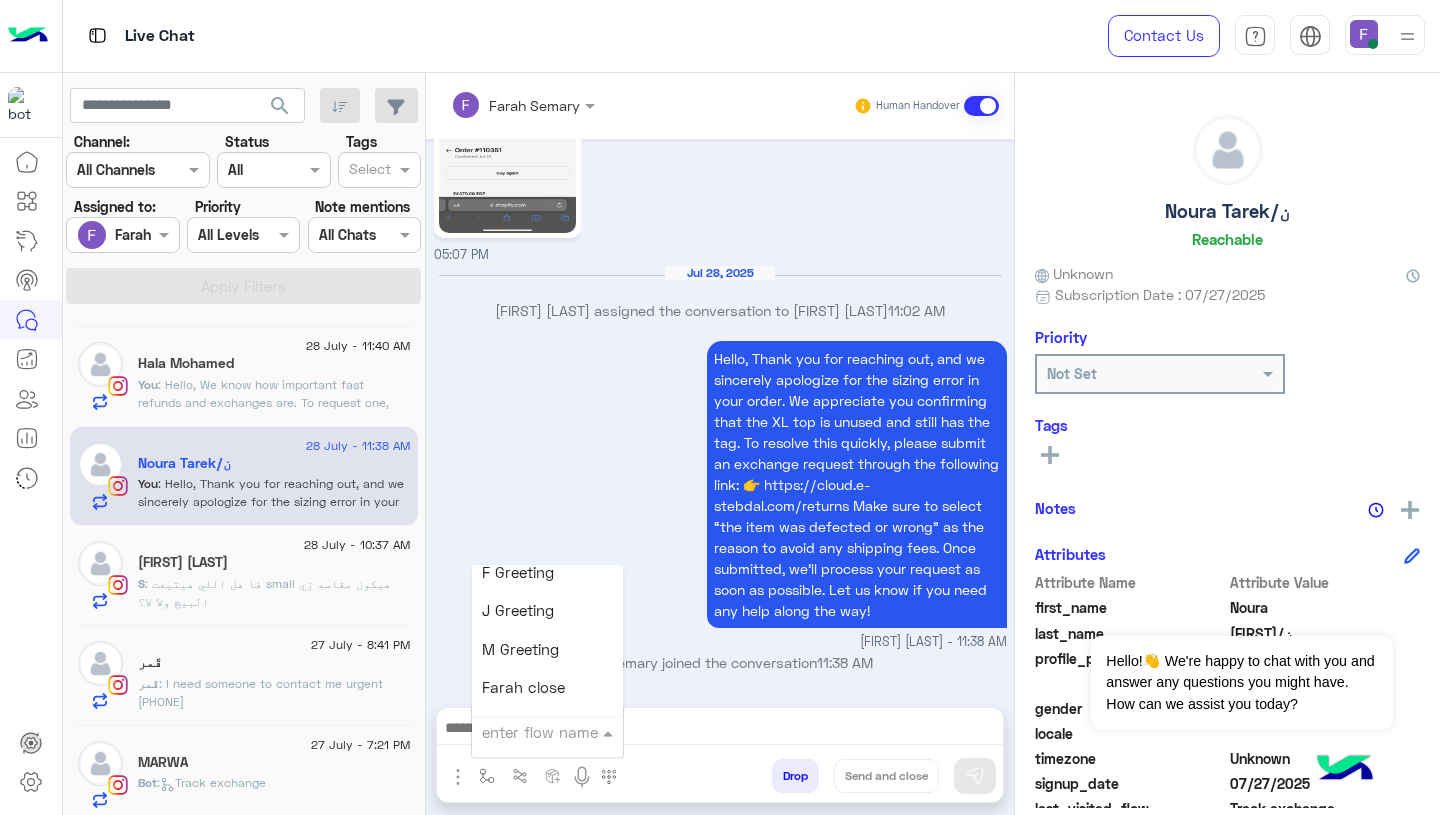 scroll, scrollTop: 2495, scrollLeft: 0, axis: vertical 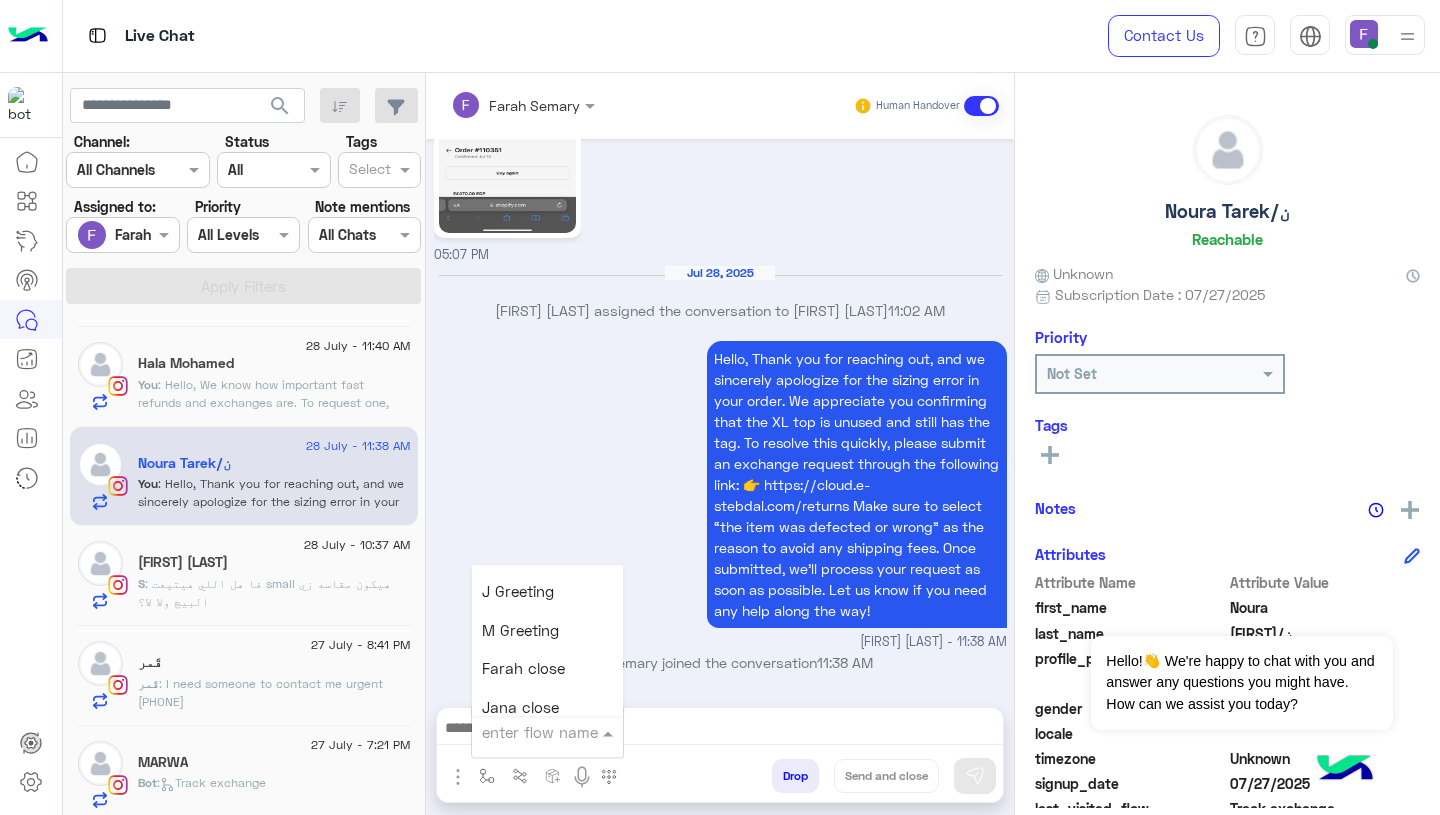 click on "Farah close" at bounding box center [523, 669] 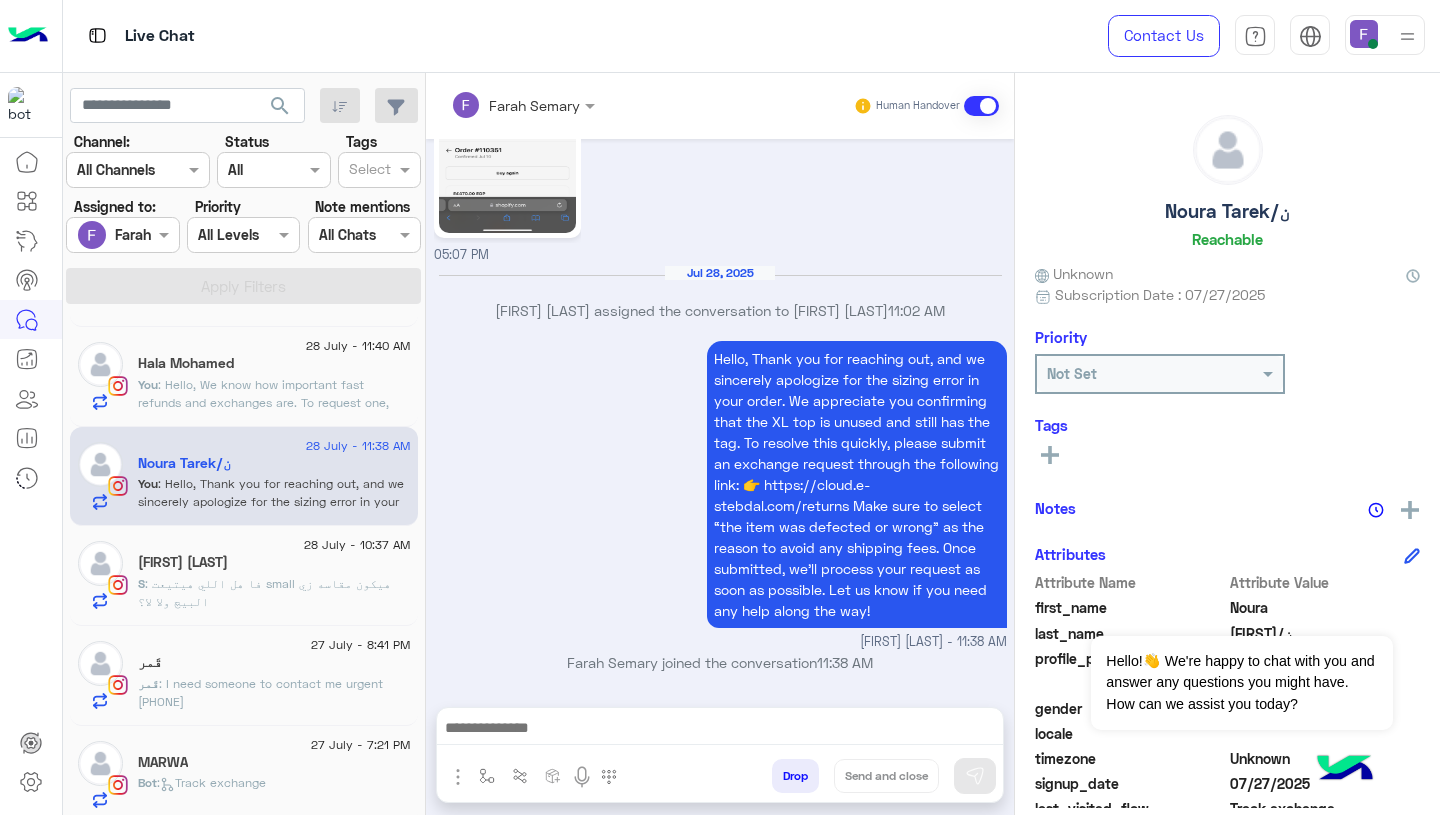 type on "**********" 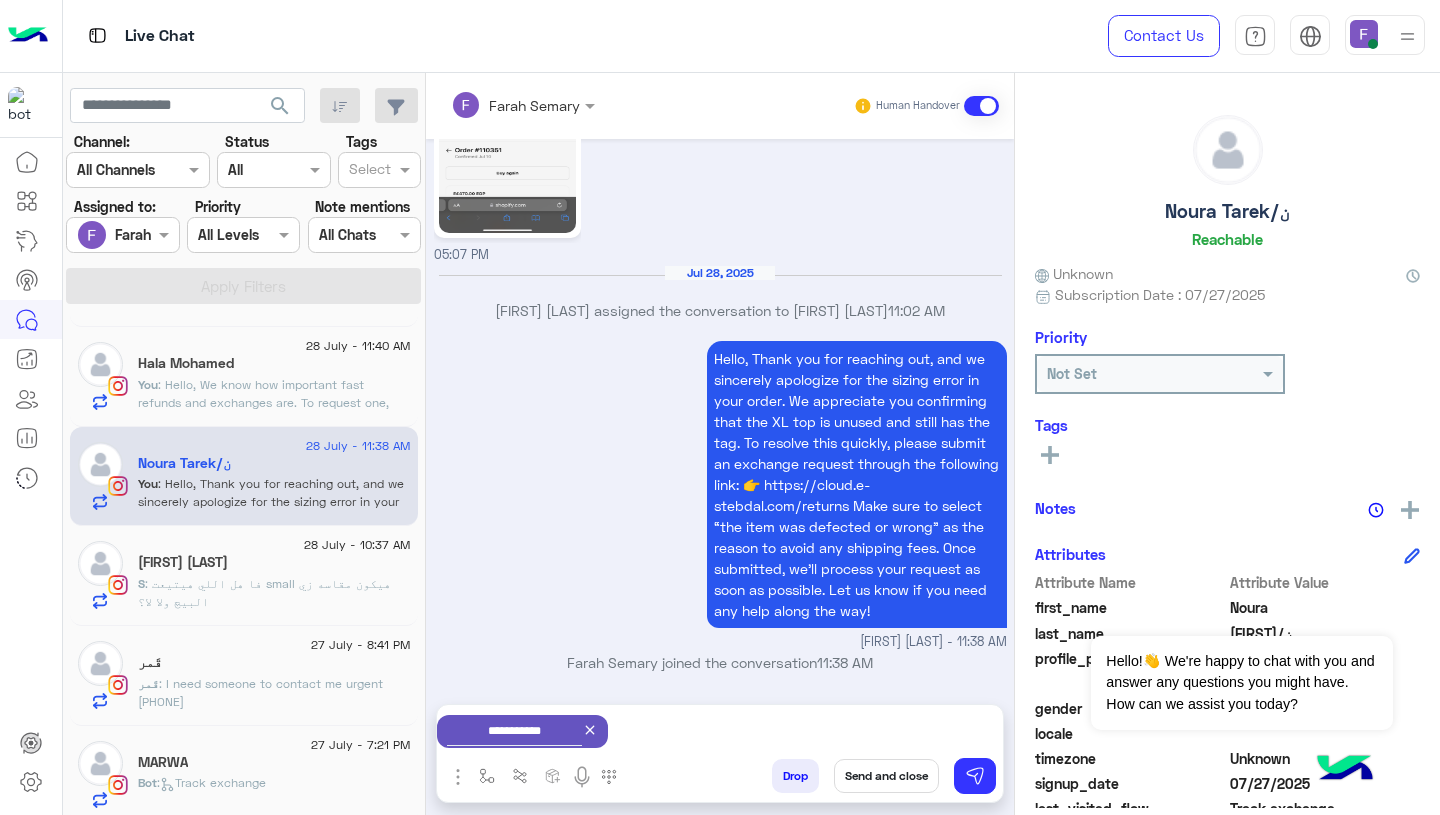 click on "Send and close" at bounding box center [886, 776] 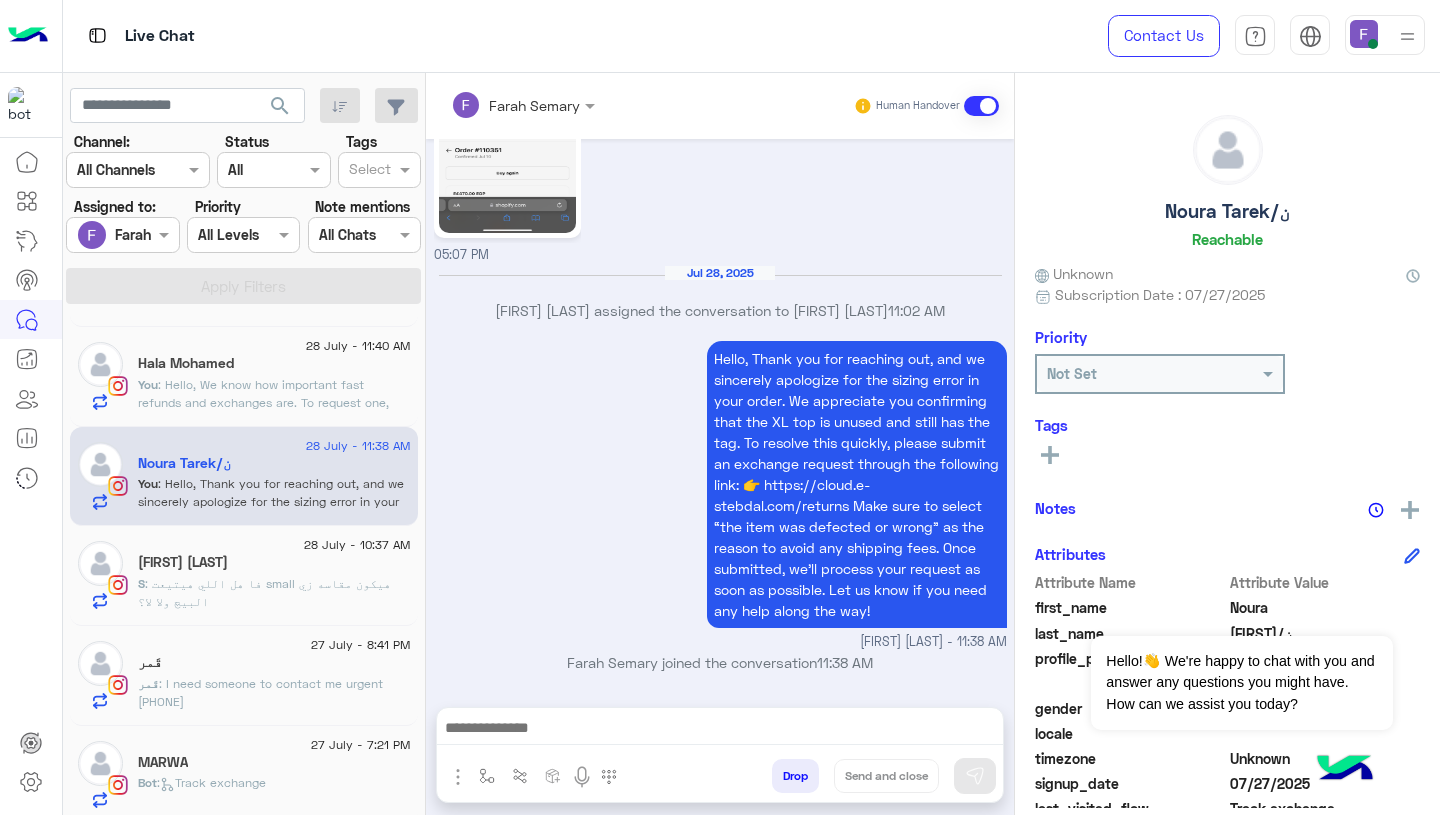 scroll, scrollTop: 2386, scrollLeft: 0, axis: vertical 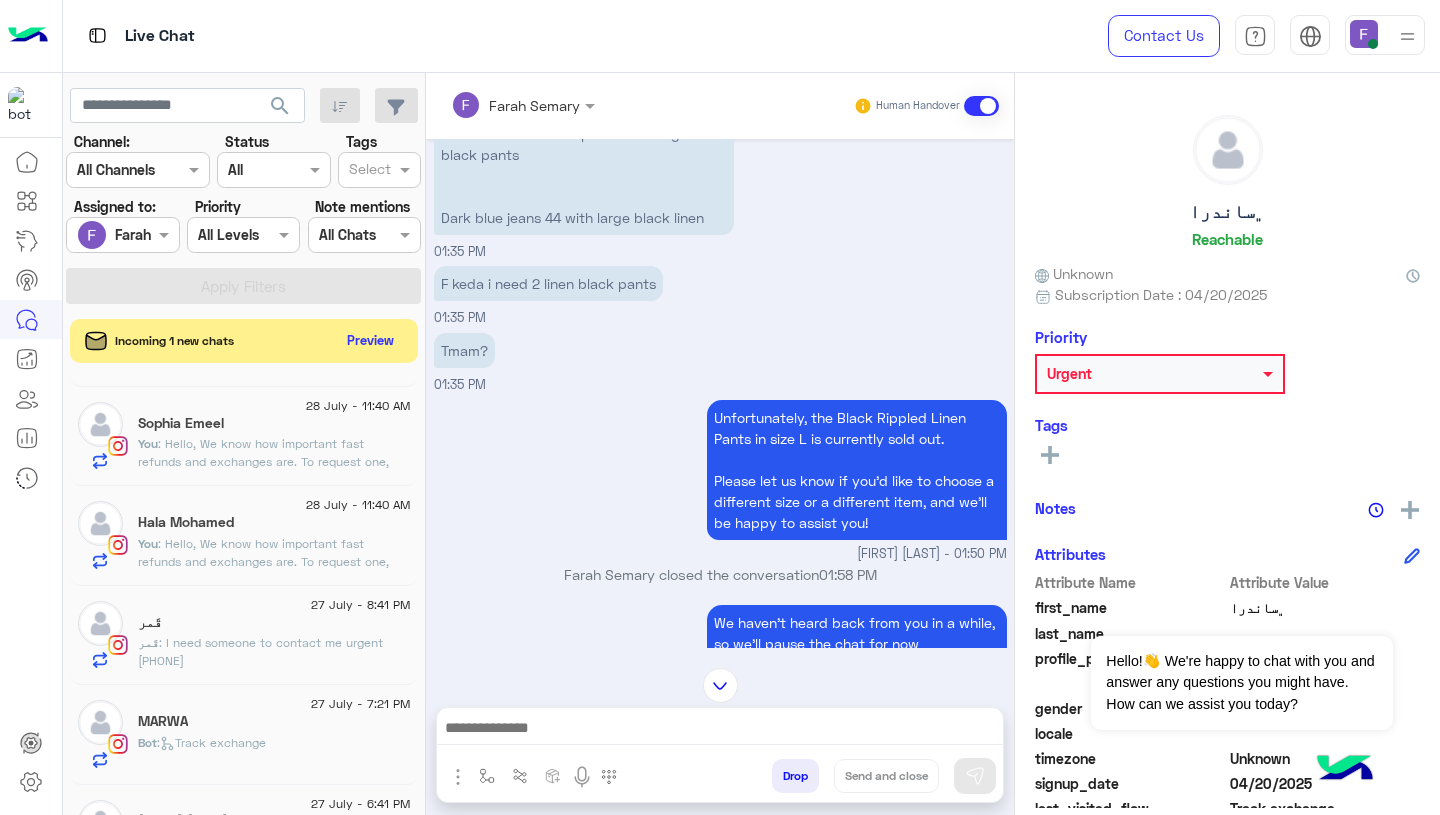 click on "Unfortunately, the Black Rippled Linen Pants in size L is currently sold out. Please let us know if you'd like to choose a different size or a different item, and we'll be happy to assist you!" at bounding box center [857, 470] 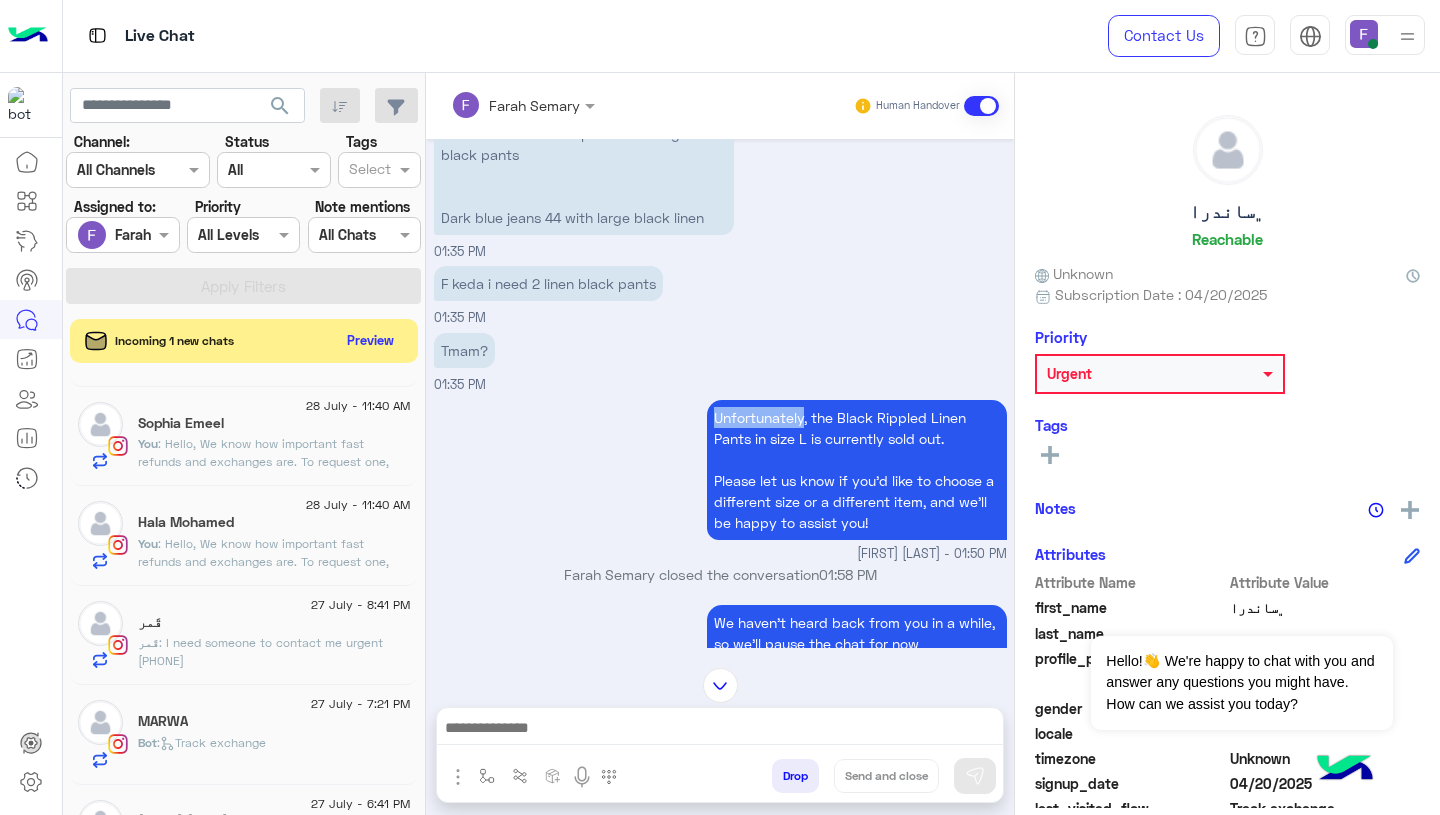 click on "Unfortunately, the Black Rippled Linen Pants in size L is currently sold out. Please let us know if you'd like to choose a different size or a different item, and we'll be happy to assist you!" at bounding box center [857, 470] 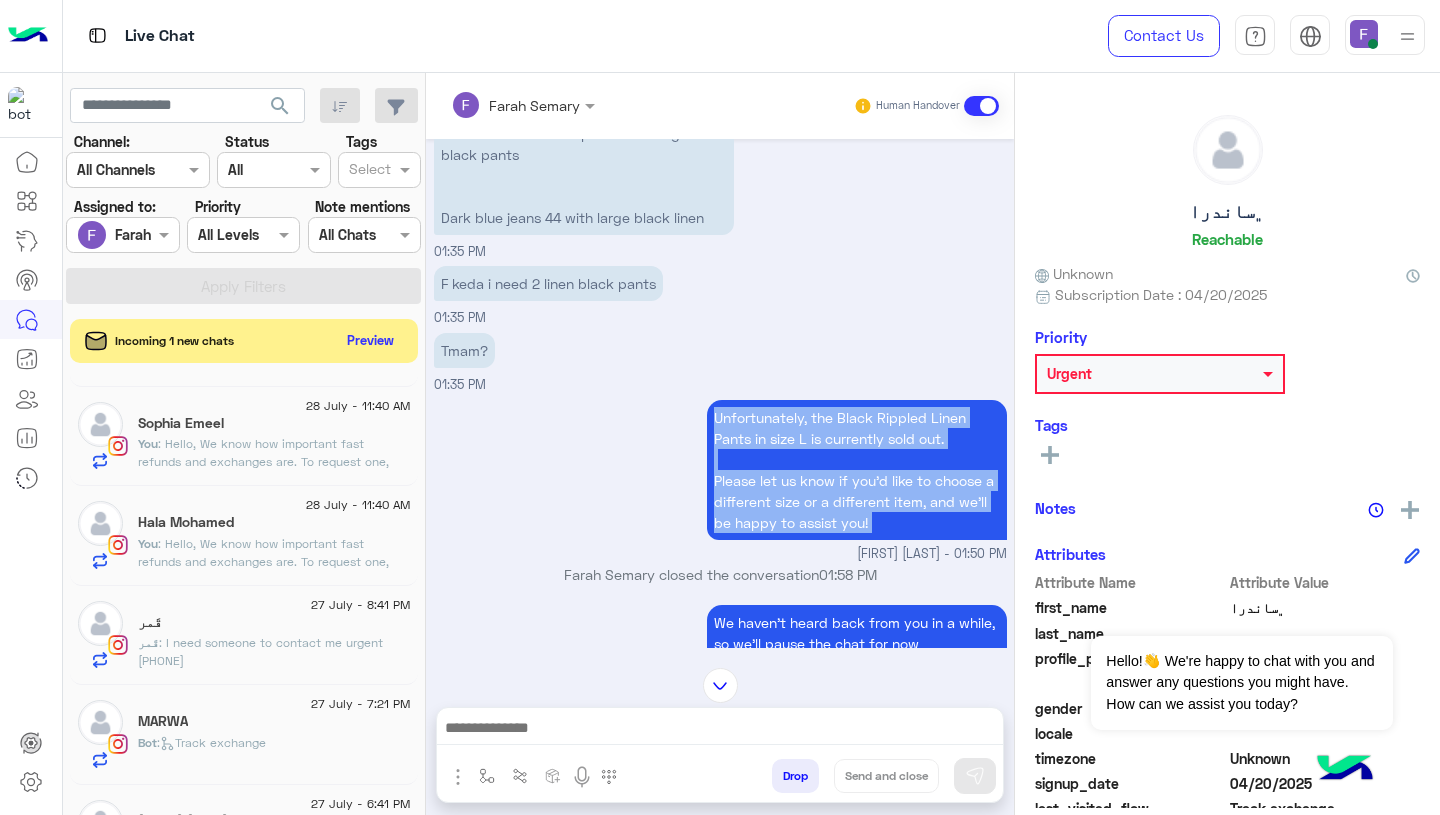 drag, startPoint x: 706, startPoint y: 419, endPoint x: 733, endPoint y: 524, distance: 108.41586 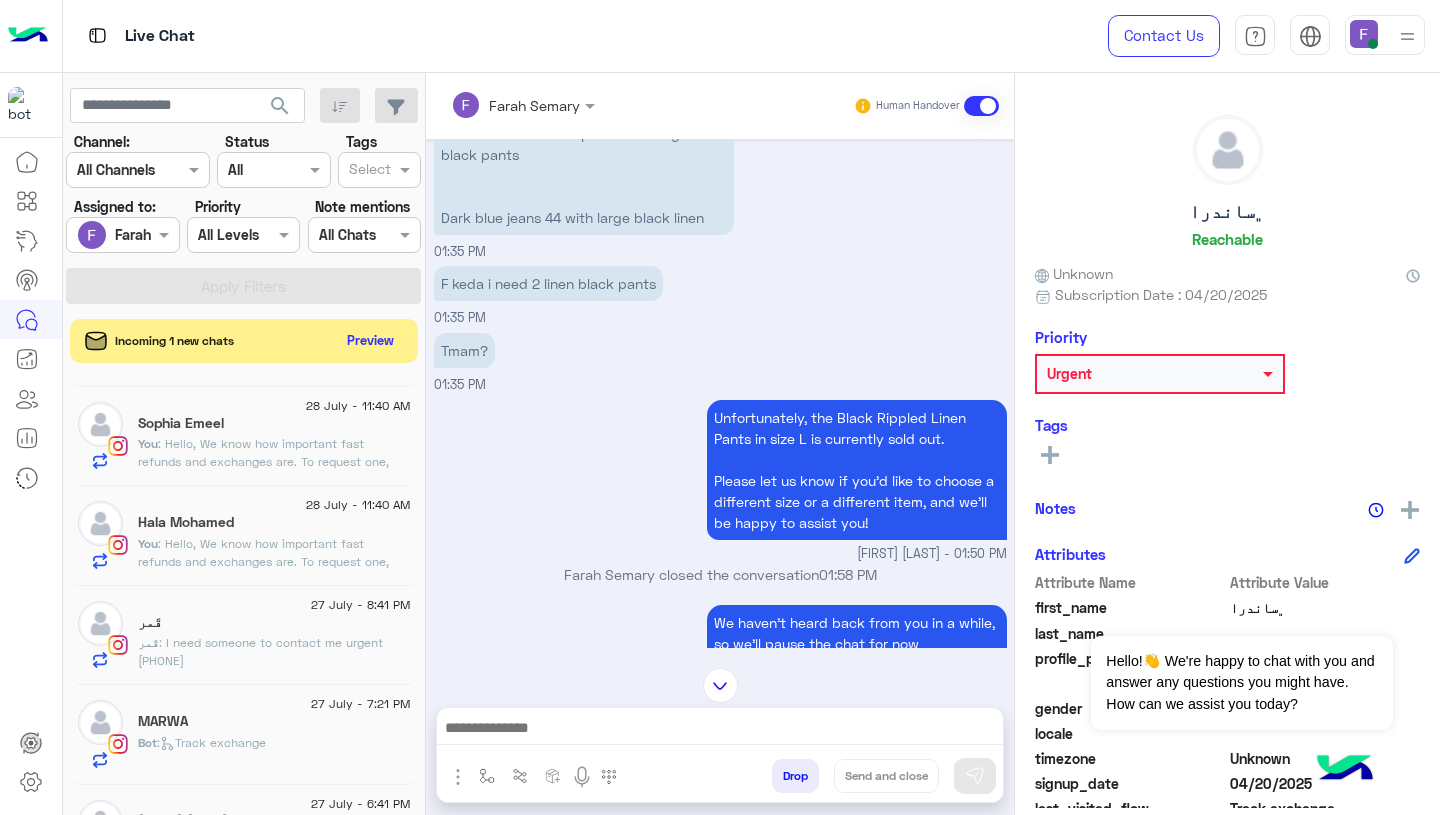 click at bounding box center (720, 733) 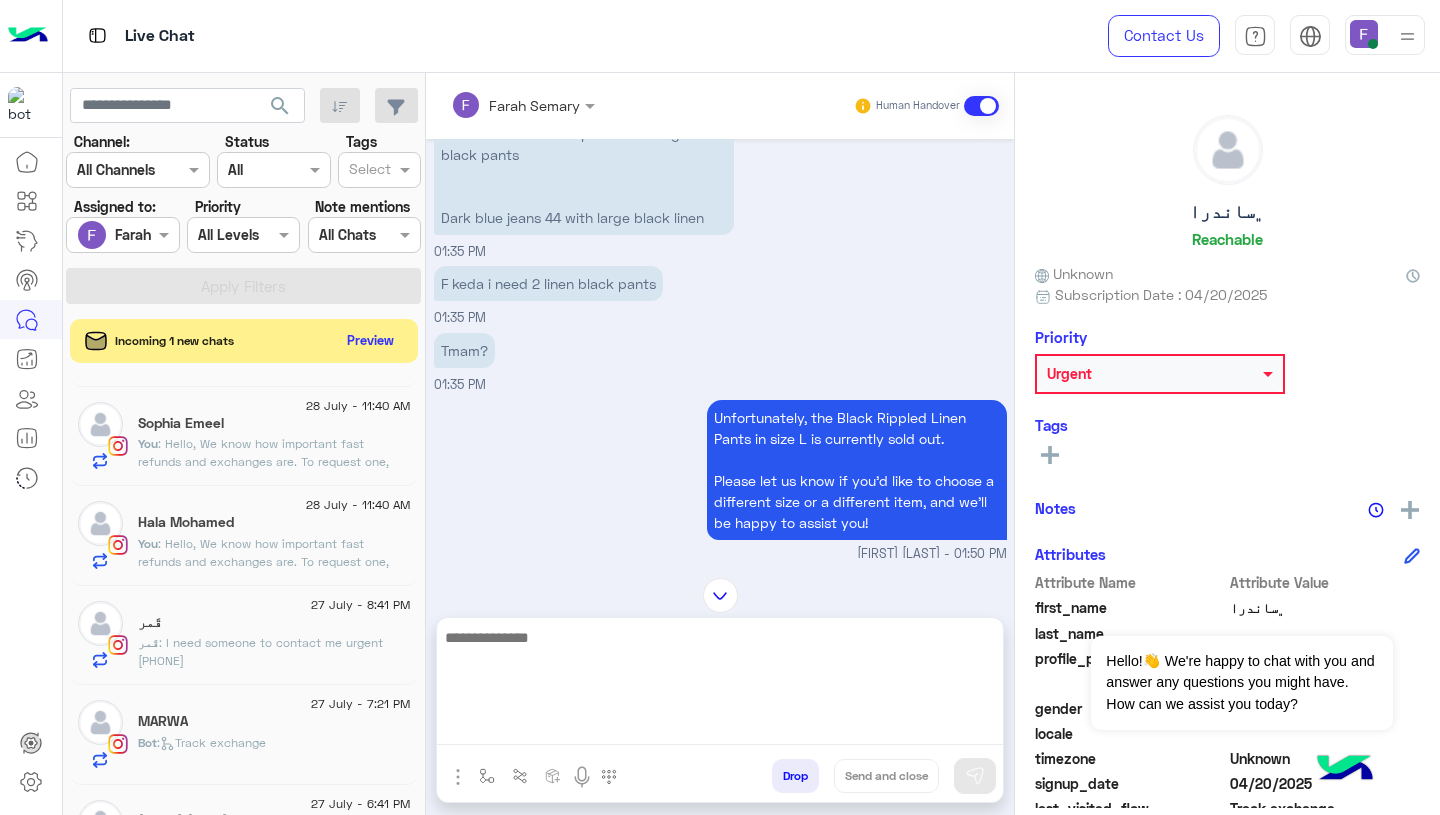 click at bounding box center [720, 685] 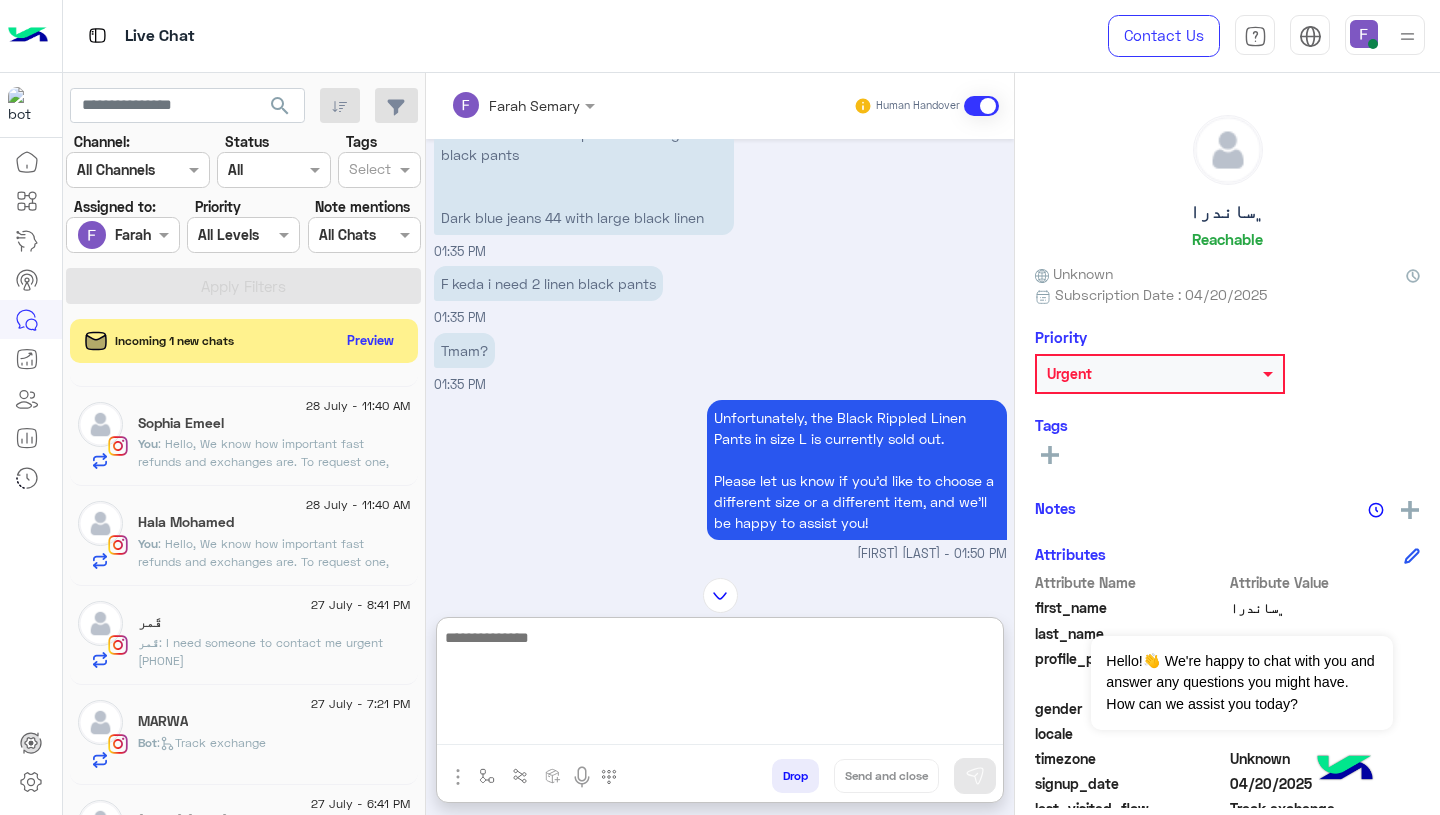 paste on "**********" 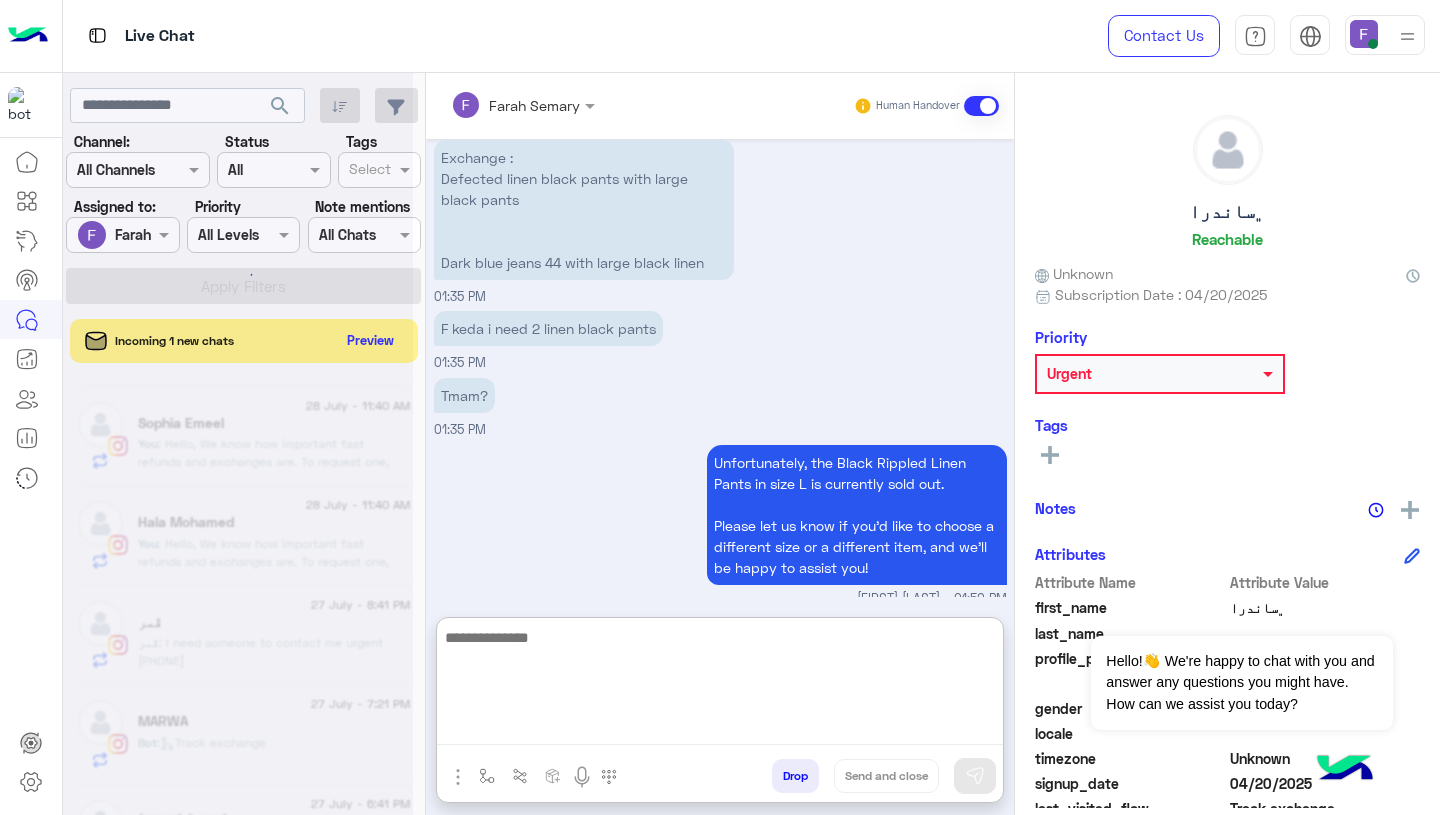 scroll, scrollTop: 0, scrollLeft: 0, axis: both 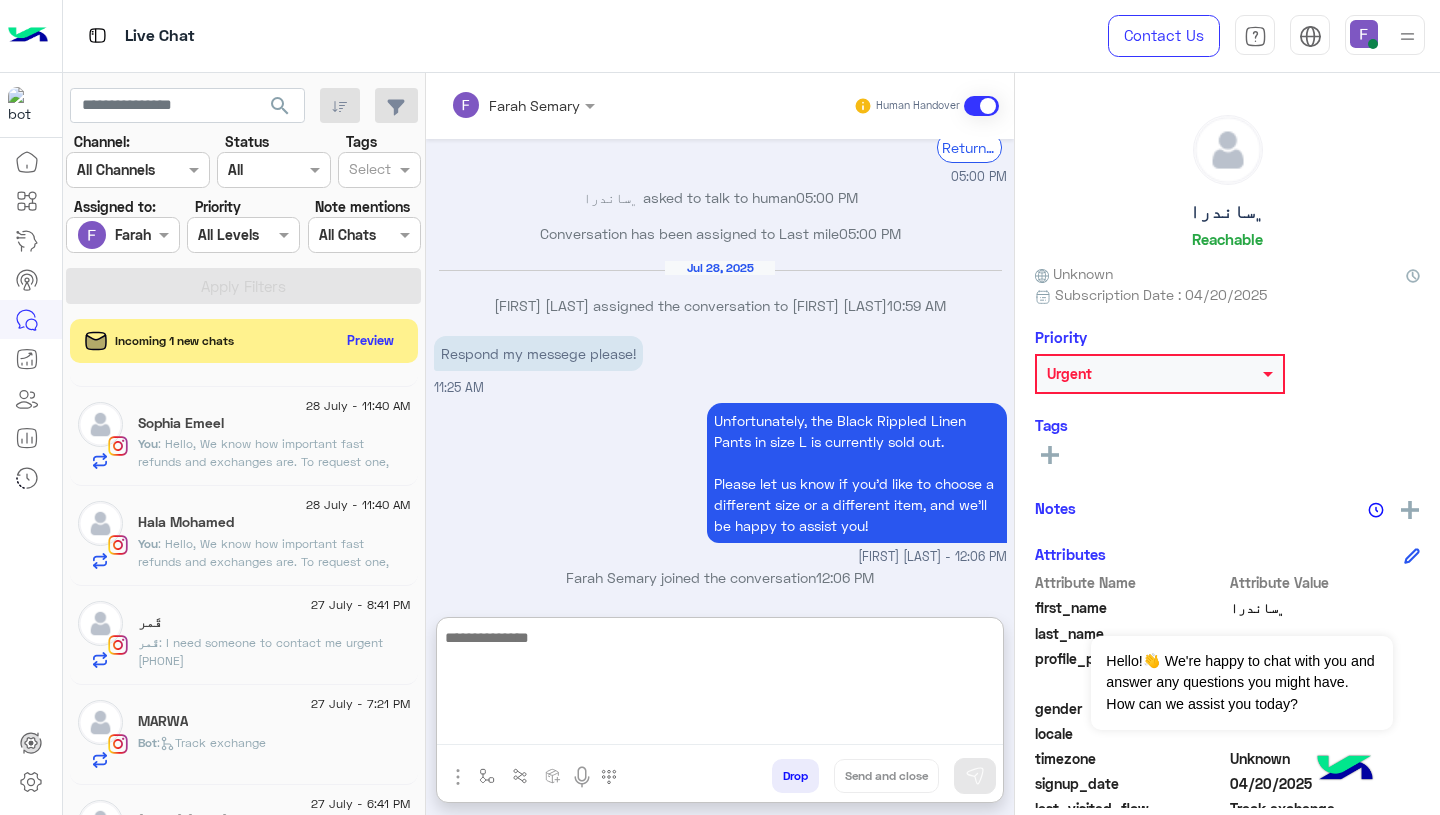 click on "Hala Mohamed" 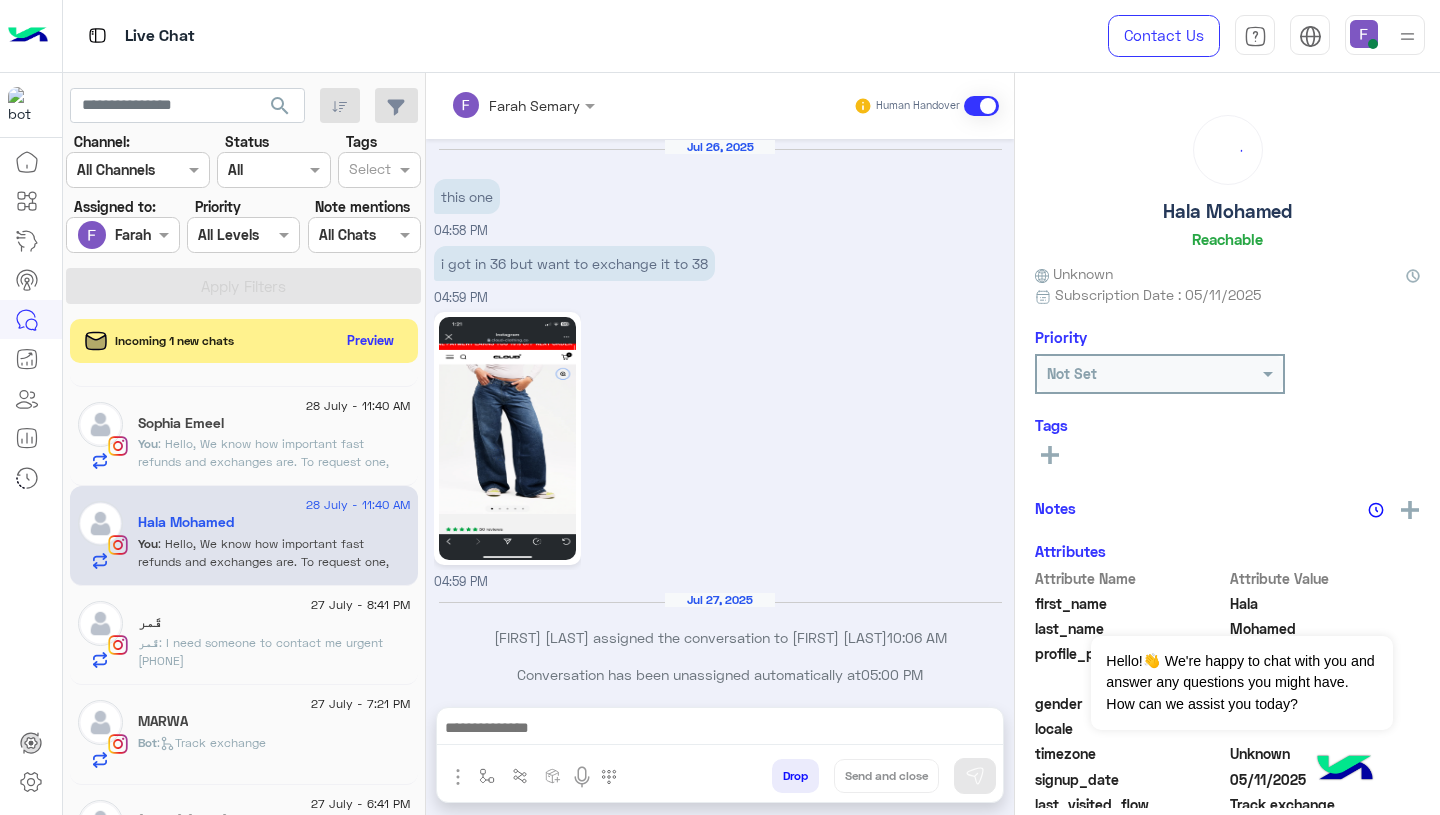 scroll, scrollTop: 1802, scrollLeft: 0, axis: vertical 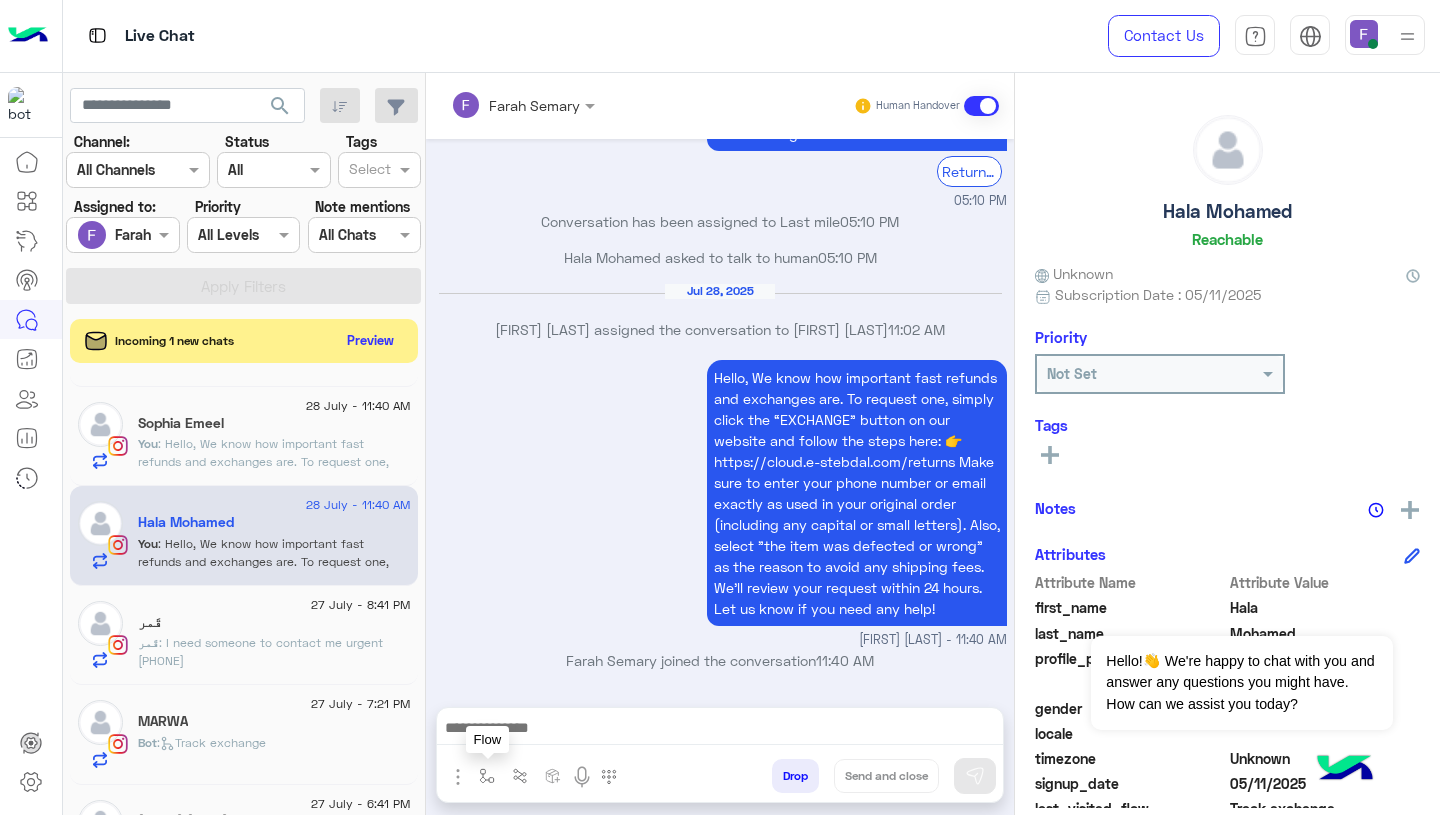 click at bounding box center (487, 776) 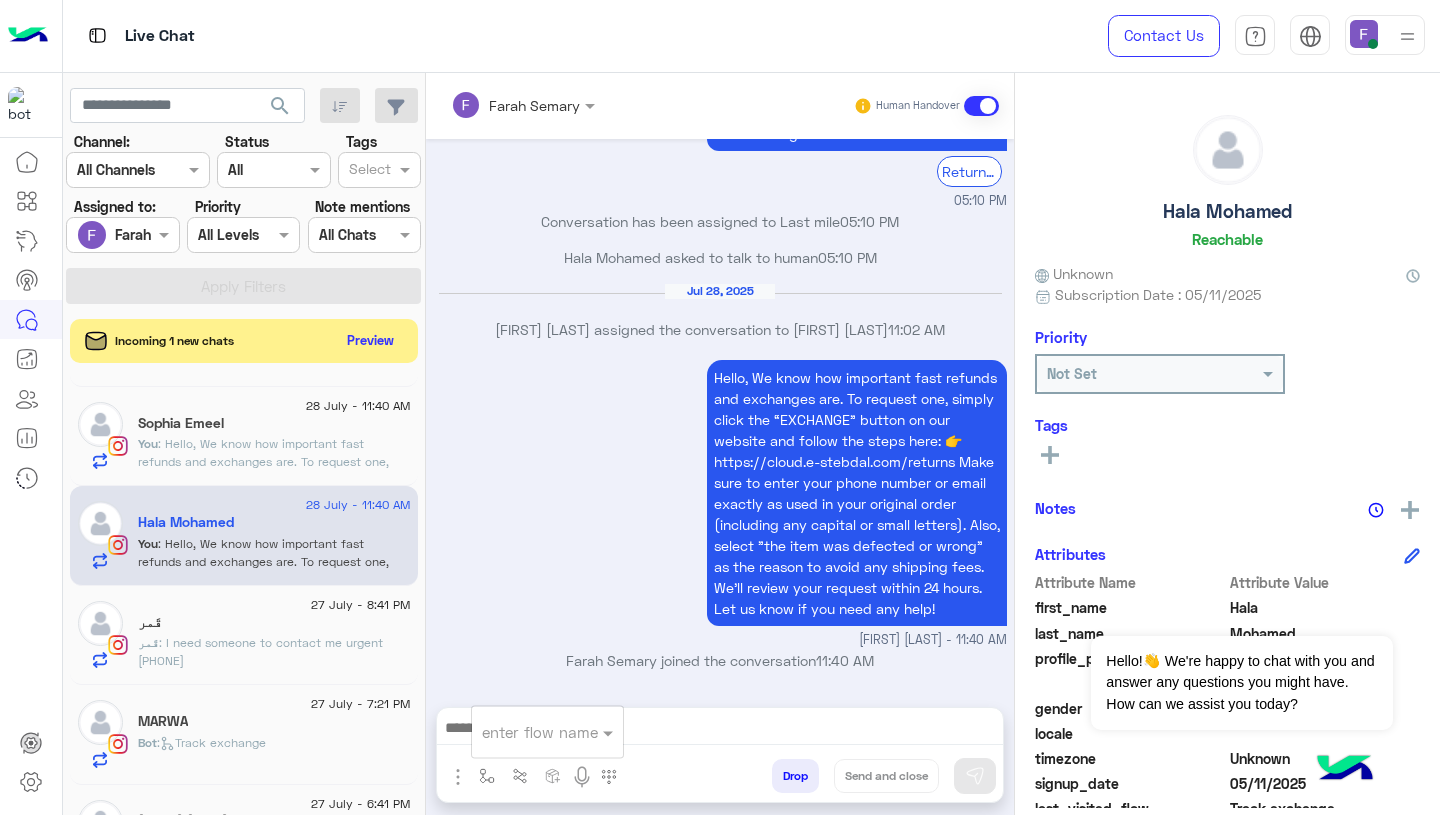 click at bounding box center [523, 732] 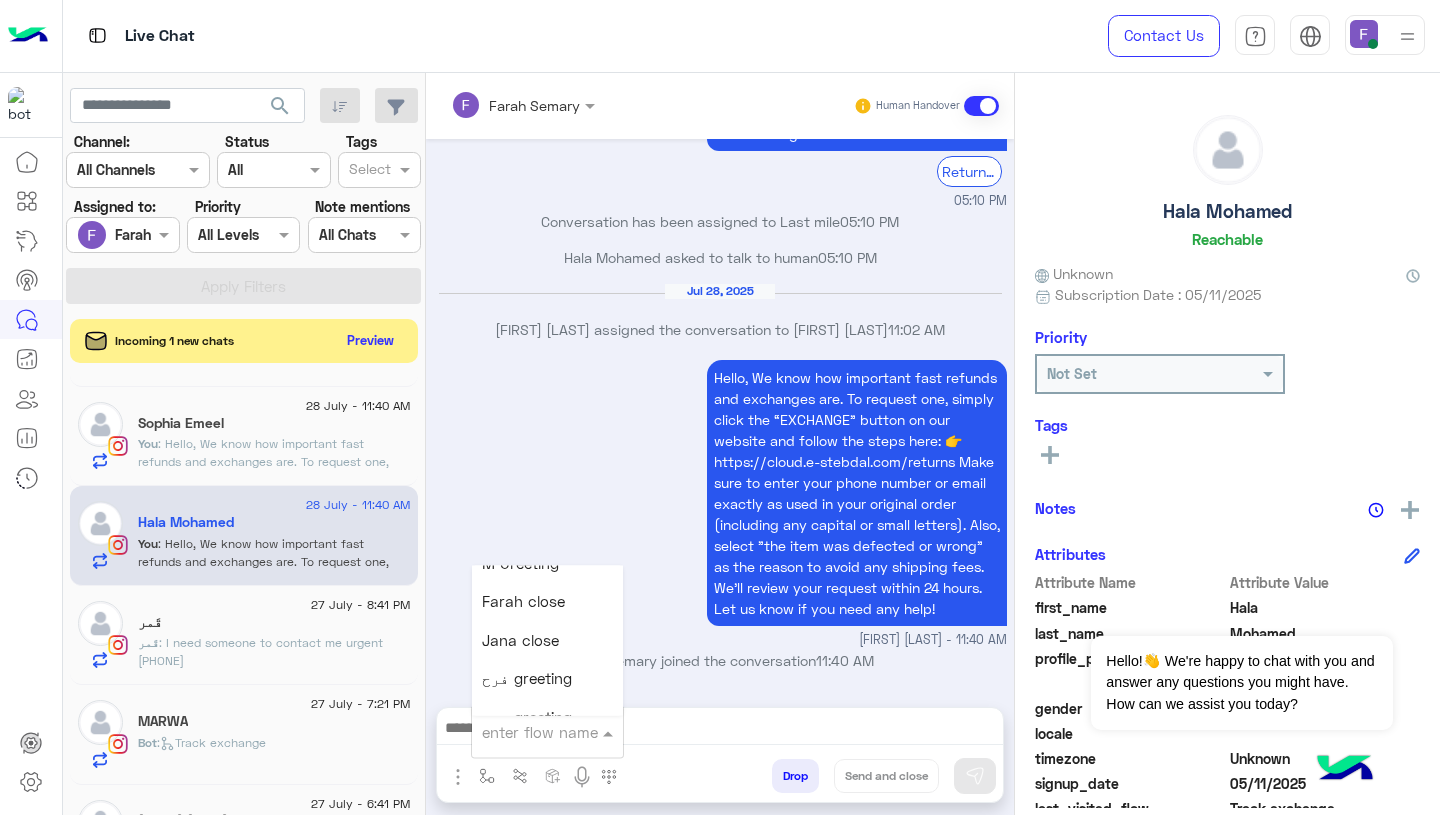 scroll, scrollTop: 2541, scrollLeft: 0, axis: vertical 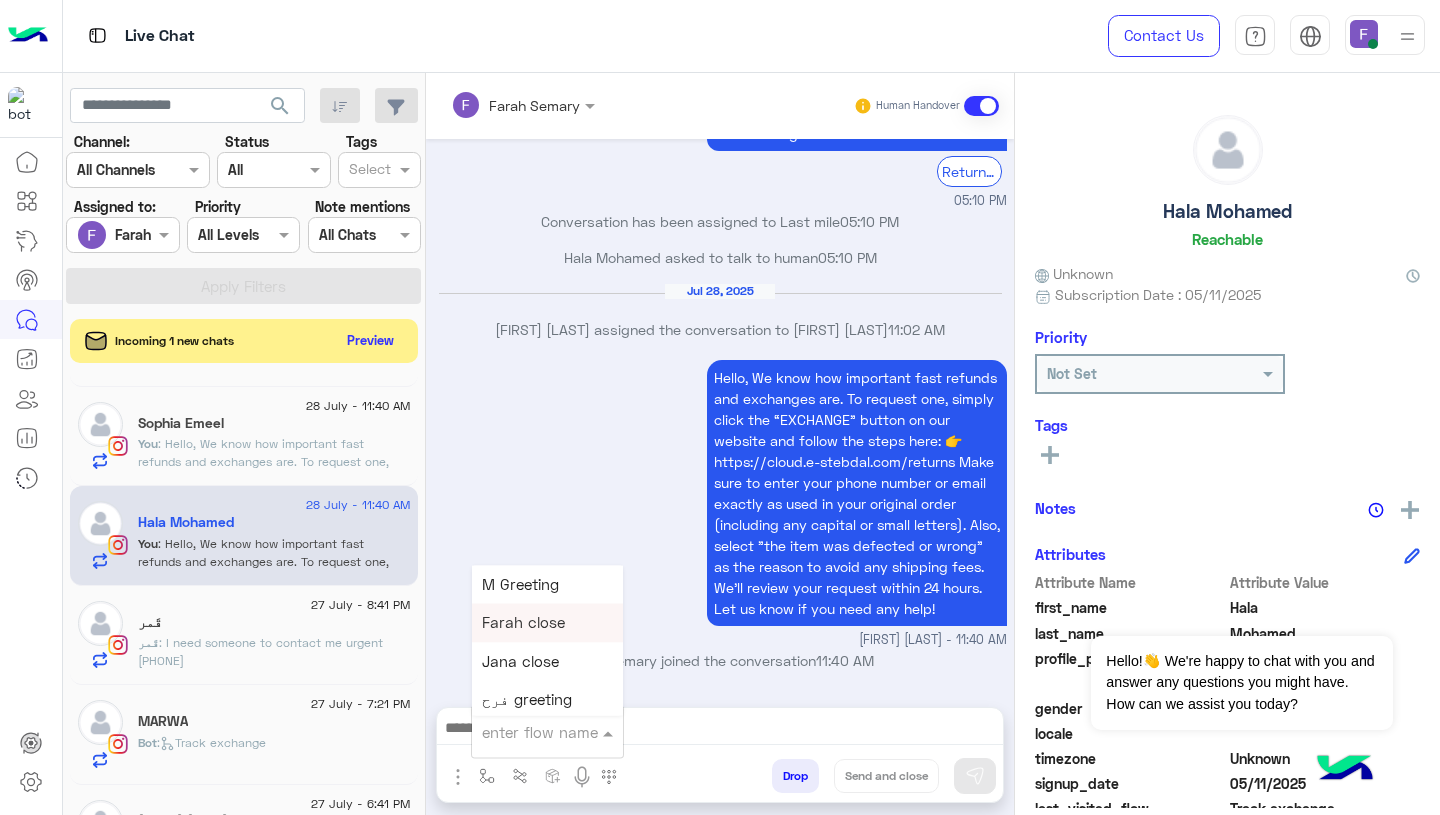 click on "Farah close" at bounding box center (547, 623) 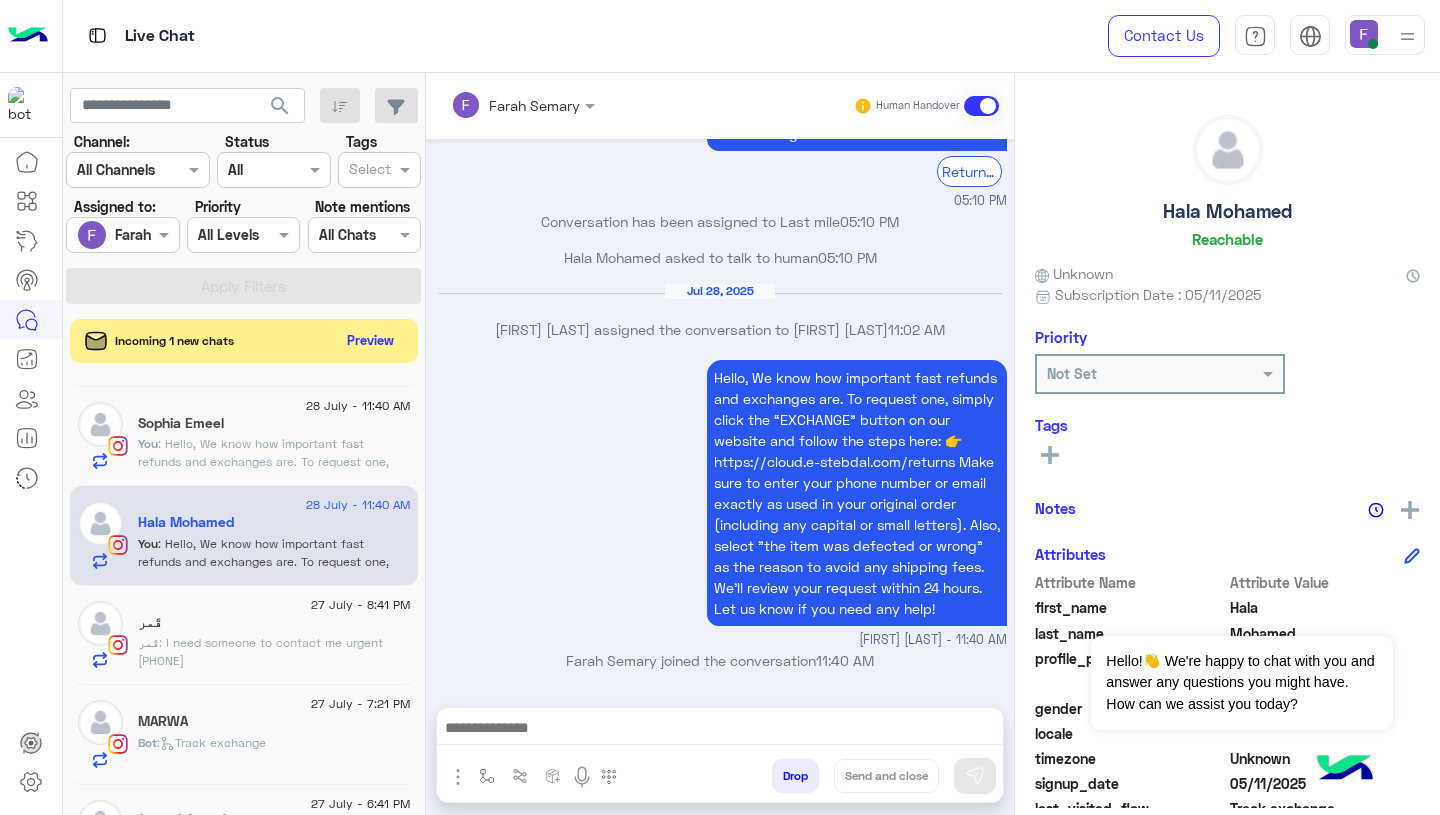 type on "**********" 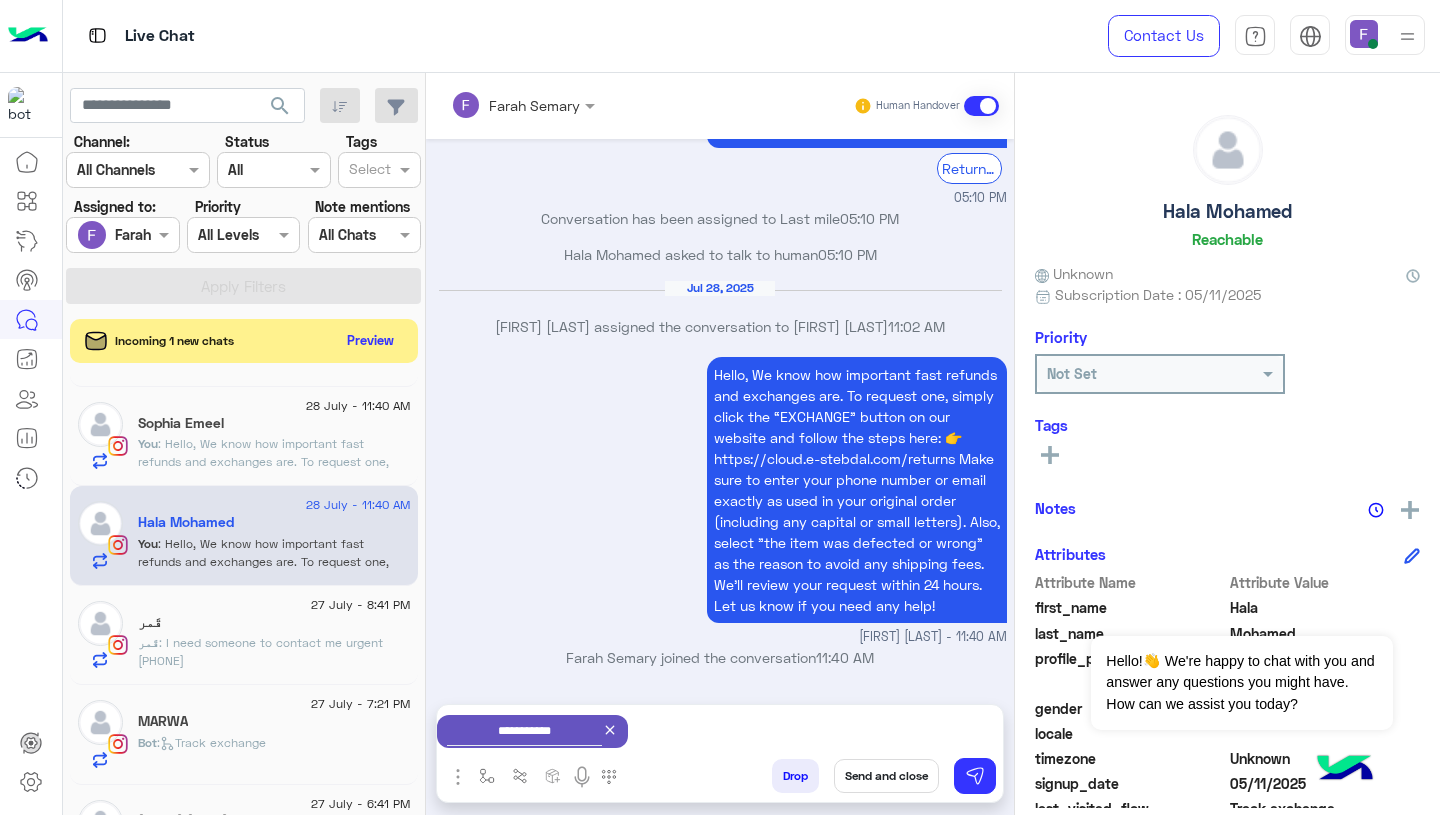 click on "Send and close" at bounding box center (886, 776) 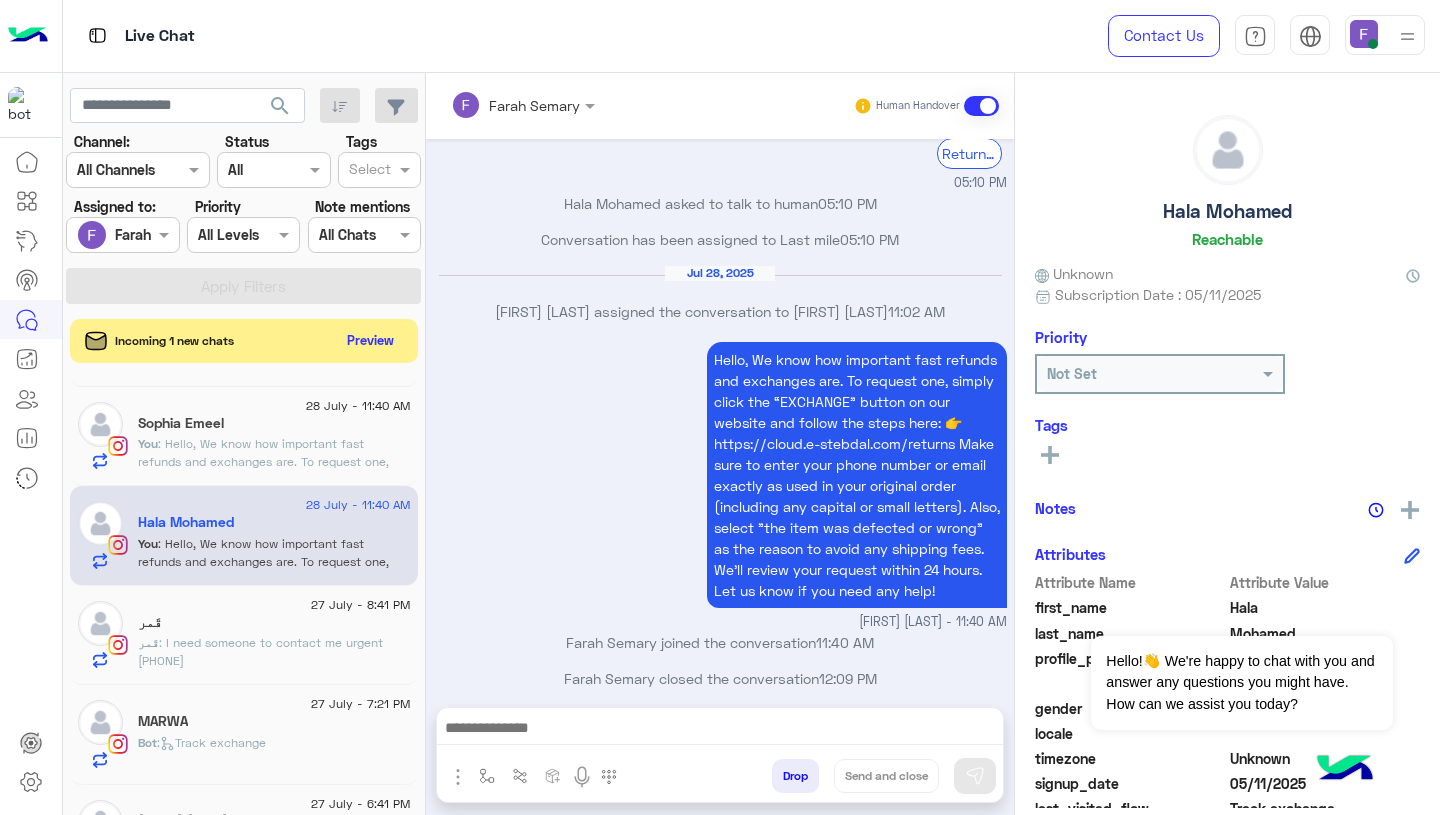 scroll, scrollTop: 1839, scrollLeft: 0, axis: vertical 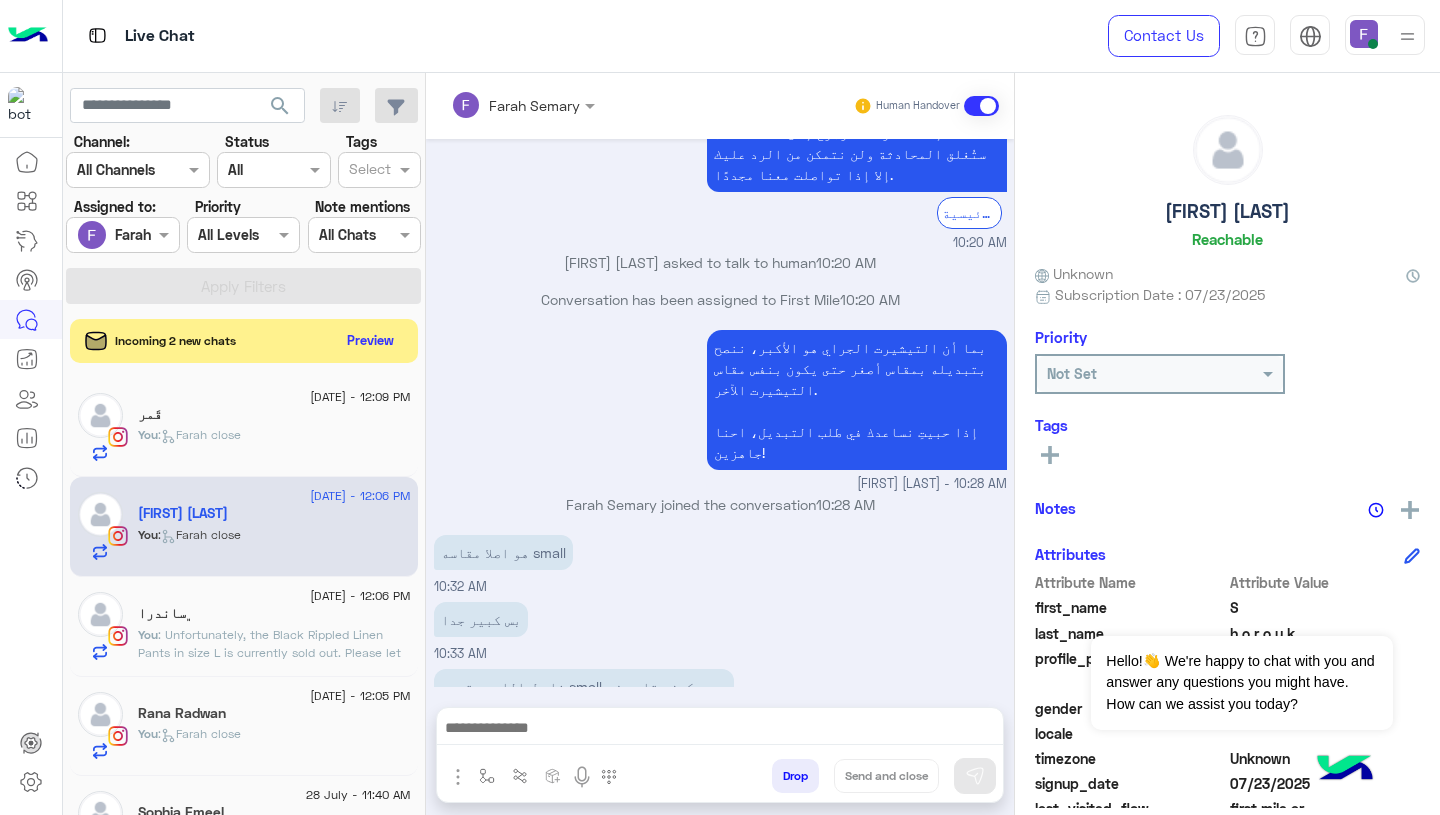 click on "You  : Unfortunately, the Black Rippled Linen Pants in size L is currently sold out.
Please let us know if you'd like to choose a different size or a different item, and we'll be happy to assist you!" 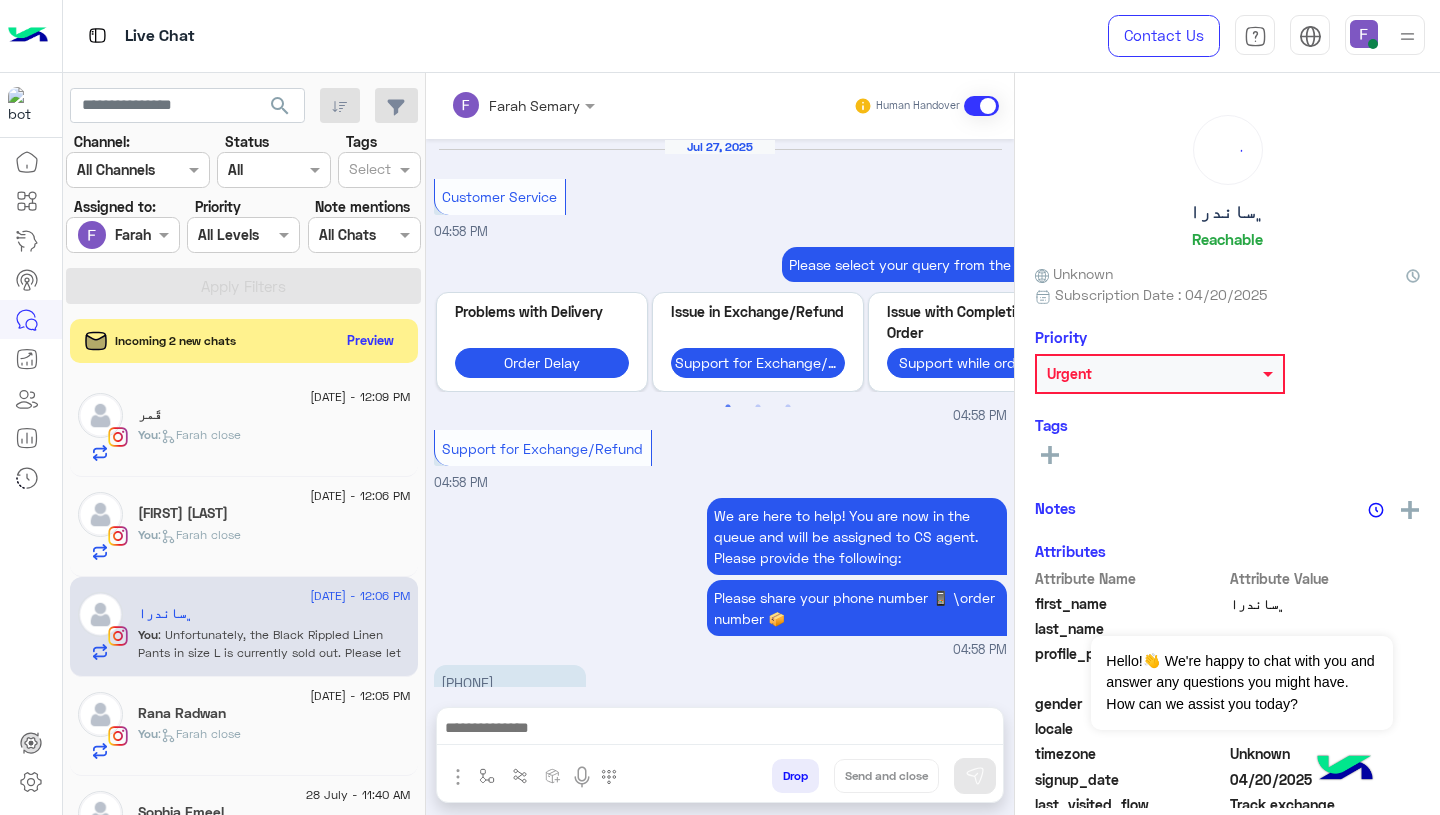 scroll, scrollTop: 1532, scrollLeft: 0, axis: vertical 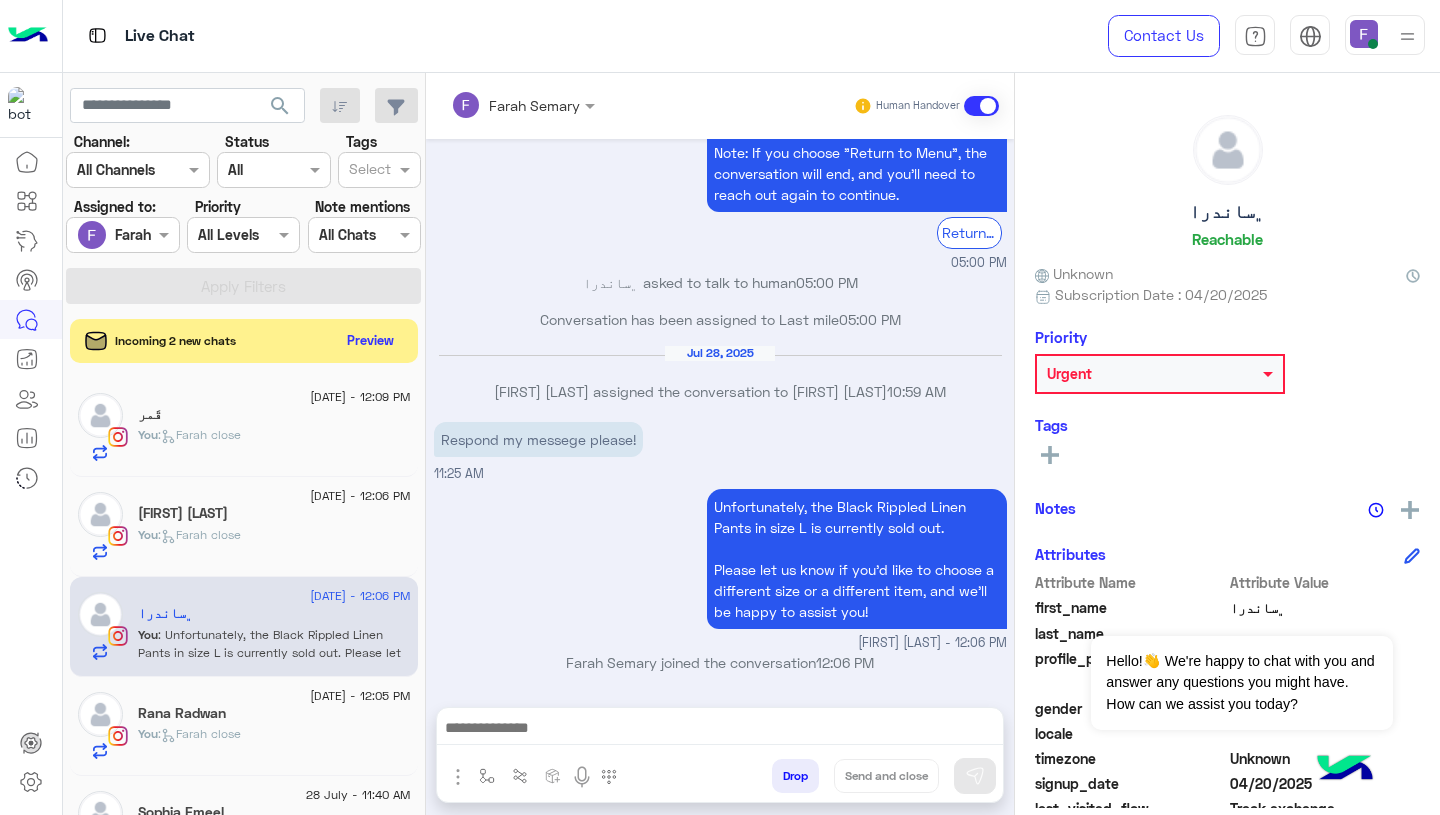 click on "You  :   Farah close" 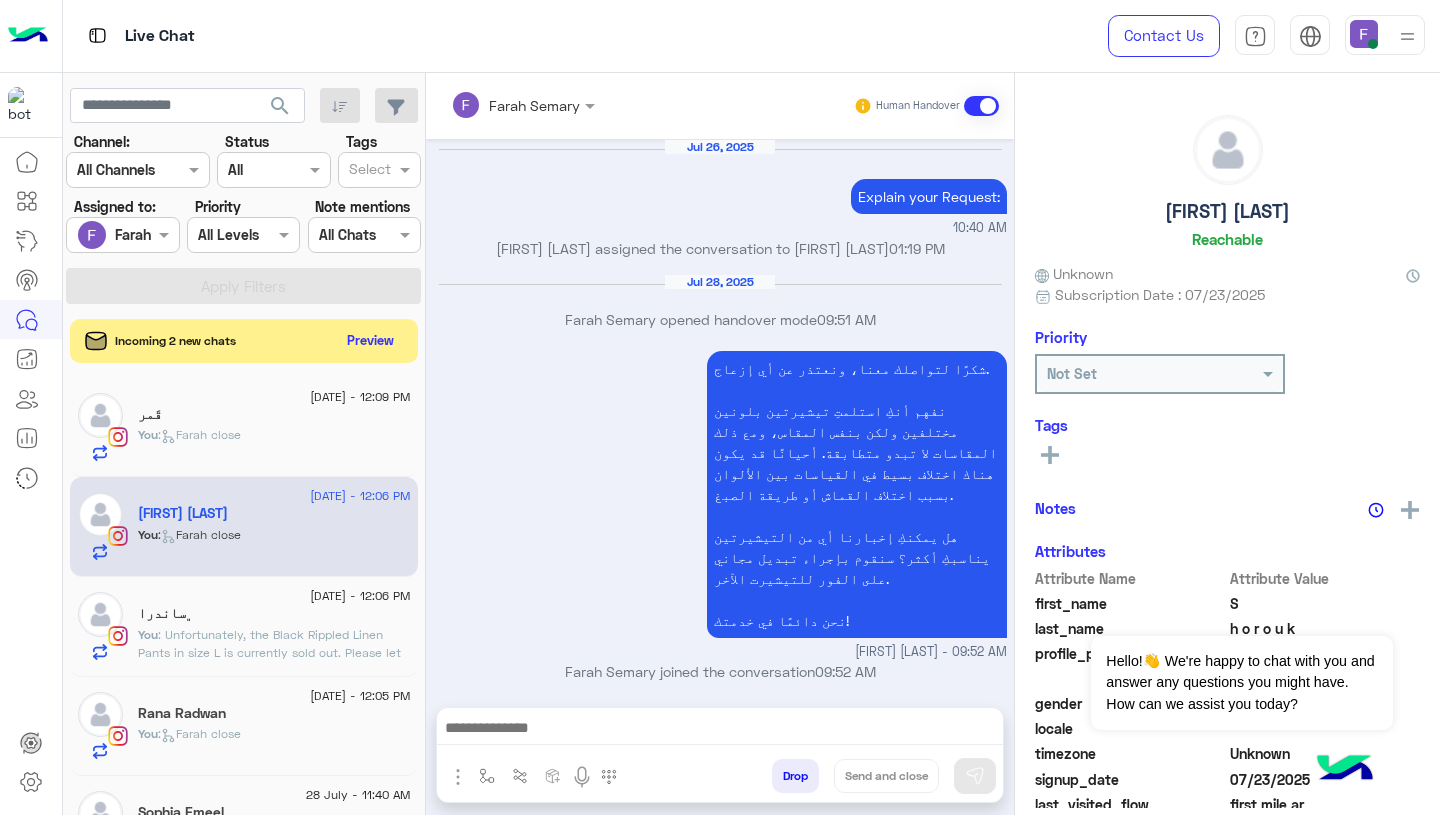 scroll, scrollTop: 1667, scrollLeft: 0, axis: vertical 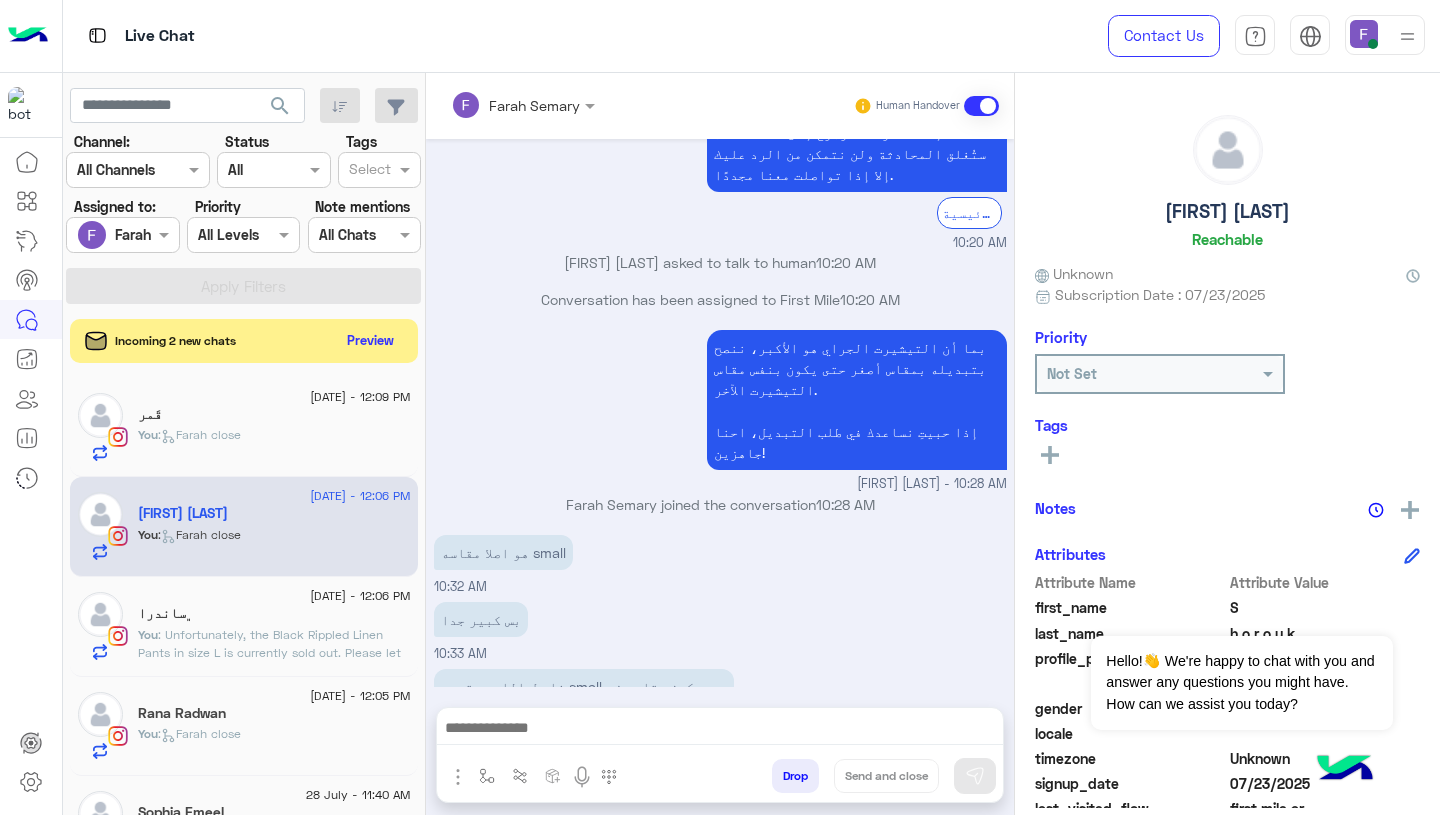 click on "You  :   Farah close" 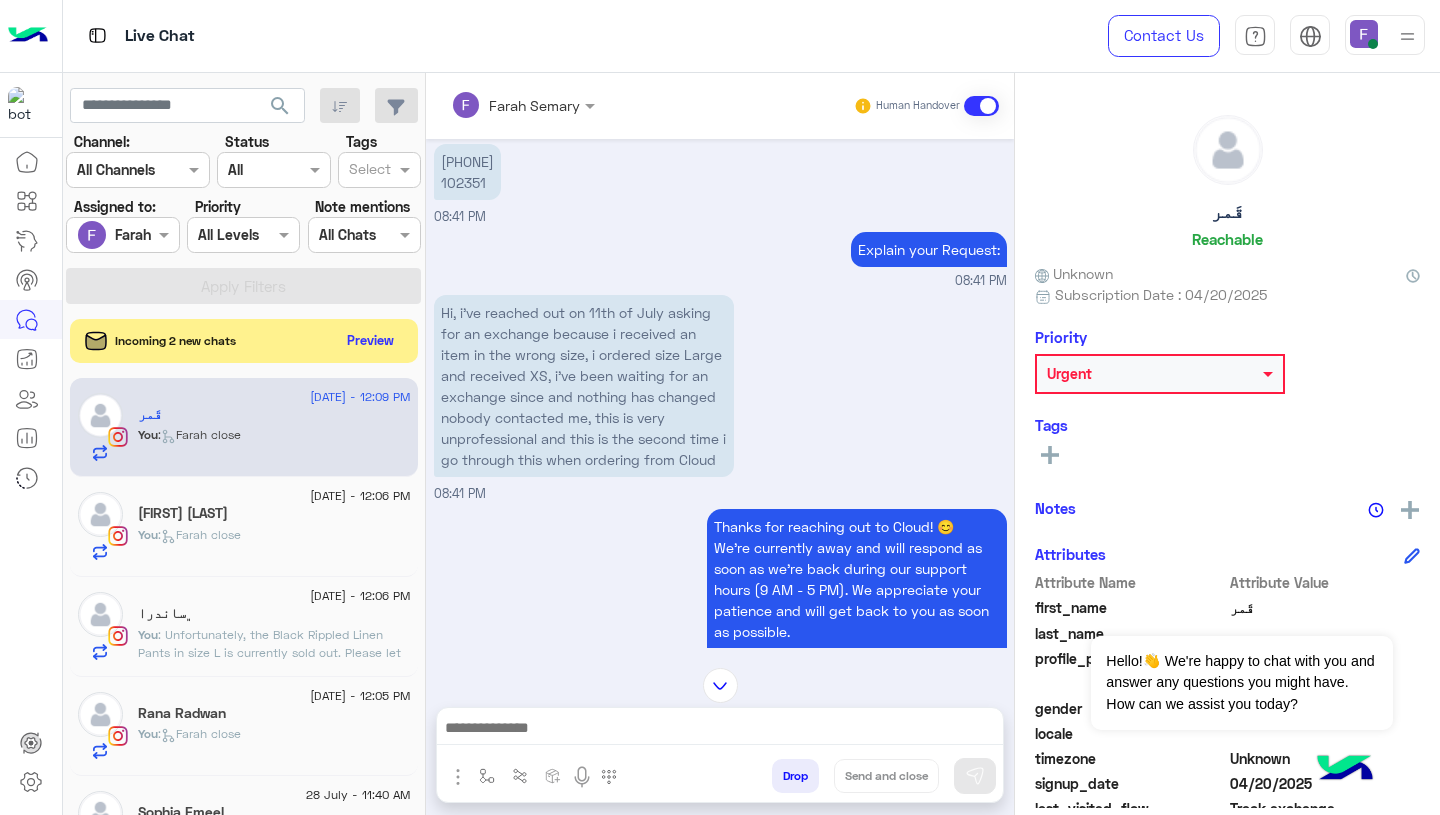 scroll, scrollTop: 1452, scrollLeft: 0, axis: vertical 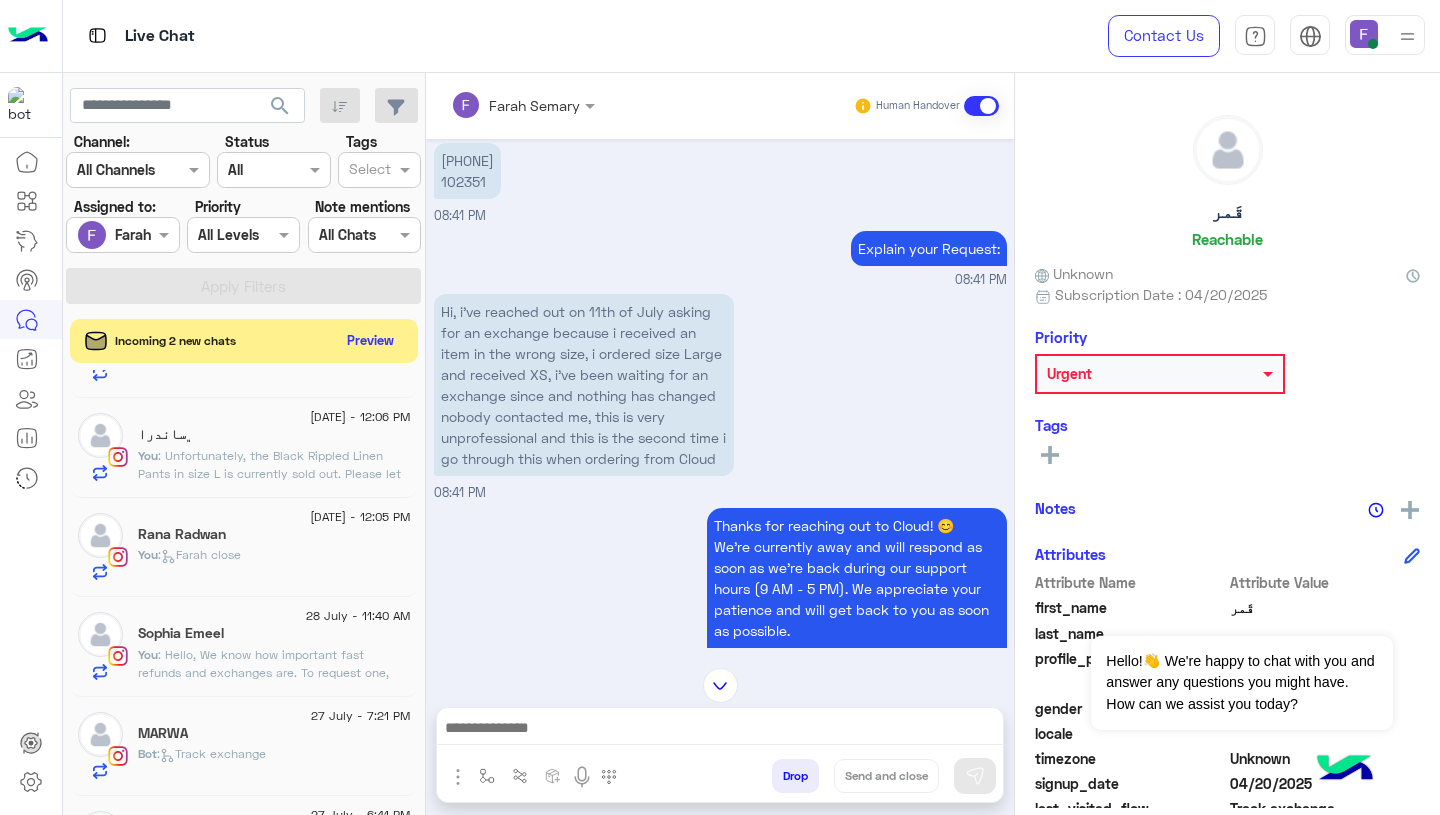 click on ": Hello,
We know how important fast refunds and exchanges are.
To request one, simply click the “EXCHANGE” button on our website and follow the steps here:
👉 https://cloud.e-stebdal.com/returns
Make sure to enter your phone number or email exactly as used in your original order (including any capital or small letters).
Also, select "the item was defected or wrong" as the reason to avoid any shipping fees.
We’ll review your request within 24 hours. Let us know if you need any help!" 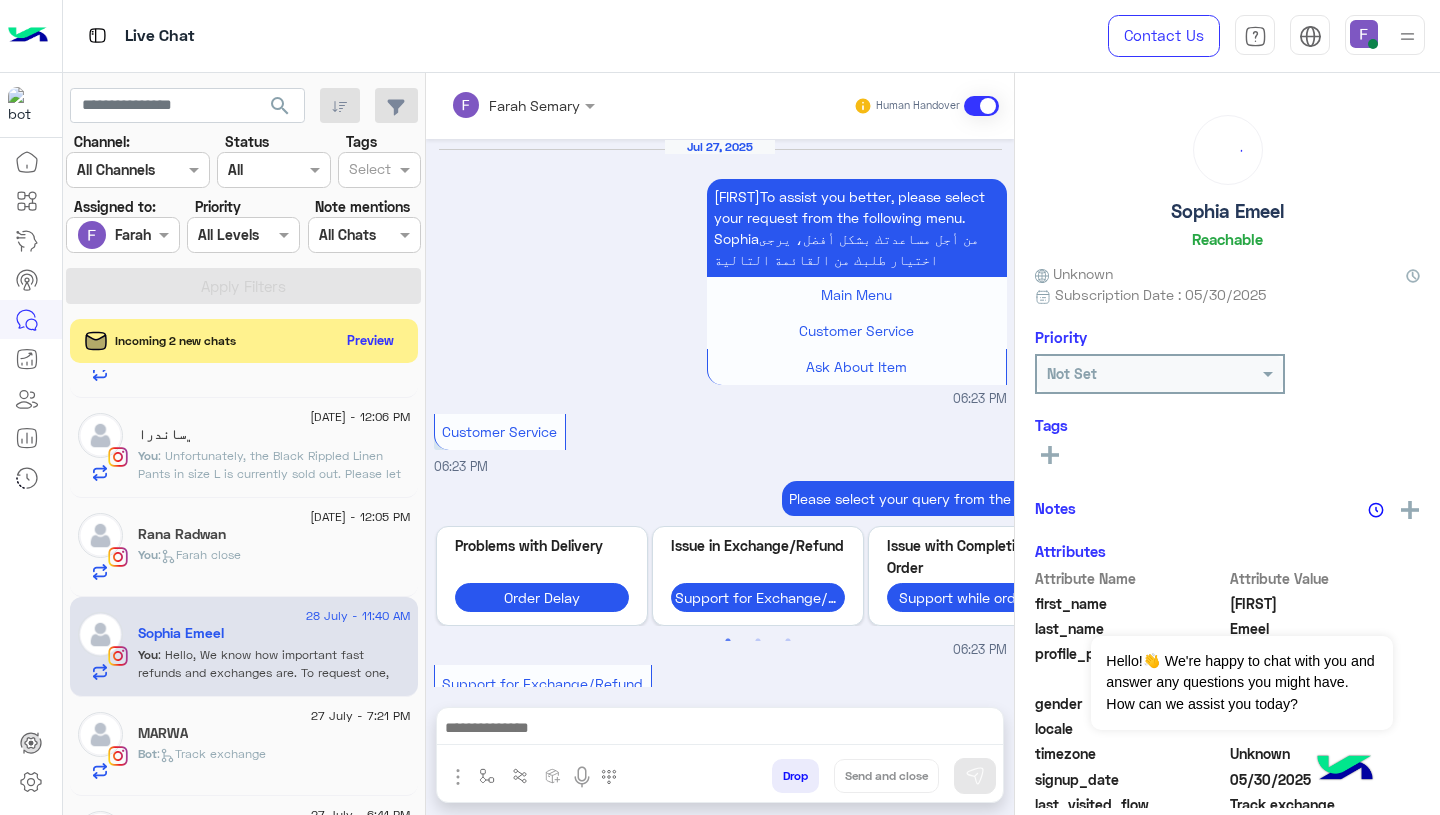 scroll, scrollTop: 1826, scrollLeft: 0, axis: vertical 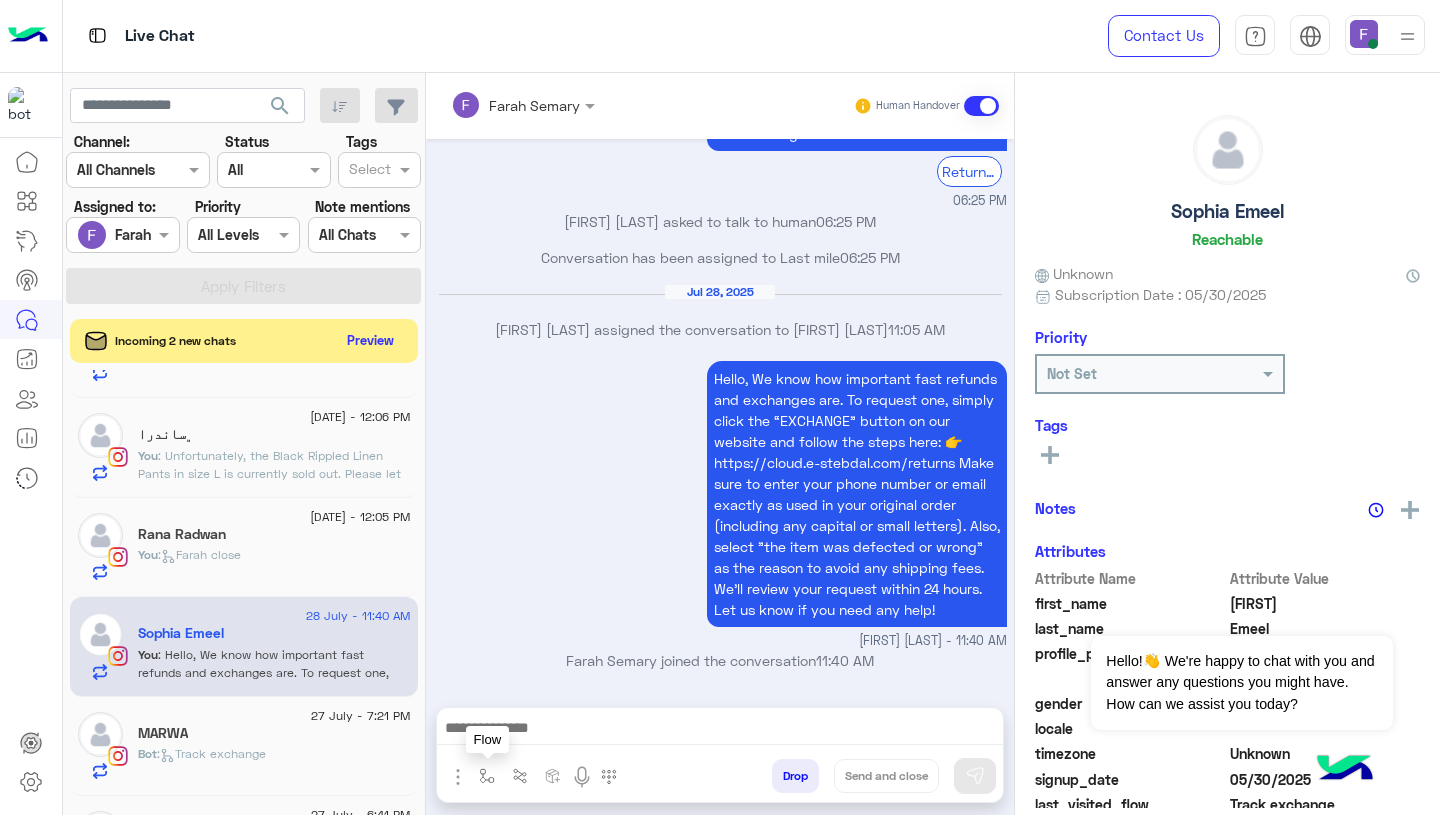 click at bounding box center [487, 776] 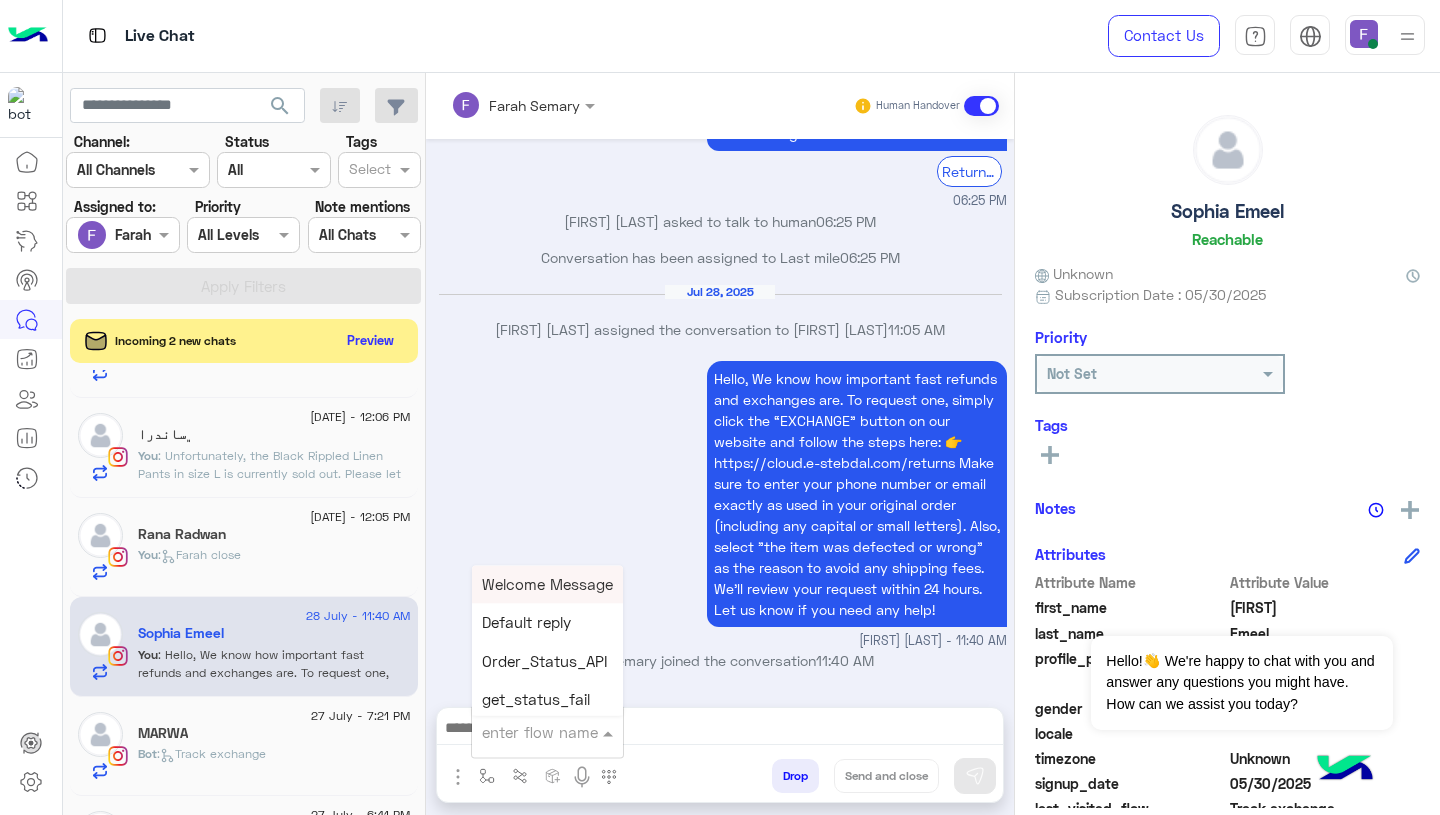 click at bounding box center [523, 732] 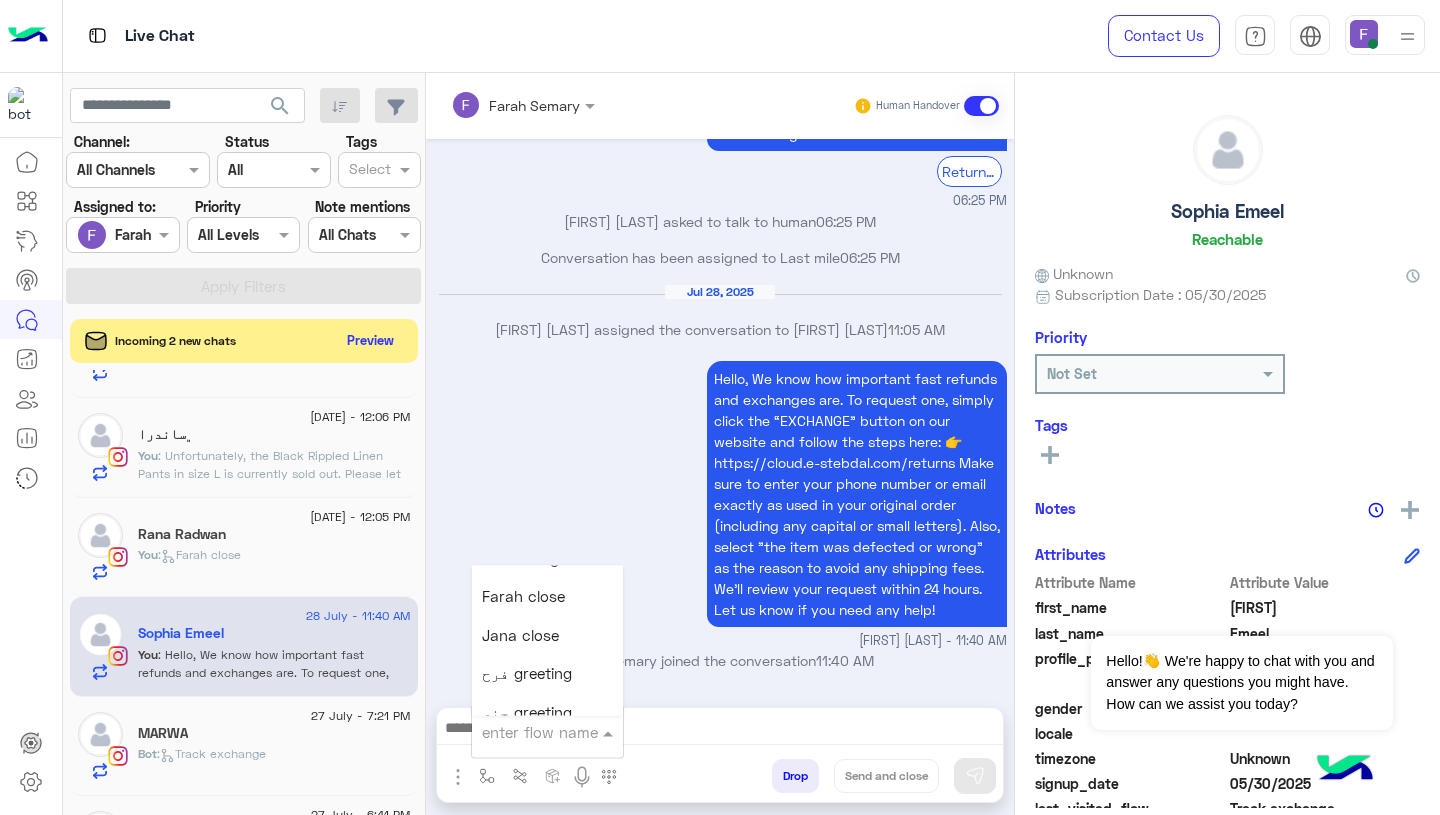 scroll, scrollTop: 2563, scrollLeft: 0, axis: vertical 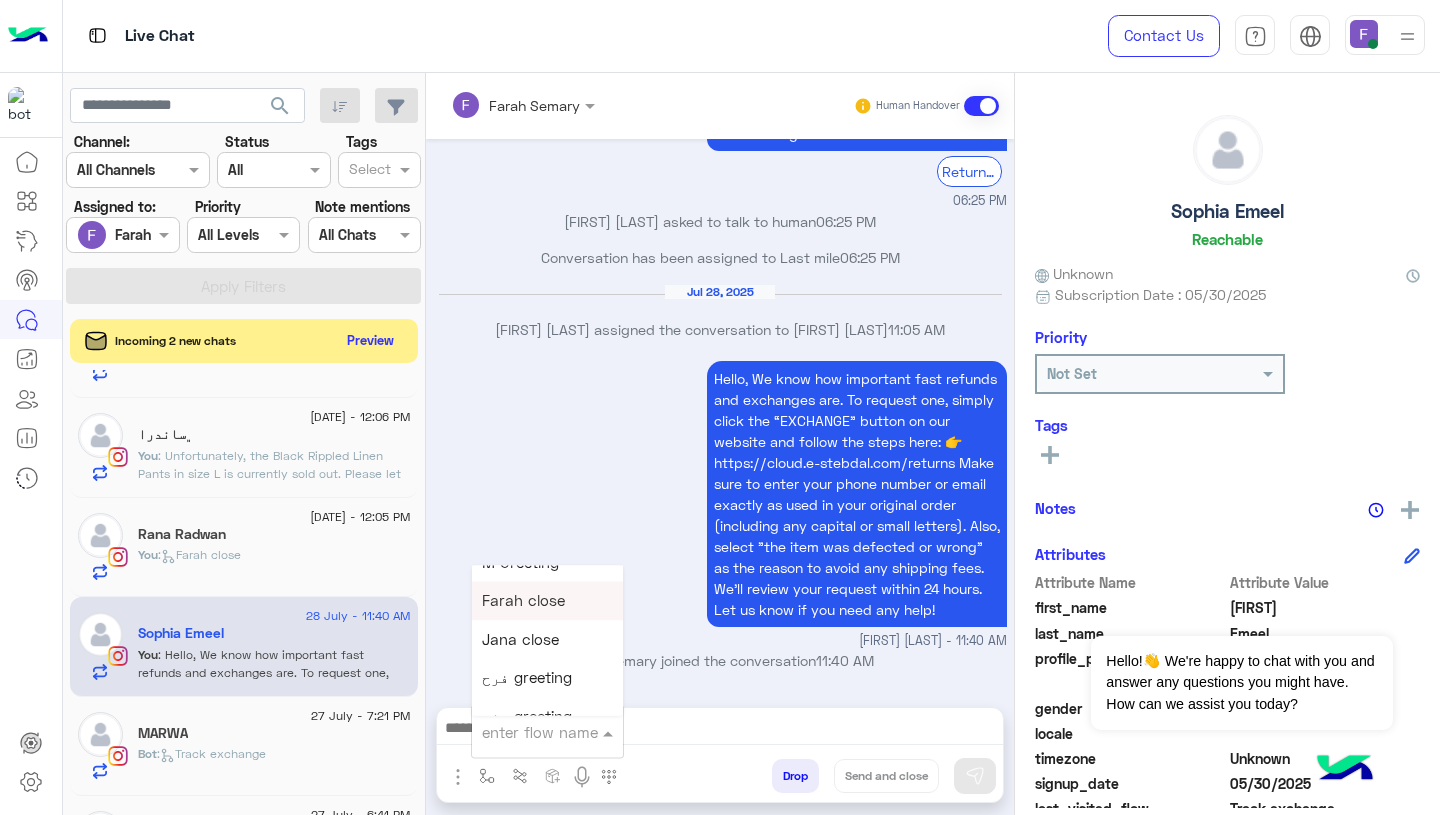 click on "Farah close" at bounding box center [523, 601] 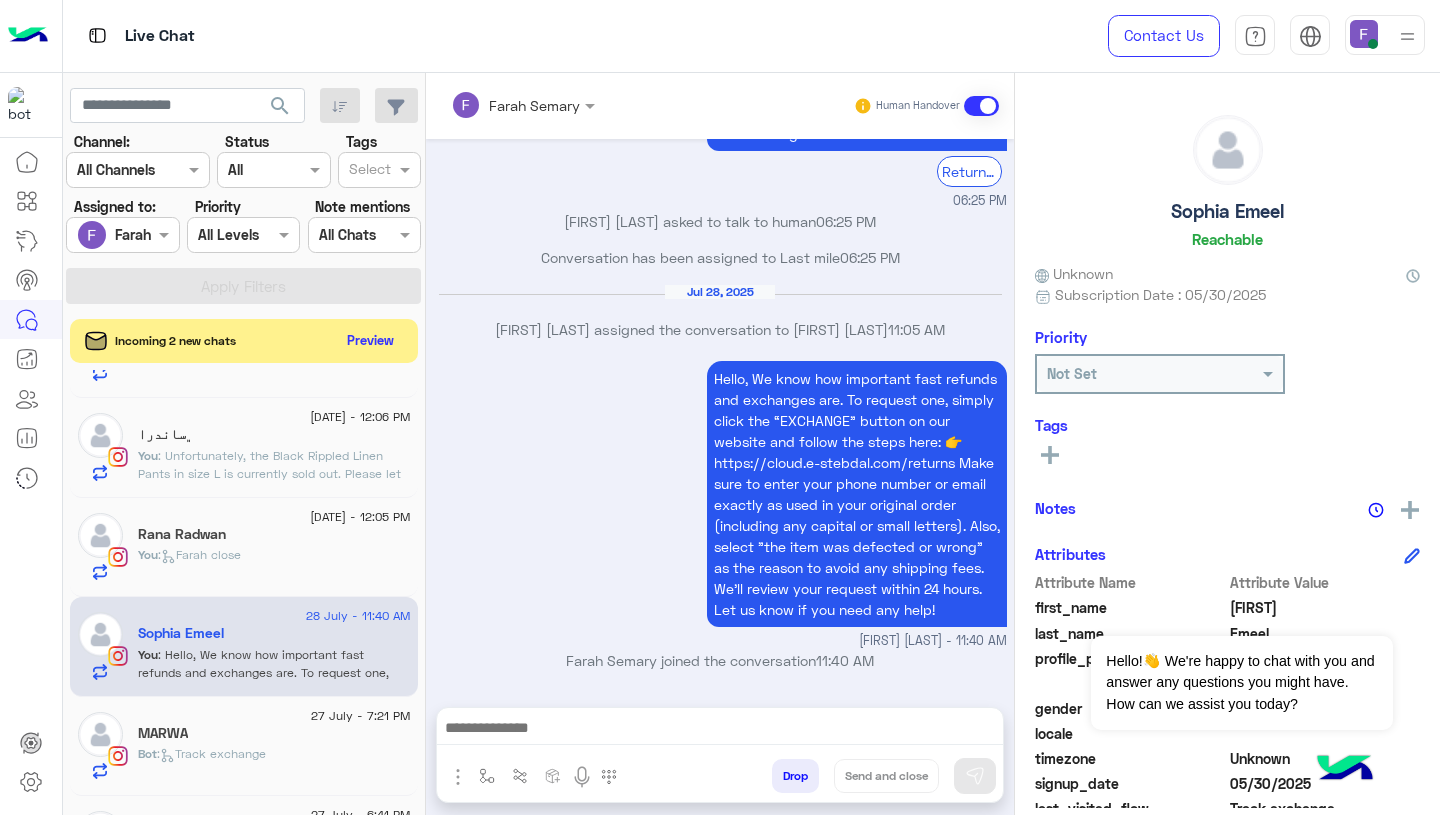 type on "**********" 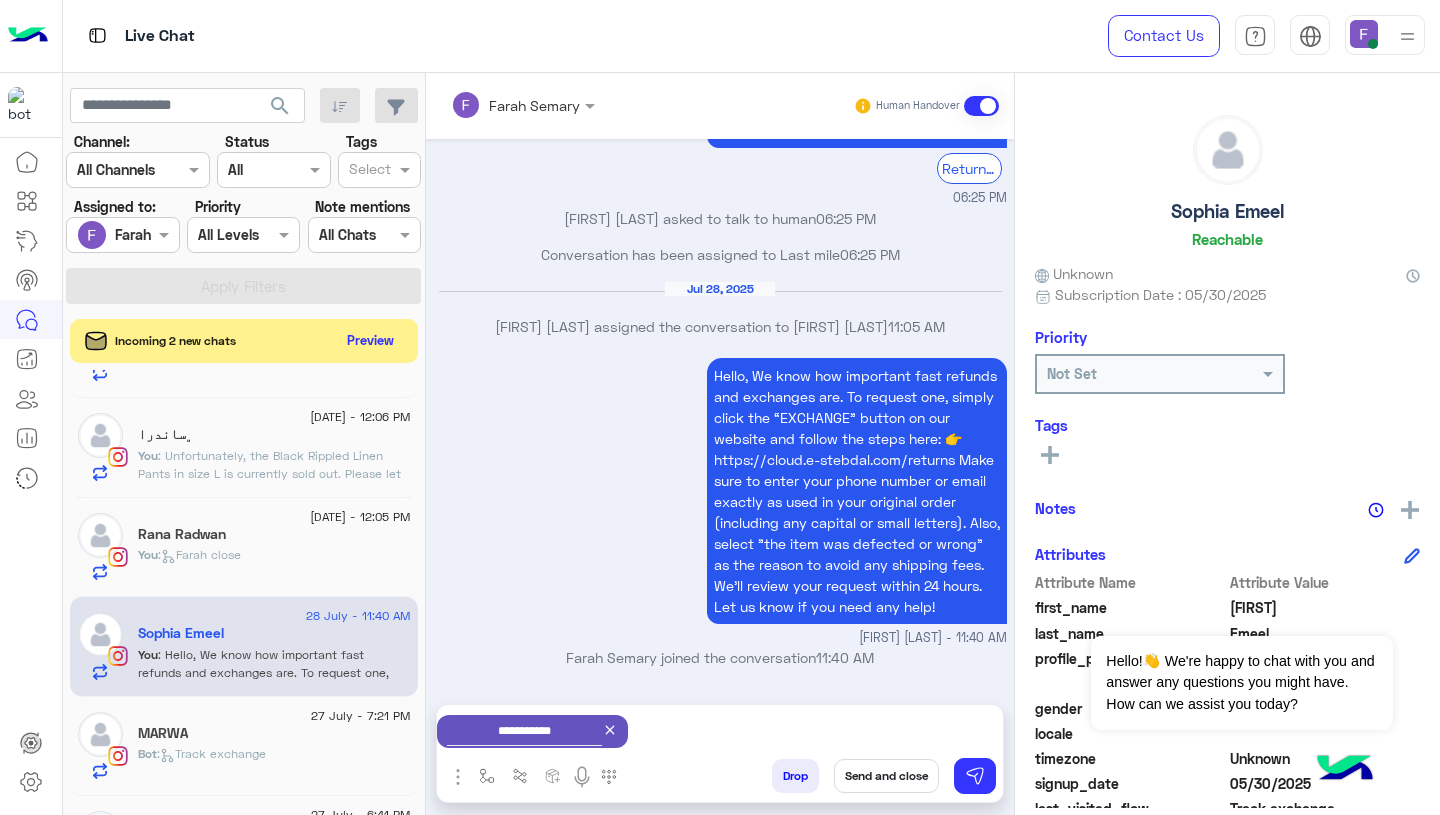 click on "Send and close" at bounding box center (886, 776) 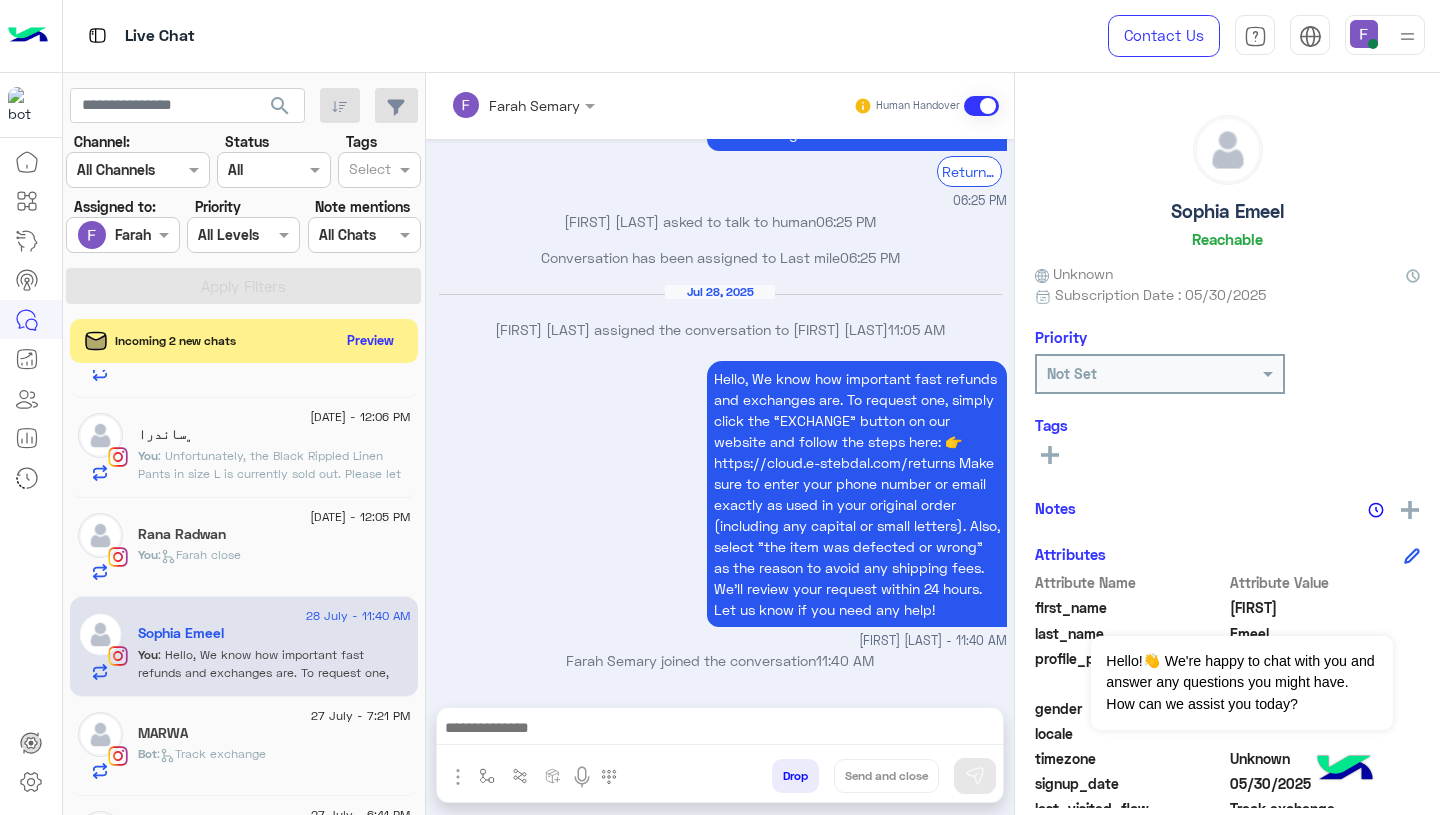 scroll, scrollTop: 1863, scrollLeft: 0, axis: vertical 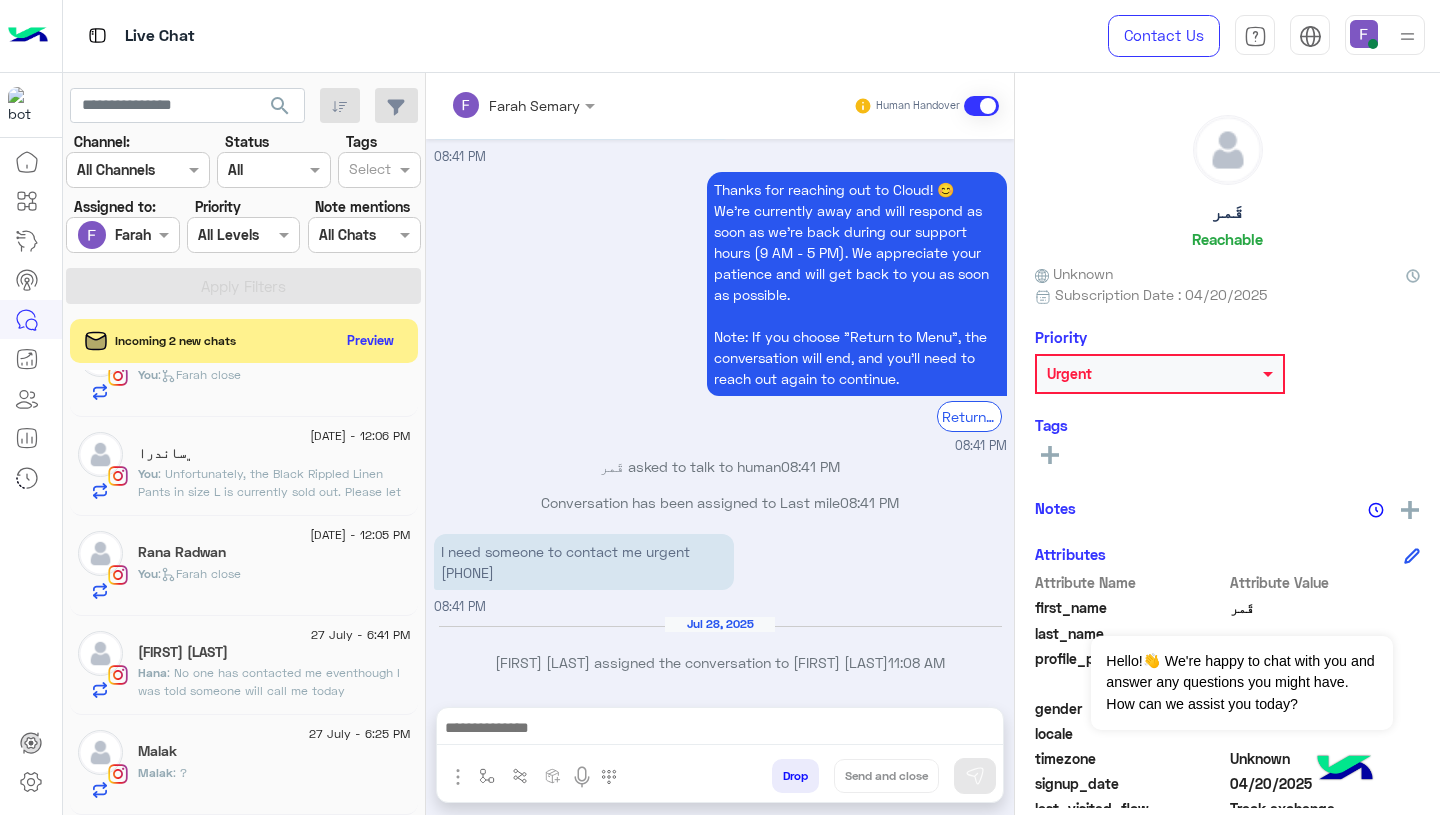 click on "Malak : ?" 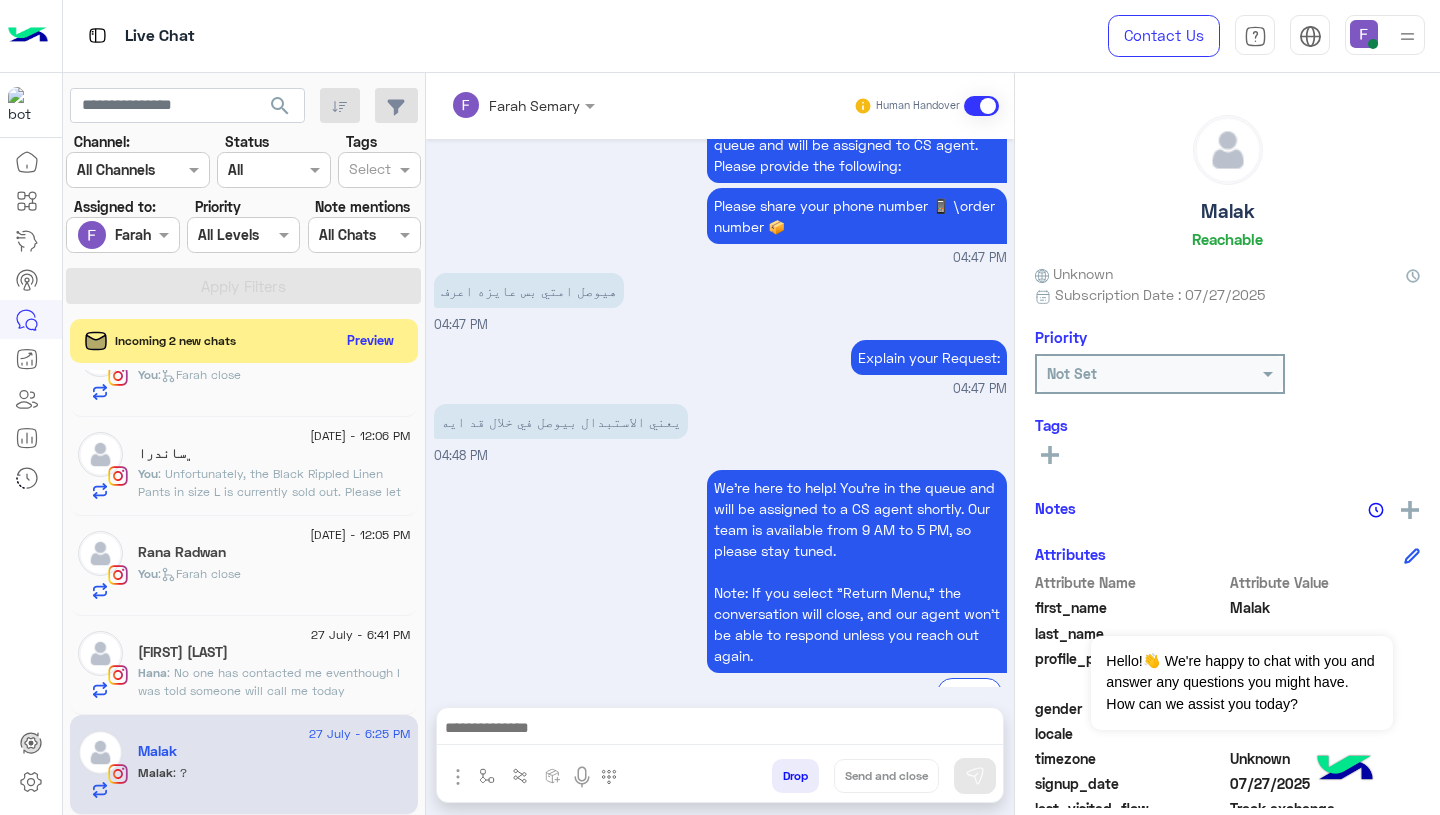 scroll, scrollTop: 2689, scrollLeft: 0, axis: vertical 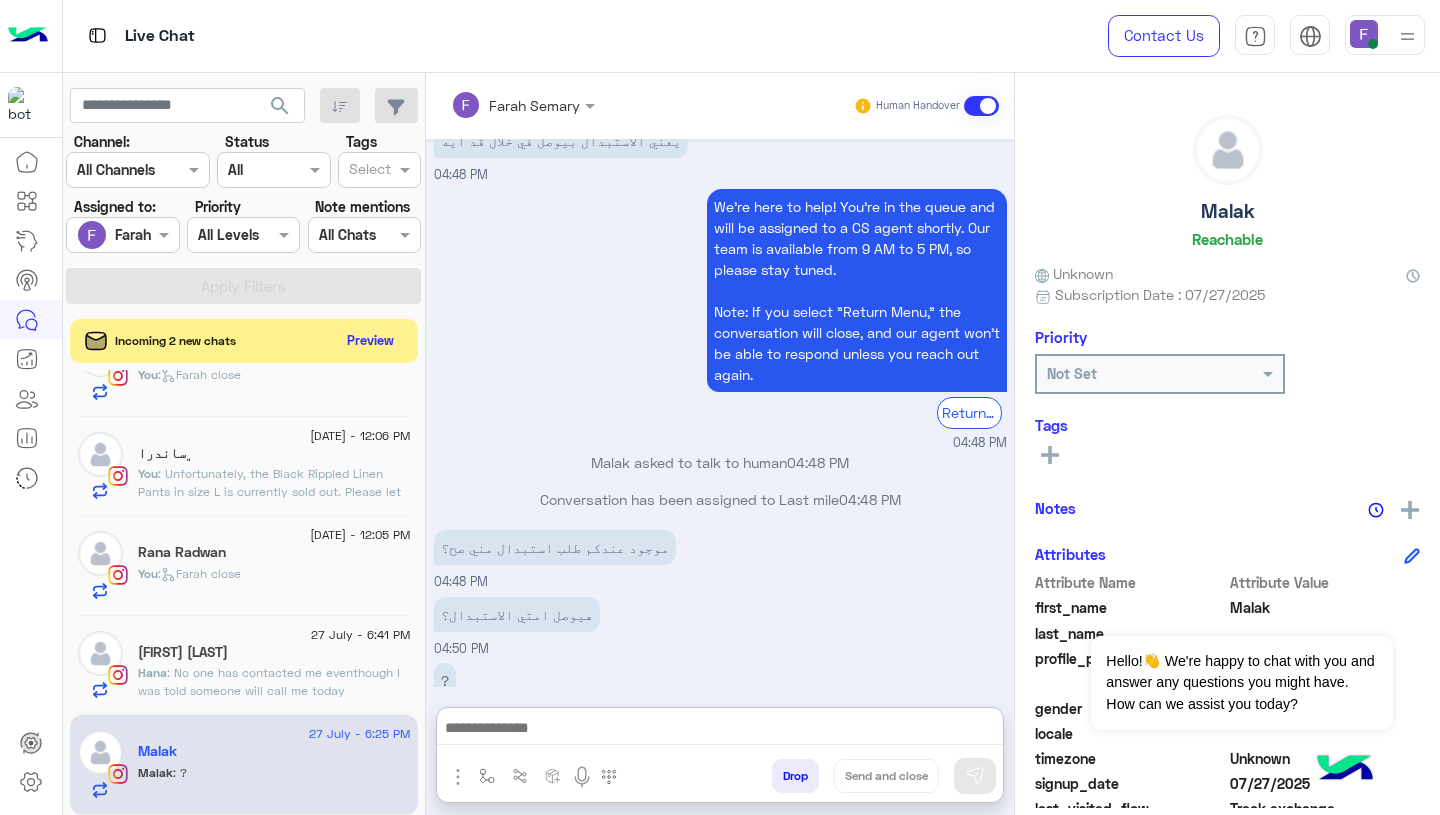 click at bounding box center (720, 730) 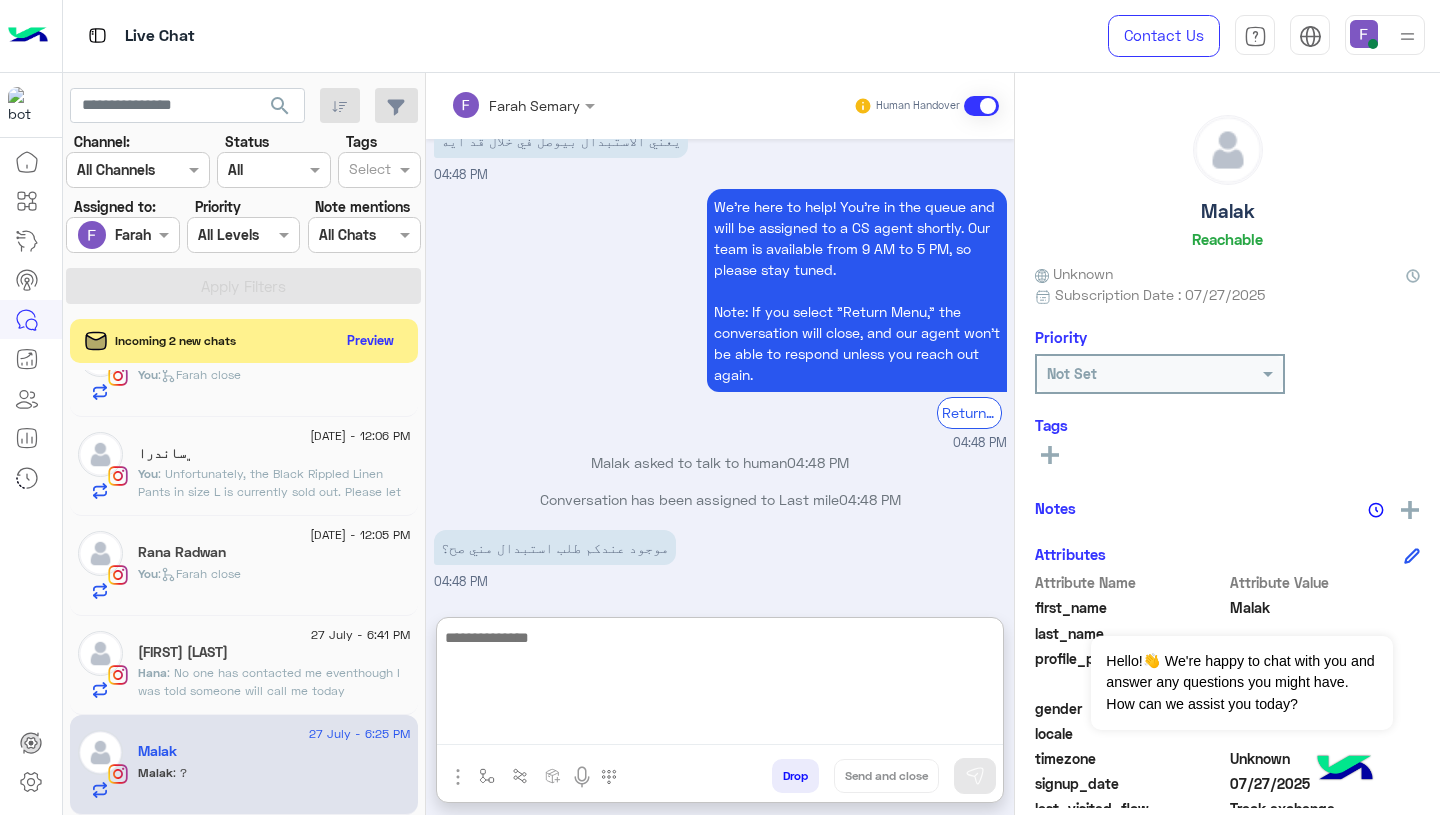 paste on "**********" 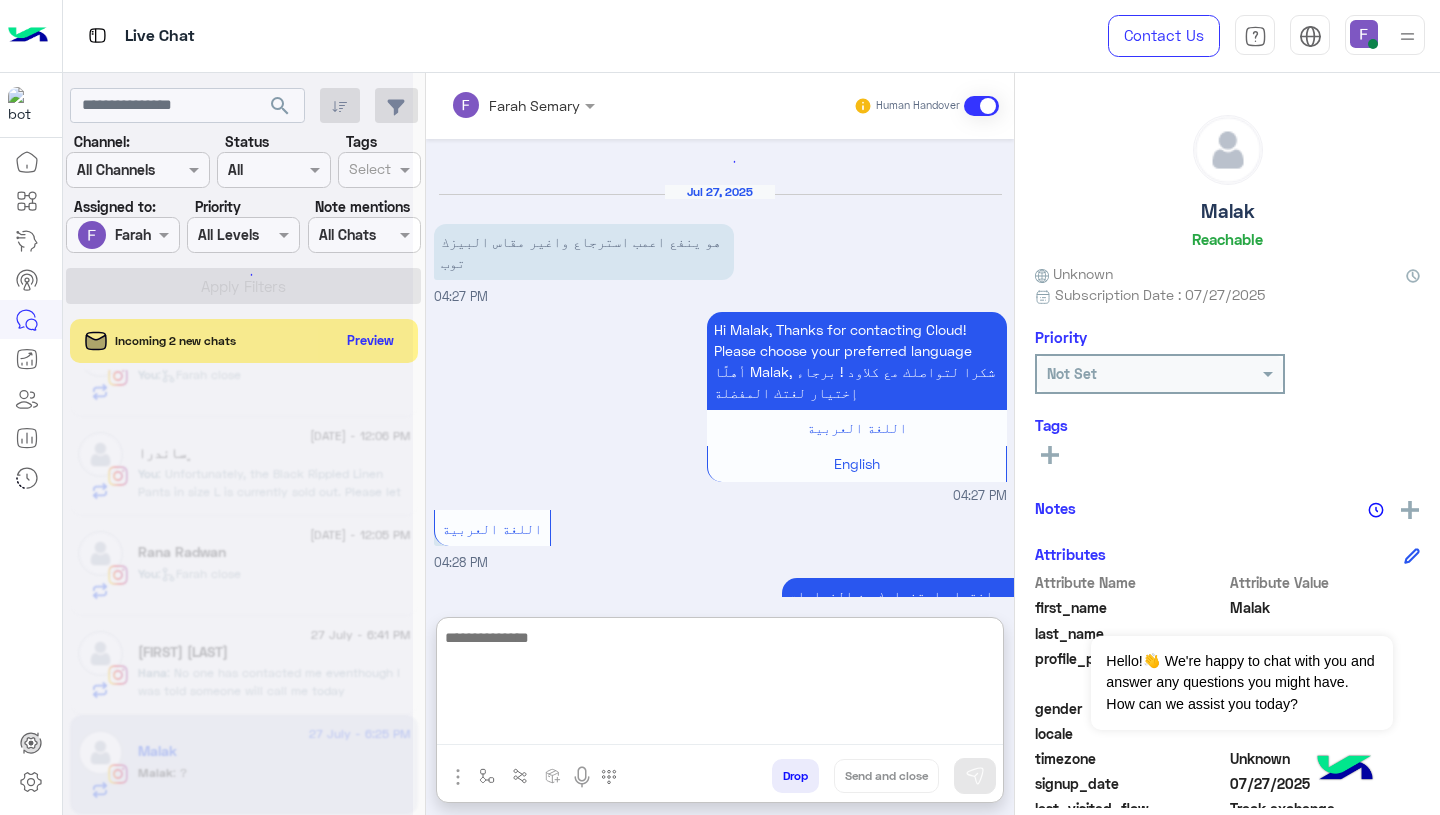 scroll, scrollTop: 2909, scrollLeft: 0, axis: vertical 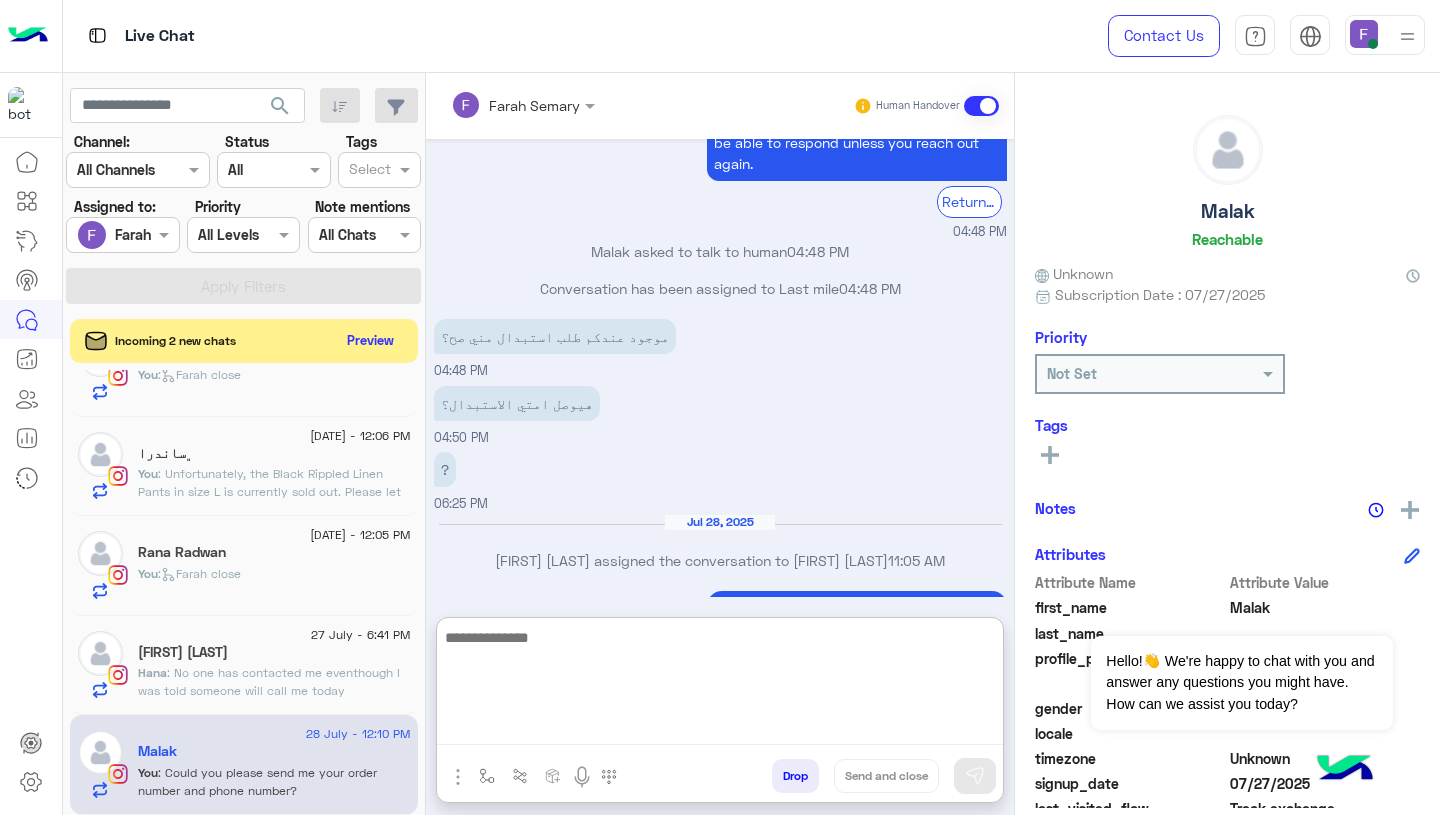 click on "Farah Semary -  12:10 PM" at bounding box center (720, 661) 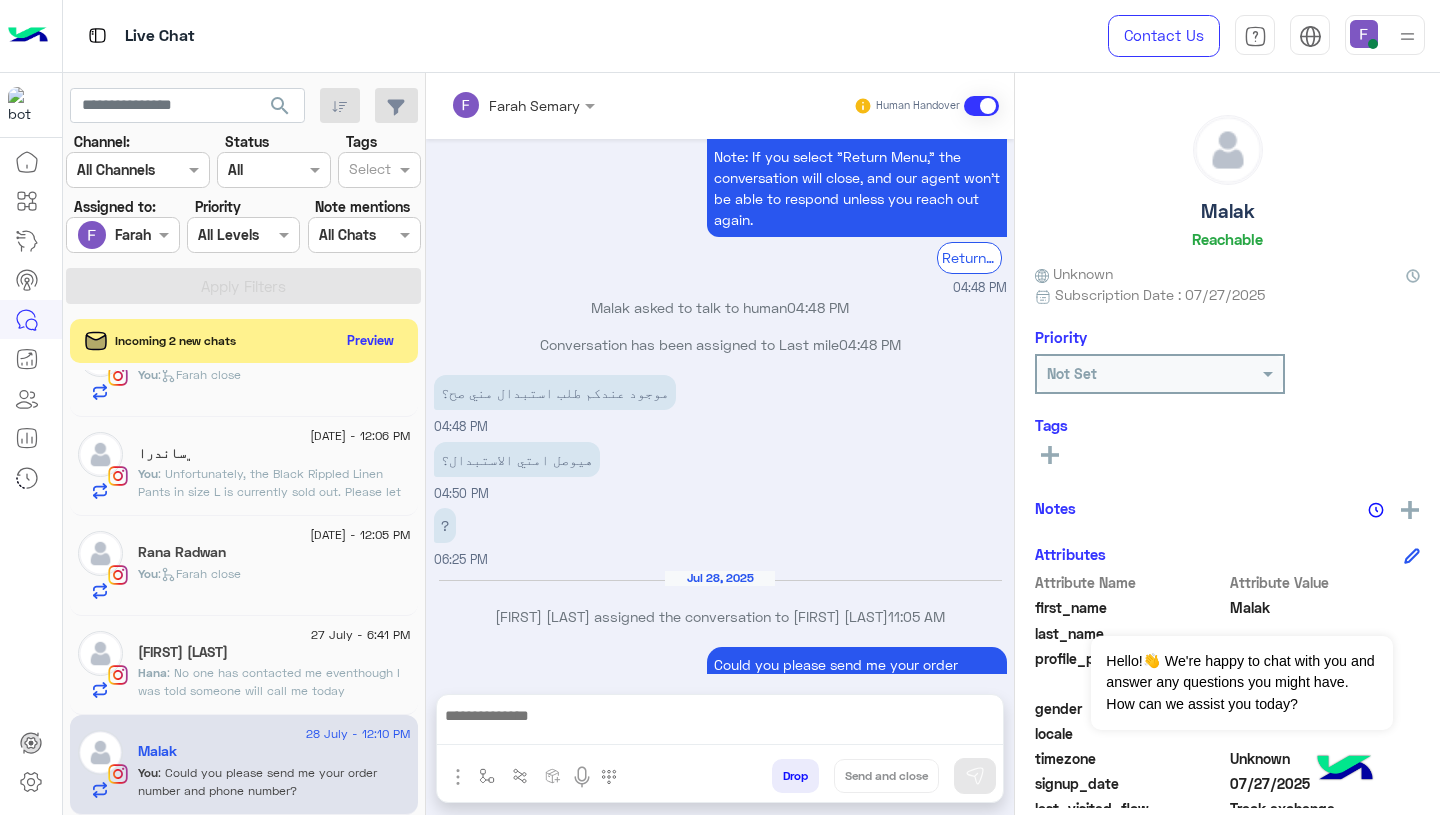 scroll, scrollTop: 2810, scrollLeft: 0, axis: vertical 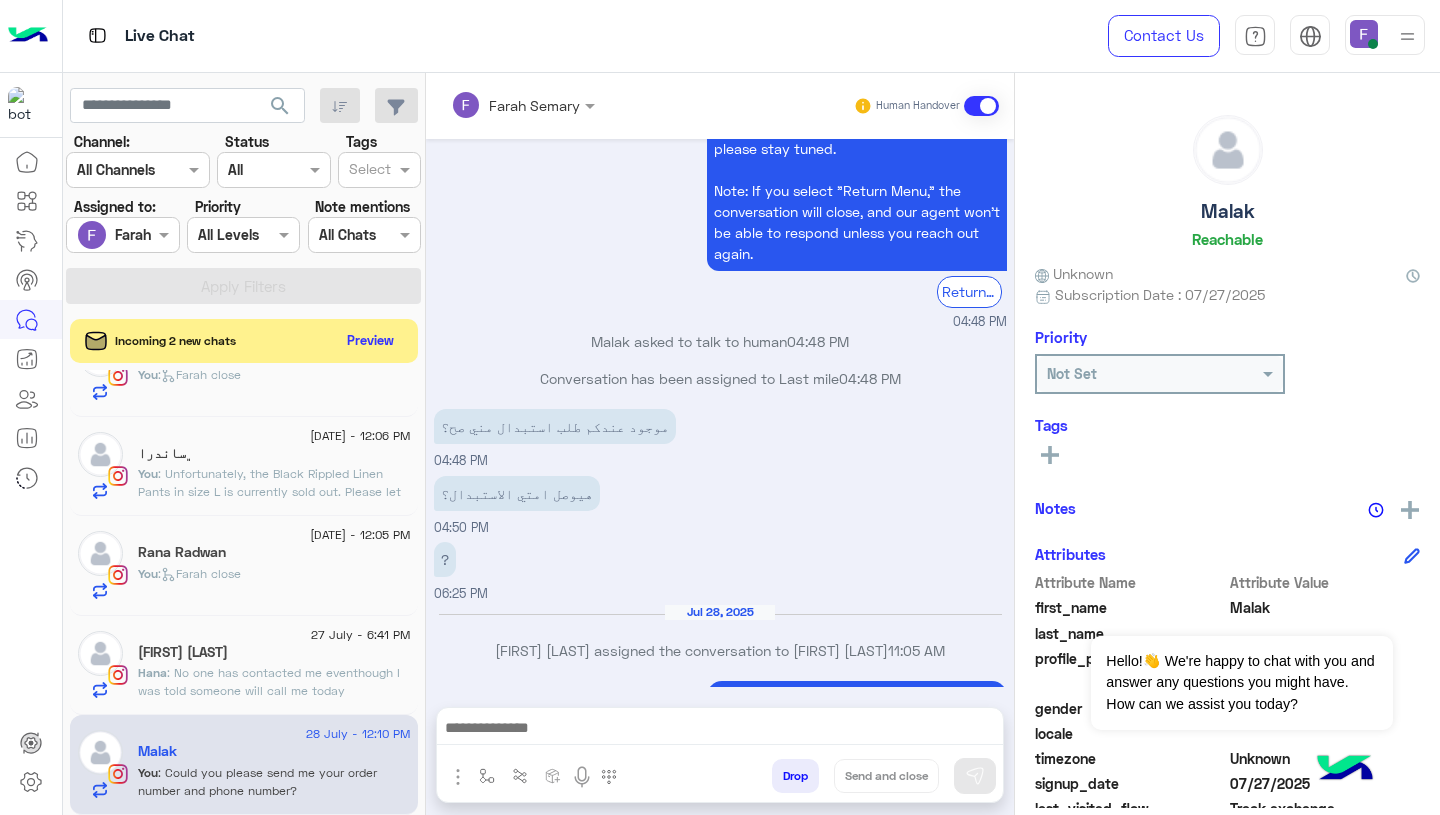 click on "You  :   Farah close" 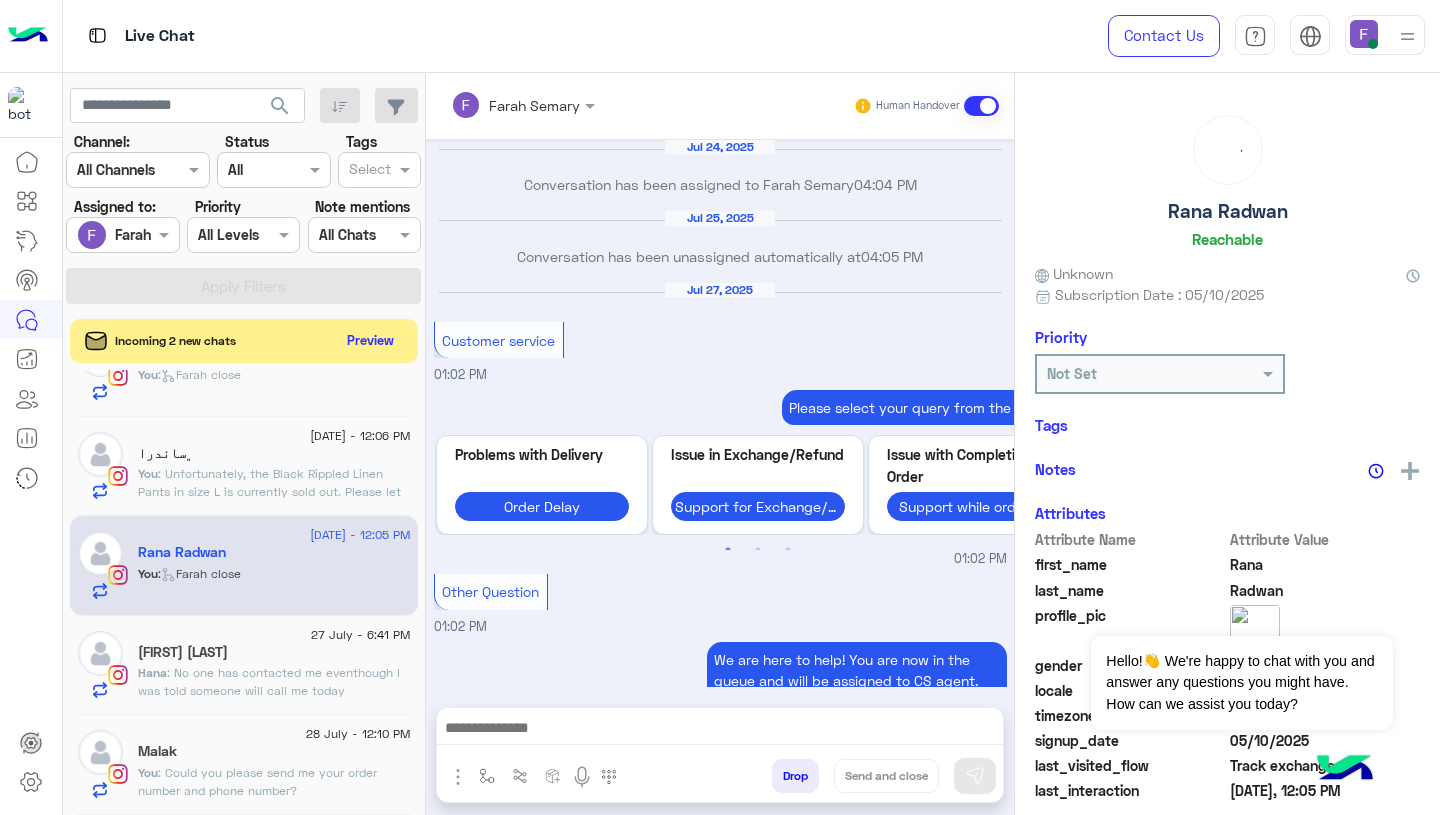 scroll, scrollTop: 1789, scrollLeft: 0, axis: vertical 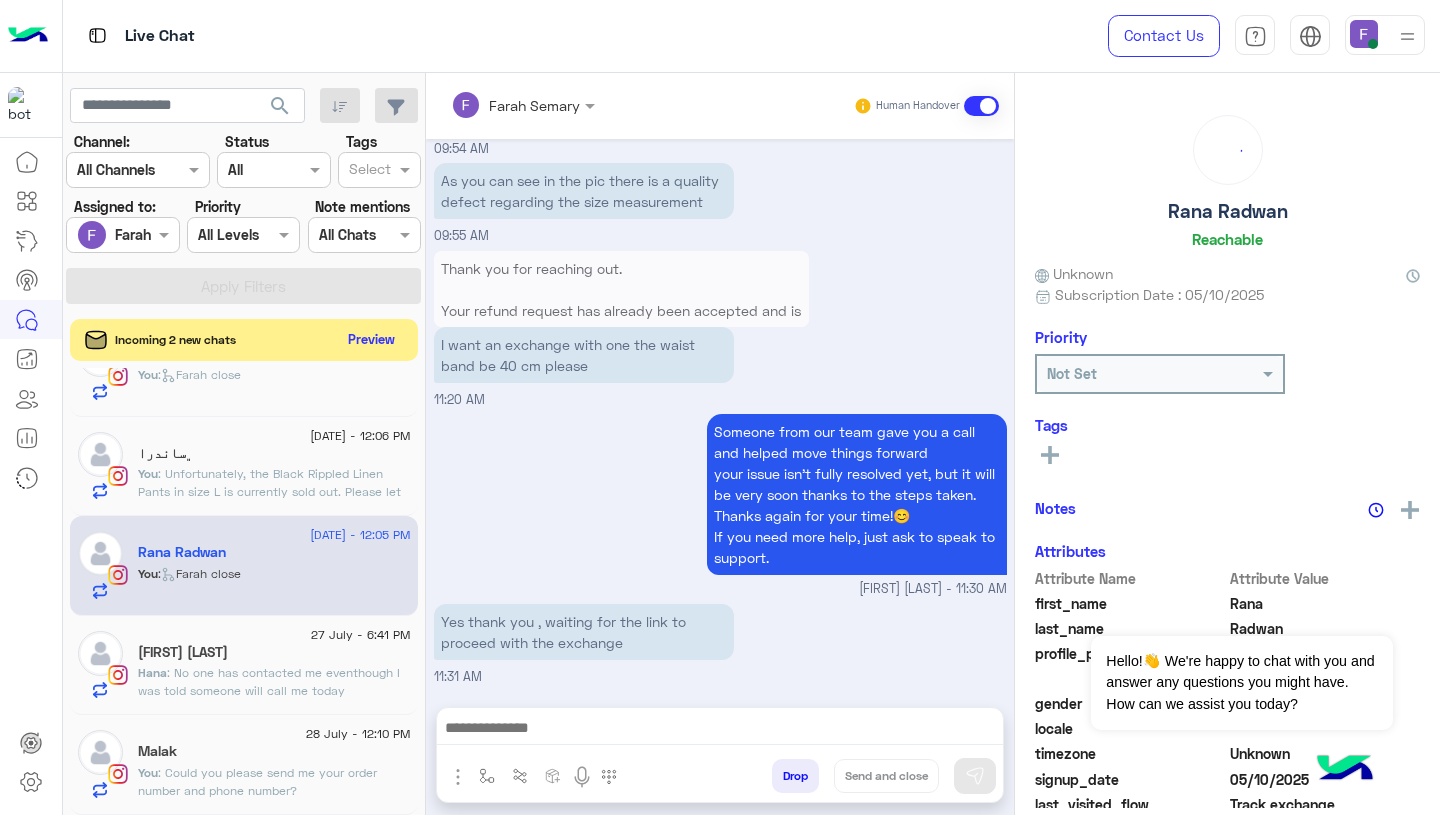 click on "Preview" 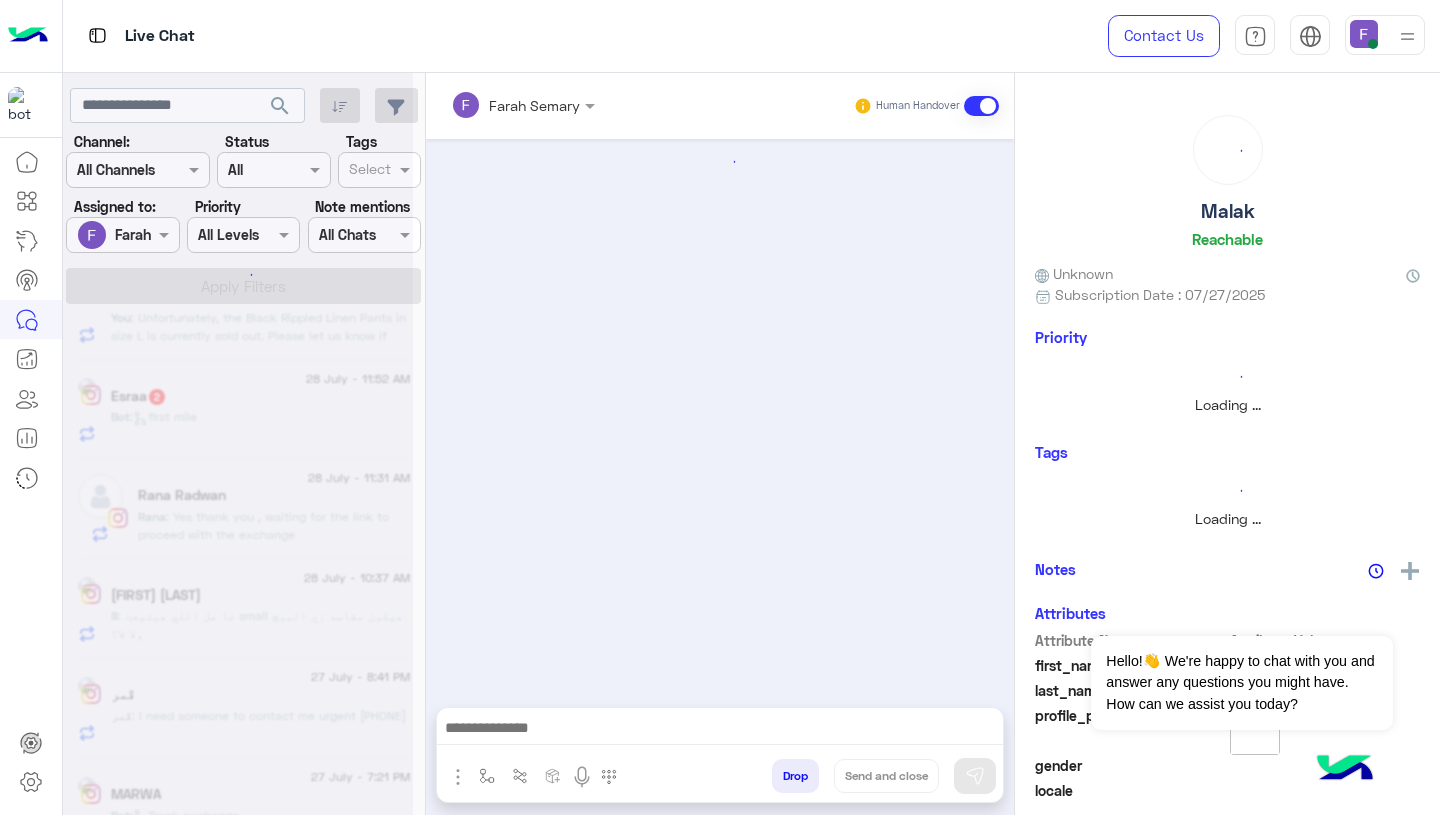 scroll, scrollTop: 0, scrollLeft: 0, axis: both 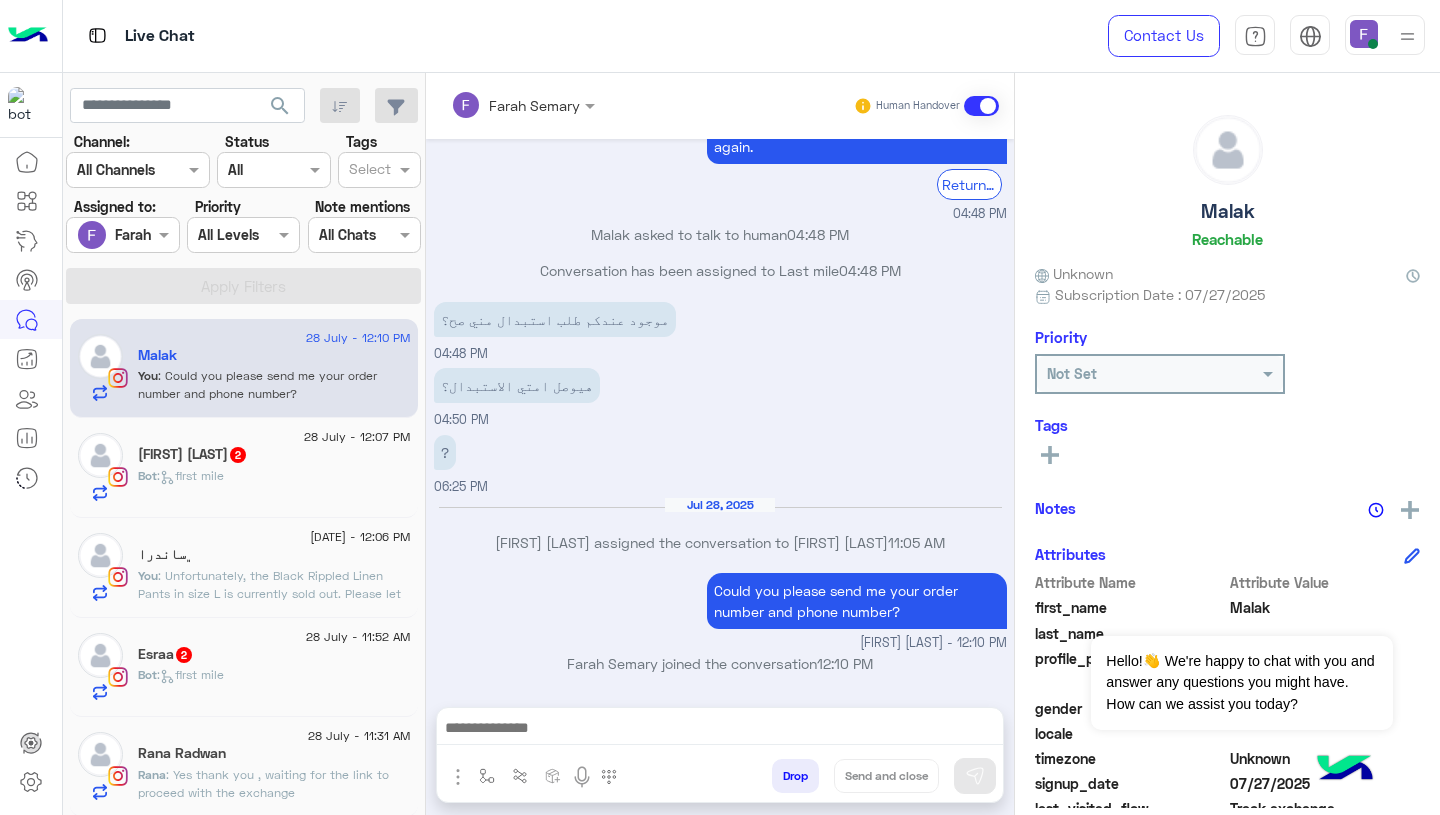 click on ": Unfortunately, the Black Rippled Linen Pants in size L is currently sold out.
Please let us know if you'd like to choose a different size or a different item, and we'll be happy to assist you!" 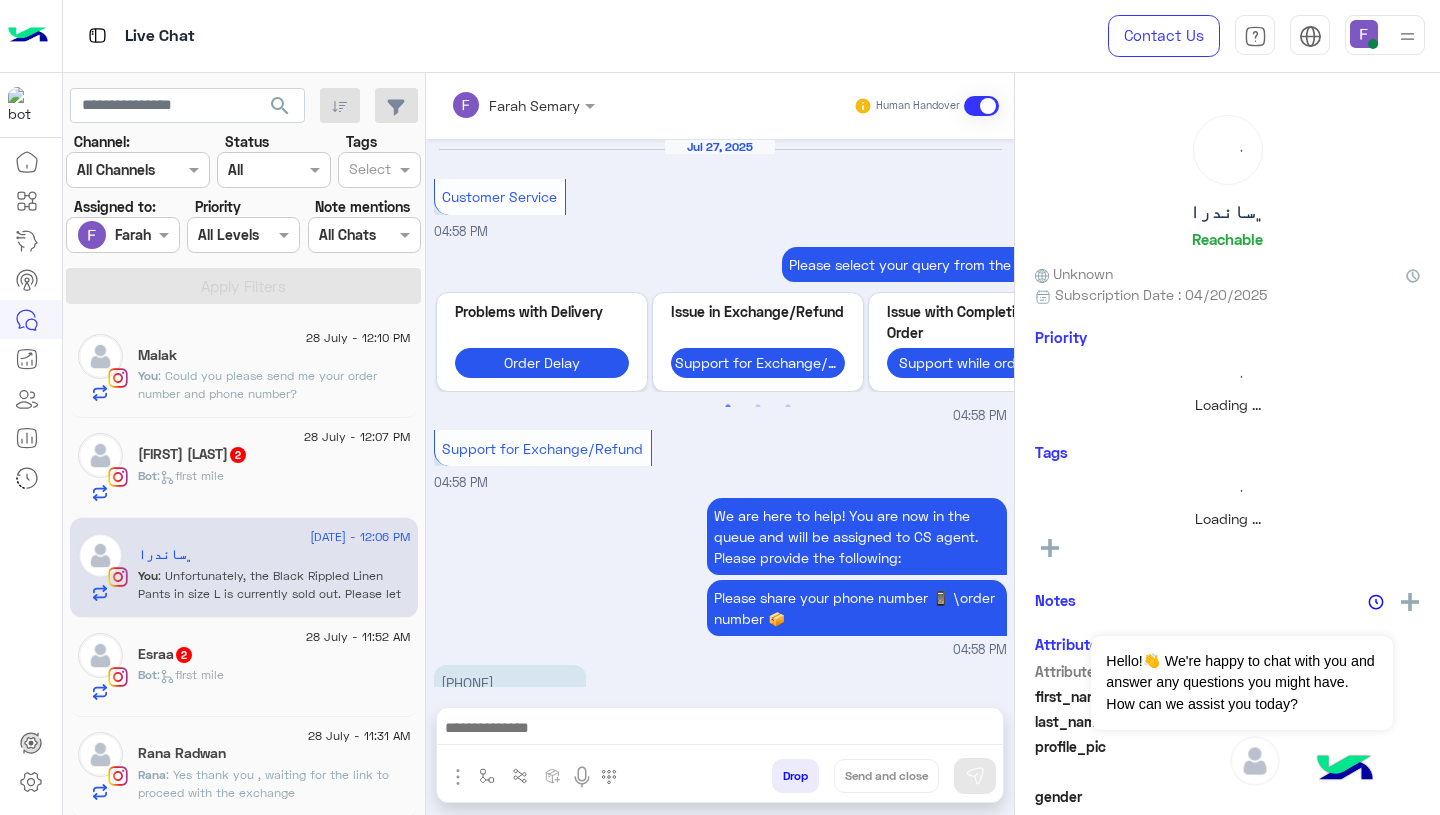 scroll, scrollTop: 1532, scrollLeft: 0, axis: vertical 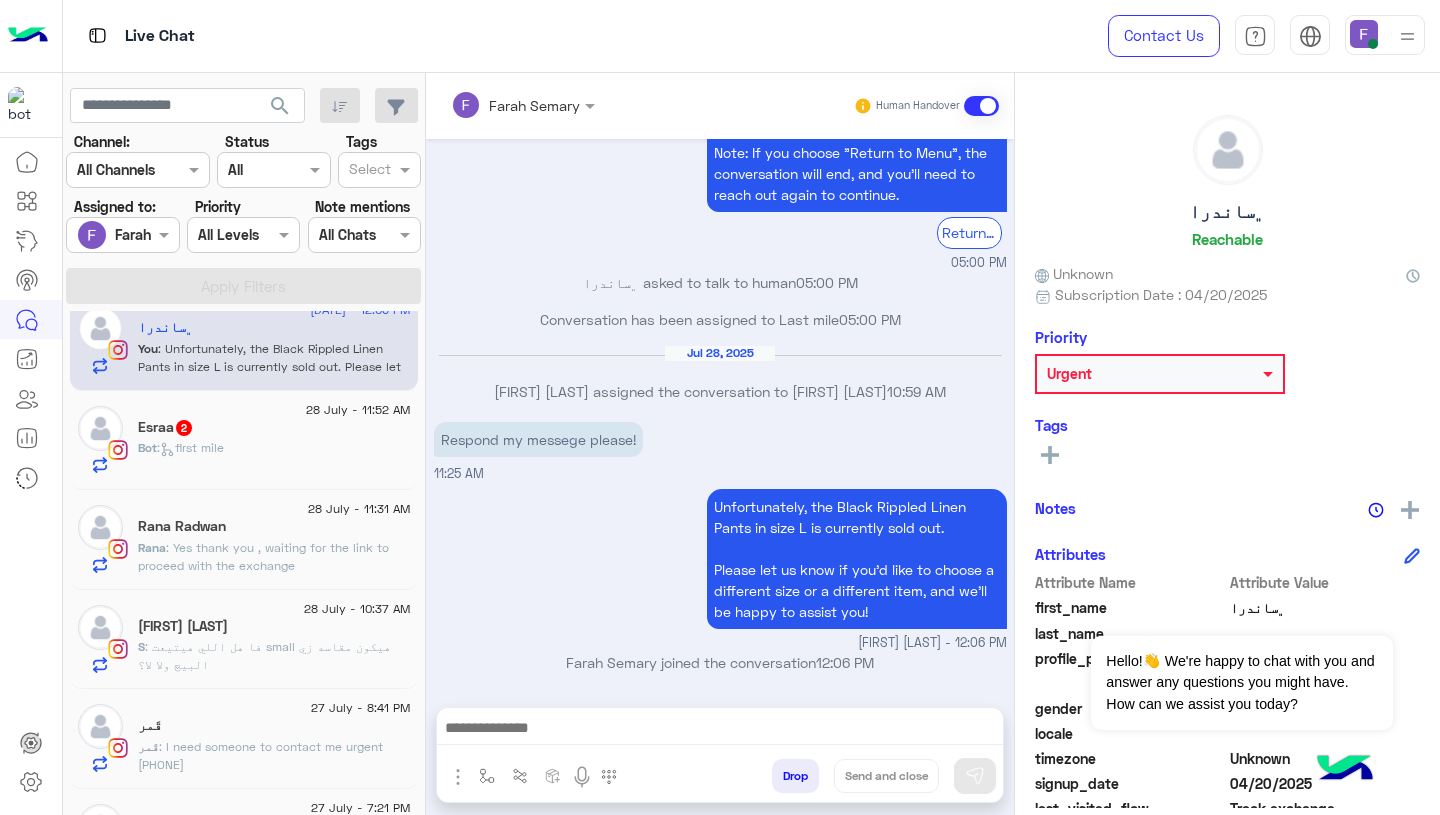 click on "Rana : Yes thank you , waiting for the link to proceed with the exchange" 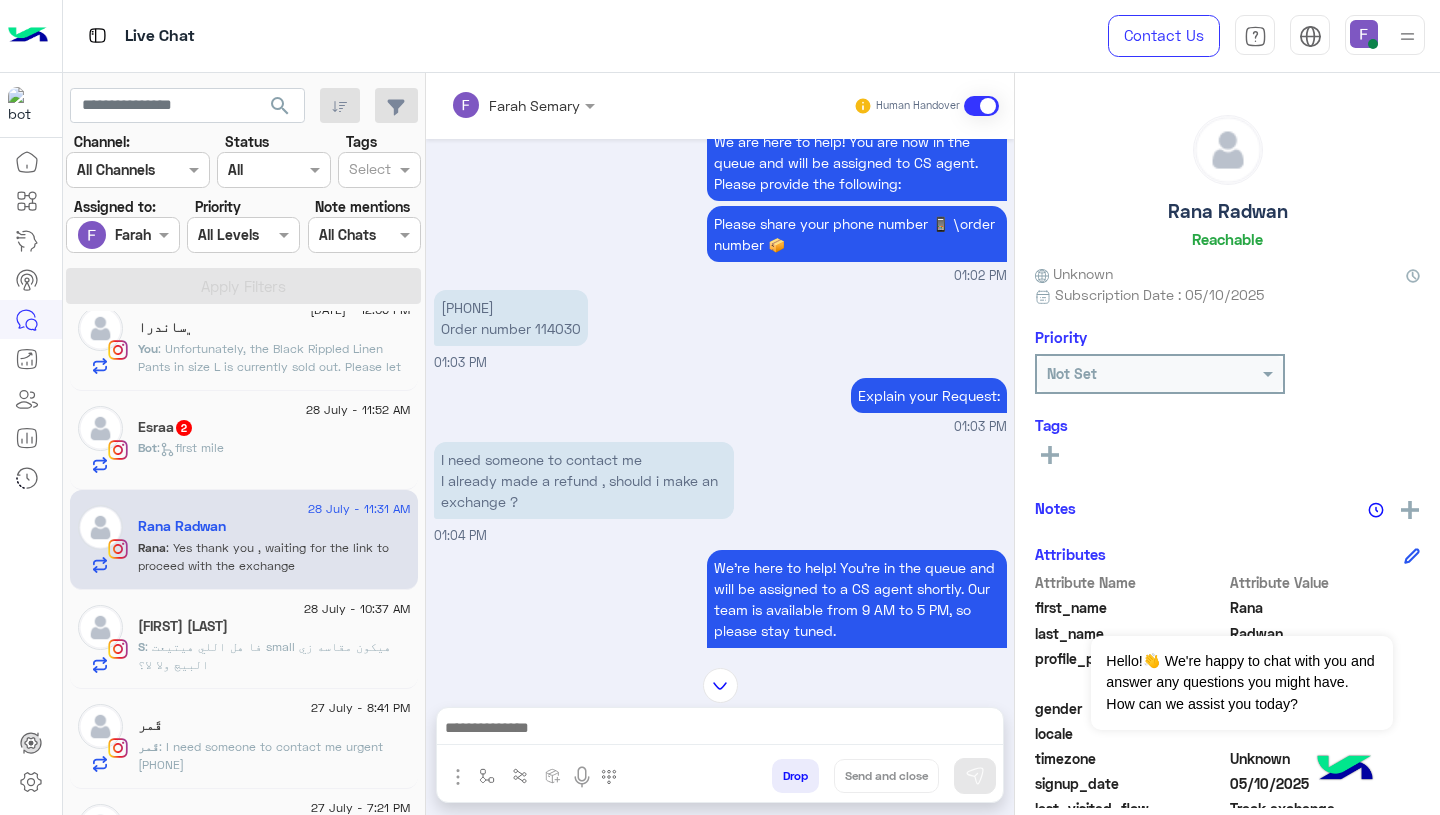 scroll, scrollTop: 478, scrollLeft: 0, axis: vertical 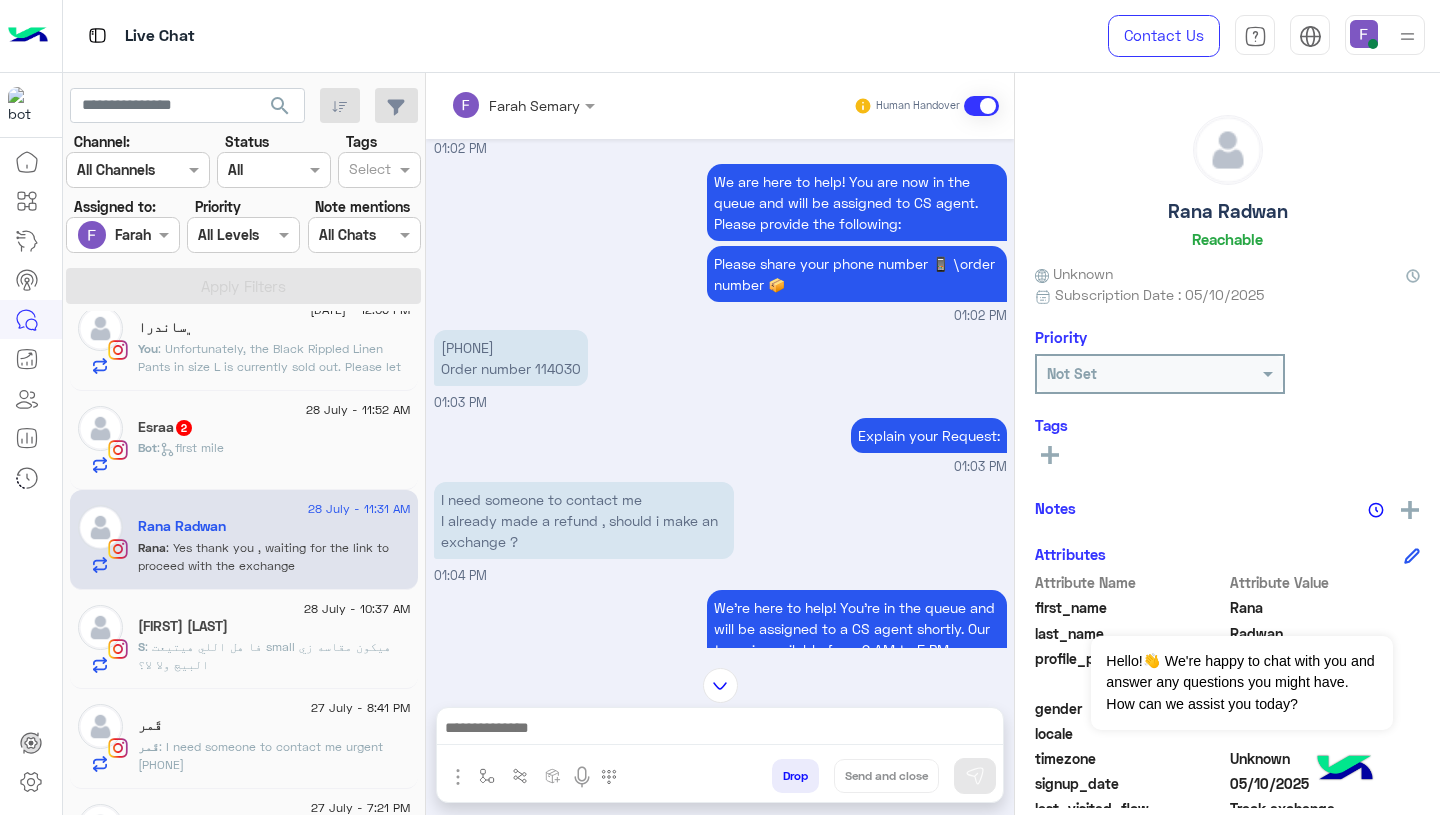 click on "01226823237  Order number 114030" at bounding box center (511, 358) 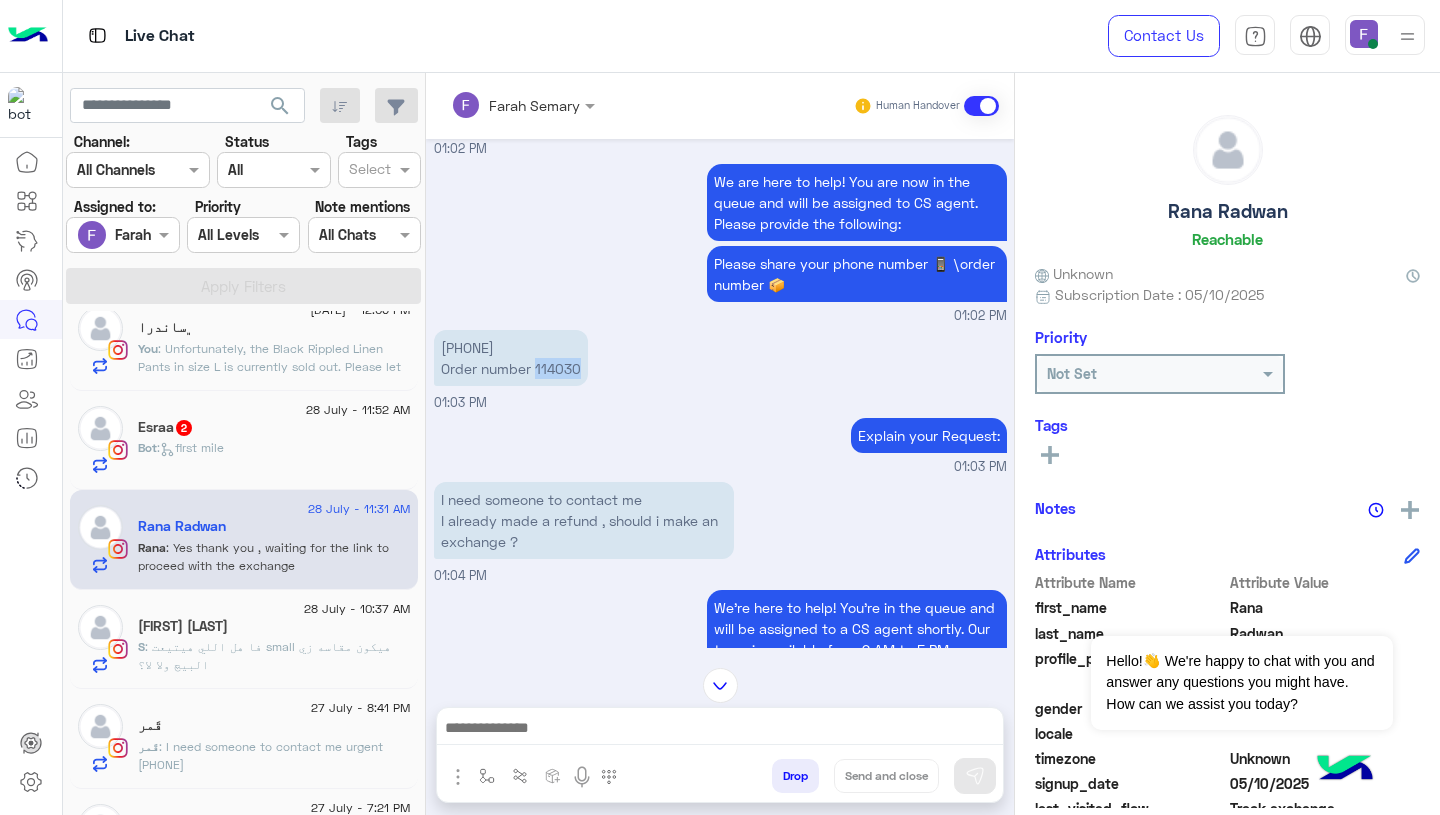 click on "01226823237  Order number 114030" at bounding box center (511, 358) 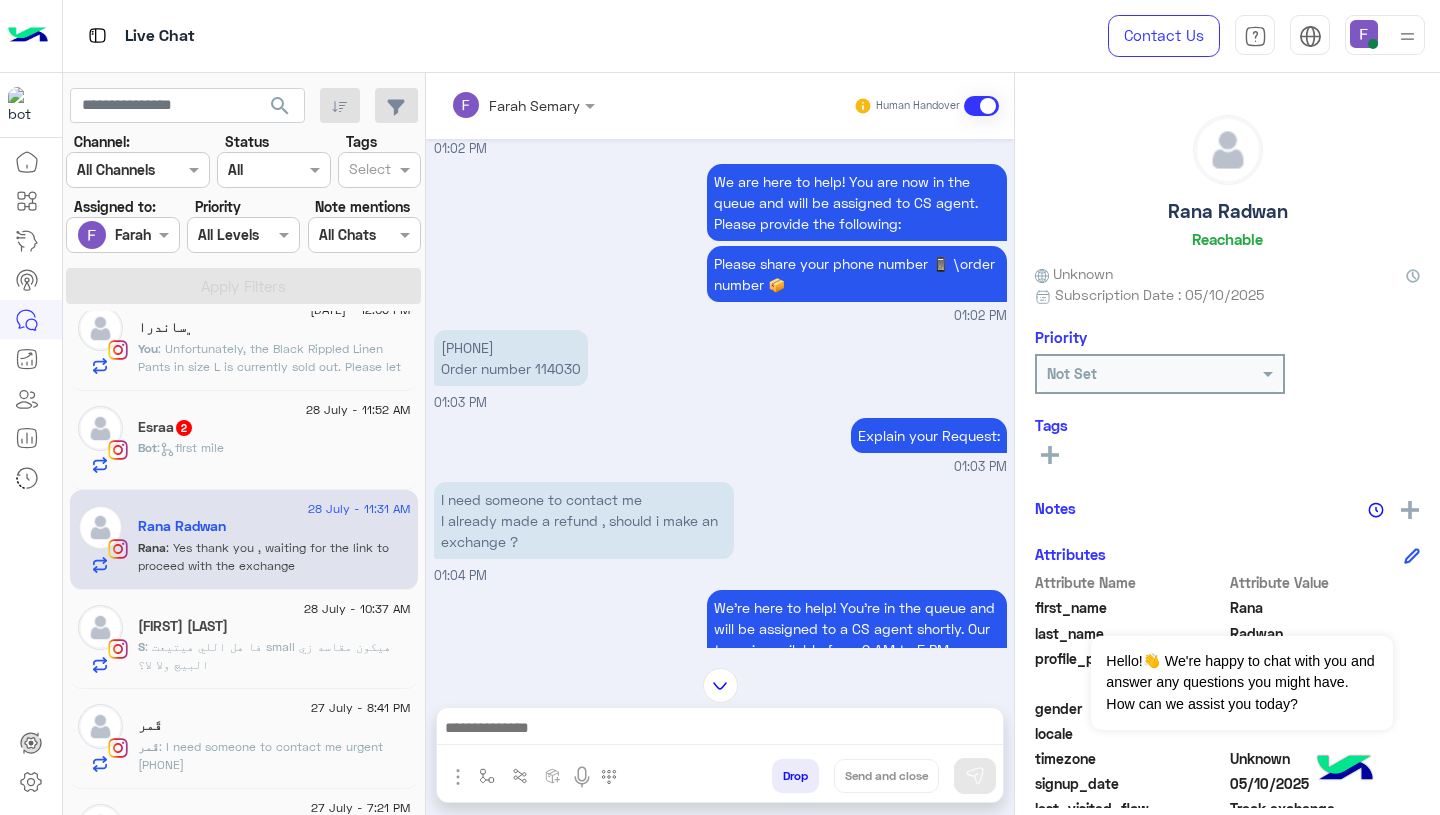 scroll, scrollTop: 1789, scrollLeft: 0, axis: vertical 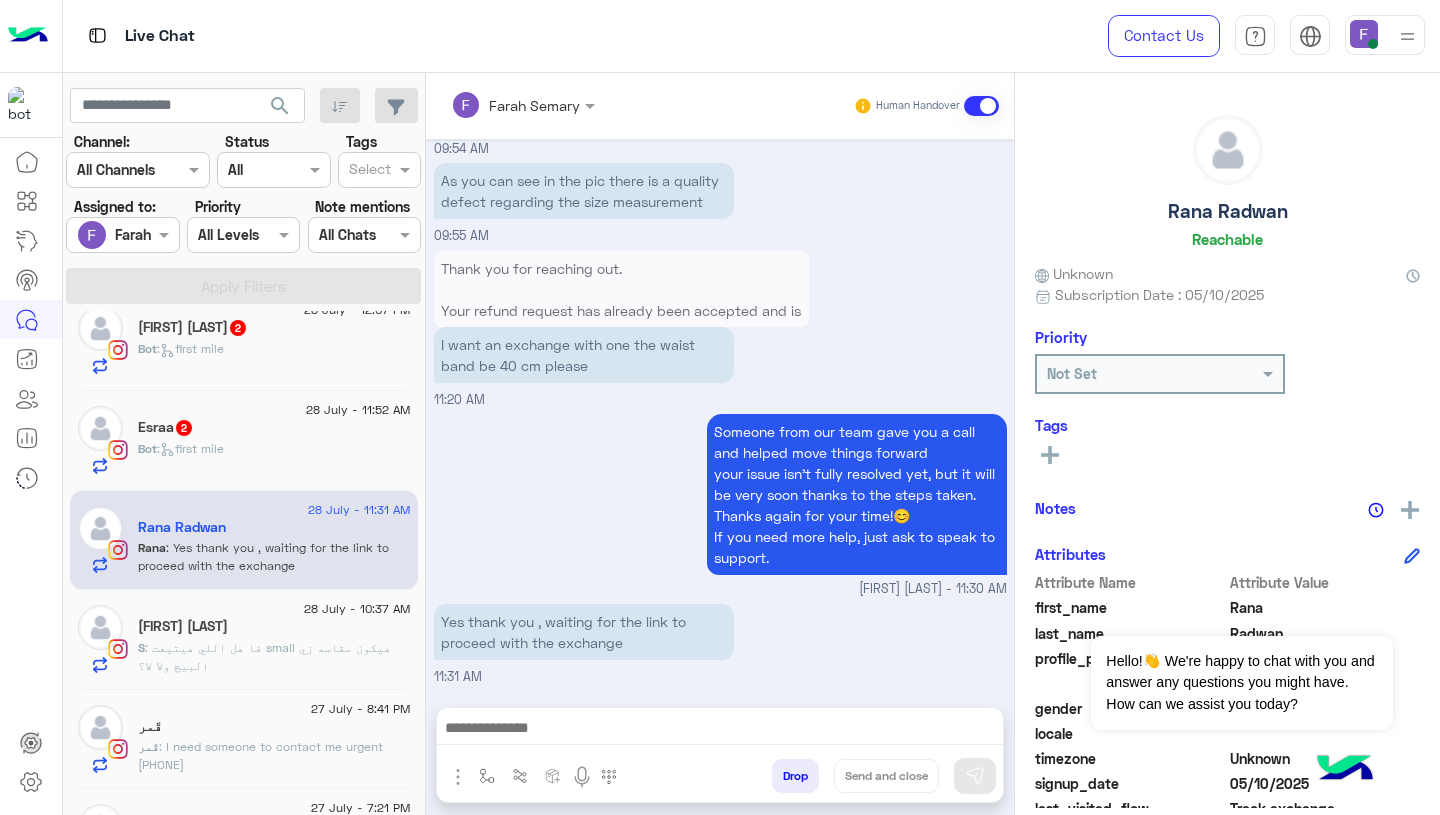 click at bounding box center (720, 730) 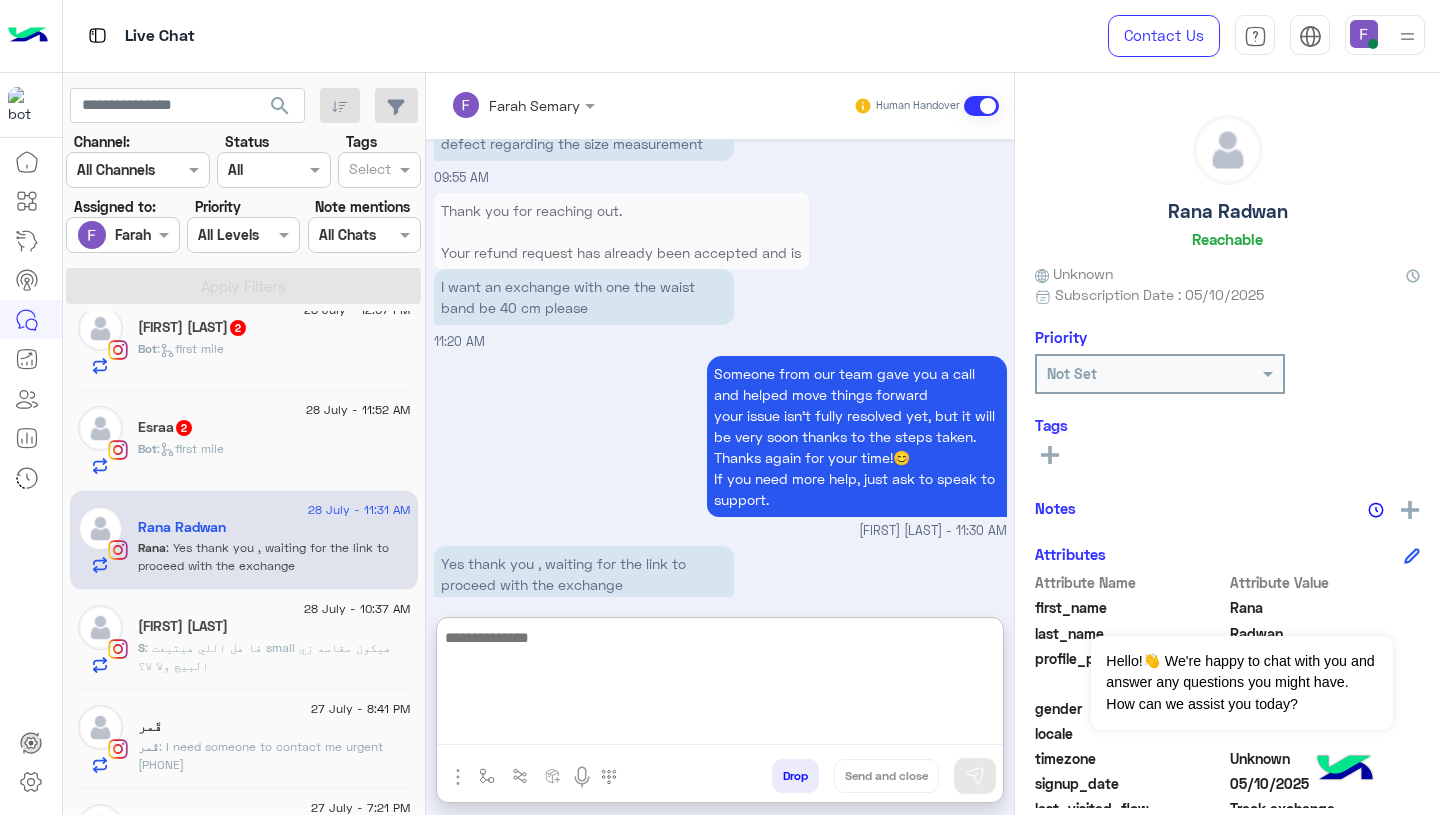 paste on "**********" 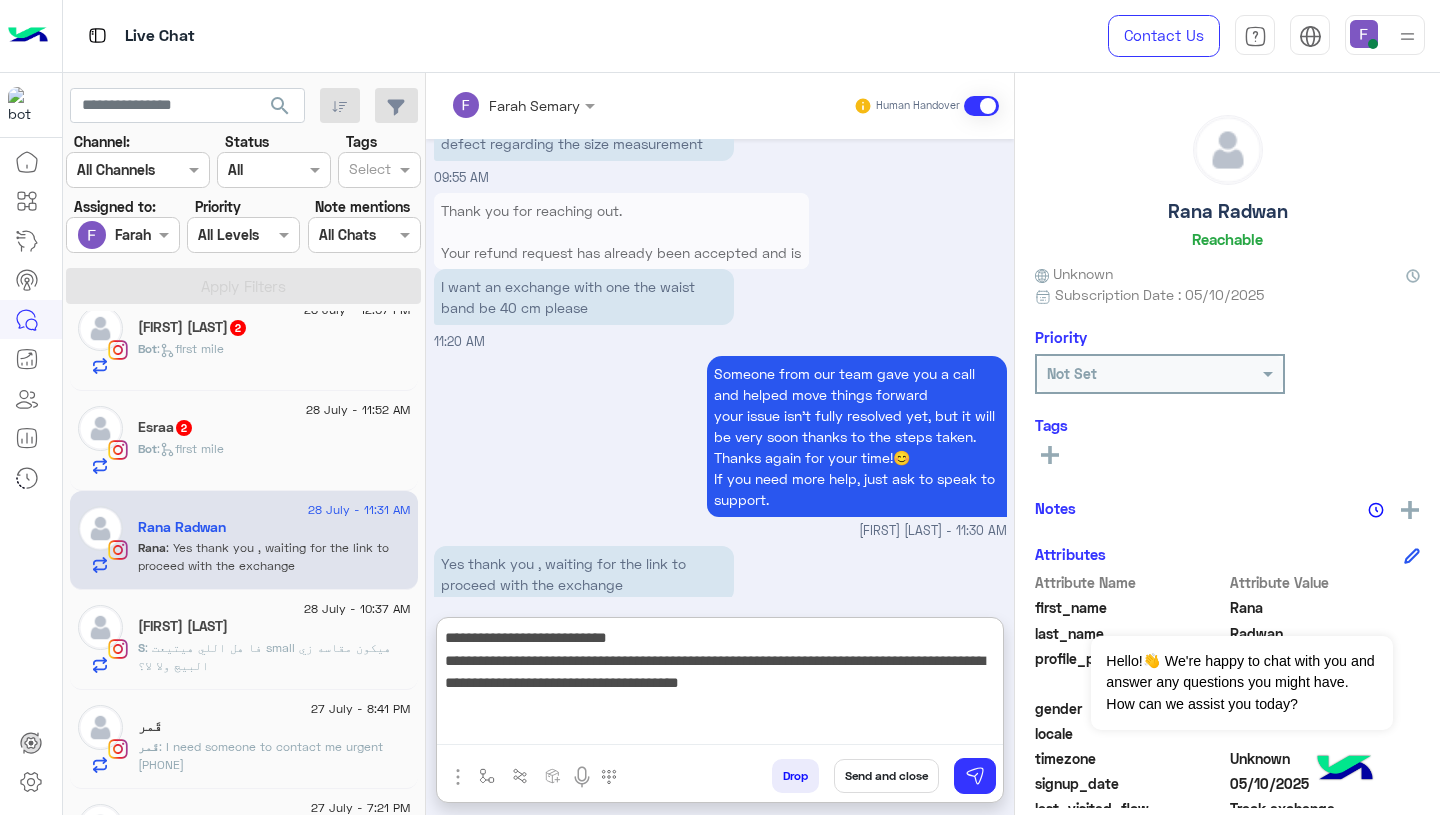 click on "**********" at bounding box center (720, 685) 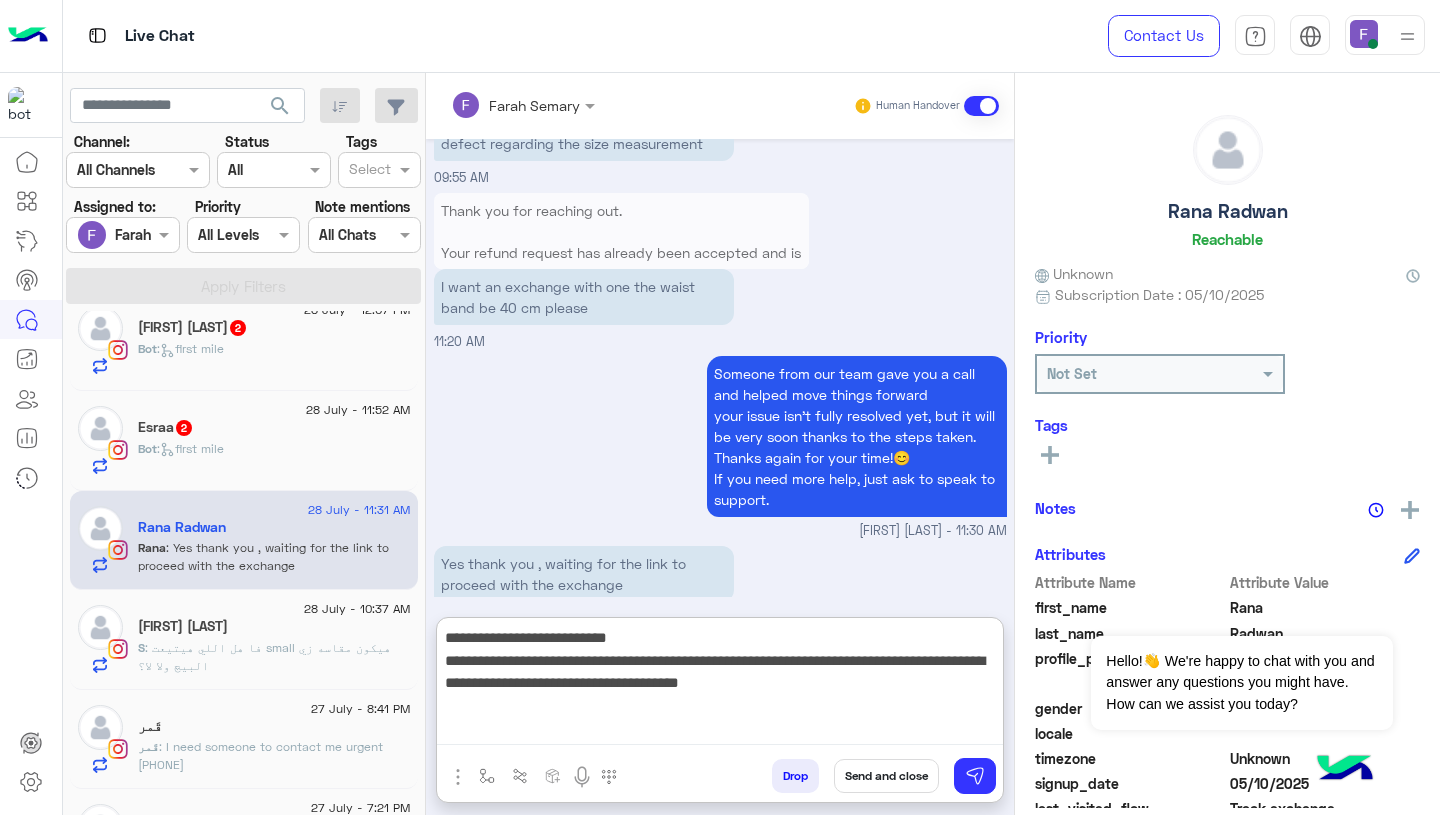 paste on "******" 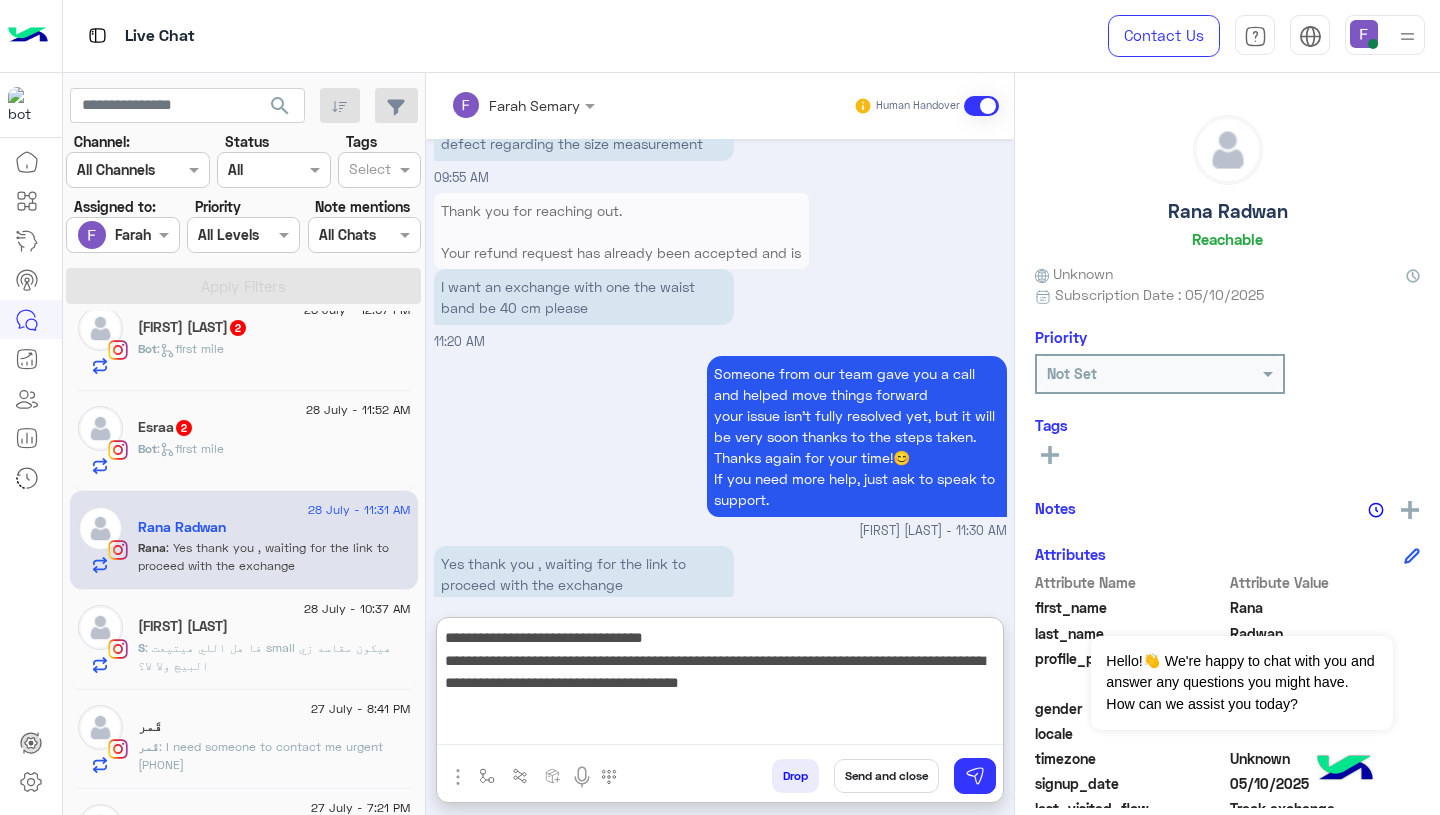 click on "**********" at bounding box center [720, 685] 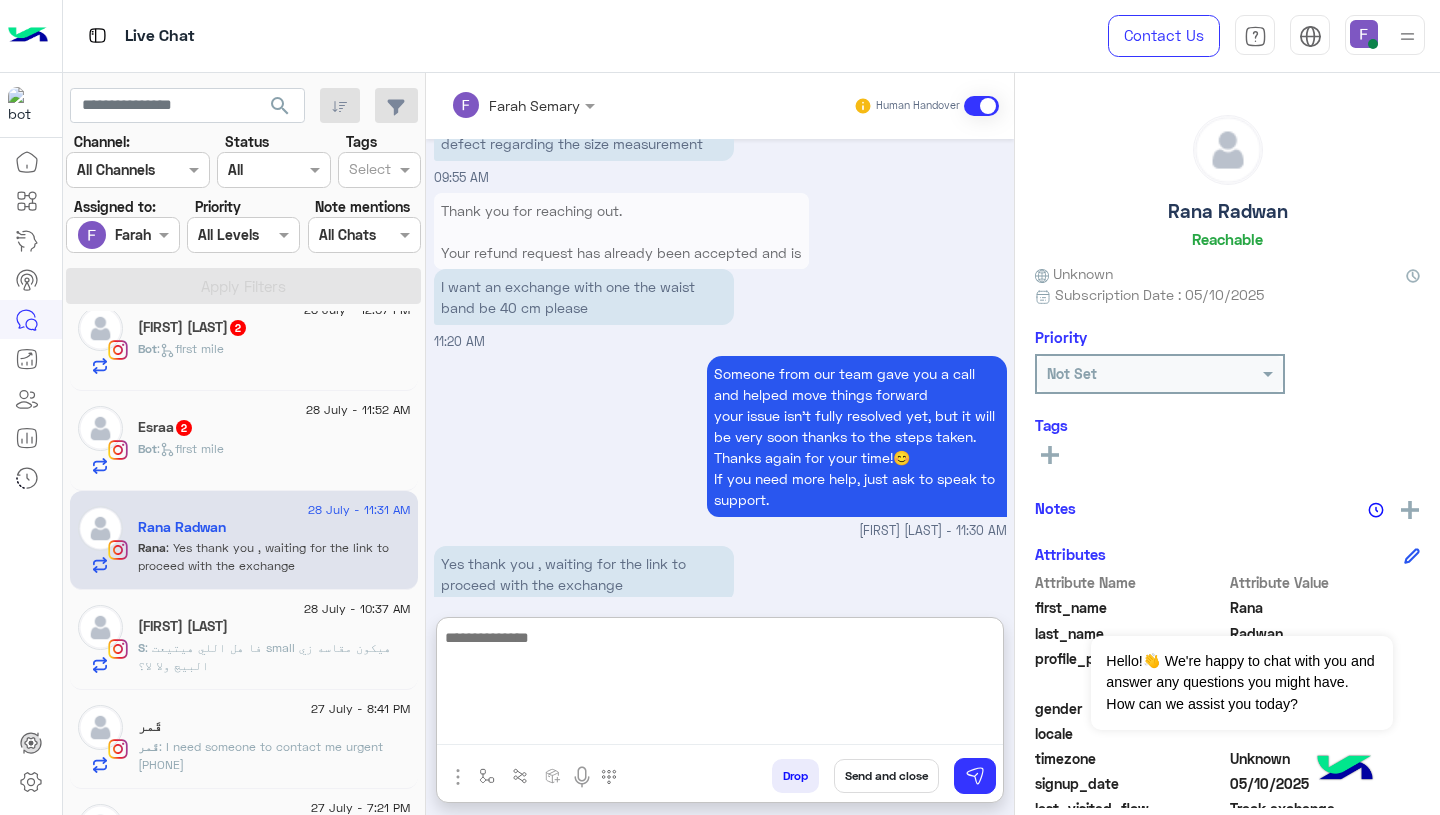 scroll, scrollTop: 2006, scrollLeft: 0, axis: vertical 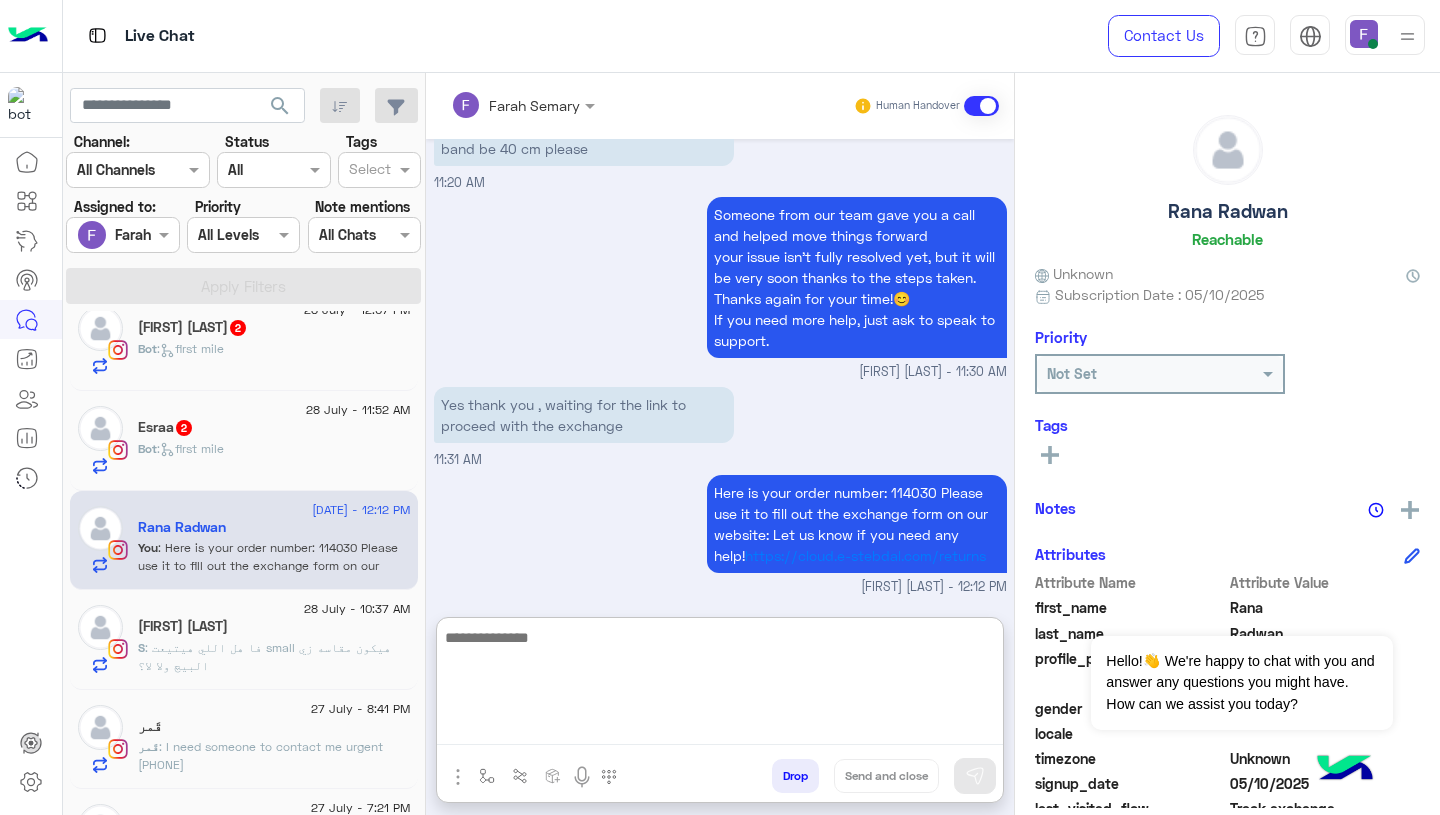 click on "Esraa   2" 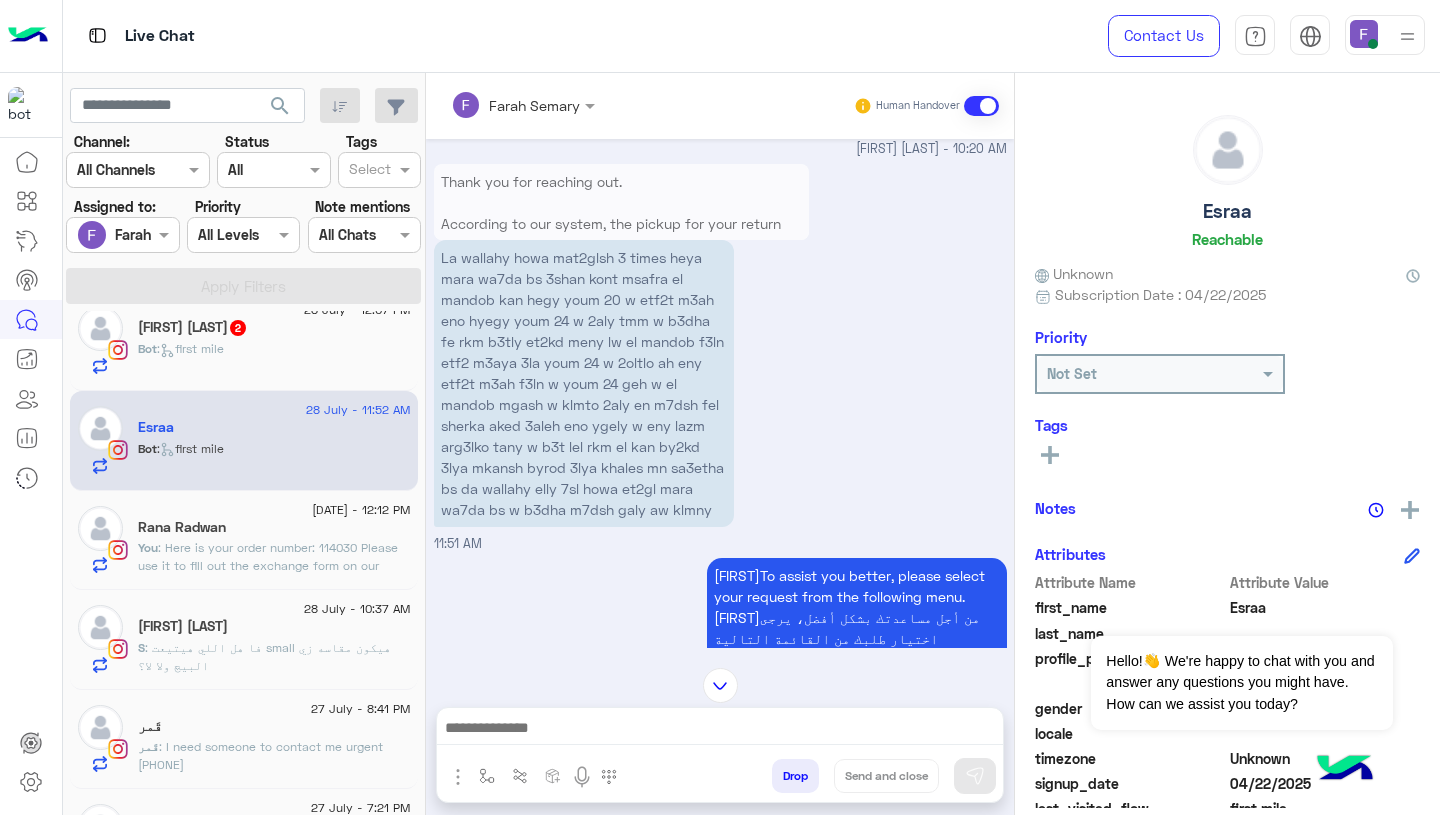 scroll, scrollTop: 1496, scrollLeft: 0, axis: vertical 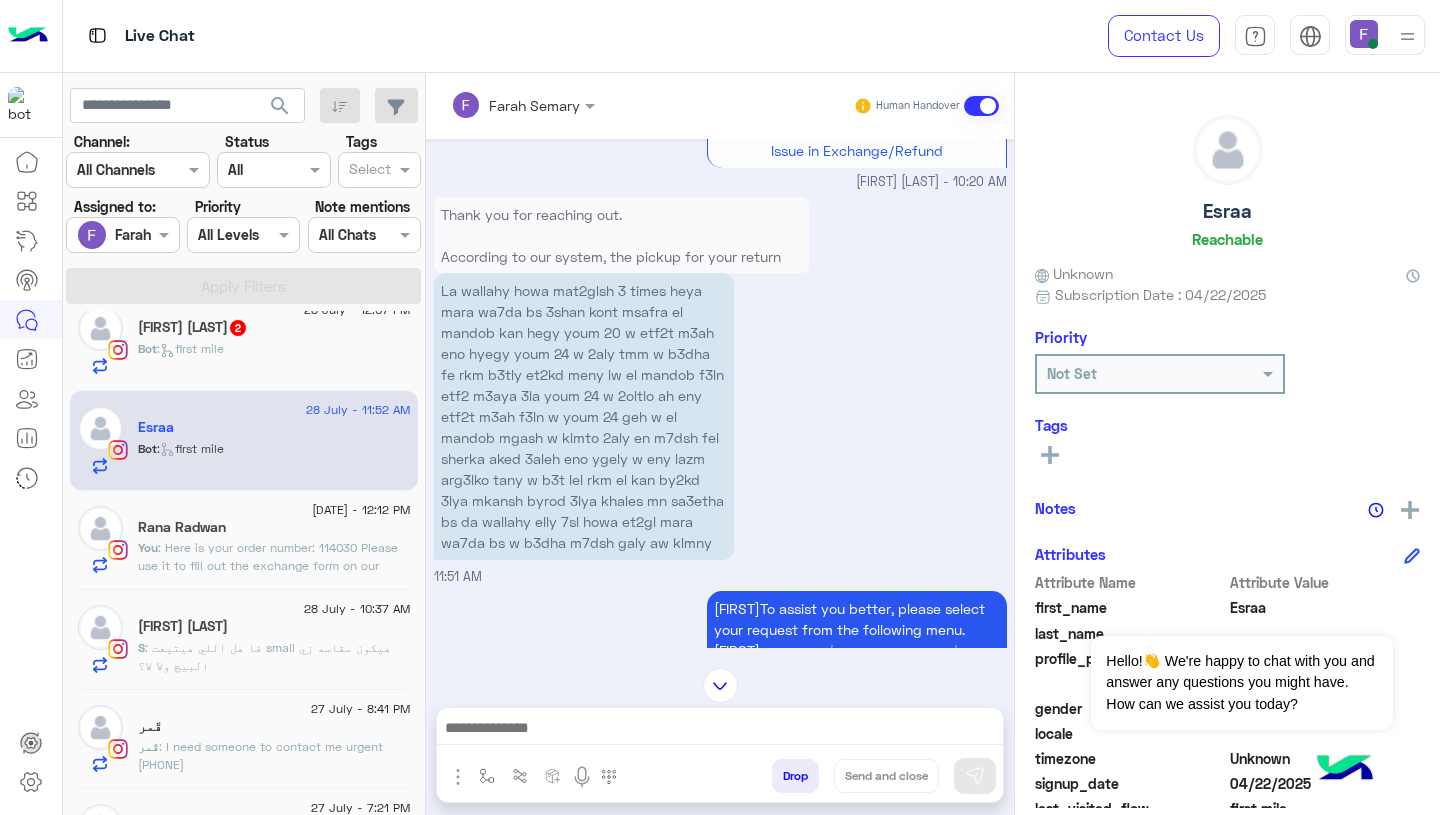 click on "Thank you for reaching out. According to our system, the pickup for your return has been postponed 3 times. Could you please confirm if you requested the postponement with the courier? This will help us assist you better. We're here to help!" at bounding box center (621, 277) 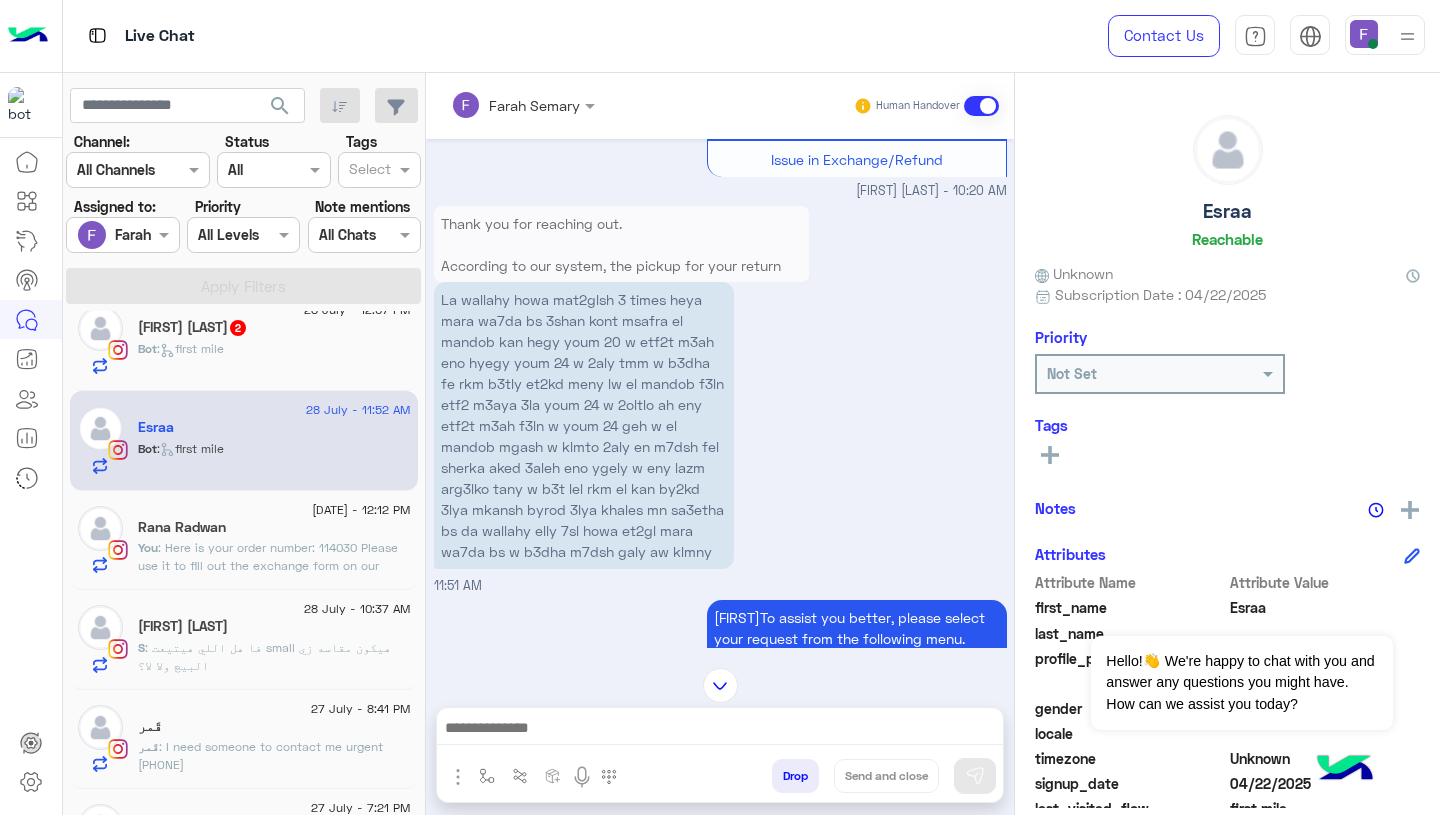 scroll, scrollTop: 1487, scrollLeft: 0, axis: vertical 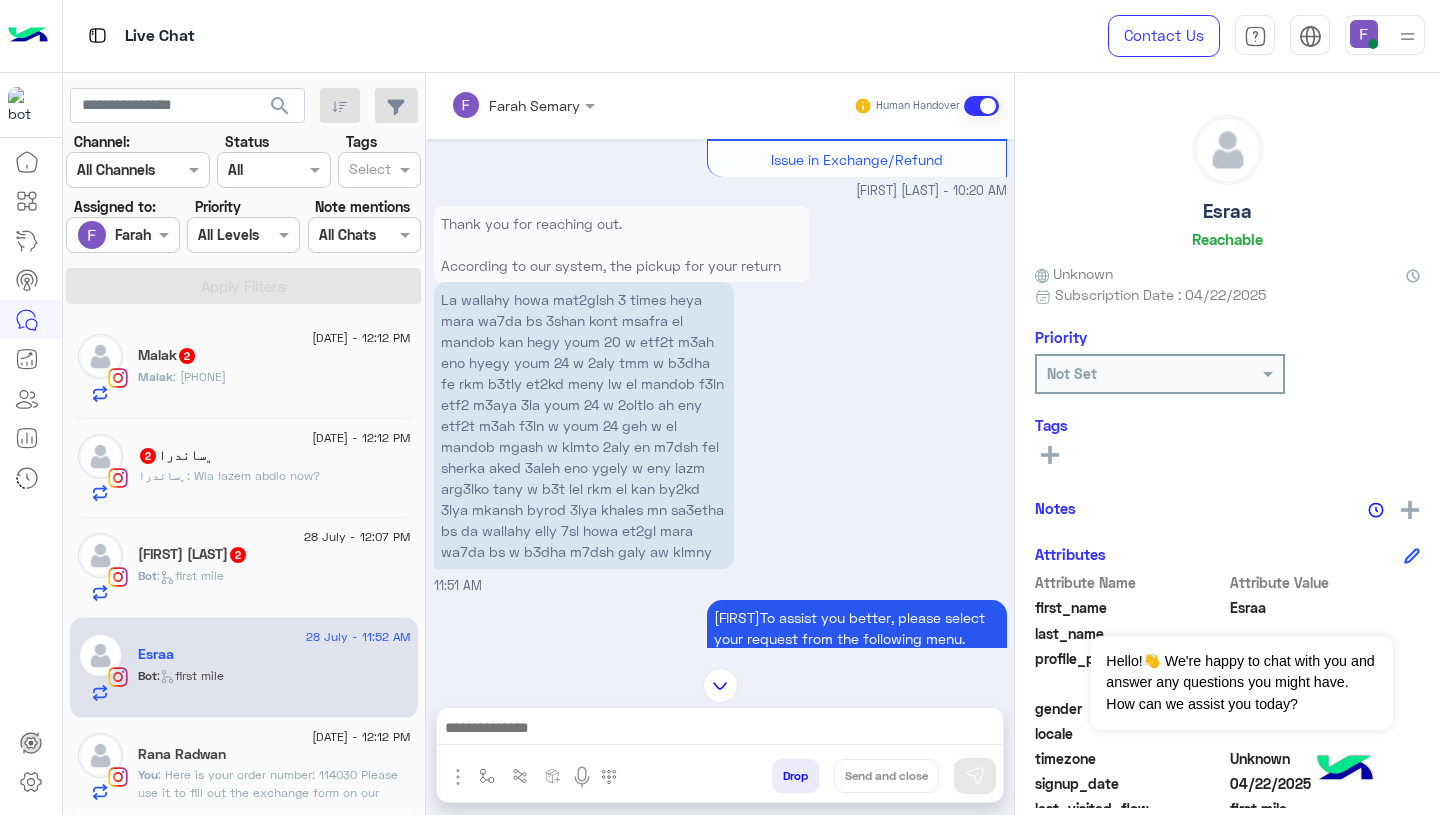 click on "Lojaine Sherif  2" 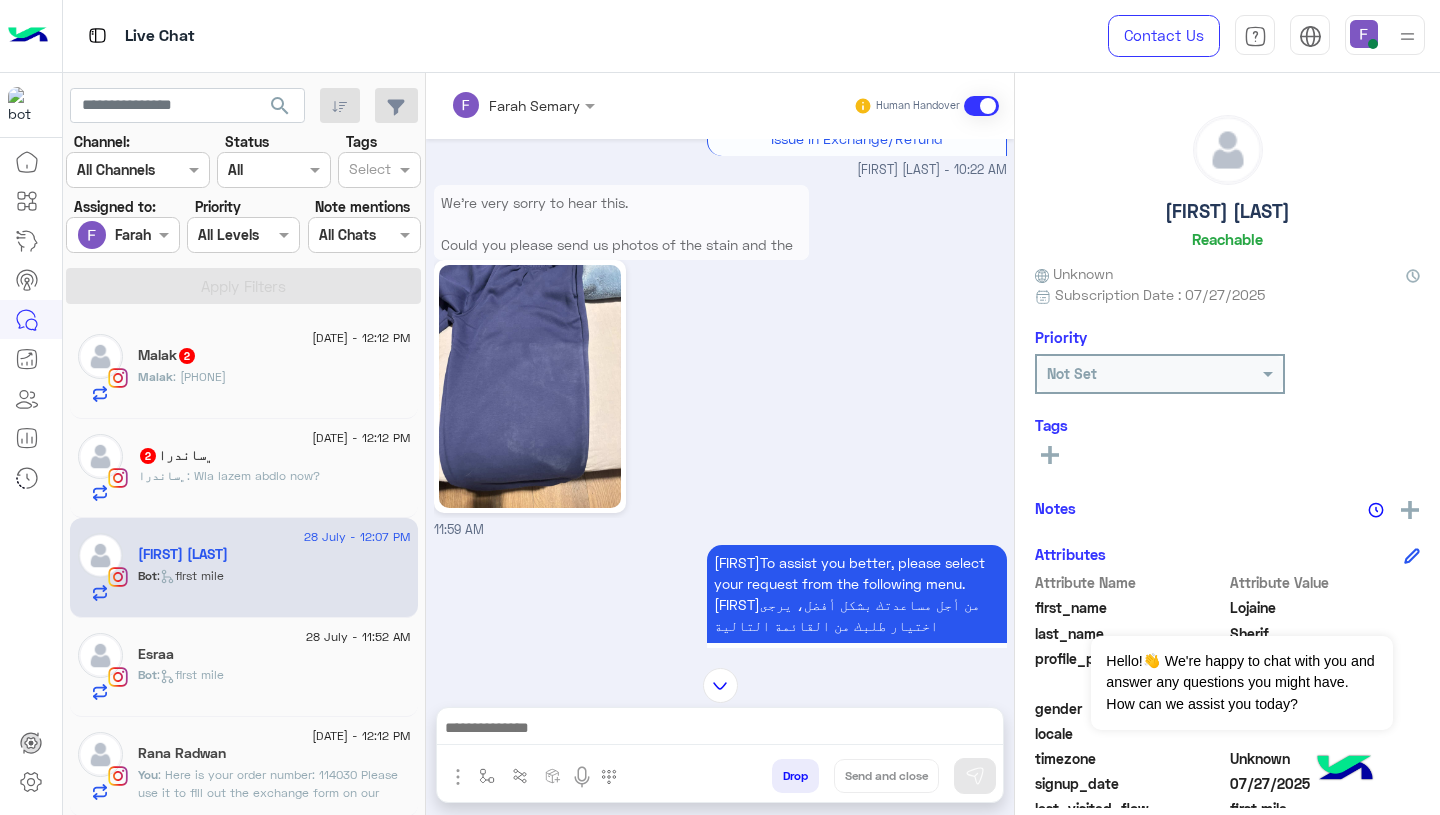 scroll, scrollTop: 1417, scrollLeft: 0, axis: vertical 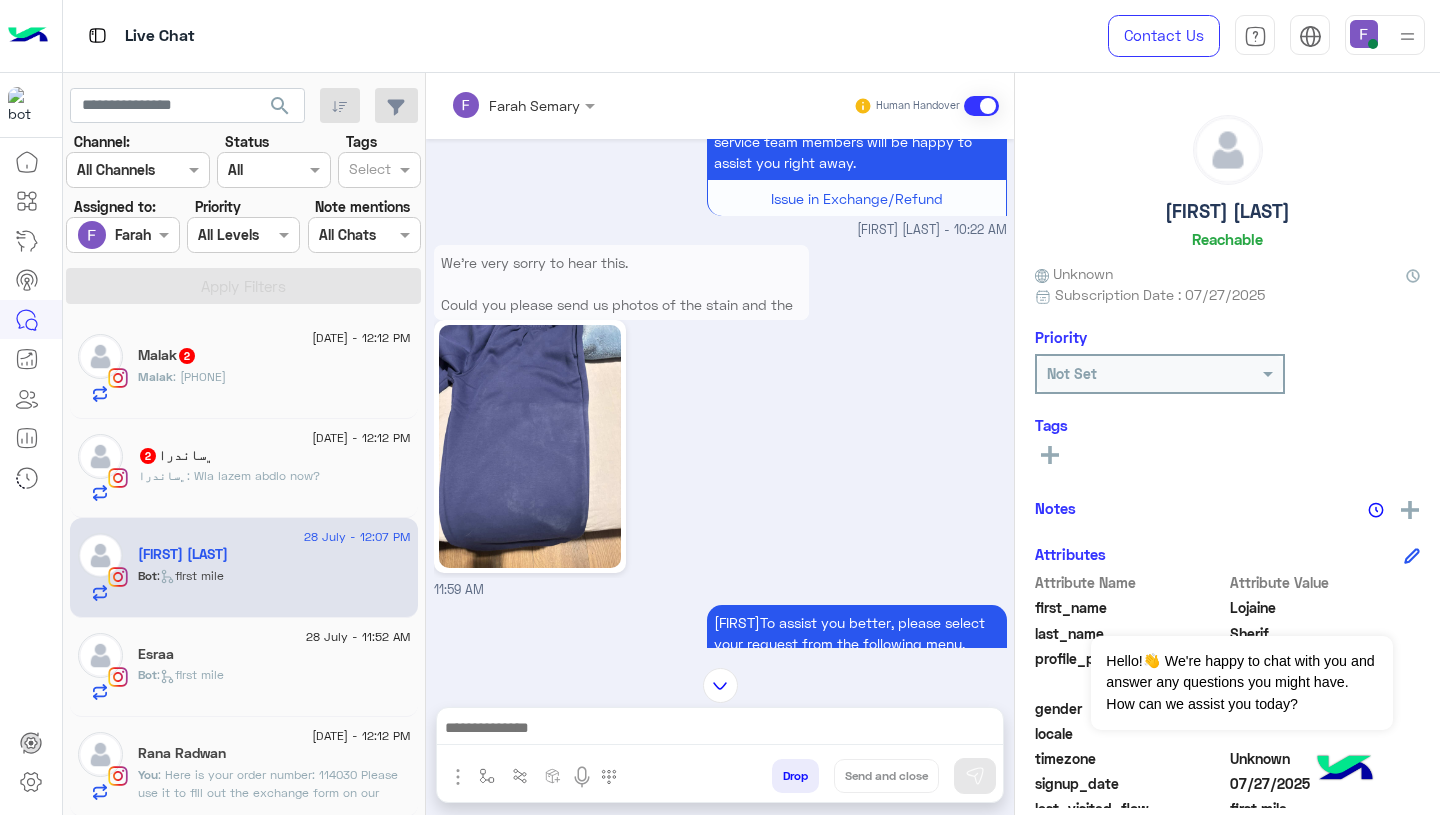 click 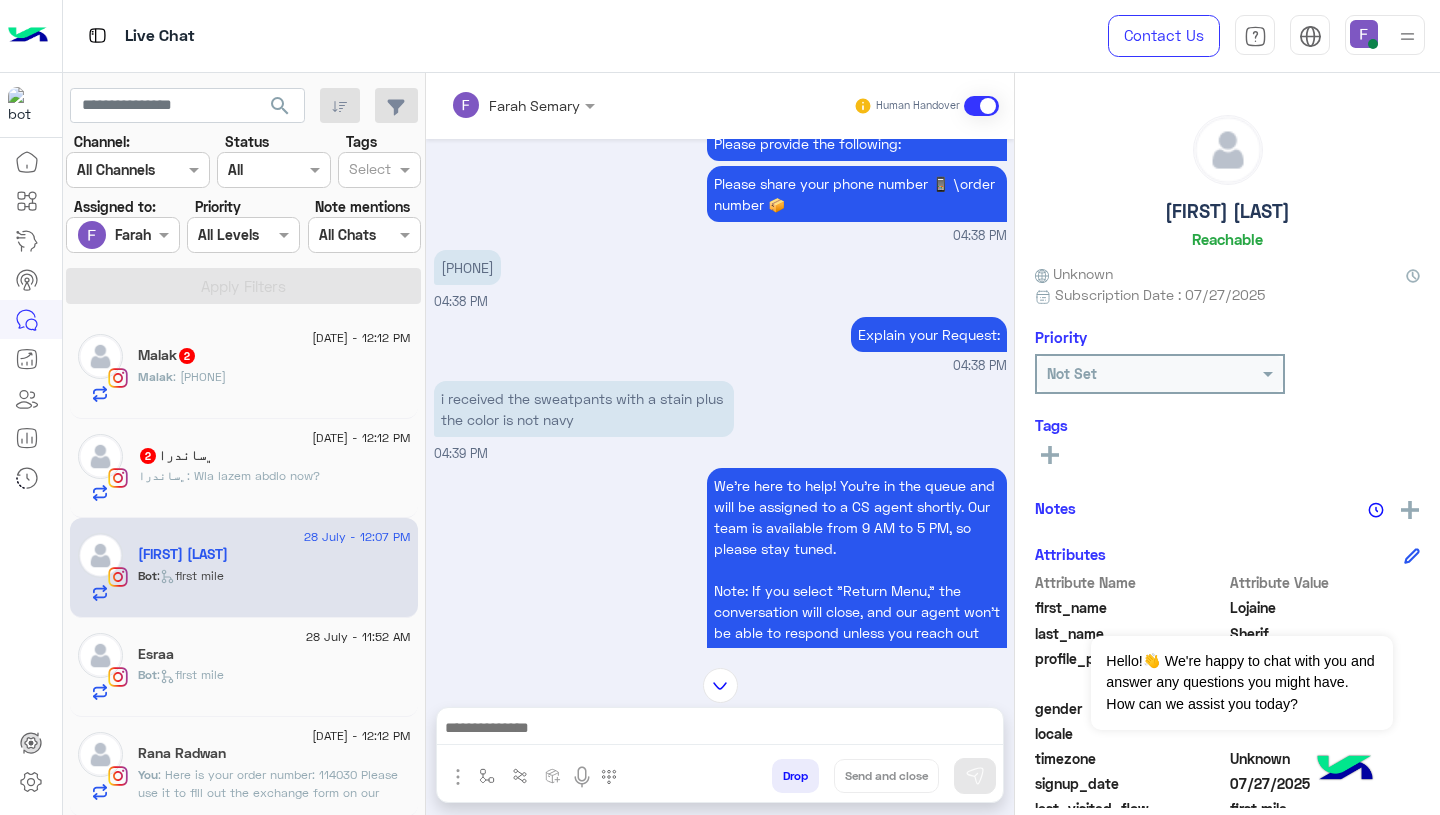 scroll, scrollTop: 165, scrollLeft: 0, axis: vertical 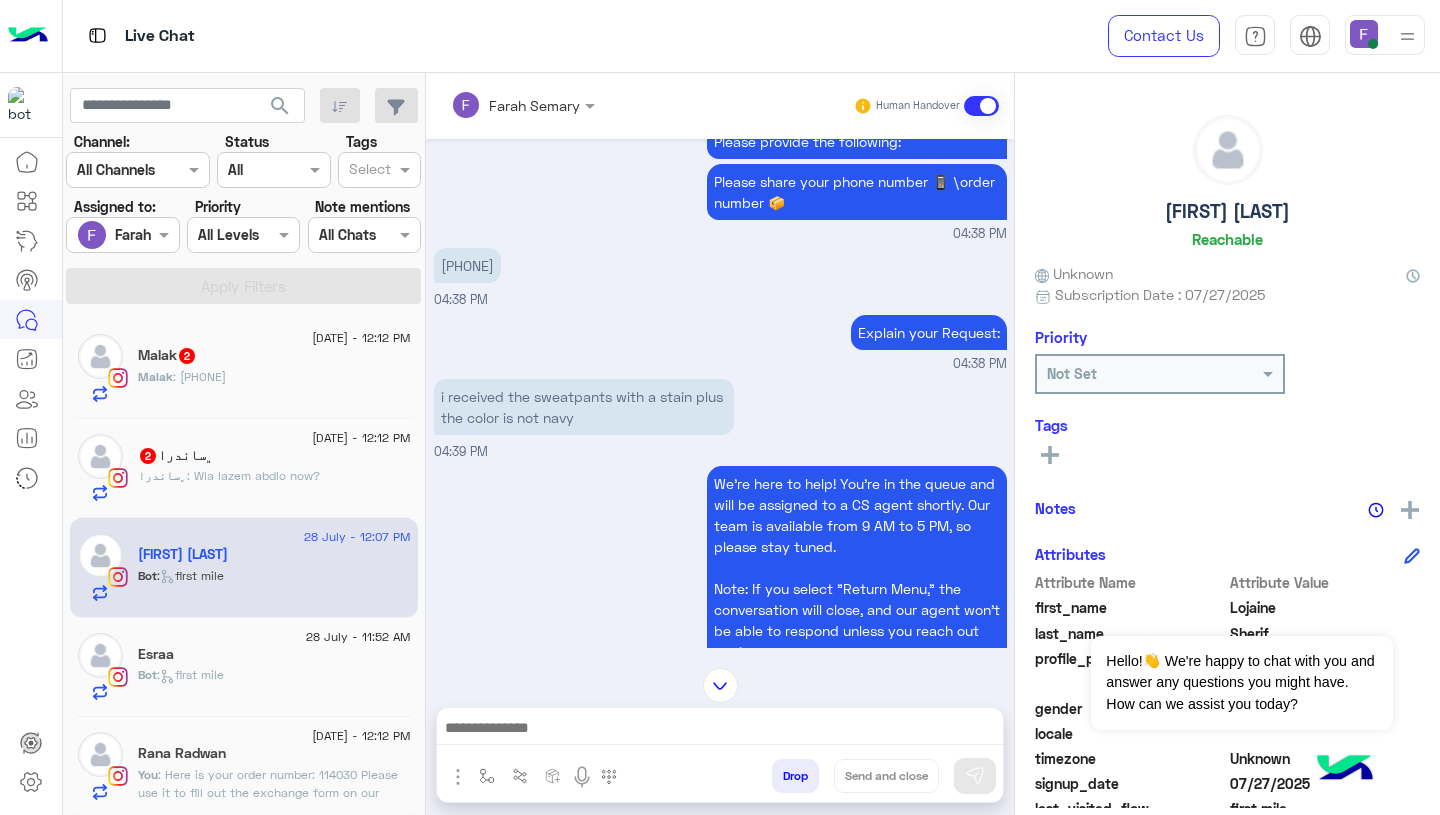 click on "i received the sweatpants with a stain plus the color is not navy" at bounding box center (584, 407) 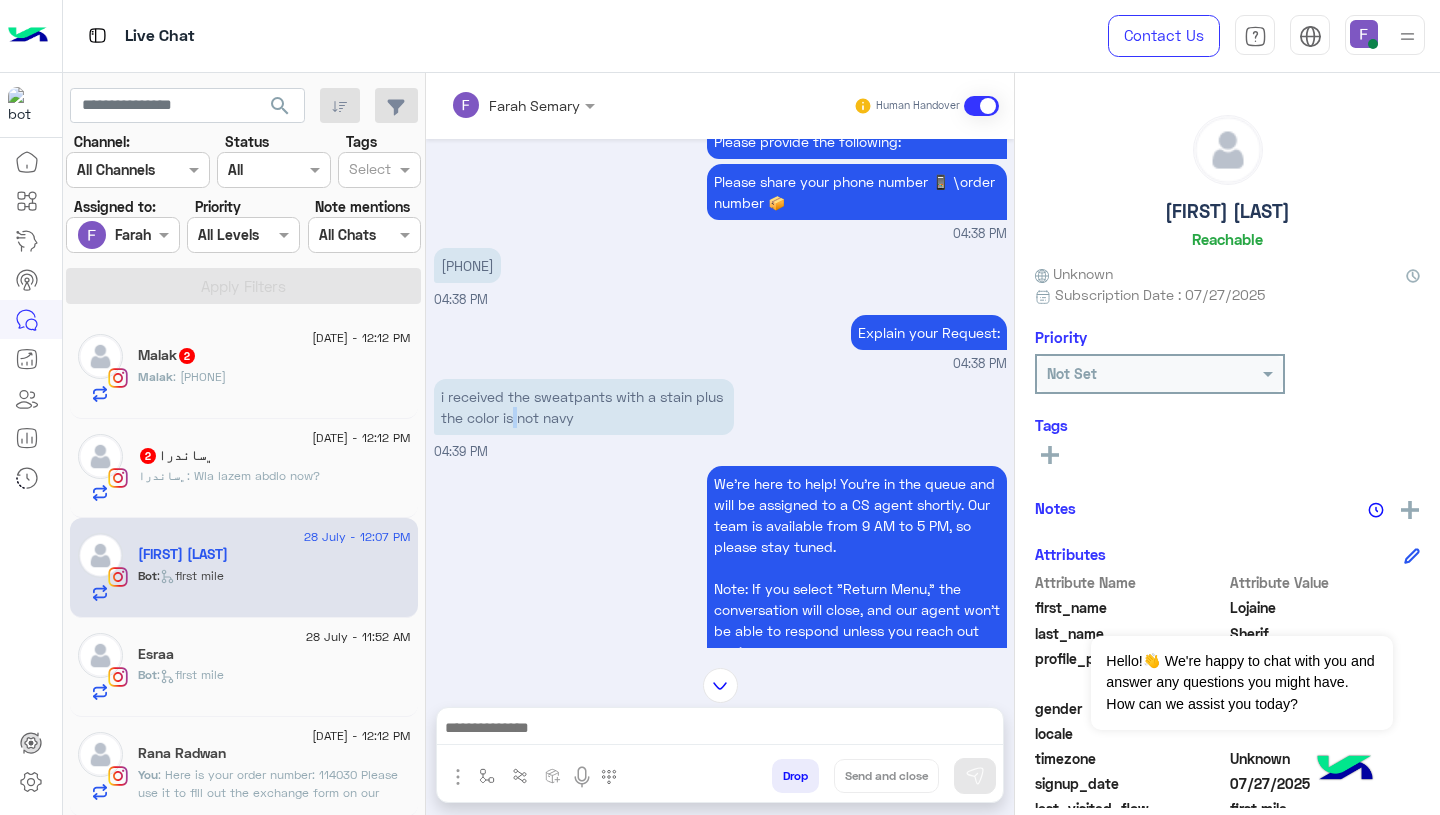 click on "i received the sweatpants with a stain plus the color is not navy" at bounding box center [584, 407] 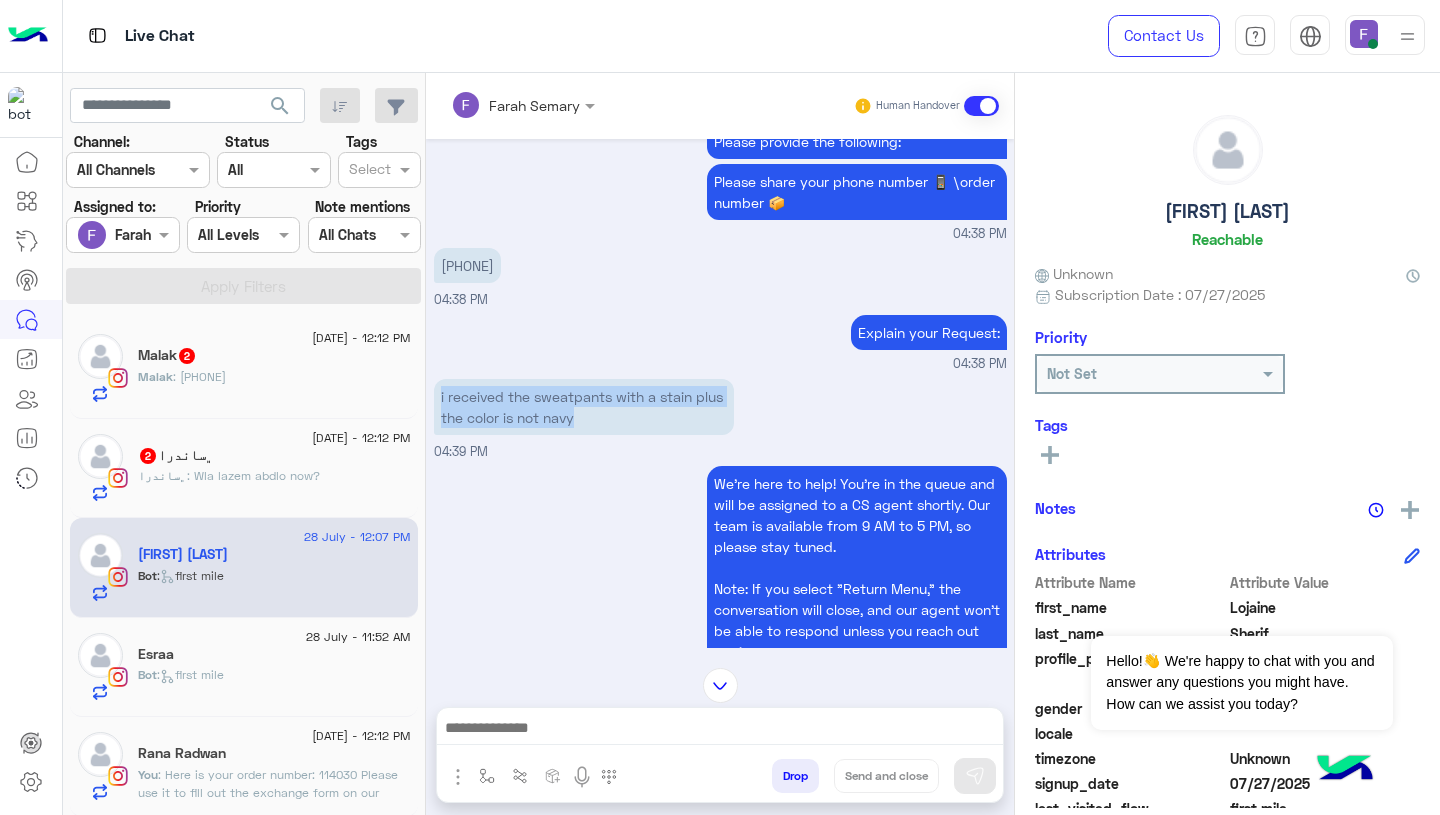 click on "i received the sweatpants with a stain plus the color is not navy" at bounding box center (584, 407) 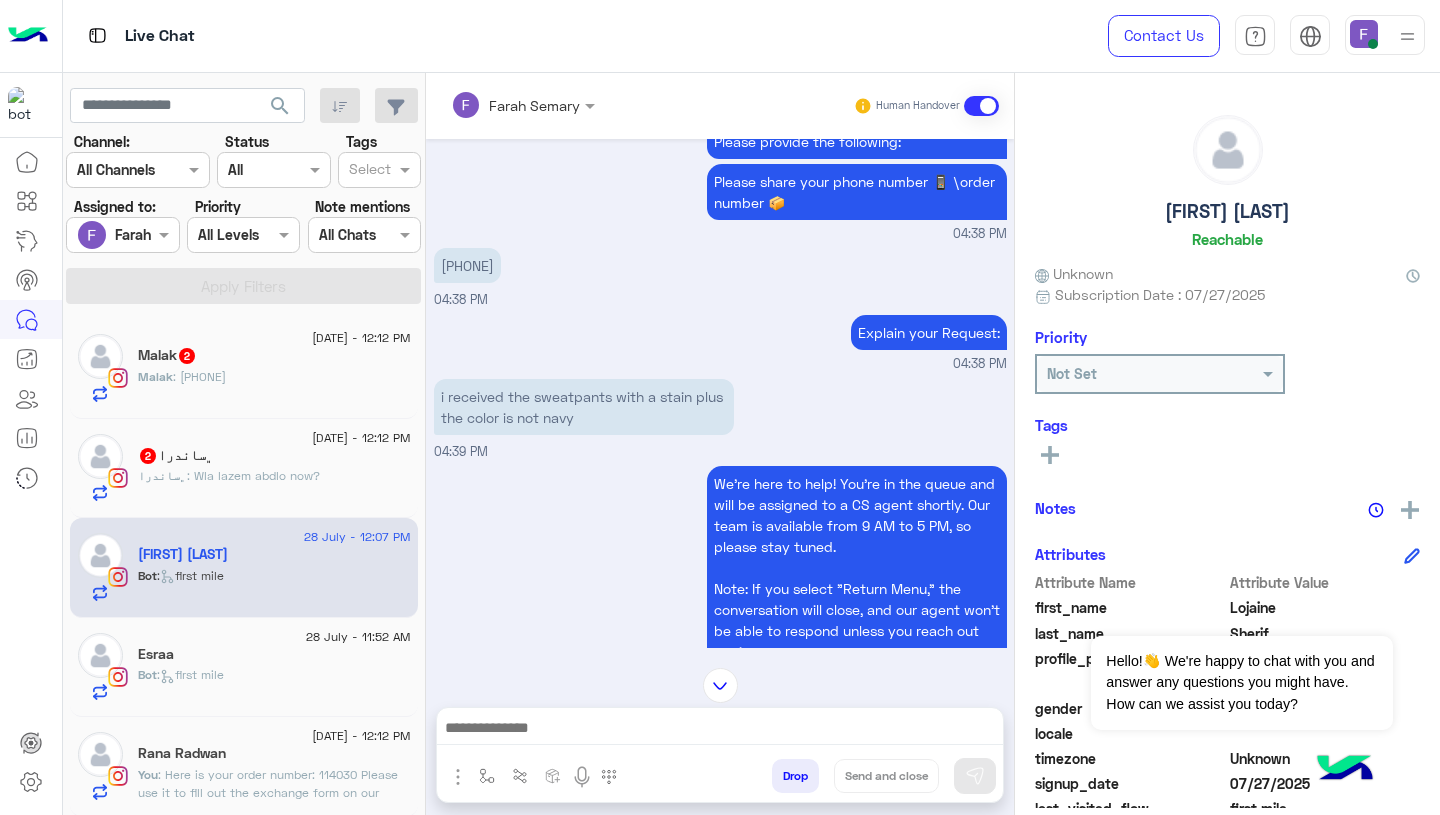 click at bounding box center [720, 730] 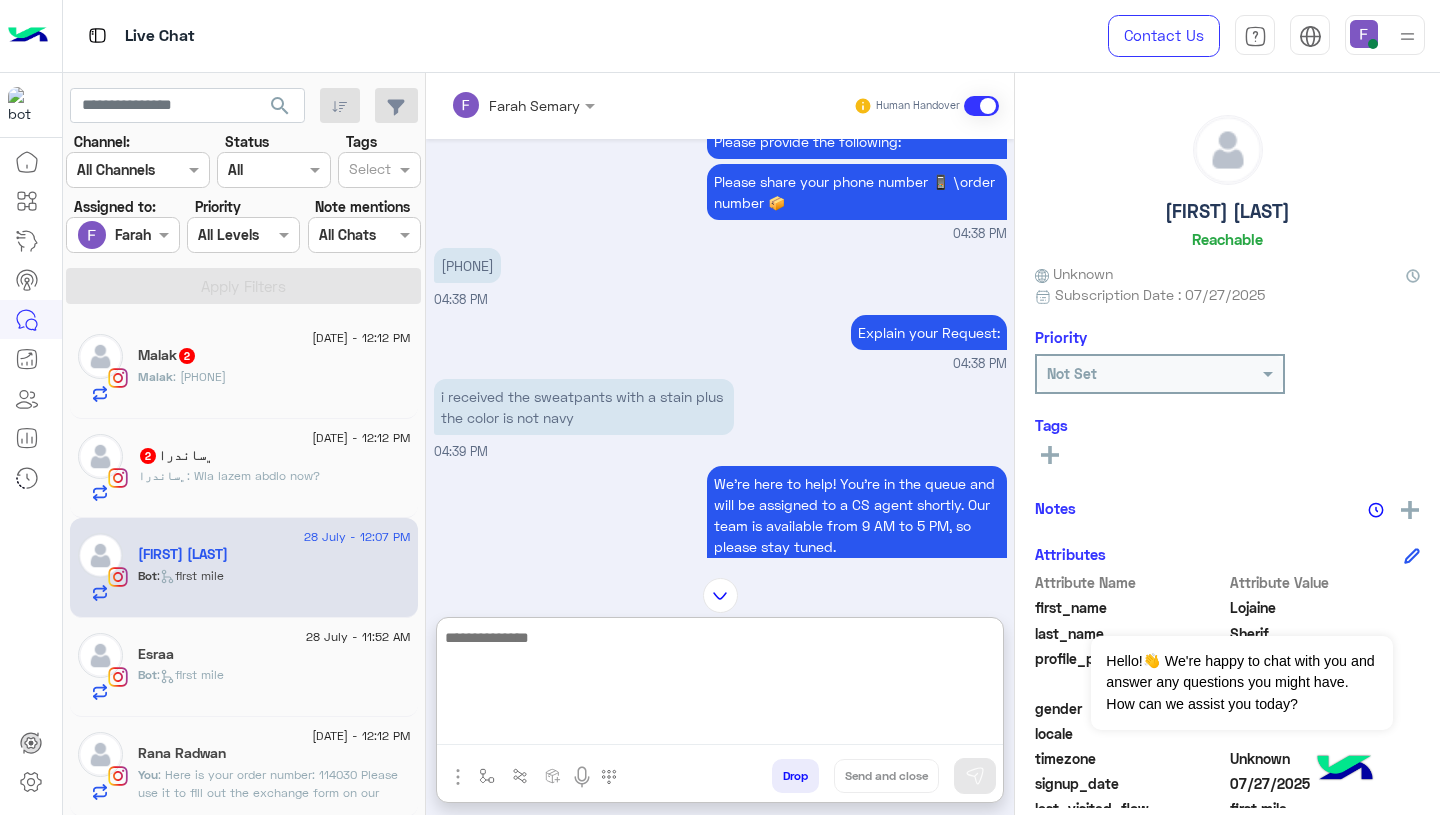 paste on "**********" 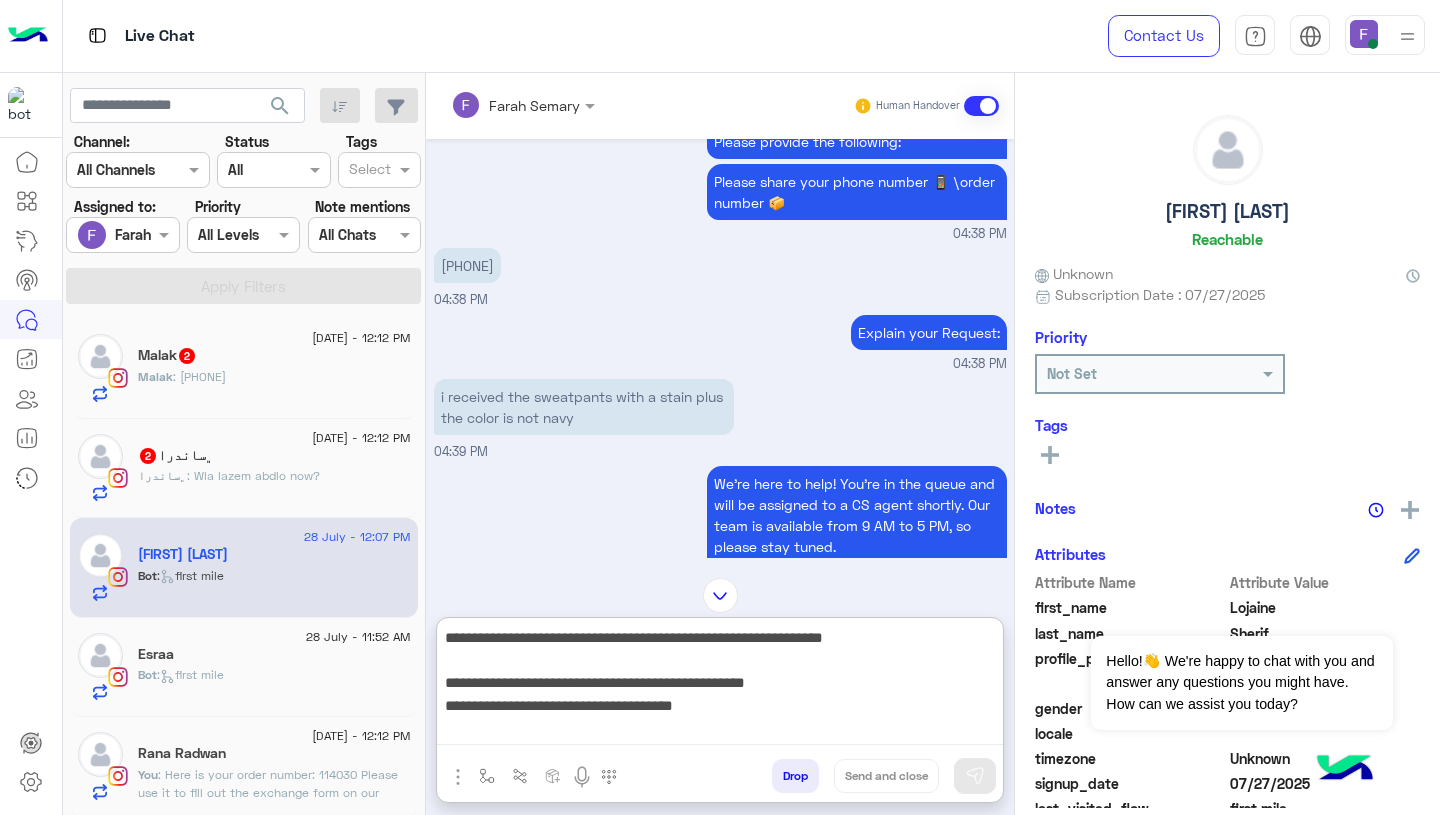 scroll, scrollTop: 218, scrollLeft: 0, axis: vertical 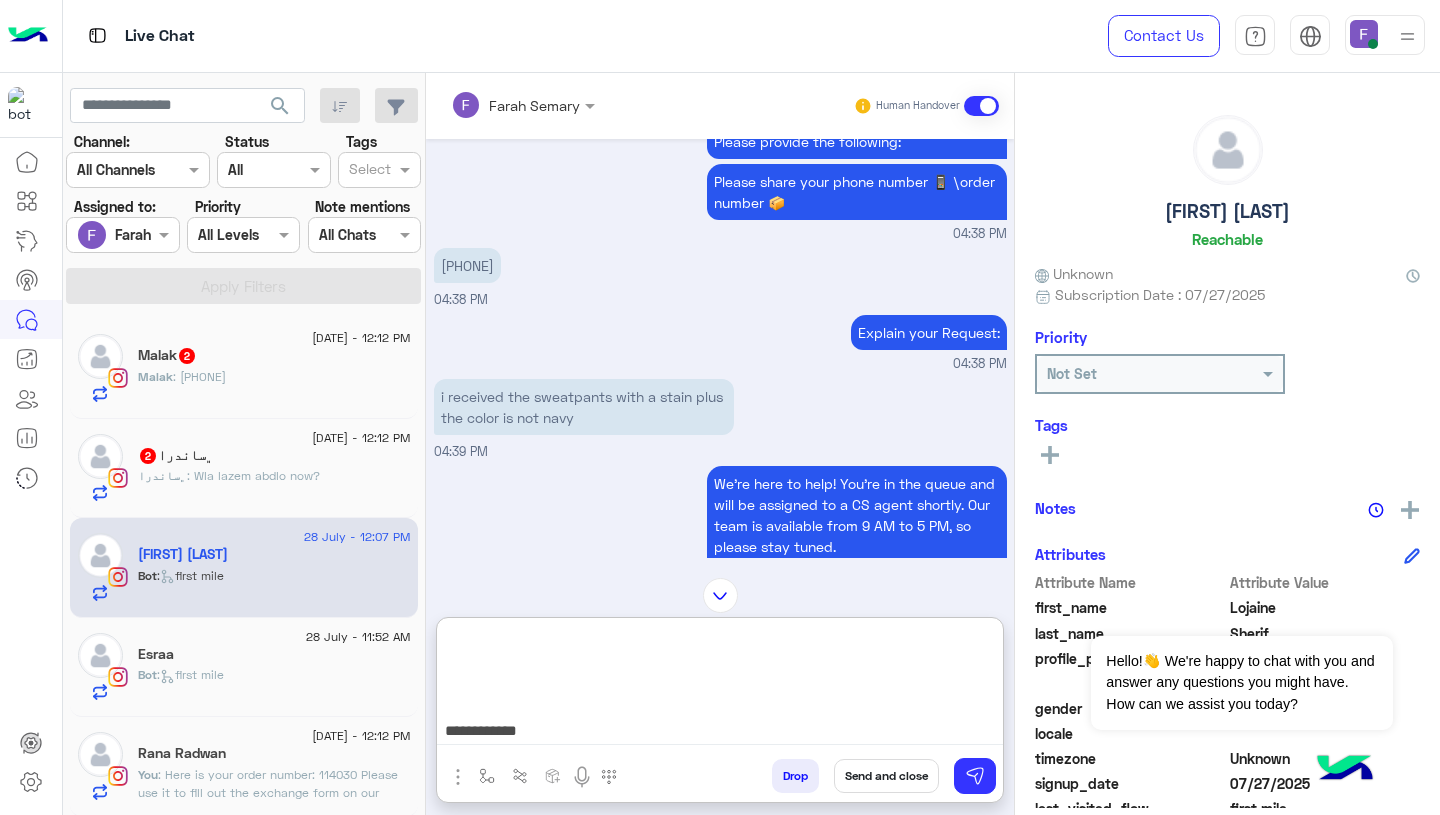 click on "**********" at bounding box center (720, 685) 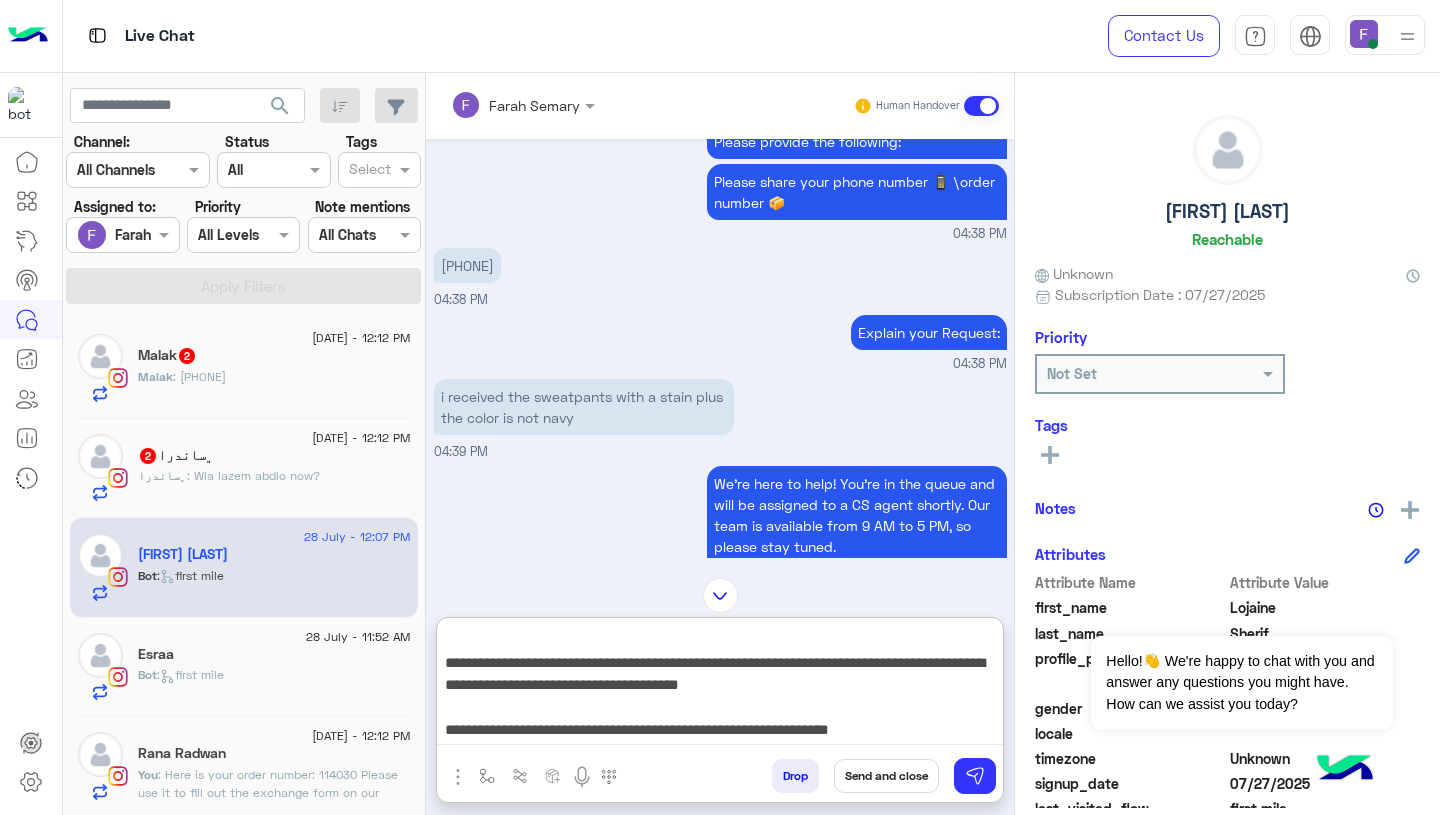type on "**********" 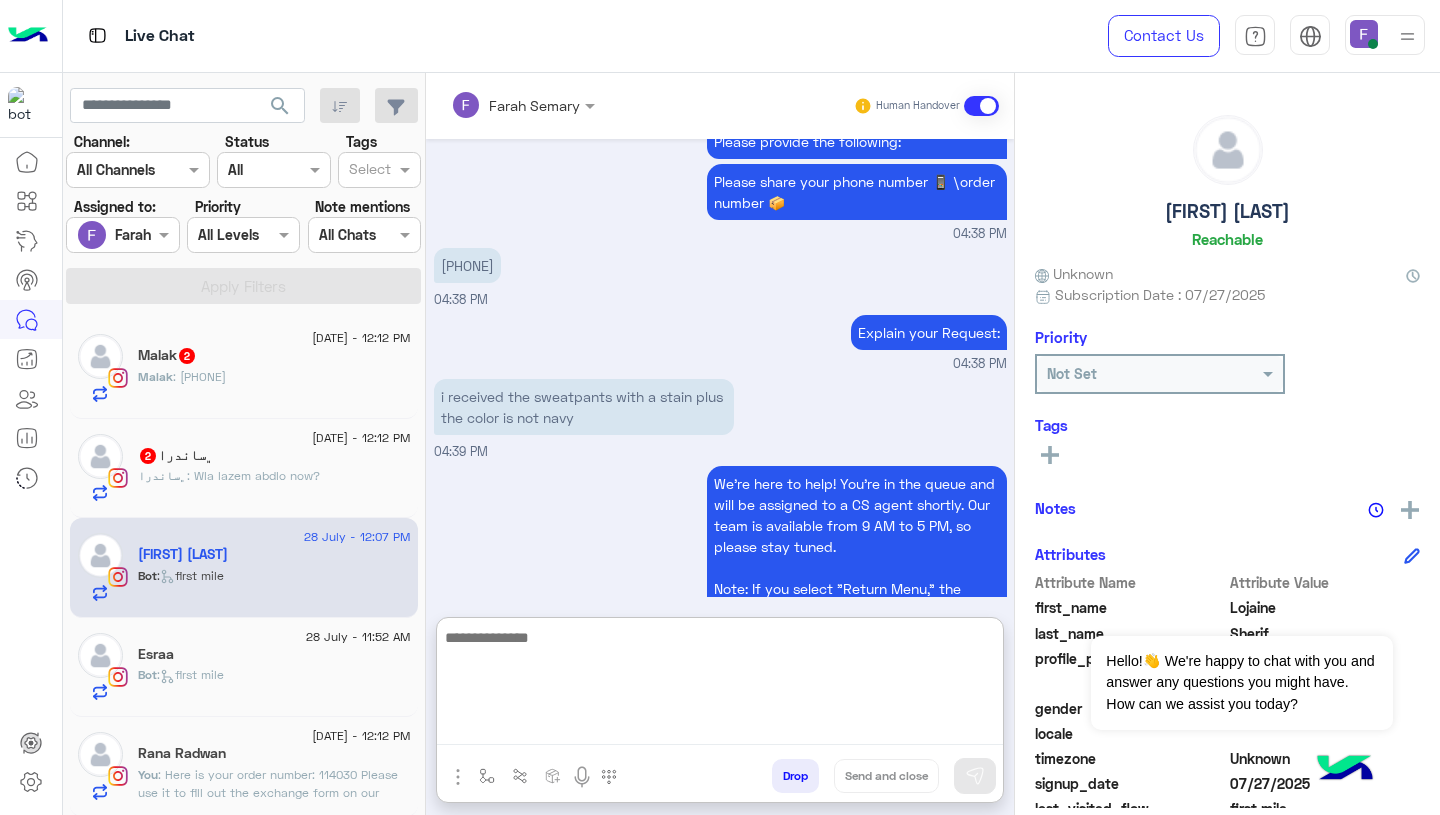 scroll, scrollTop: 0, scrollLeft: 0, axis: both 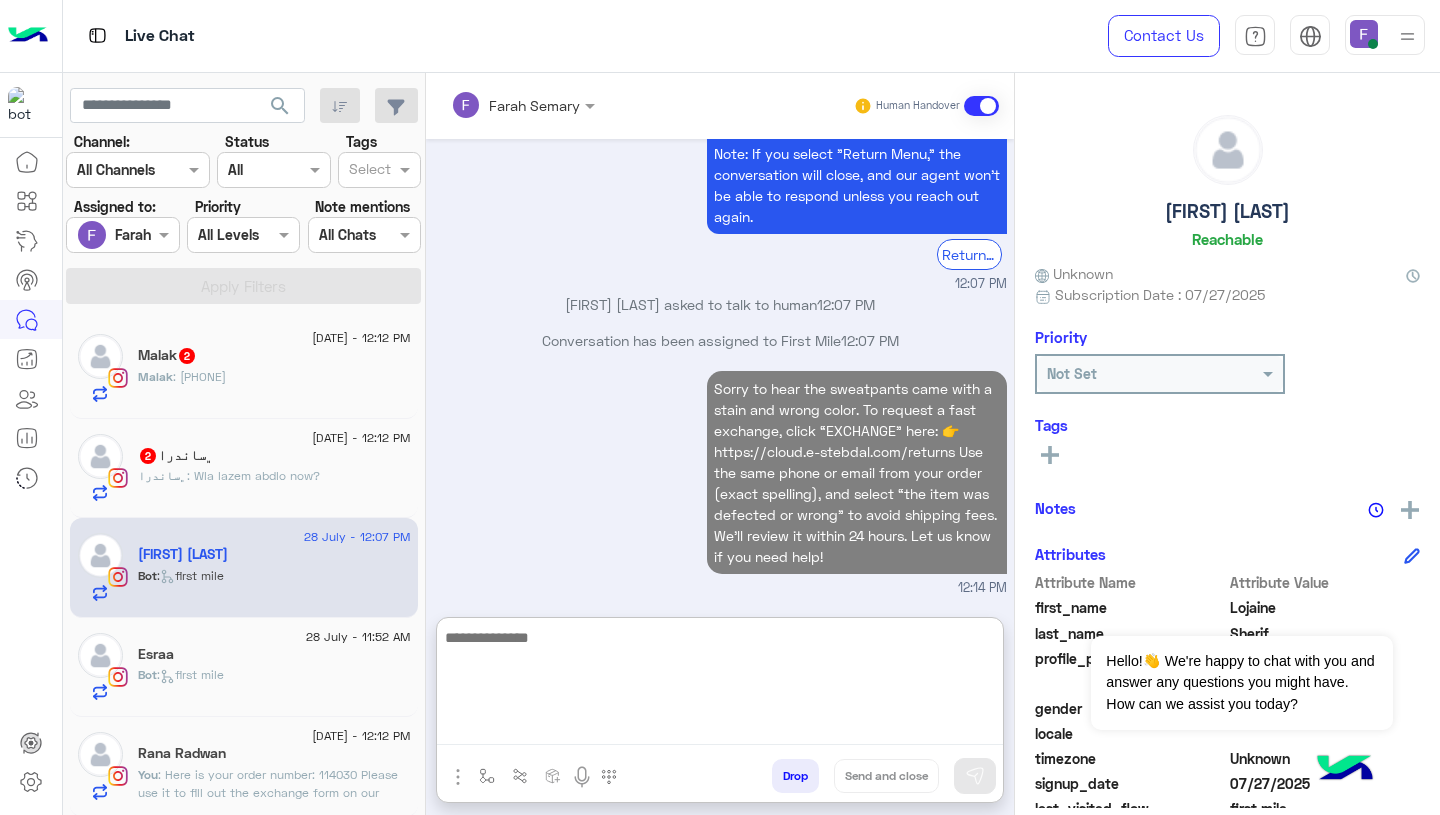 click on "Sorry to hear the sweatpants came with a stain and wrong color.
To request a fast exchange, click “EXCHANGE” here:
👉 https://cloud.e-stebdal.com/returns
Use the same phone or email from your order (exact spelling), and select “the item was defected or wrong” to avoid shipping fees.
We’ll review it within 24 hours. Let us know if you need help!      12:14 PM" at bounding box center (720, 482) 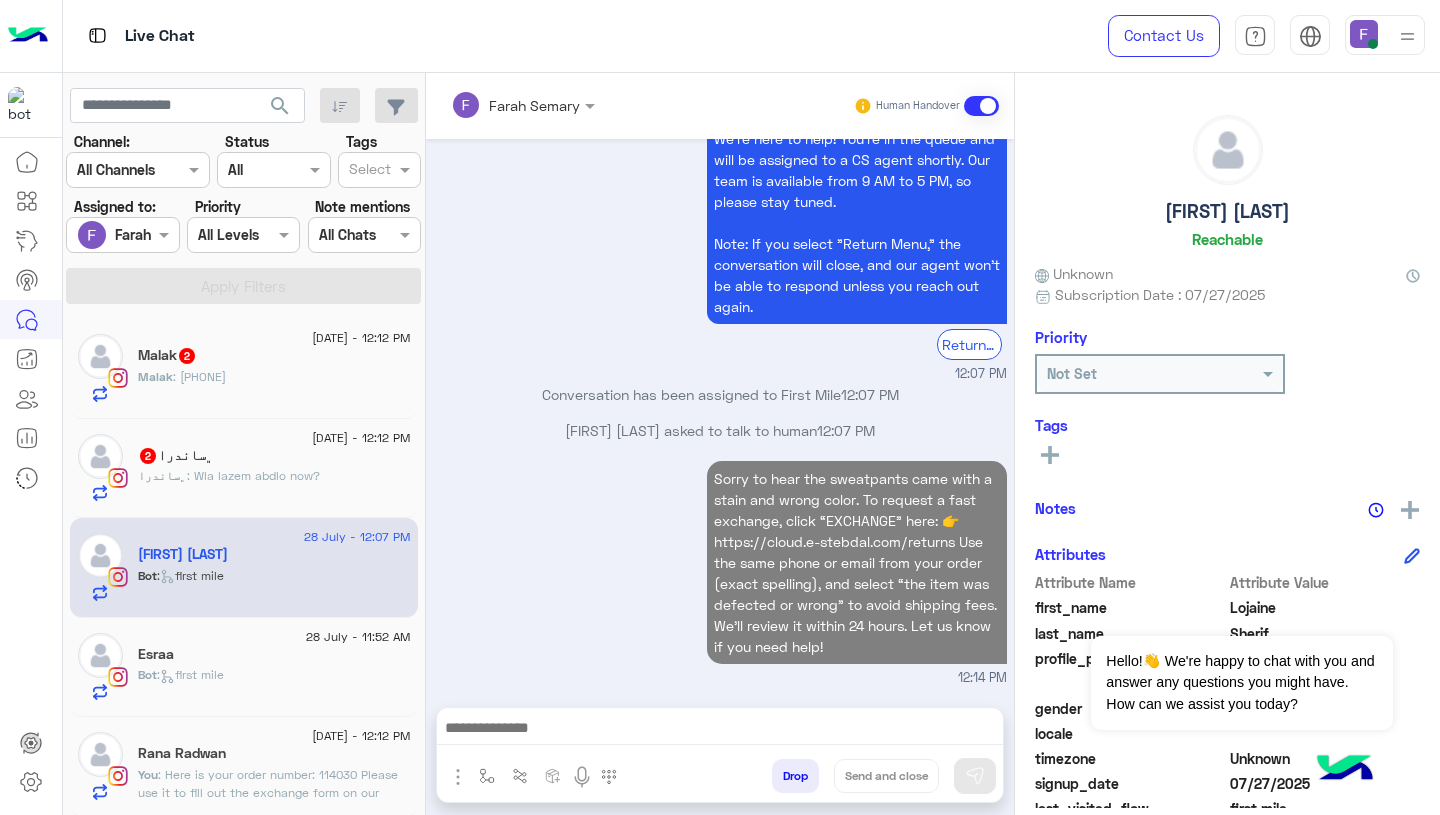 scroll, scrollTop: 2240, scrollLeft: 0, axis: vertical 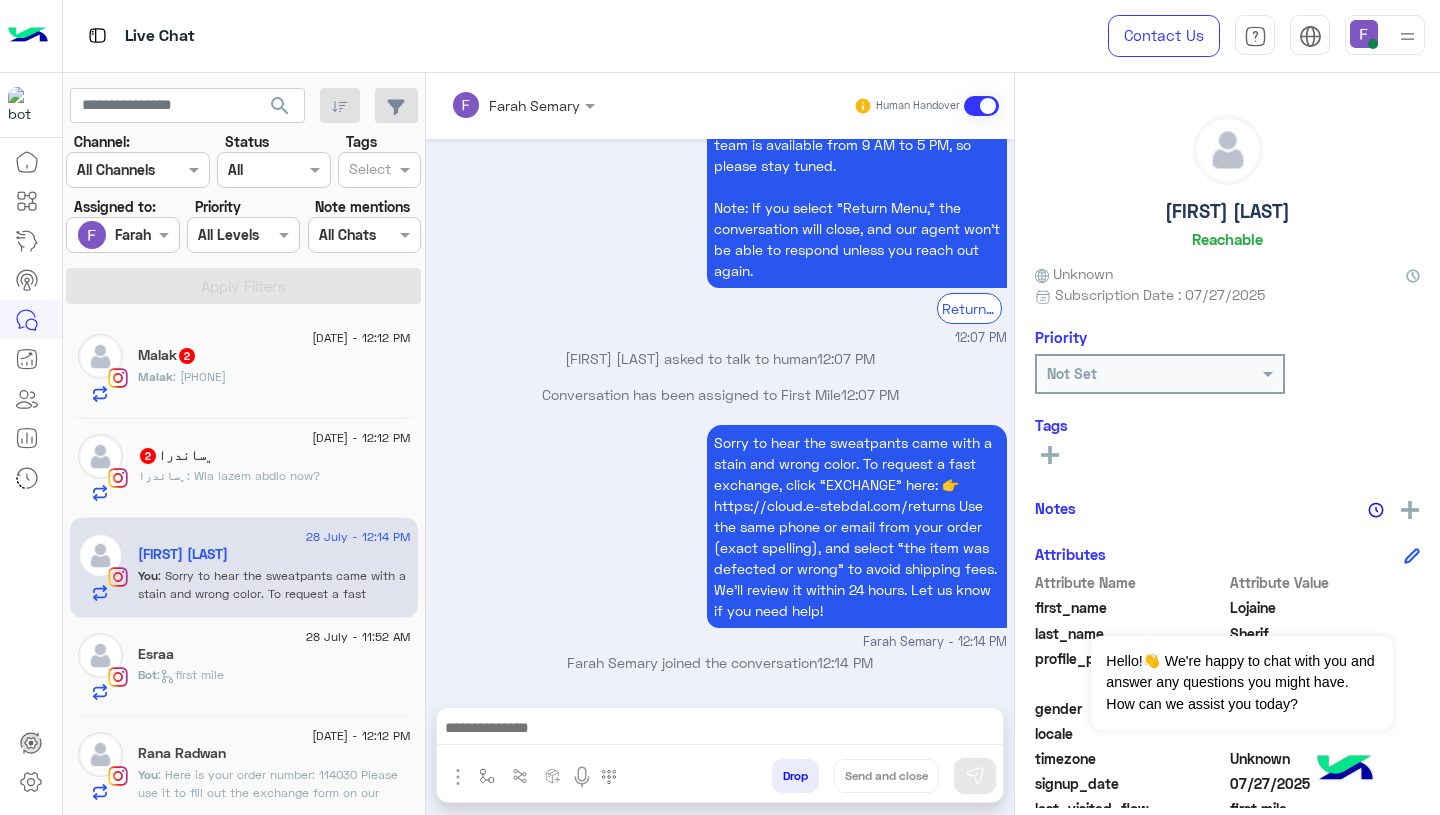 click on "Rana Radwan" 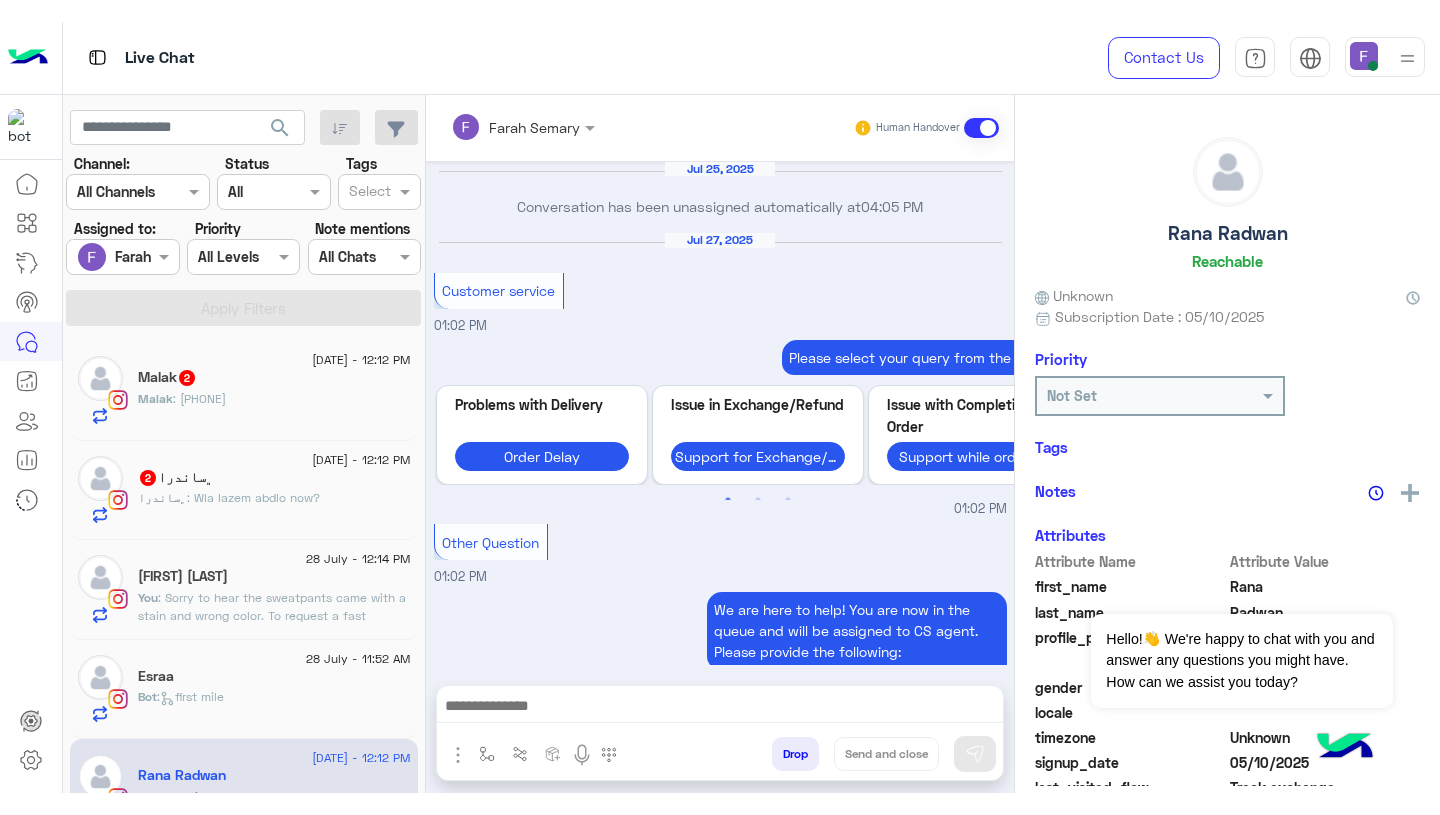 scroll, scrollTop: 1844, scrollLeft: 0, axis: vertical 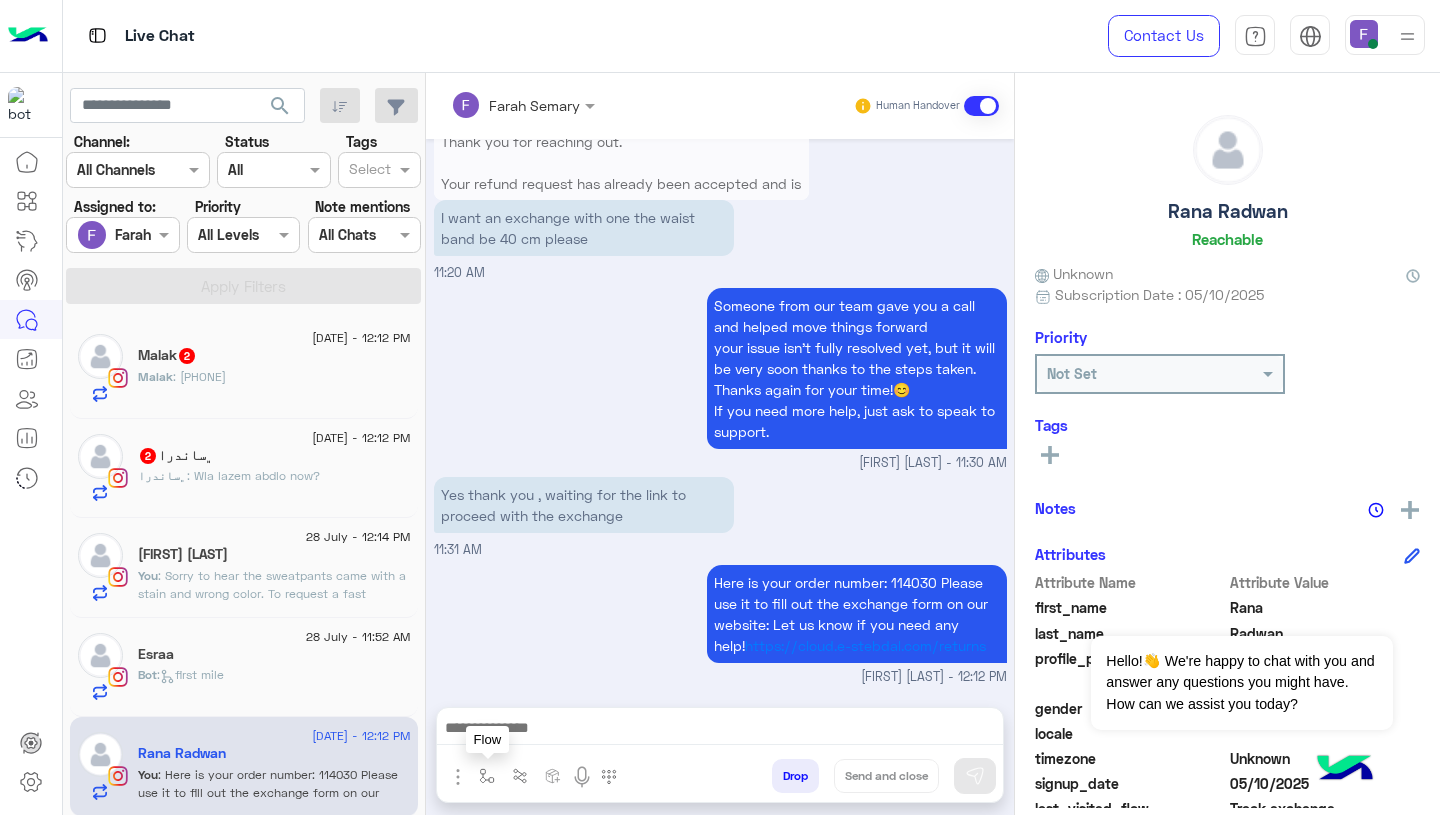 click at bounding box center (487, 776) 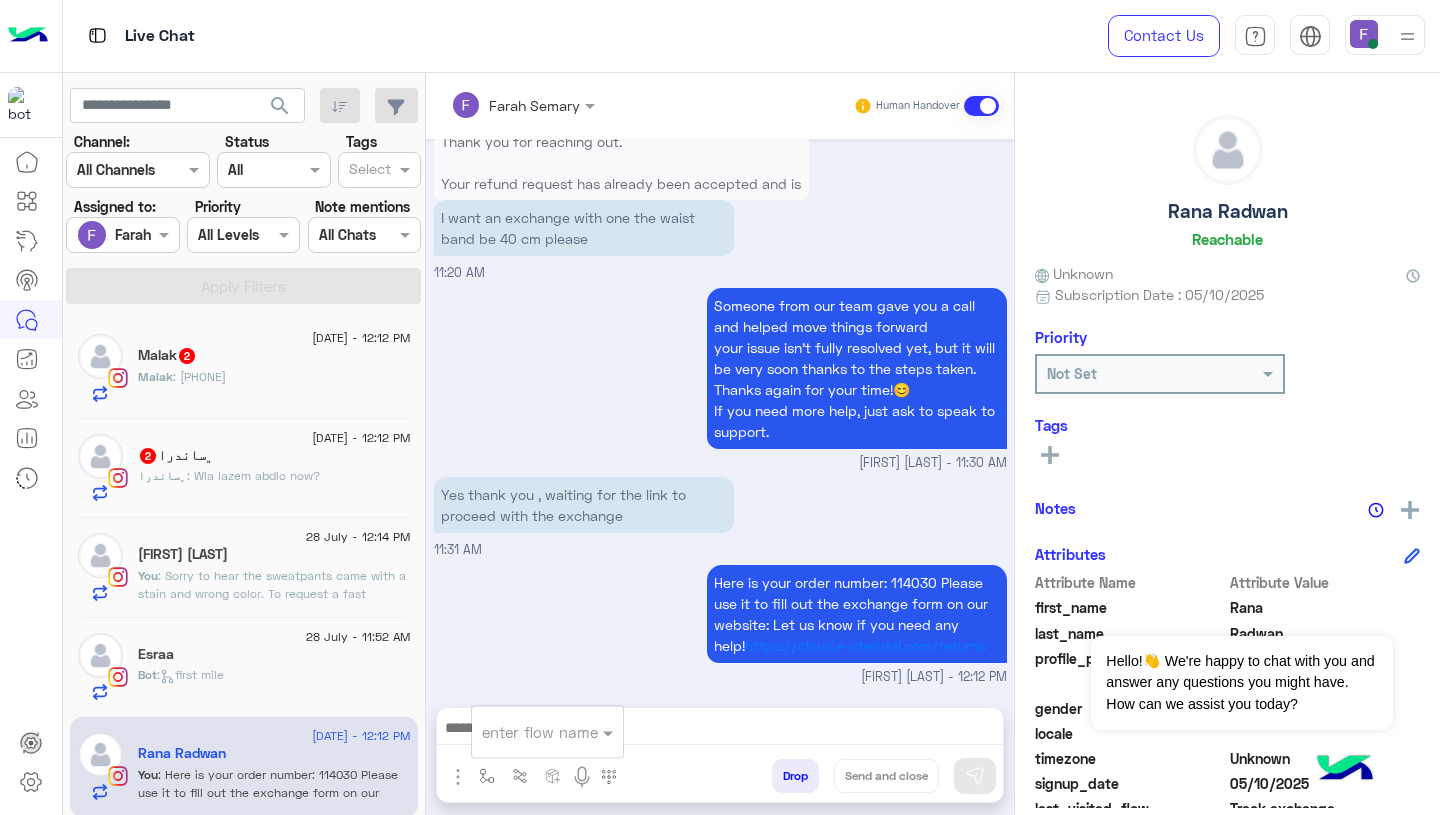 click at bounding box center [523, 732] 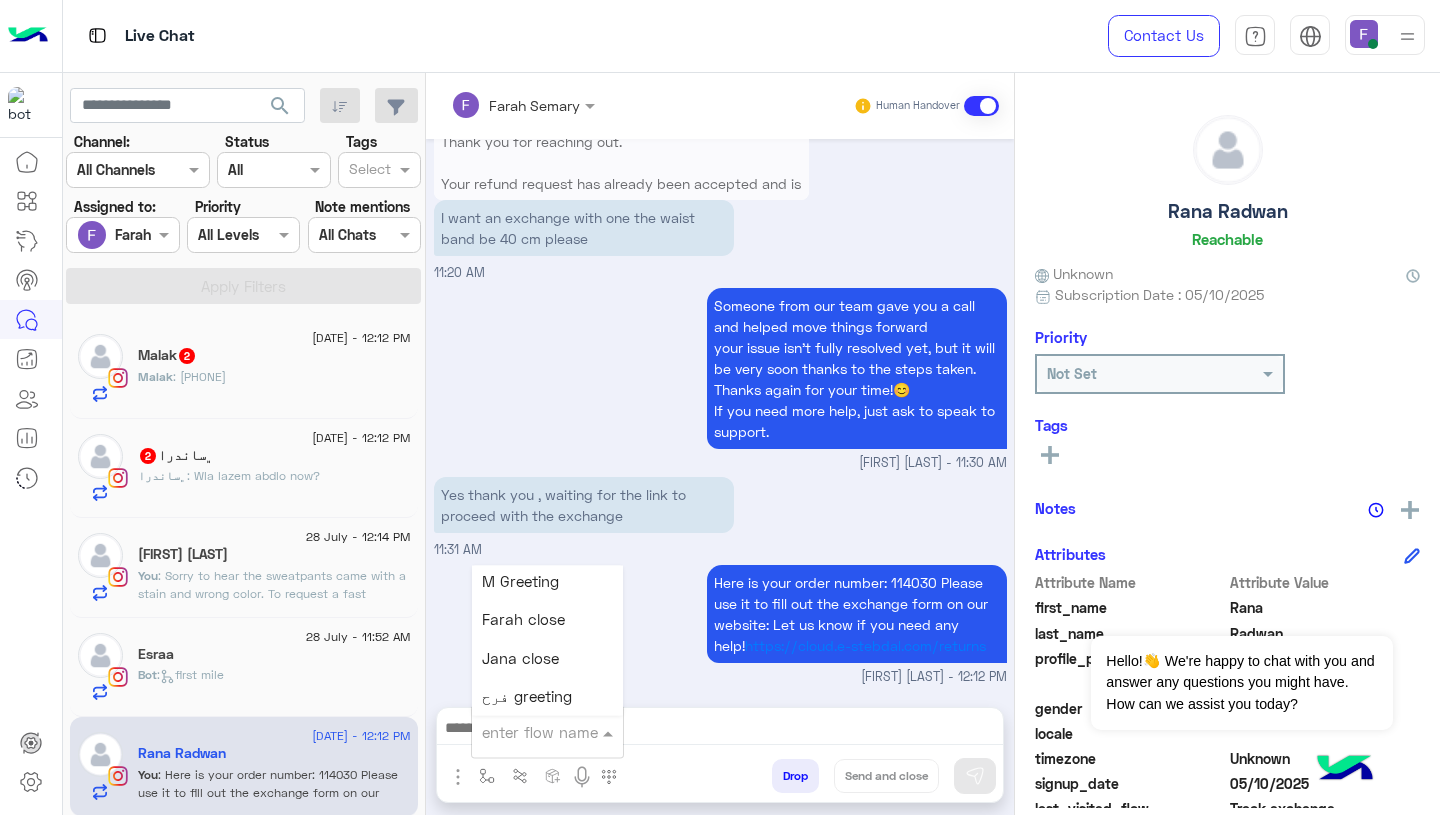 scroll, scrollTop: 2526, scrollLeft: 0, axis: vertical 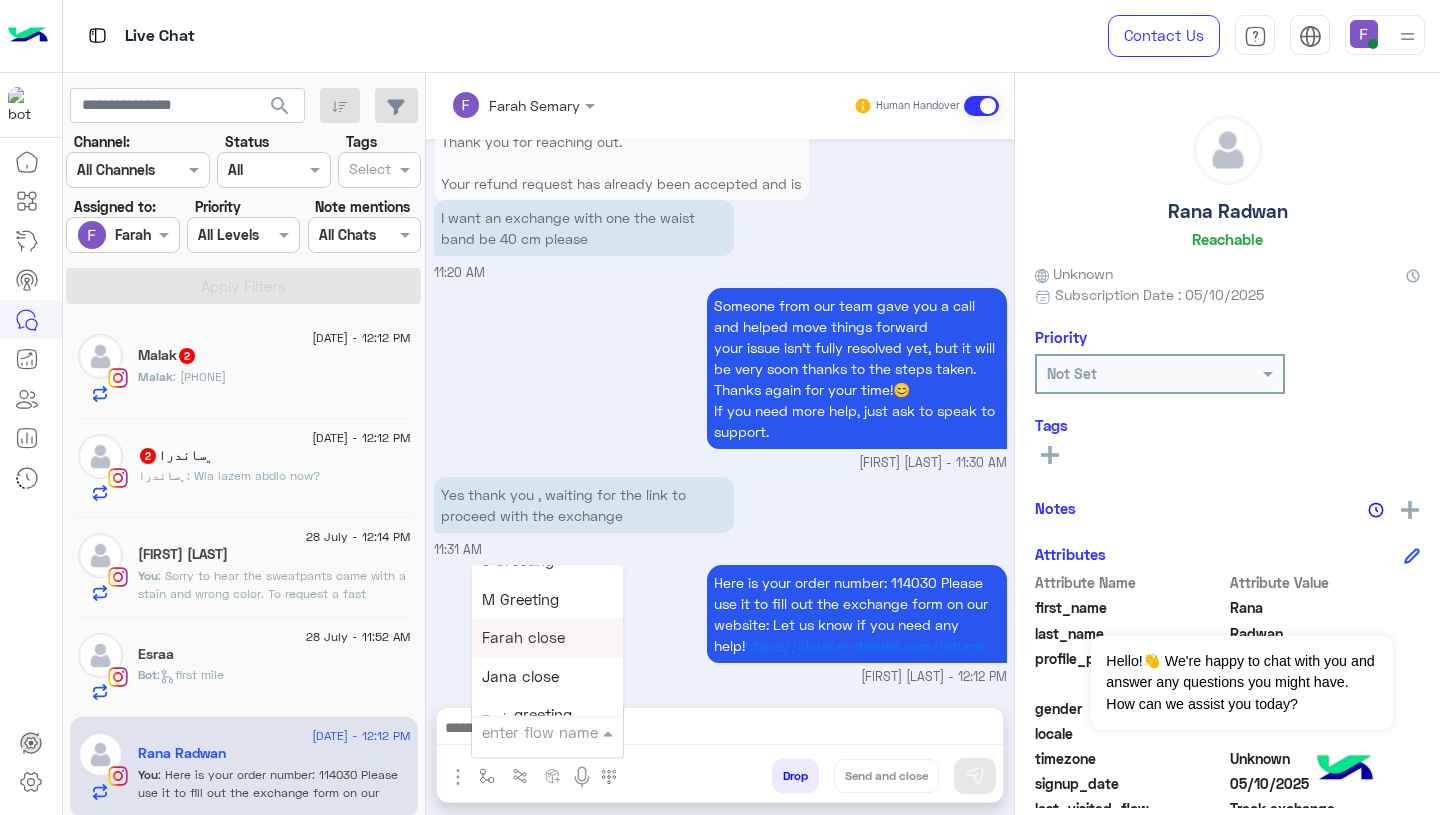 click on "Farah close" at bounding box center (523, 638) 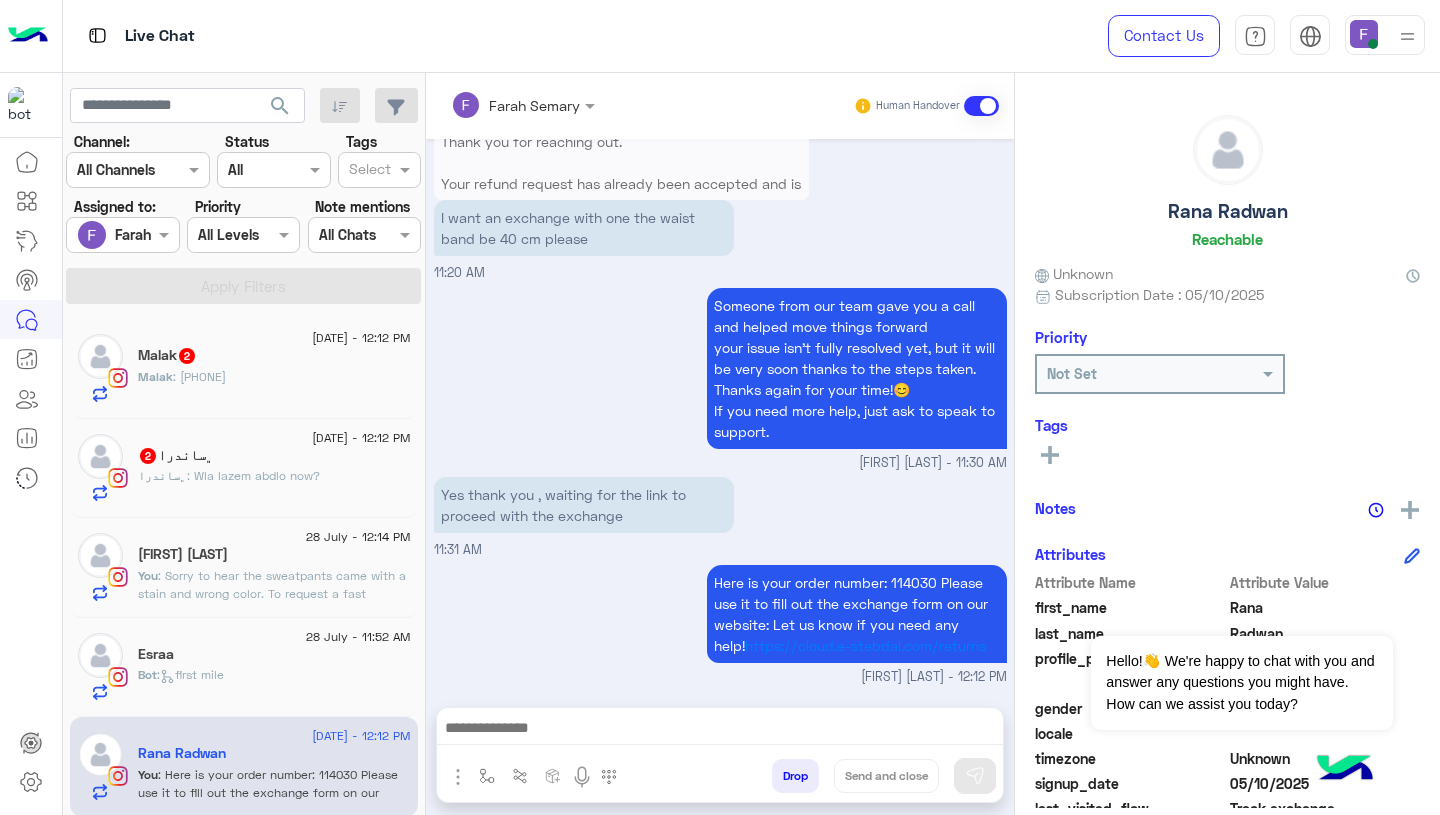 type on "**********" 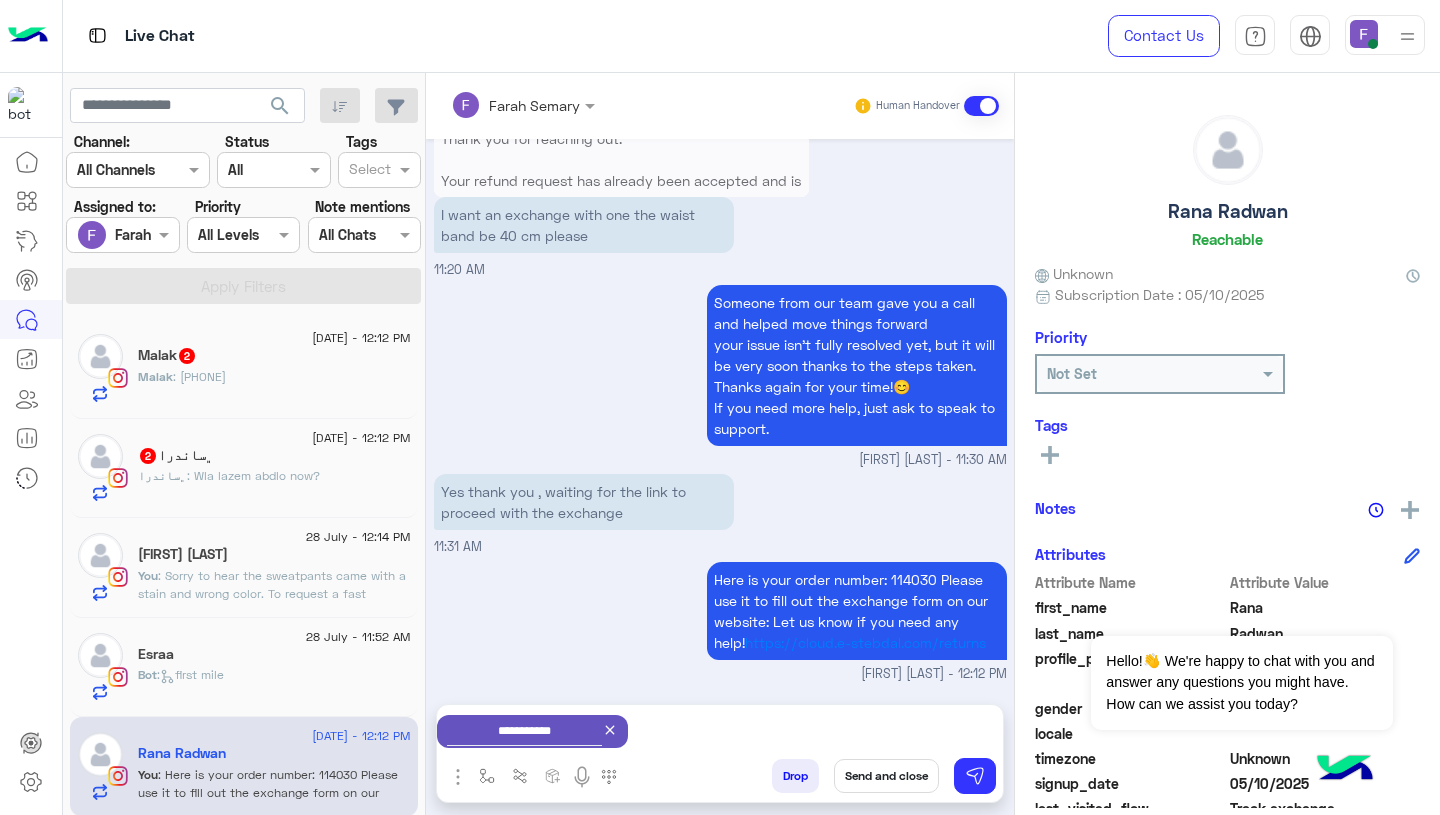 click on "Send and close" at bounding box center [886, 776] 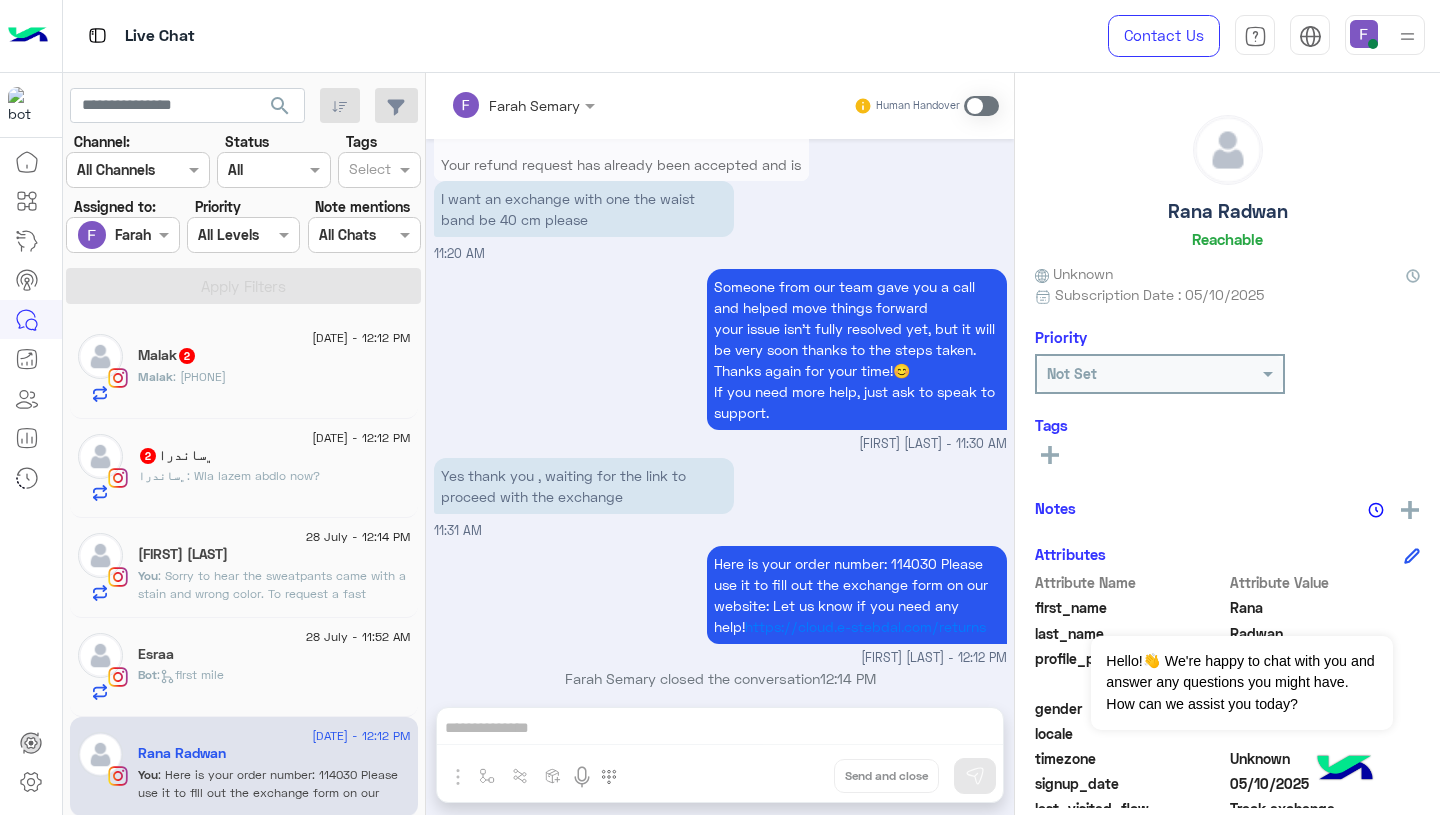 scroll, scrollTop: 1880, scrollLeft: 0, axis: vertical 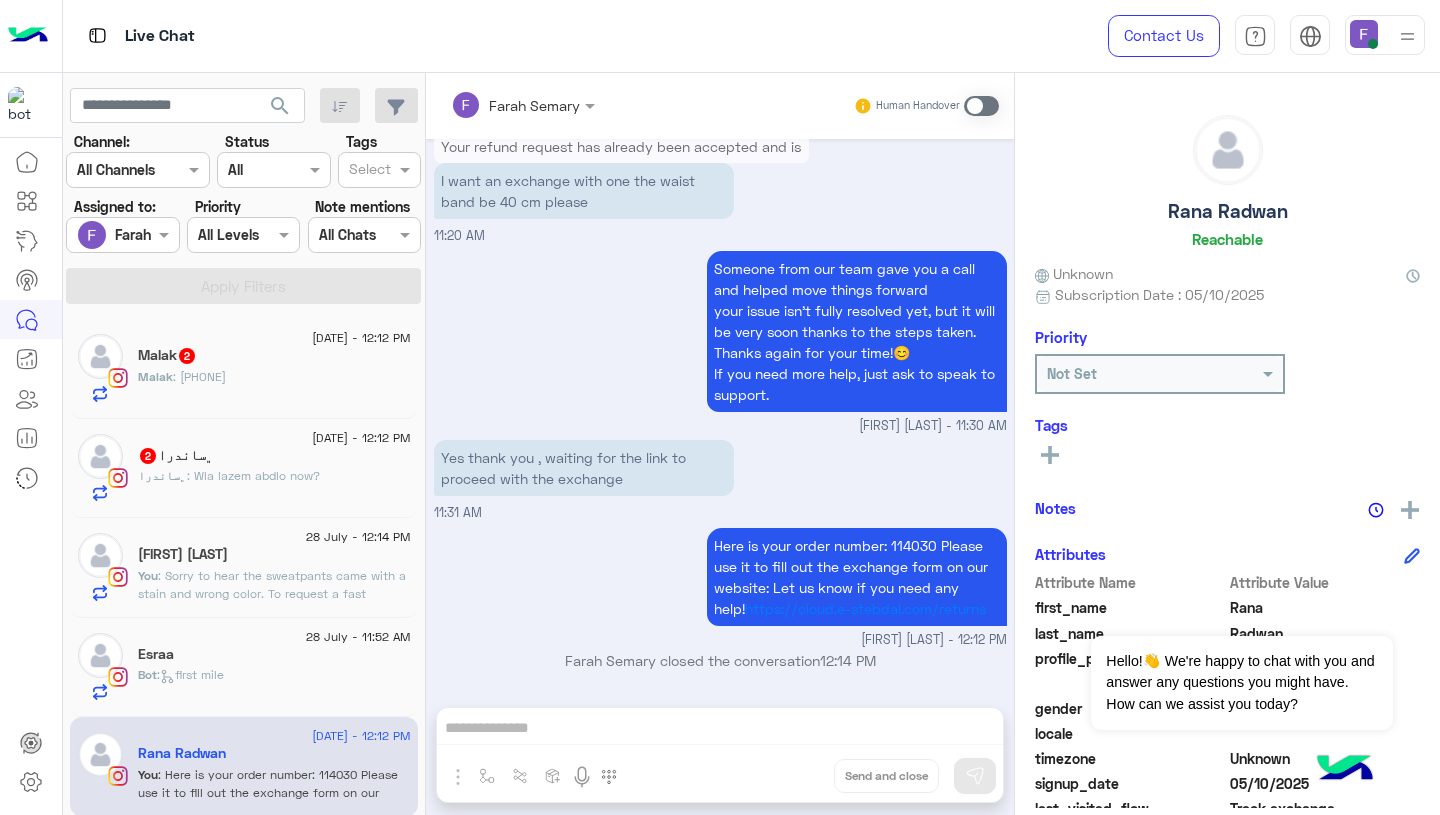 click on "[FIRST] [LAST]" 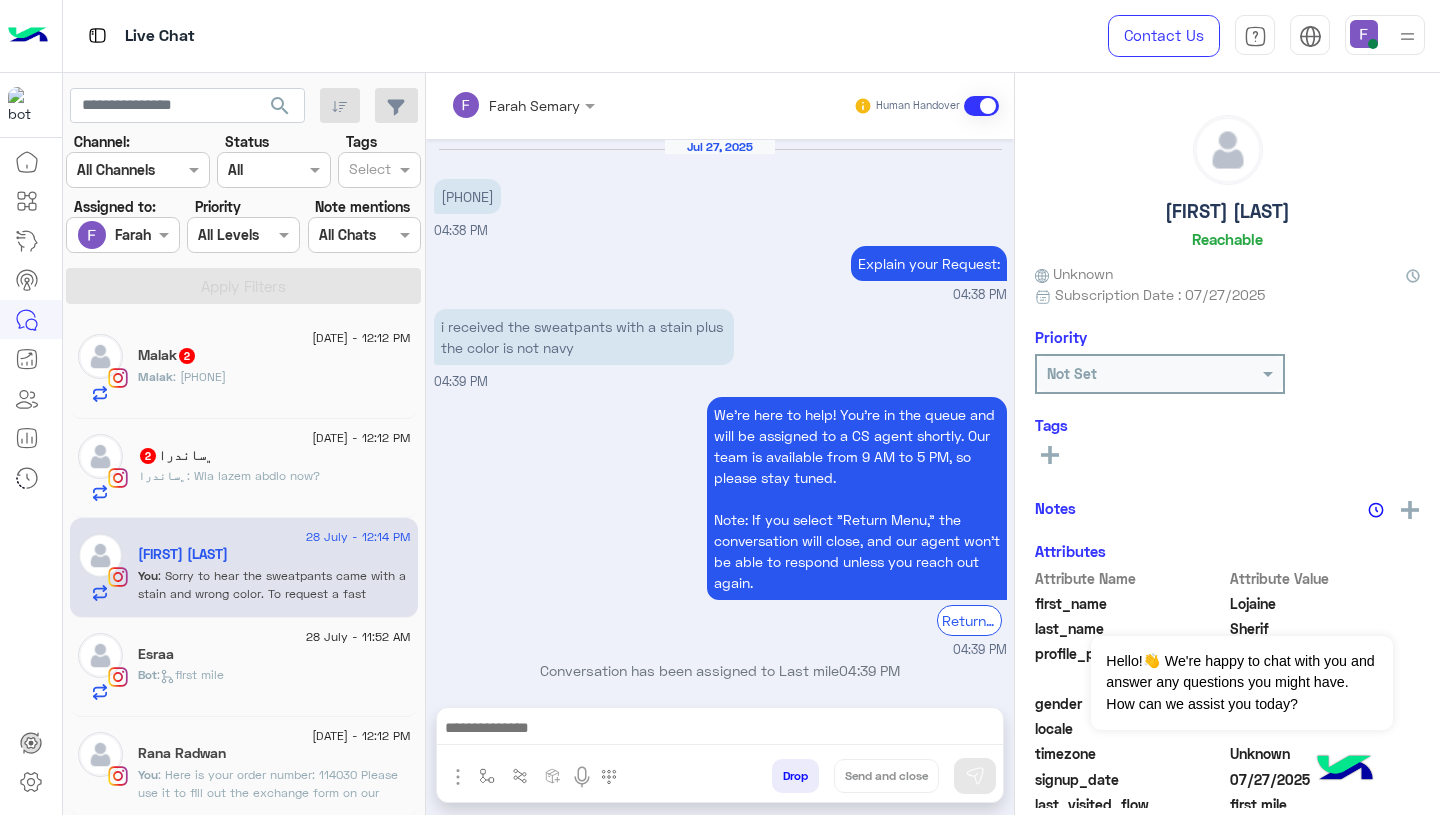 scroll, scrollTop: 2006, scrollLeft: 0, axis: vertical 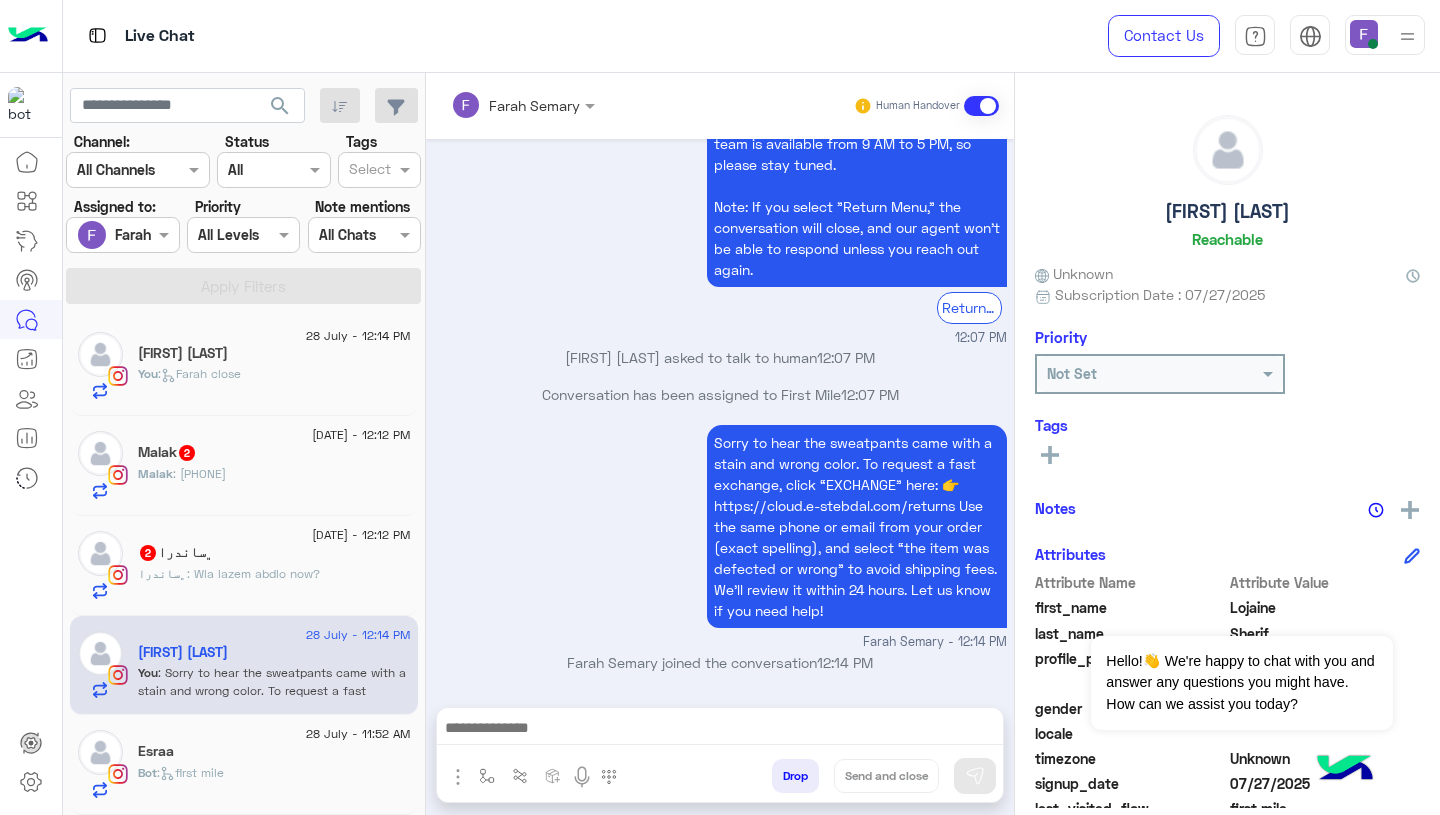 click on "You  :   Farah close" 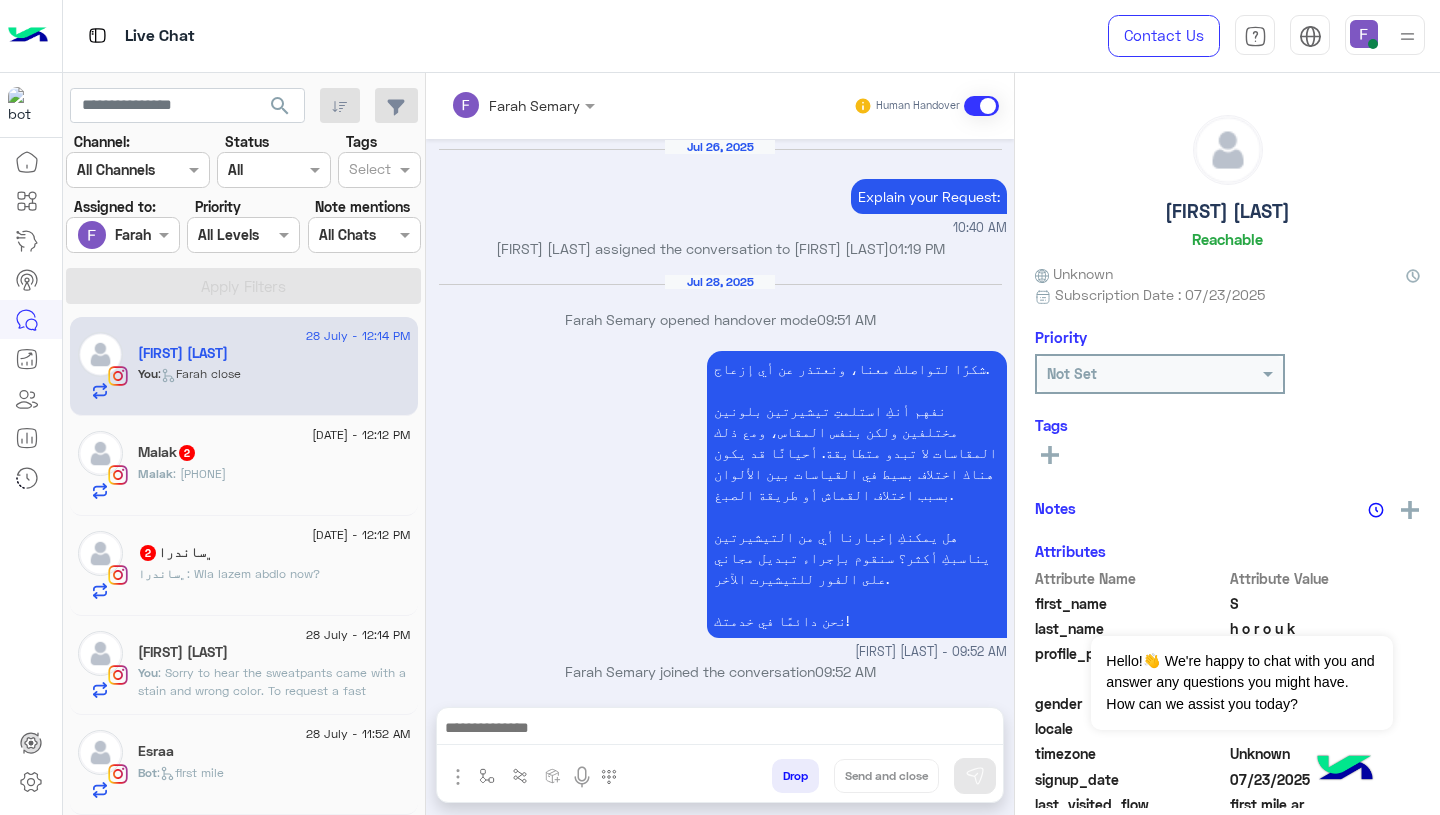 scroll, scrollTop: 1667, scrollLeft: 0, axis: vertical 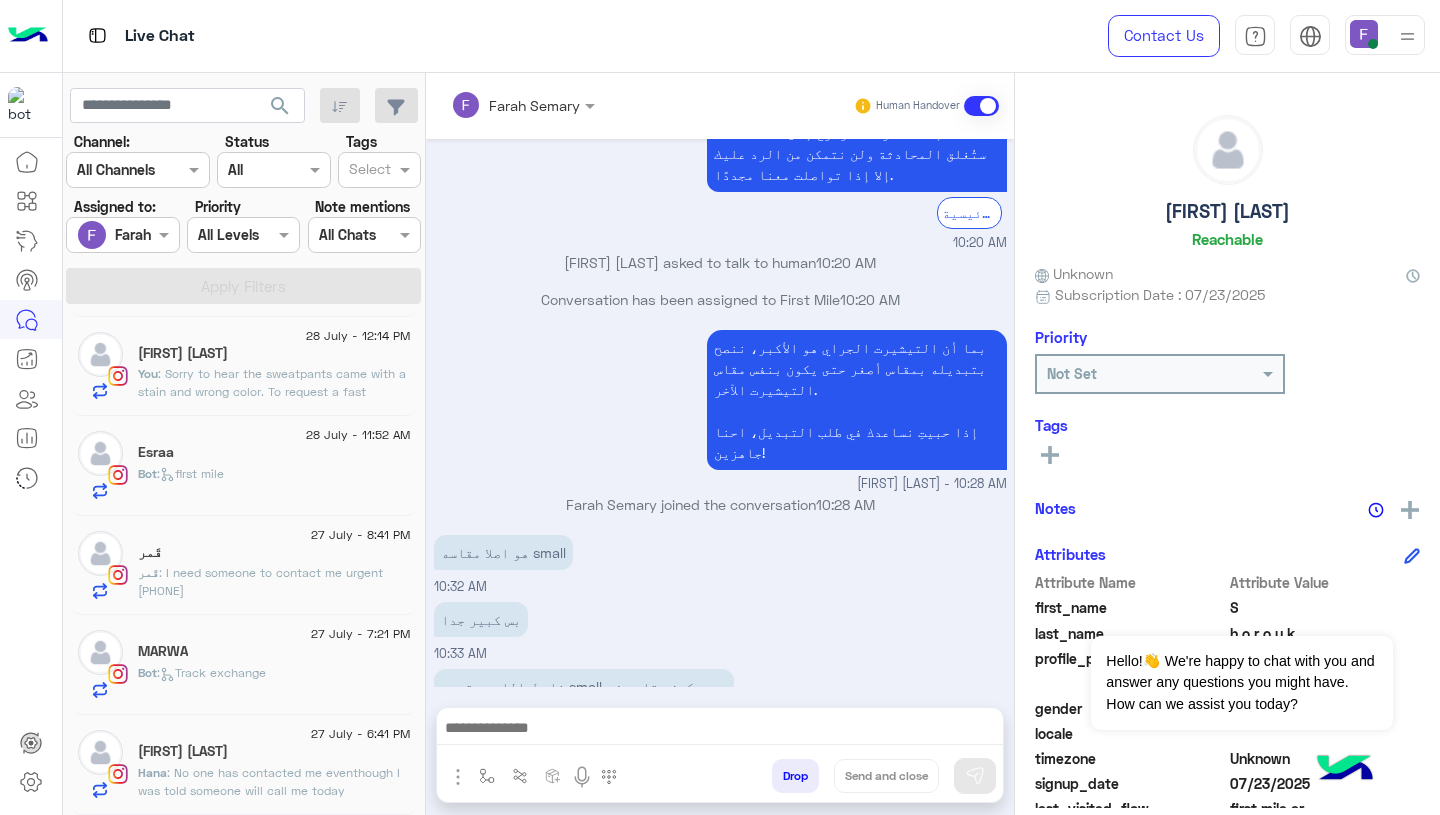click on "Esraa" 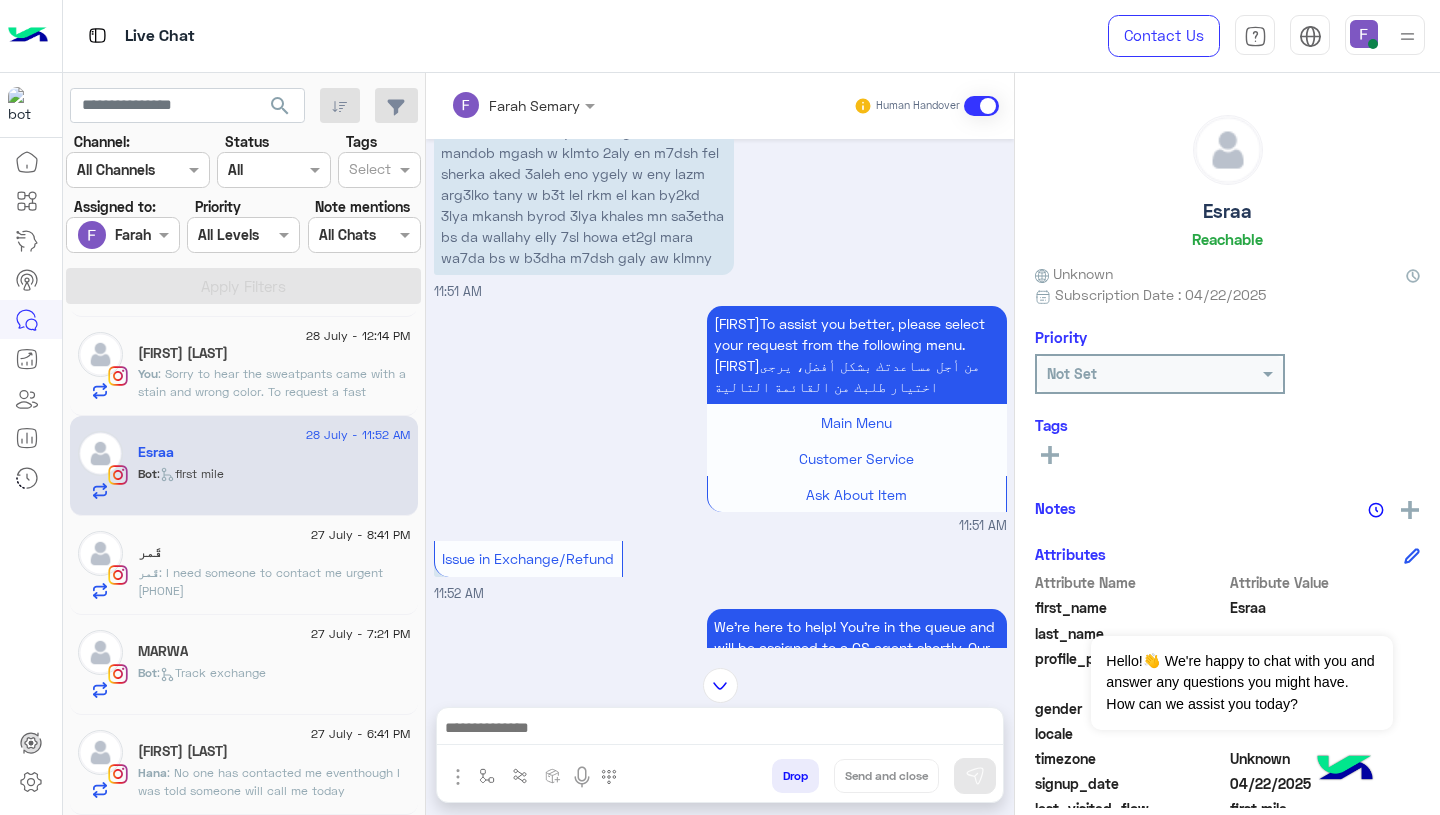 scroll, scrollTop: 2038, scrollLeft: 0, axis: vertical 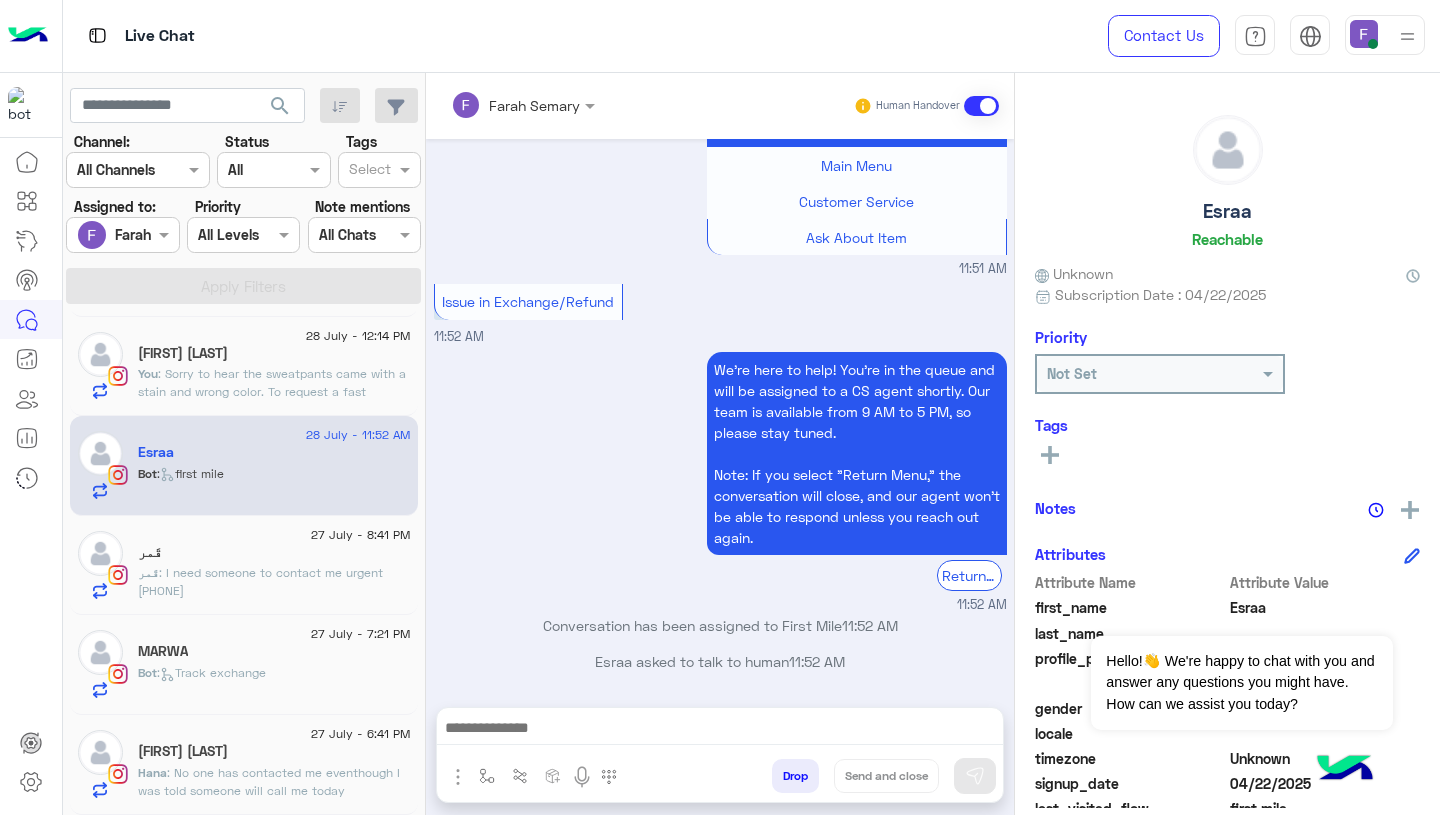 click on "قَمر : I need someone to contact me urgent 01202252006" 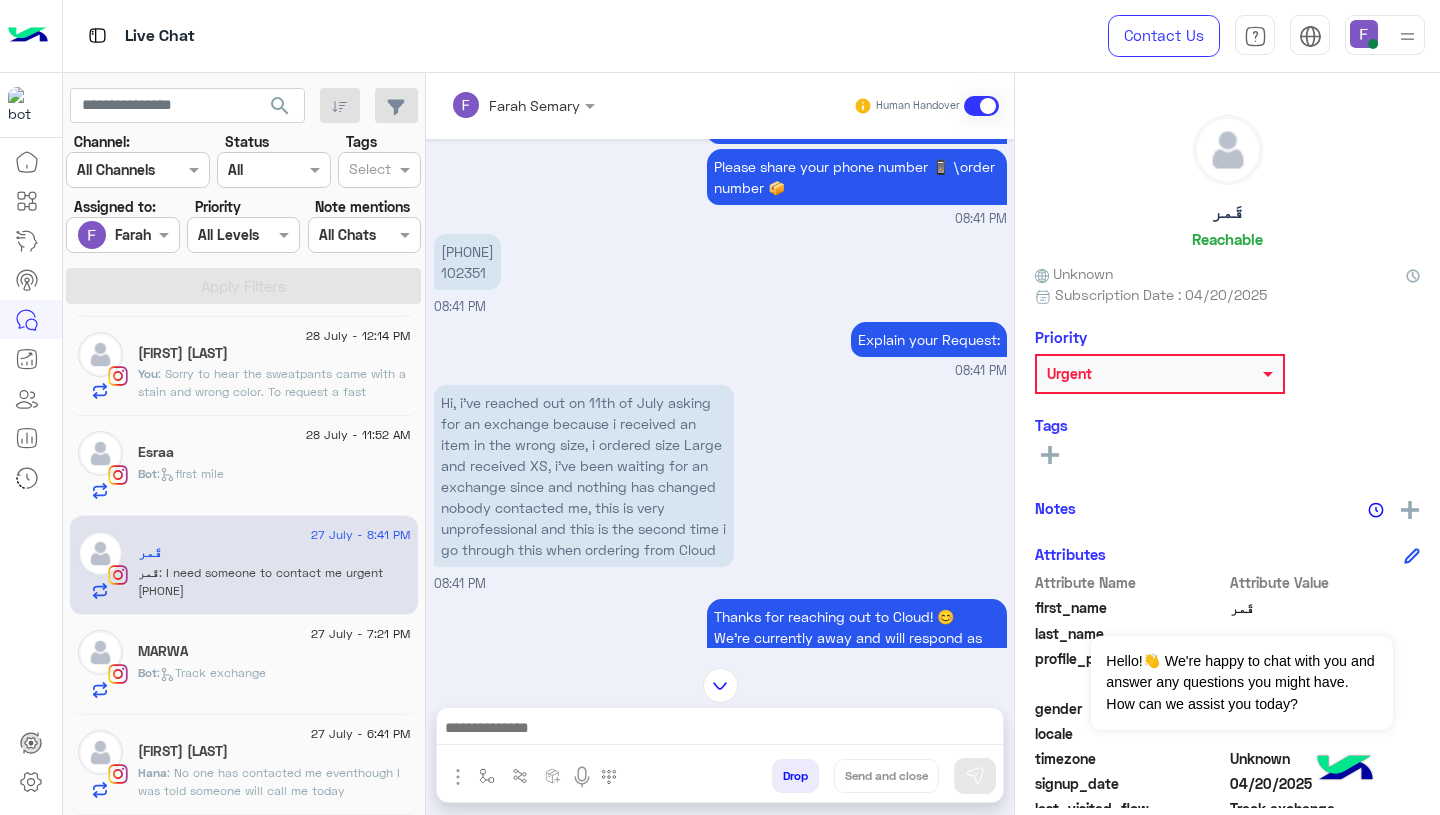 scroll, scrollTop: 1335, scrollLeft: 0, axis: vertical 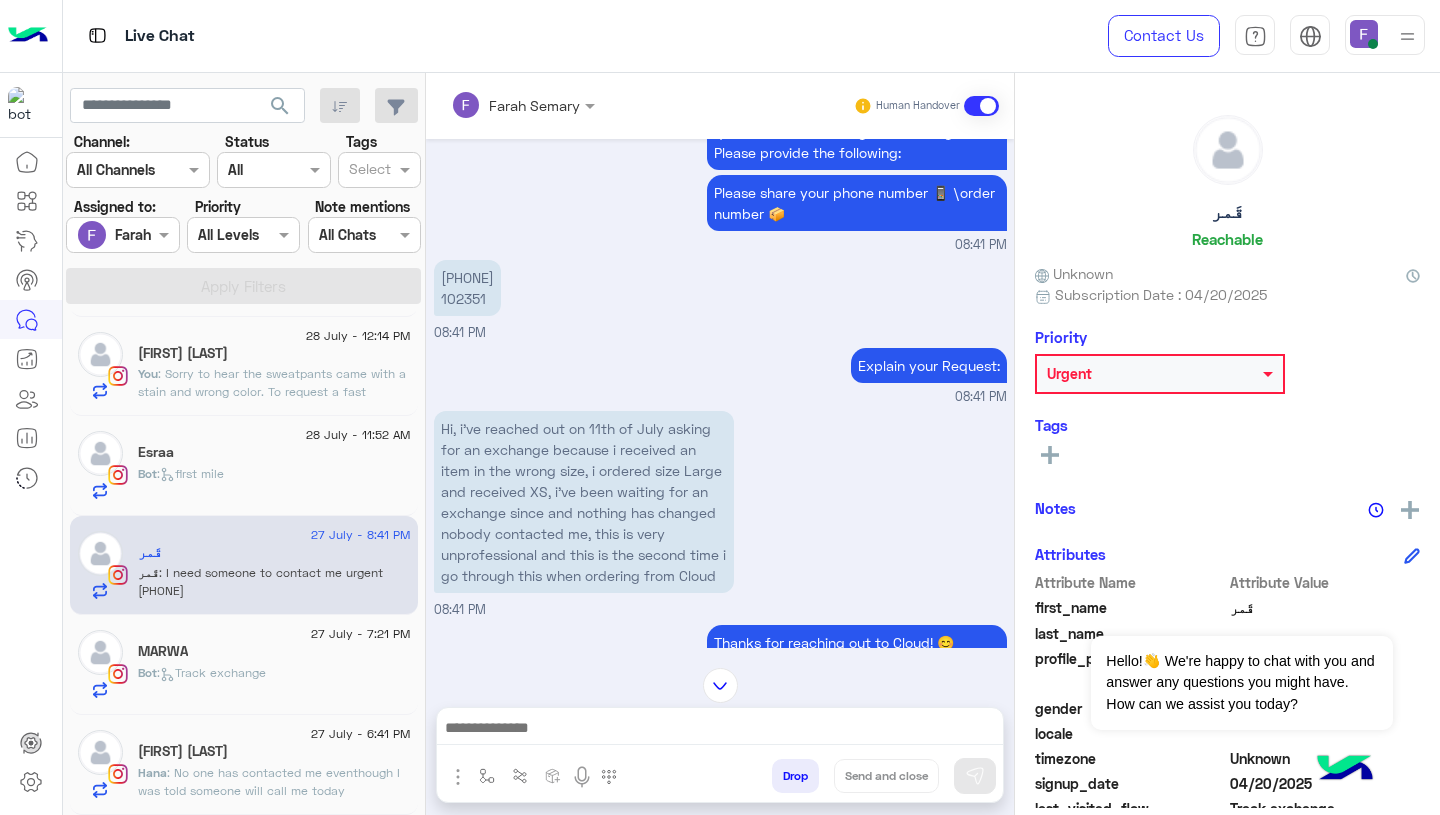 click on "01202252006 102351" at bounding box center (467, 288) 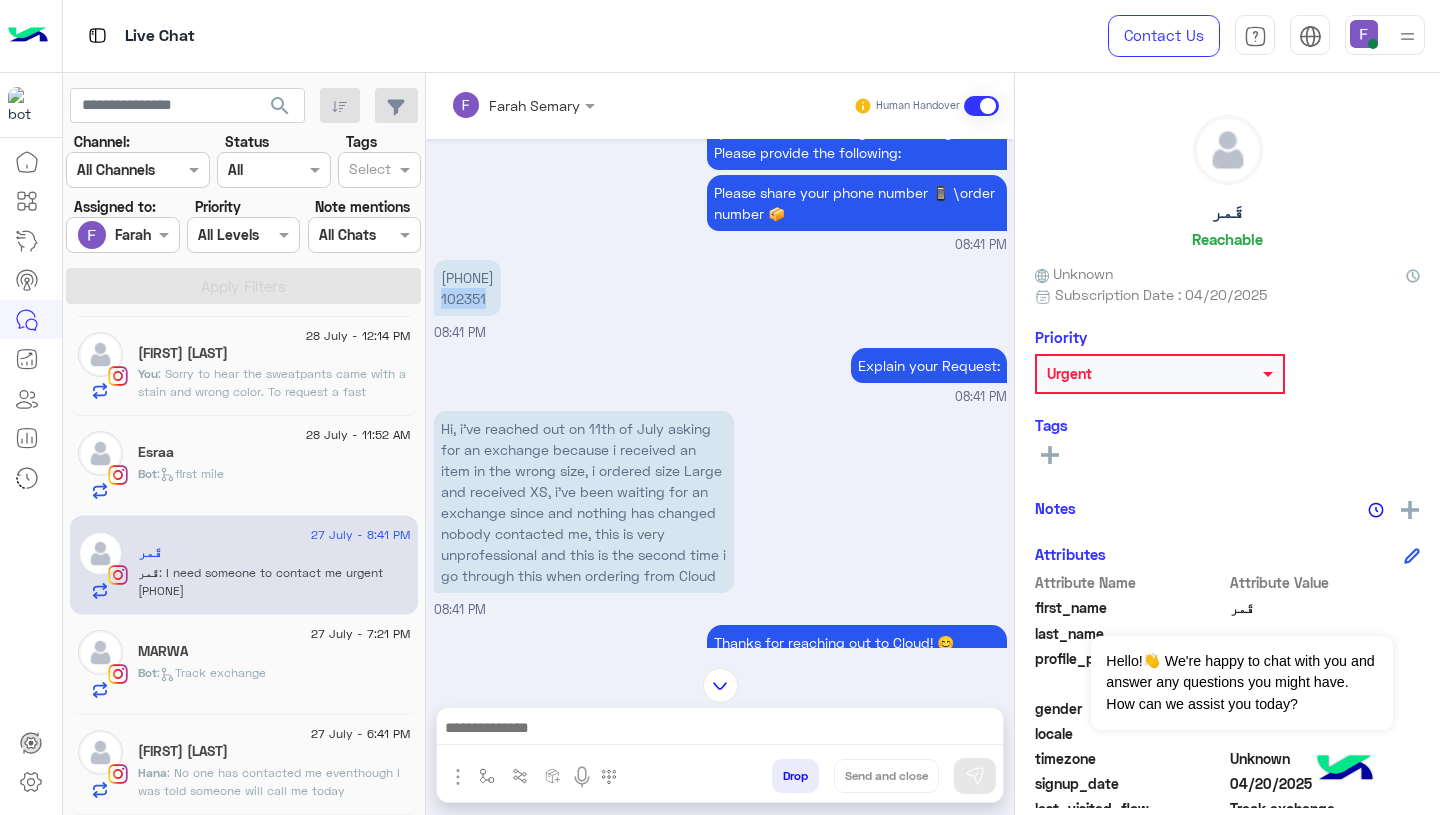 click on "01202252006 102351" at bounding box center [467, 288] 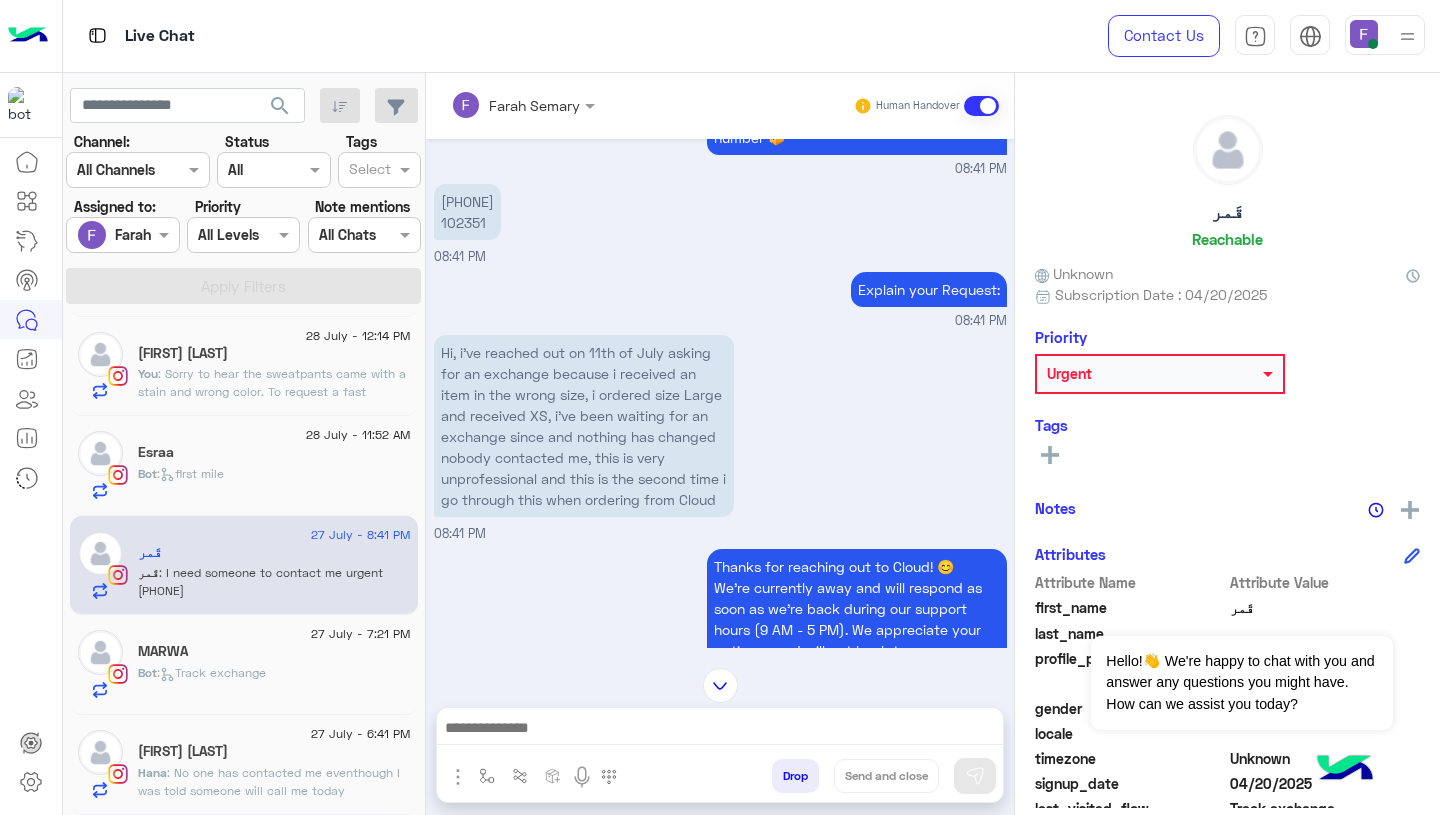 scroll, scrollTop: 1420, scrollLeft: 0, axis: vertical 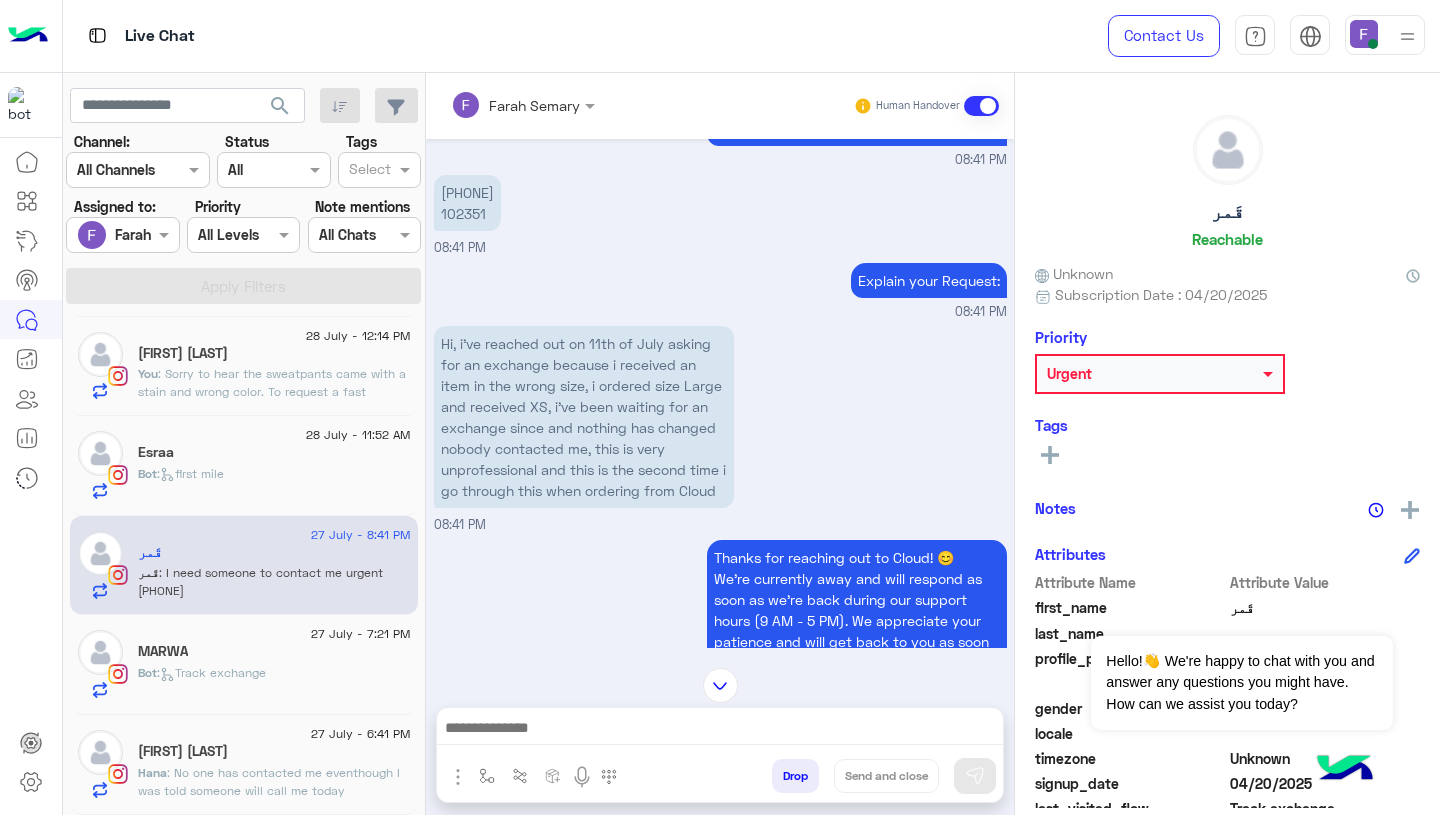 click on "Hi, i’ve reached out on [DATE] asking for an exchange because i received an item in the wrong size, i ordered size Large and received XS, i’ve been waiting for an exchange since and nothing has changed nobody contacted me, this is very unprofessional and this is the second time i go through this when ordering from Cloud" at bounding box center [584, 417] 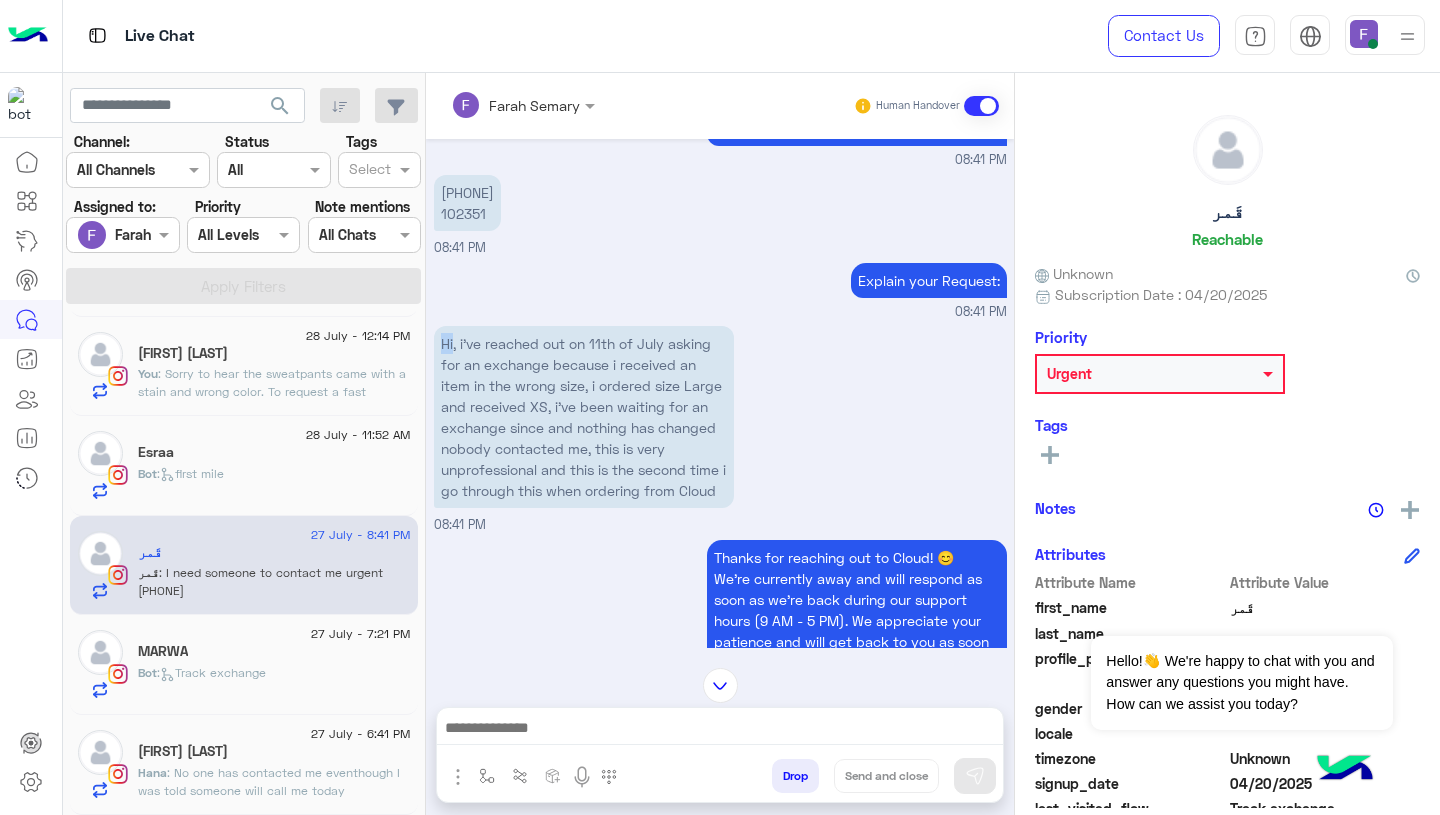 click on "Hi, i’ve reached out on [DATE] asking for an exchange because i received an item in the wrong size, i ordered size Large and received XS, i’ve been waiting for an exchange since and nothing has changed nobody contacted me, this is very unprofessional and this is the second time i go through this when ordering from Cloud" at bounding box center (584, 417) 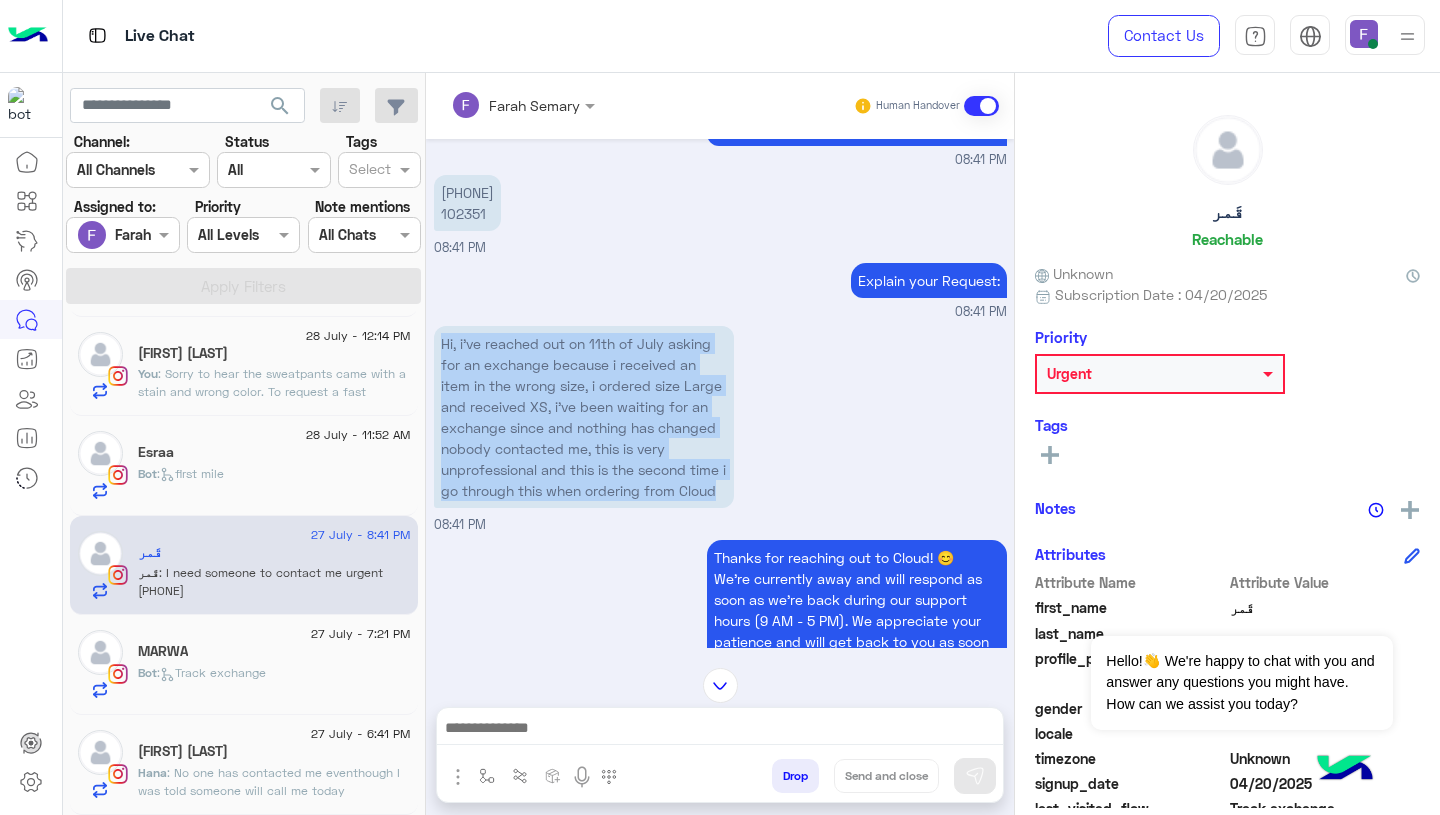 click on "Hi, i’ve reached out on [DATE] asking for an exchange because i received an item in the wrong size, i ordered size Large and received XS, i’ve been waiting for an exchange since and nothing has changed nobody contacted me, this is very unprofessional and this is the second time i go through this when ordering from Cloud" at bounding box center [584, 417] 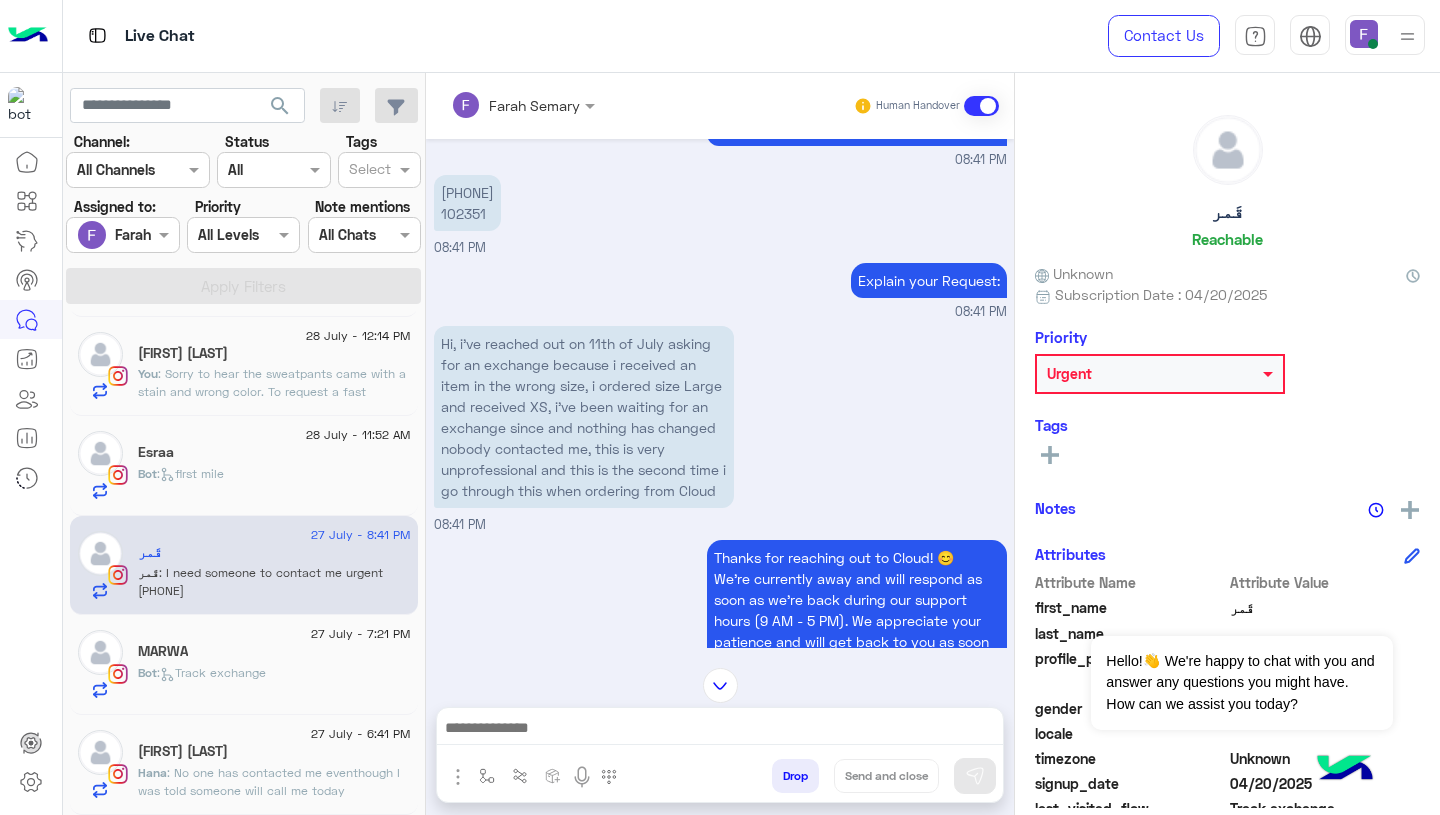 click at bounding box center (720, 730) 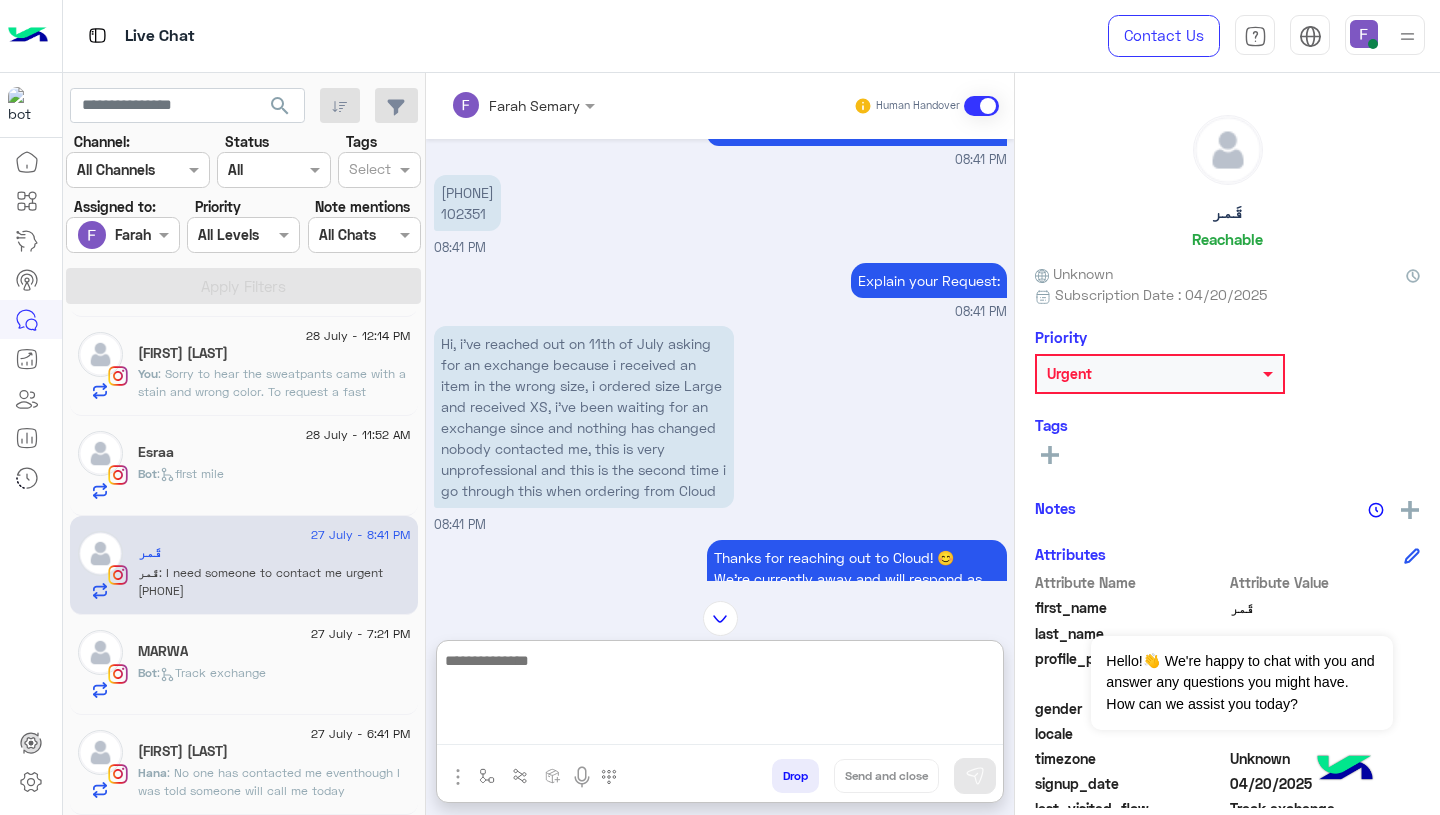 paste on "**********" 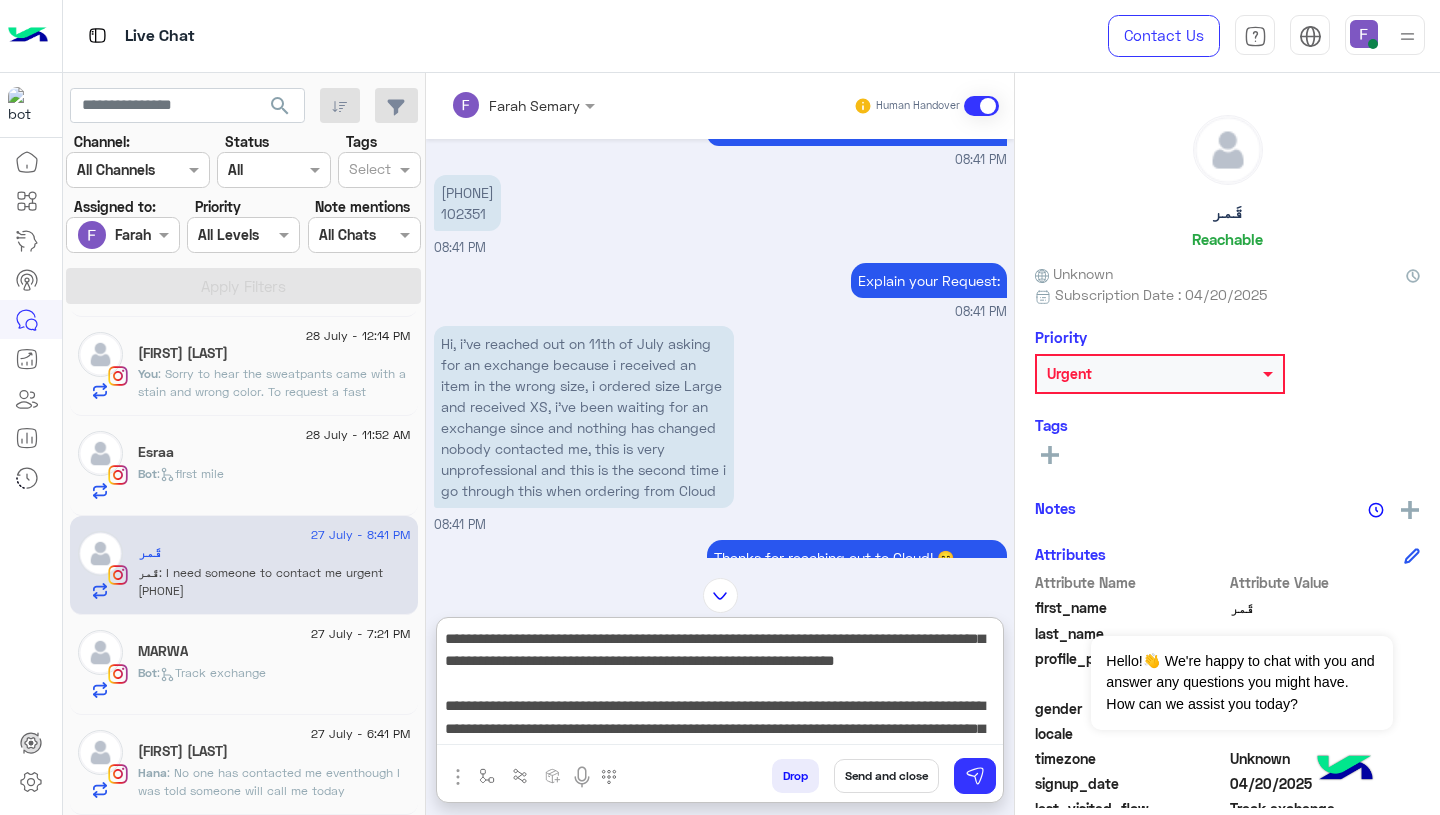 scroll, scrollTop: 0, scrollLeft: 0, axis: both 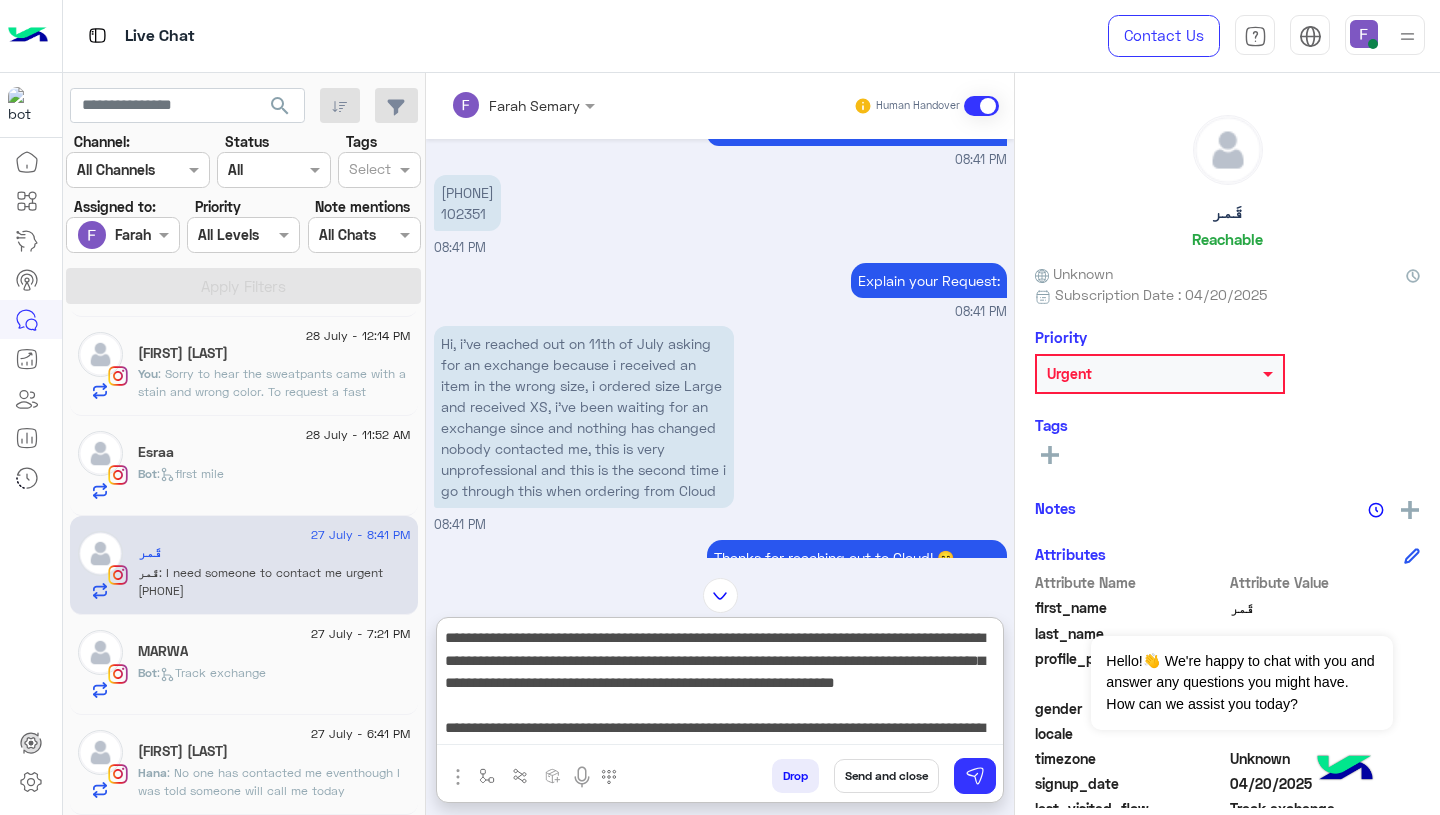 drag, startPoint x: 526, startPoint y: 664, endPoint x: 596, endPoint y: 689, distance: 74.330345 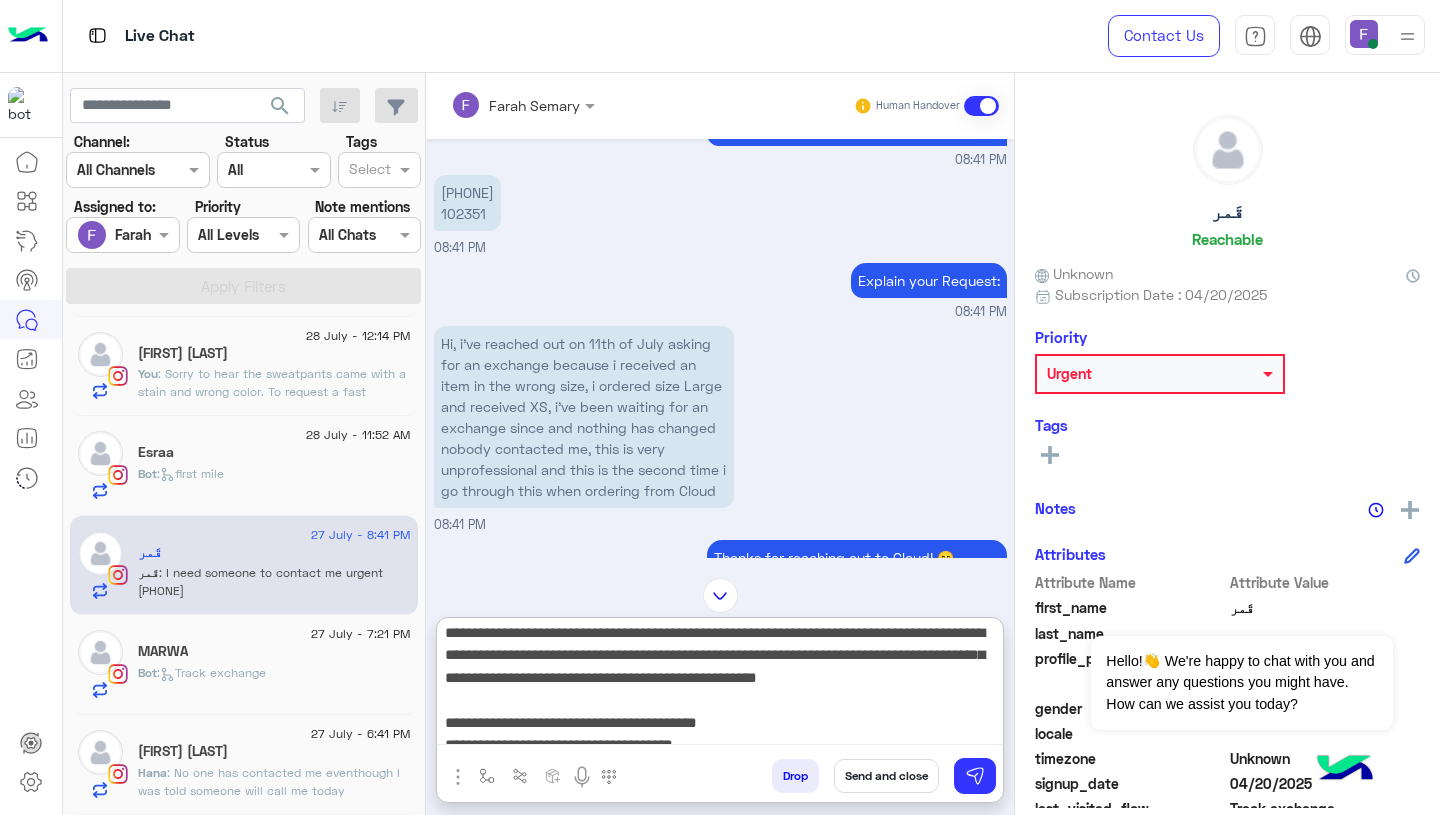 scroll, scrollTop: 75, scrollLeft: 0, axis: vertical 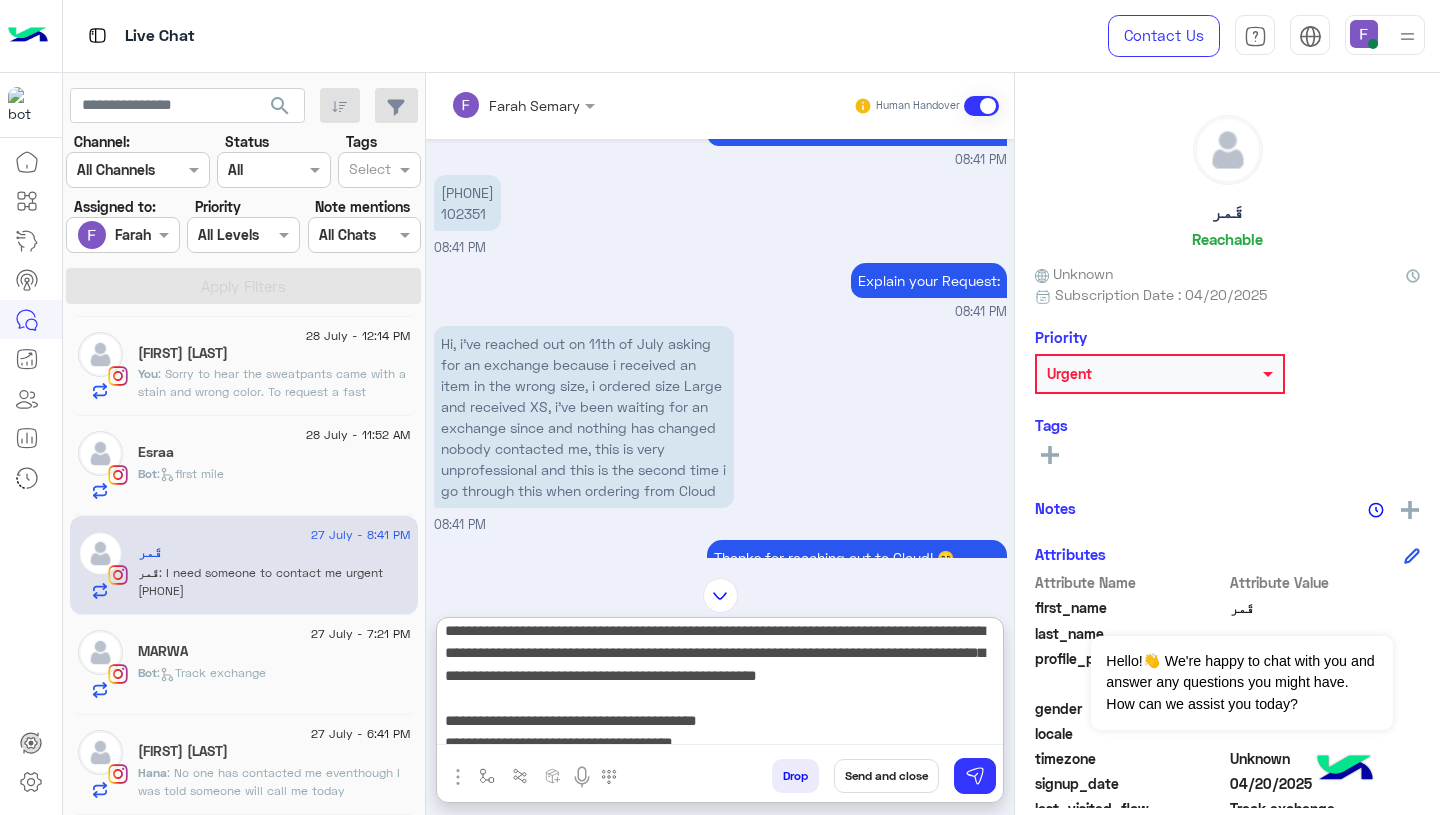 click on "**********" at bounding box center [720, 685] 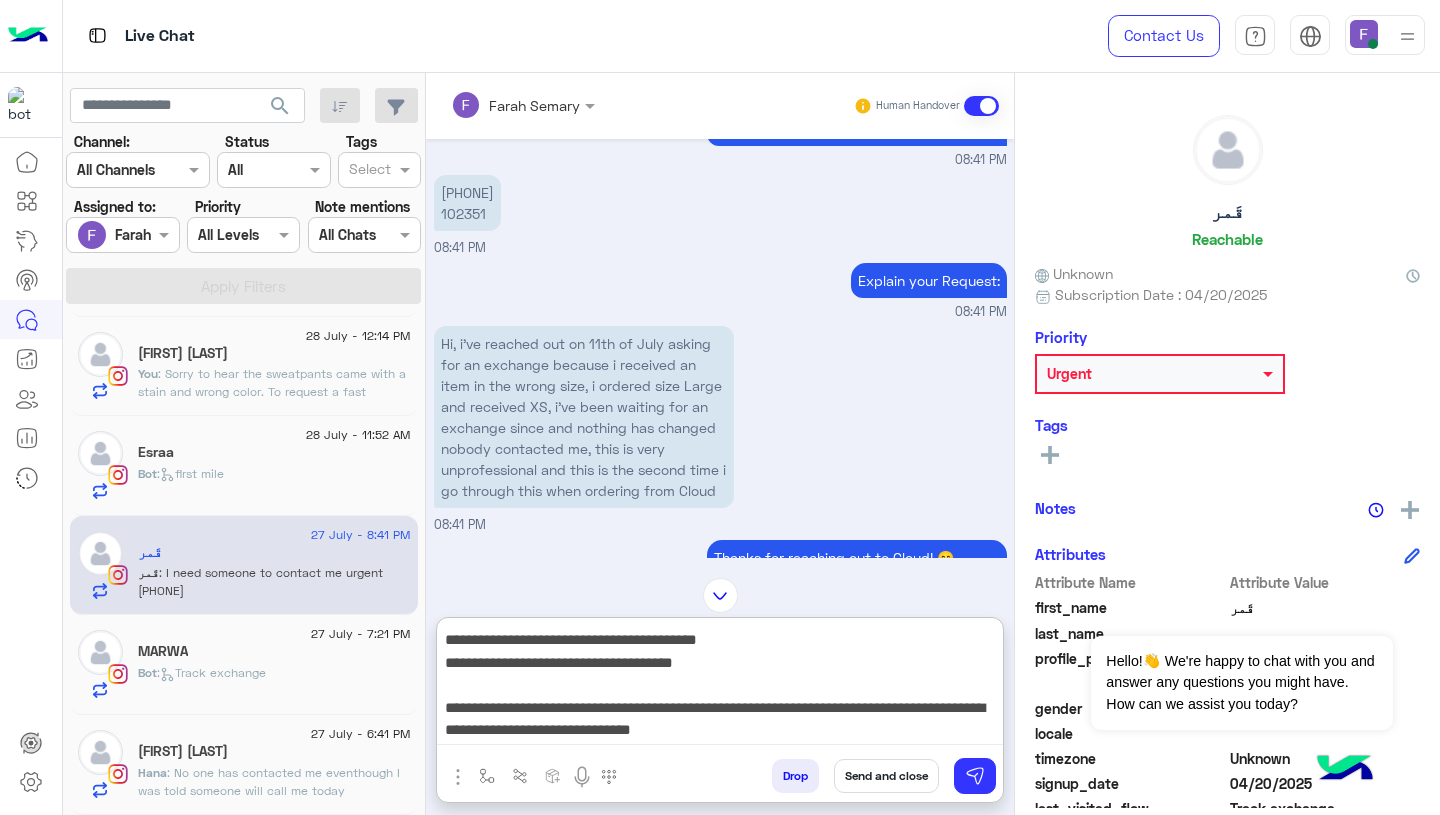 scroll, scrollTop: 267, scrollLeft: 0, axis: vertical 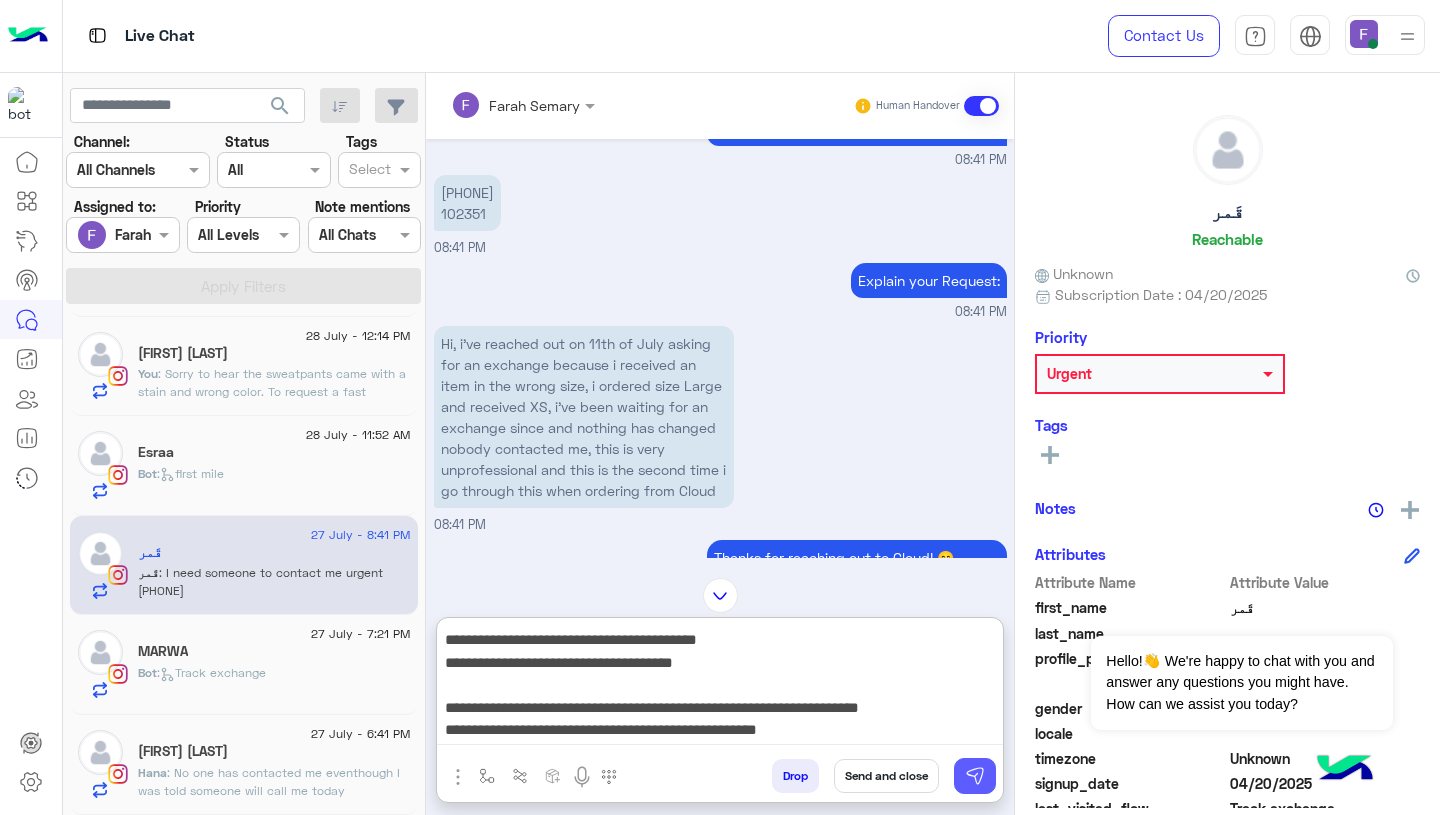 type on "**********" 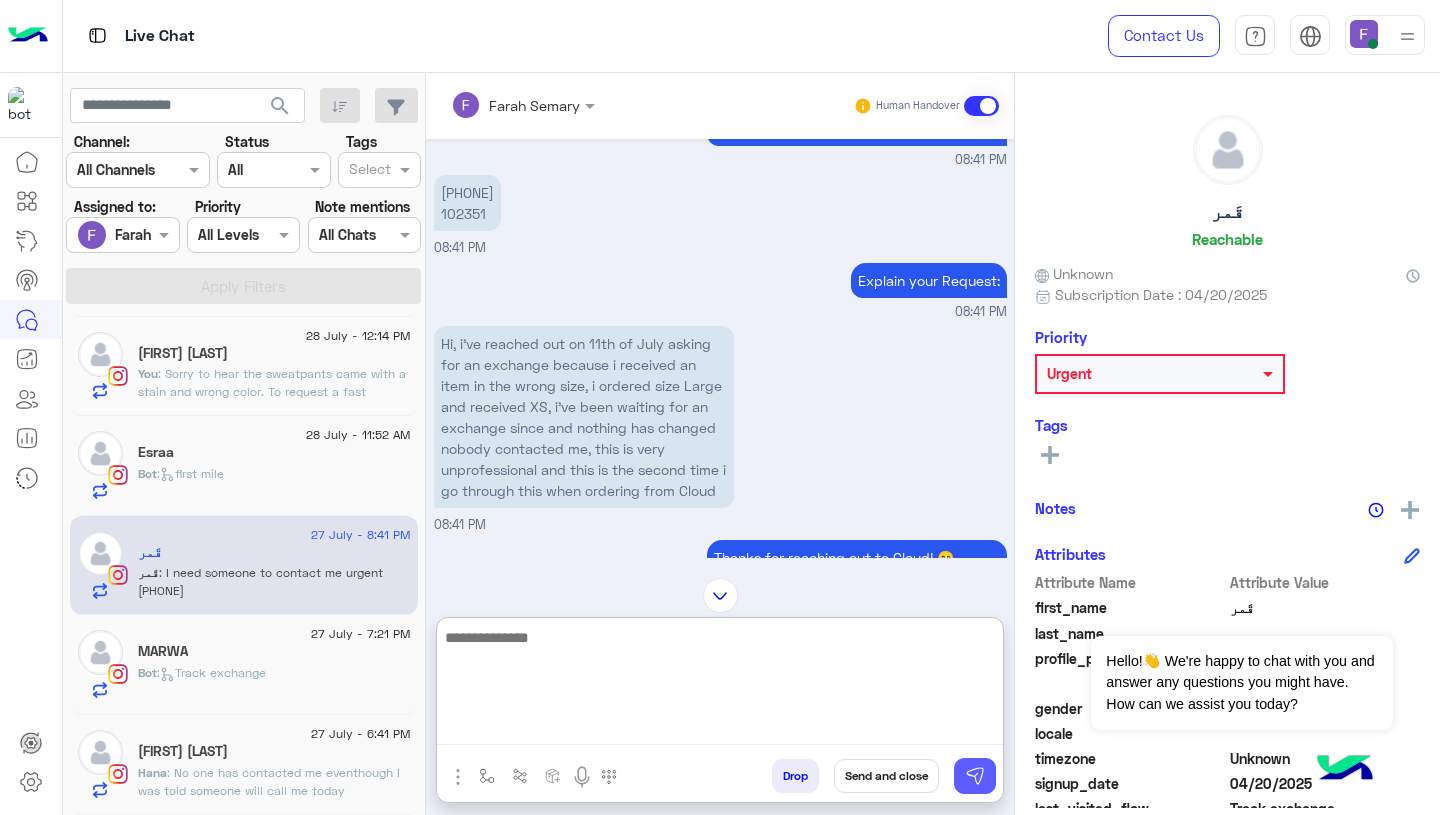 scroll, scrollTop: 0, scrollLeft: 0, axis: both 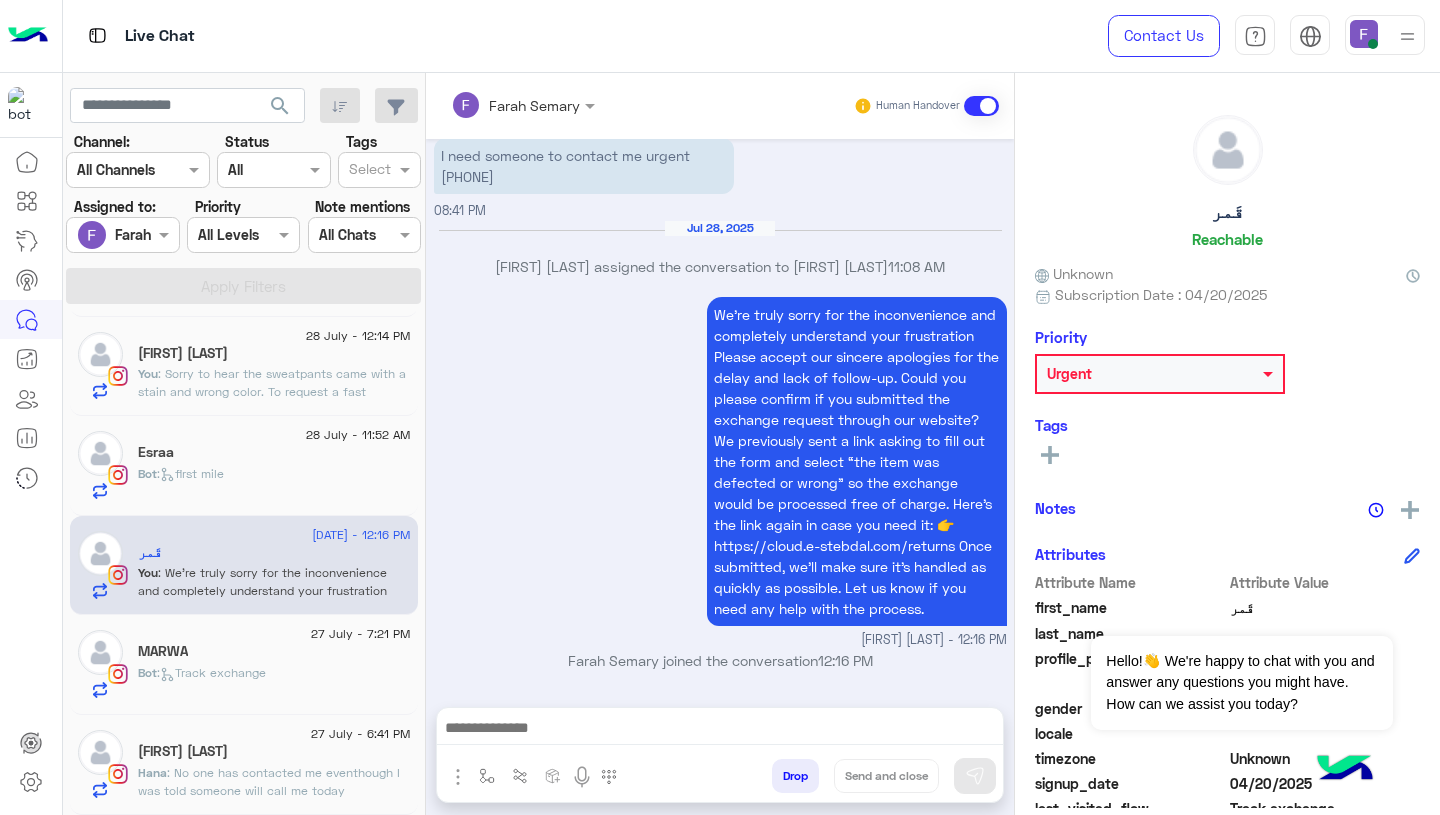click on ": No one has contacted me eventhough I was told someone will call me today" 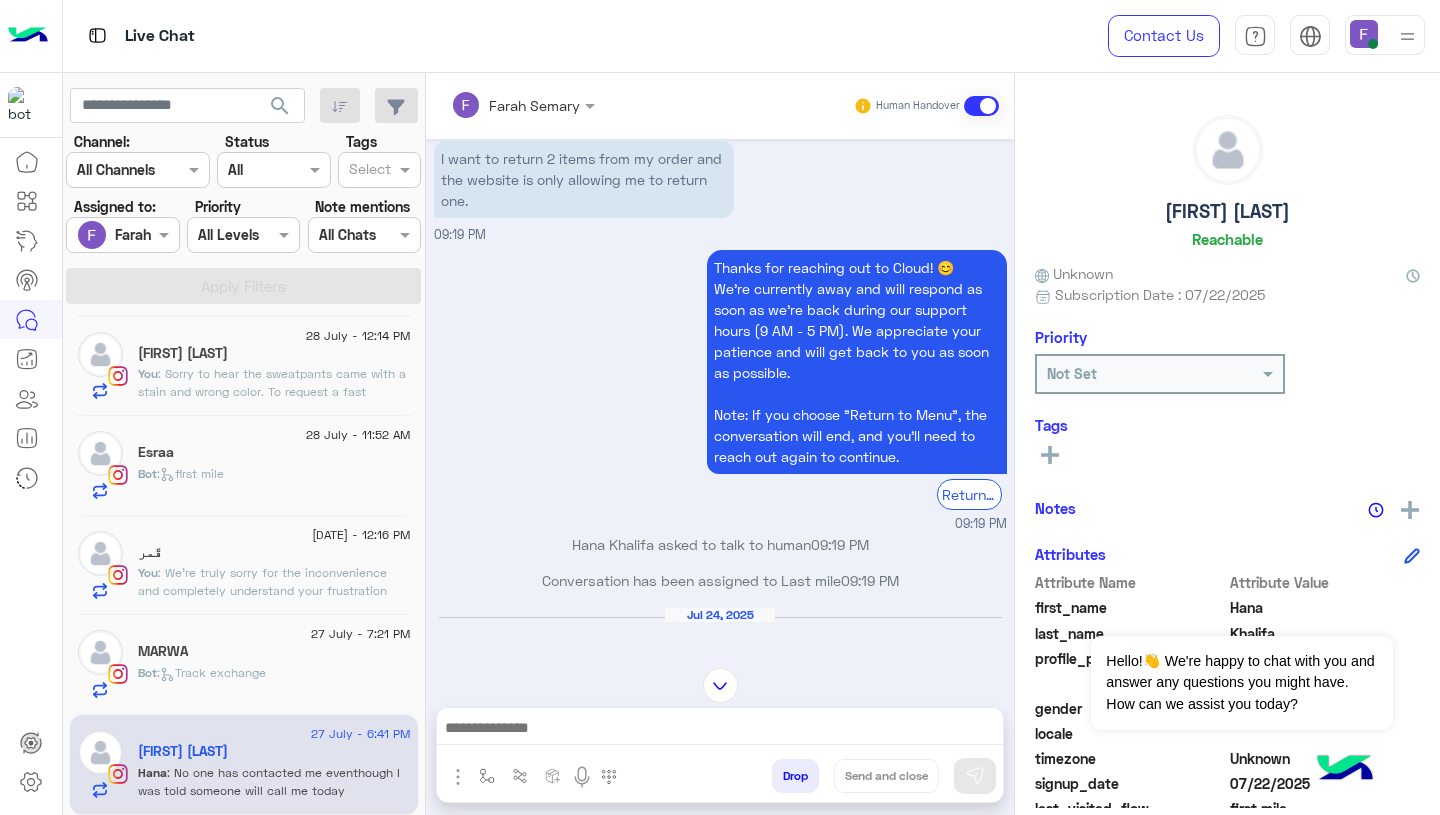 scroll, scrollTop: 417, scrollLeft: 0, axis: vertical 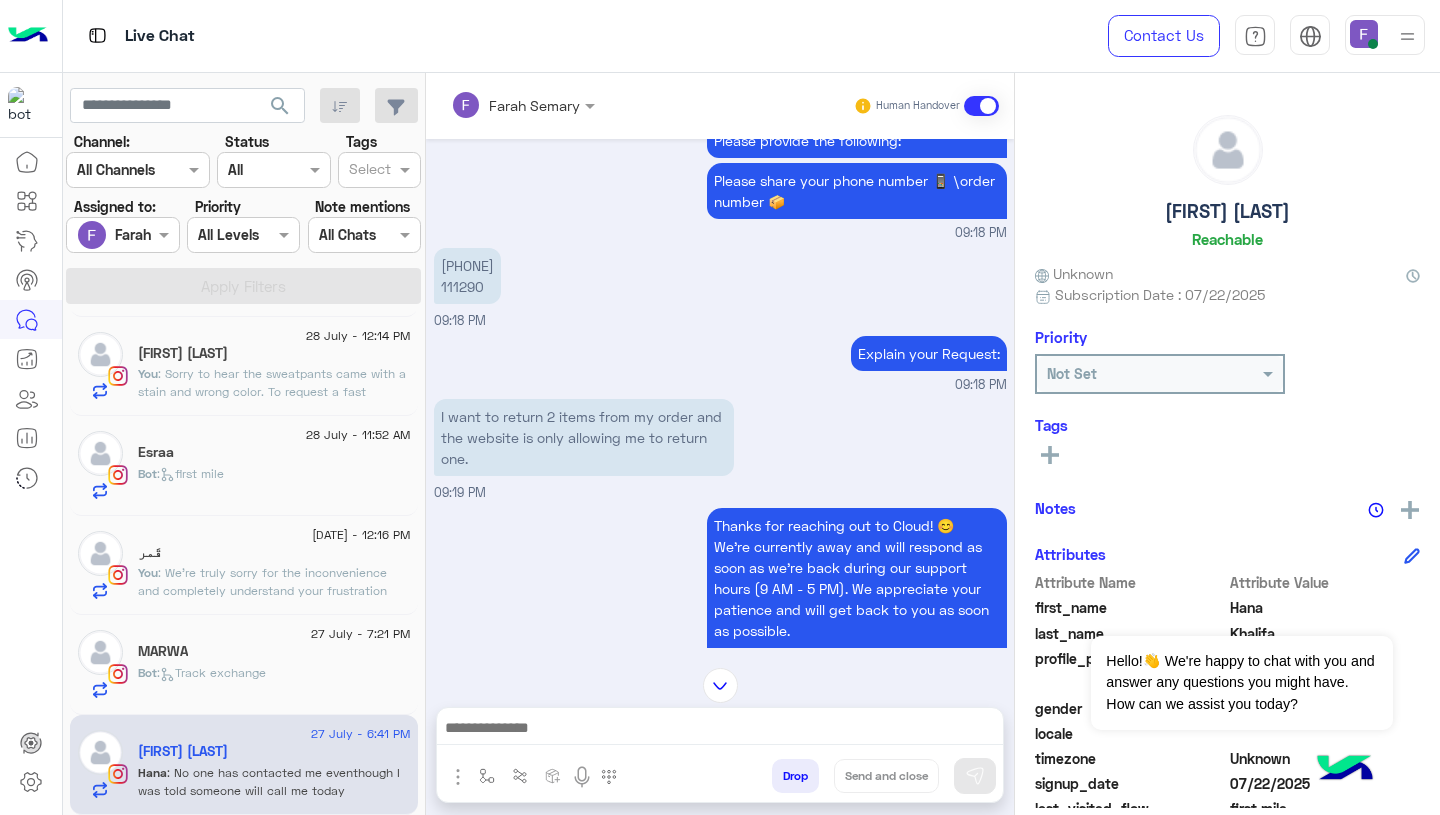 click on "01000420906 111290" at bounding box center (467, 276) 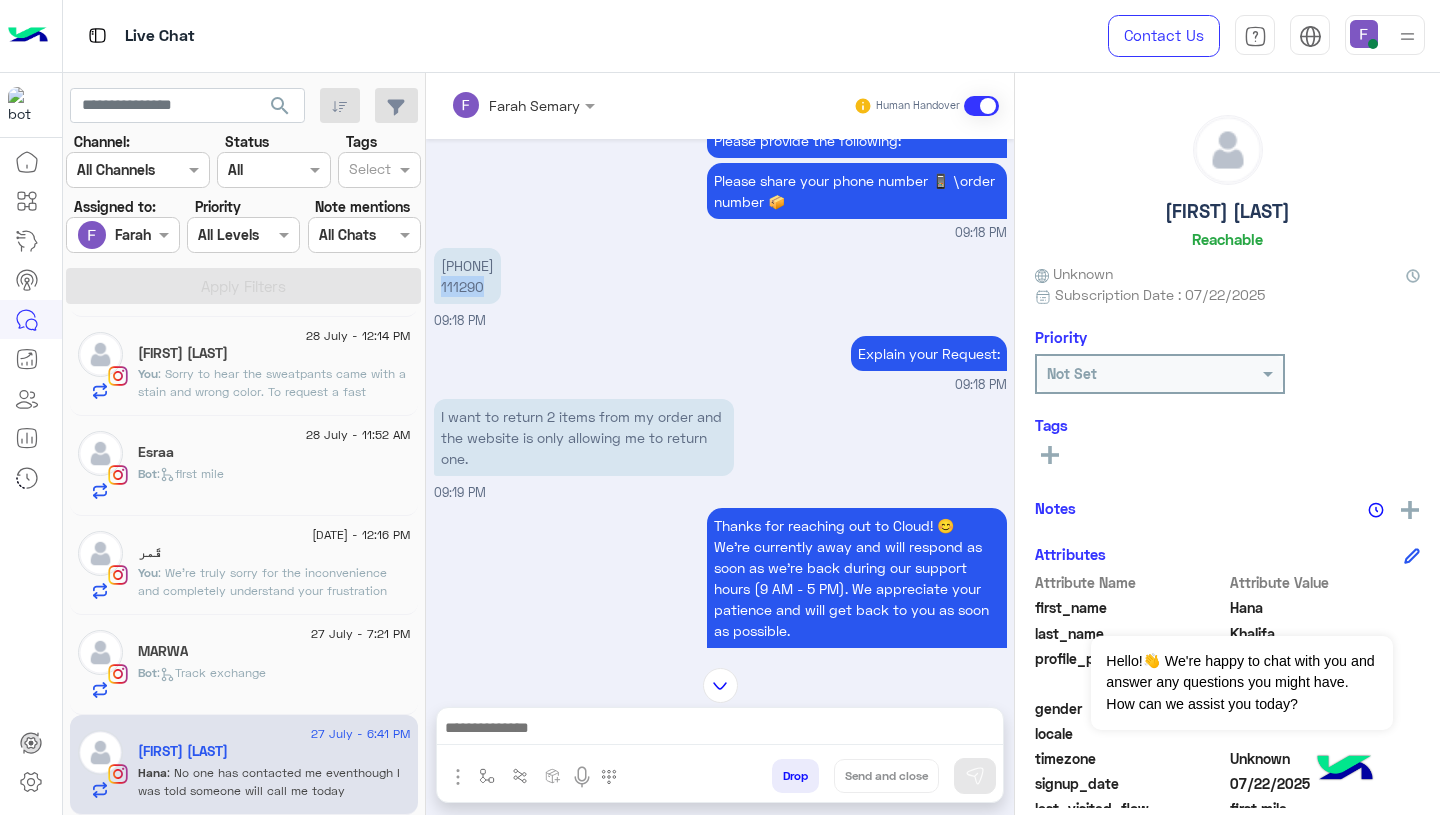 click on "01000420906 111290" at bounding box center [467, 276] 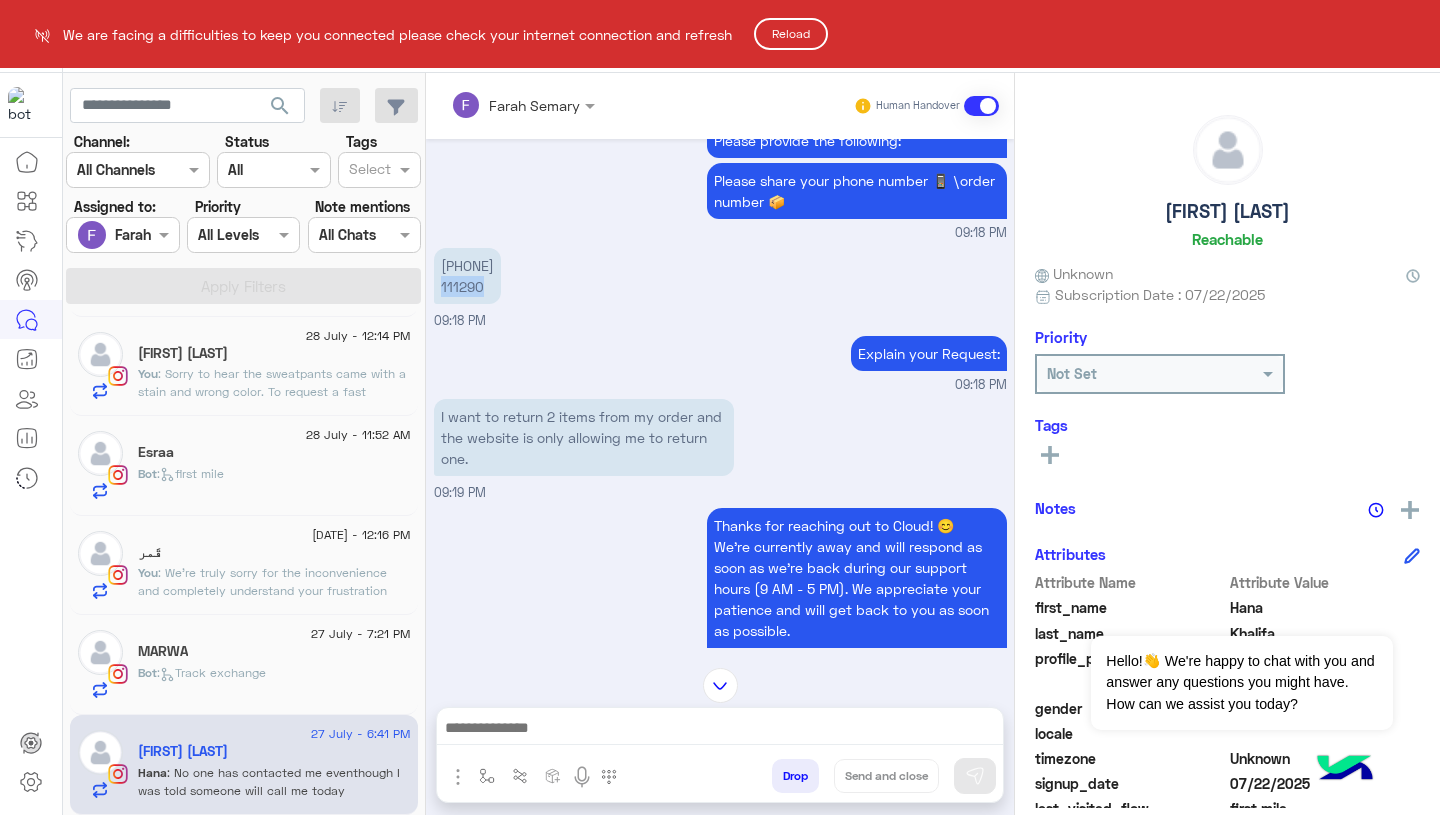 click on "Reload" 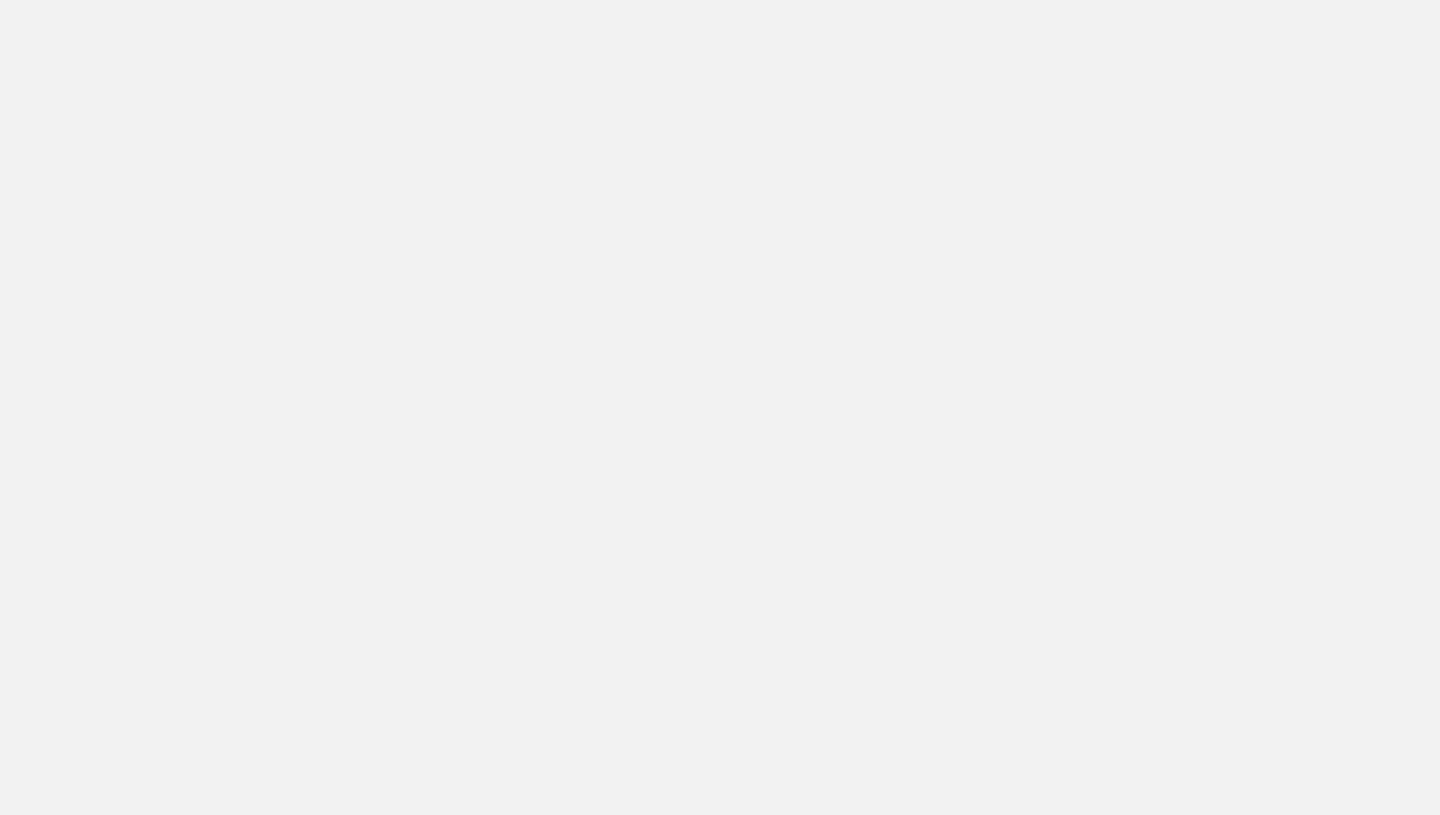 scroll, scrollTop: 0, scrollLeft: 0, axis: both 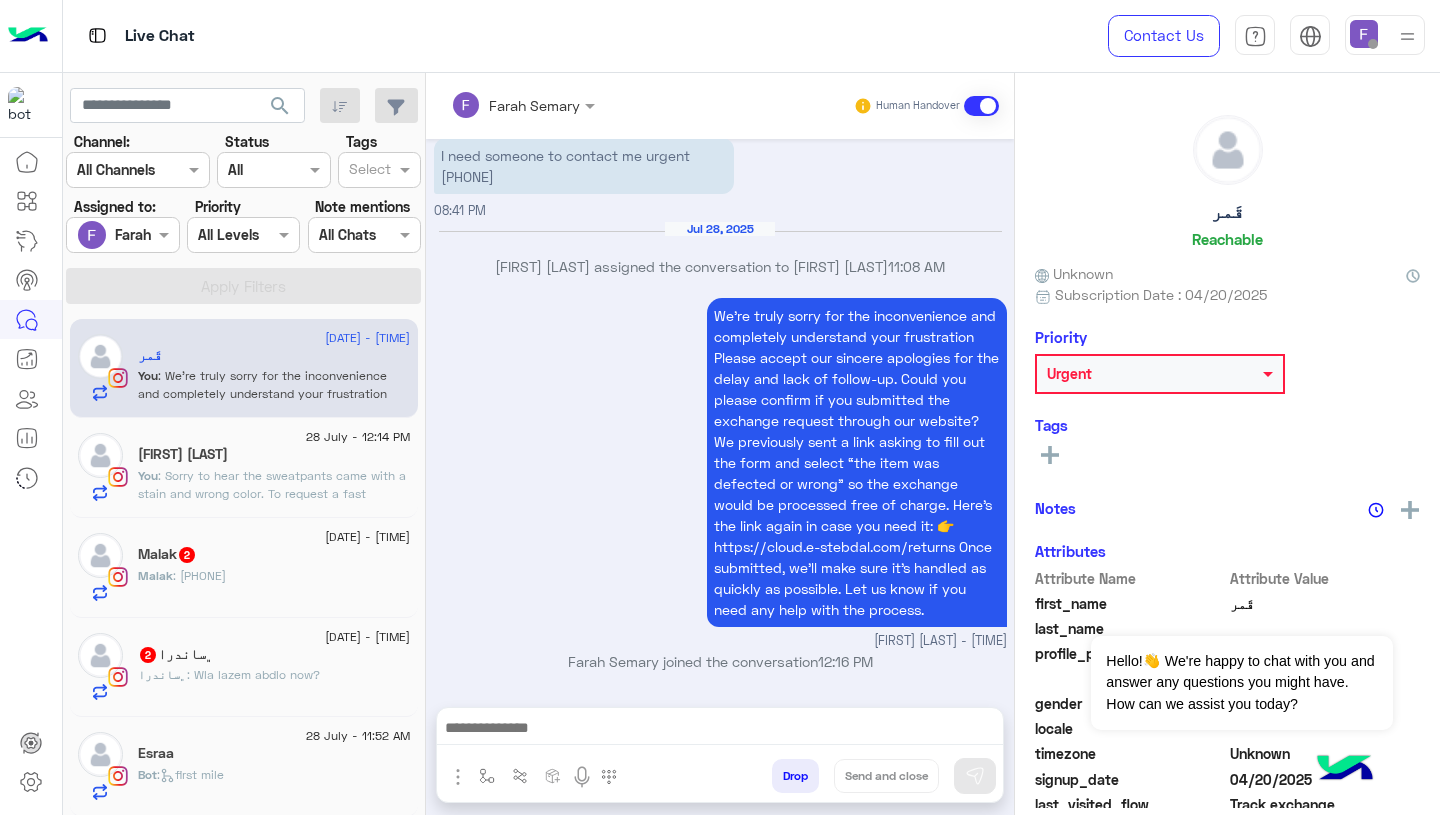 click at bounding box center (1364, 34) 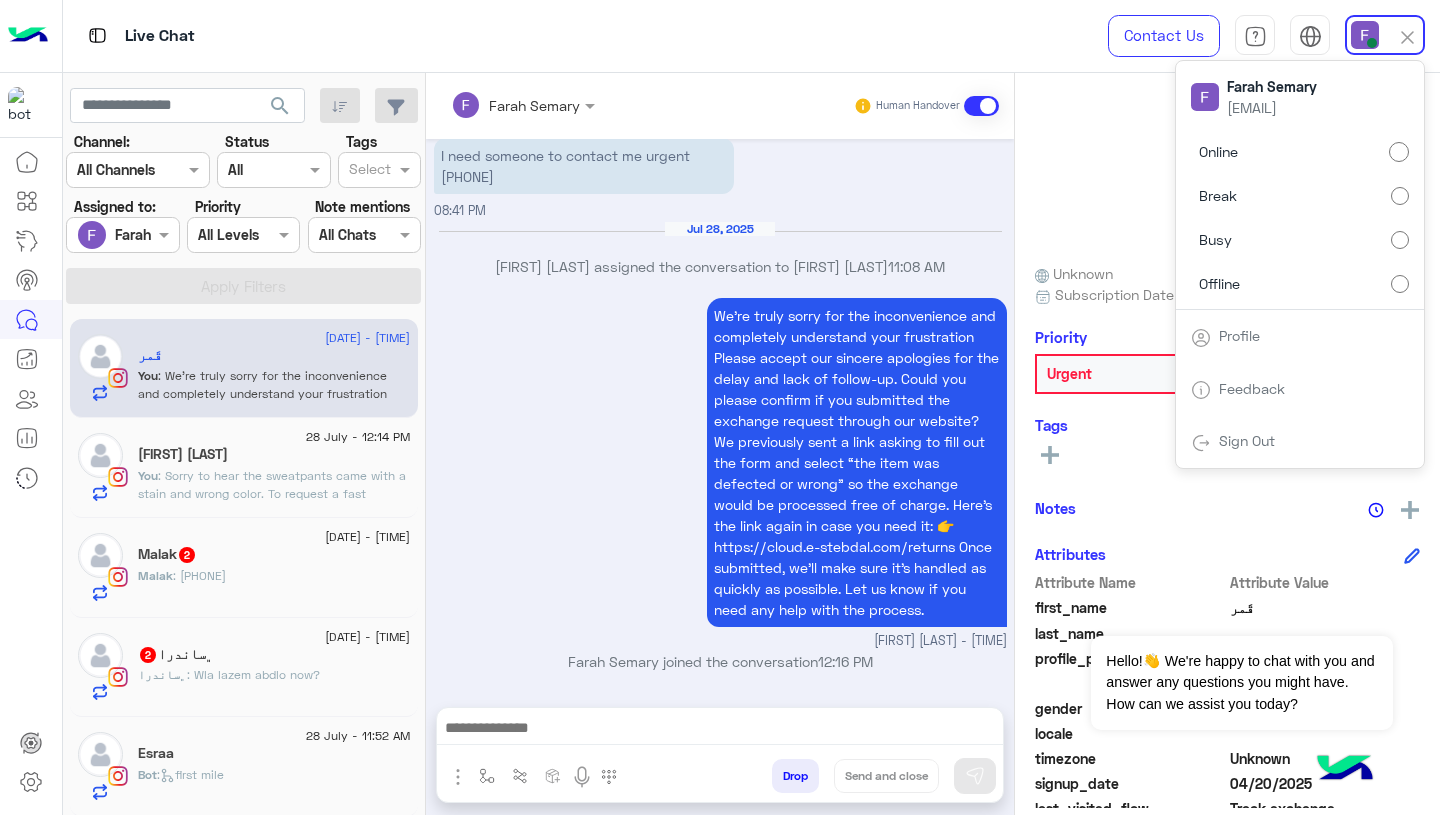 click on "We’re truly sorry for the inconvenience and completely understand your frustration Please accept our sincere apologies for the delay and lack of follow-up.
Could you please confirm if you submitted the exchange request through our website?
We previously sent a link asking to fill out the form and select “the item was defected or wrong” so the exchange would be processed free of charge.
Here’s the link again in case you need it:
👉 https://cloud.e-stebdal.com/returns
Once submitted, we’ll make sure it’s handled as quickly as possible.
Let us know if you need any help with the process. [TIME] [FIRST] [LAST] - [TIME]" at bounding box center [720, 472] 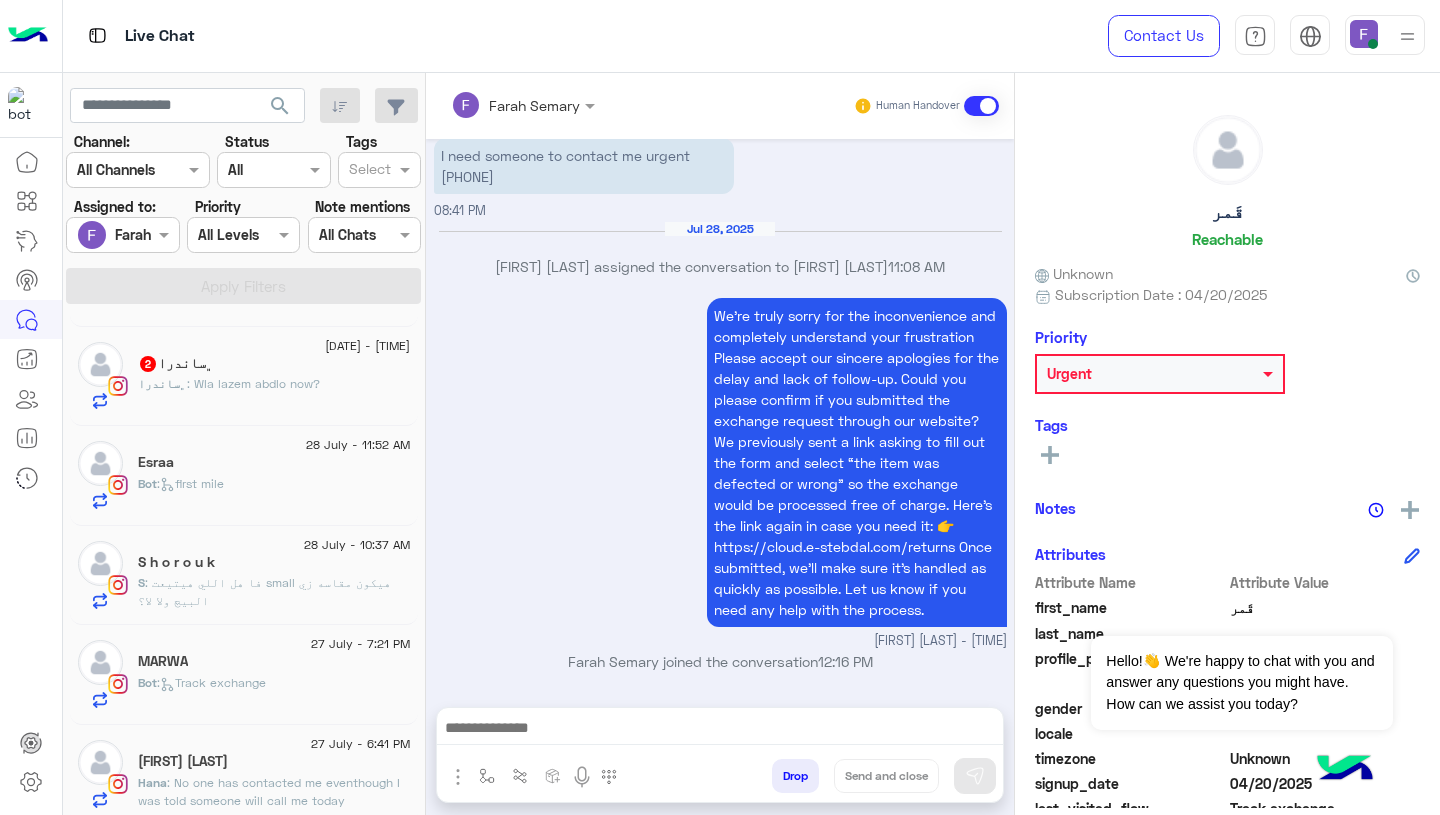 scroll, scrollTop: 301, scrollLeft: 0, axis: vertical 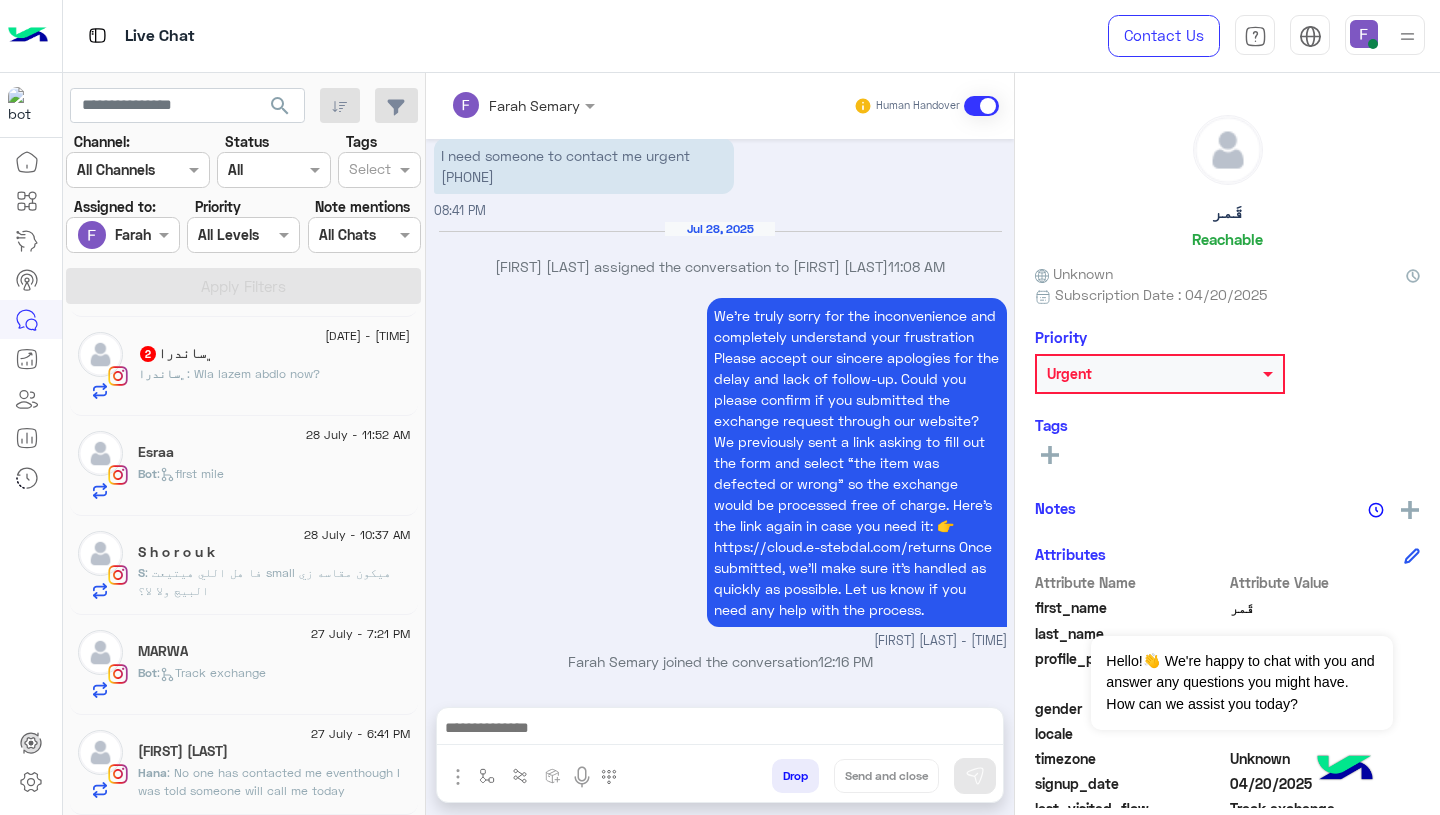 click on ": No one has contacted me eventhough I was told someone will call me today" 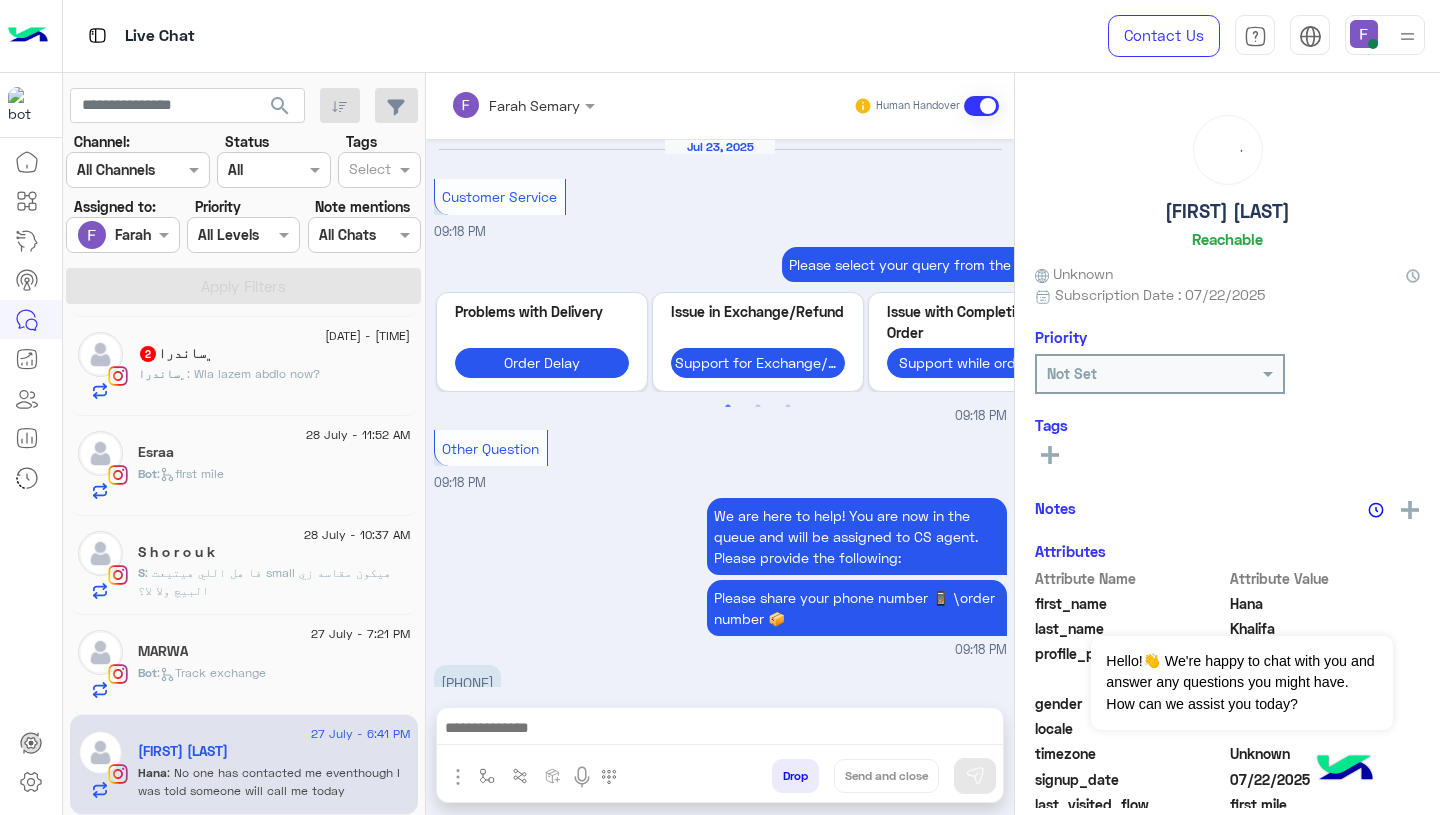 scroll, scrollTop: 1679, scrollLeft: 0, axis: vertical 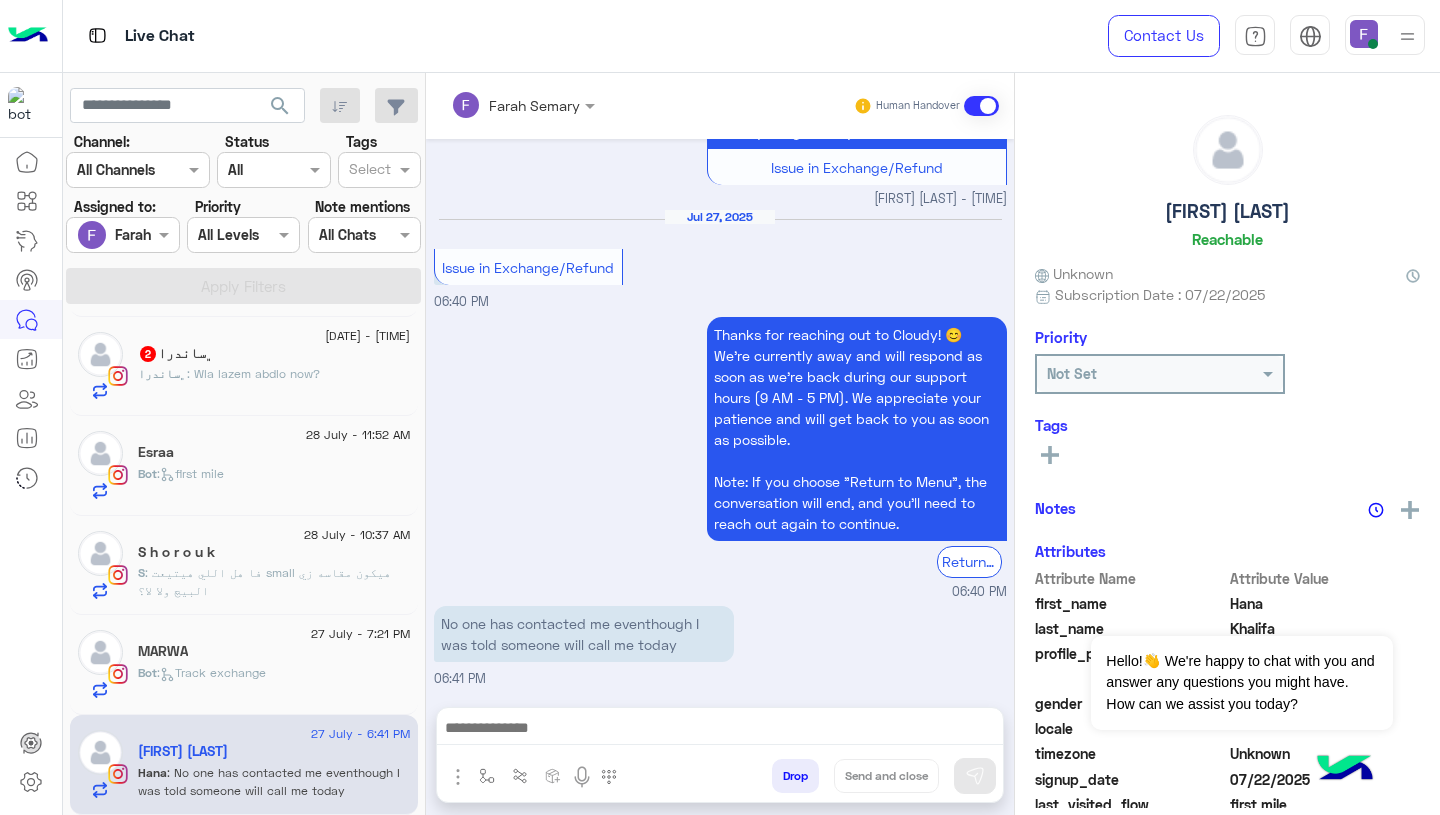 click on "No one has contacted me eventhough I was told someone will call me today" at bounding box center (584, 634) 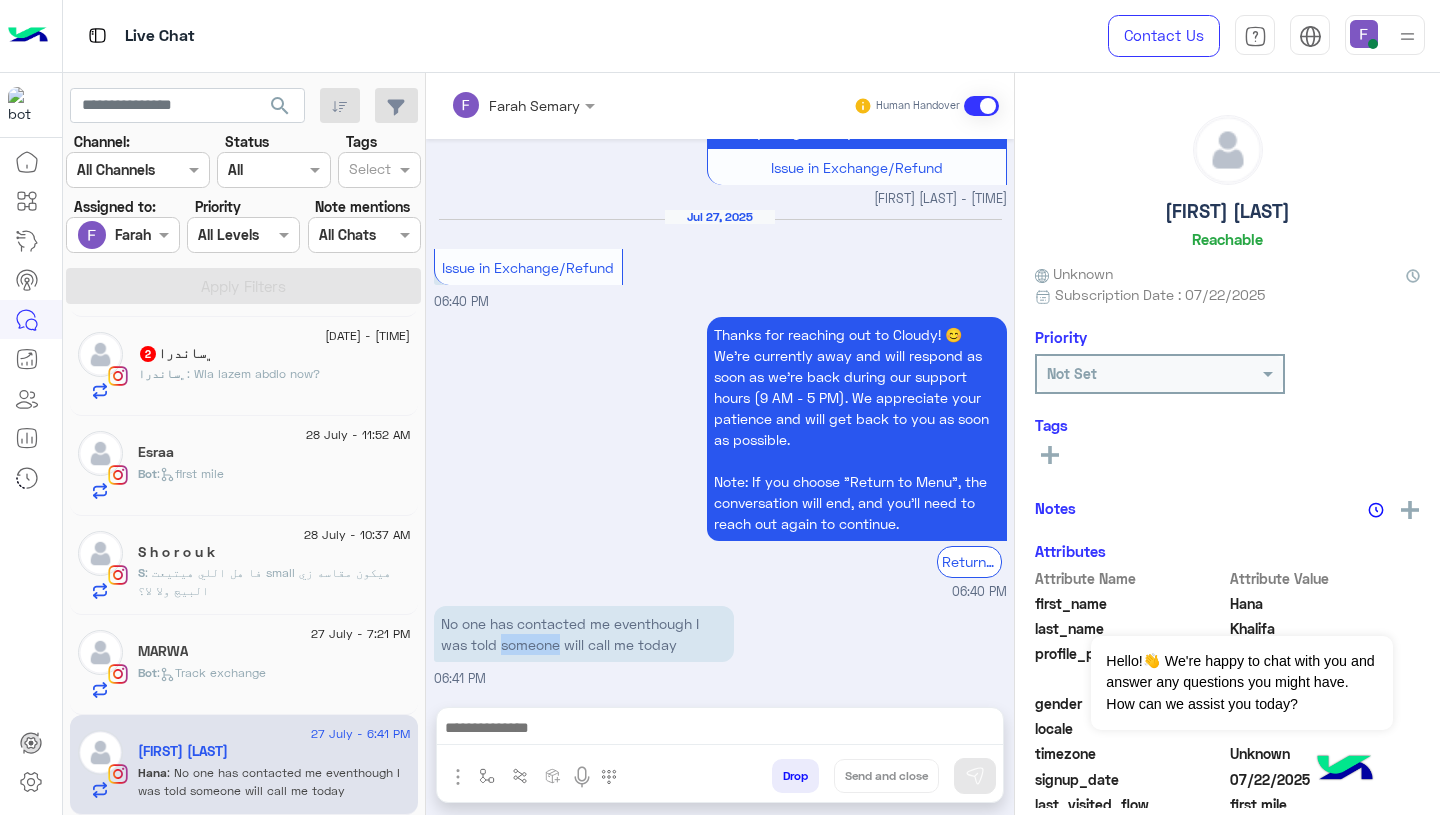 click on "No one has contacted me eventhough I was told someone will call me today" at bounding box center [584, 634] 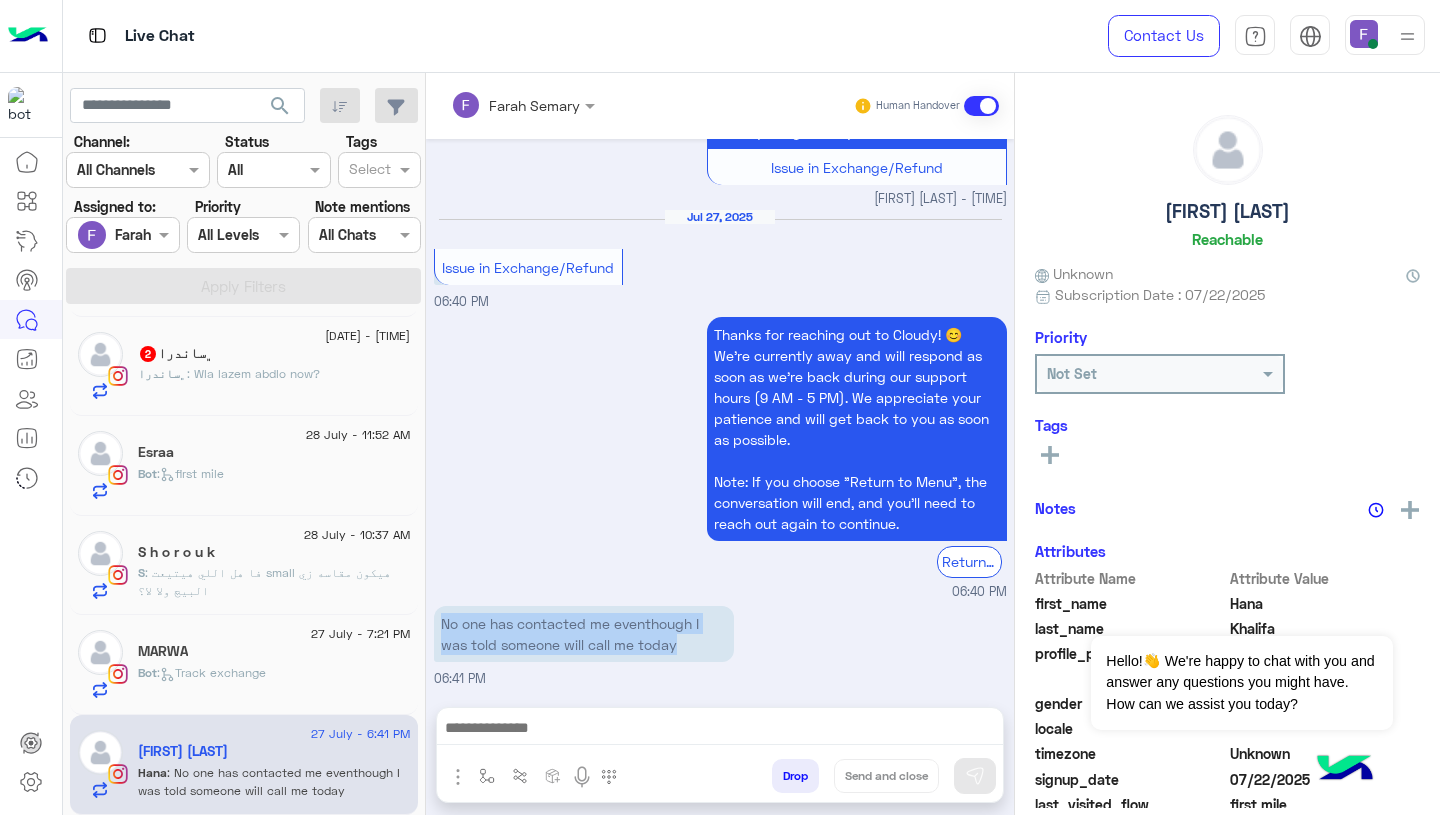 click on "No one has contacted me eventhough I was told someone will call me today" at bounding box center (584, 634) 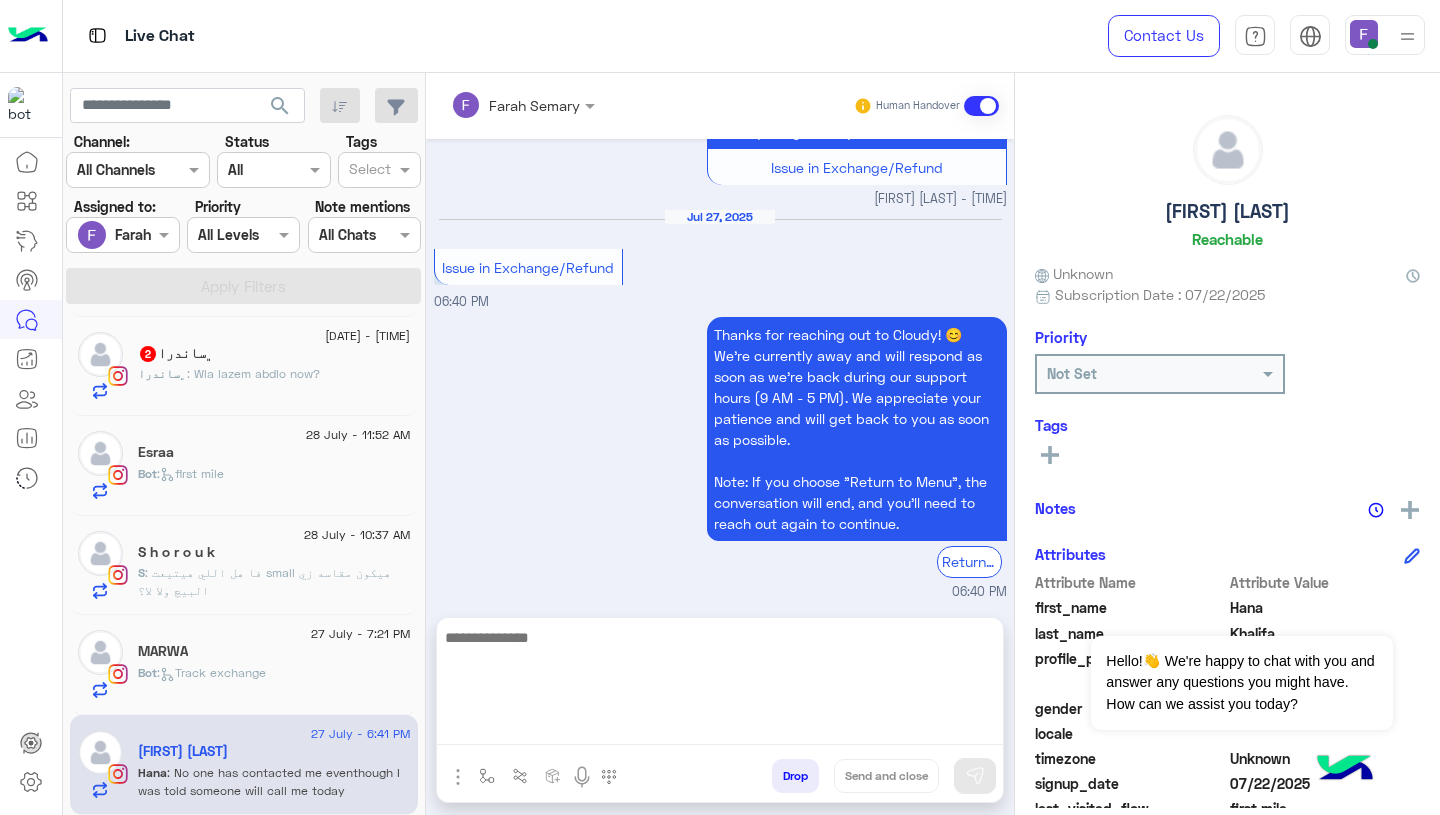 click at bounding box center [720, 685] 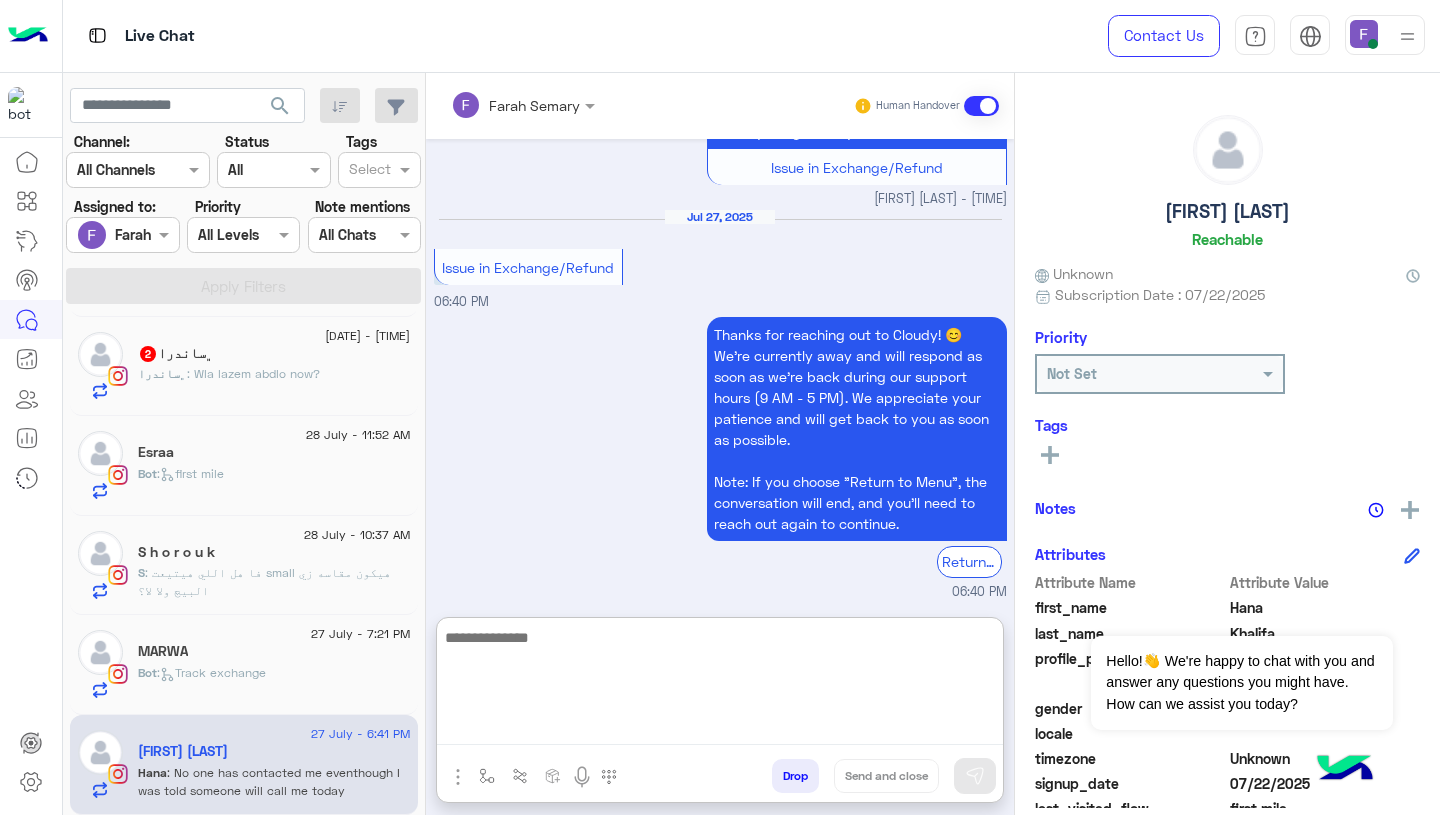 paste on "**********" 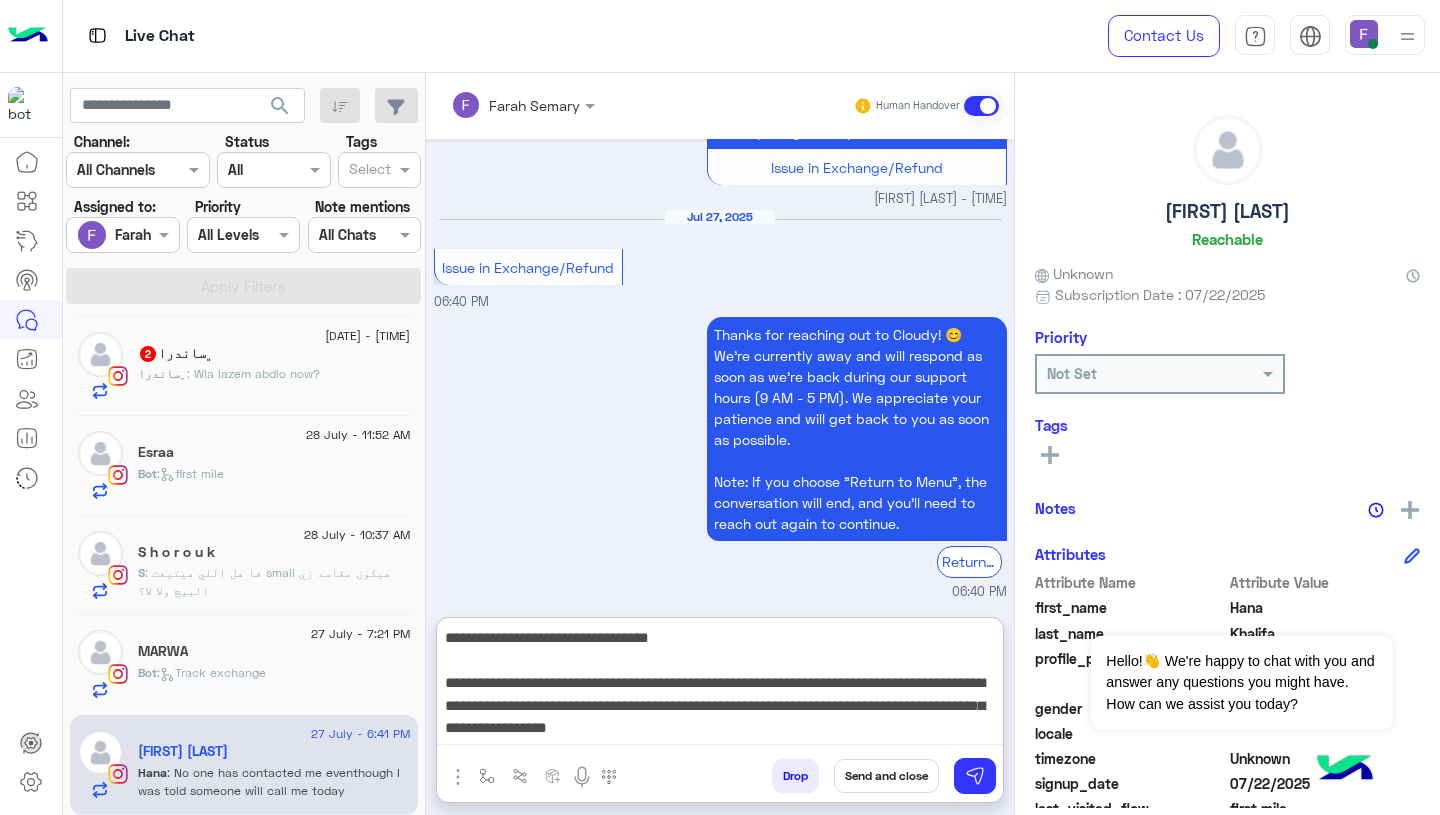 scroll, scrollTop: 128, scrollLeft: 0, axis: vertical 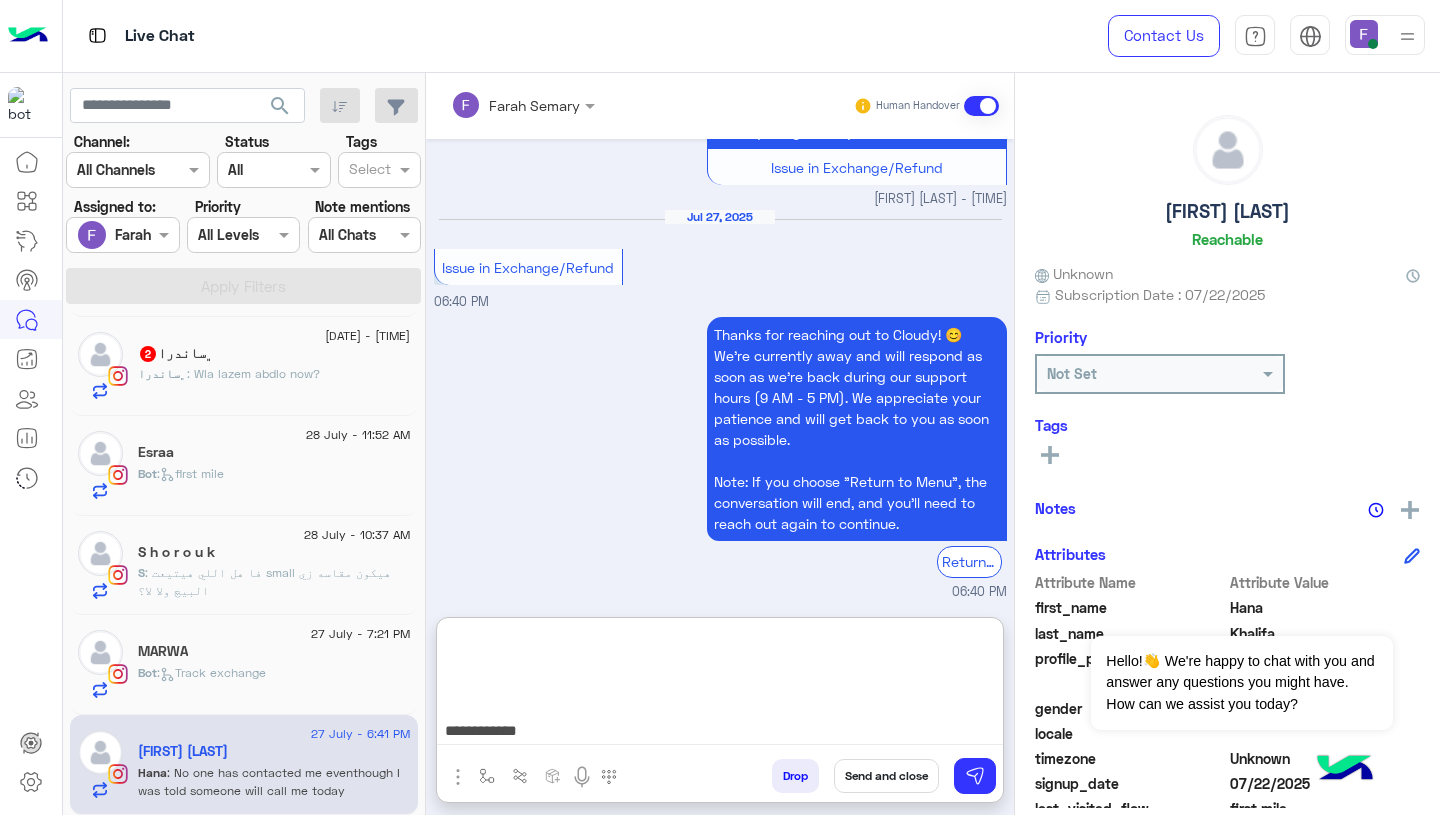 click on "**********" at bounding box center (720, 685) 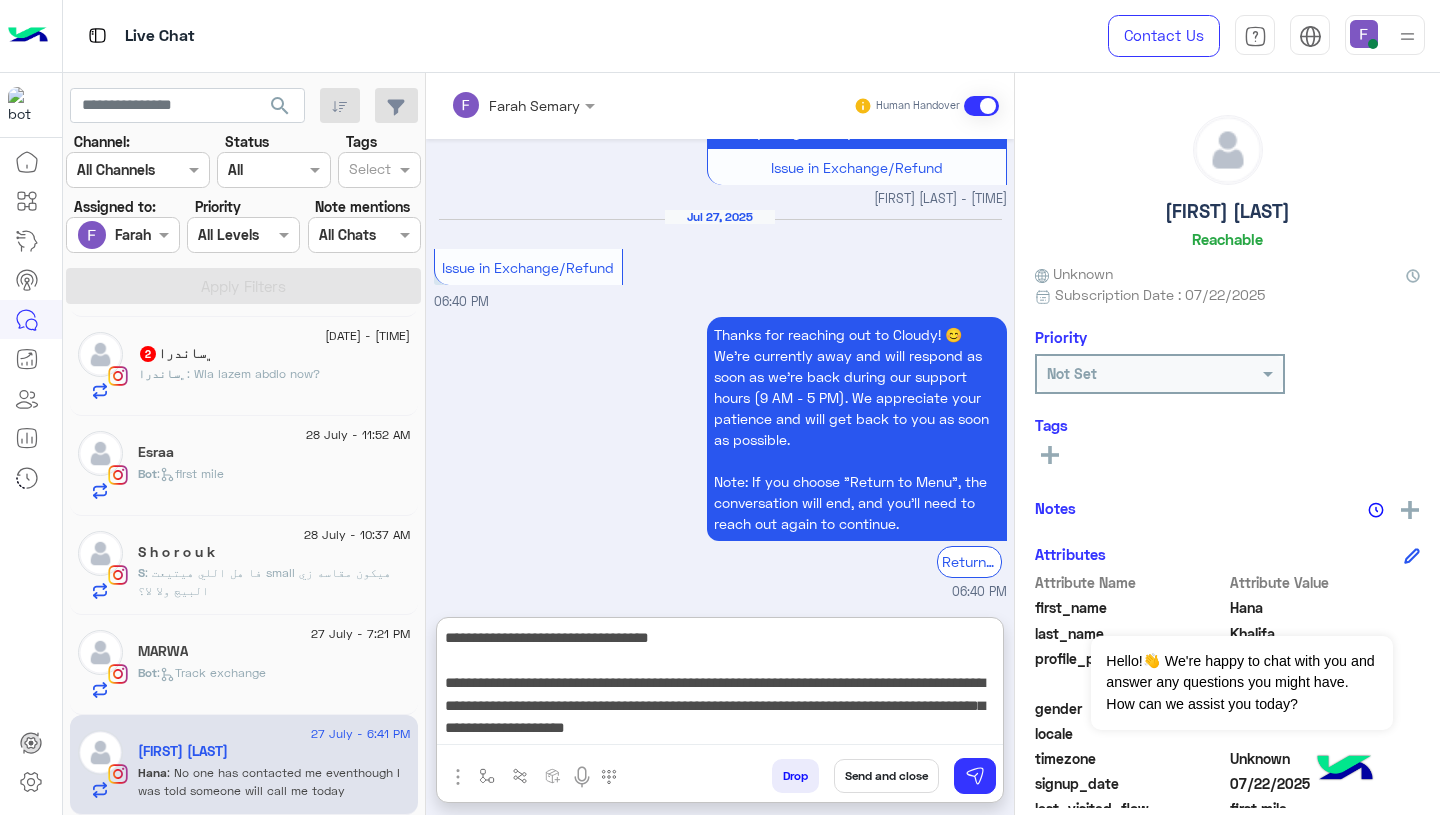 scroll, scrollTop: 42, scrollLeft: 0, axis: vertical 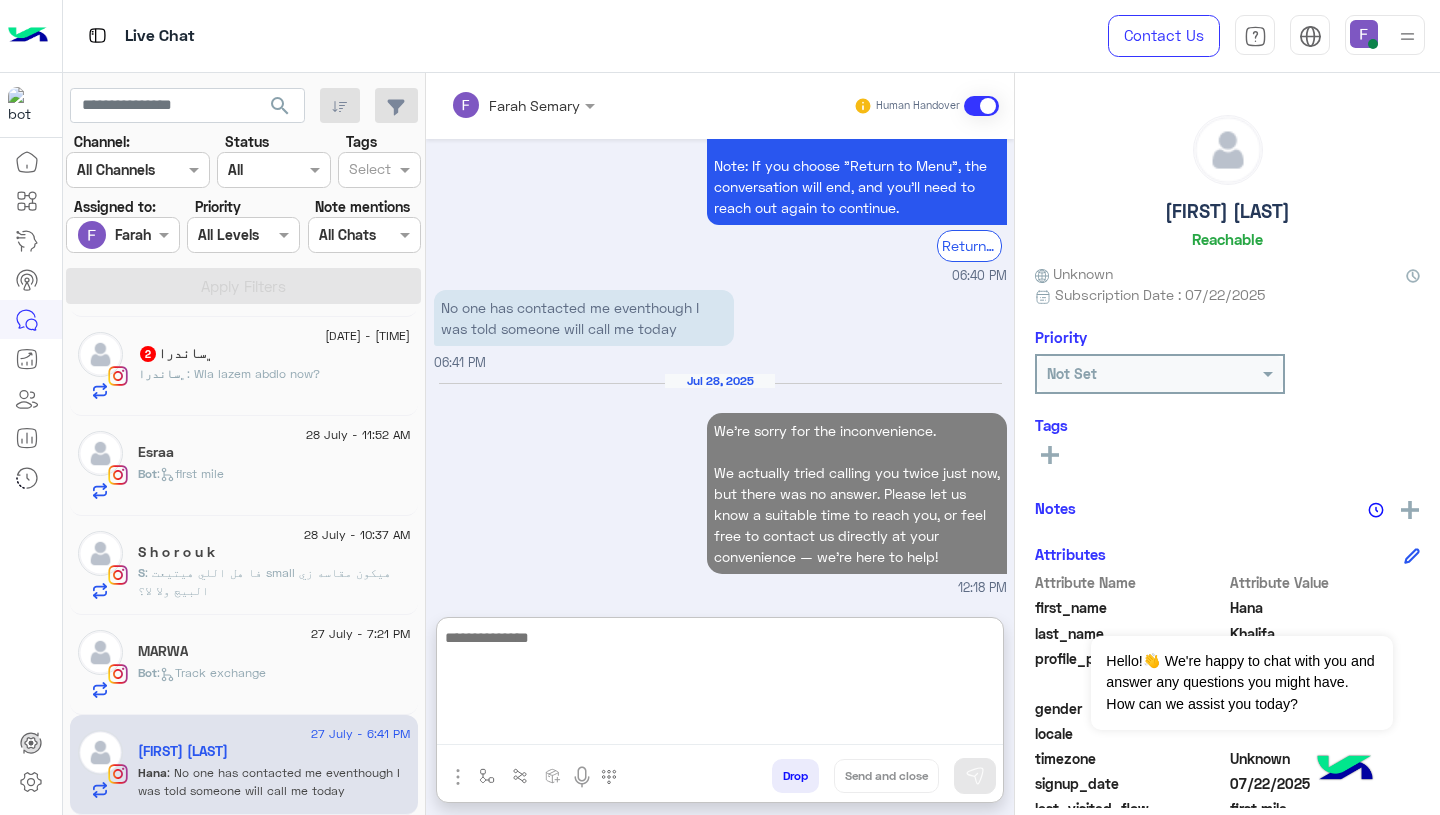 click on "[DATE] We’re sorry for the inconvenience. We actually tried calling you twice just now, but there was no answer. Please let us know a suitable time to reach you, or feel free to contact us directly at your convenience — we’re here to help! [TIME]" at bounding box center [720, 485] 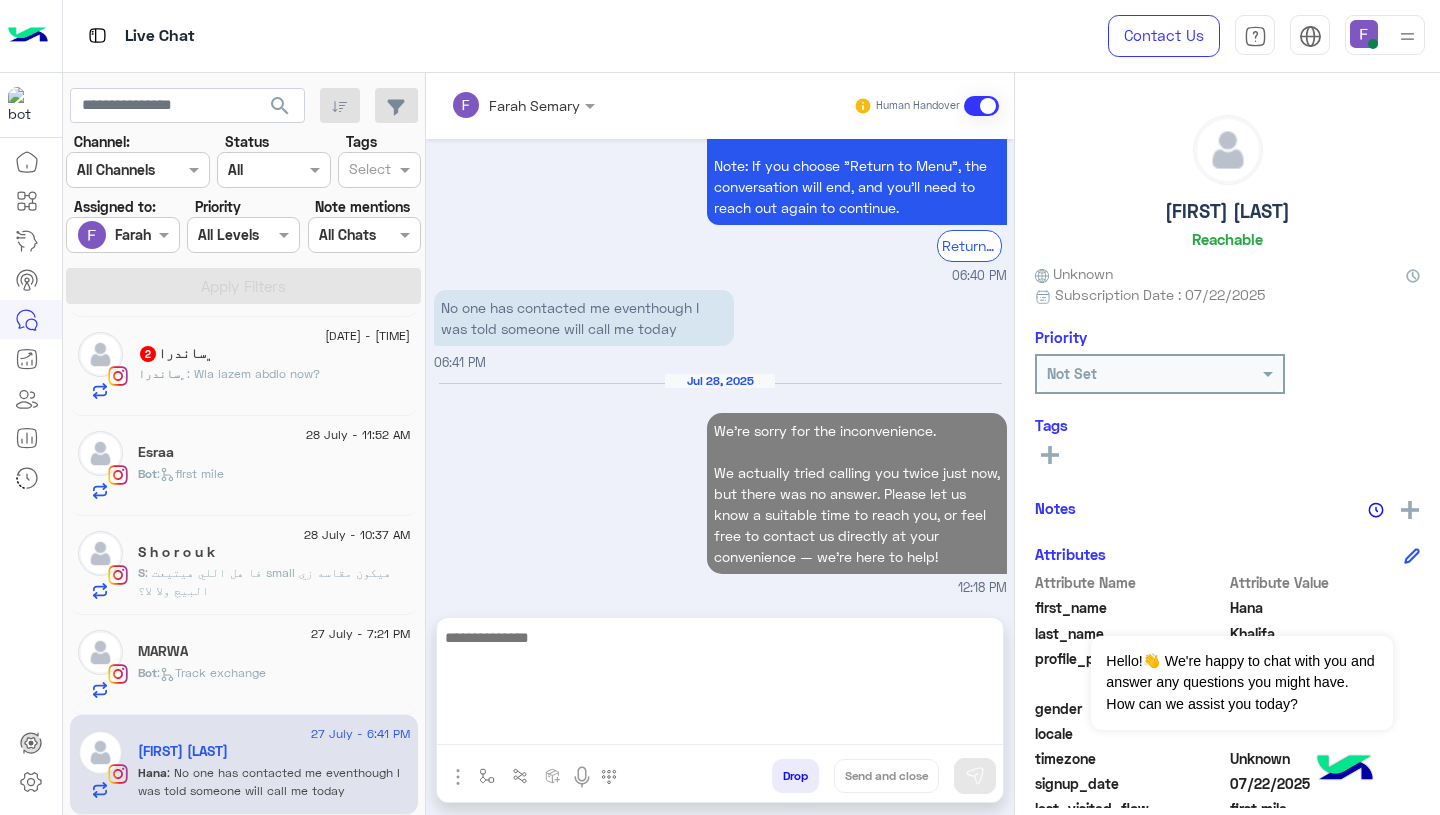 scroll, scrollTop: 1905, scrollLeft: 0, axis: vertical 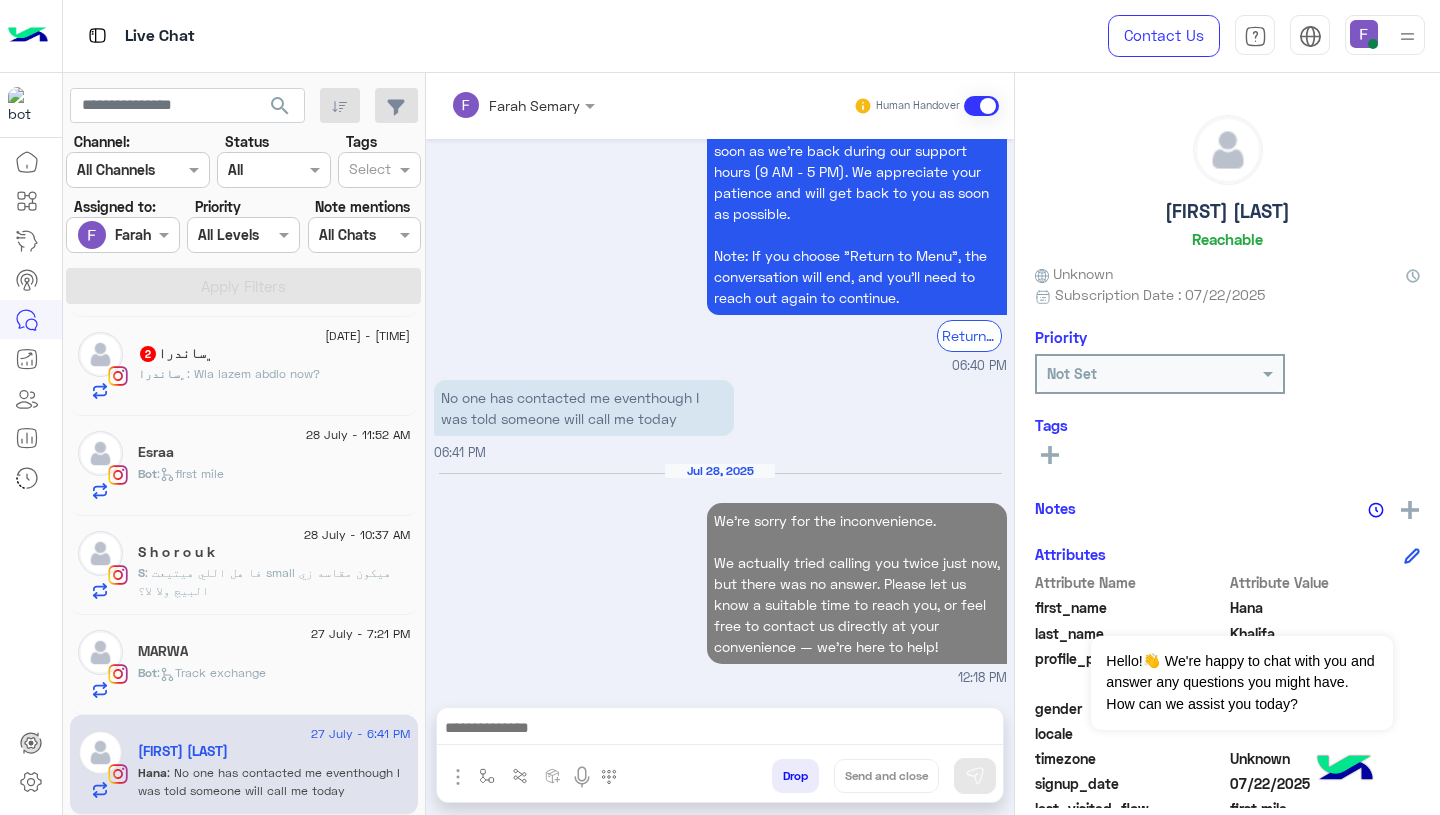 click on "Thanks for reaching out to Cloudy! 😊 We're currently away and will respond as soon as we’re back during our support hours (9 AM - 5 PM). We appreciate your patience and will get back to you as soon as possible. Note: If you choose "Return to Menu", the conversation will end, and you’ll need to reach out again to continue.  Return to Main Menu     06:40 PM" at bounding box center (720, 230) 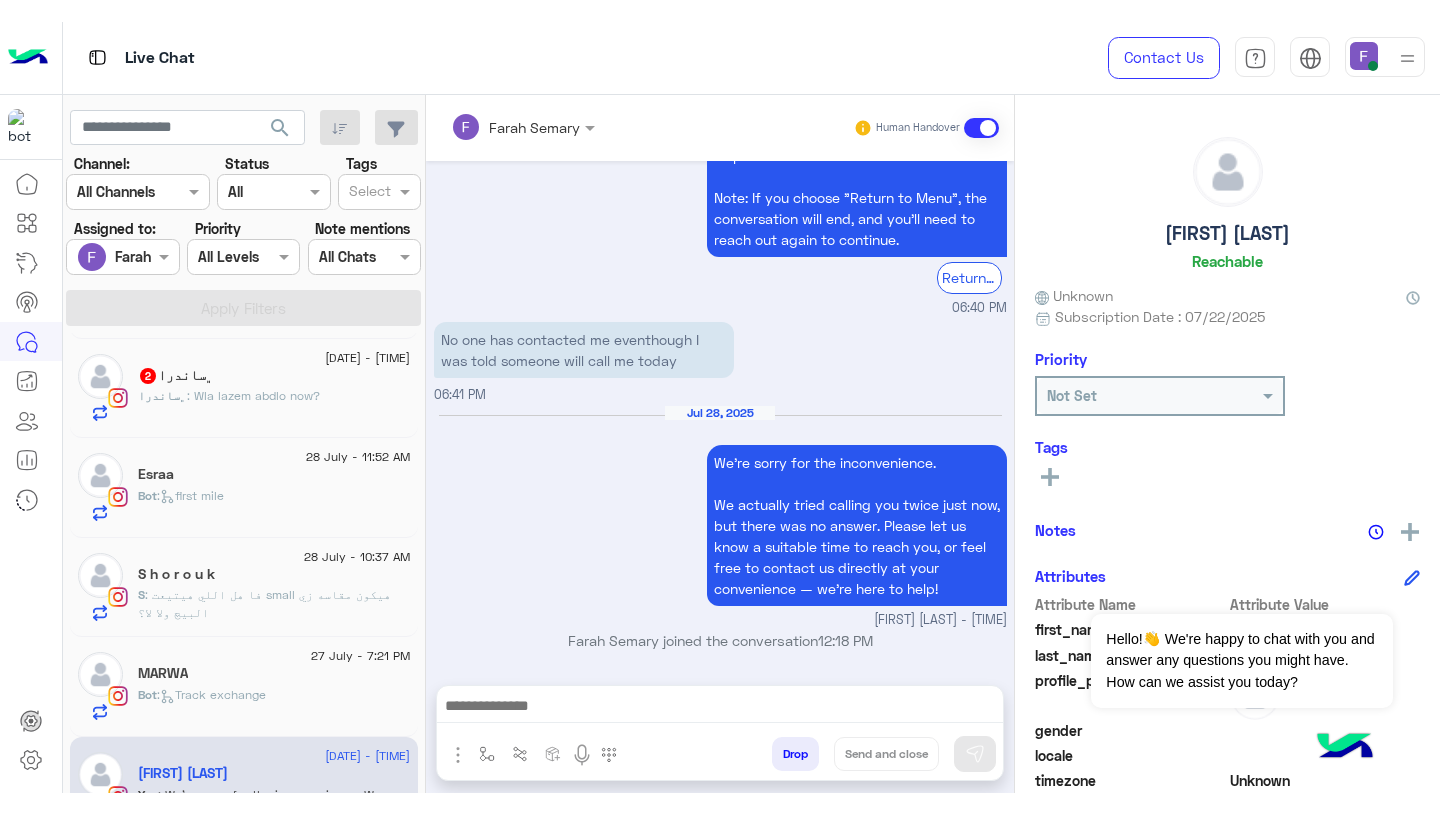 scroll, scrollTop: 1941, scrollLeft: 0, axis: vertical 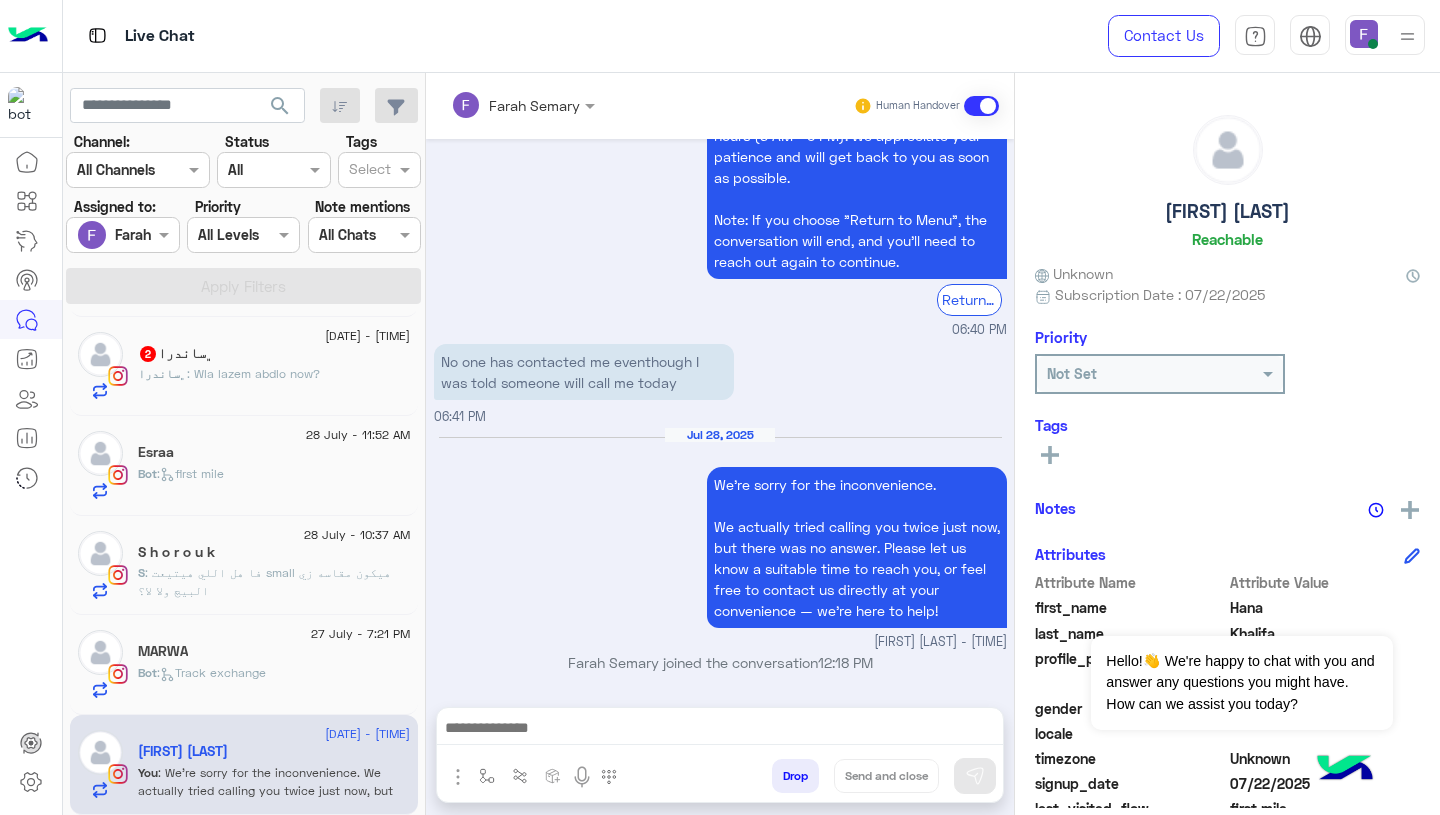 click on "Bot :   Track exchange" 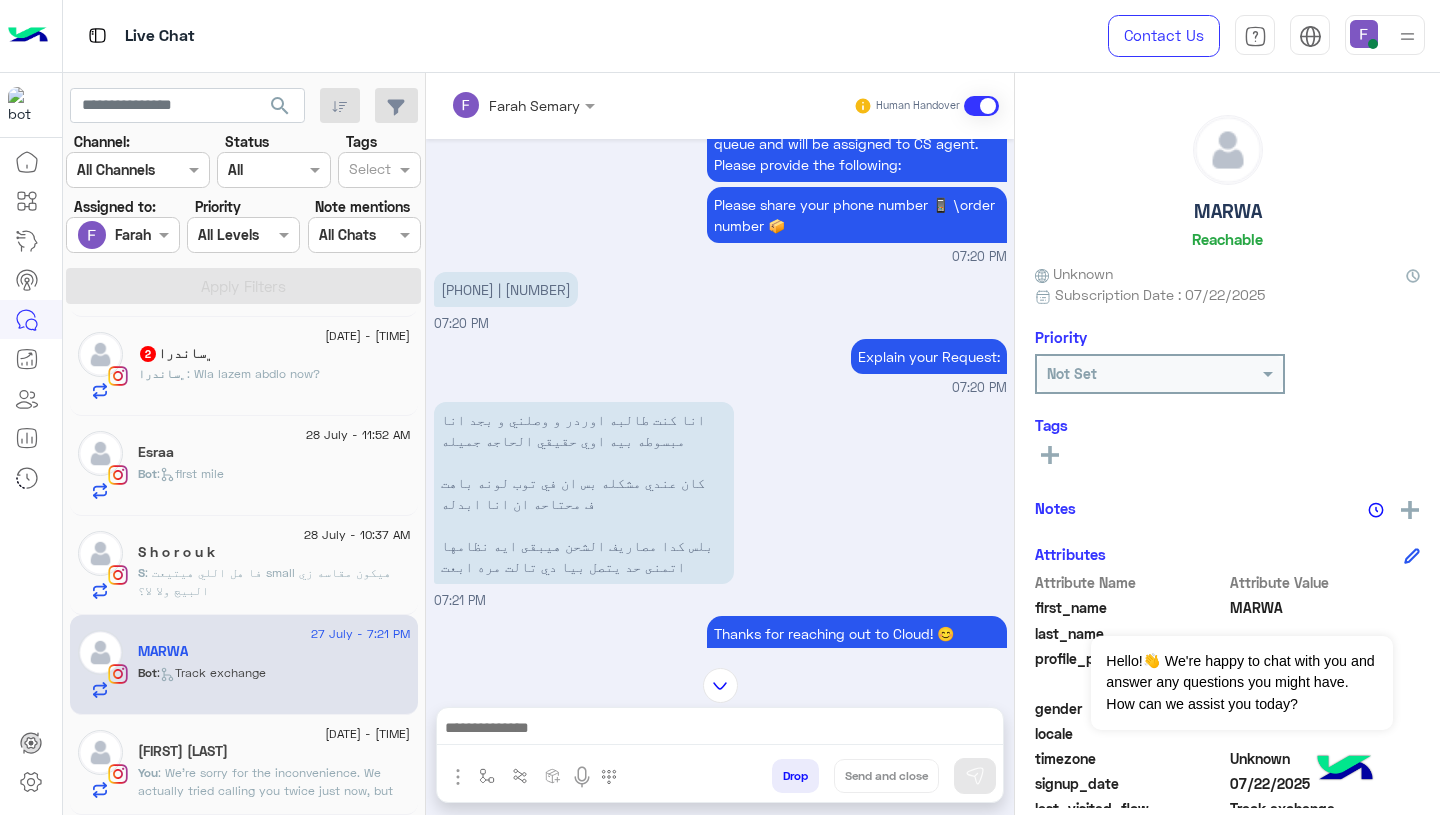 scroll, scrollTop: 1683, scrollLeft: 0, axis: vertical 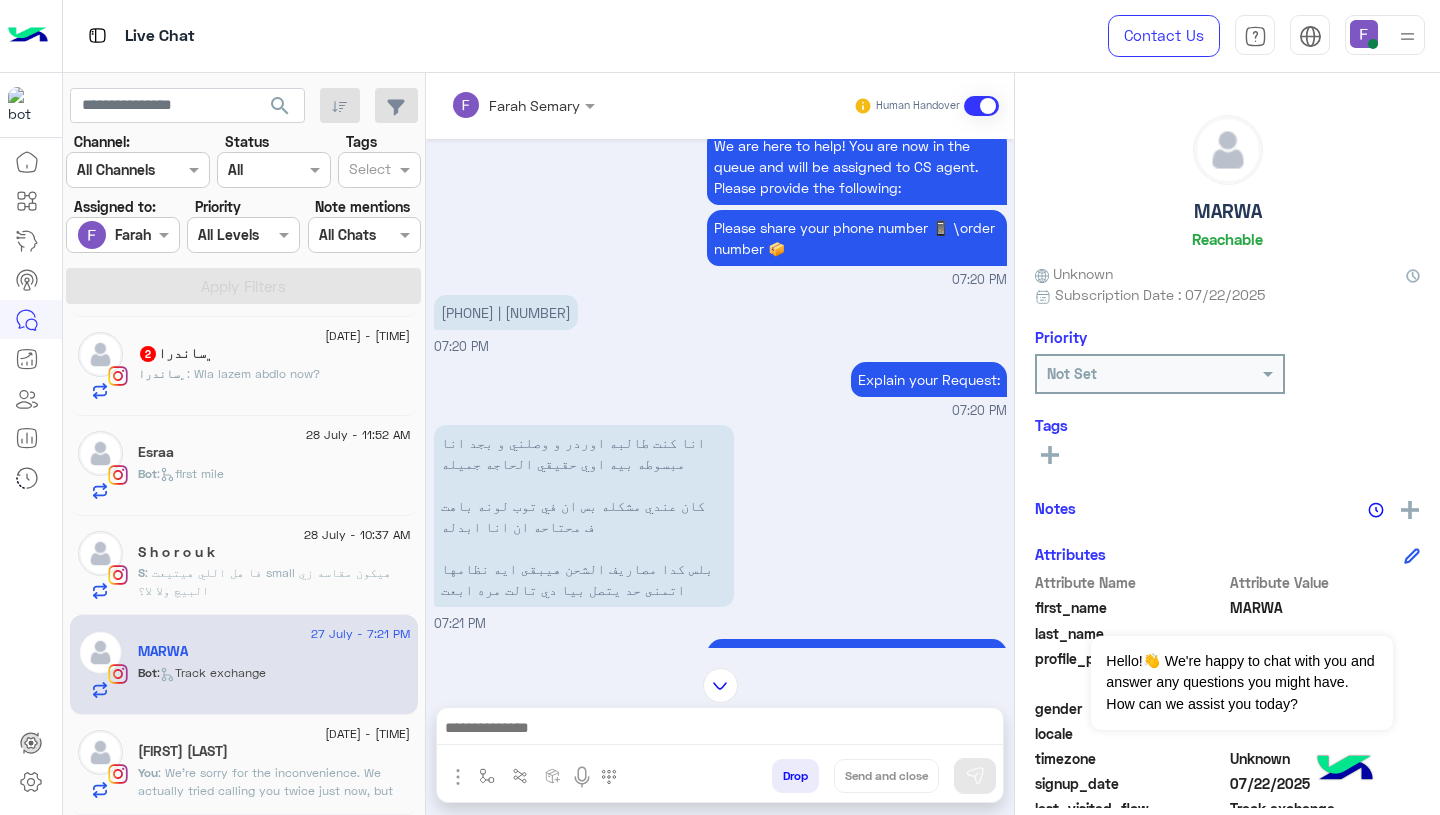 click on "[PHONE] | [NUMBER]" at bounding box center [506, 312] 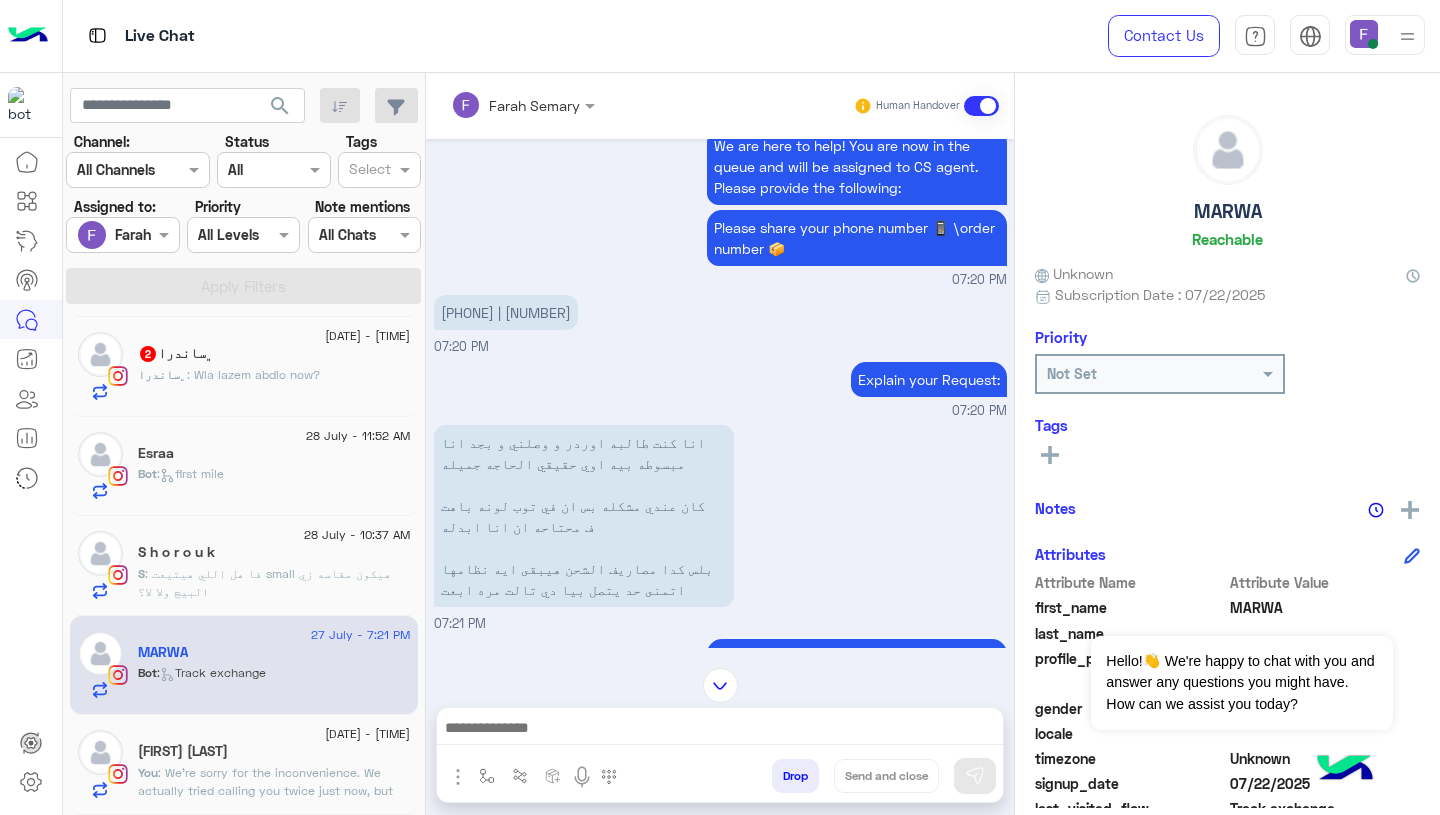 scroll, scrollTop: 302, scrollLeft: 0, axis: vertical 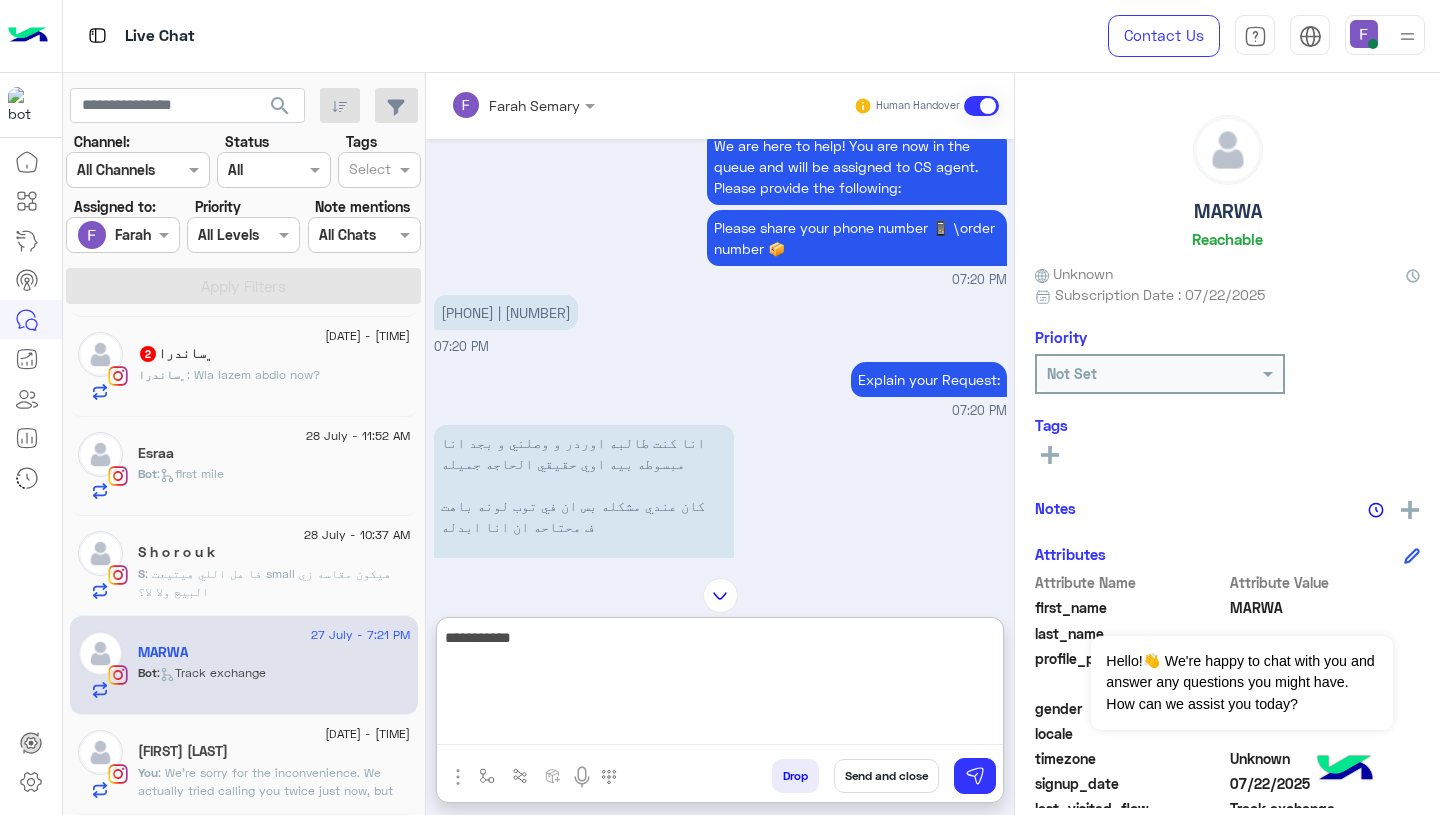 click on "**********" at bounding box center [720, 685] 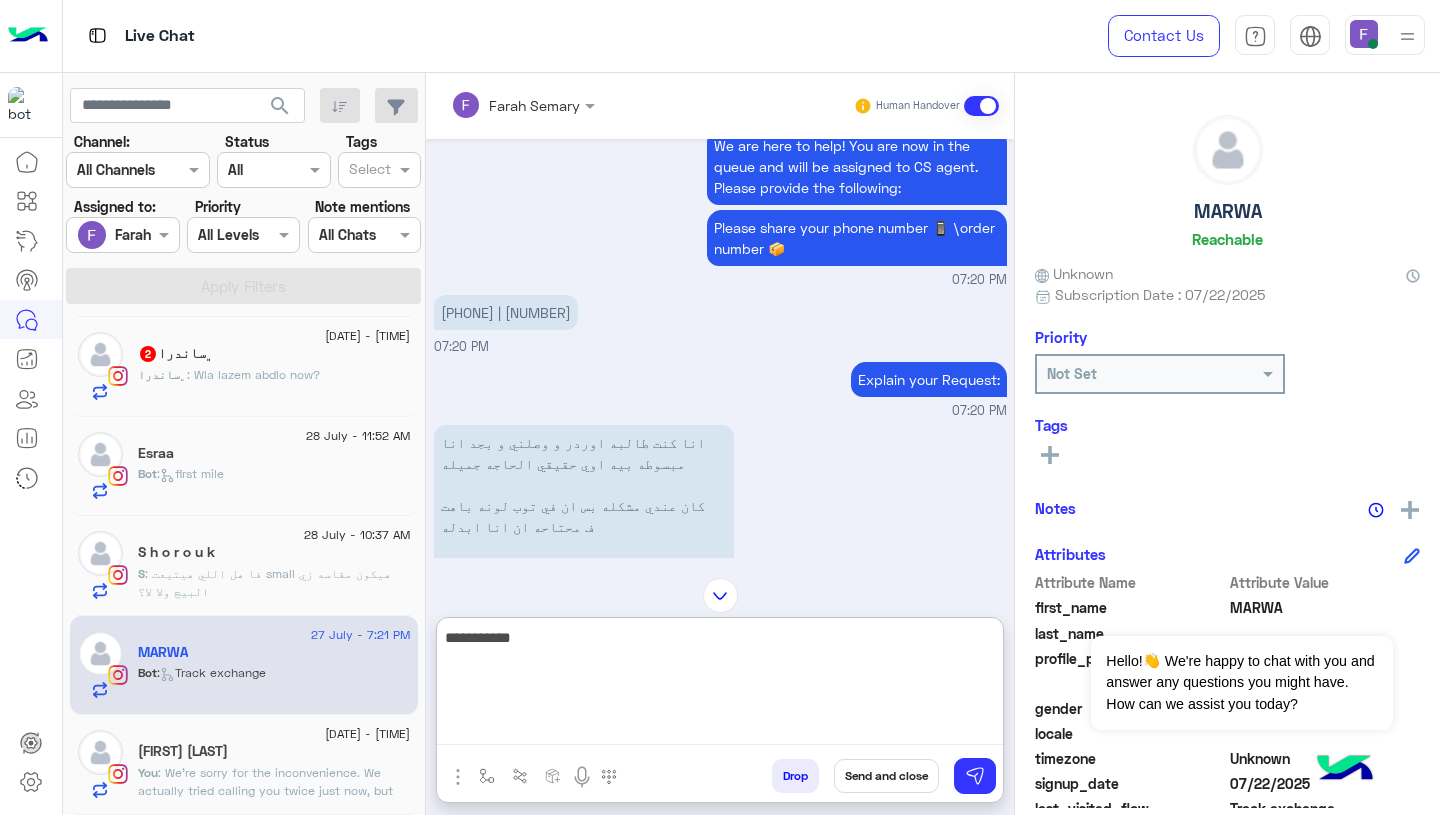 click on "Explain your Request: [TIME]" at bounding box center (720, 389) 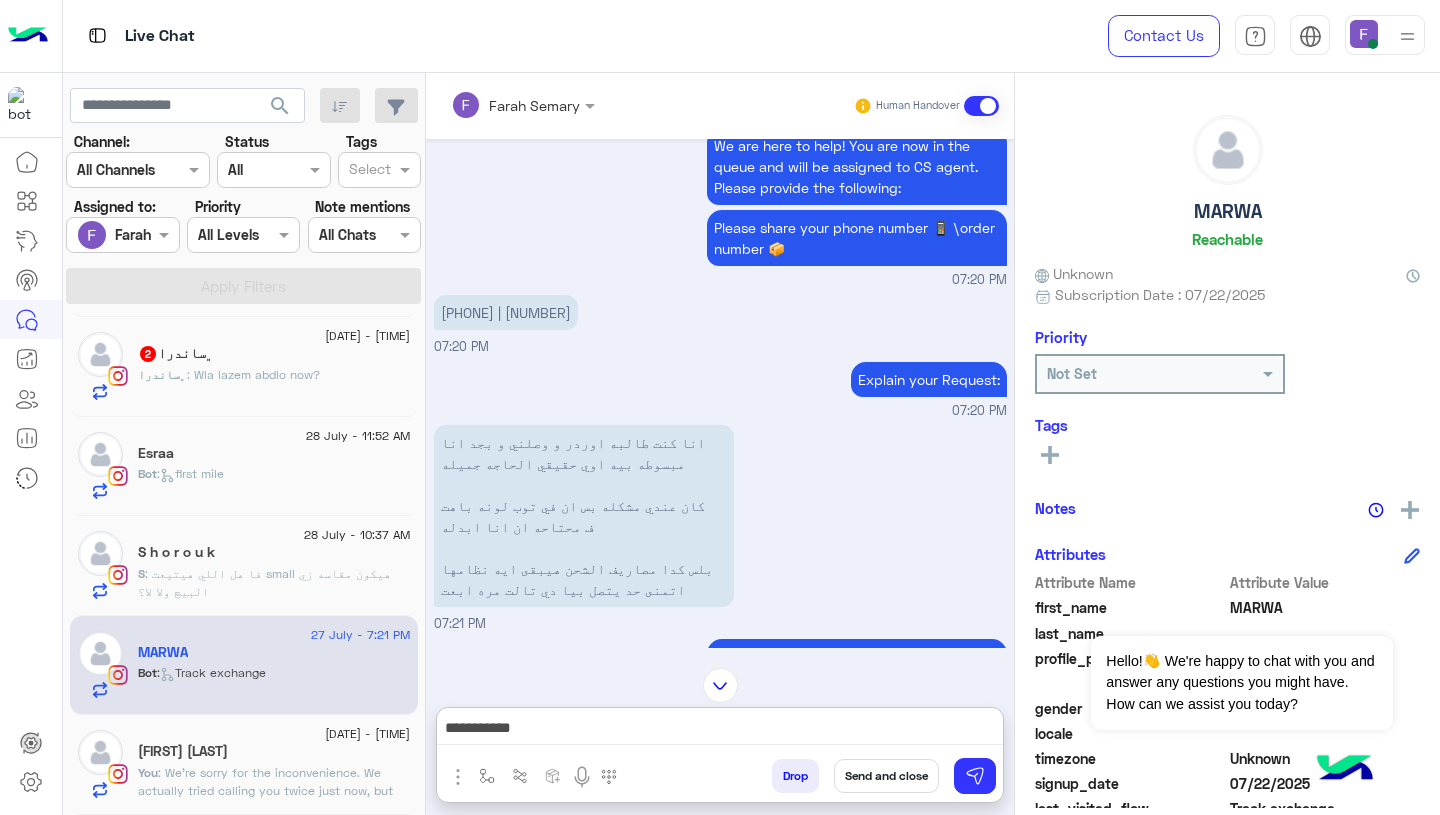 click on "**********" at bounding box center [720, 730] 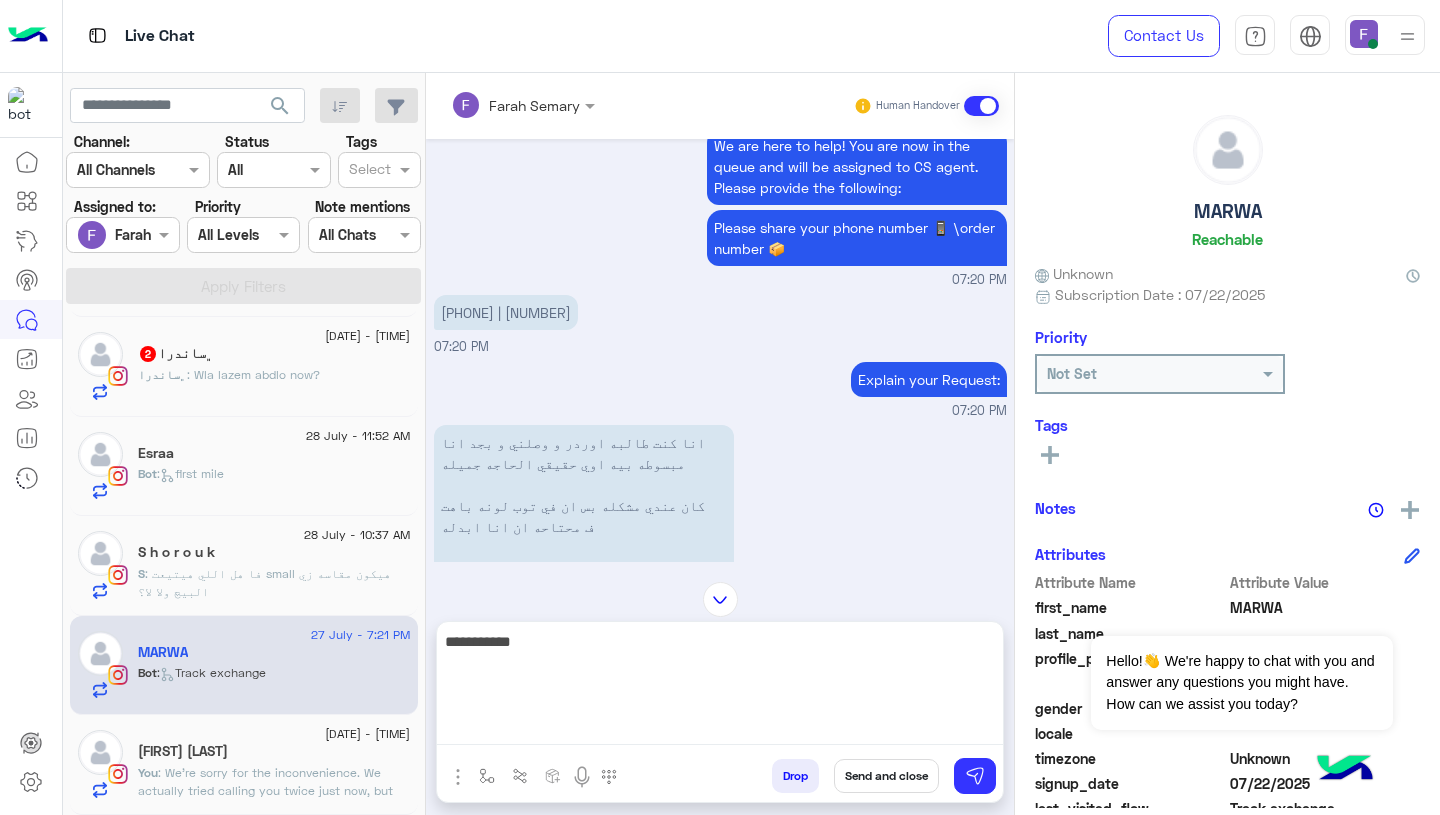 click on "[PHONE] | [NUMBER]" at bounding box center [506, 312] 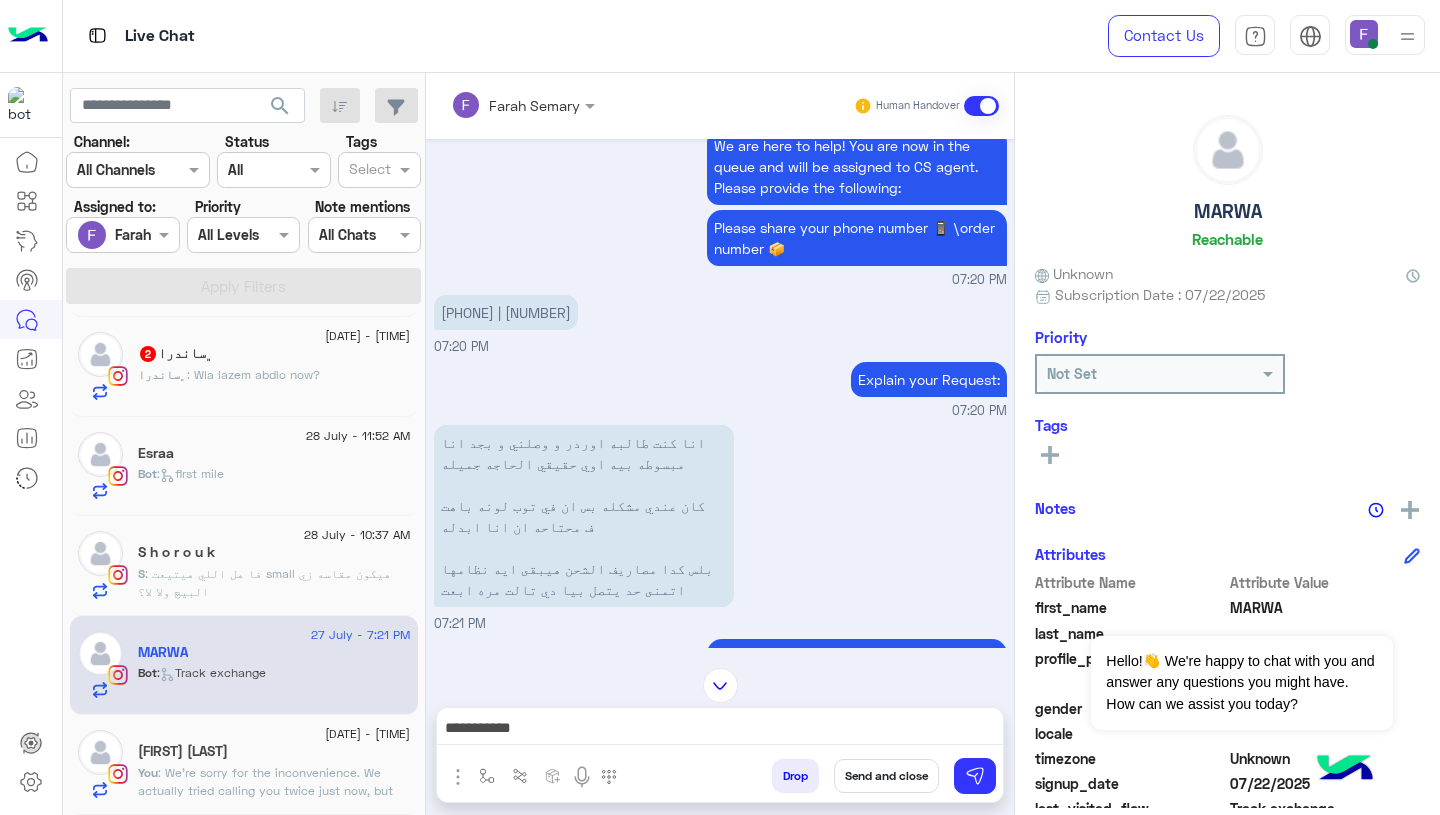 click on "[PHONE] | [NUMBER]" at bounding box center [506, 312] 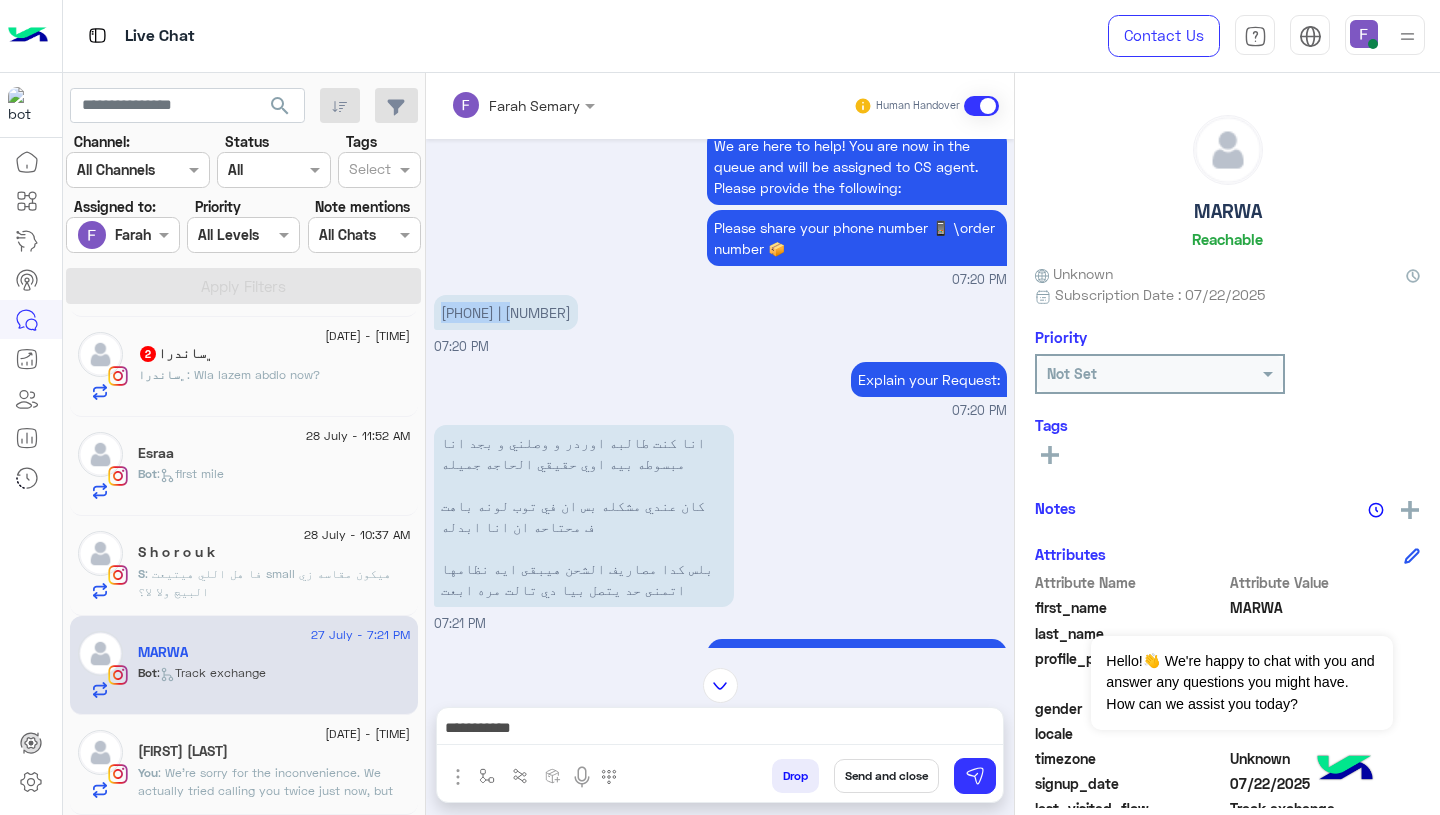 click on "[PHONE] | [NUMBER]" at bounding box center (506, 312) 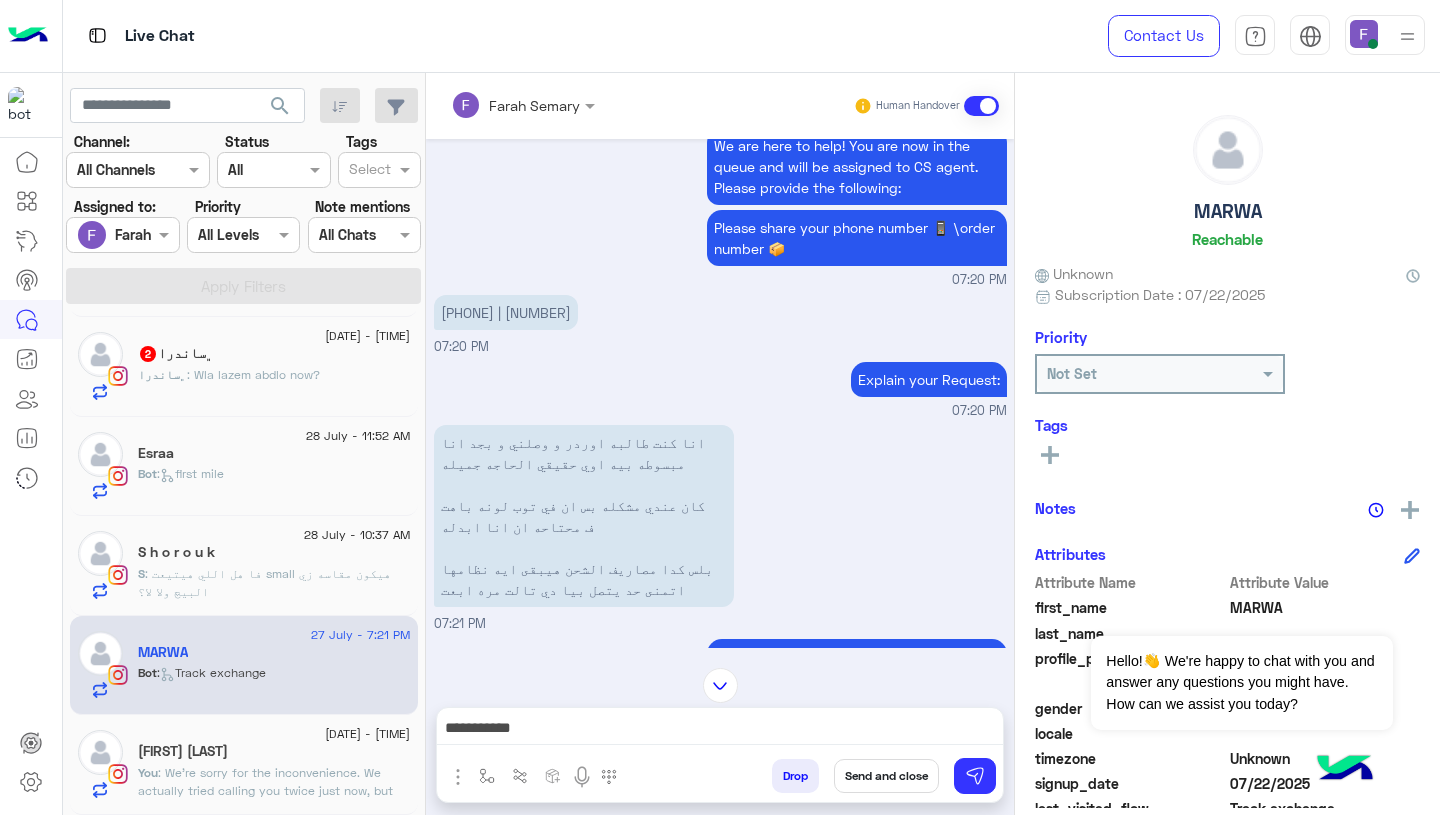 click on "[PHONE] | [NUMBER]" at bounding box center (506, 312) 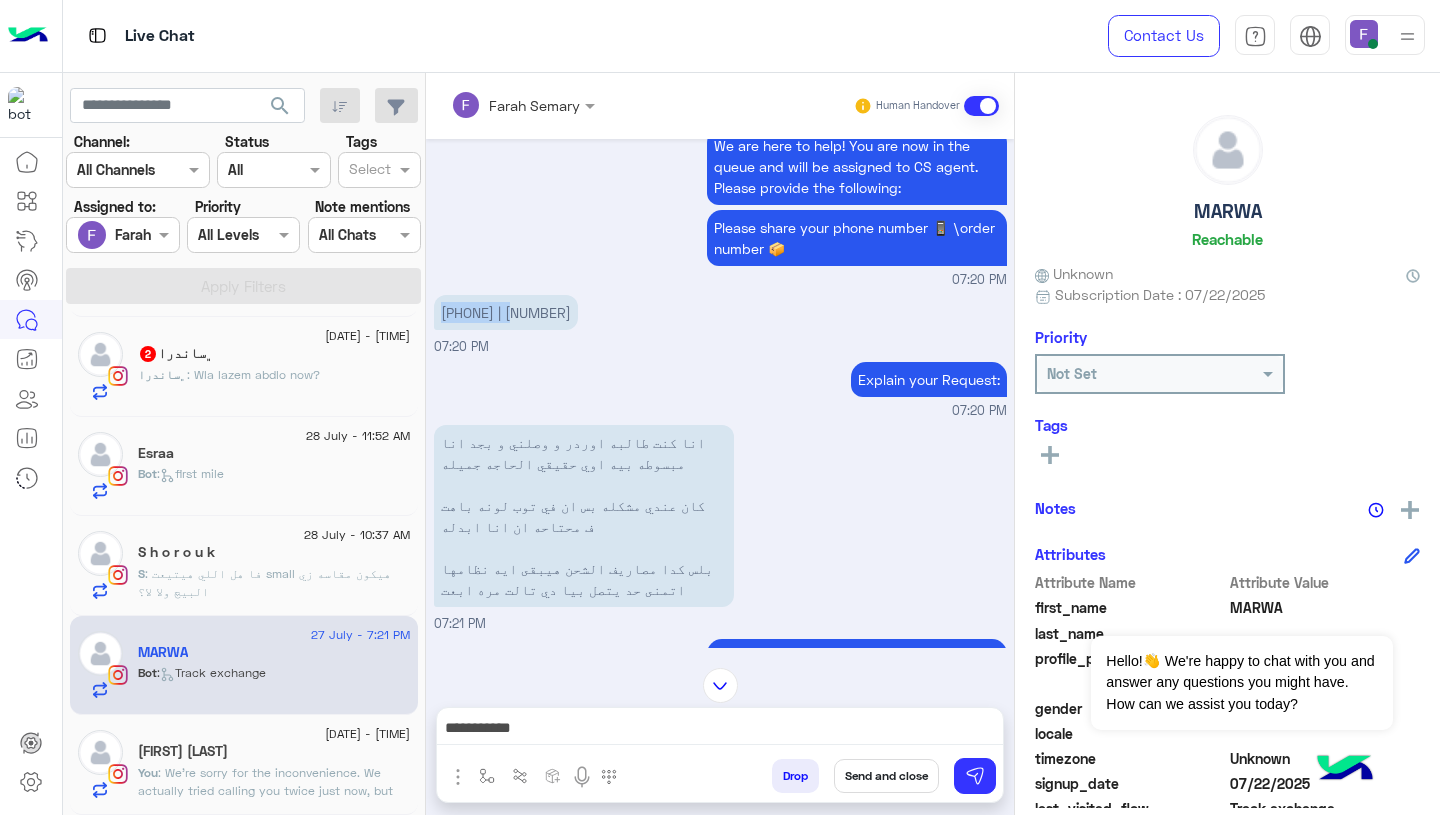 click on "[PHONE] | [NUMBER]" at bounding box center (506, 312) 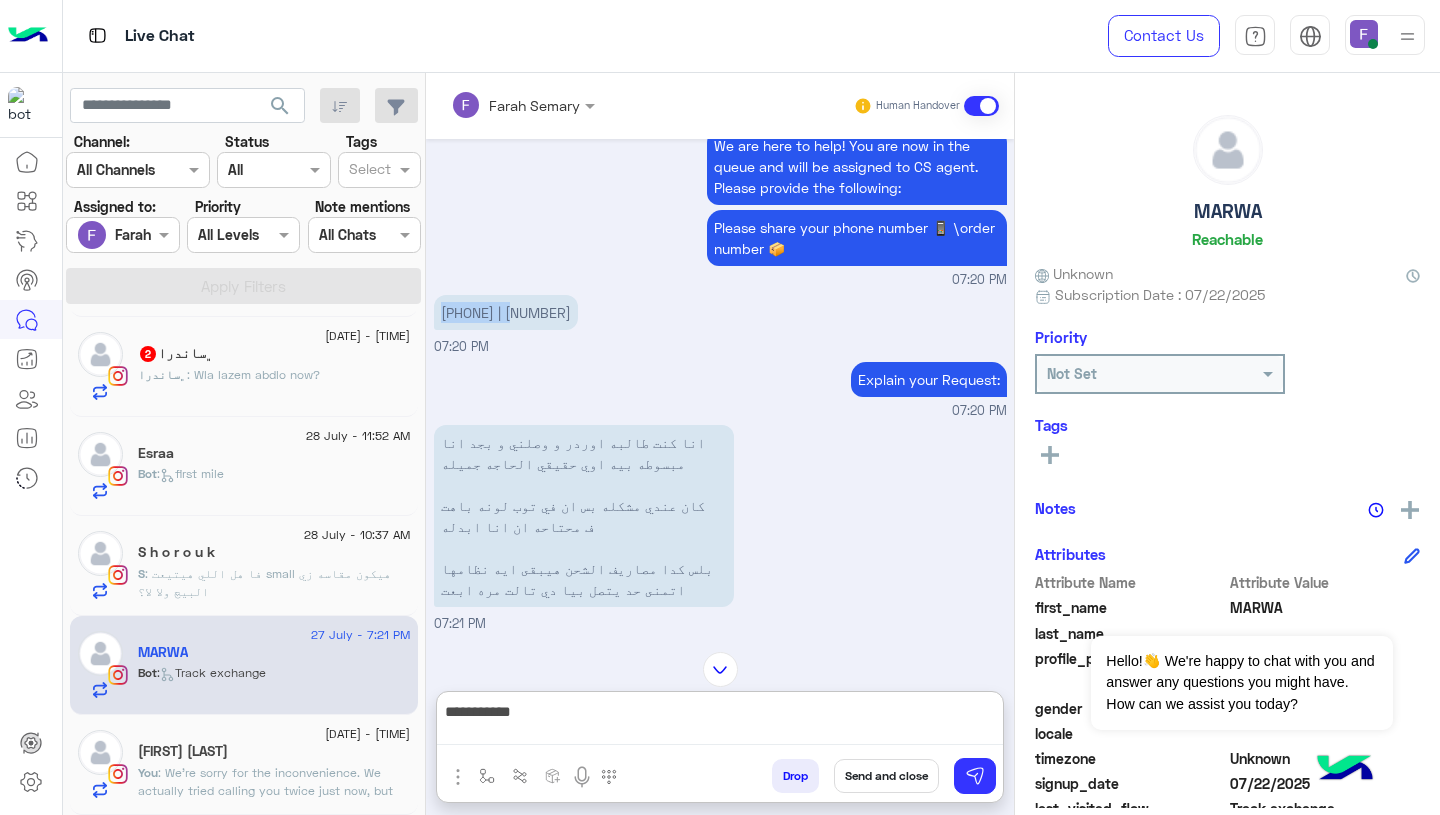 click on "**********" at bounding box center (720, 722) 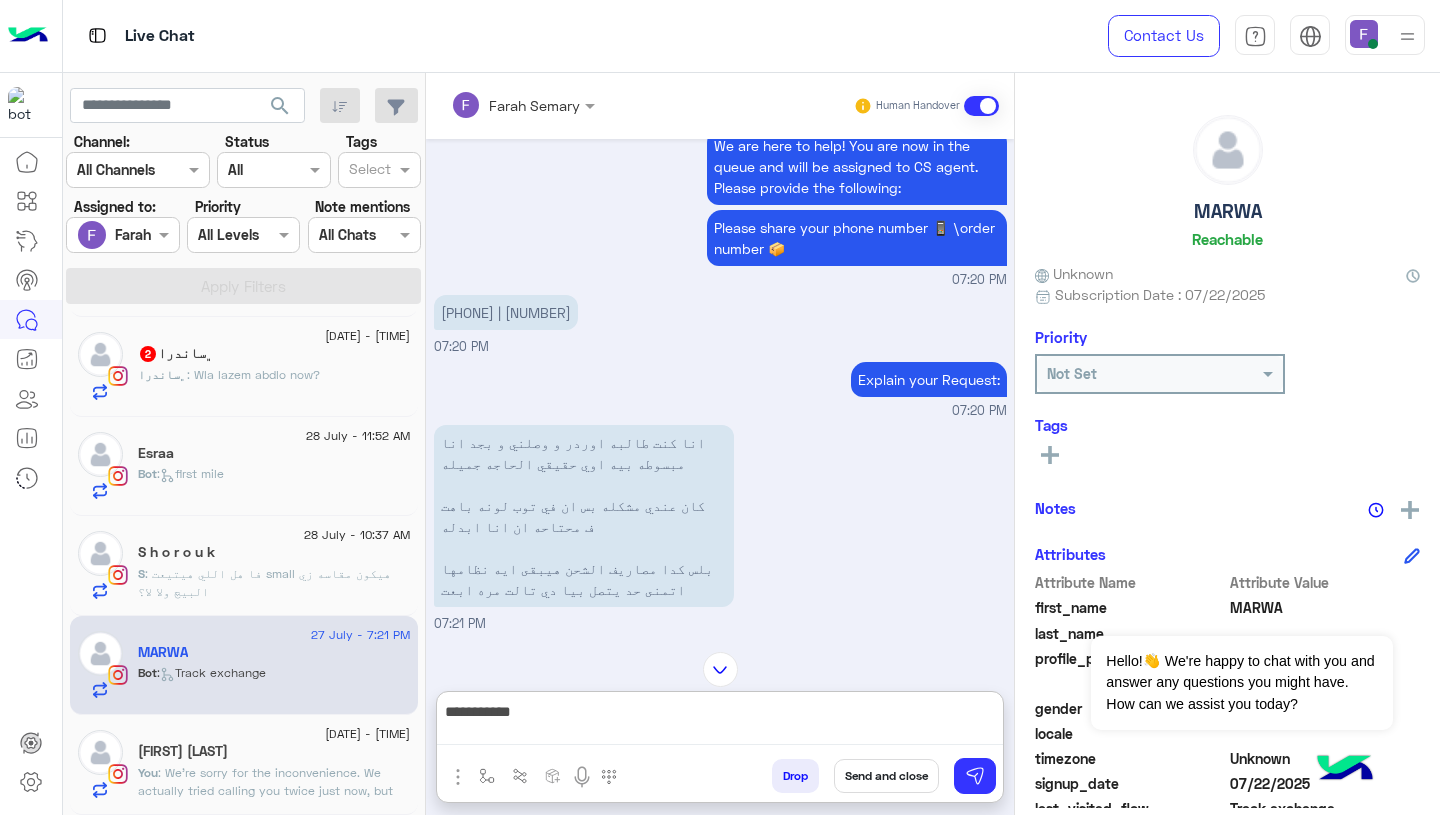 click on "**********" at bounding box center [720, 722] 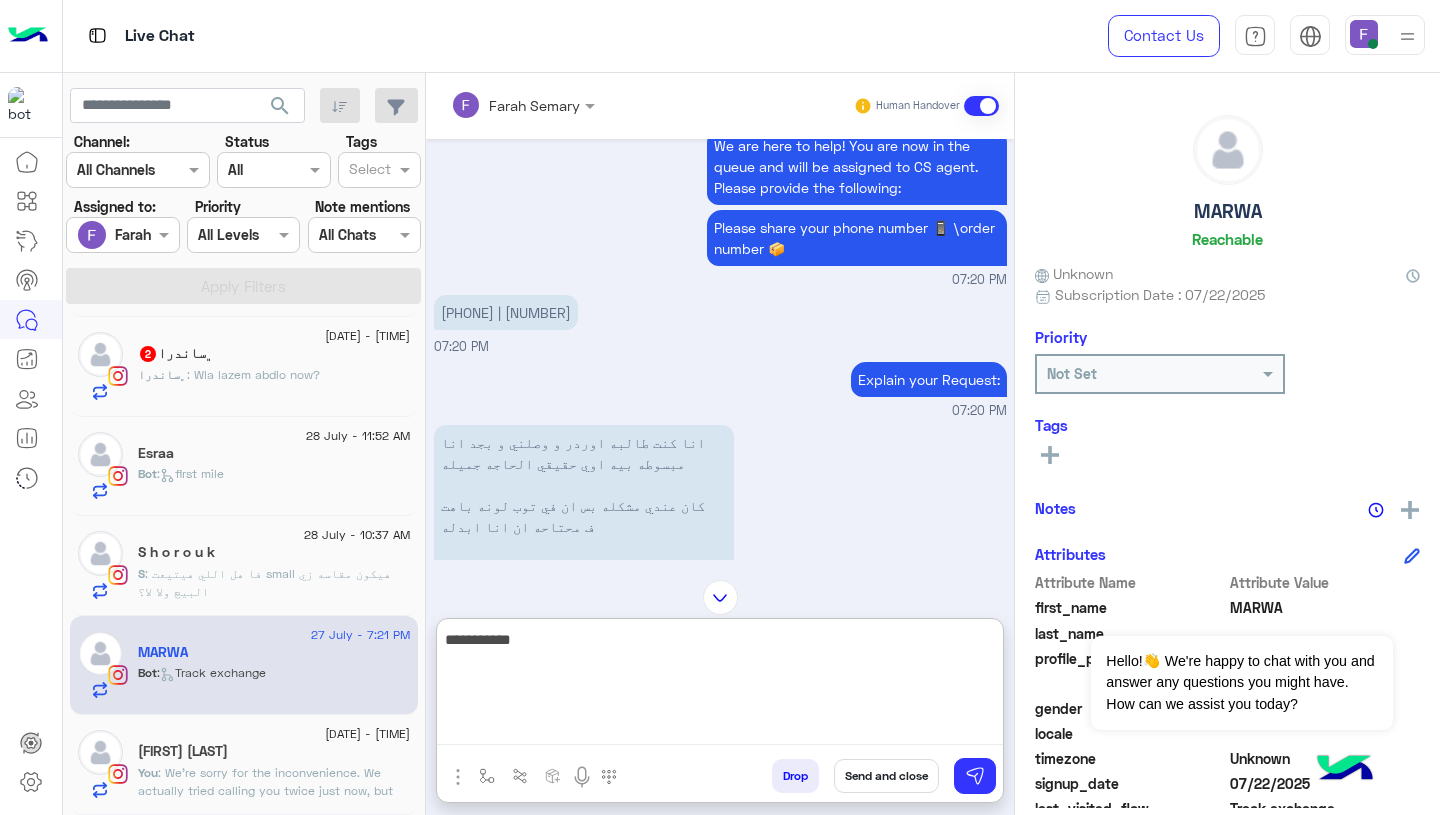 click on "**********" at bounding box center [720, 686] 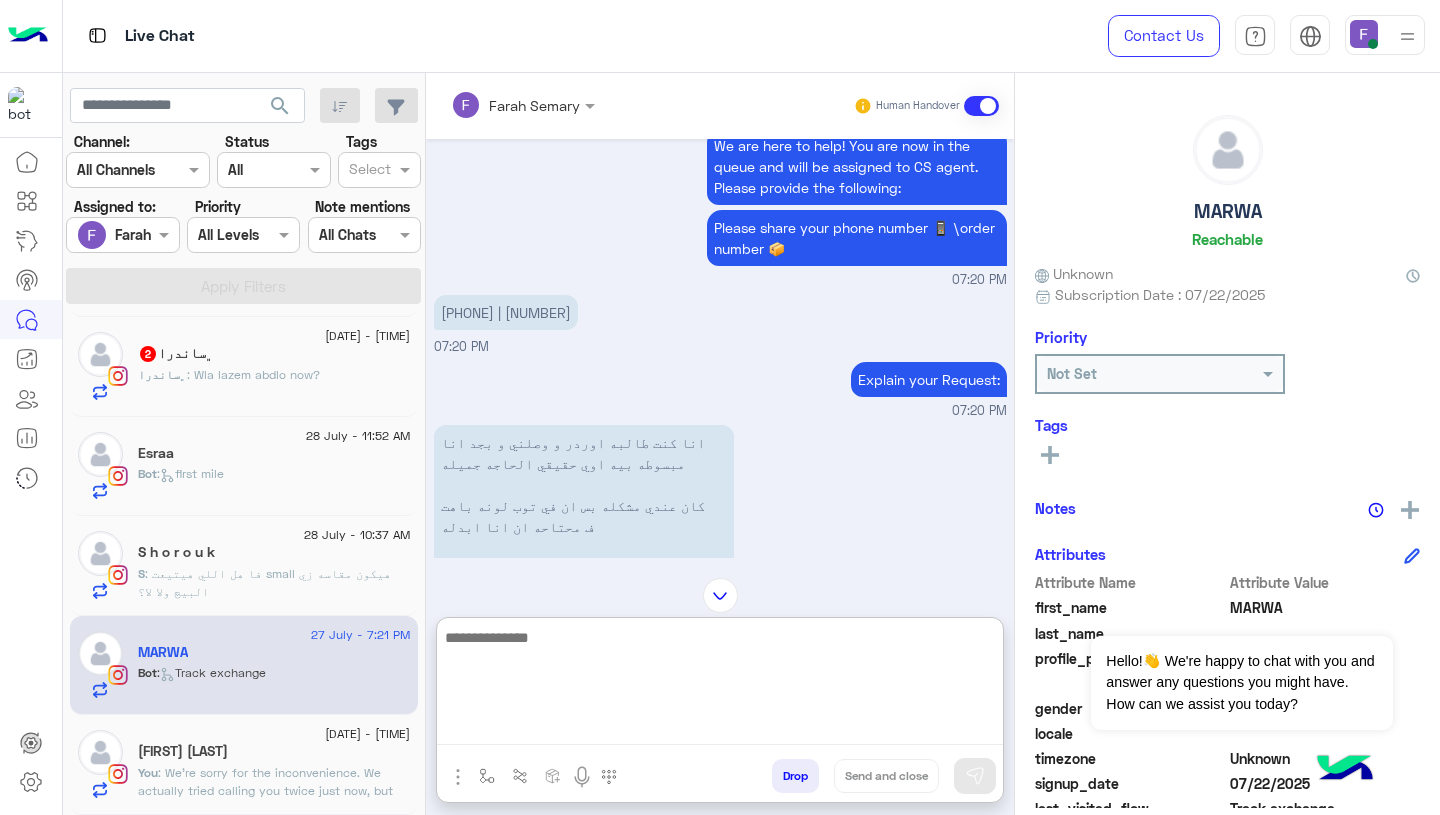 paste on "**********" 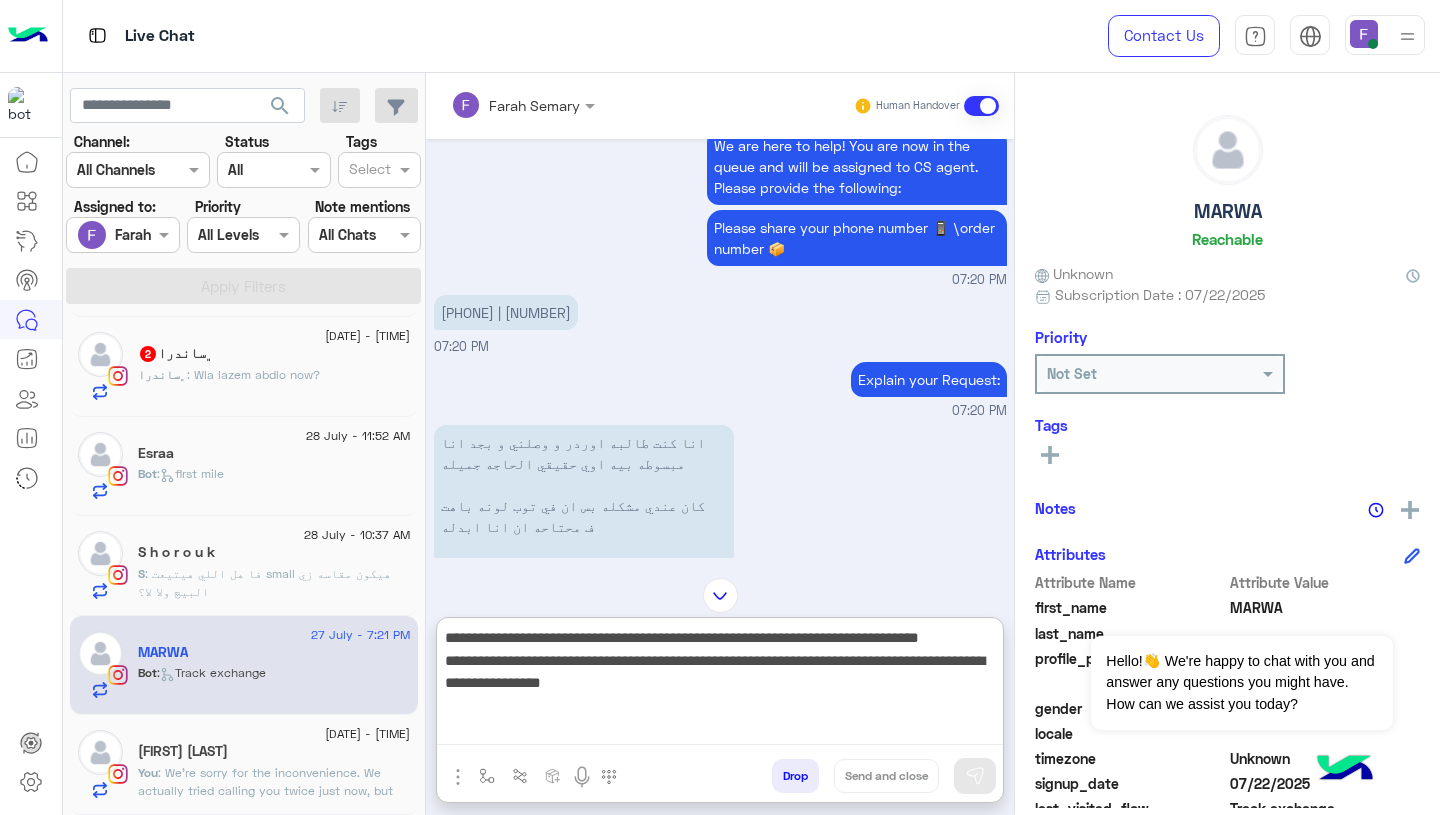 scroll, scrollTop: 106, scrollLeft: 0, axis: vertical 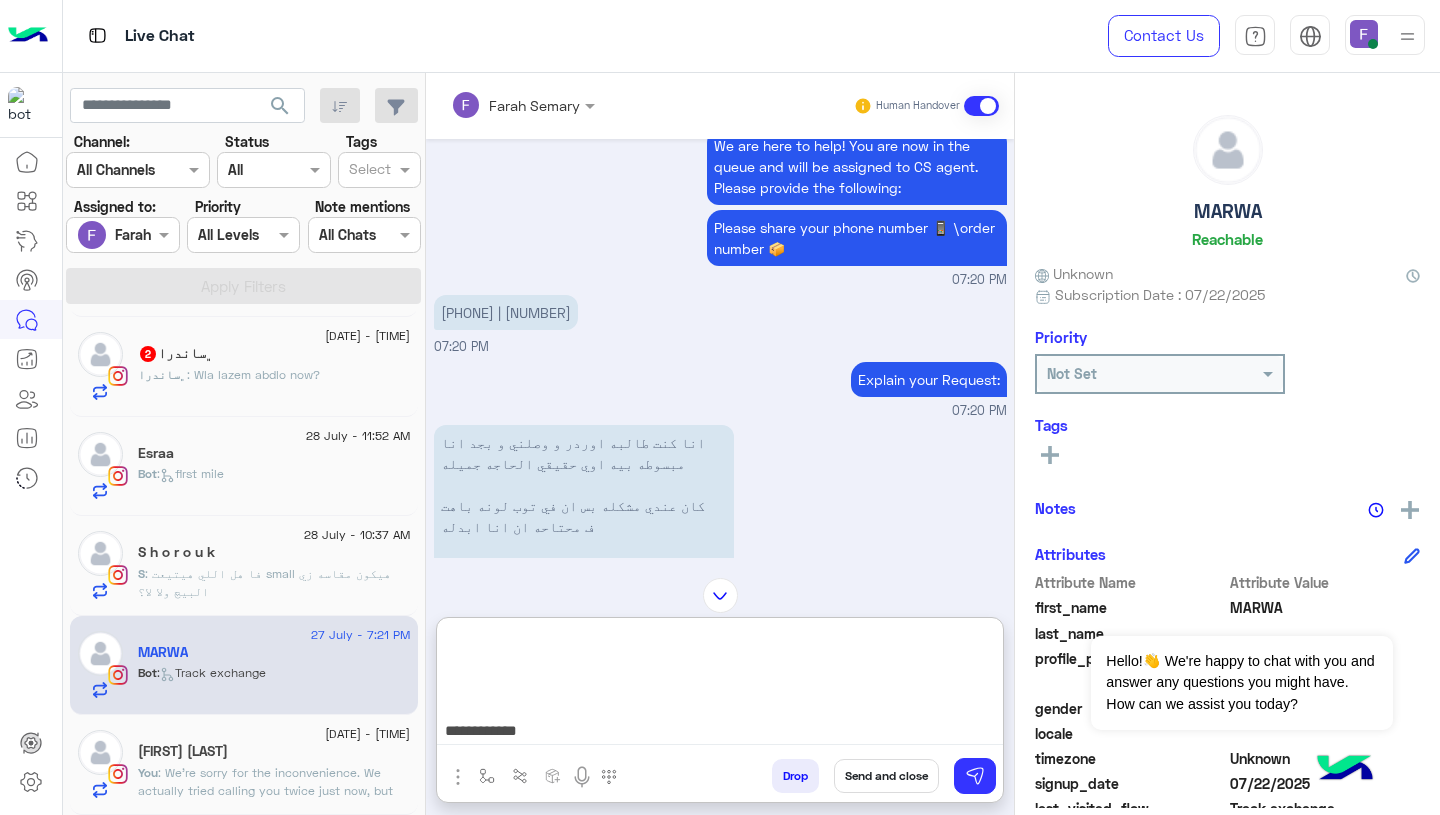 click on "**********" at bounding box center (720, 685) 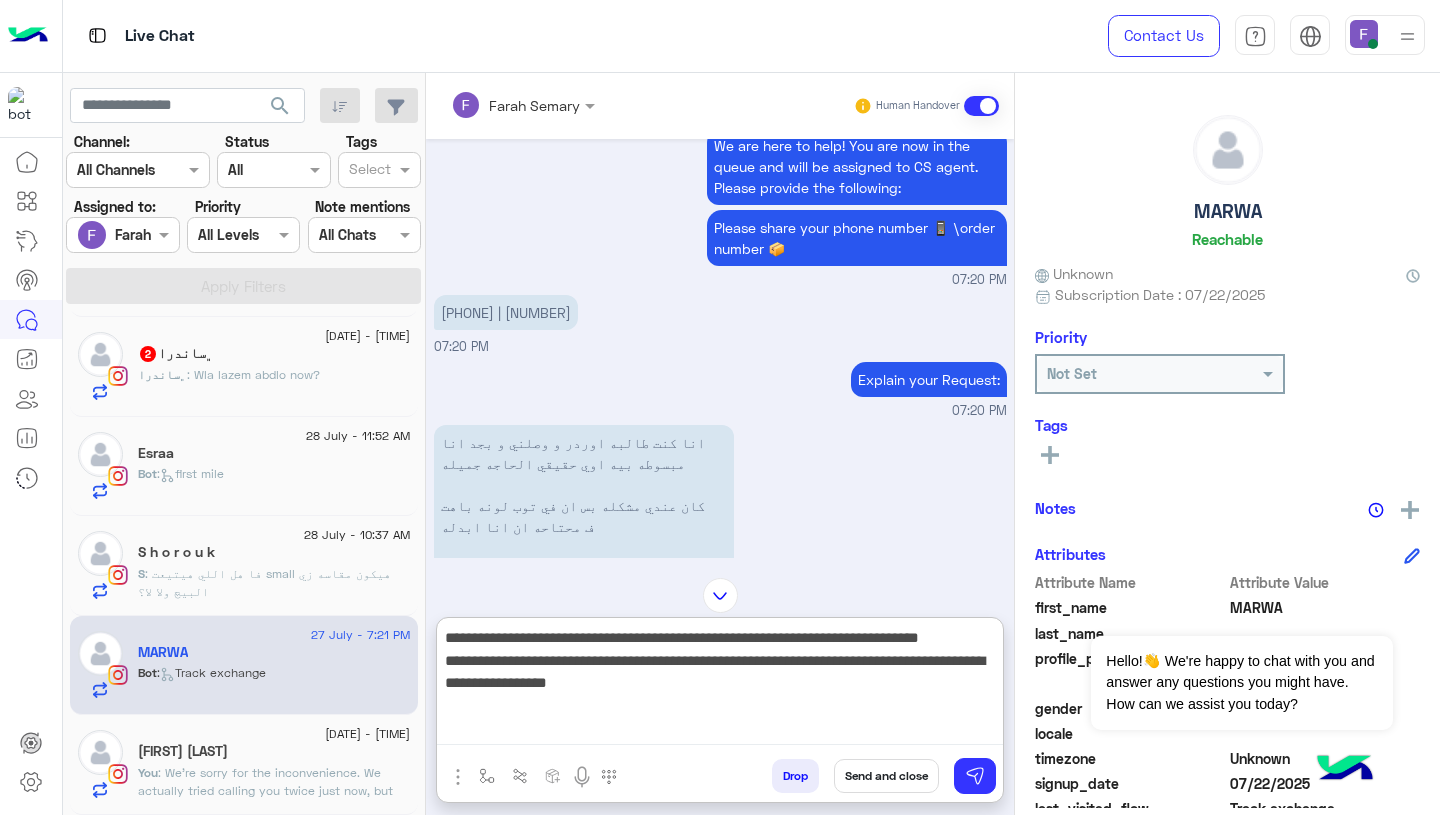 scroll, scrollTop: 0, scrollLeft: 0, axis: both 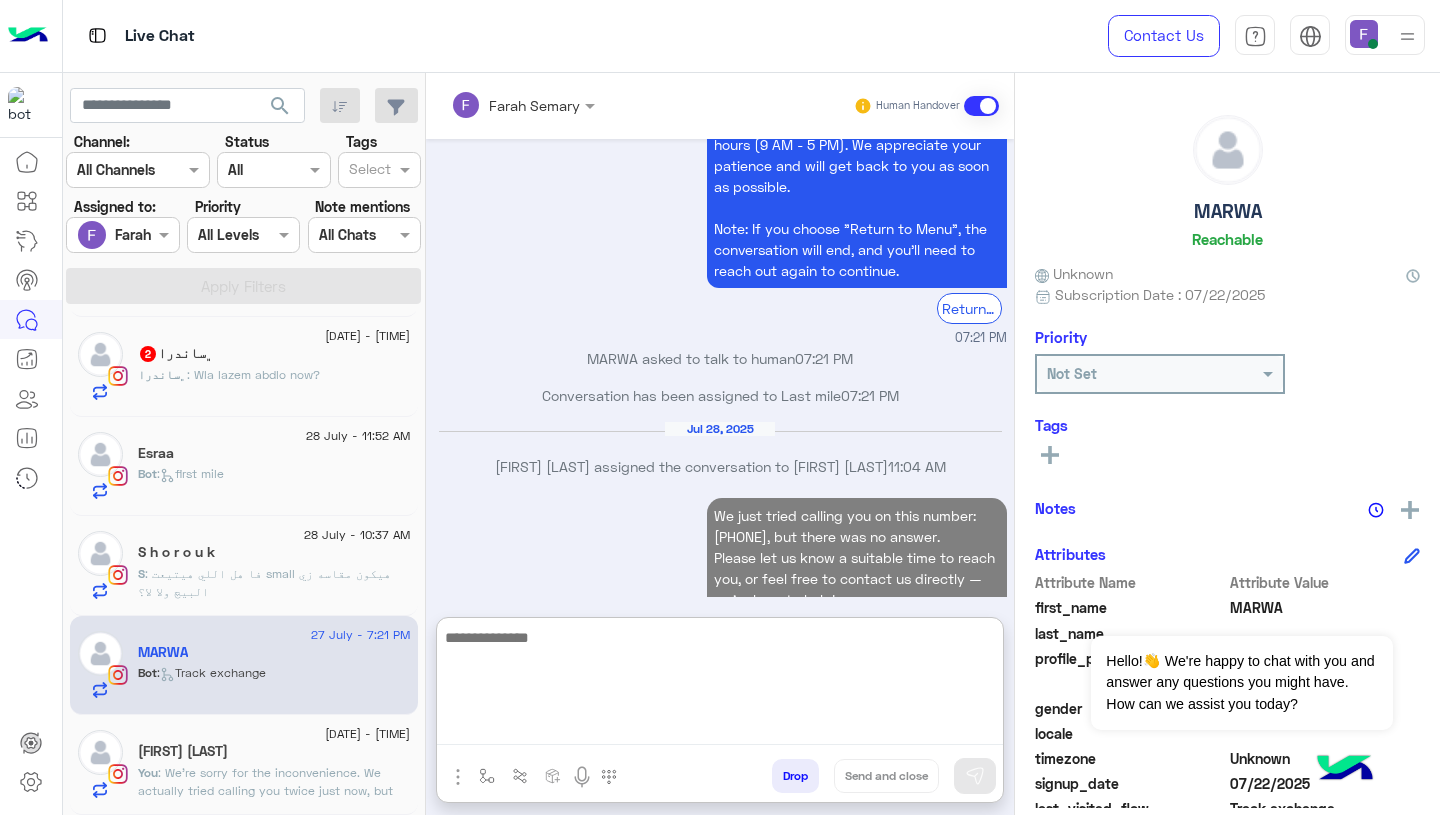 click on "[DATE] [FIRST] [LAST] assigned the conversation to [FIRST] [LAST] [TIME]" at bounding box center [720, 457] 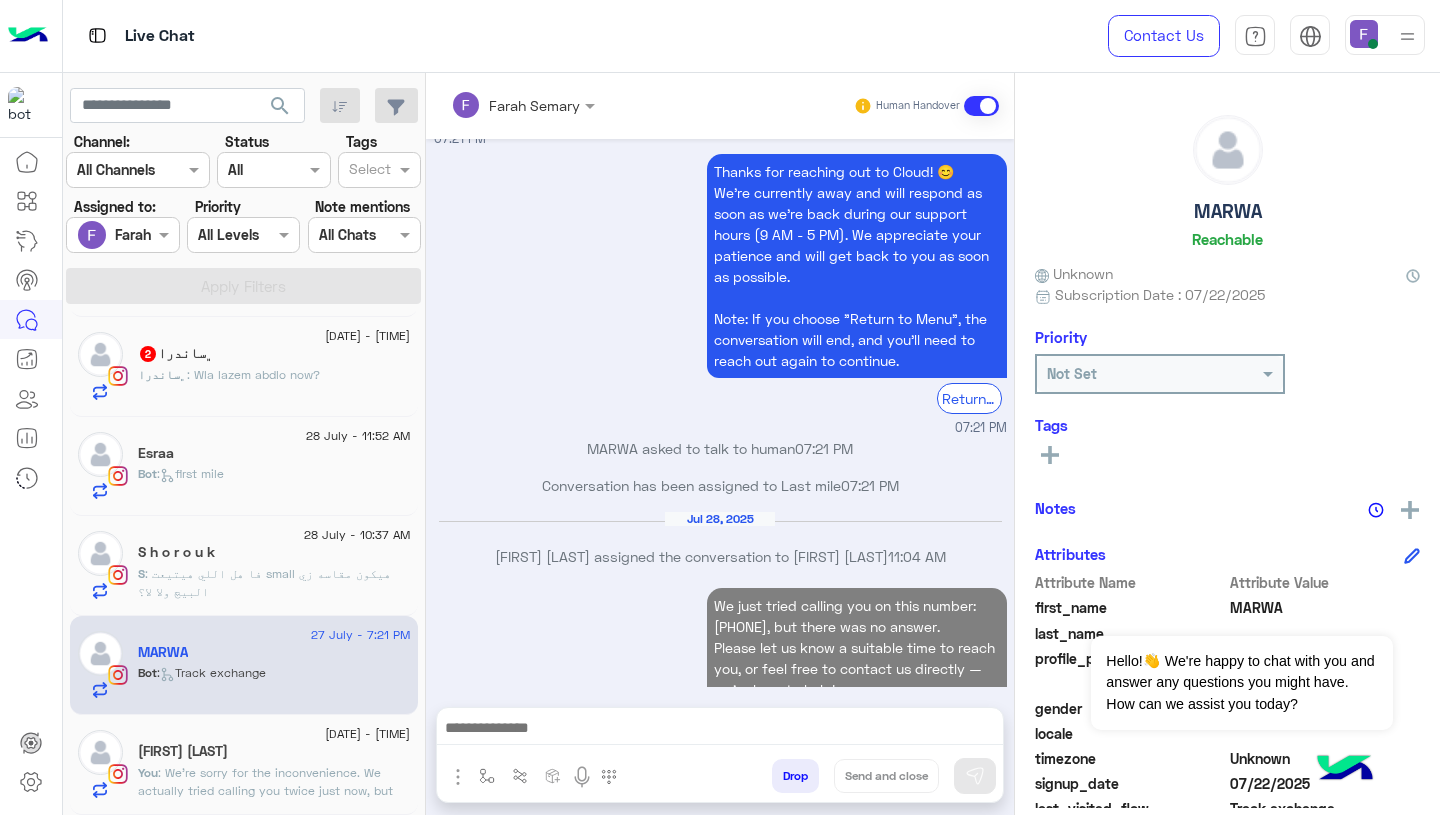 scroll, scrollTop: 2204, scrollLeft: 0, axis: vertical 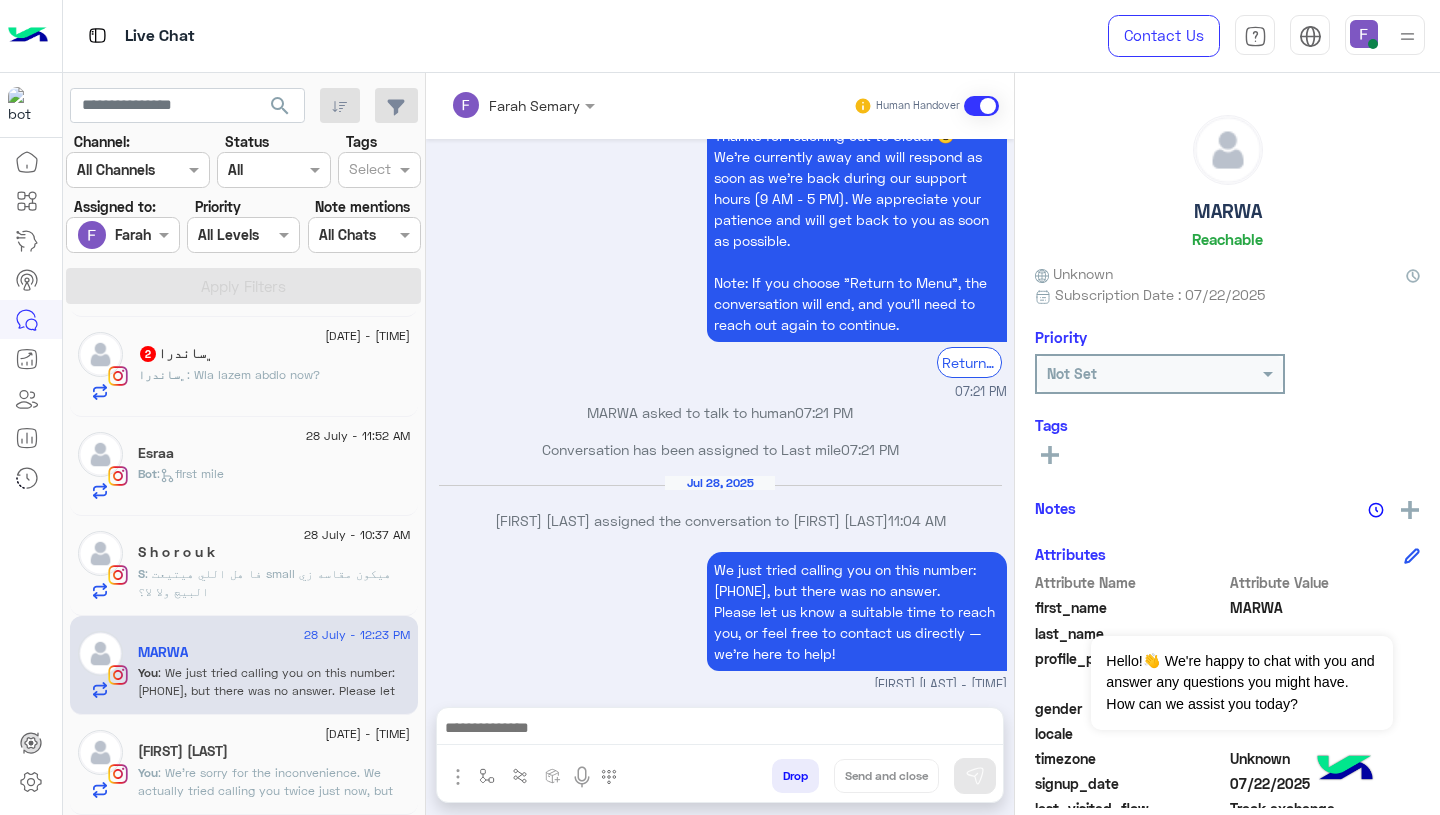 click on "S h o r o u k" 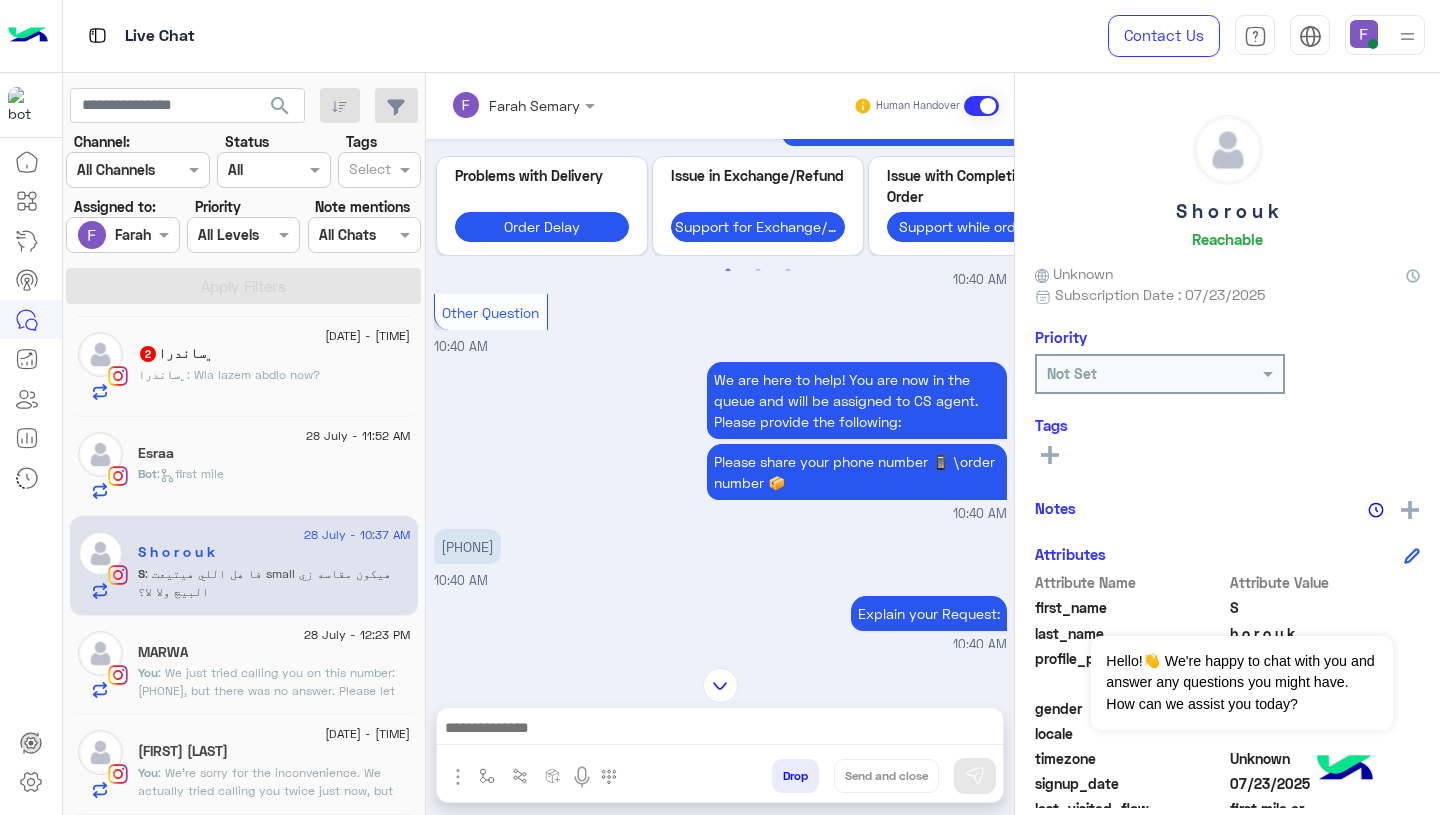 scroll, scrollTop: 2046, scrollLeft: 0, axis: vertical 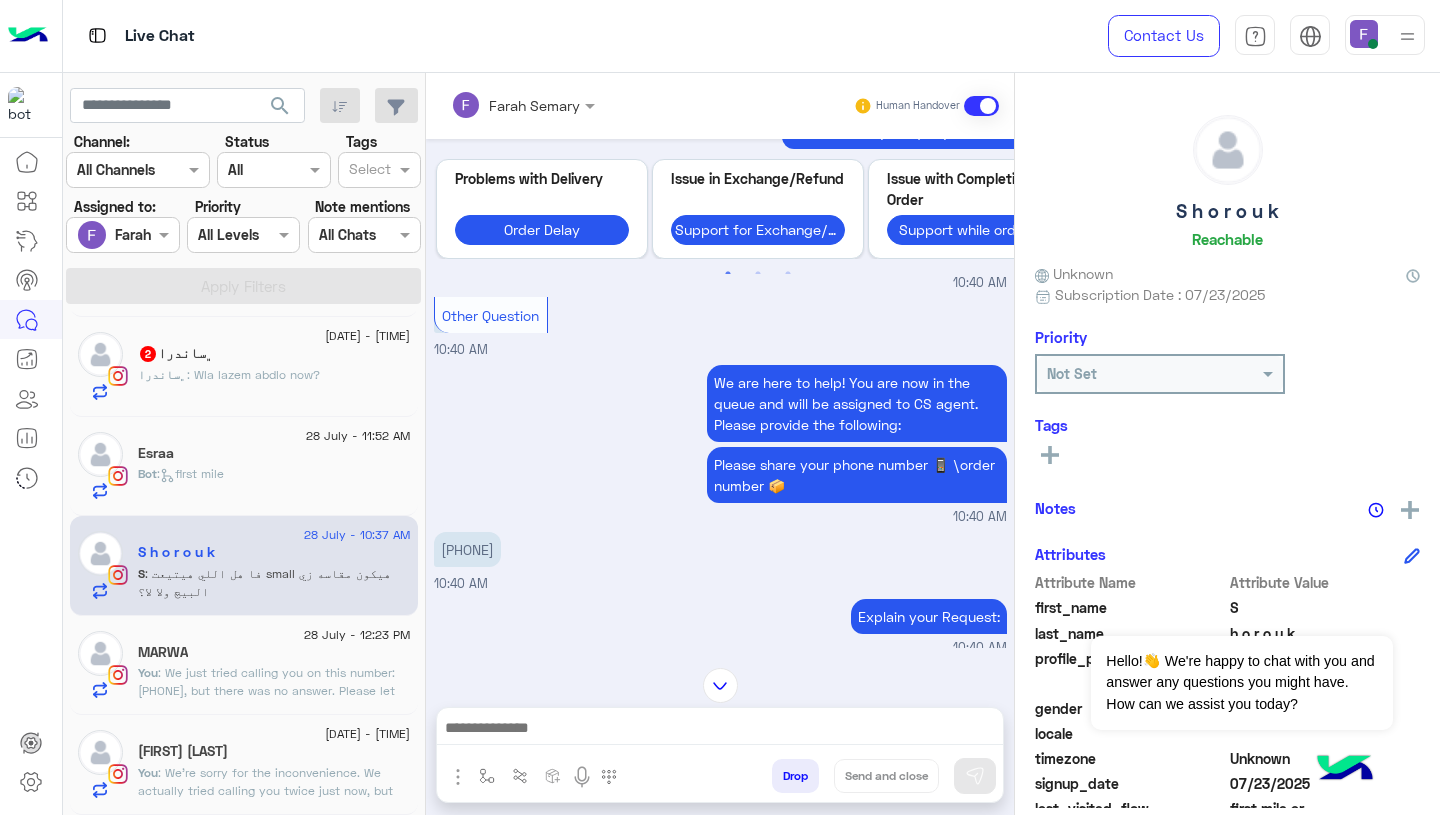 click on "[PHONE]" at bounding box center [467, 549] 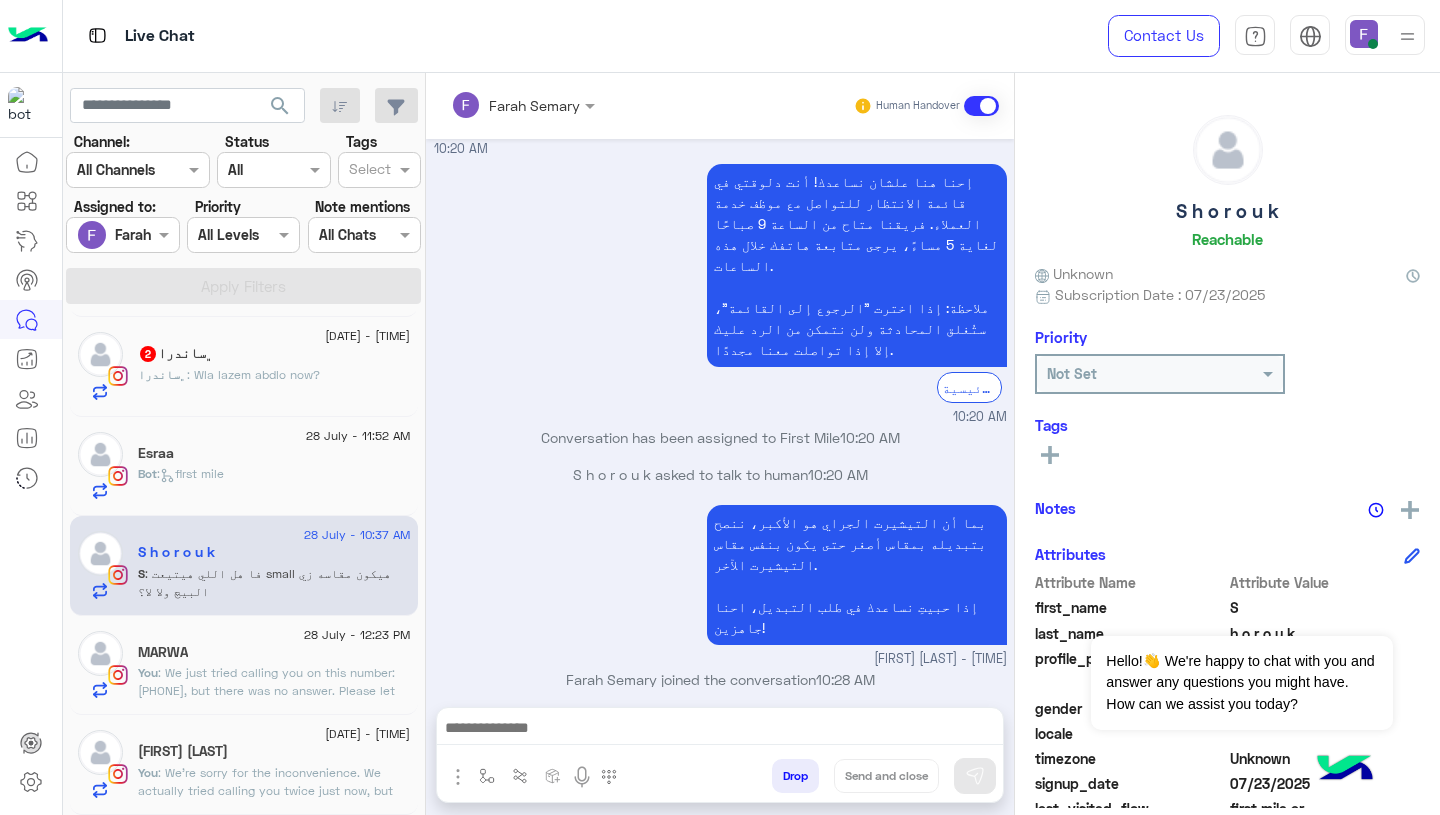 scroll, scrollTop: 4130, scrollLeft: 0, axis: vertical 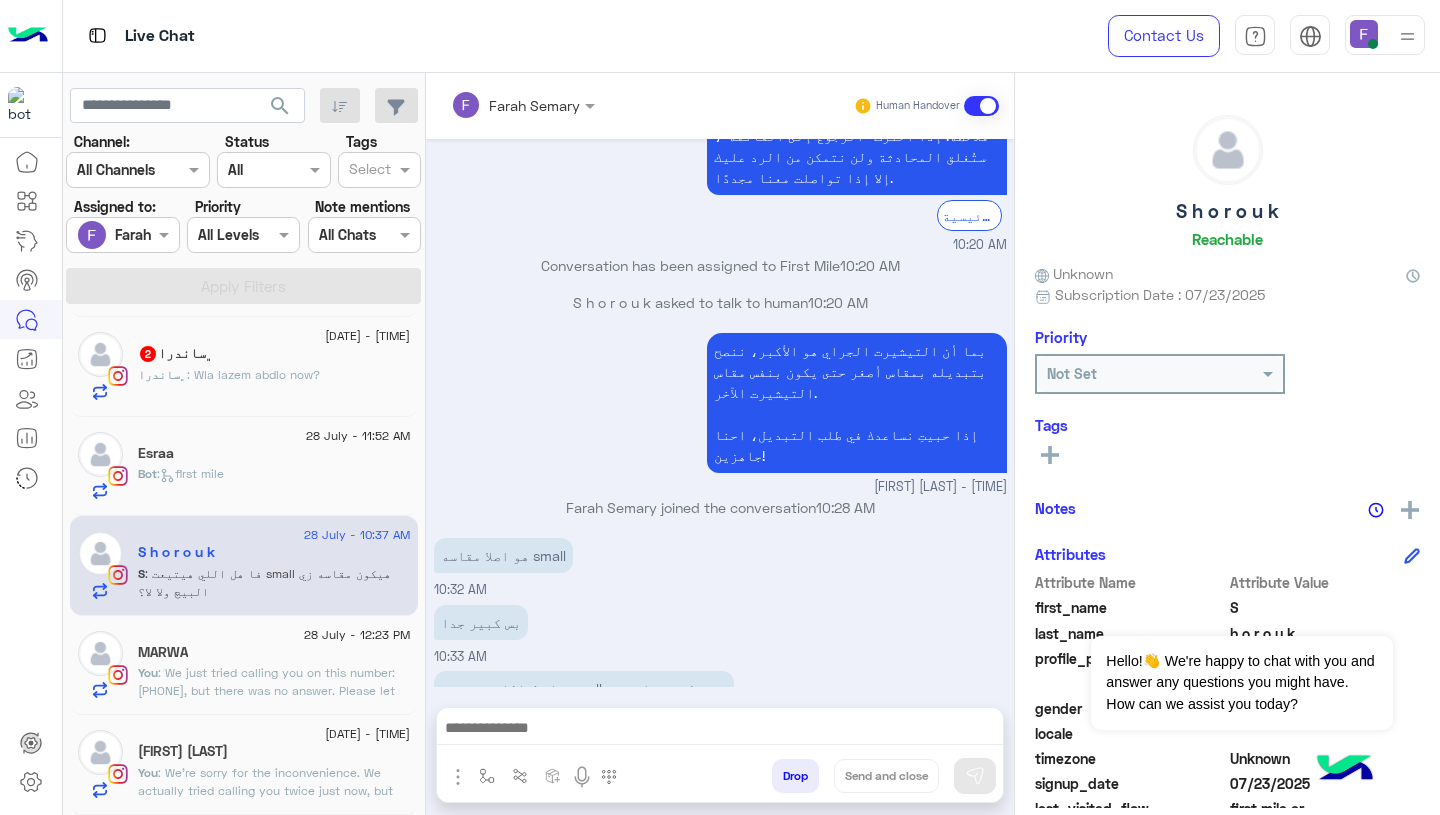 click on "هو اصلا مقاسه small [TIME]" at bounding box center (720, 566) 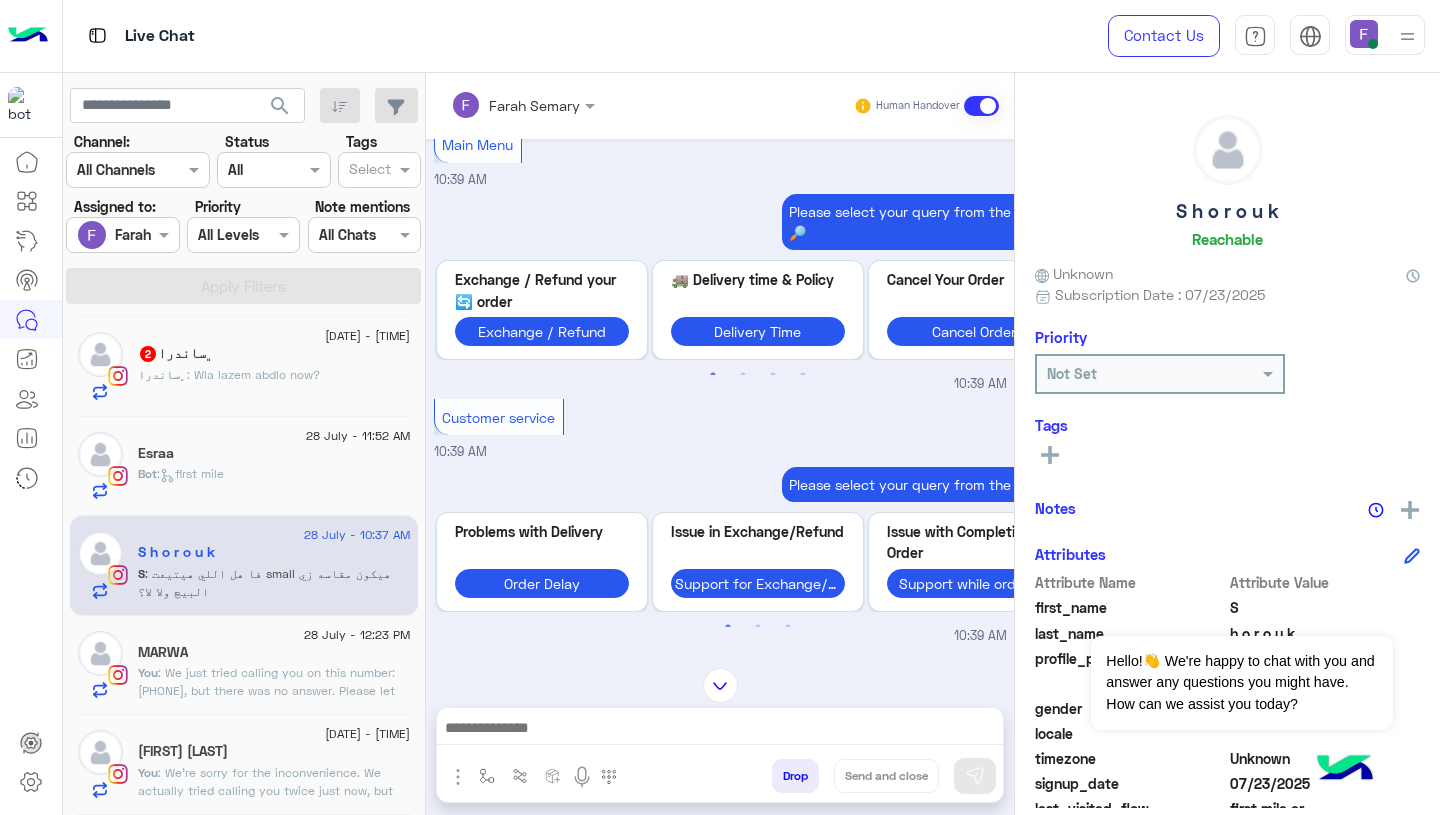 scroll, scrollTop: 736, scrollLeft: 0, axis: vertical 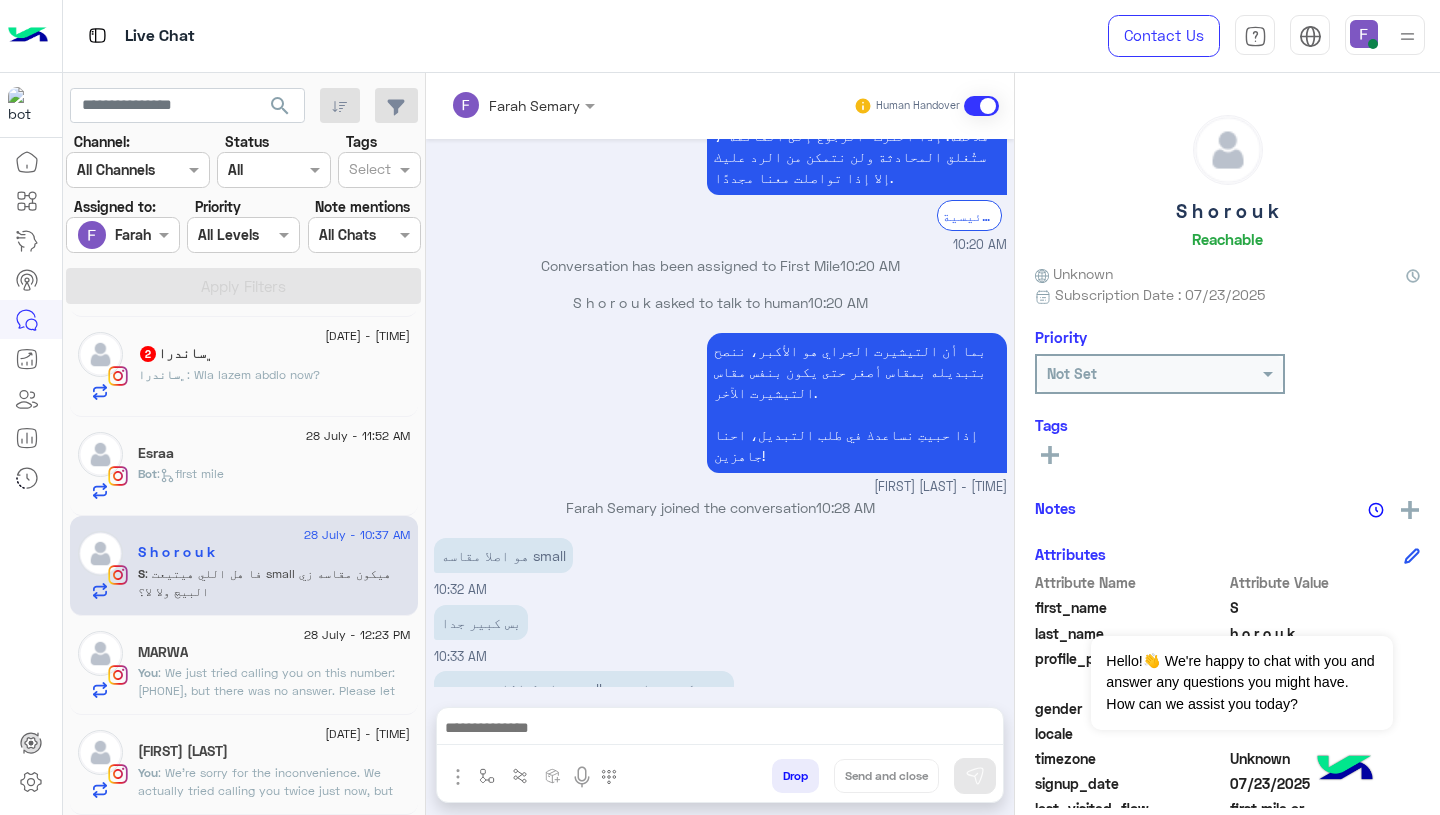 click on "هو اصلا مقاسه small [TIME]" at bounding box center [720, 566] 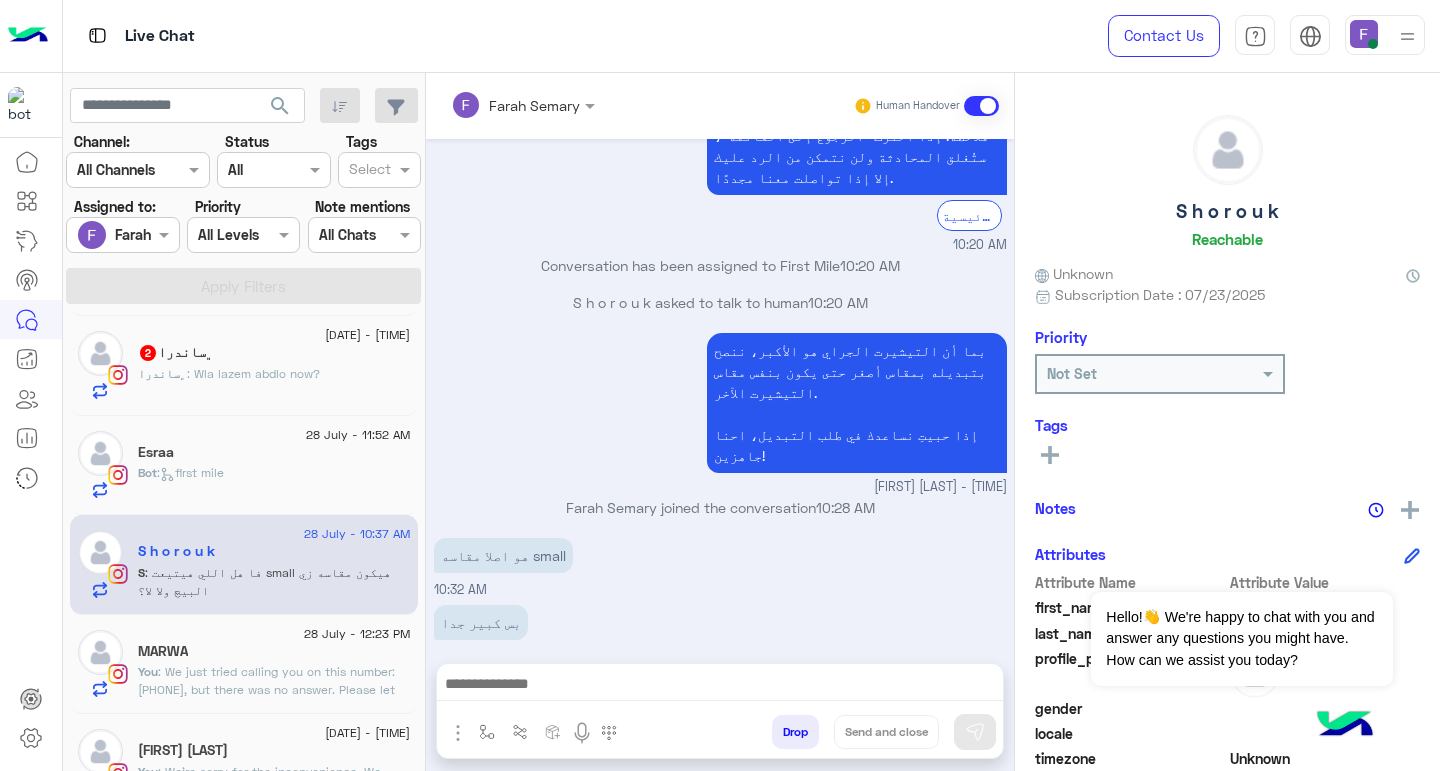scroll, scrollTop: 302, scrollLeft: 0, axis: vertical 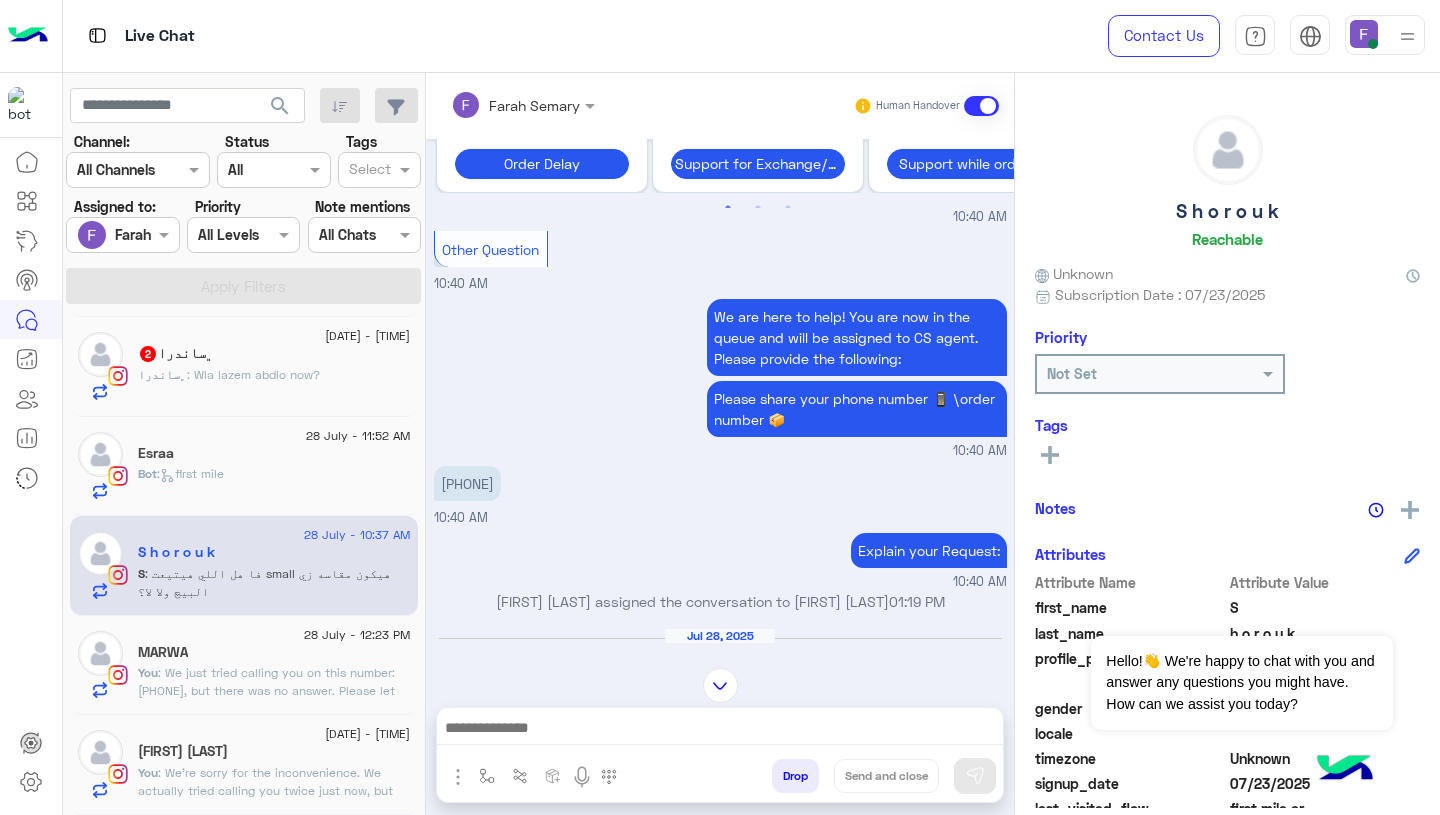 click on "[PHONE]" at bounding box center [467, 483] 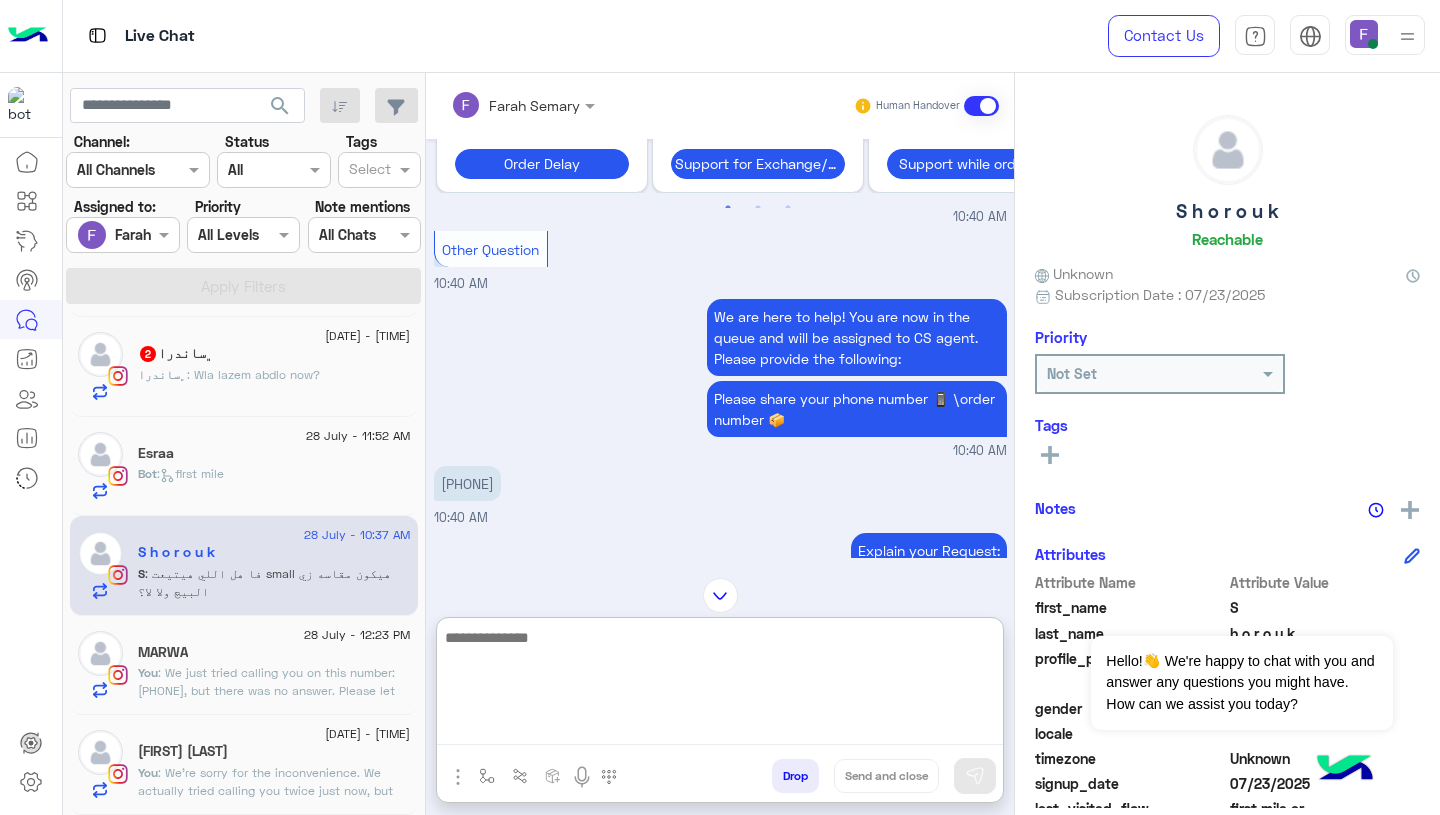 paste on "**********" 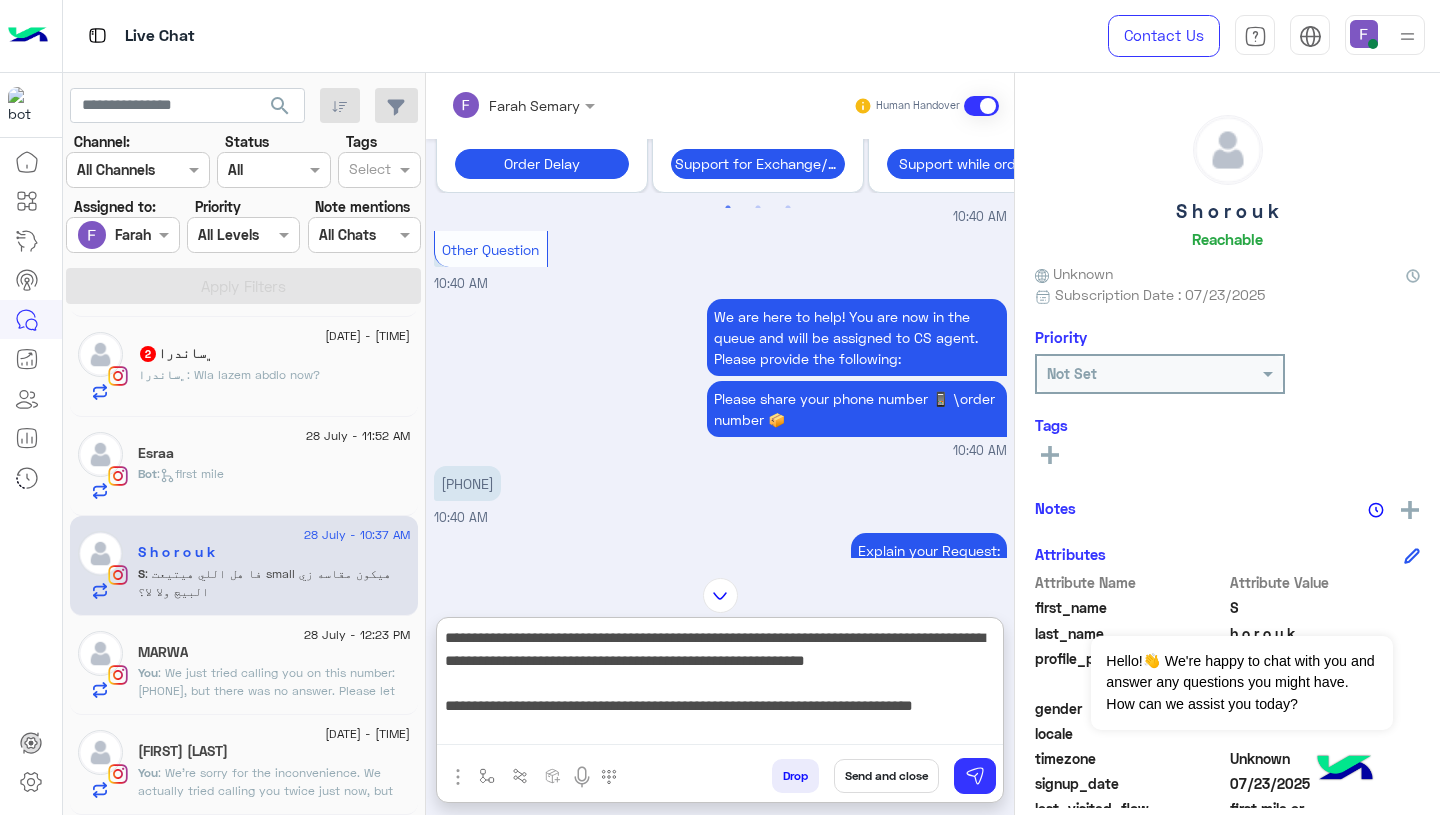 scroll, scrollTop: 128, scrollLeft: 0, axis: vertical 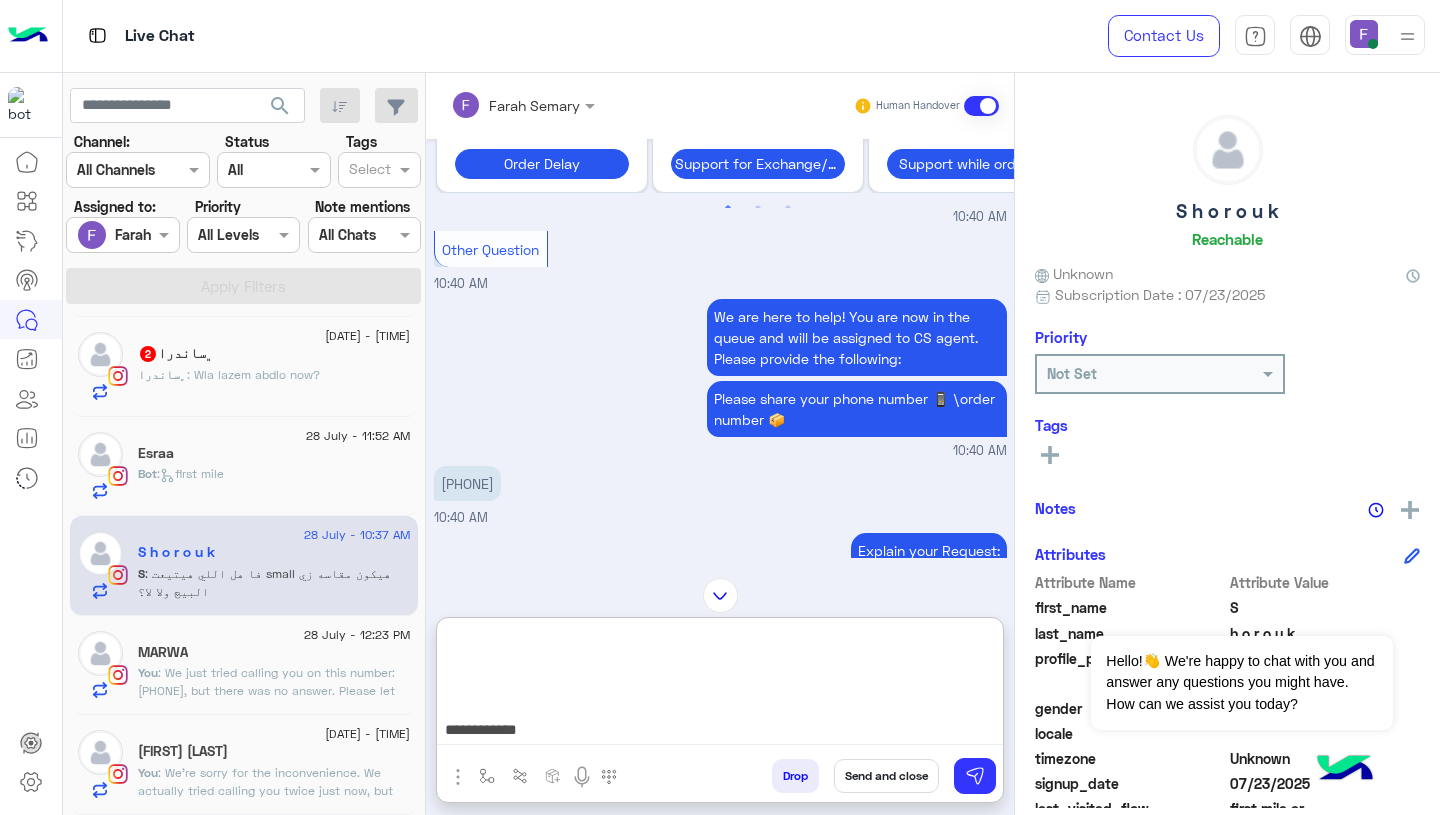 click on "**********" at bounding box center (720, 685) 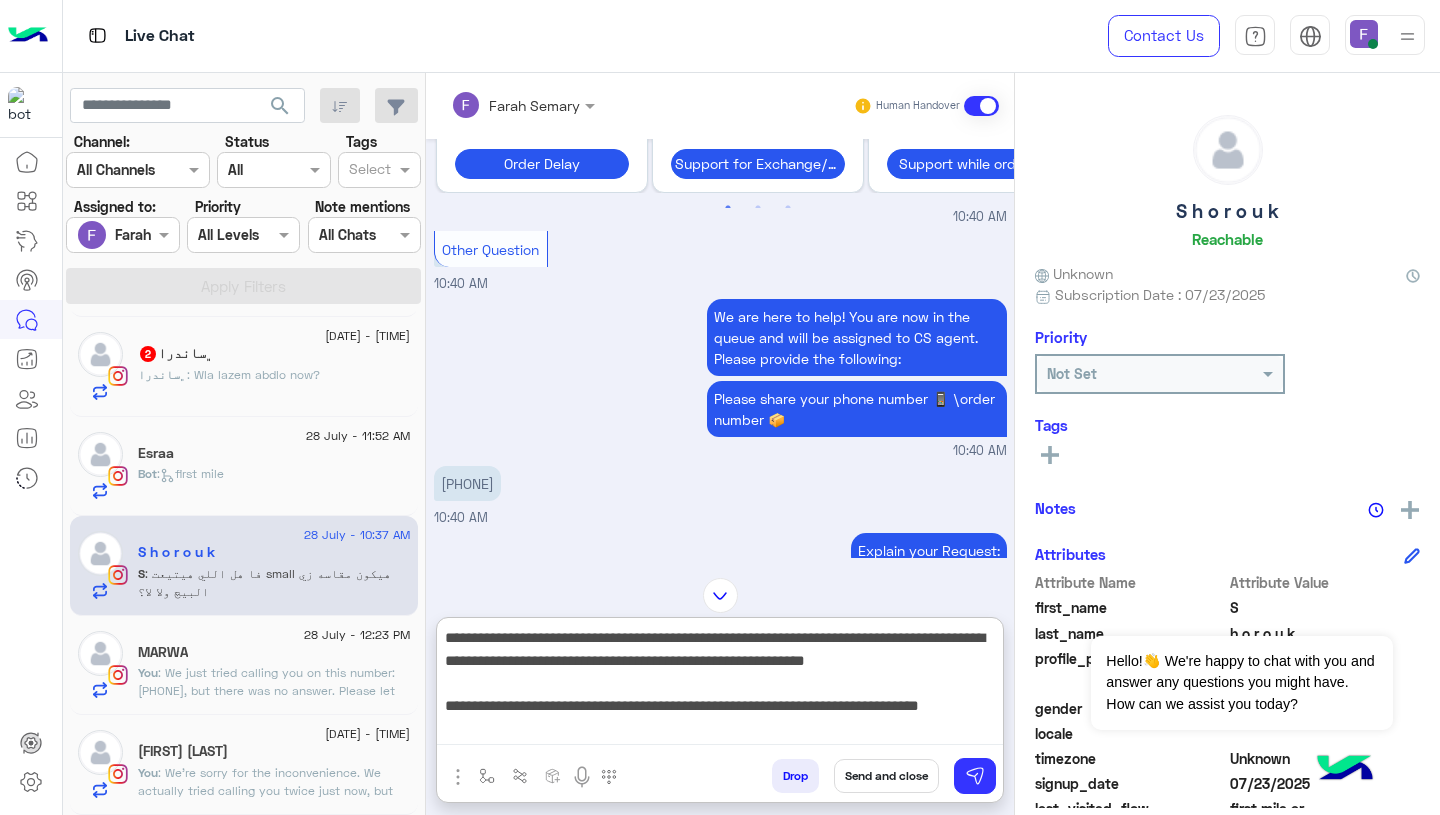 scroll, scrollTop: 20, scrollLeft: 0, axis: vertical 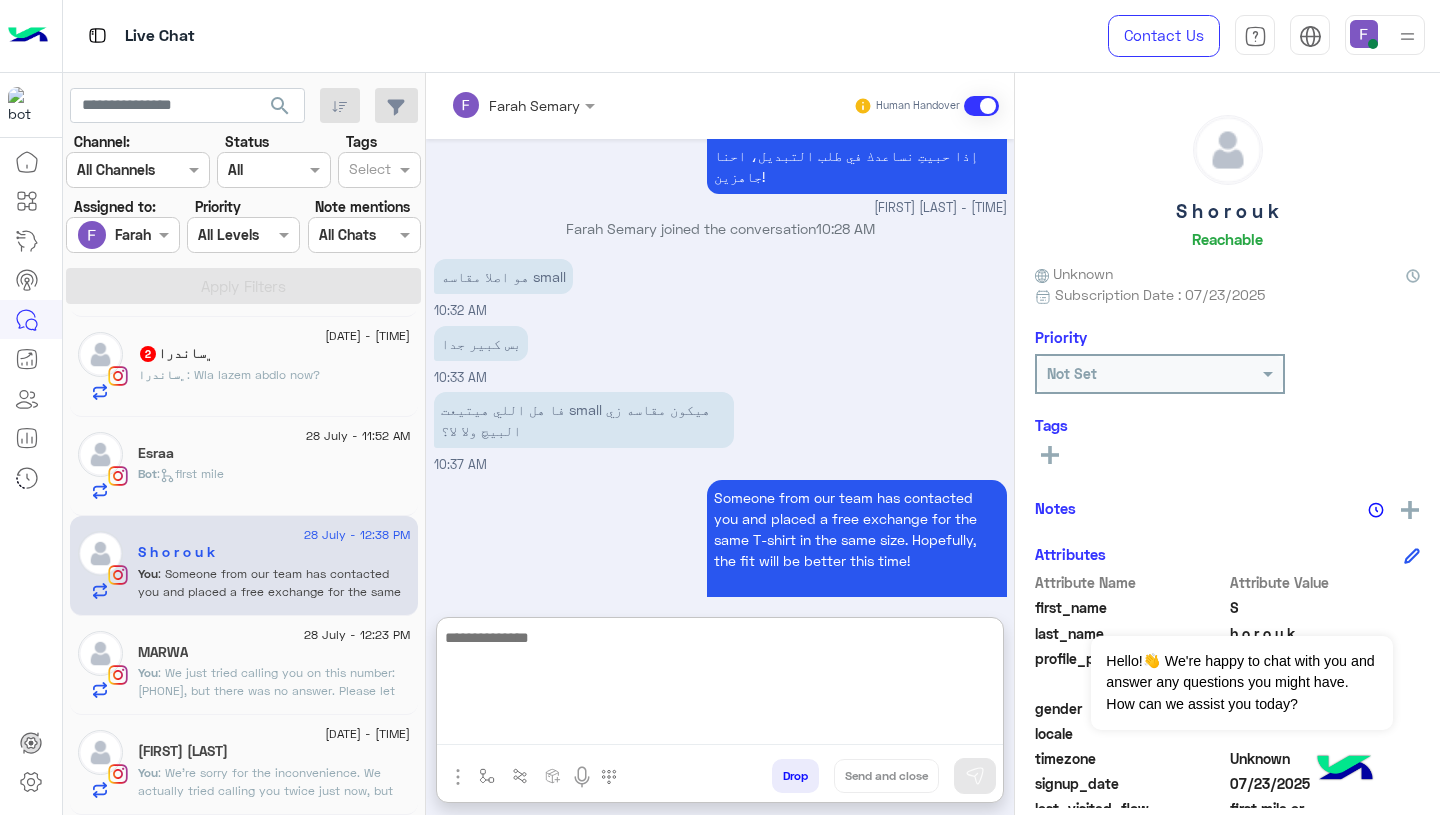click on "فا هل اللي هيتيعت small هيكون مقاسه زي البيچ ولا لا؟ [TIME]" at bounding box center [720, 431] 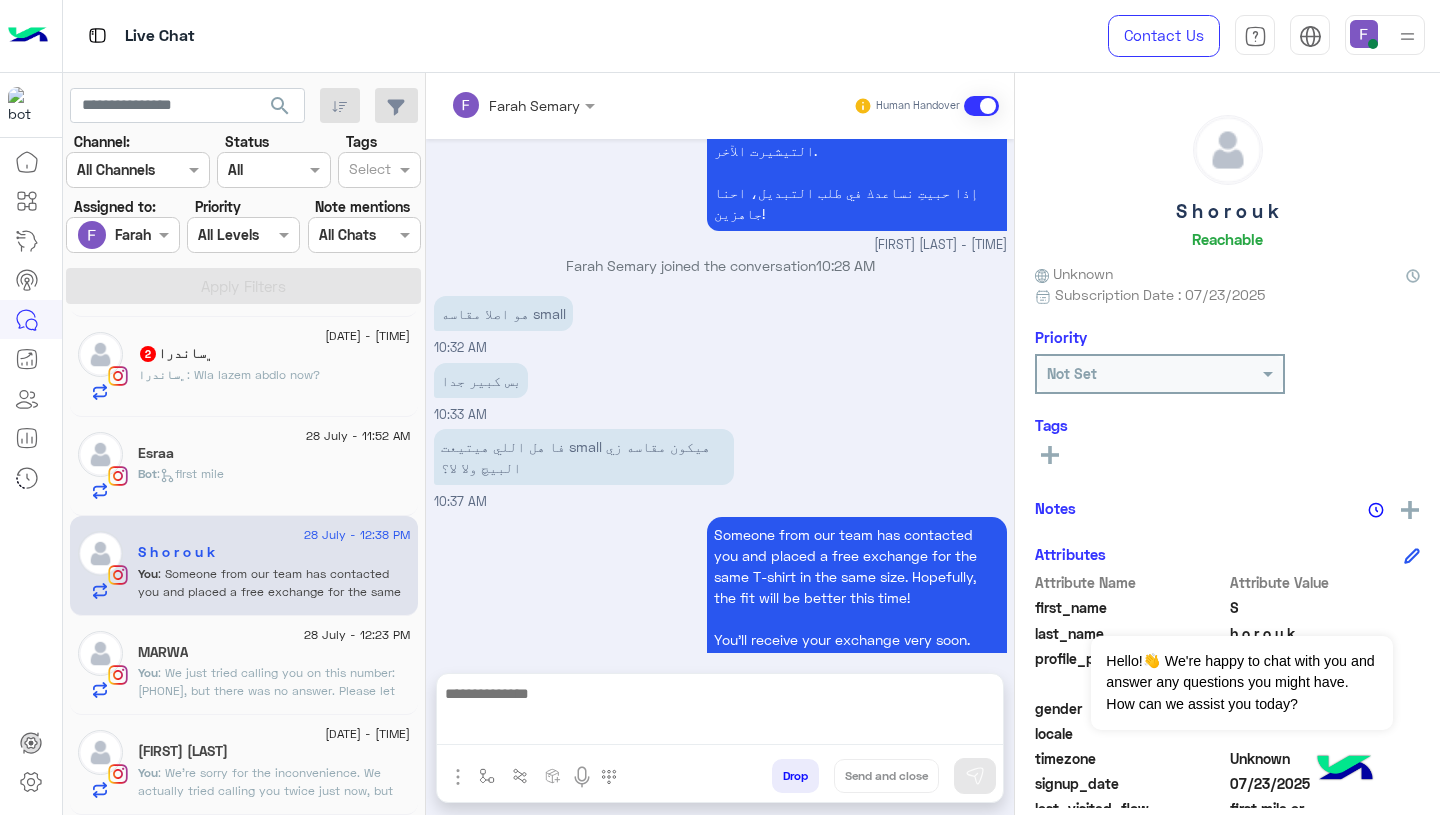 scroll, scrollTop: 4319, scrollLeft: 0, axis: vertical 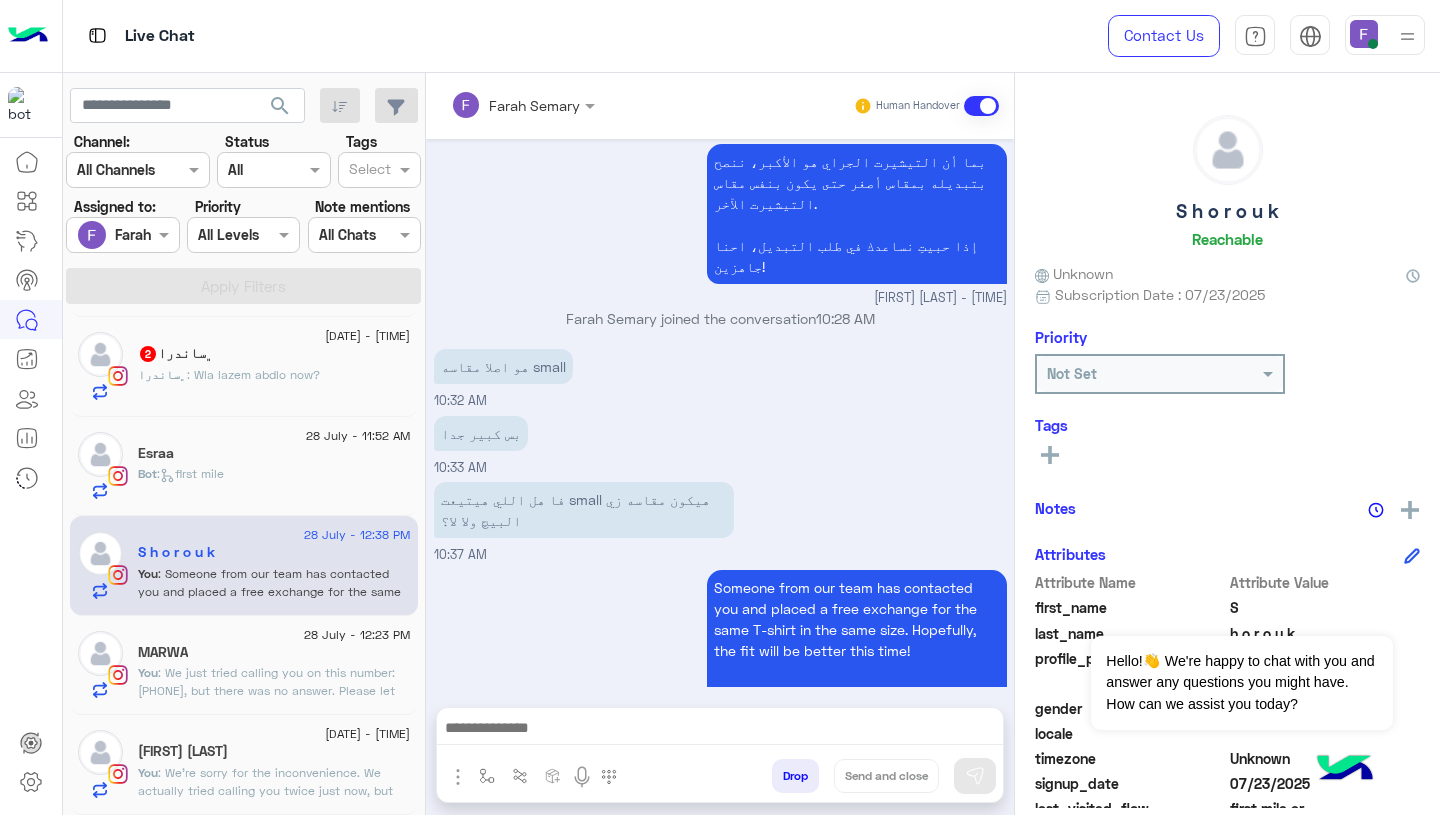 click on "[FIRST] [LAST]" 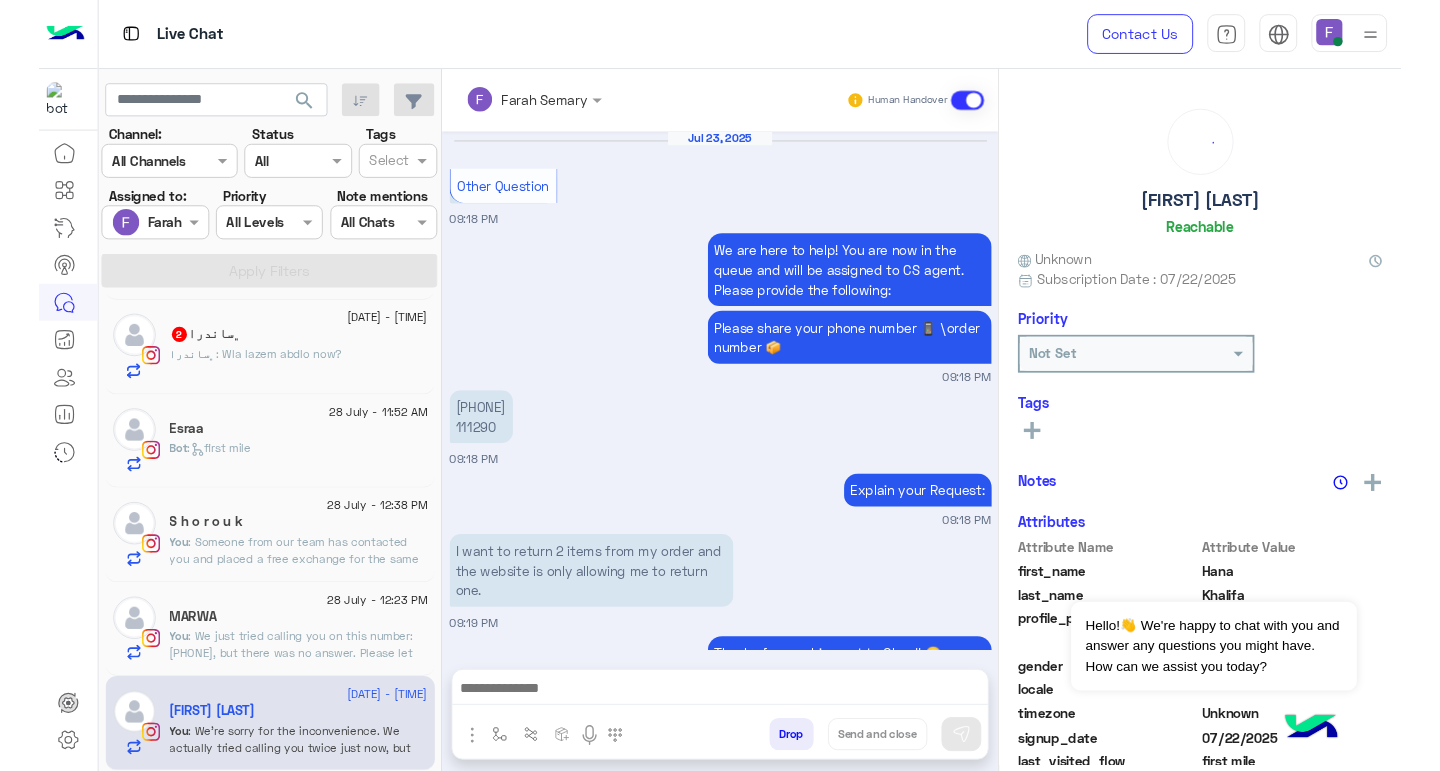 scroll, scrollTop: 1690, scrollLeft: 0, axis: vertical 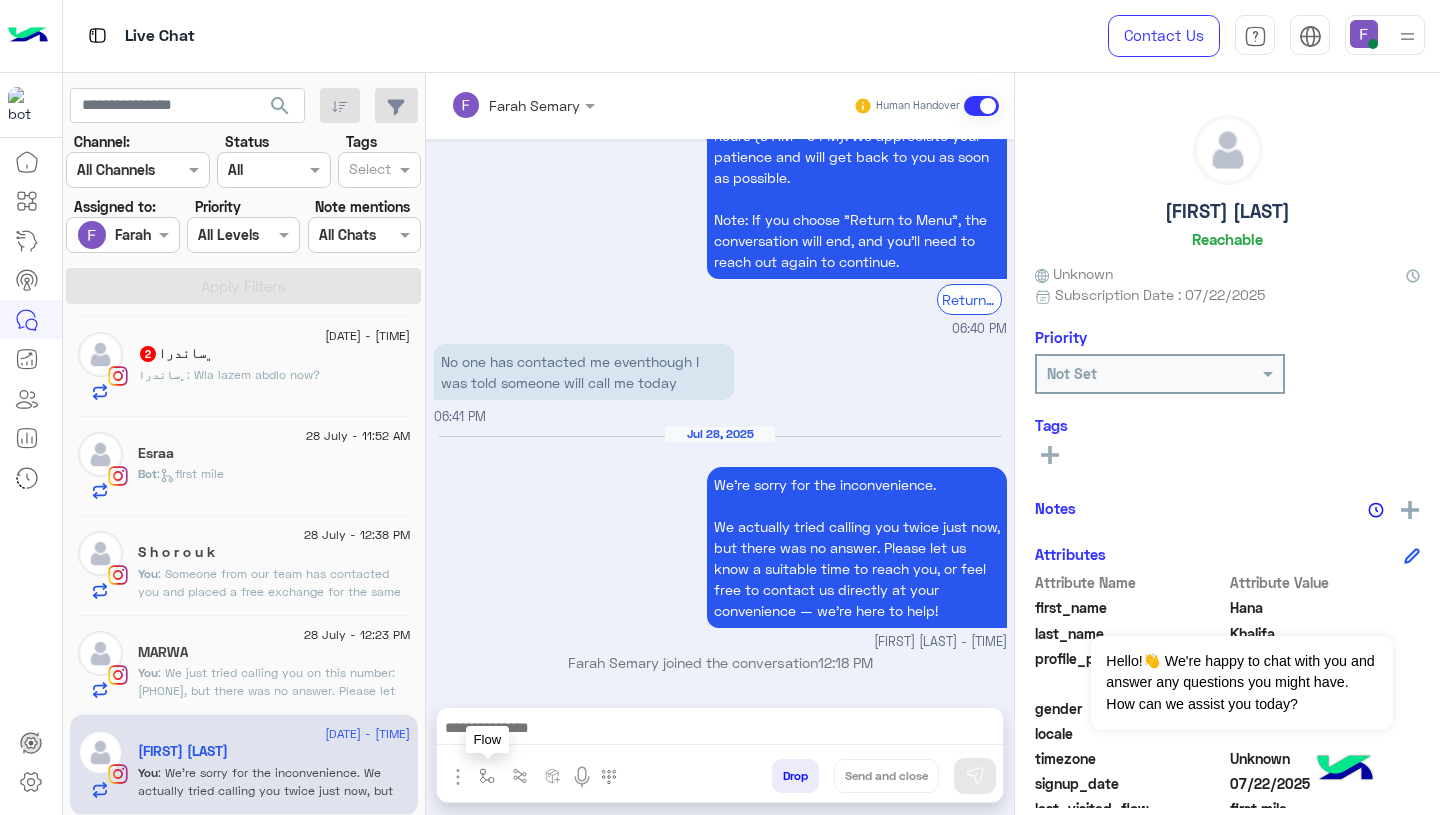 click at bounding box center [487, 775] 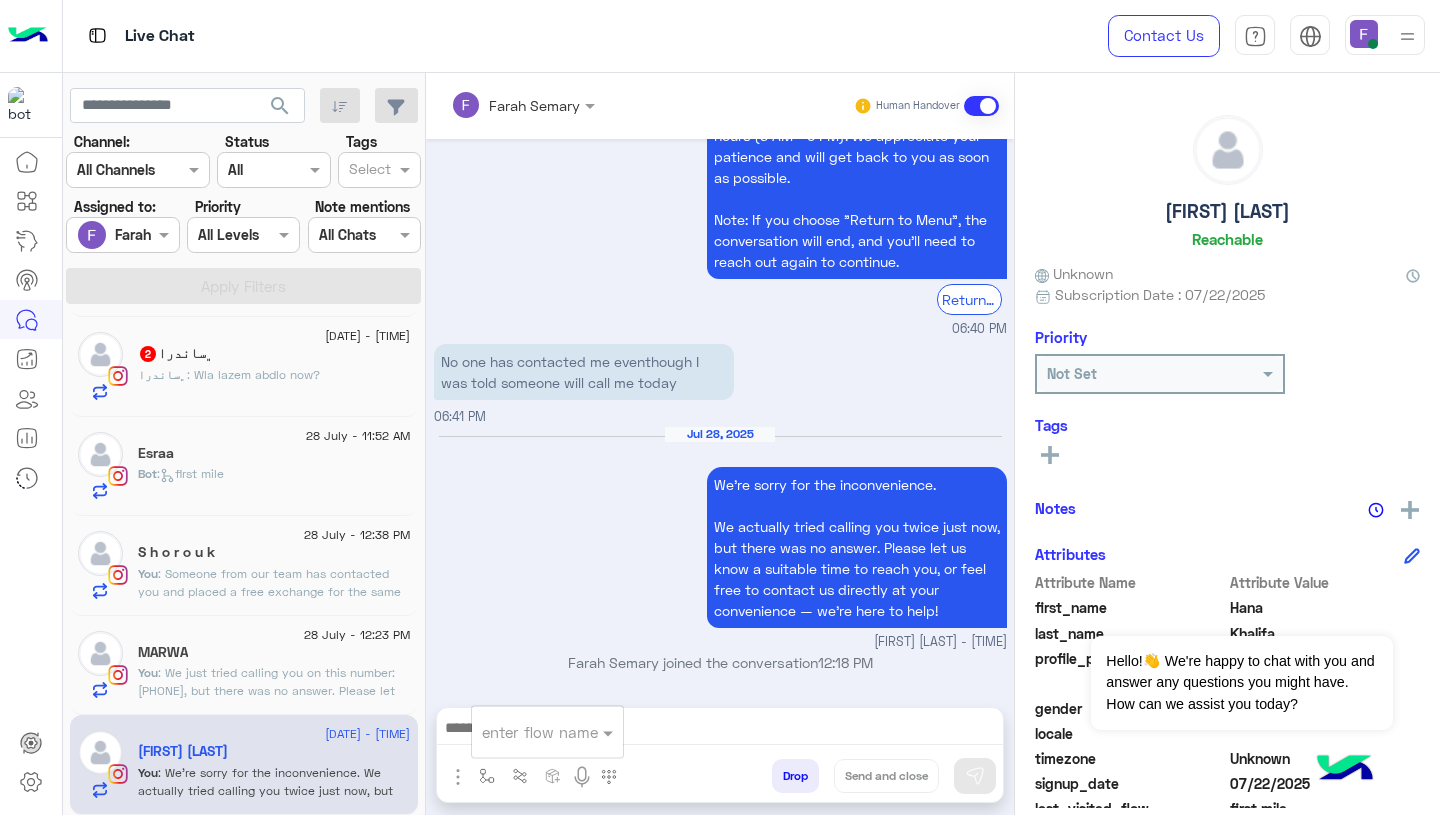 click on "enter flow name" at bounding box center [547, 732] 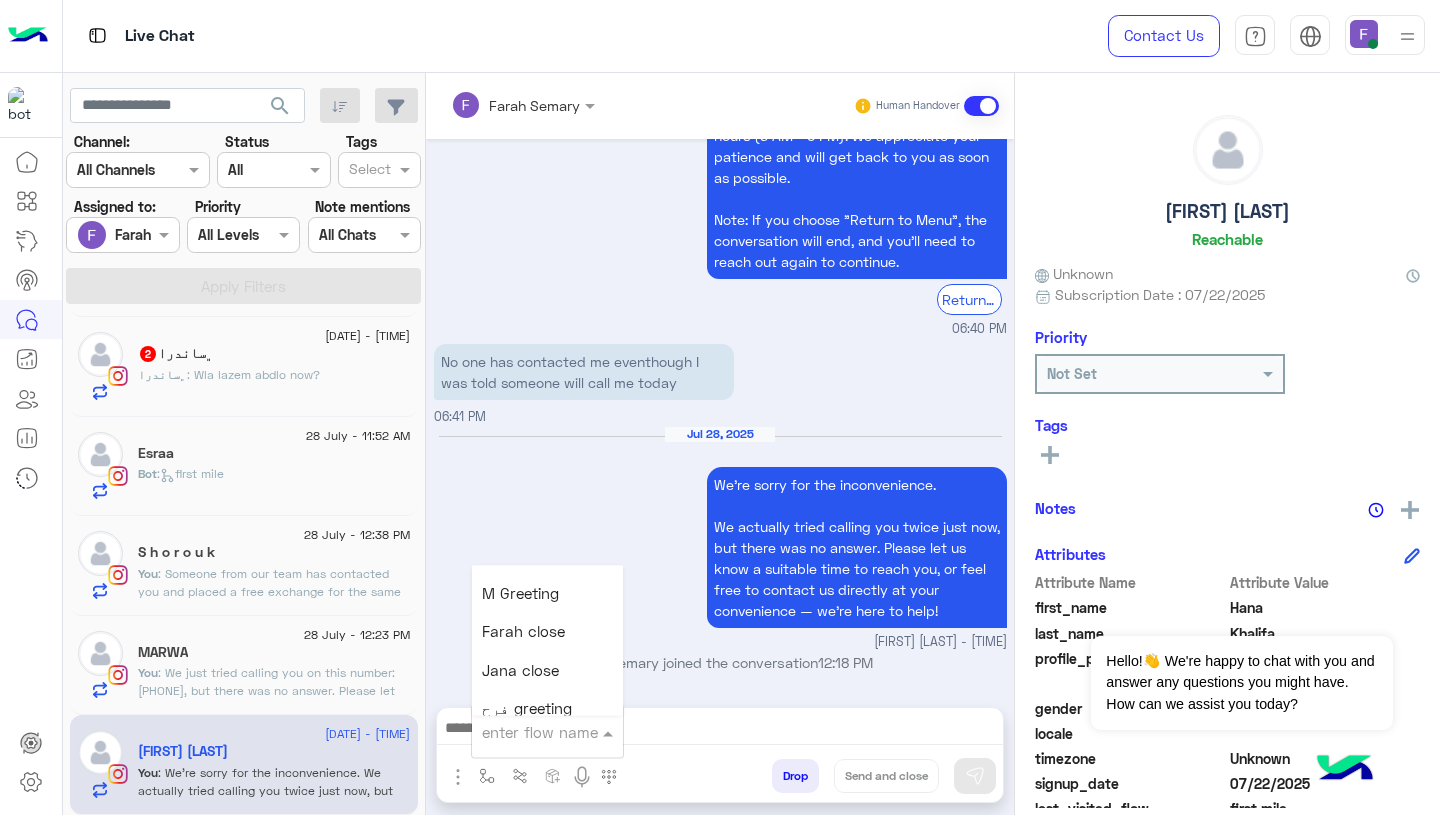 scroll, scrollTop: 2509, scrollLeft: 0, axis: vertical 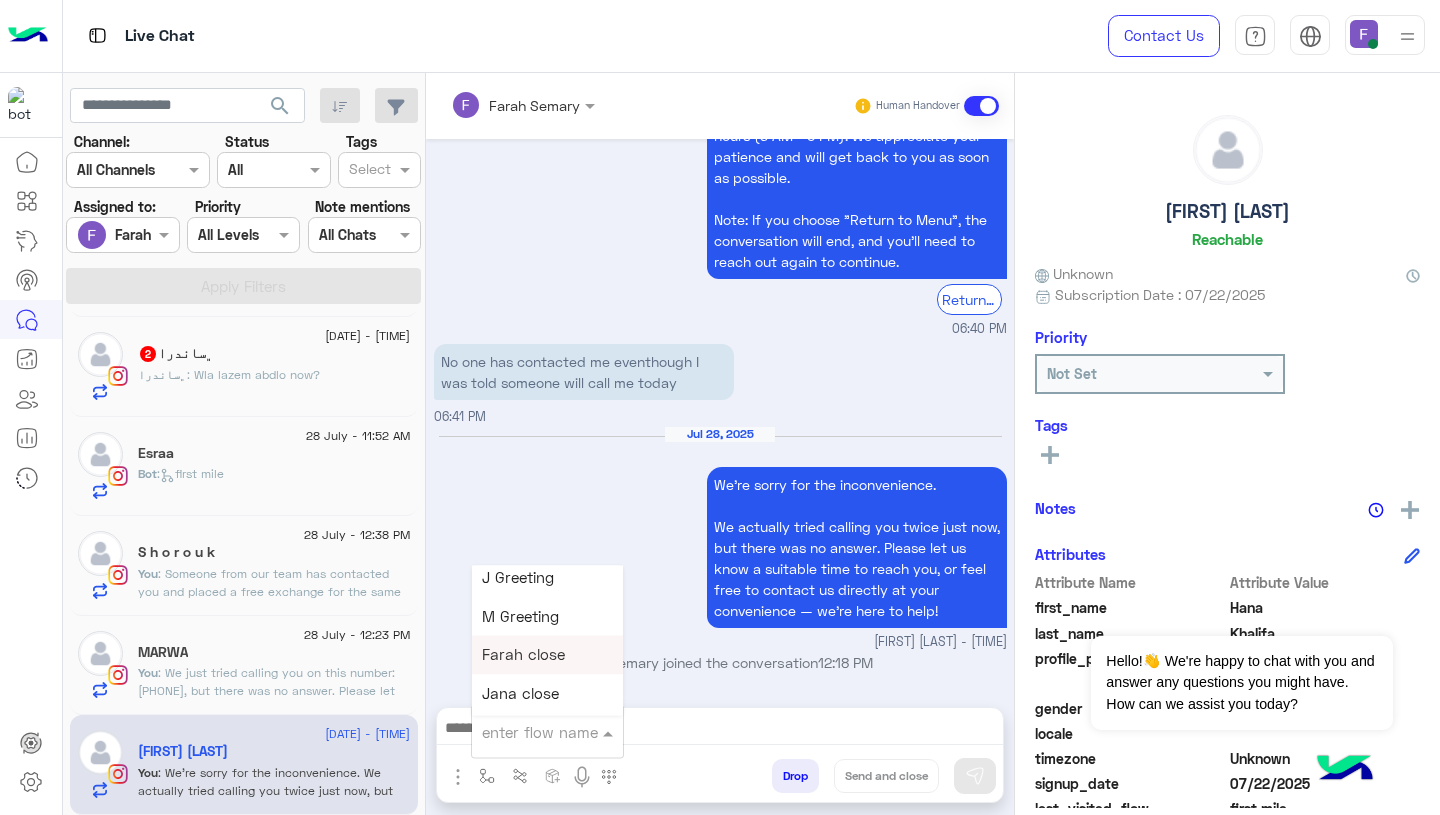click on "Farah close" at bounding box center [523, 655] 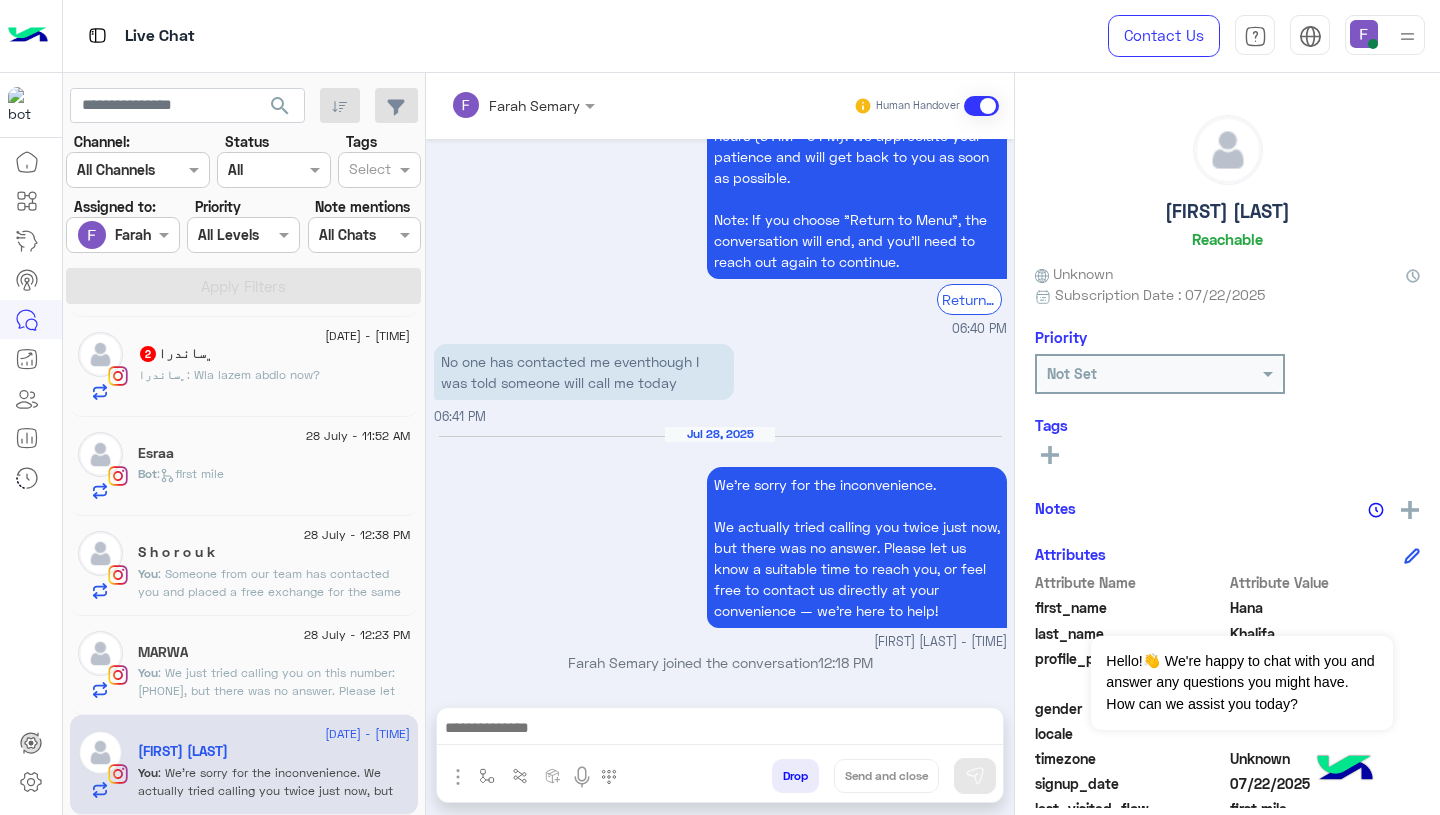 type on "**********" 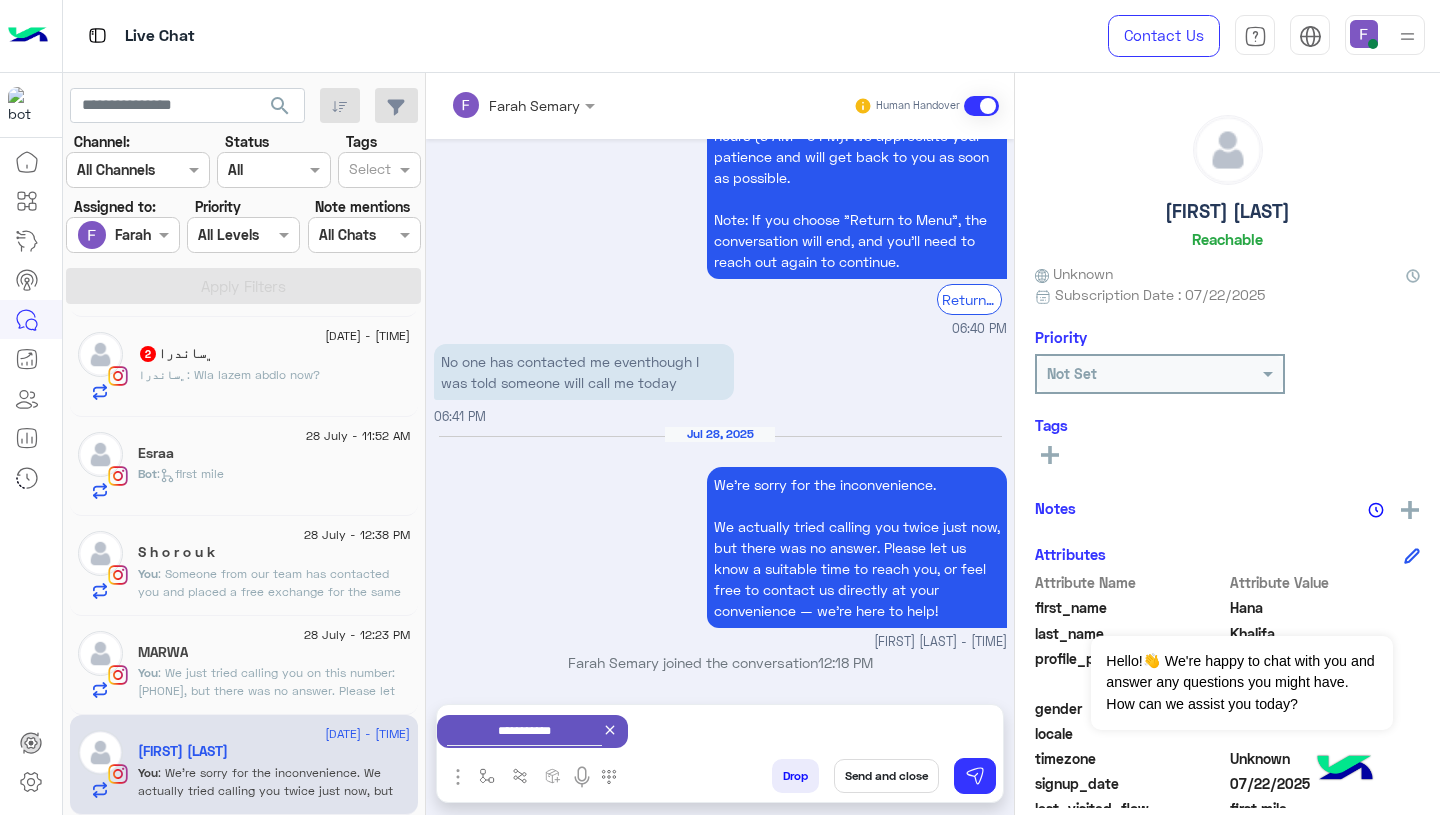 click on "Send and close" at bounding box center [886, 776] 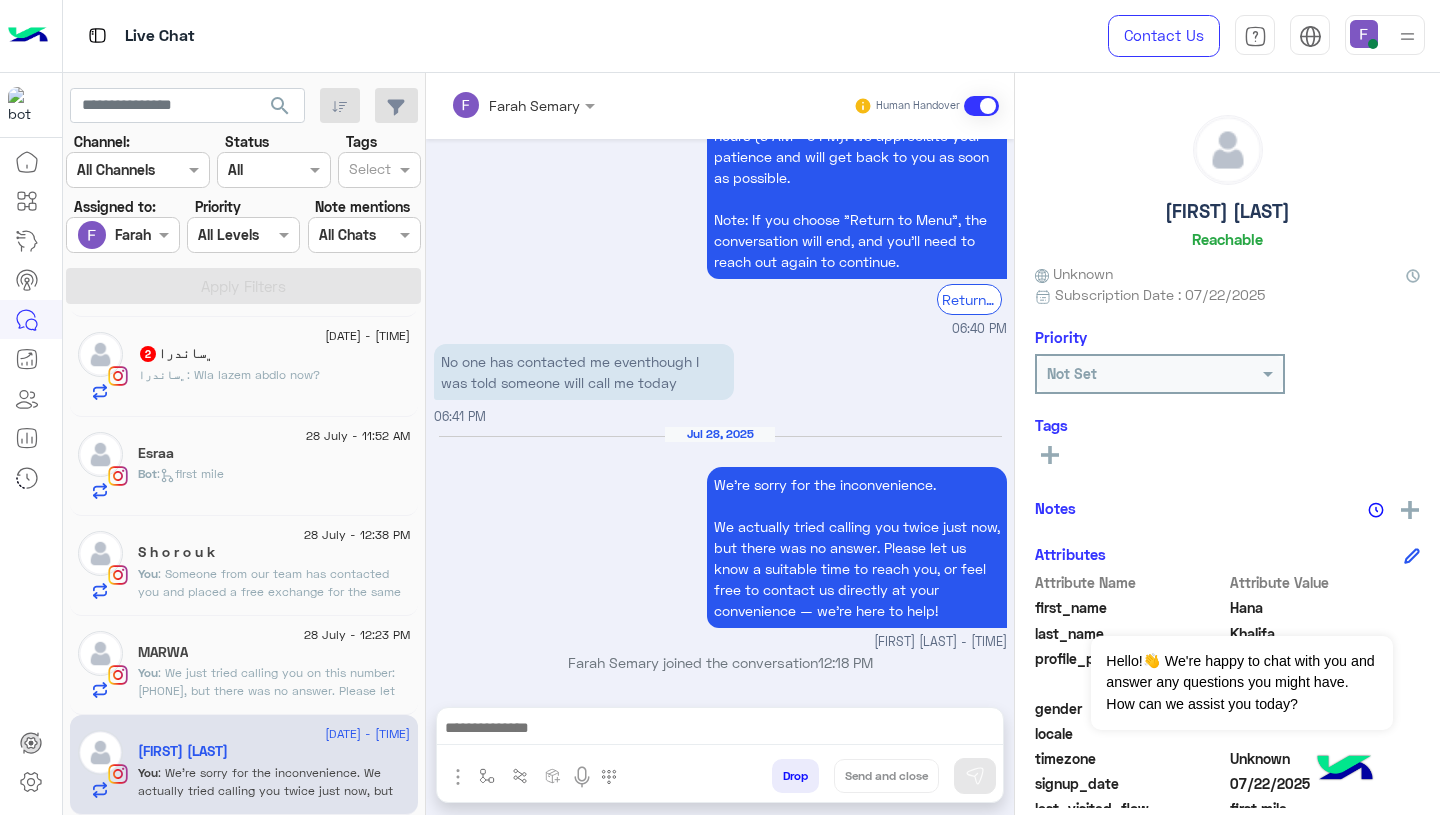 scroll, scrollTop: 1726, scrollLeft: 0, axis: vertical 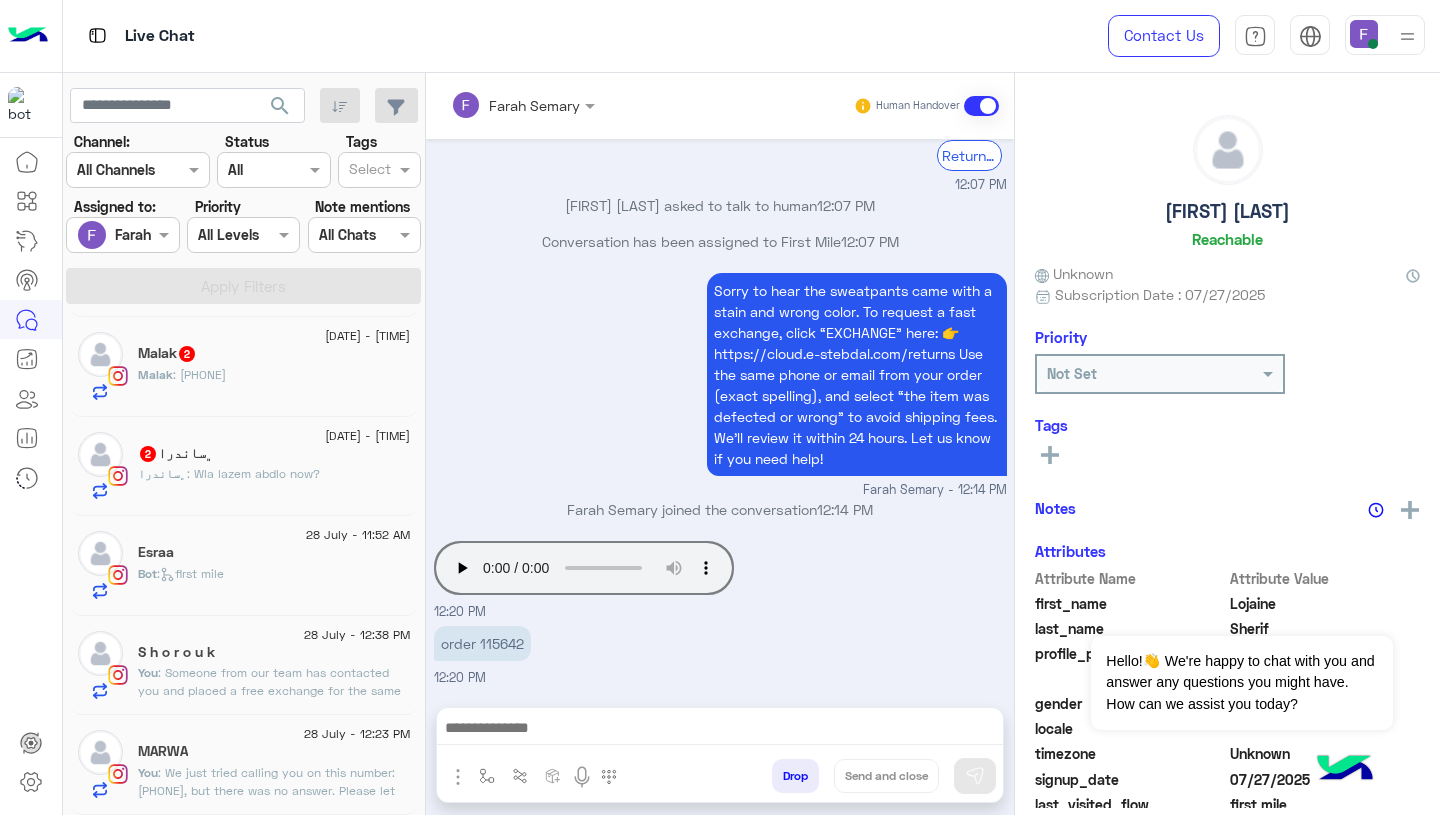 click on "28 July - 12:23 PM" 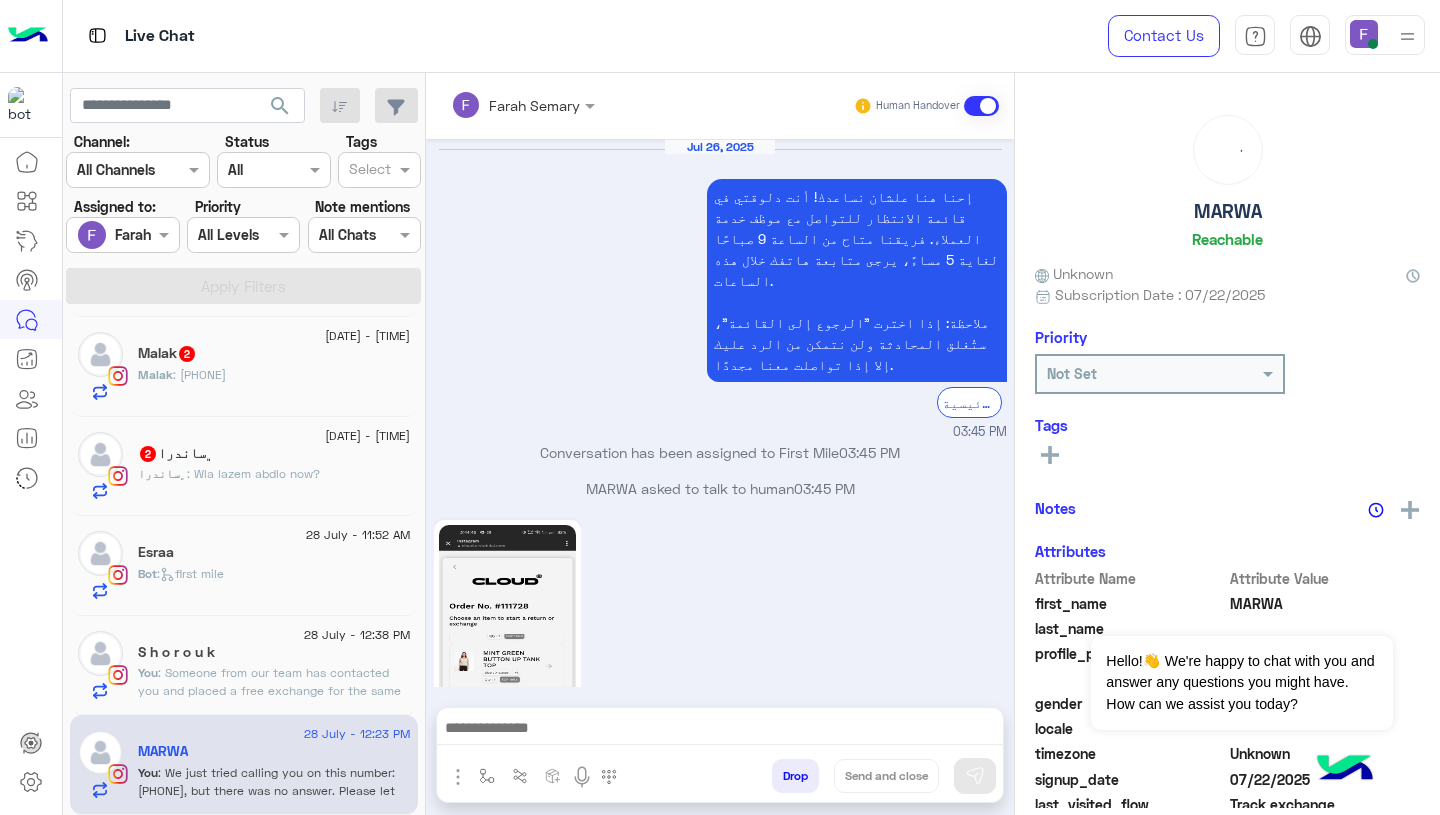scroll, scrollTop: 1911, scrollLeft: 0, axis: vertical 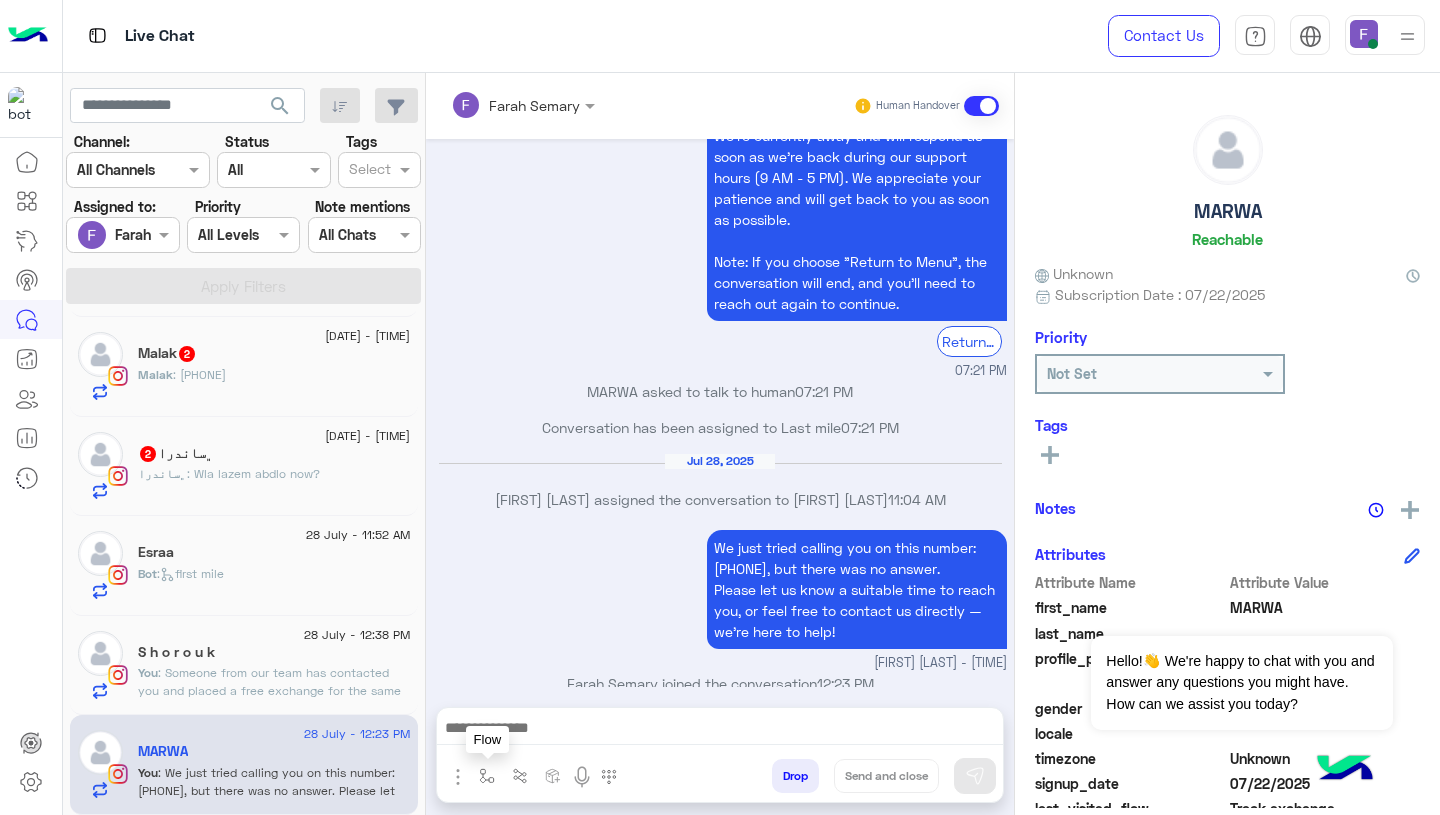 click at bounding box center (487, 776) 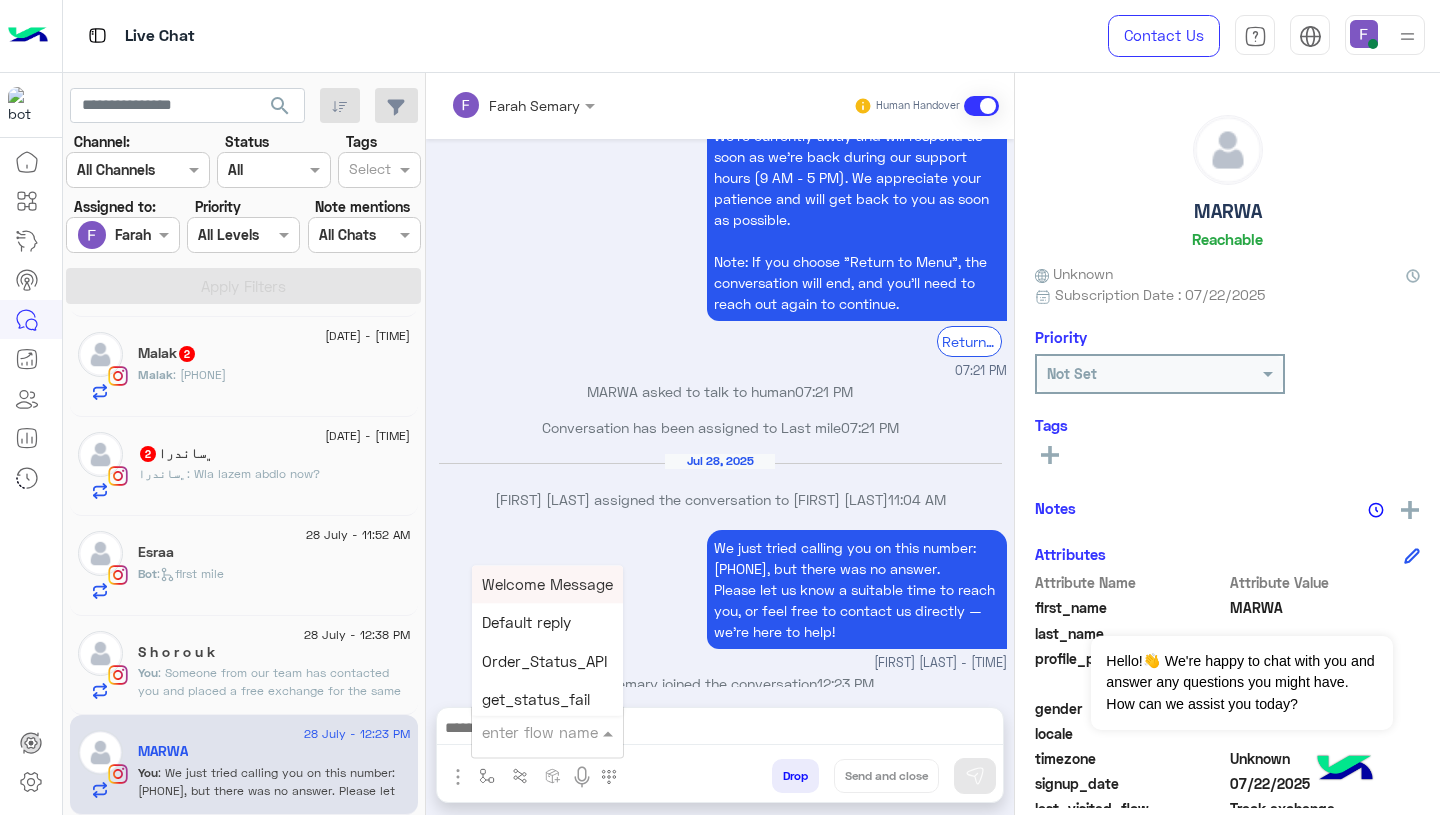click at bounding box center [523, 732] 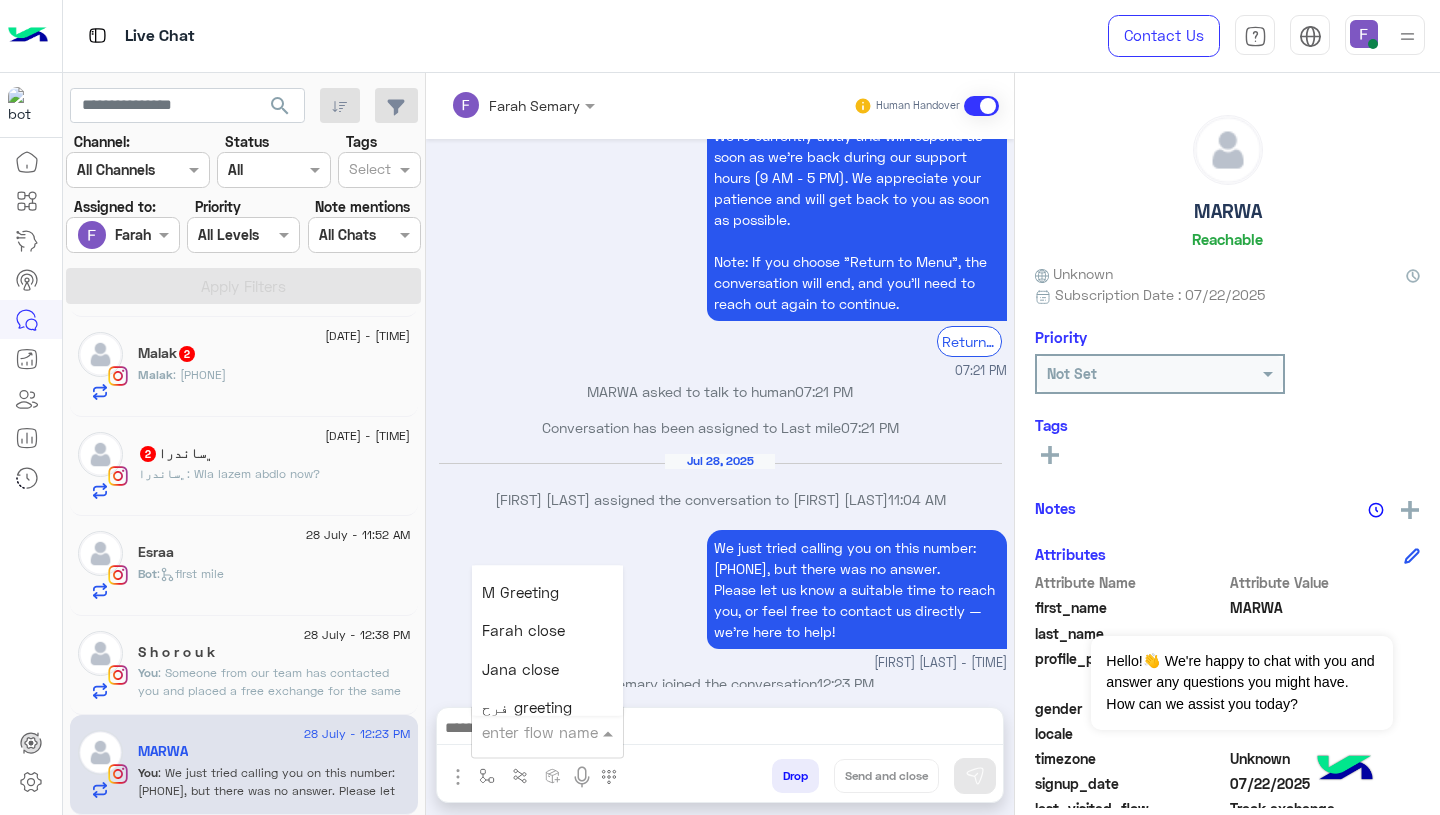 scroll, scrollTop: 2516, scrollLeft: 0, axis: vertical 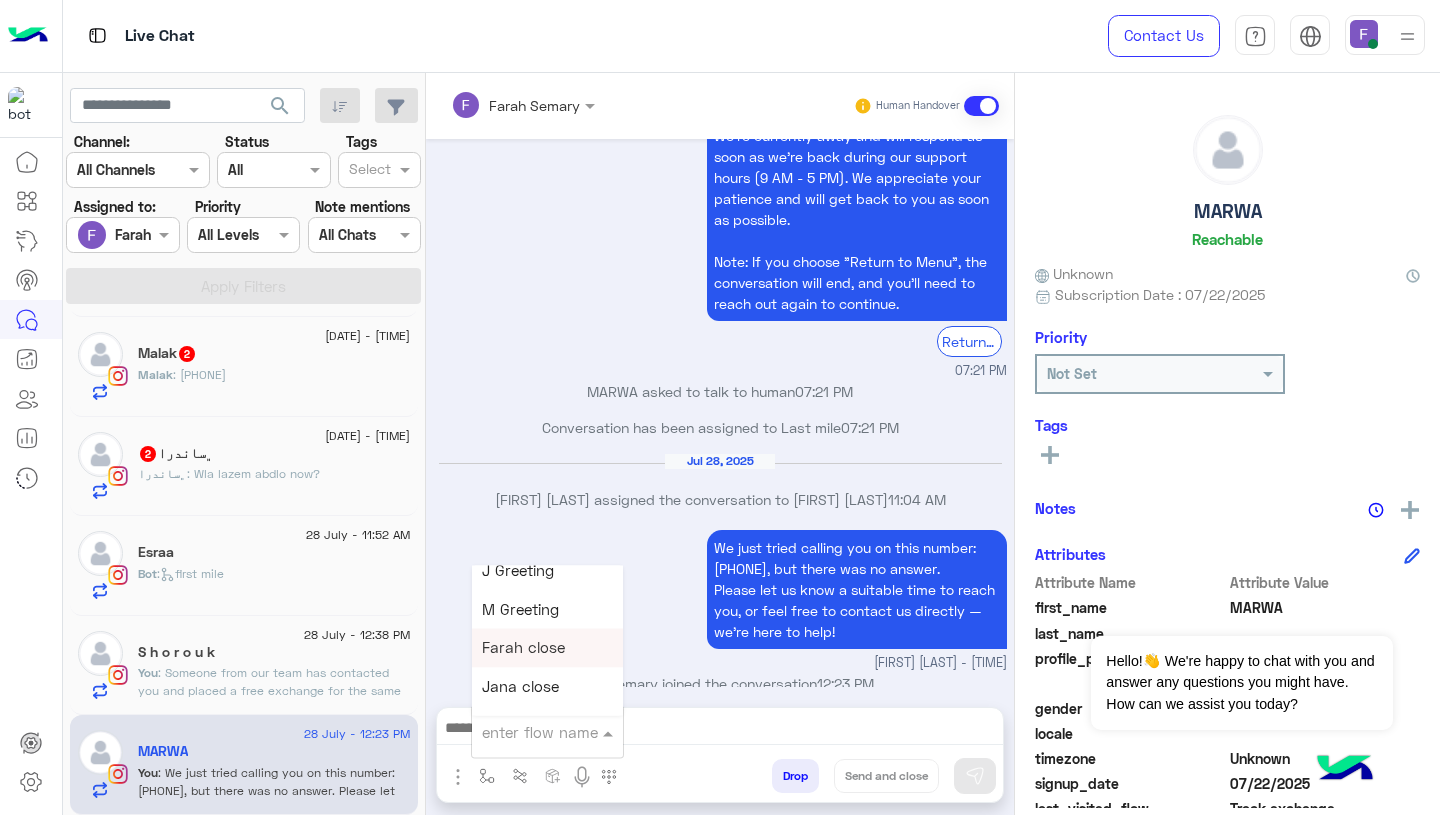 click on "Farah close" at bounding box center (547, 648) 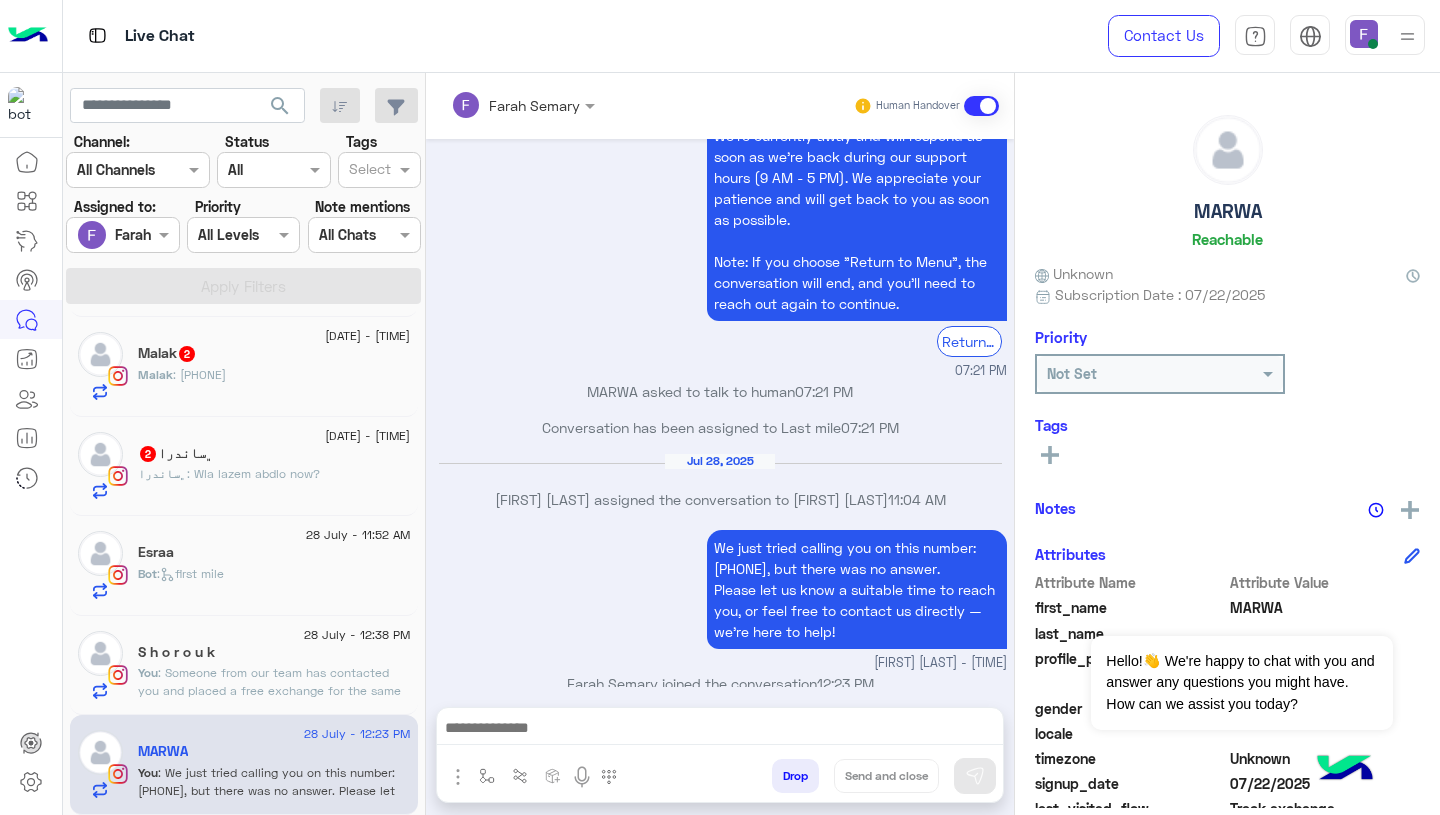 type on "**********" 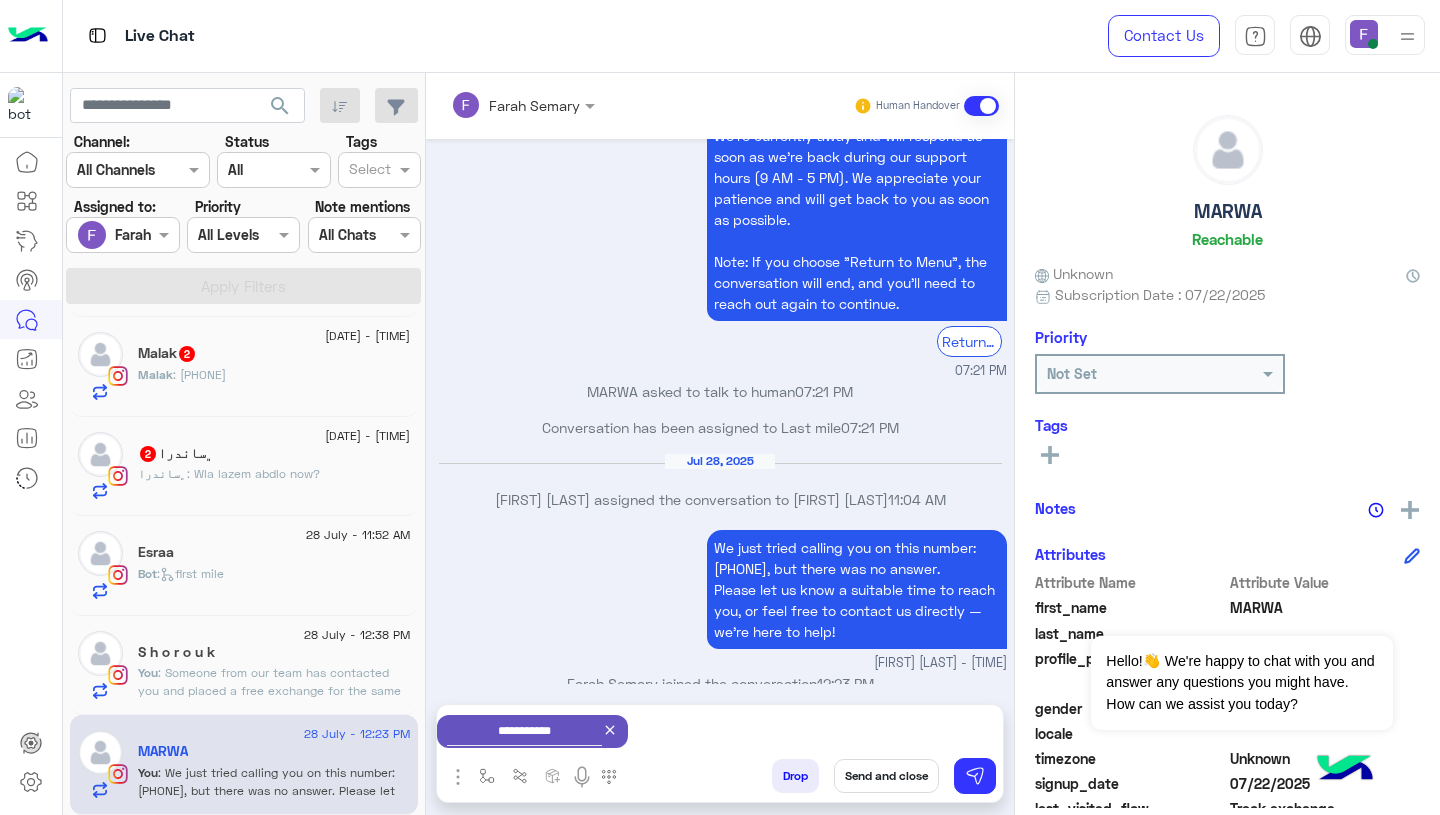 click on "Send and close" at bounding box center [886, 776] 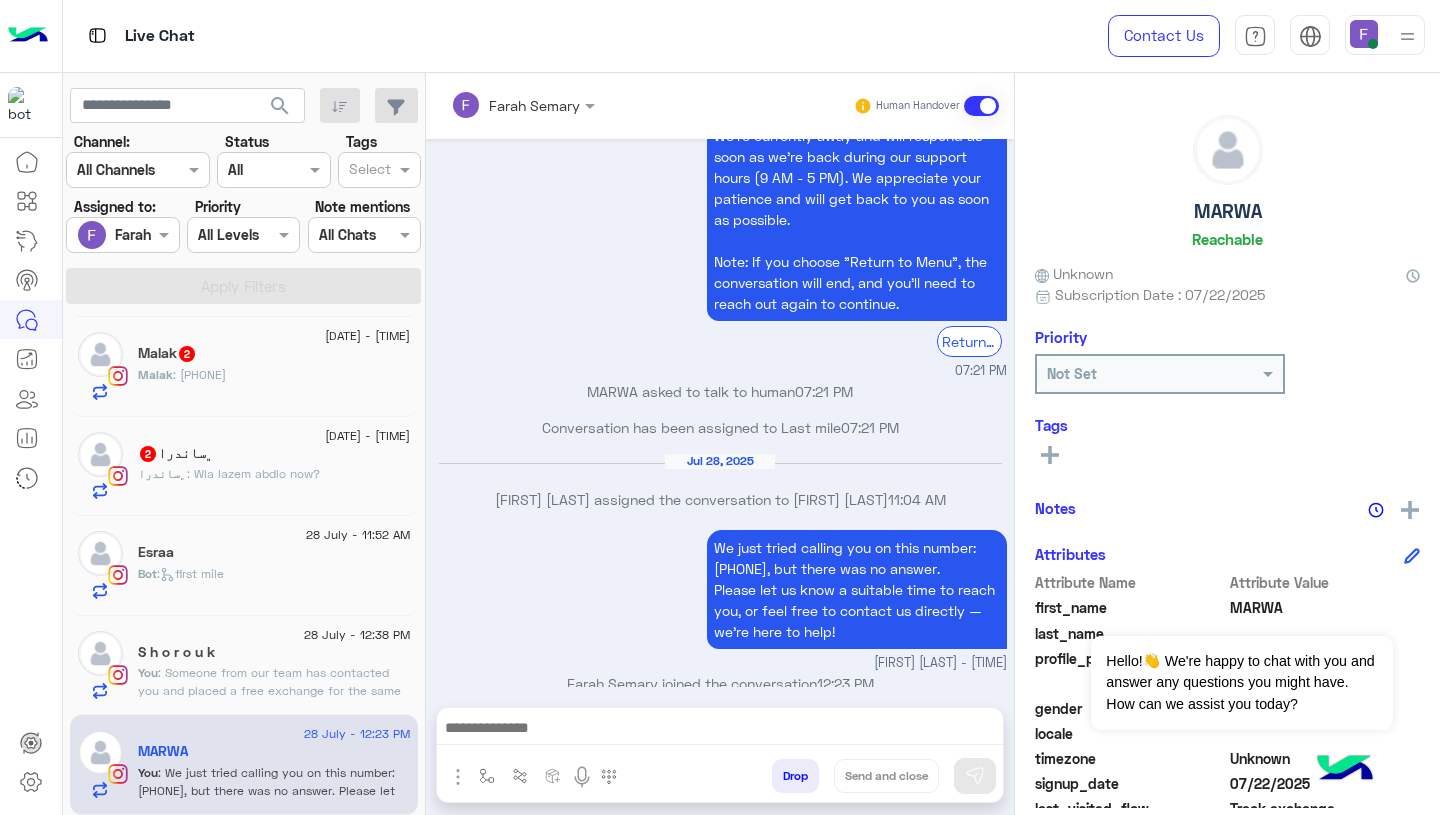 scroll, scrollTop: 1947, scrollLeft: 0, axis: vertical 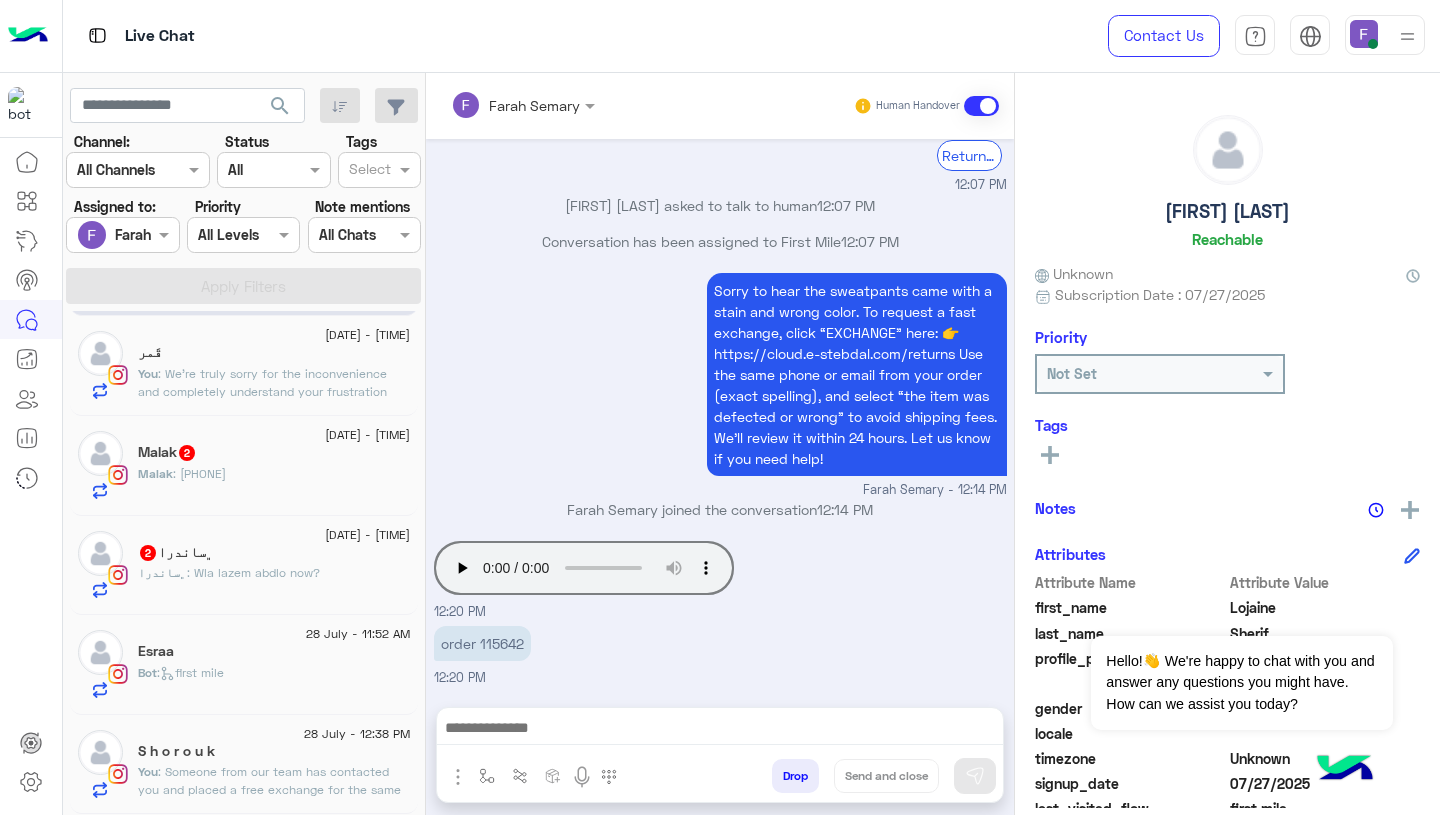 click on ": Someone from our team has contacted you and placed a free exchange for the same T-shirt in the same size. Hopefully, the fit will be better this time!
You’ll receive your exchange very soon.
Let us know if you need anything else!" 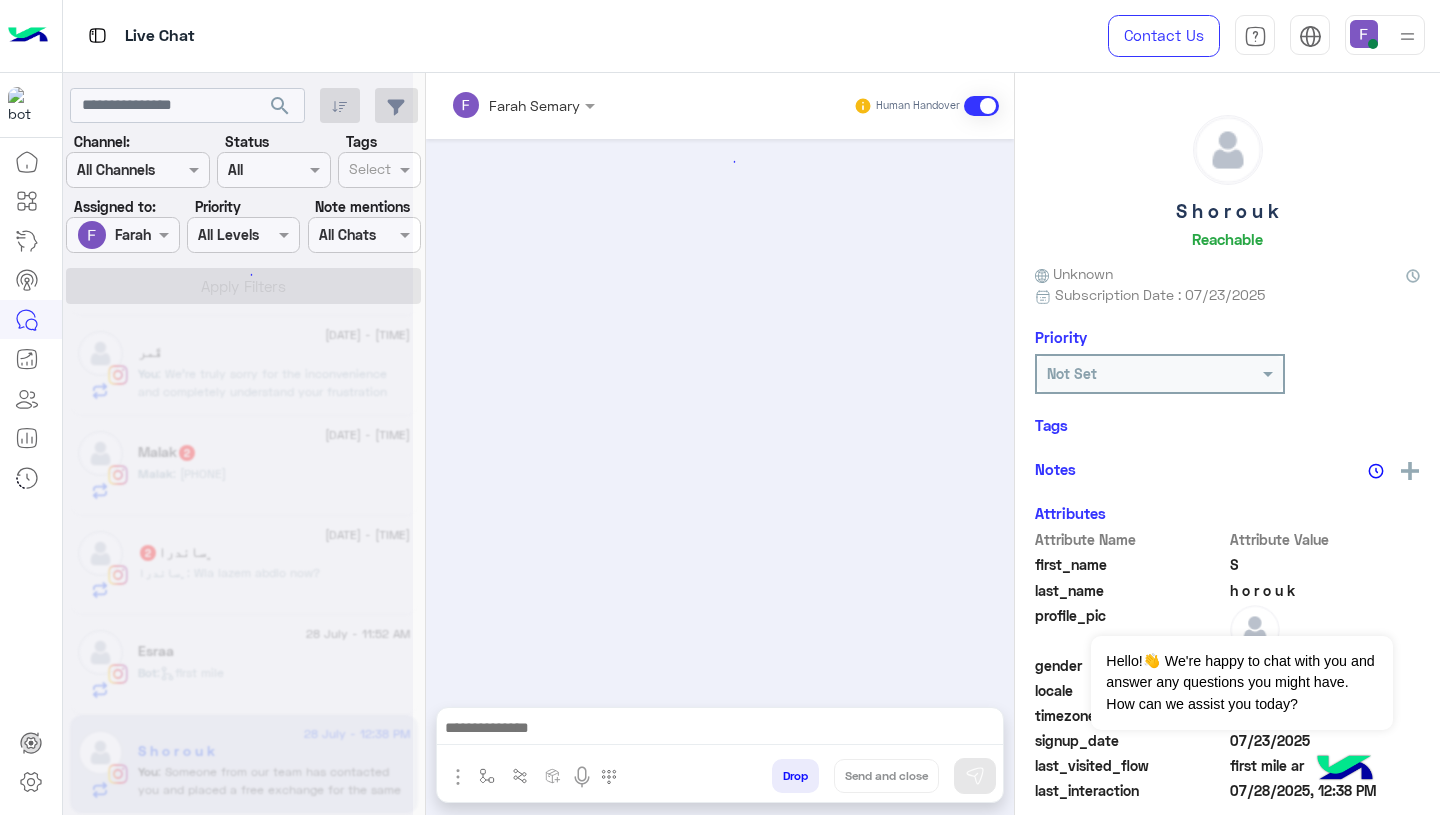 scroll, scrollTop: 1793, scrollLeft: 0, axis: vertical 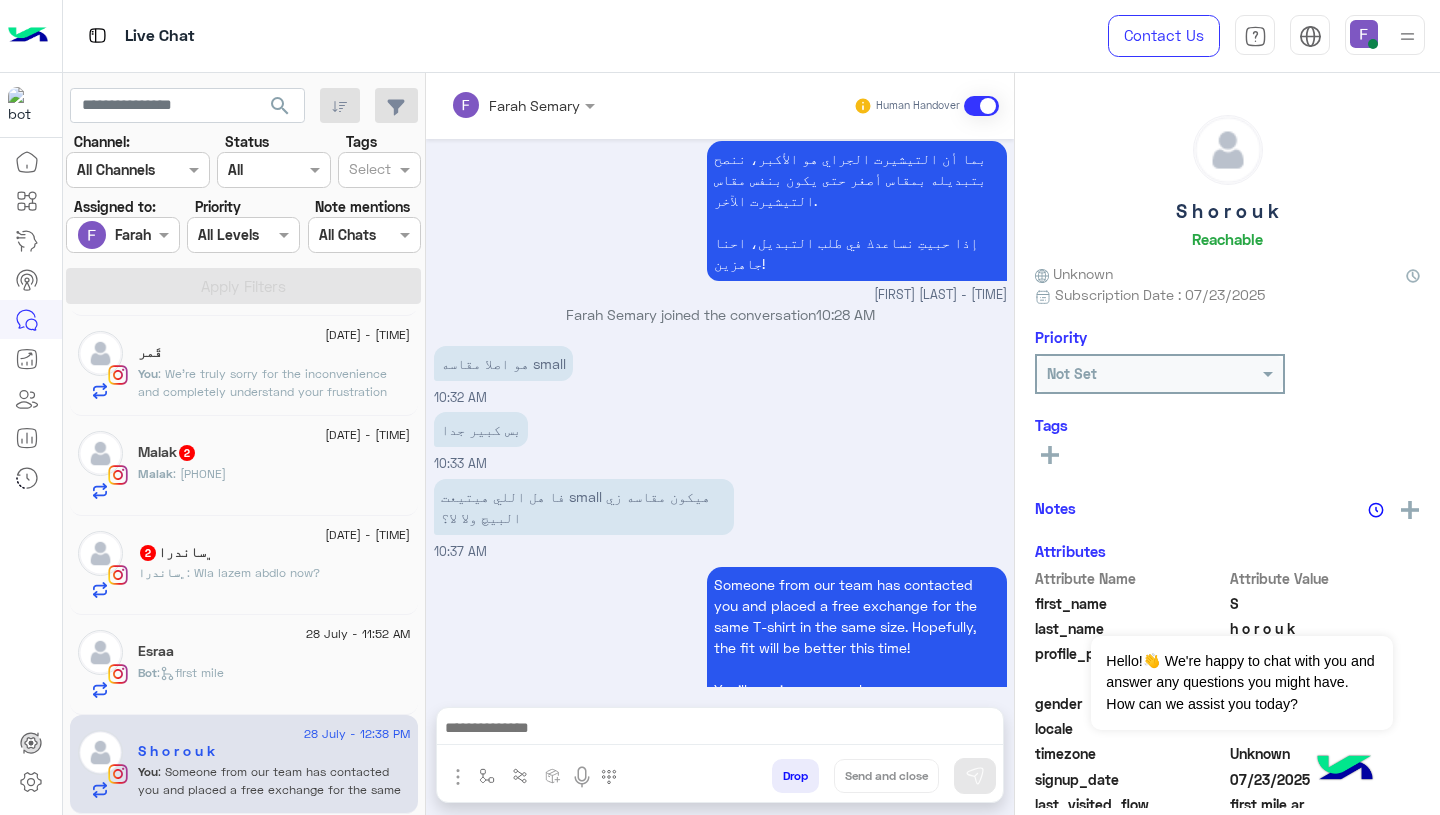 click on "Bot :   first mile" 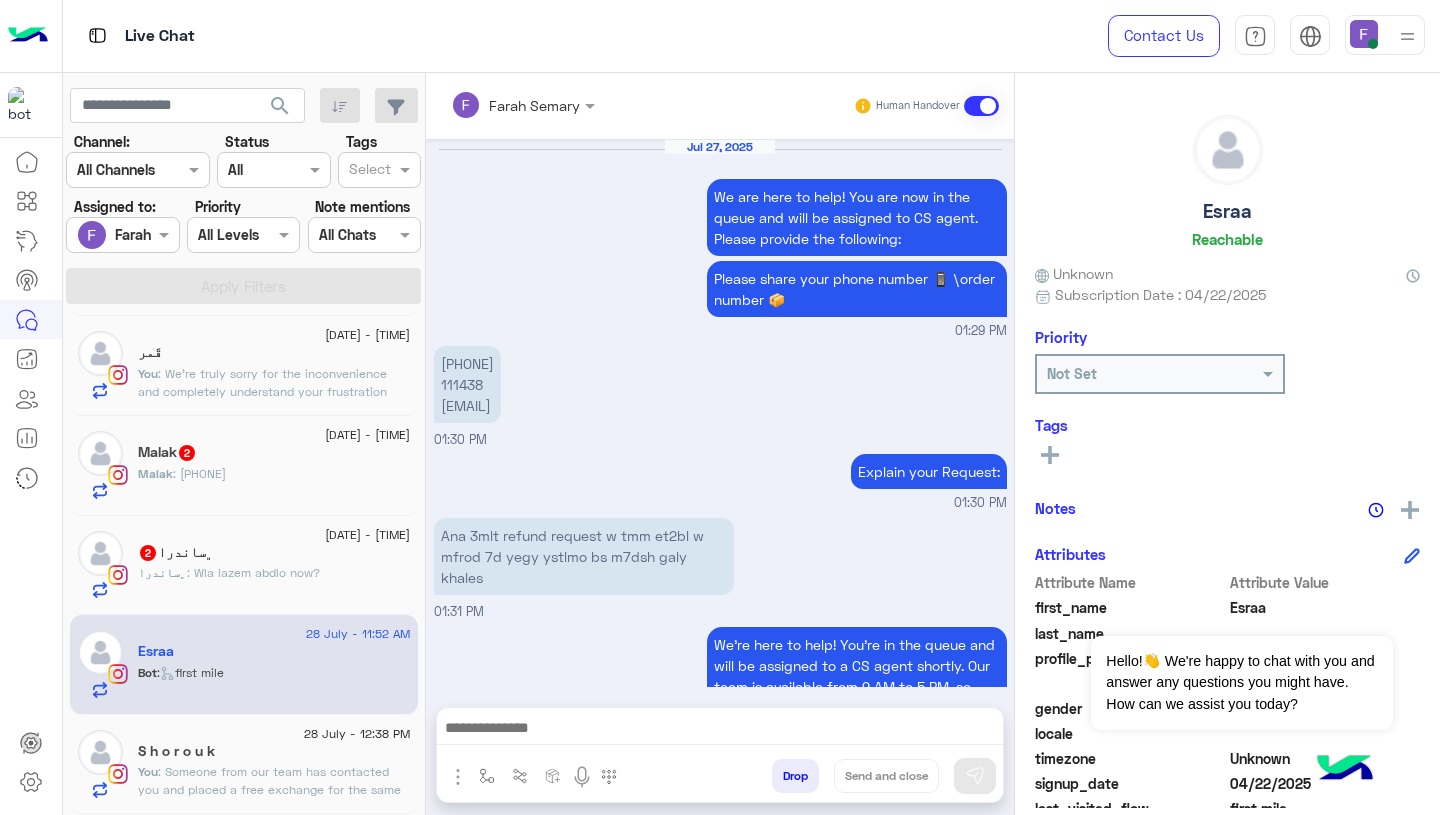 scroll, scrollTop: 2038, scrollLeft: 0, axis: vertical 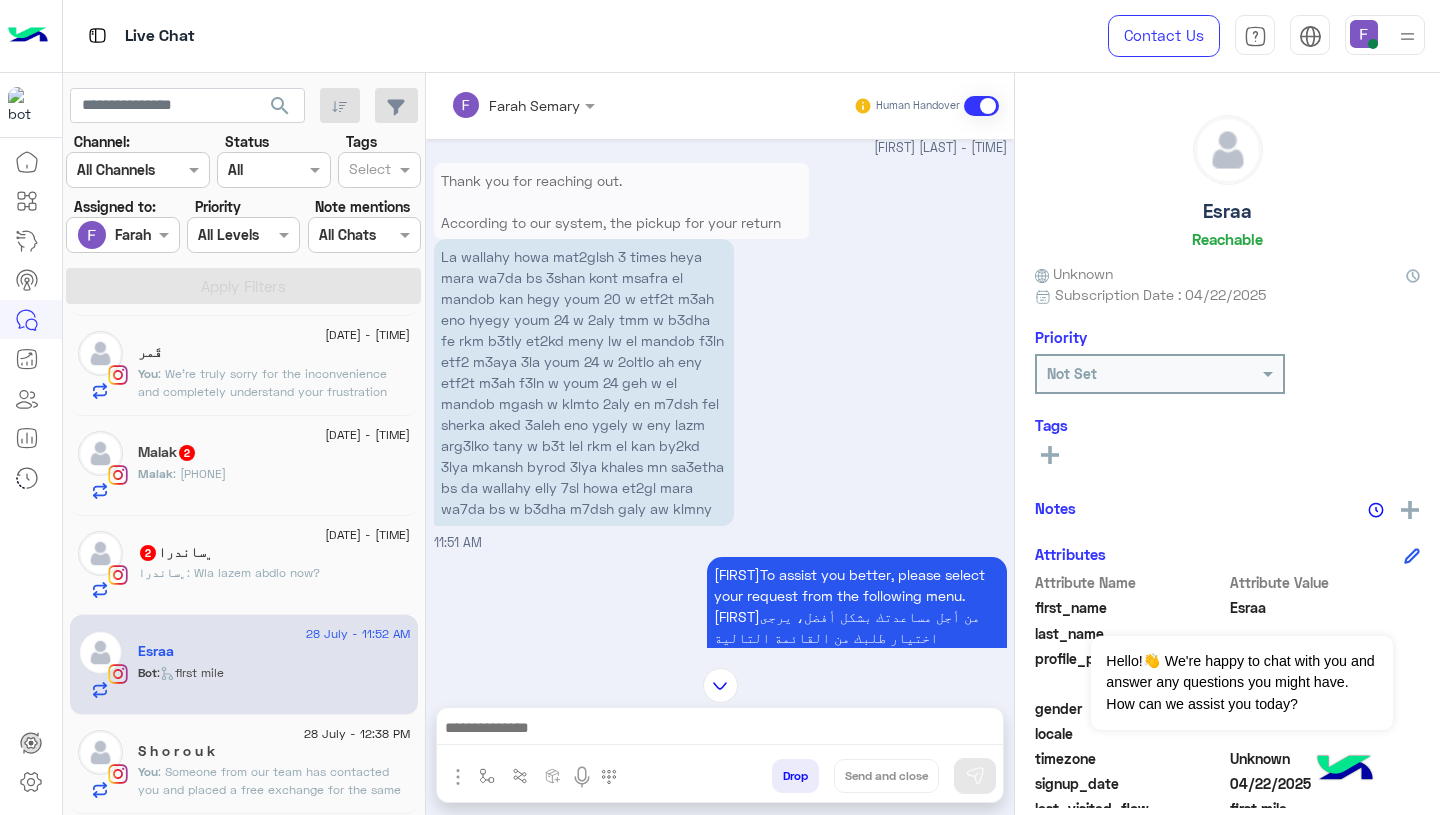 click on "﮼[NAME] 2" 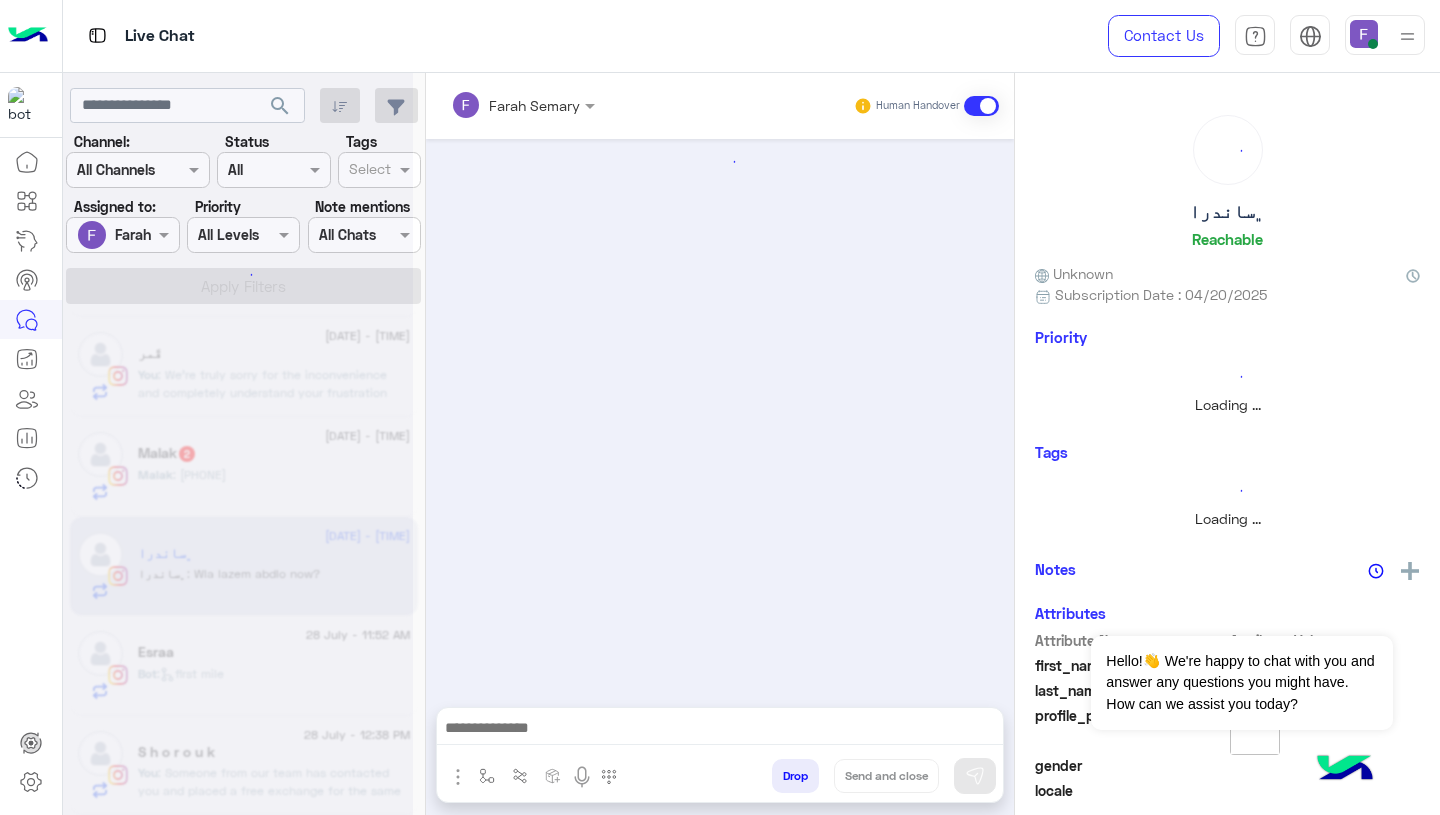 scroll, scrollTop: 101, scrollLeft: 0, axis: vertical 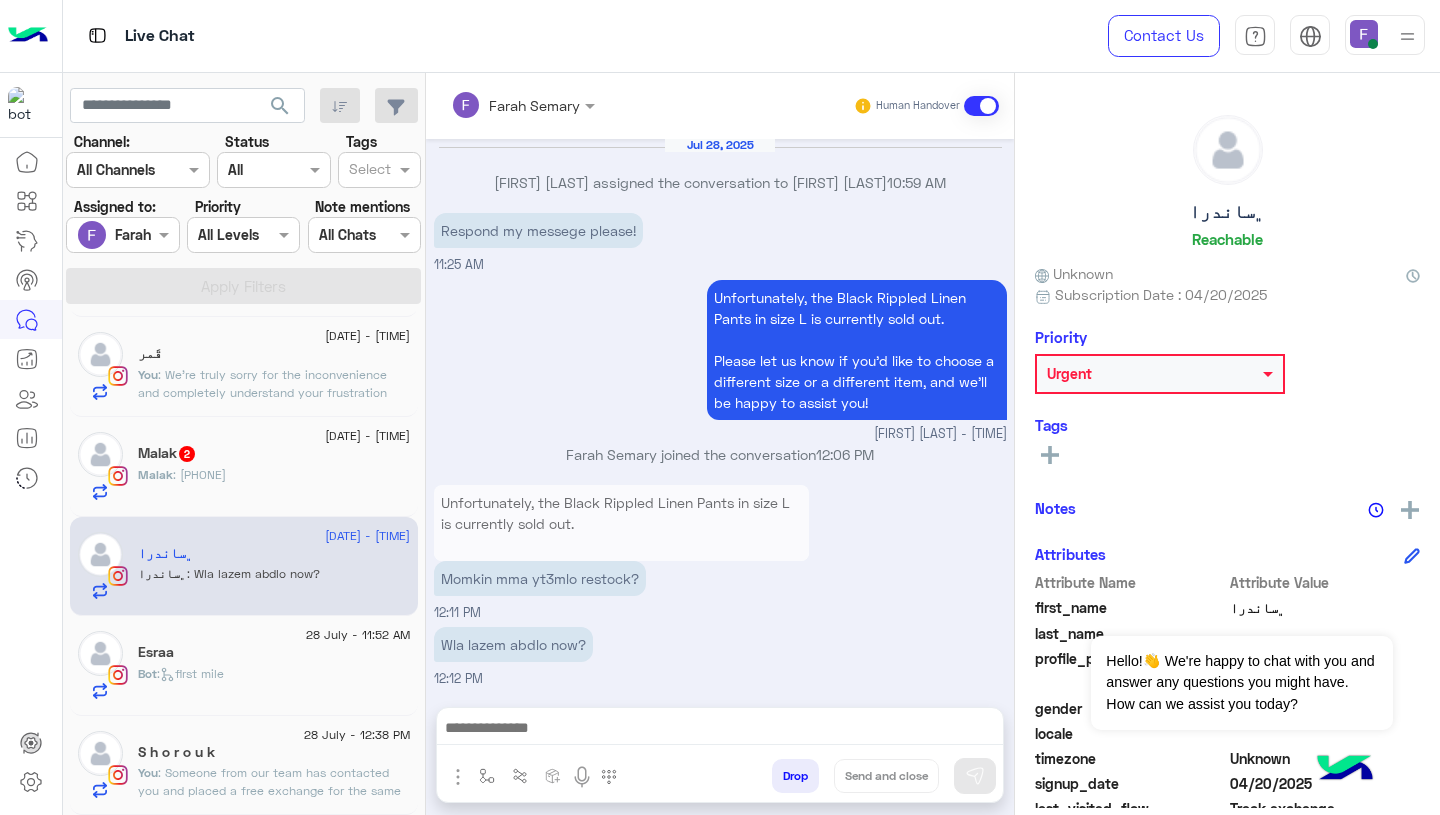click at bounding box center (720, 730) 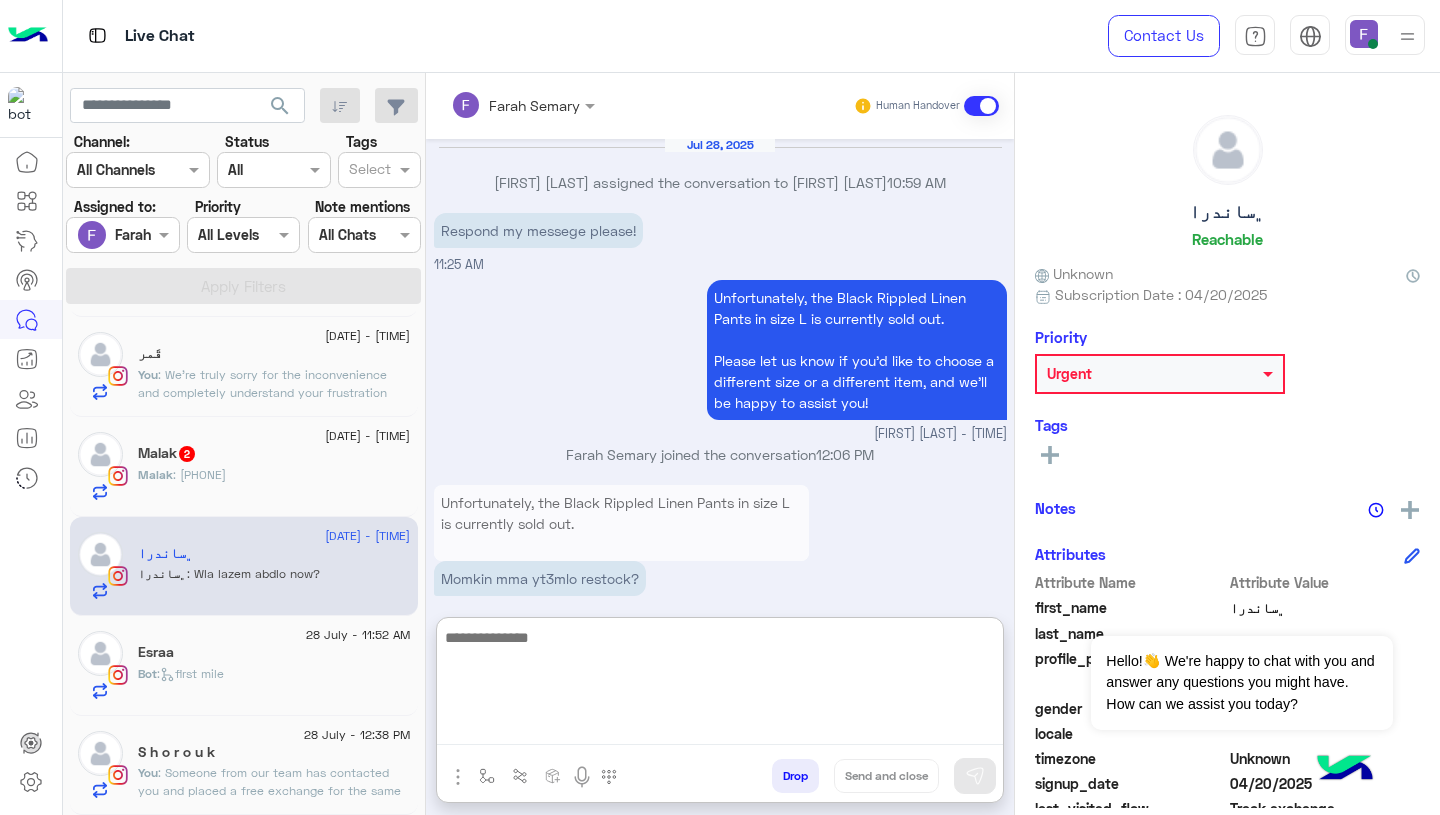 paste on "**********" 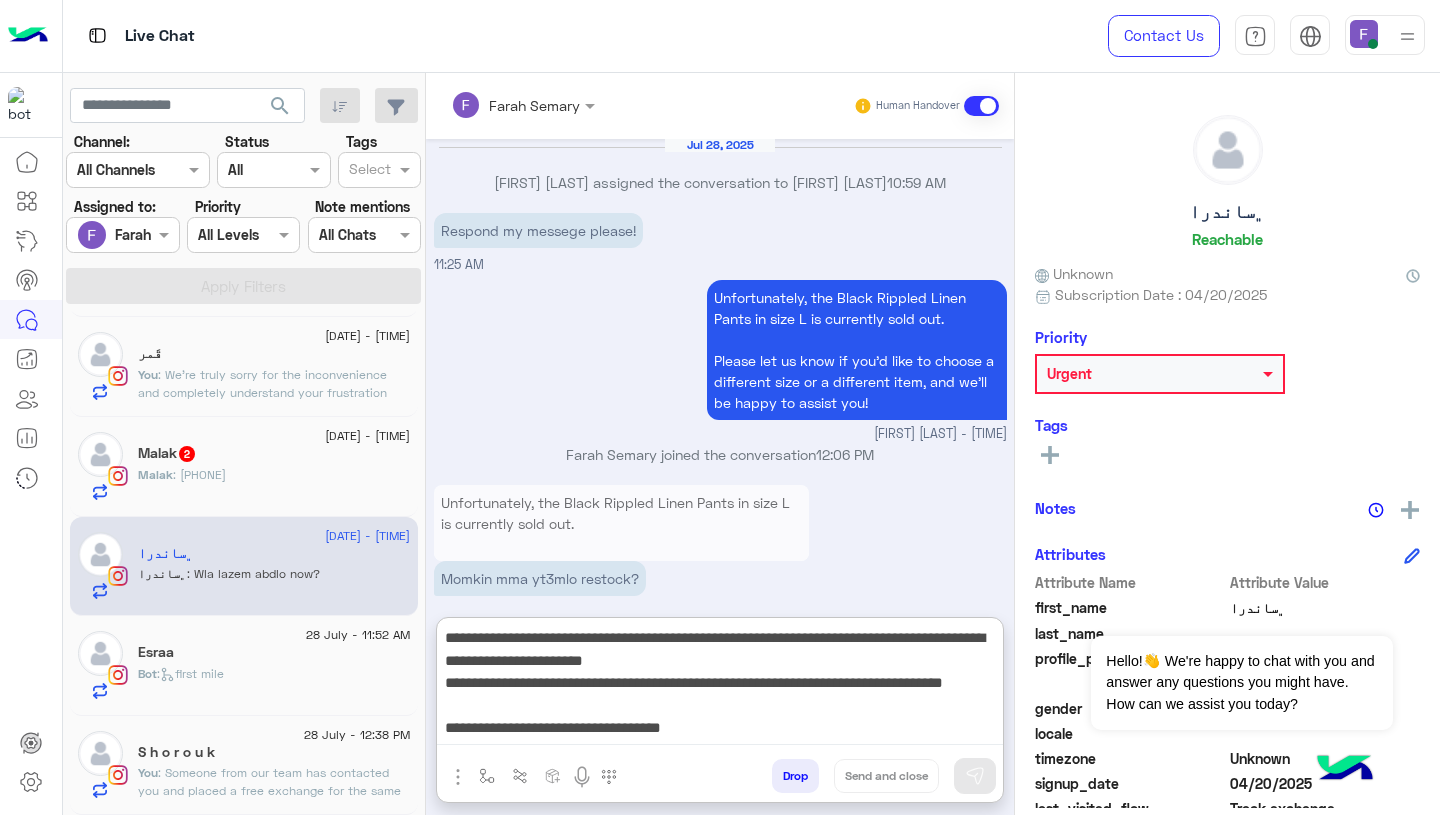scroll, scrollTop: 151, scrollLeft: 0, axis: vertical 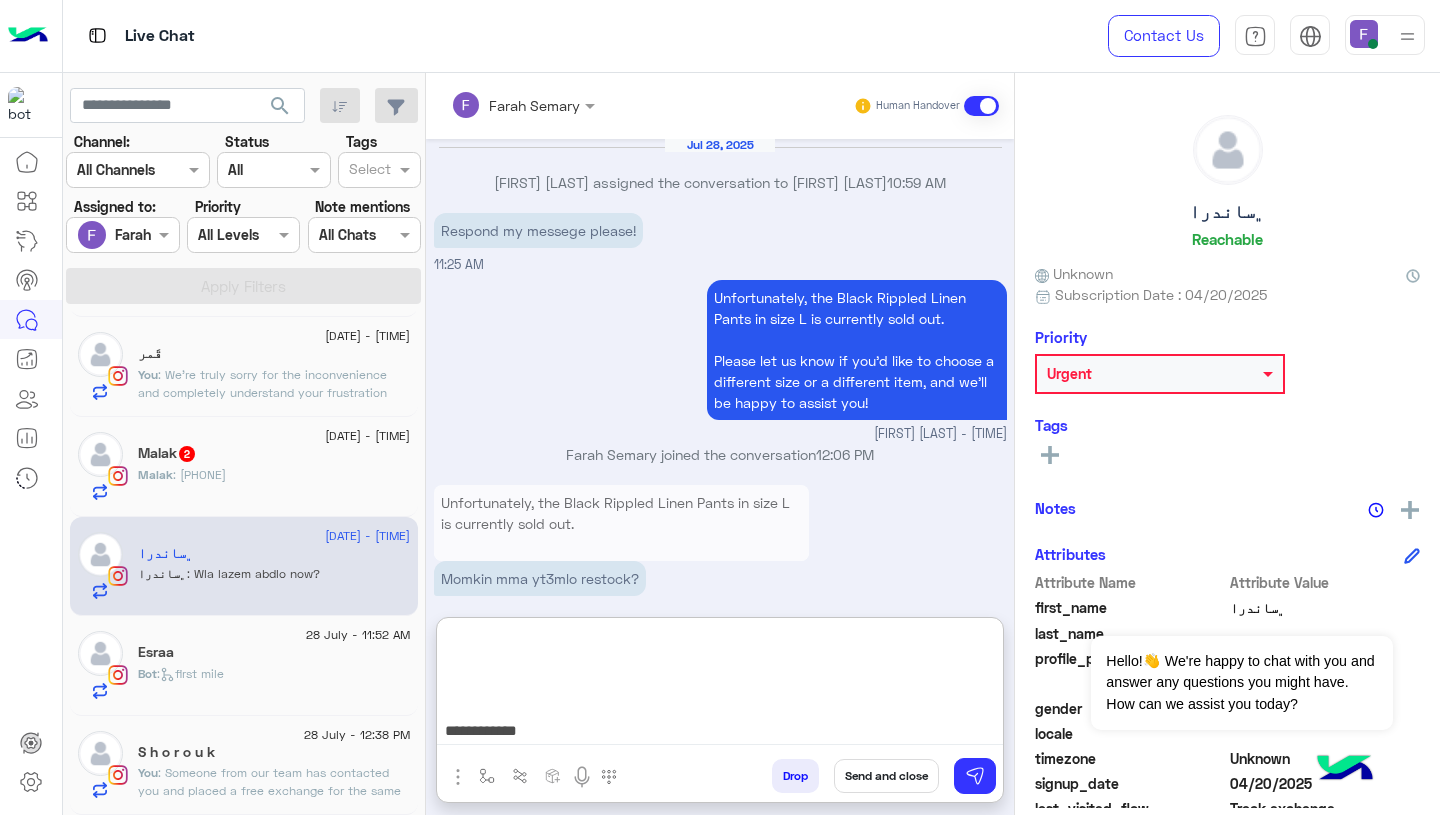 click on "**********" at bounding box center (720, 685) 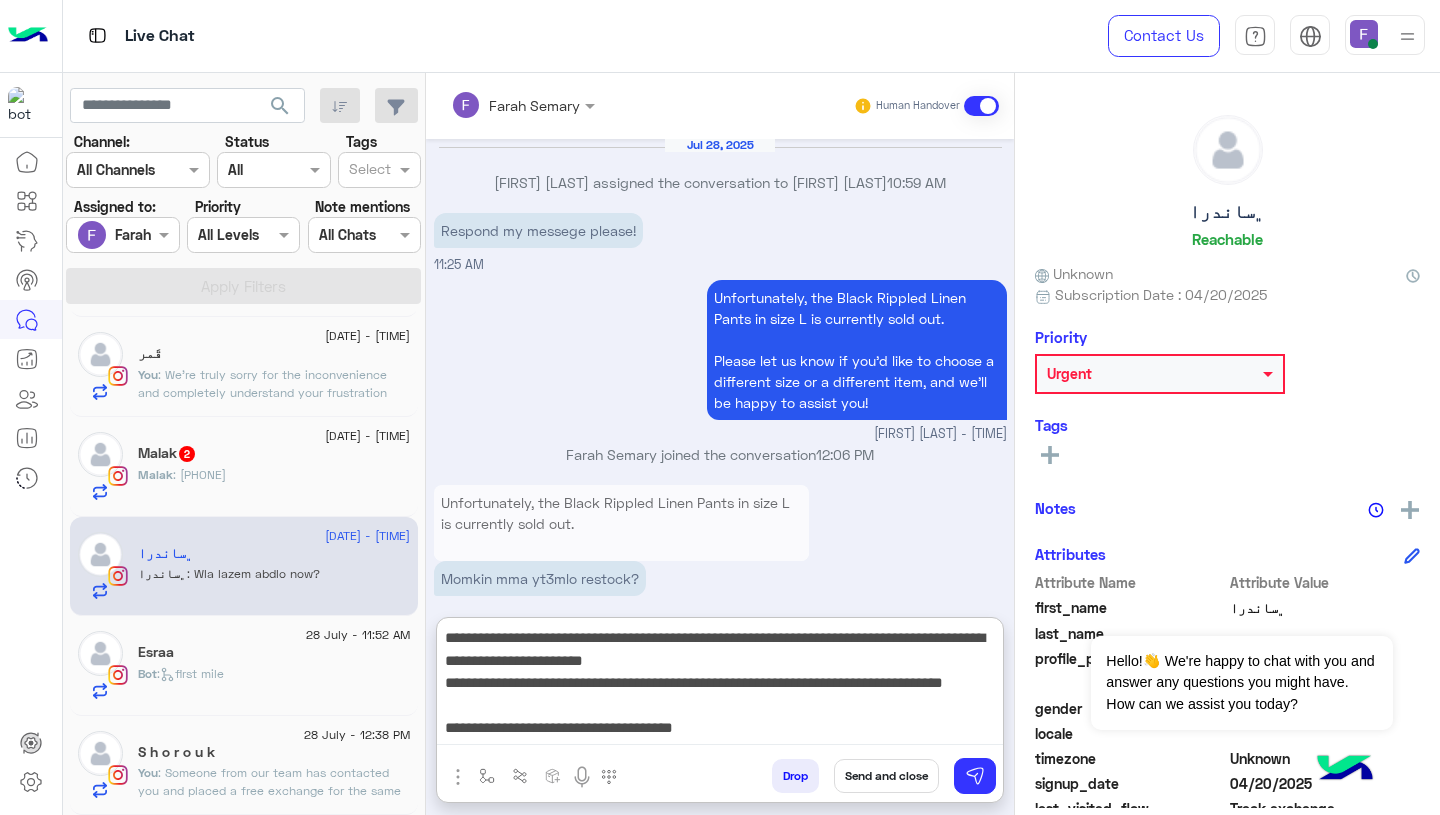 scroll, scrollTop: 35, scrollLeft: 0, axis: vertical 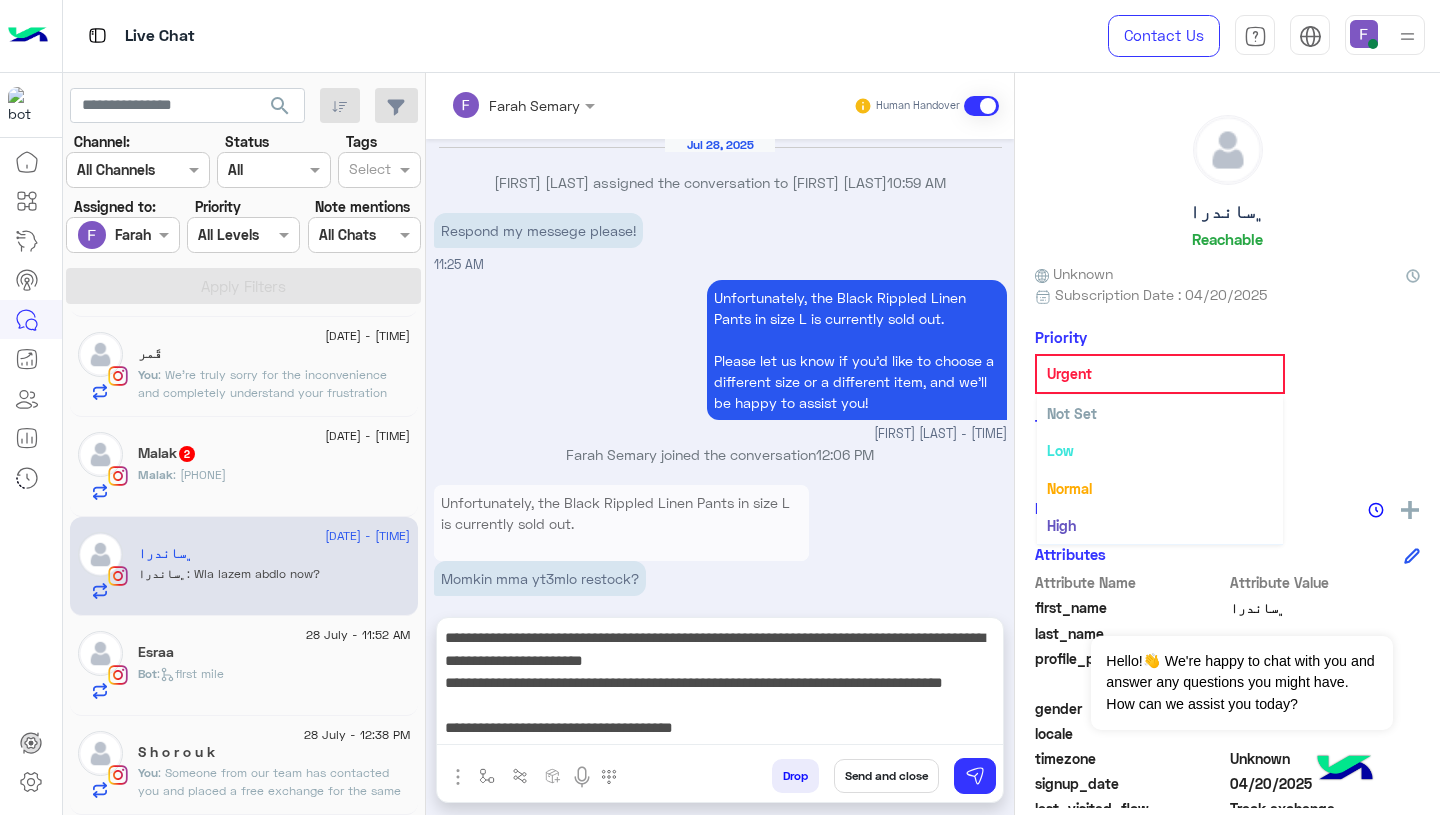 click 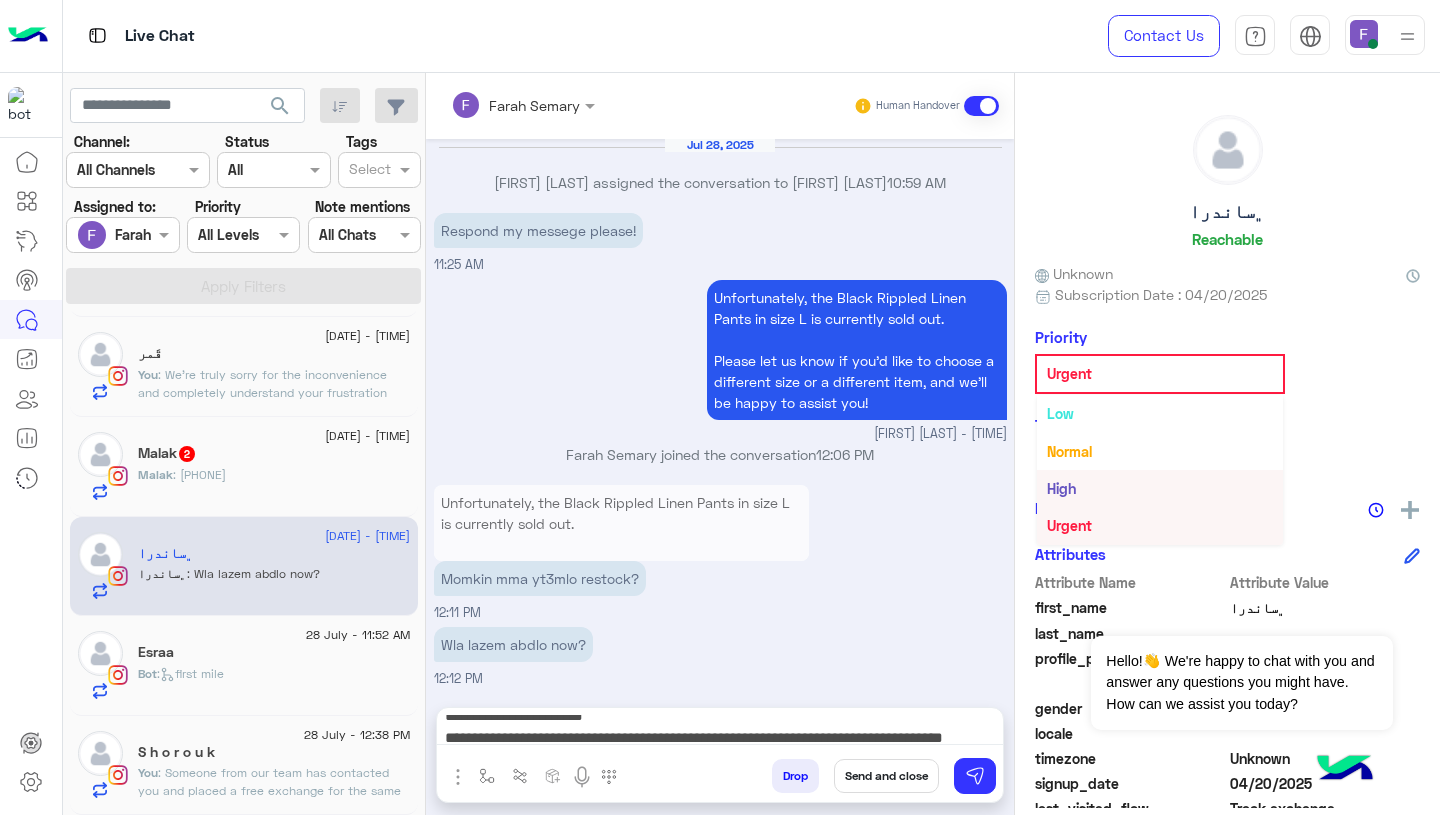 scroll, scrollTop: 0, scrollLeft: 0, axis: both 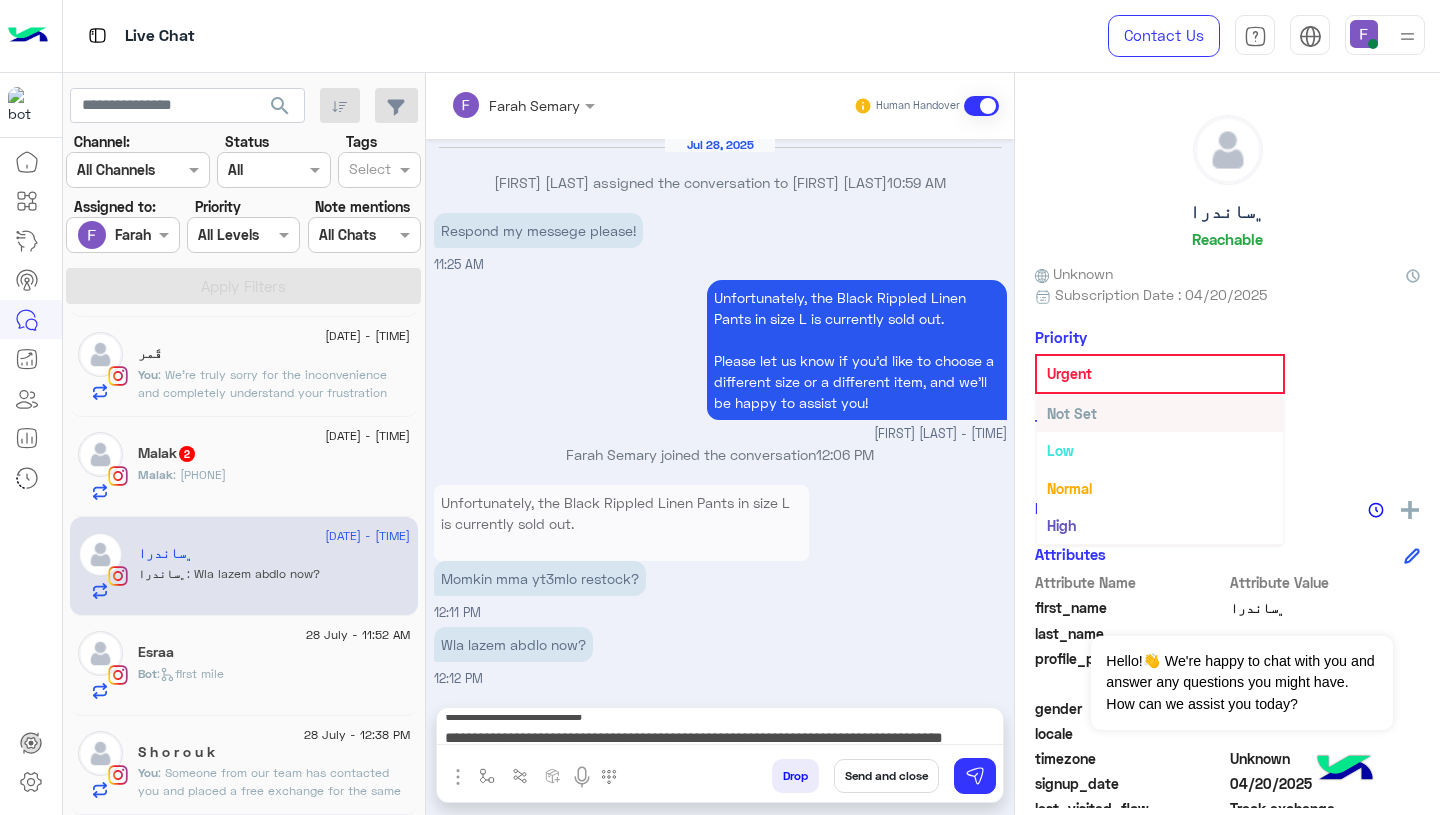 click on "Not Set" at bounding box center (1072, 413) 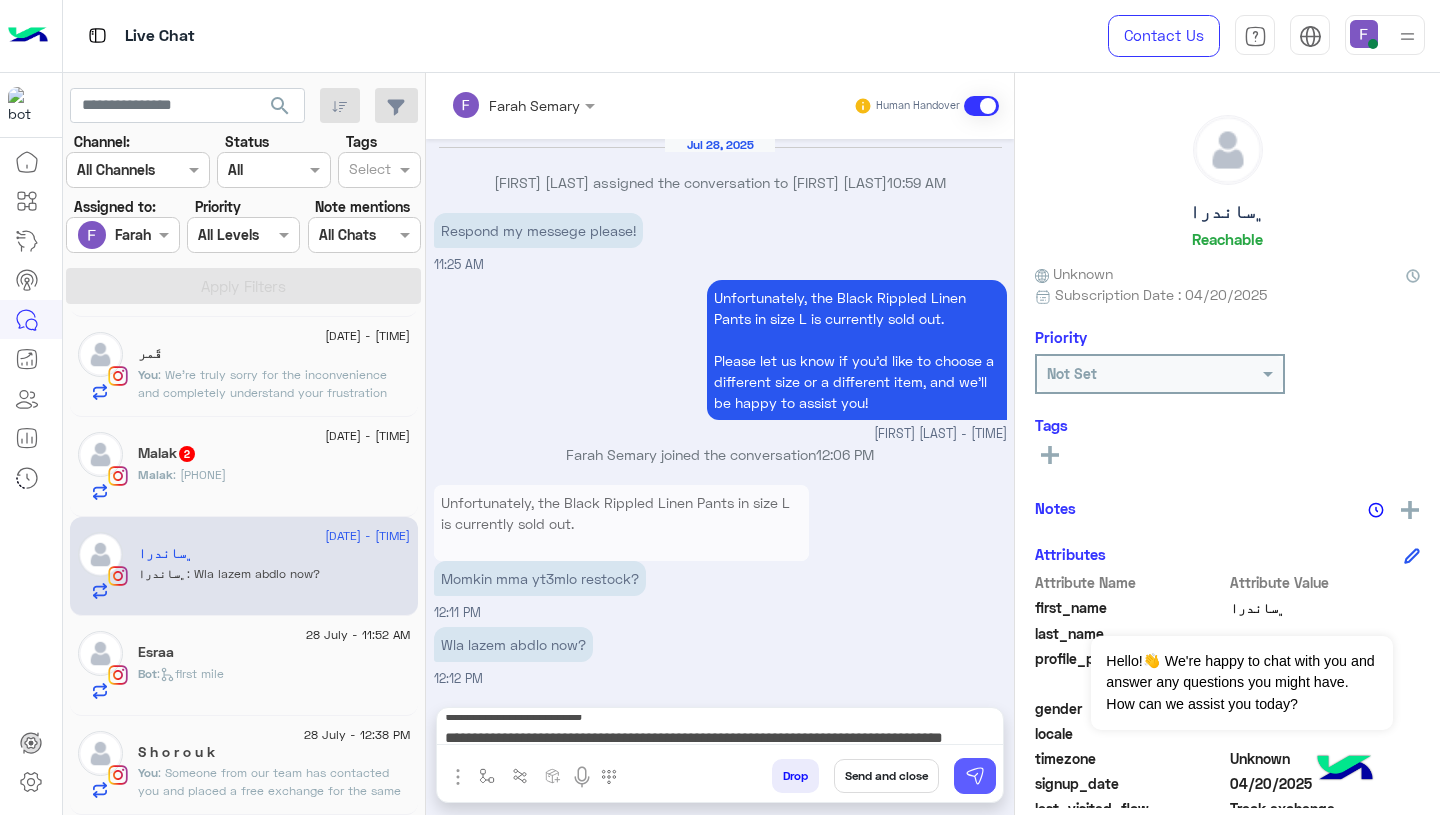 click at bounding box center (975, 776) 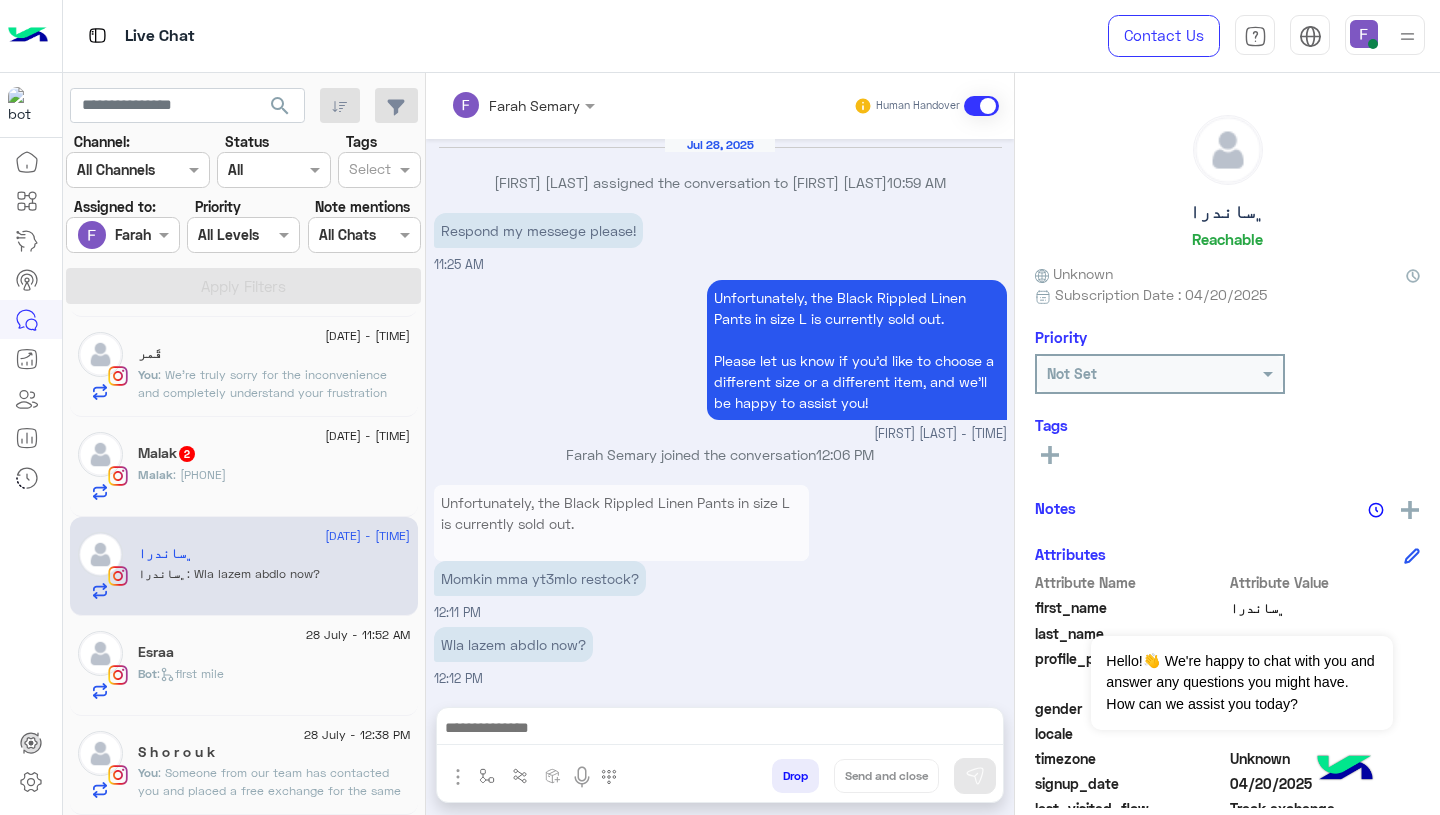 scroll, scrollTop: 0, scrollLeft: 0, axis: both 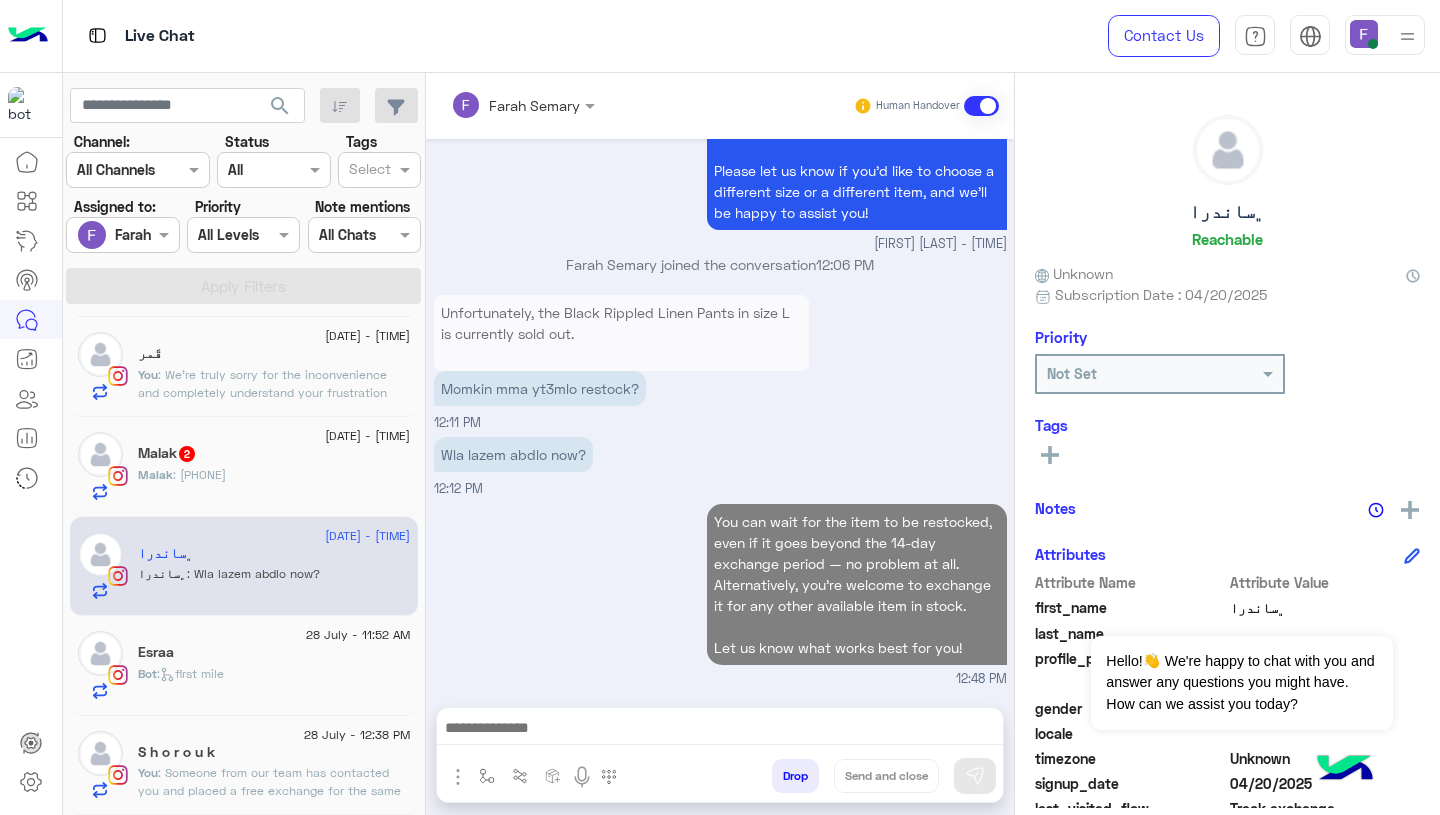 click on "[DATE] - [TIME] S h o r o u k You : Someone from our team has contacted you and placed a free exchange for the same T-shirt in the same size. Hopefully, the fit will be better this time!
You’ll receive your exchange very soon.
Let us know if you need anything else!" 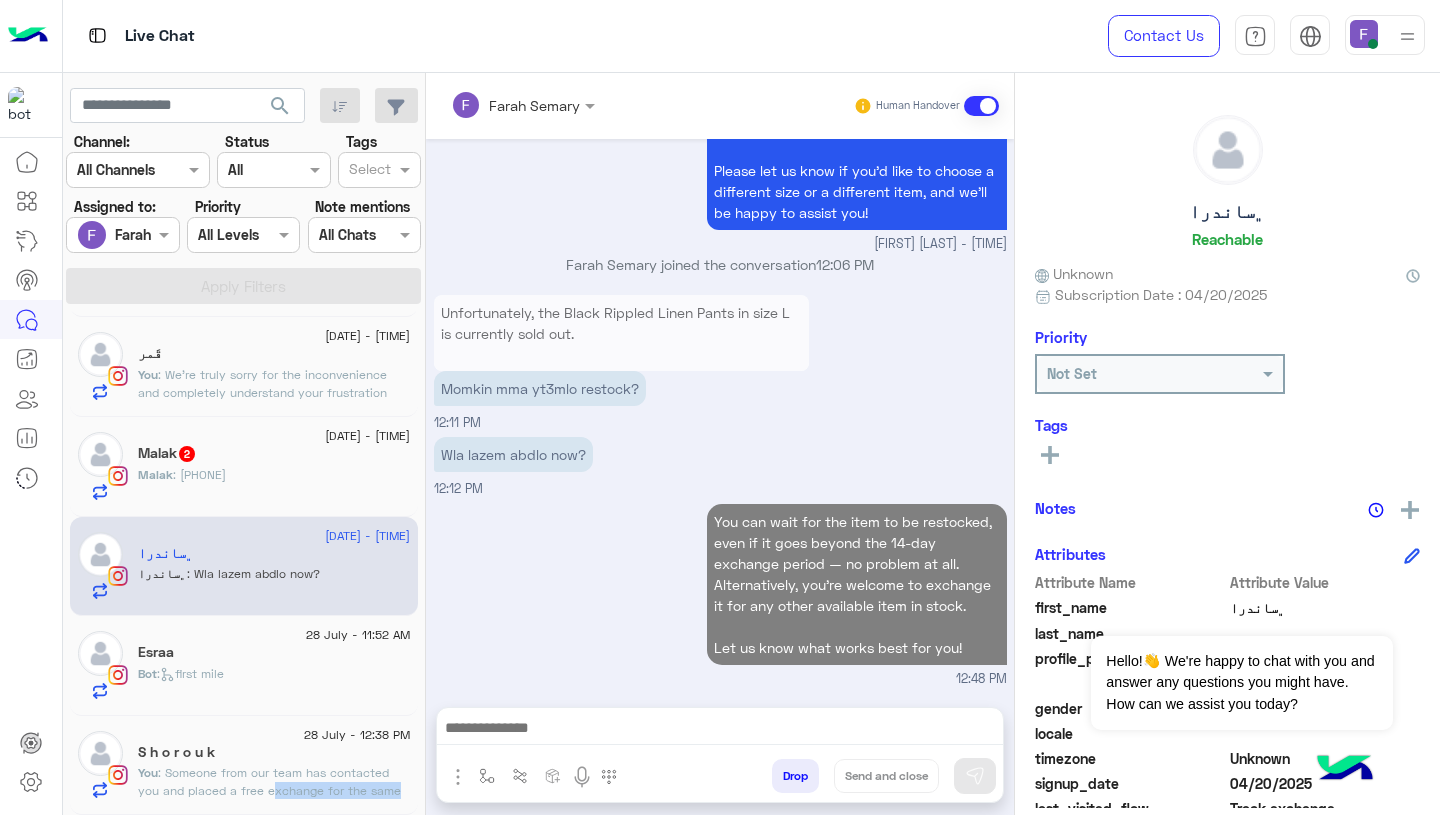 click on "[DATE] - [TIME] S h o r o u k You : Someone from our team has contacted you and placed a free exchange for the same T-shirt in the same size. Hopefully, the fit will be better this time!
You’ll receive your exchange very soon.
Let us know if you need anything else!" 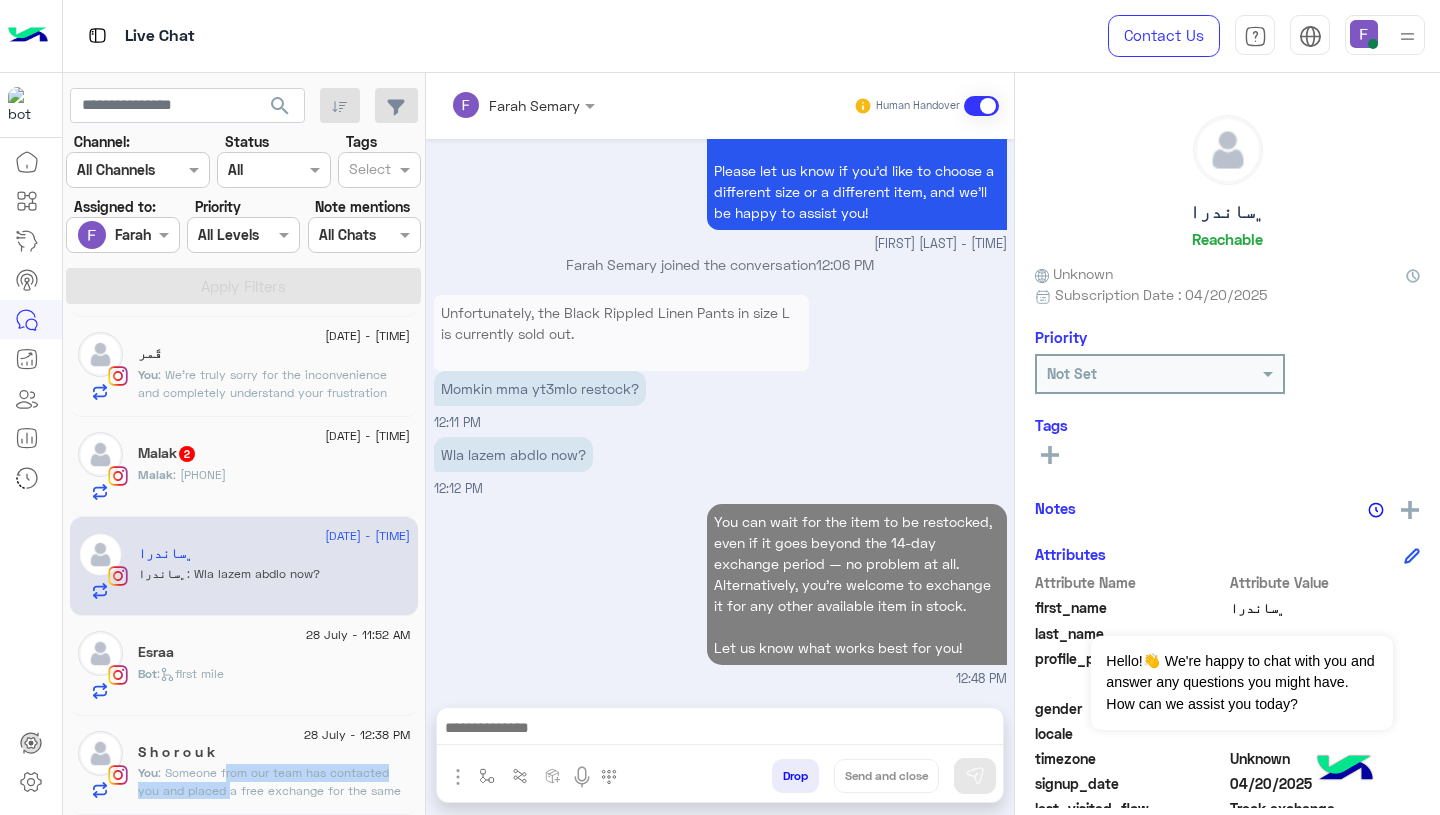 click on "You  : Someone from our team has contacted you and placed a free exchange for the same T-shirt in the same size. Hopefully, the fit will be better this time!
You’ll receive your exchange very soon.
Let us know if you need anything else!" 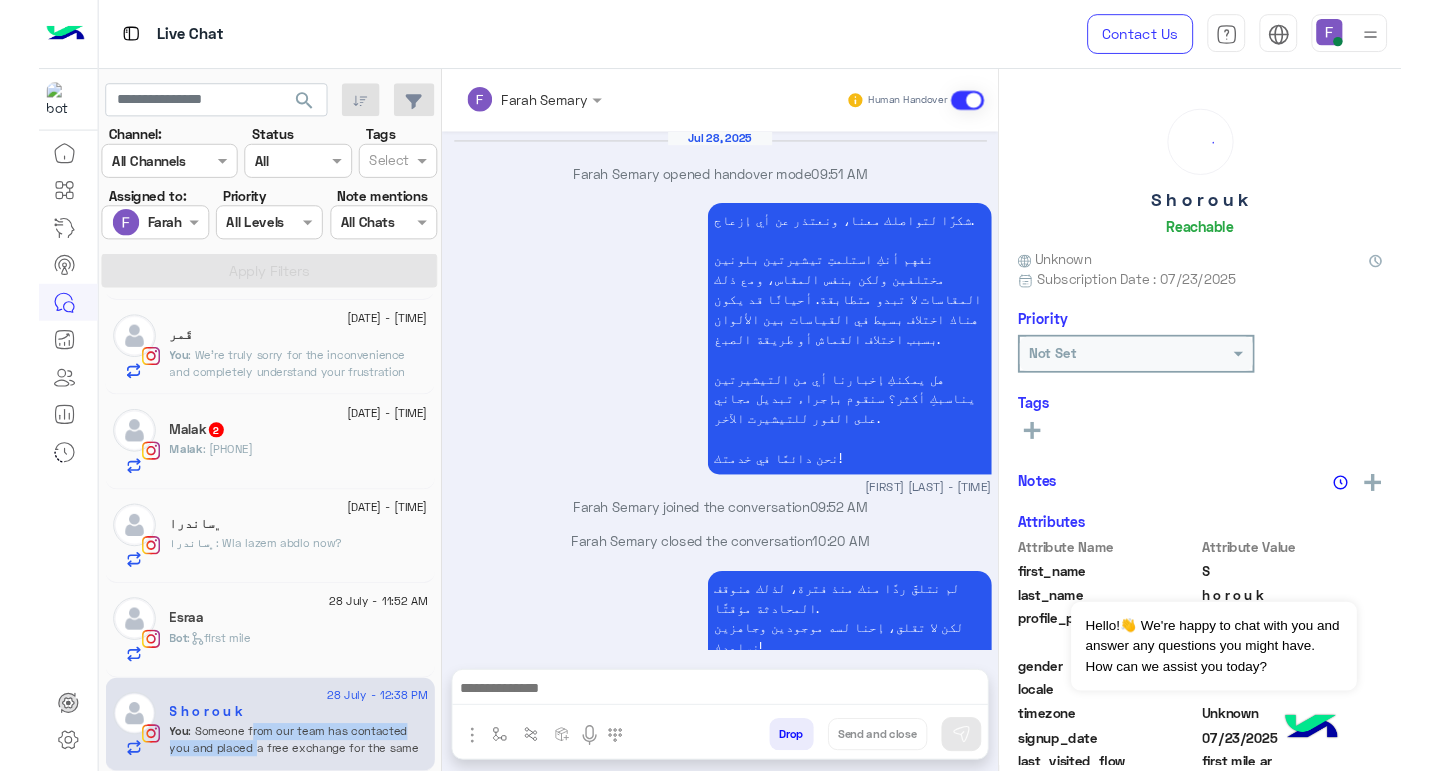 scroll, scrollTop: 1788, scrollLeft: 0, axis: vertical 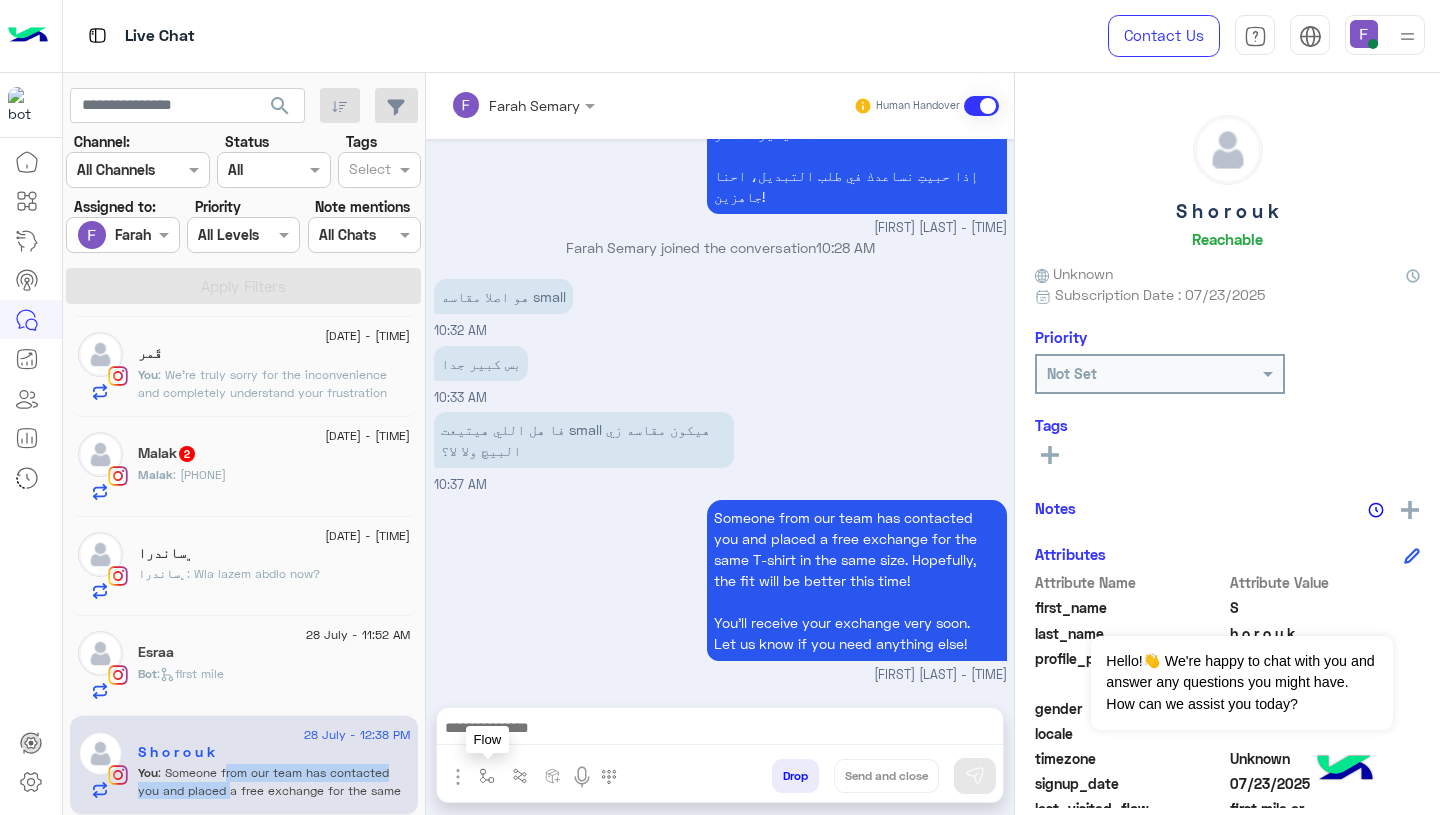 click at bounding box center (487, 776) 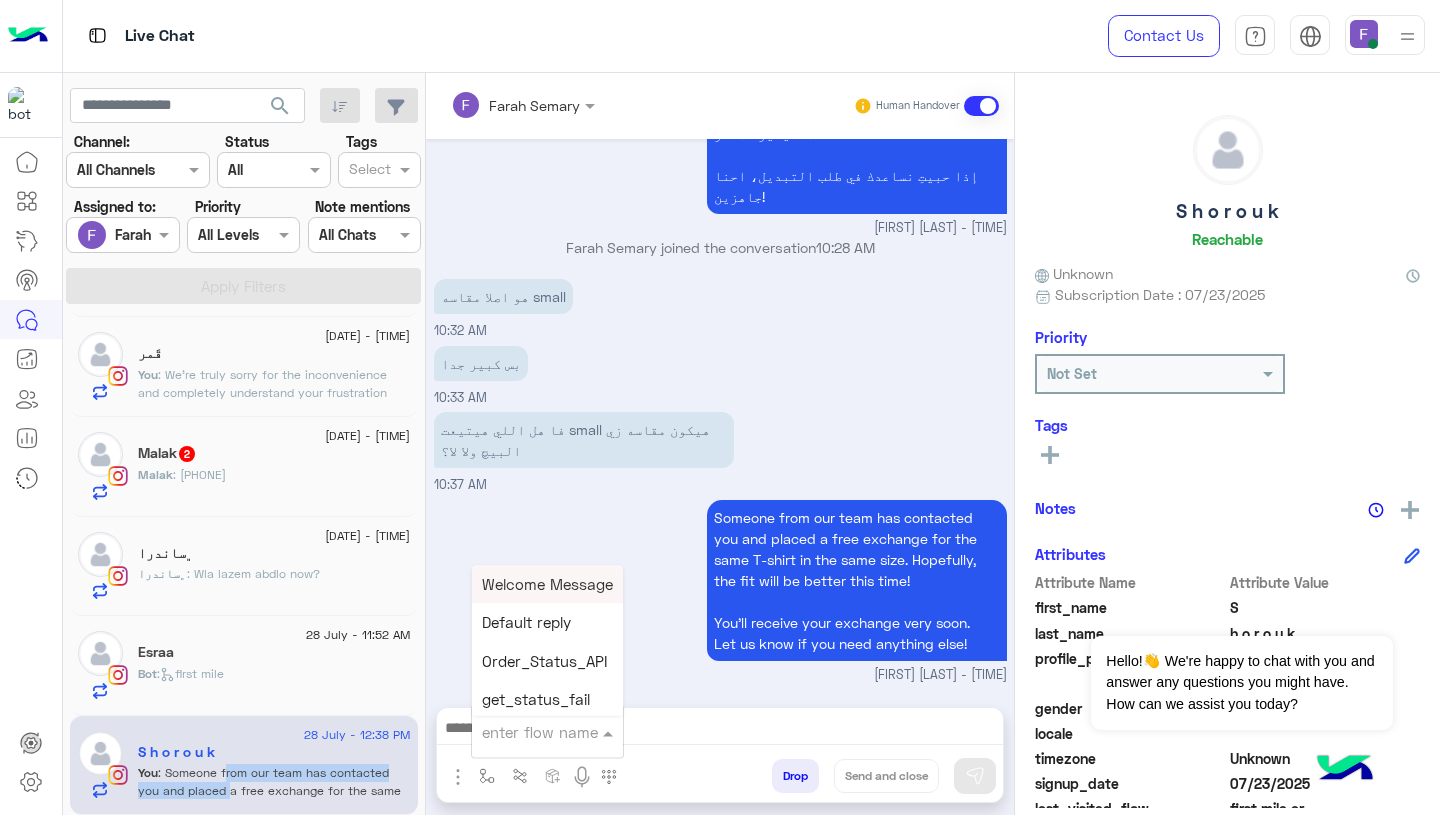 click at bounding box center (523, 732) 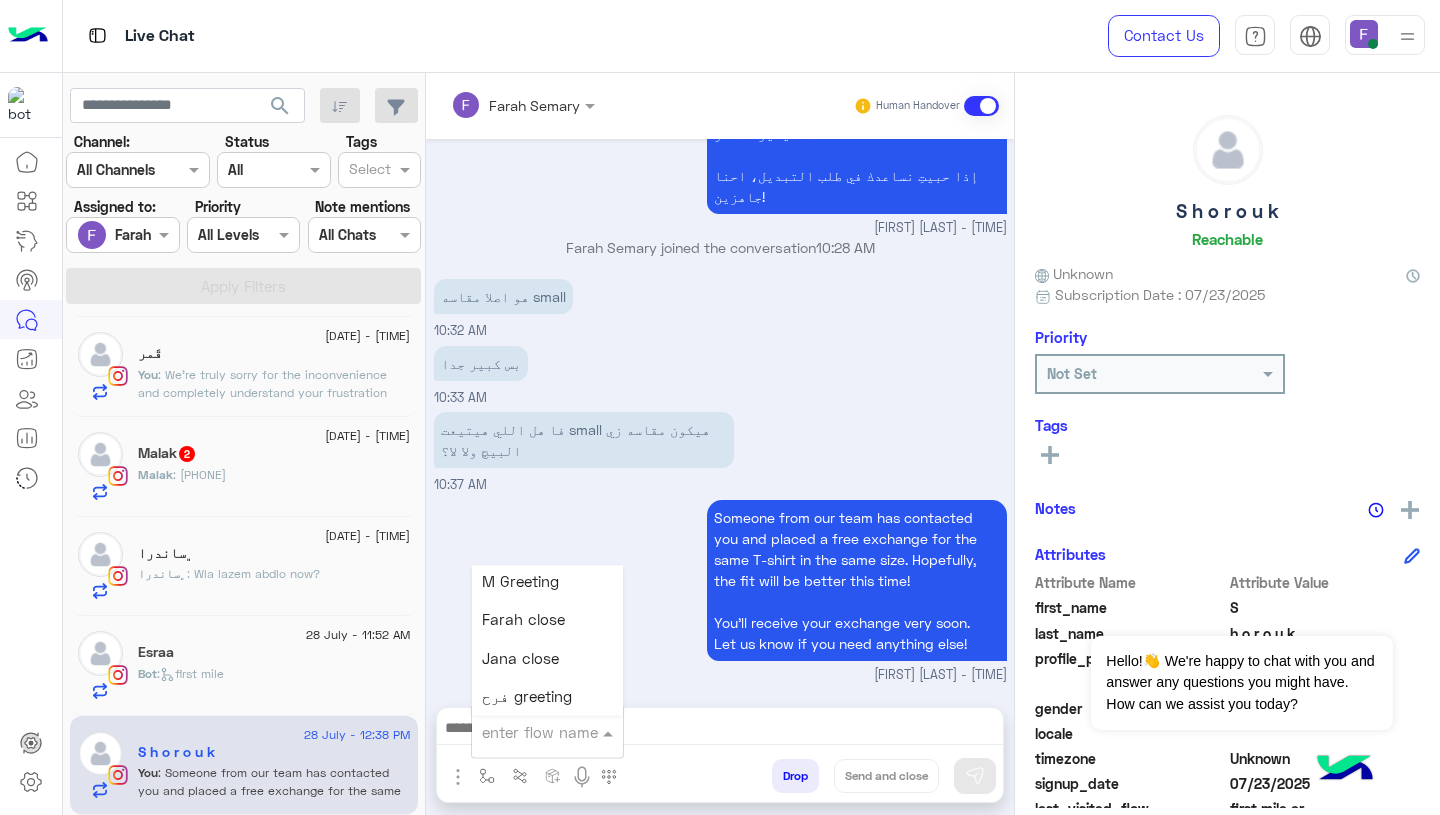 scroll, scrollTop: 2512, scrollLeft: 0, axis: vertical 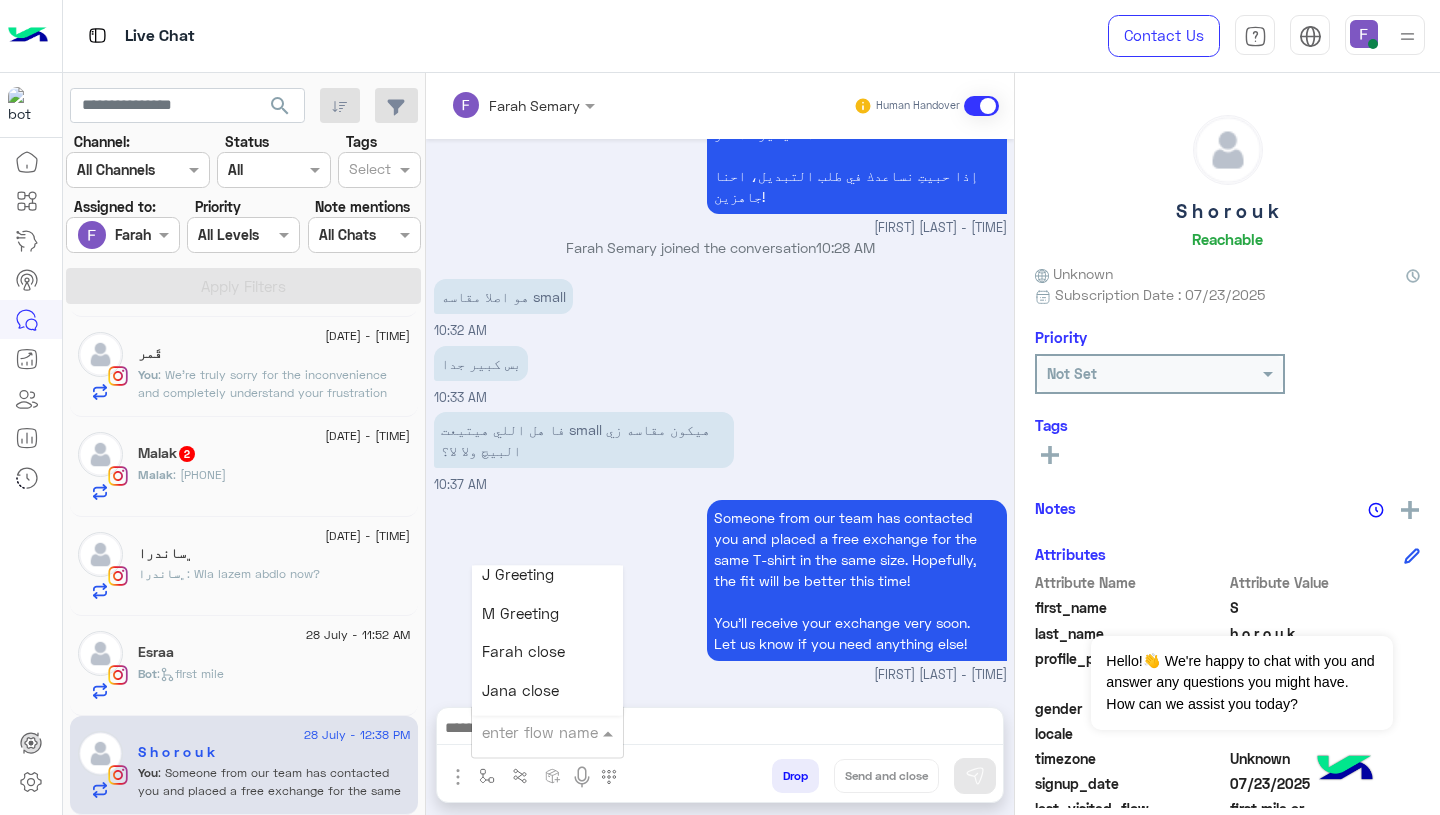click on "Farah close" at bounding box center (523, 652) 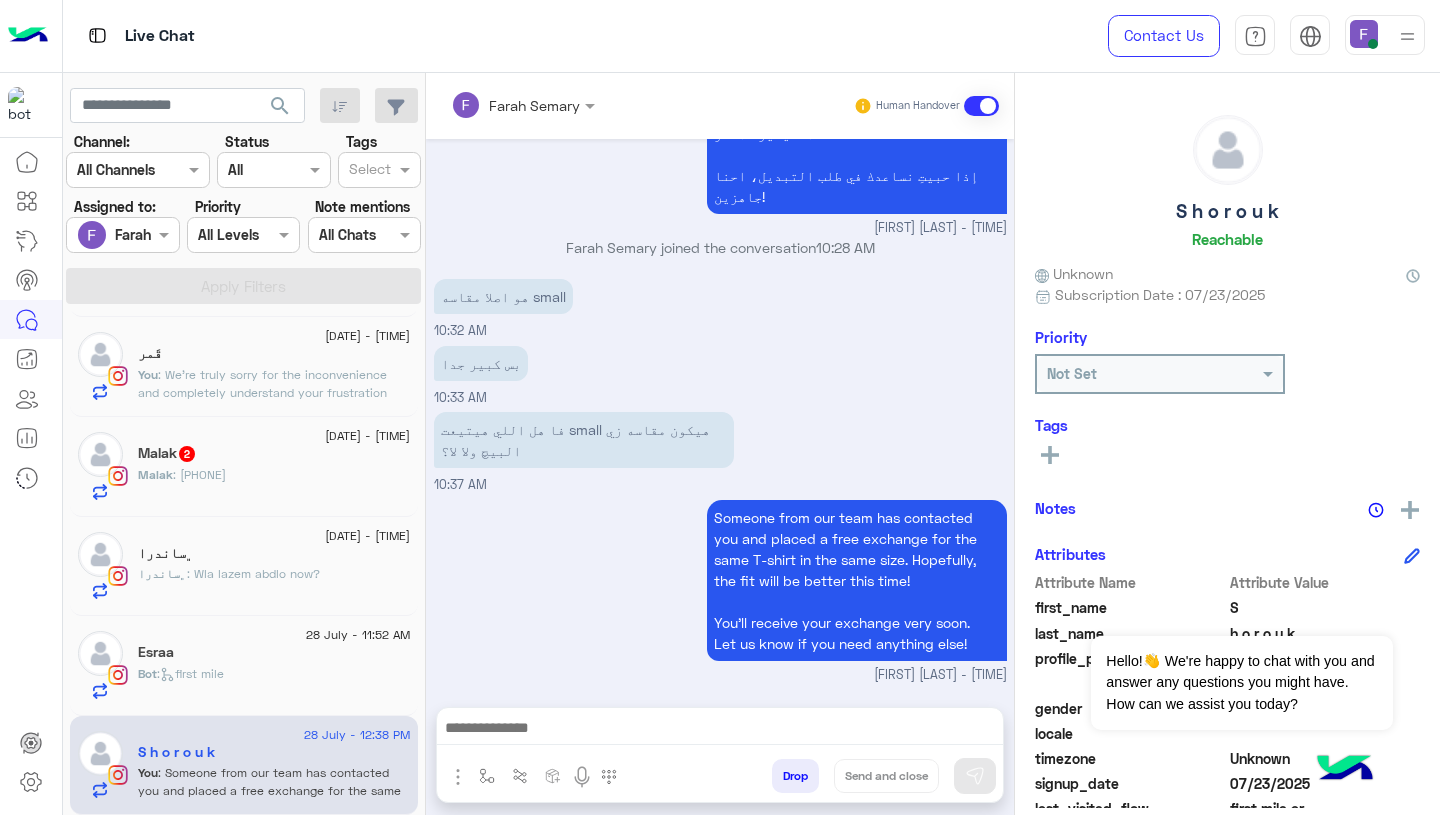 type on "**********" 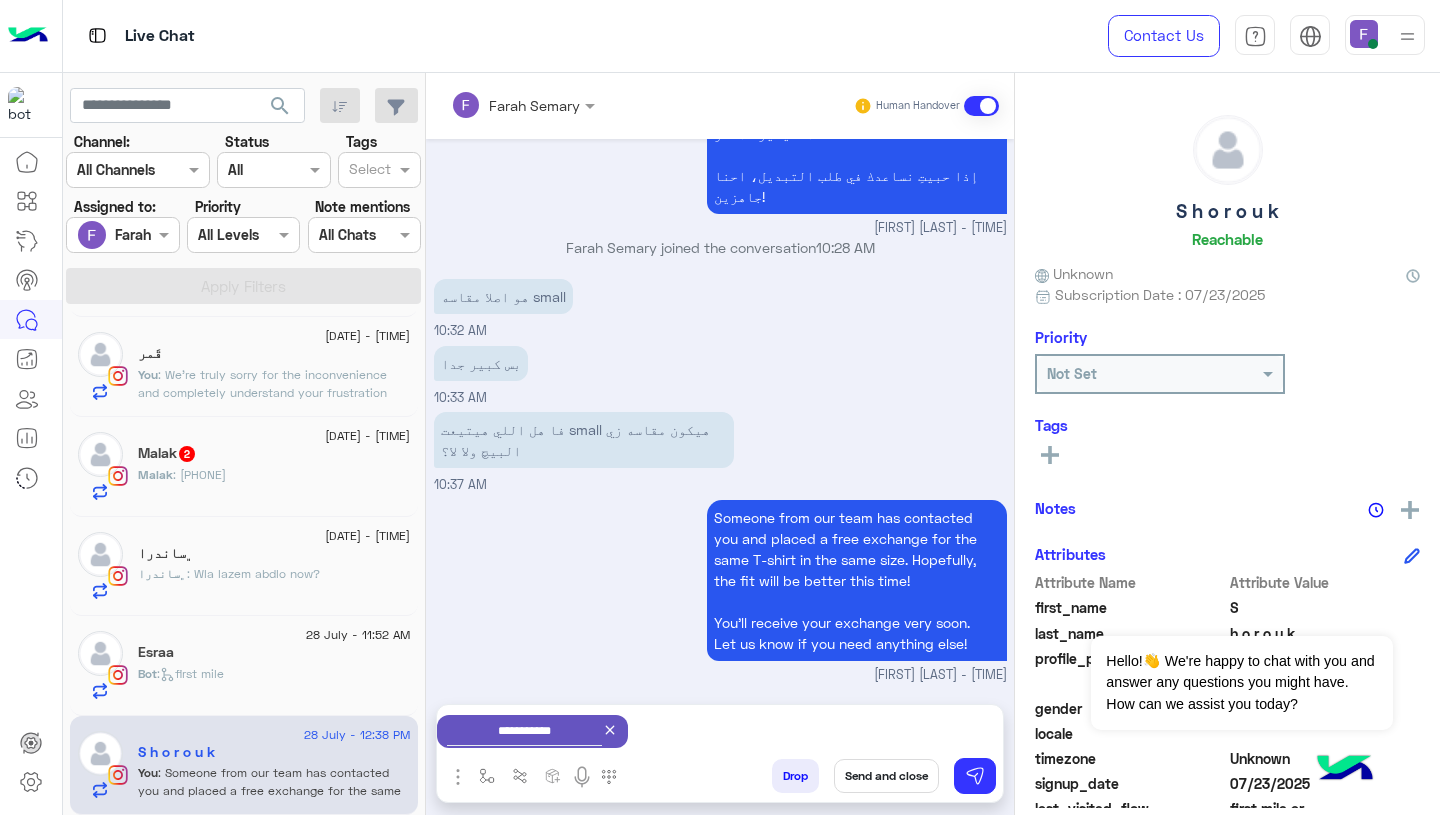 click on "Send and close" at bounding box center [886, 776] 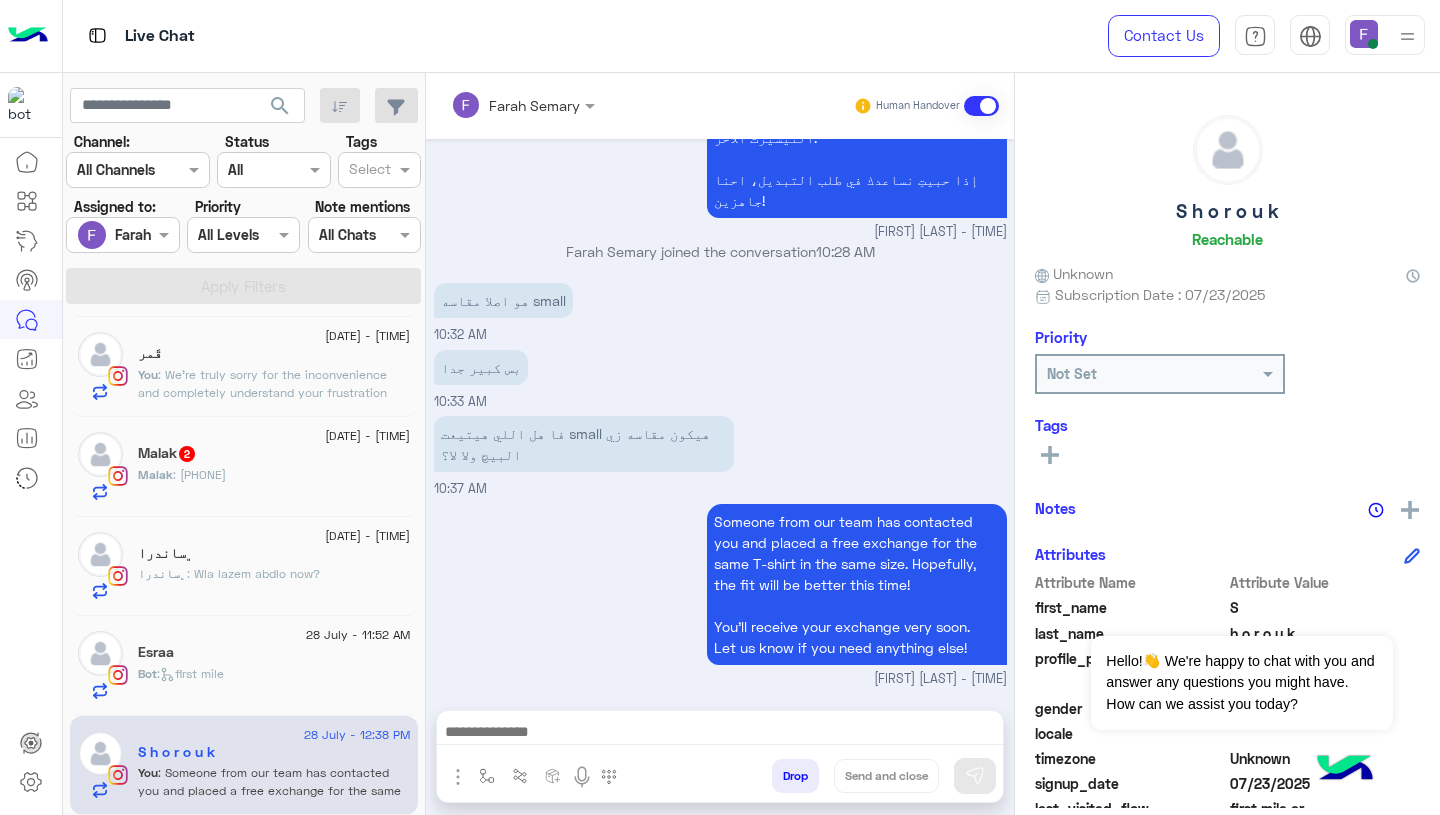 scroll, scrollTop: 1788, scrollLeft: 0, axis: vertical 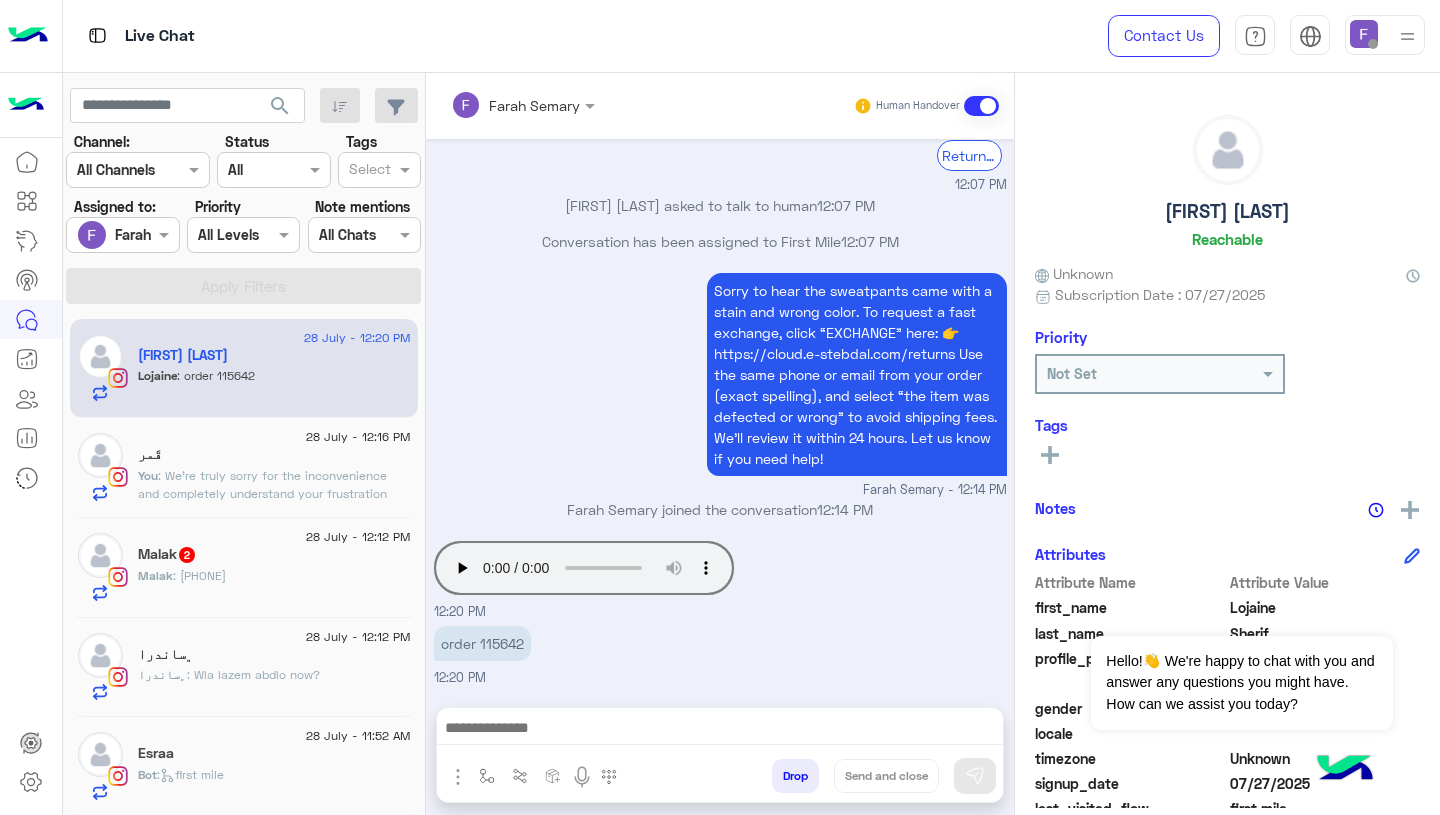 click on ": We’re truly sorry for the inconvenience and completely understand your frustration Please accept our sincere apologies for the delay and lack of follow-up.
Could you please confirm if you submitted the exchange request through our website?
We previously sent a link asking to fill out the form and select “the item was defected or wrong” so the exchange would be processed free of charge.
Here’s the link again in case you need it:
👉 https://cloud.e-stebdal.com/returns
Once submitted, we’ll make sure it’s handled as quickly as possible.
Let us know if you need any help with the process." 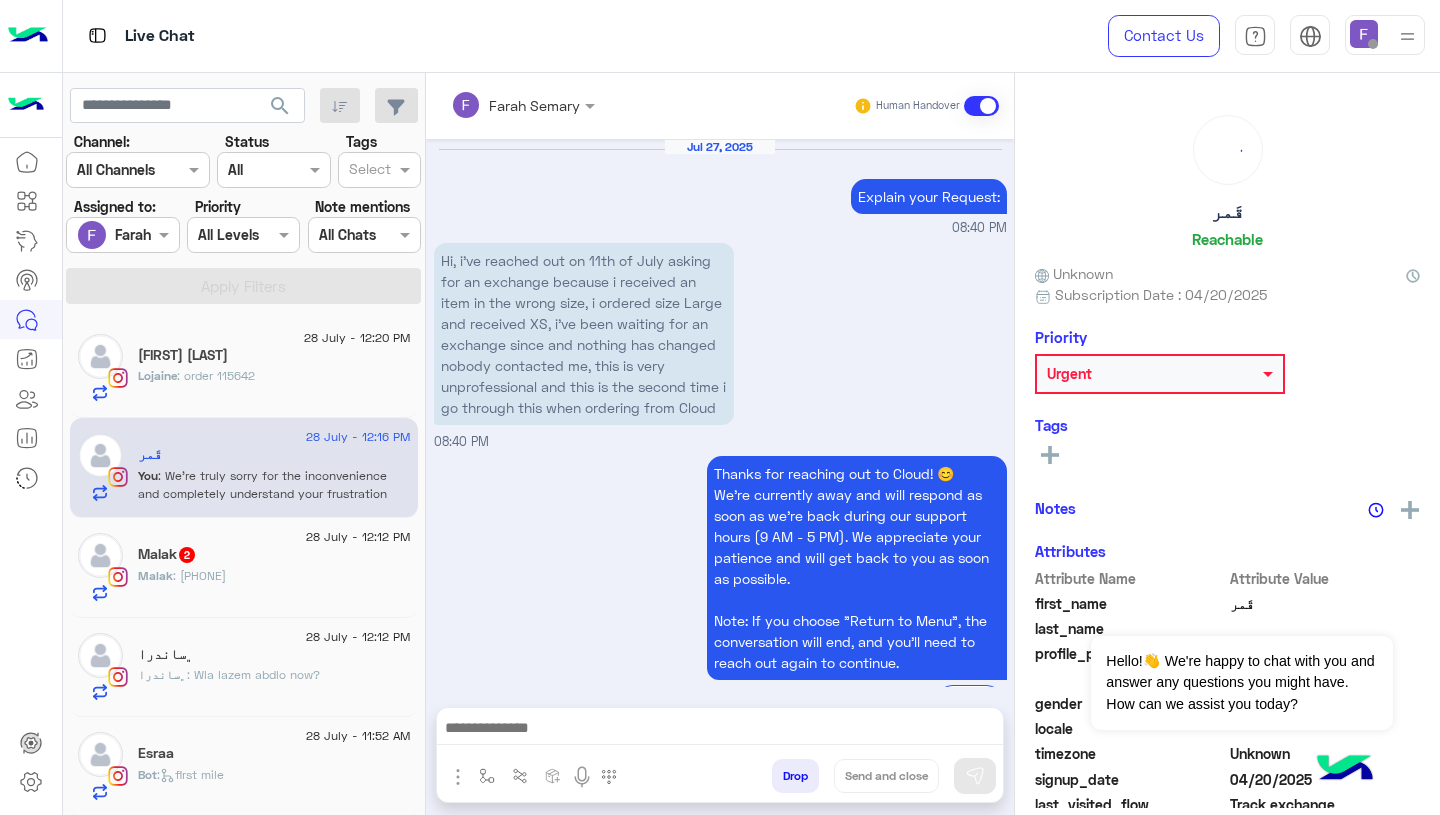 scroll, scrollTop: 1949, scrollLeft: 0, axis: vertical 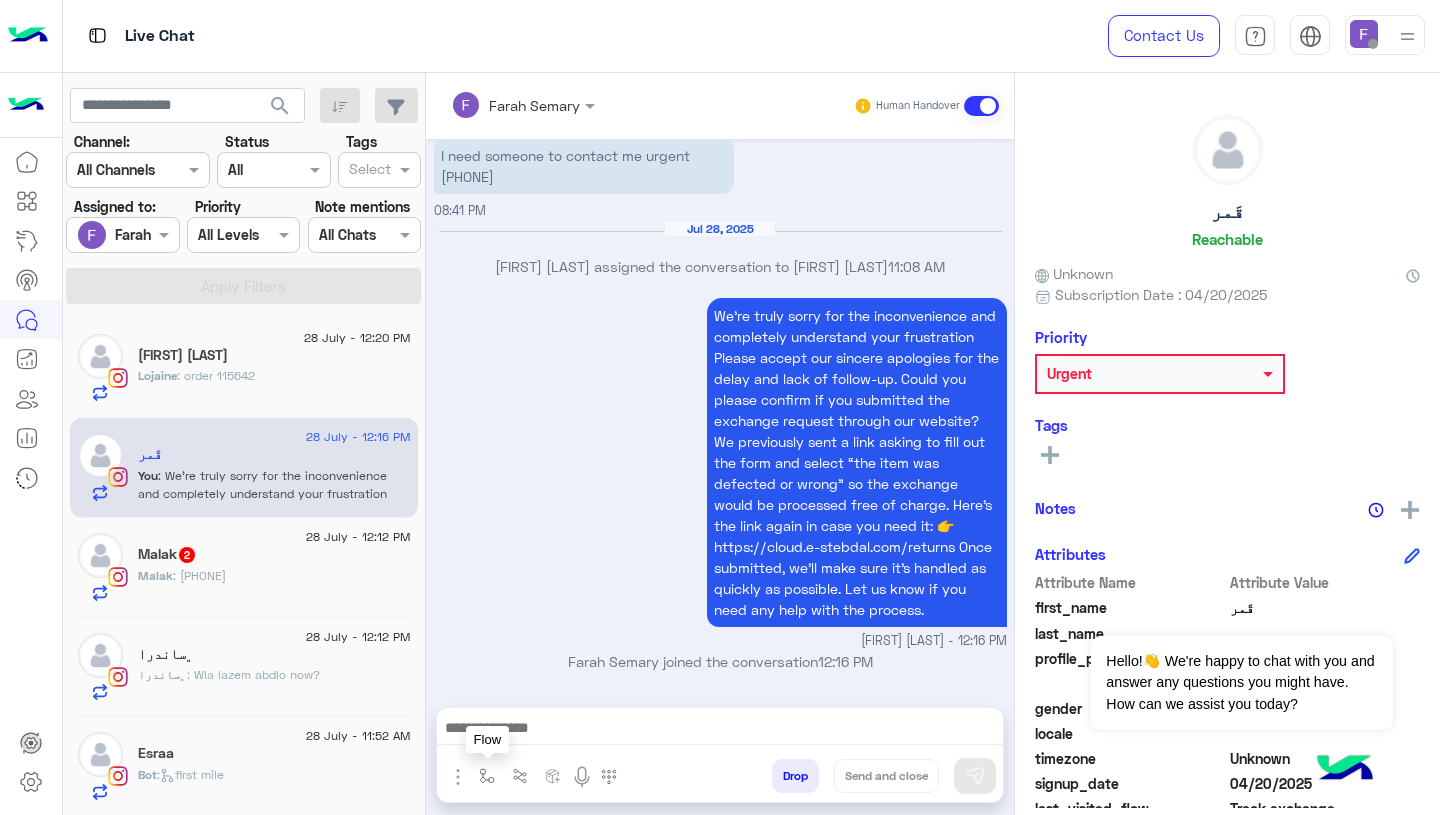 click at bounding box center [487, 776] 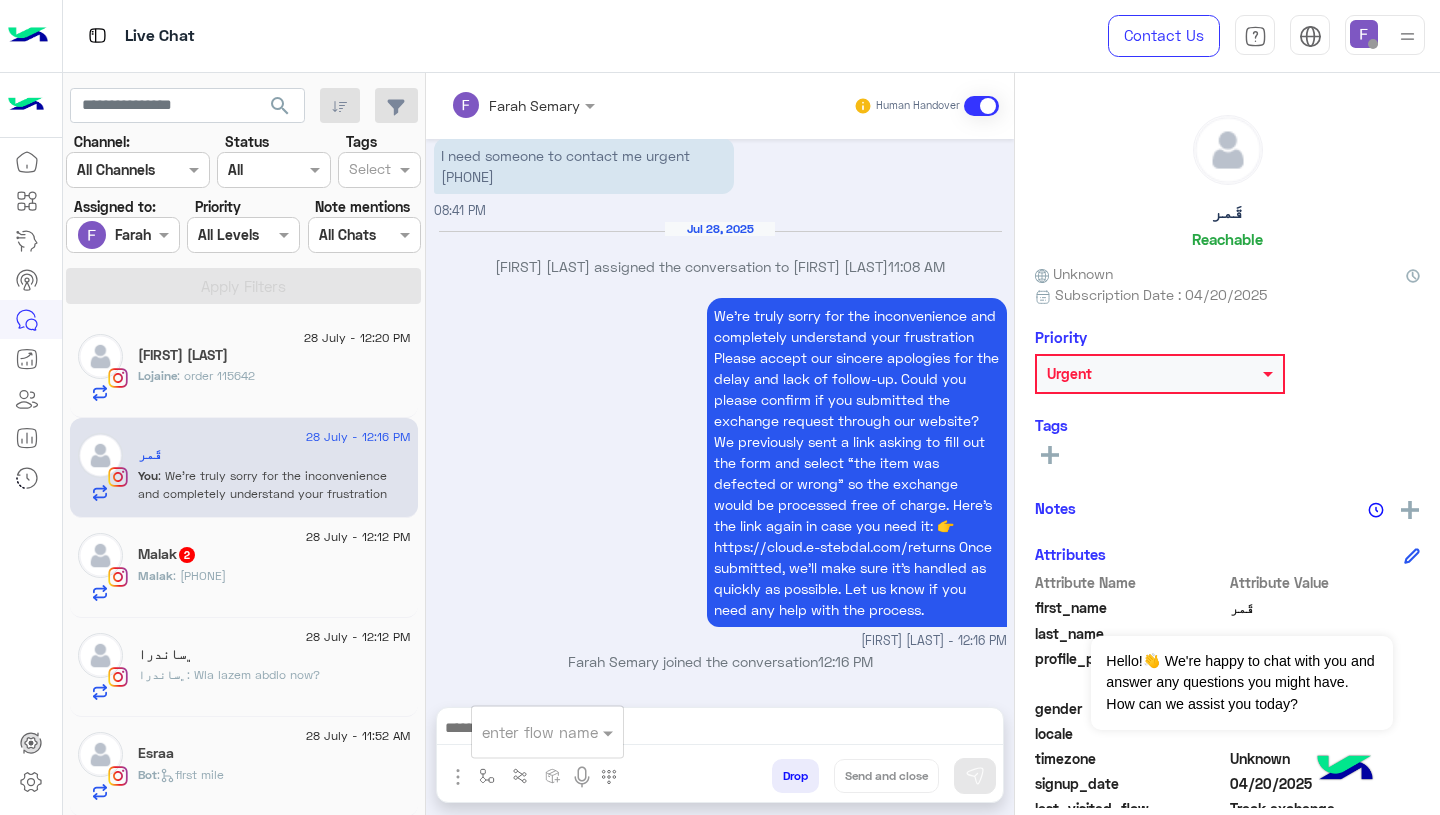 click at bounding box center [523, 732] 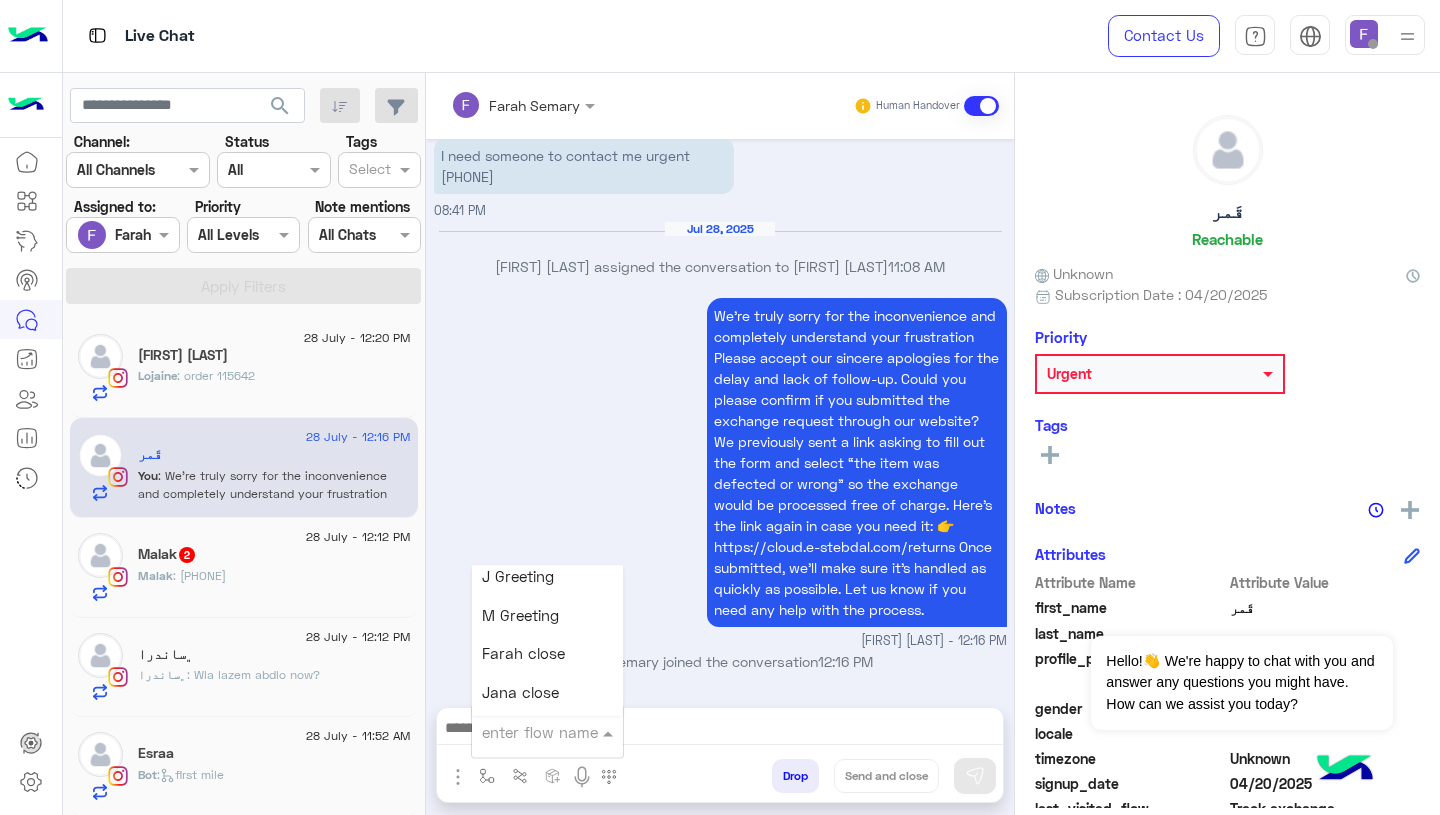 scroll, scrollTop: 2486, scrollLeft: 0, axis: vertical 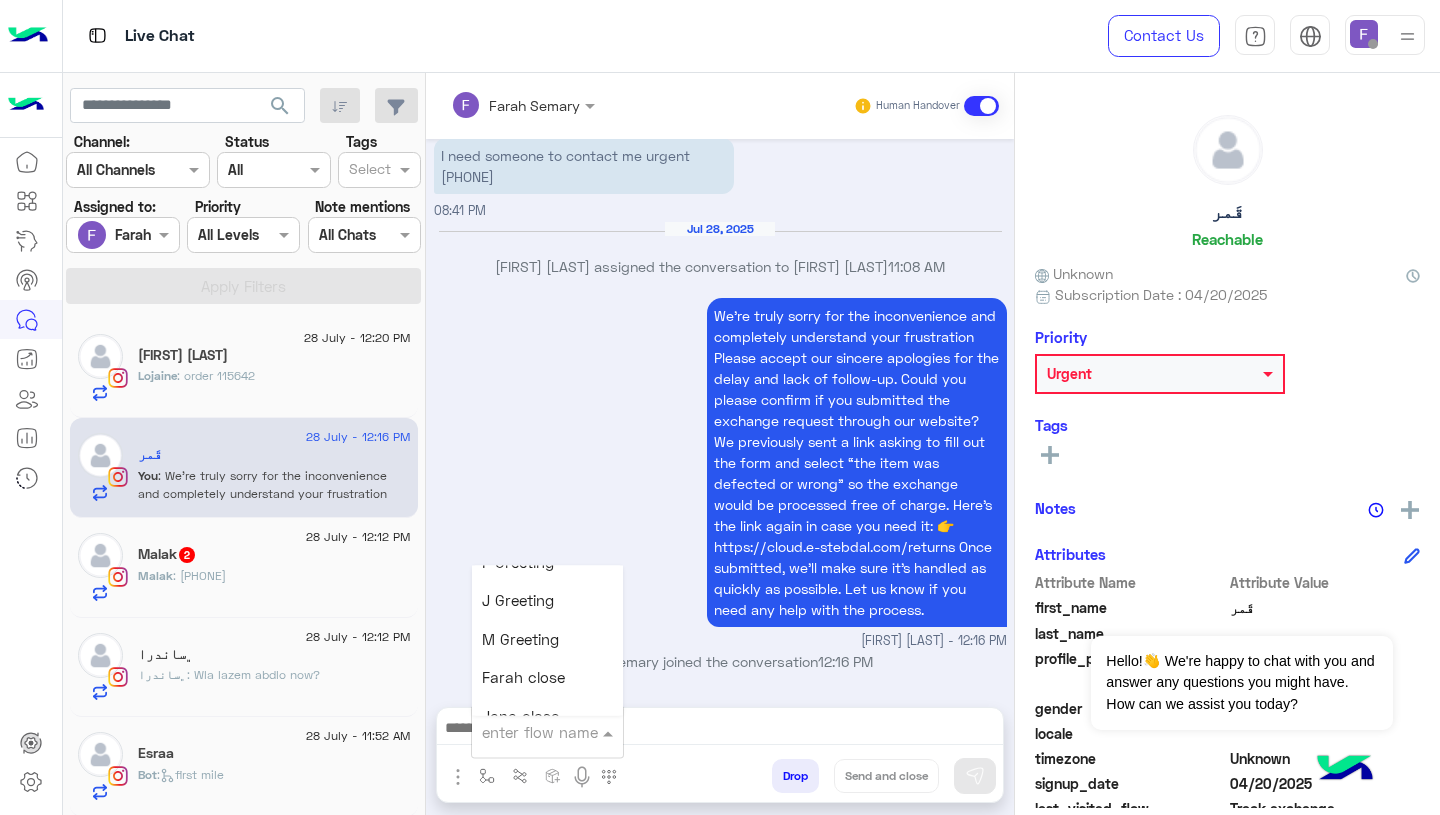 click on "Farah close" at bounding box center (523, 678) 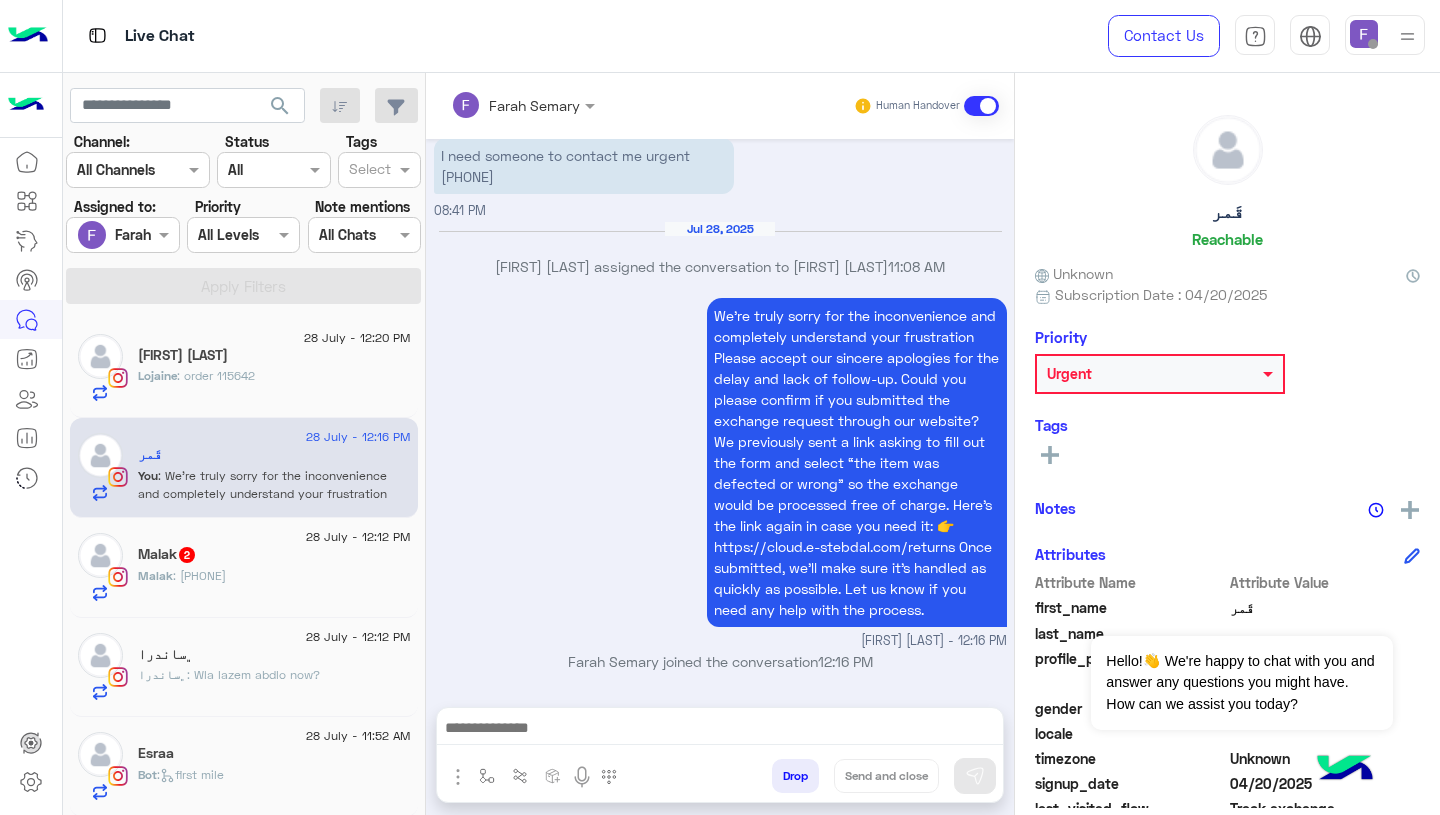 type on "**********" 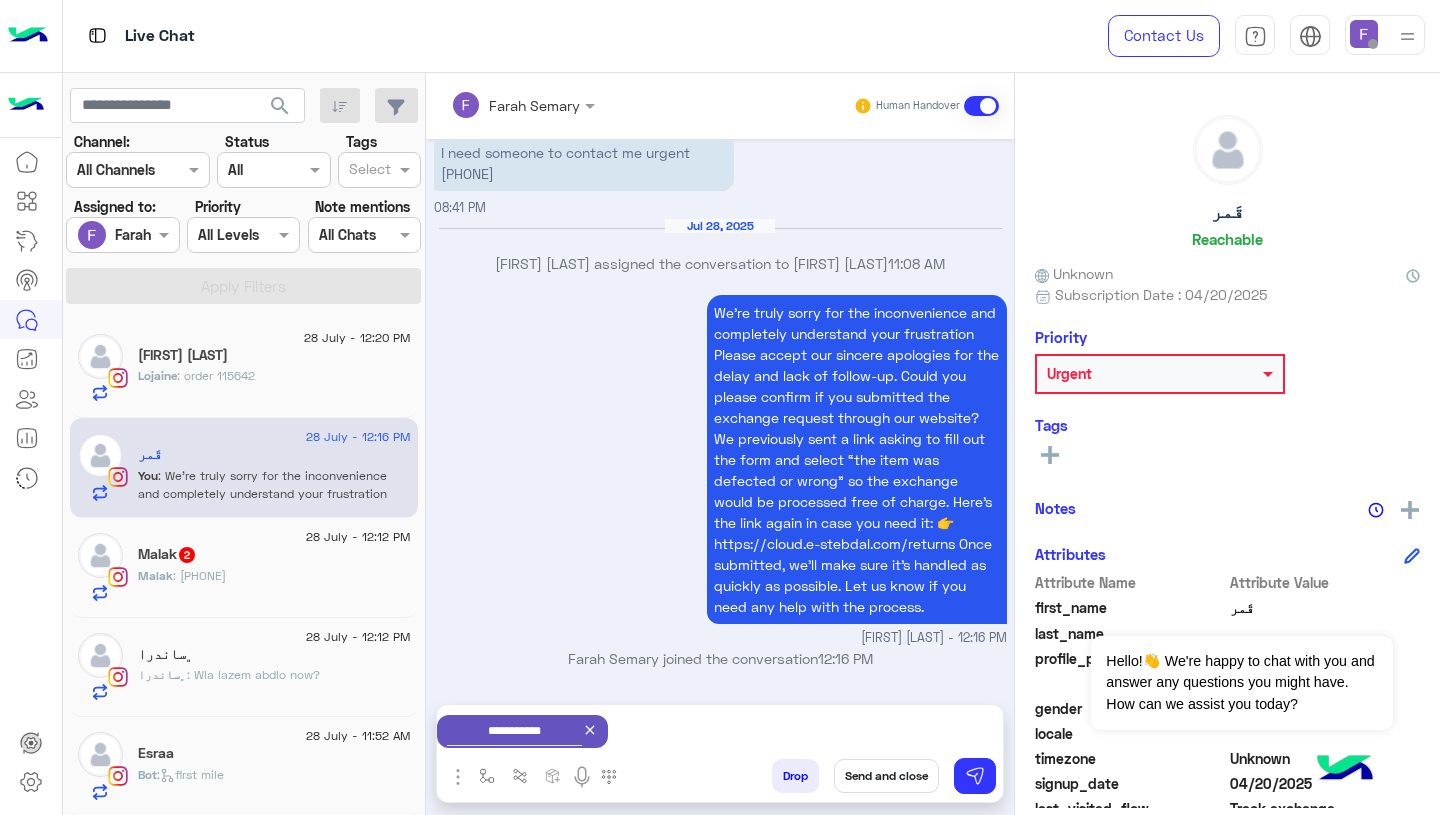 click on "Send and close" at bounding box center [886, 776] 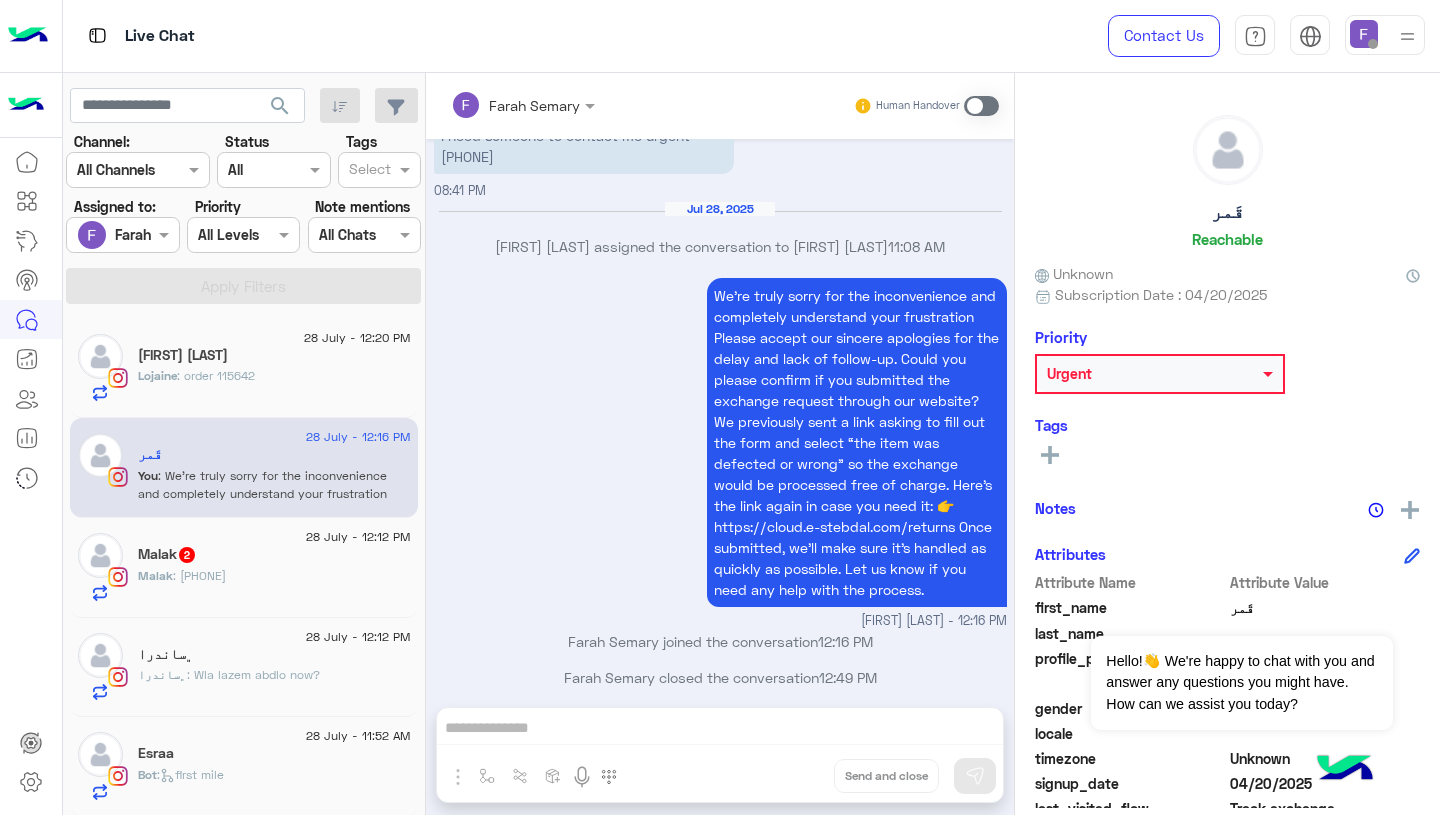 scroll, scrollTop: 1985, scrollLeft: 0, axis: vertical 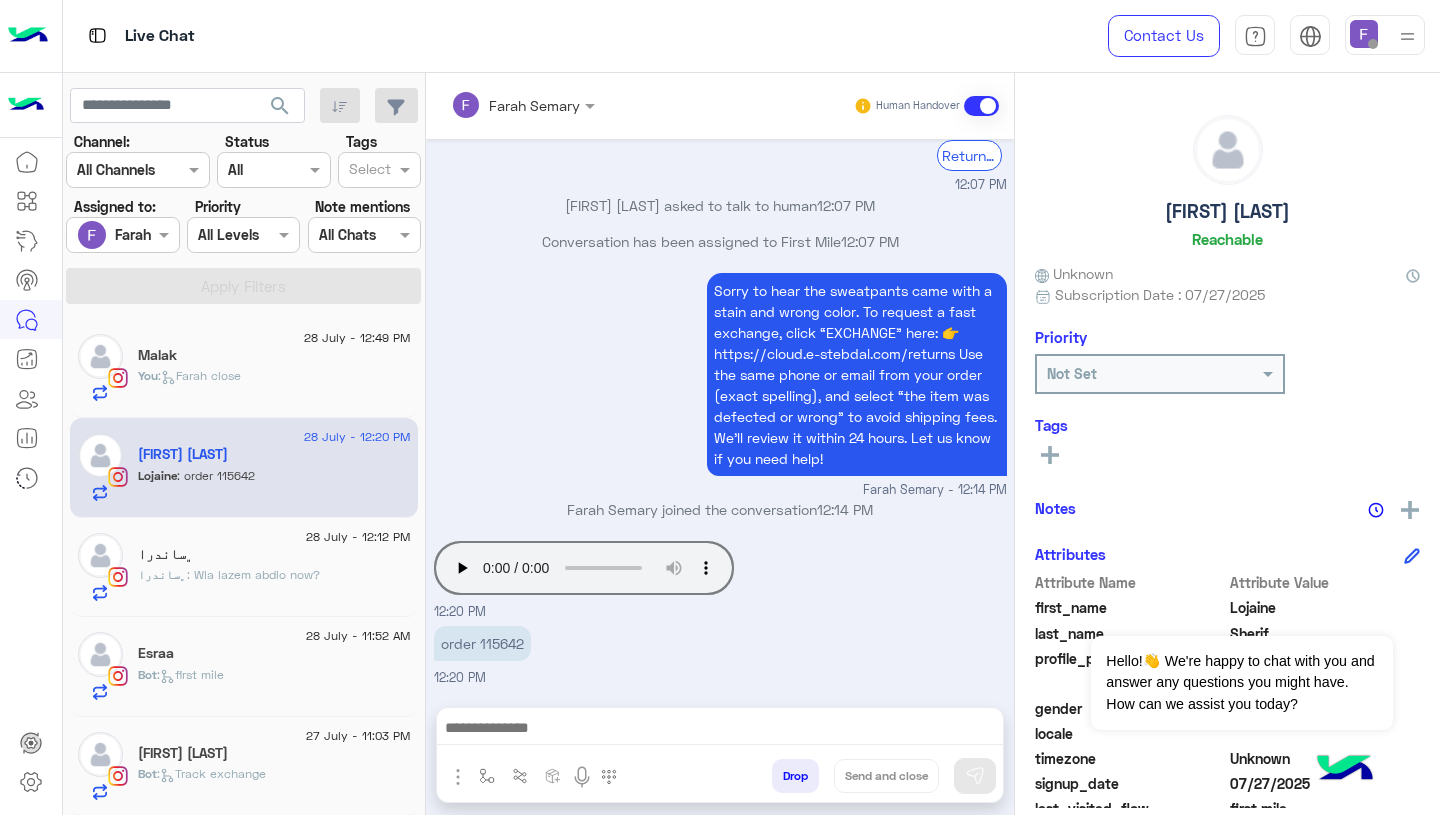 click on "﮼ساندرا" 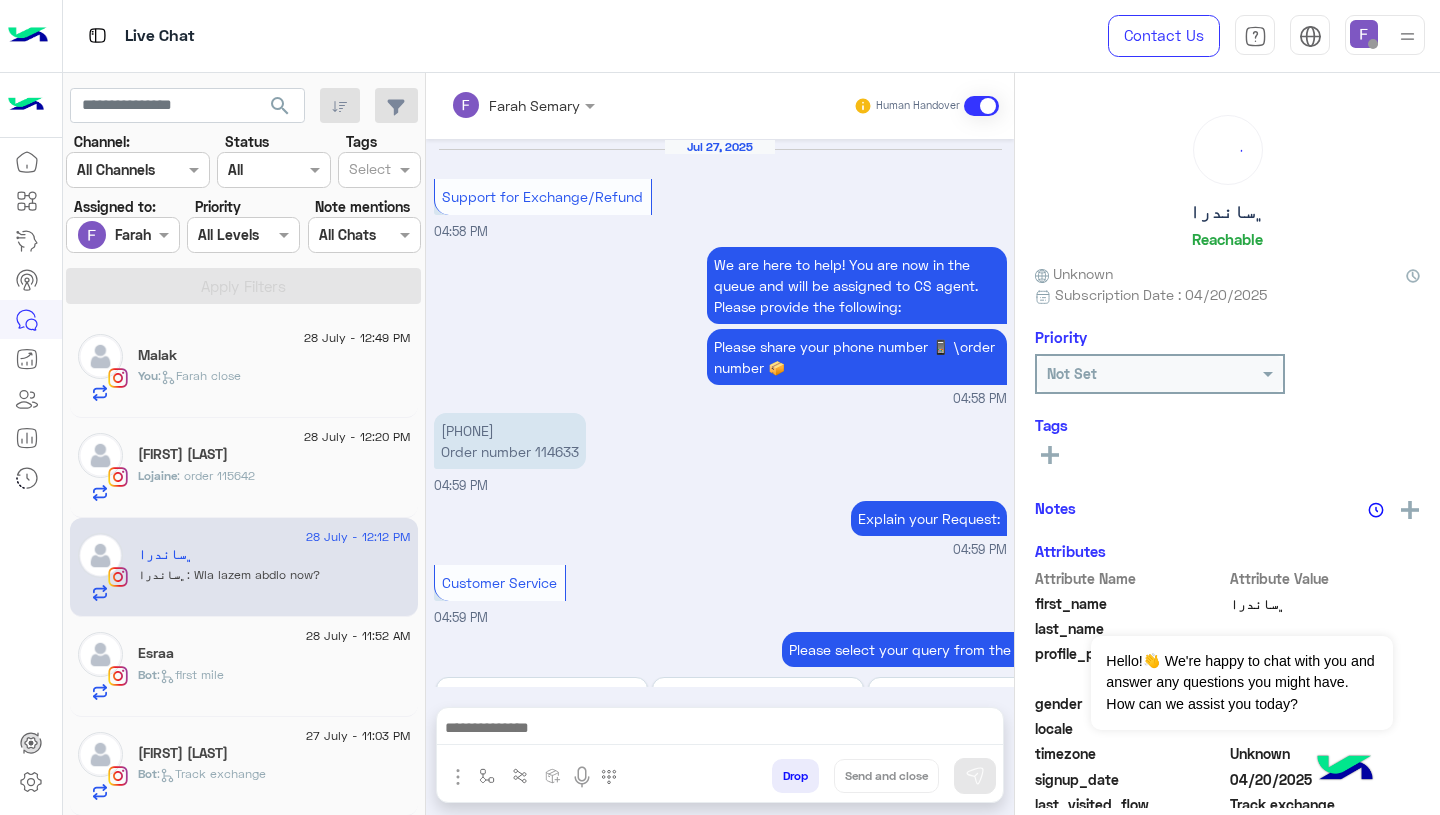 scroll, scrollTop: 1489, scrollLeft: 0, axis: vertical 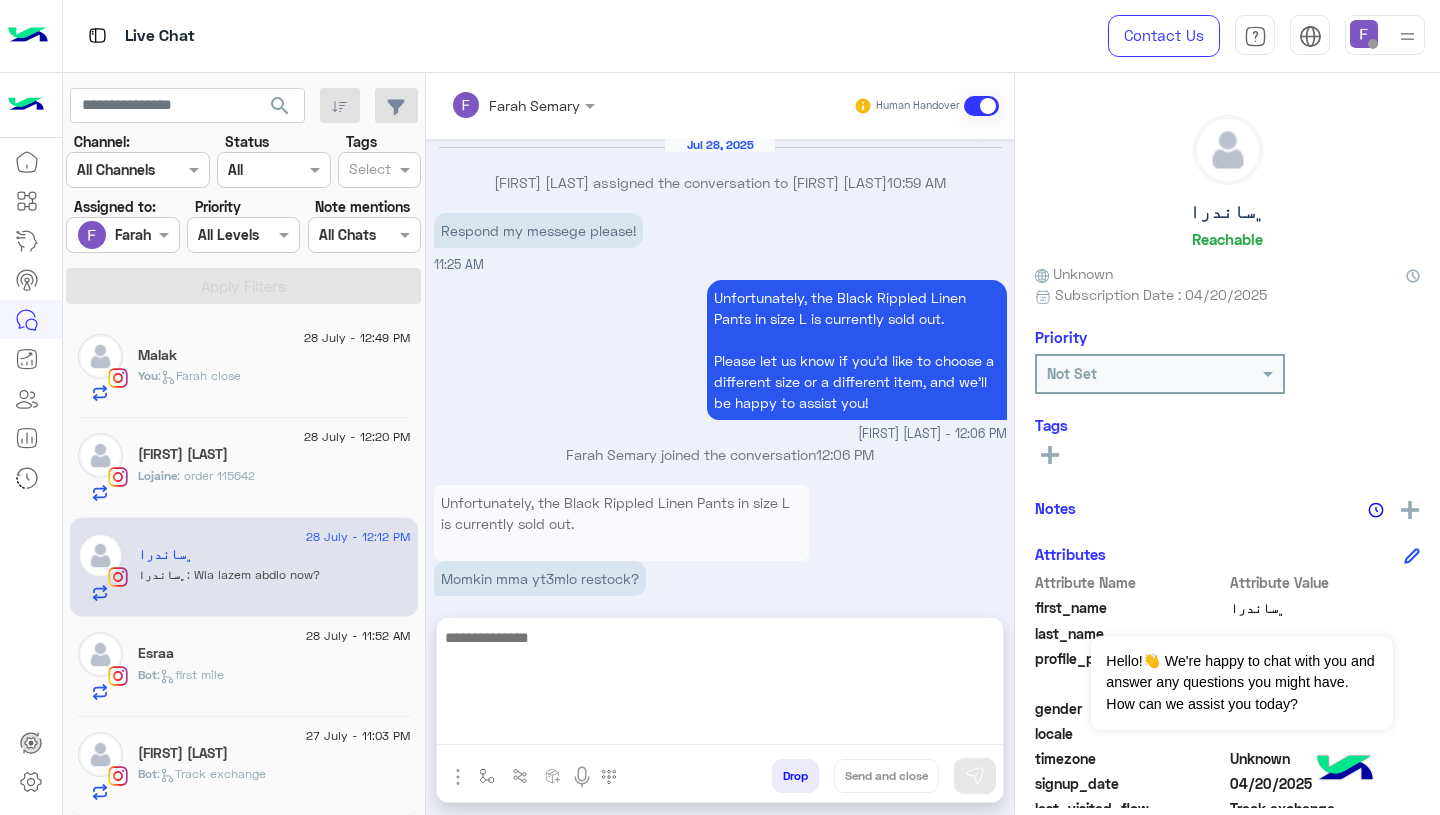 click at bounding box center (720, 685) 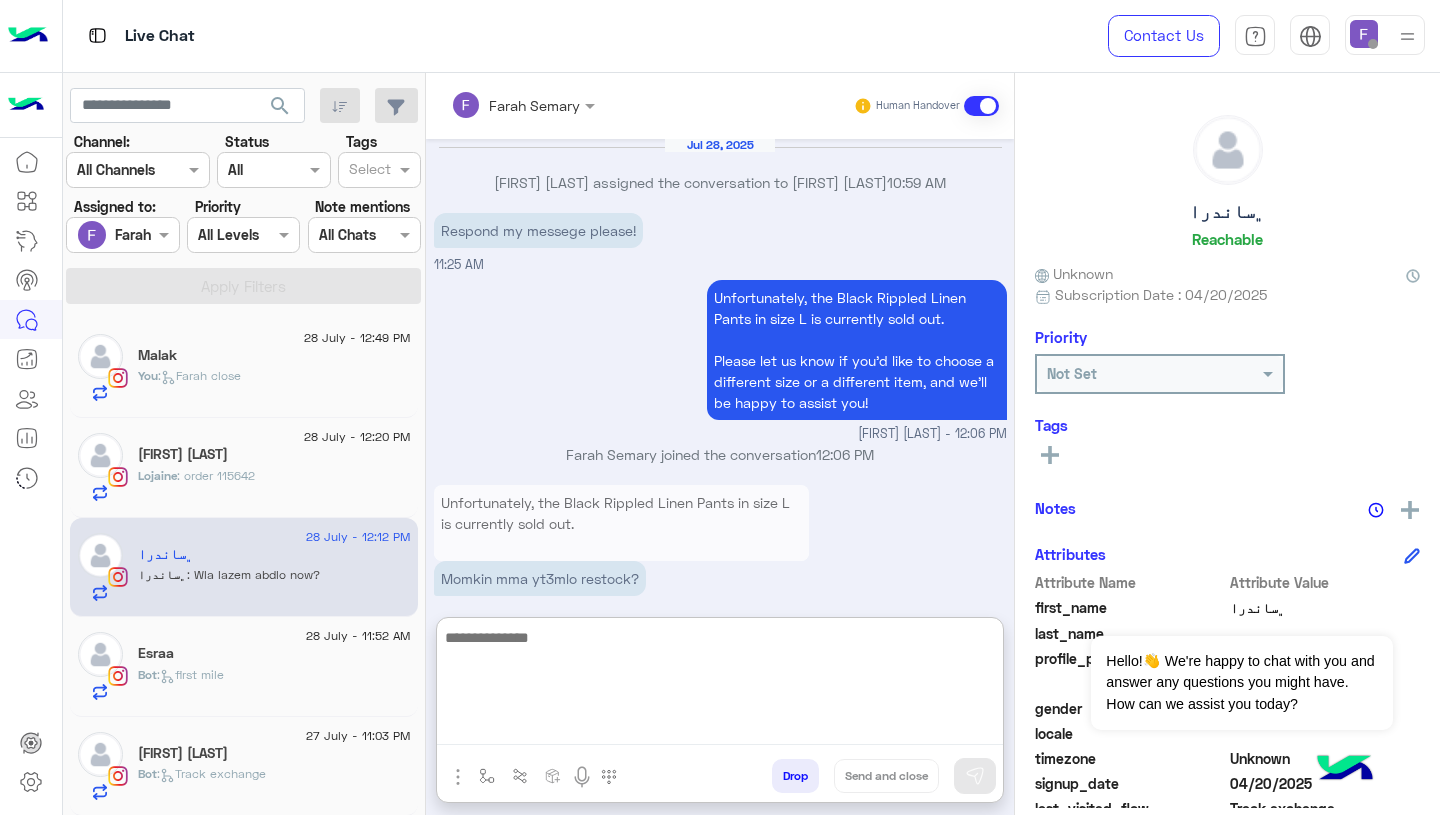 paste on "**********" 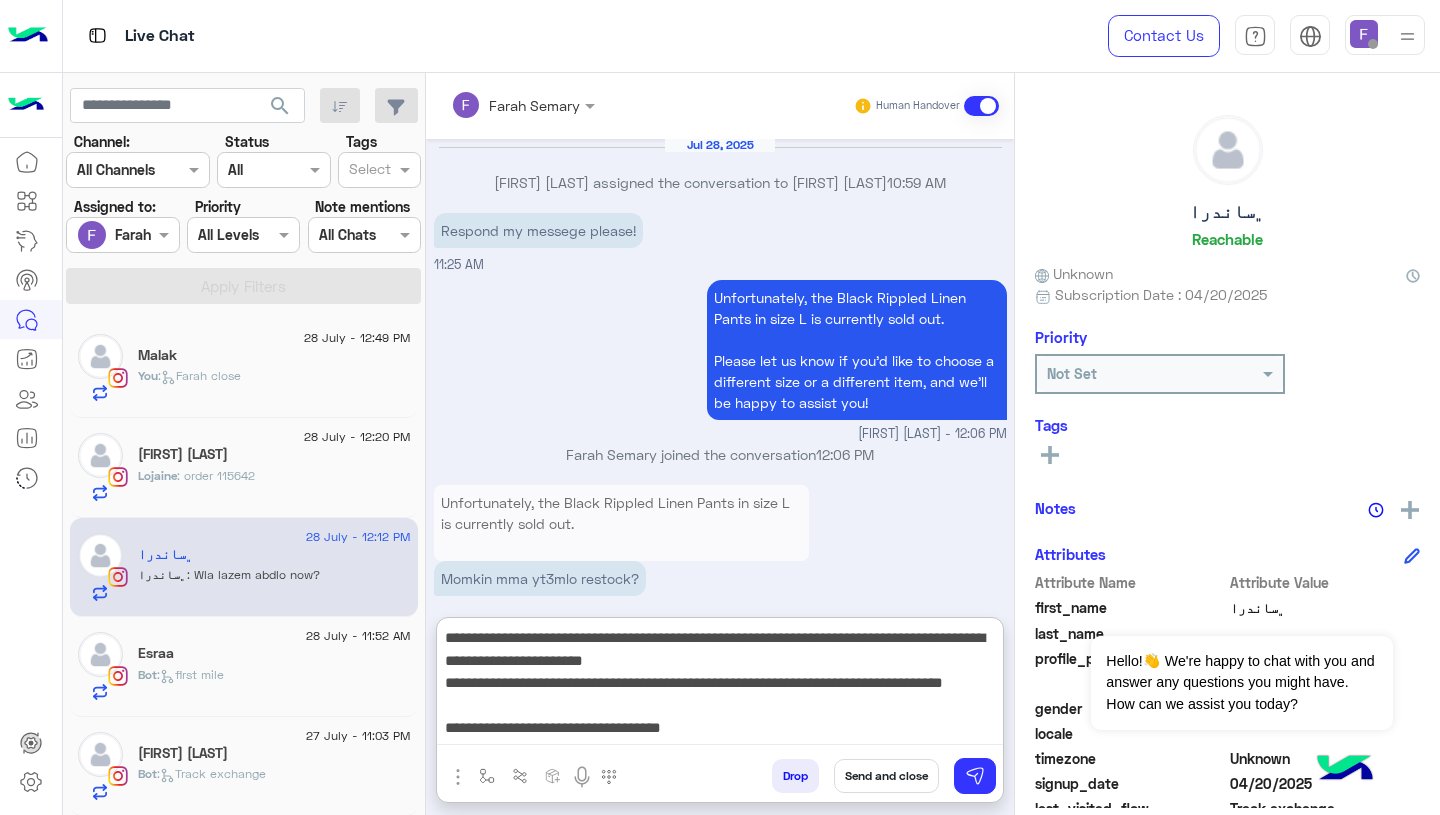 scroll, scrollTop: 151, scrollLeft: 0, axis: vertical 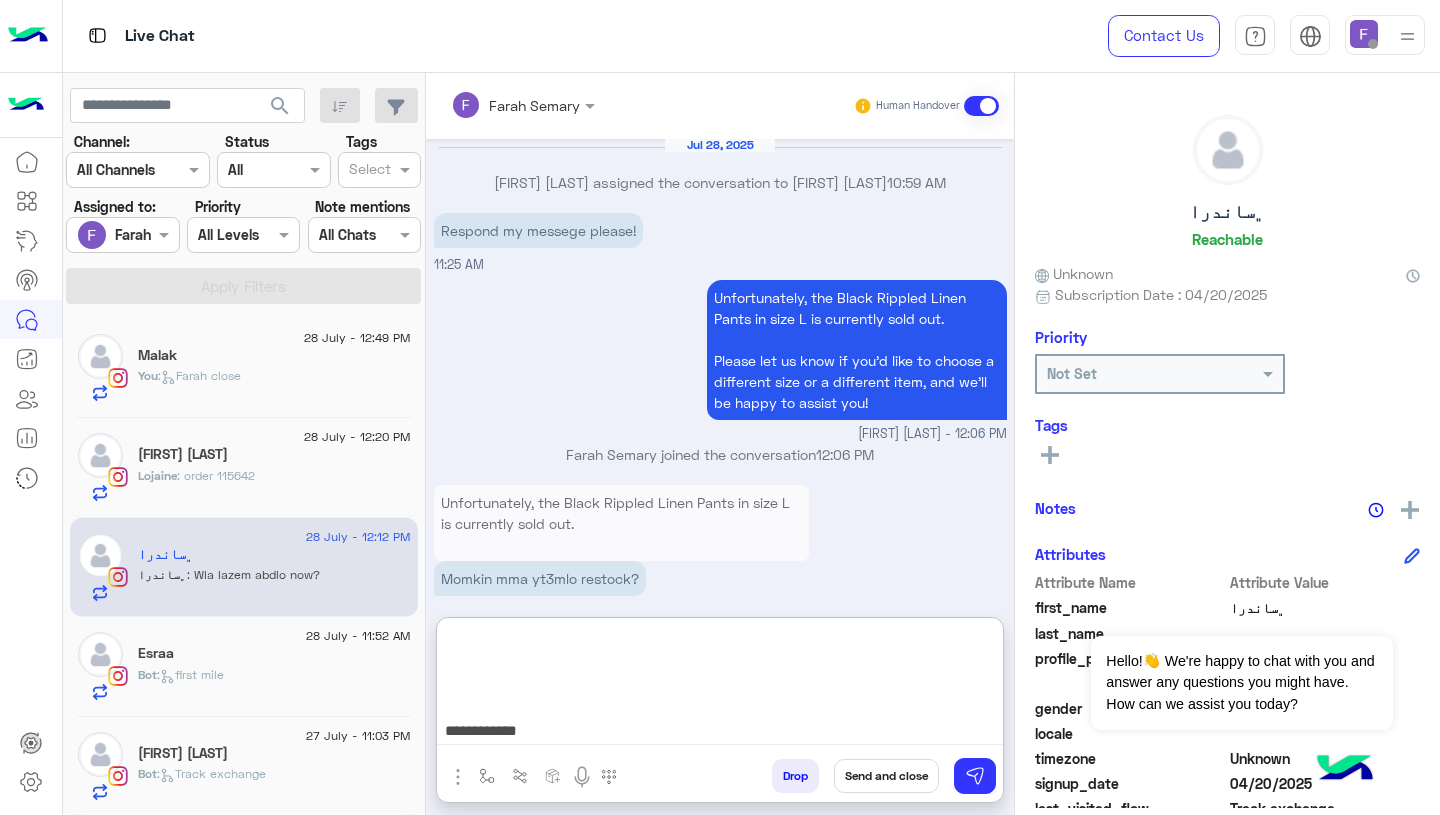 click on "**********" at bounding box center [720, 685] 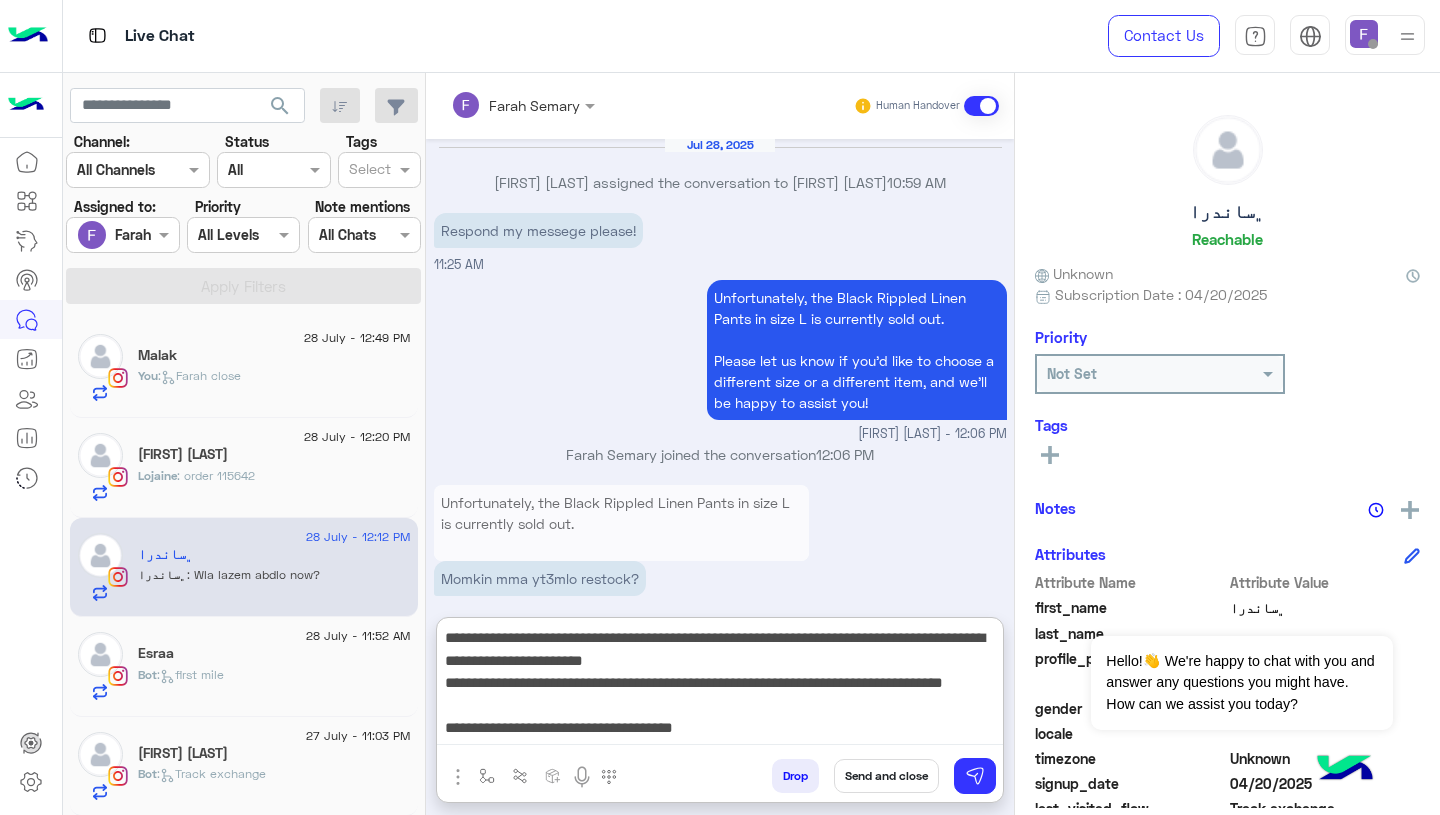 type on "**********" 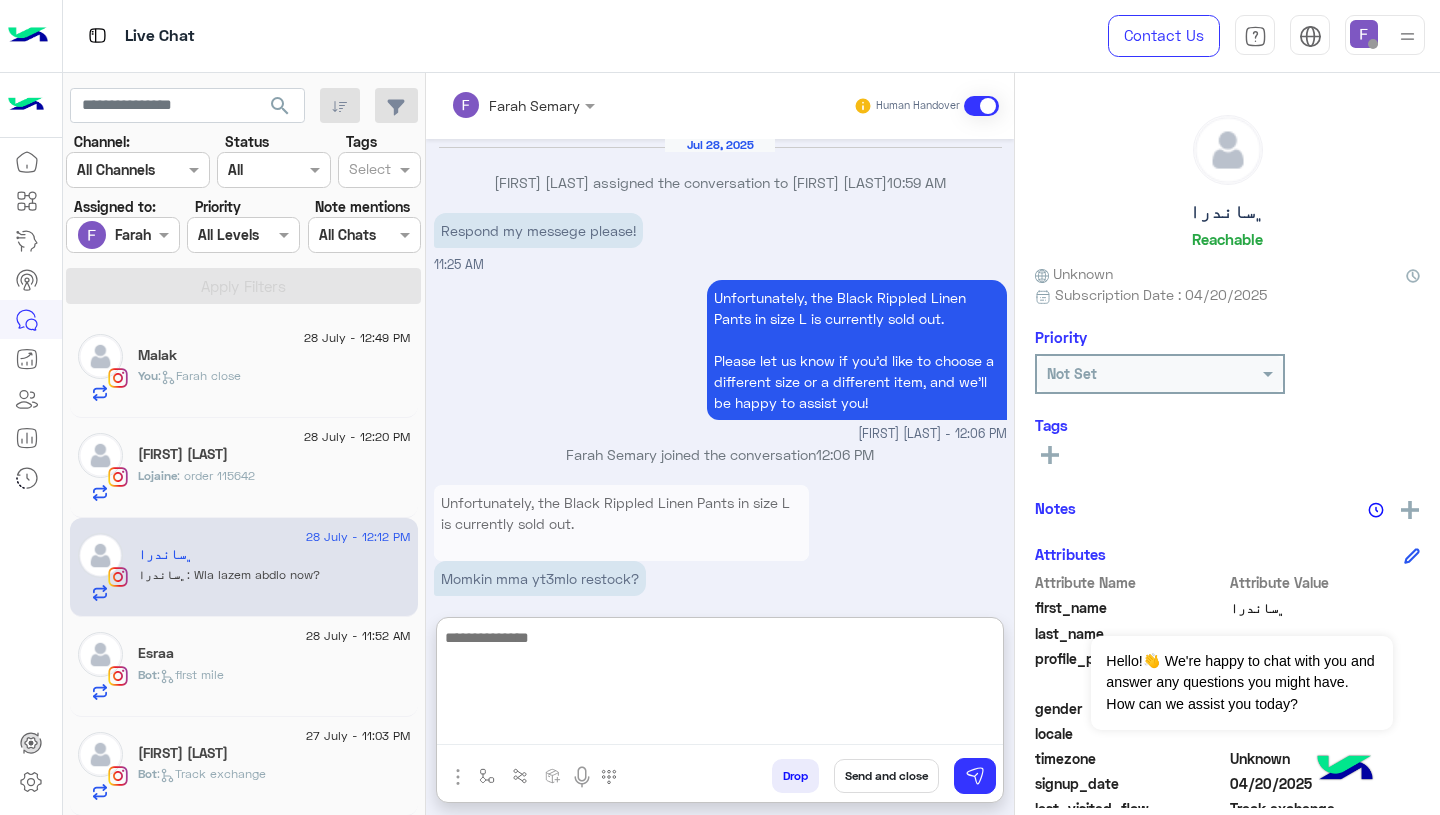 scroll, scrollTop: 0, scrollLeft: 0, axis: both 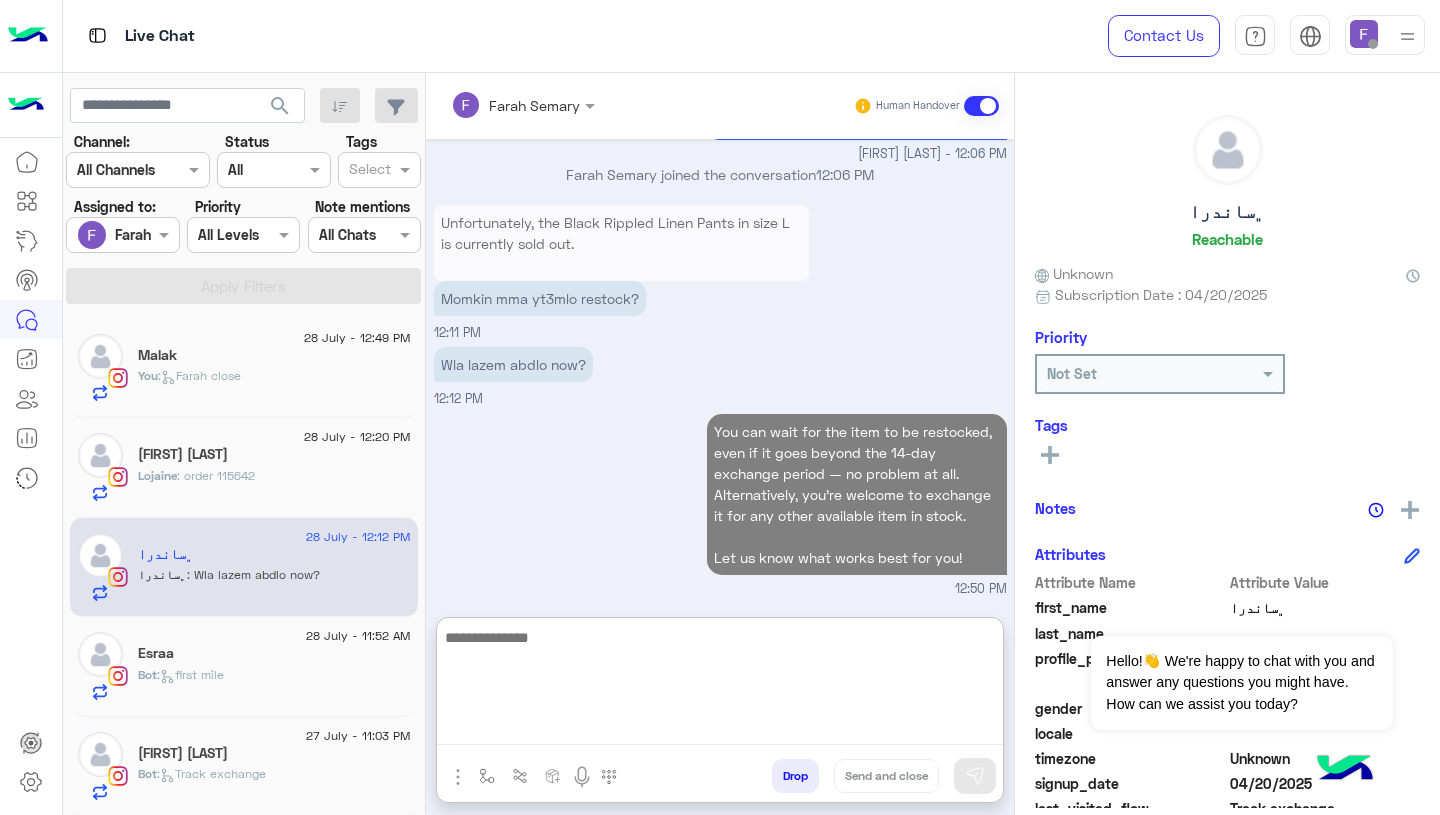 click on "You can wait for the item to be restocked, even if it goes beyond the 14-day exchange period — no problem at all. Alternatively, you're welcome to exchange it for any other available item in stock. Let us know what works best for you!   12:50 PM" at bounding box center [720, 504] 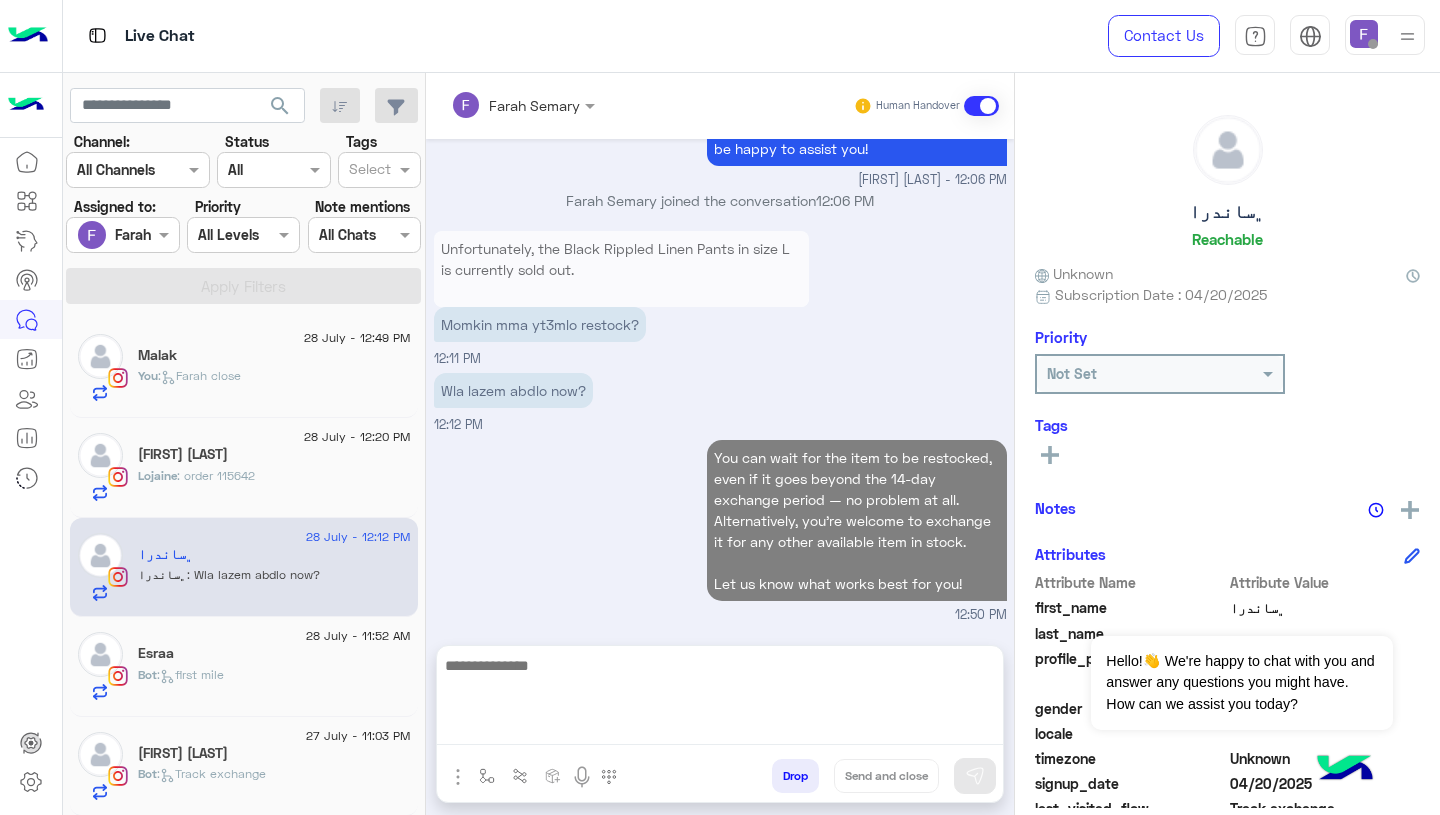 scroll, scrollTop: 1679, scrollLeft: 0, axis: vertical 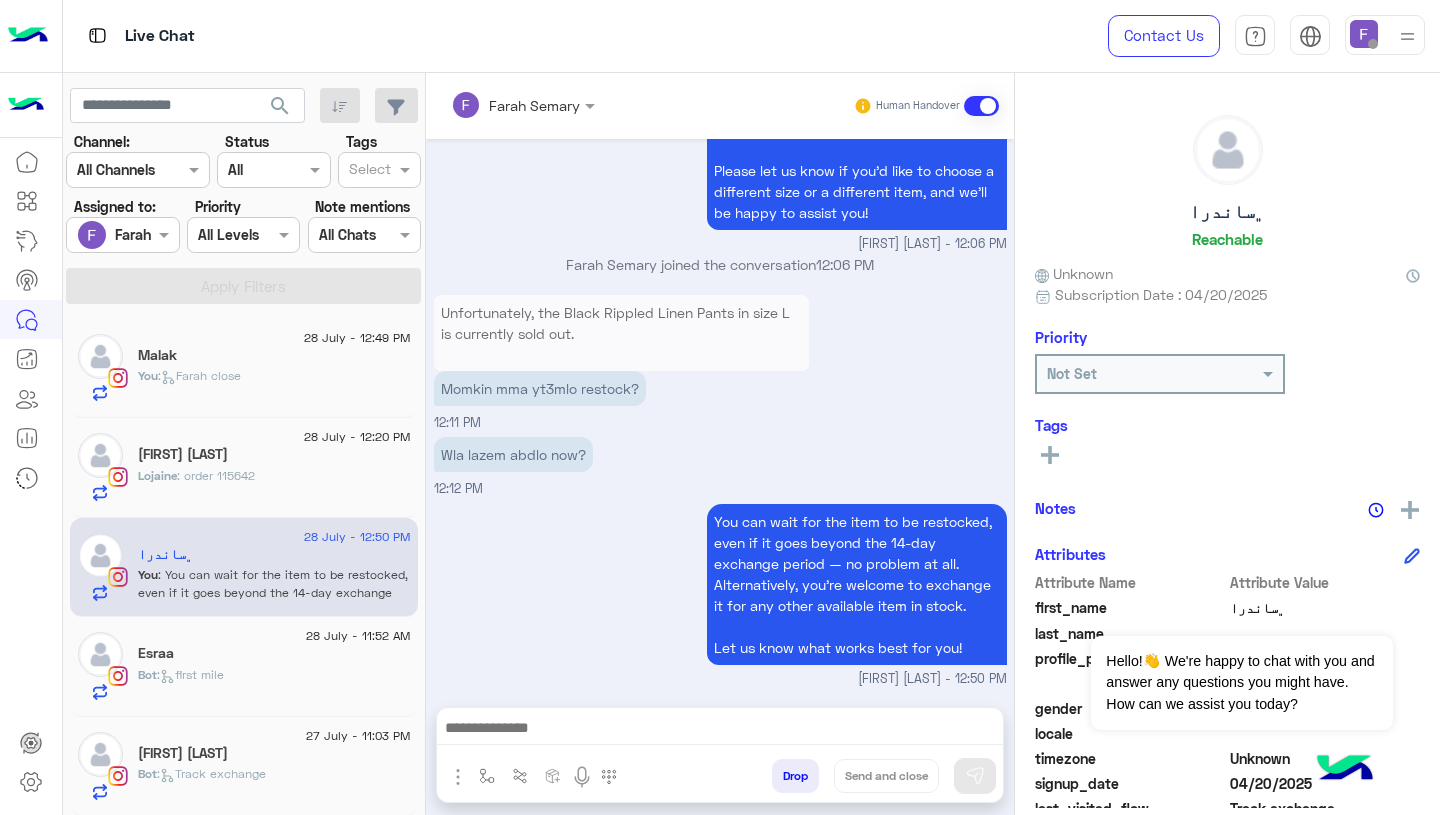 click on "[FIRST] [LAST]" 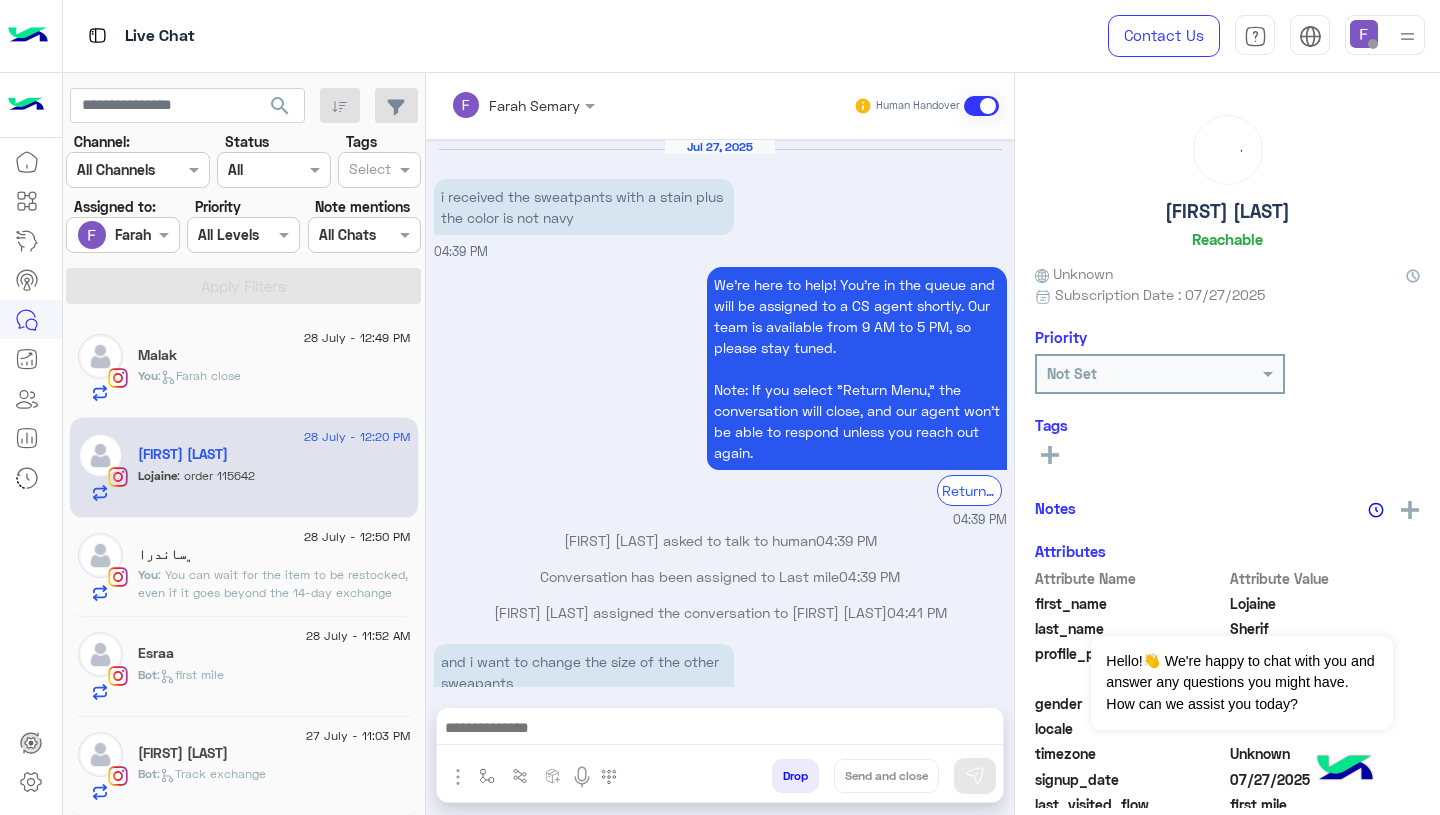 scroll, scrollTop: 2028, scrollLeft: 0, axis: vertical 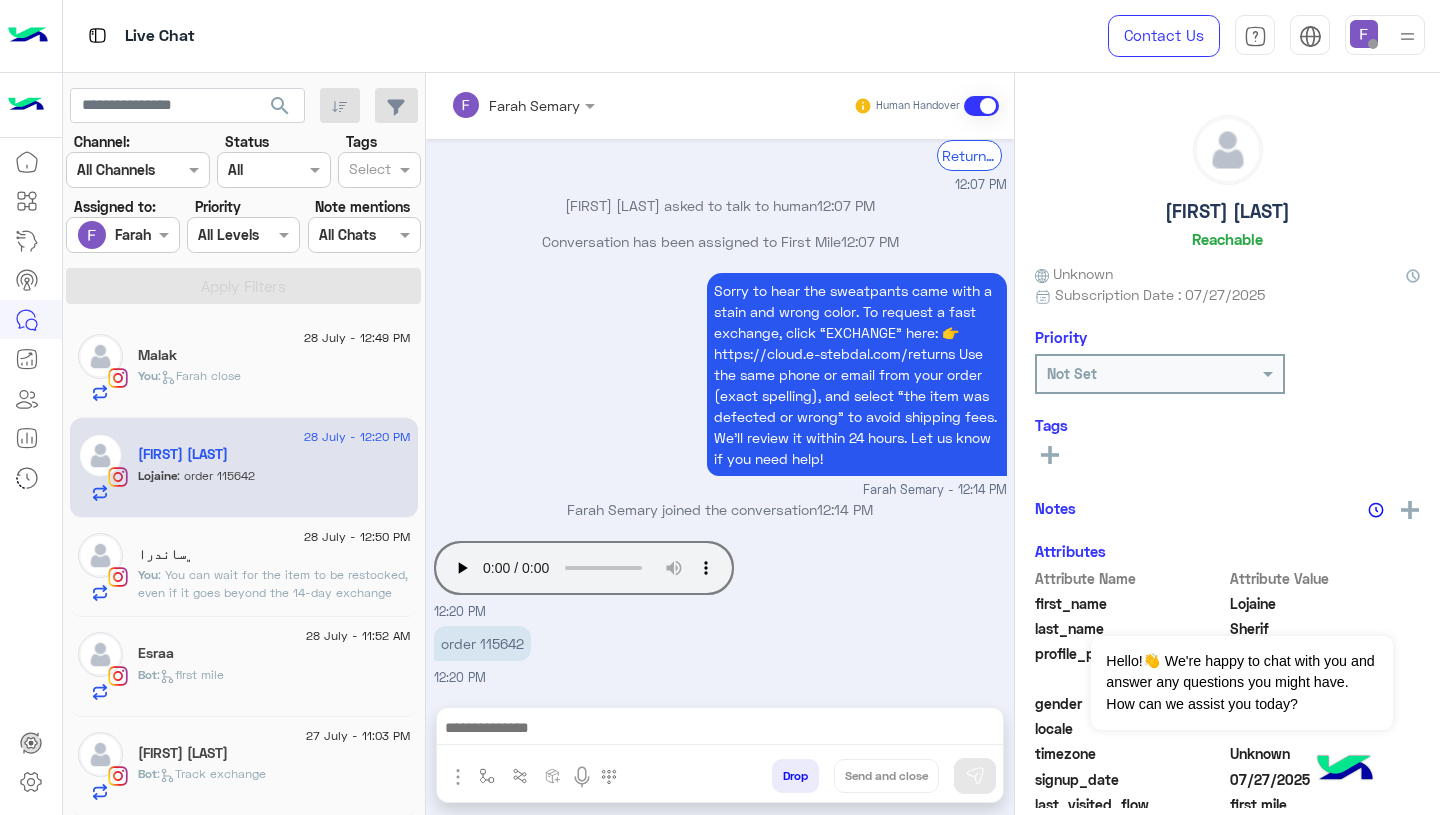 click on "You  :   Farah close" 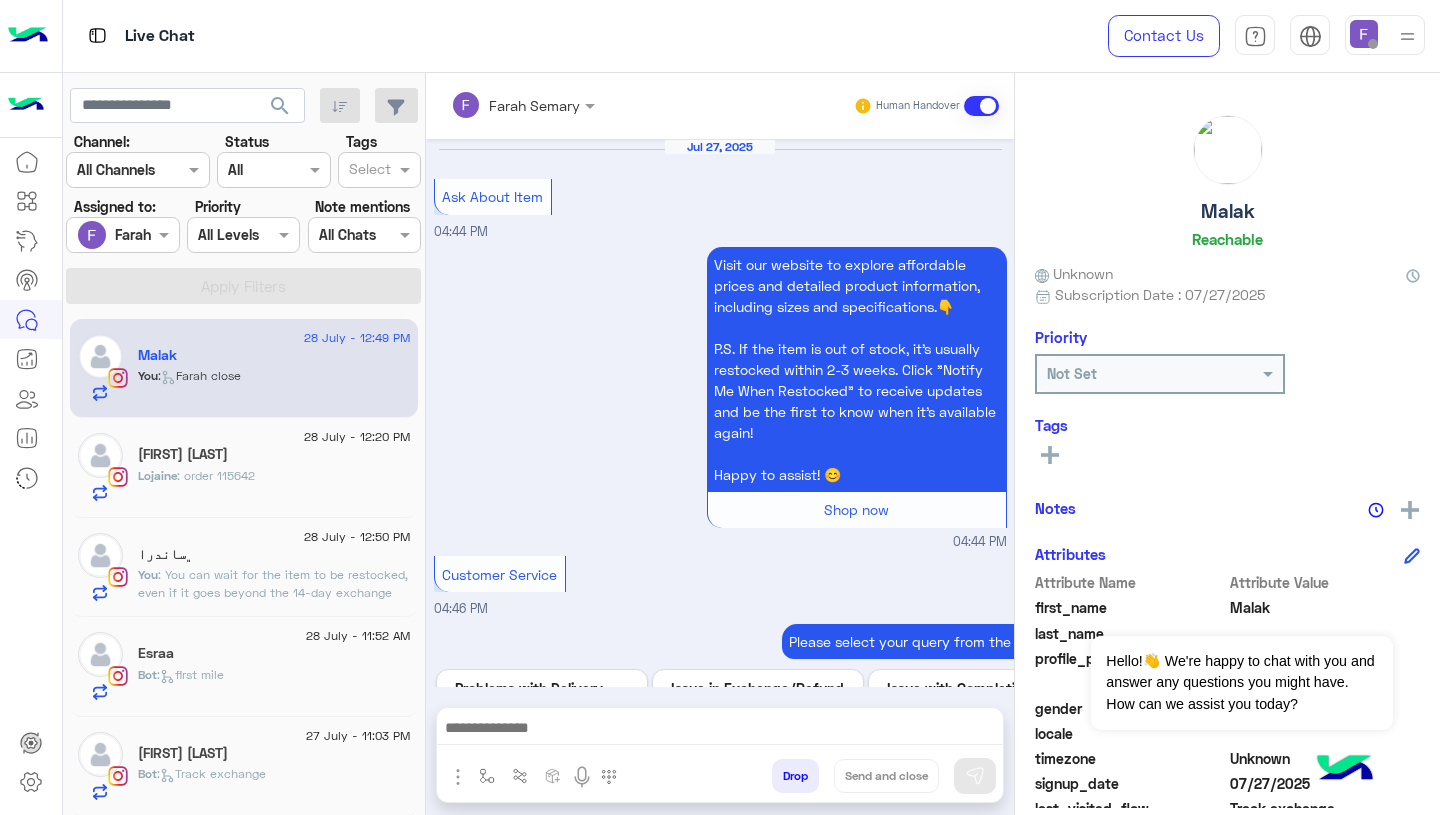 scroll, scrollTop: 1412, scrollLeft: 0, axis: vertical 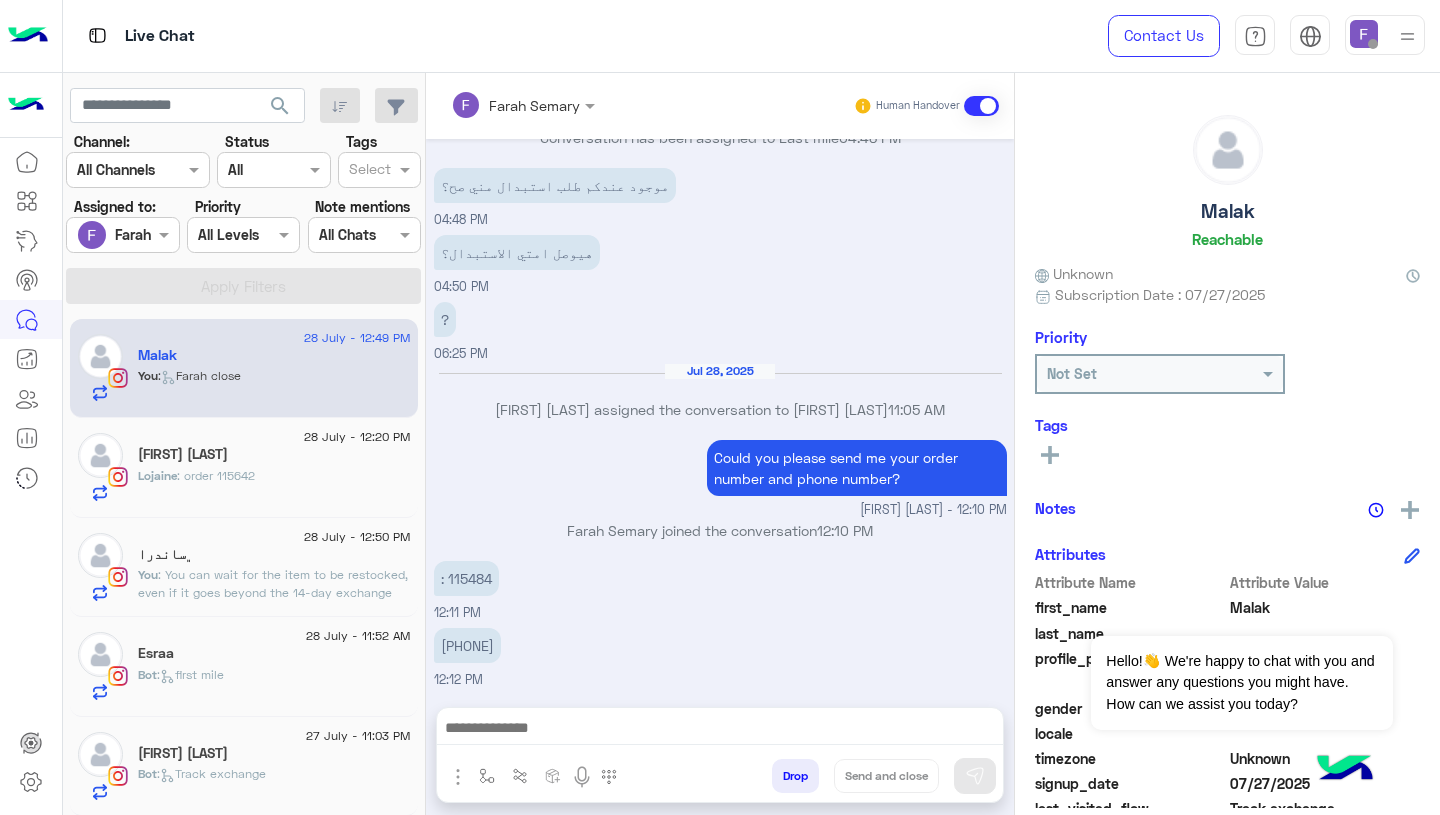 click on "#115484" at bounding box center (466, 578) 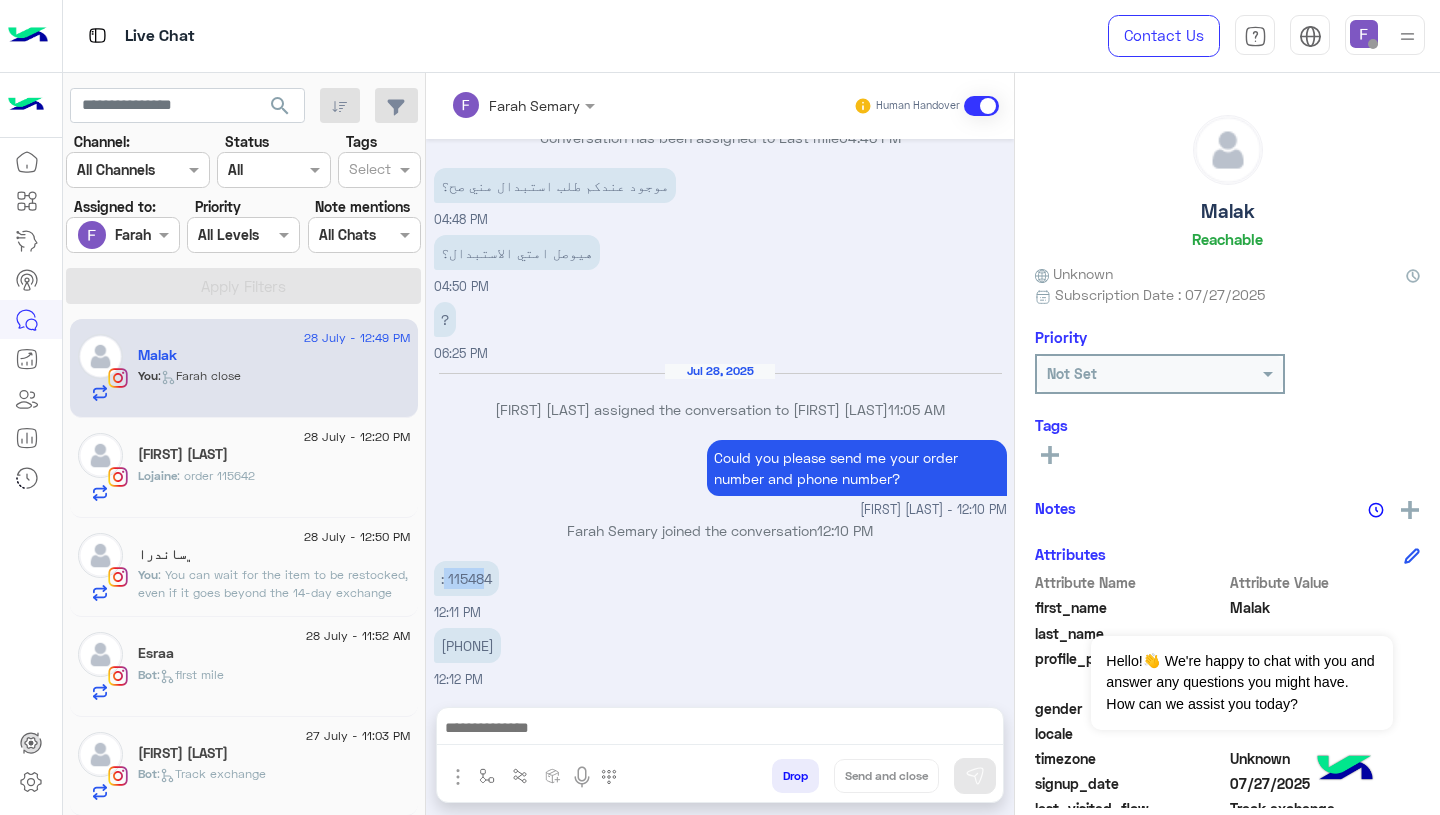 click on "#115484" at bounding box center (466, 578) 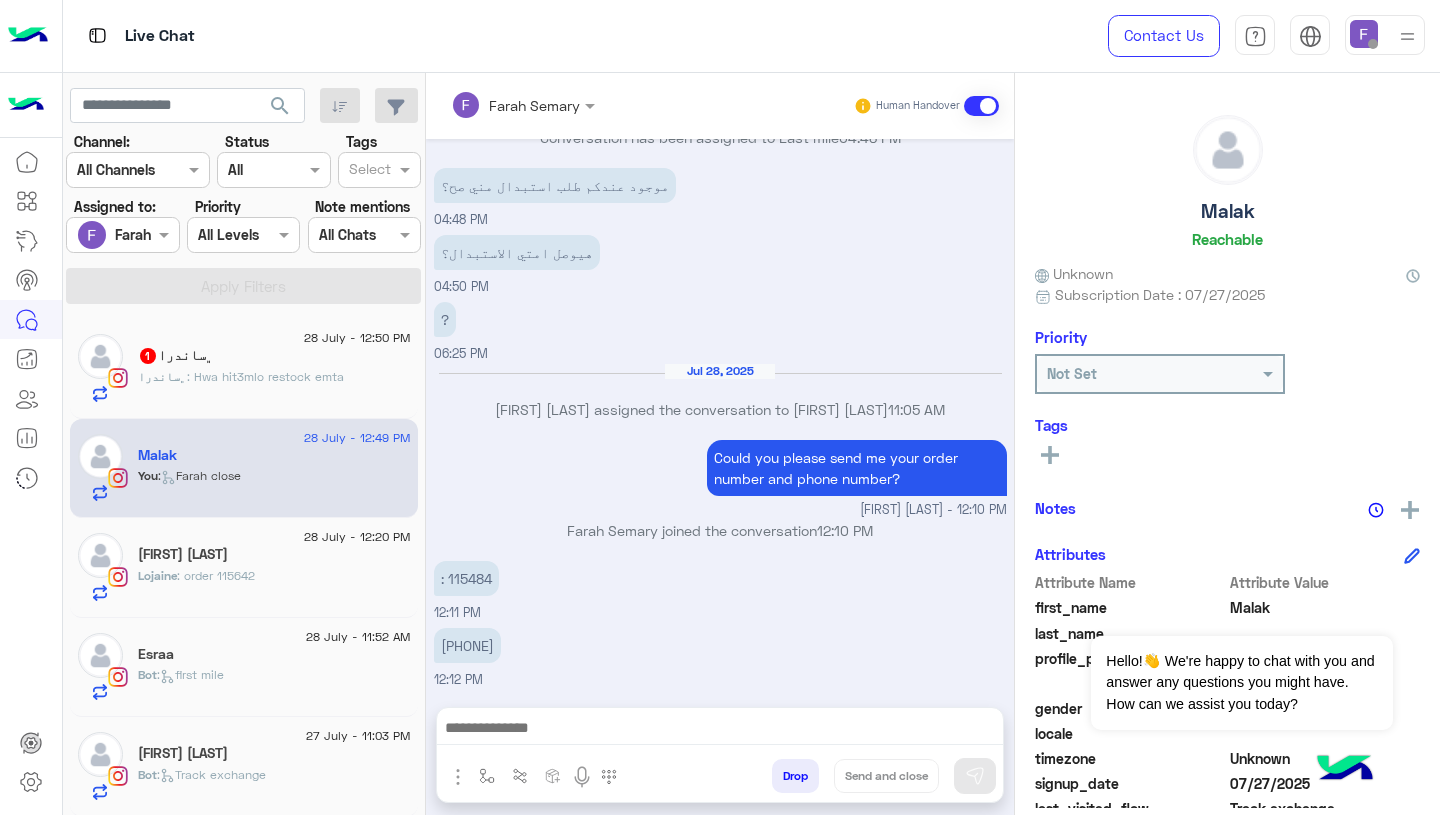 click at bounding box center (720, 730) 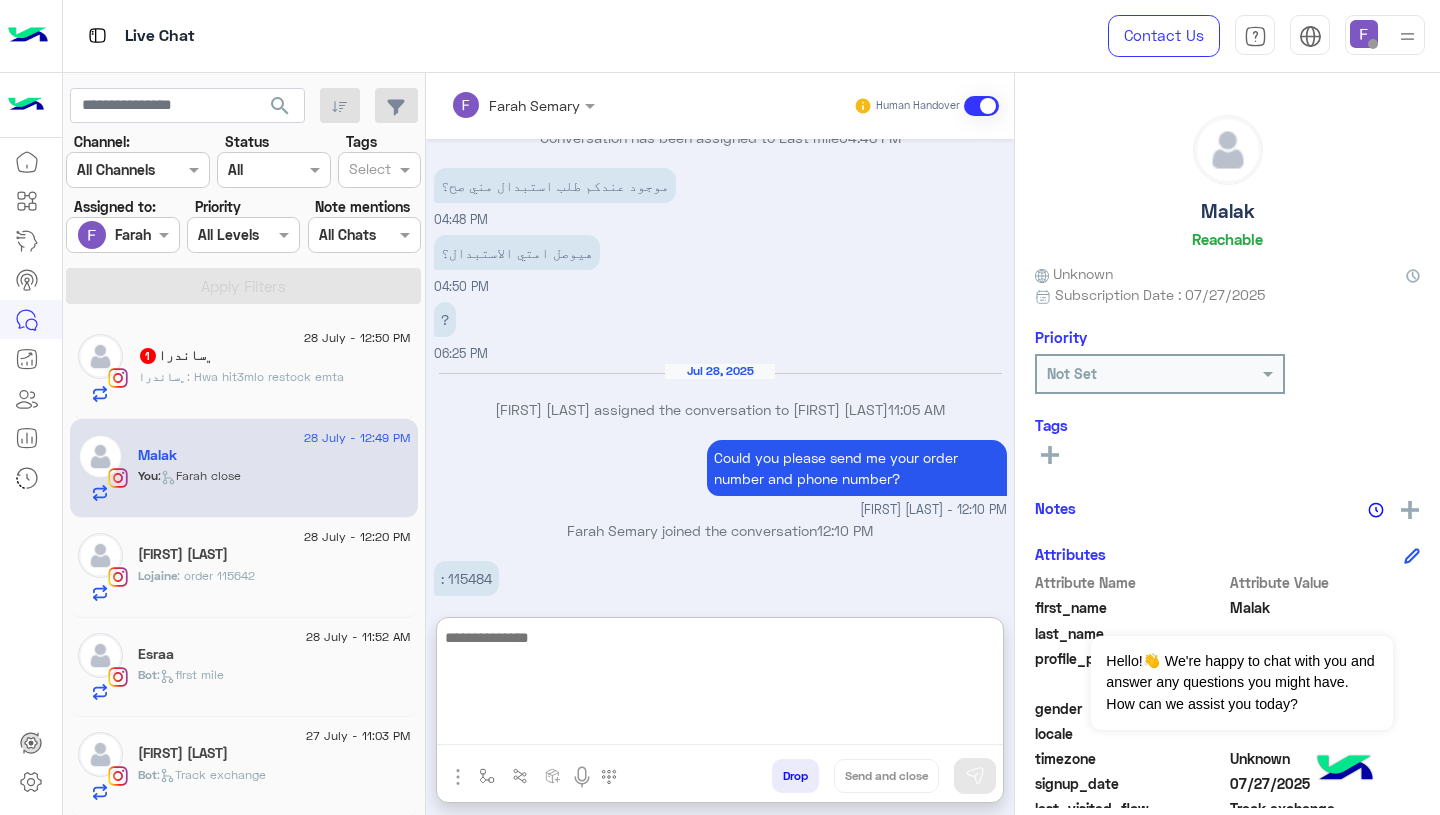 paste on "**********" 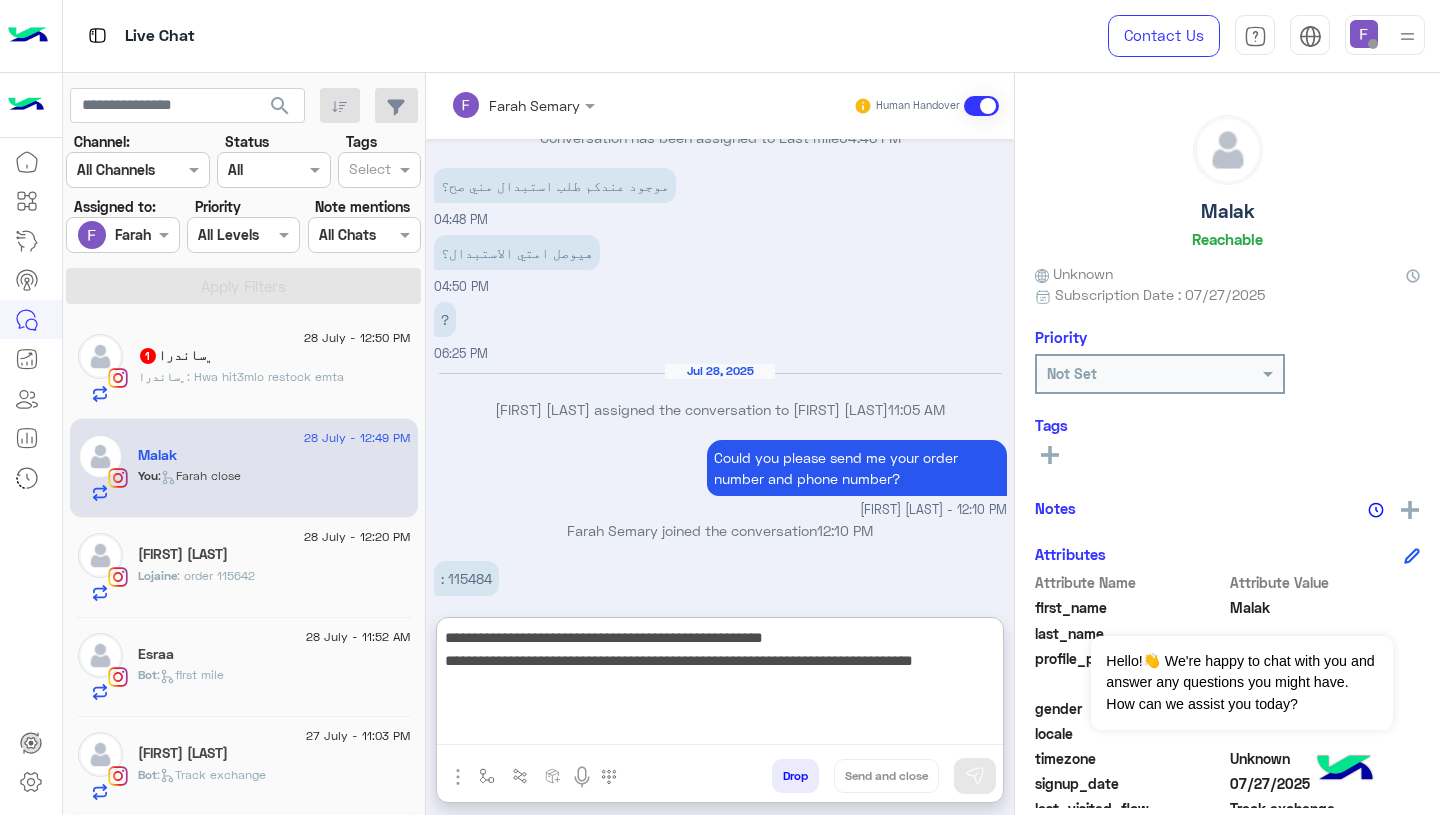 scroll, scrollTop: 83, scrollLeft: 0, axis: vertical 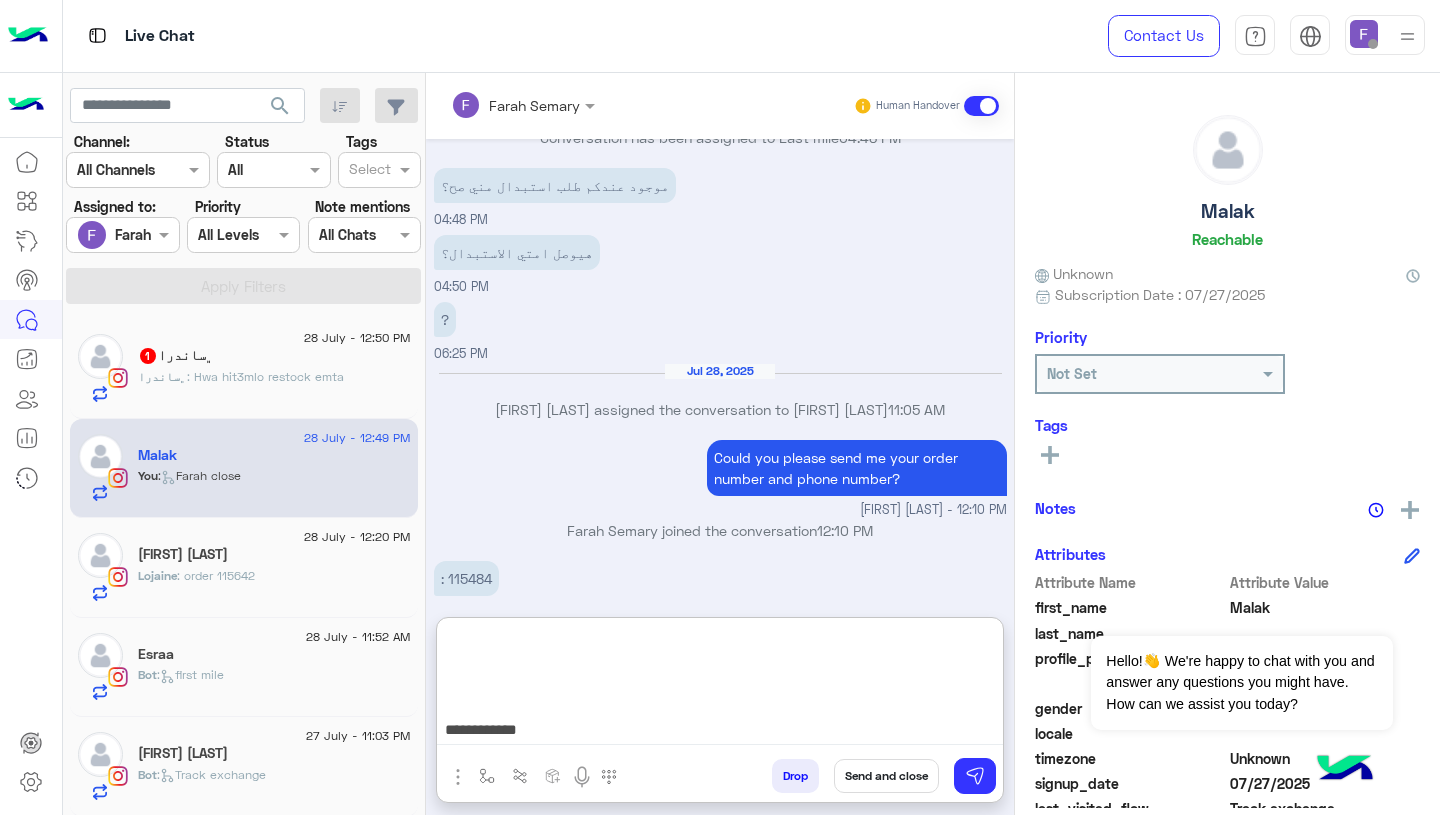 click on "**********" at bounding box center [720, 685] 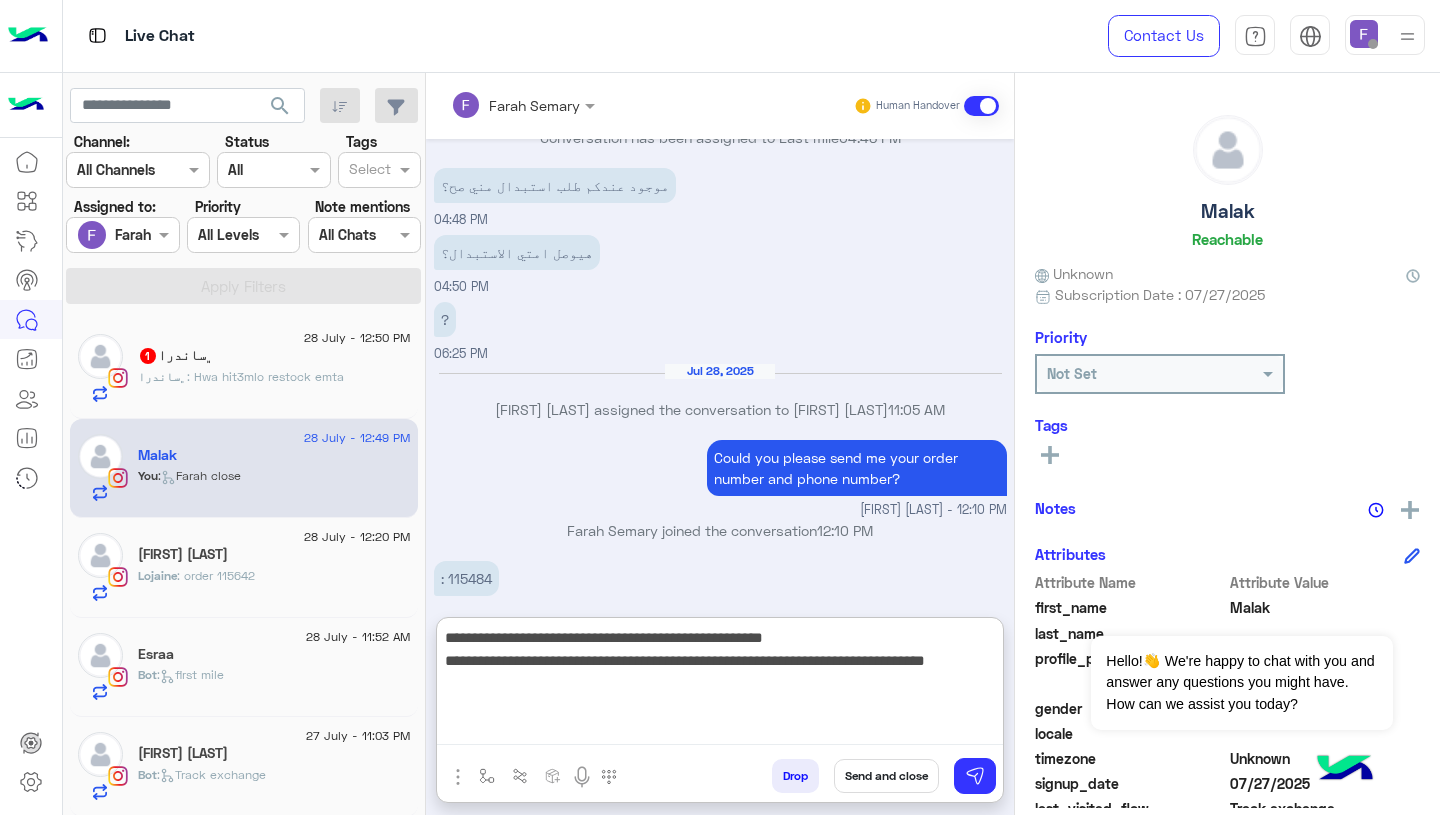 scroll, scrollTop: 0, scrollLeft: 0, axis: both 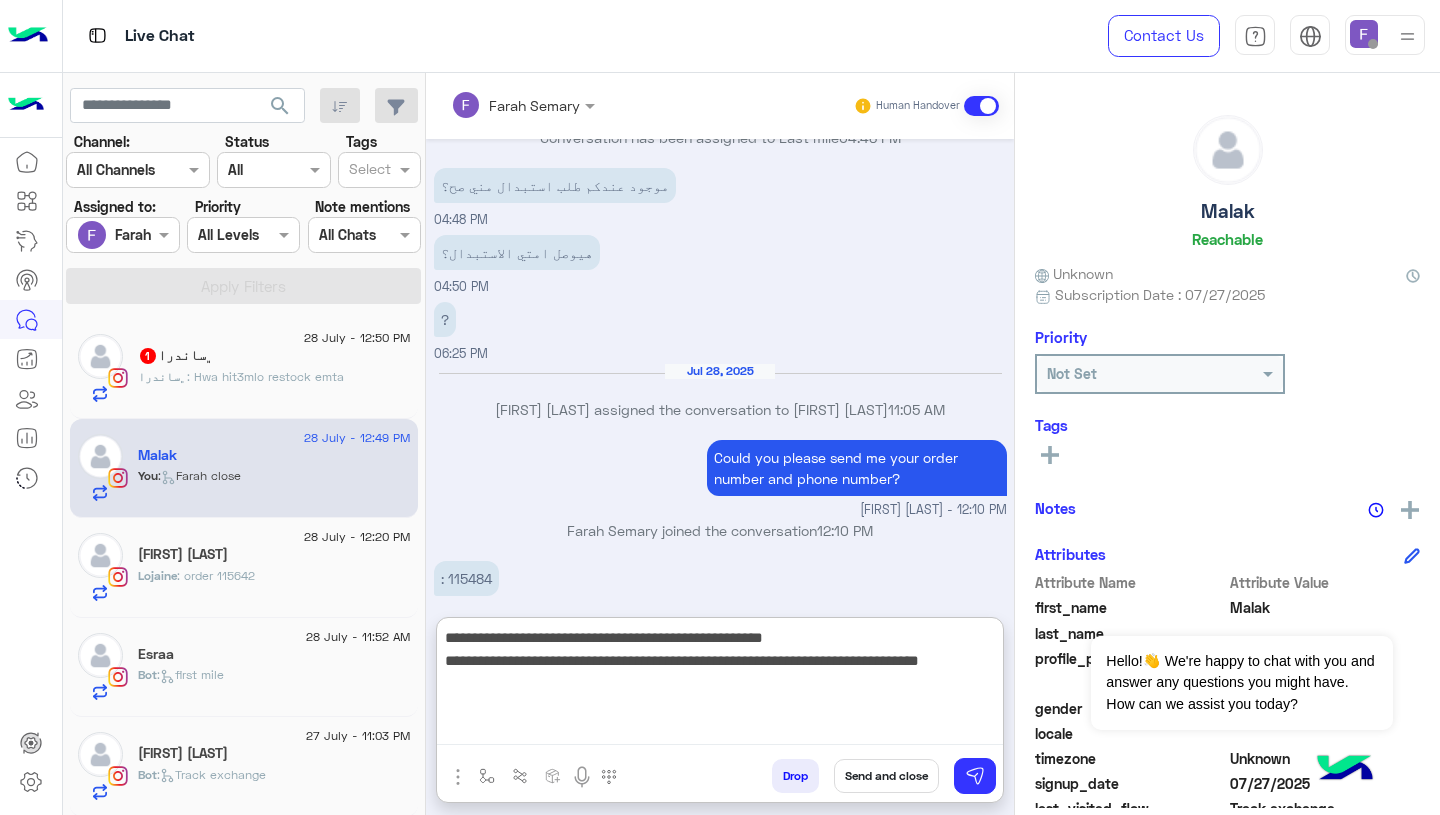 click on "**********" at bounding box center [720, 685] 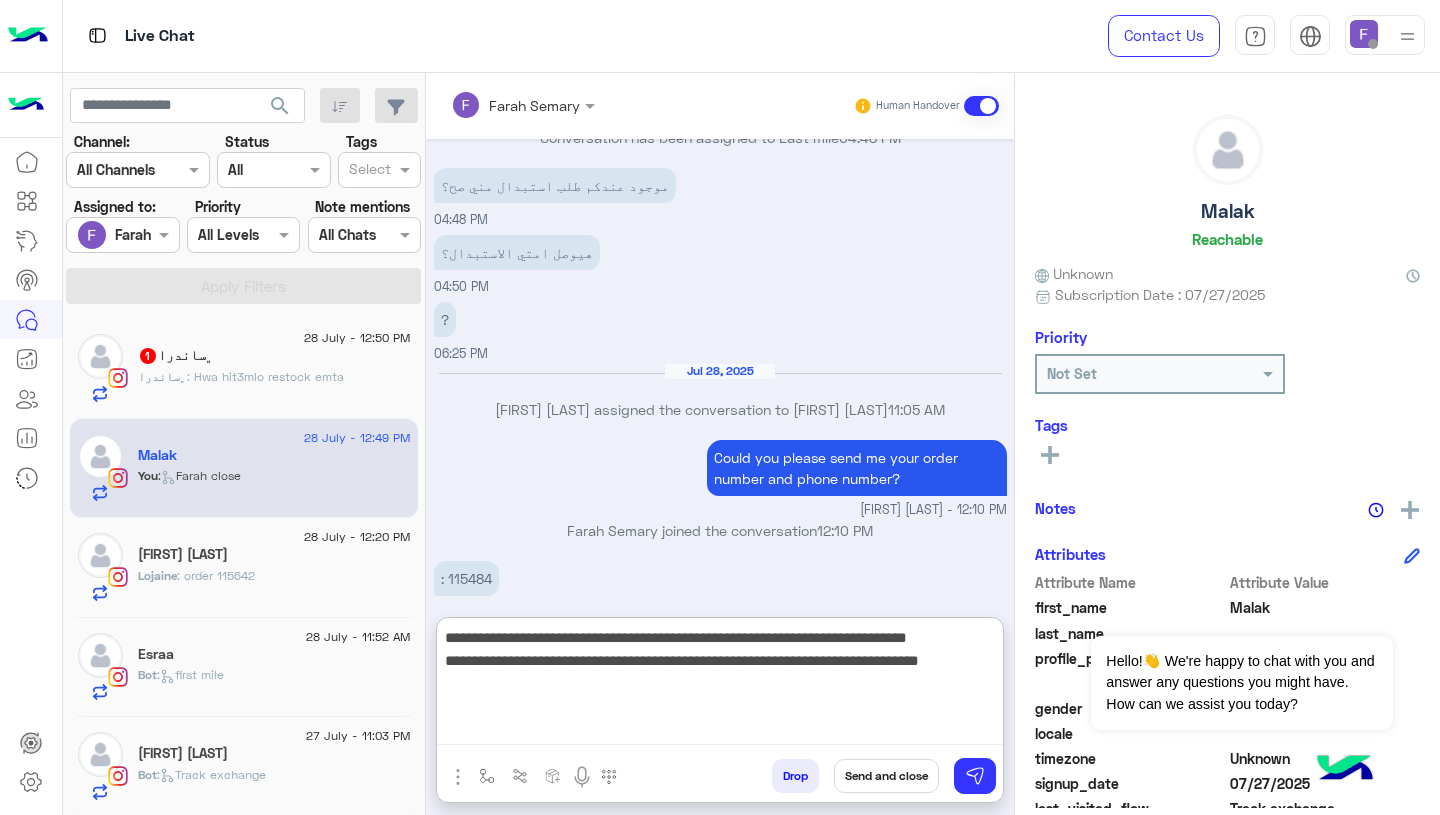 click on "**********" at bounding box center (720, 685) 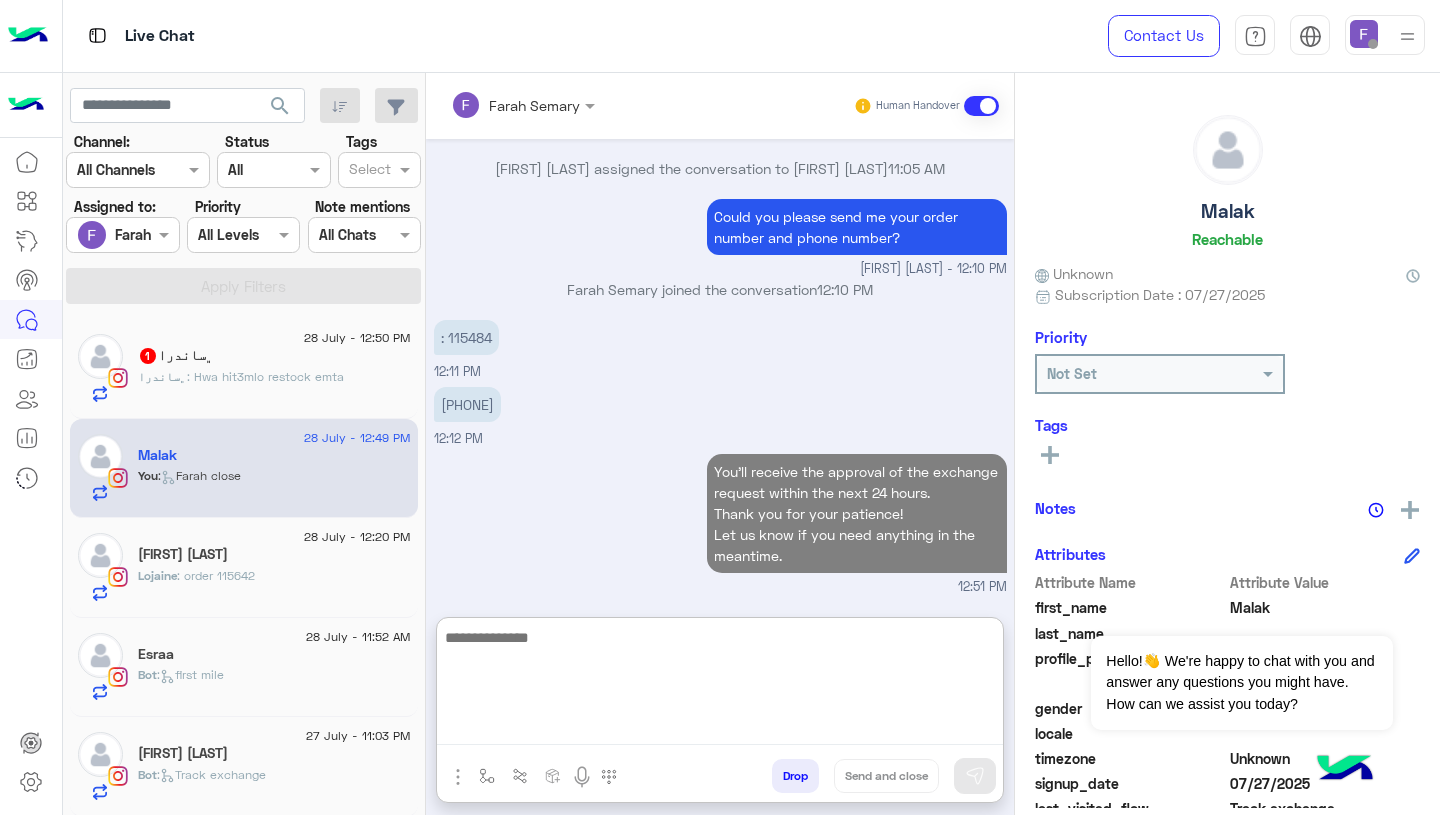 click on "You’ll receive the approval of the exchange request within the next 24 hours. Thank you for your patience!  Let us know if you need anything in the meantime.   12:51 PM" at bounding box center (720, 523) 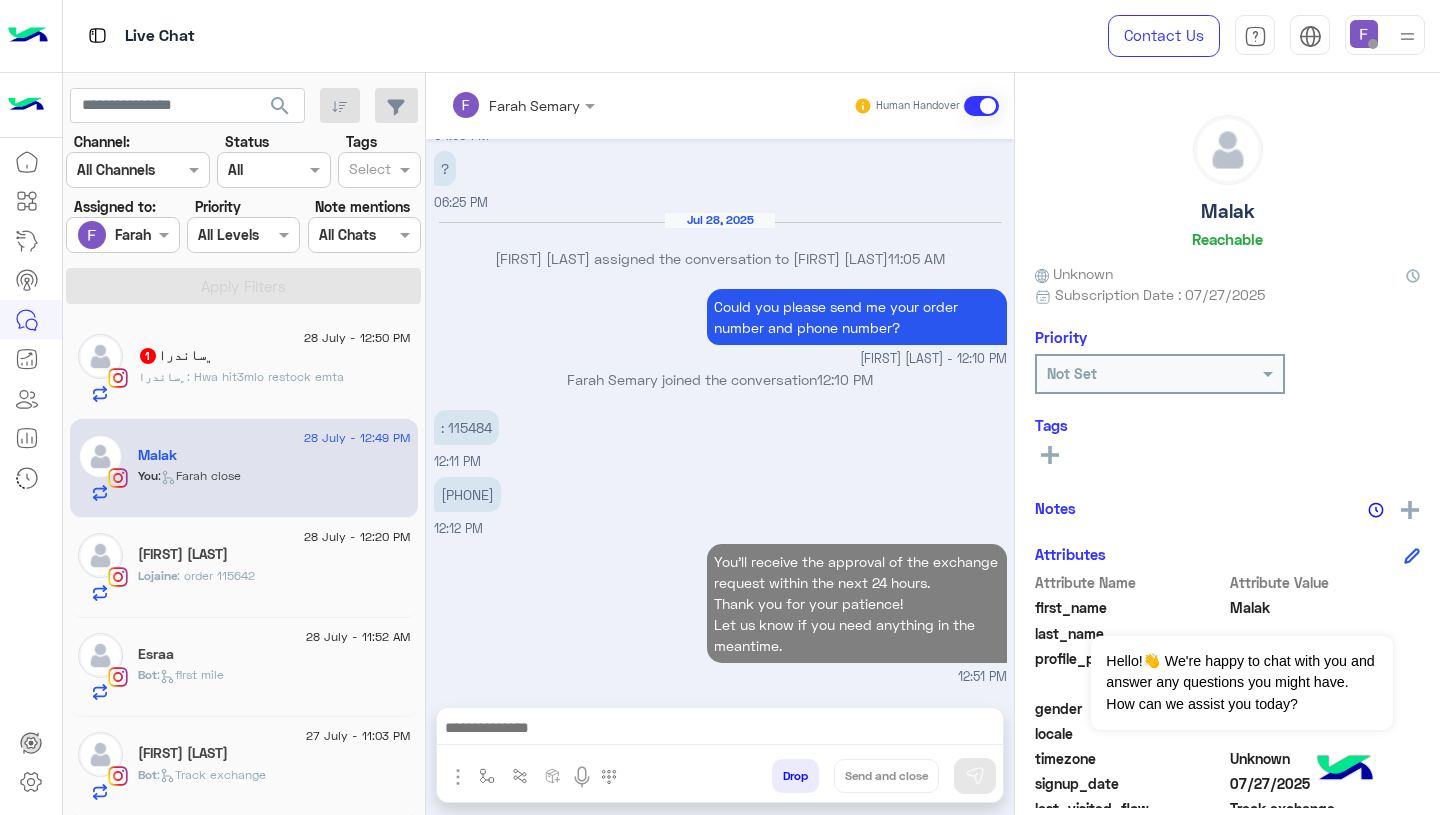 scroll, scrollTop: 1581, scrollLeft: 0, axis: vertical 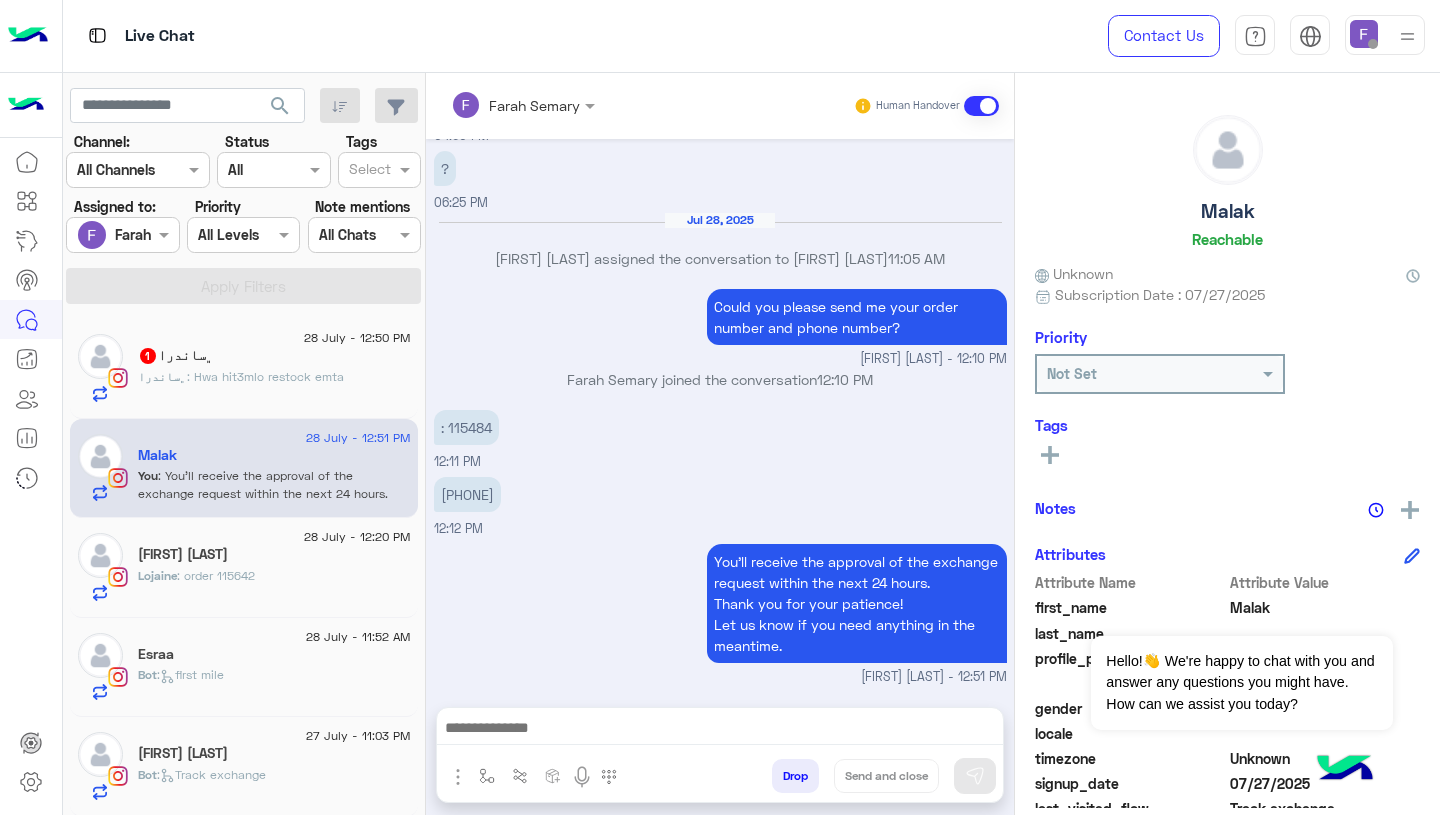 click on ": Hwa hit3mlo restock emta" 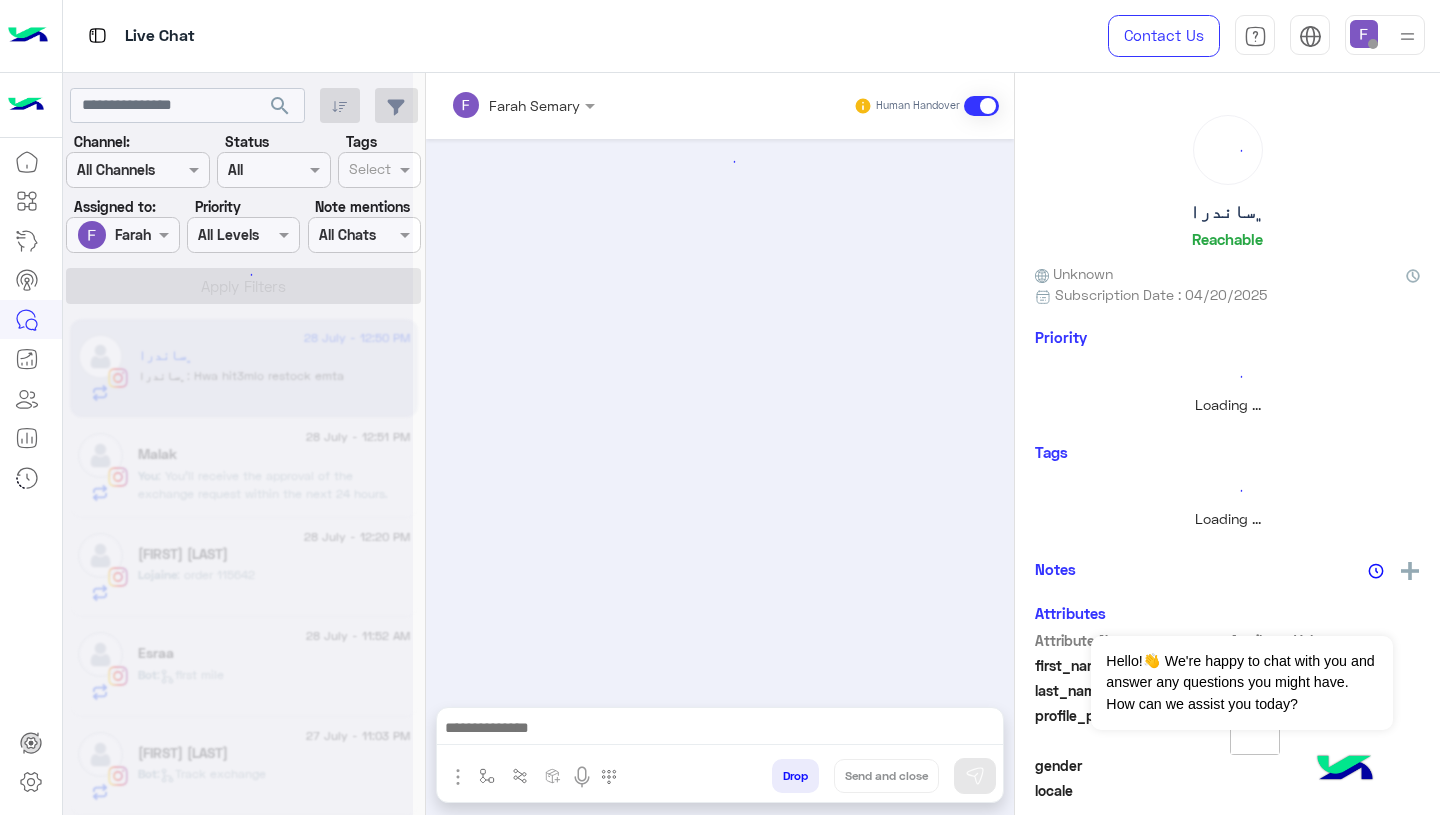 scroll, scrollTop: 1511, scrollLeft: 0, axis: vertical 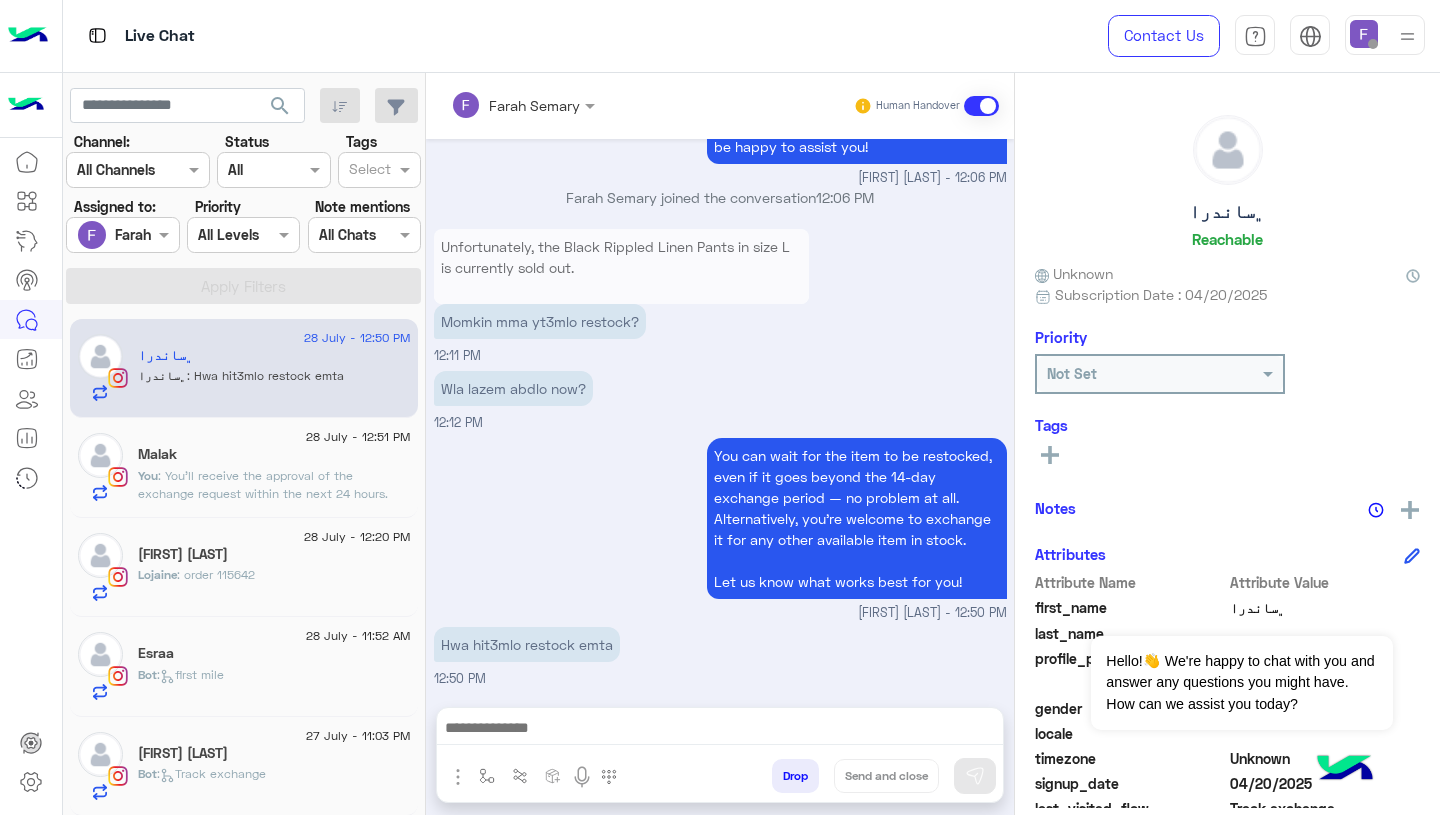 click on "Hwa hit3mlo restock emta" at bounding box center (527, 644) 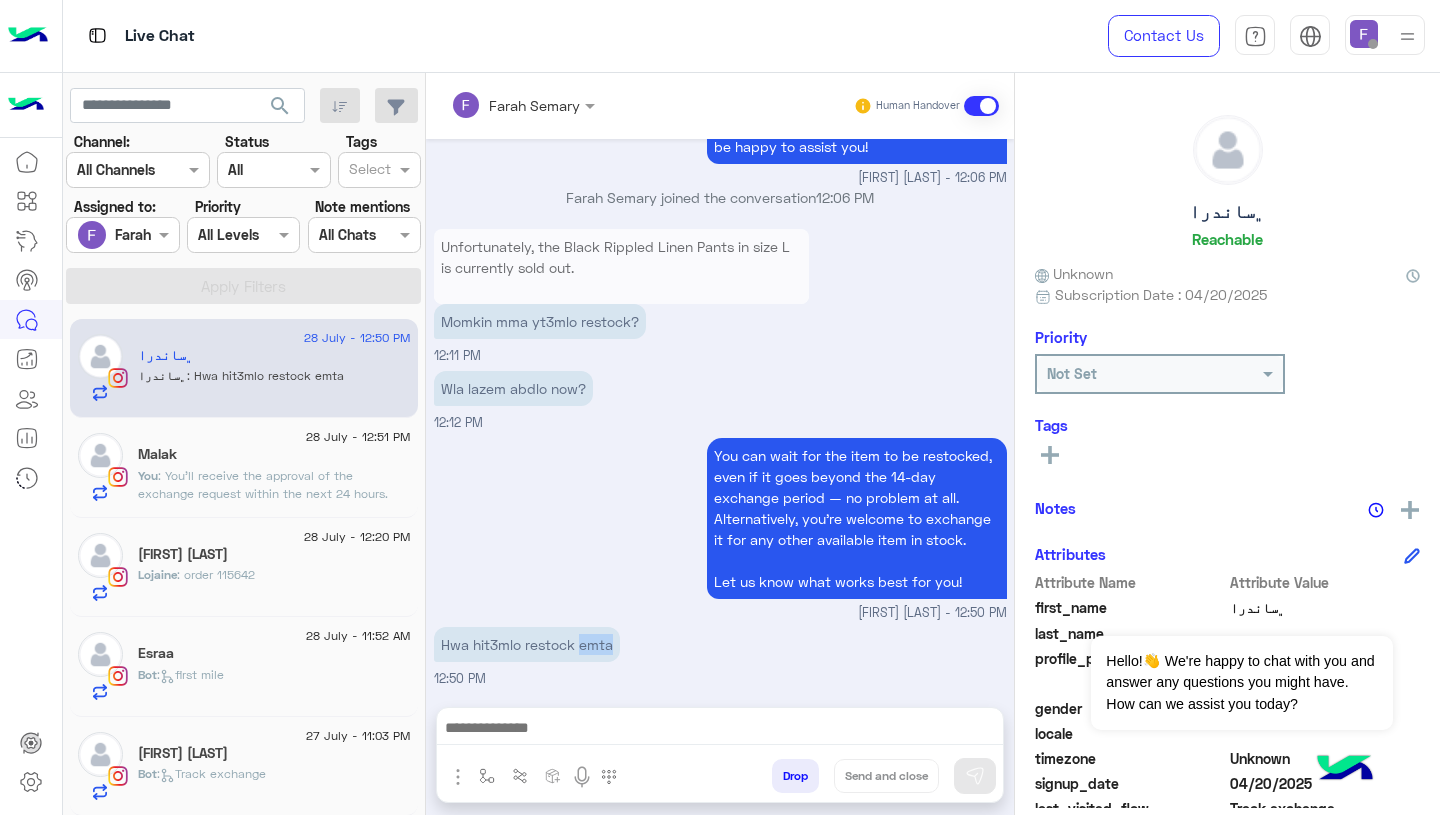 click on "Hwa hit3mlo restock emta" at bounding box center (527, 644) 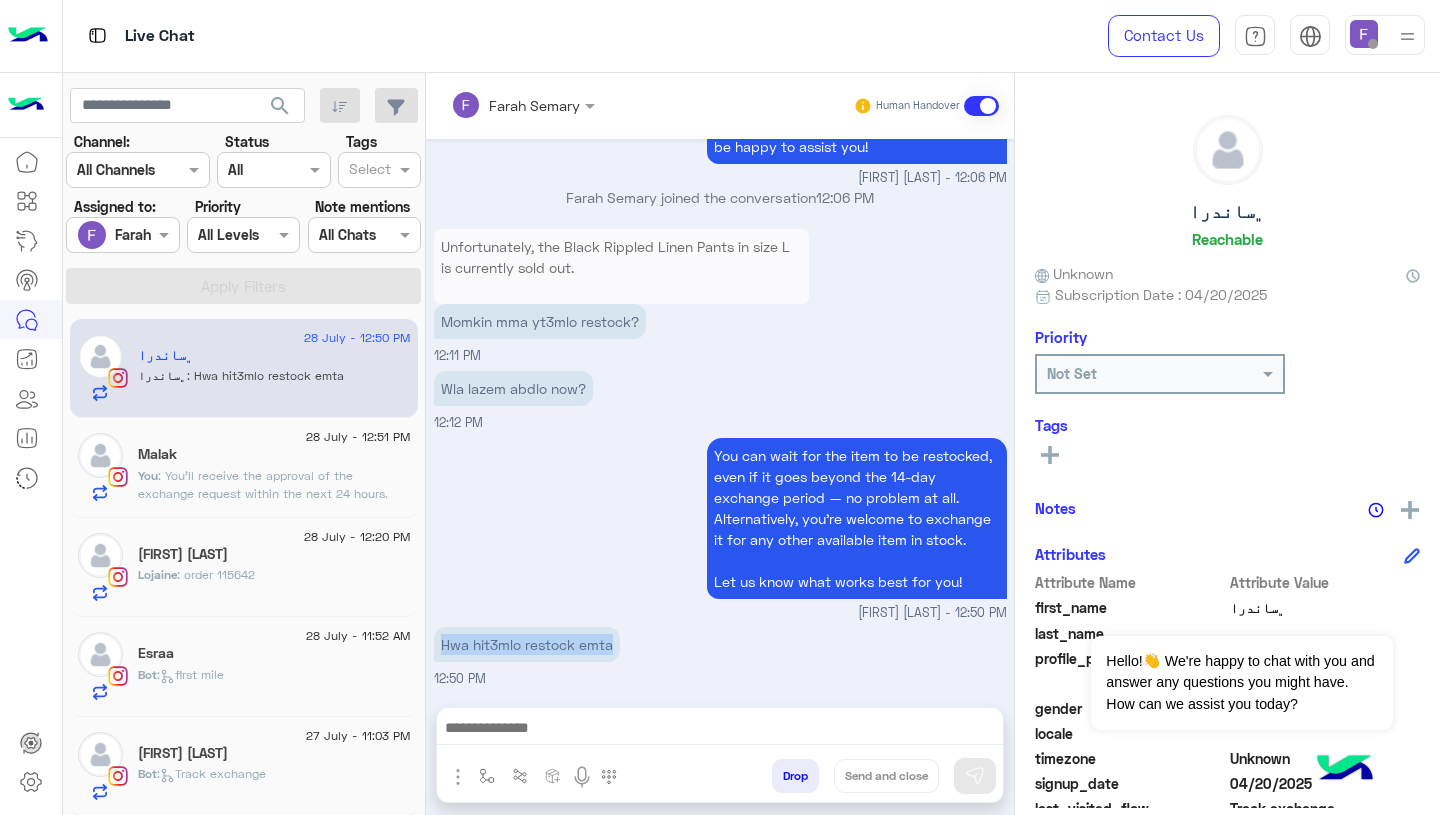 copy on "Hwa hit3mlo restock emta" 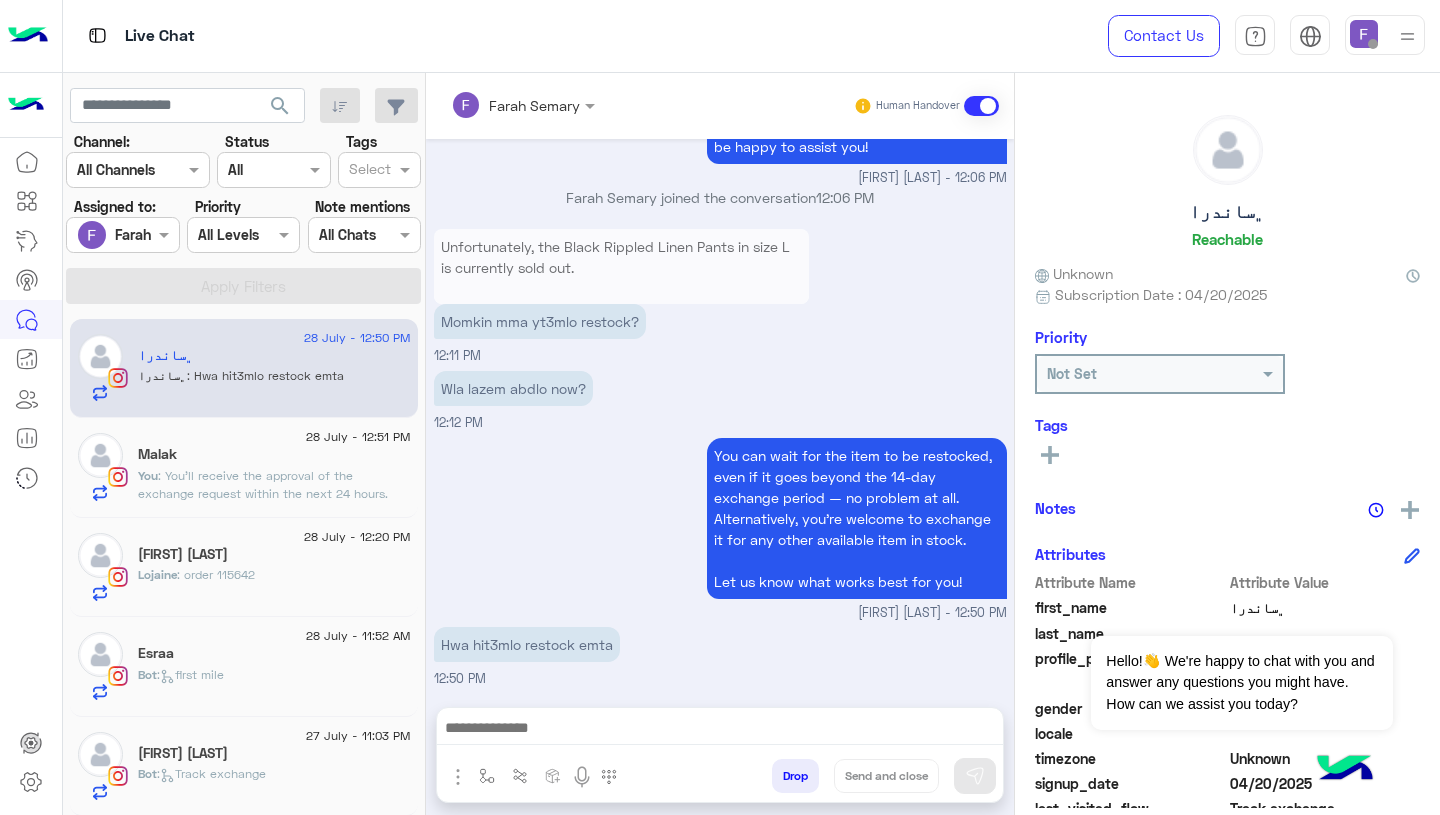 click at bounding box center (720, 730) 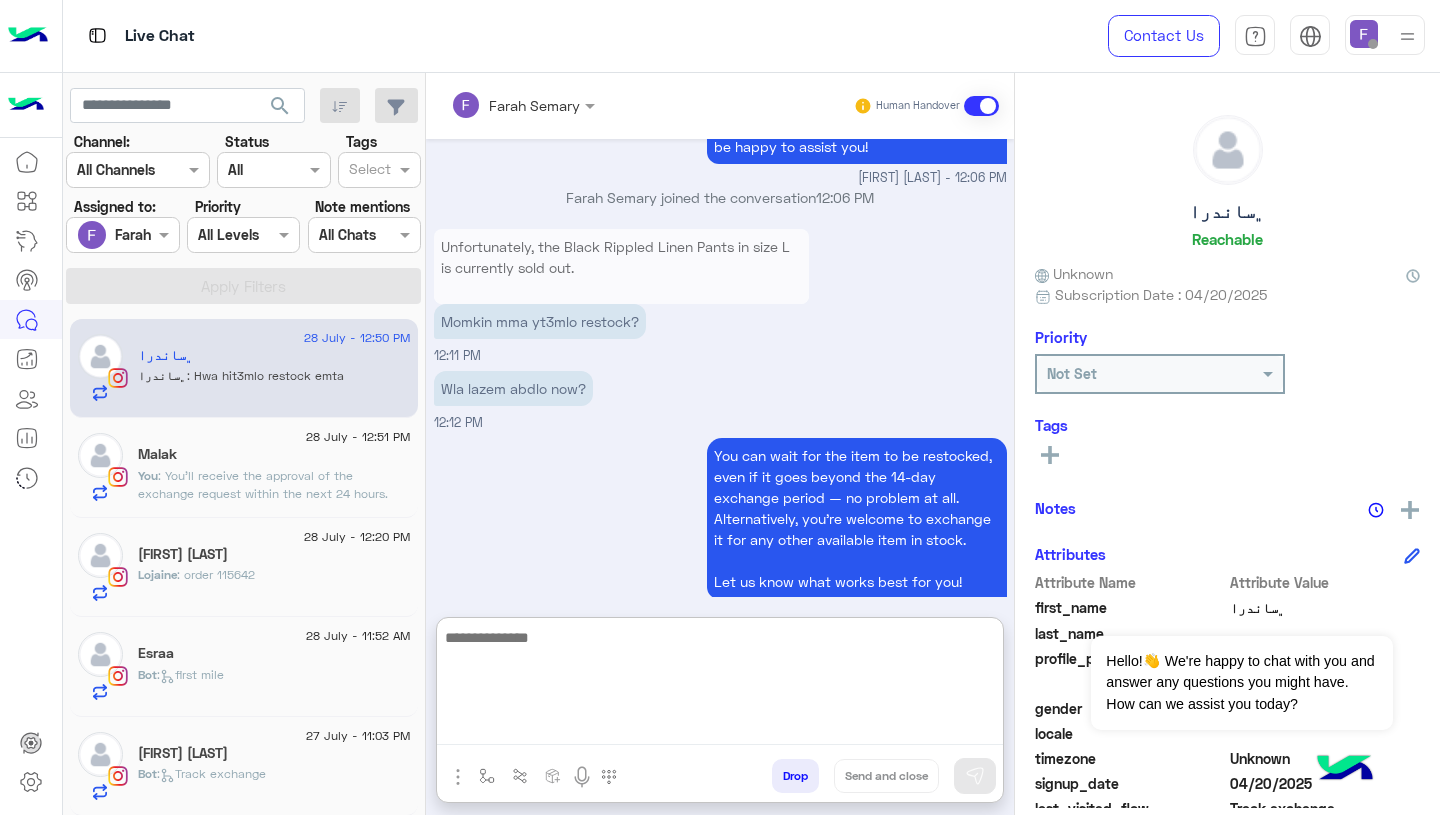 paste on "**********" 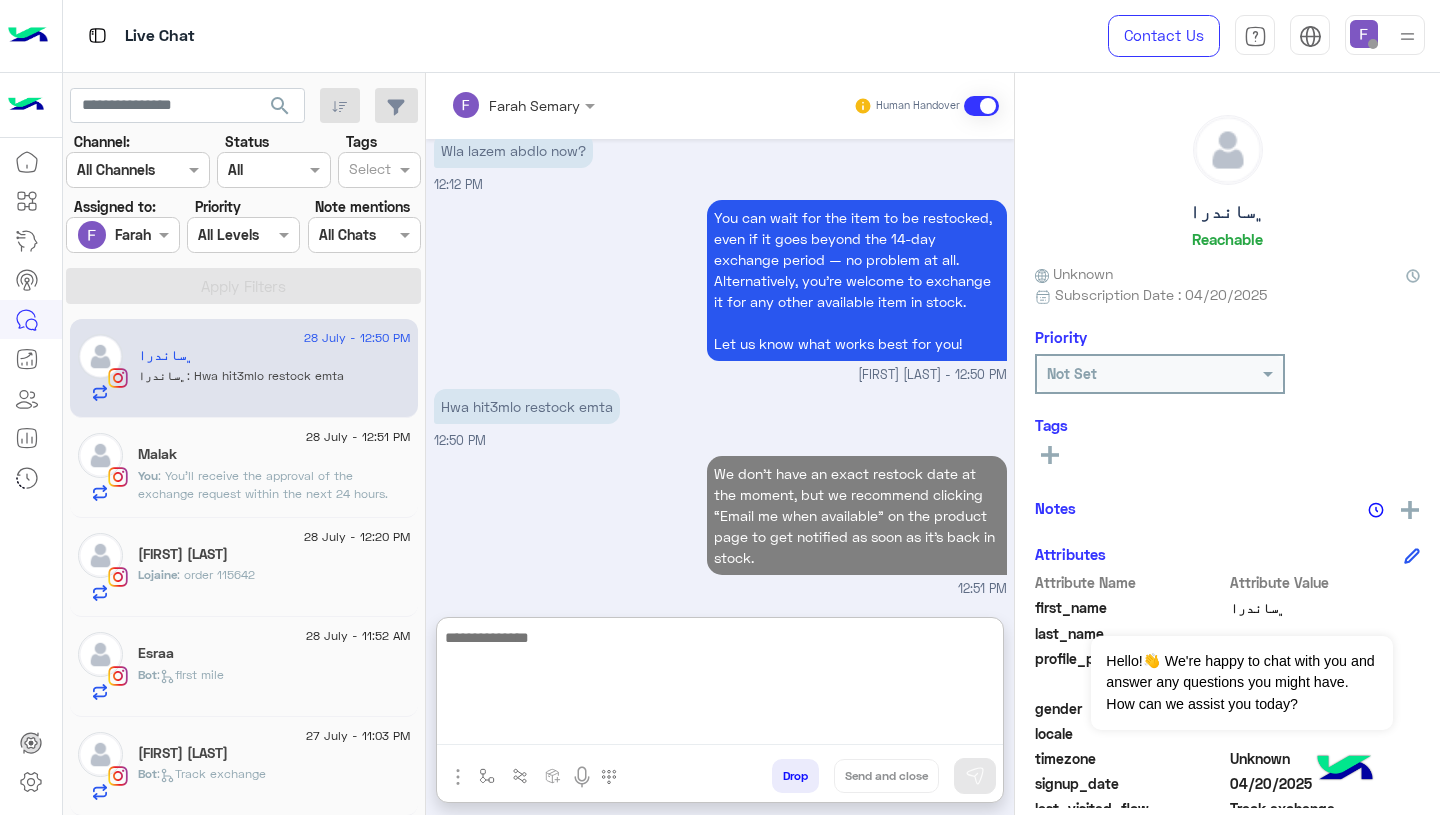 click on "12:51 PM" at bounding box center [720, 589] 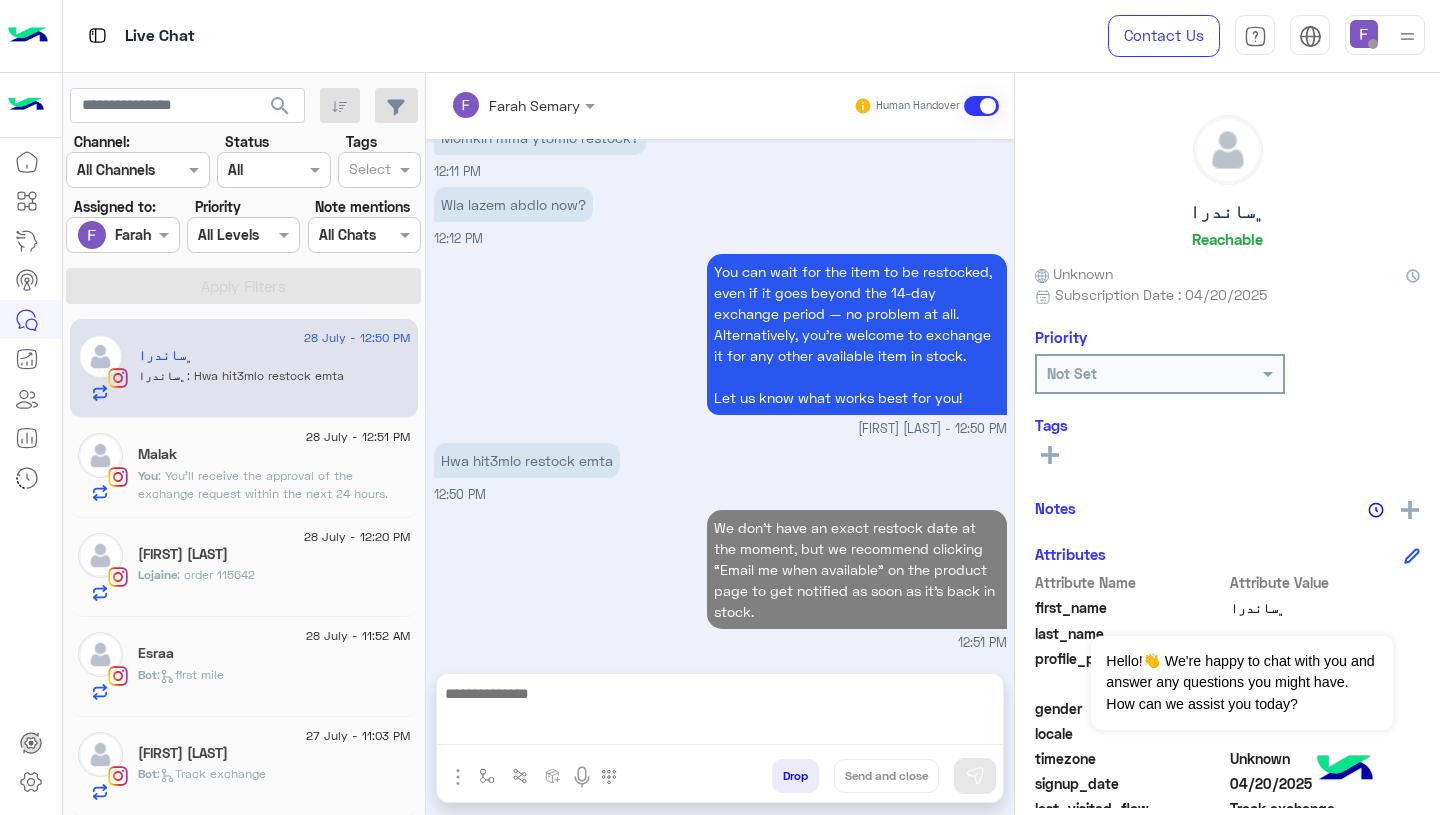 scroll, scrollTop: 1659, scrollLeft: 0, axis: vertical 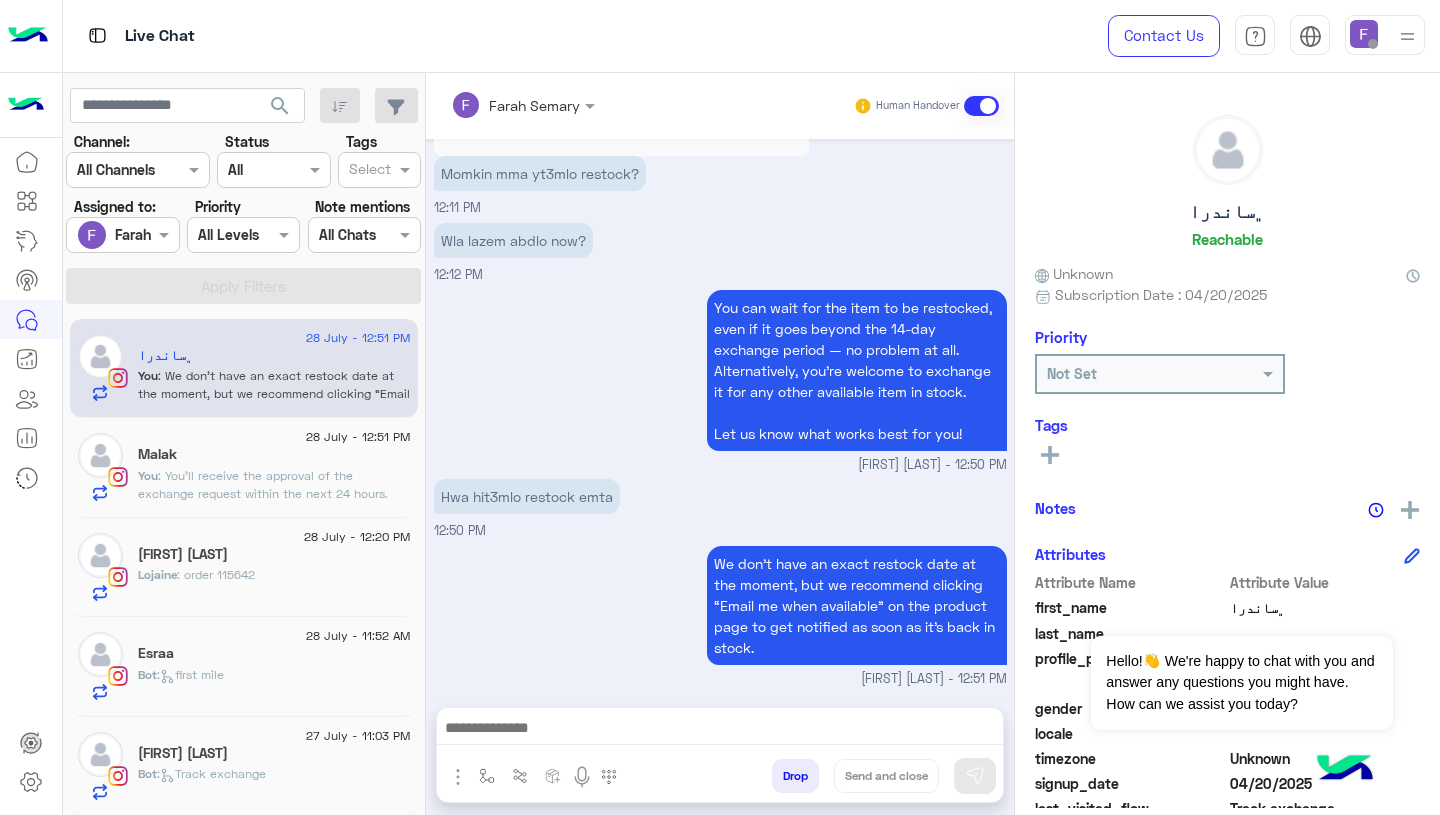click on ": You’ll receive the approval of the exchange request within the next 24 hours.
Thank you for your patience!
Let us know if you need anything in the meantime." 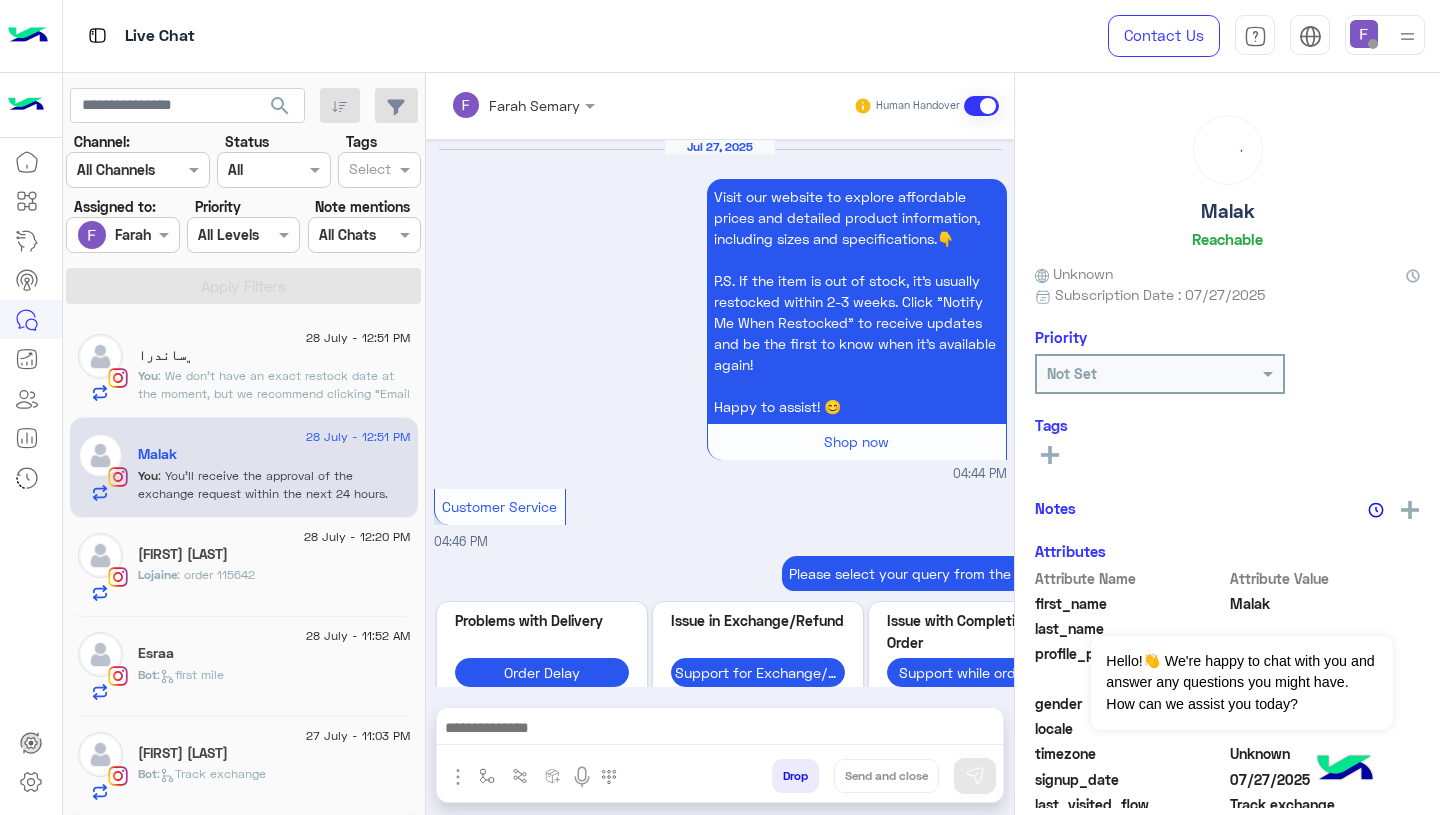 scroll, scrollTop: 1513, scrollLeft: 0, axis: vertical 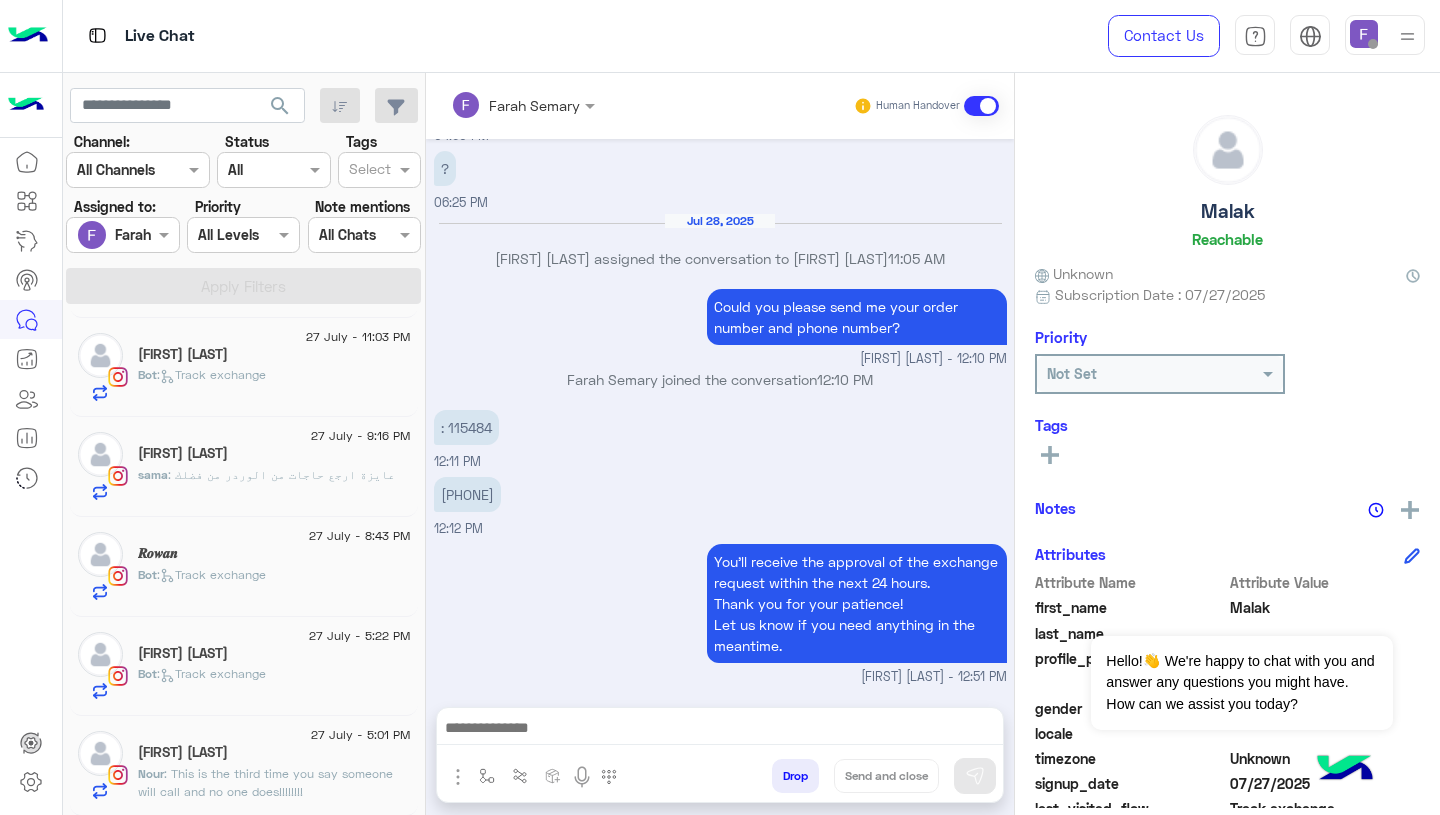 click on ": This is the third time you say someone will call and no one does!!!!!!!!" 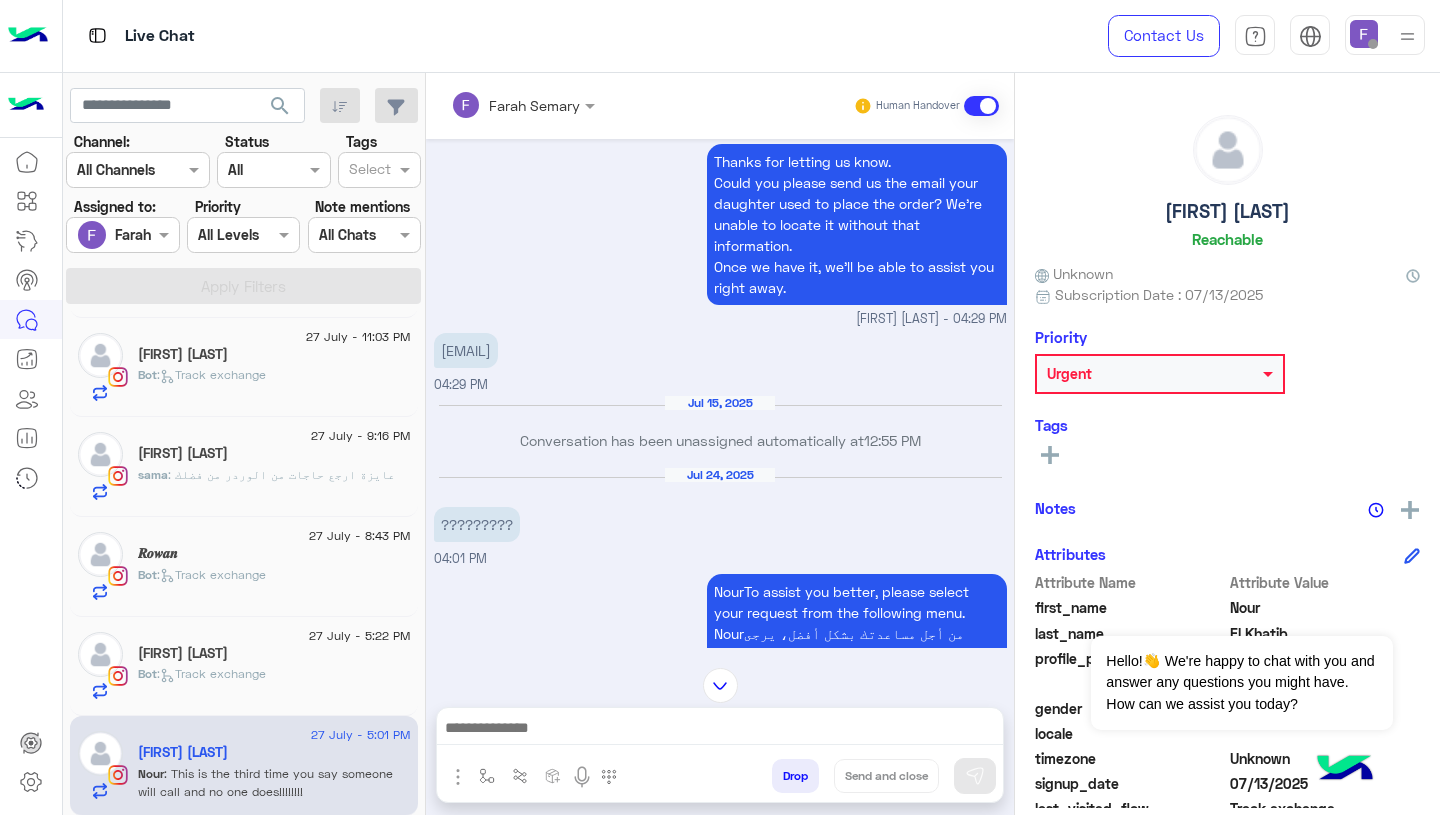 scroll, scrollTop: 2754, scrollLeft: 0, axis: vertical 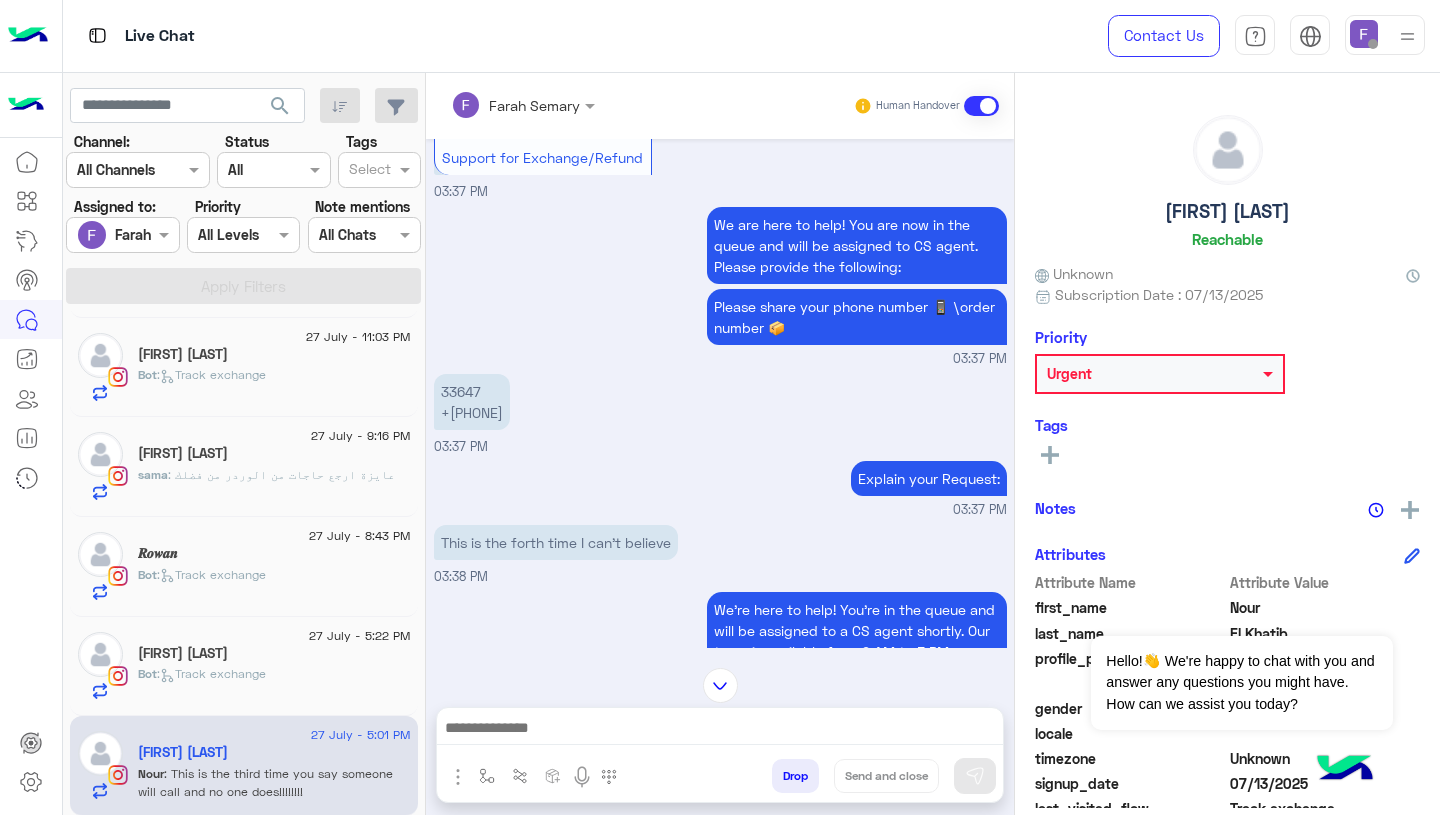 click at bounding box center [720, 730] 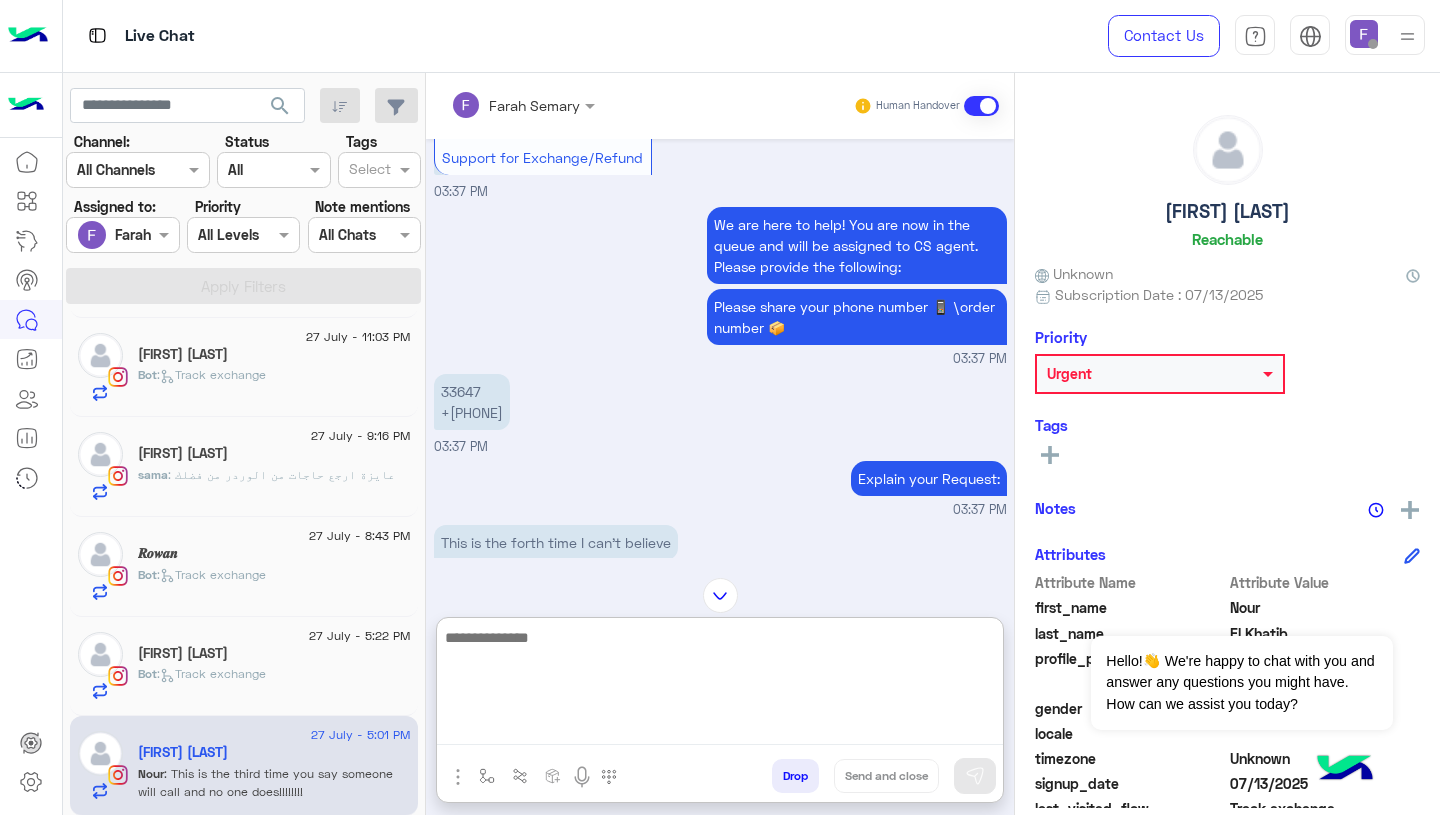 paste on "**********" 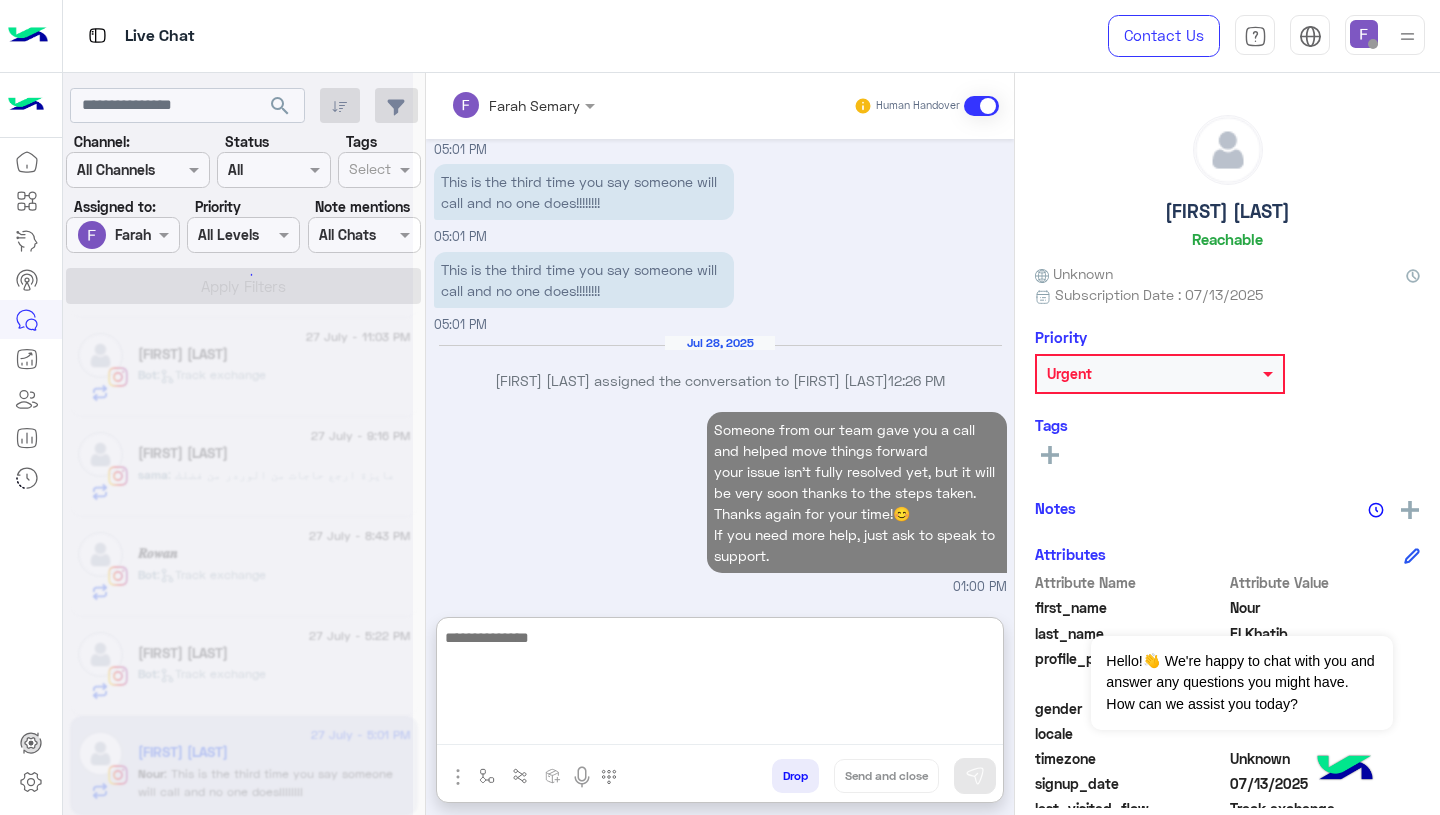 click on "Urgent" 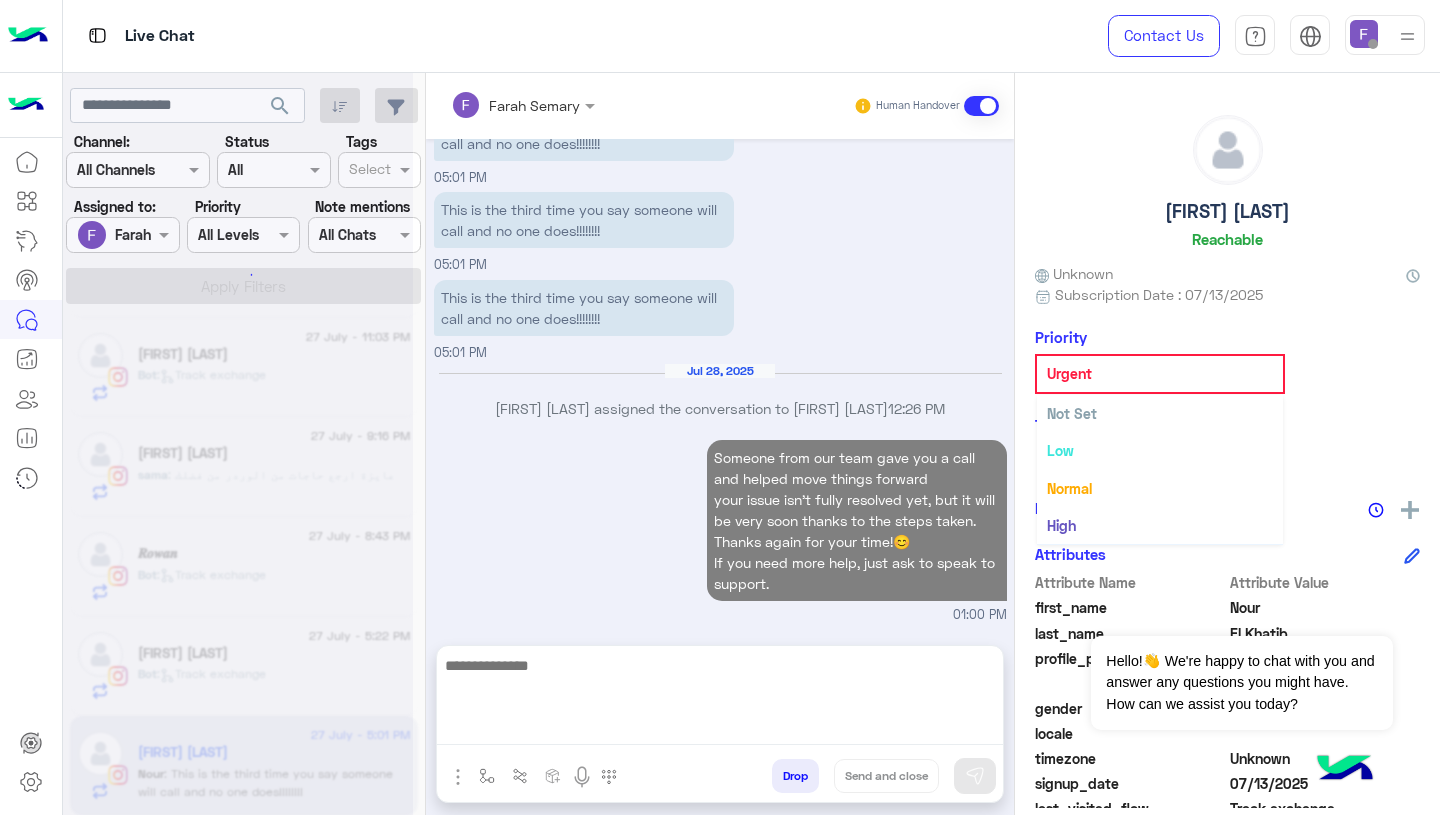 scroll, scrollTop: 11561, scrollLeft: 0, axis: vertical 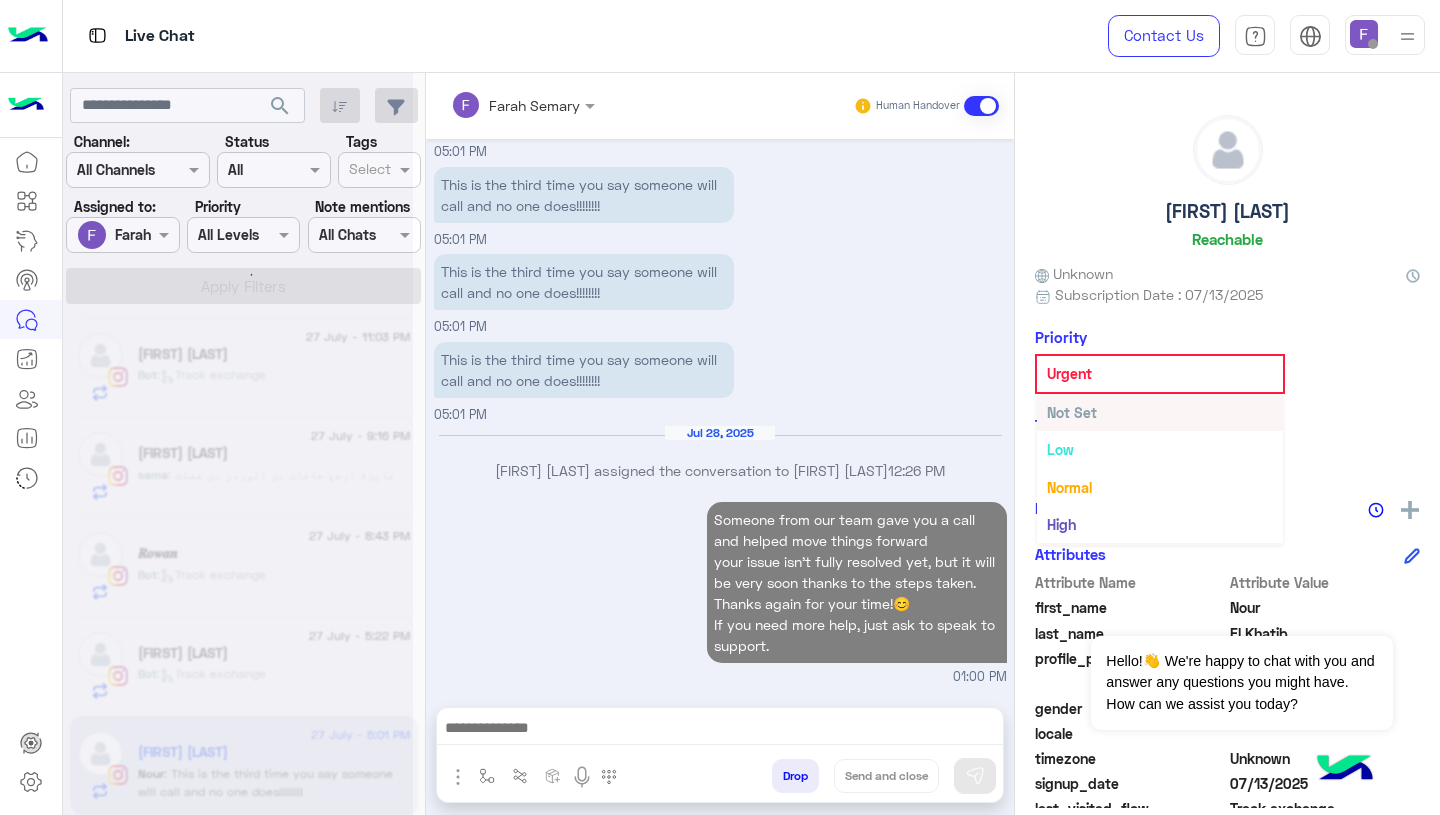 click on "Not Set" at bounding box center [1160, 412] 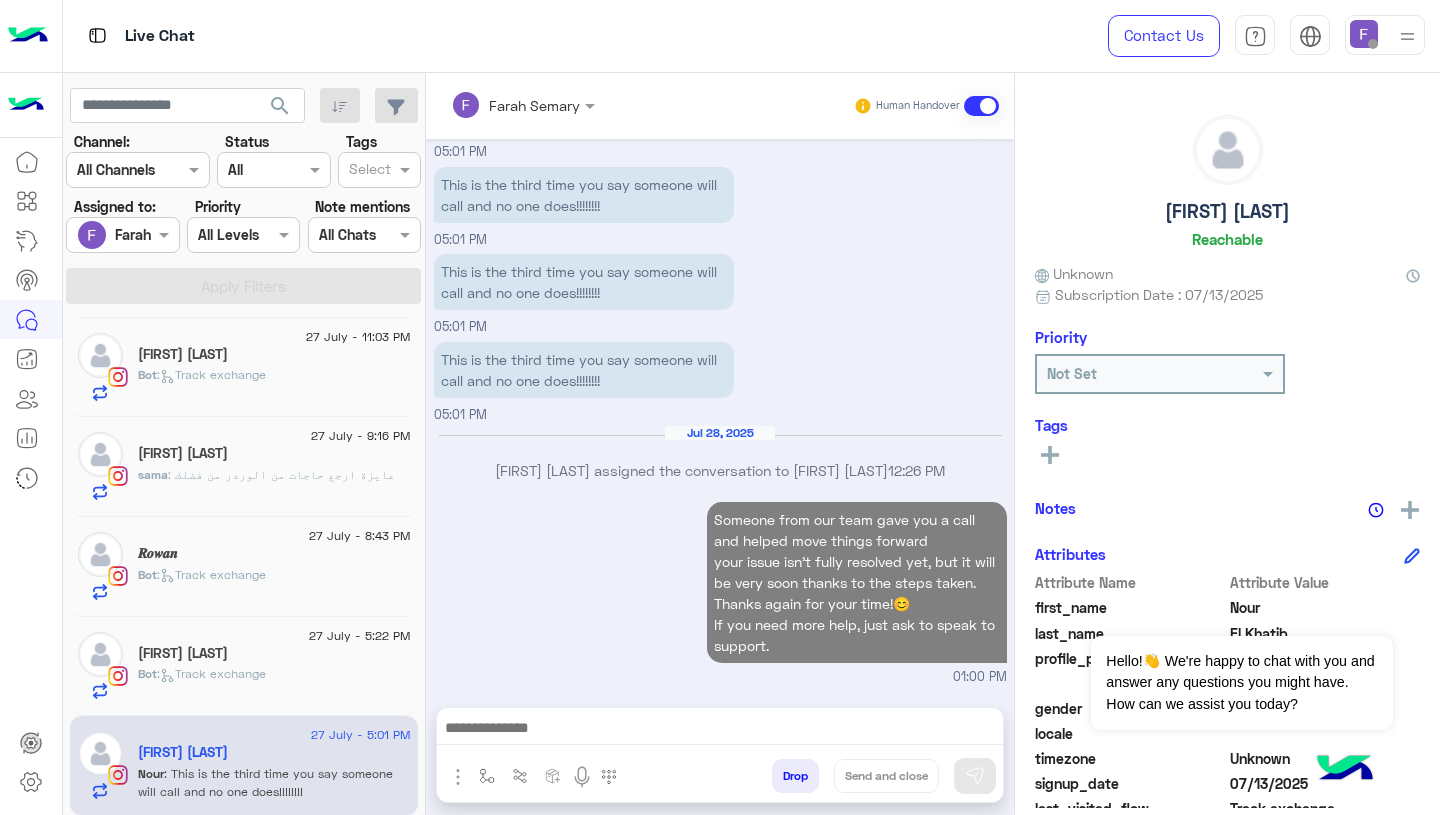 scroll, scrollTop: 0, scrollLeft: 0, axis: both 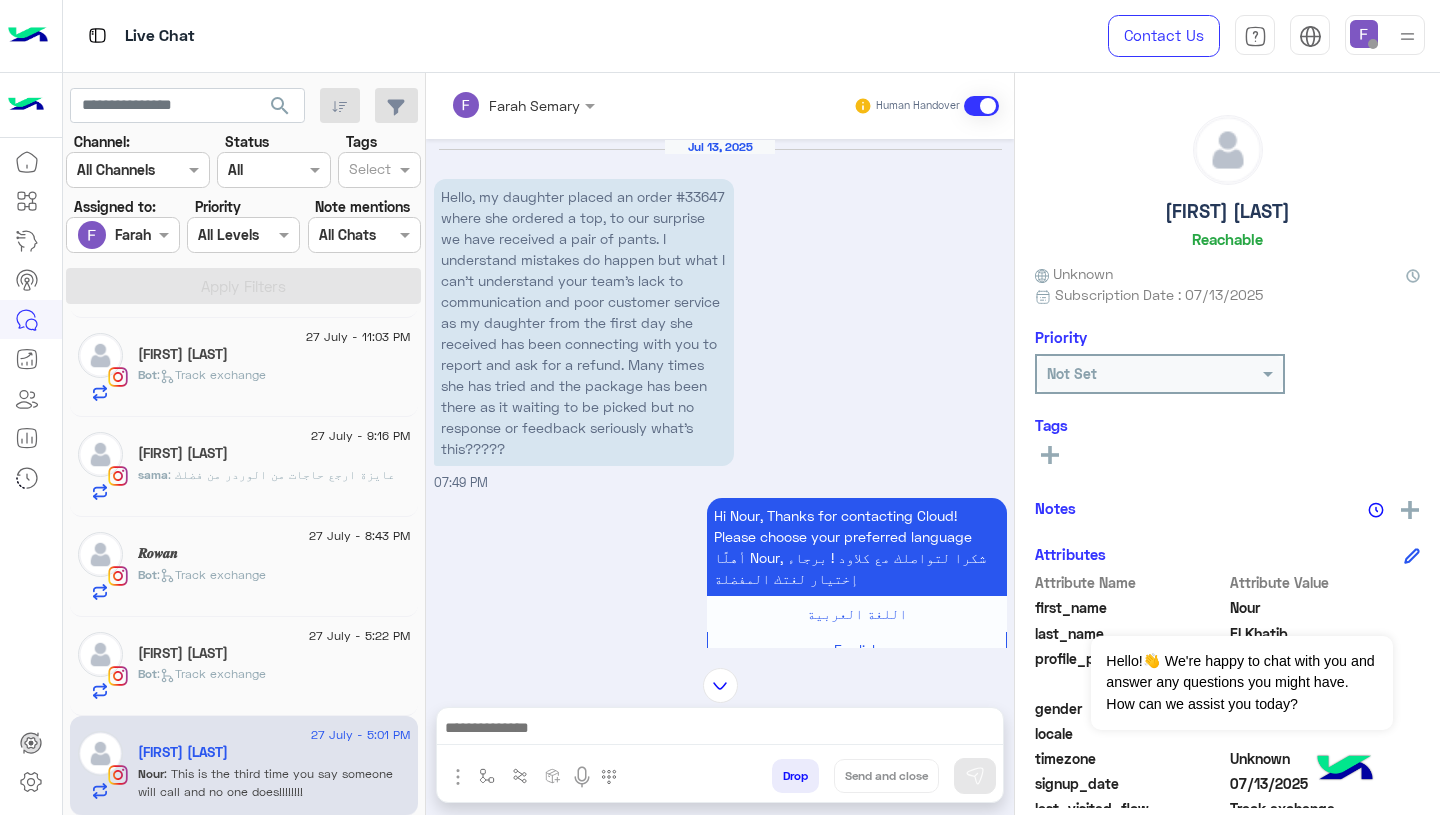 click on "Hi Nour, Thanks for contacting Cloud! Please choose your preferred language أهلًا Nour, شكرا لتواصلك مع كلاود ! برجاء إختيار لغتك المفضلة  اللغة العربية    English     07:49 PM" at bounding box center [720, 592] 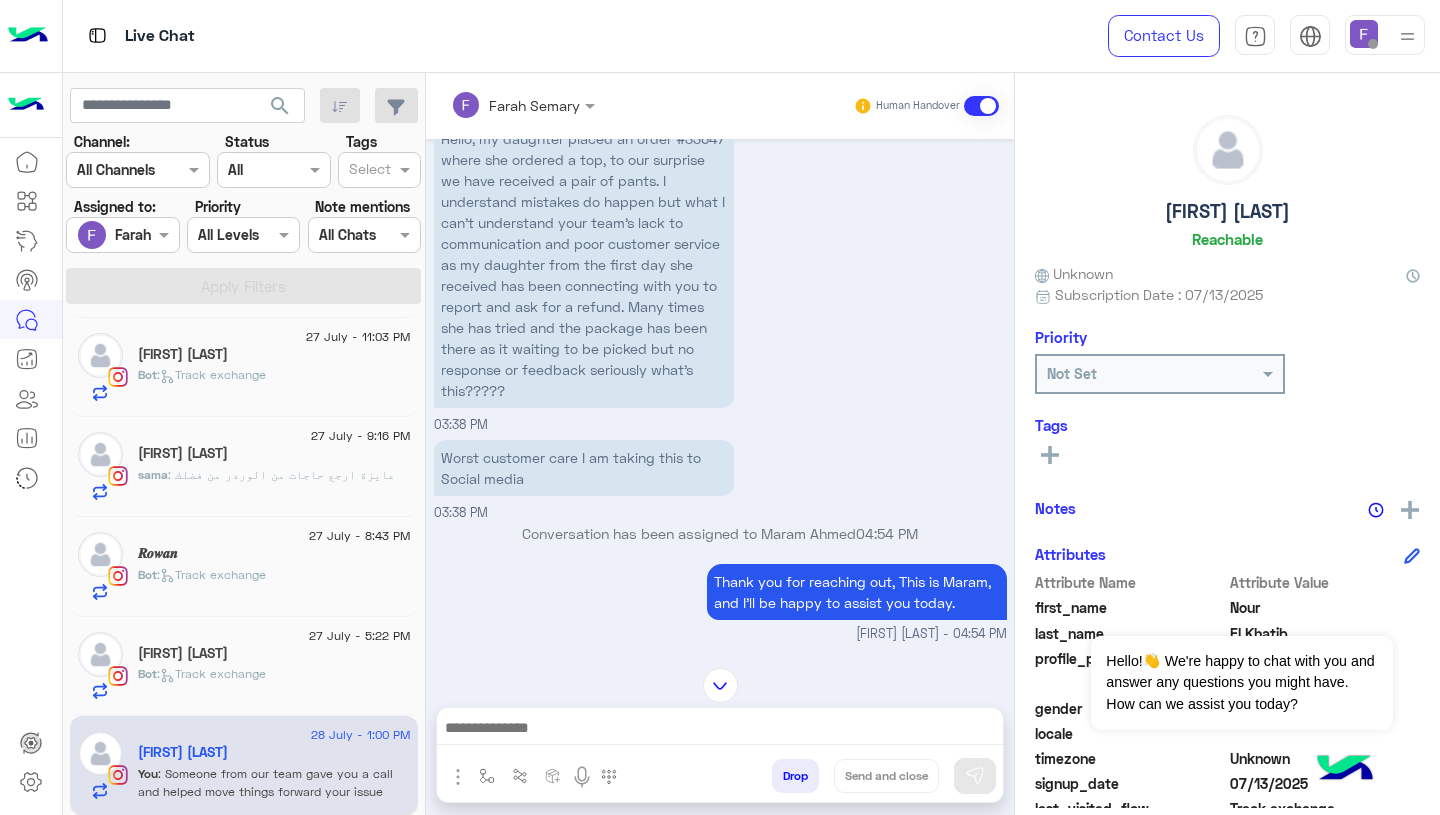 scroll, scrollTop: 11529, scrollLeft: 0, axis: vertical 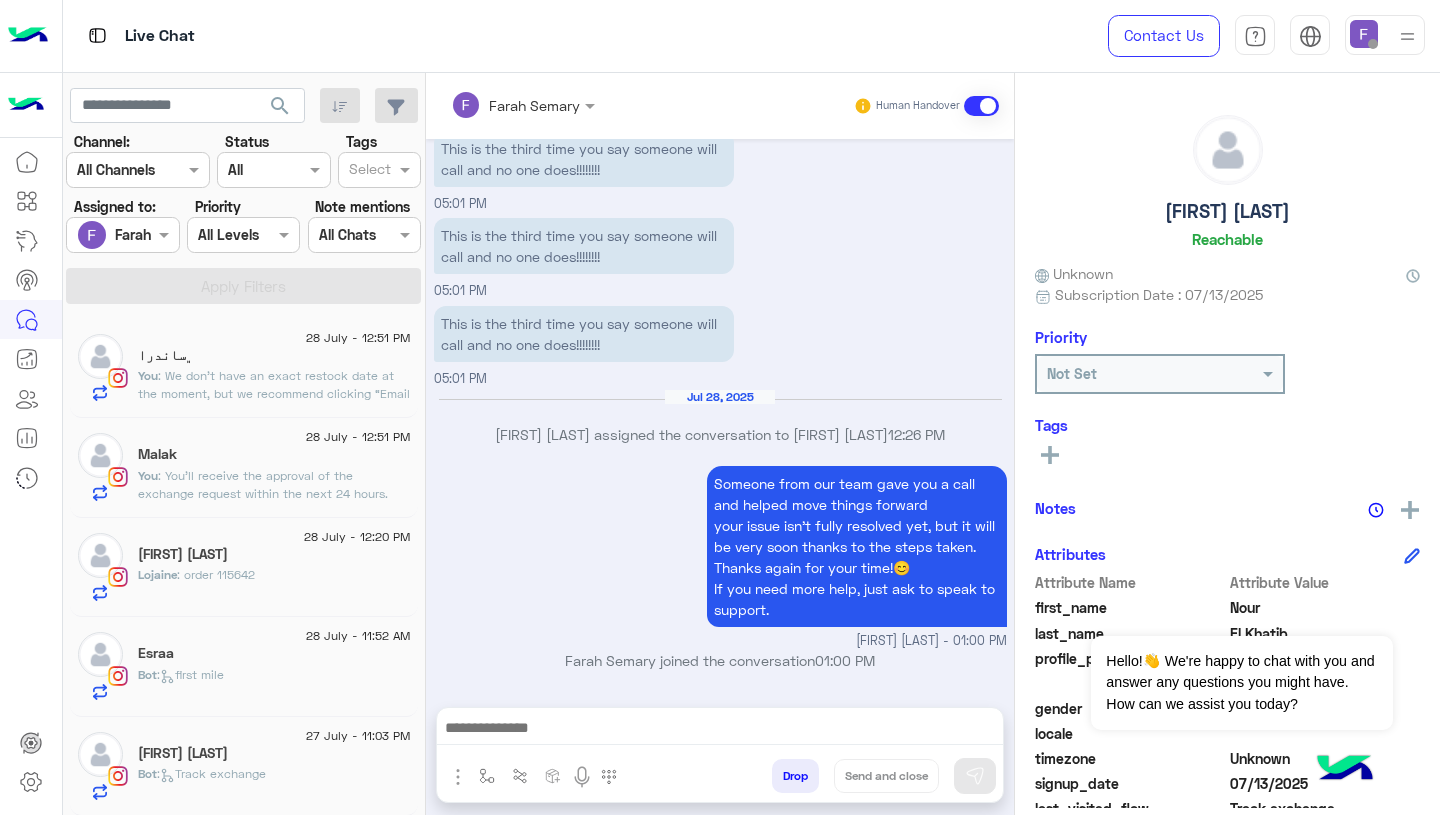 click on ": You’ll receive the approval of the exchange request within the next 24 hours.
Thank you for your patience!
Let us know if you need anything in the meantime." 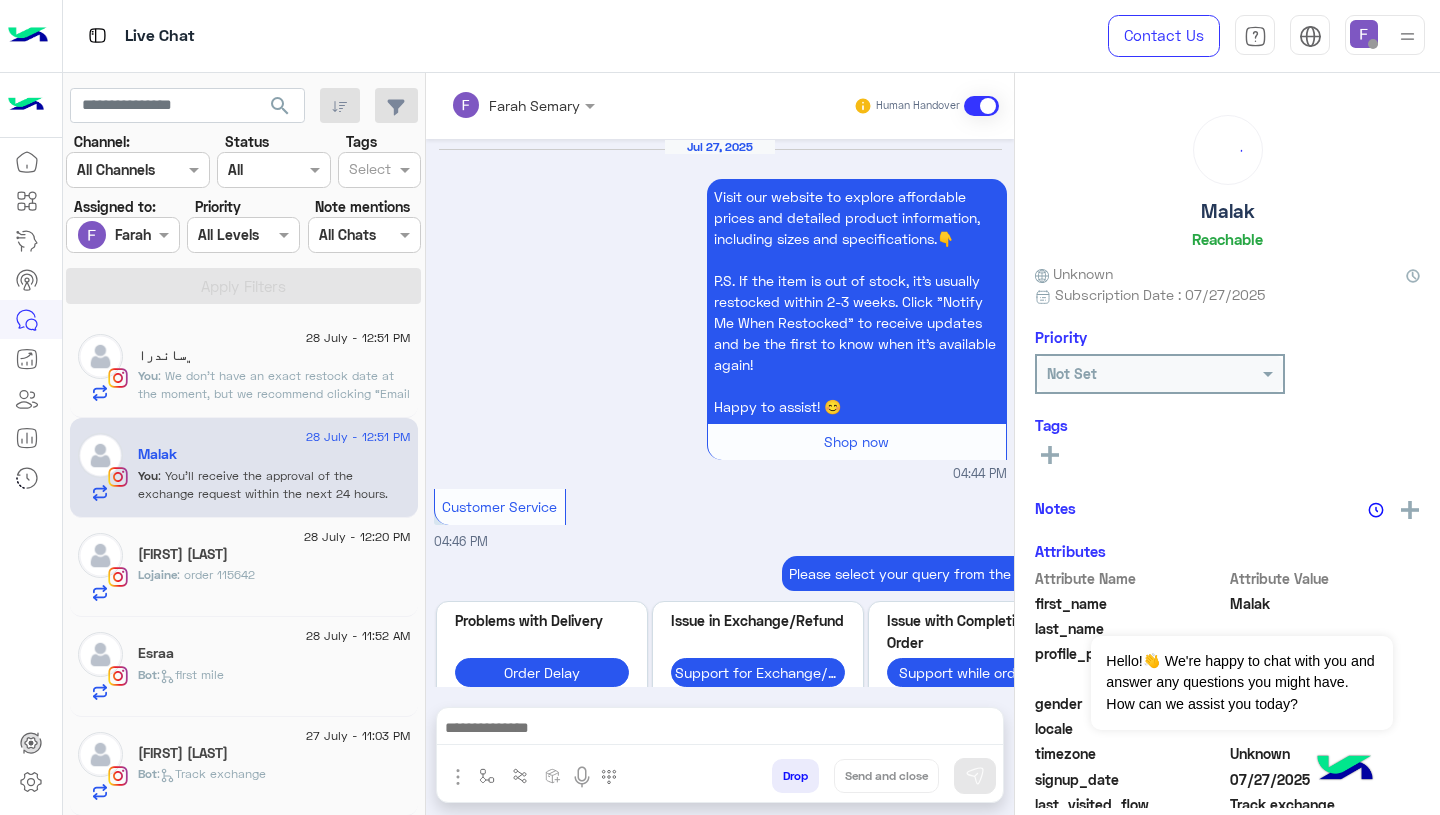 scroll, scrollTop: 1513, scrollLeft: 0, axis: vertical 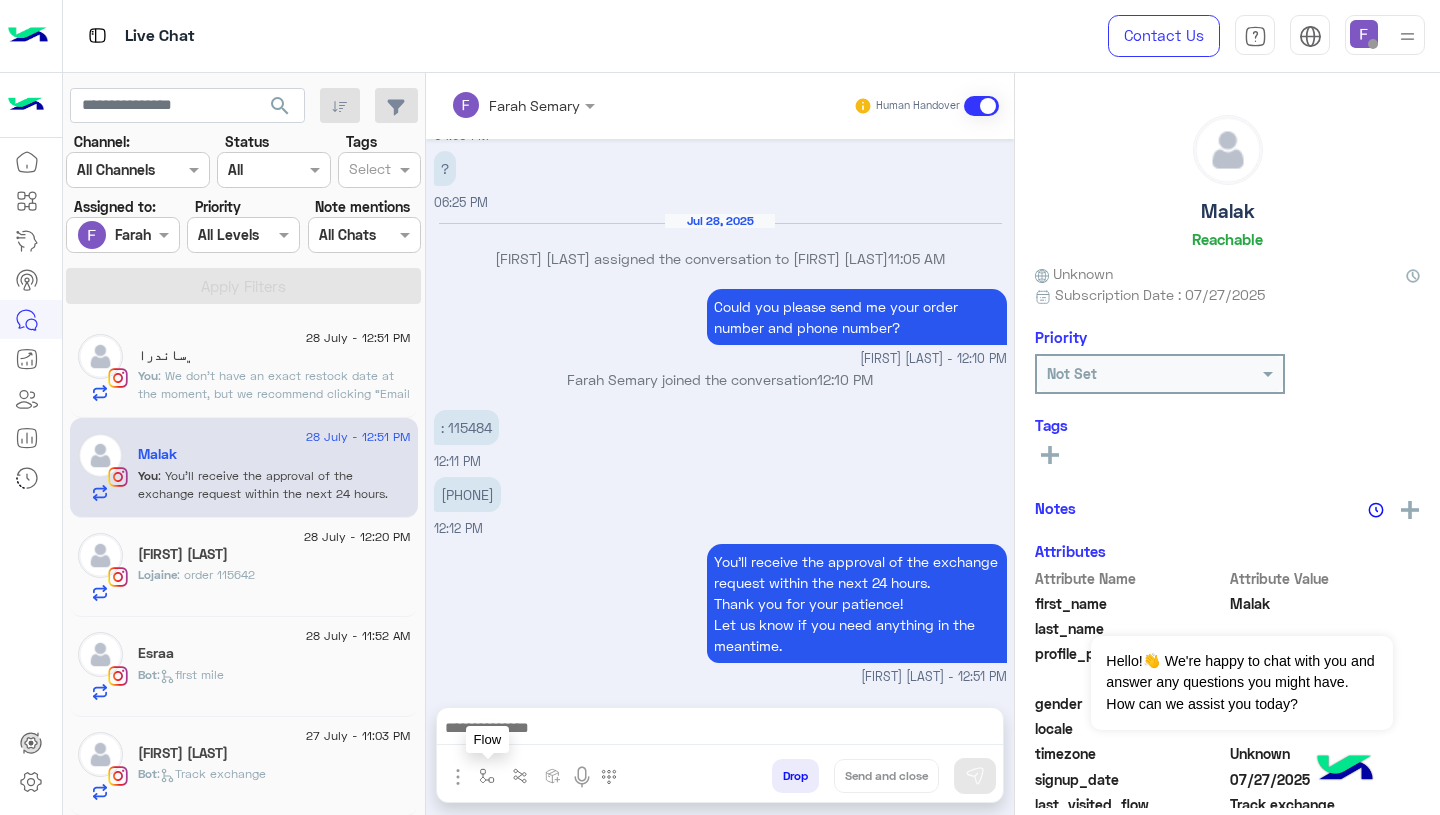 click at bounding box center [487, 776] 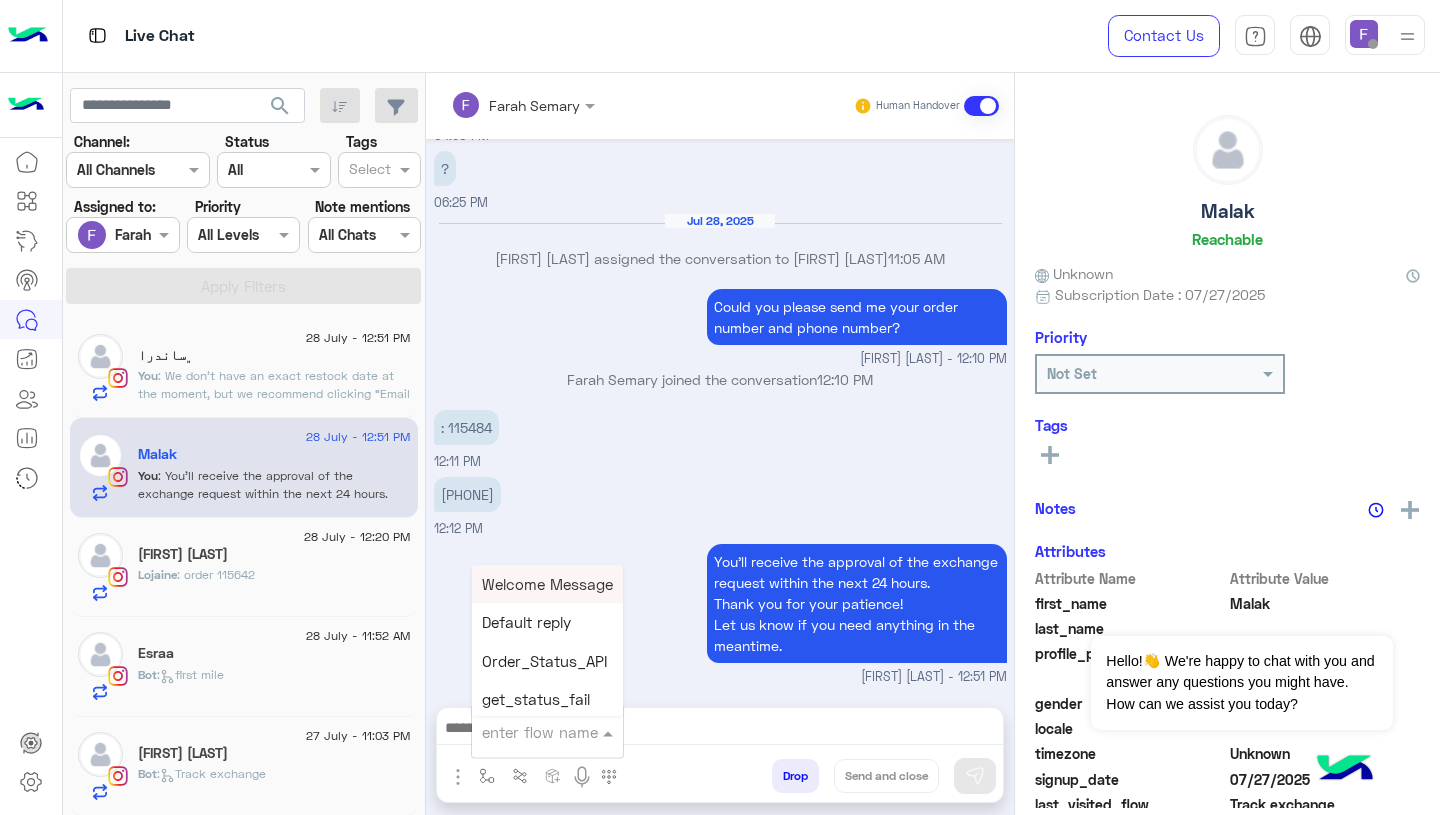 click at bounding box center [523, 732] 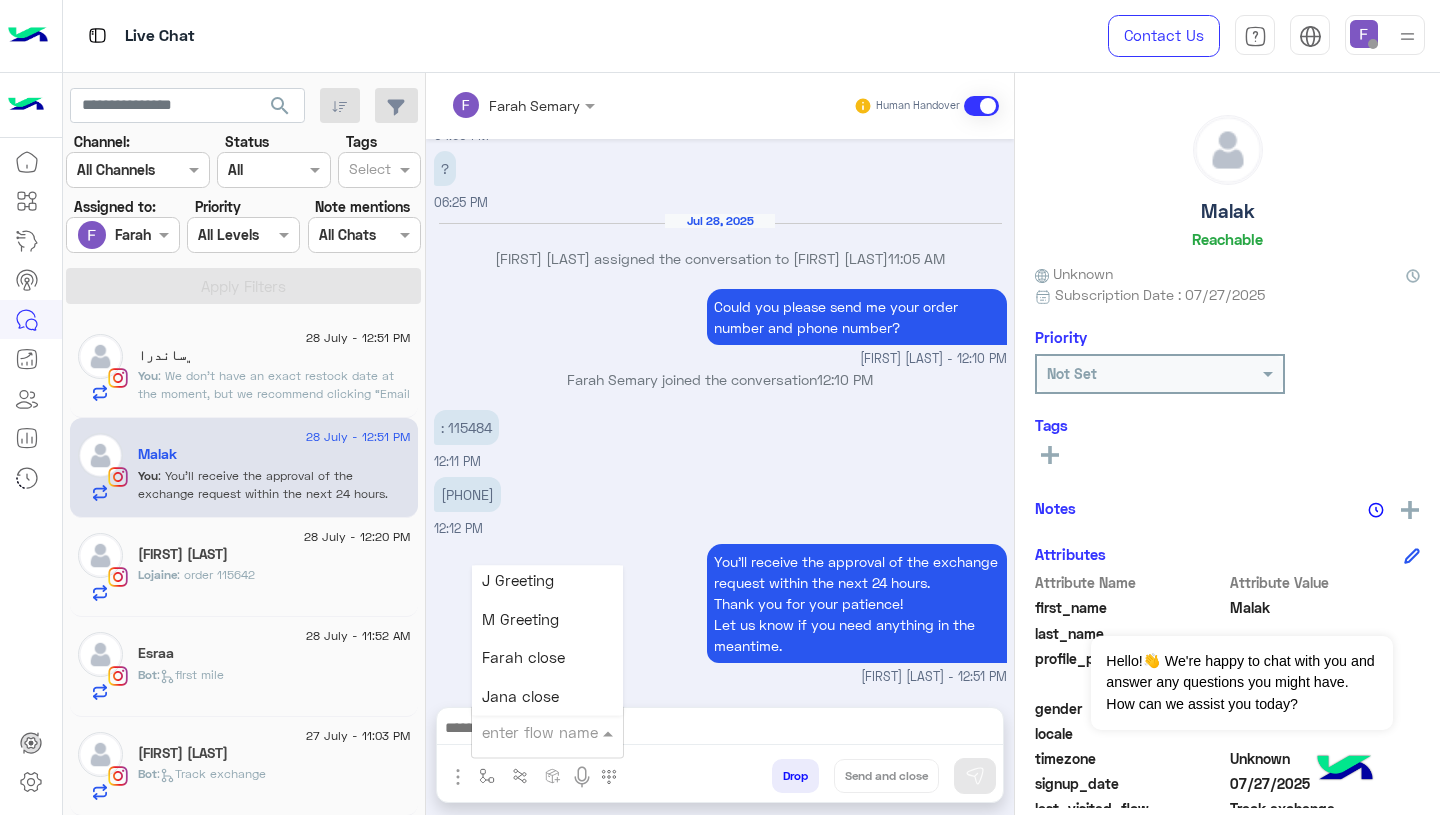 scroll, scrollTop: 2491, scrollLeft: 0, axis: vertical 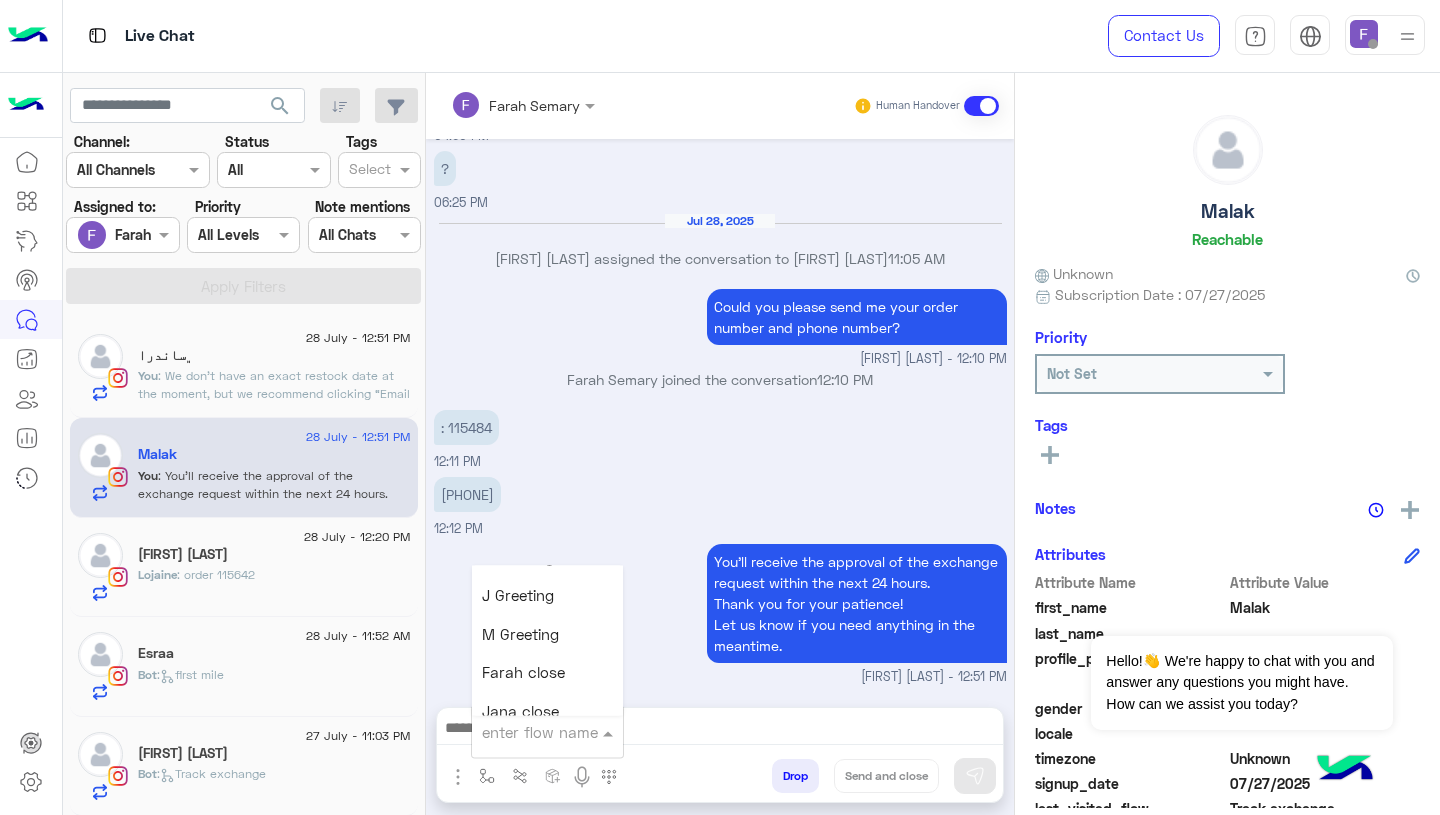 click on "Farah close" at bounding box center [523, 673] 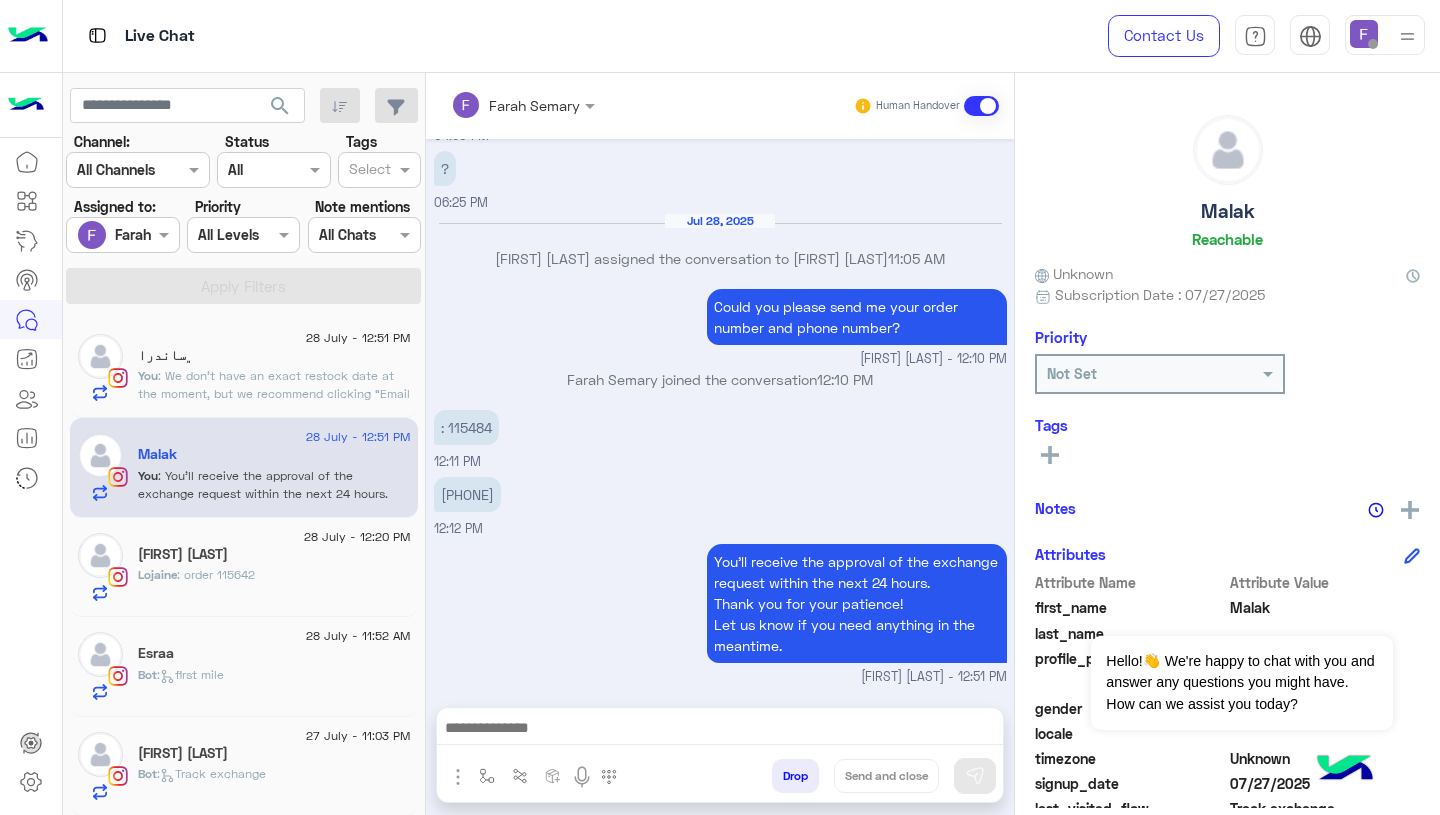 type on "**********" 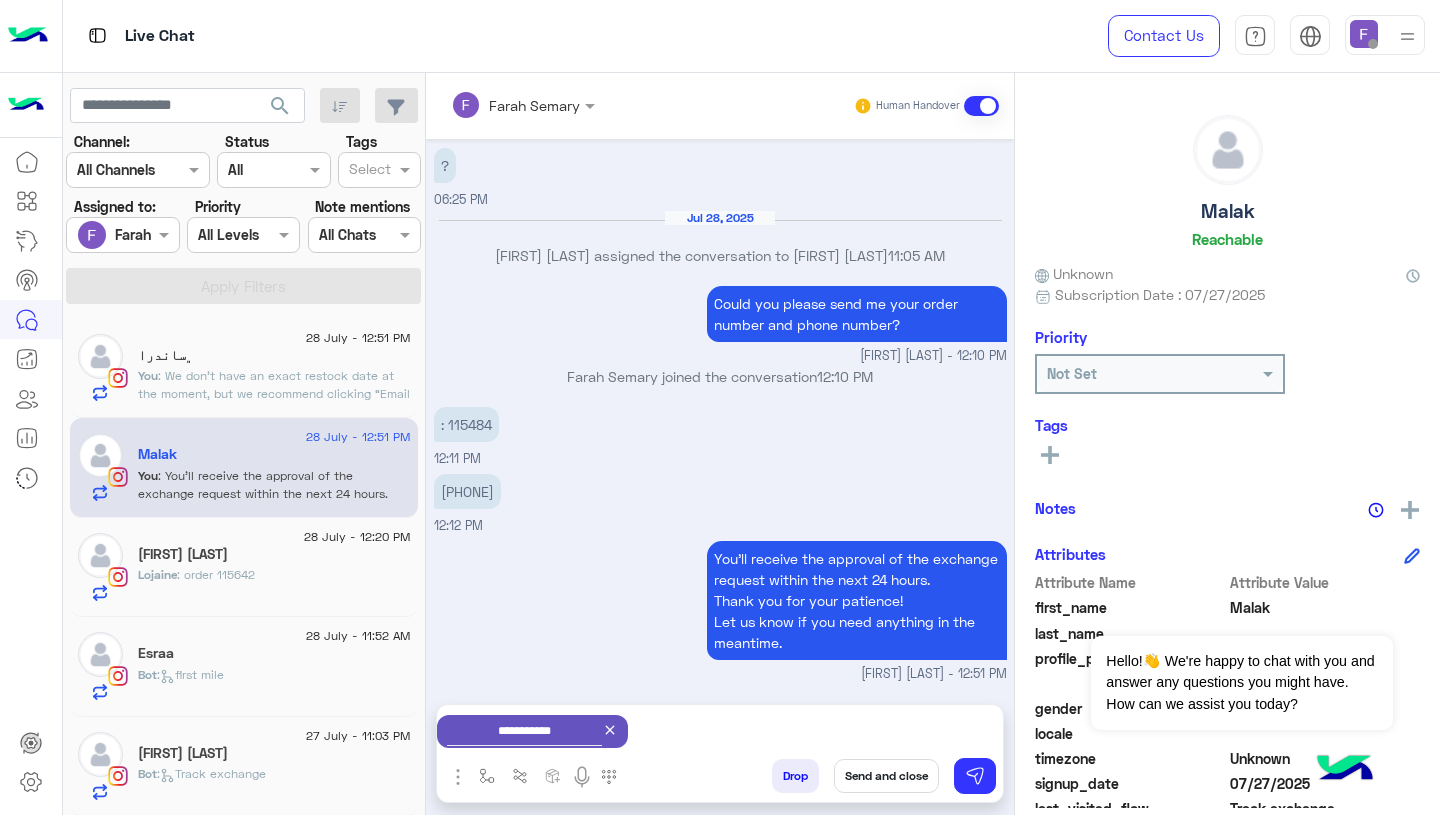 click on "Send and close" at bounding box center [886, 776] 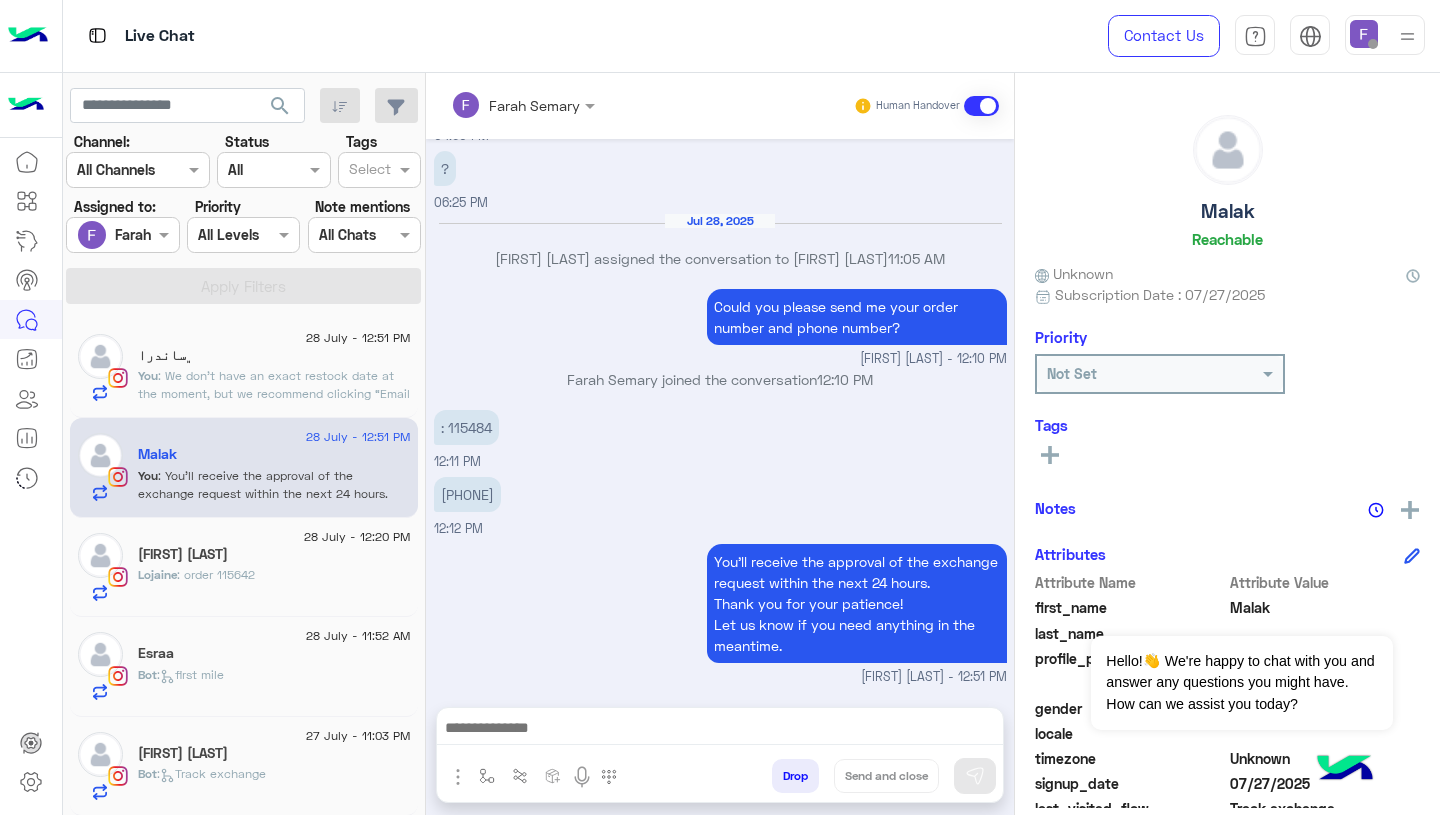 scroll, scrollTop: 1550, scrollLeft: 0, axis: vertical 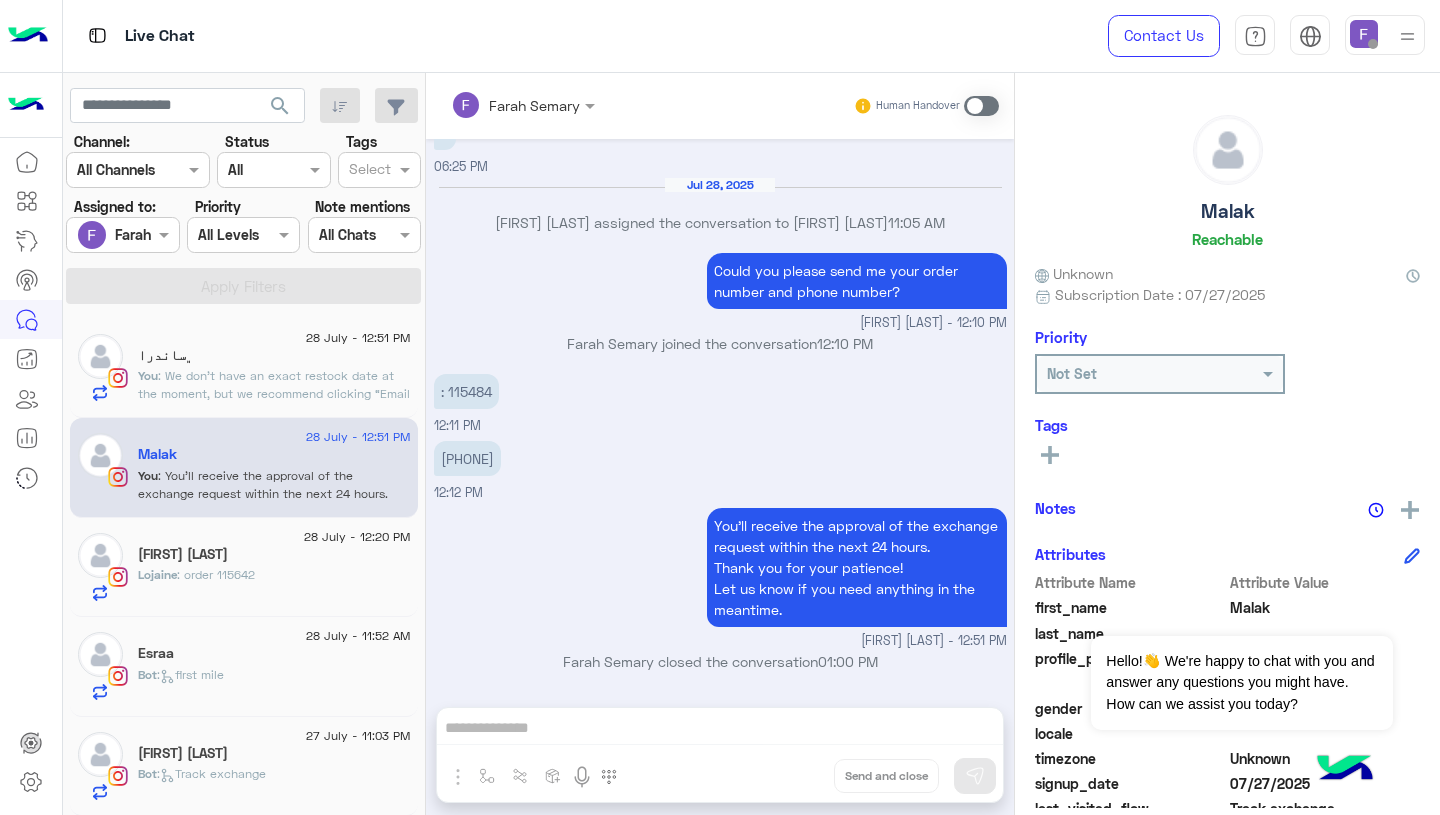click on "28 July - 12:51 PM  ﮼ساندرا    You  : We don’t have an exact restock date at the moment, but we recommend clicking “Email me when available” on the product page to get notified as soon as it’s back in stock." 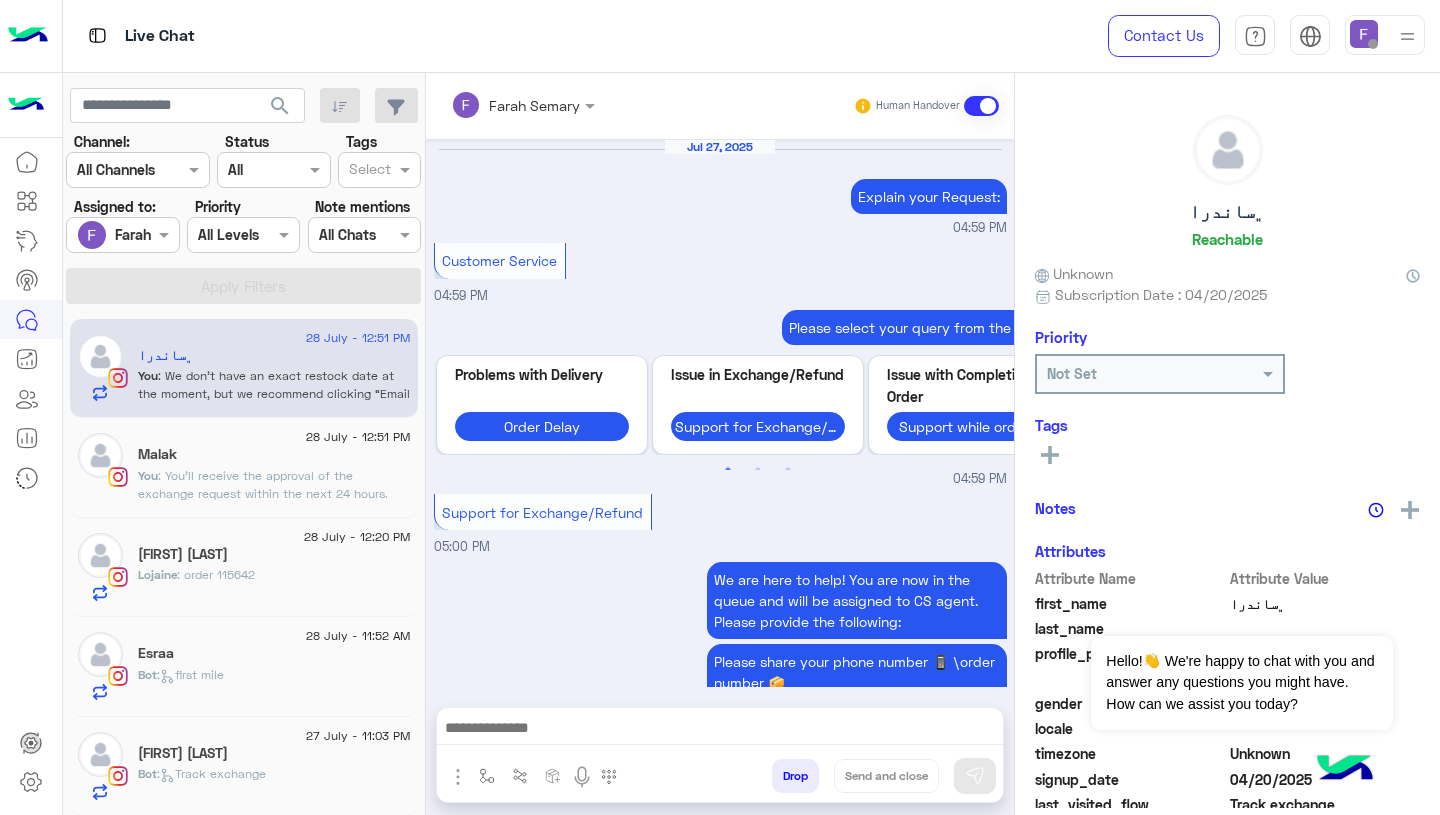 scroll, scrollTop: 1571, scrollLeft: 0, axis: vertical 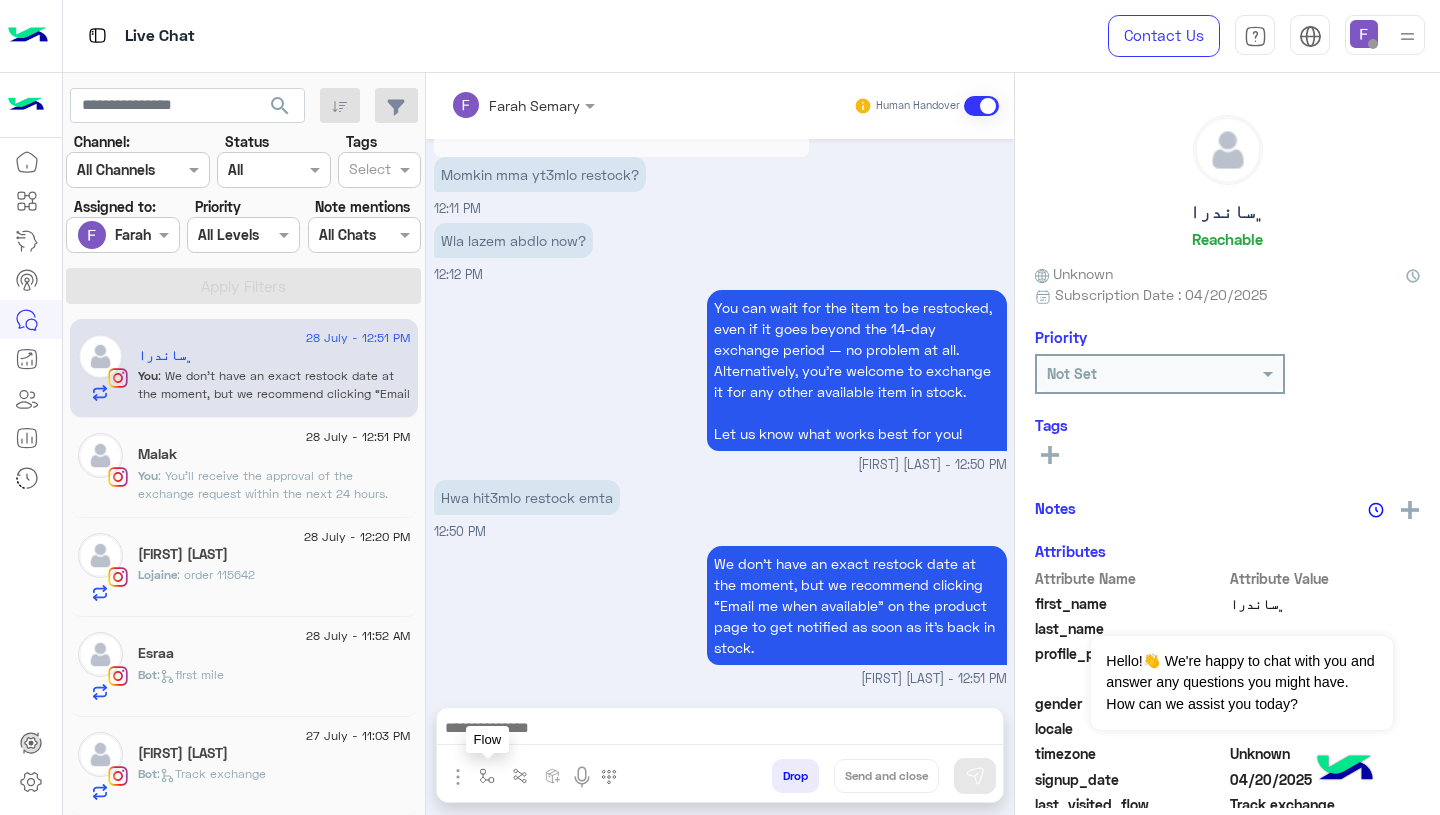 click at bounding box center (487, 776) 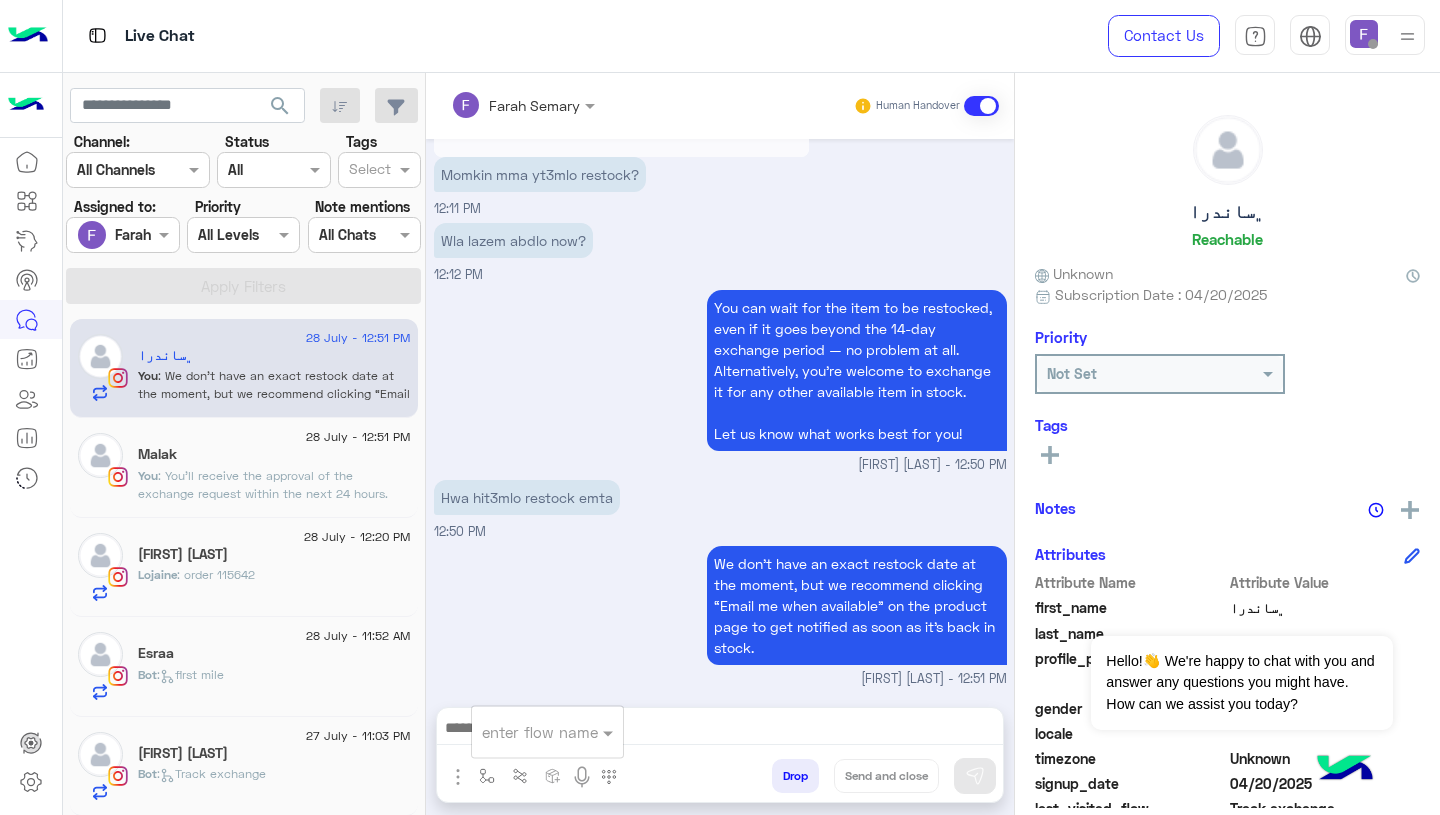 click at bounding box center (523, 732) 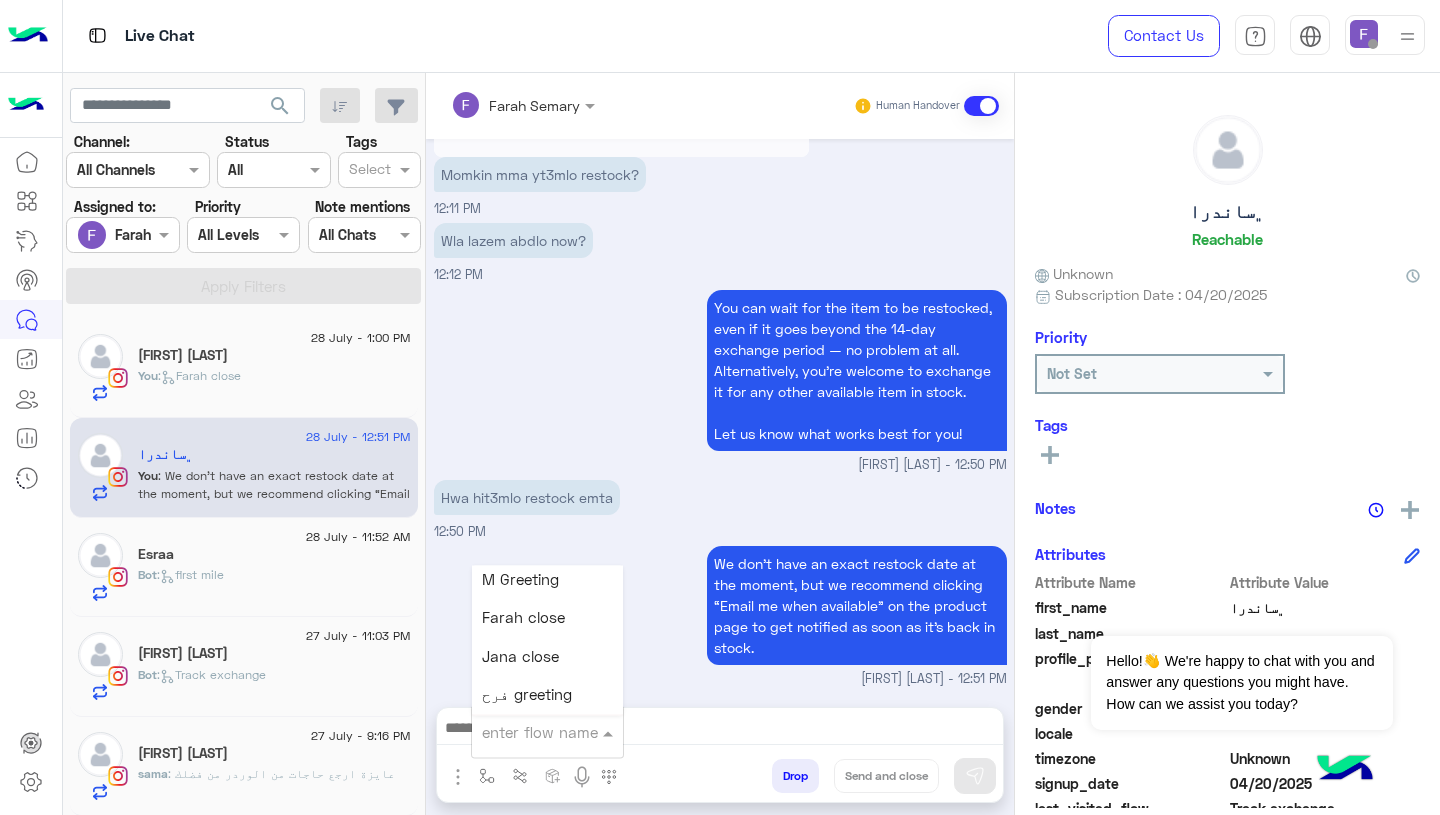 scroll, scrollTop: 2541, scrollLeft: 0, axis: vertical 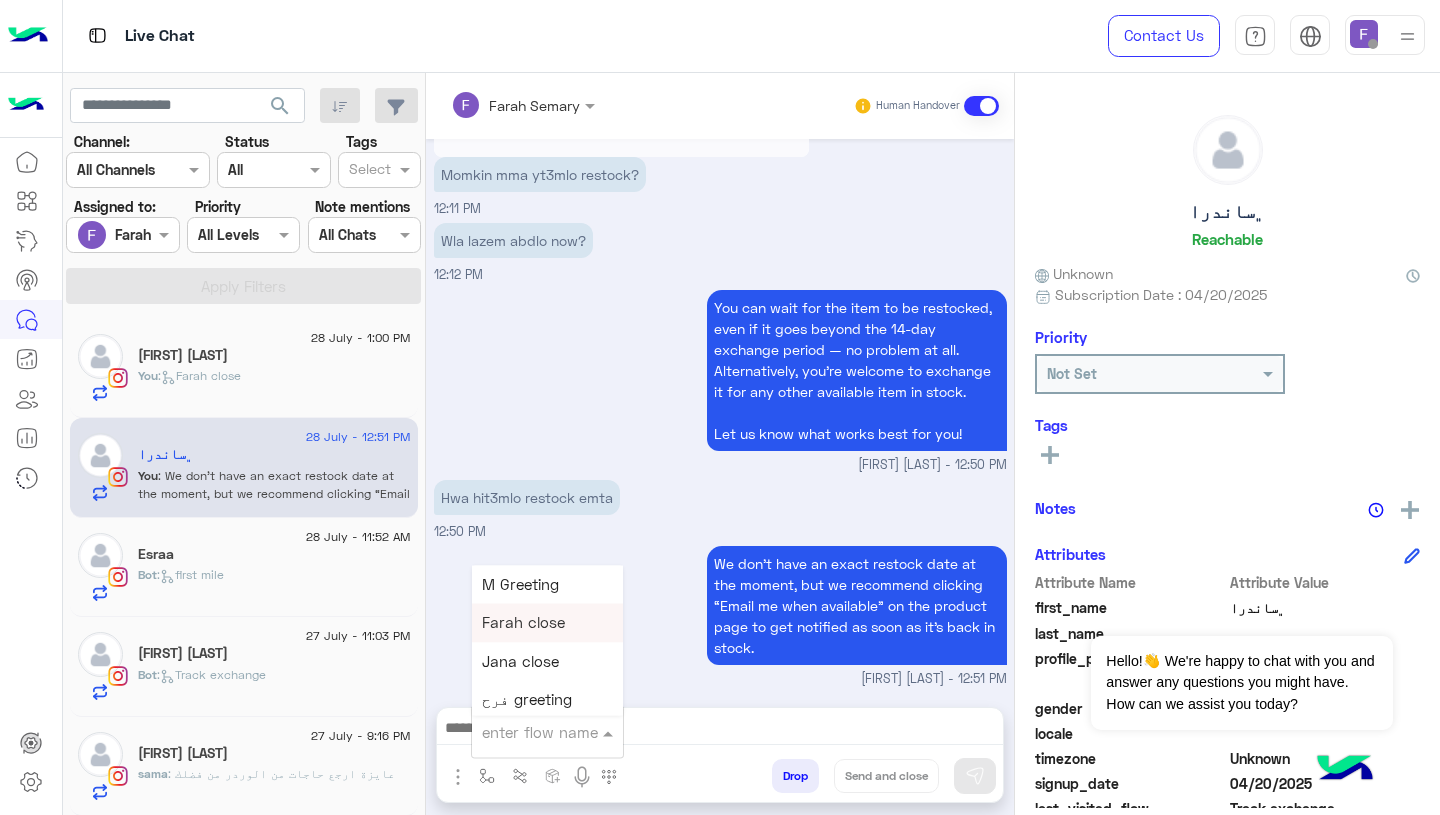 click on "Farah close" at bounding box center [523, 623] 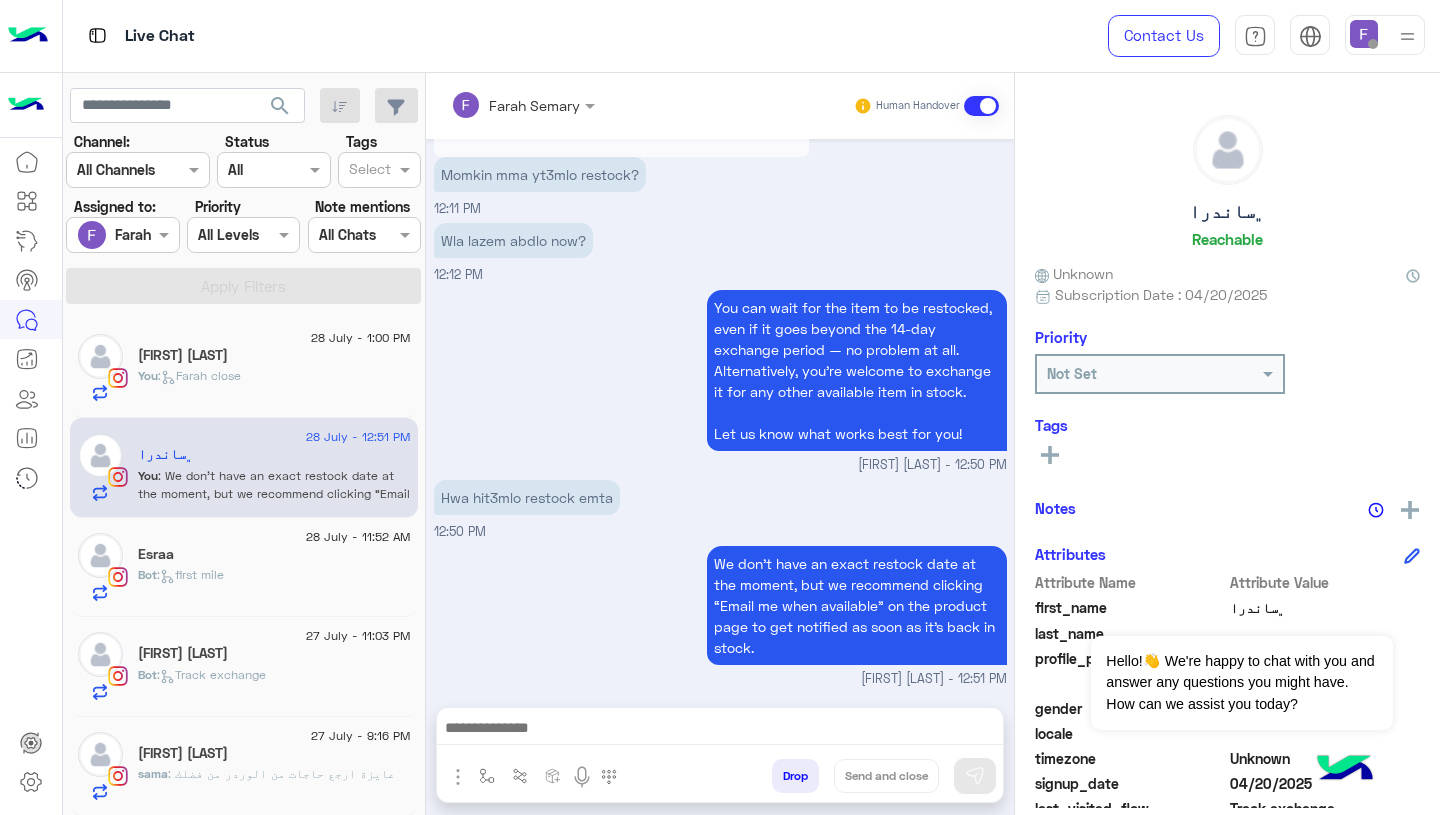 type on "**********" 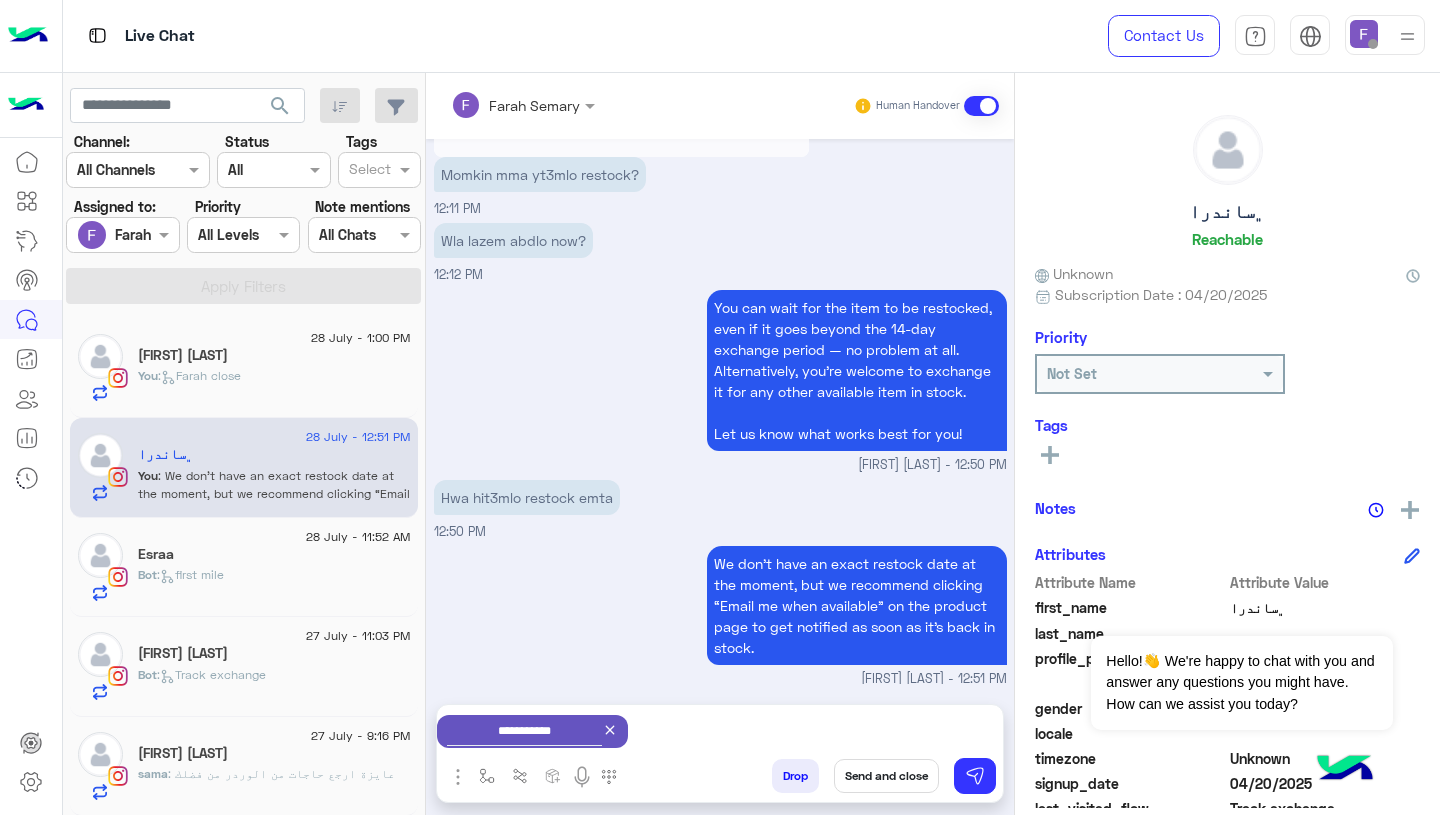 click on "Send and close" at bounding box center [886, 776] 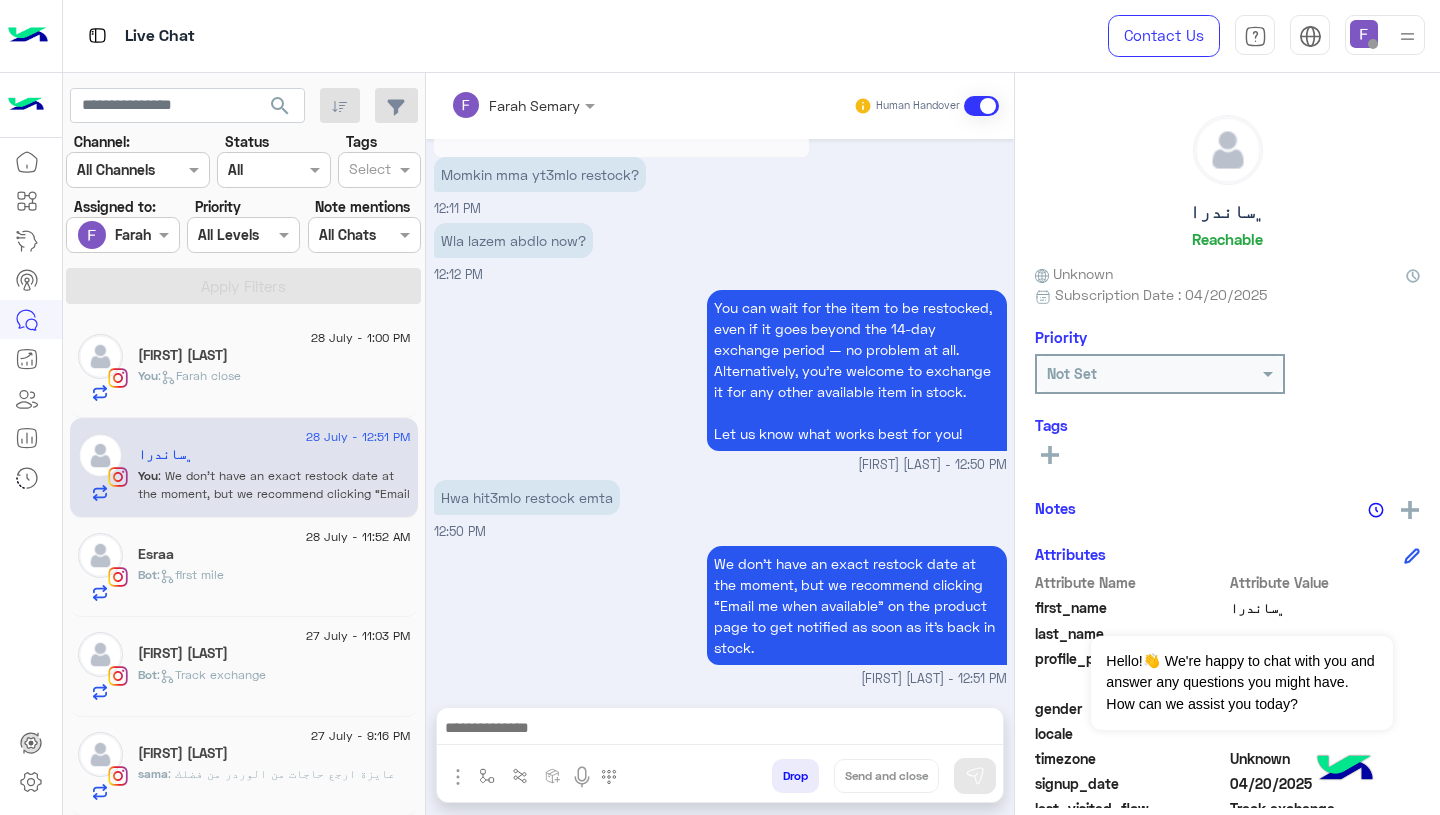 scroll, scrollTop: 1608, scrollLeft: 0, axis: vertical 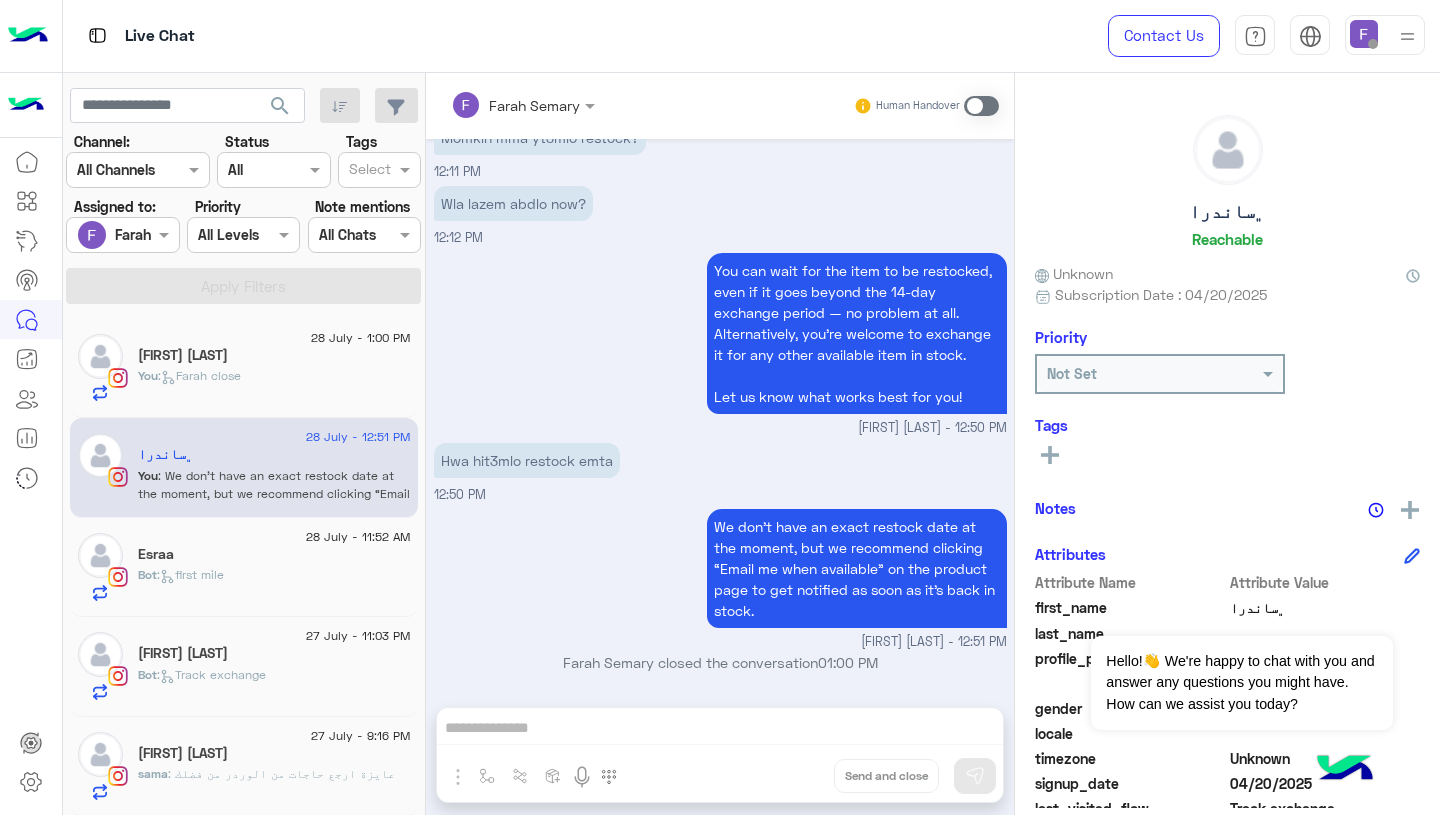 click on "28 July - 1:00 PM" 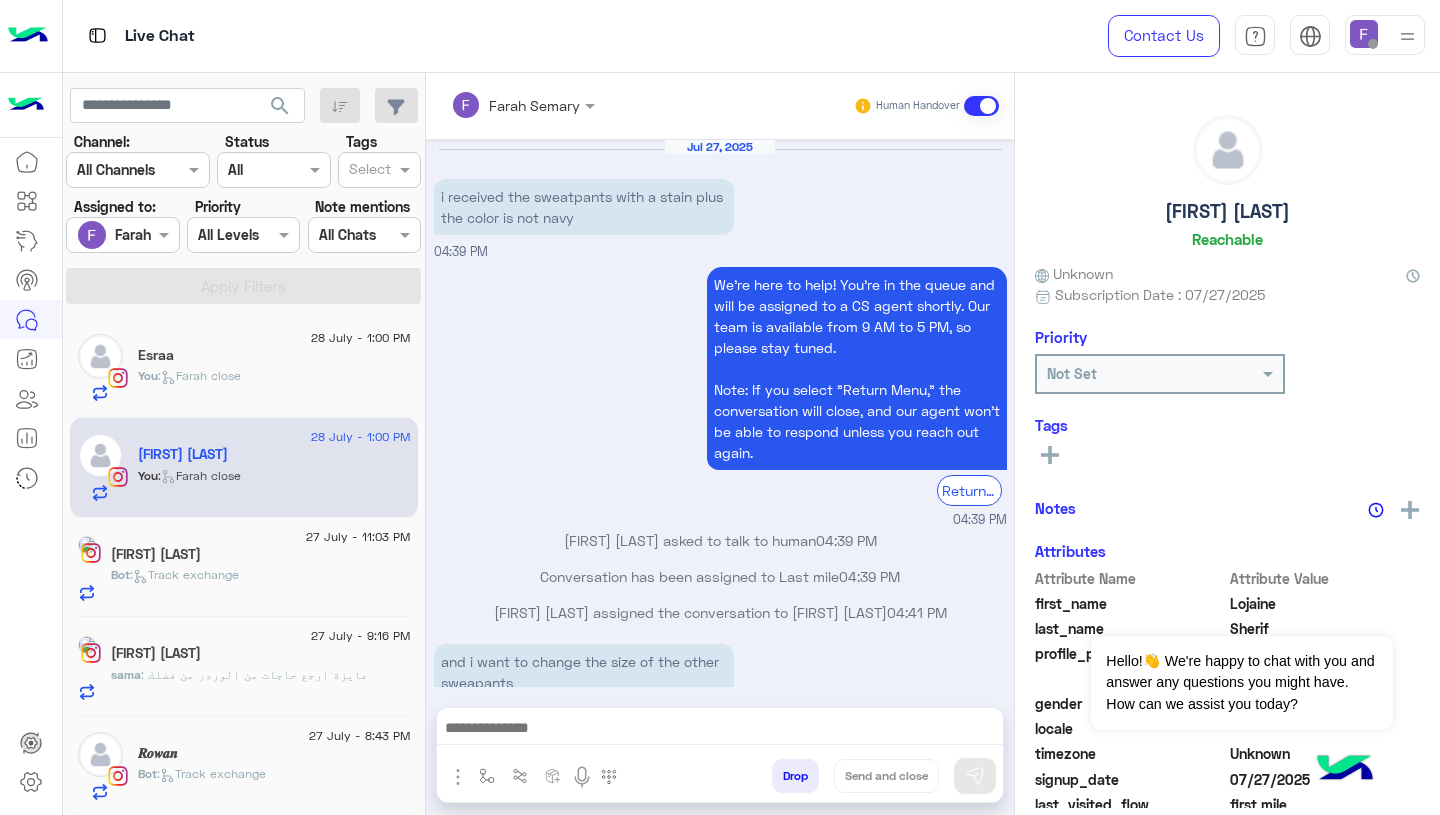 scroll, scrollTop: 2028, scrollLeft: 0, axis: vertical 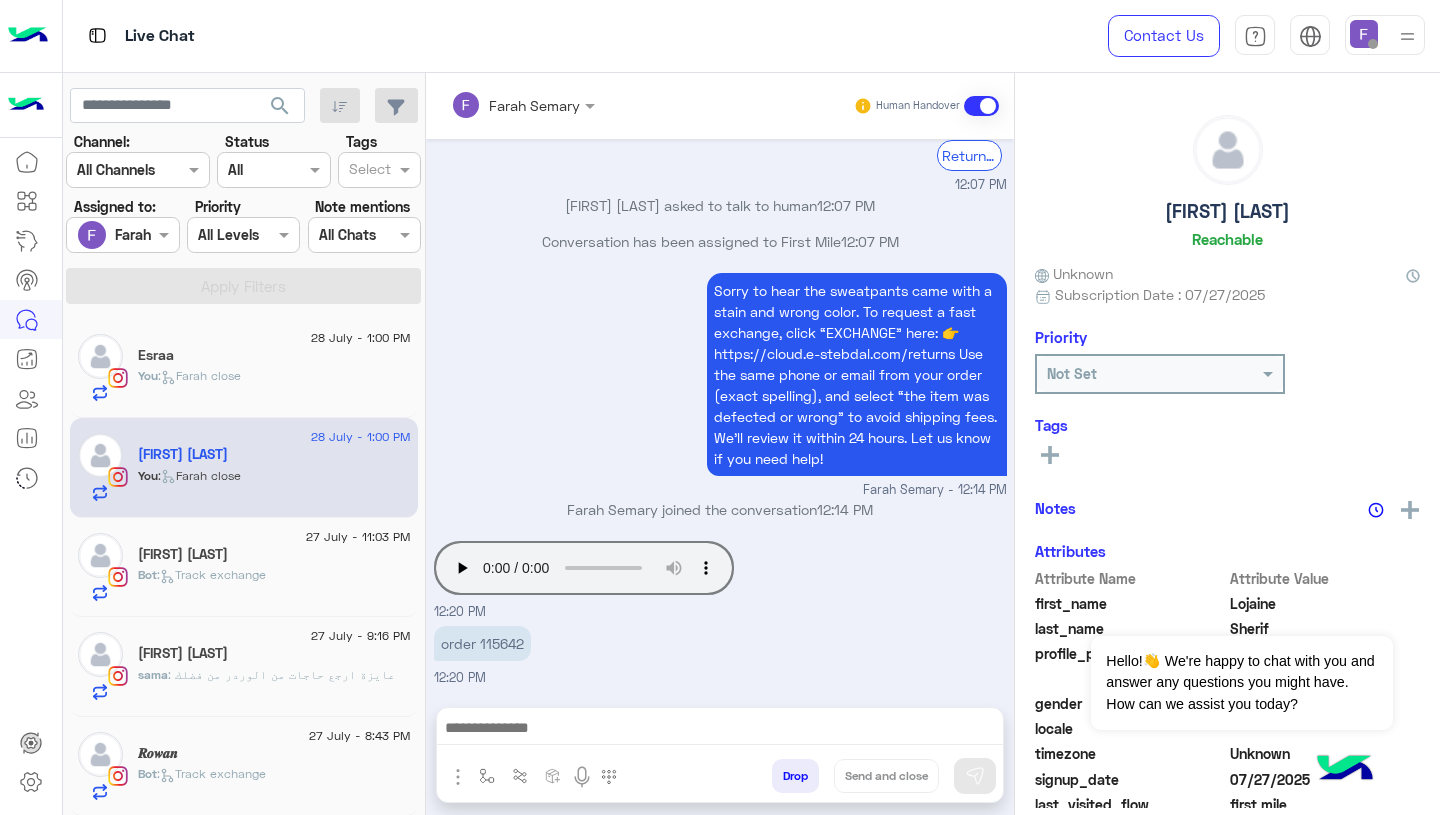 click on "You  :   Farah close" 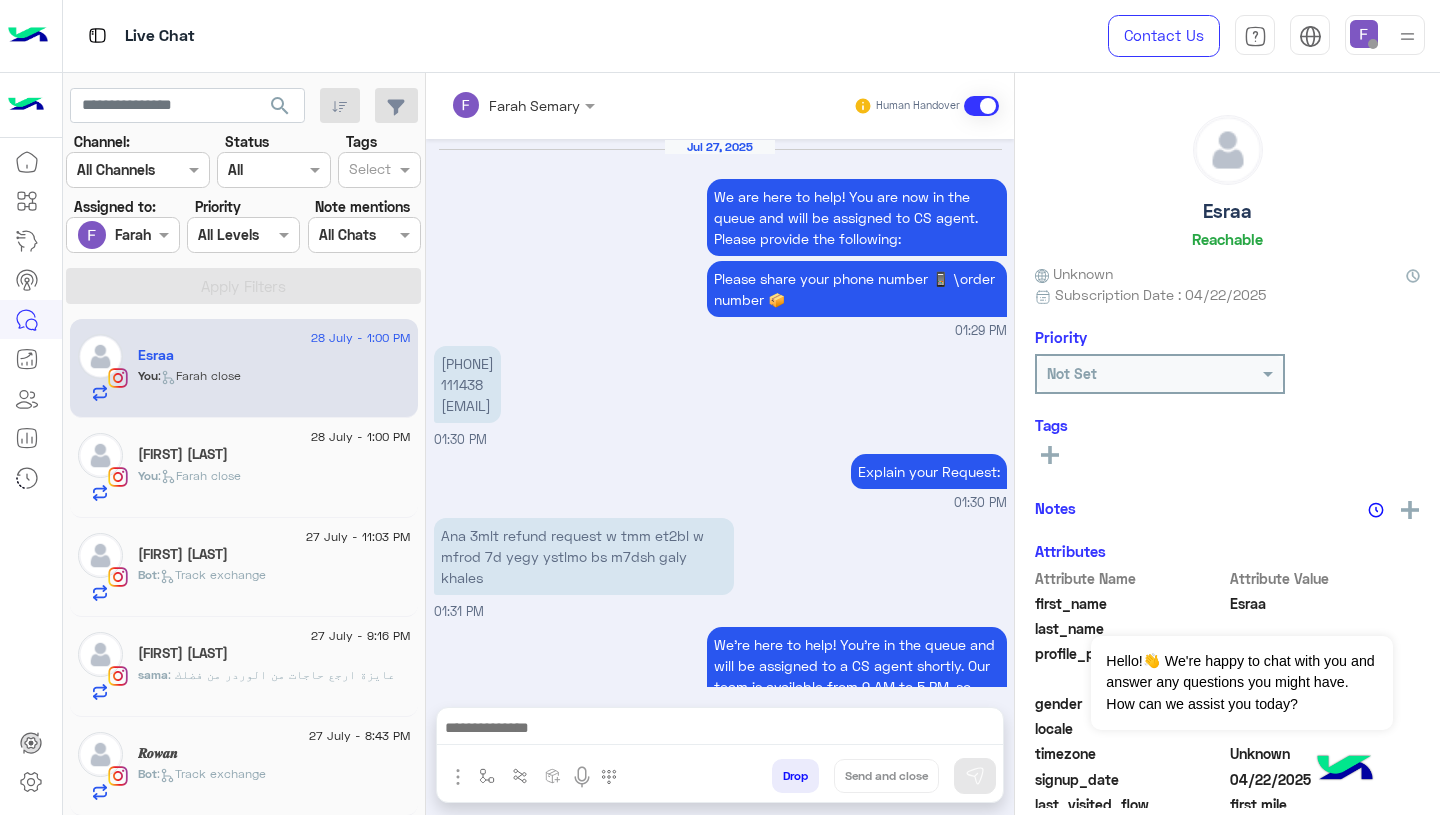 scroll, scrollTop: 2038, scrollLeft: 0, axis: vertical 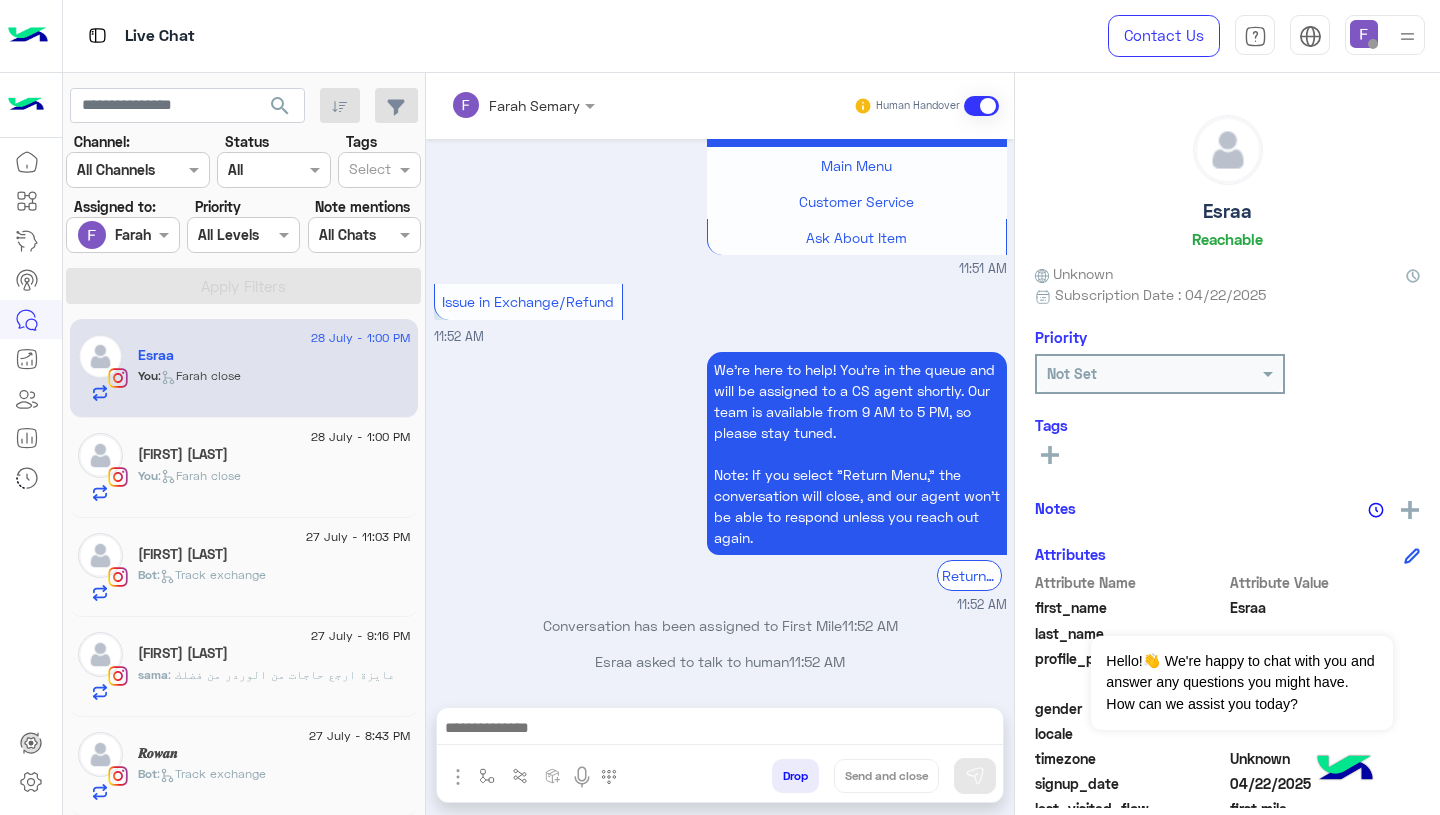 click on "28 July - 1:00 PM" 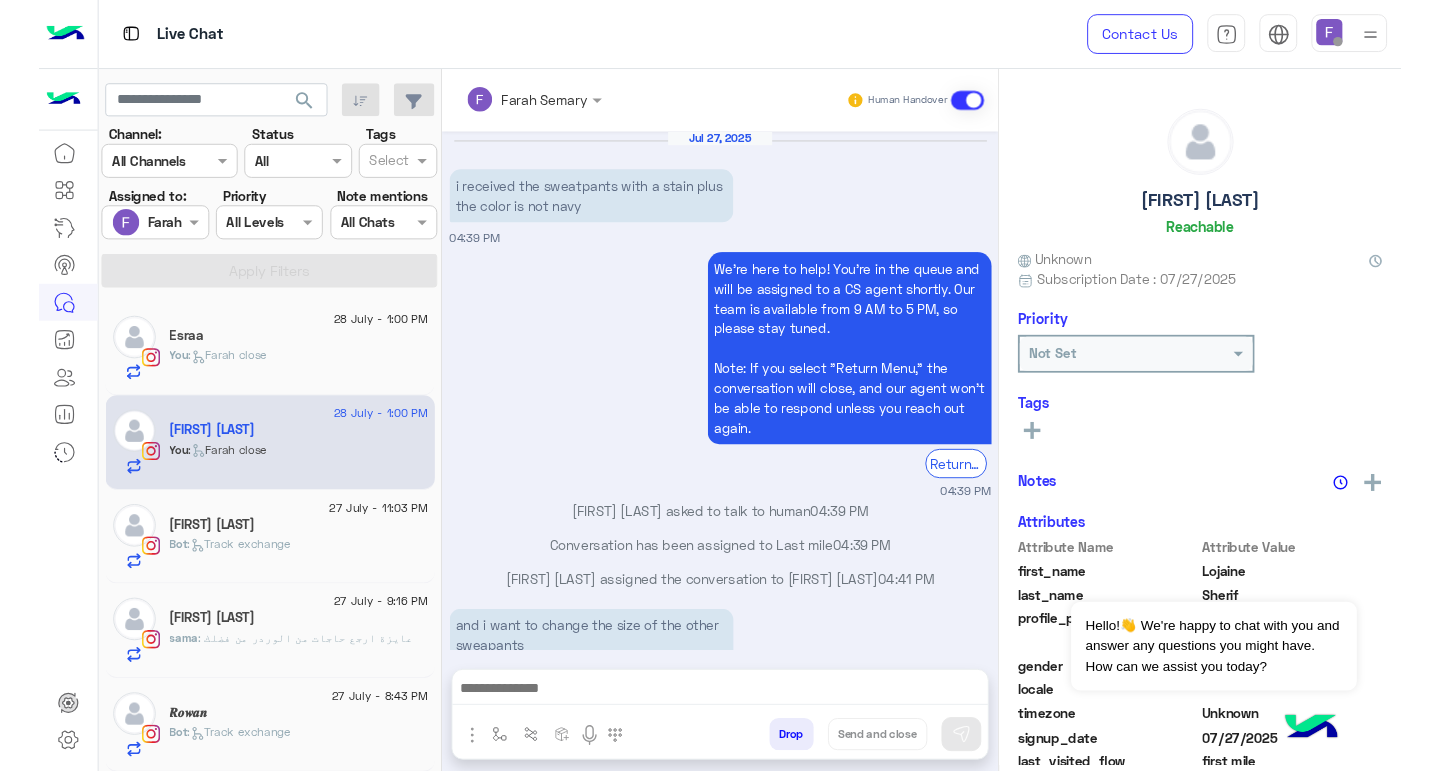 scroll, scrollTop: 2028, scrollLeft: 0, axis: vertical 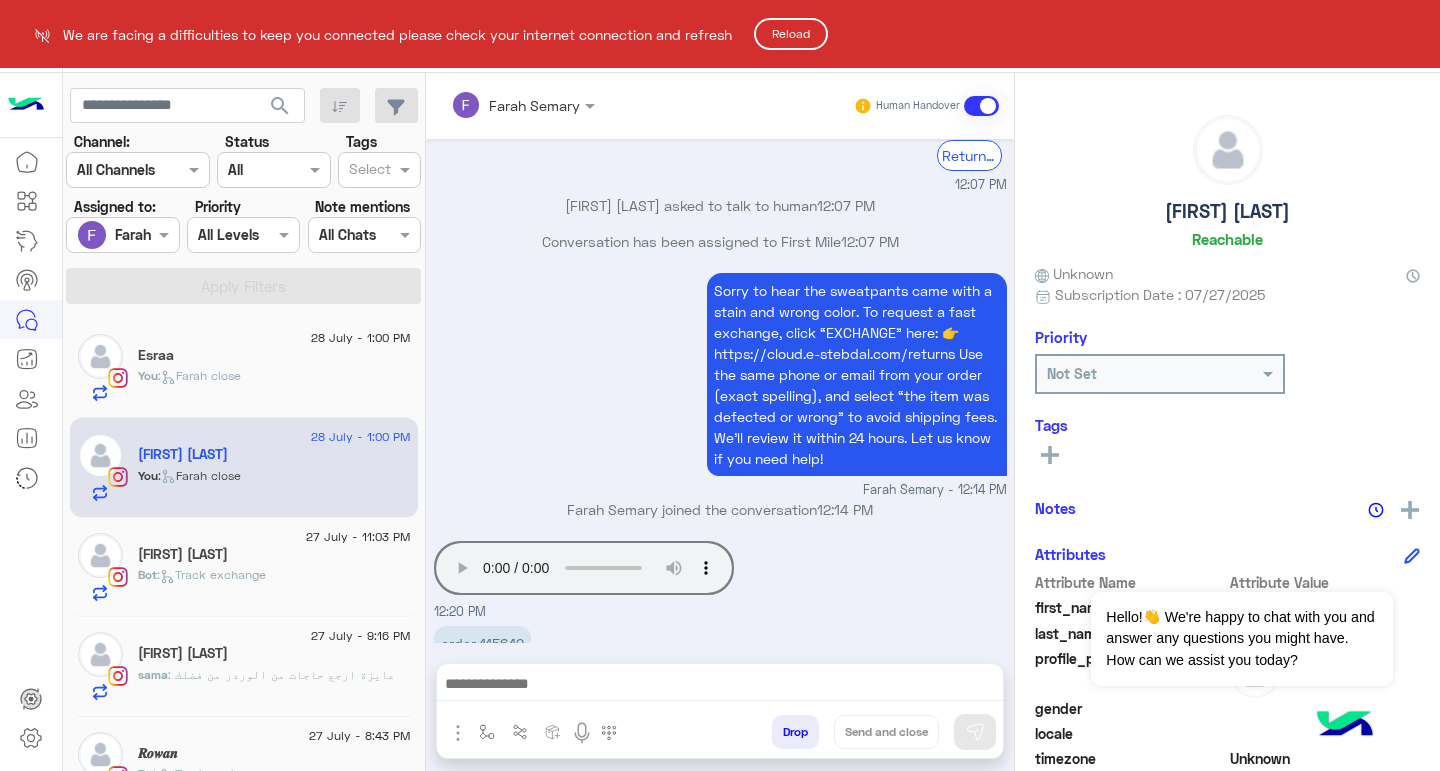 click on "Reload" 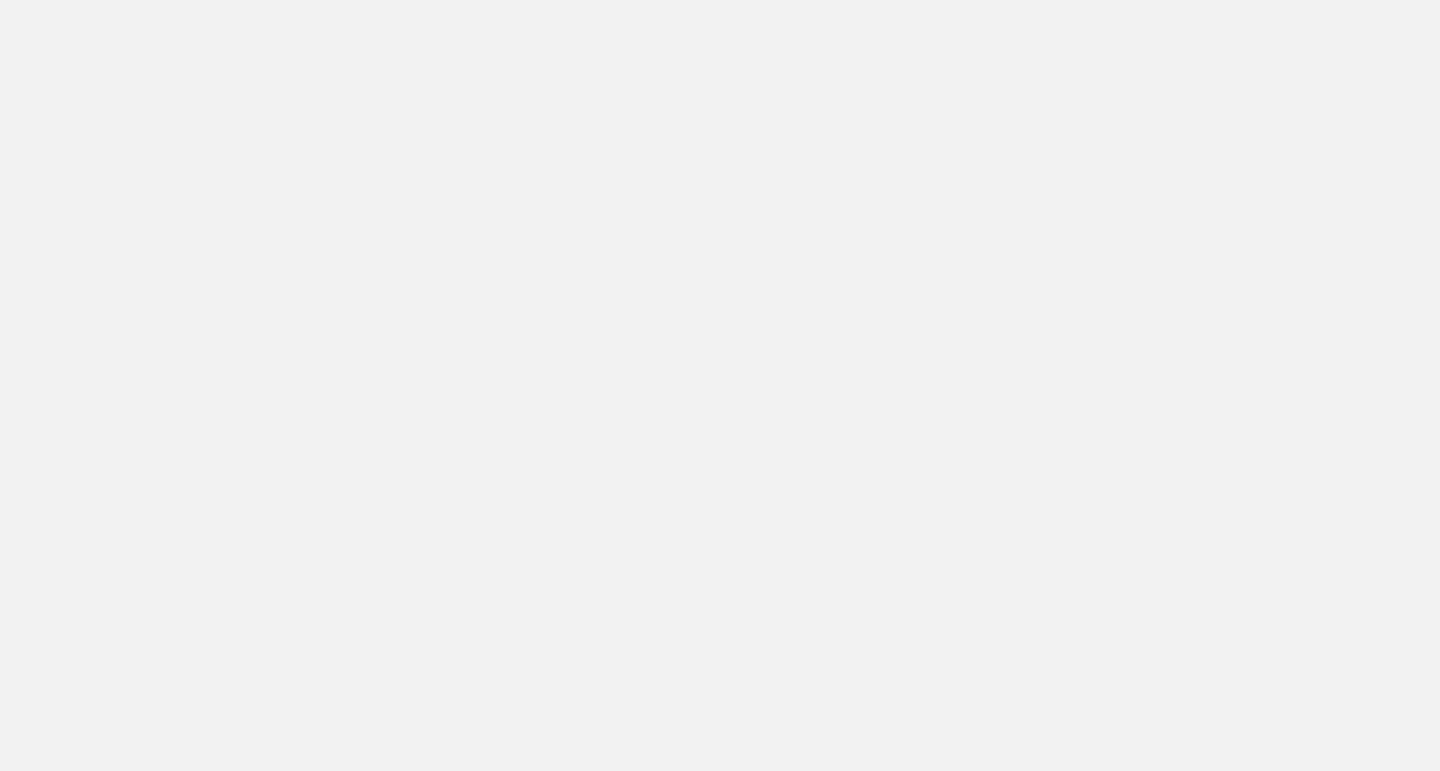 scroll, scrollTop: 0, scrollLeft: 0, axis: both 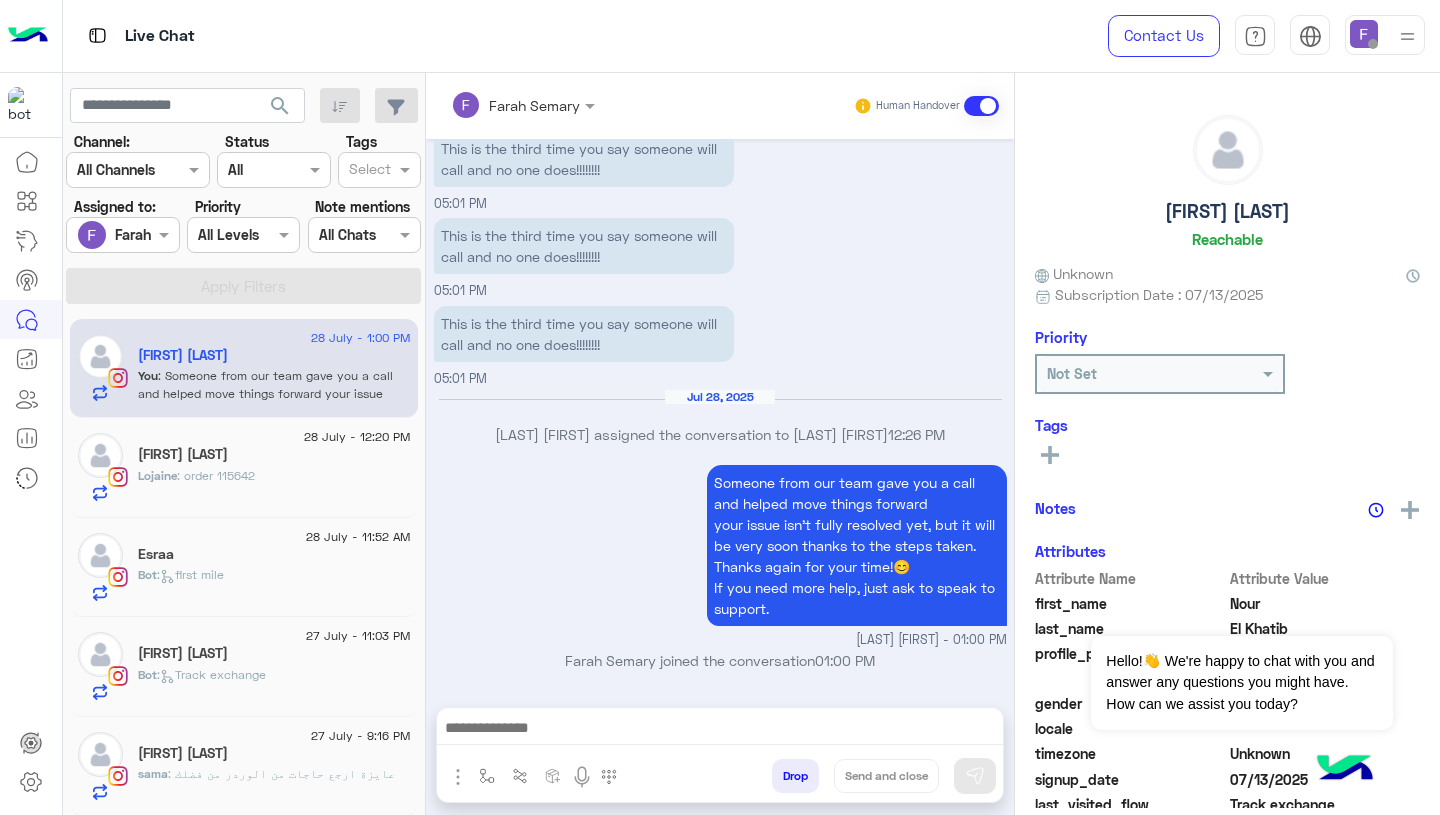 click at bounding box center (1364, 34) 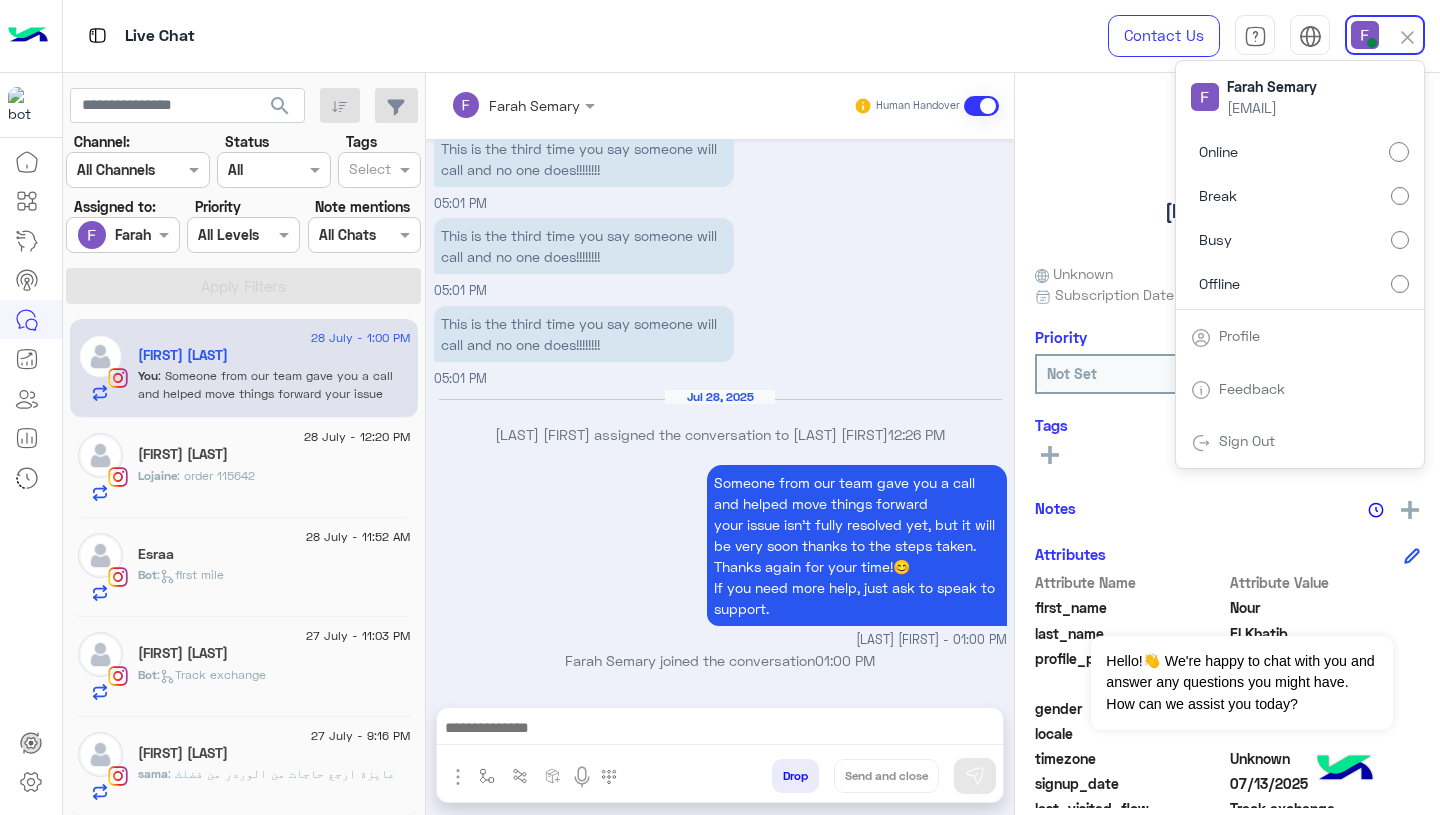 click on "[LAST] joined the conversation   01:00 PM" at bounding box center (720, 660) 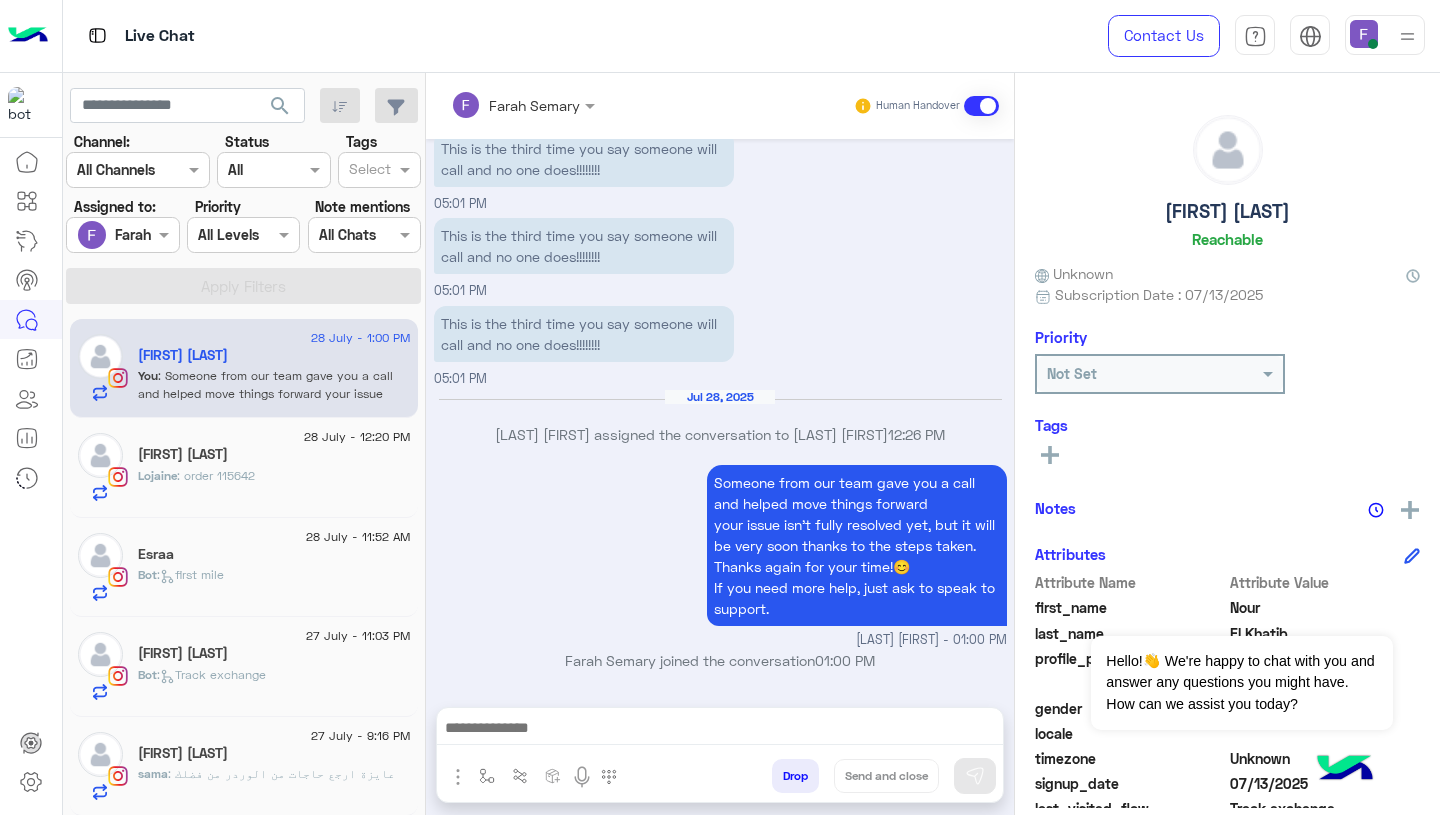 click on "Someone from our team gave you a call and helped move things forward  your issue isn’t fully resolved yet, but it will be very soon thanks to the steps taken. Thanks again for your time!😊  If you need more help, just ask to speak to support.  [LAST] [FIRST] -  01:00 PM" at bounding box center (720, 555) 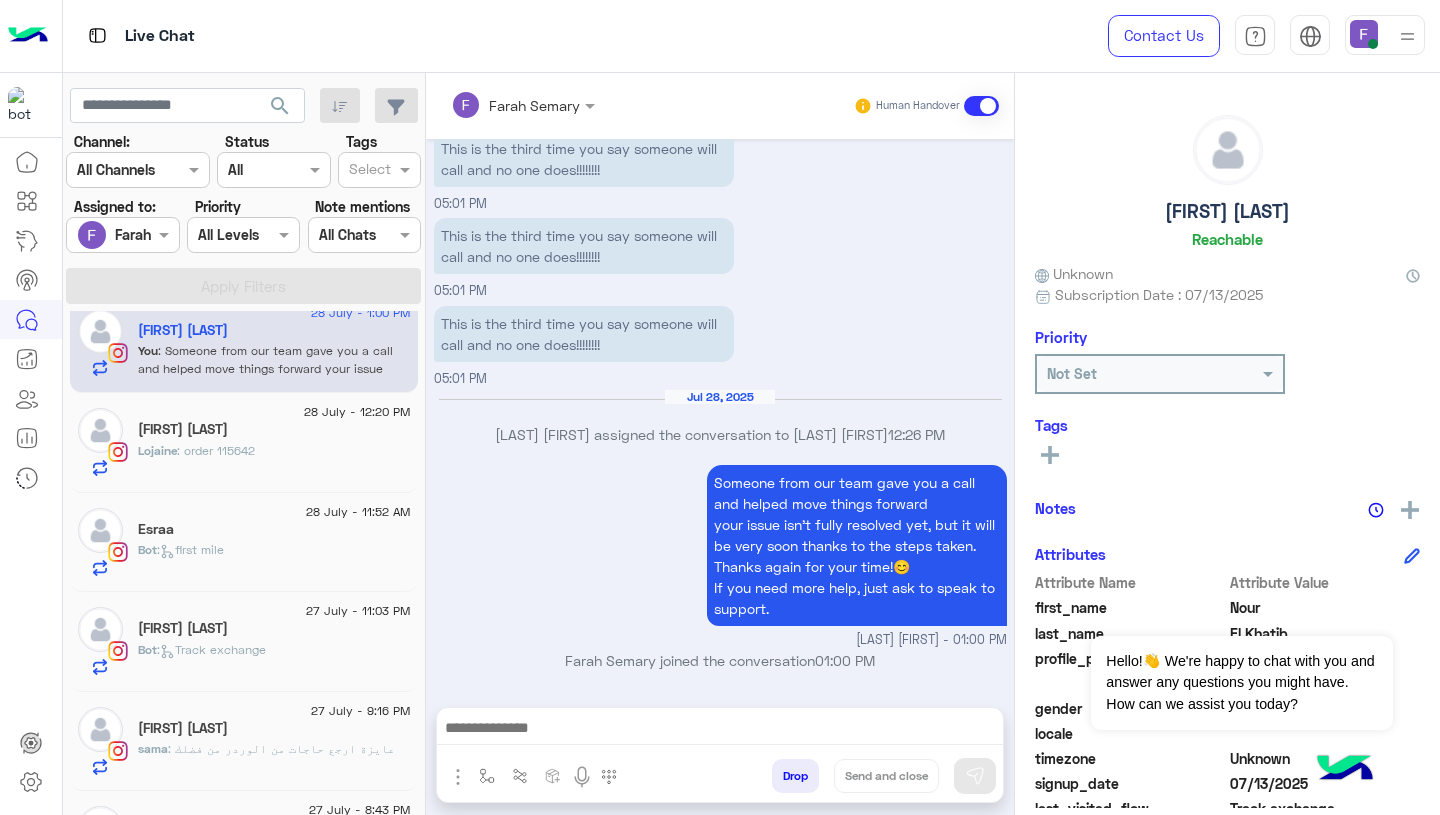click on "[LAST] : order [NUMBER]" 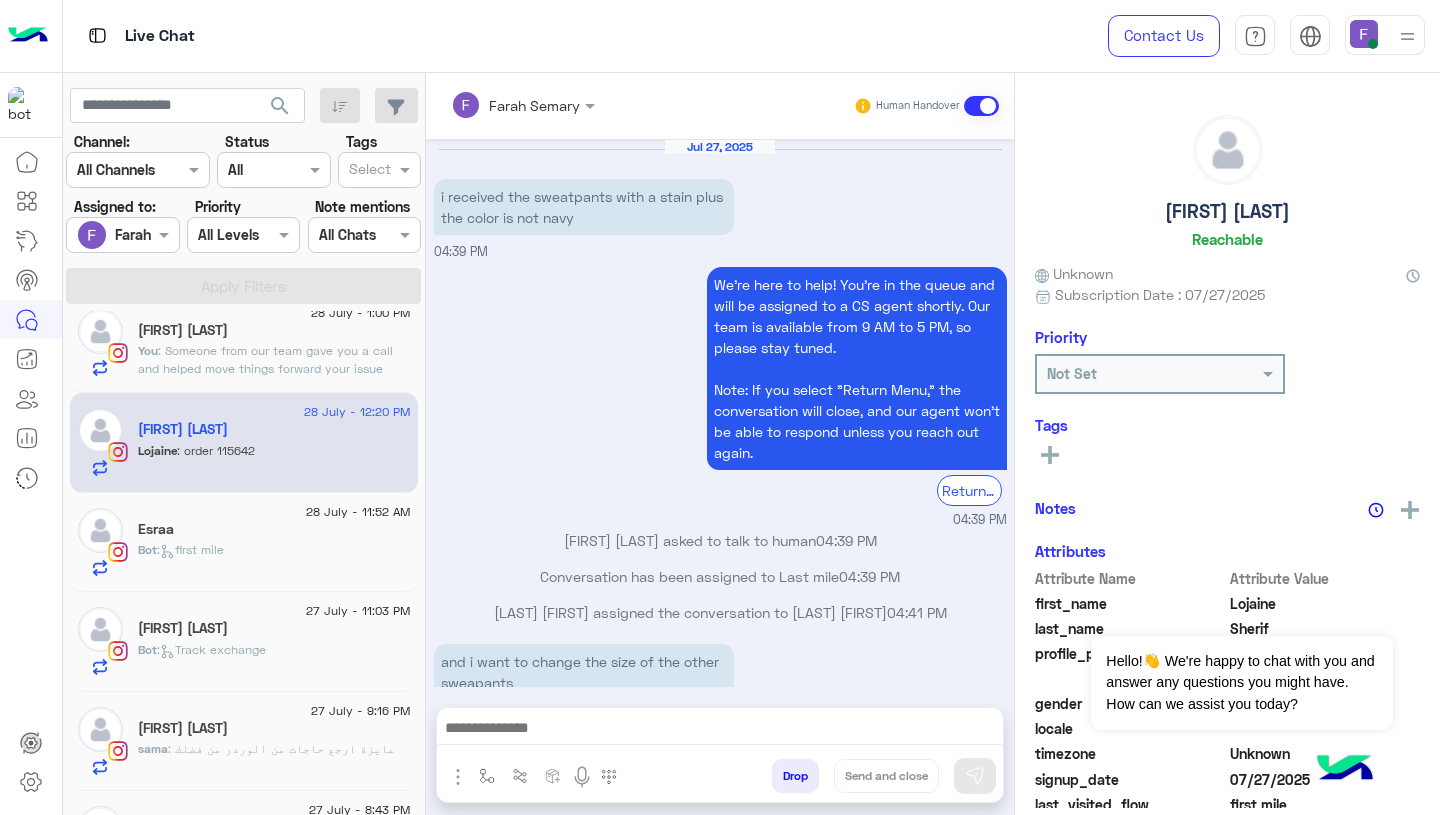 scroll, scrollTop: 2028, scrollLeft: 0, axis: vertical 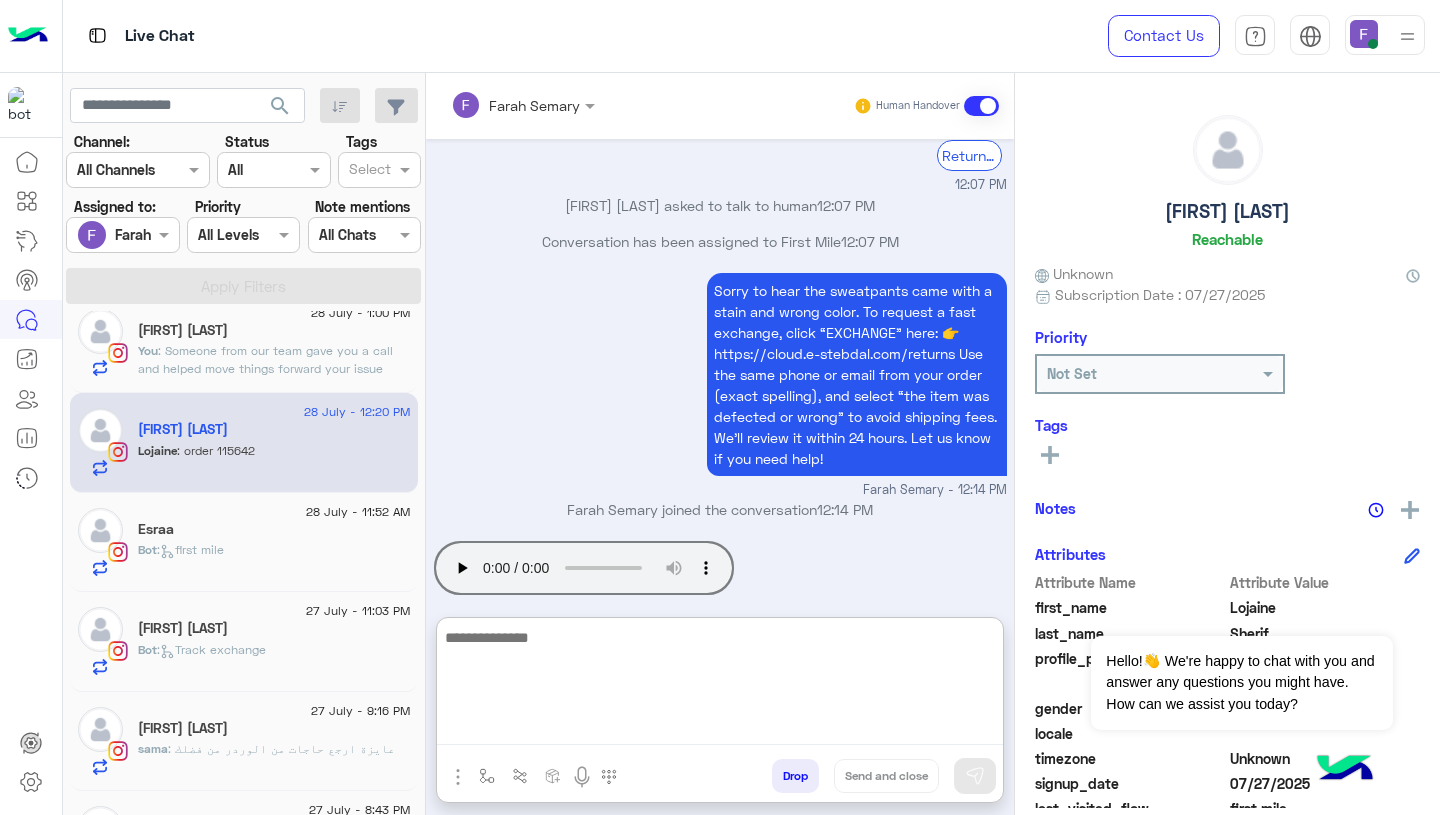 click at bounding box center [720, 685] 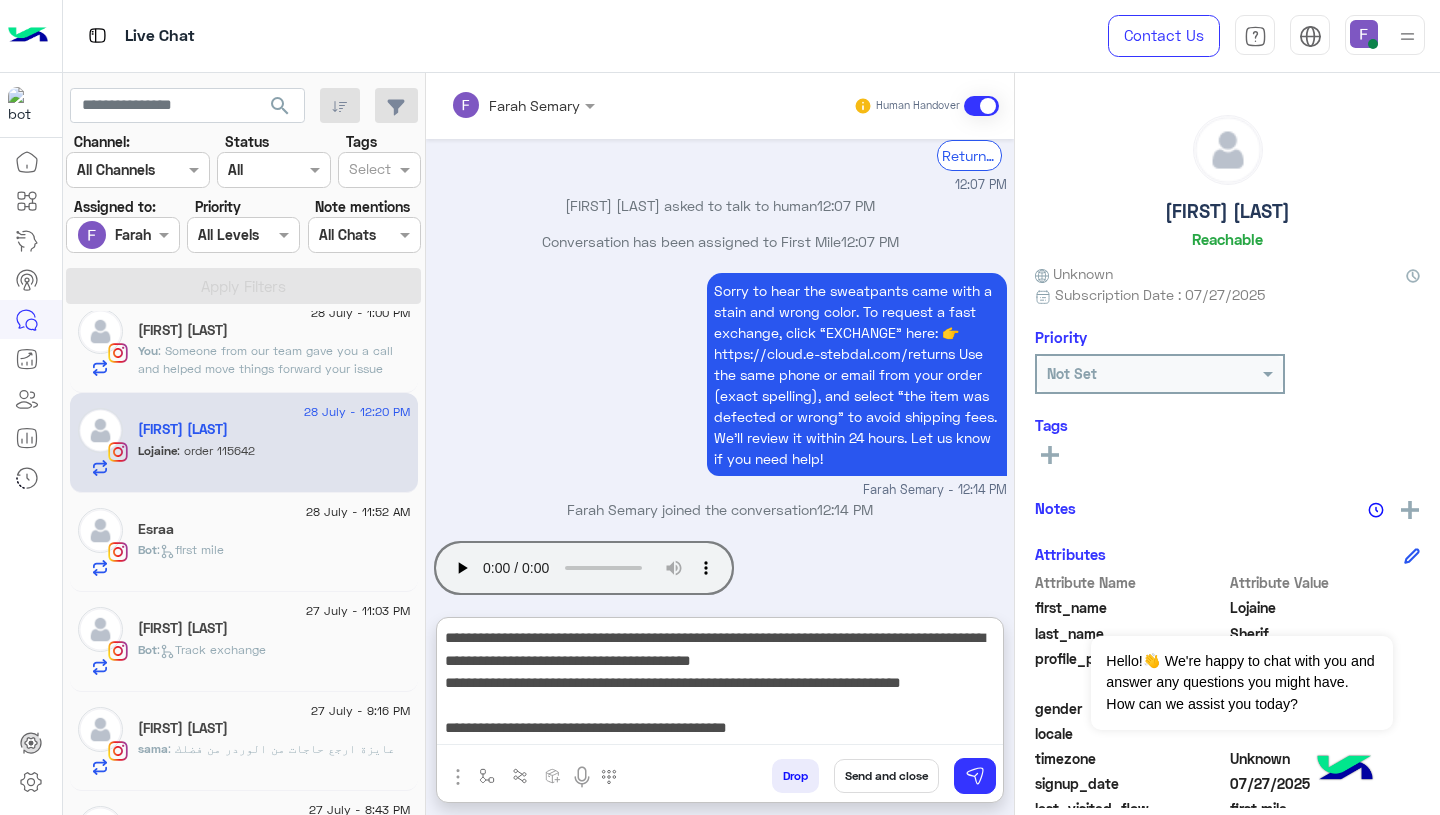 scroll, scrollTop: 128, scrollLeft: 0, axis: vertical 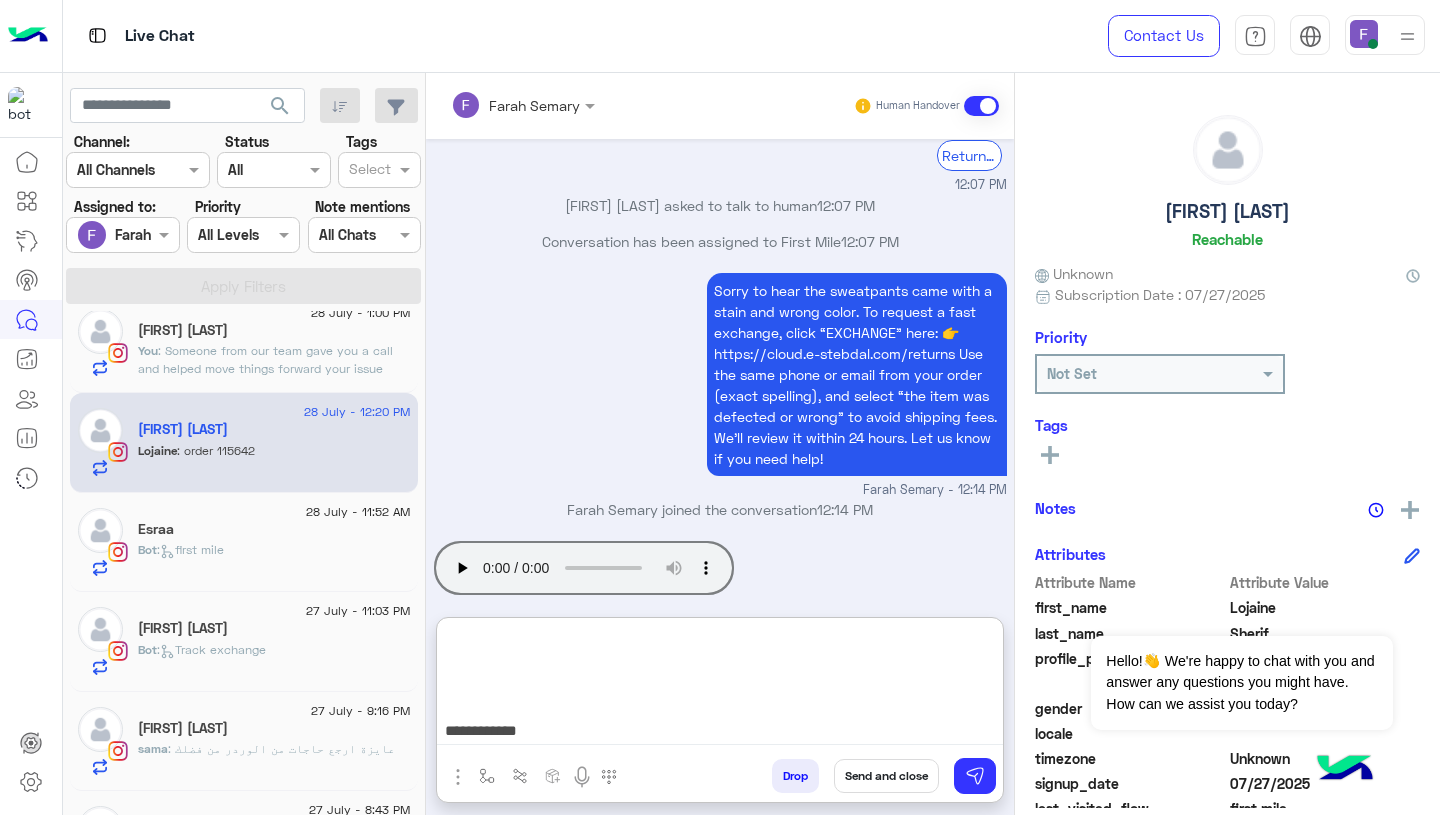 click on "**********" at bounding box center [720, 685] 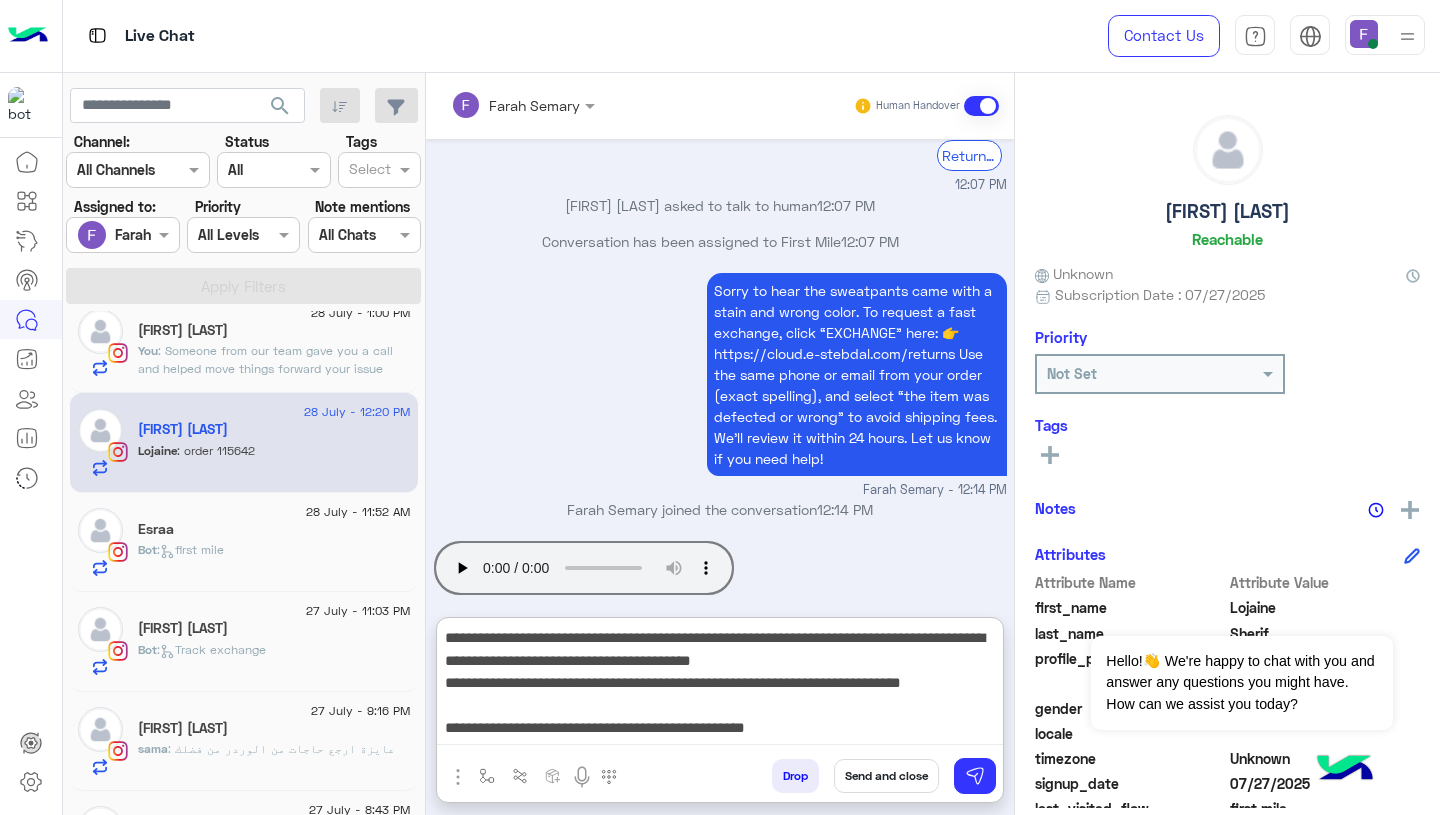 type on "**********" 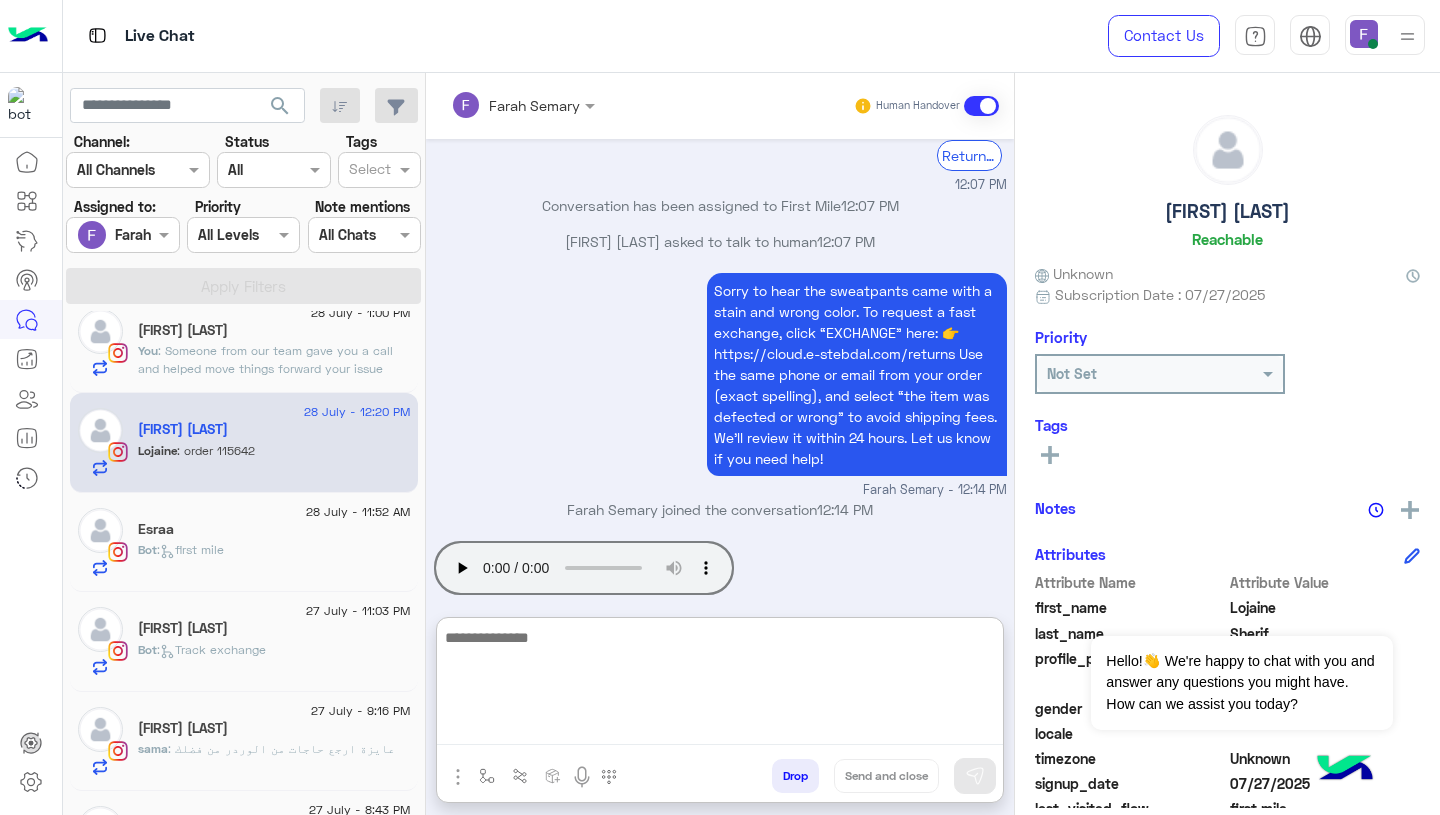 scroll, scrollTop: 0, scrollLeft: 0, axis: both 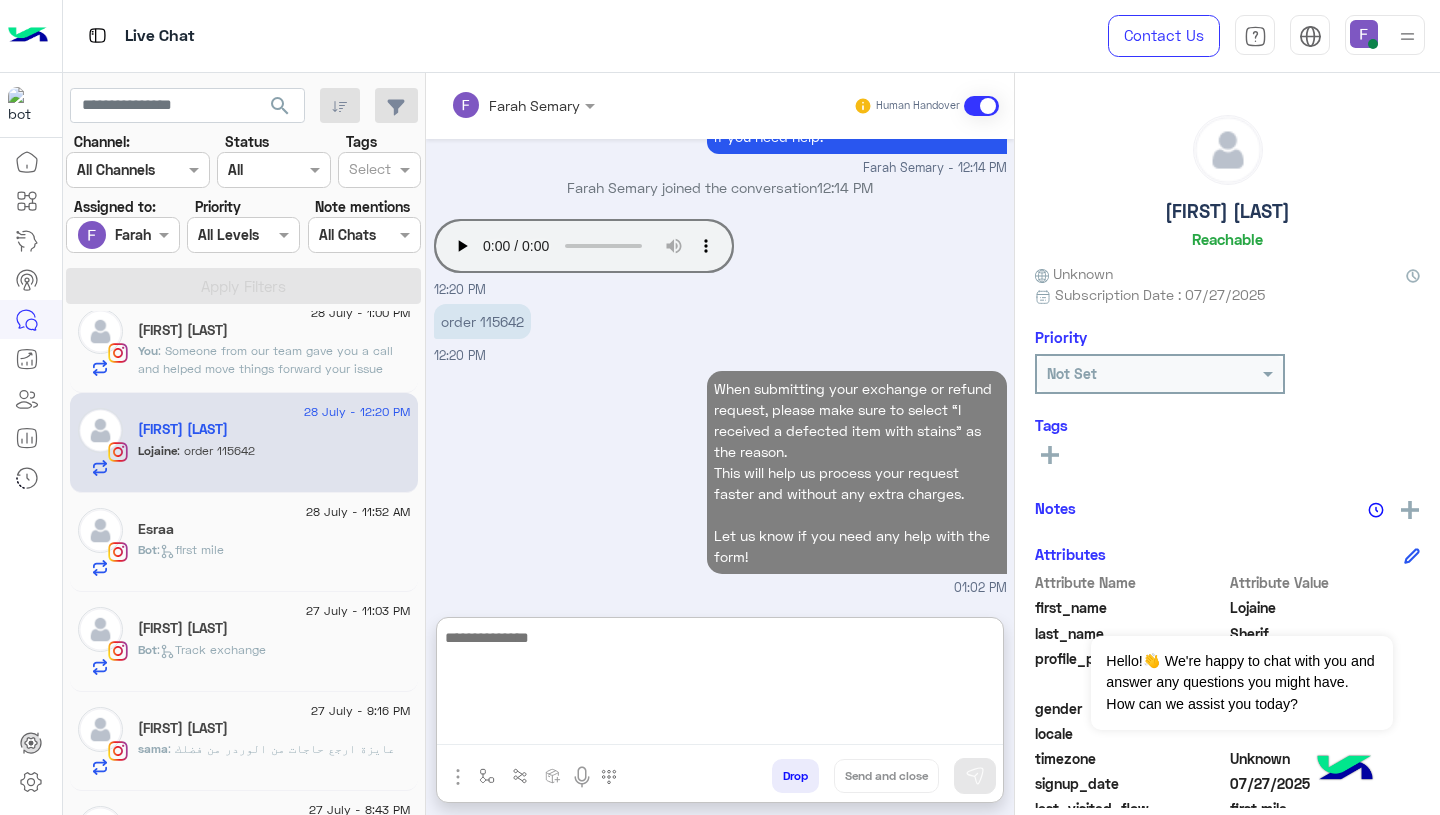 click on "When submitting your exchange or refund request, please make sure to select “I received a defected item with stains” as the reason. This will help us process your request faster and without any extra charges. Let us know if you need any help with the form!   01:02 PM" at bounding box center (720, 482) 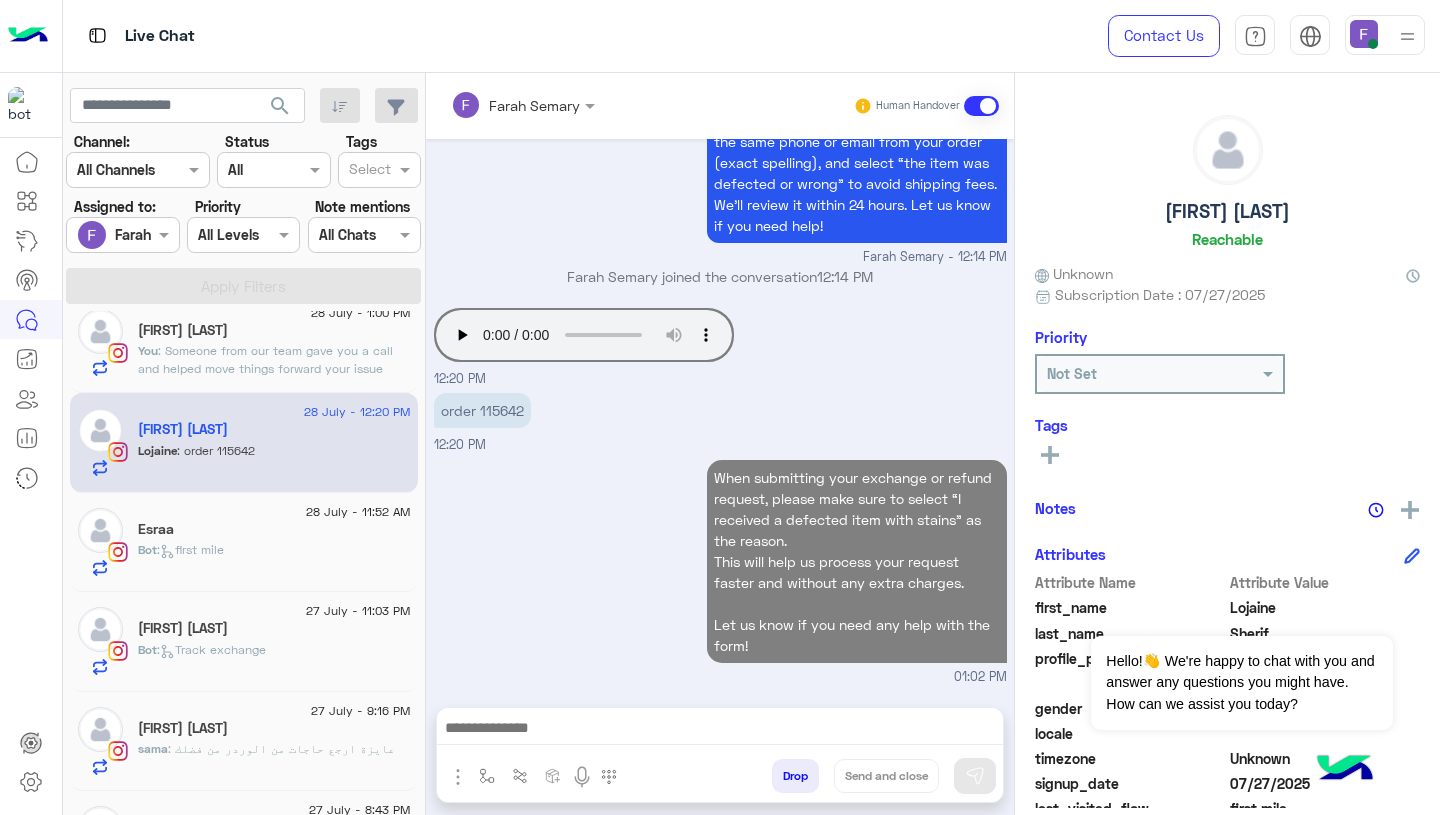 scroll, scrollTop: 2260, scrollLeft: 0, axis: vertical 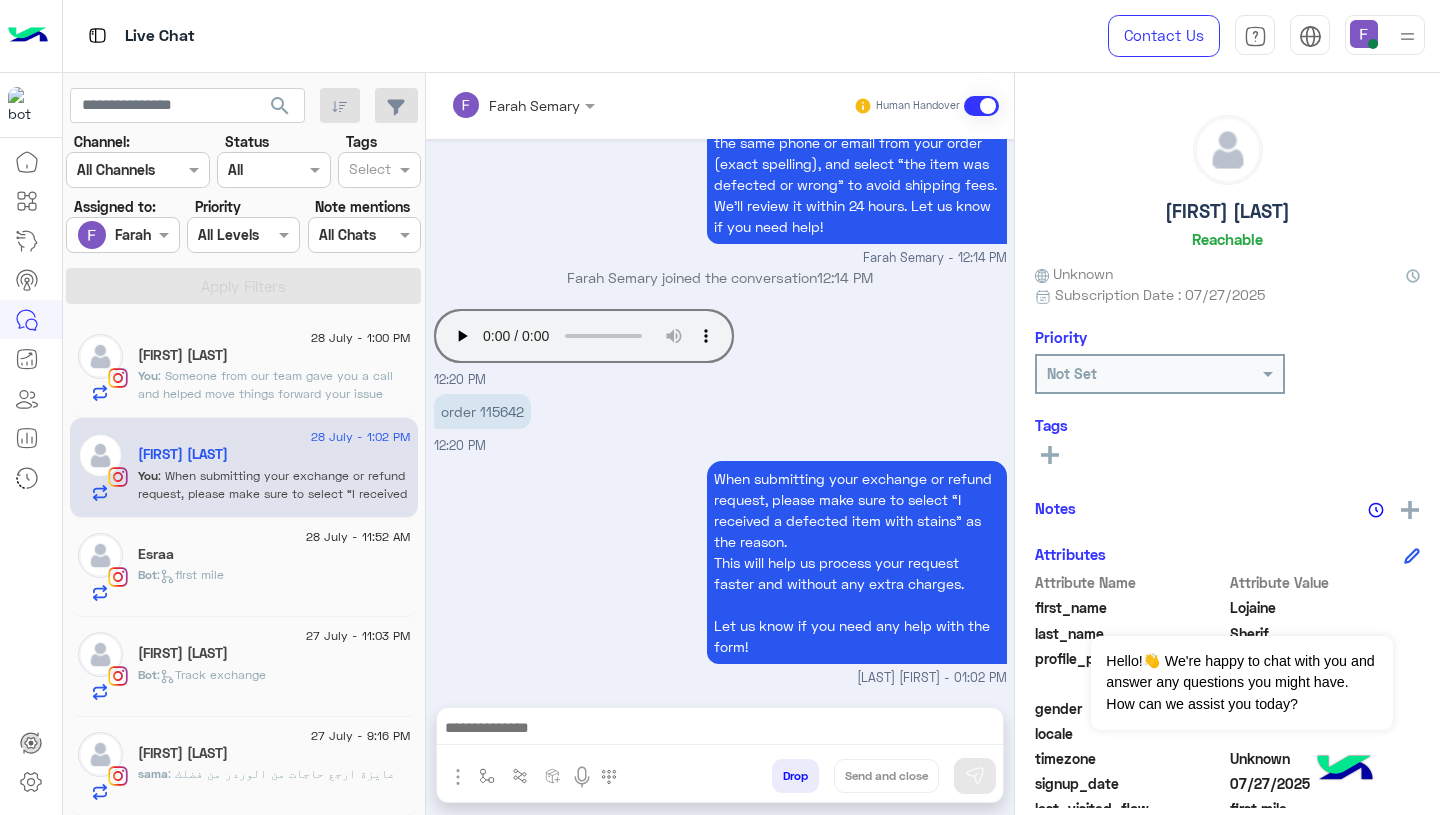 click on "Bot :   first mile" 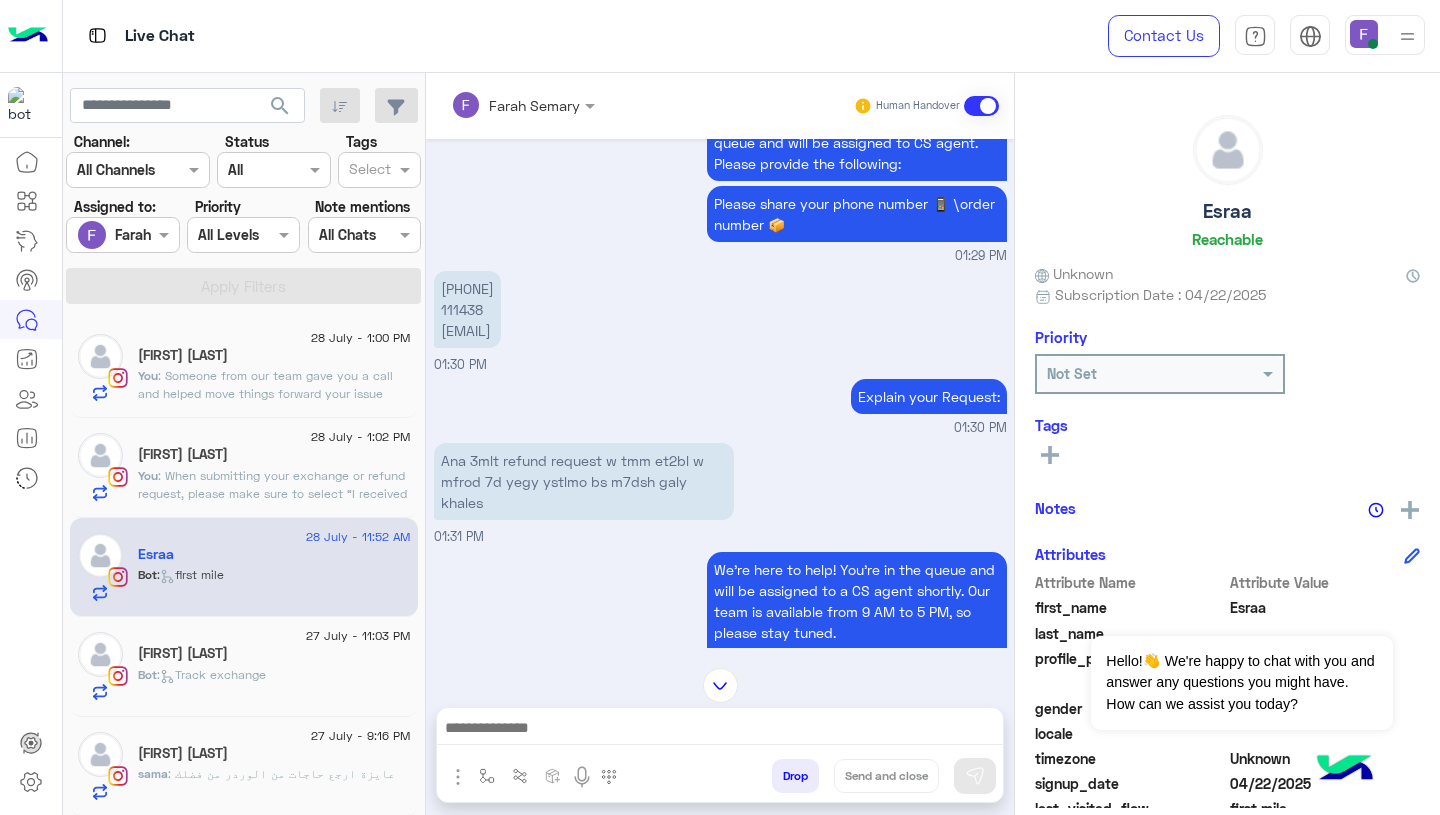 scroll, scrollTop: 68, scrollLeft: 0, axis: vertical 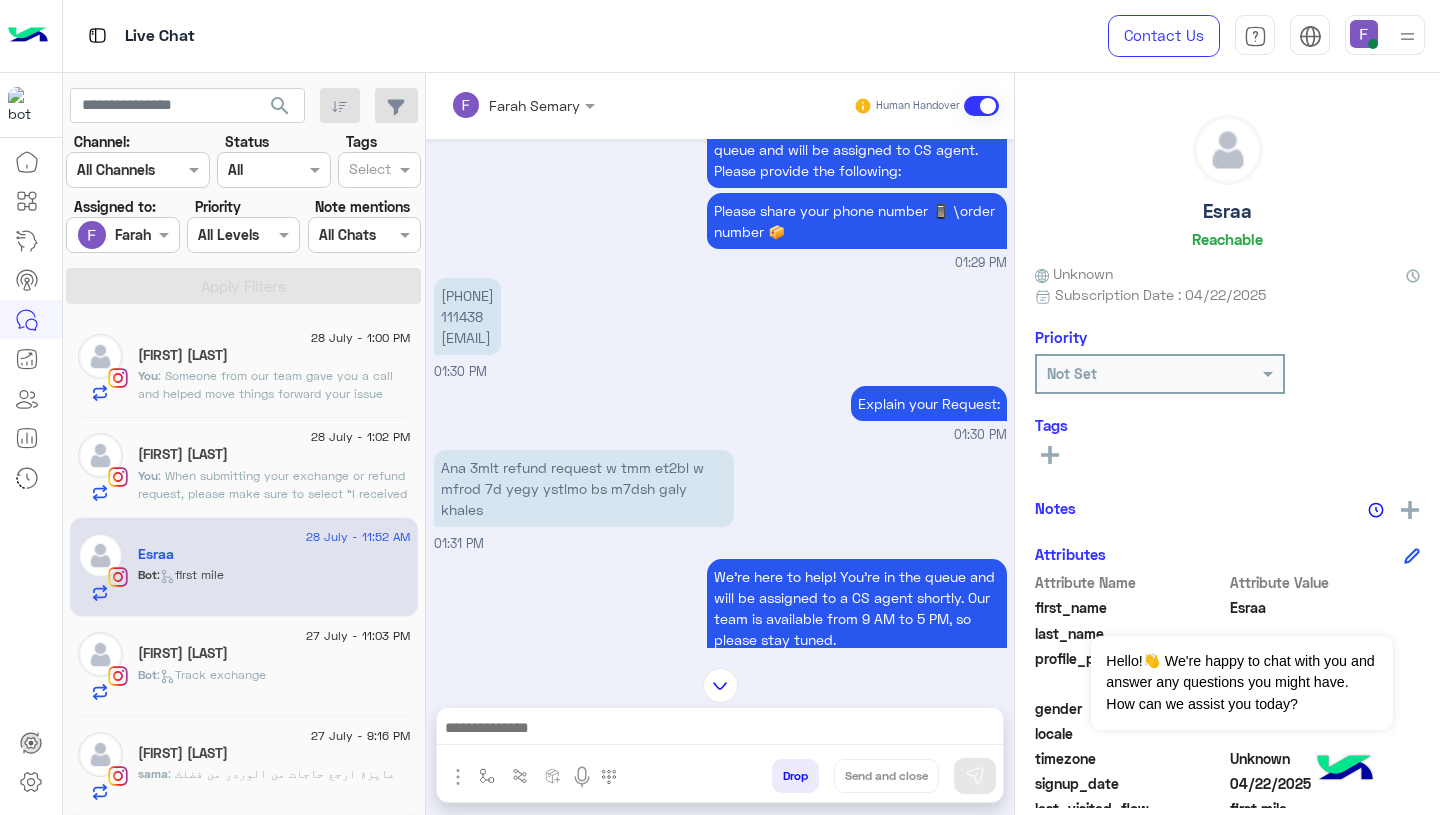 click on "01155591643 111438 esraamohamede.a6@gmail.com" at bounding box center (467, 316) 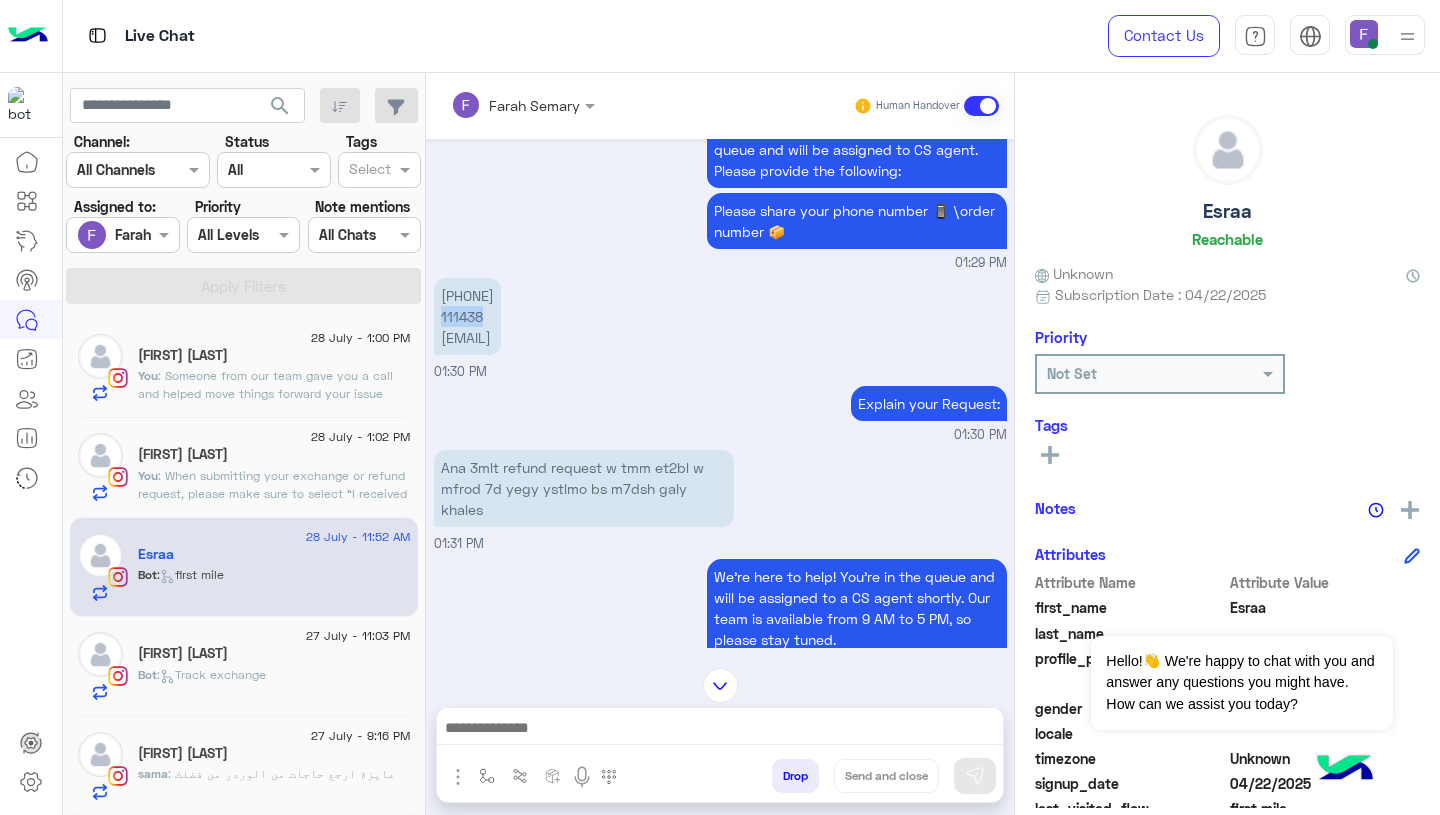 click on "01155591643 111438 esraamohamede.a6@gmail.com" at bounding box center [467, 316] 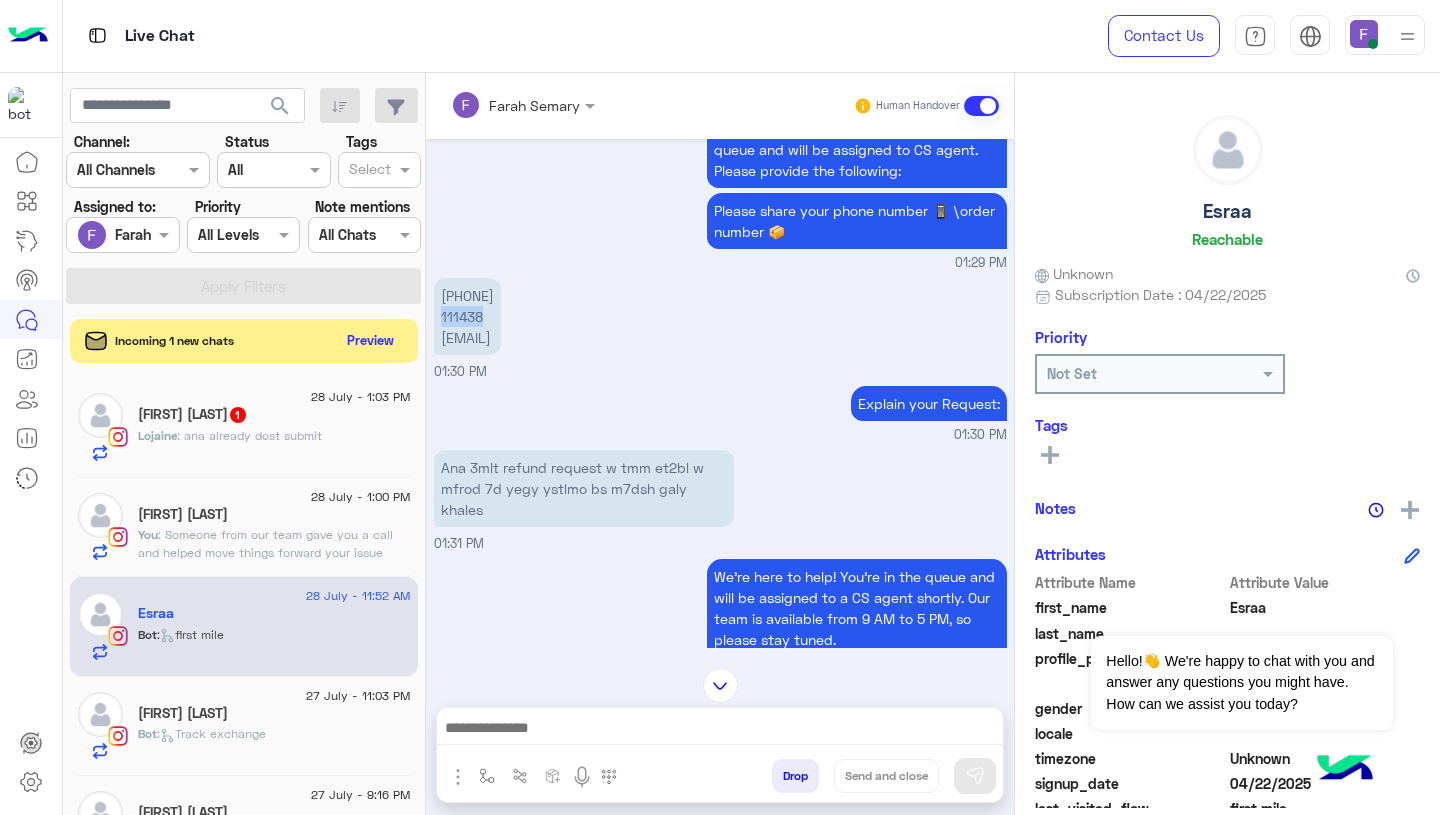 click on "We're here to help! You’re in the queue and will be assigned to a CS agent shortly. Our team is available from 9 AM to 5 PM, so please stay tuned. Note: If you select "Return Menu," the conversation will close, and our agent won’t be able to respond unless you reach out again.  Return to main menu     01:31 PM" at bounding box center (720, 688) 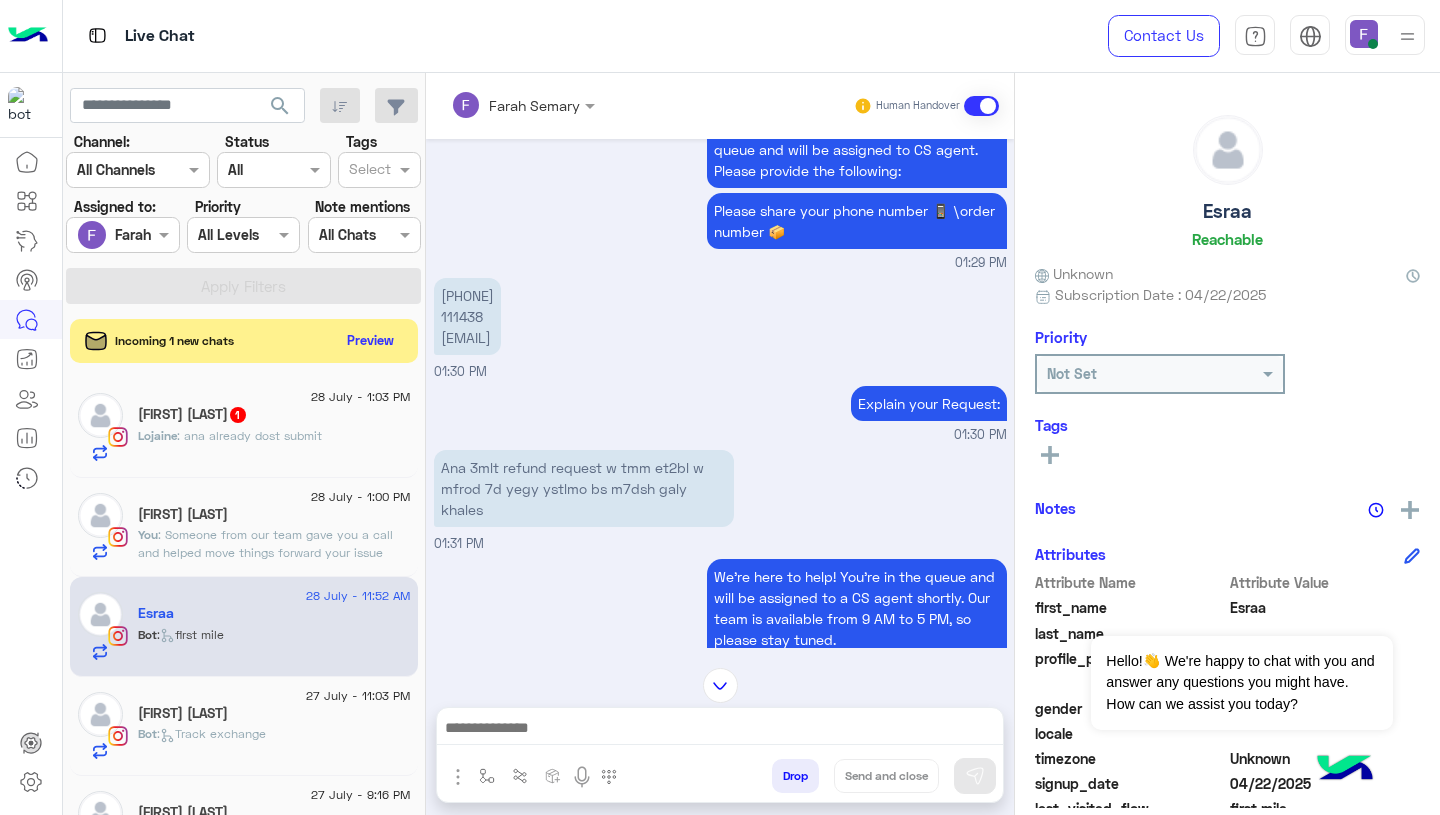 click at bounding box center [720, 730] 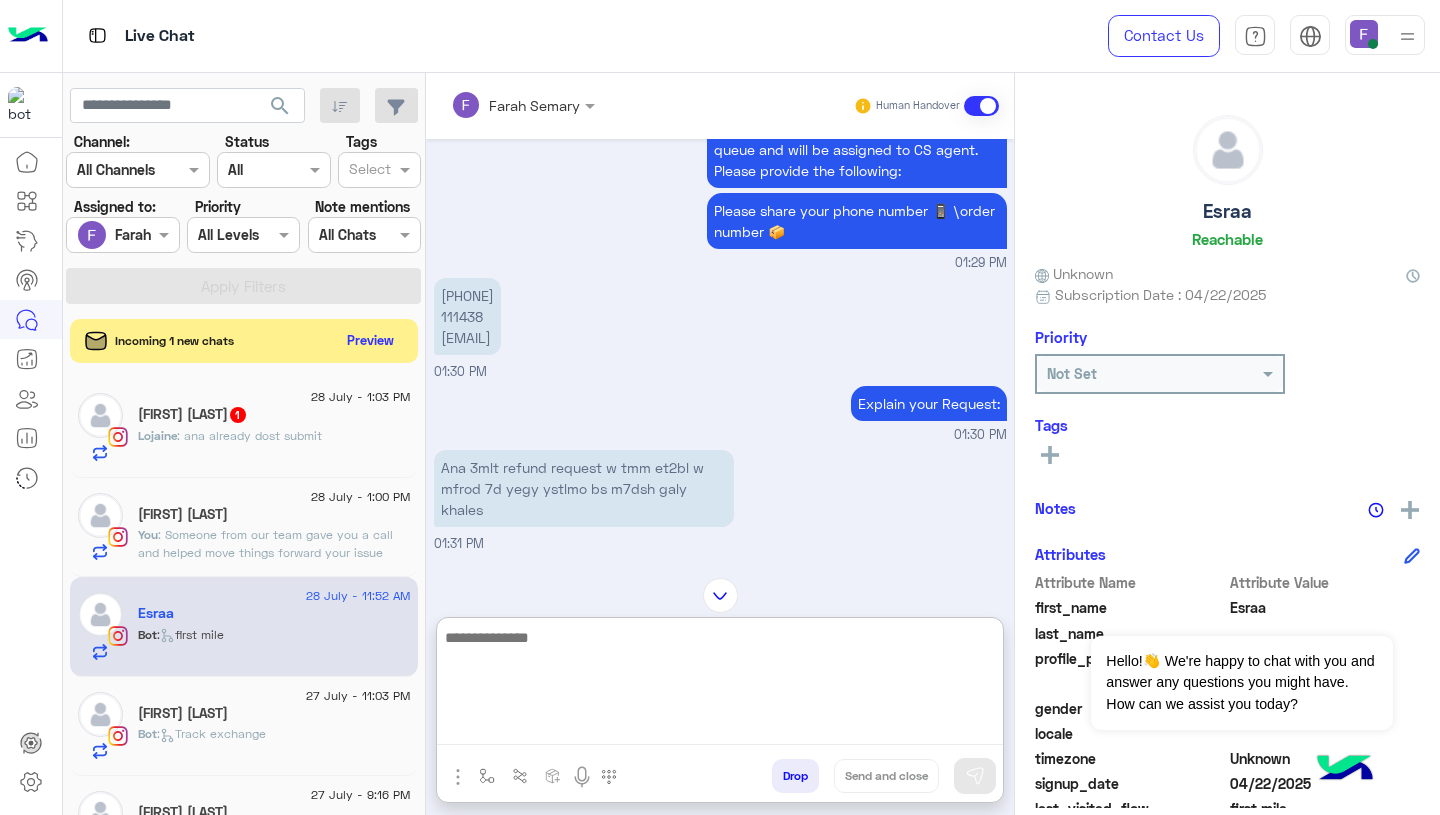 paste on "**********" 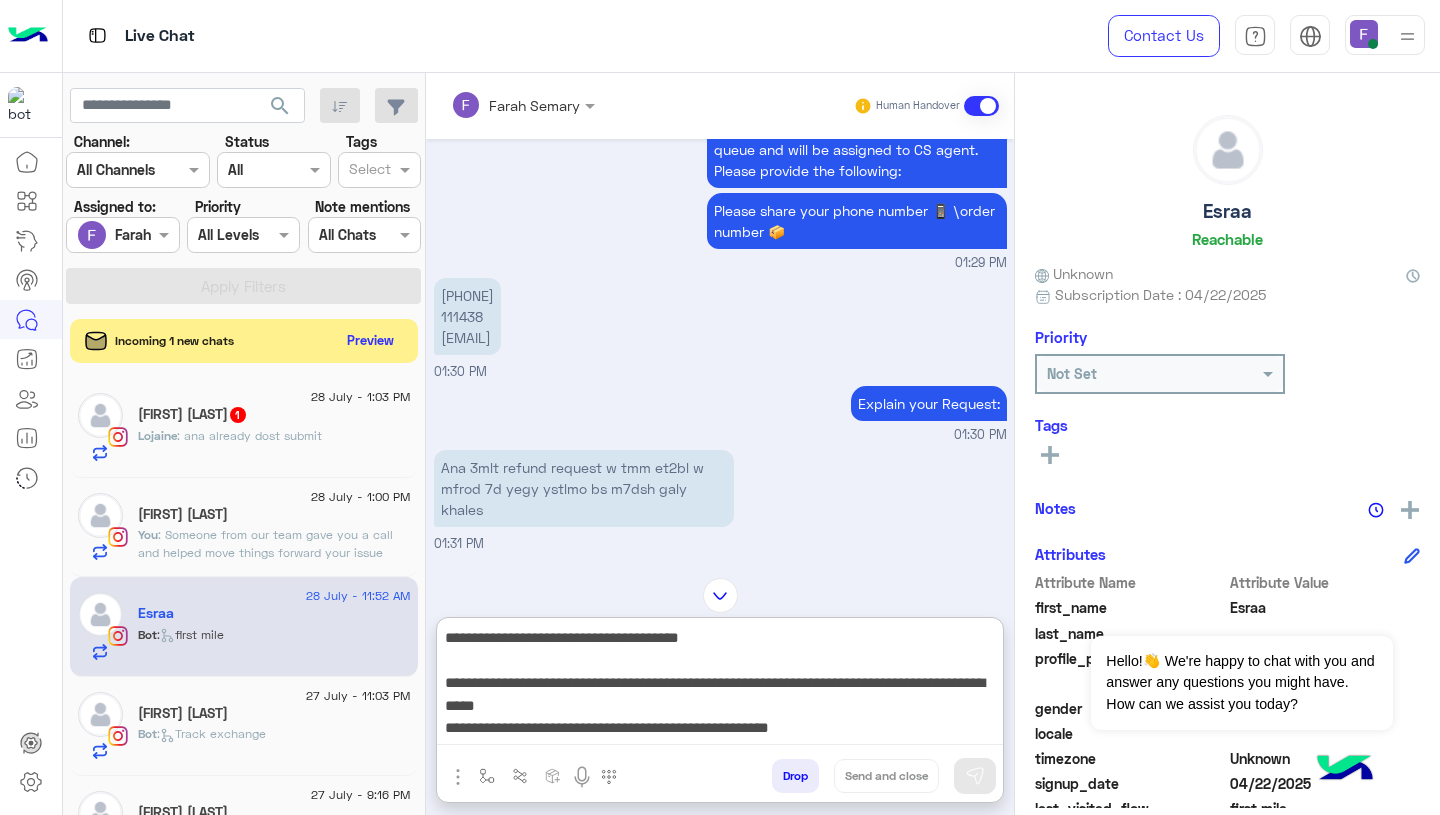 scroll, scrollTop: 128, scrollLeft: 0, axis: vertical 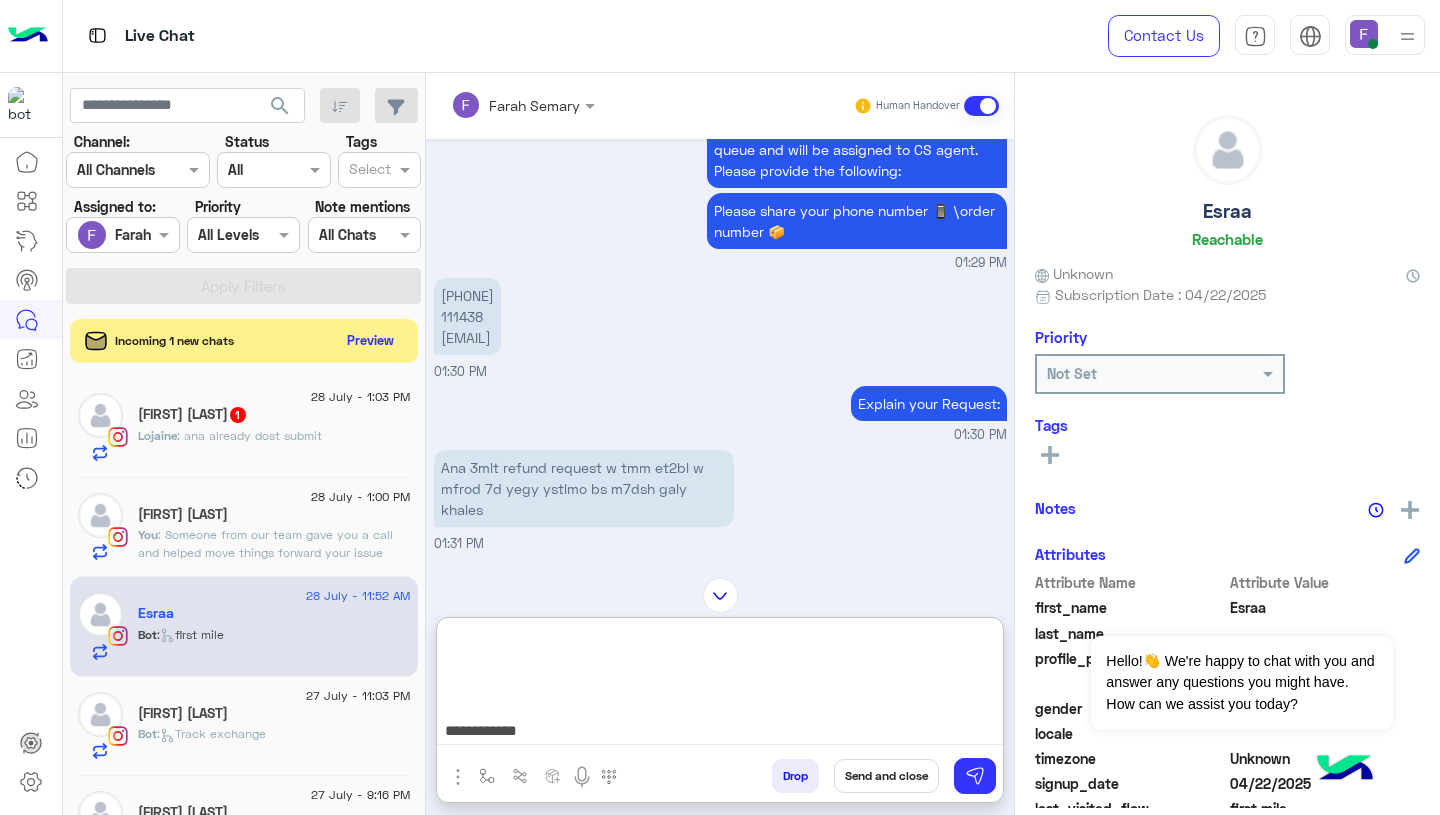 click on "**********" at bounding box center (720, 685) 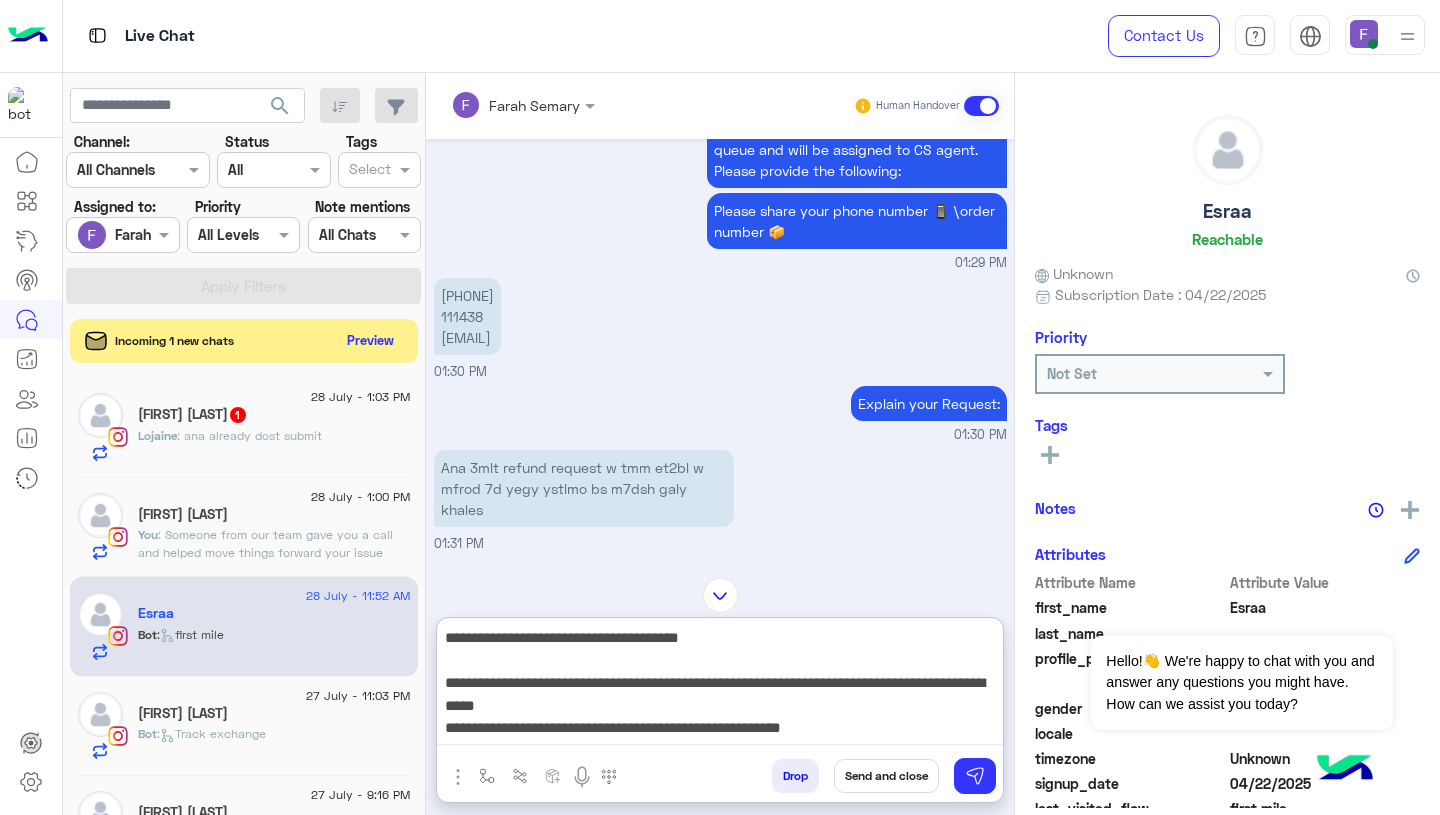 scroll, scrollTop: 42, scrollLeft: 0, axis: vertical 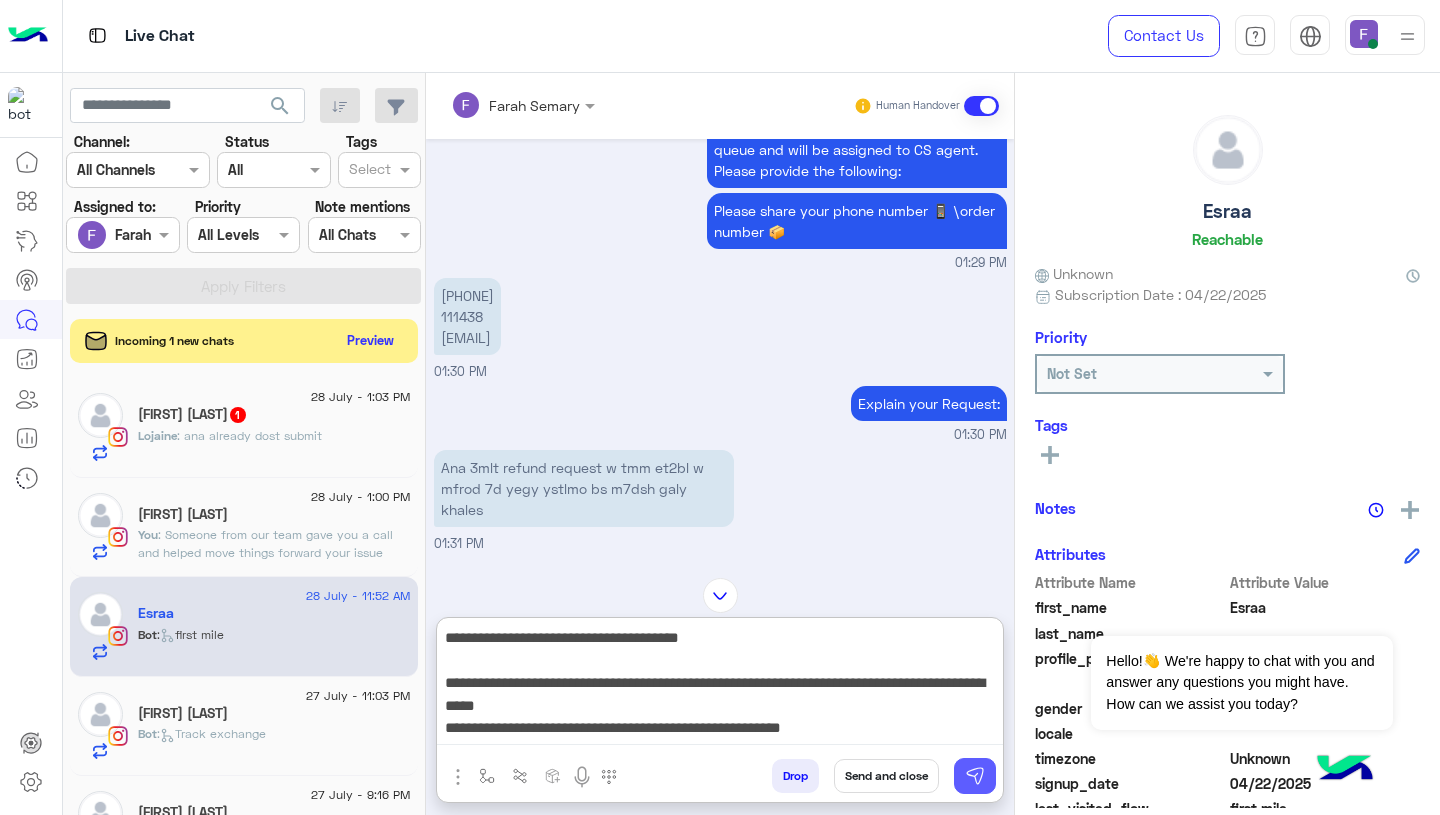 type on "**********" 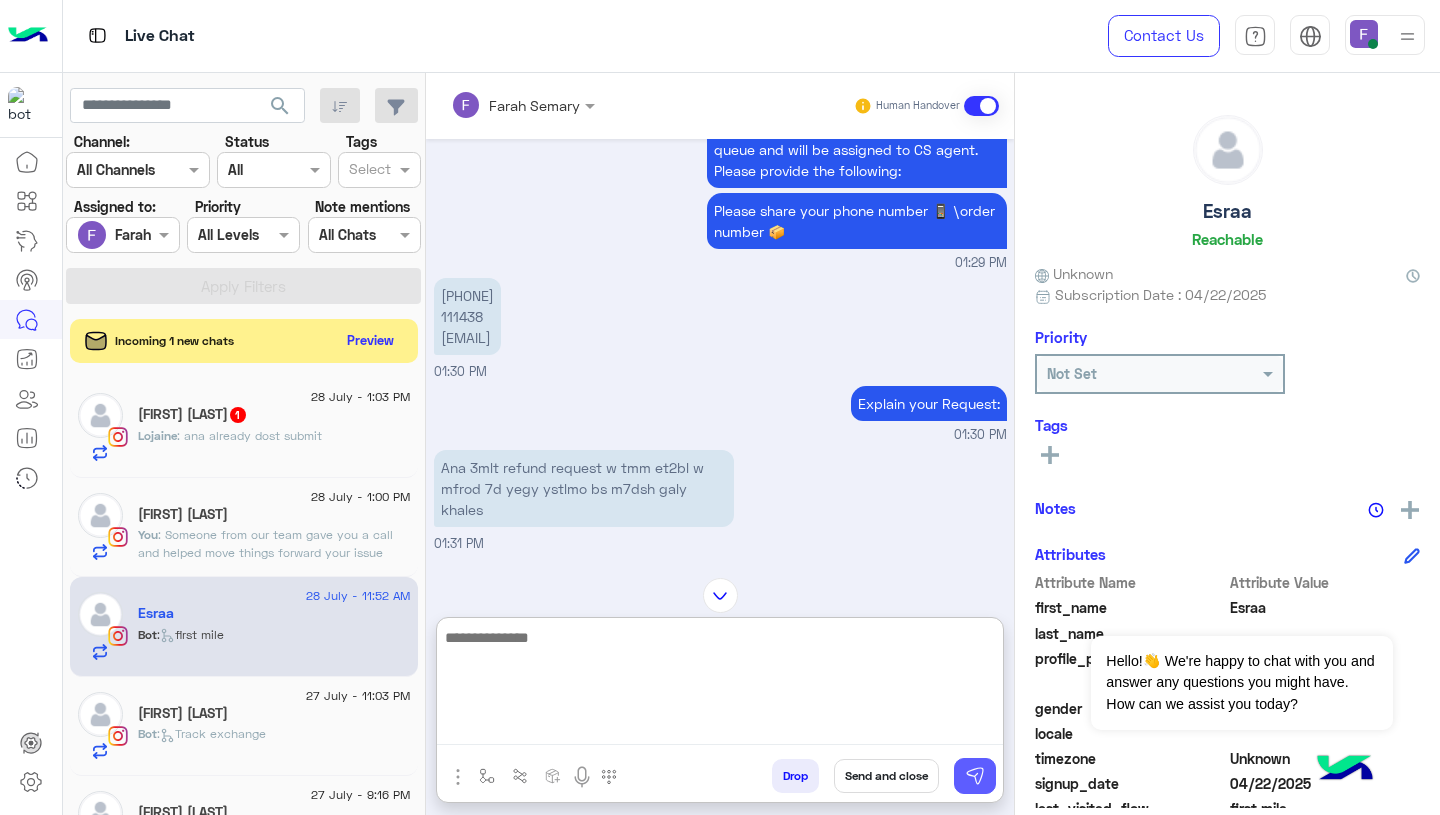 scroll, scrollTop: 0, scrollLeft: 0, axis: both 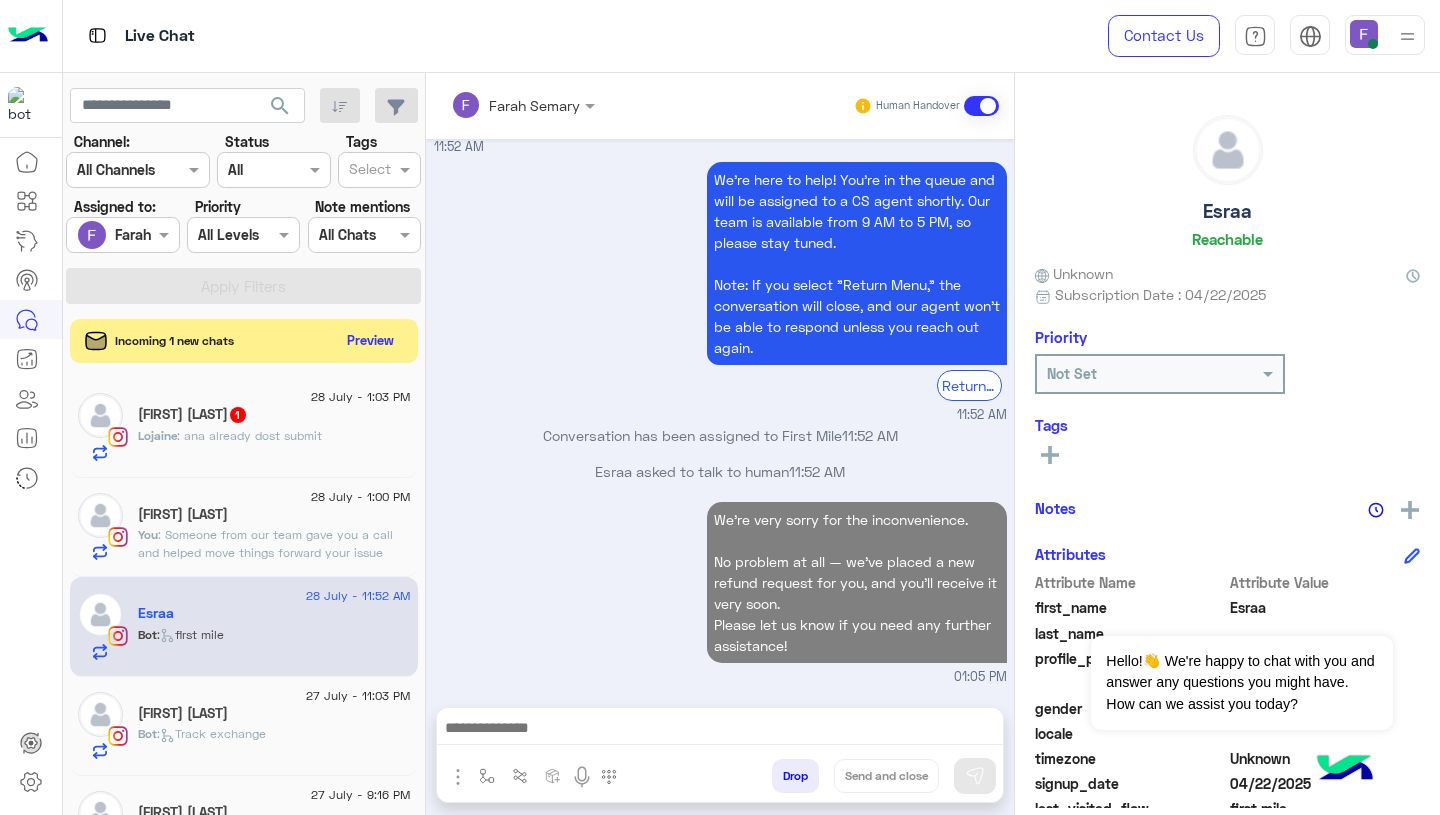 click on "Esraa  asked to talk to human   11:52 AM" at bounding box center [720, 479] 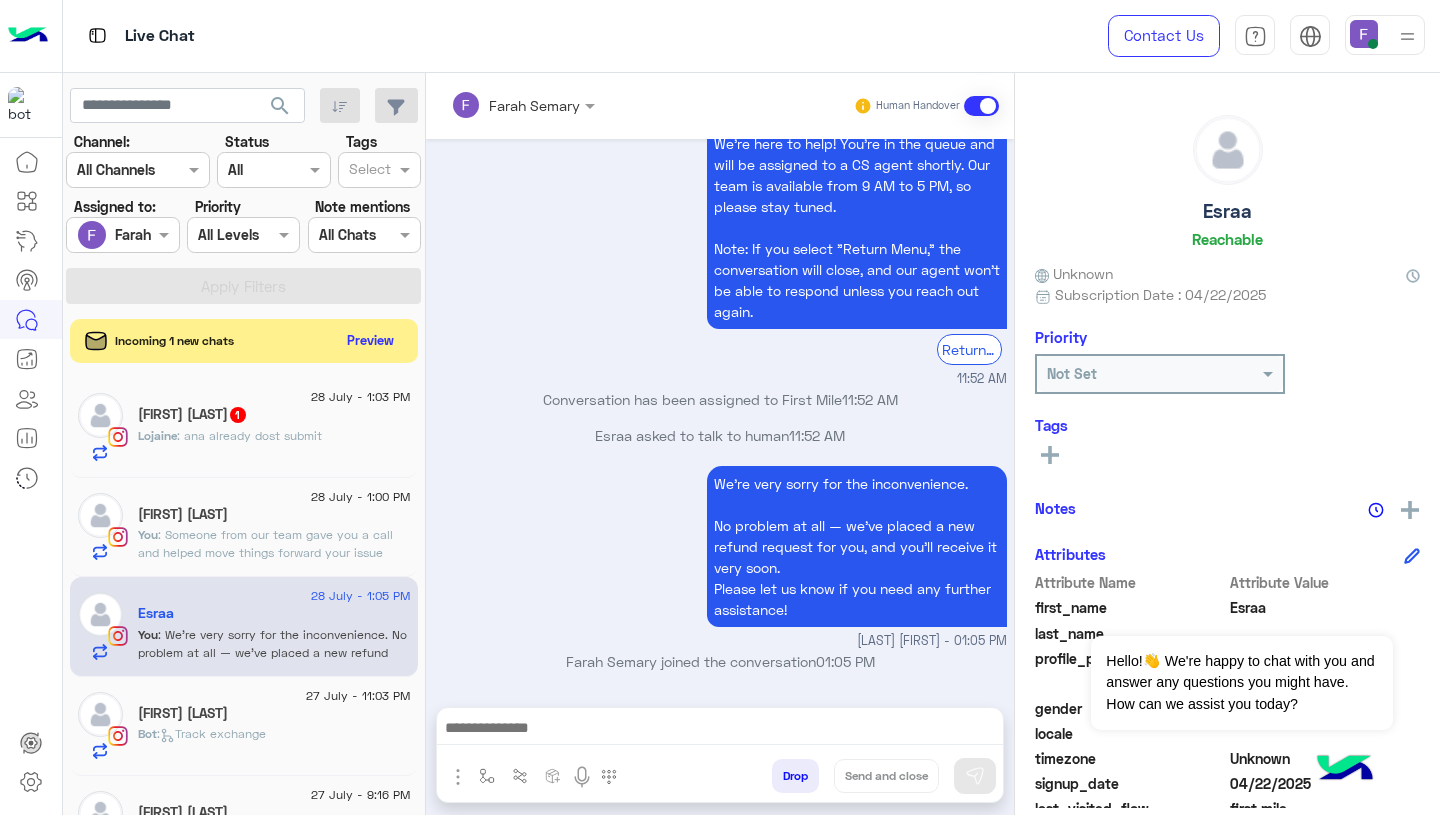 click on ": ana already dost submit" 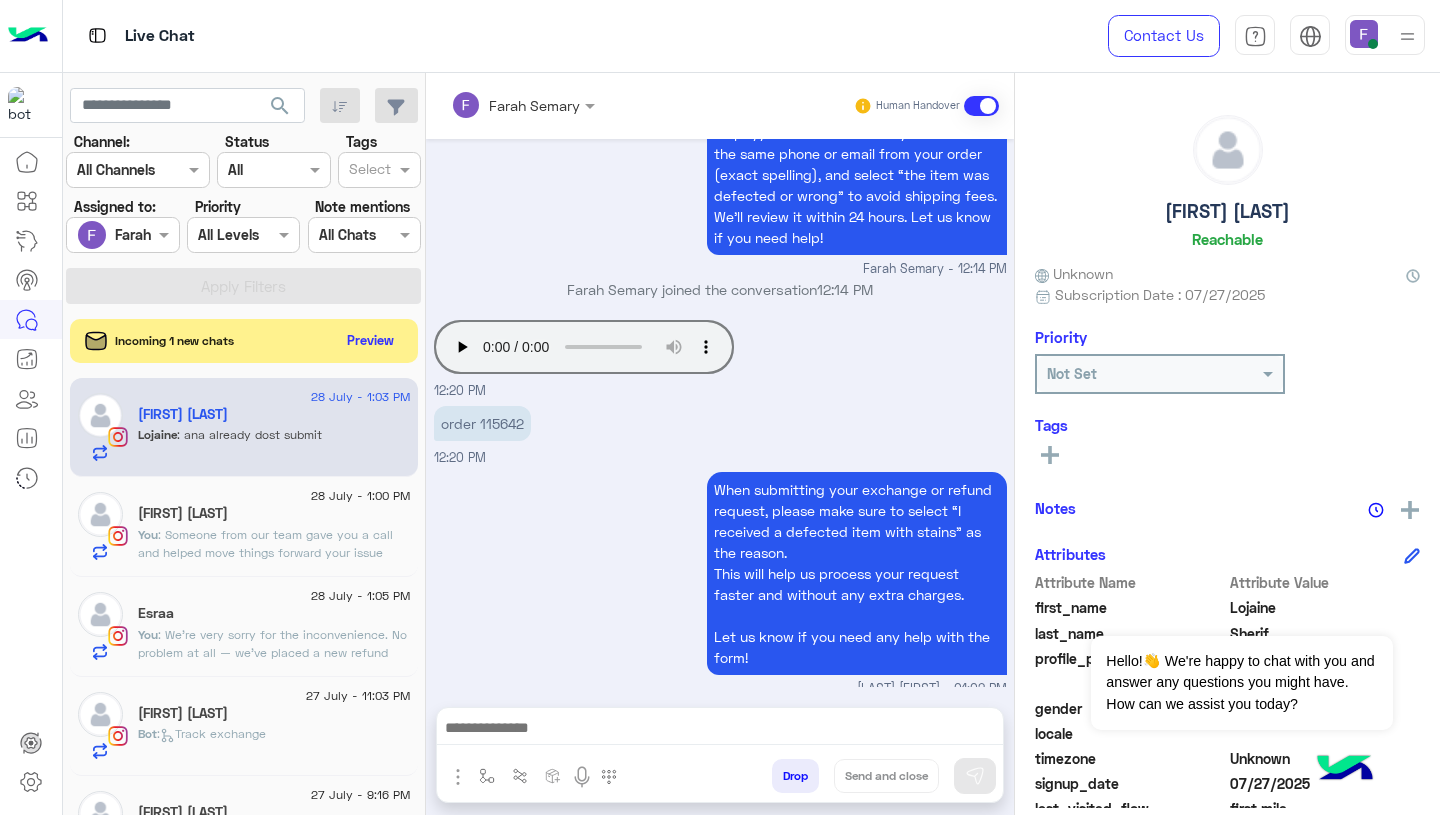 scroll, scrollTop: 1891, scrollLeft: 0, axis: vertical 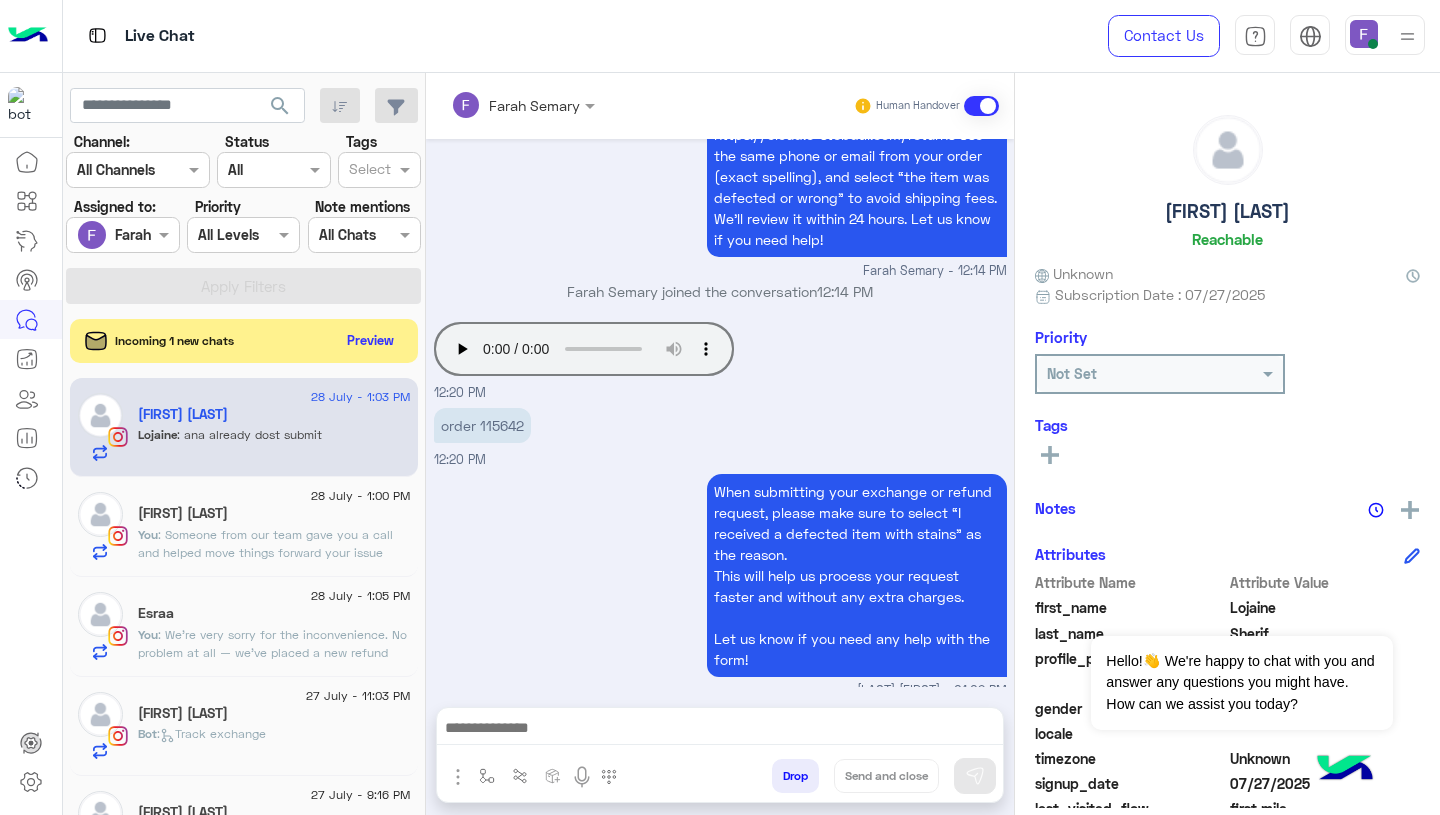 click on "order 115642" at bounding box center (482, 425) 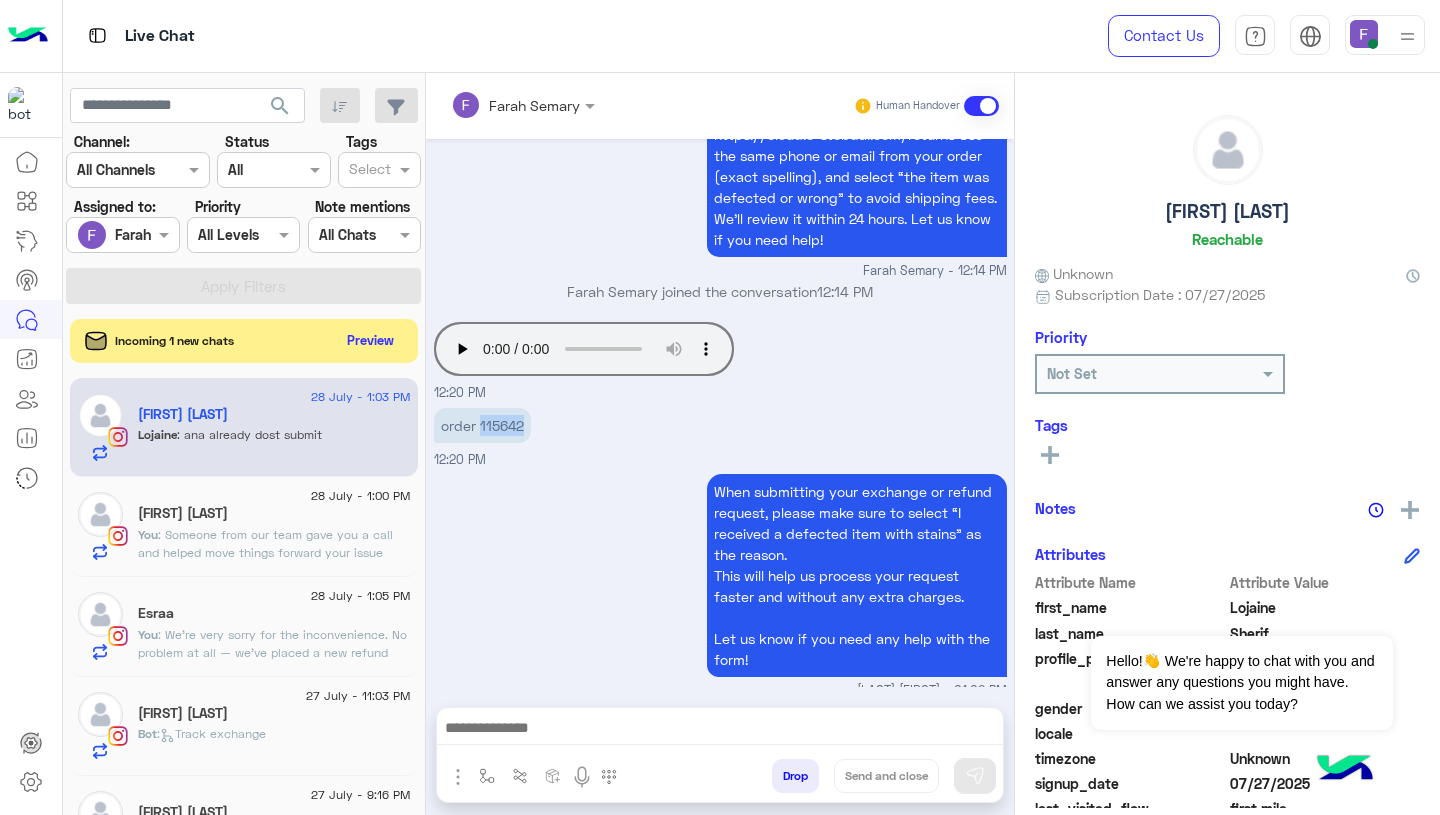 click on "order 115642" at bounding box center (482, 425) 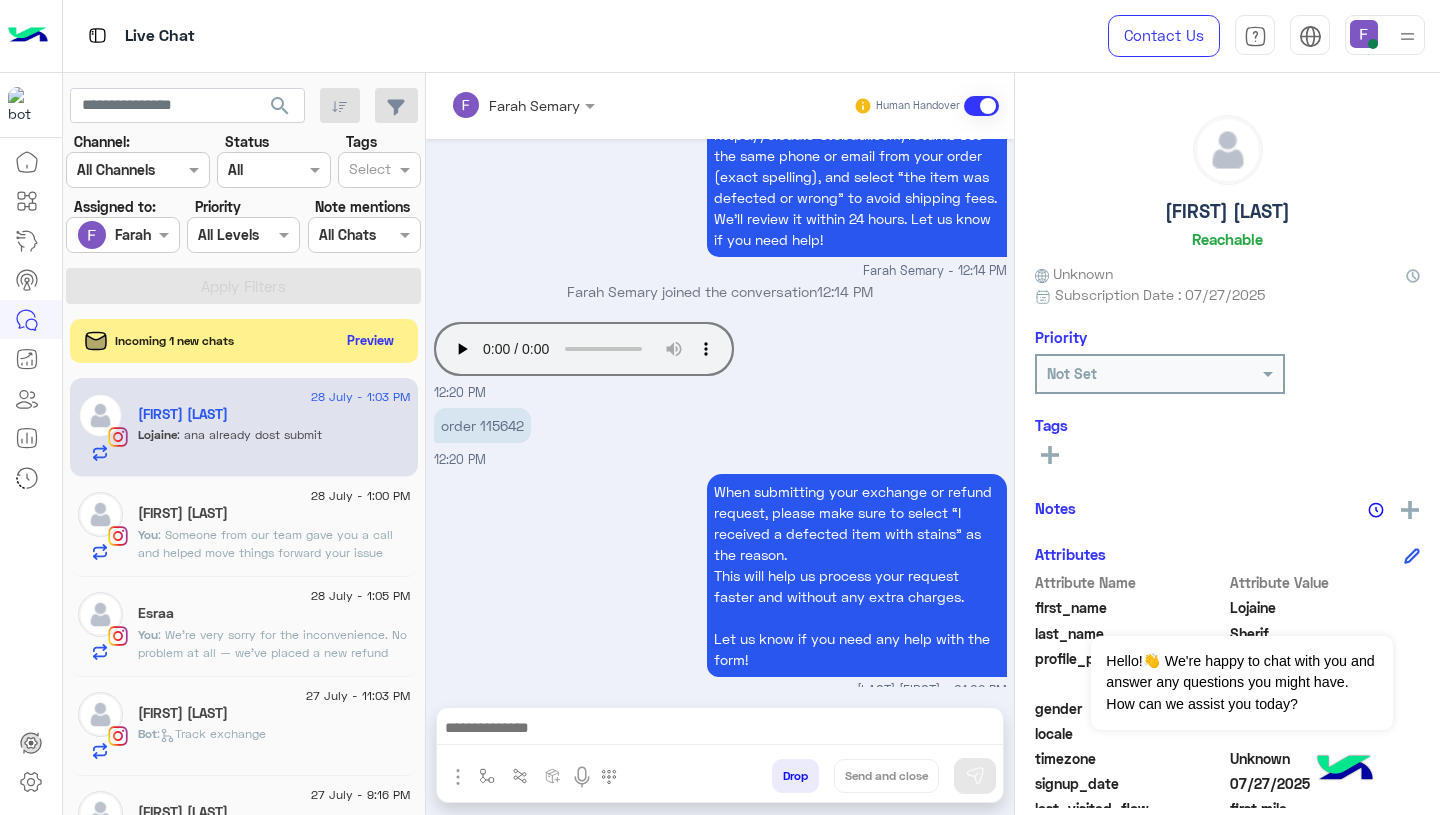 click at bounding box center [720, 730] 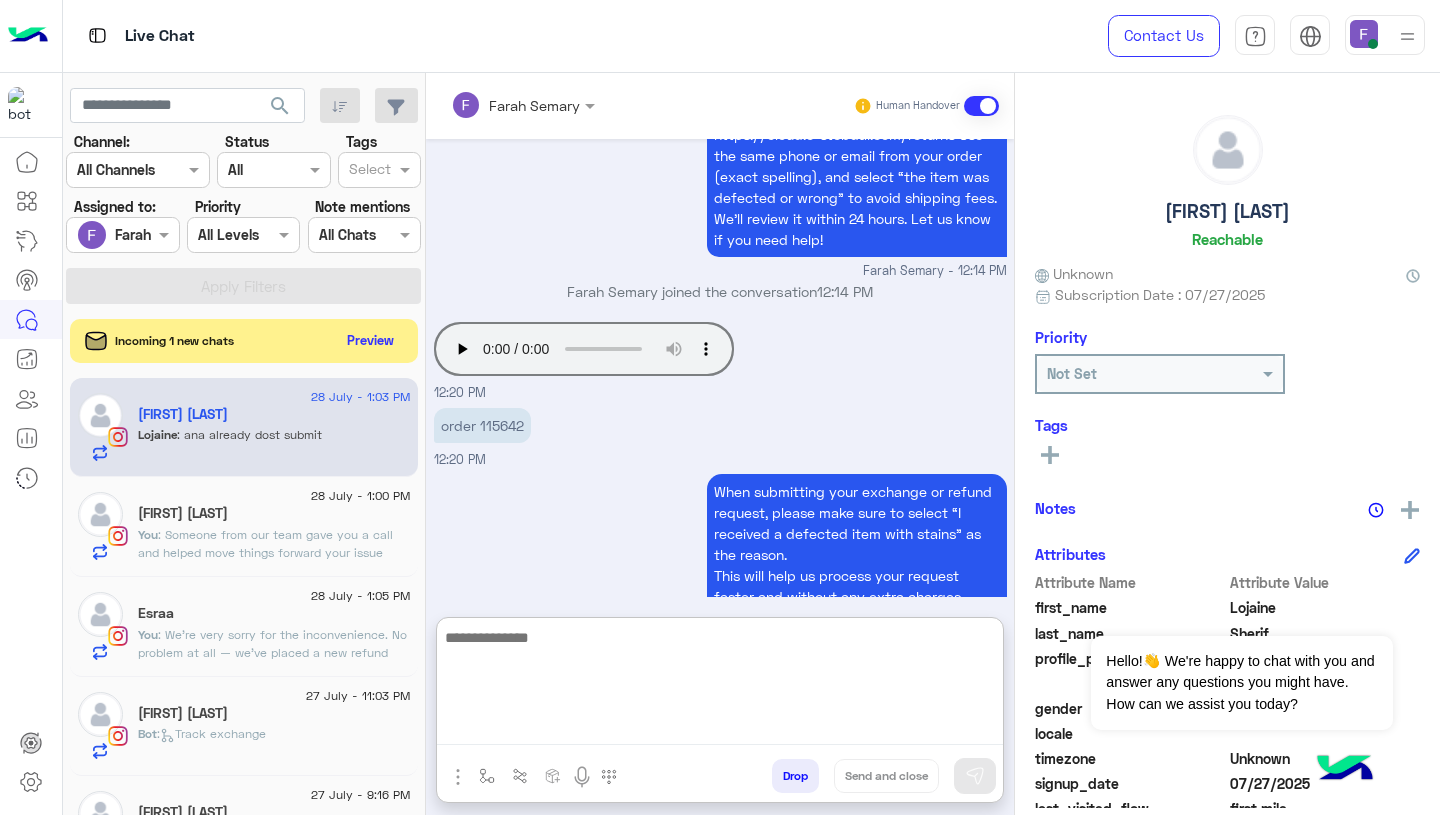 paste on "**********" 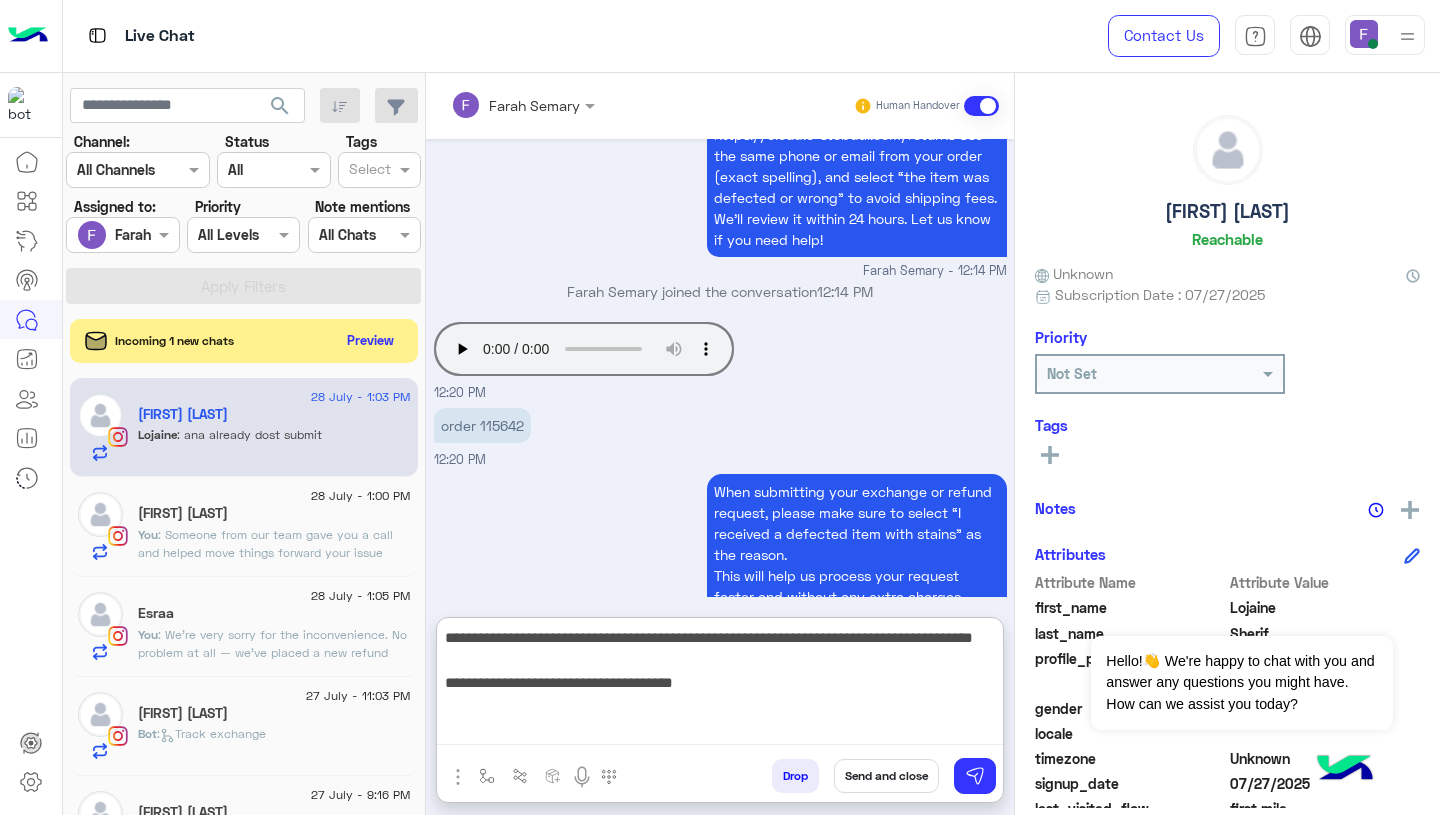 click on "**********" at bounding box center [720, 685] 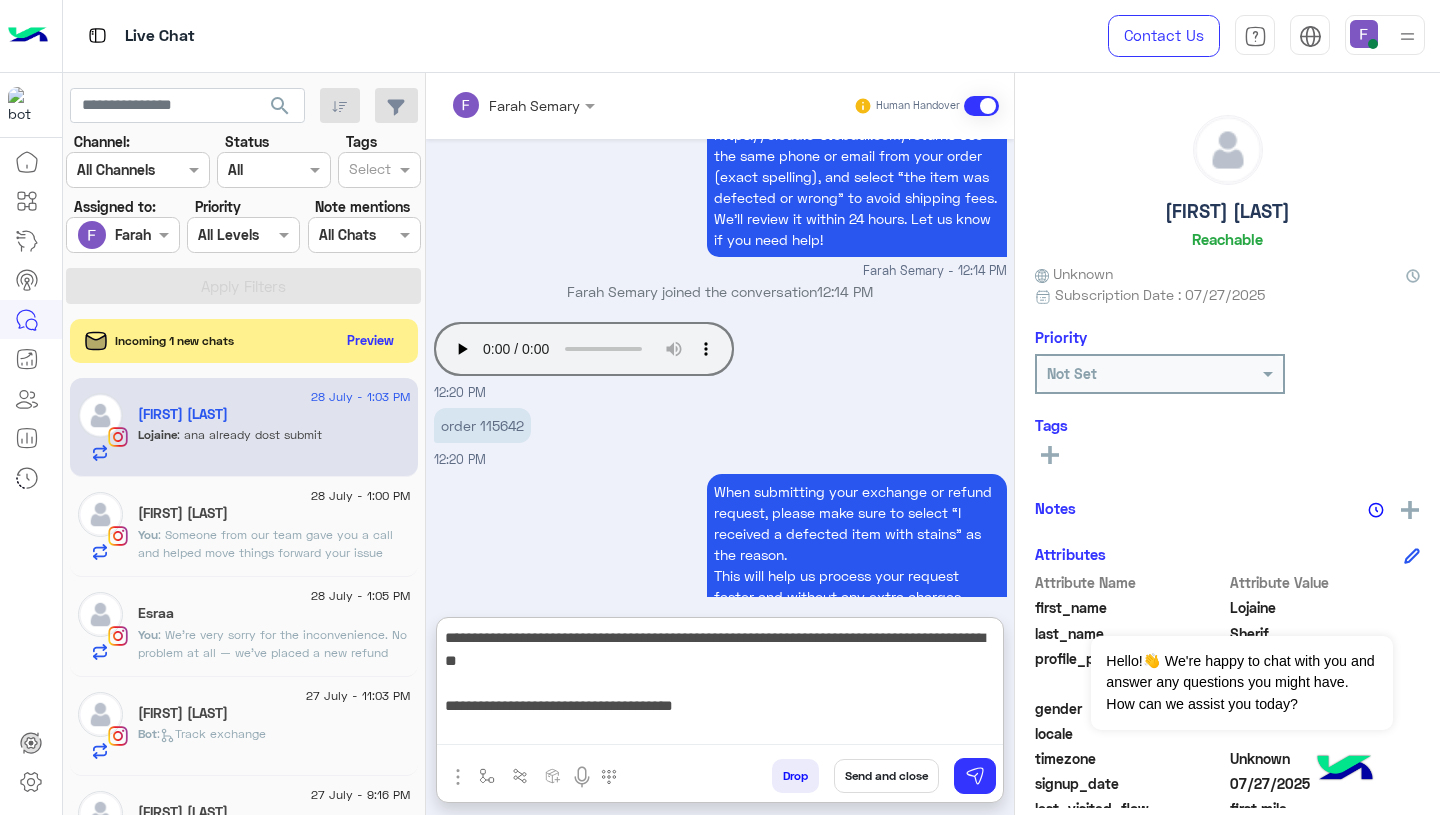 type on "**********" 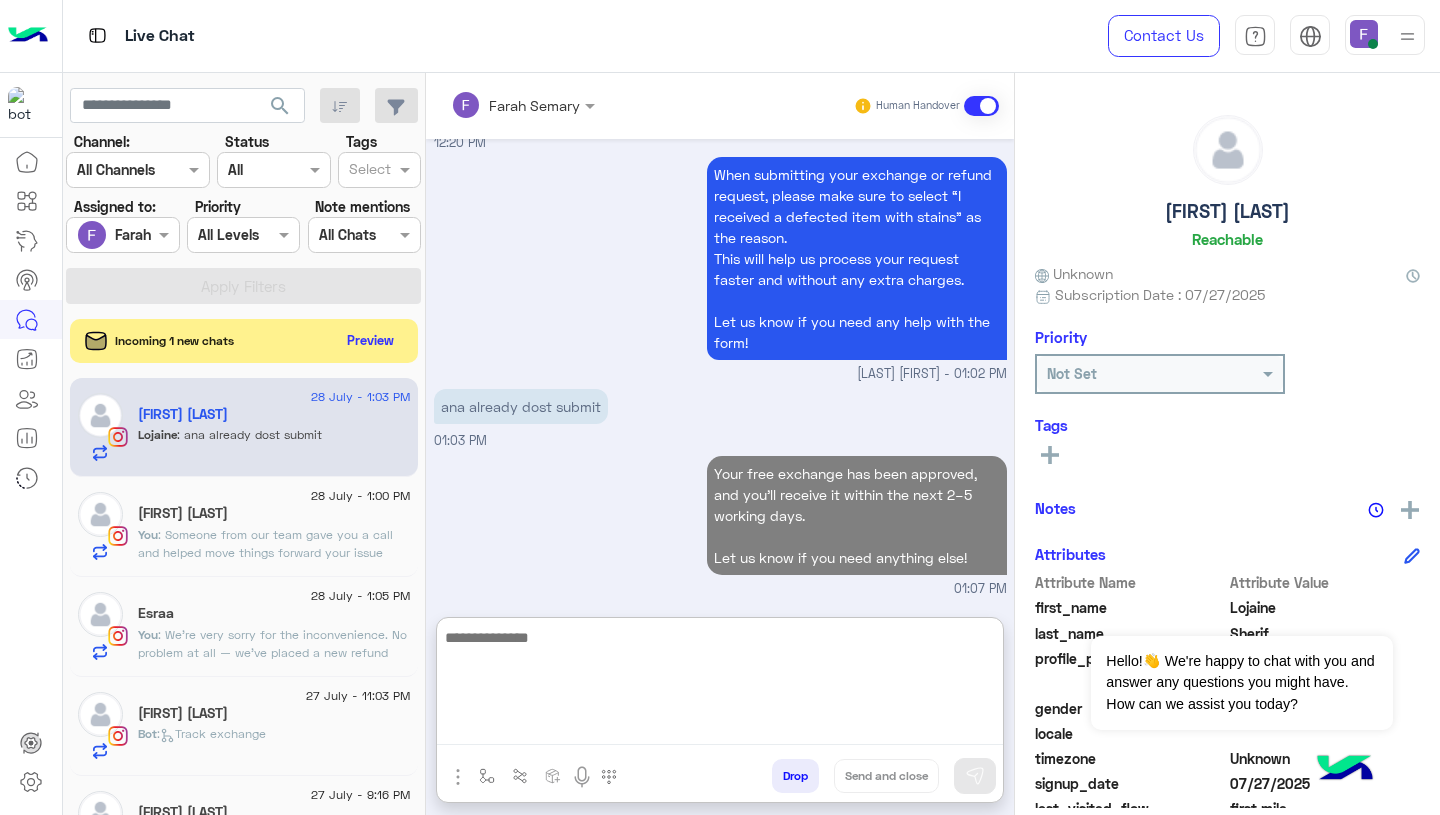click on "Your free exchange has been approved, and you’ll receive it within the next 2–5 working days. Let us know if you need anything else!   01:07 PM" at bounding box center [720, 525] 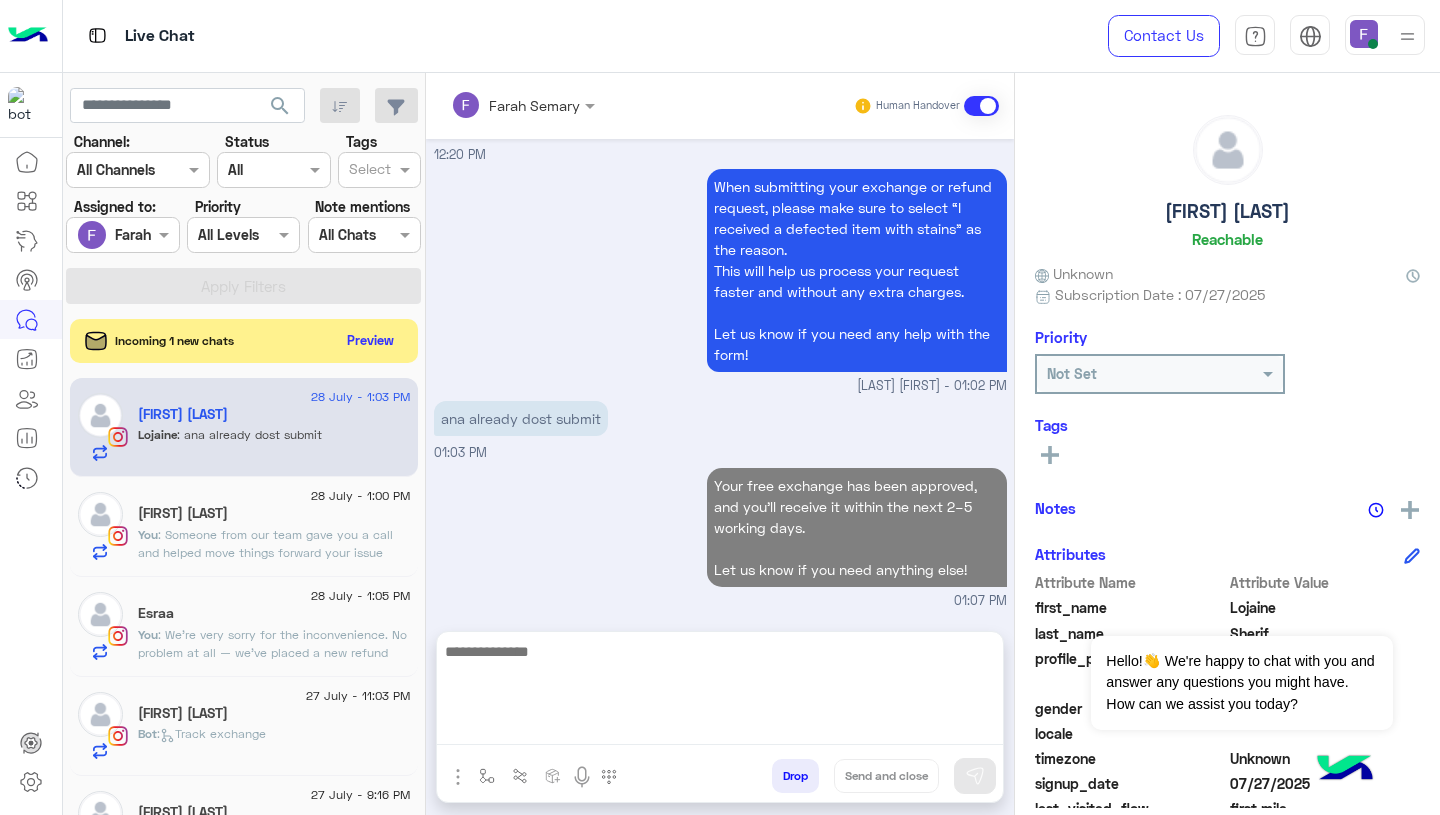 scroll, scrollTop: 2118, scrollLeft: 0, axis: vertical 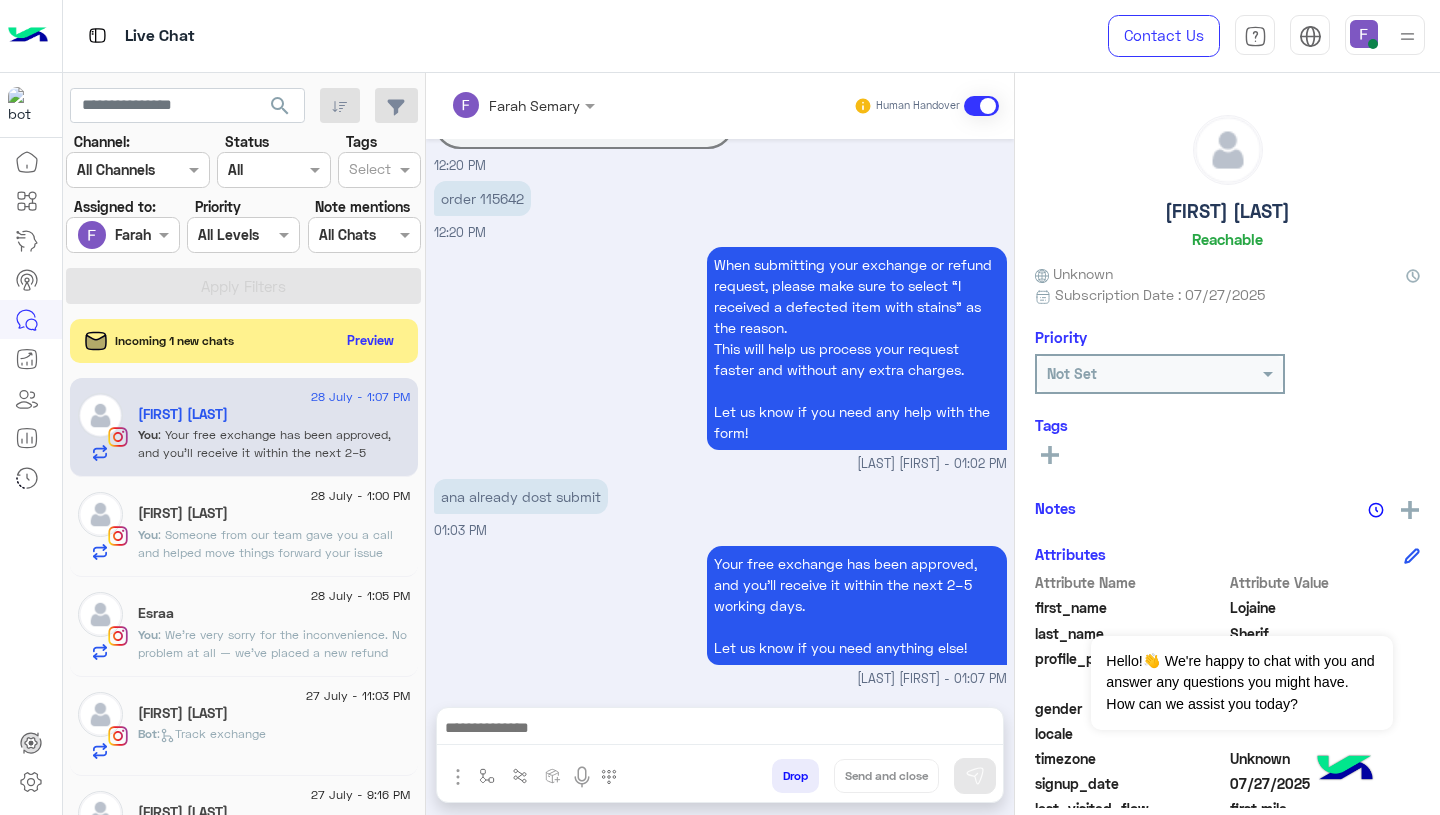 click on ": We’re very sorry for the inconvenience.
No problem at all — we’ve placed a new refund request for you, and you’ll receive it very soon.
Please let us know if you need any further assistance!" 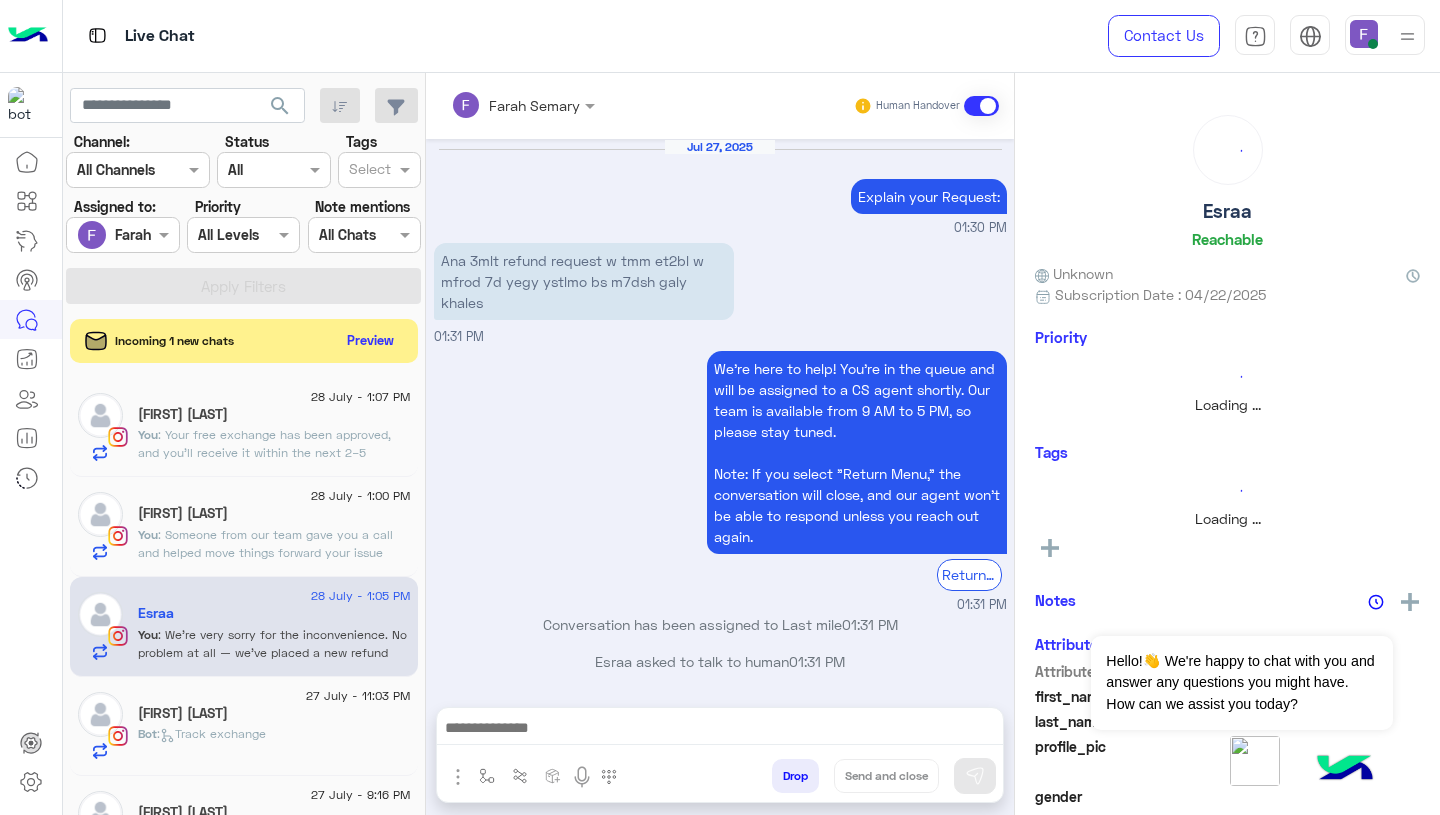 scroll, scrollTop: 1989, scrollLeft: 0, axis: vertical 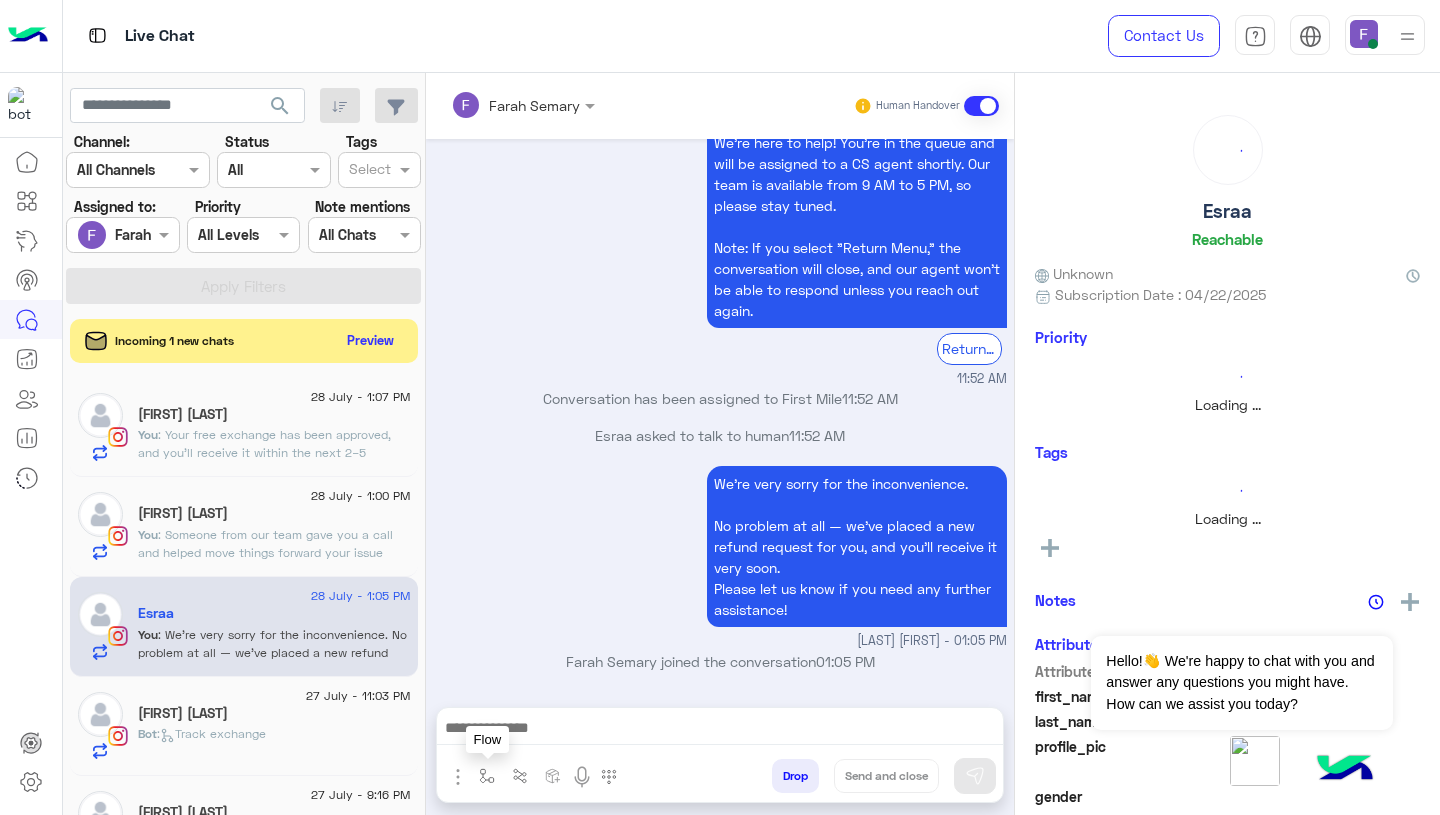 click at bounding box center [487, 776] 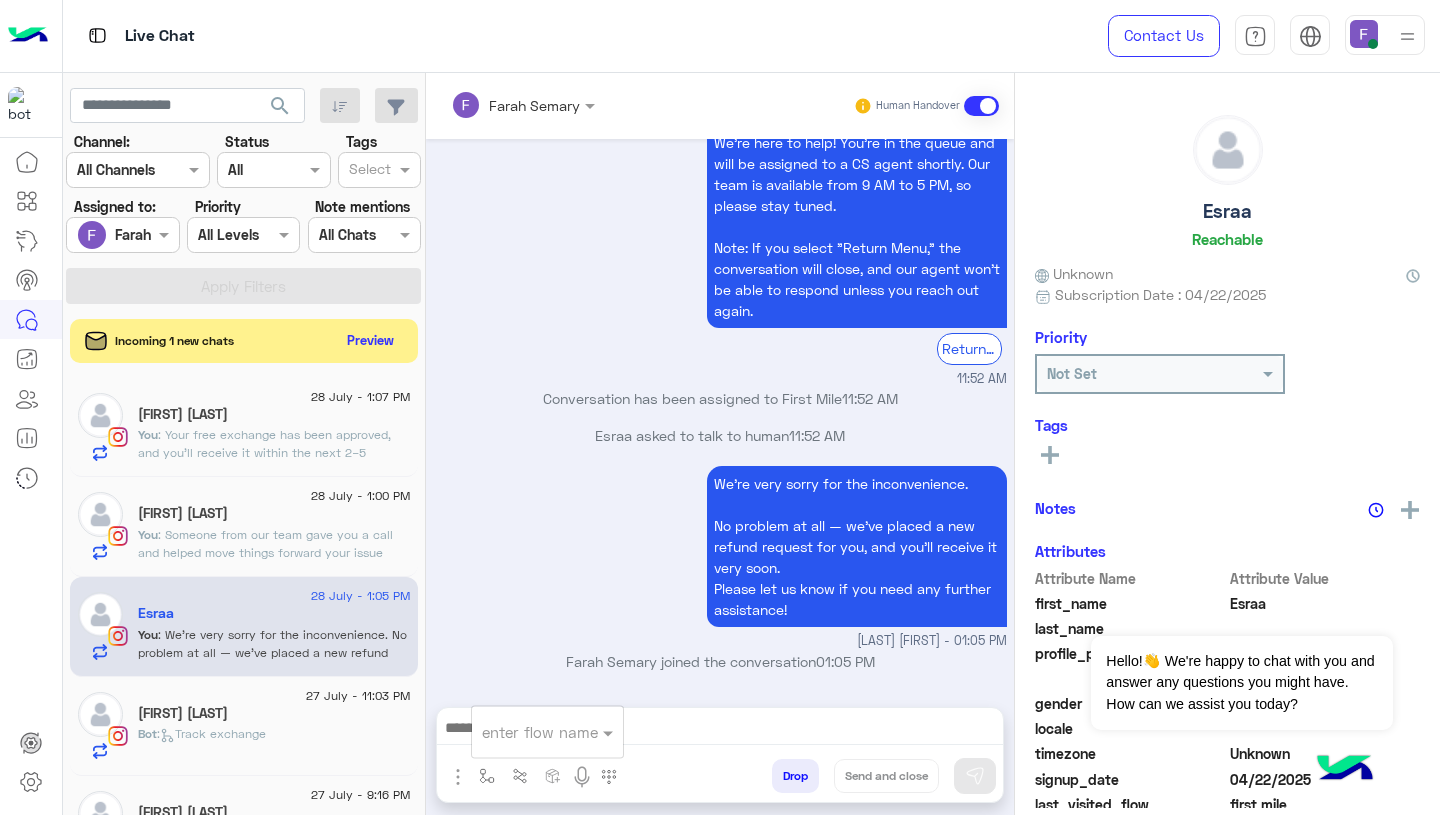 click at bounding box center [523, 732] 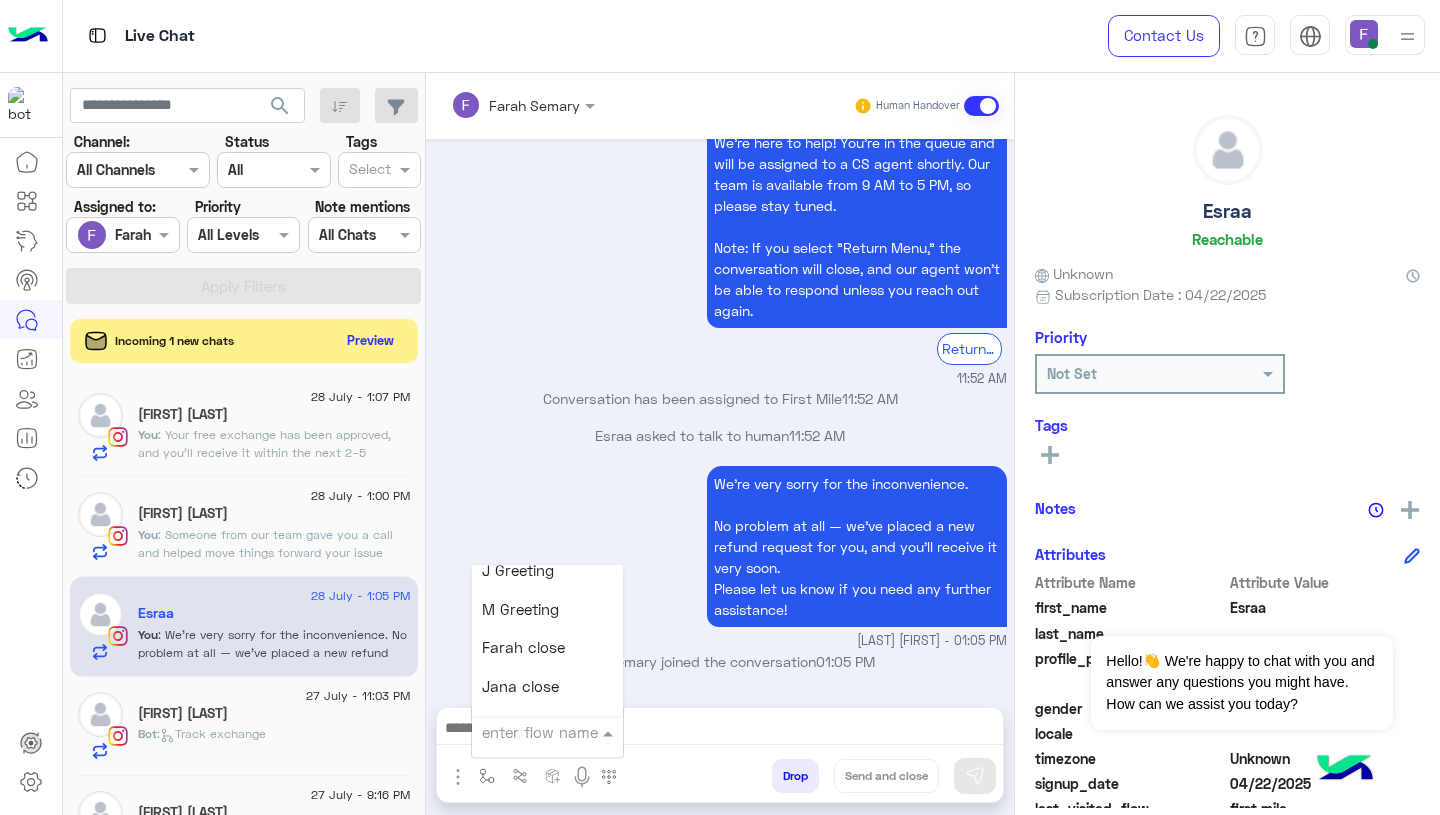 scroll, scrollTop: 2510, scrollLeft: 0, axis: vertical 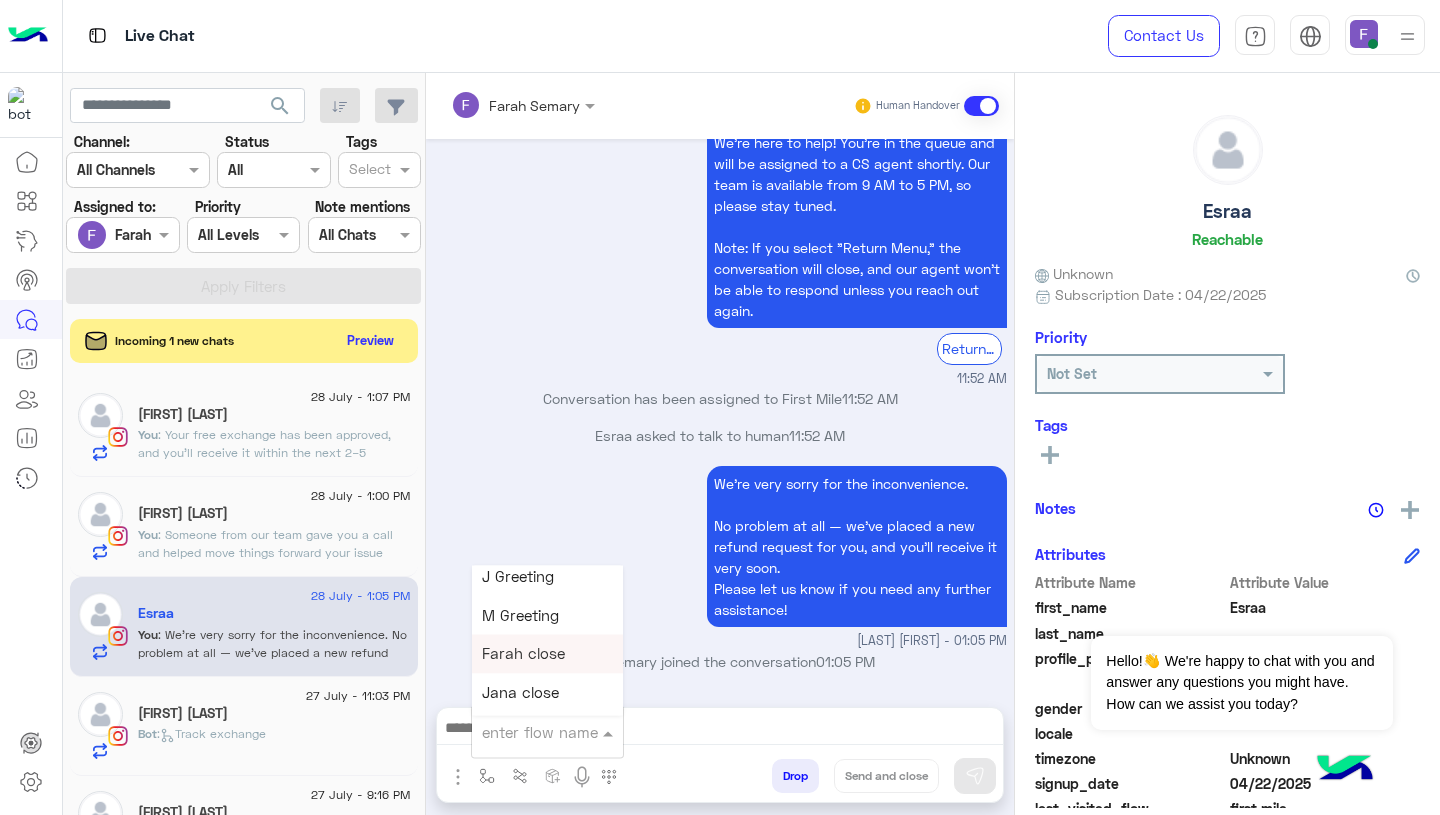 click on "Farah close" at bounding box center (523, 654) 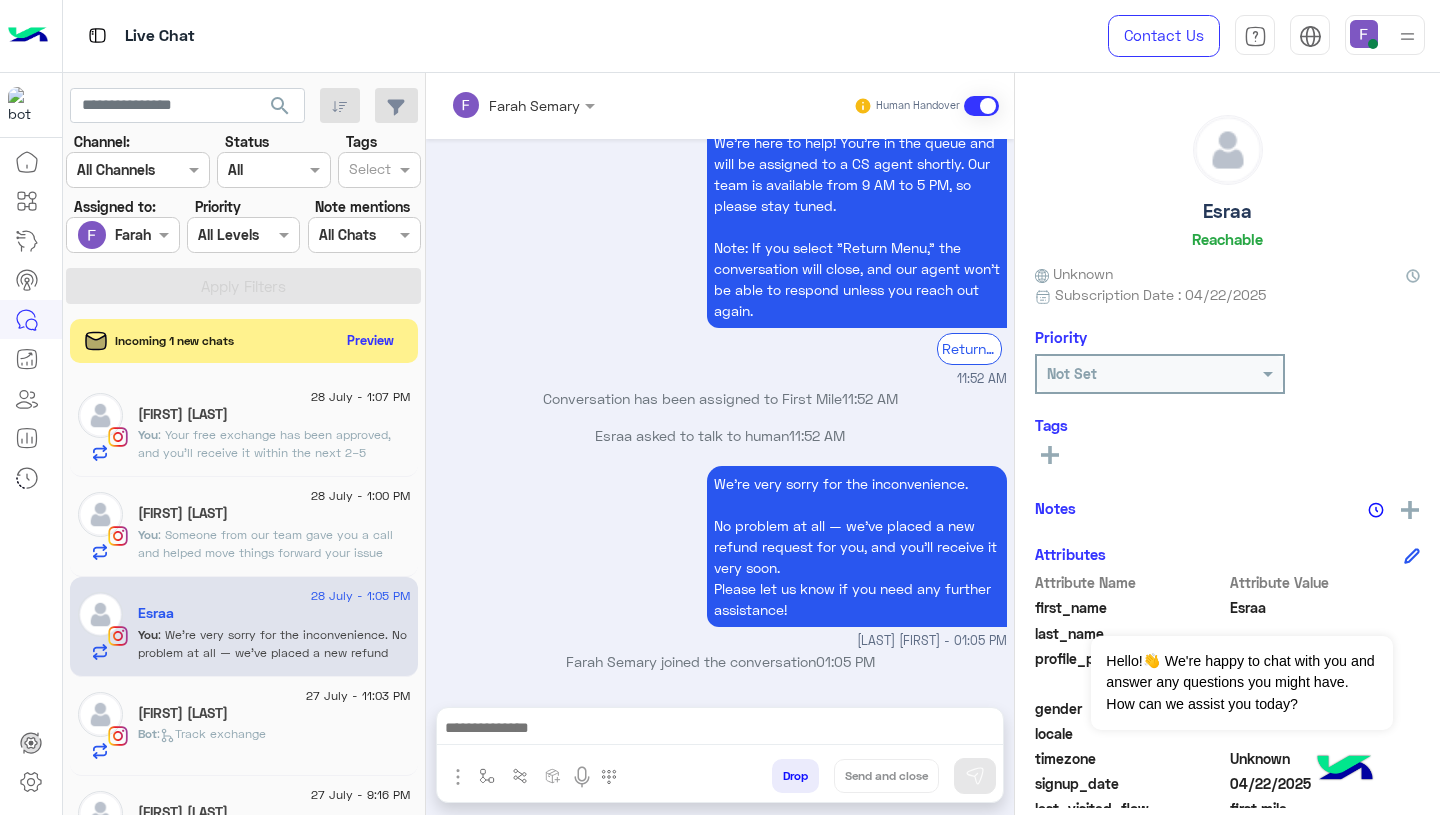 type on "**********" 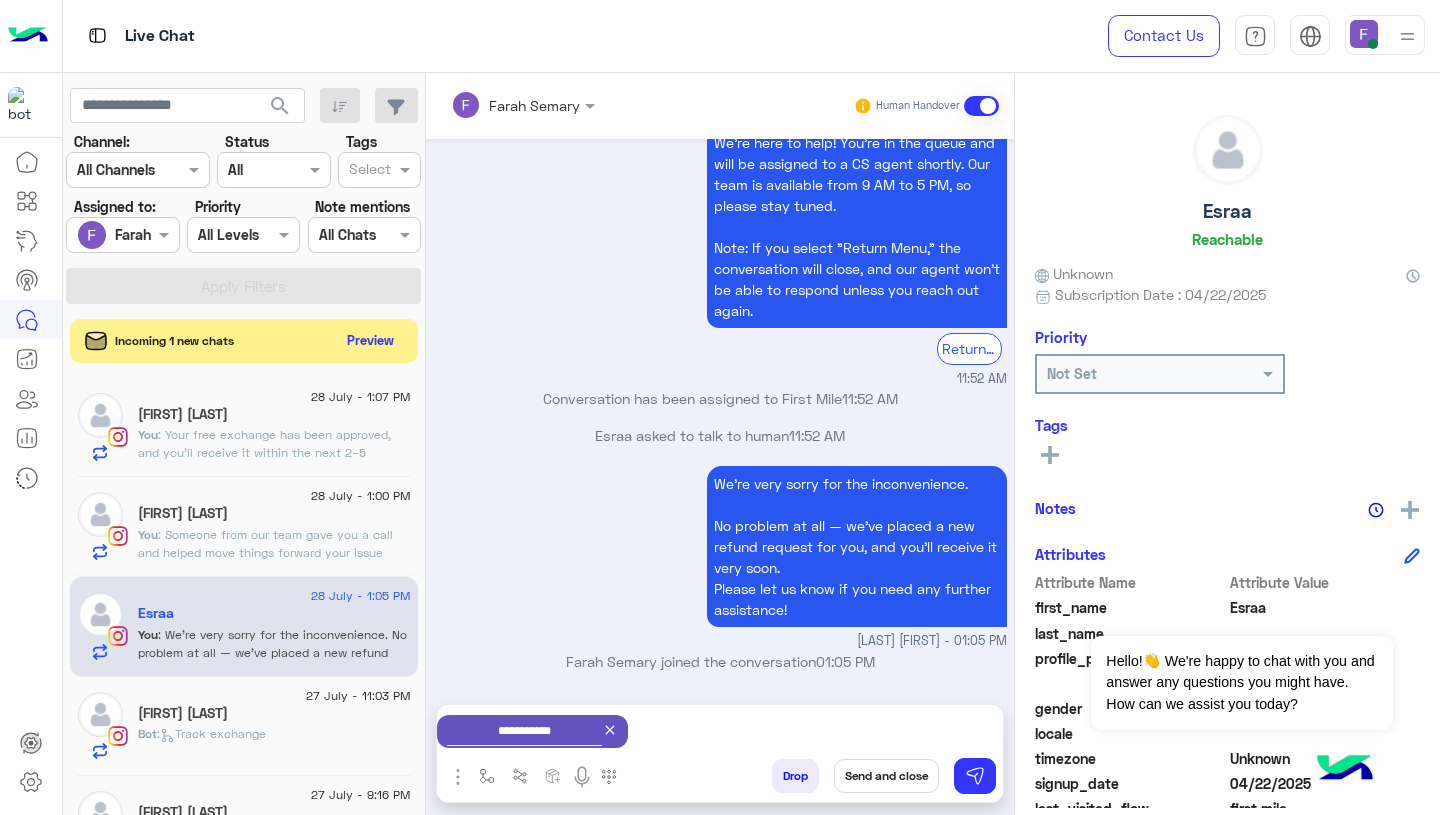 click on "Send and close" at bounding box center [886, 776] 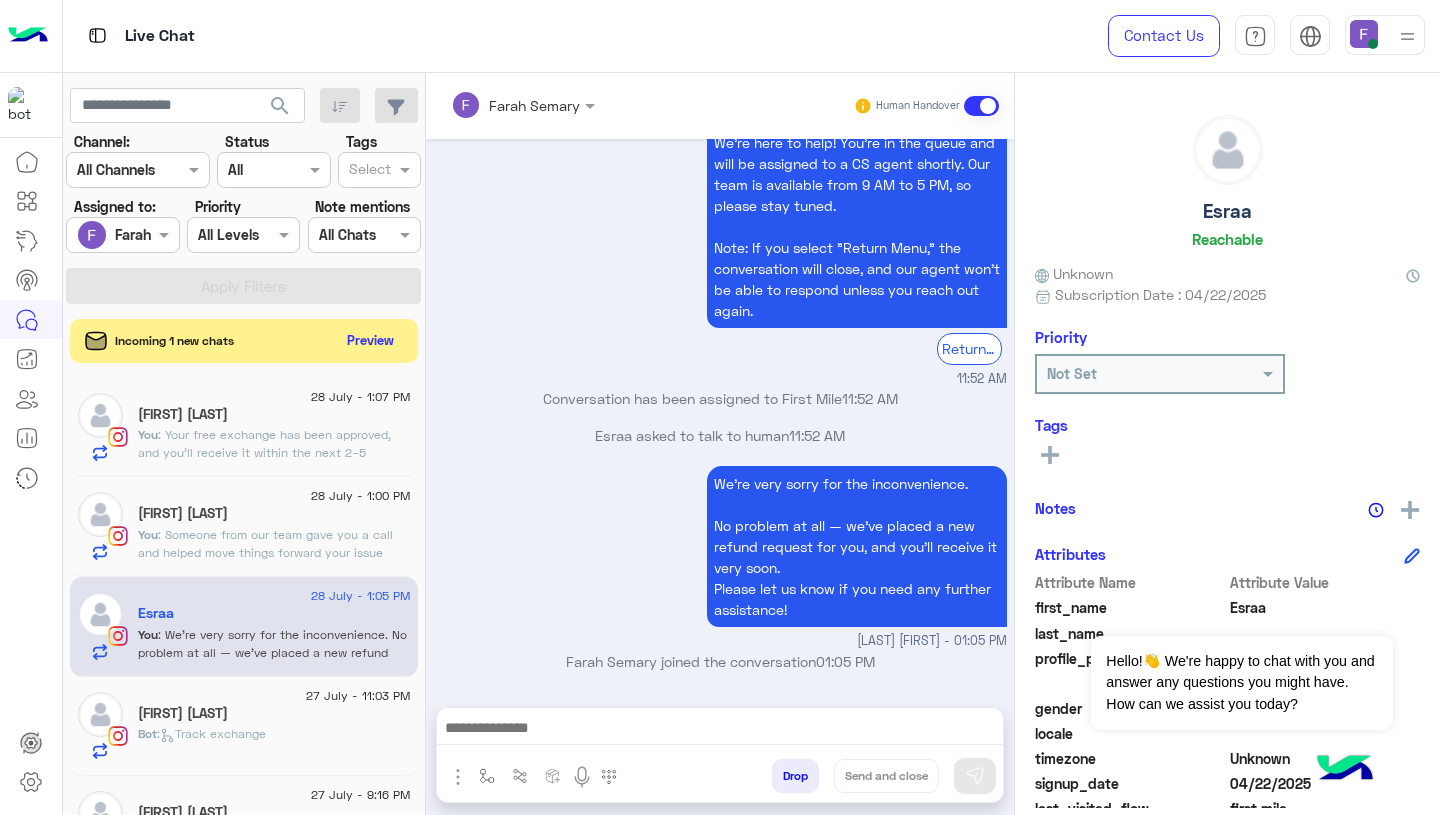 scroll, scrollTop: 2025, scrollLeft: 0, axis: vertical 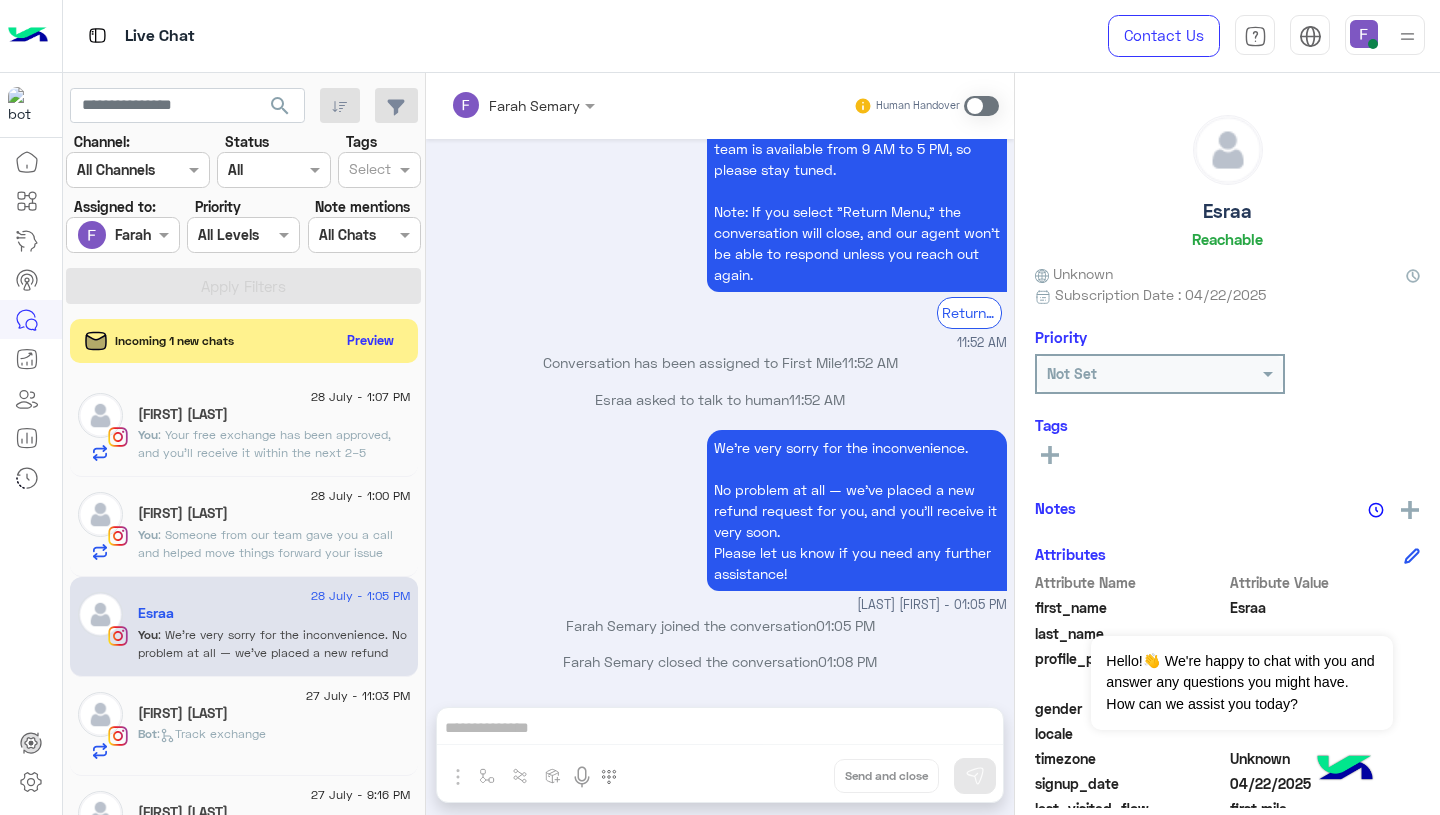 click on "You  : Someone from our team gave you a call and helped move things forward
your issue isn’t fully resolved yet, but it will be very soon thanks to the steps taken.
Thanks again for your time!😊
If you need more help, just ask to speak to support." 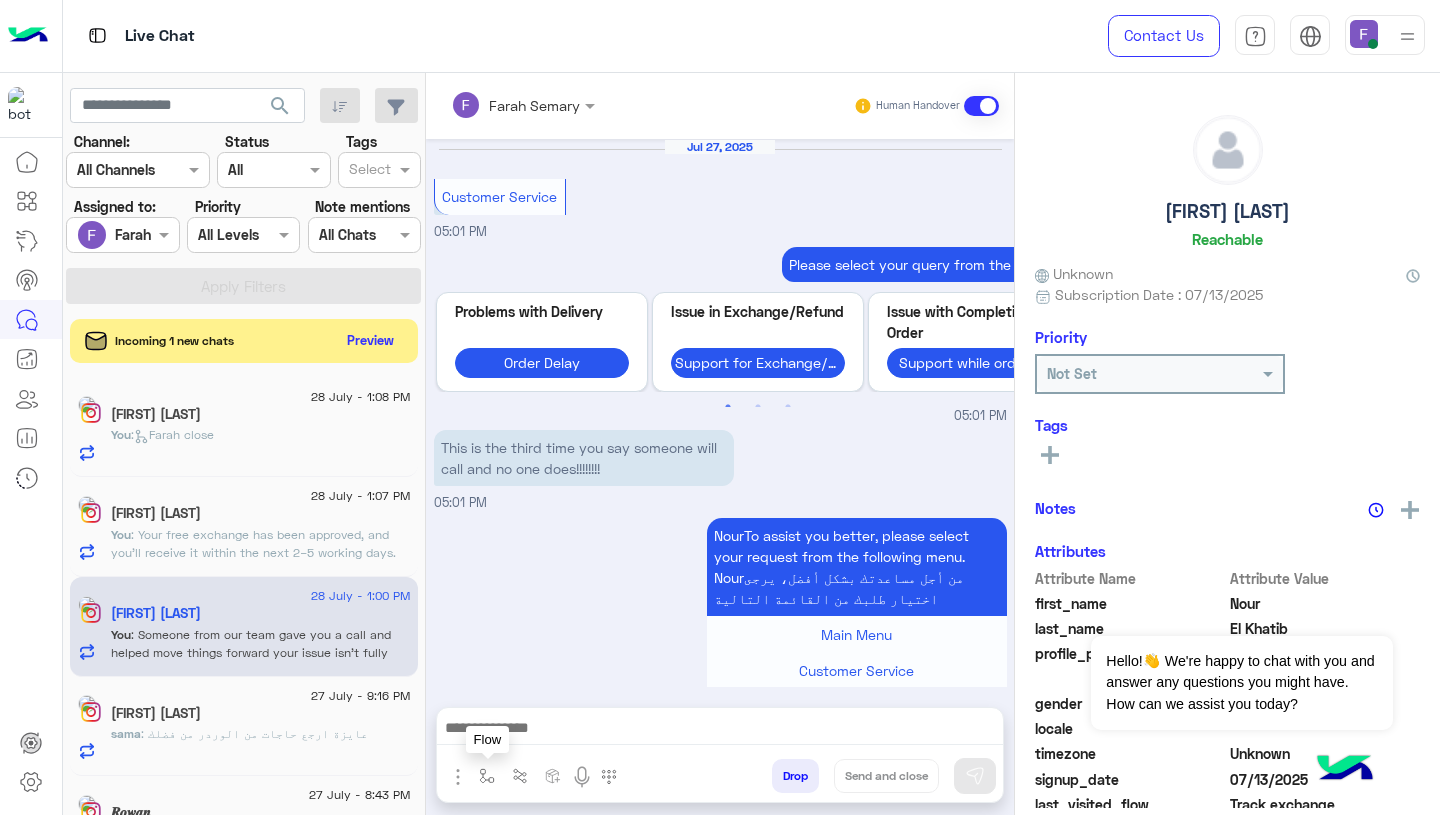 scroll, scrollTop: 1651, scrollLeft: 0, axis: vertical 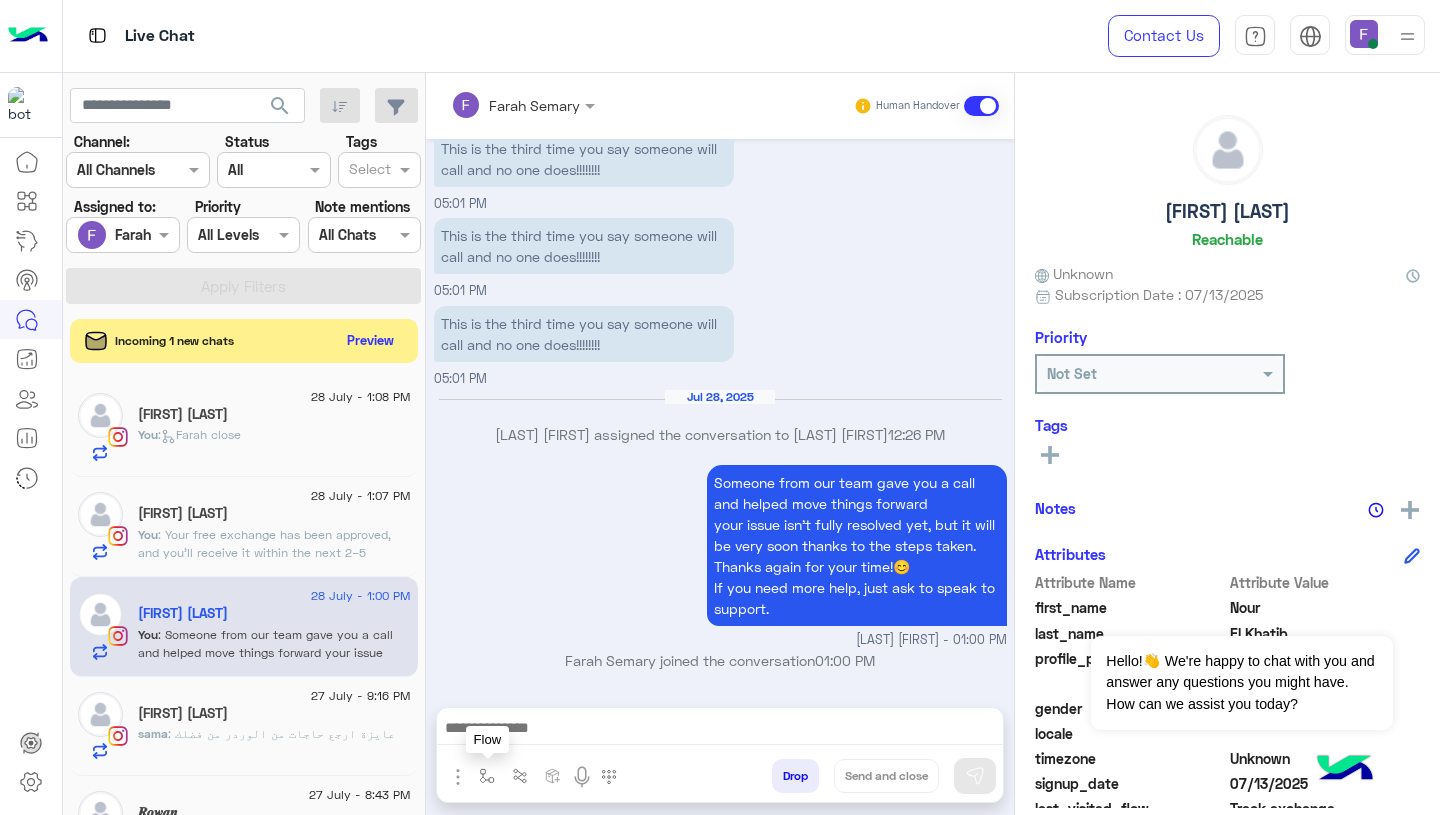 click at bounding box center (487, 776) 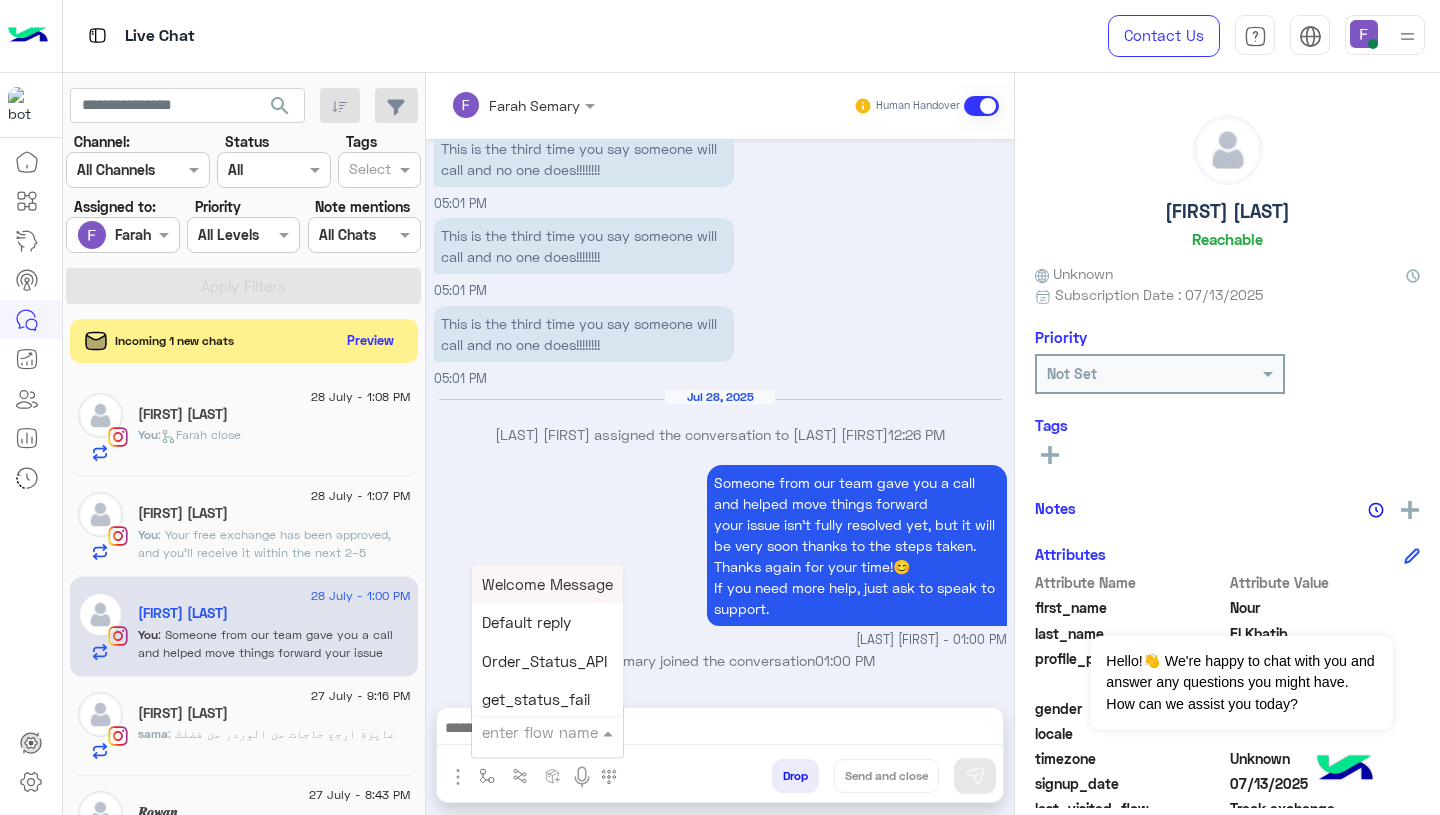 click at bounding box center (523, 732) 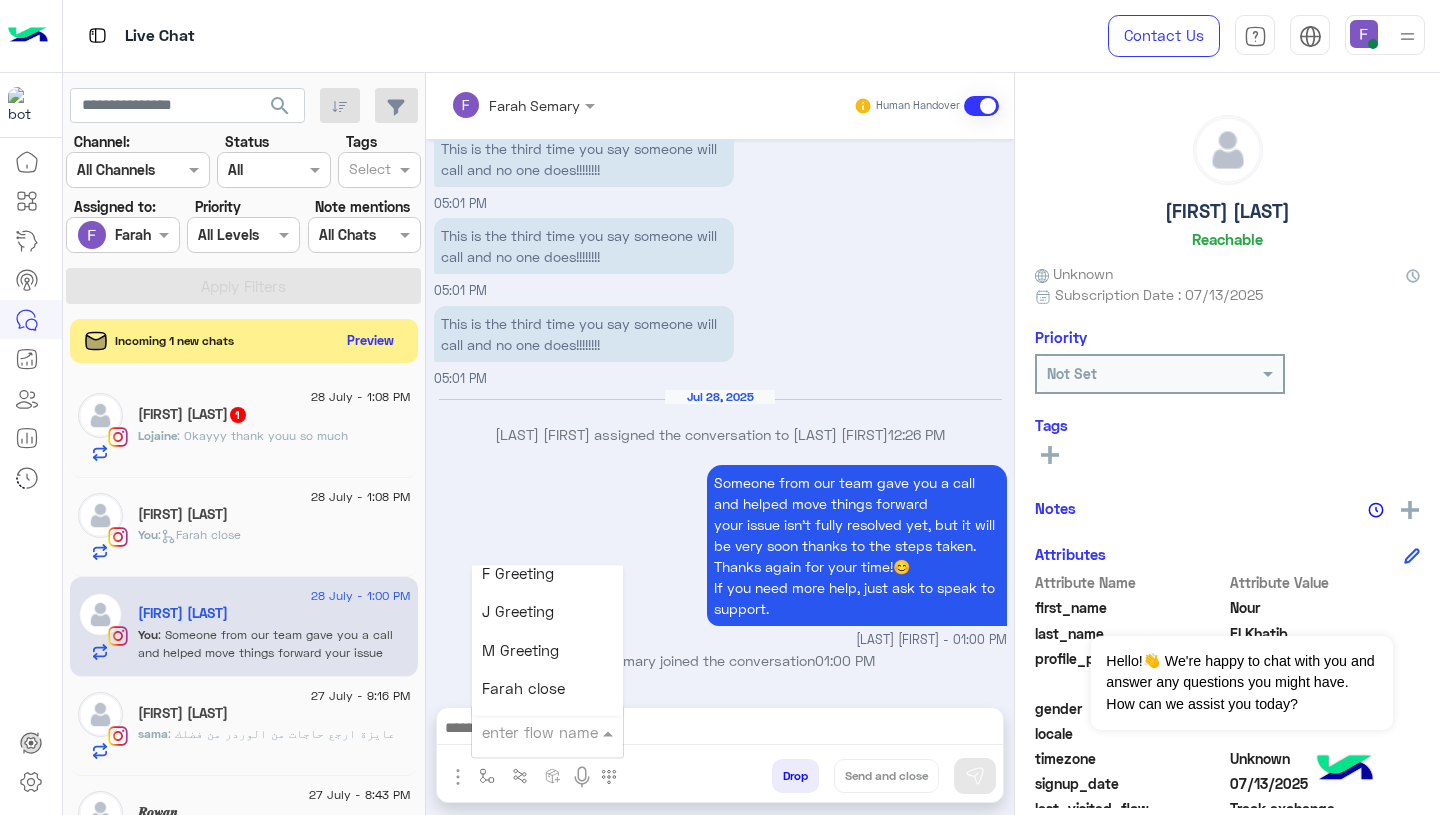 scroll, scrollTop: 2469, scrollLeft: 0, axis: vertical 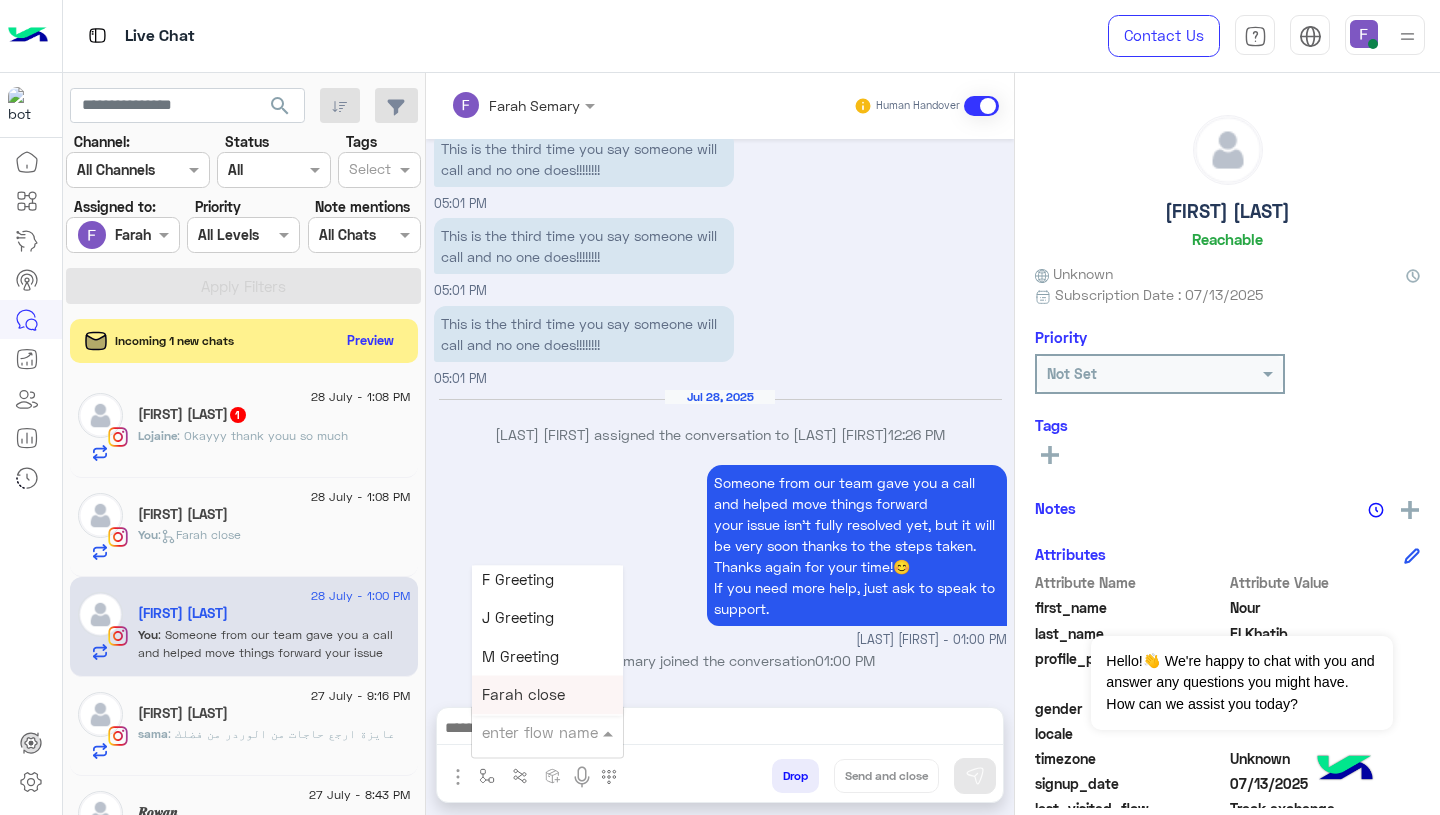 click on "Farah close" at bounding box center (523, 695) 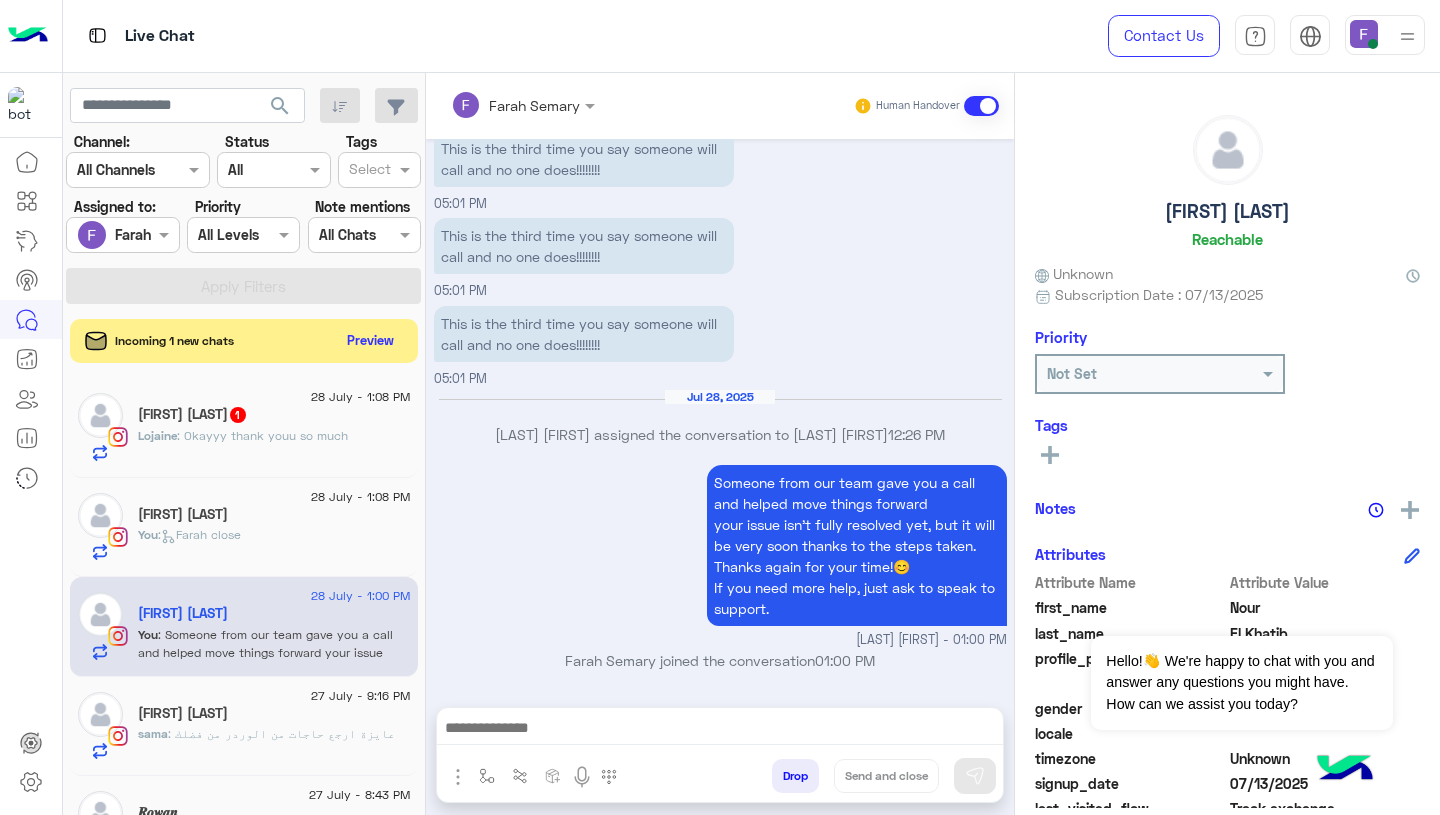 type on "**********" 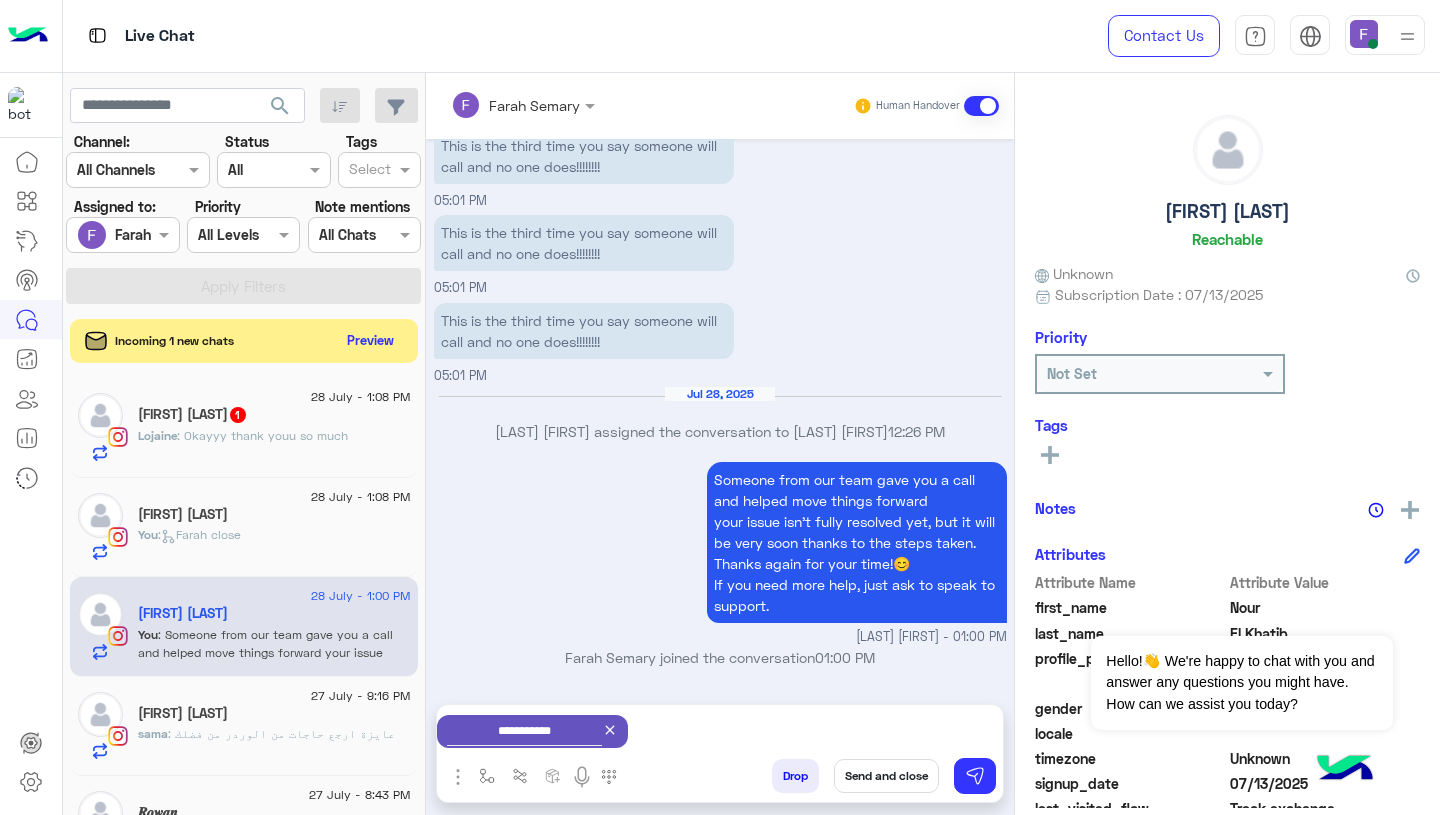 click on "Send and close" at bounding box center (886, 776) 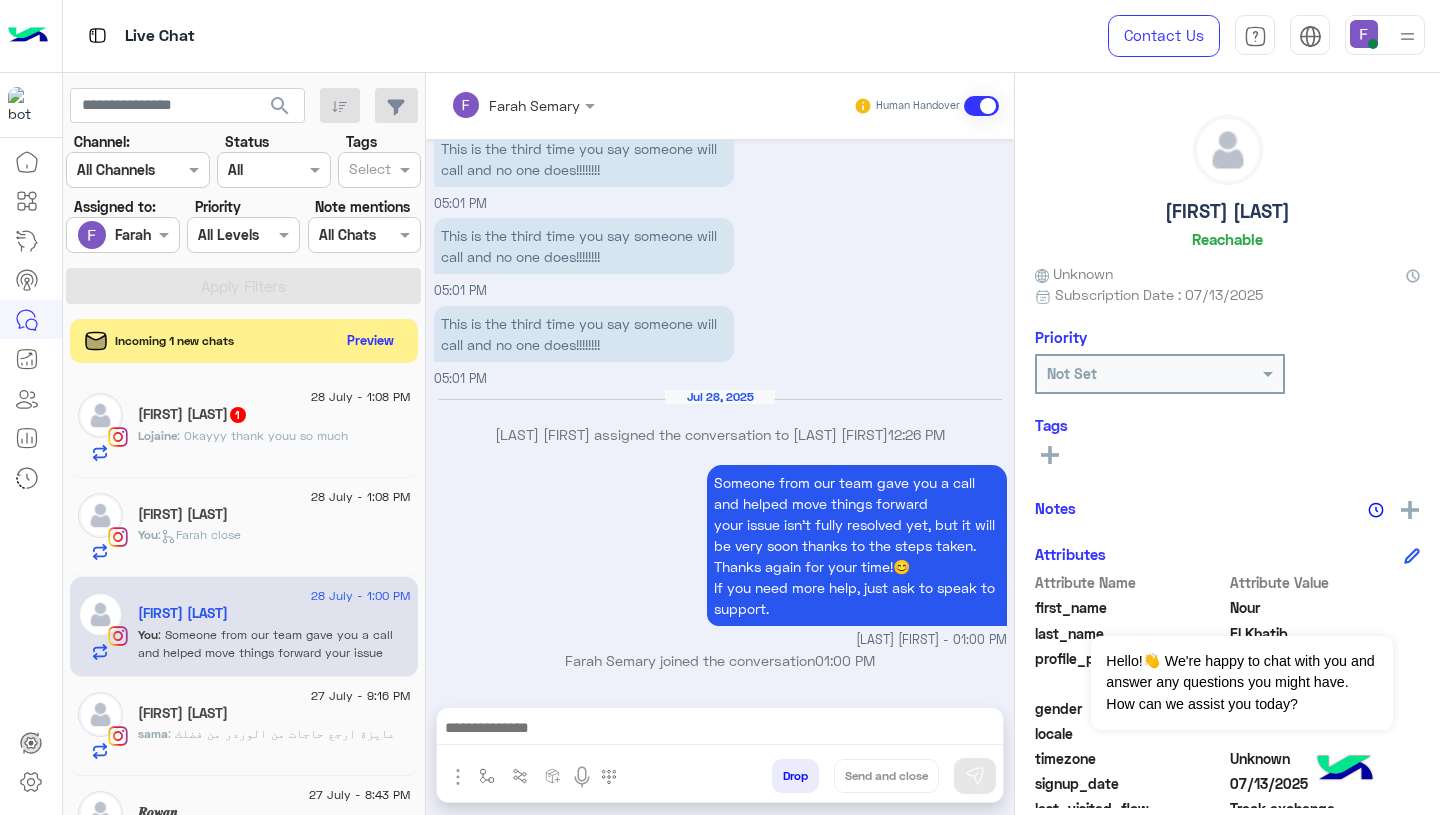 scroll, scrollTop: 1687, scrollLeft: 0, axis: vertical 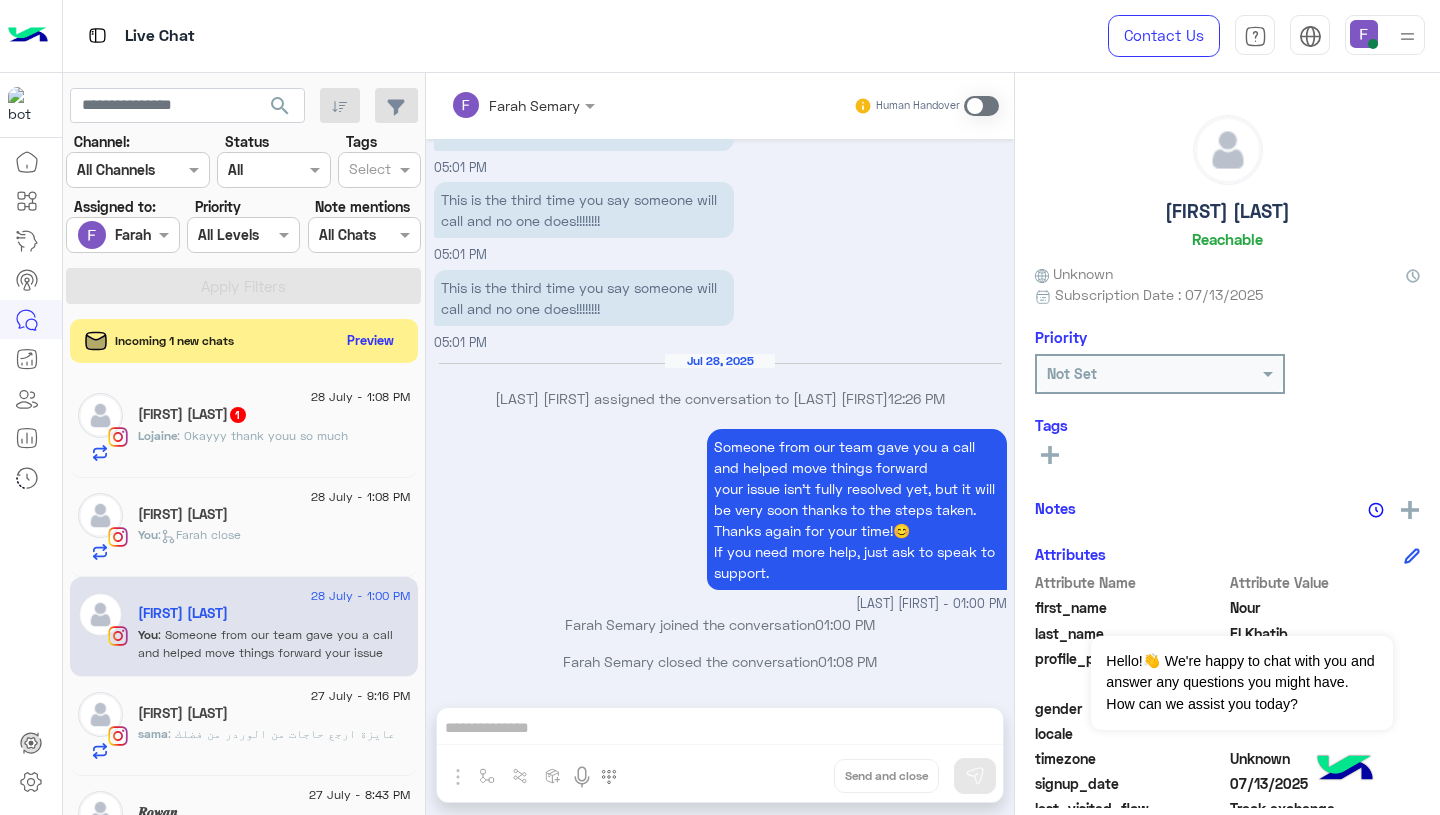 click on "Lojaine : Okayyy thank youu so much" 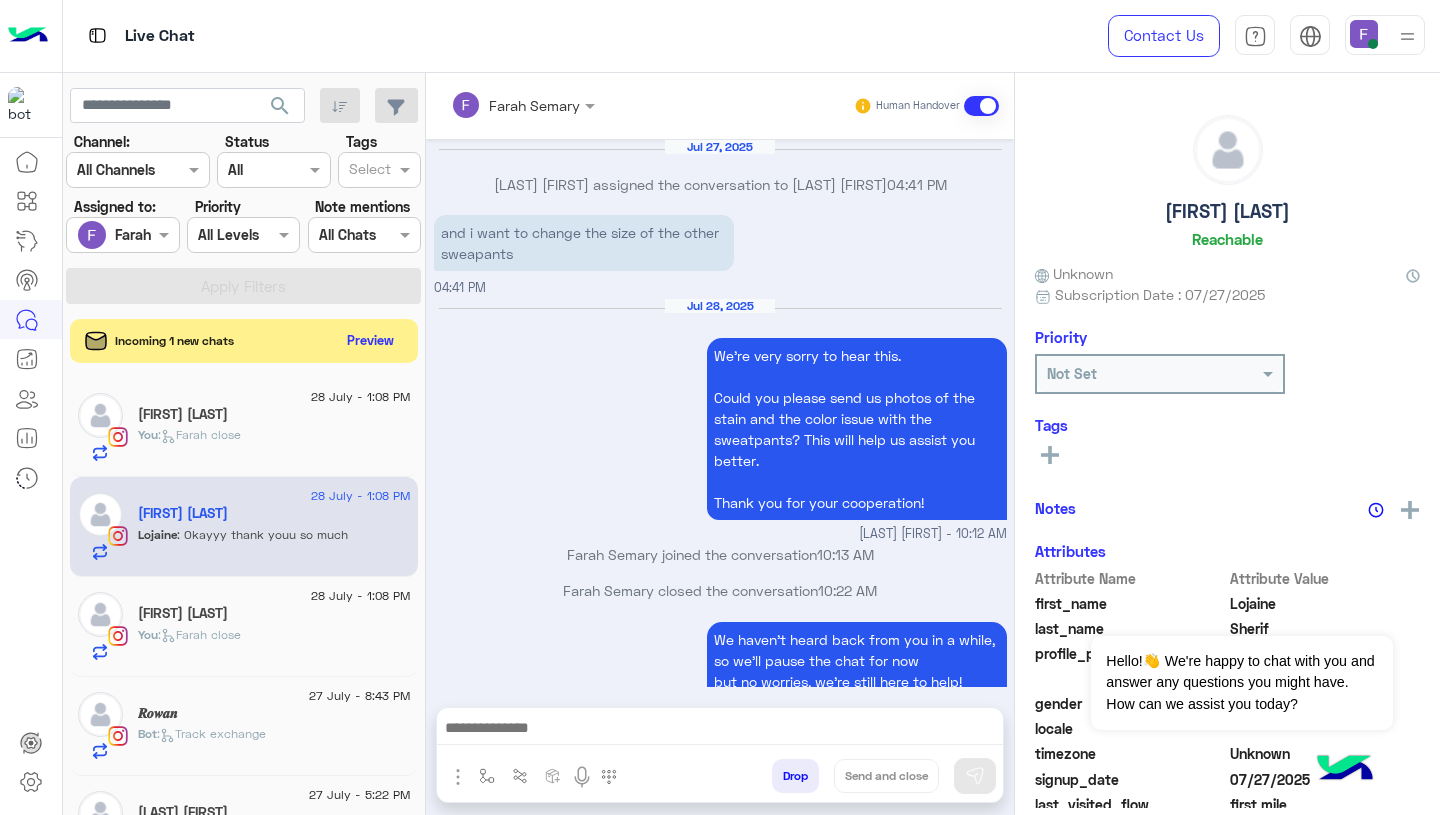 scroll, scrollTop: 2112, scrollLeft: 0, axis: vertical 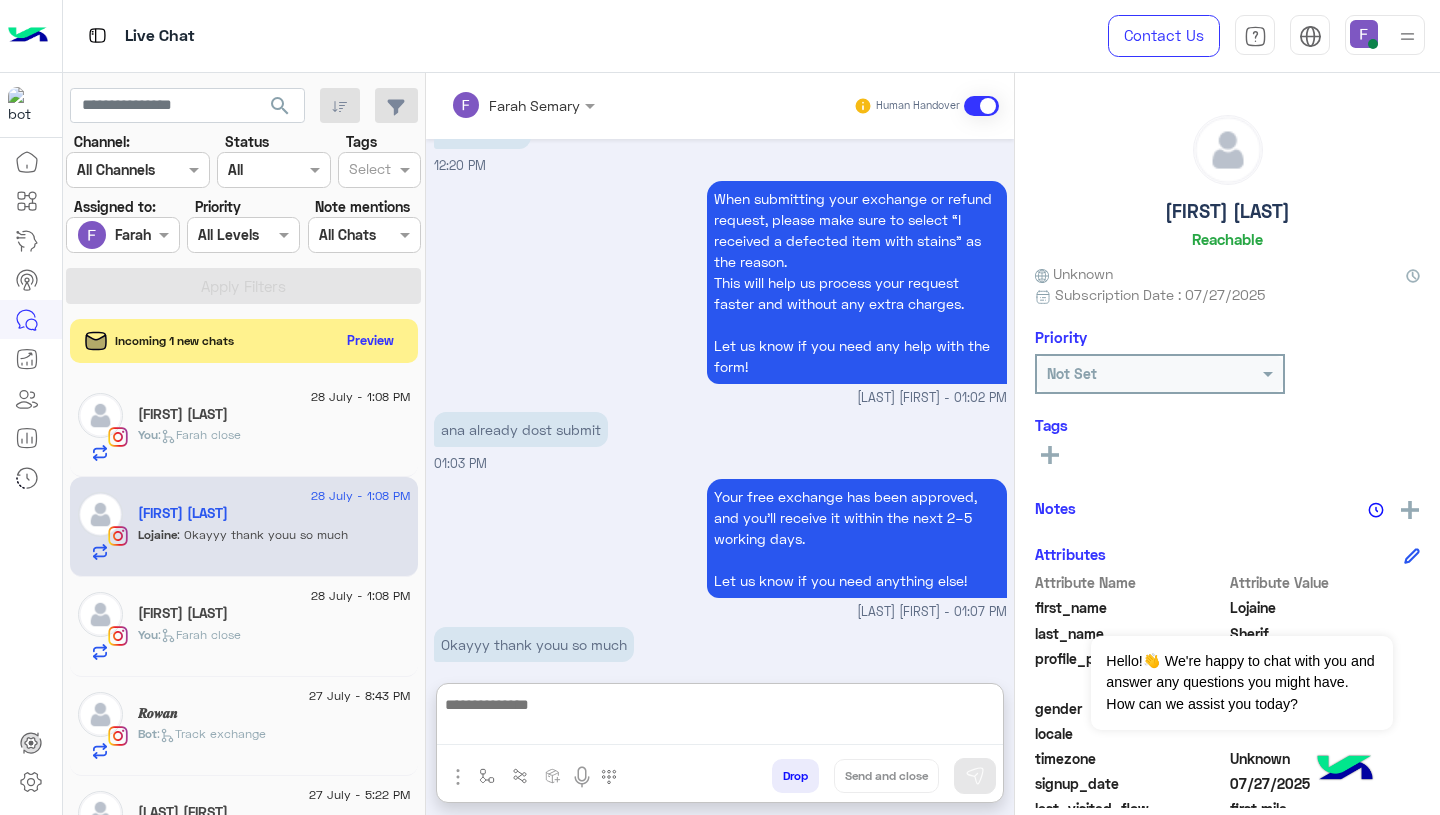click at bounding box center (720, 718) 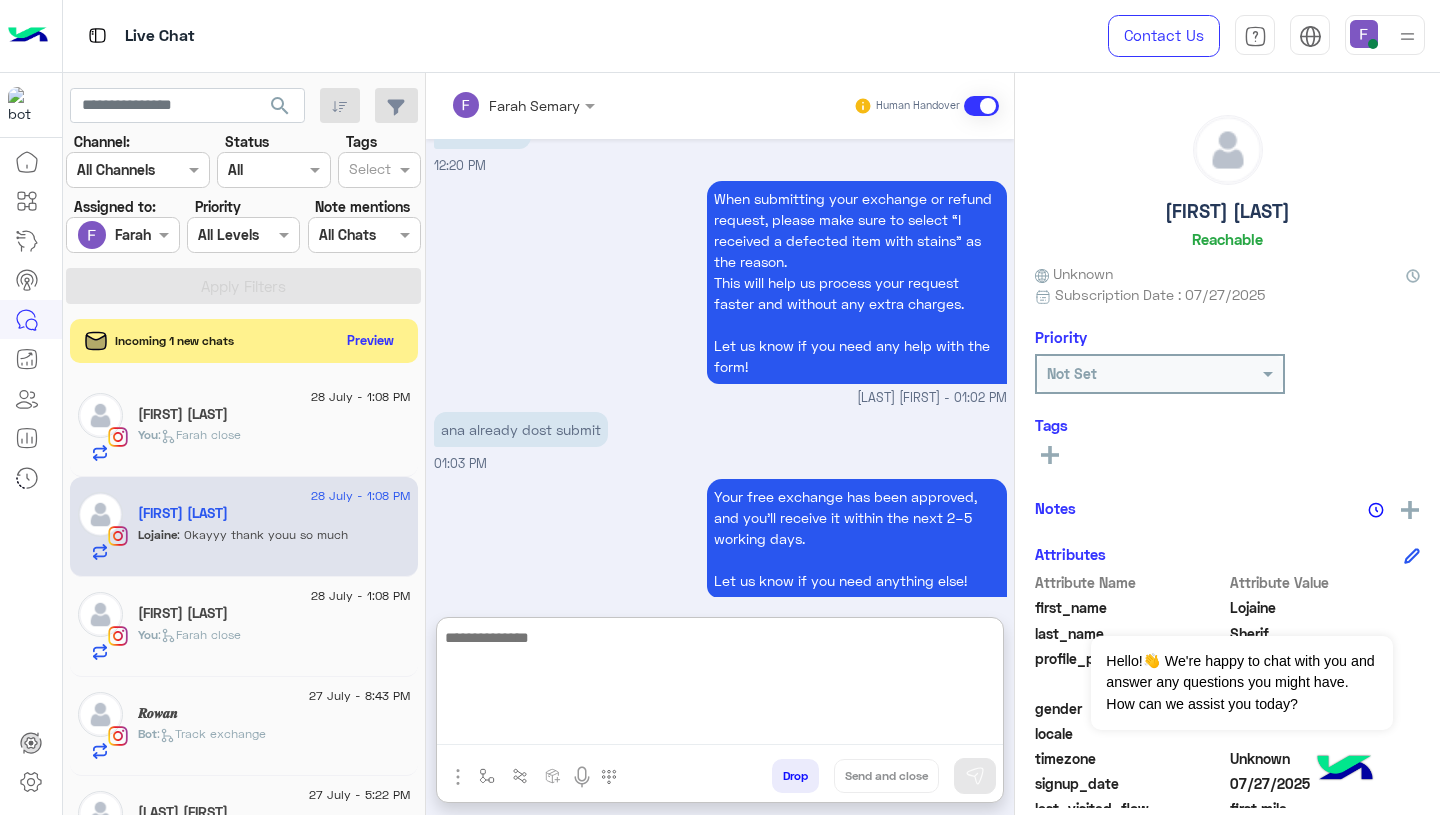 paste on "**********" 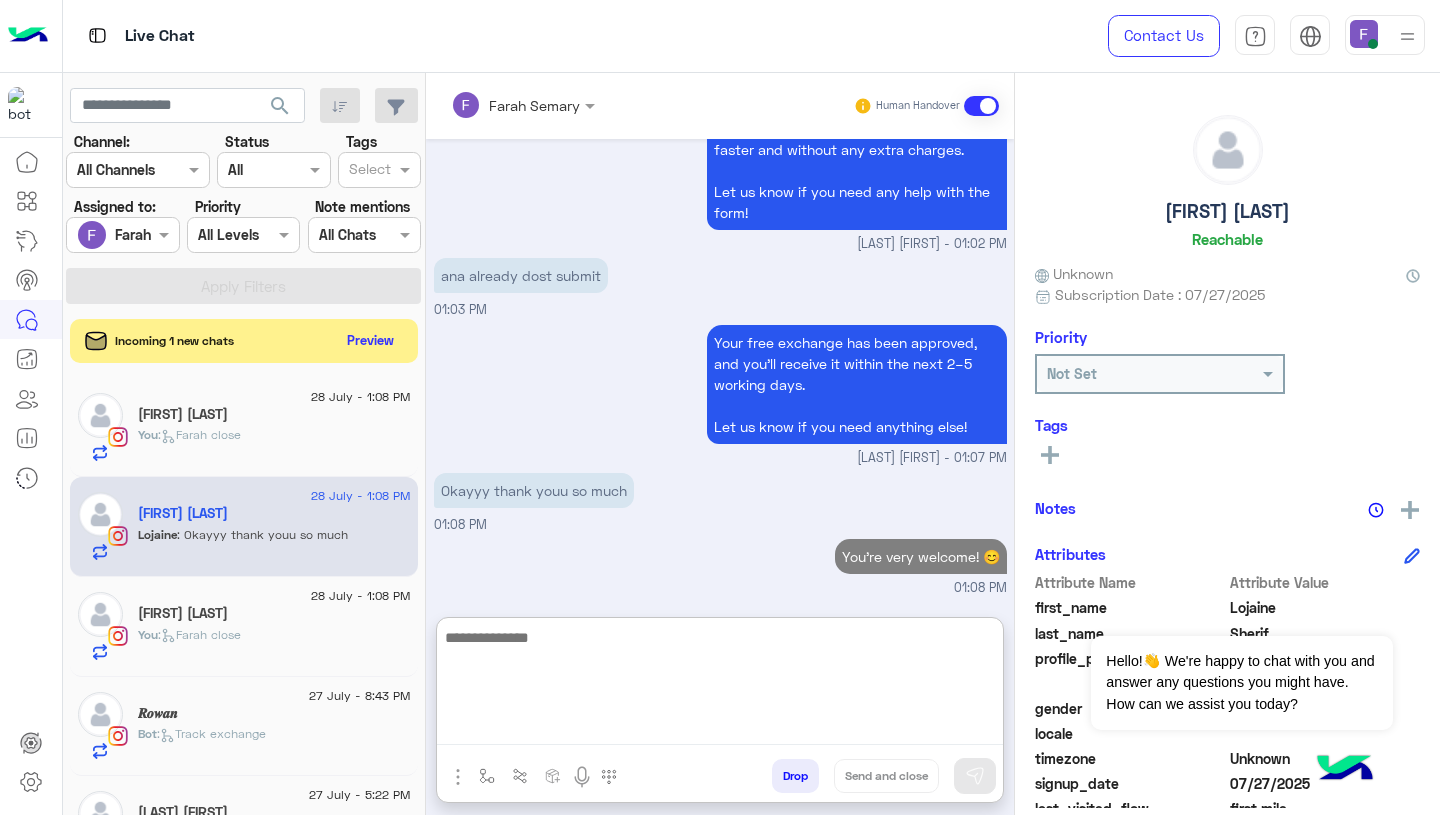 click at bounding box center [720, 685] 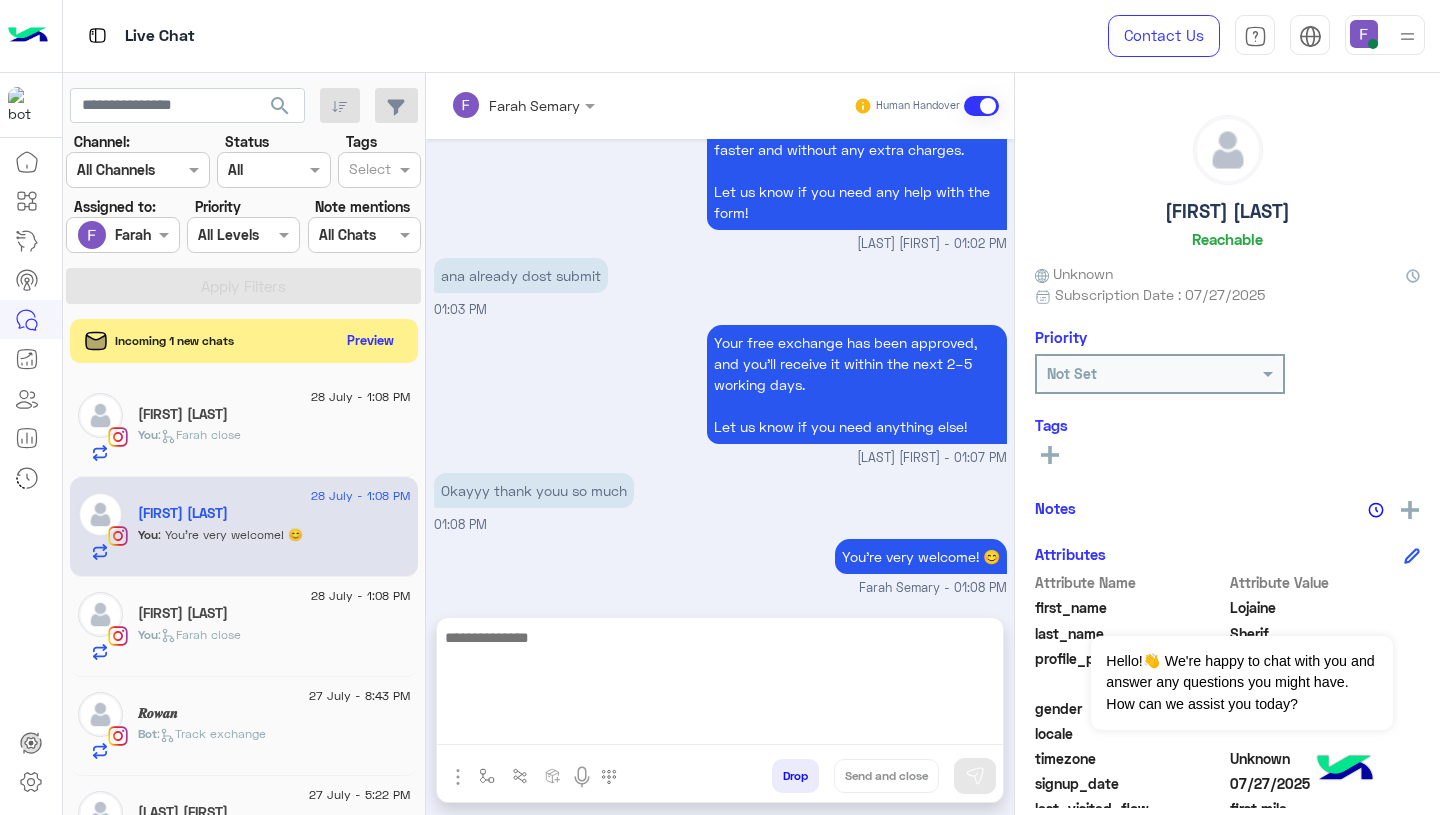 click on "You're very welcome! 😊  Farah Semary -  01:08 PM" at bounding box center [720, 566] 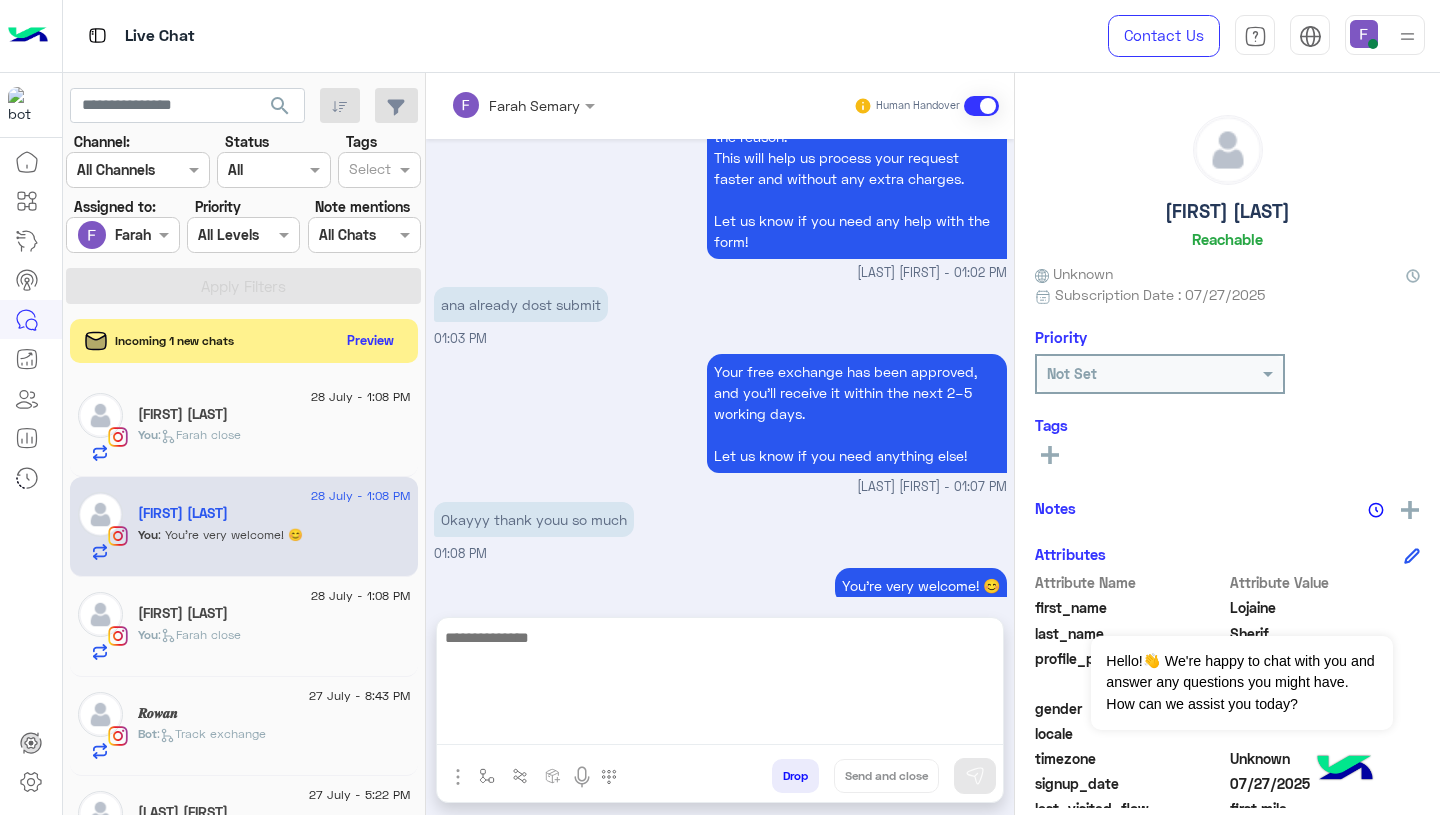 scroll, scrollTop: 2176, scrollLeft: 0, axis: vertical 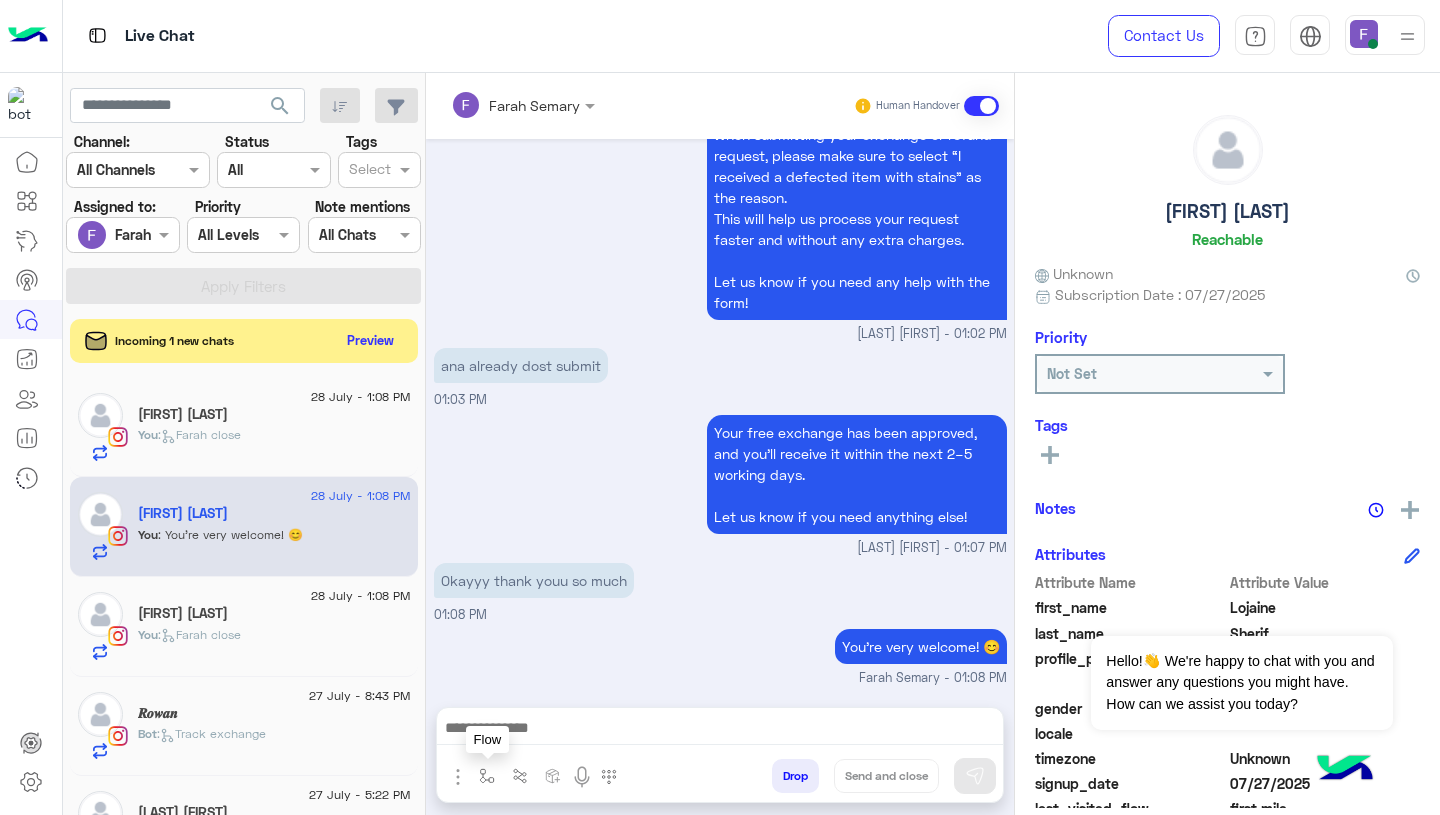 click at bounding box center [487, 776] 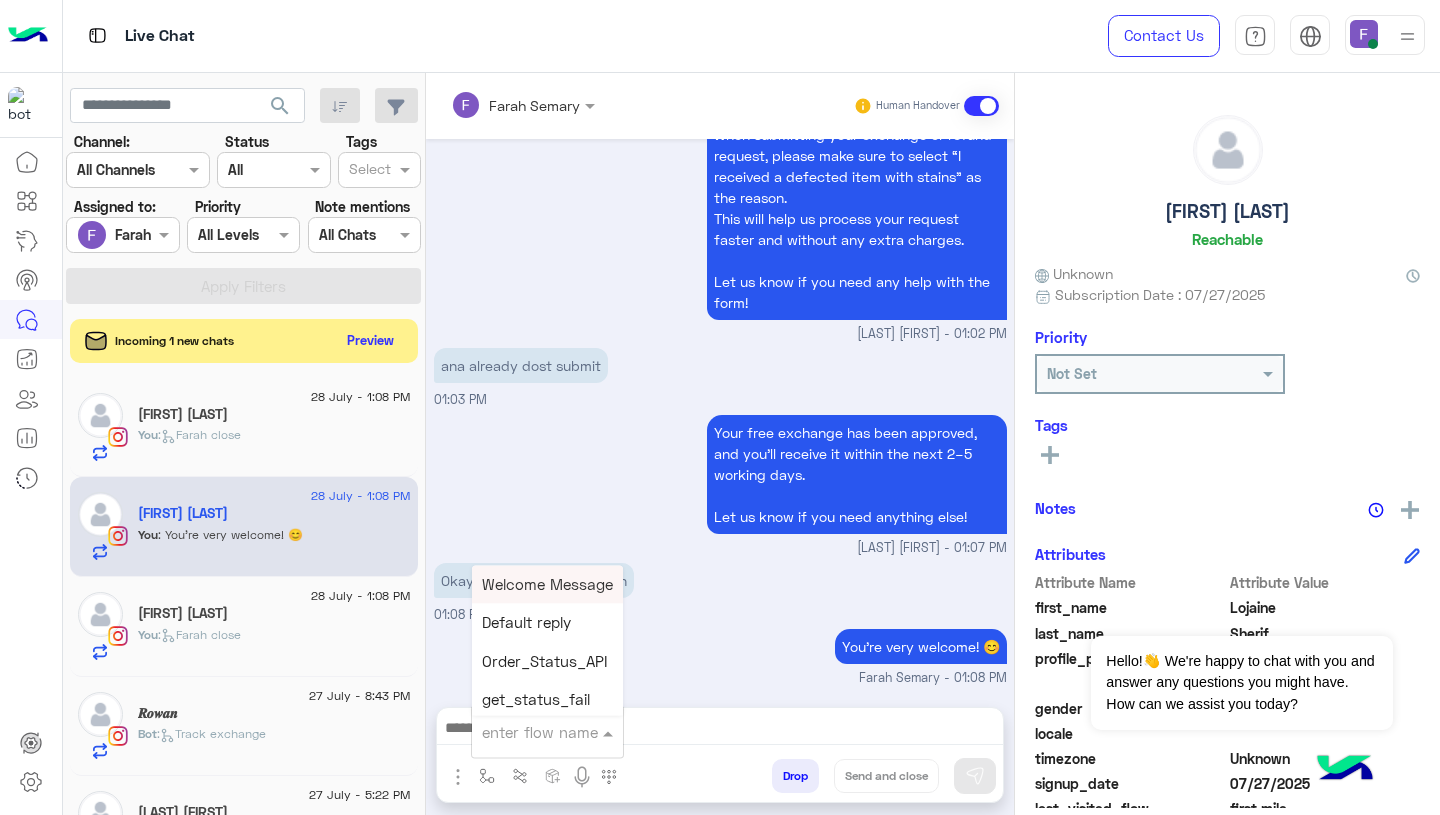 click at bounding box center (523, 732) 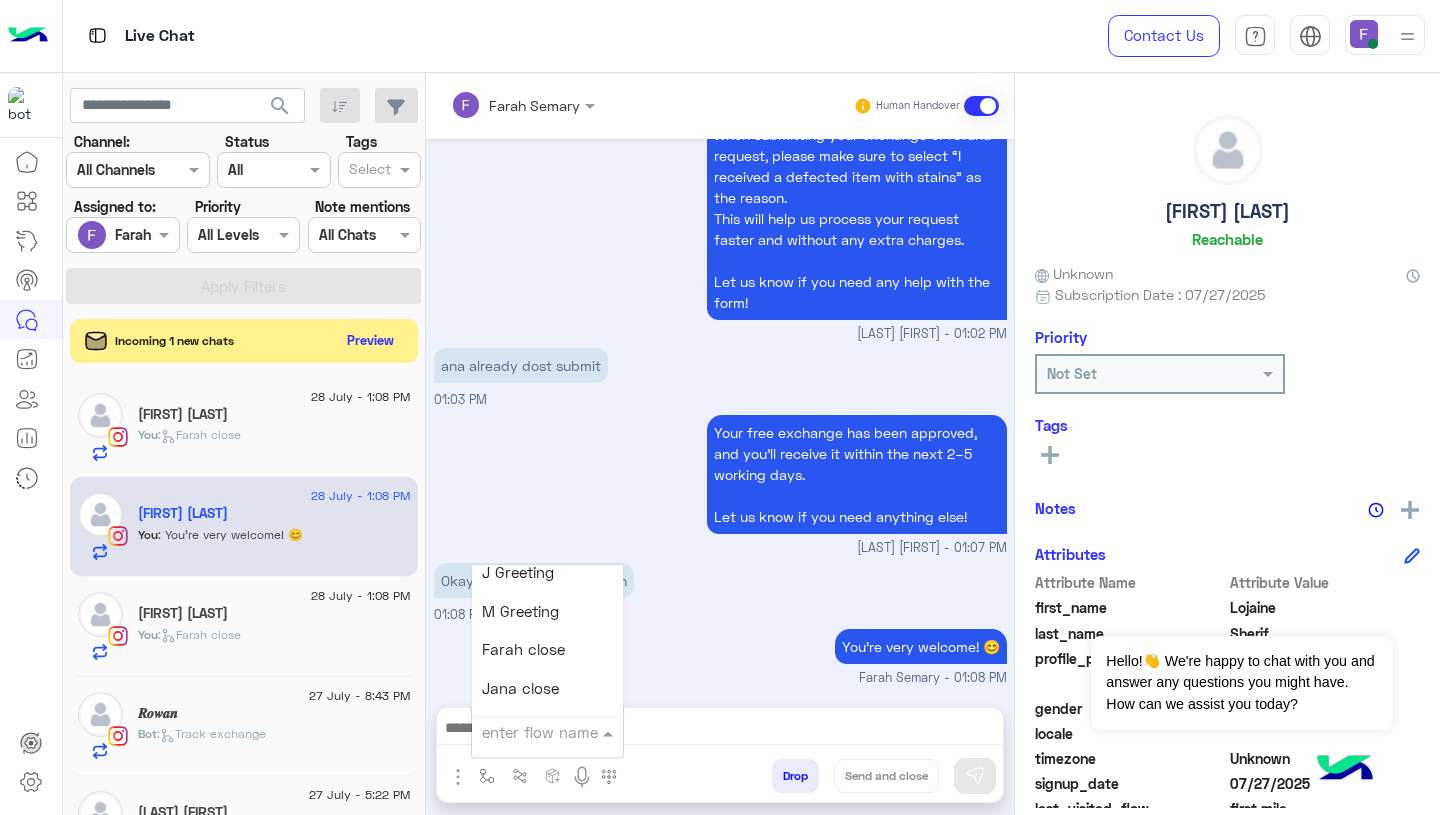 scroll, scrollTop: 2501, scrollLeft: 0, axis: vertical 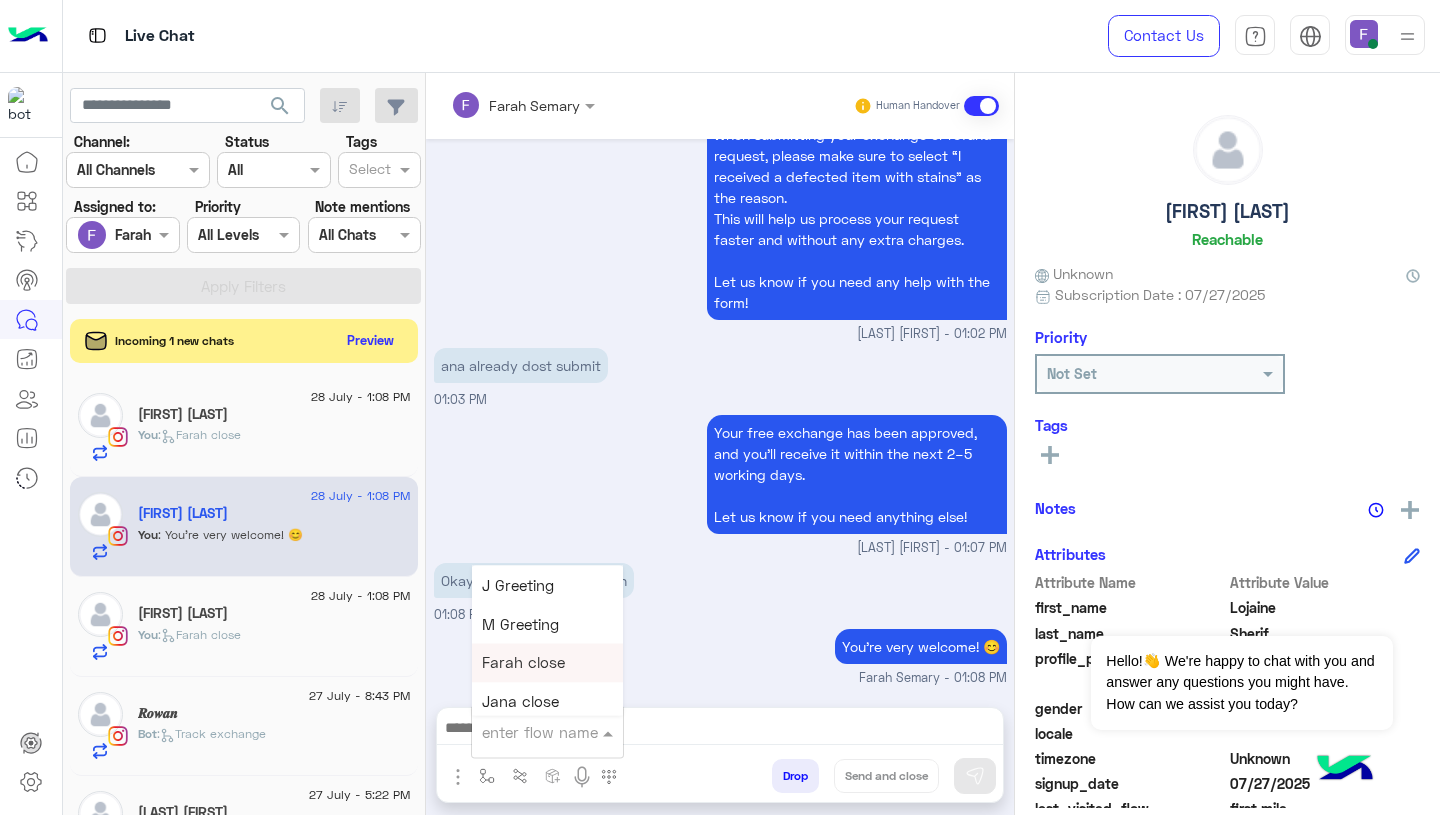 click on "Farah close" at bounding box center (523, 663) 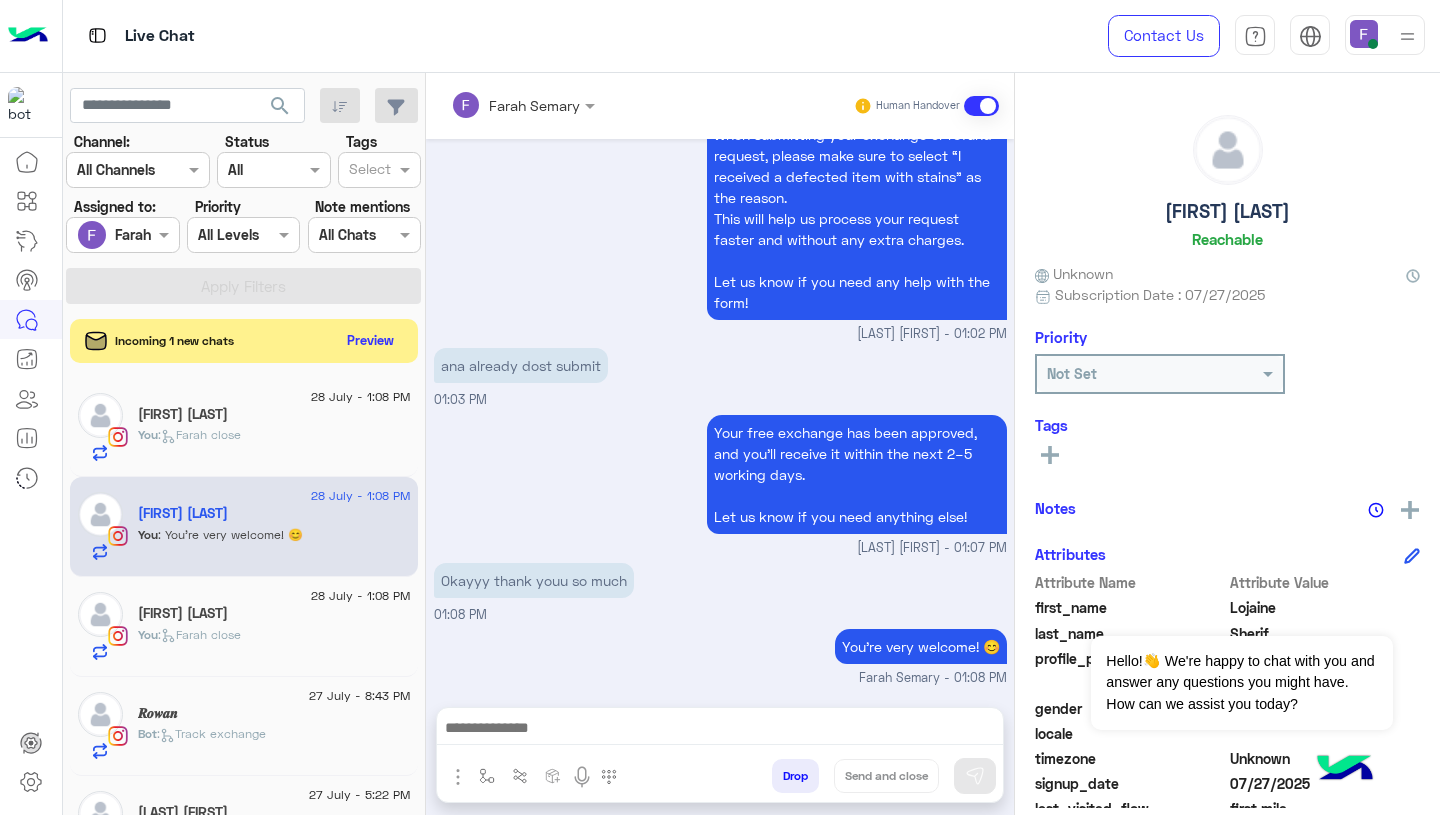 type on "**********" 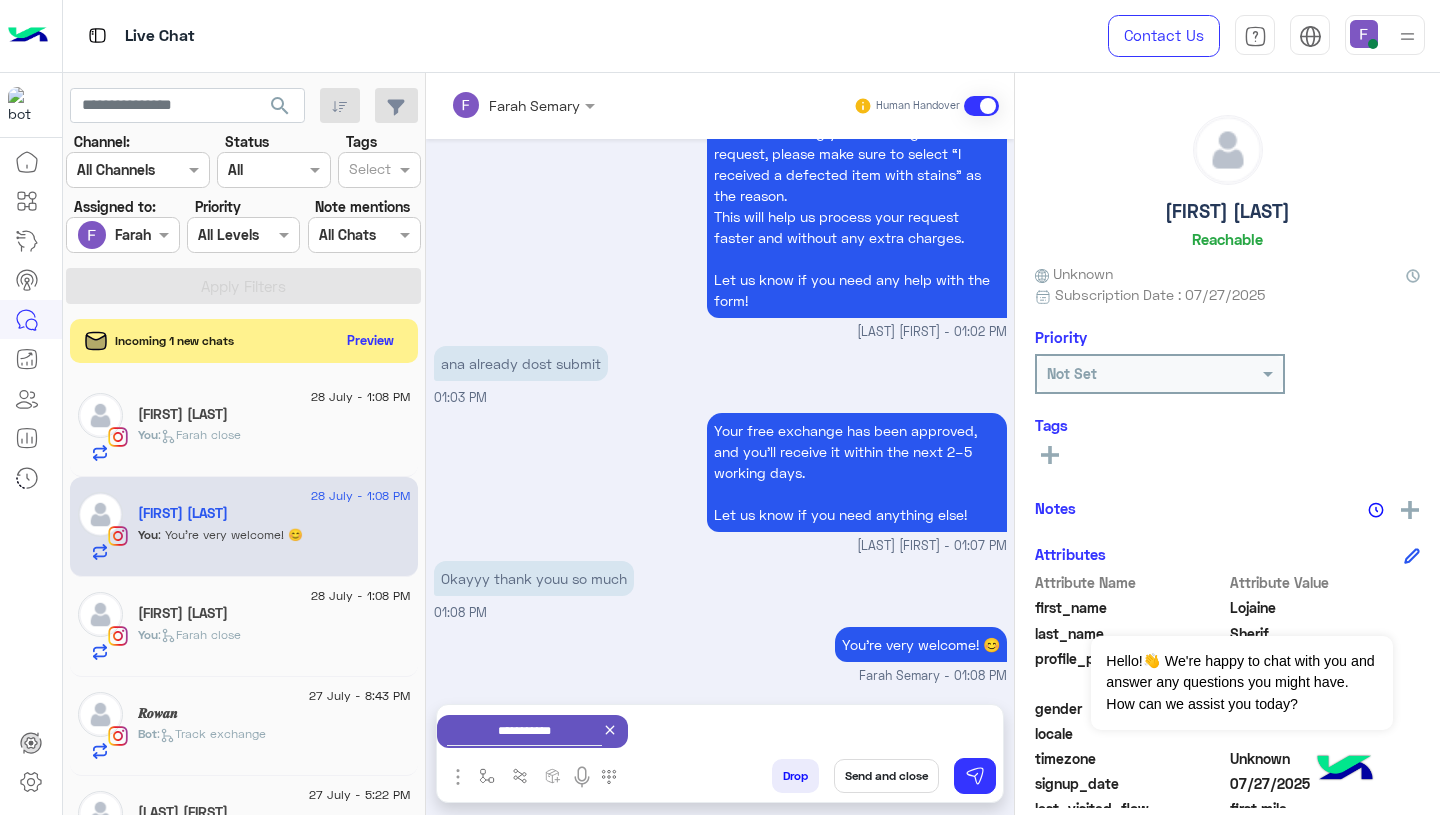 click on "Send and close" at bounding box center [886, 776] 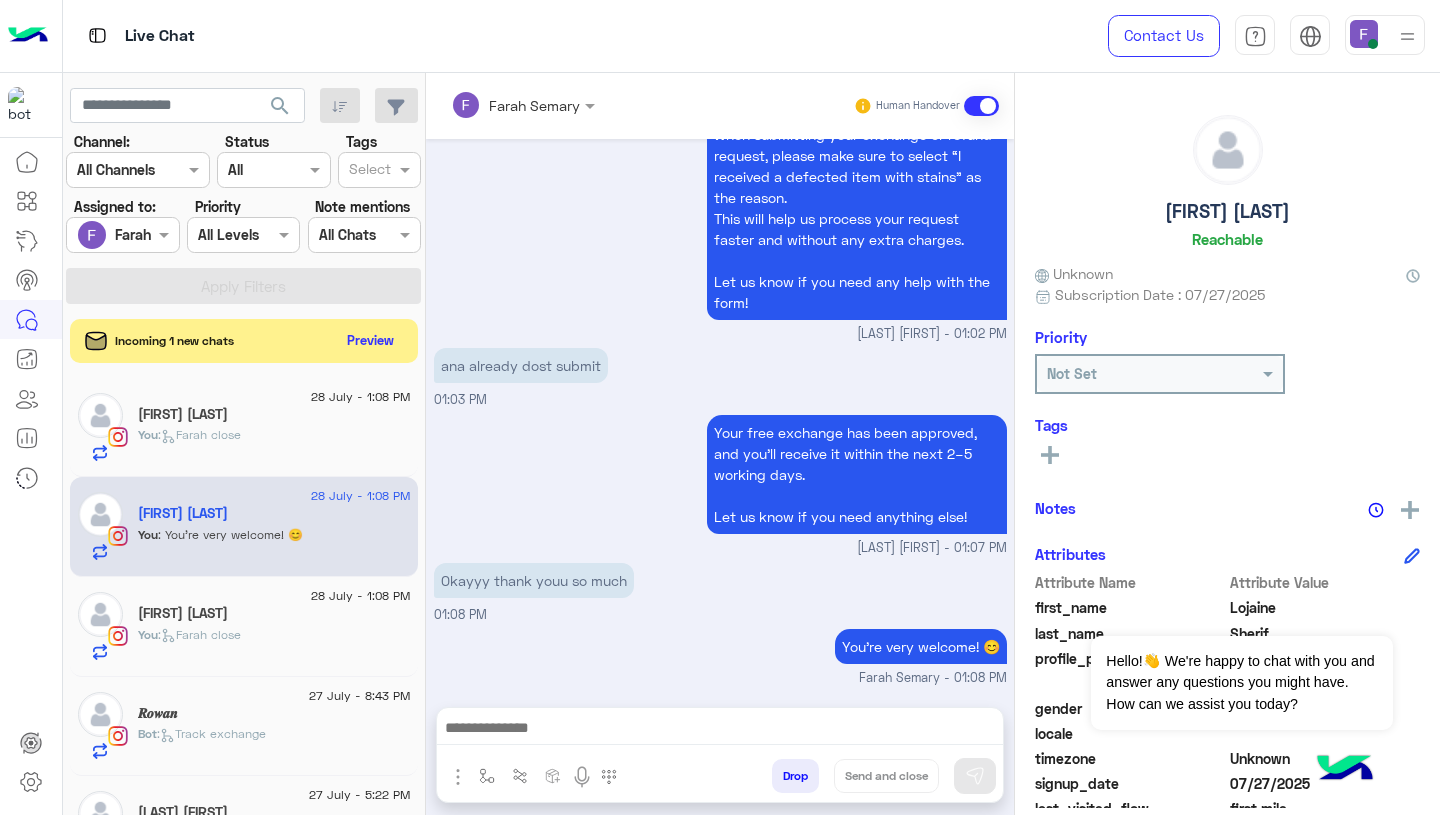scroll, scrollTop: 2212, scrollLeft: 0, axis: vertical 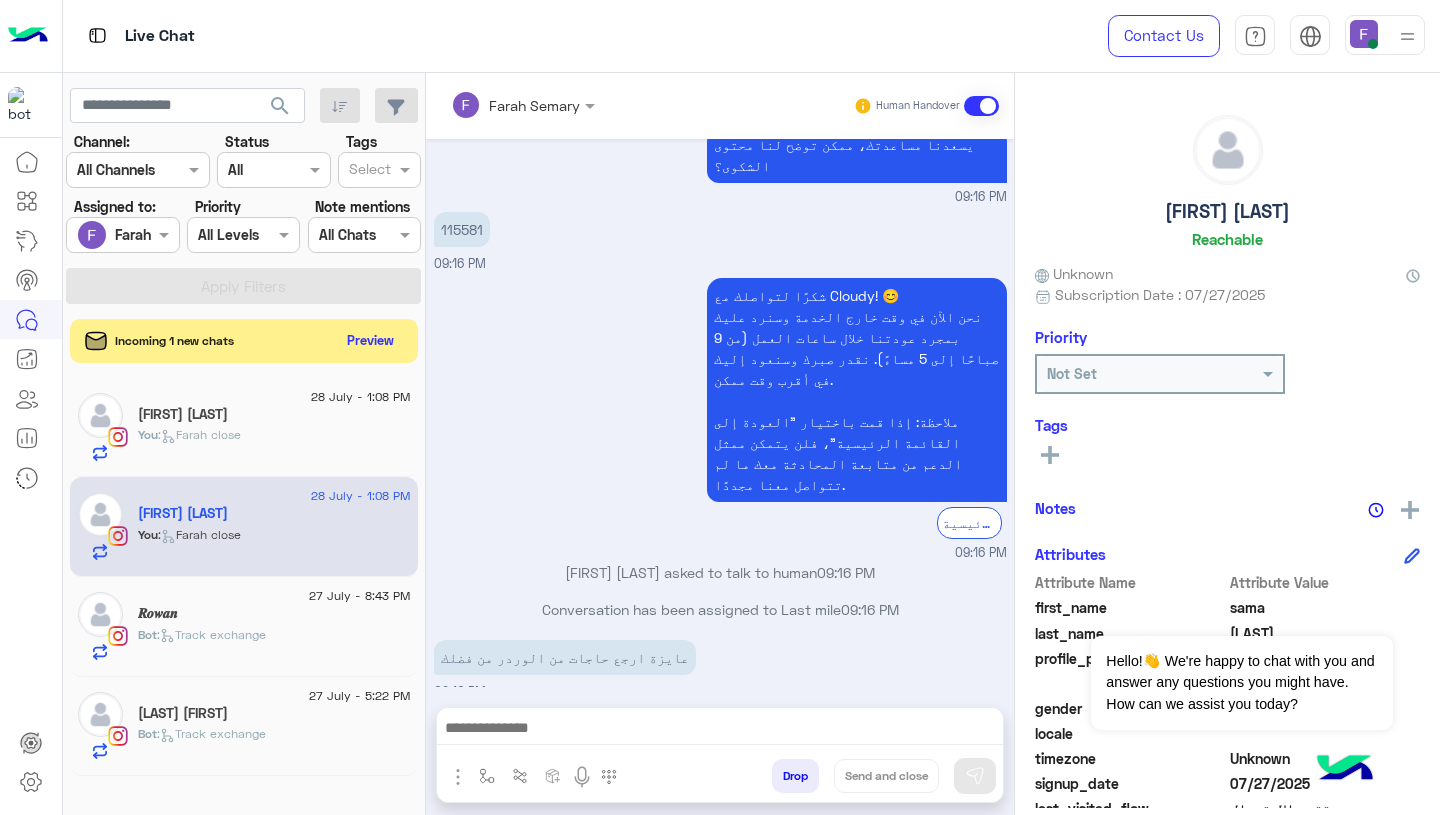click at bounding box center (720, 730) 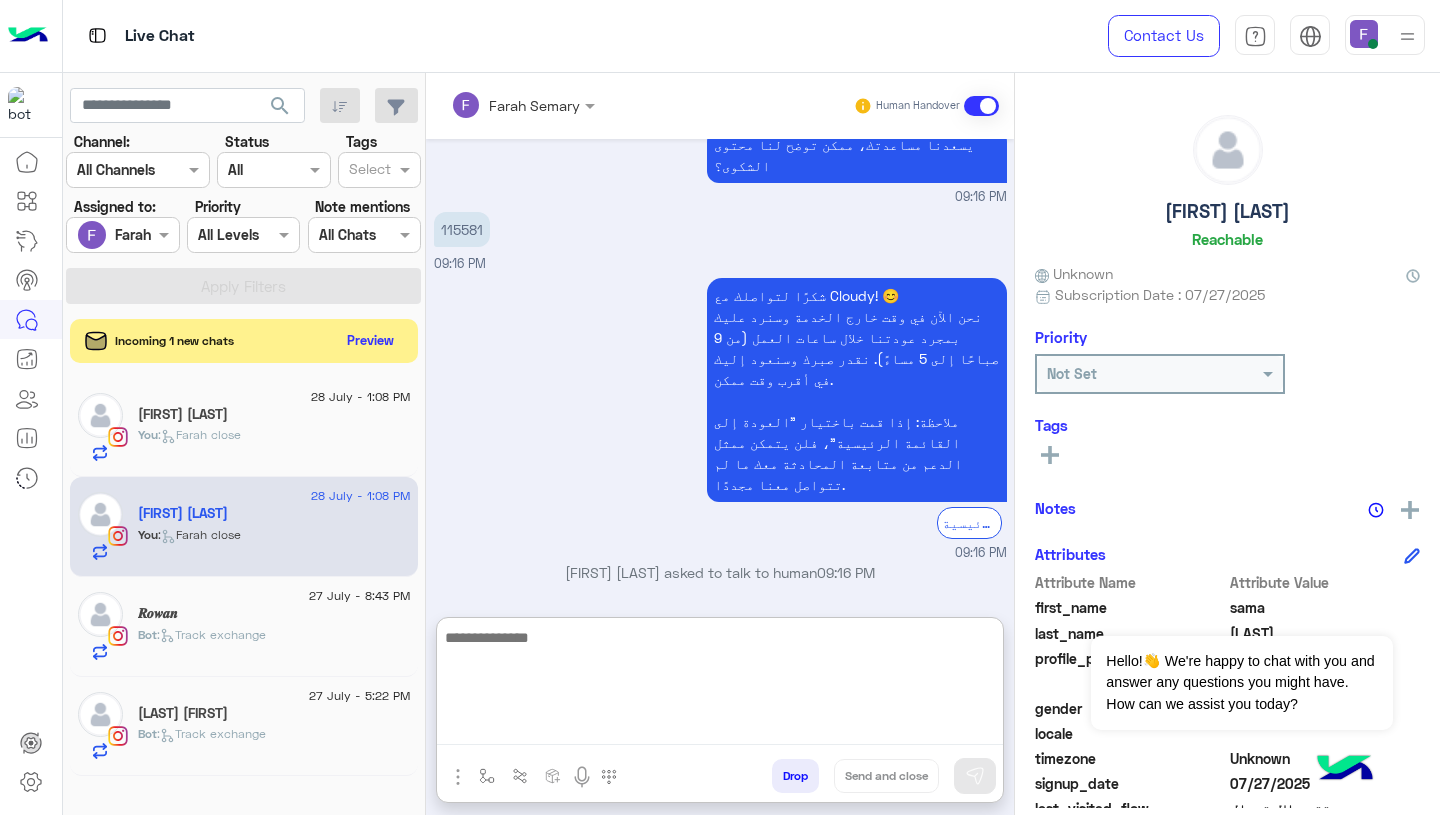 paste on "**********" 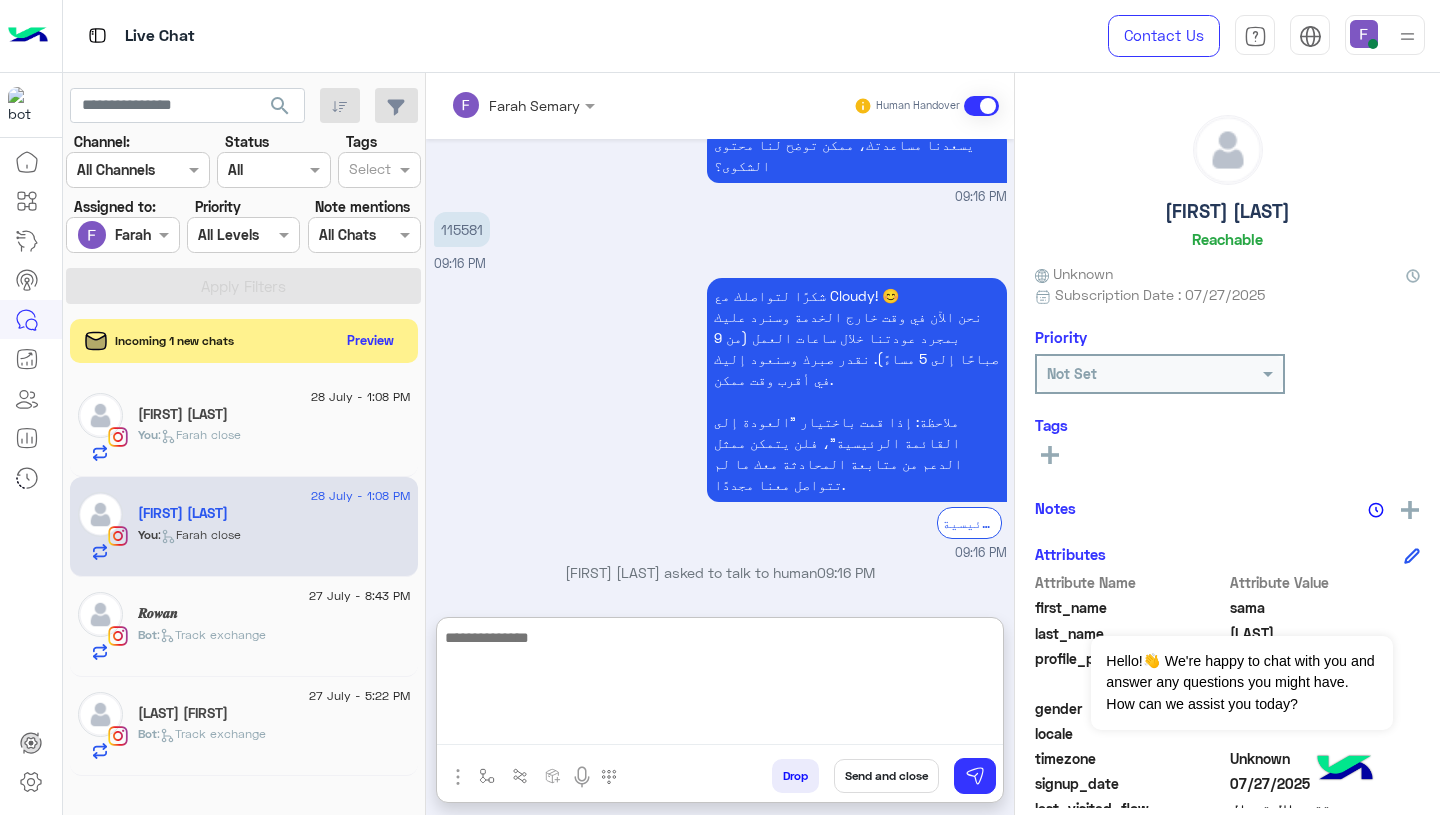 scroll, scrollTop: 0, scrollLeft: 0, axis: both 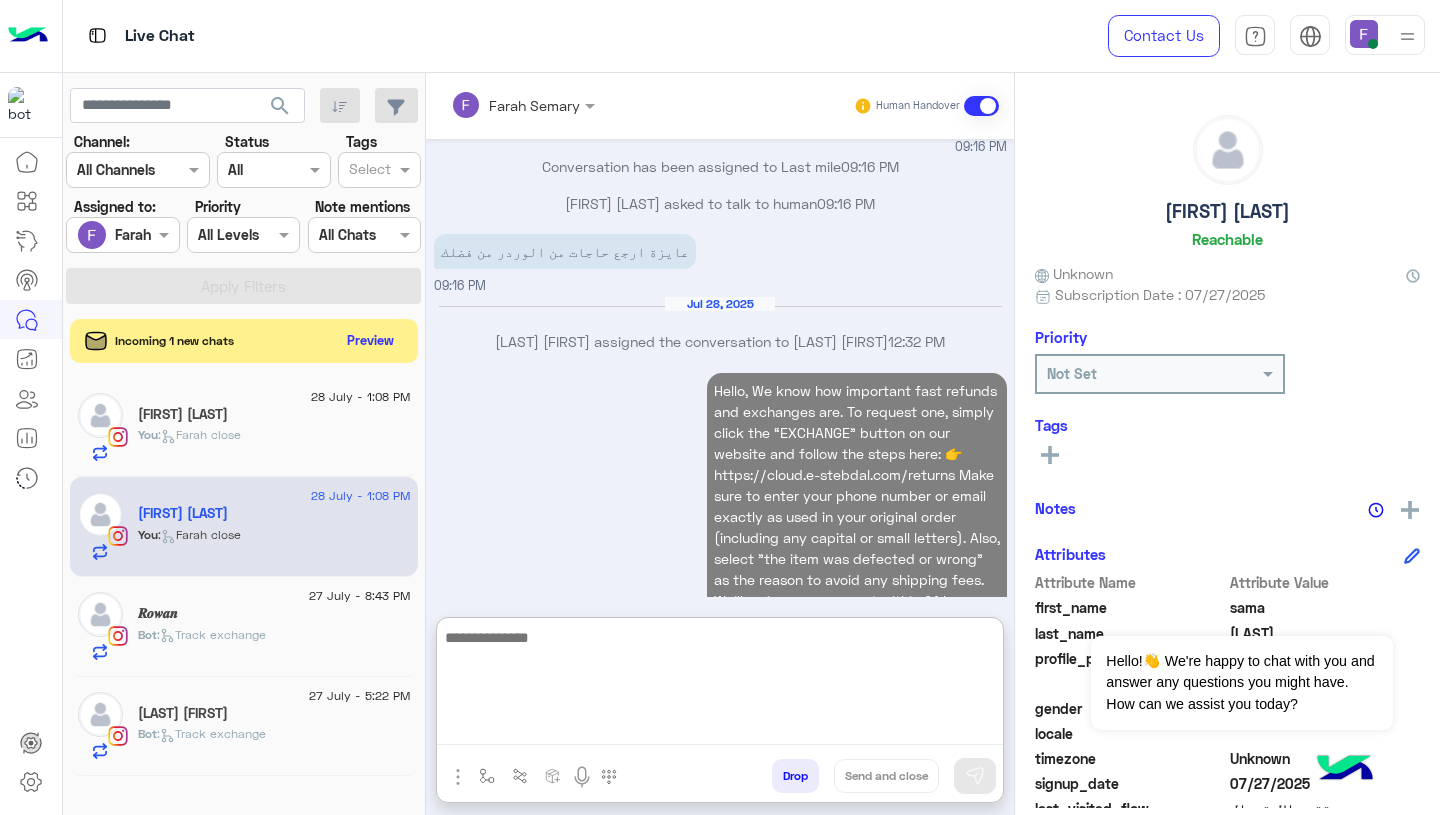 click on "[FIRST] [LAST]" 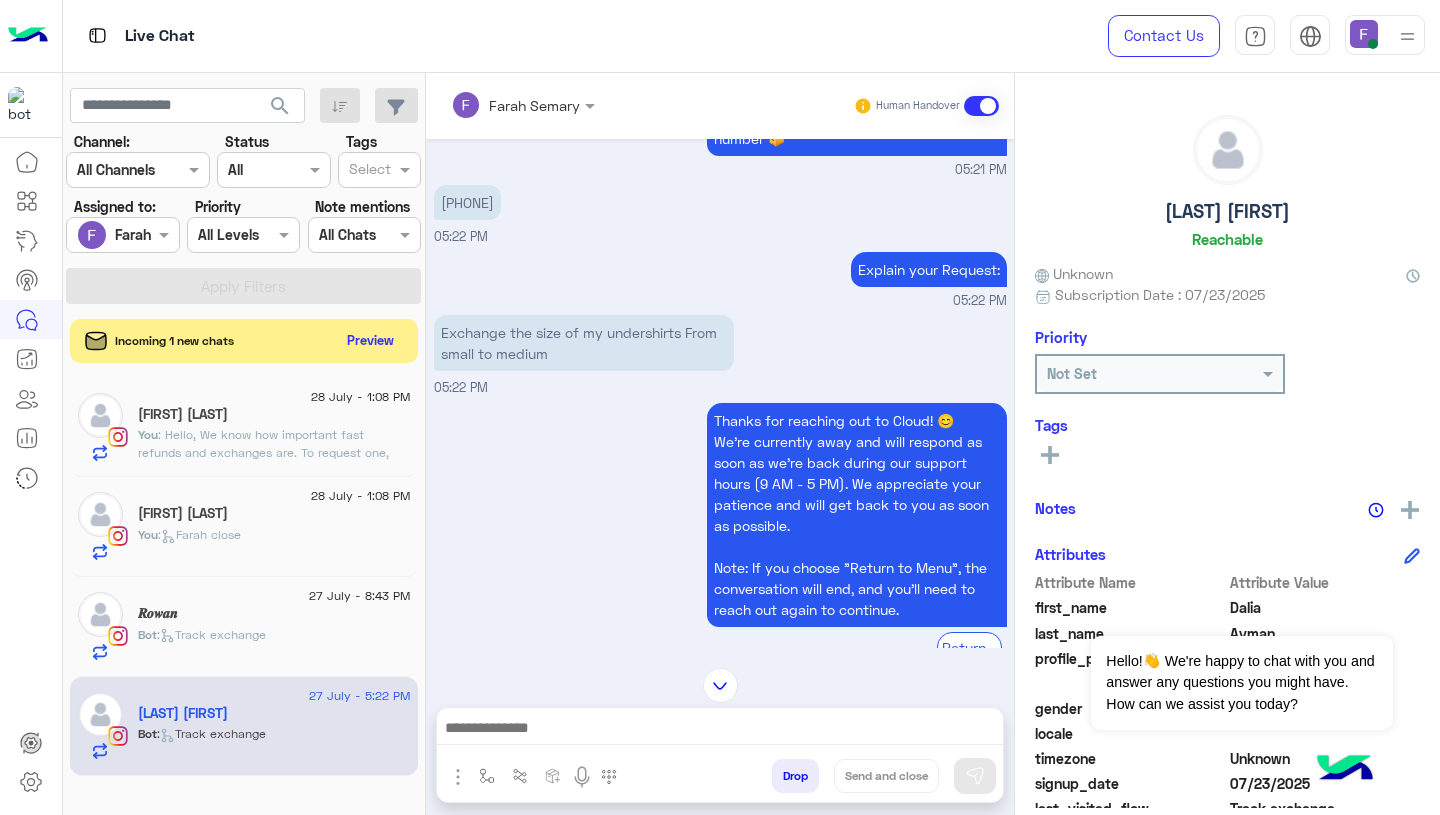 scroll, scrollTop: 1391, scrollLeft: 0, axis: vertical 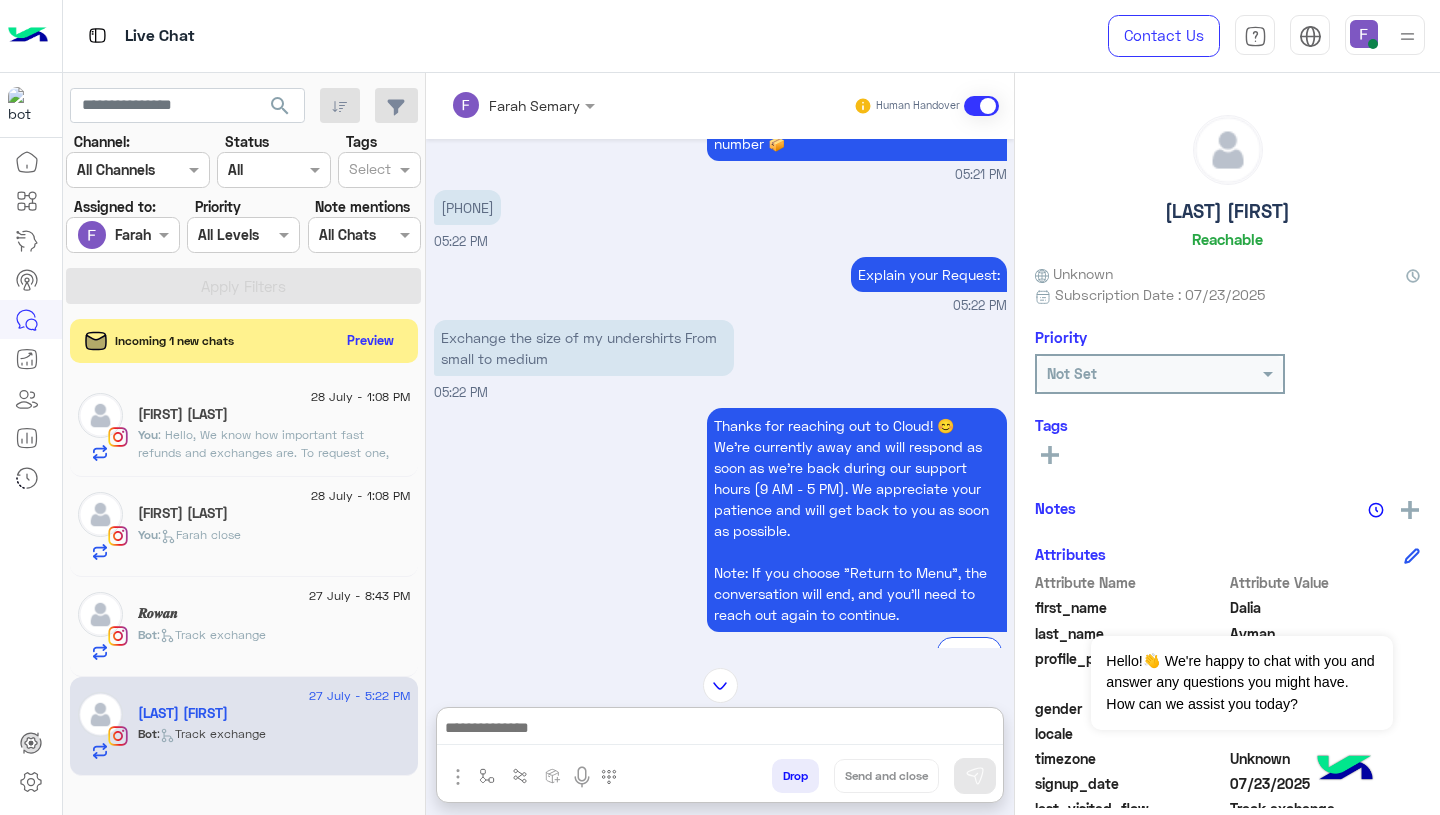 click at bounding box center [720, 730] 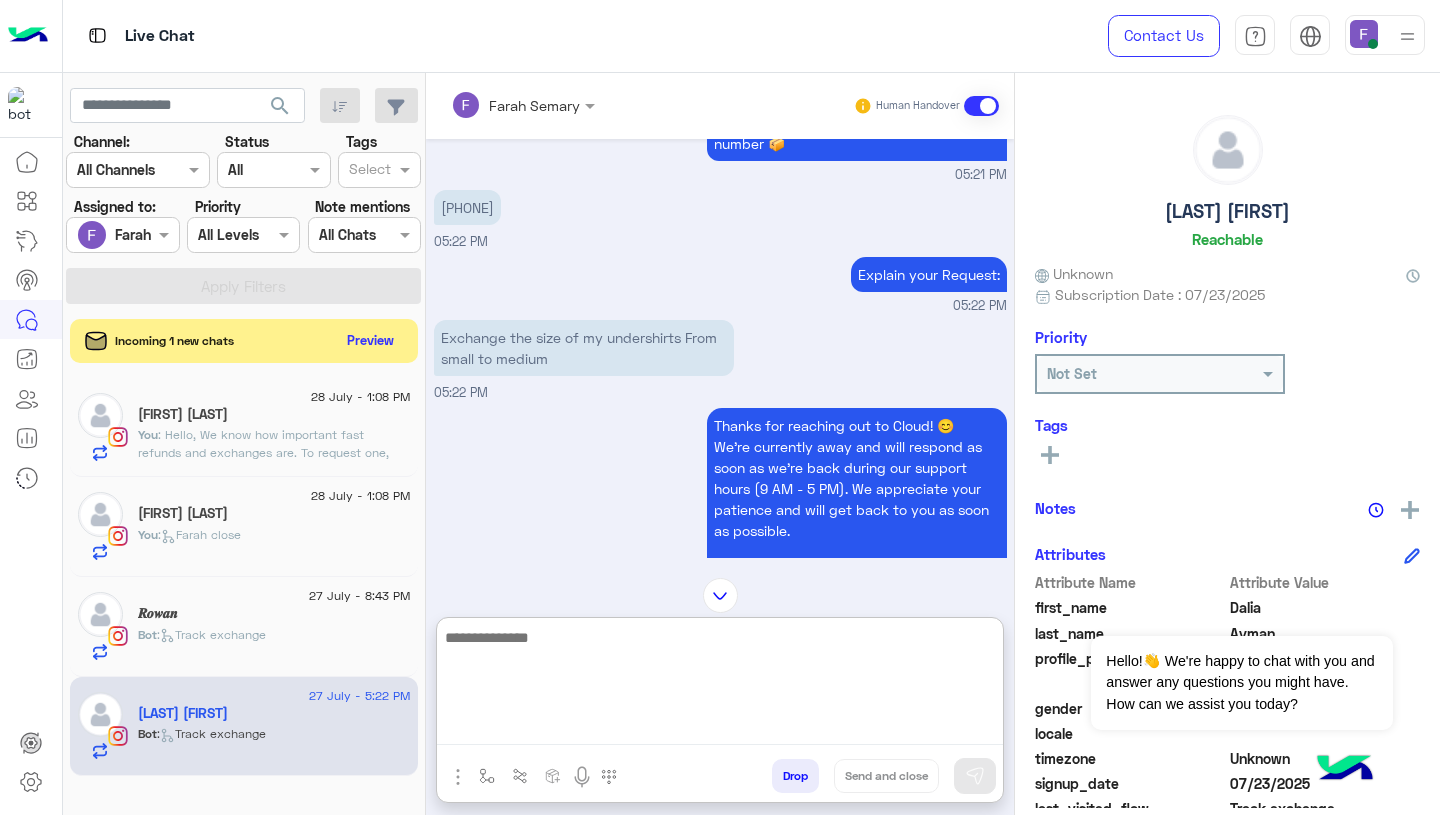 paste on "**********" 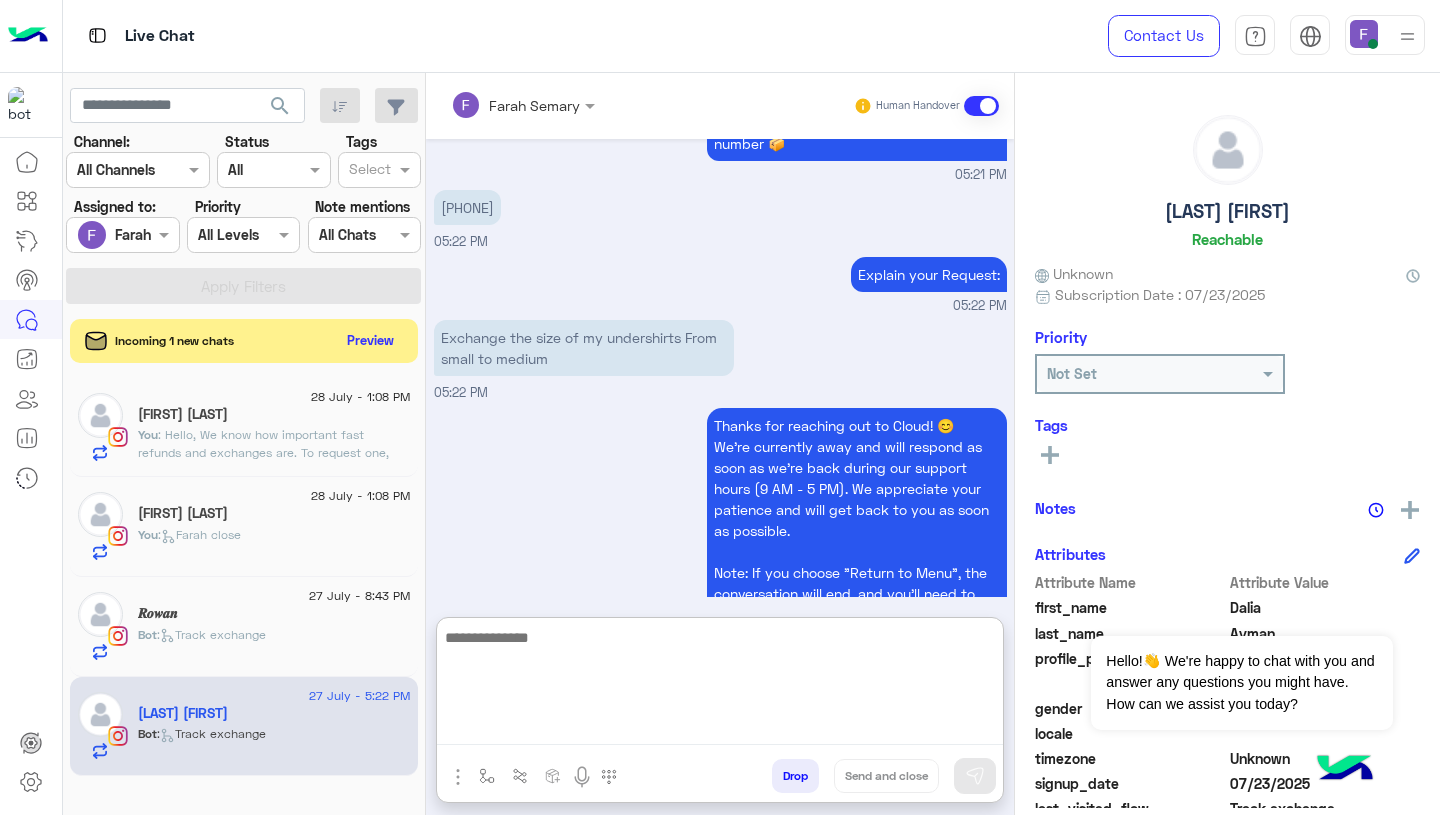 scroll, scrollTop: 0, scrollLeft: 0, axis: both 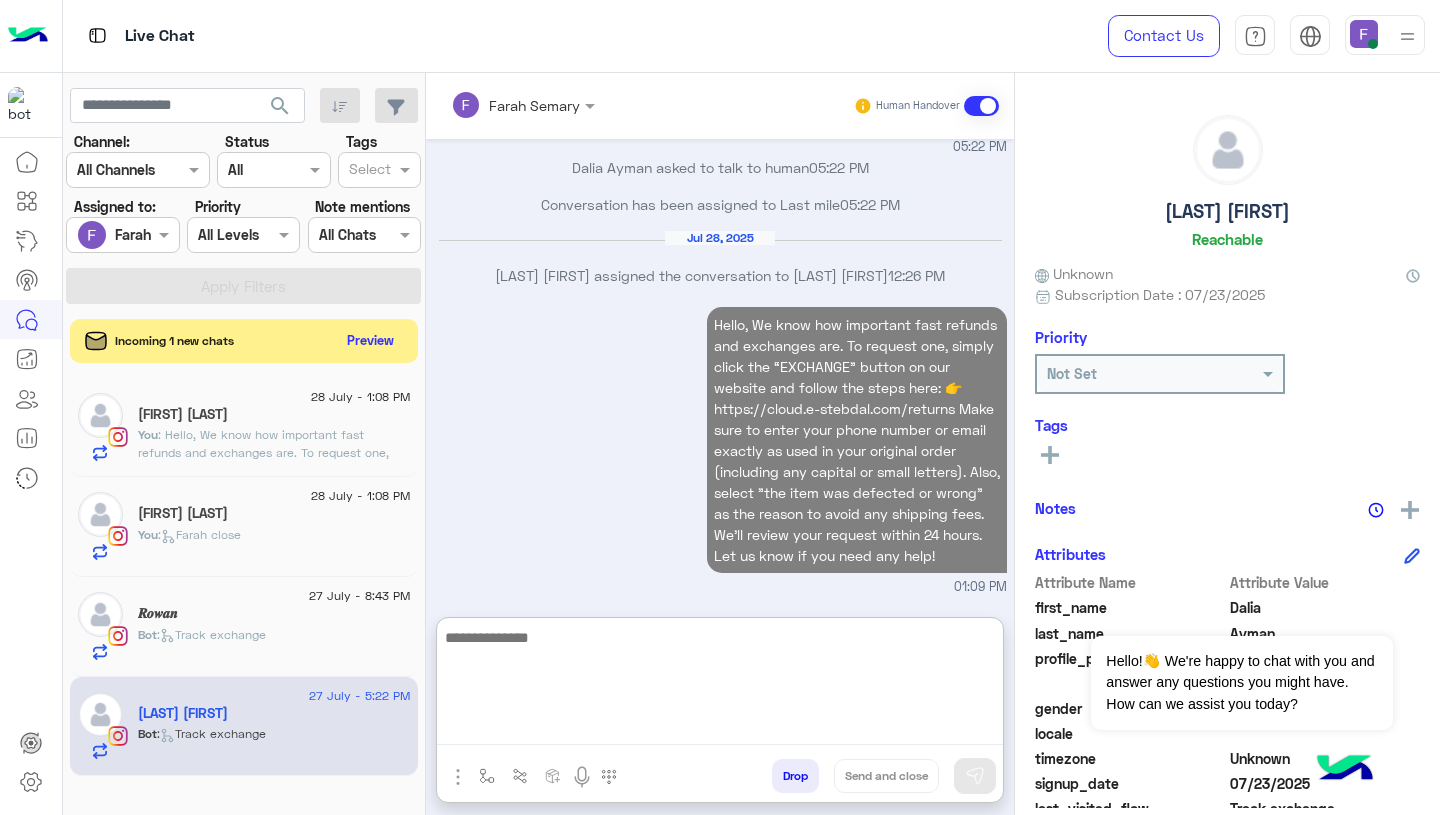 click on "Bot :   Track exchange" 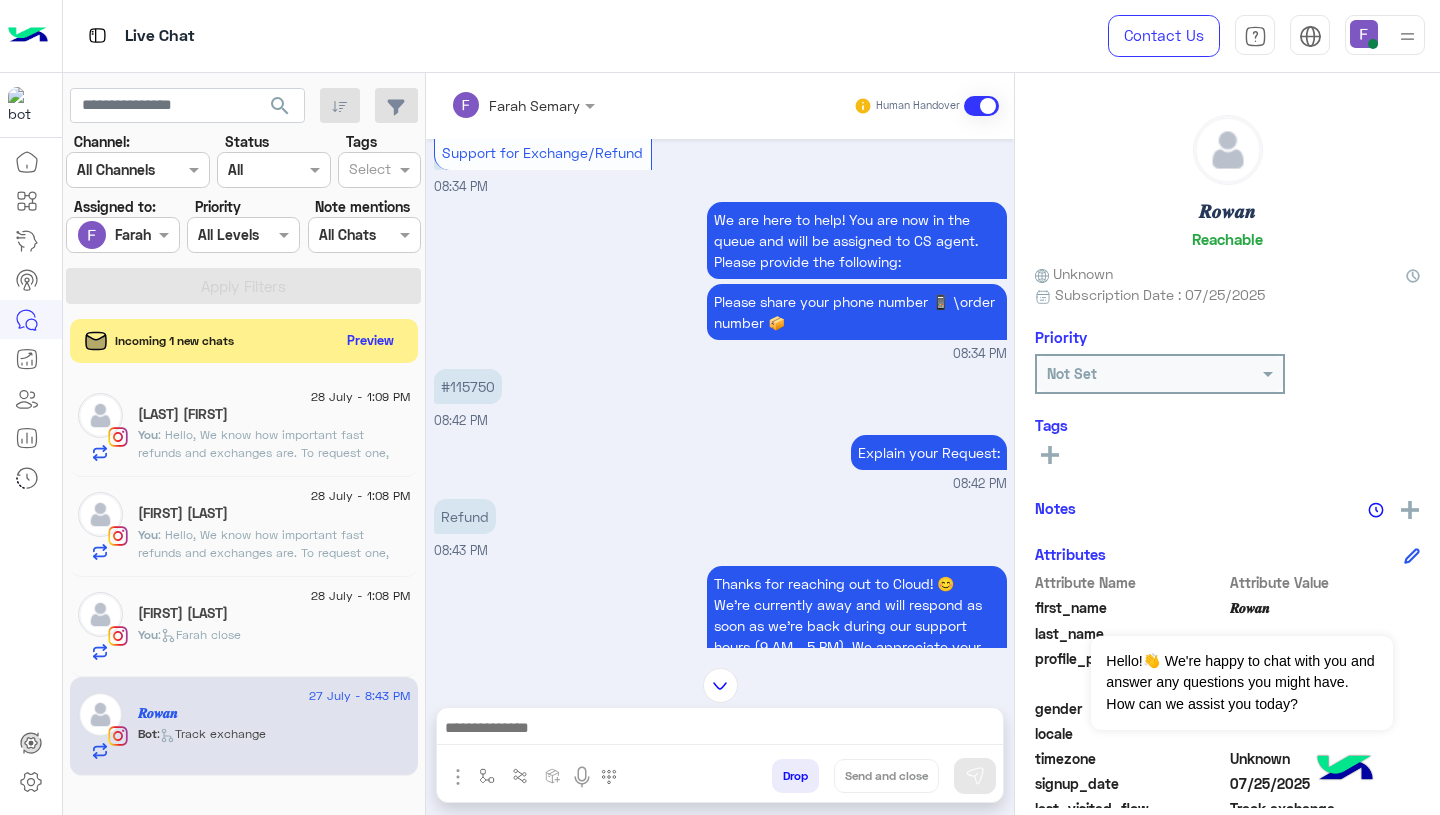 scroll, scrollTop: 1468, scrollLeft: 0, axis: vertical 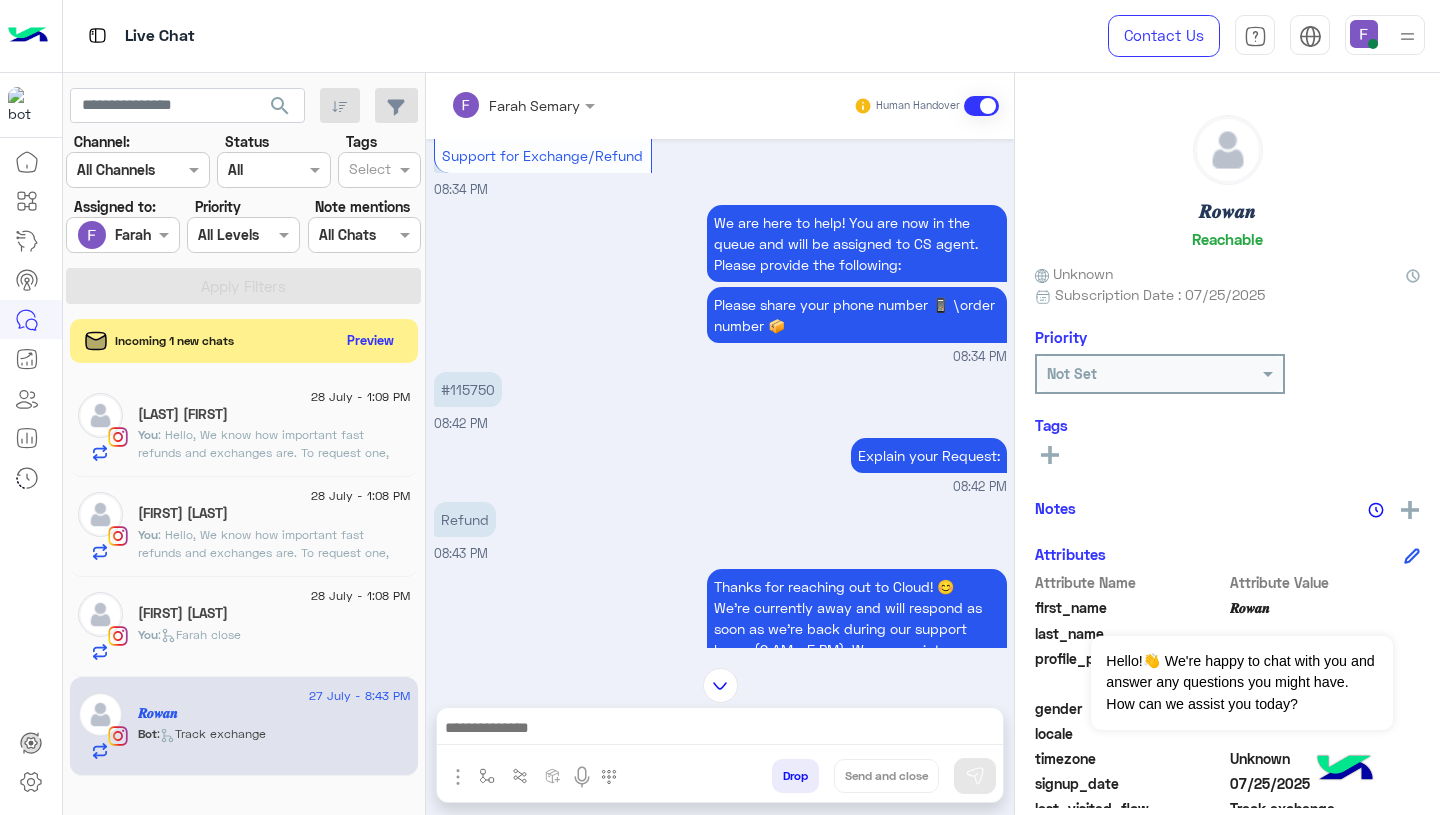 click at bounding box center [720, 733] 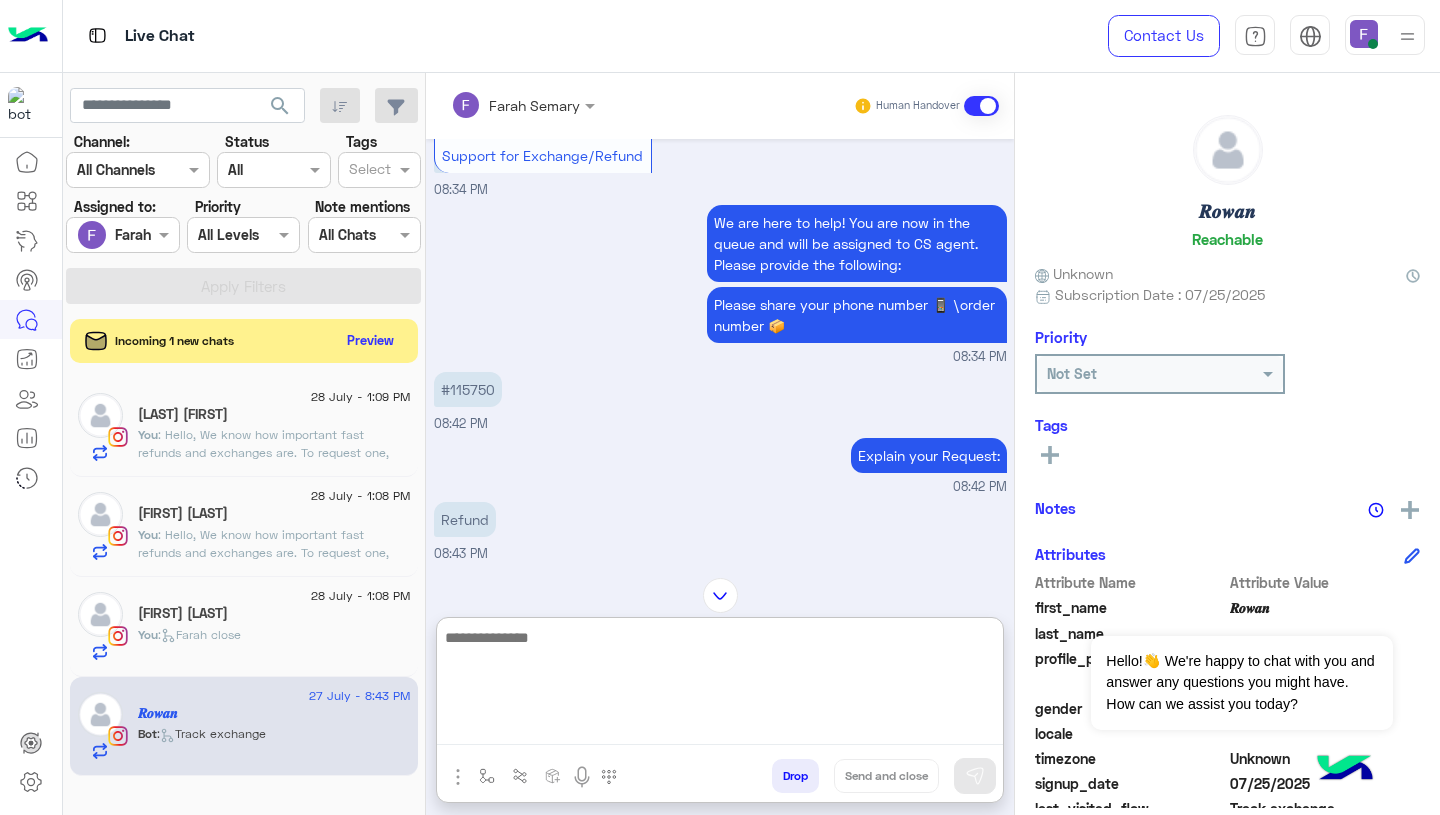 paste on "**********" 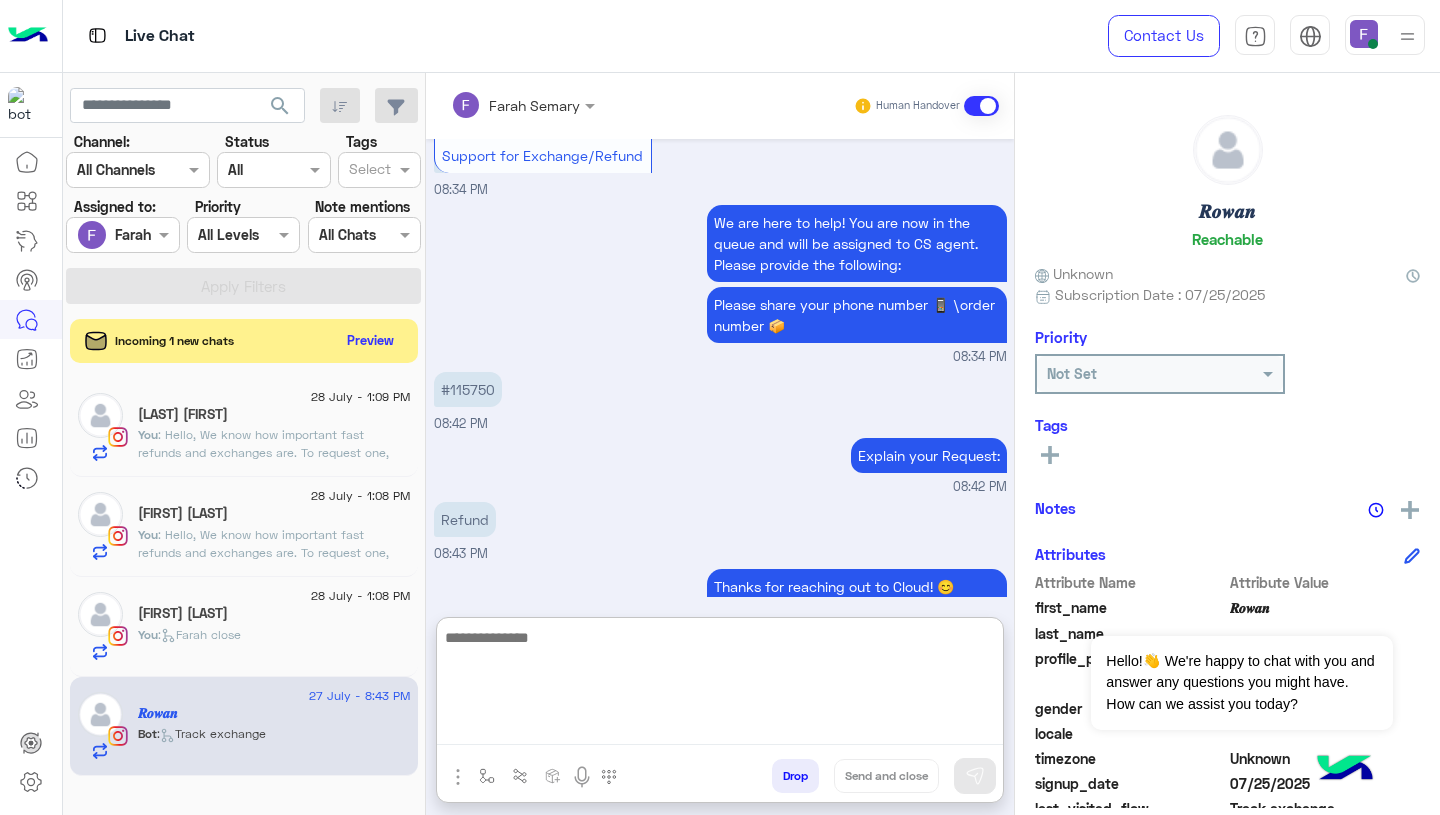 scroll, scrollTop: 0, scrollLeft: 0, axis: both 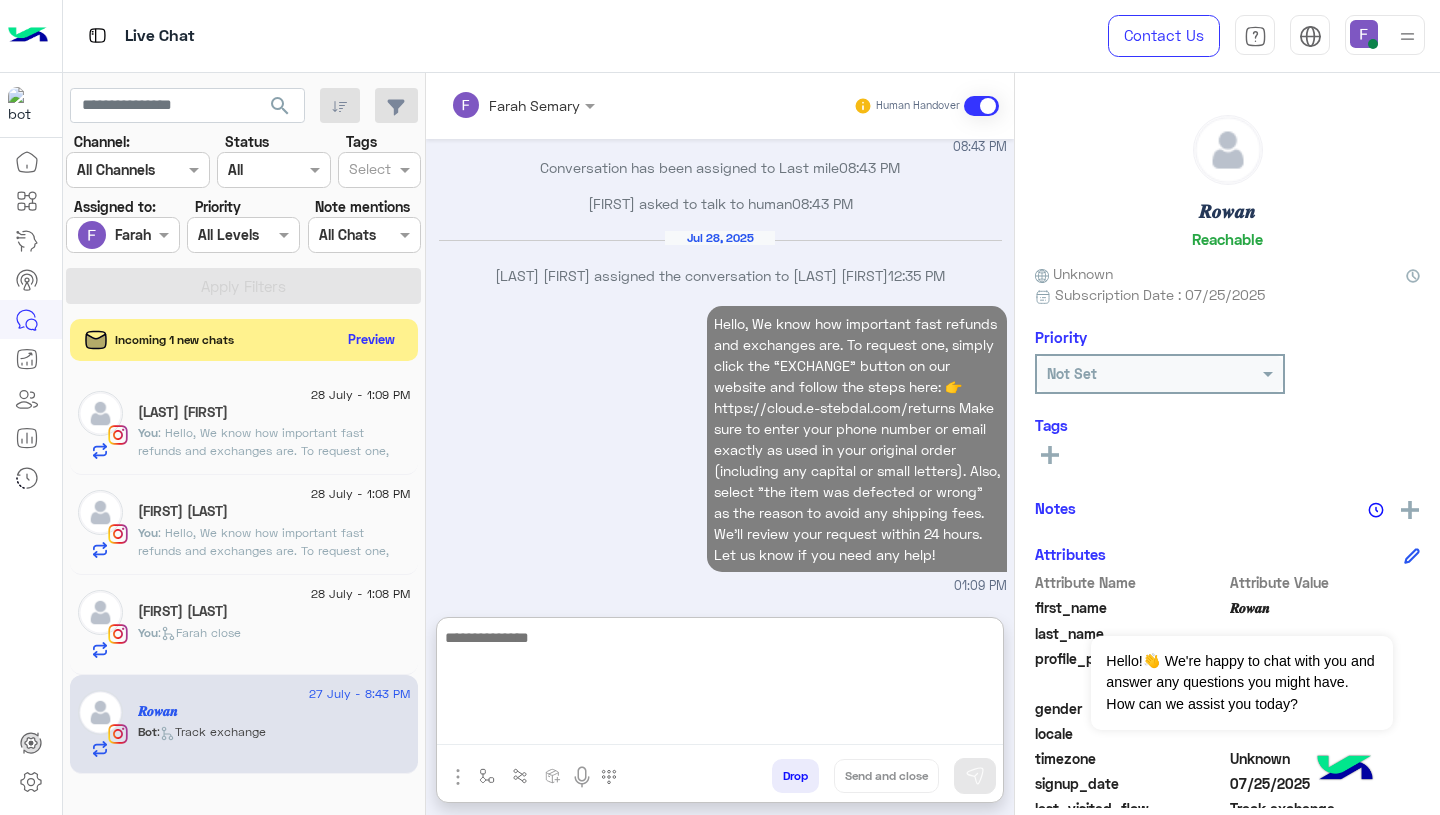 click on "Preview" 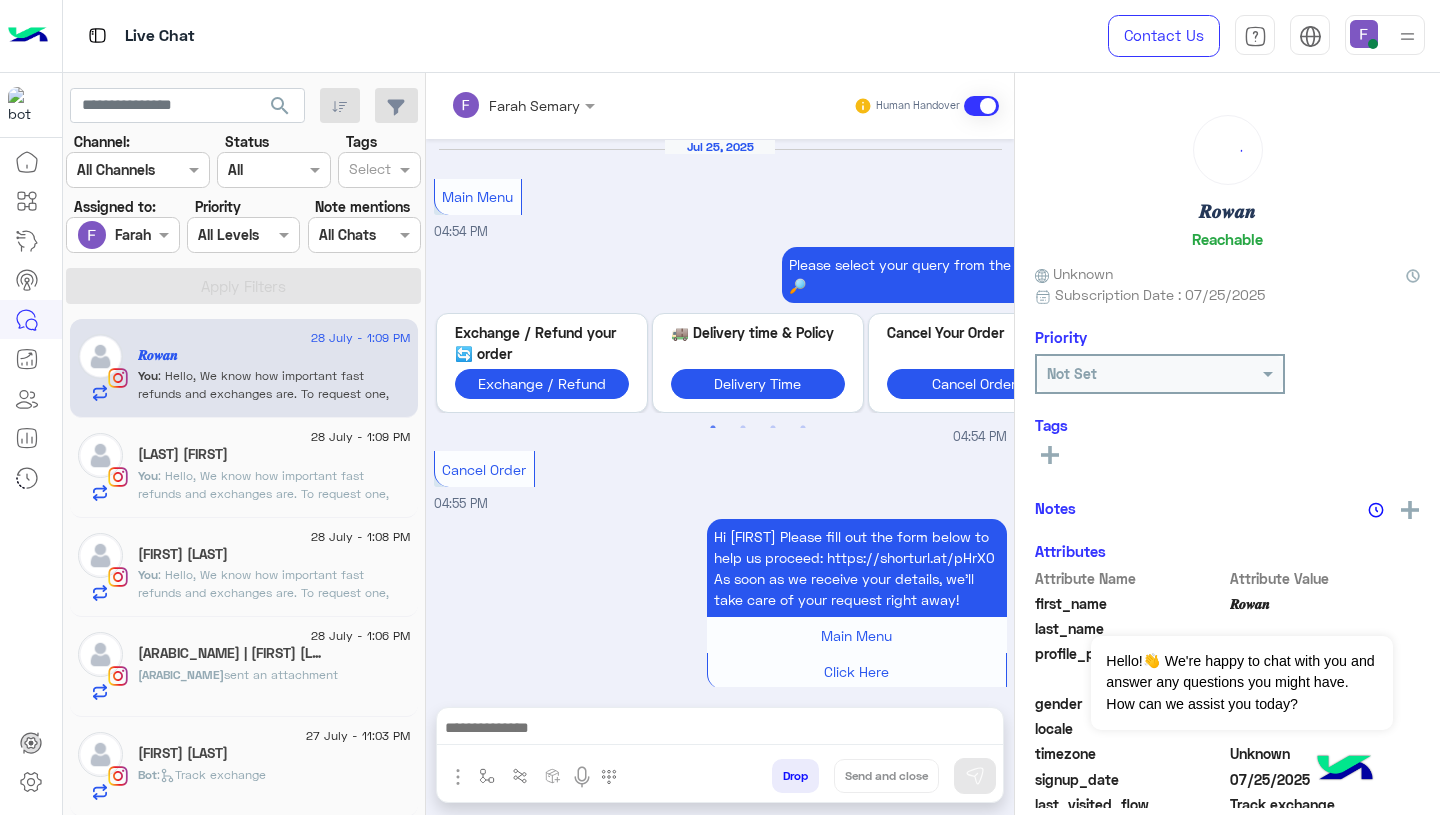 scroll, scrollTop: 1862, scrollLeft: 0, axis: vertical 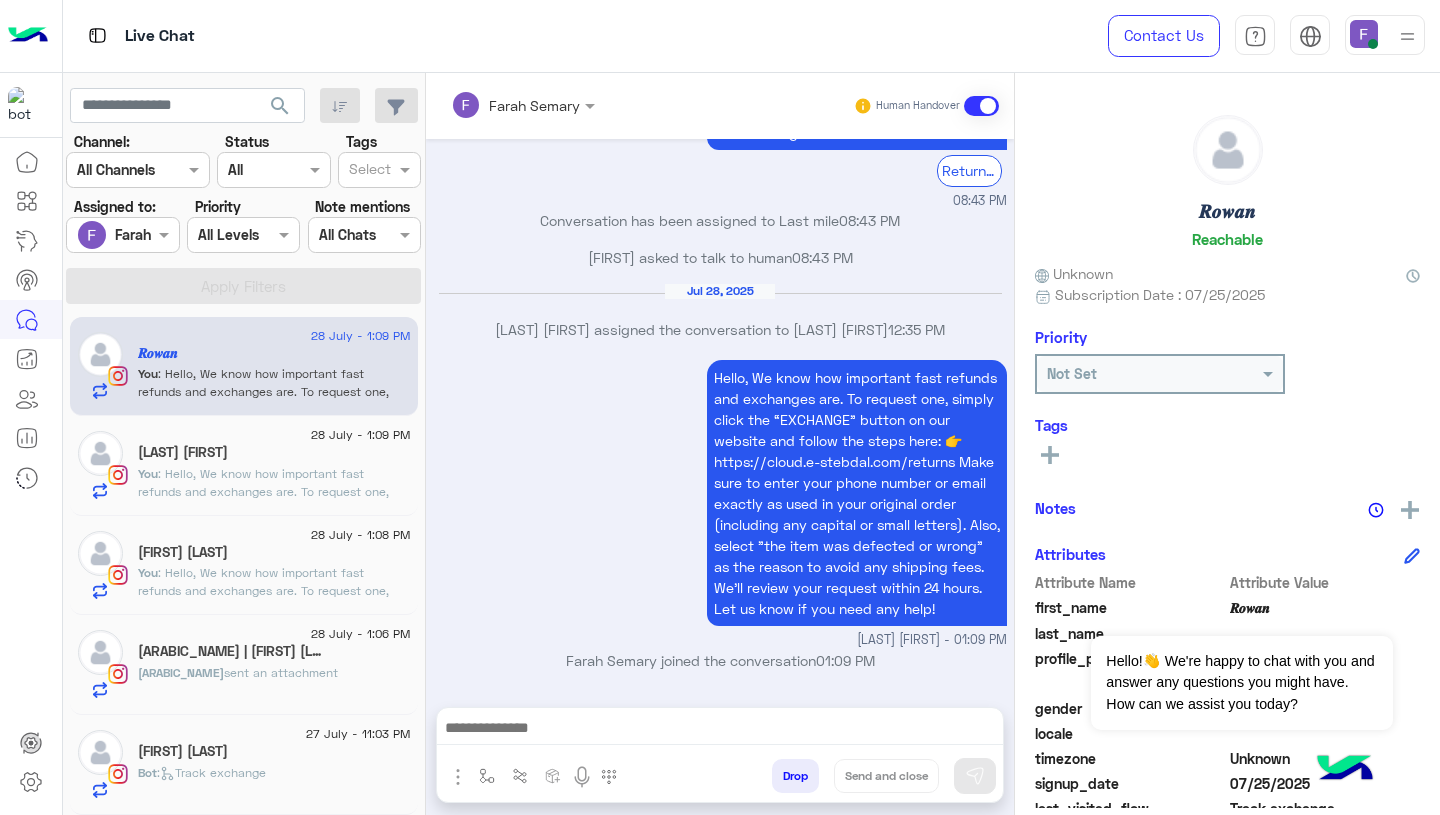 click on ":   Track exchange" 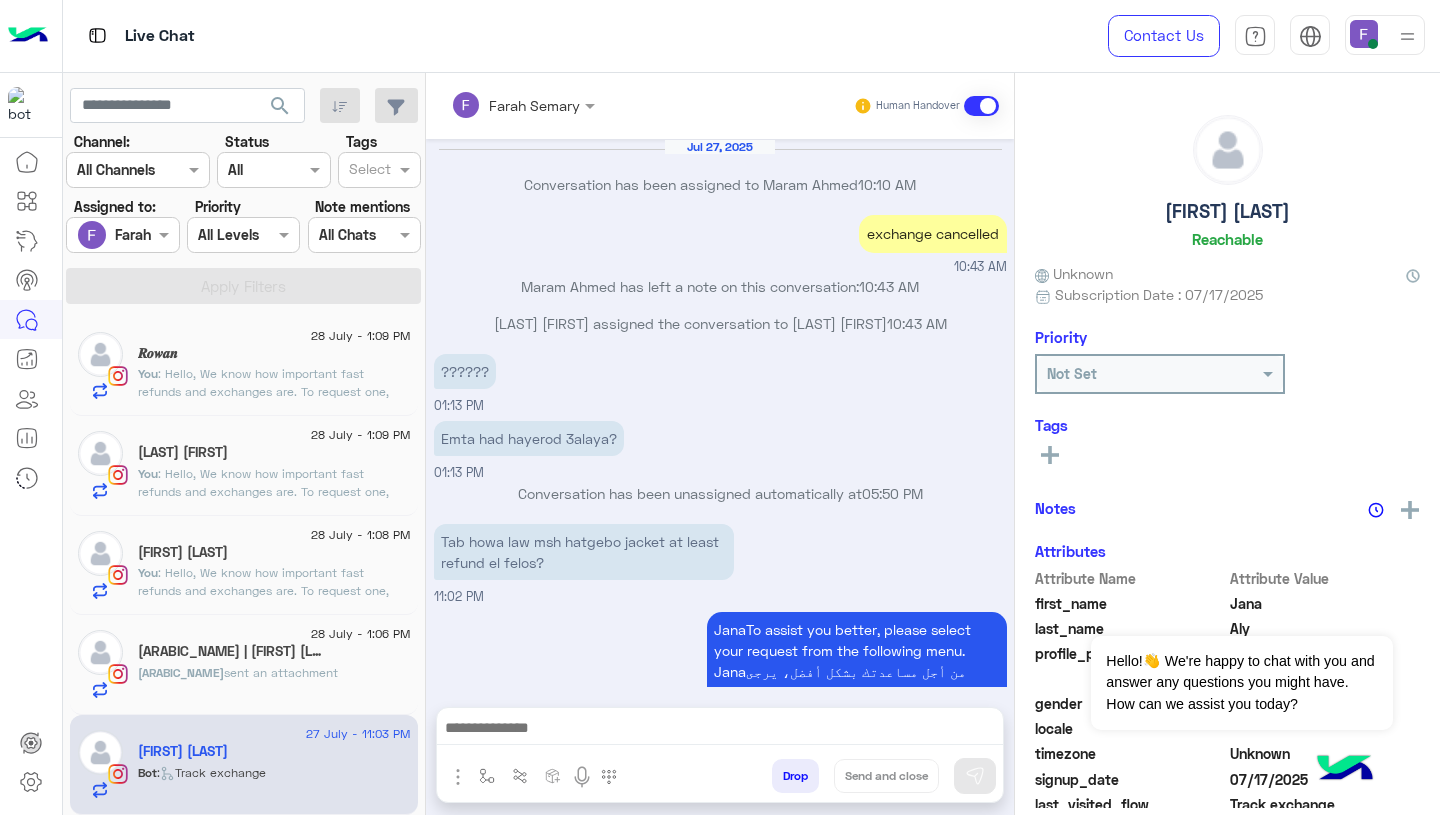 scroll, scrollTop: 1311, scrollLeft: 0, axis: vertical 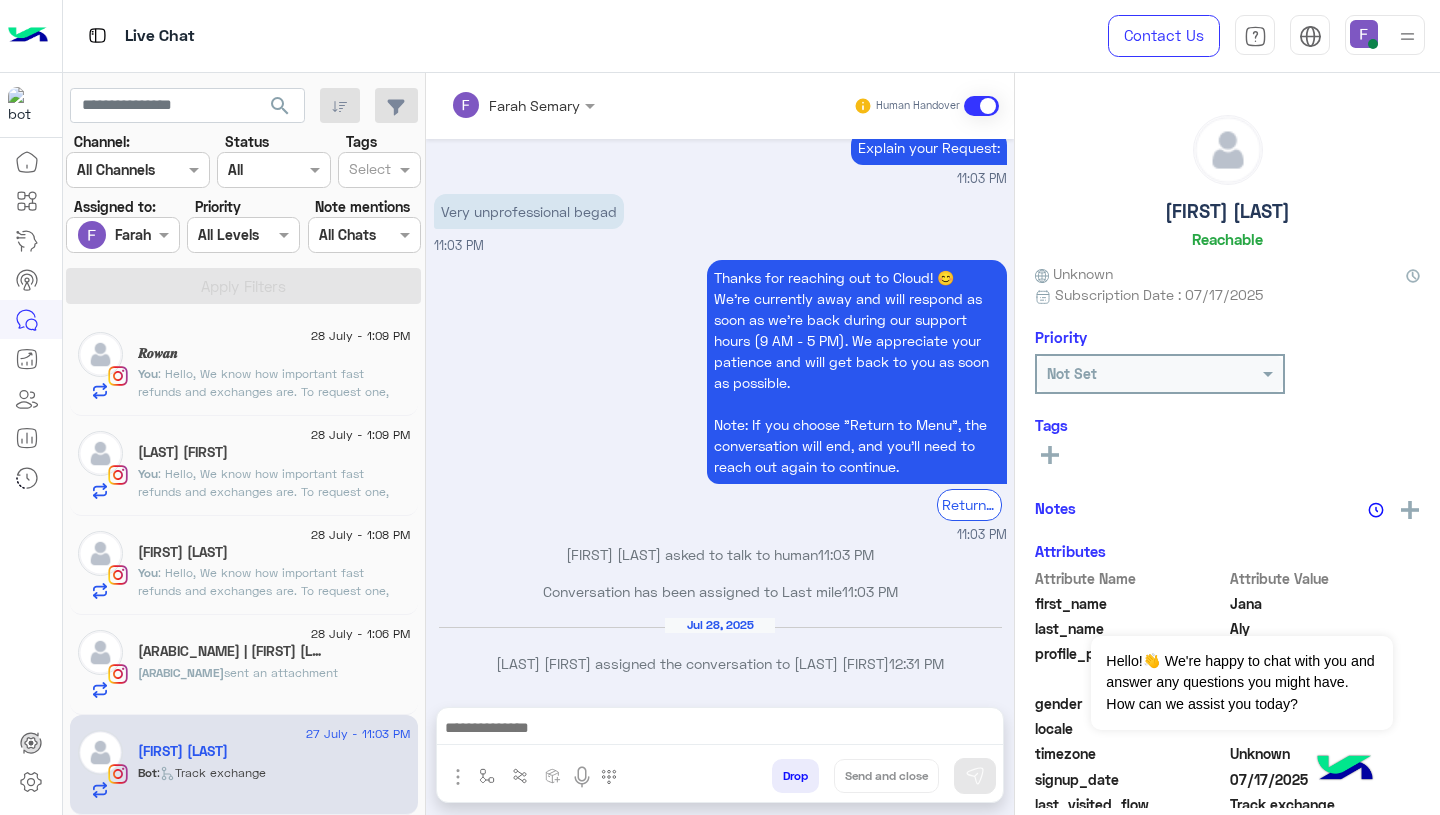 click on "sent an attachment" 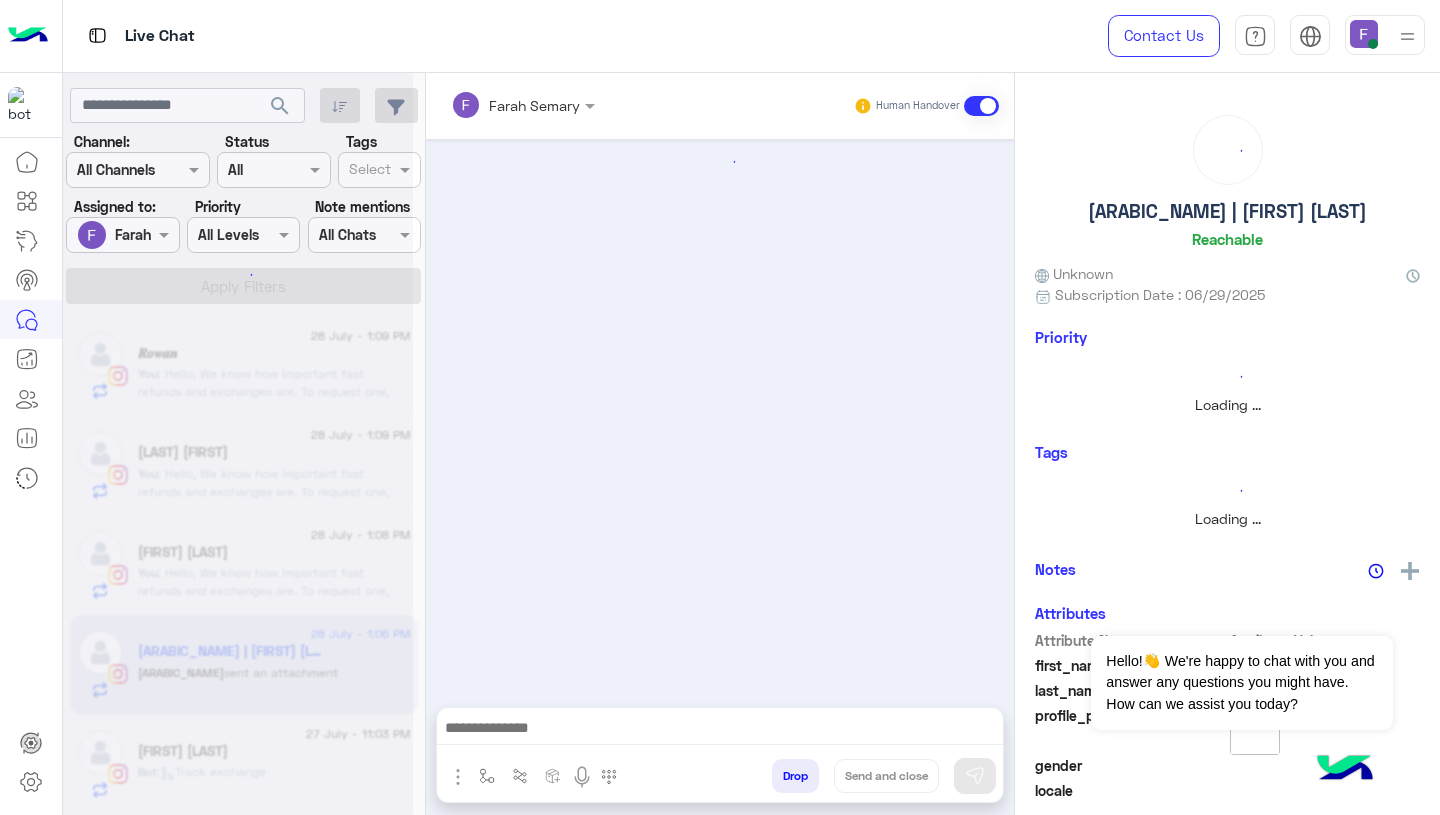 scroll, scrollTop: 1, scrollLeft: 0, axis: vertical 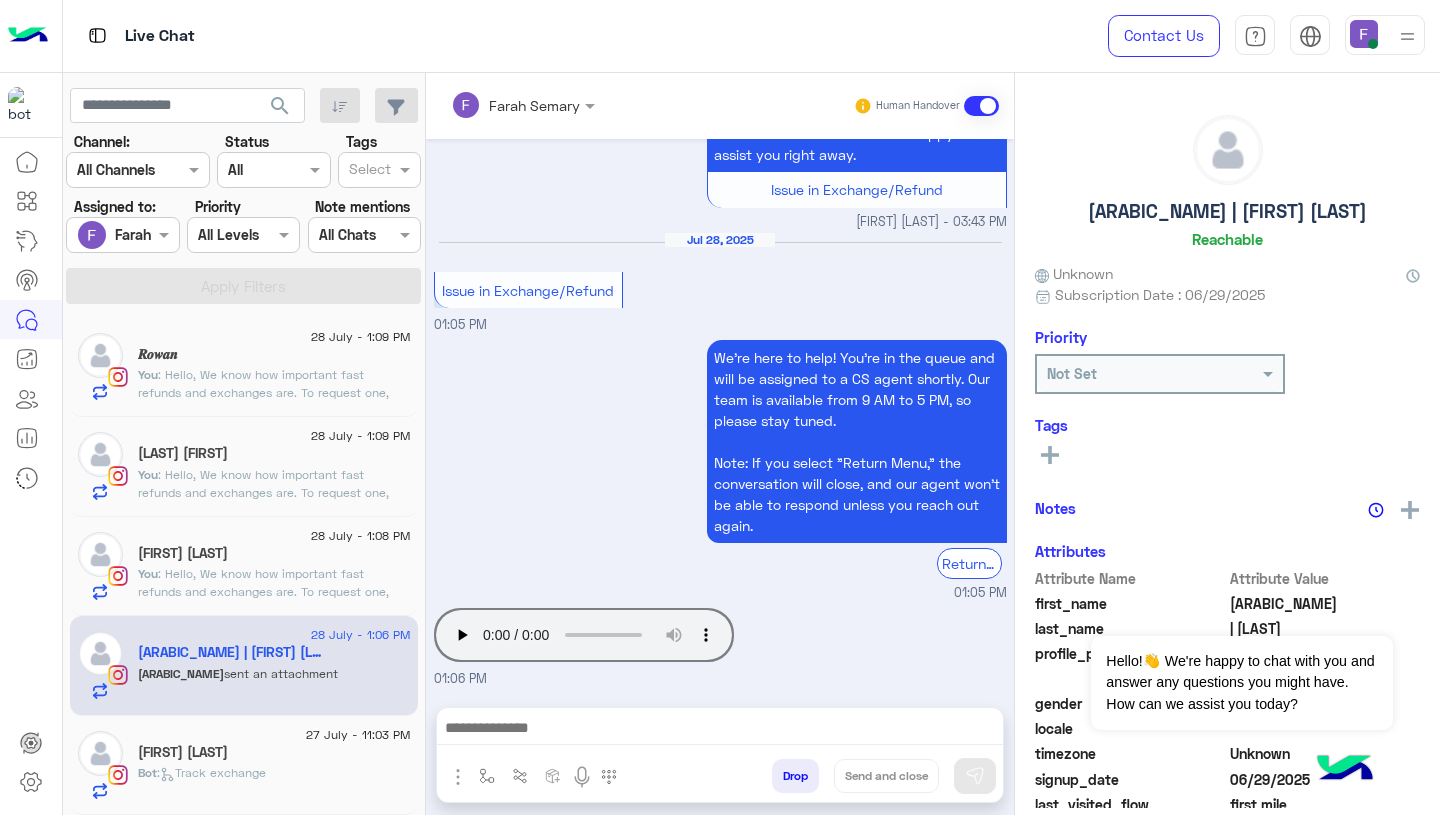 click on "Bot :   Track exchange" 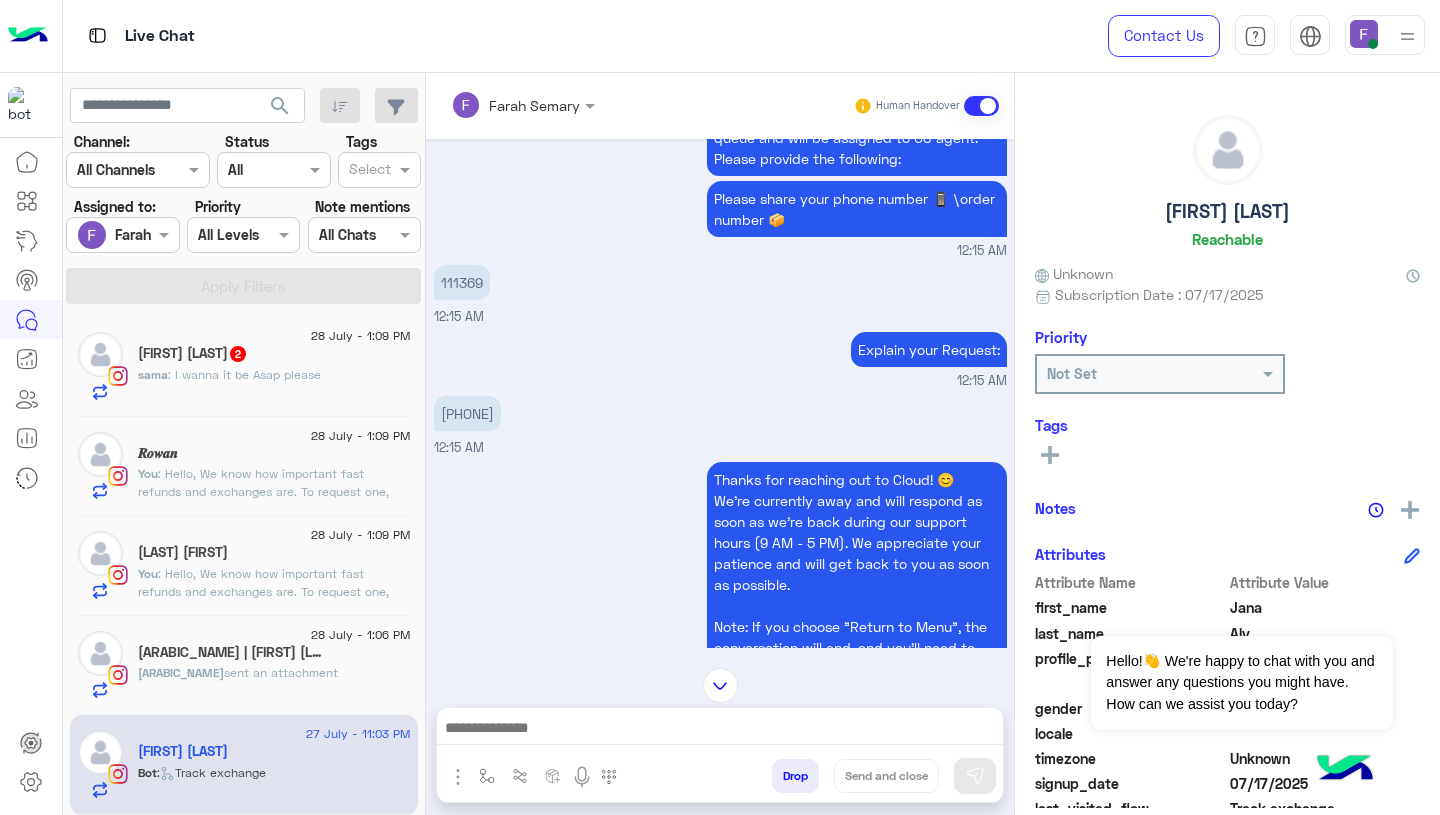 scroll, scrollTop: 1842, scrollLeft: 0, axis: vertical 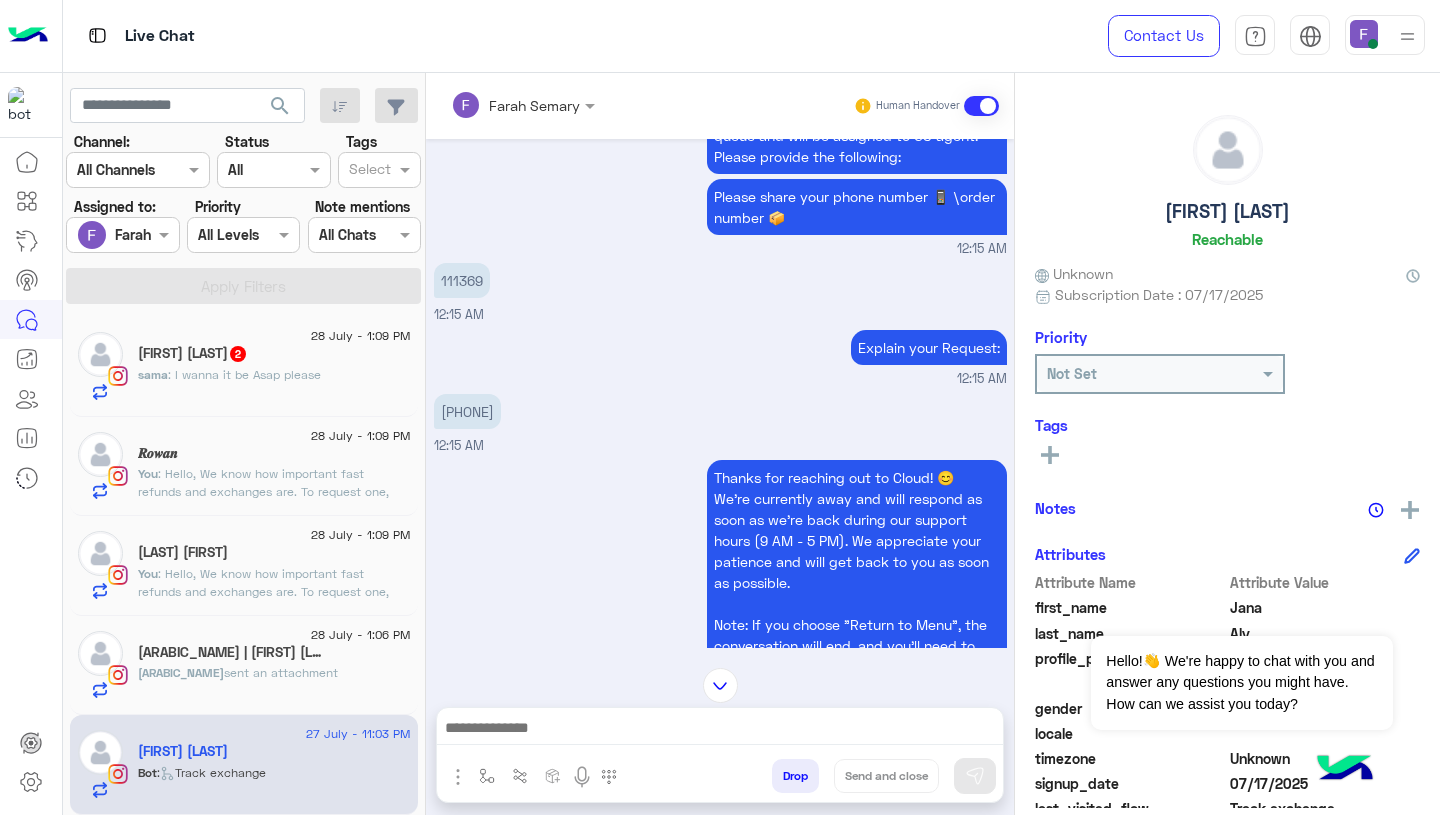click on "111369" at bounding box center (462, 280) 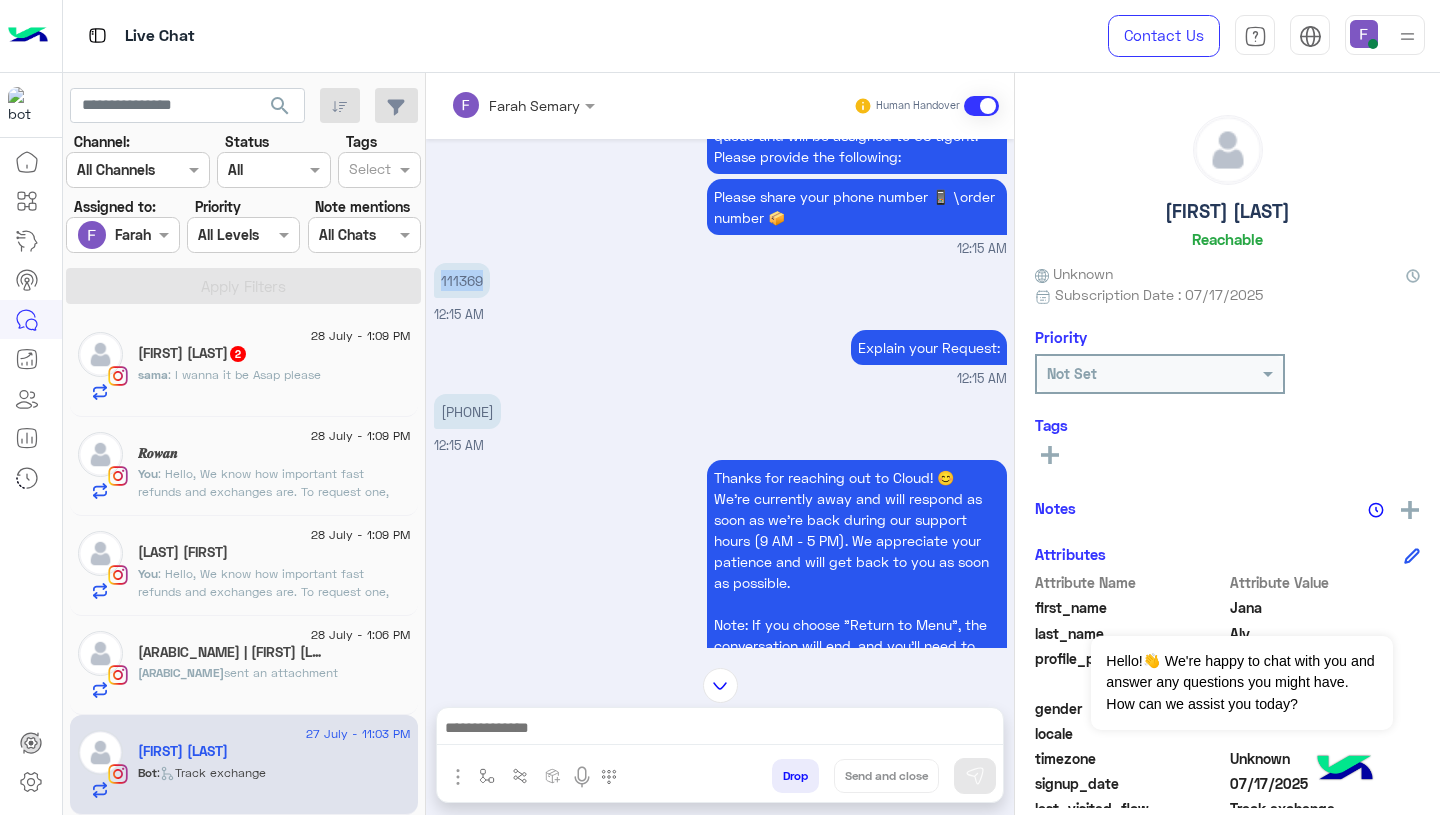 click on "111369" at bounding box center [462, 280] 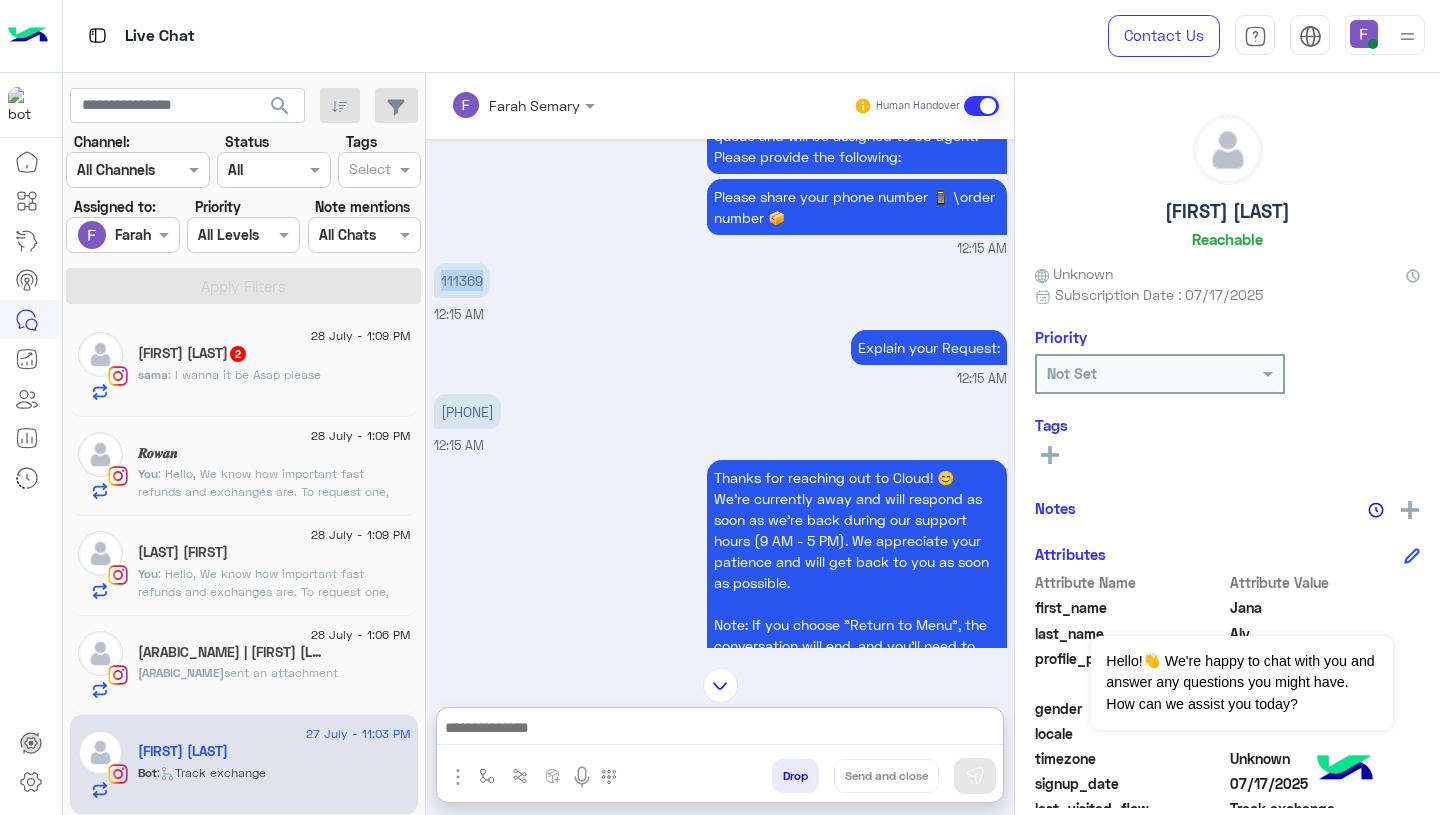 click at bounding box center (720, 730) 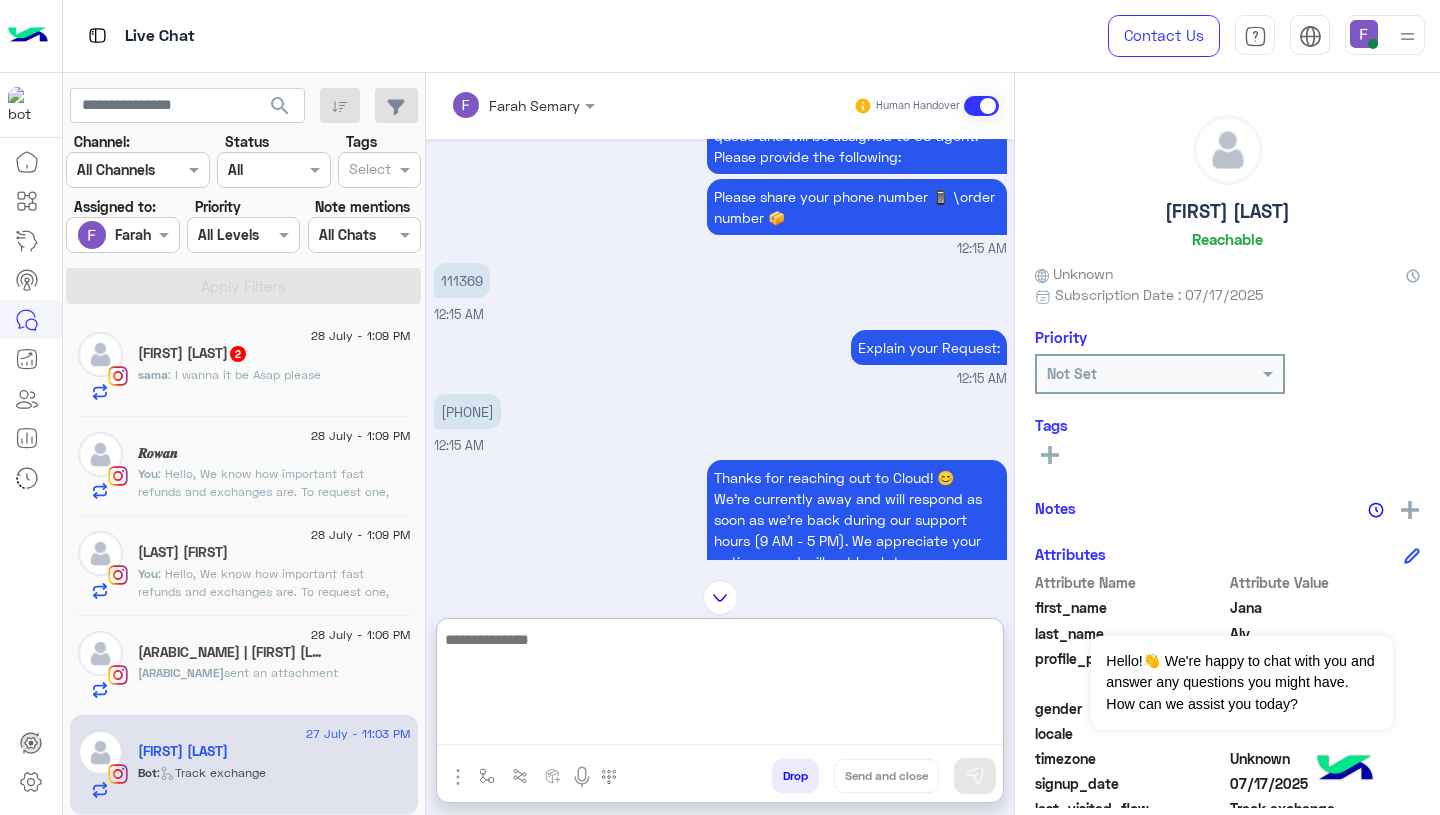 paste on "**********" 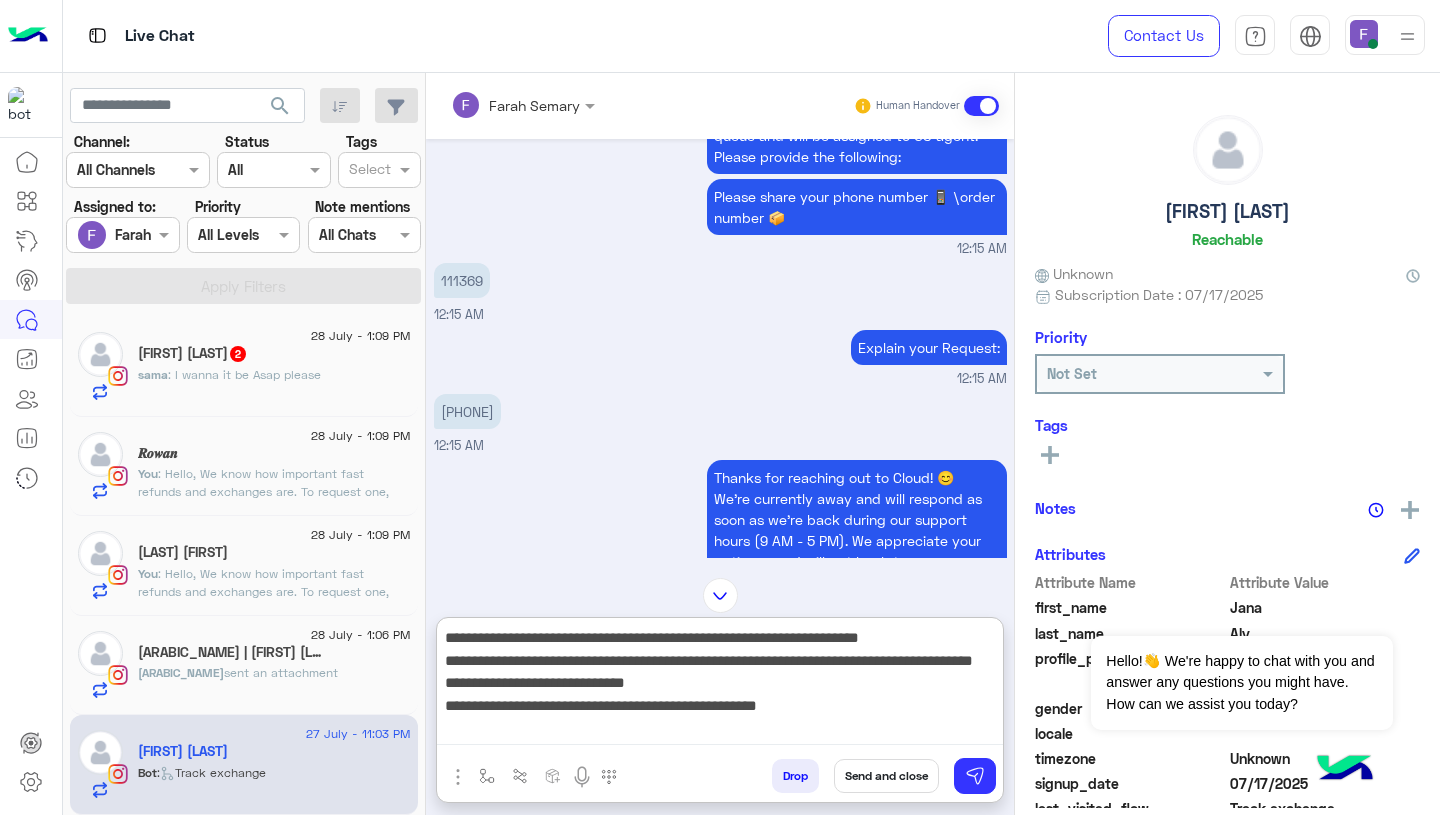 type 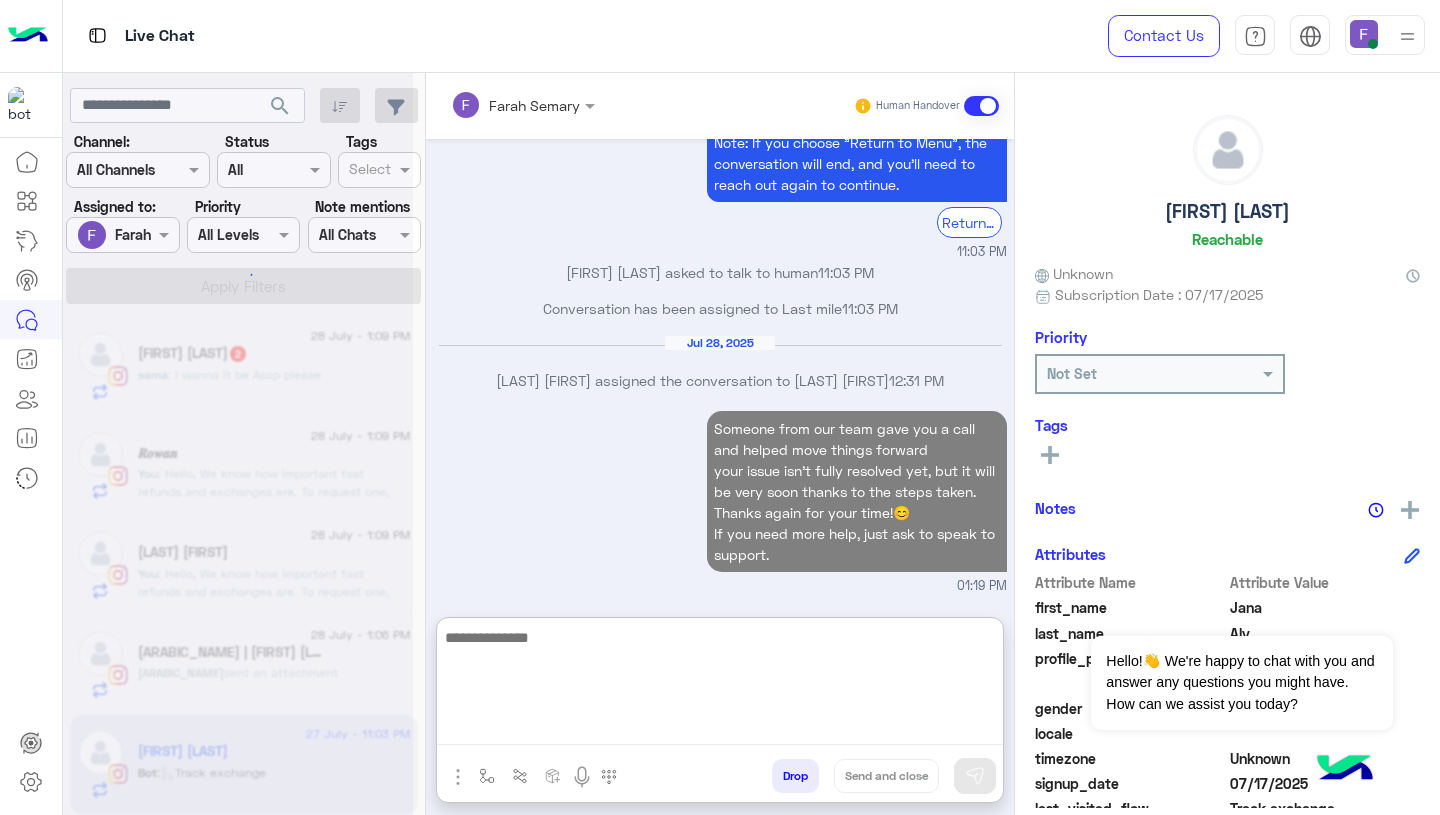 click on "Someone from our team gave you a call and helped move things forward  your issue isn’t fully resolved yet, but it will be very soon thanks to the steps taken. Thanks again for your time!😊  If you need more help, just ask to speak to support.   01:19 PM" at bounding box center (720, 501) 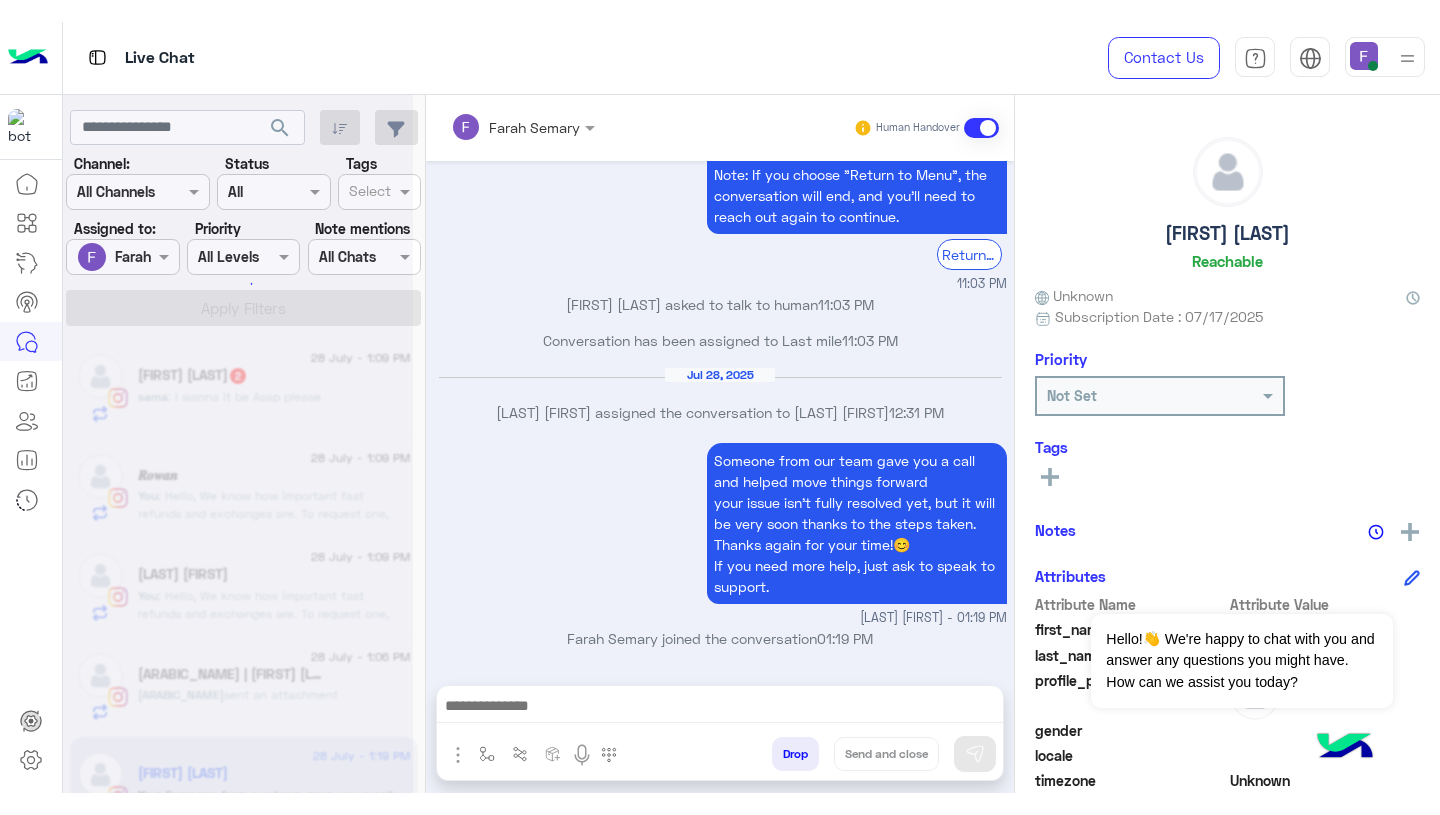 scroll, scrollTop: 17140, scrollLeft: 0, axis: vertical 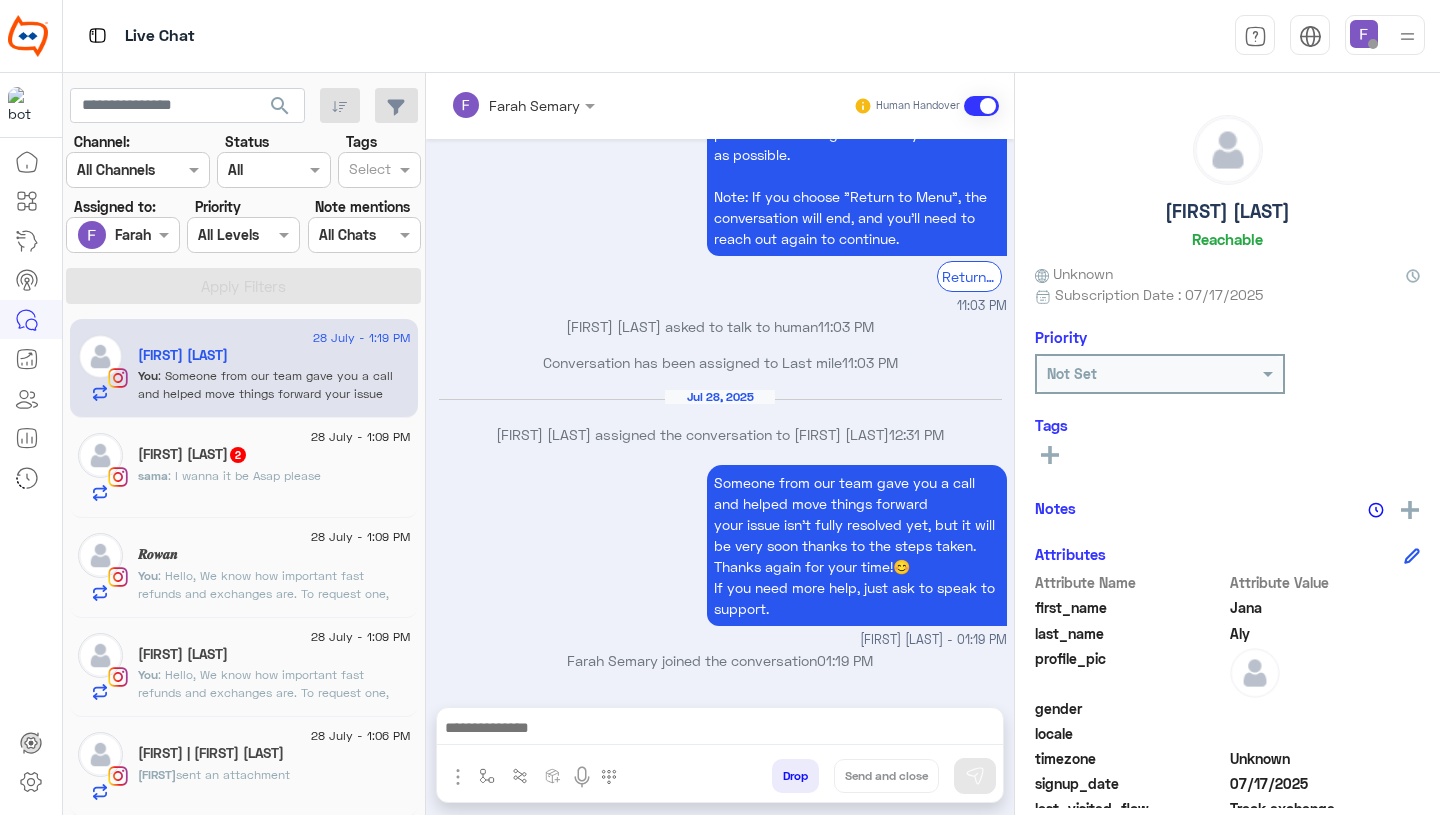 click on "You  : Hello,
We know how important fast refunds and exchanges are.
To request one, simply click the “EXCHANGE” button on our website and follow the steps here:
👉 https://cloud.e-stebdal.com/returns
Make sure to enter your phone number or email exactly as used in your original order (including any capital or small letters).
Also, select "the item was defected or wrong" as the reason to avoid any shipping fees.
We’ll review your request within 24 hours. Let us know if you need any help!" 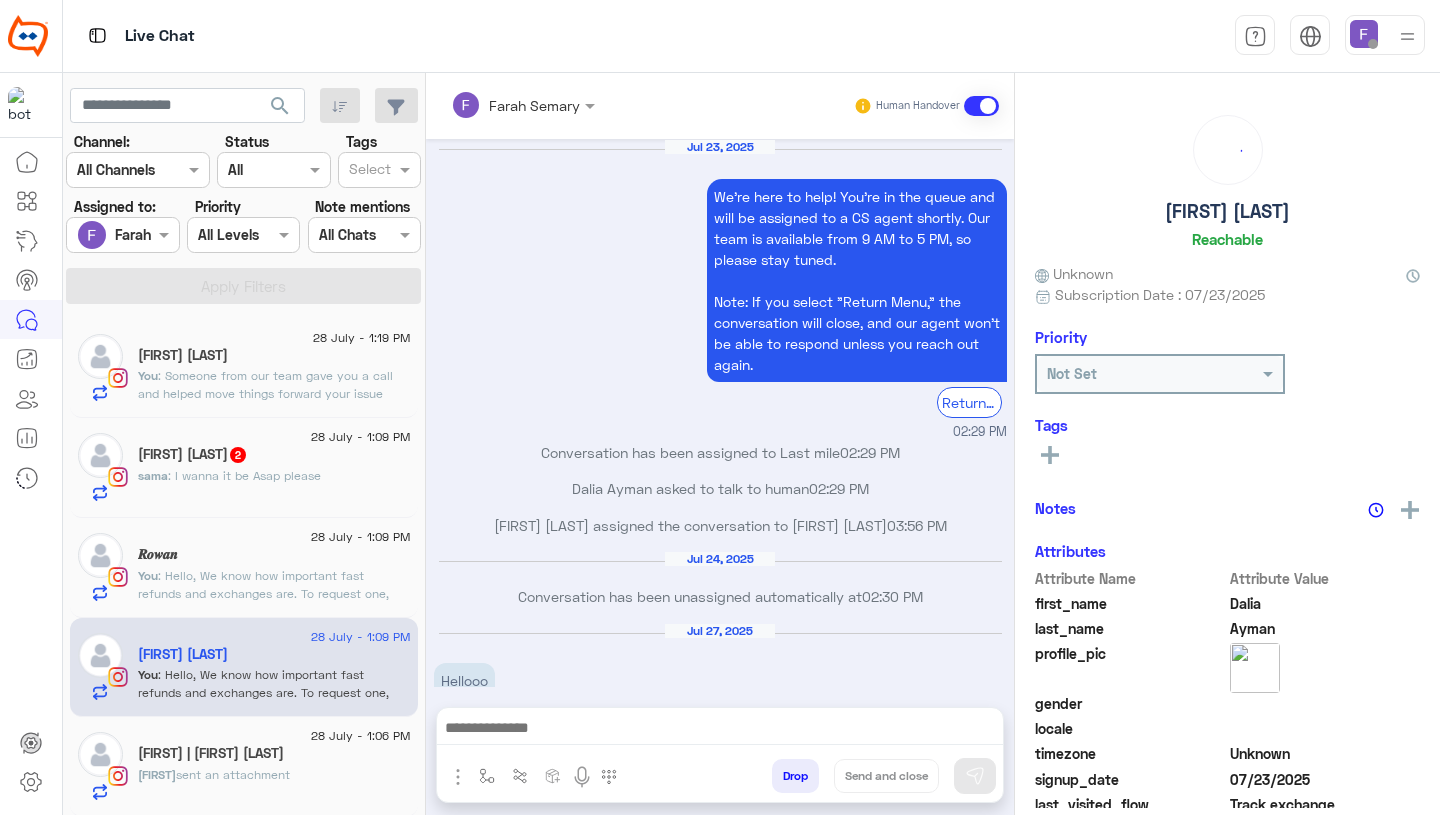 scroll, scrollTop: 1762, scrollLeft: 0, axis: vertical 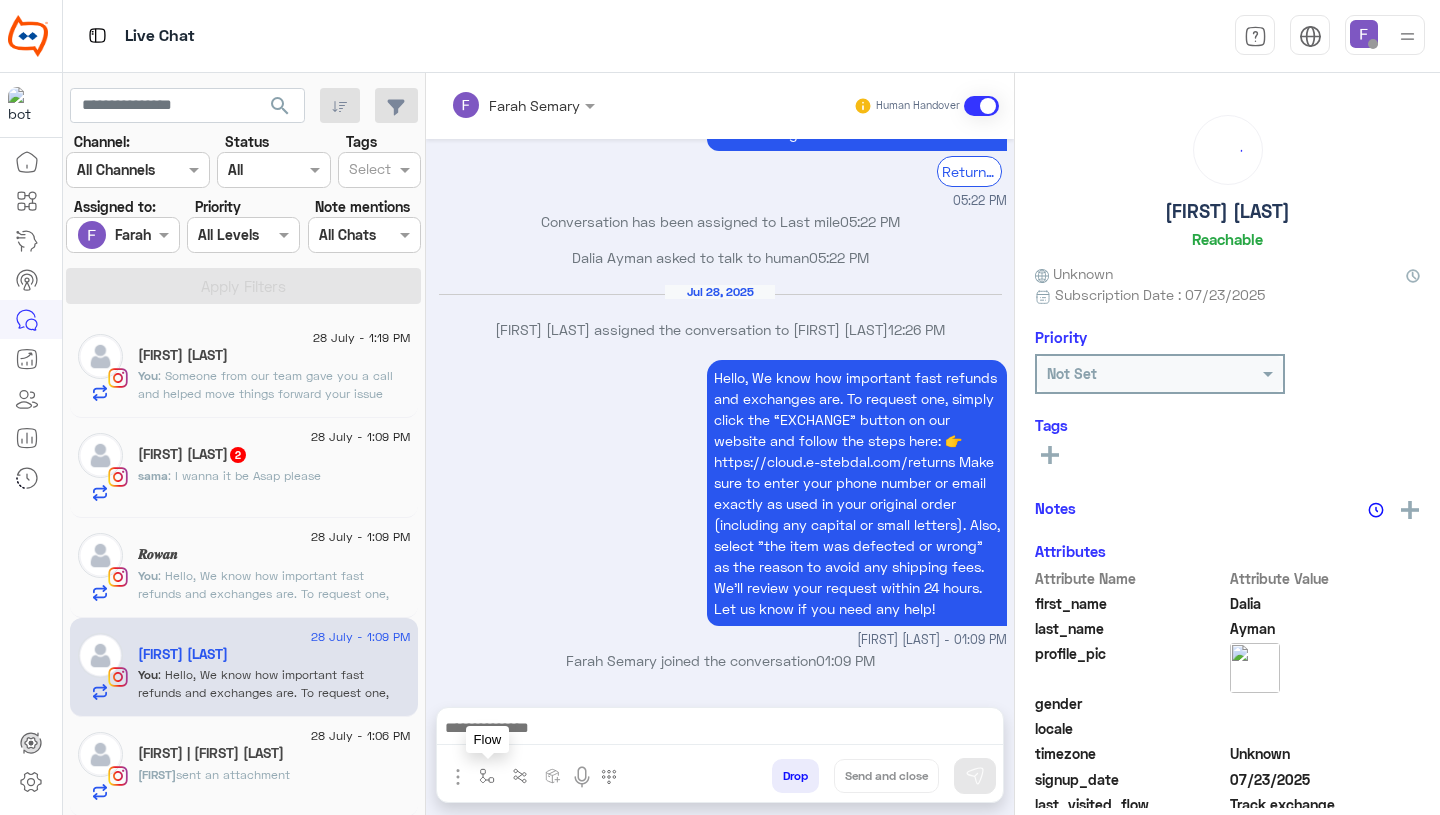 click at bounding box center (487, 775) 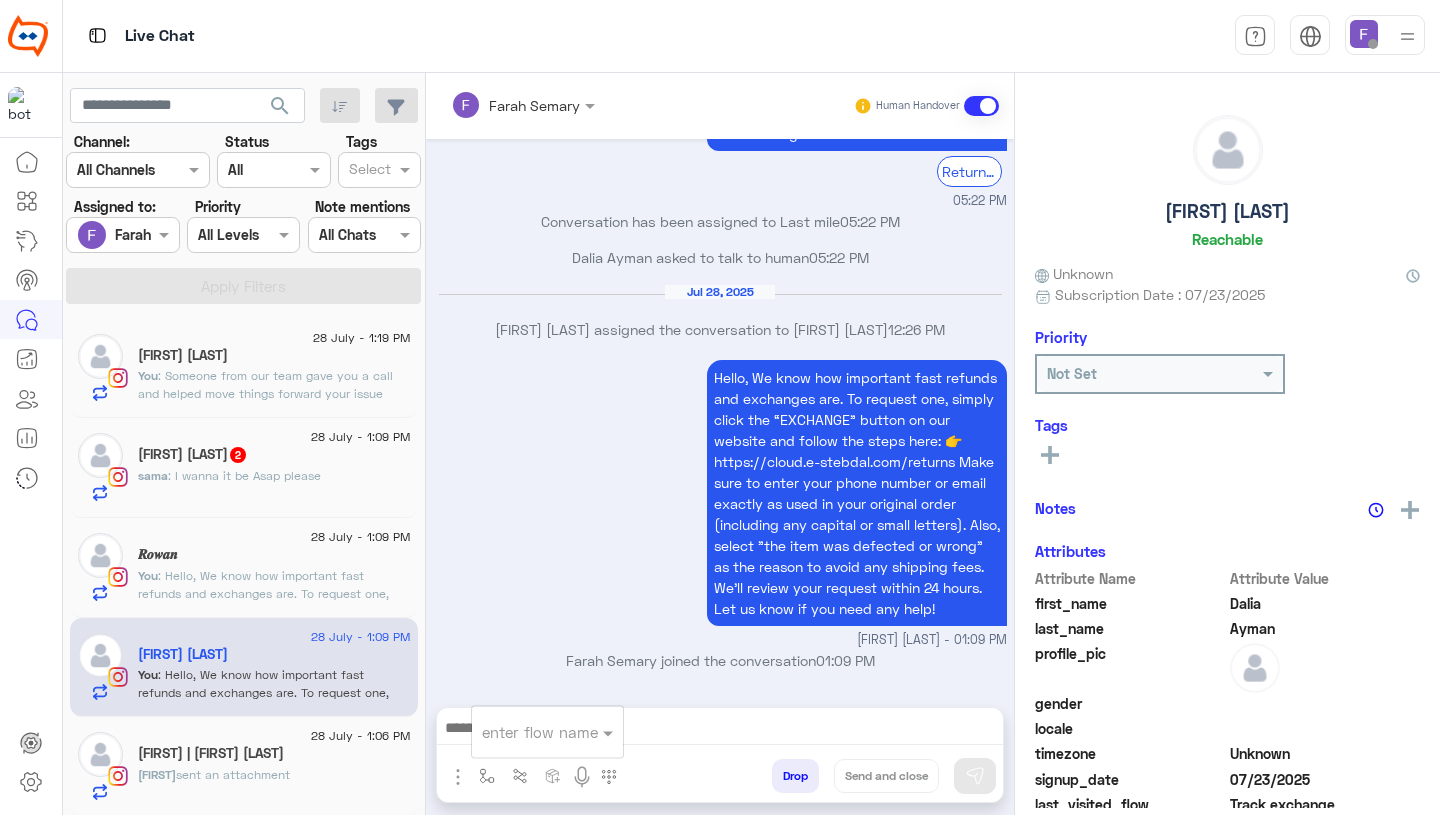 click on "enter flow name" at bounding box center [547, 732] 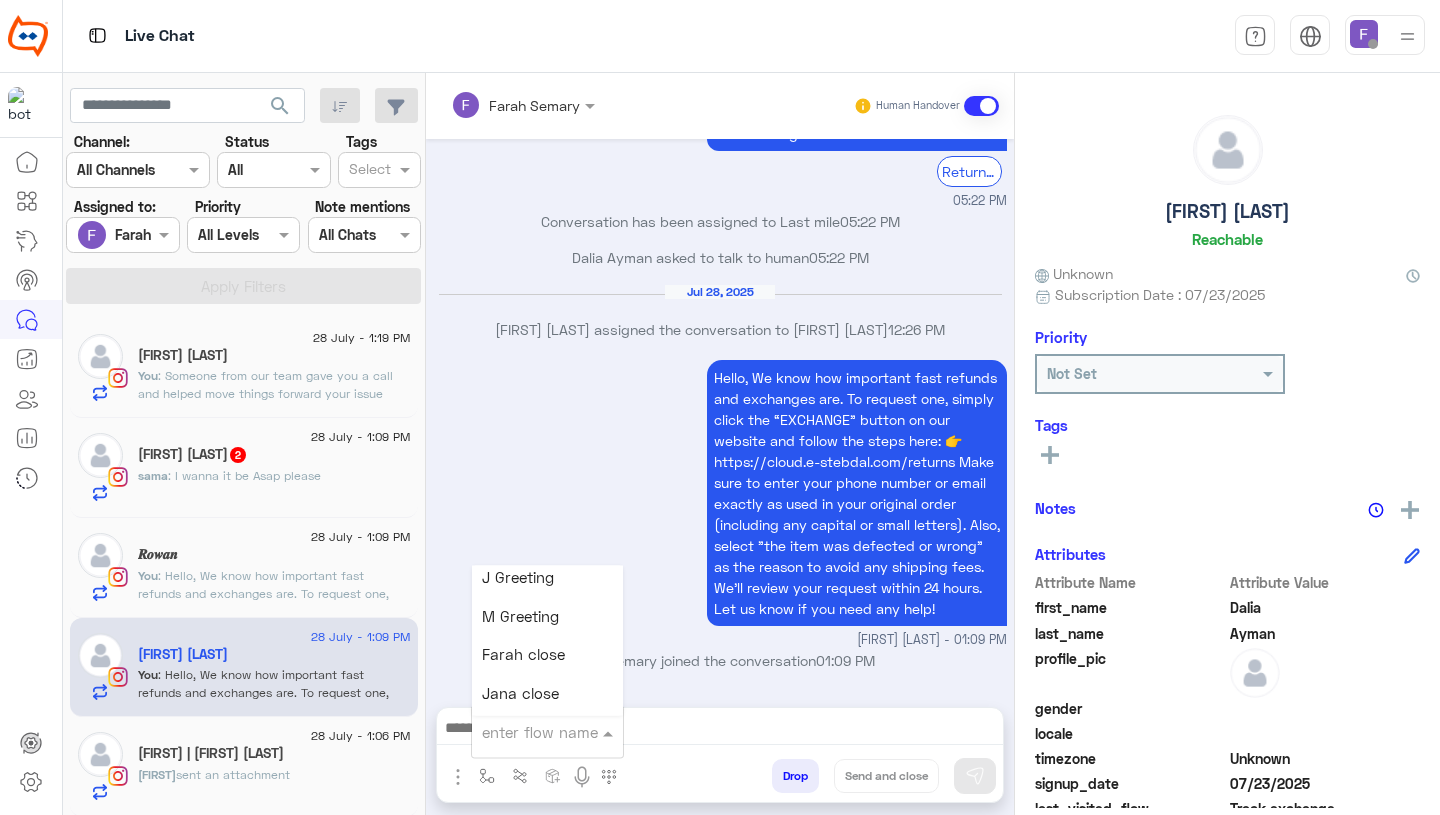 scroll, scrollTop: 2499, scrollLeft: 0, axis: vertical 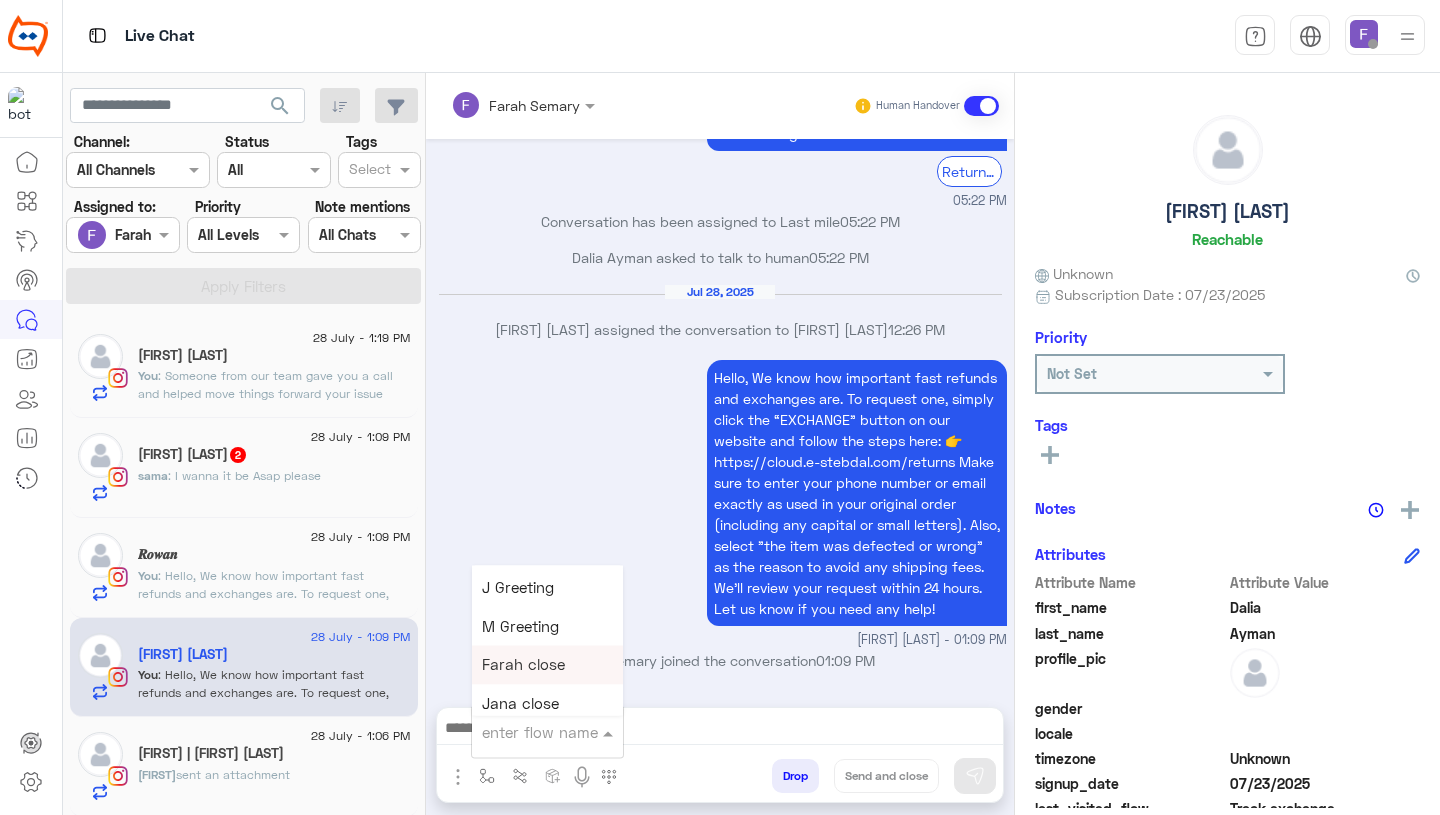 click on "Farah close" at bounding box center [523, 665] 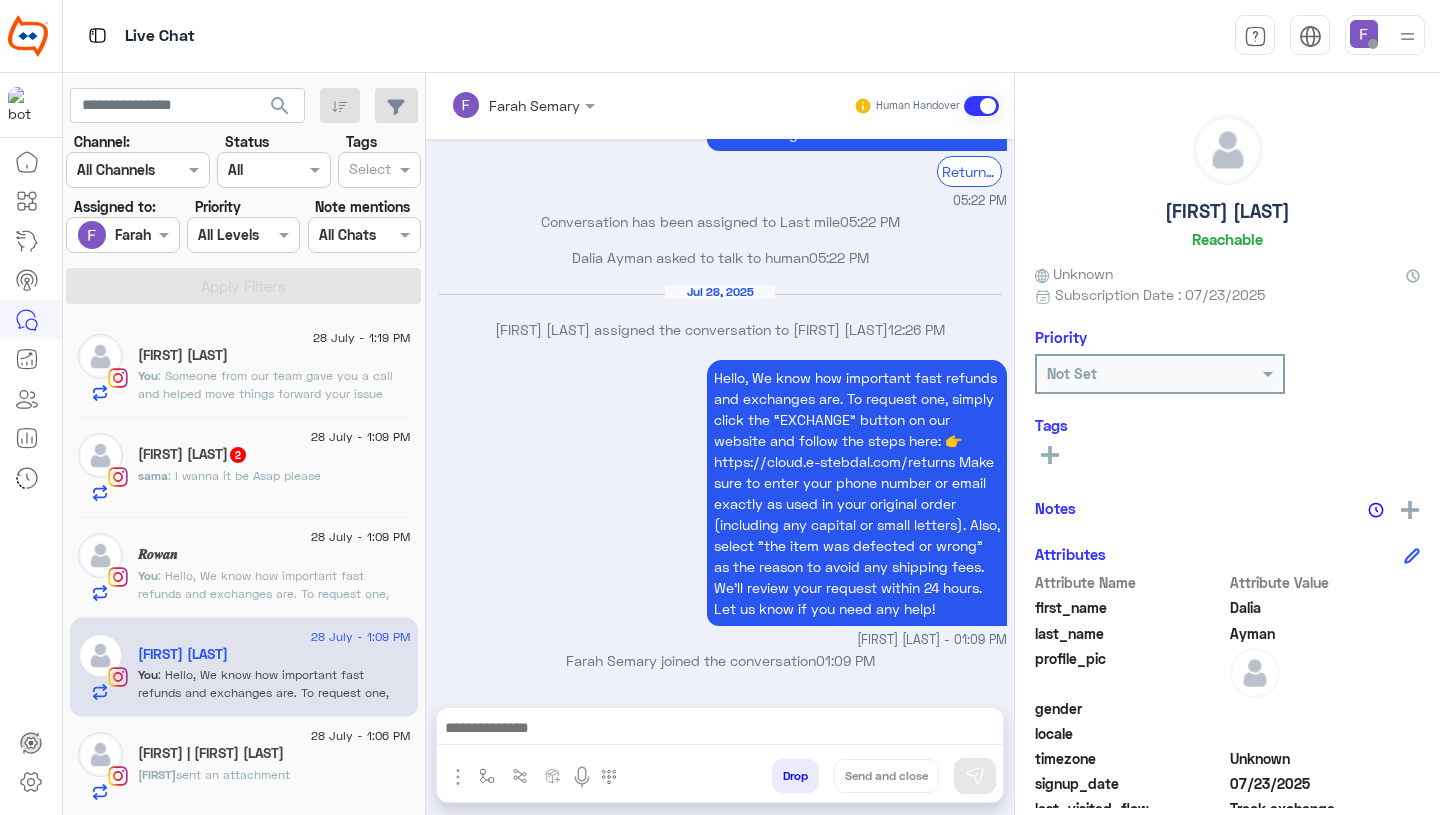 type on "**********" 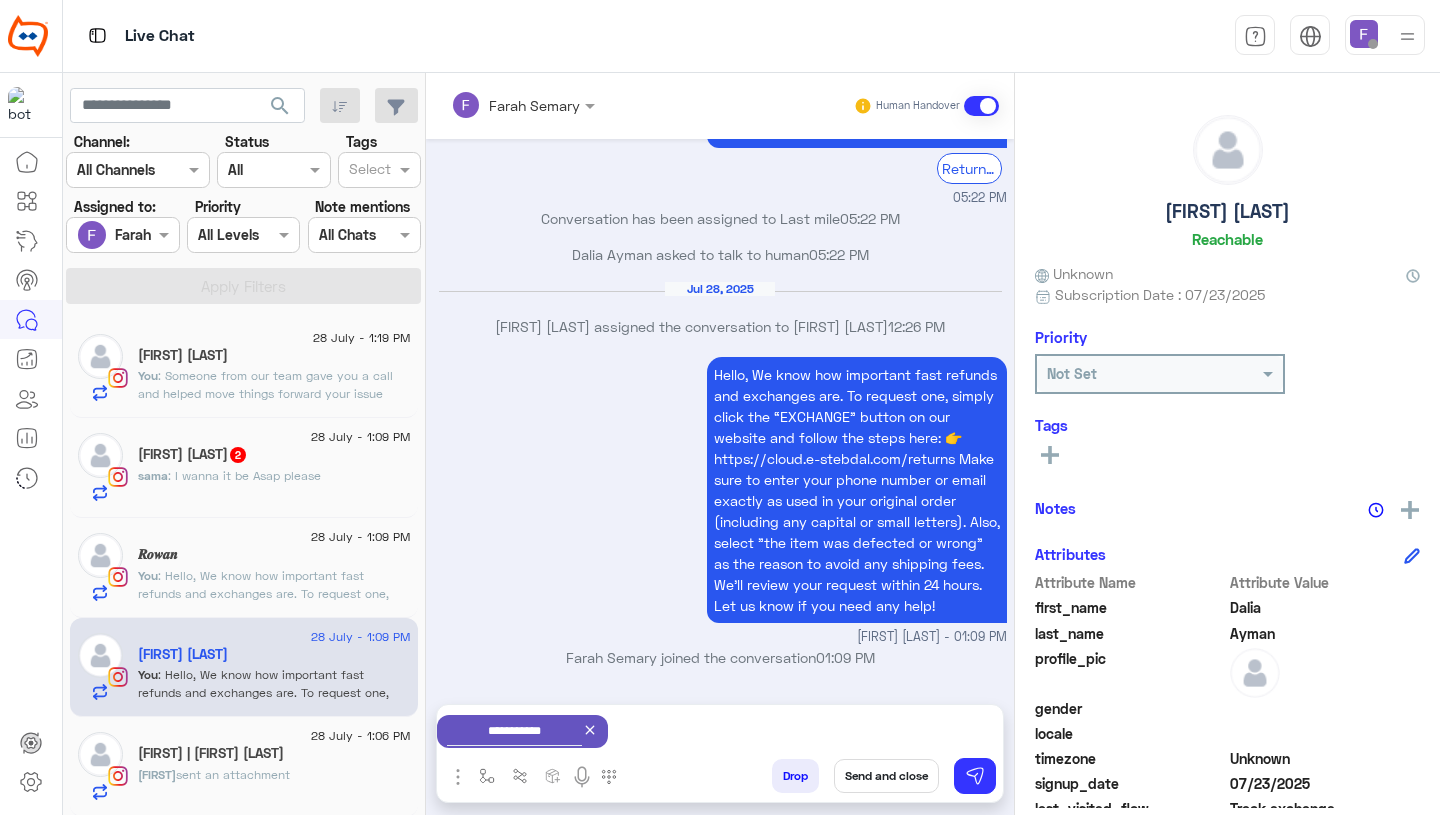 click on "Send and close" at bounding box center (886, 776) 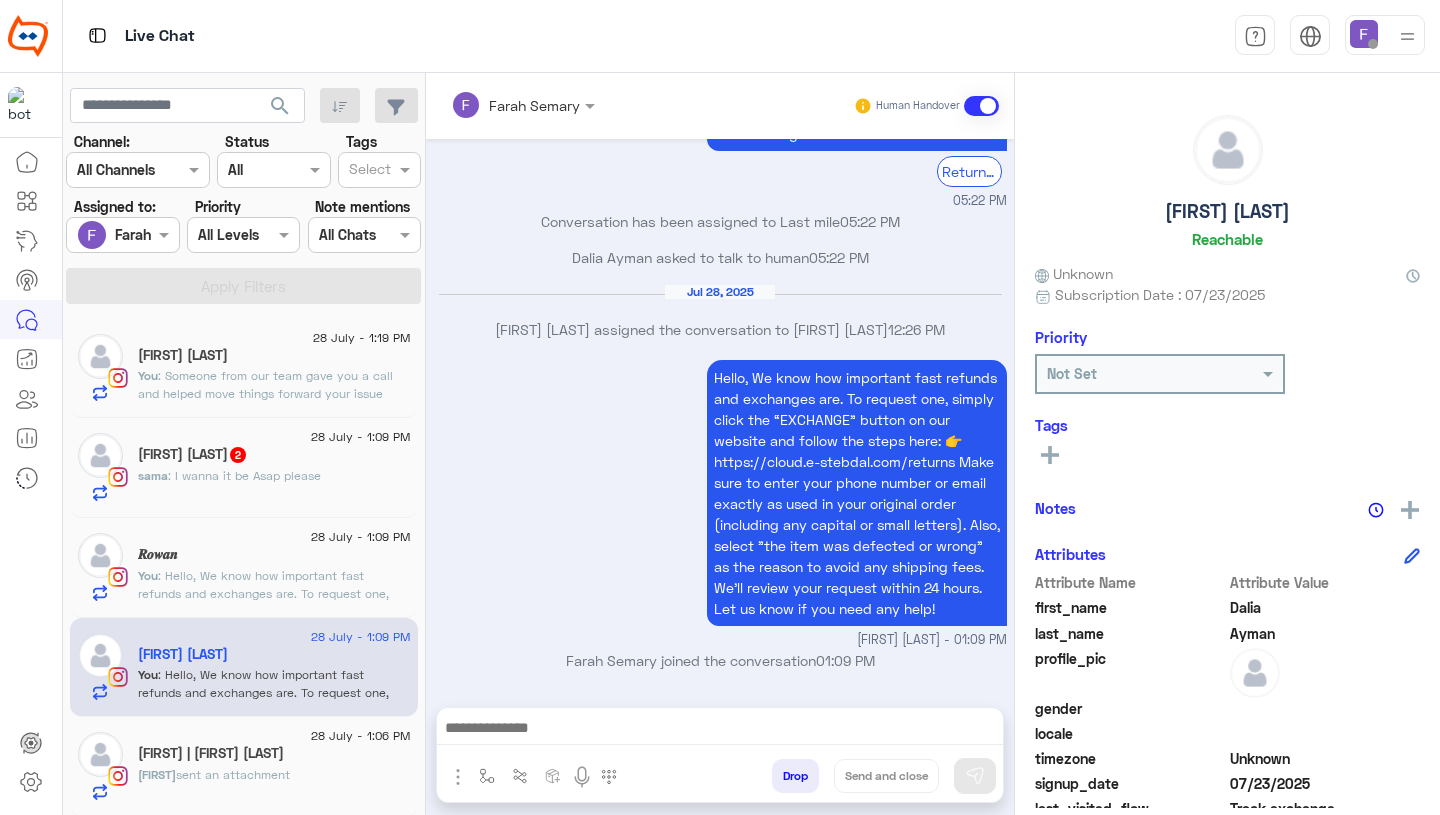 scroll, scrollTop: 1798, scrollLeft: 0, axis: vertical 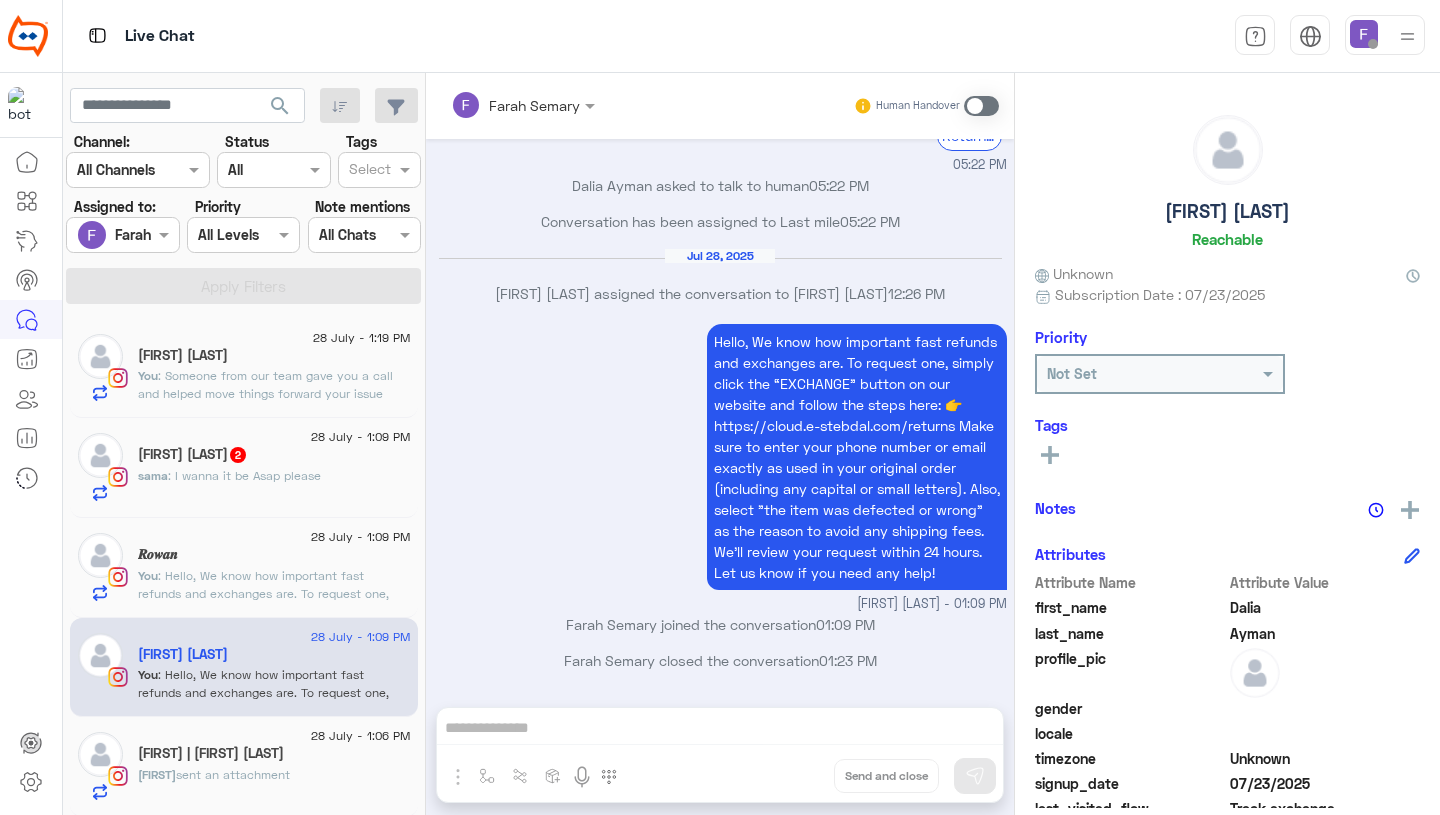 click on "𝑹𝒐𝒘𝒂𝒏" 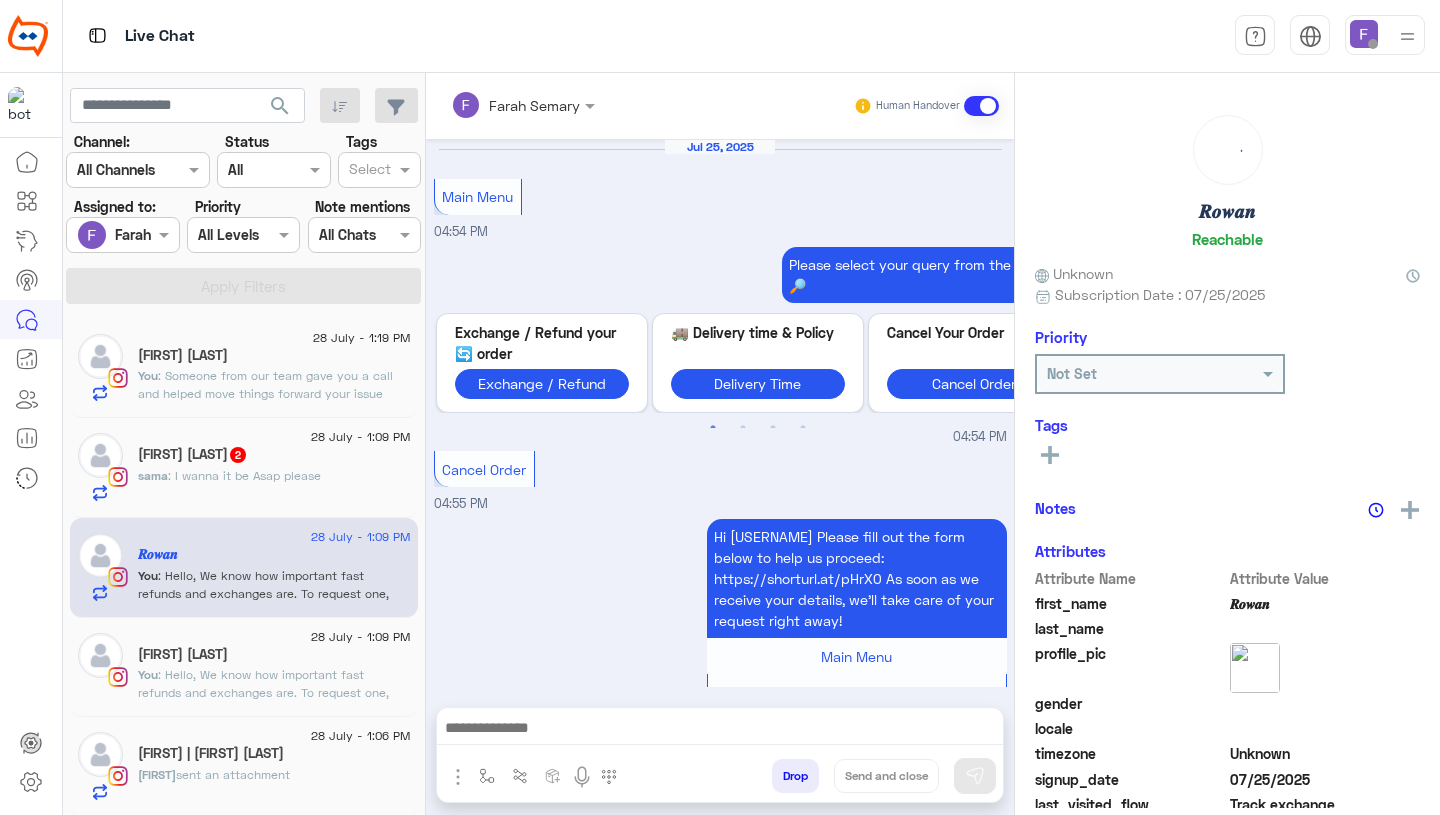 scroll, scrollTop: 1862, scrollLeft: 0, axis: vertical 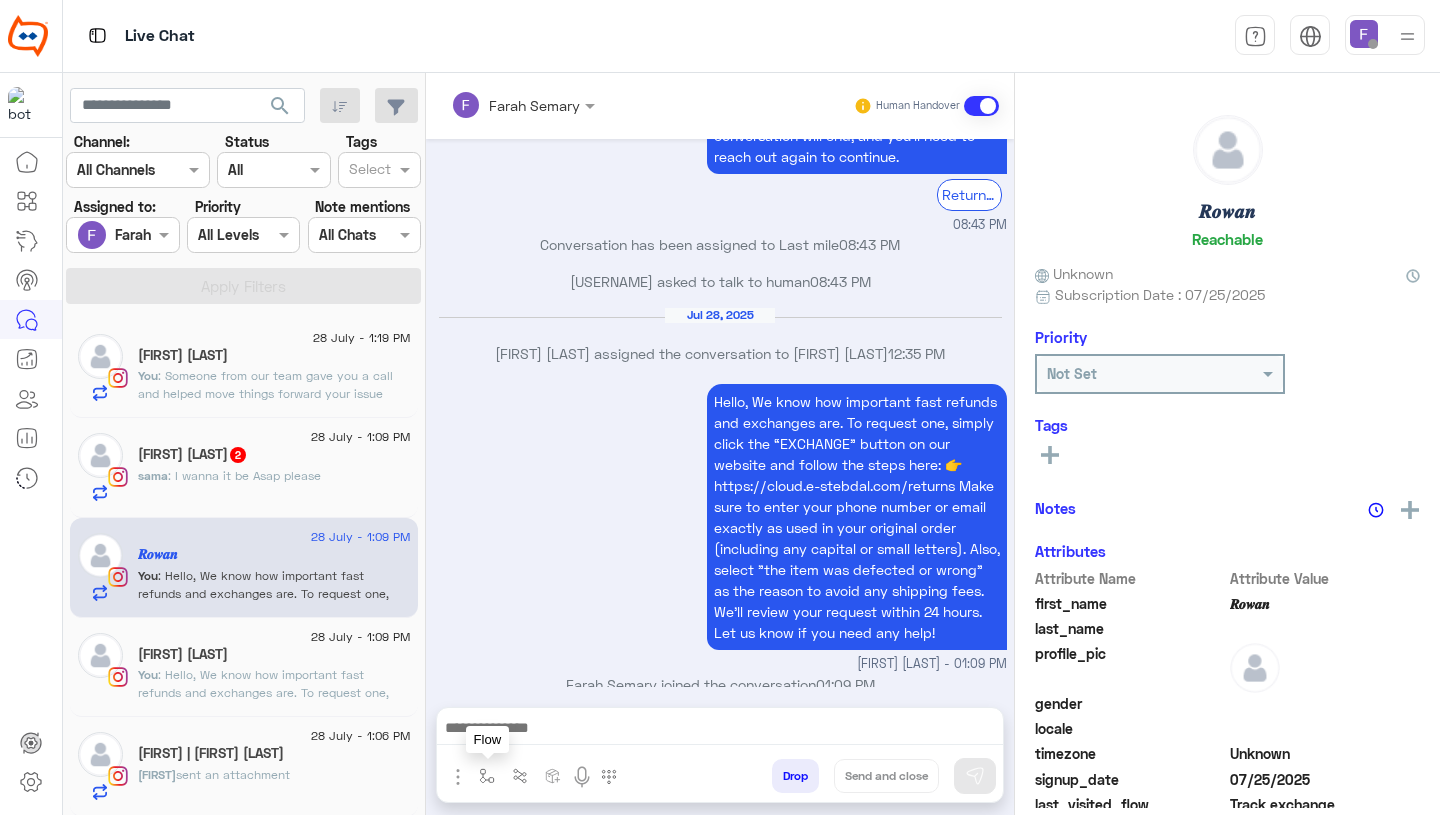 click at bounding box center [487, 776] 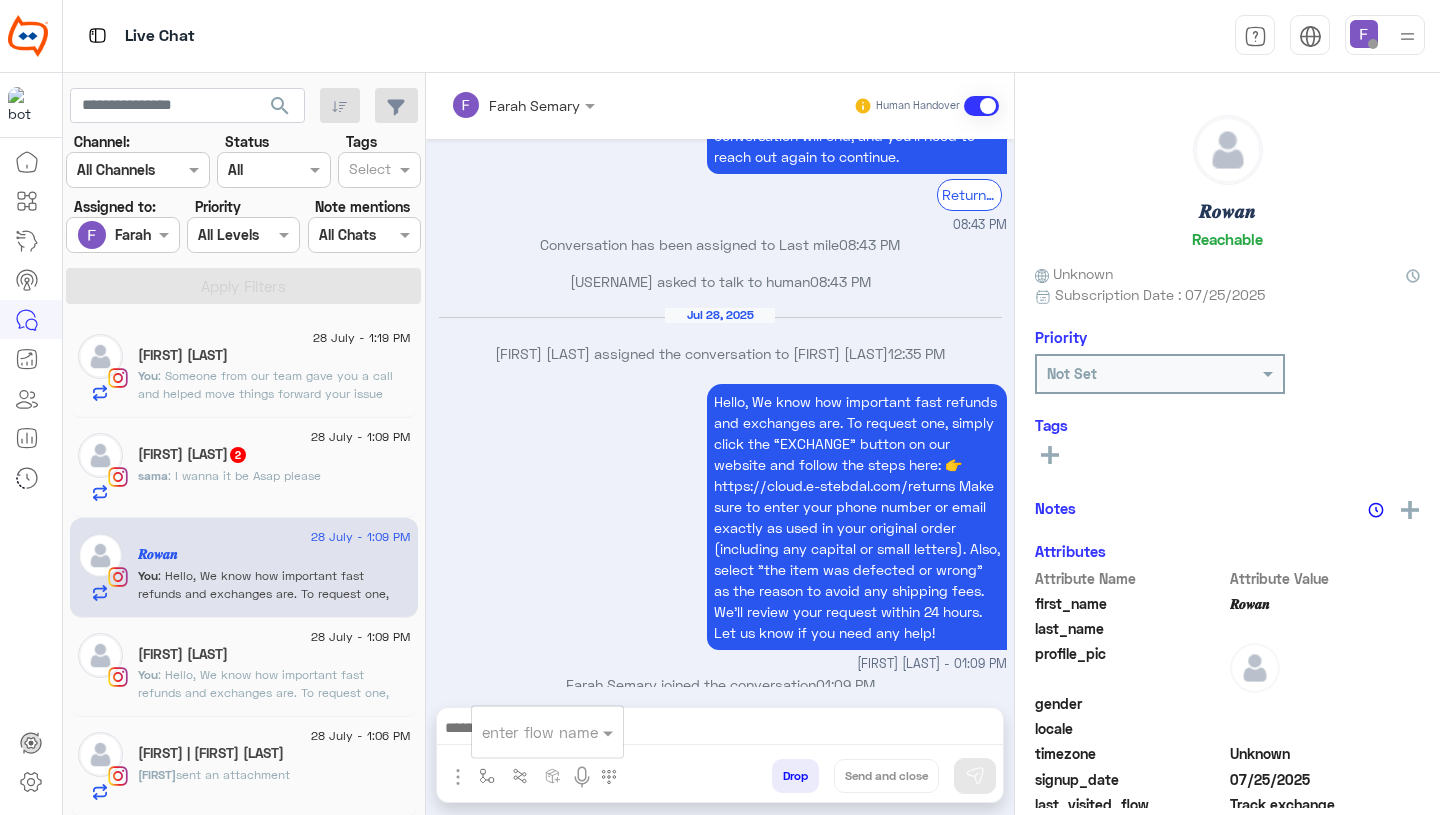 click at bounding box center (523, 732) 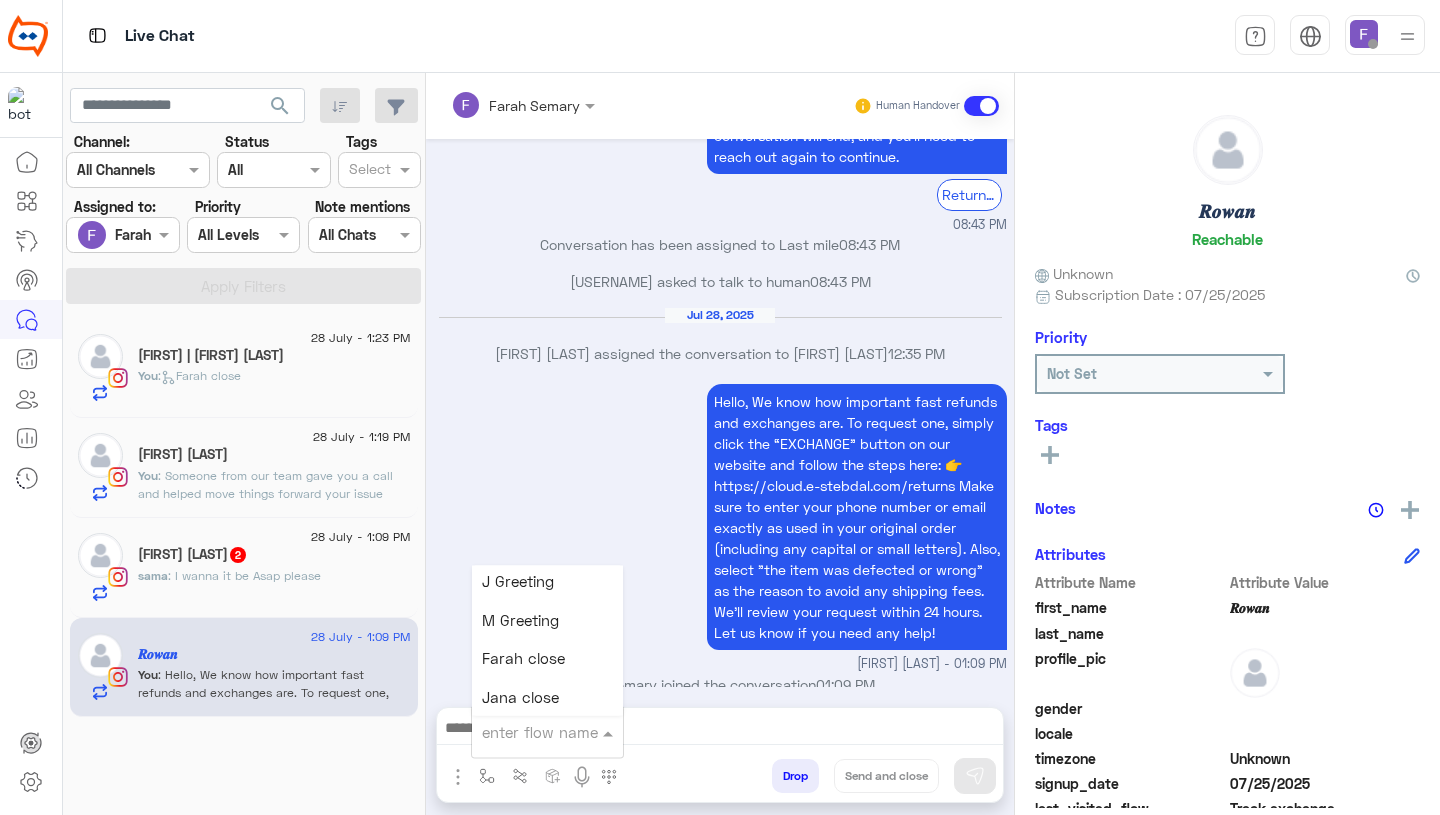 scroll, scrollTop: 2503, scrollLeft: 0, axis: vertical 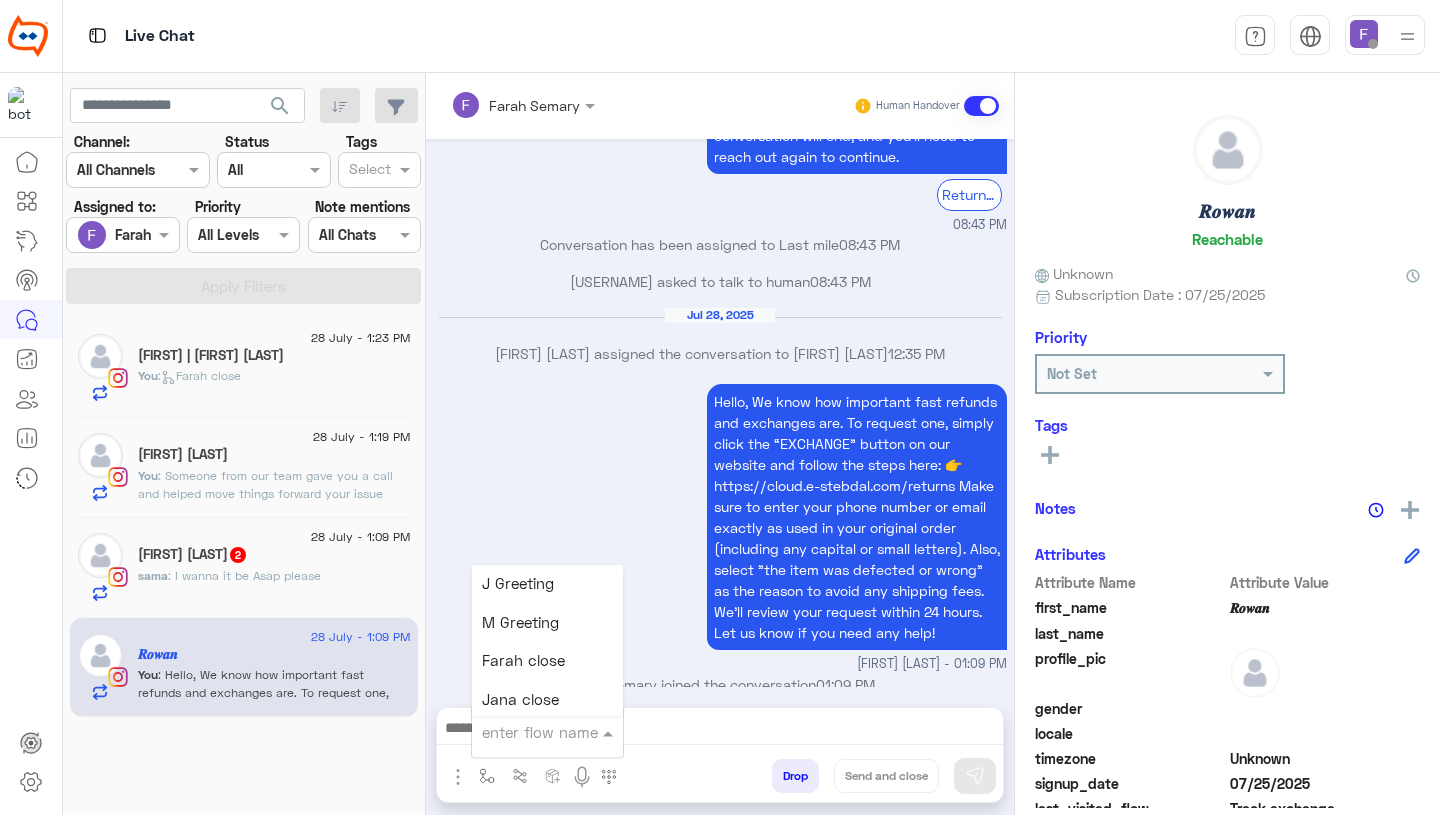 click on "Farah close" at bounding box center (523, 661) 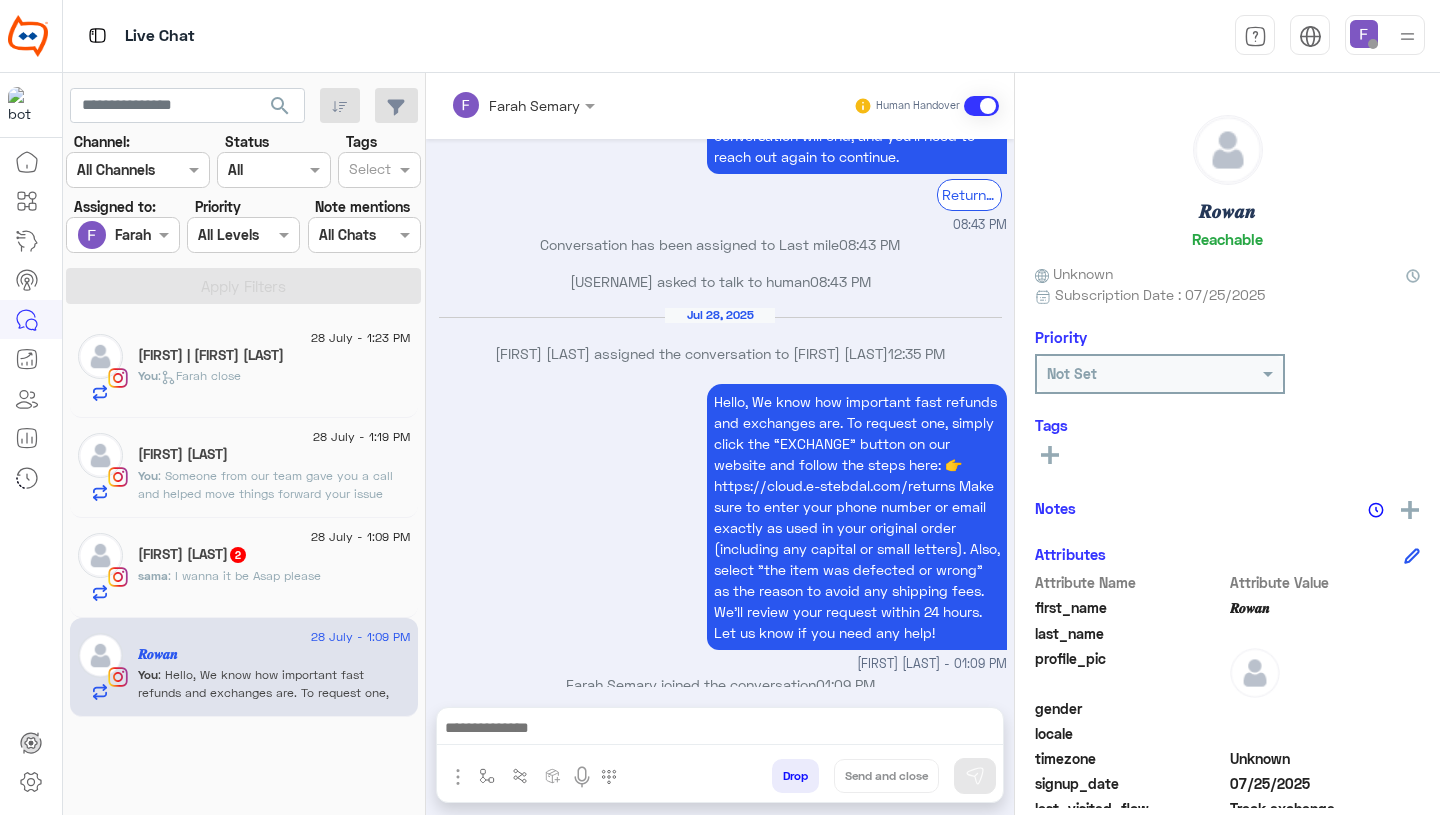 type on "**********" 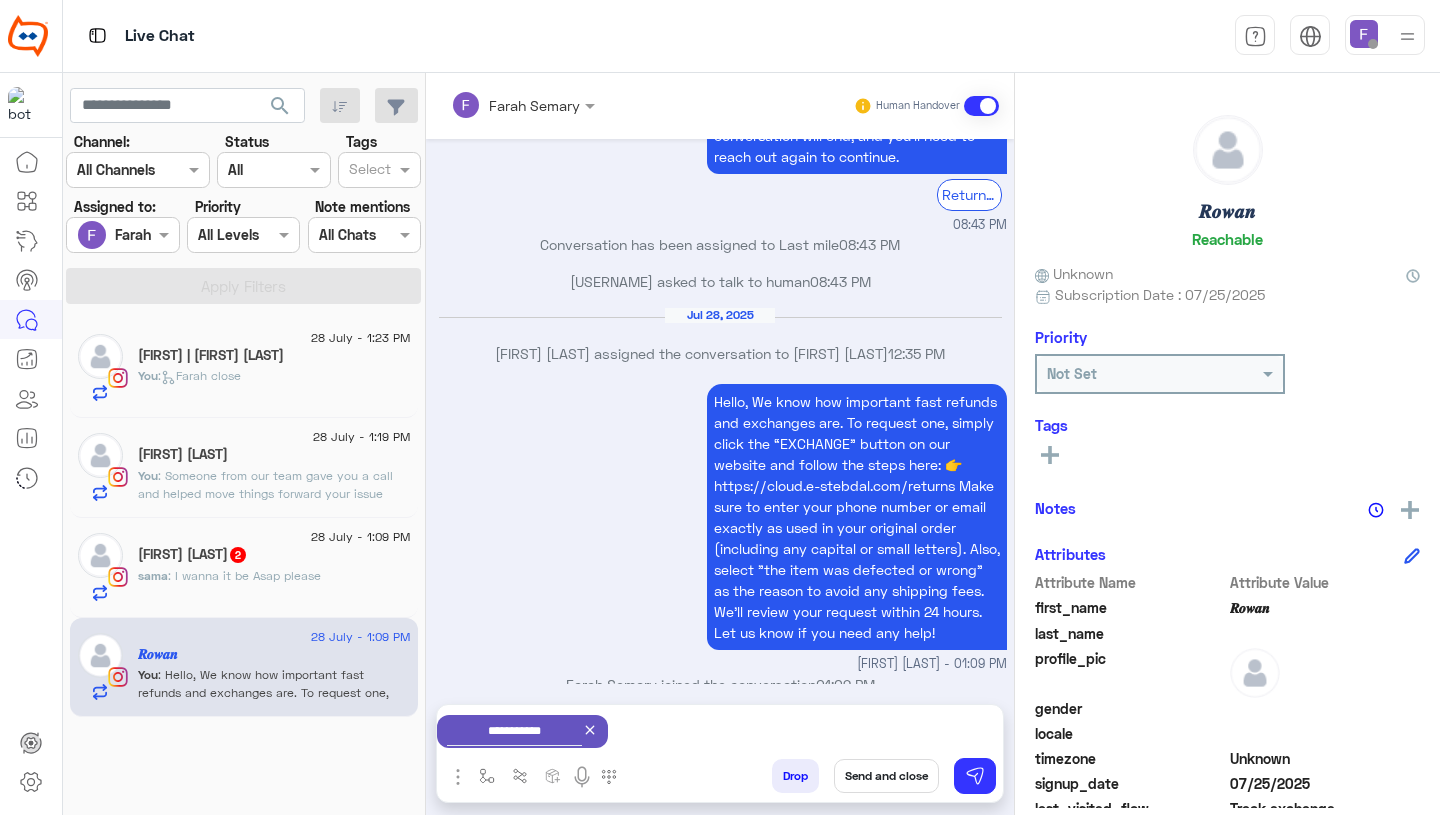 click on "Send and close" at bounding box center (886, 776) 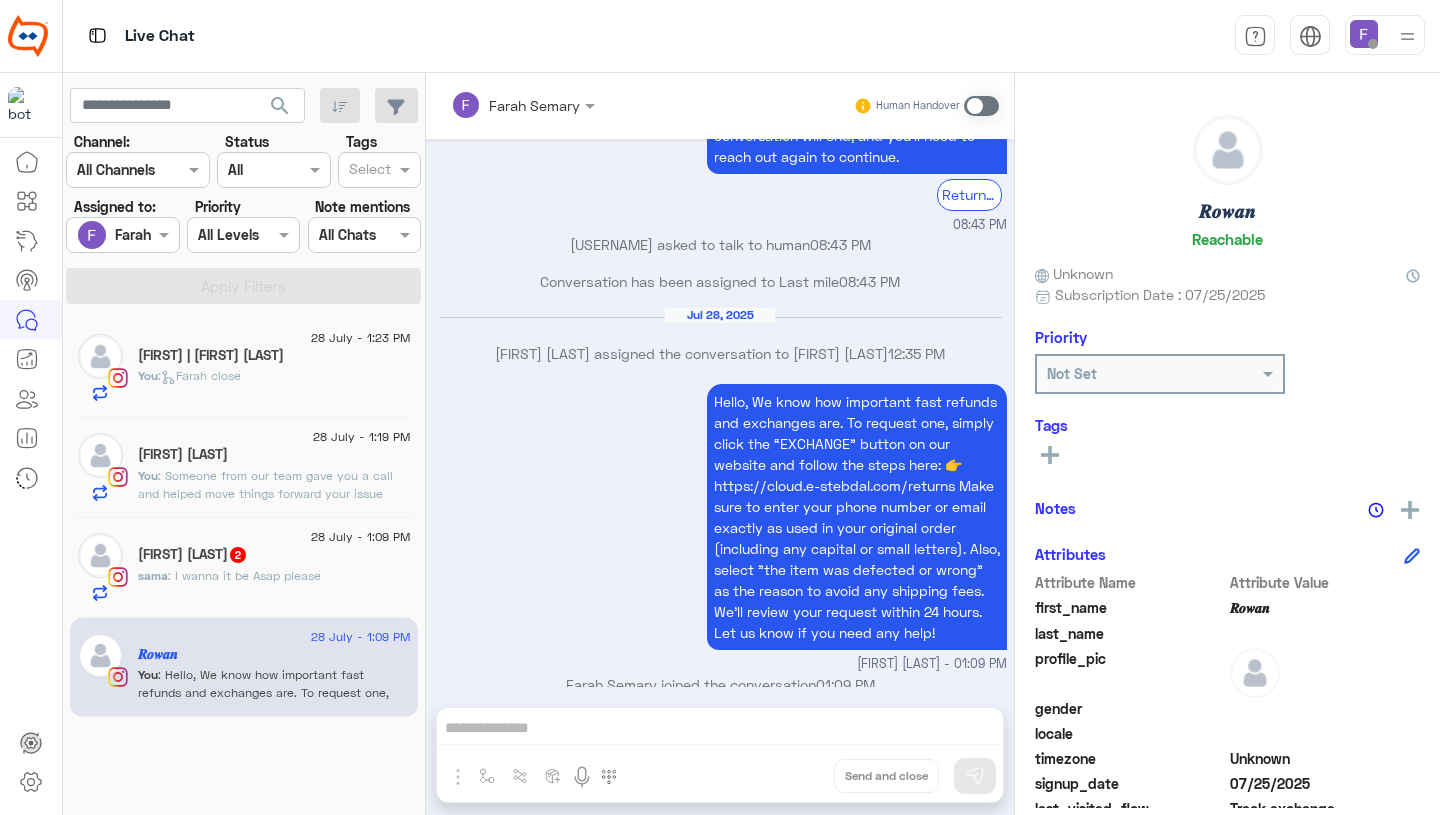 scroll, scrollTop: 1899, scrollLeft: 0, axis: vertical 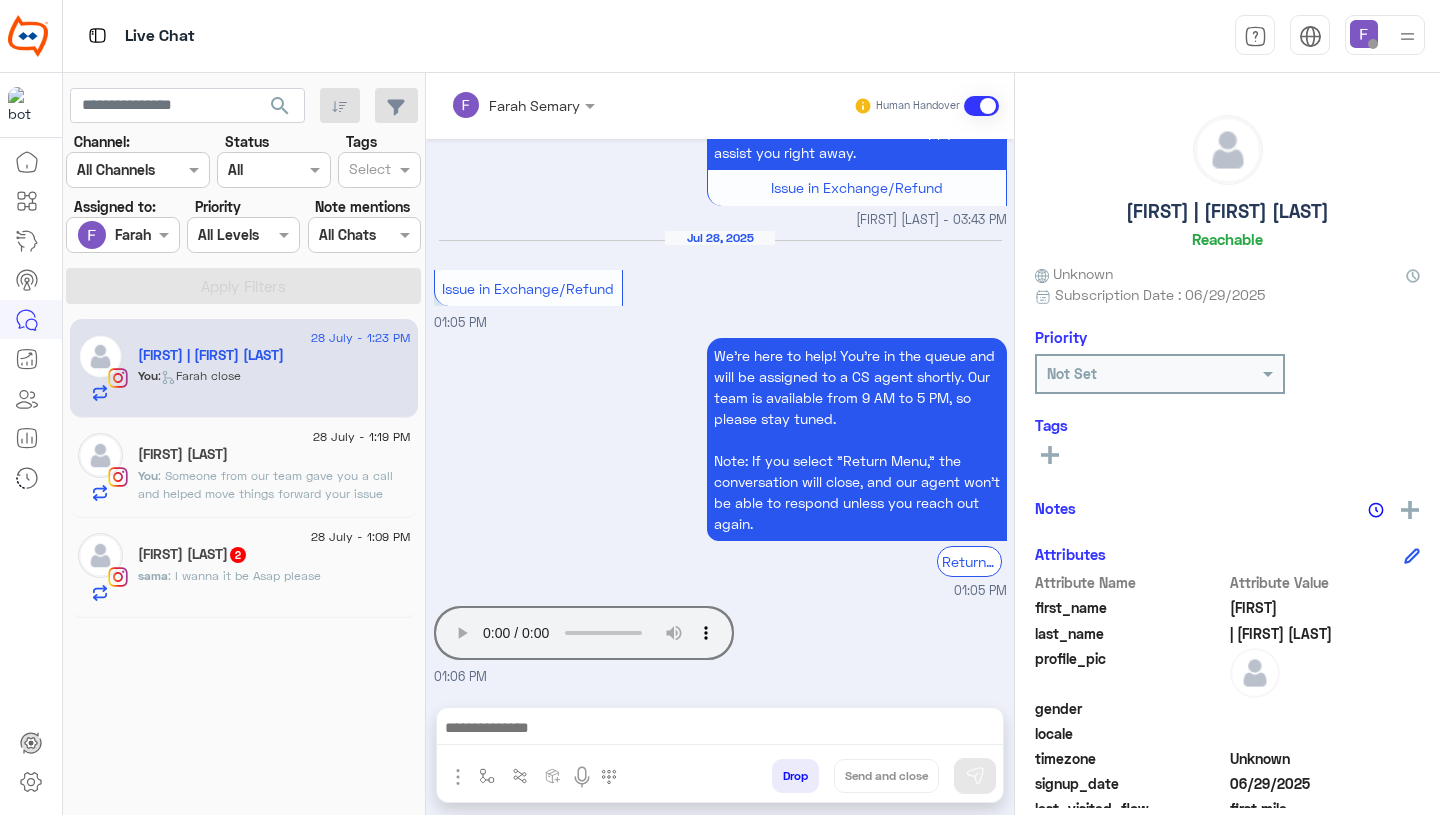 type 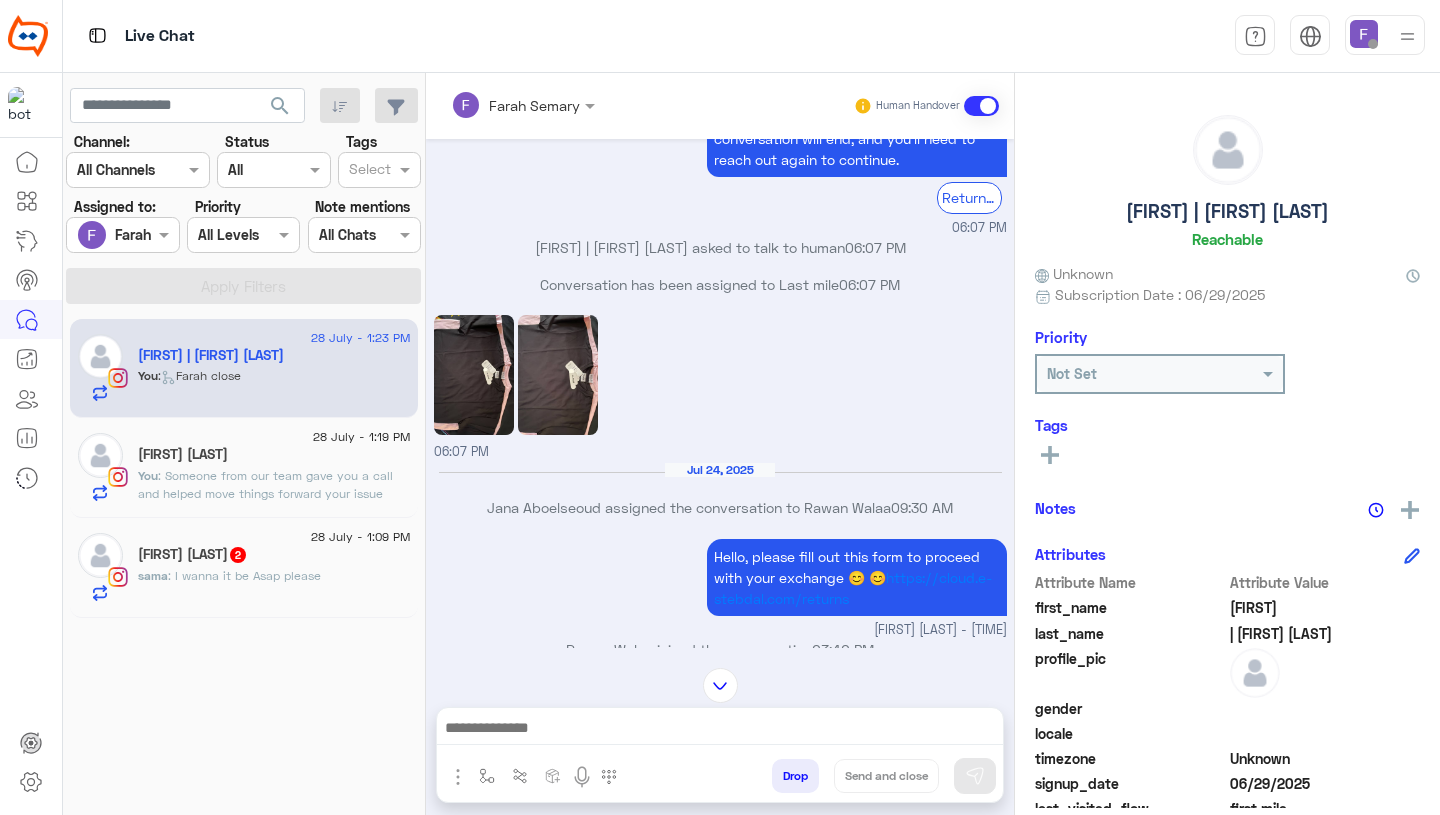 scroll, scrollTop: 1094, scrollLeft: 0, axis: vertical 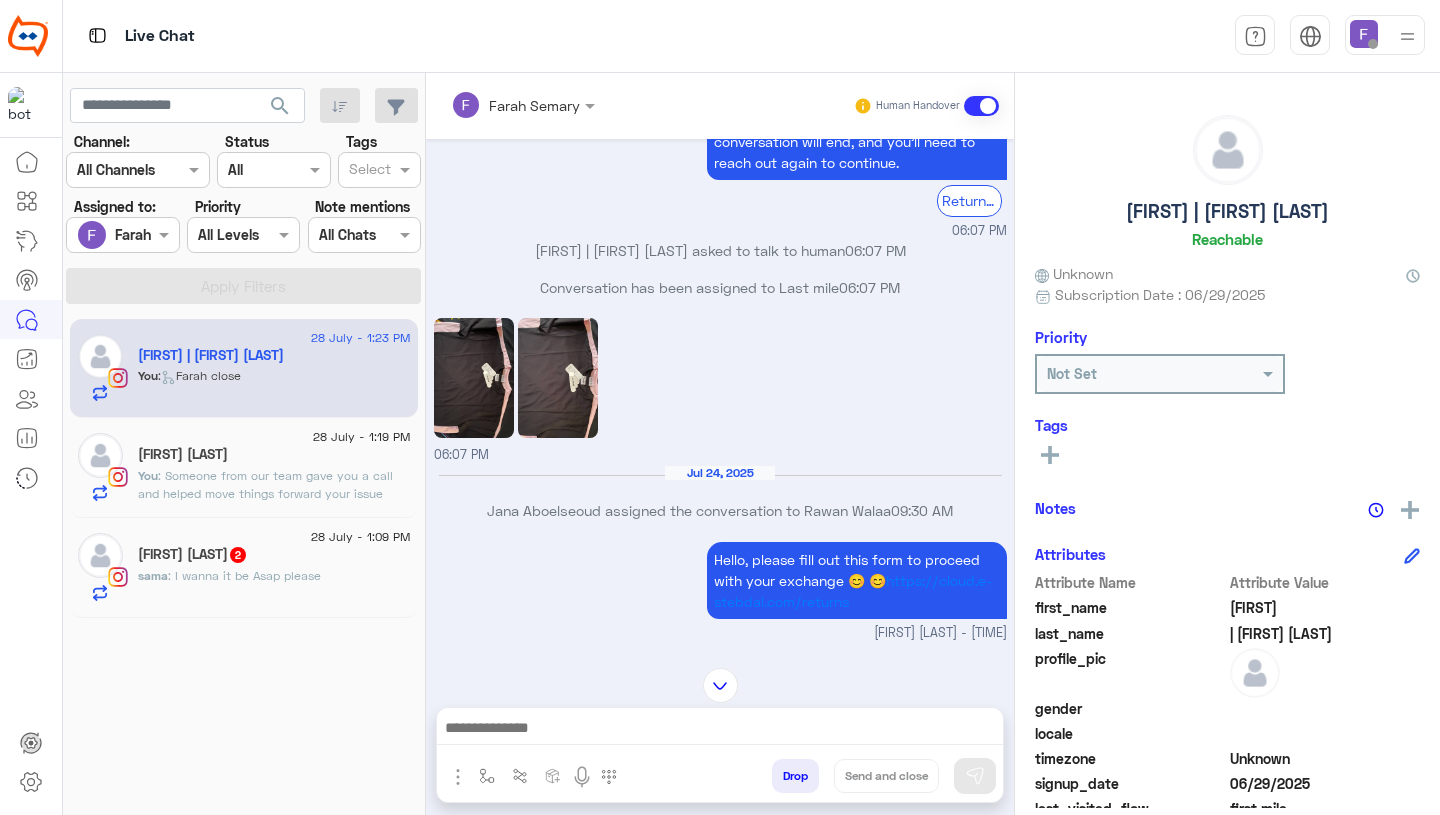 click 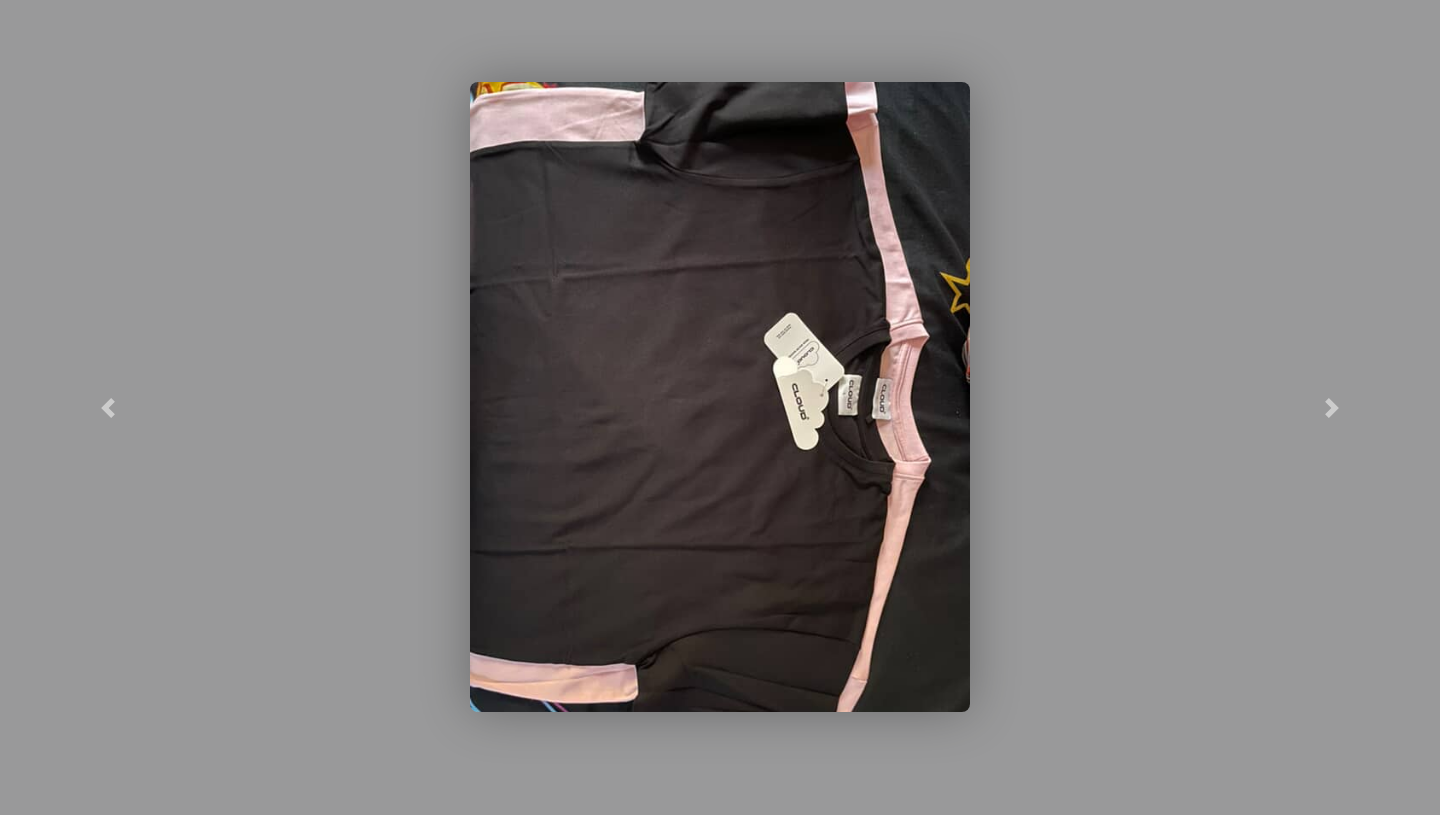click 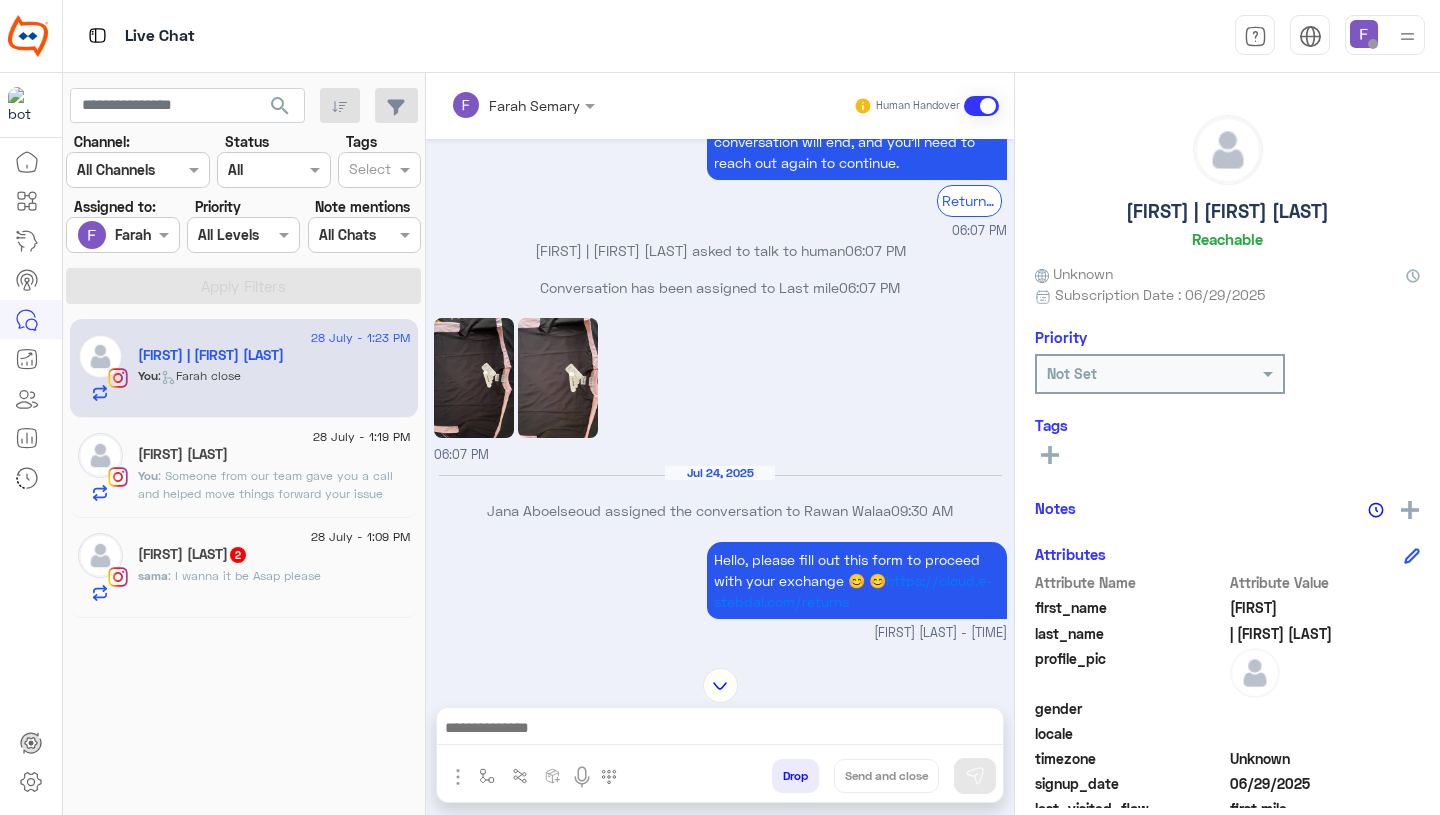 click 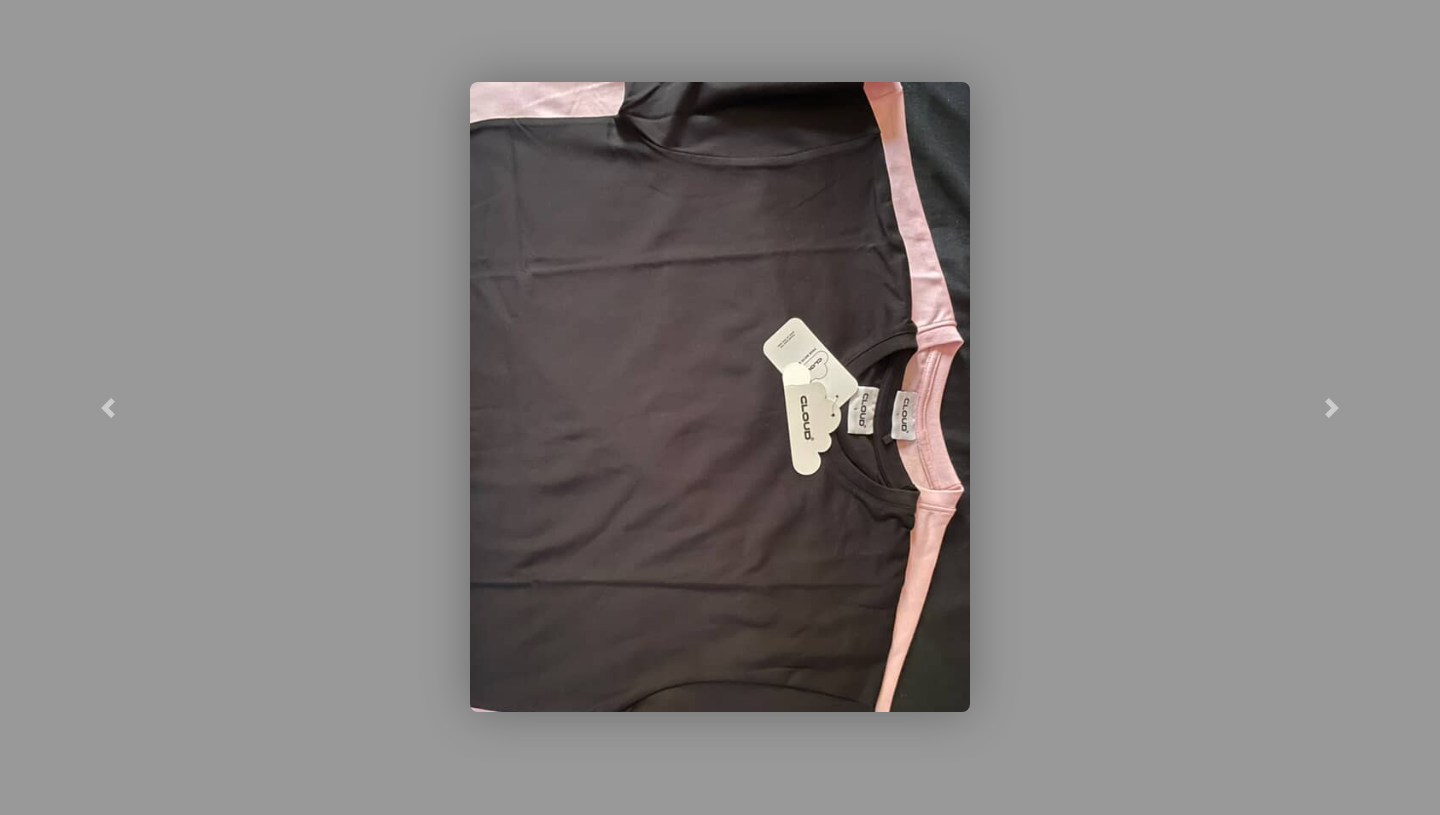 click 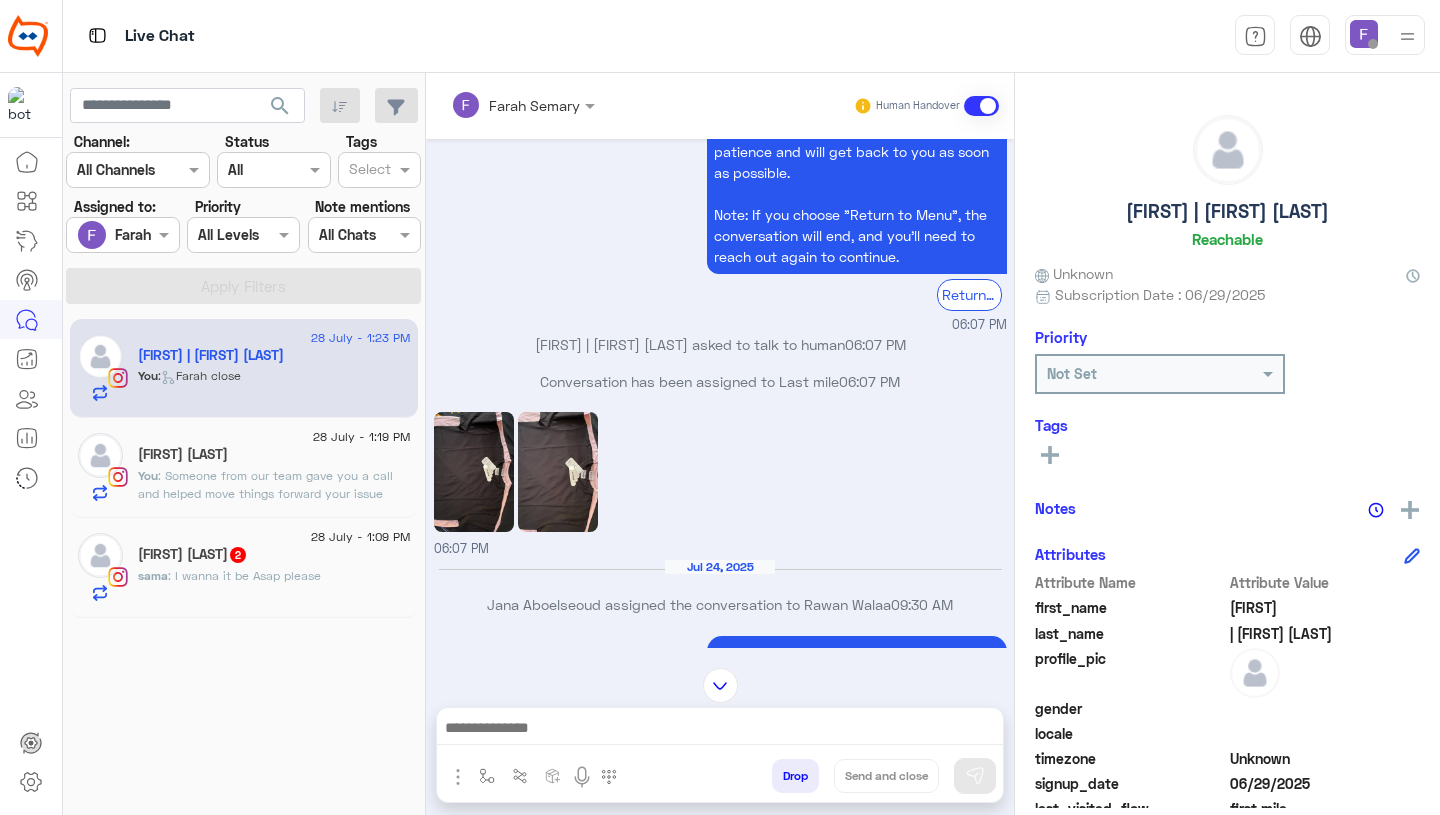 scroll, scrollTop: 1004, scrollLeft: 0, axis: vertical 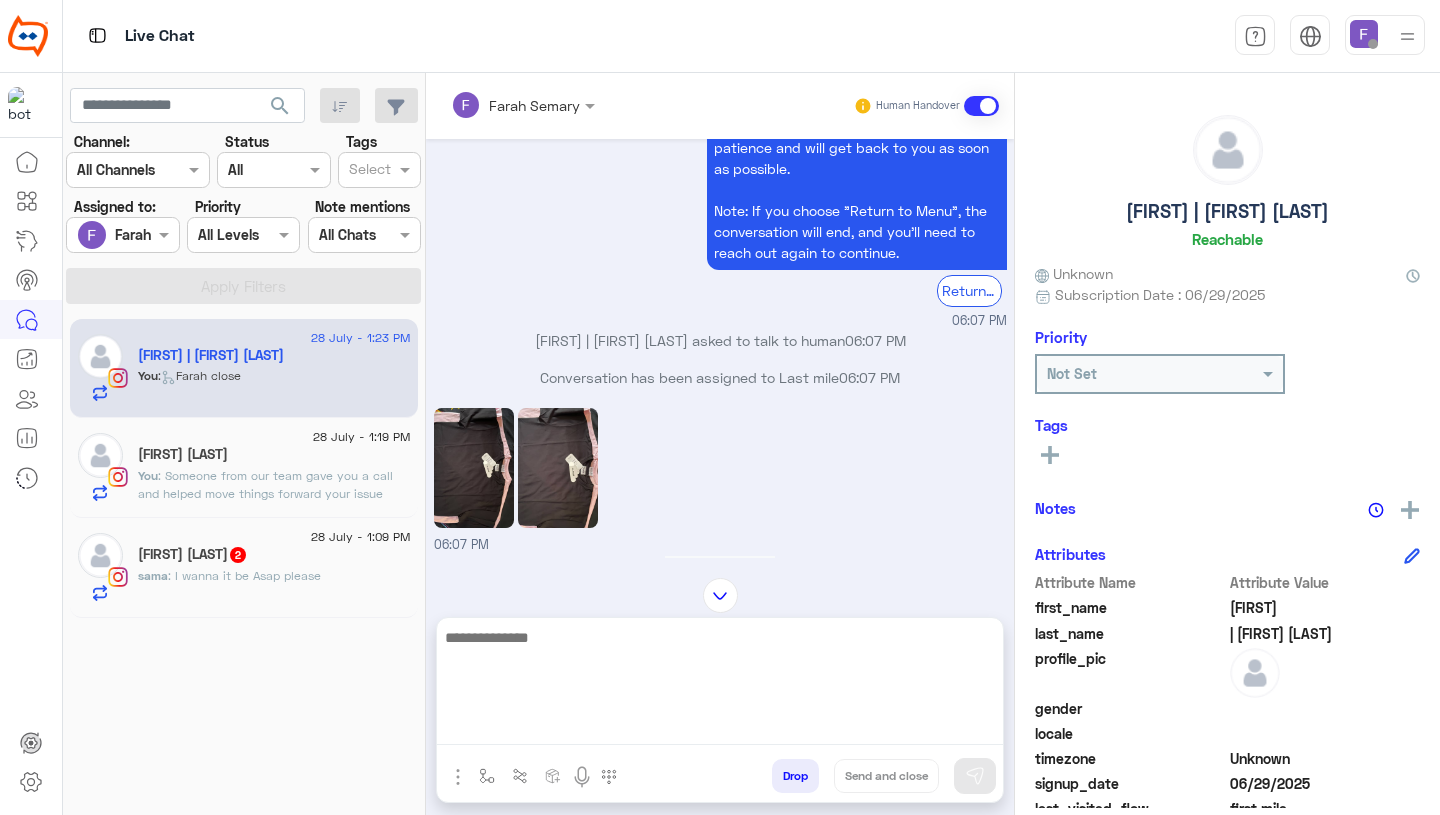 click at bounding box center (720, 685) 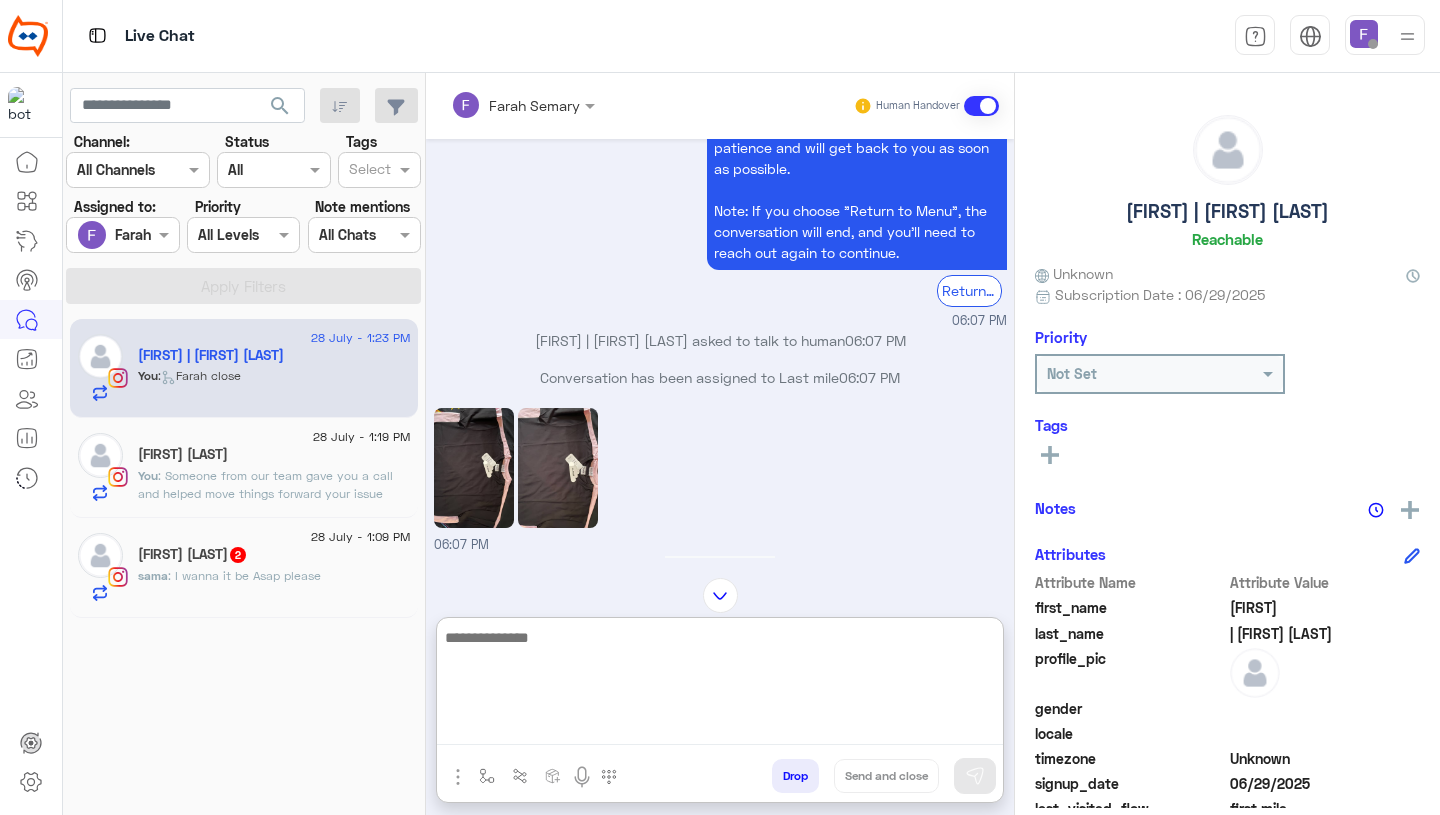 type on "*" 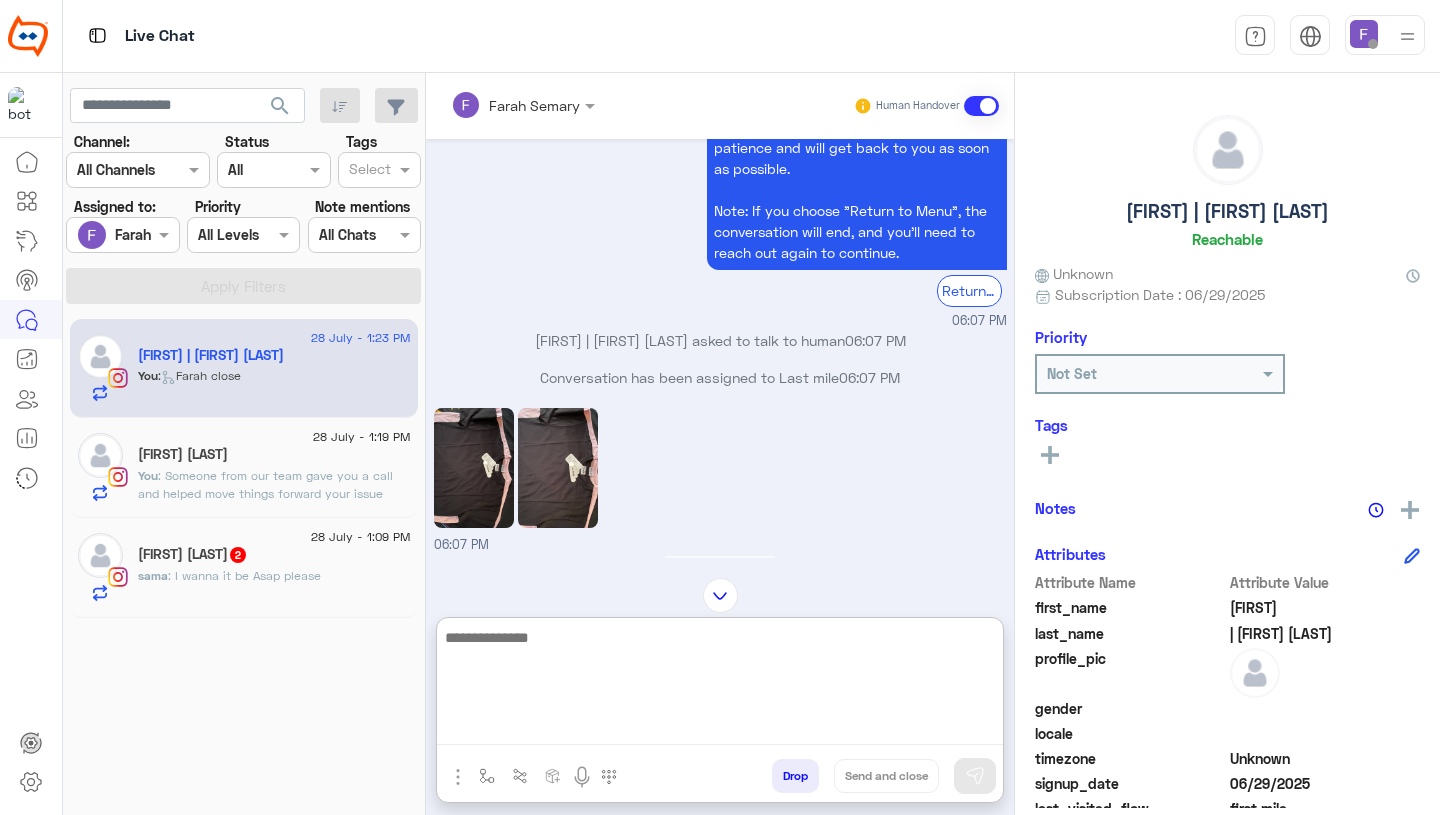 paste on "**********" 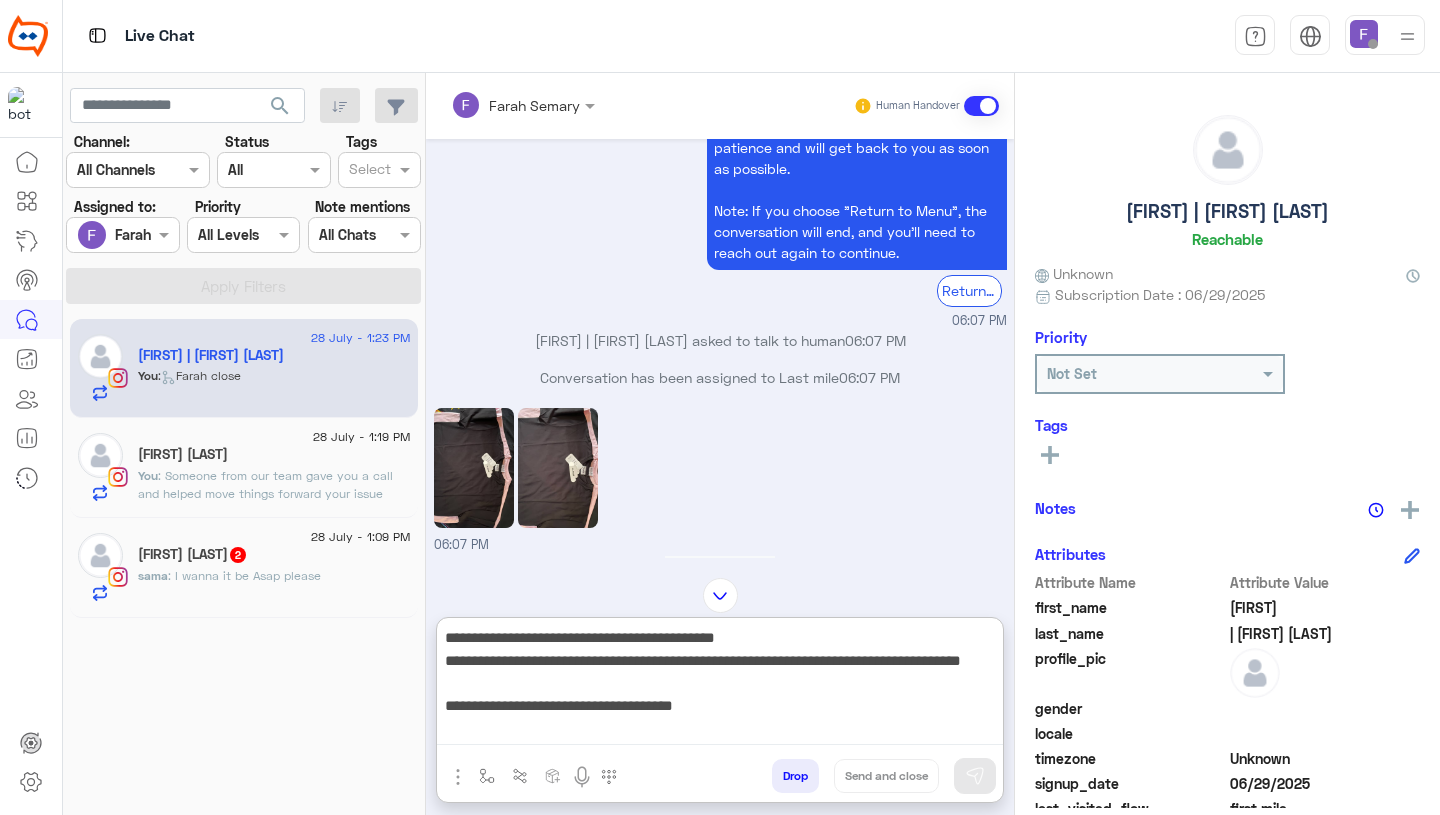 scroll, scrollTop: 128, scrollLeft: 0, axis: vertical 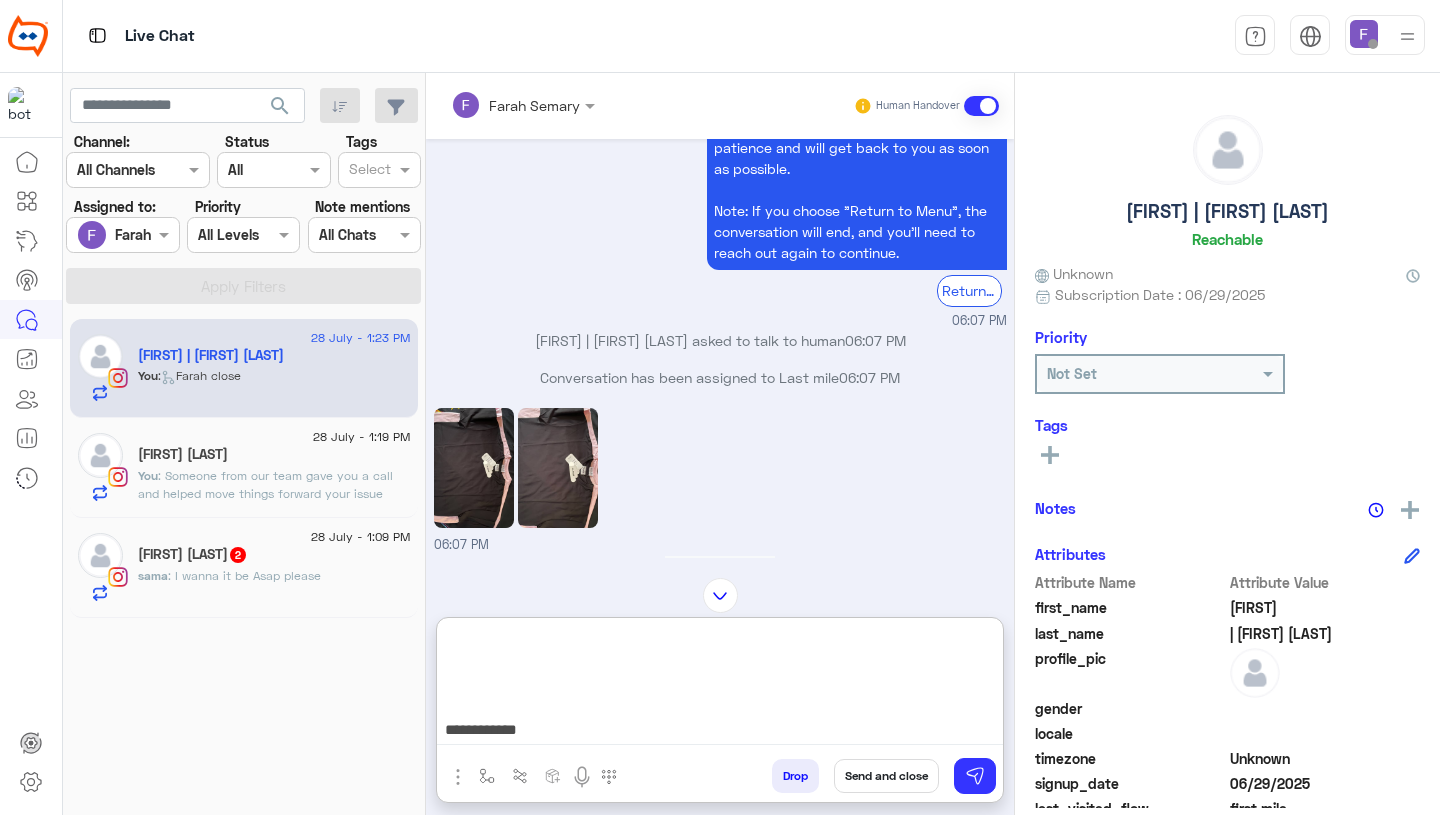 click on "**********" at bounding box center (720, 685) 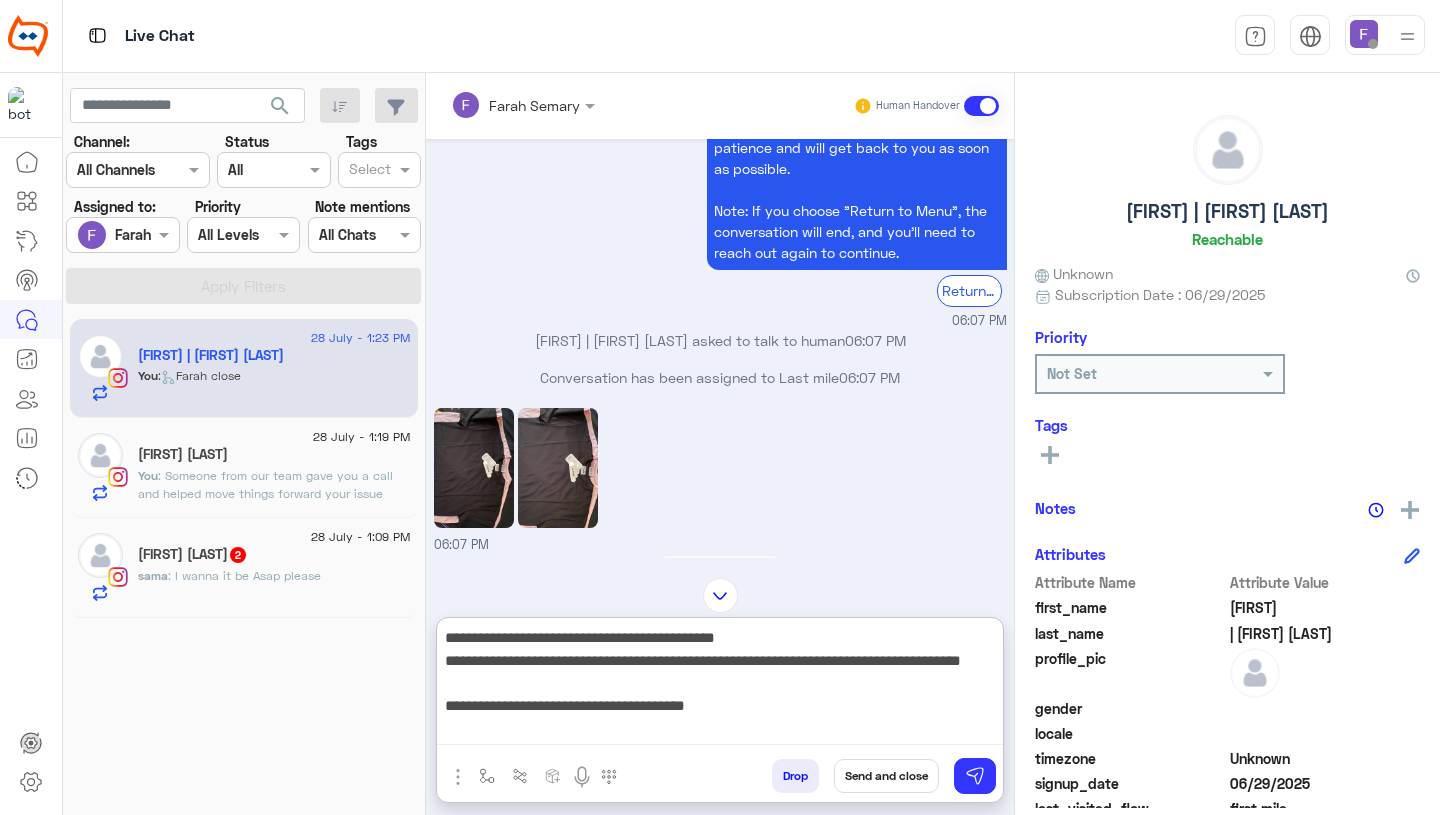 scroll, scrollTop: 20, scrollLeft: 0, axis: vertical 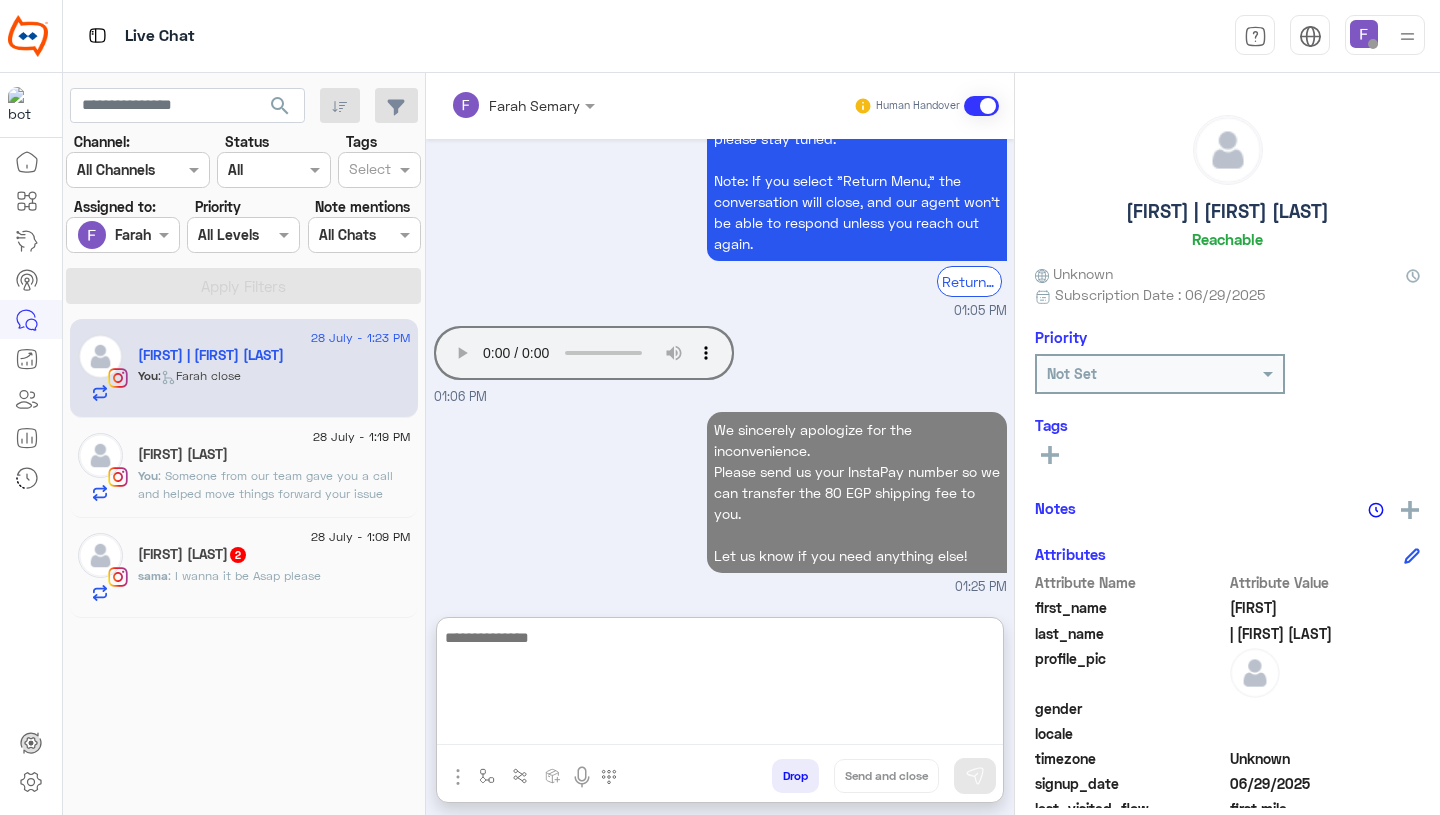 click on "We sincerely apologize for the inconvenience. Please send us your InstaPay number so we can transfer the 80 EGP shipping fee to you. Let us know if you need anything else!   01:25 PM" at bounding box center (720, 502) 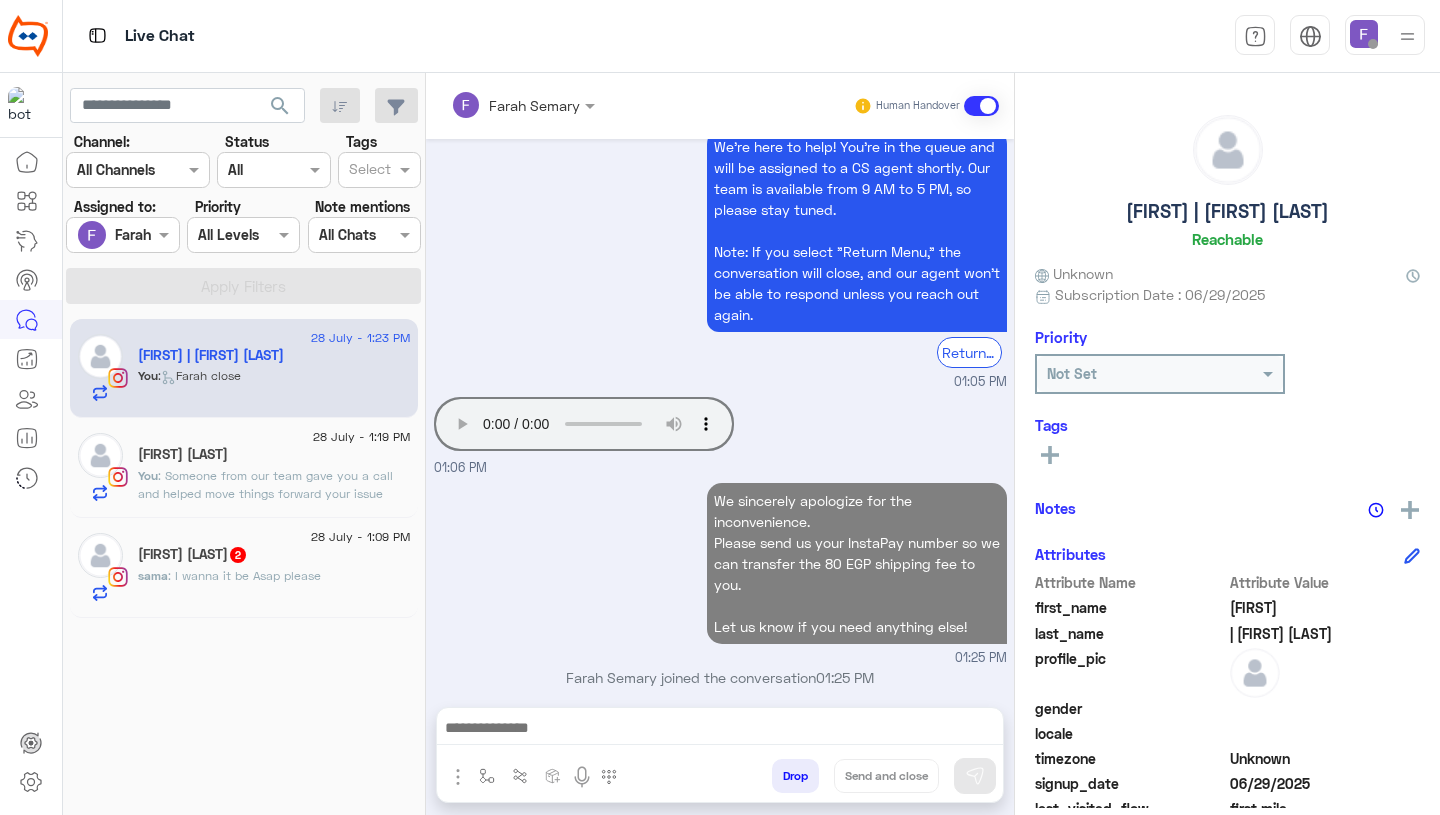 scroll, scrollTop: 2071, scrollLeft: 0, axis: vertical 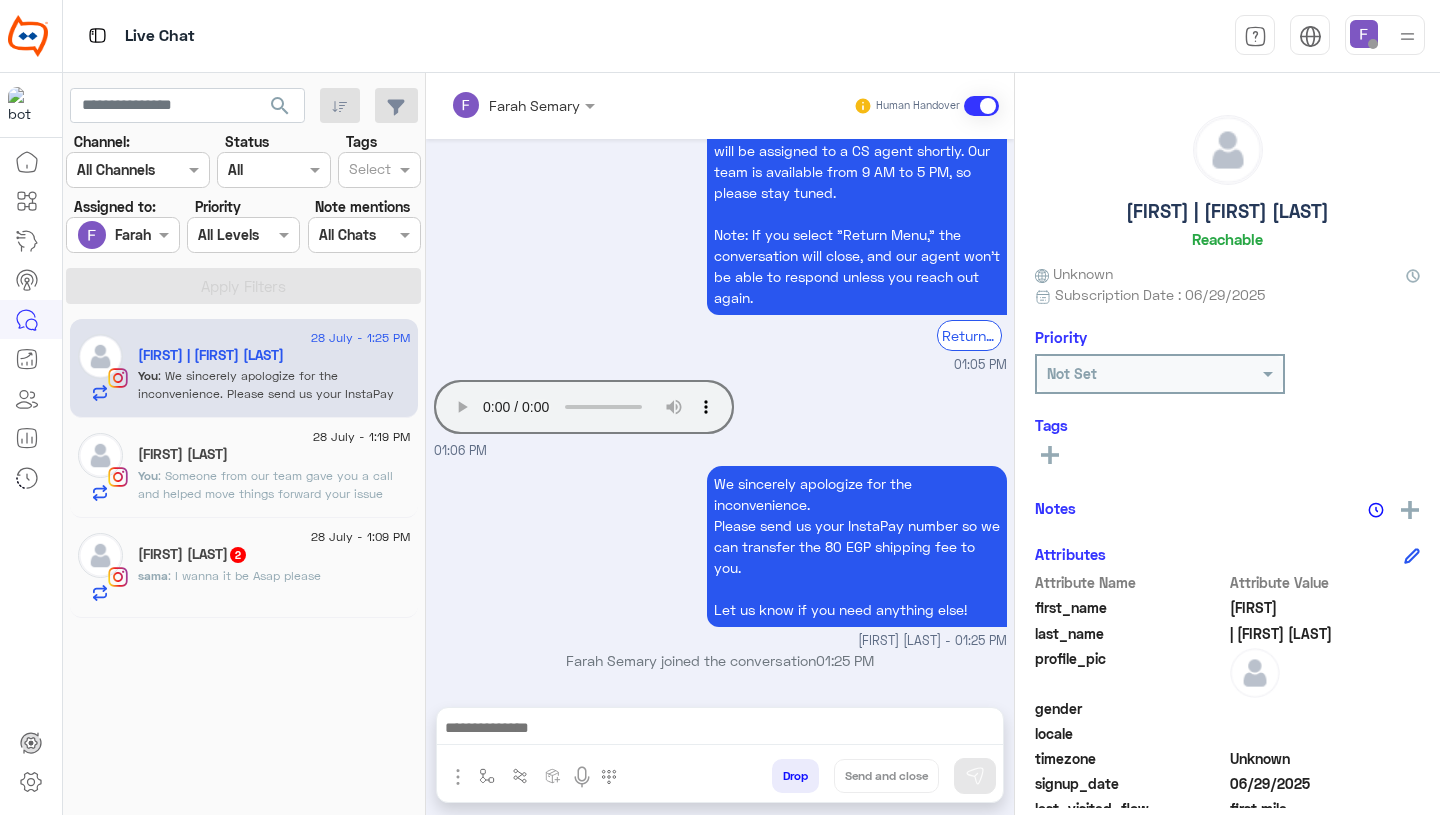 click on "[DATE] - 1:19 PM  [FIRST] [LAST]   You  : Someone from our team gave you a call and helped move things forward
your issue isn’t fully resolved yet, but it will be very soon thanks to the steps taken.
Thanks again for your time!😊
If you need more help, just ask to speak to support." 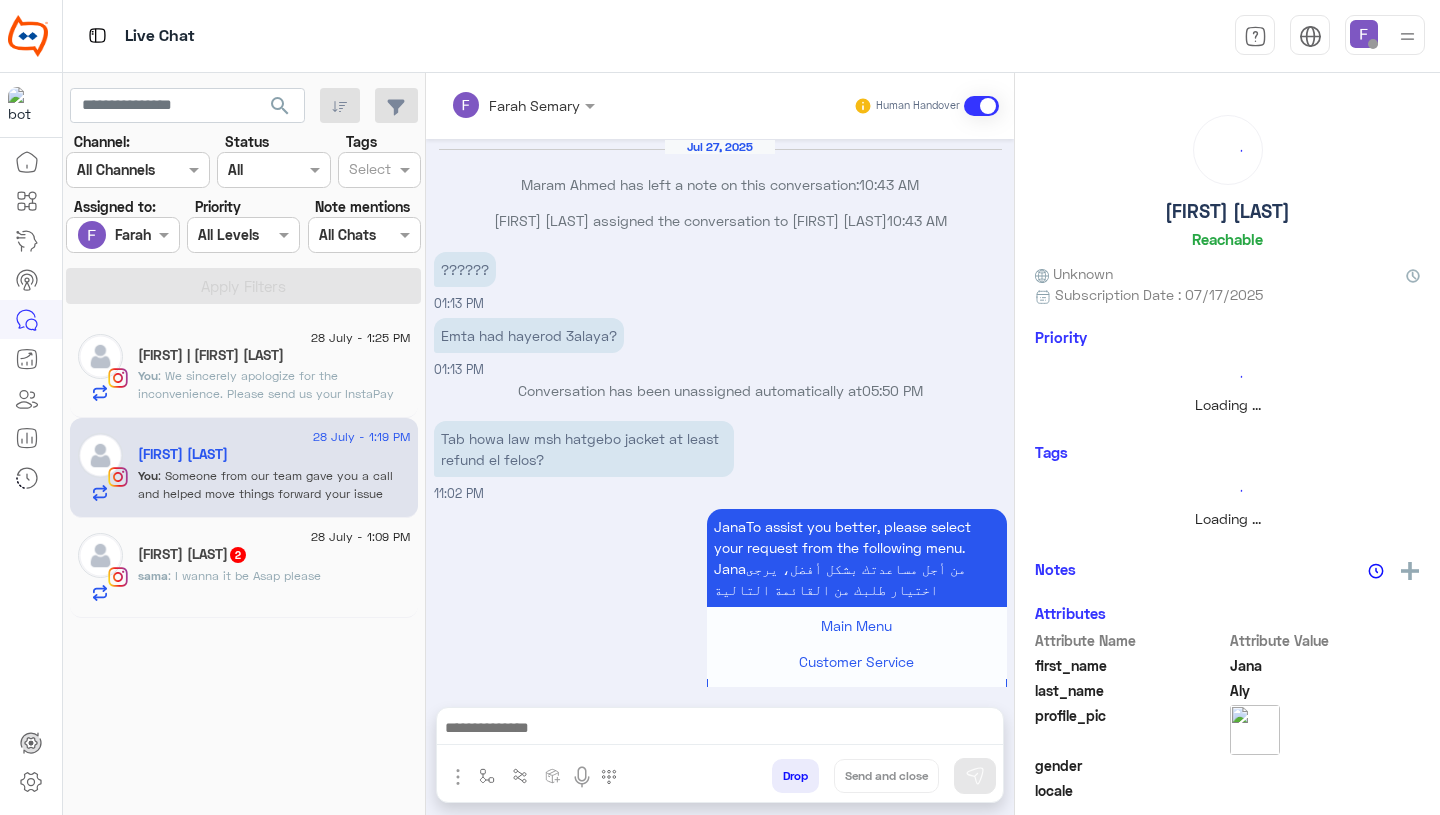 scroll, scrollTop: 1456, scrollLeft: 0, axis: vertical 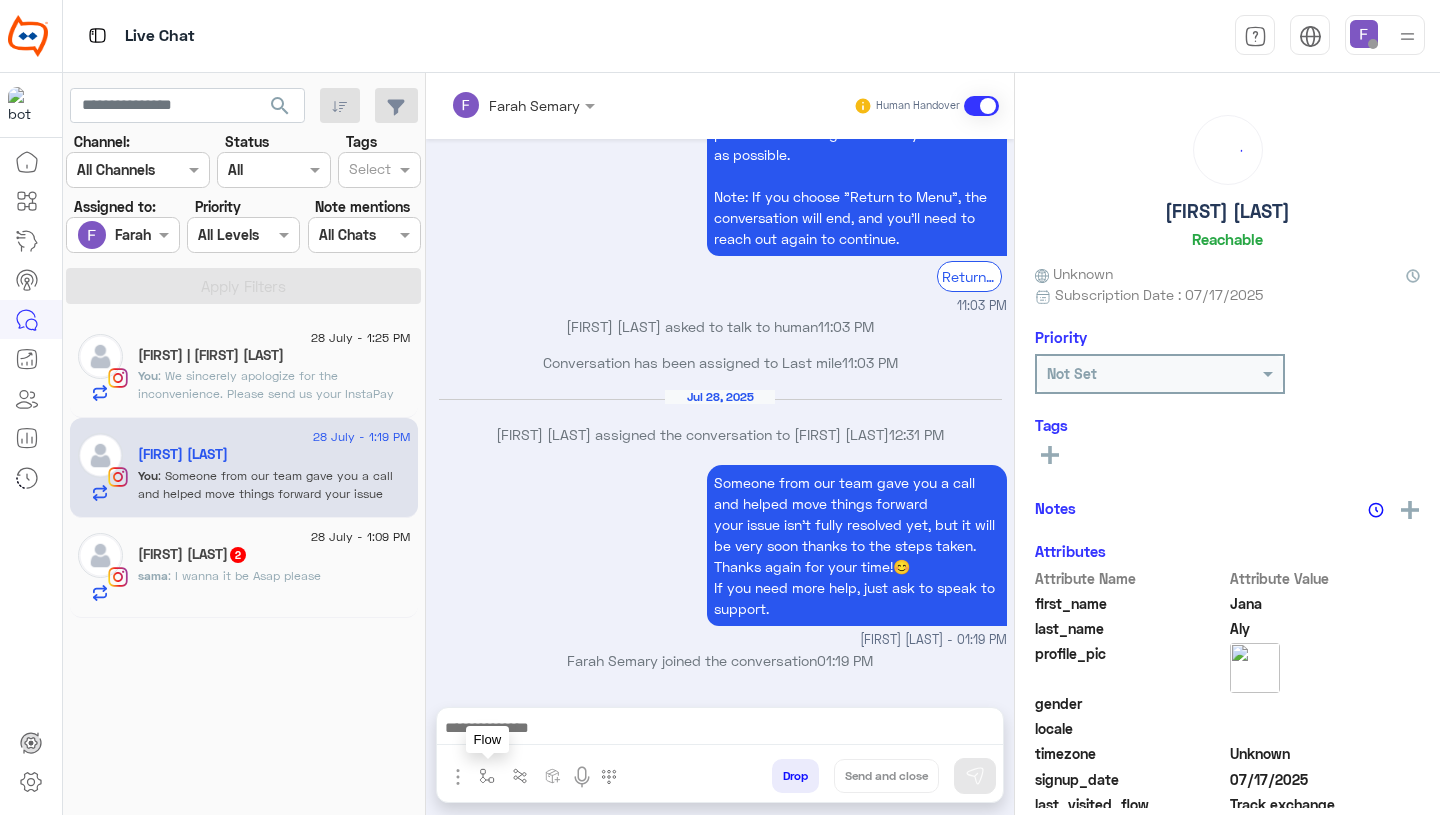 click at bounding box center [487, 776] 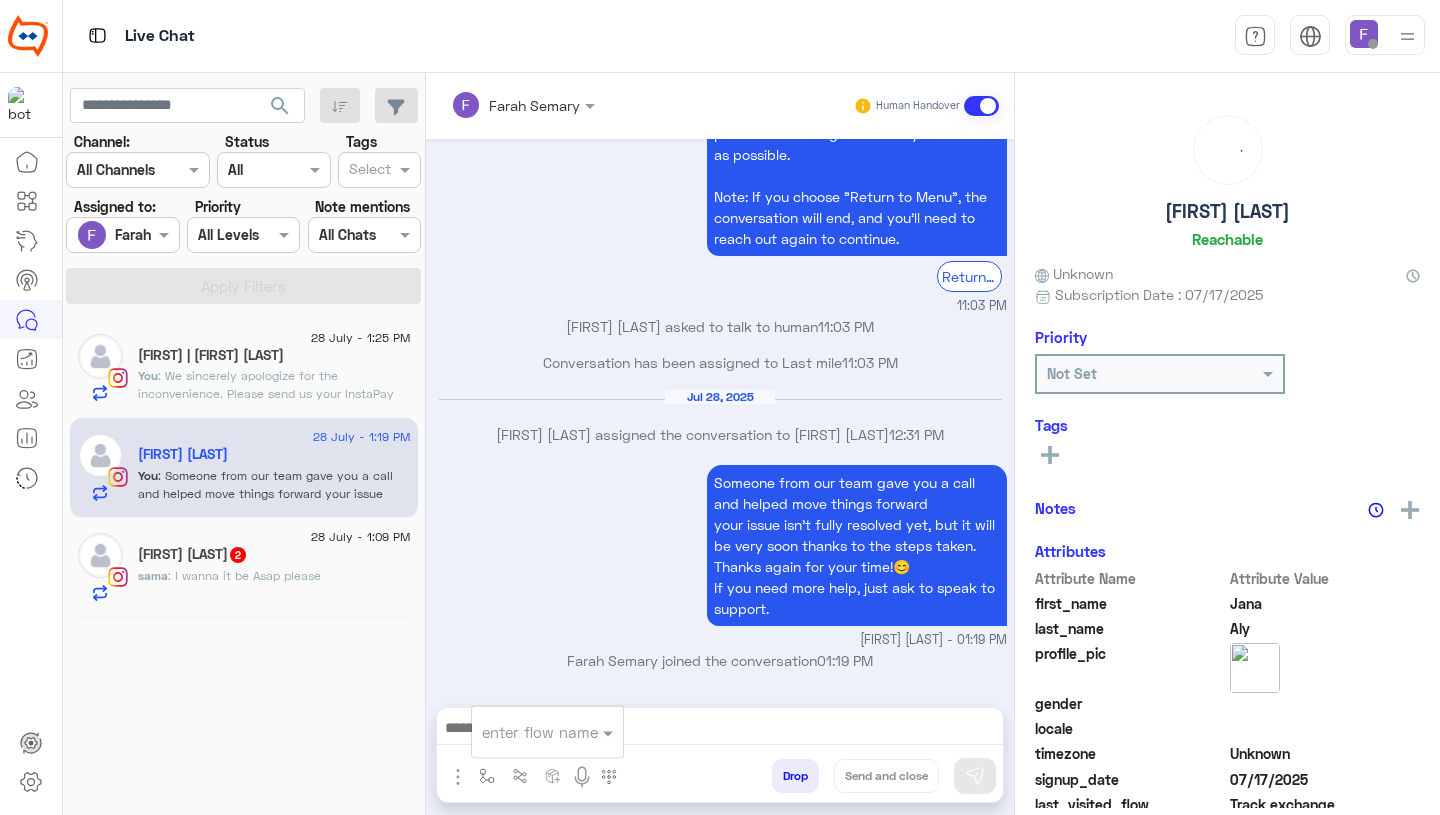 click at bounding box center [523, 732] 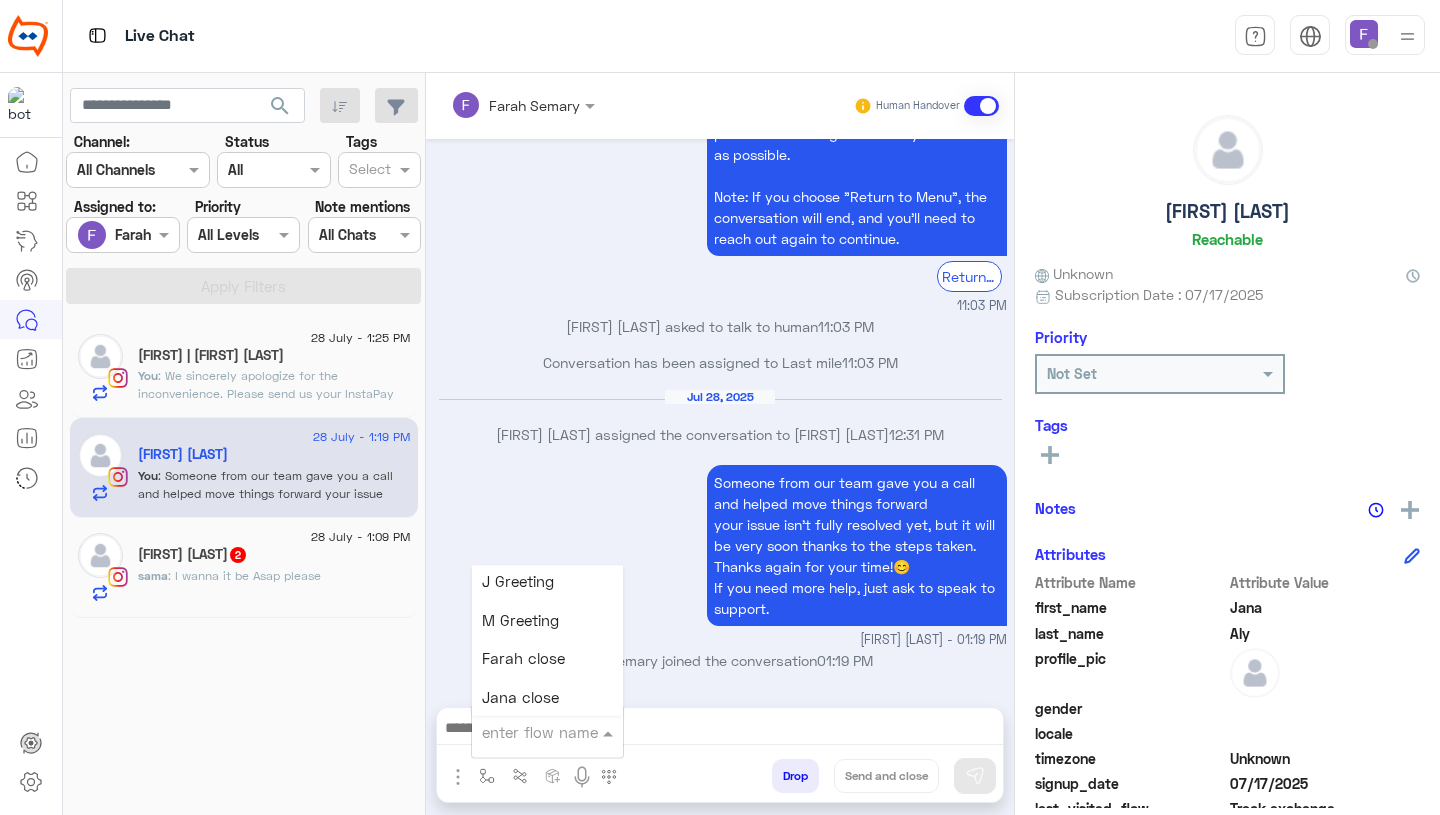 scroll, scrollTop: 2495, scrollLeft: 0, axis: vertical 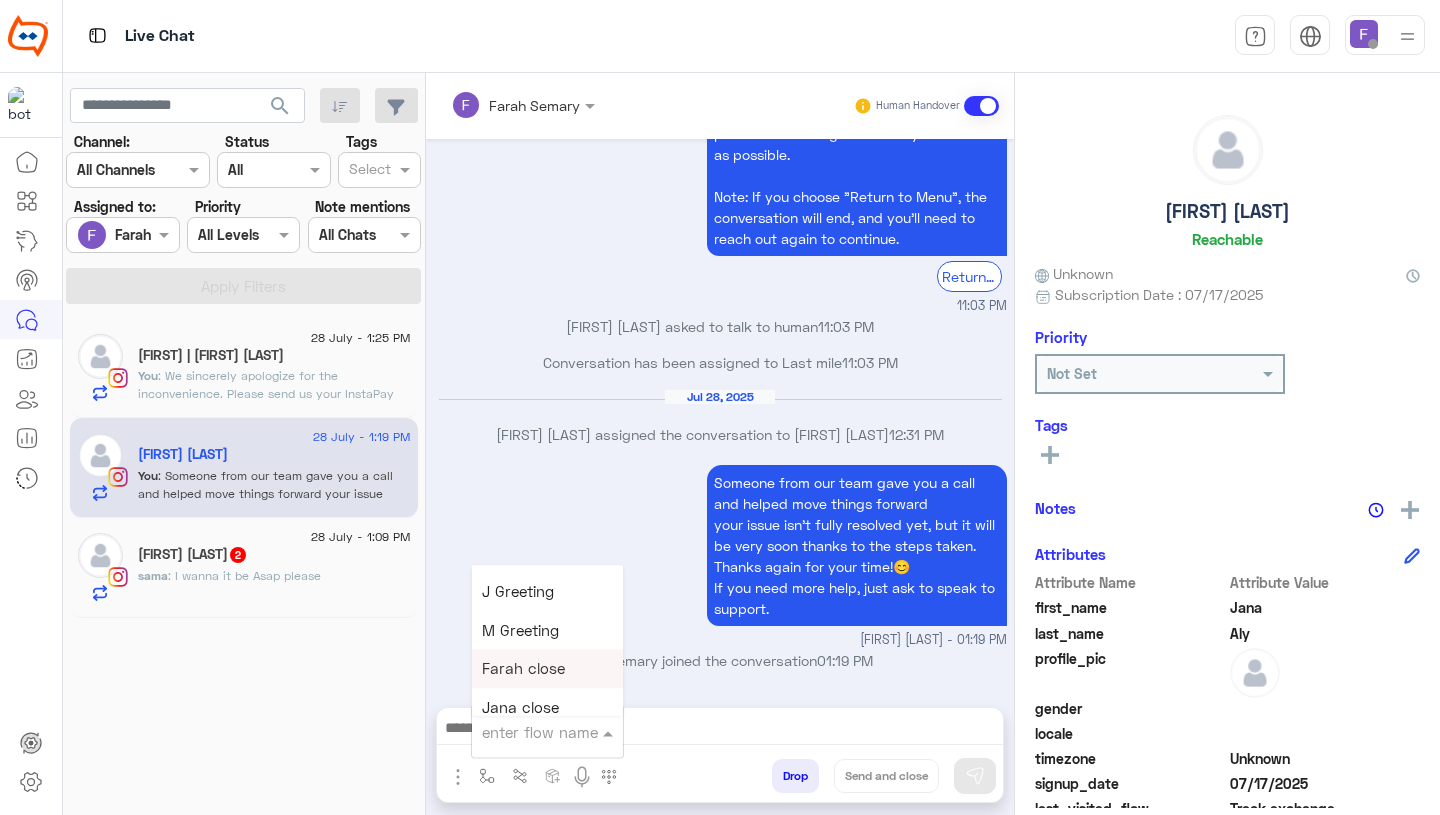 click on "Farah close" at bounding box center [523, 669] 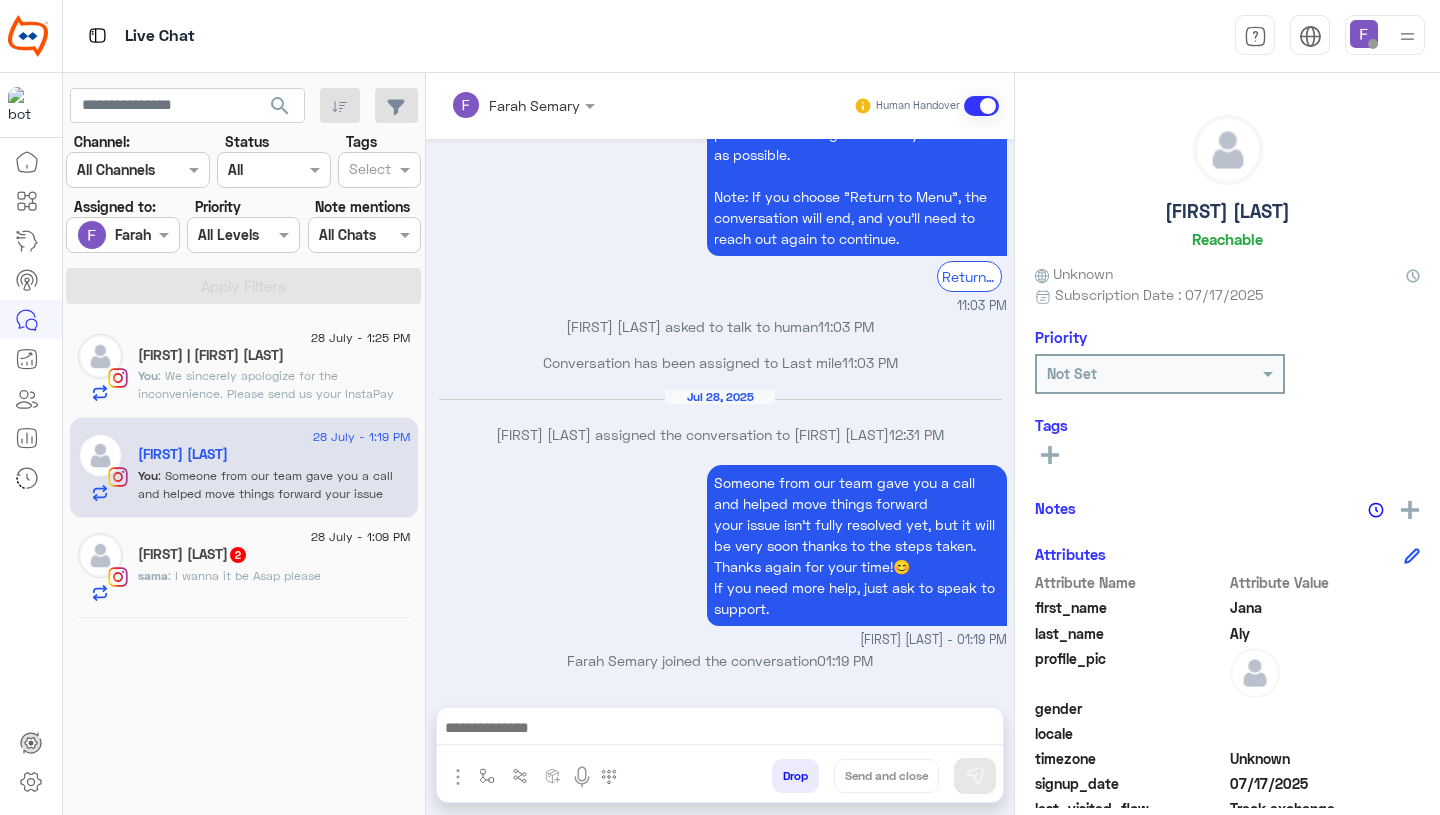 type on "**********" 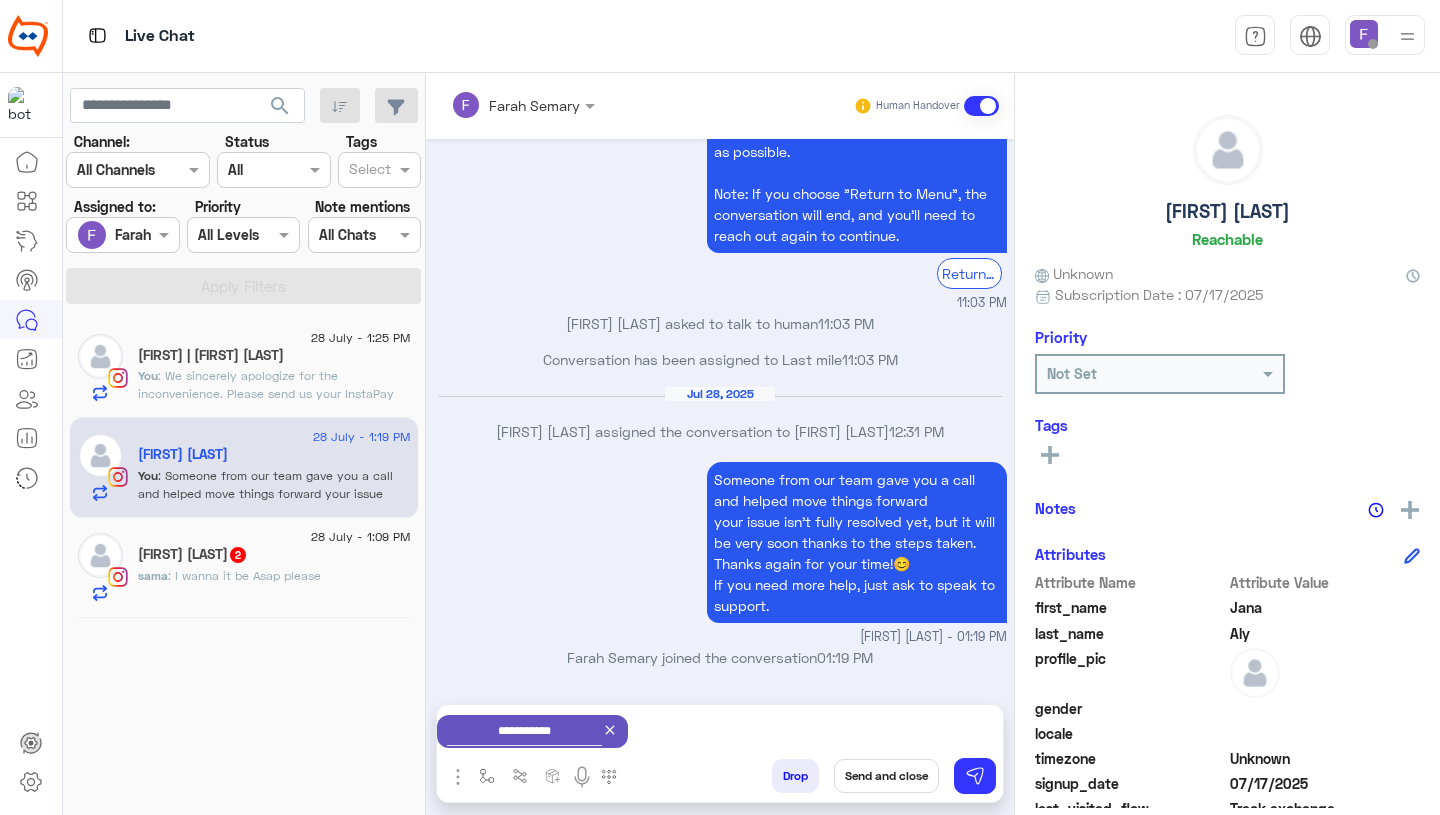 click on "Send and close" at bounding box center [886, 776] 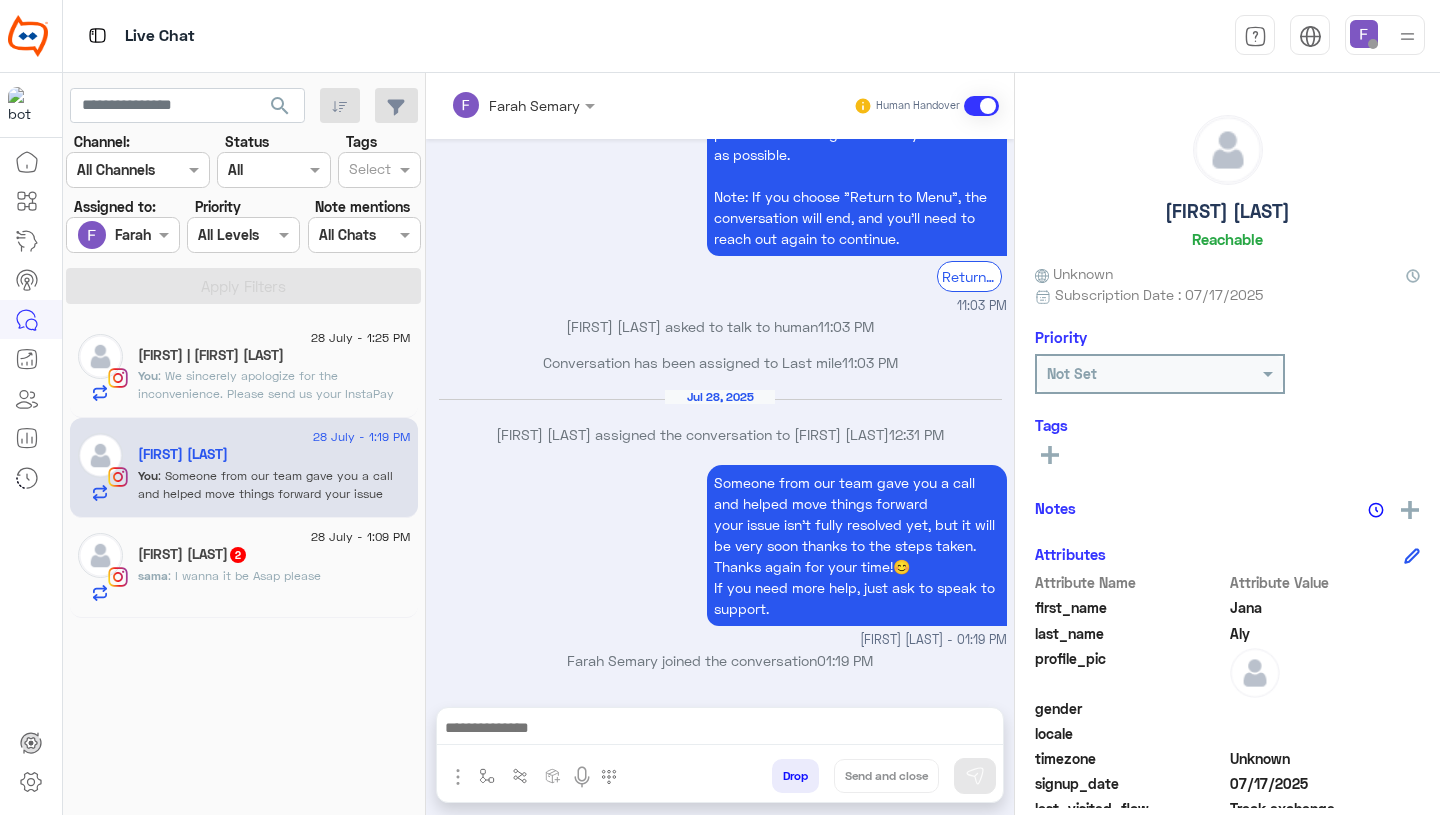 scroll, scrollTop: 1492, scrollLeft: 0, axis: vertical 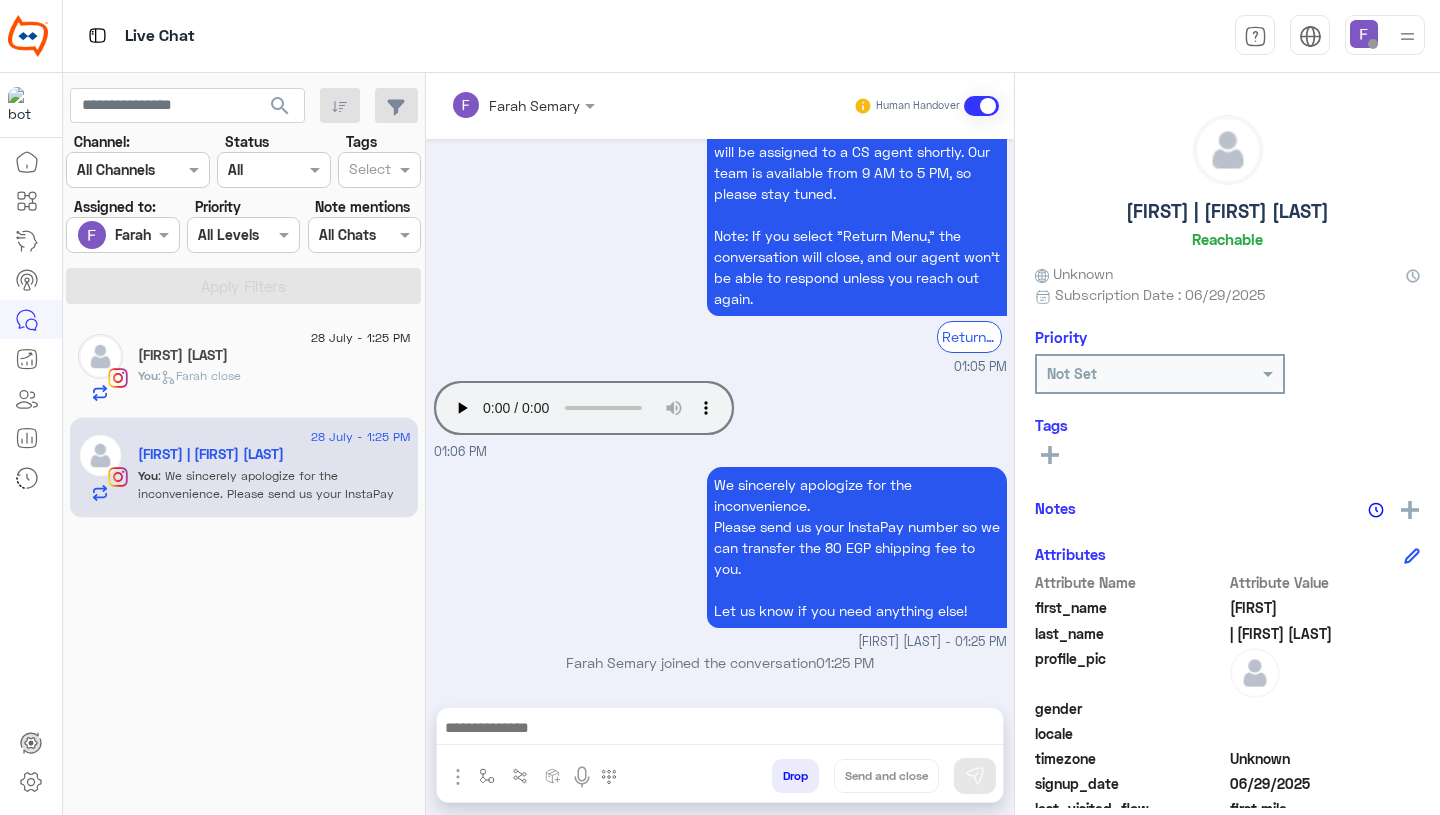 click on "You  :   Farah close" 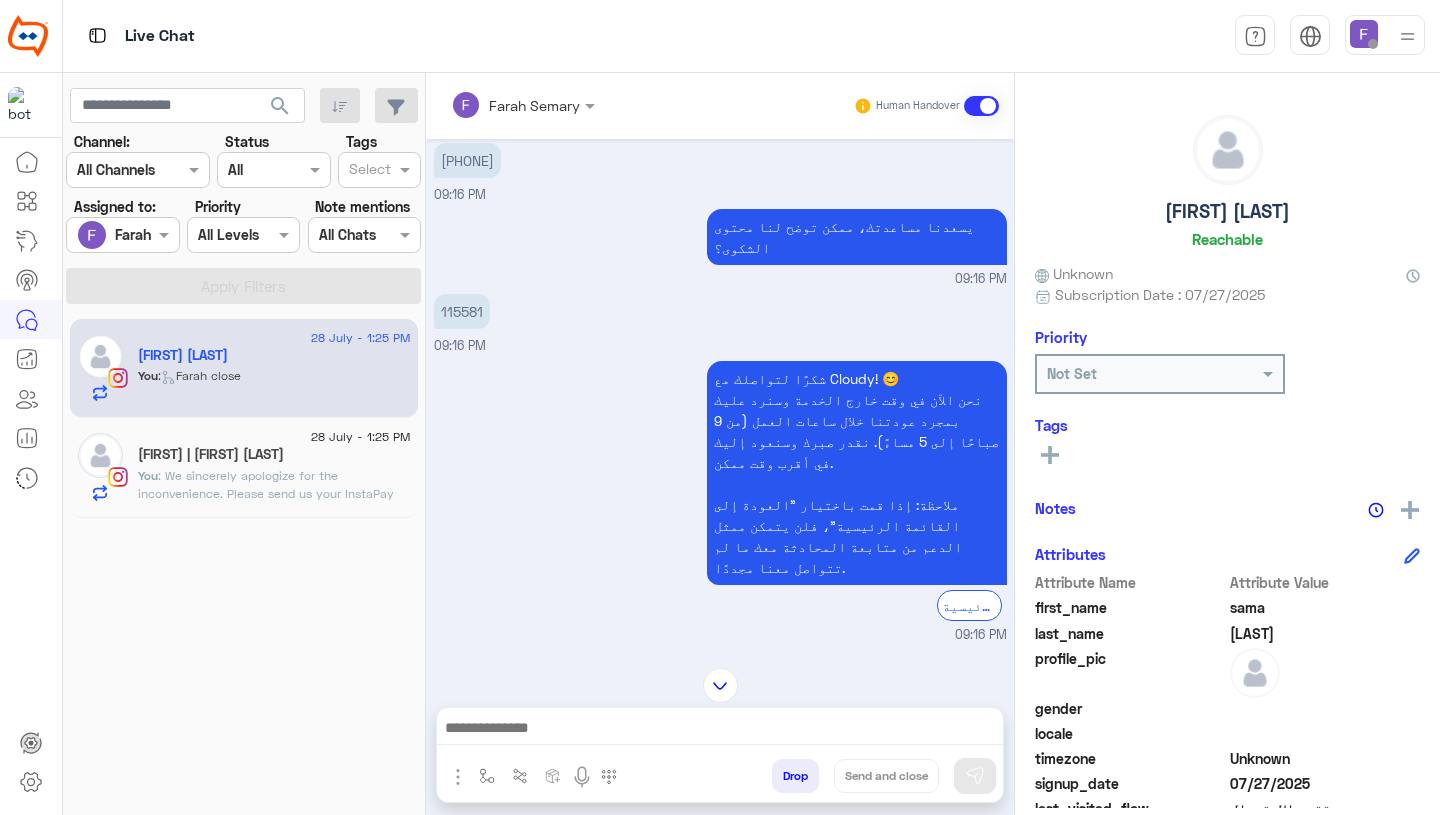 scroll, scrollTop: 1109, scrollLeft: 0, axis: vertical 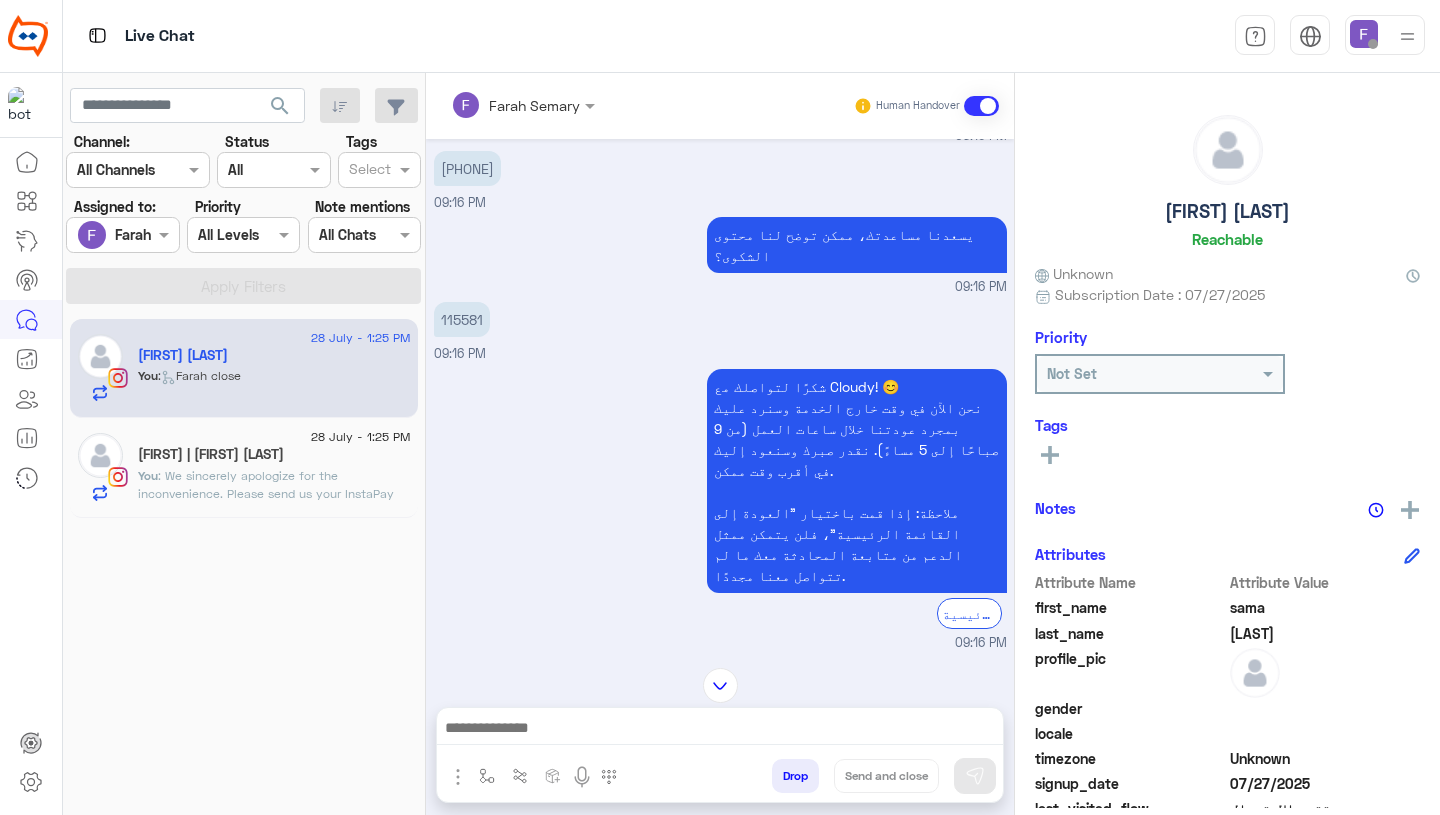 click on "115581" at bounding box center [462, 319] 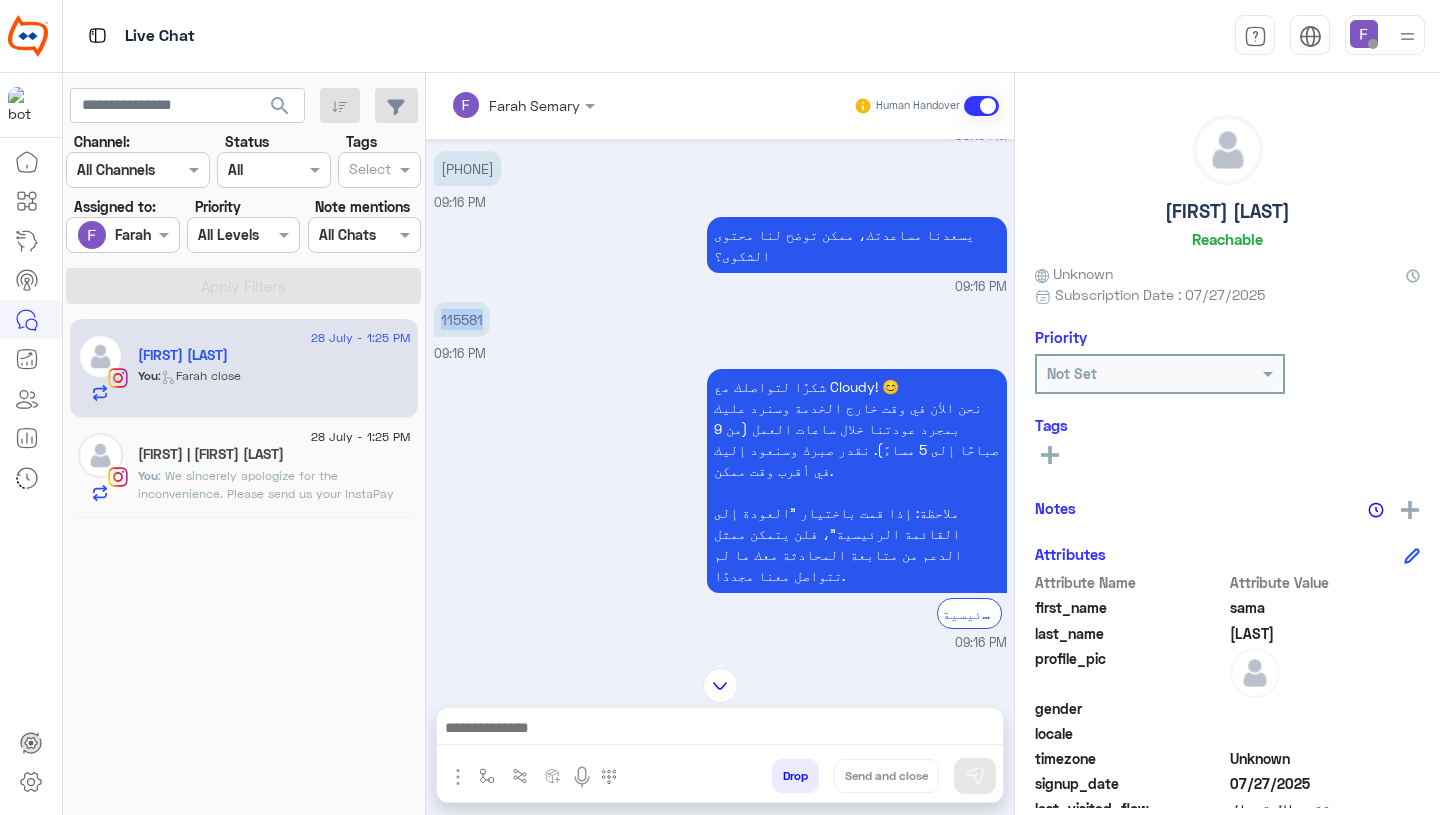 click on "115581" at bounding box center (462, 319) 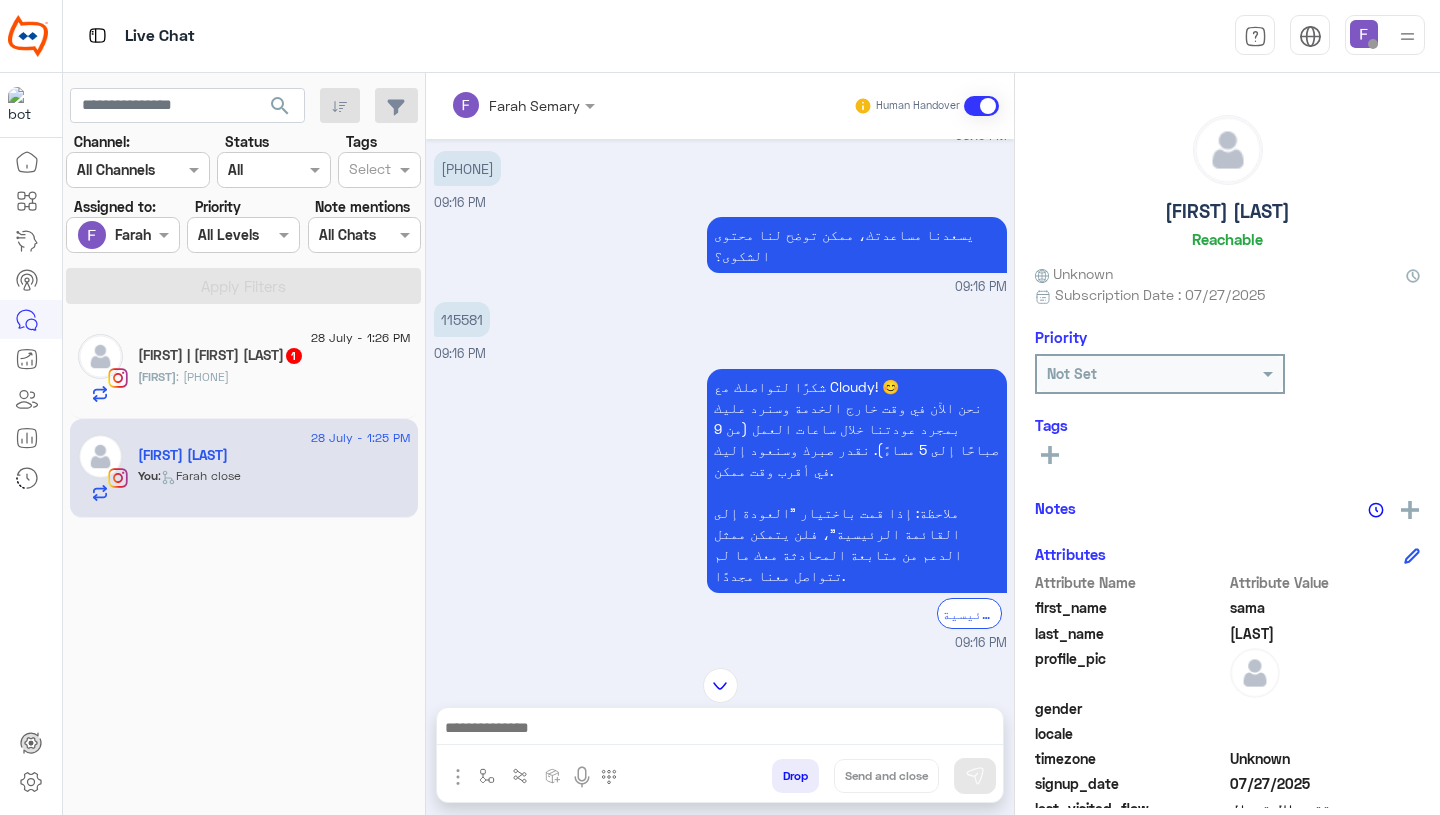 click at bounding box center (720, 730) 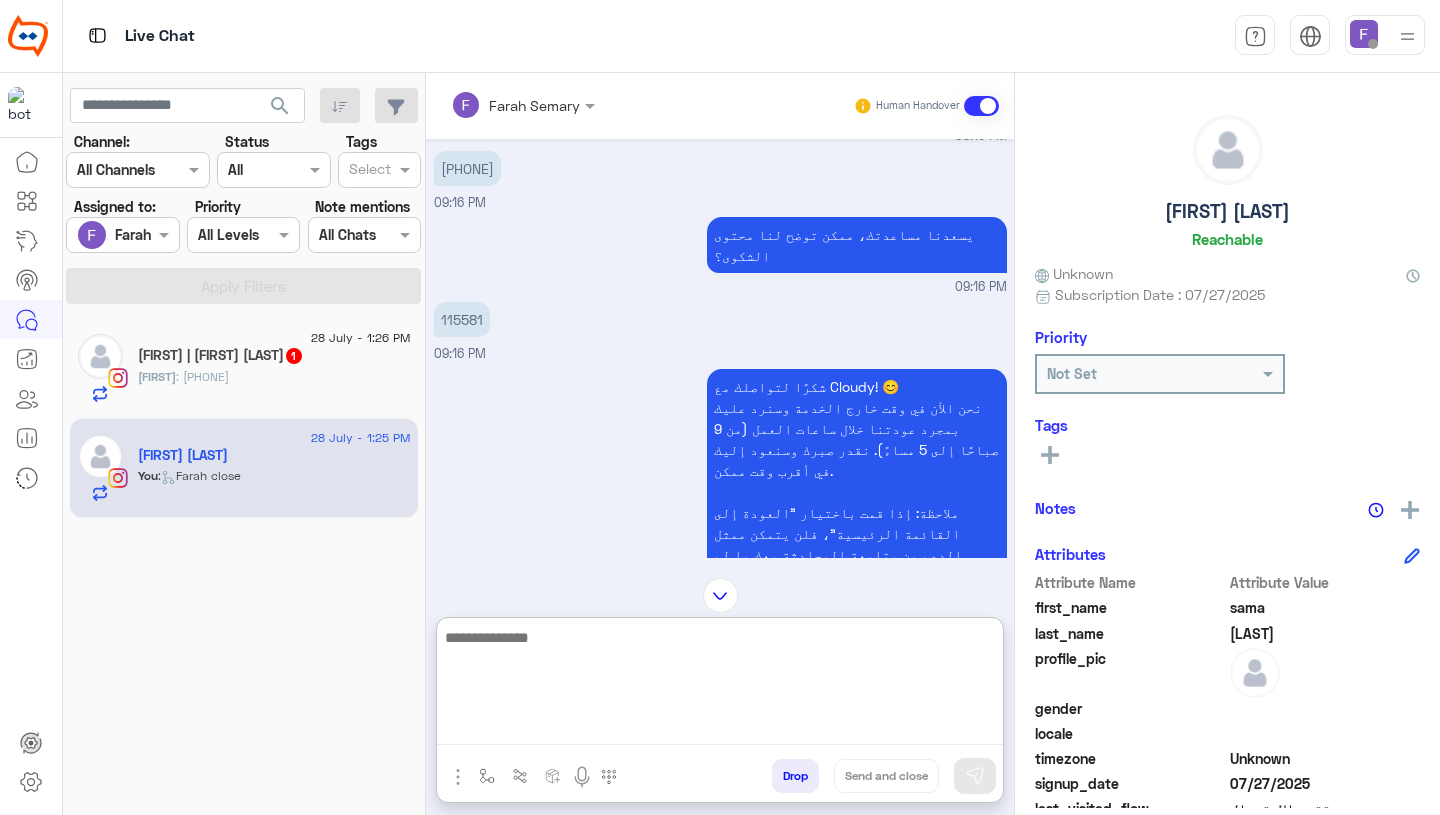 paste on "**********" 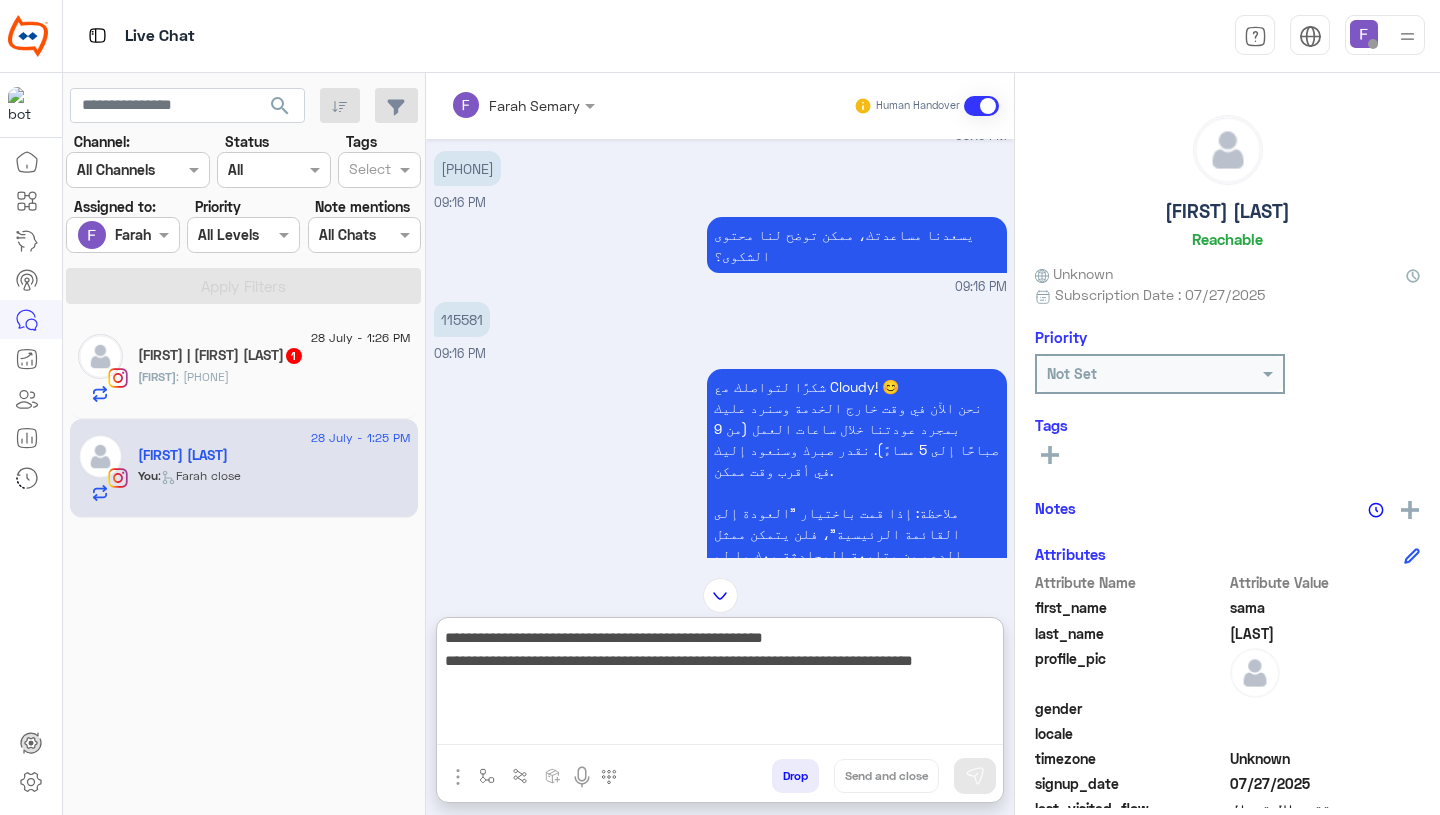 scroll, scrollTop: 83, scrollLeft: 0, axis: vertical 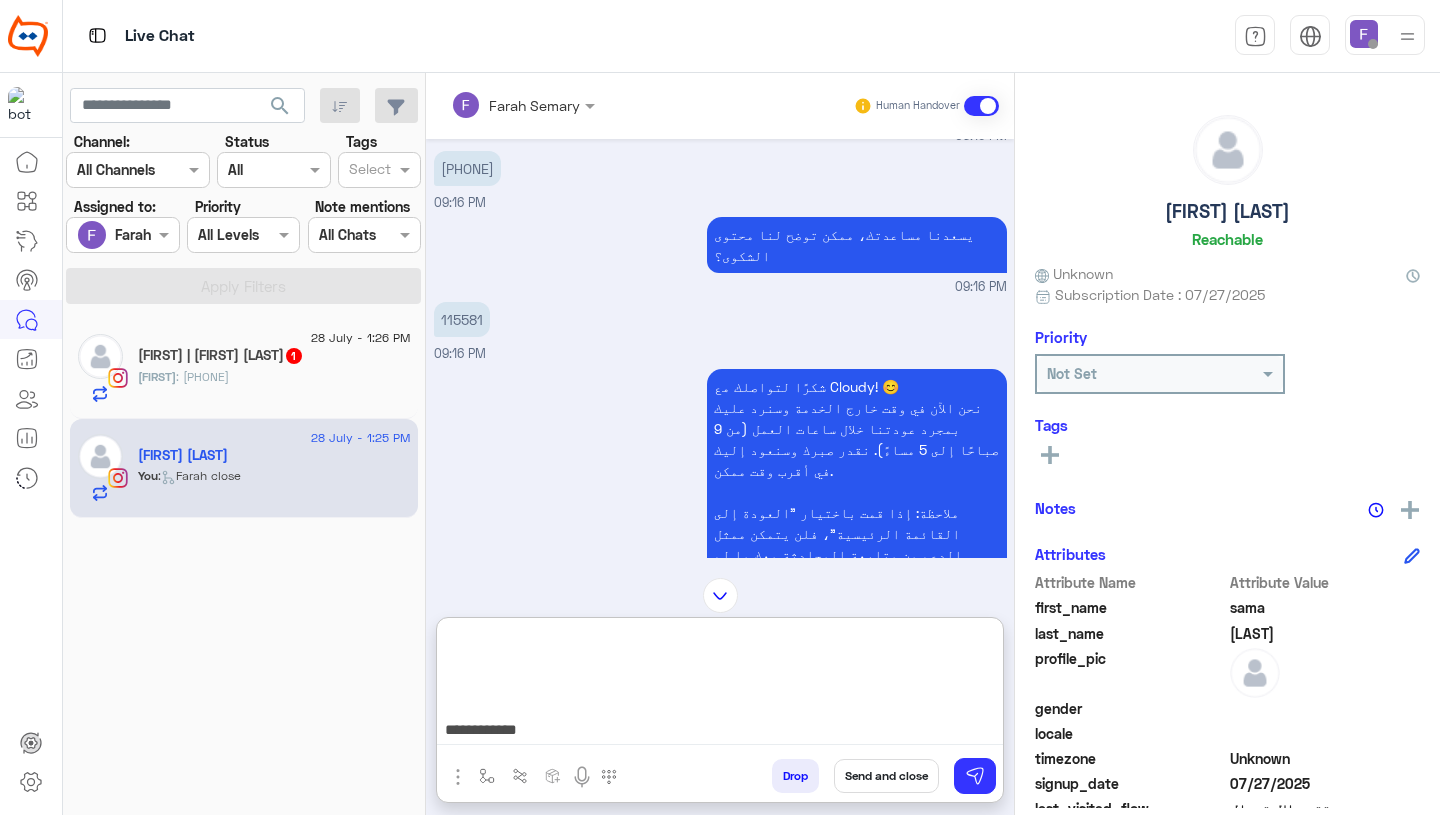 click on "**********" at bounding box center [720, 685] 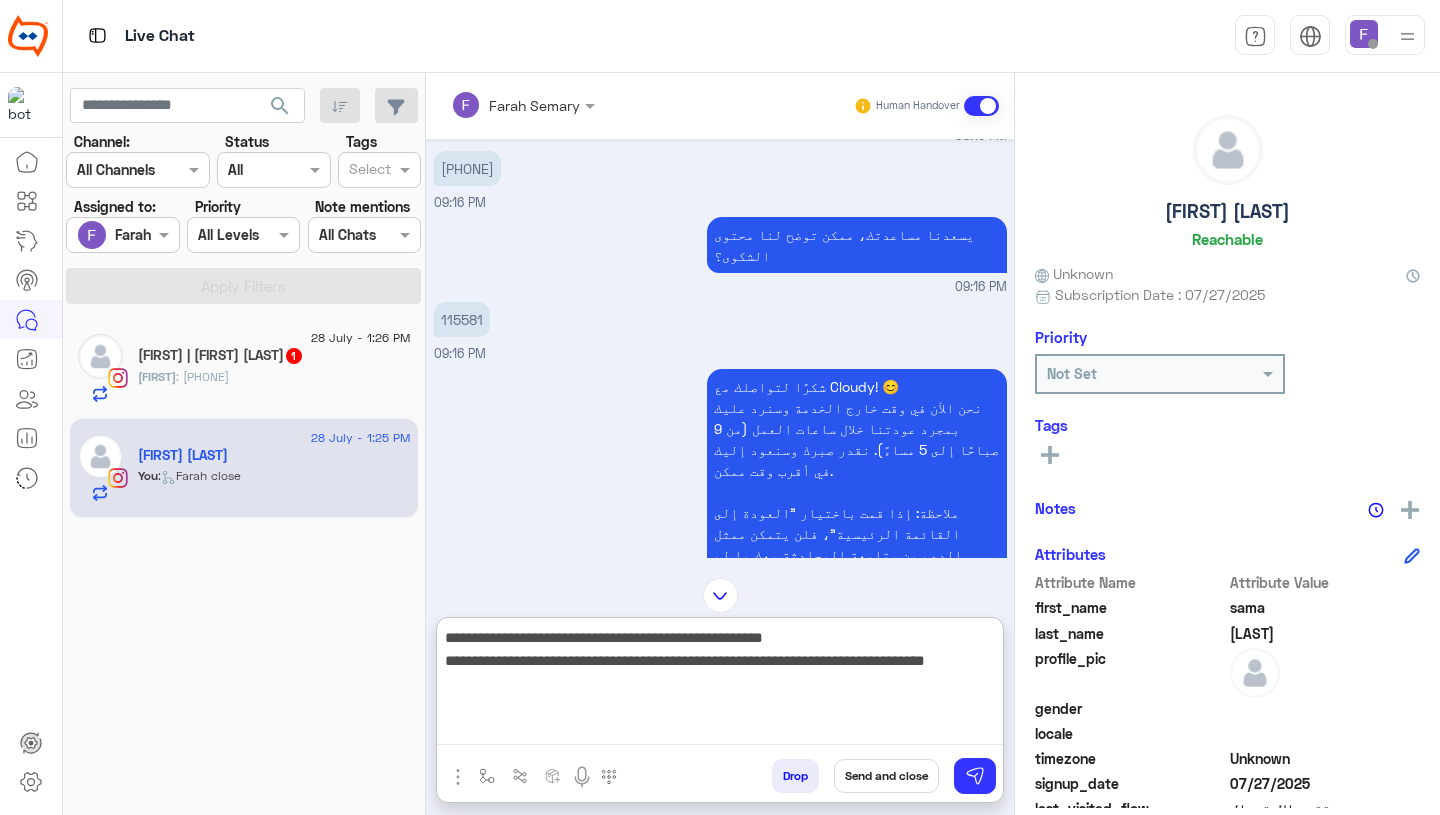 scroll, scrollTop: 0, scrollLeft: 0, axis: both 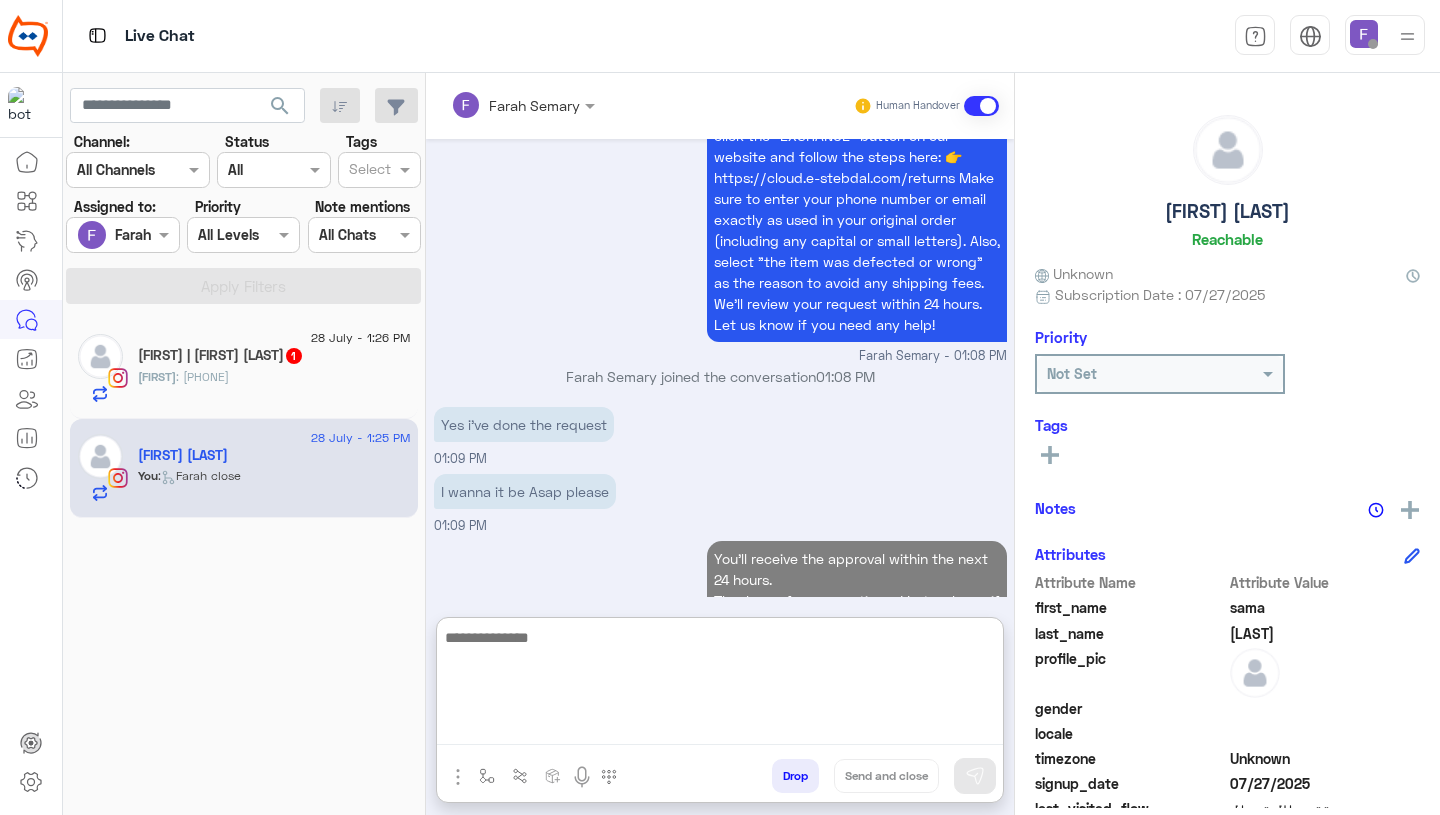 click on "You’ll receive the approval within the next 24 hours. Thank you for your patience! Let us know if you need anything in the meantime.   01:26 PM" at bounding box center (720, 599) 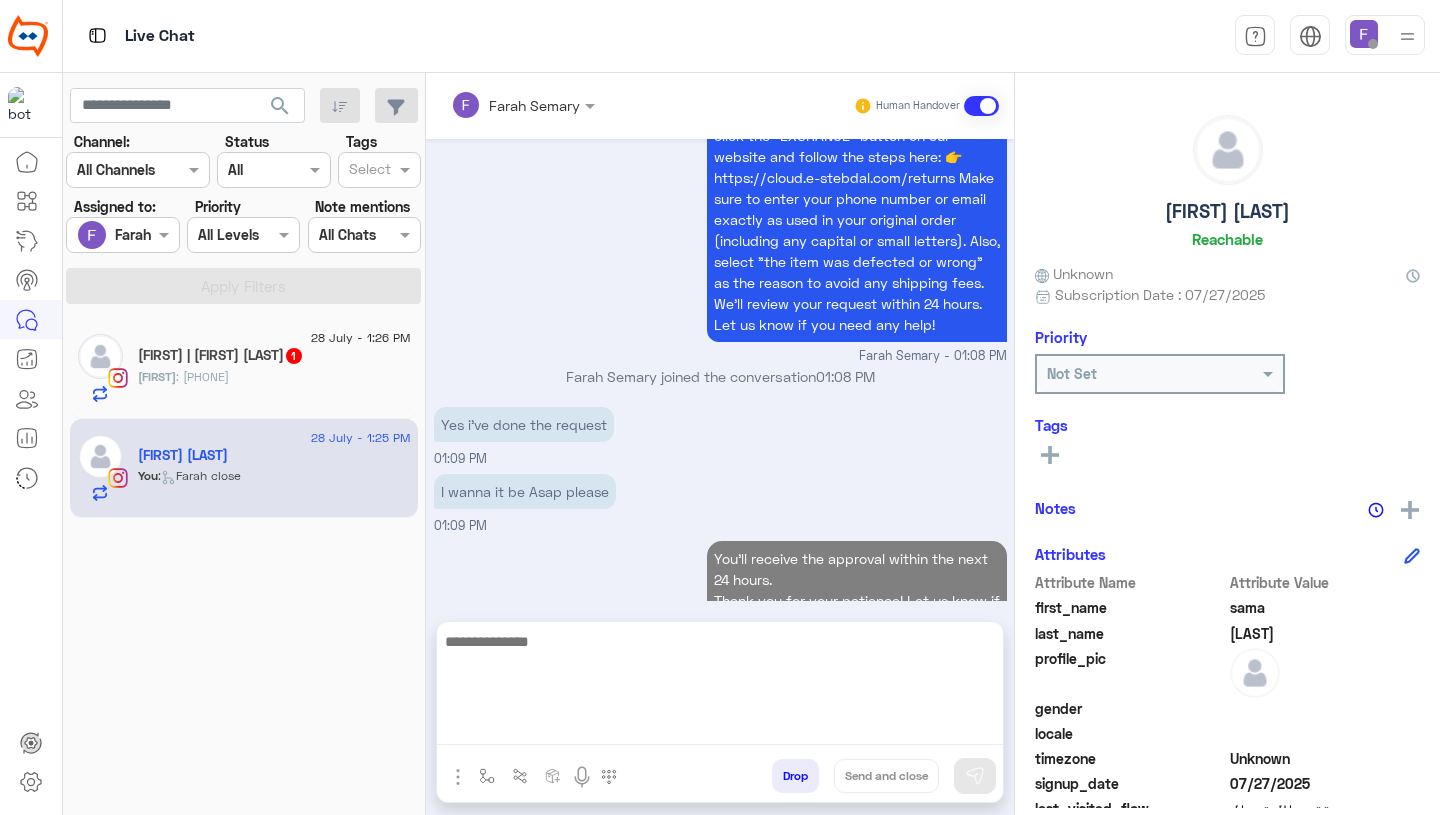 scroll, scrollTop: 1812, scrollLeft: 0, axis: vertical 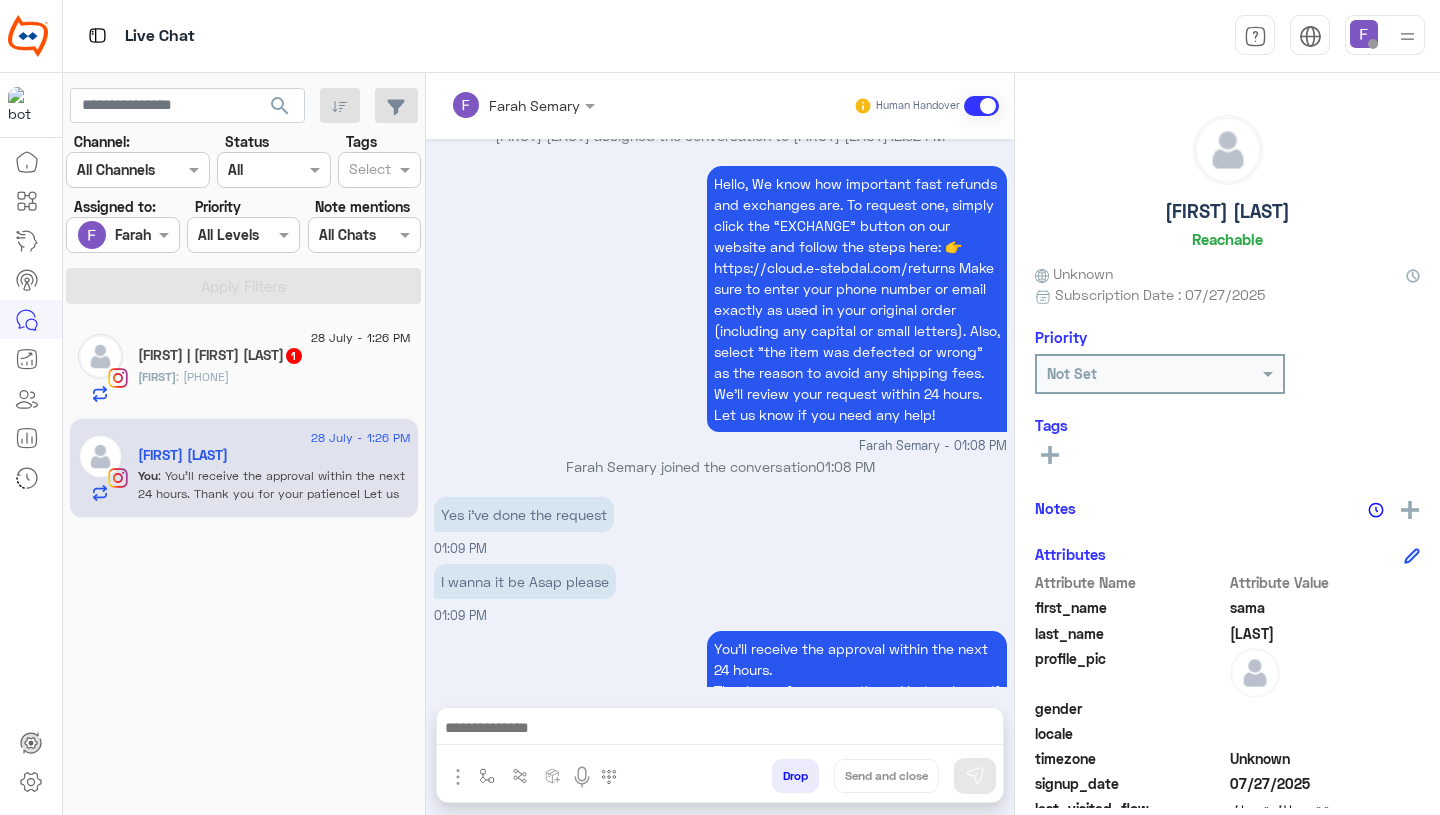 click on "[FIRST] | [FIRST] [LAST]  1" 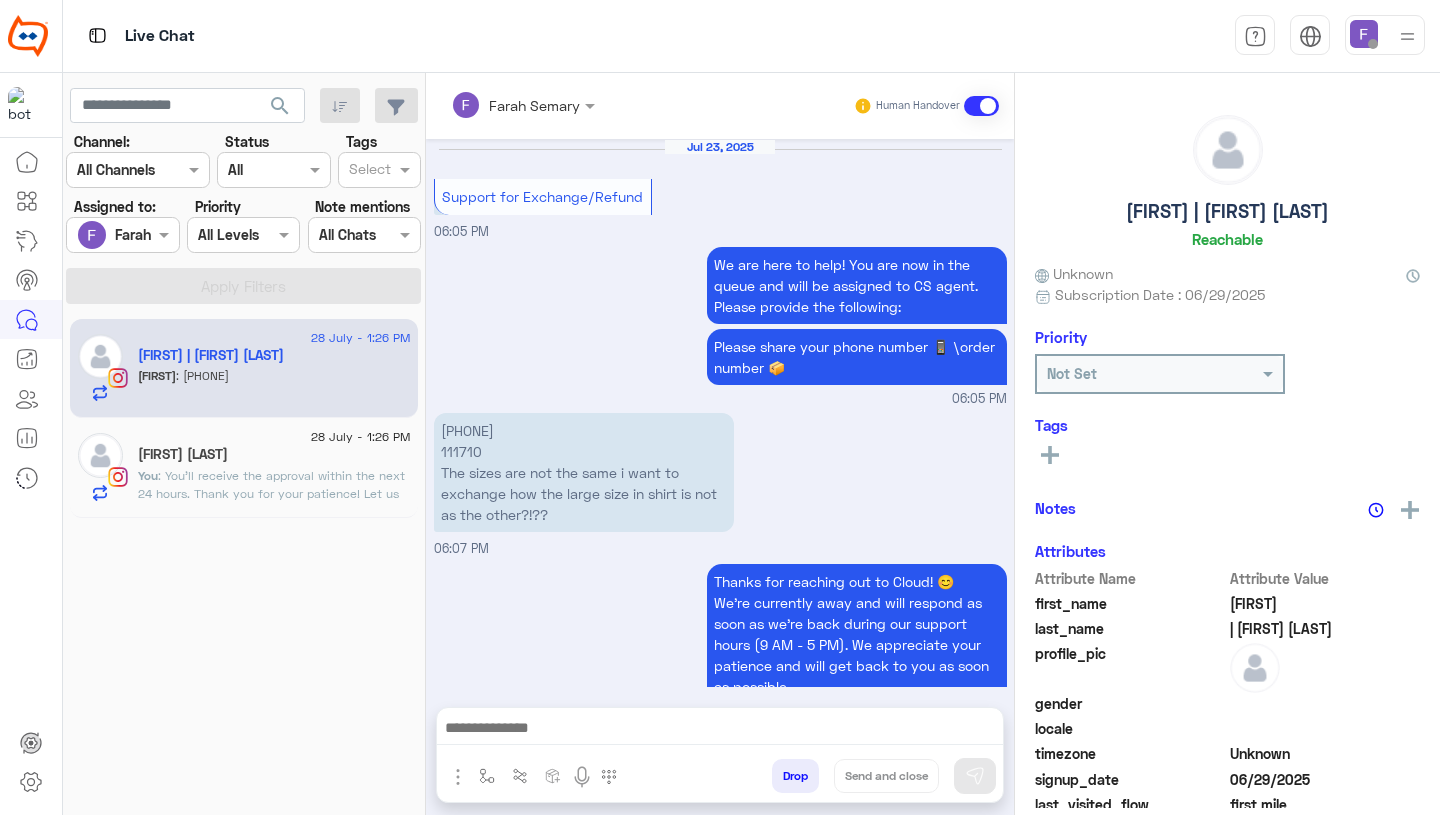 scroll, scrollTop: 1631, scrollLeft: 0, axis: vertical 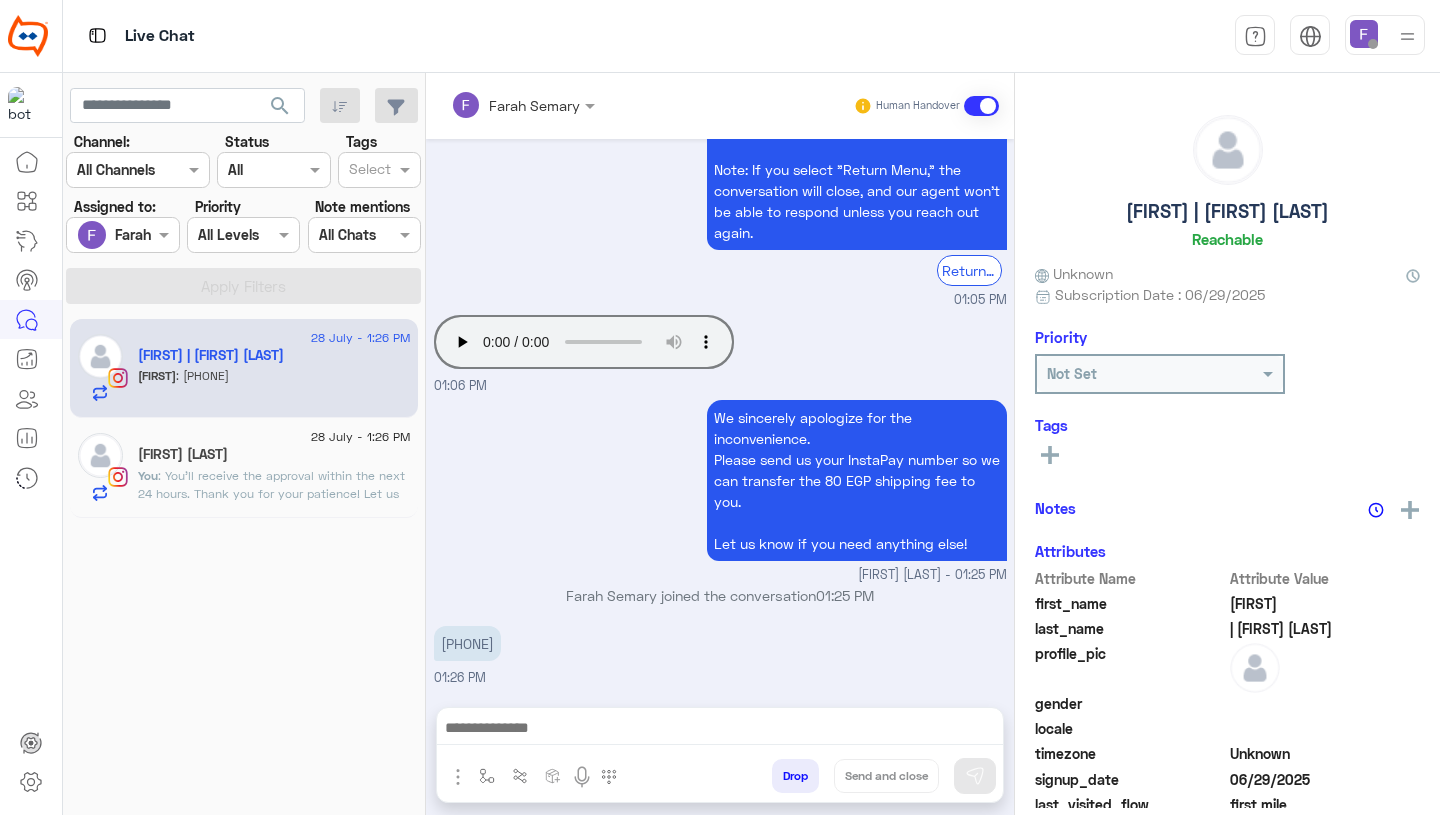 click on "[PHONE]" at bounding box center (467, 643) 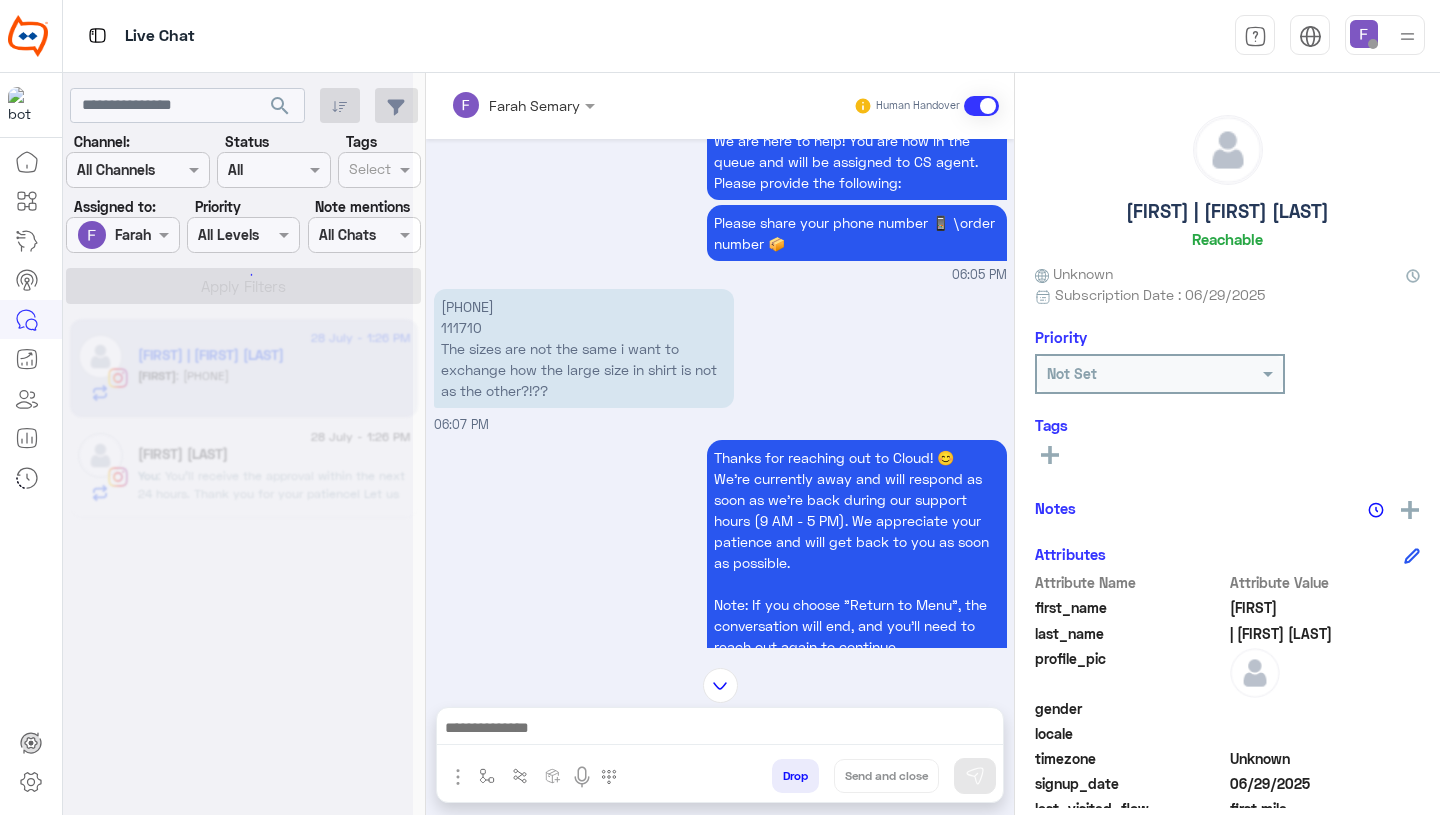 scroll, scrollTop: 0, scrollLeft: 0, axis: both 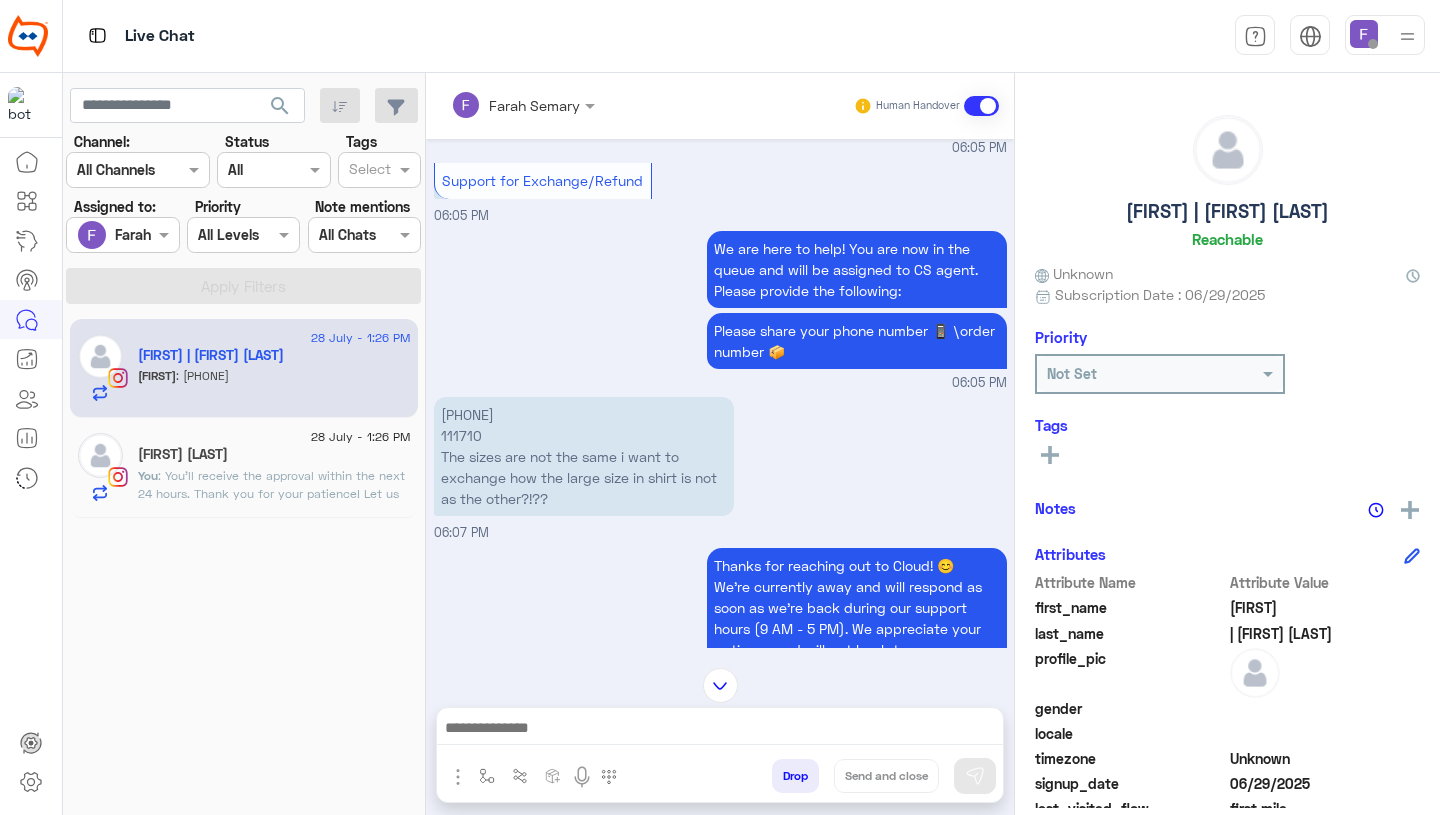 click on "We are here to help! You are now in the queue and will be assigned to CS agent. Please provide the following: Please share your phone number 📱 \order number 📦    06:05 PM" at bounding box center [720, 309] 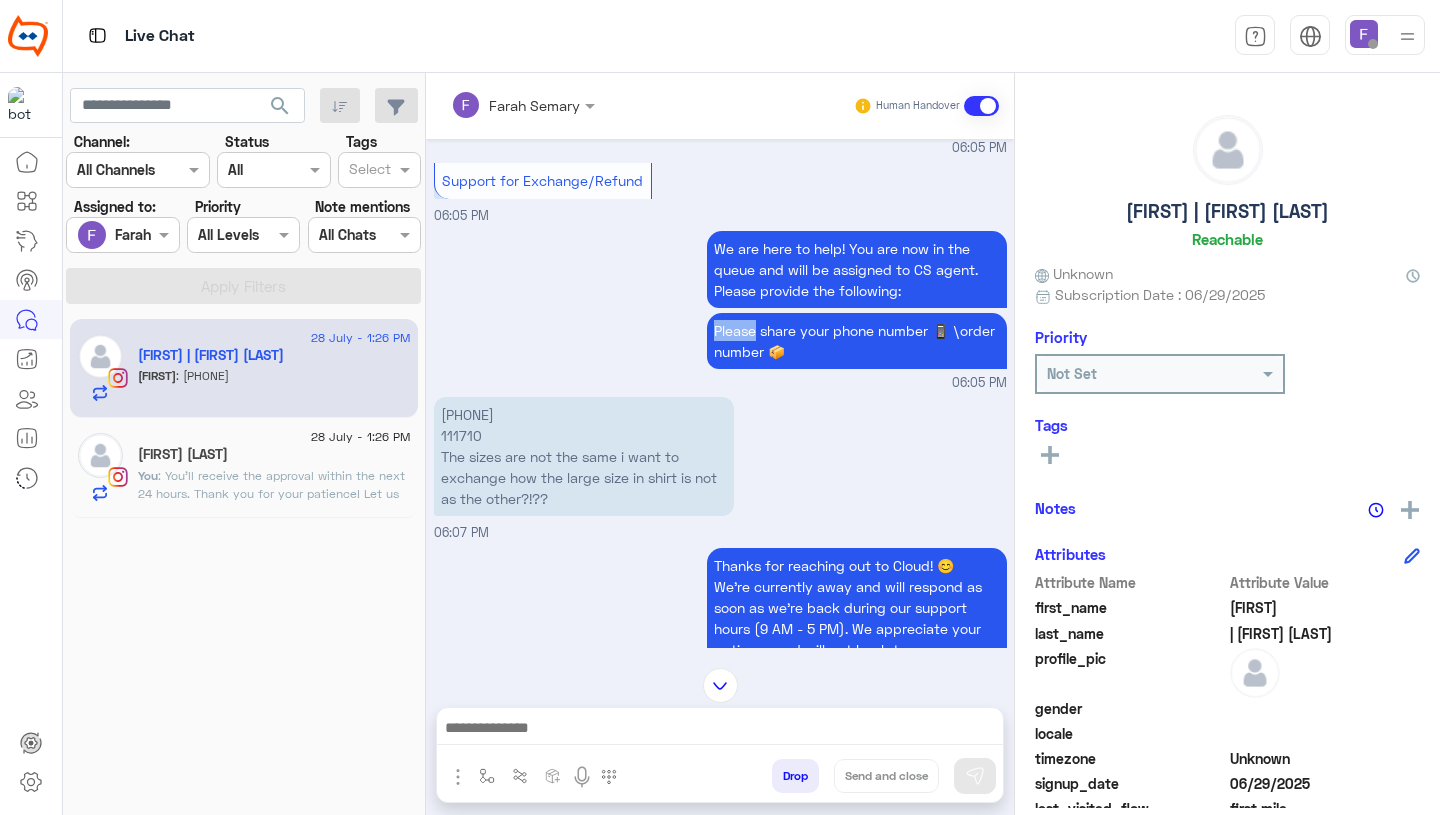 click on "We are here to help! You are now in the queue and will be assigned to CS agent. Please provide the following: Please share your phone number 📱 \order number 📦    06:05 PM" at bounding box center [720, 309] 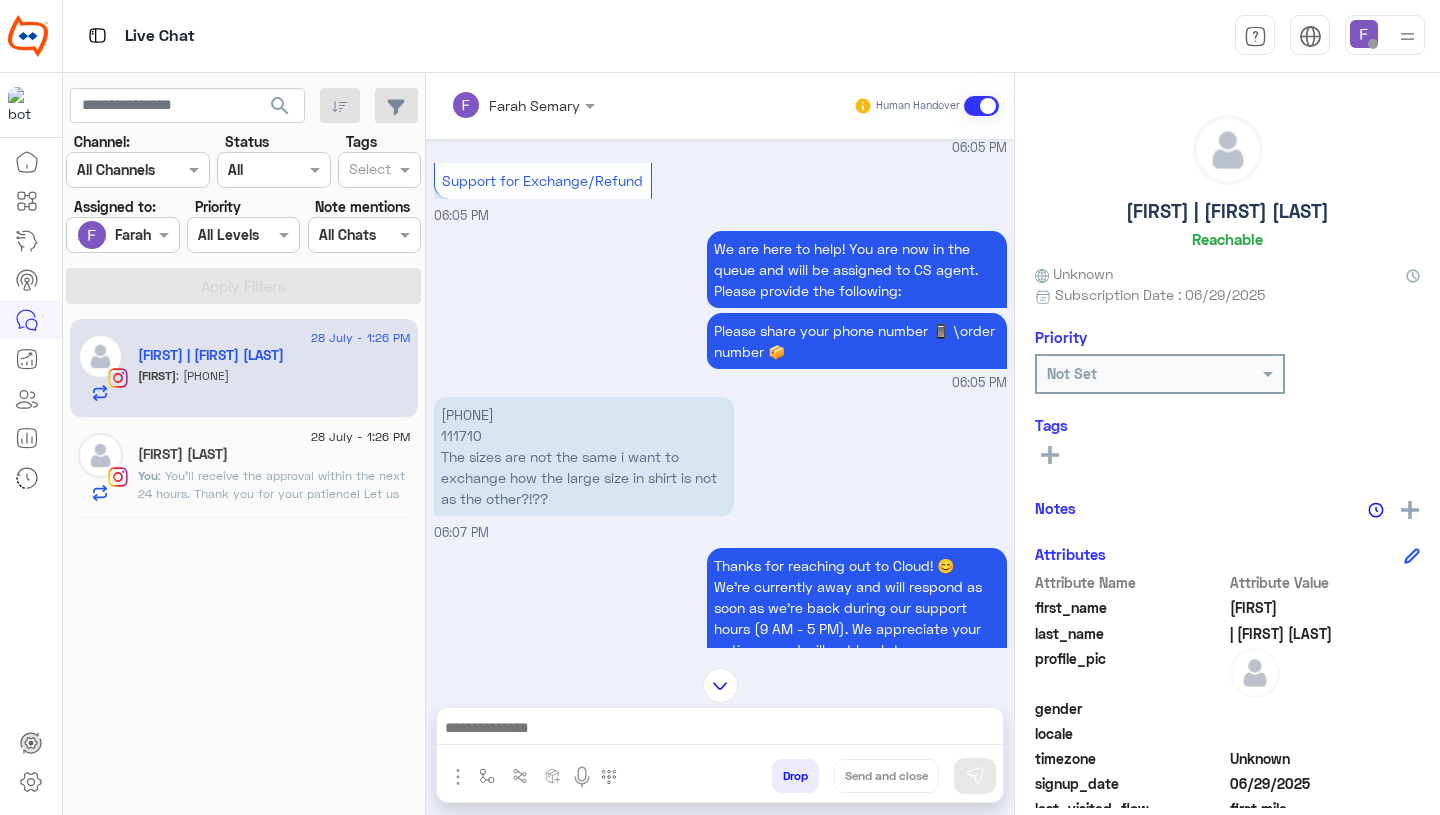 click on "[PHONE] 111710 The sizes are not the same i want to exchange how the large size in shirt is not as the other?!??" at bounding box center [584, 456] 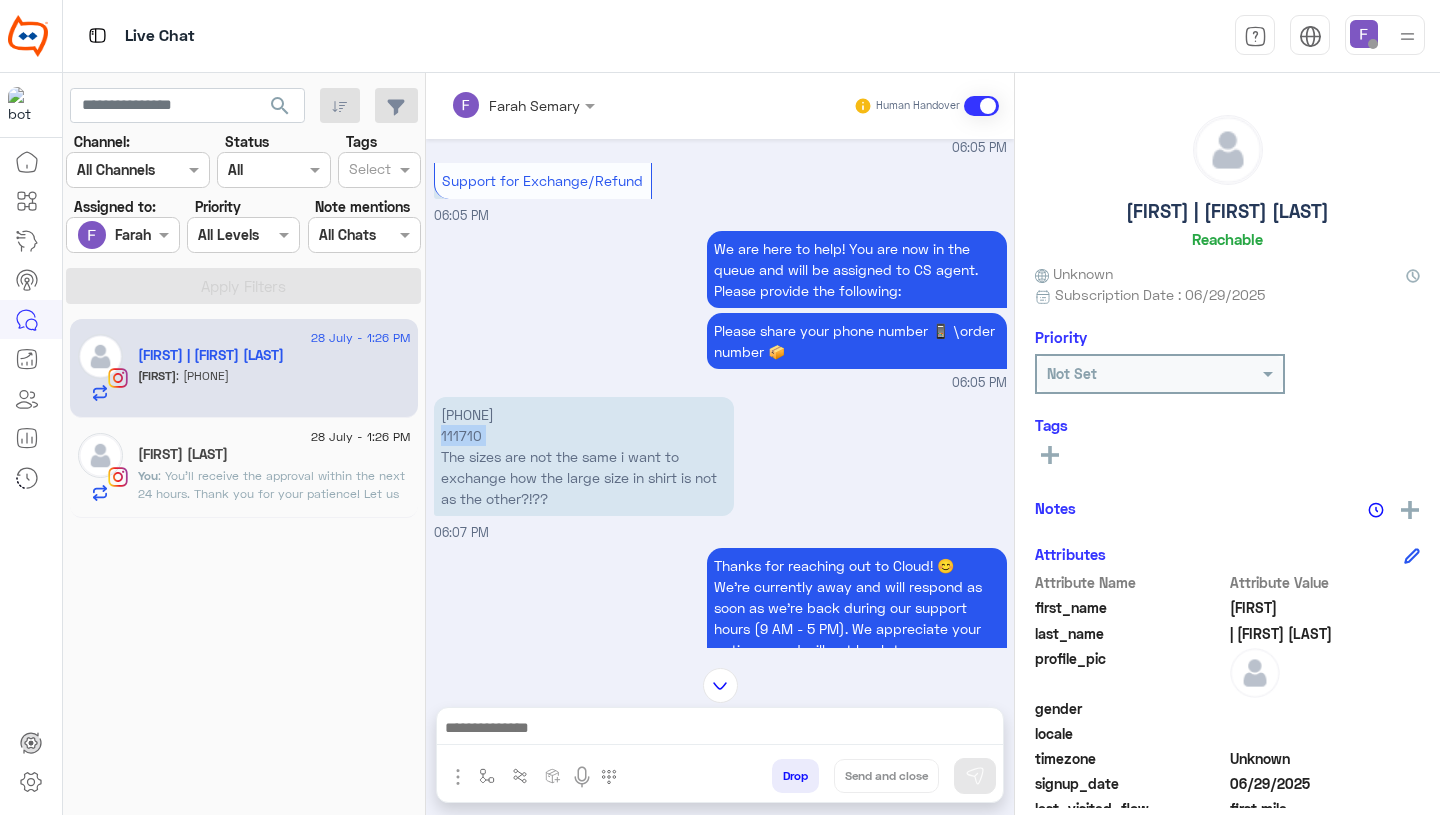 click on "[PHONE] 111710 The sizes are not the same i want to exchange how the large size in shirt is not as the other?!??" at bounding box center (584, 456) 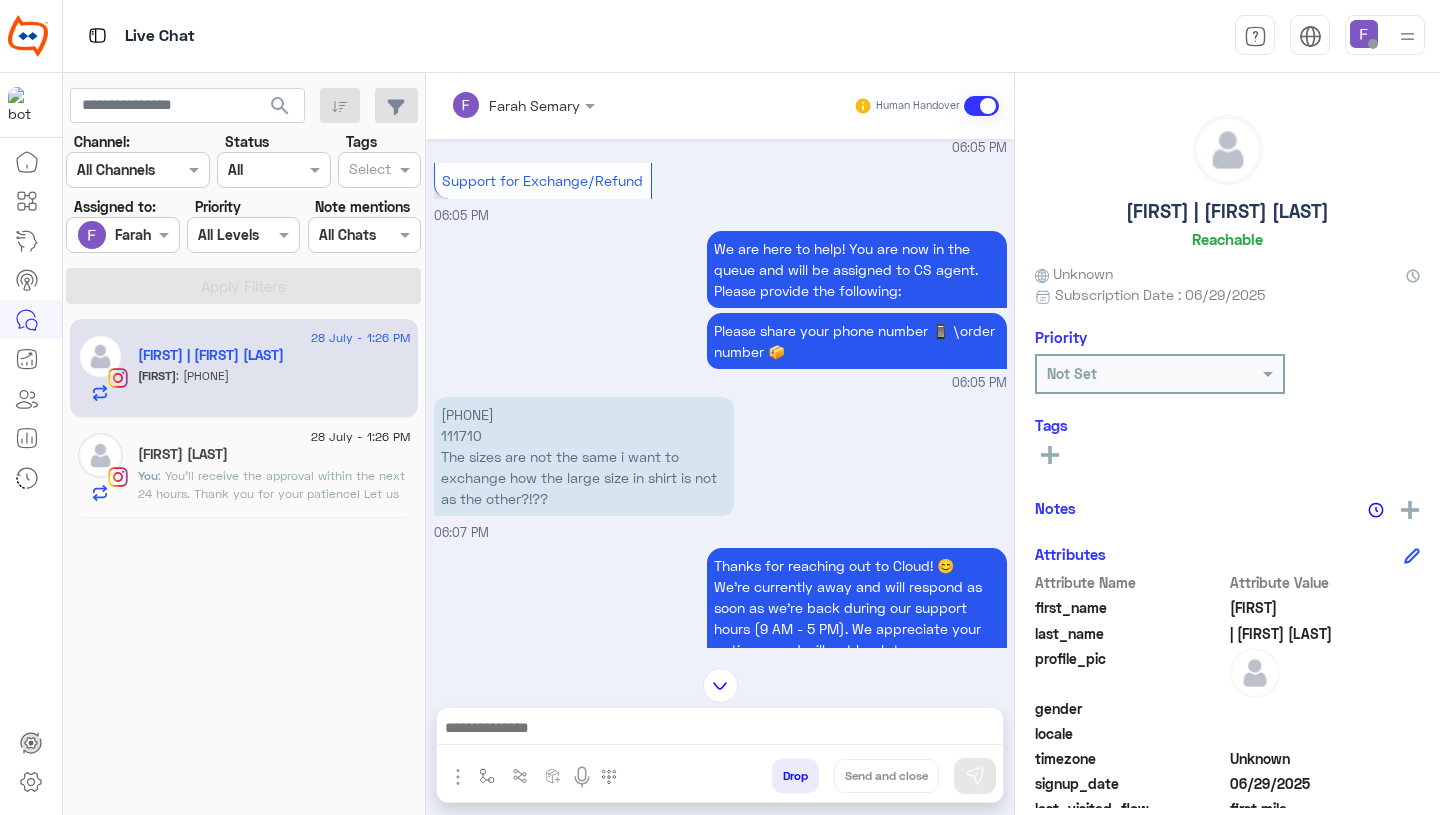 click on "[PHONE] 111710 The sizes are not the same i want to exchange how the large size in shirt is not as the other?!??" at bounding box center [584, 456] 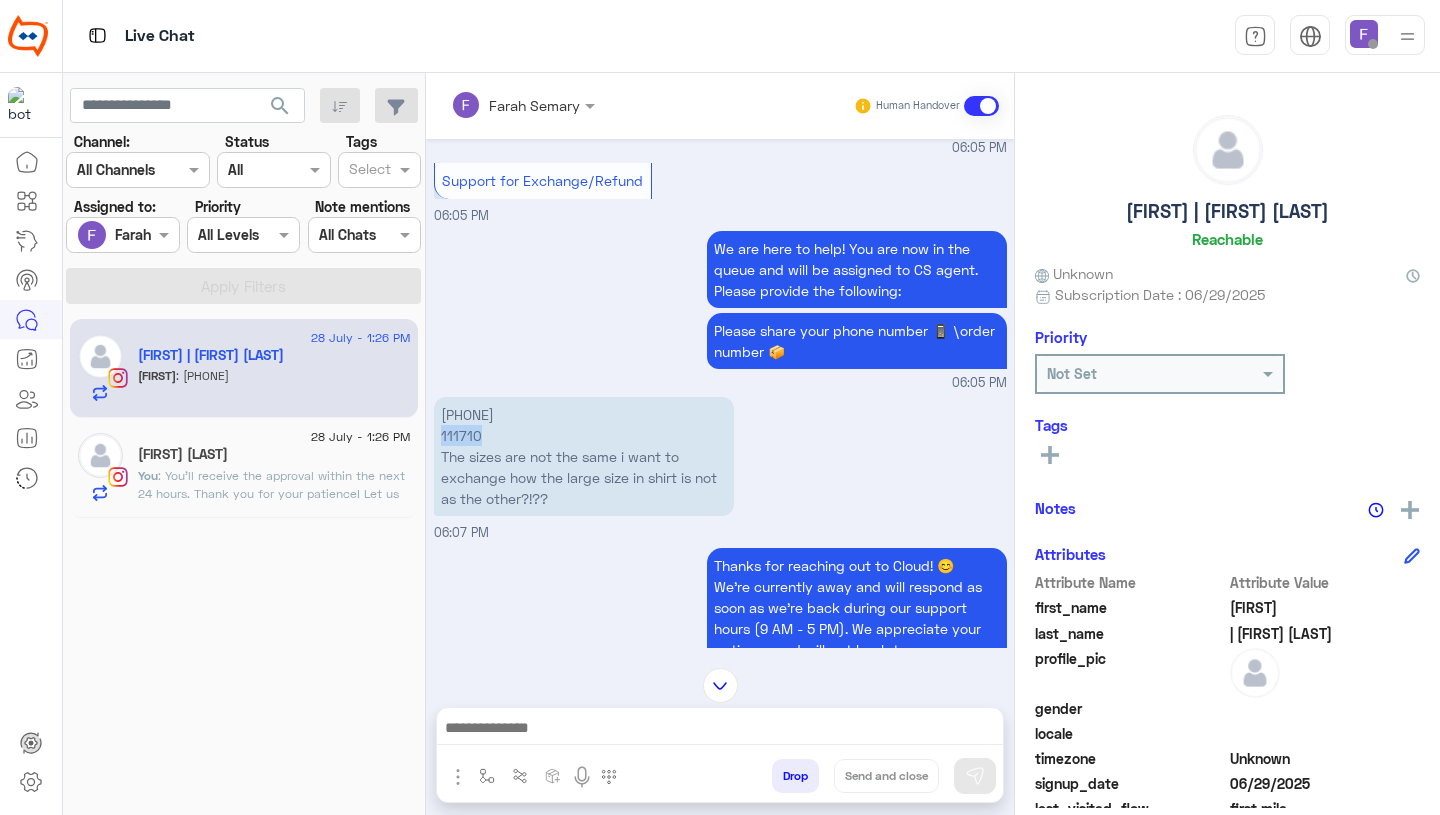 click on "[PHONE] 111710 The sizes are not the same i want to exchange how the large size in shirt is not as the other?!??" at bounding box center (584, 456) 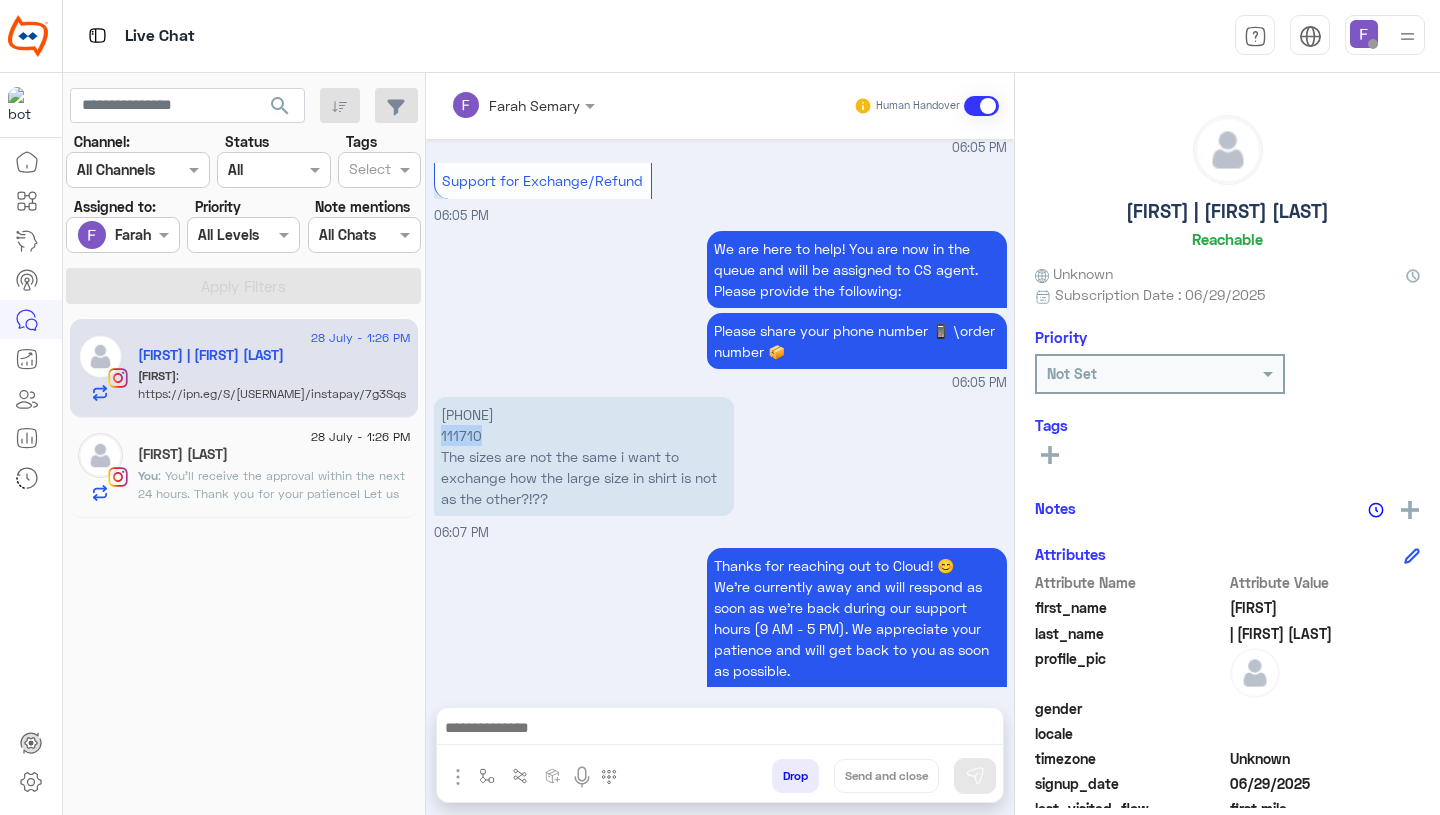 scroll, scrollTop: 4526, scrollLeft: 0, axis: vertical 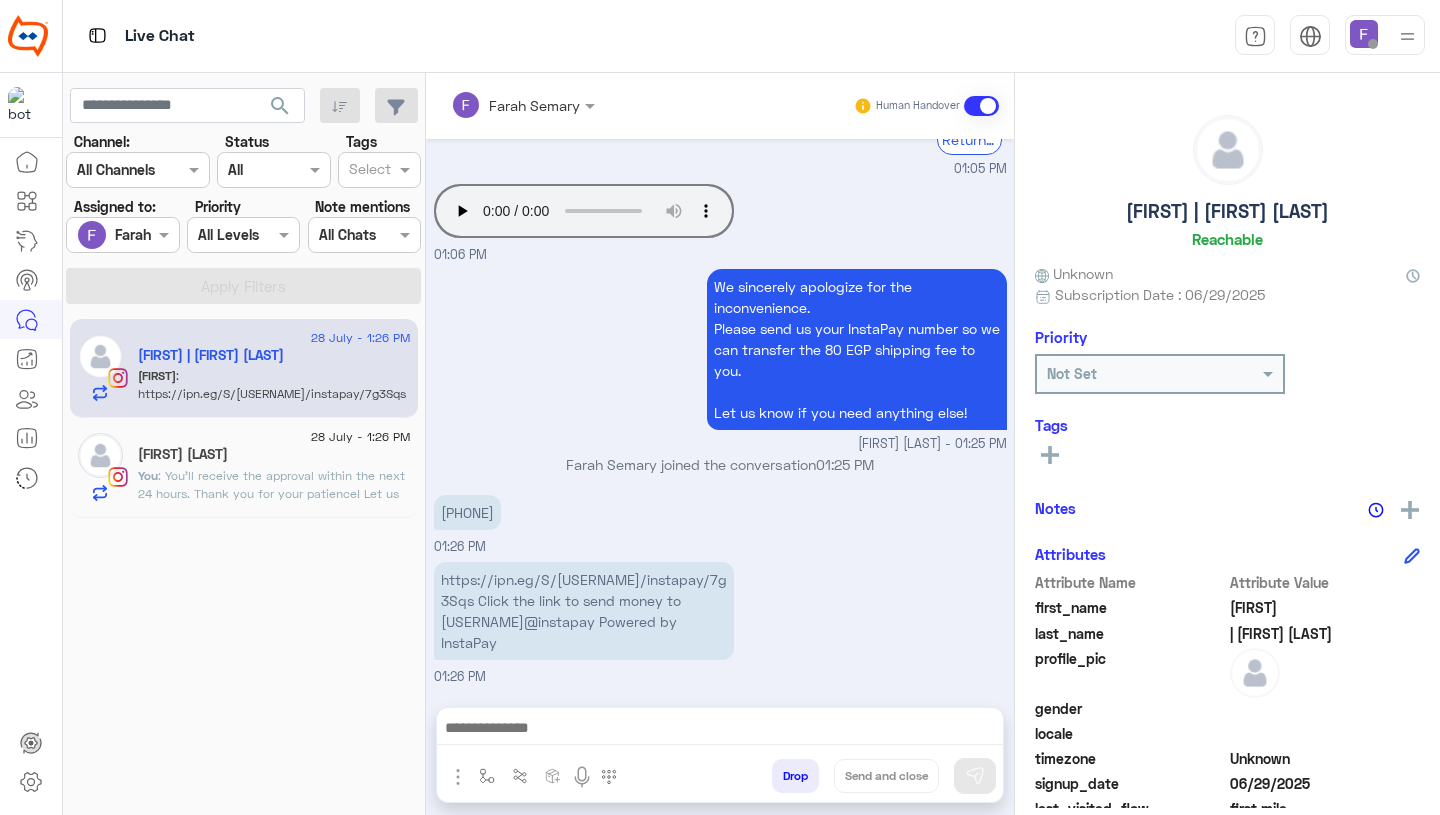 drag, startPoint x: 1235, startPoint y: 216, endPoint x: 1375, endPoint y: 224, distance: 140.22838 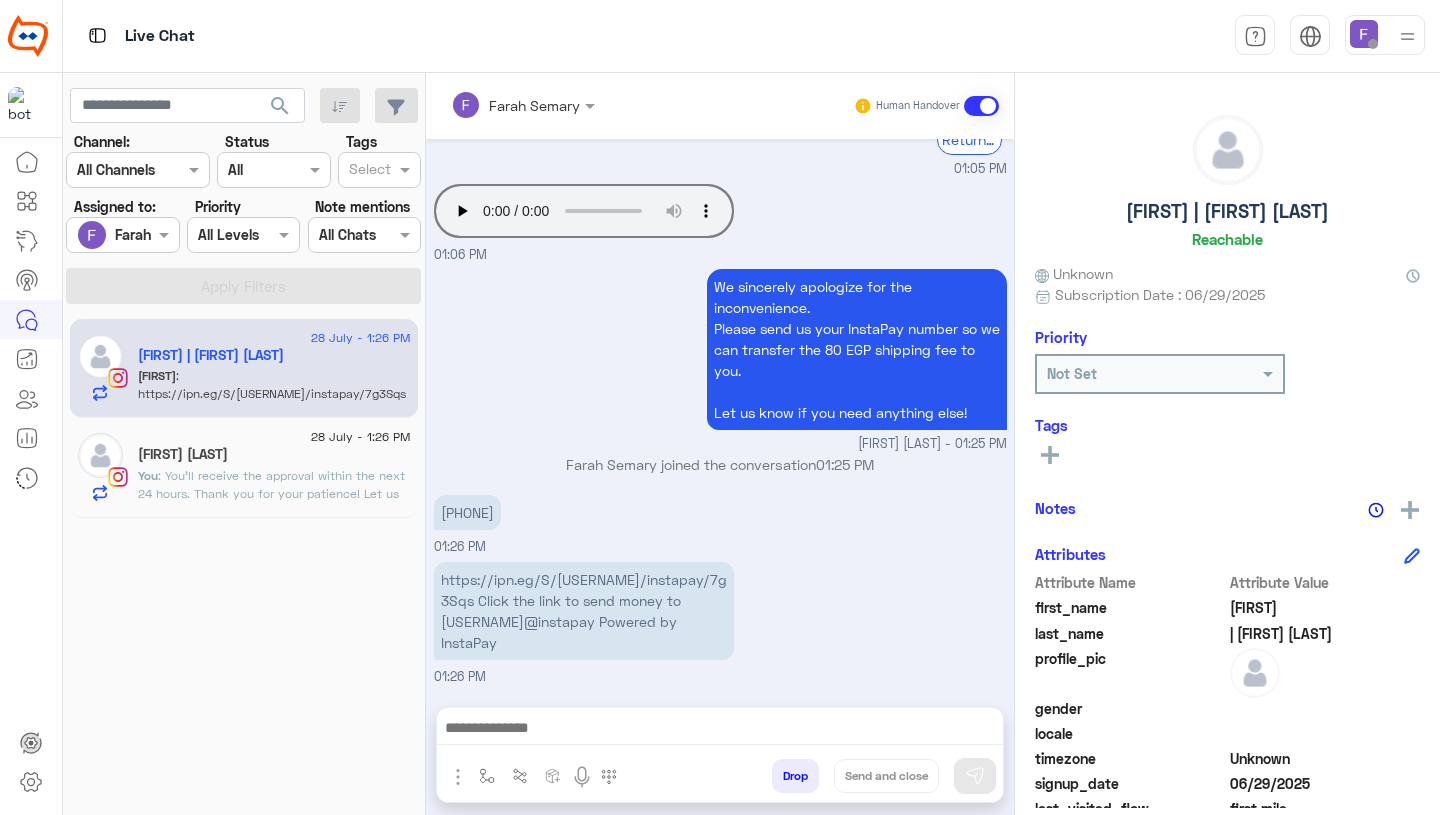 click at bounding box center (1364, 34) 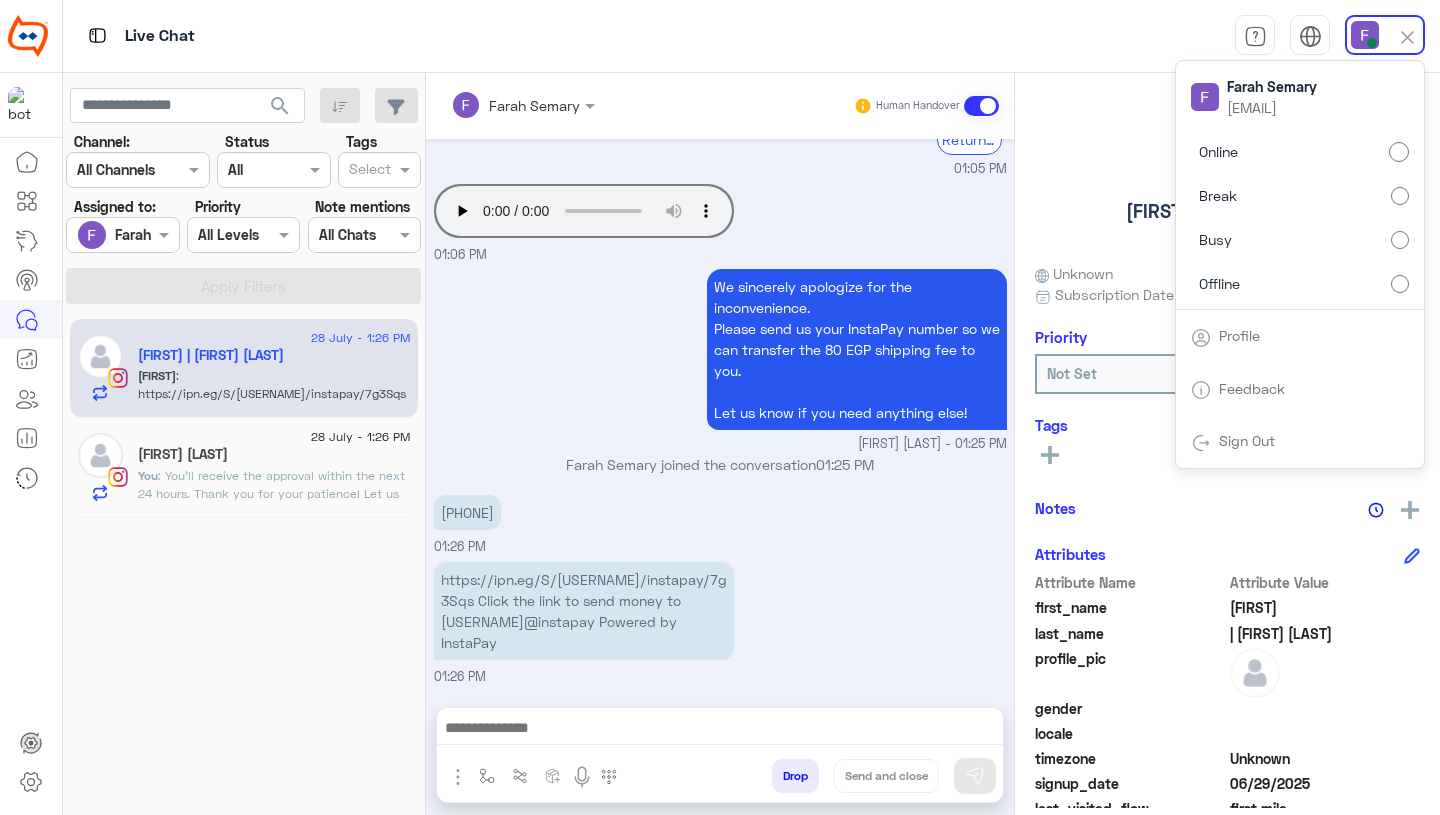 click on "Your browser does not support the audio tag.
01:06 PM" at bounding box center (720, 222) 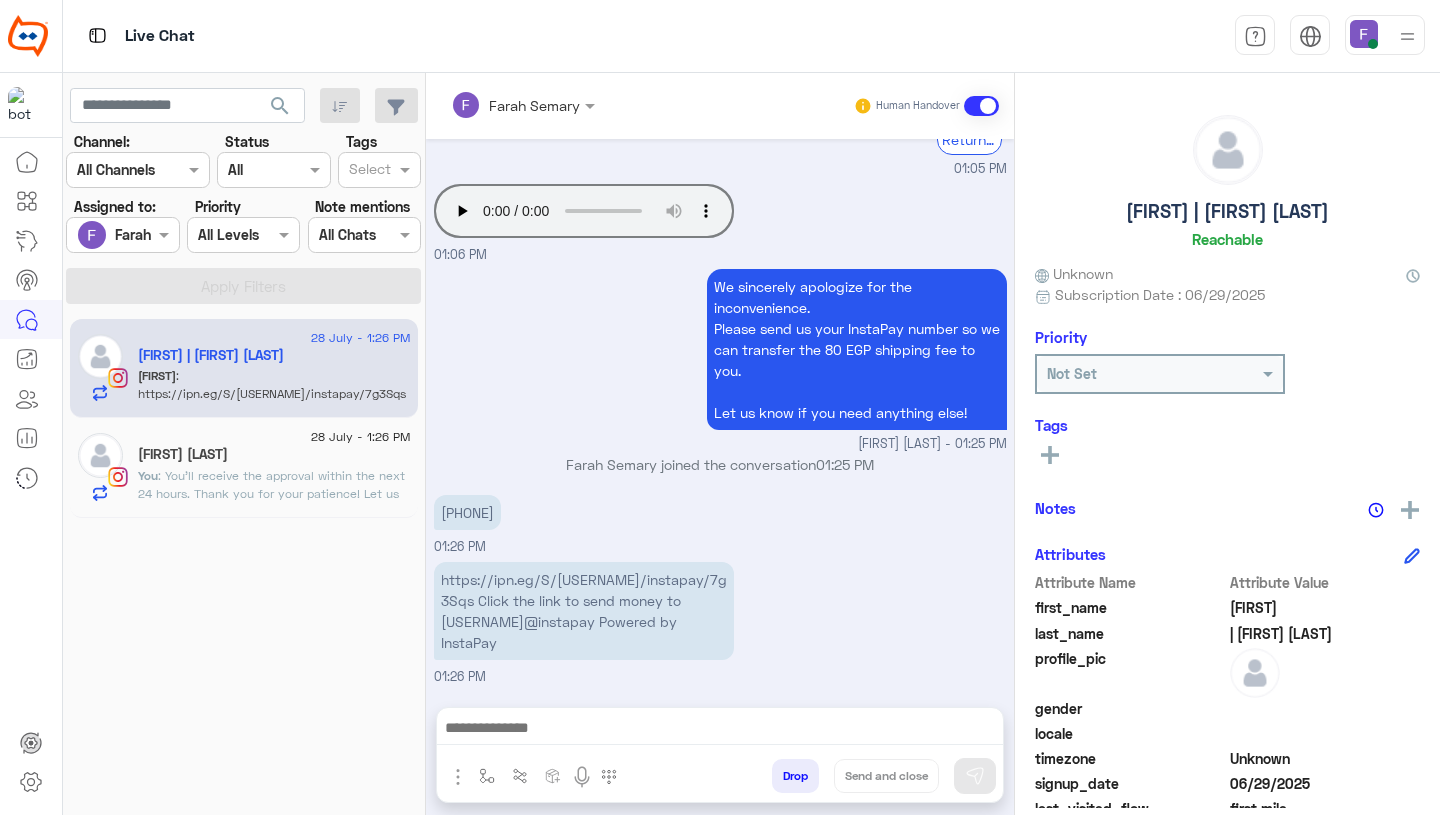click on "We sincerely apologize for the inconvenience. Please send us your InstaPay number so we can transfer the 80 EGP shipping fee to you. Let us know if you need anything else!  [FIRST] [LAST] - 01:25 PM" at bounding box center [720, 359] 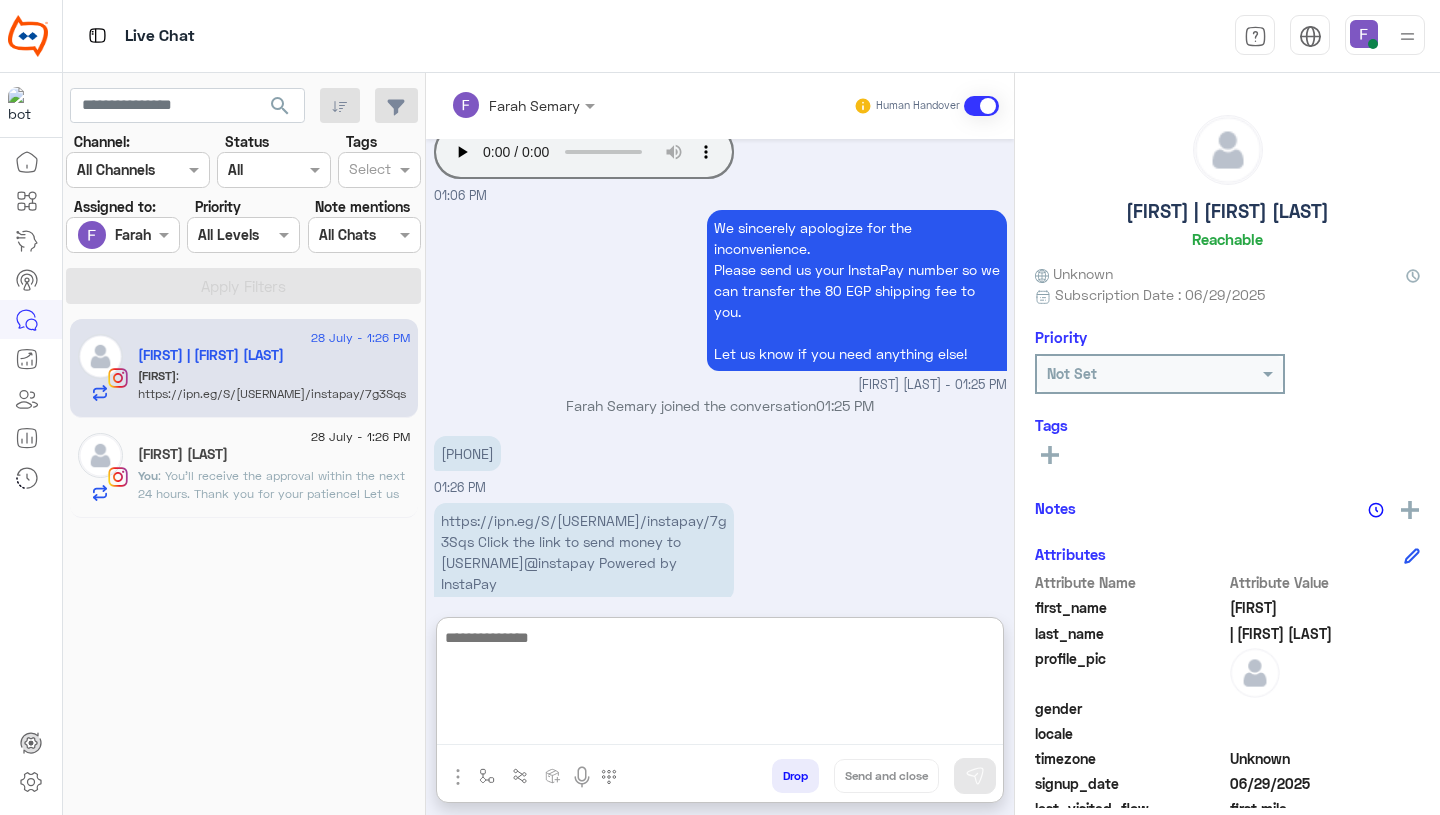 paste on "**********" 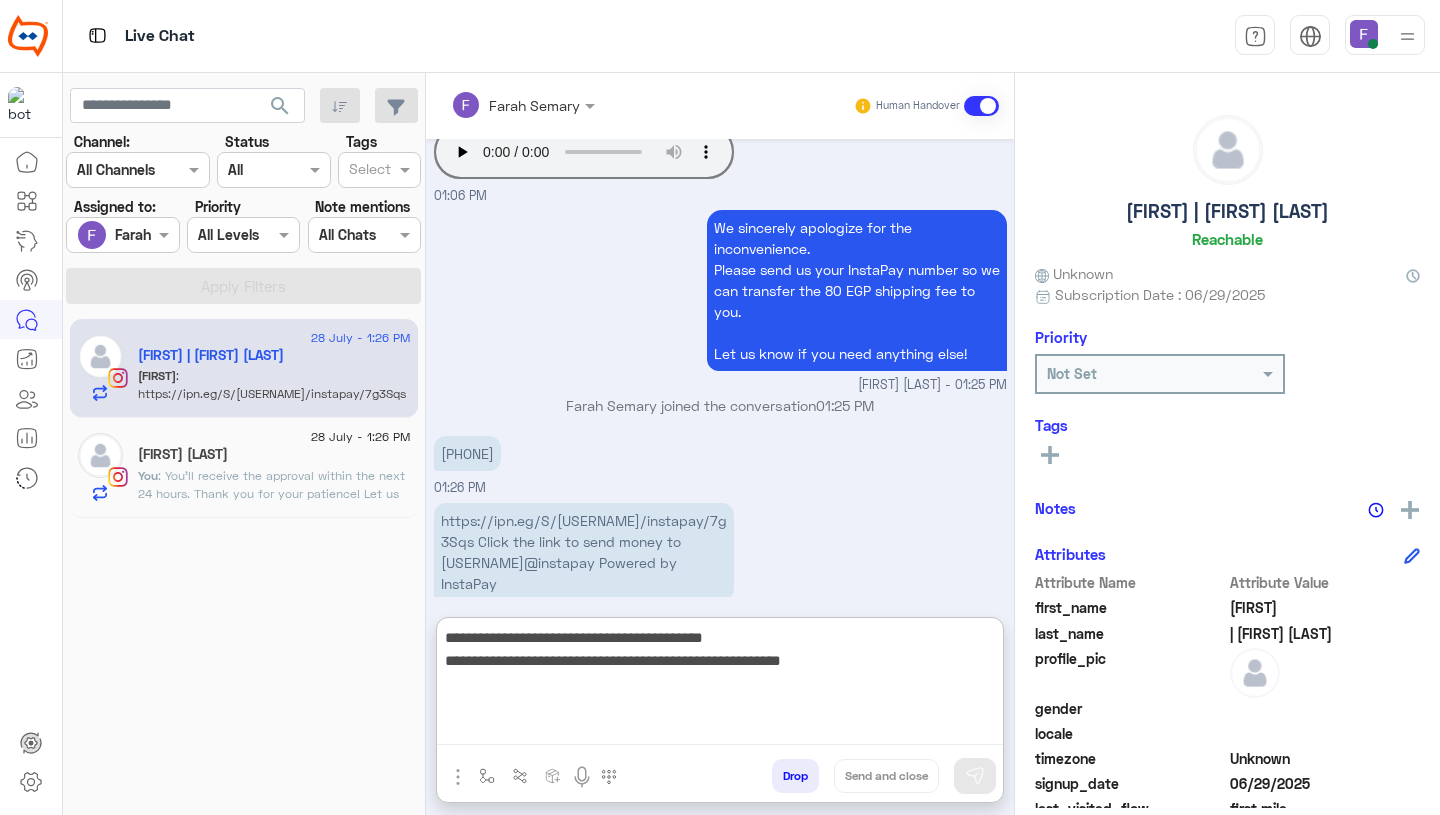 scroll, scrollTop: 61, scrollLeft: 0, axis: vertical 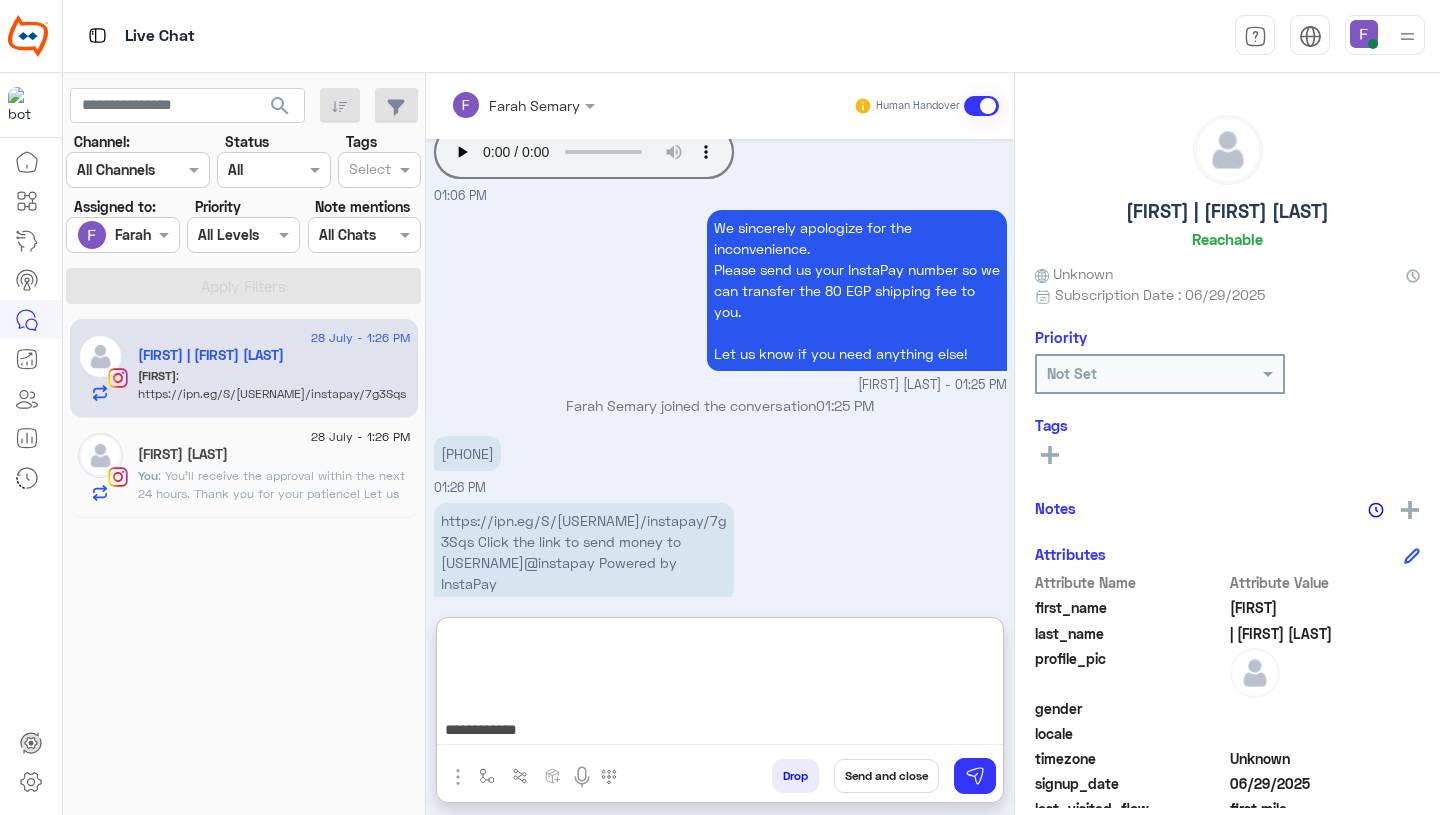 click on "**********" at bounding box center [720, 685] 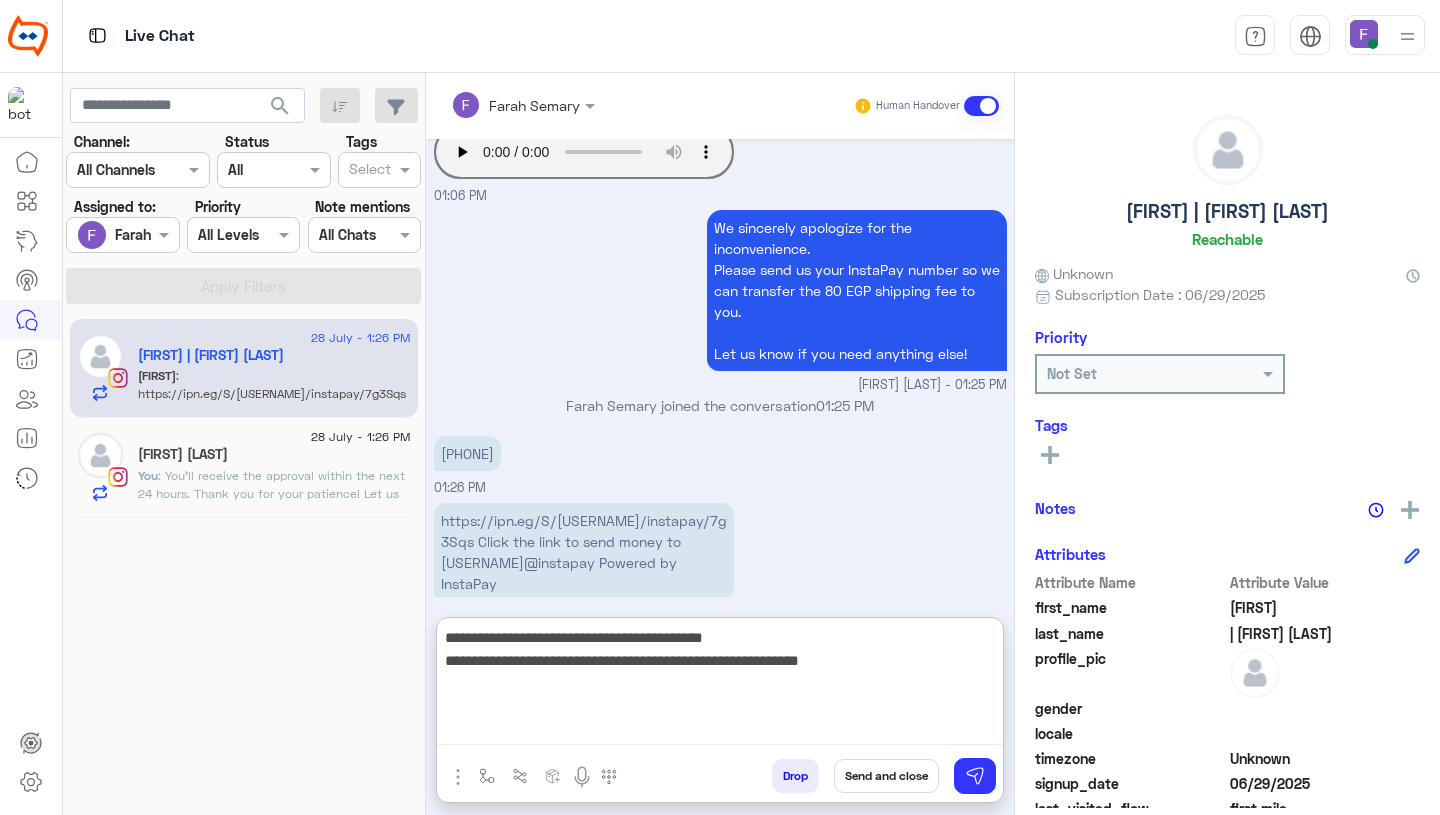 scroll, scrollTop: 0, scrollLeft: 0, axis: both 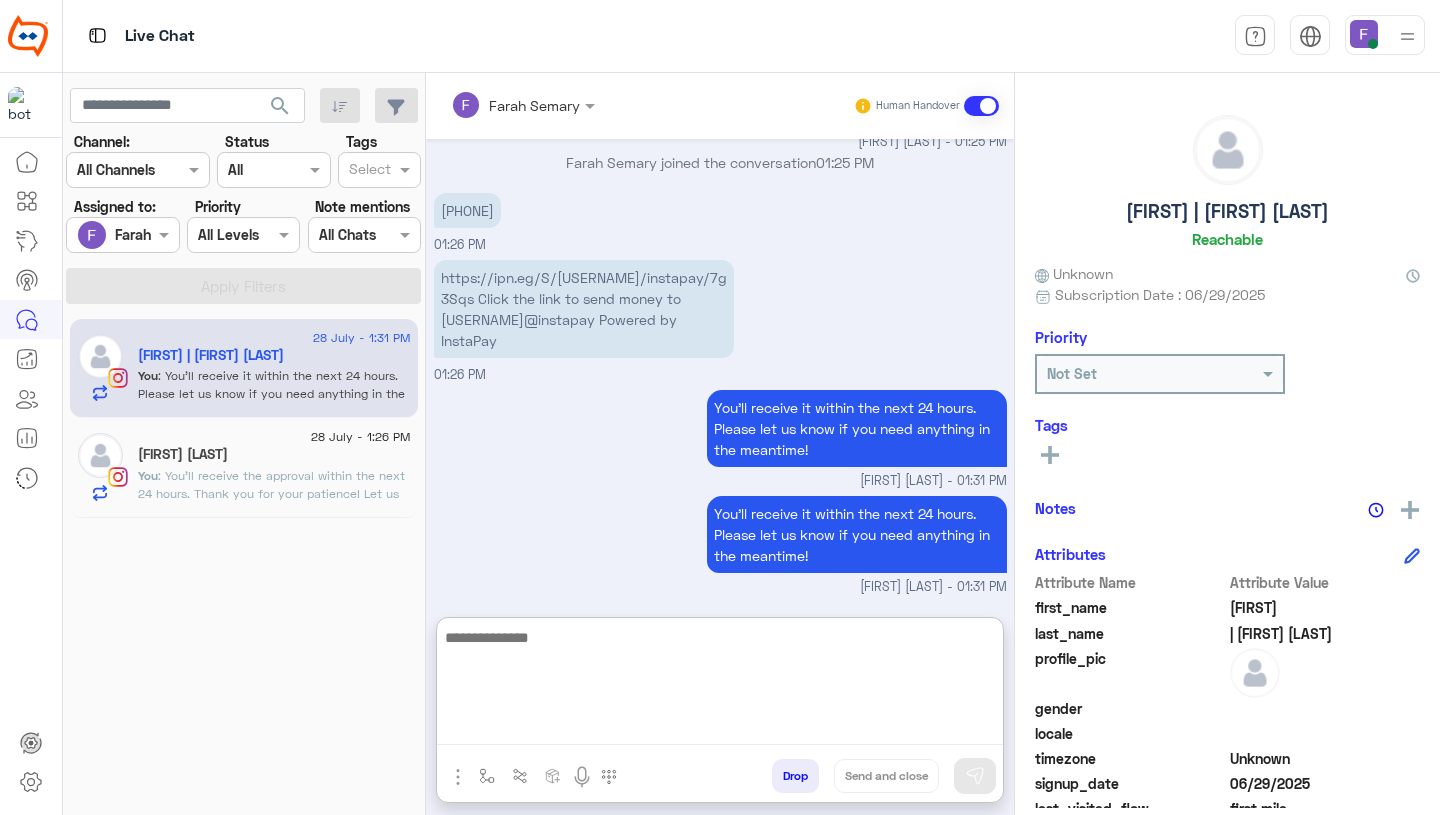 click on ": You’ll receive the approval within the next 24 hours.
Thank you for your patience! Let us know if you need anything in the meantime." 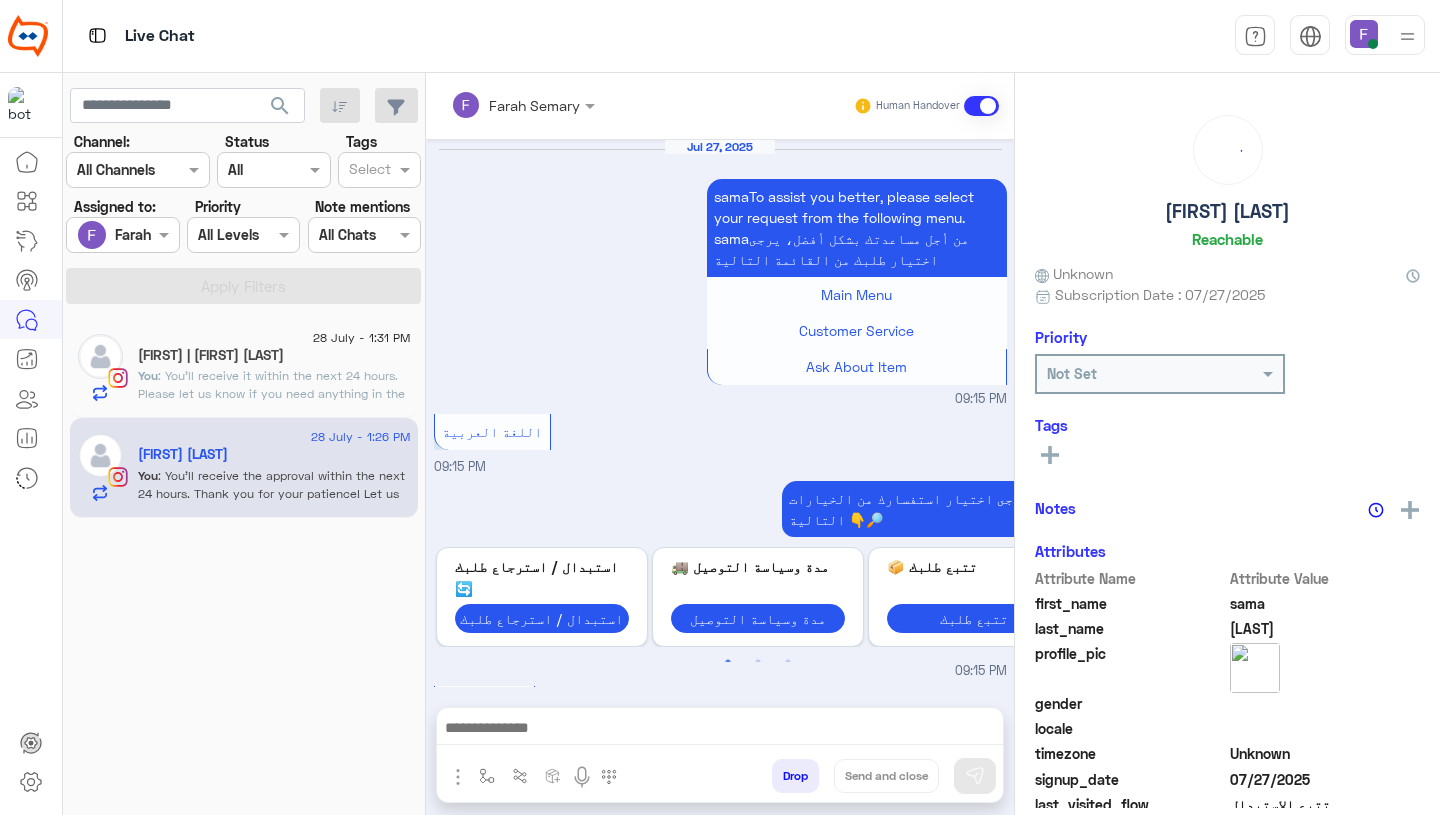 scroll, scrollTop: 1745, scrollLeft: 0, axis: vertical 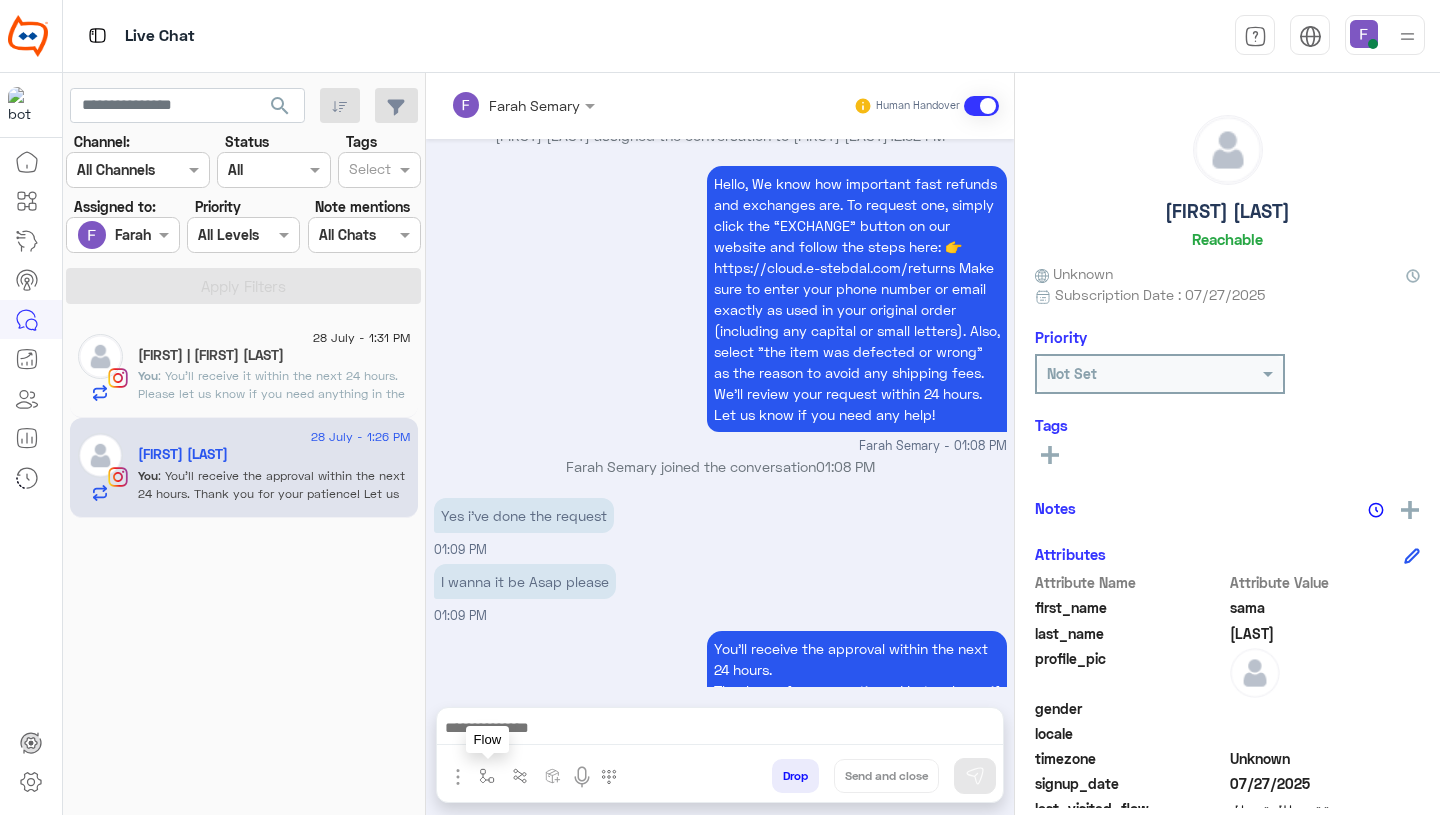 click at bounding box center [487, 775] 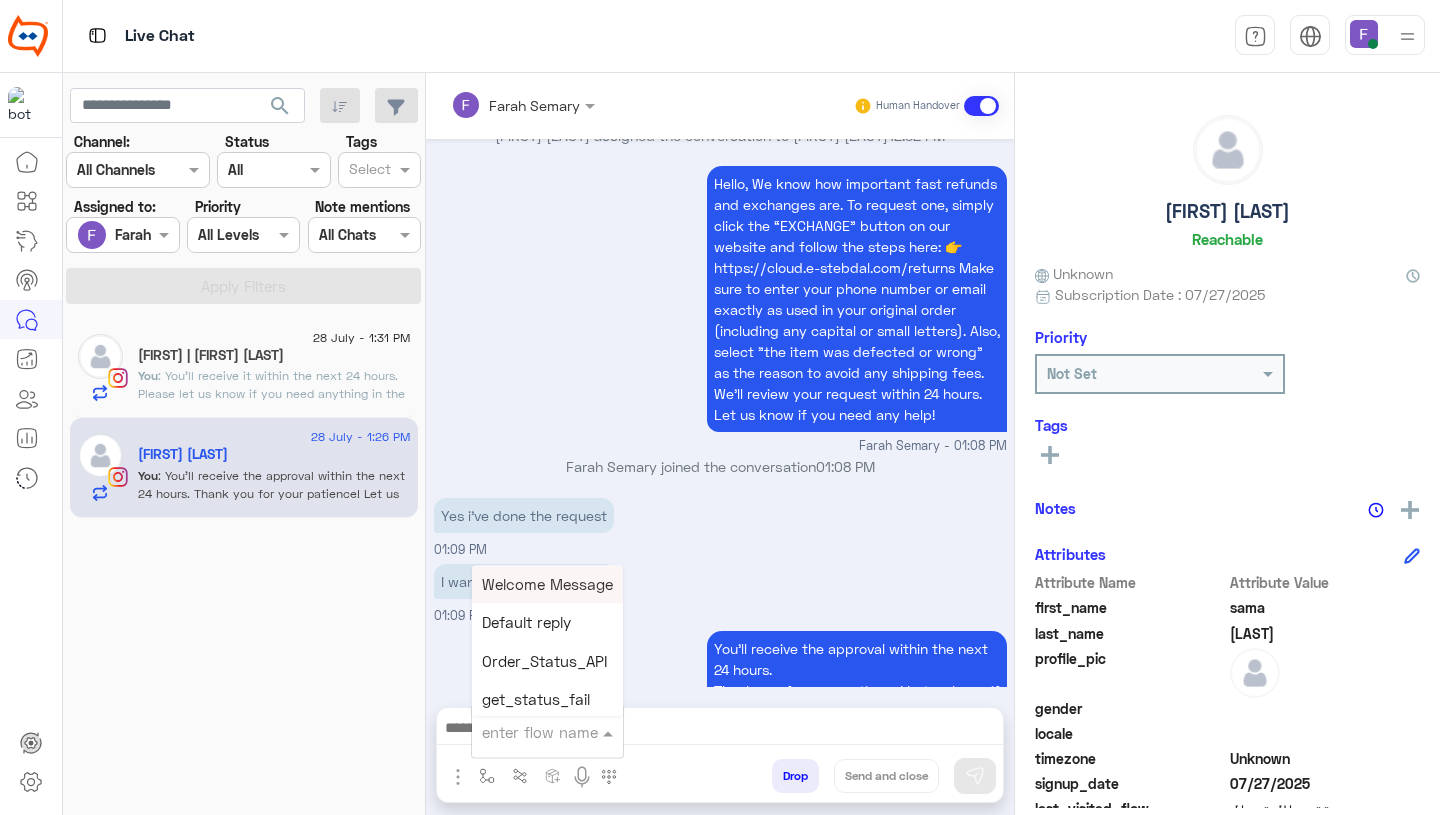 click at bounding box center (523, 732) 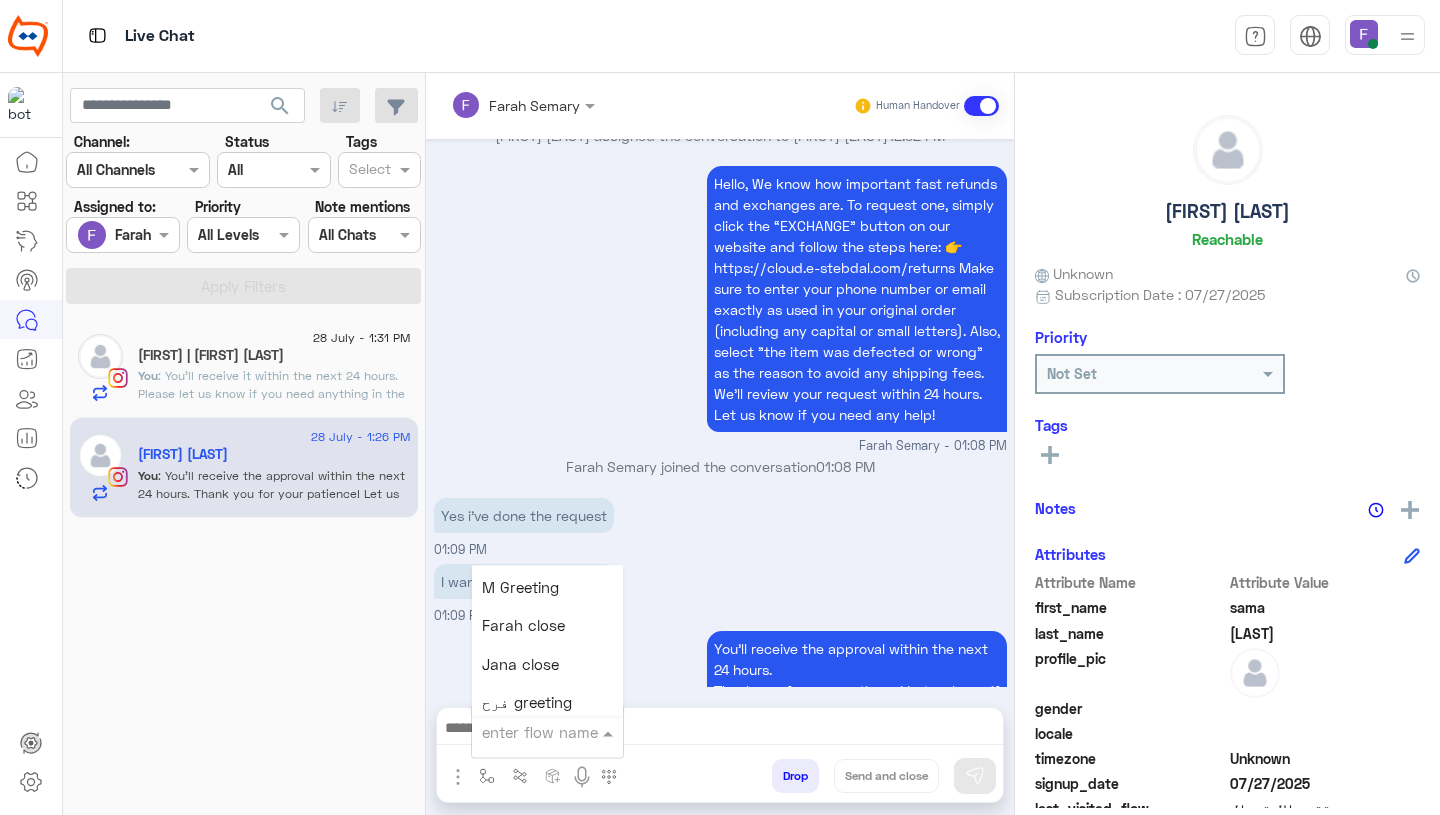 scroll, scrollTop: 2533, scrollLeft: 0, axis: vertical 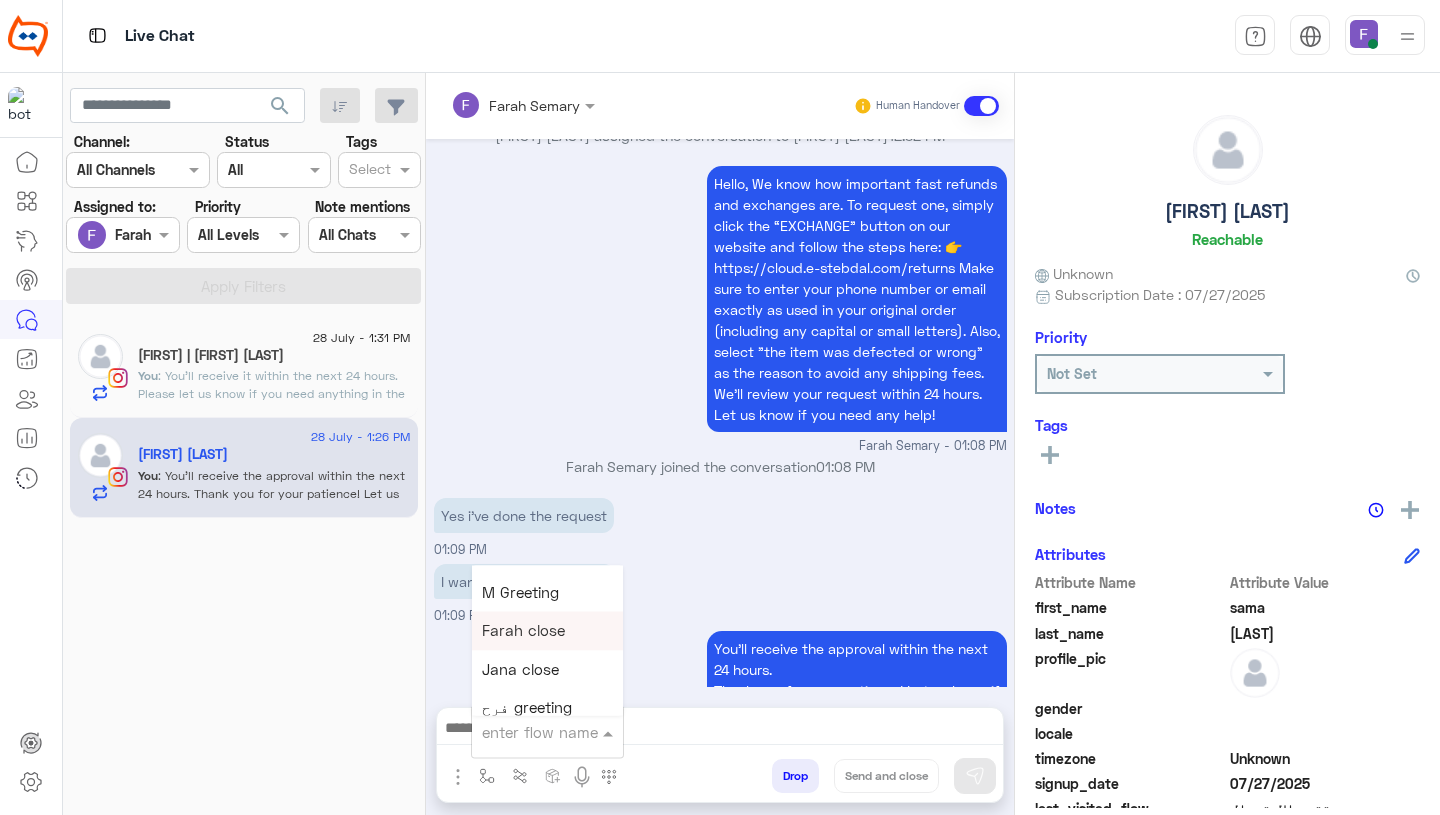 click on "Farah close" at bounding box center [523, 631] 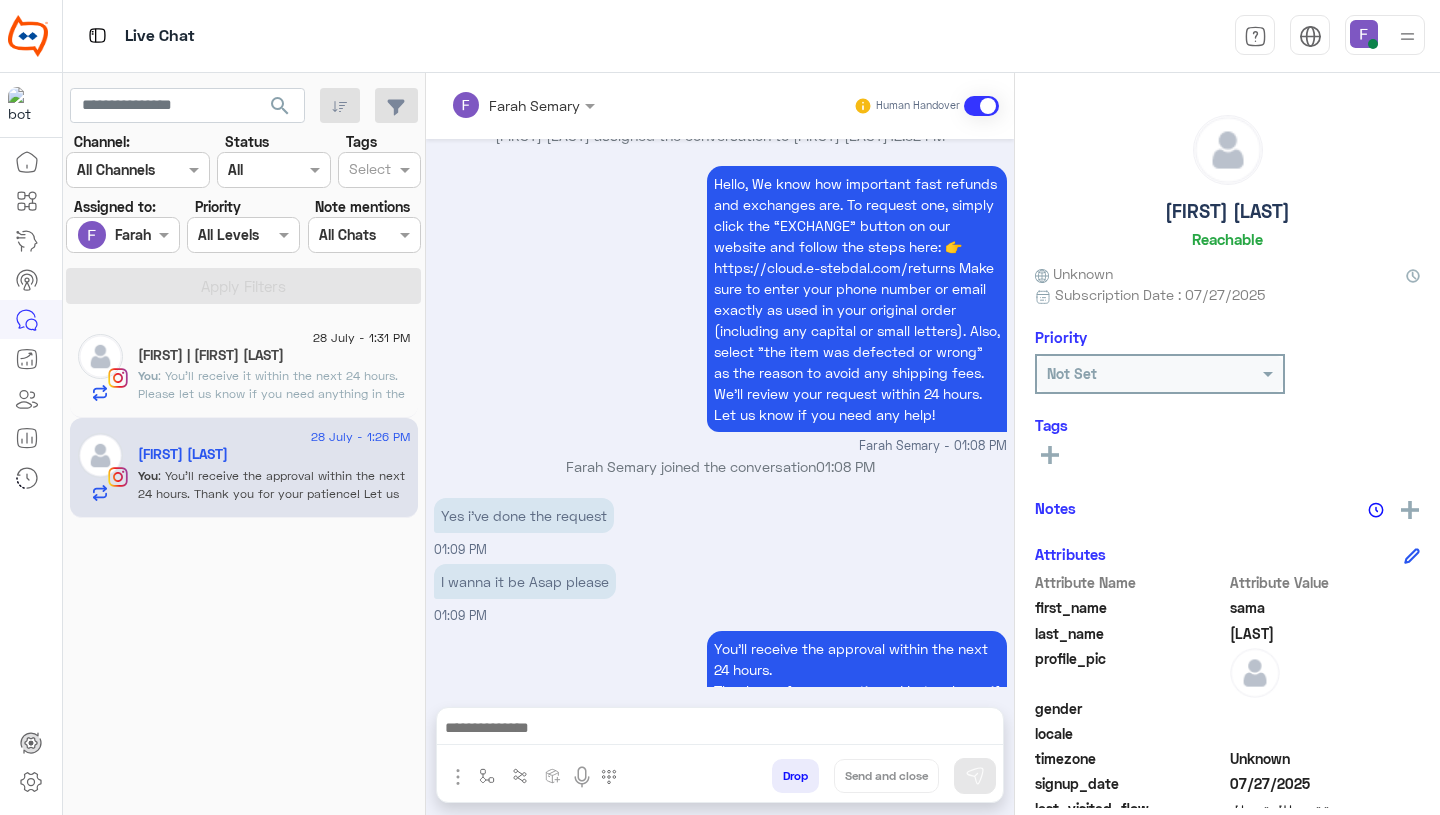 type on "**********" 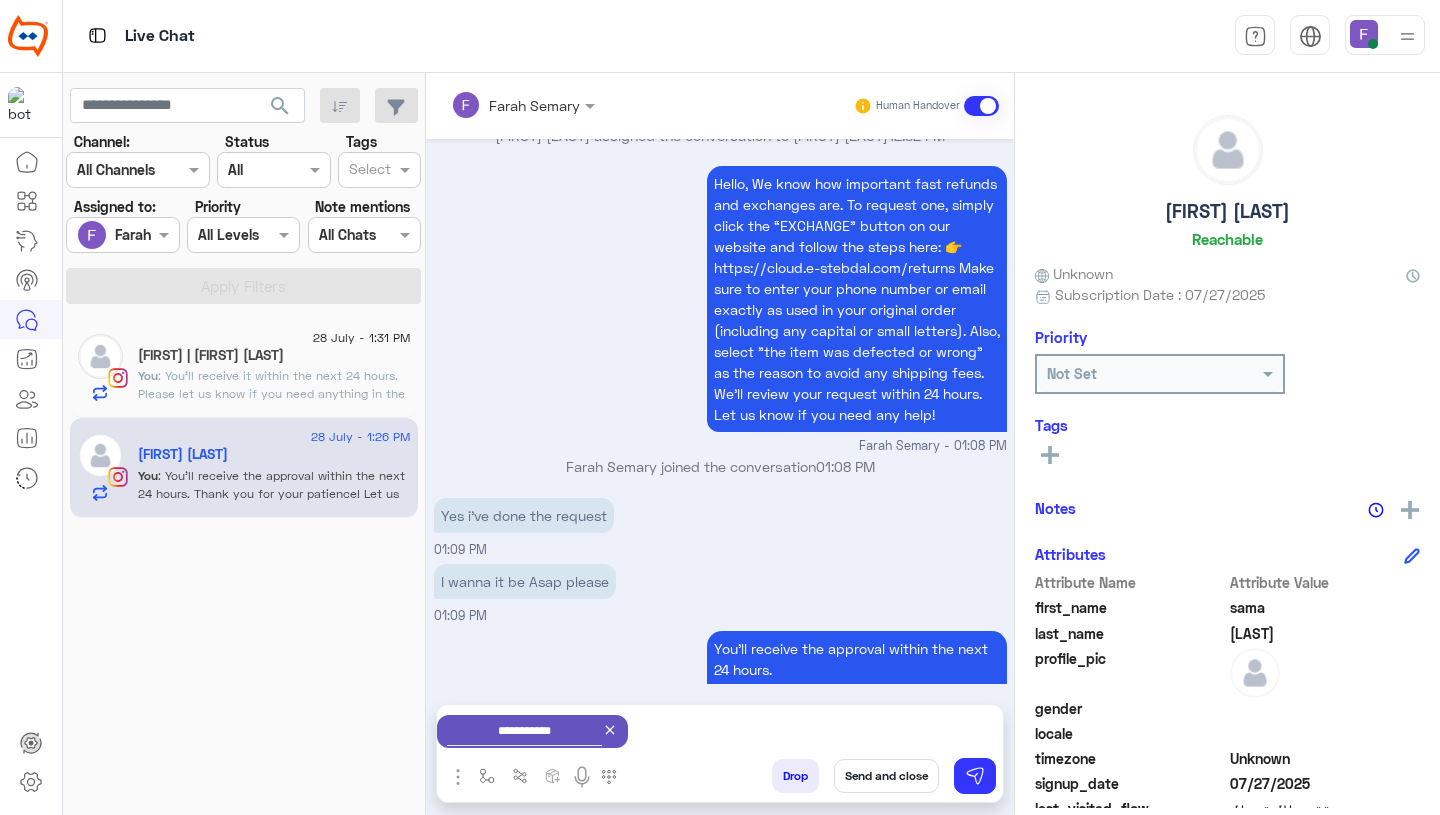 click on "Send and close" at bounding box center (886, 776) 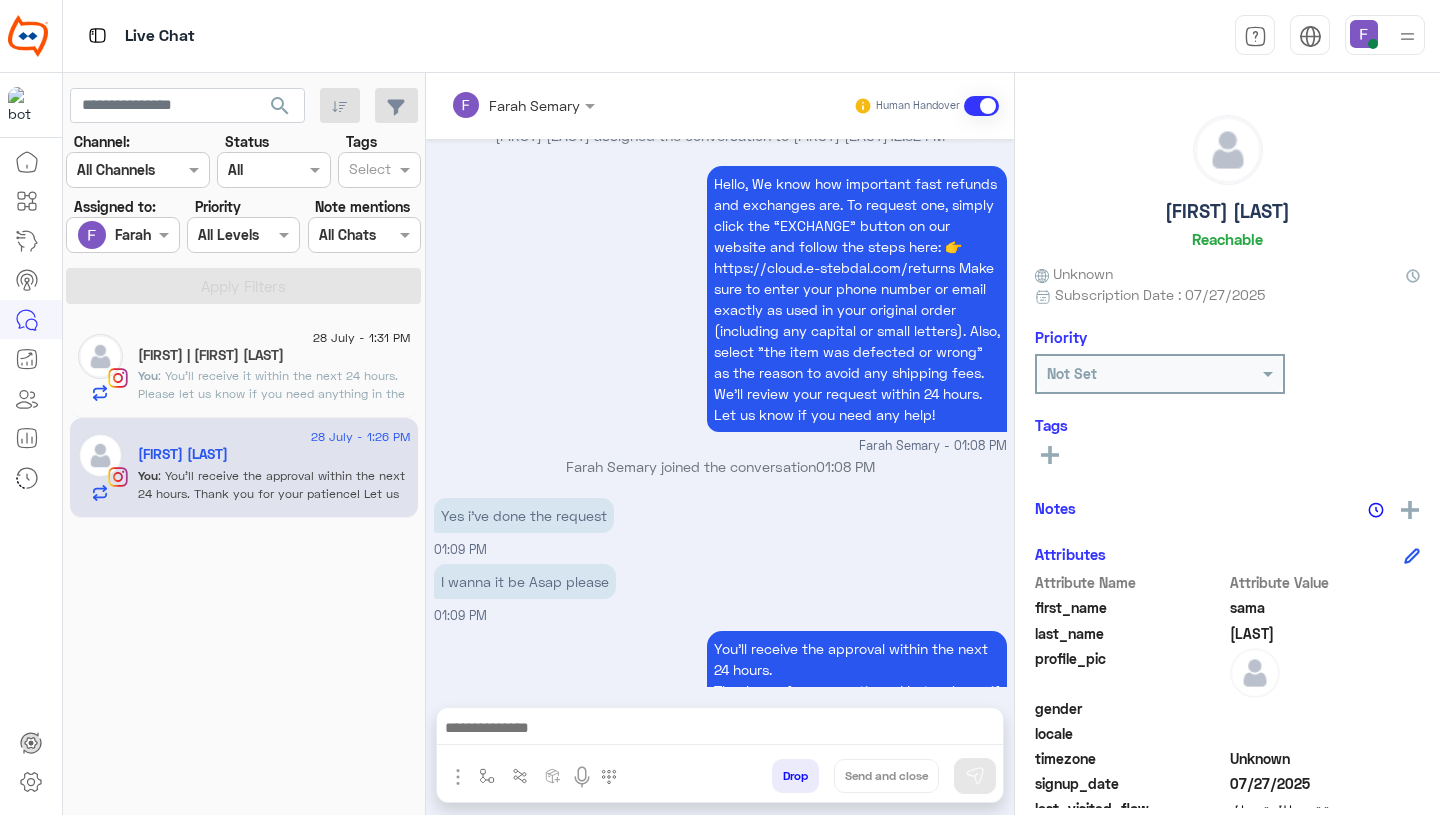 scroll, scrollTop: 1782, scrollLeft: 0, axis: vertical 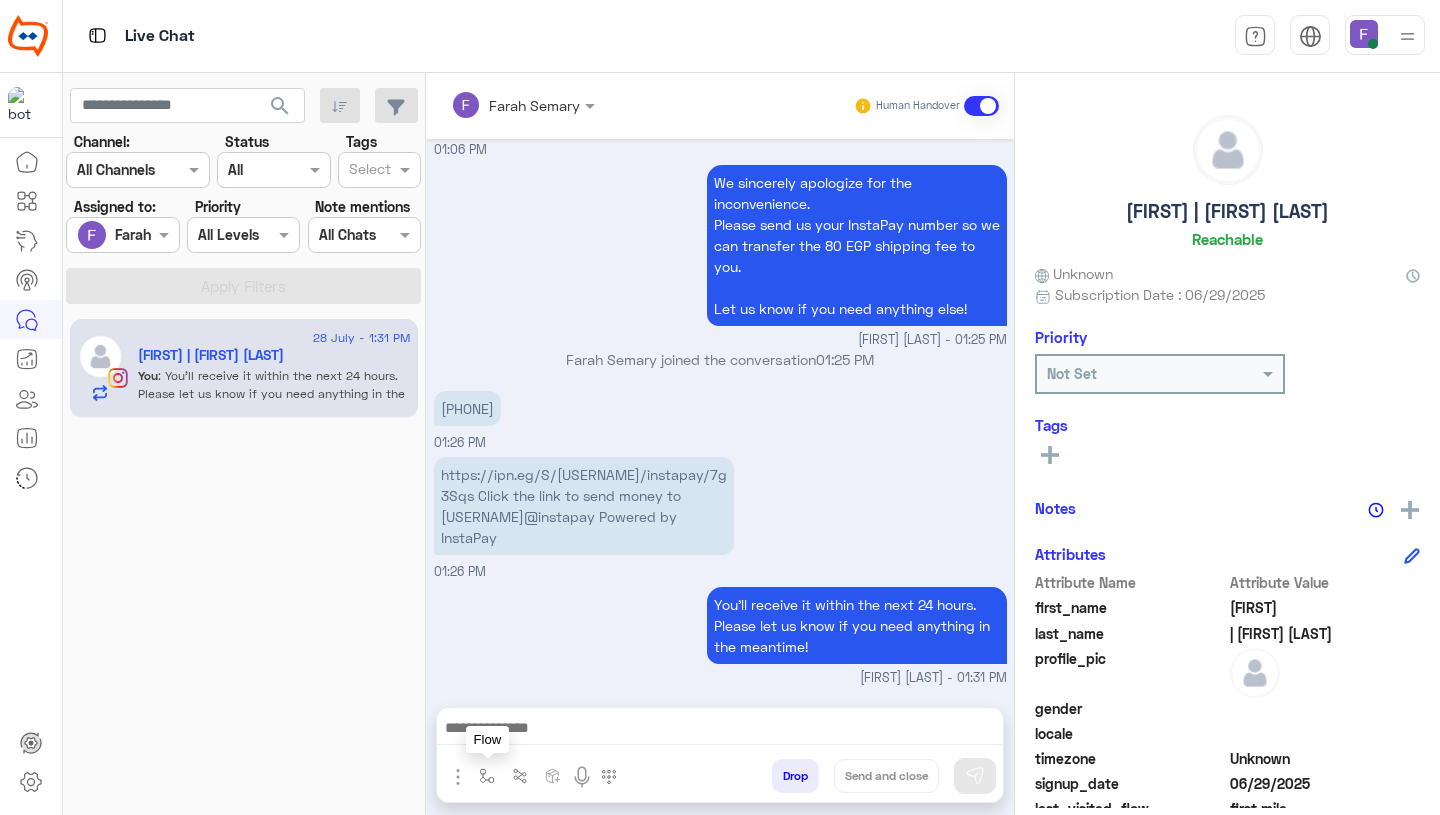 click at bounding box center (487, 776) 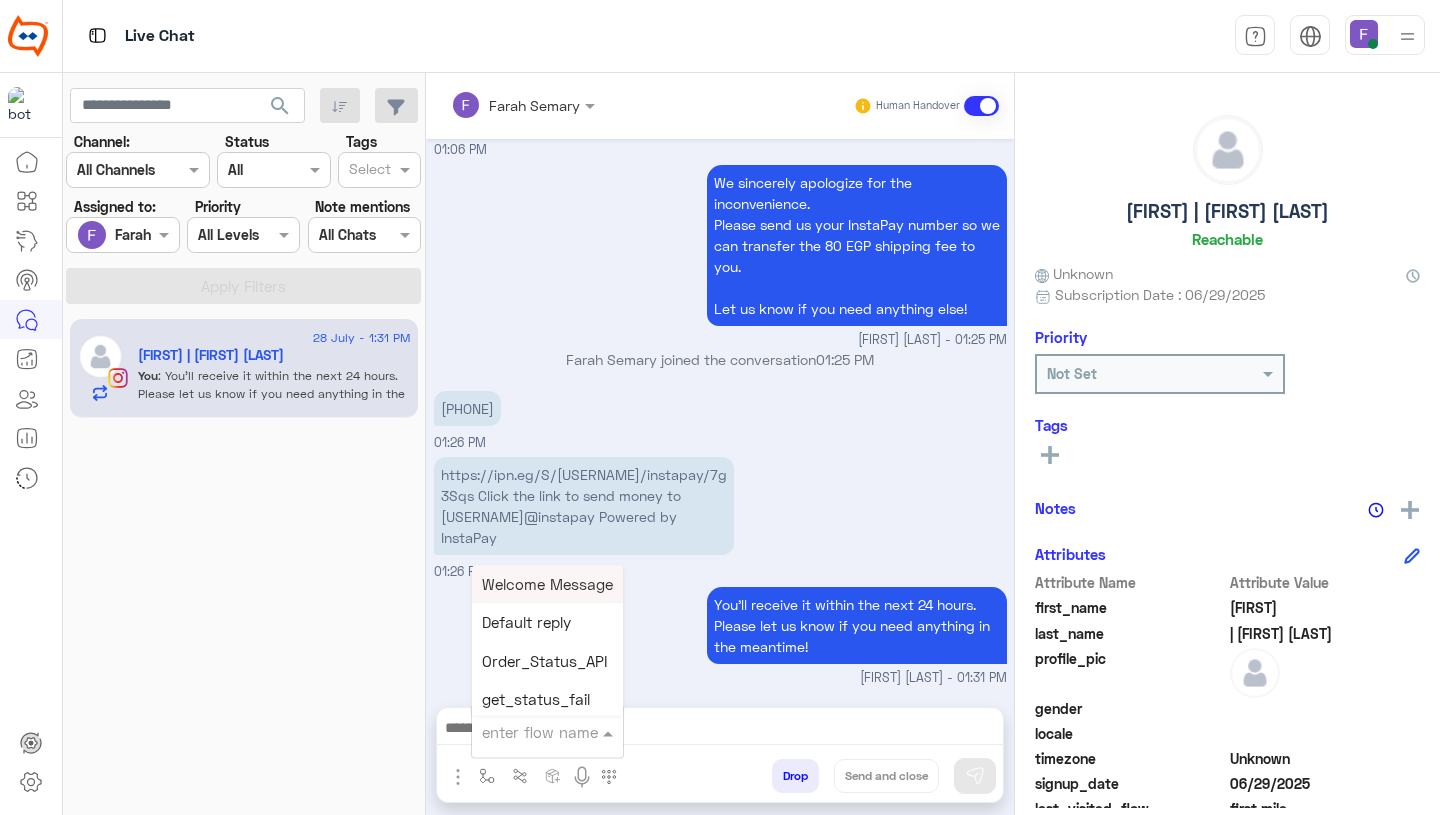 click at bounding box center [523, 732] 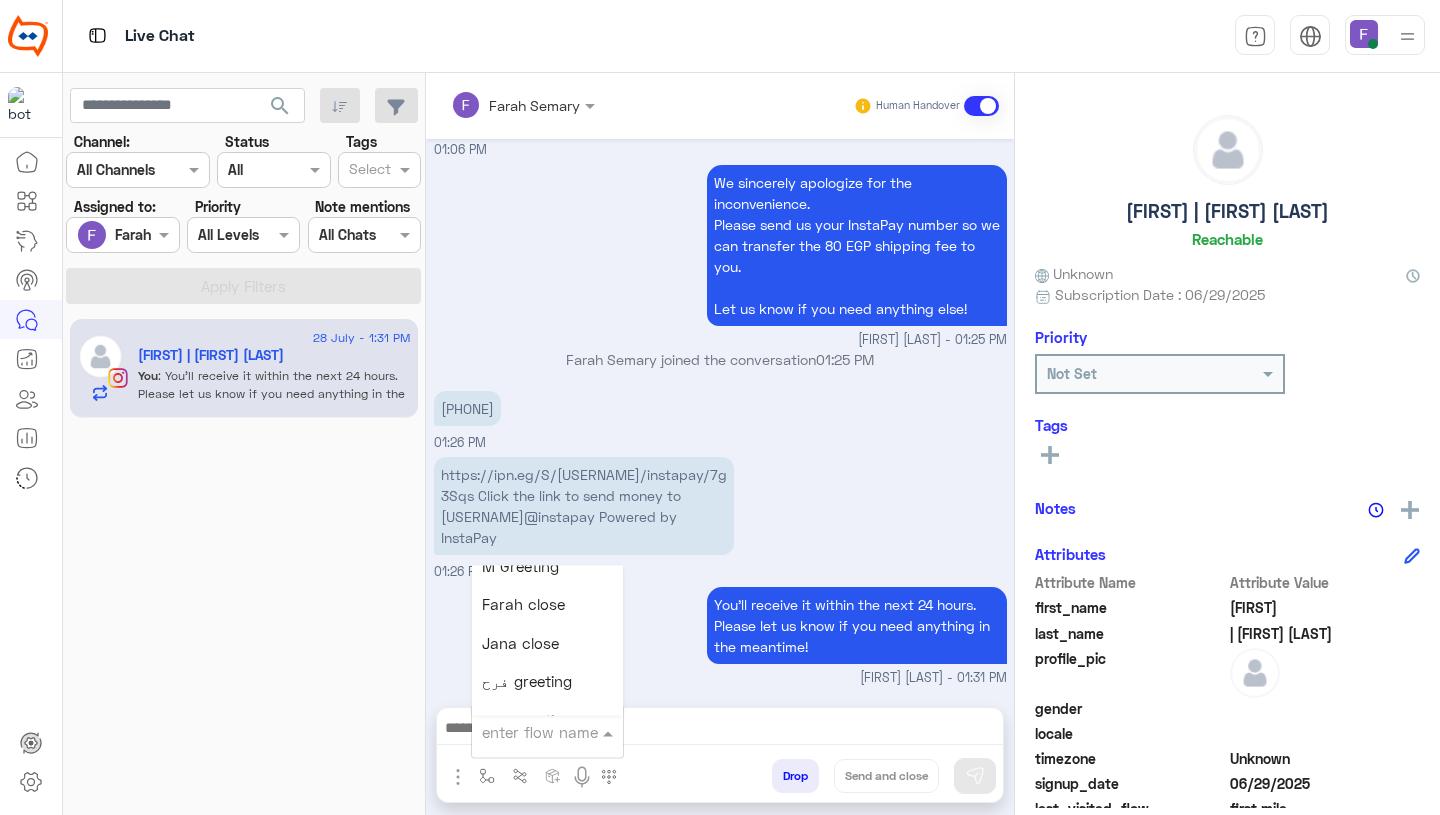 scroll, scrollTop: 2554, scrollLeft: 0, axis: vertical 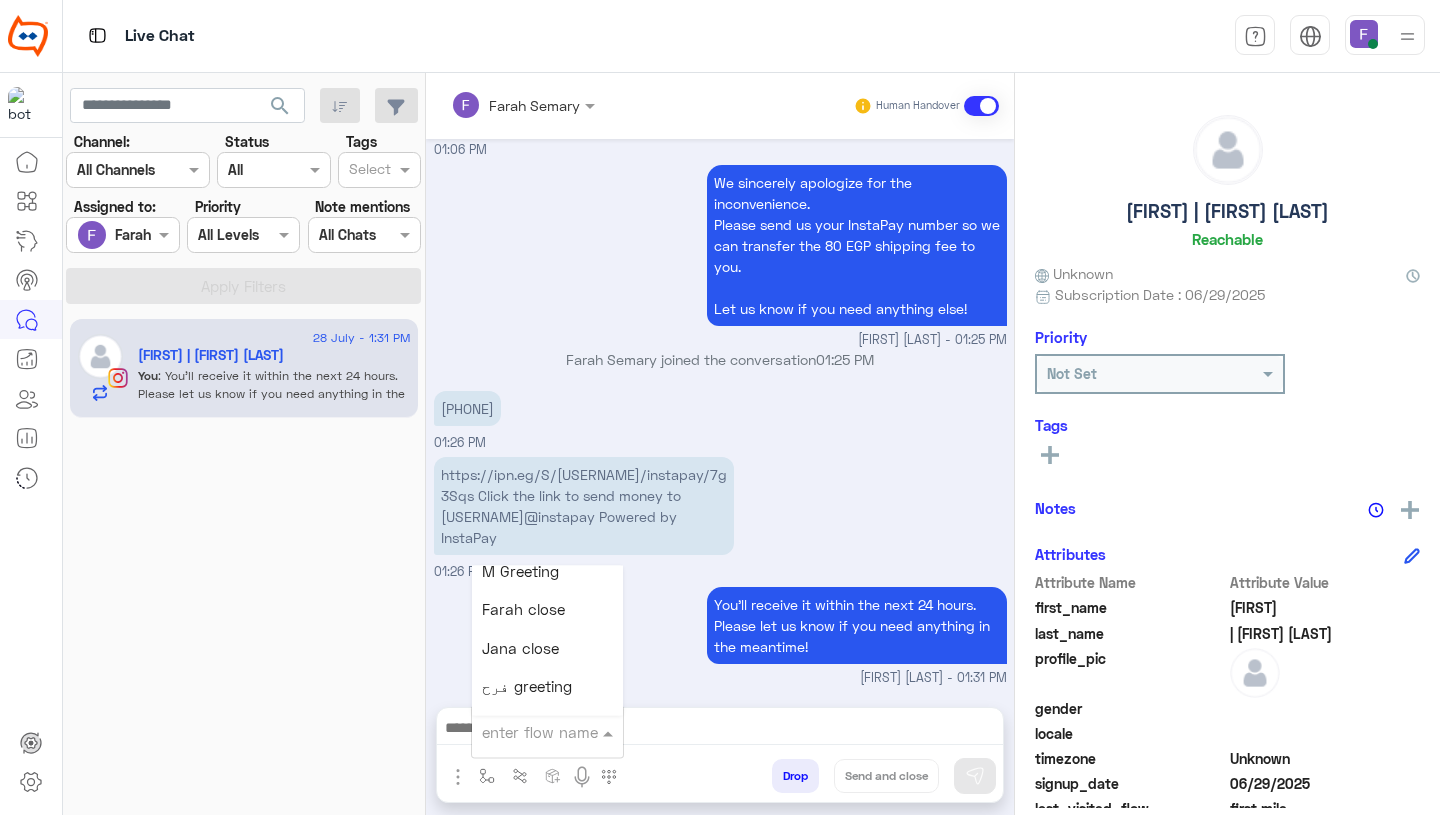 click on "Farah close" at bounding box center (523, 610) 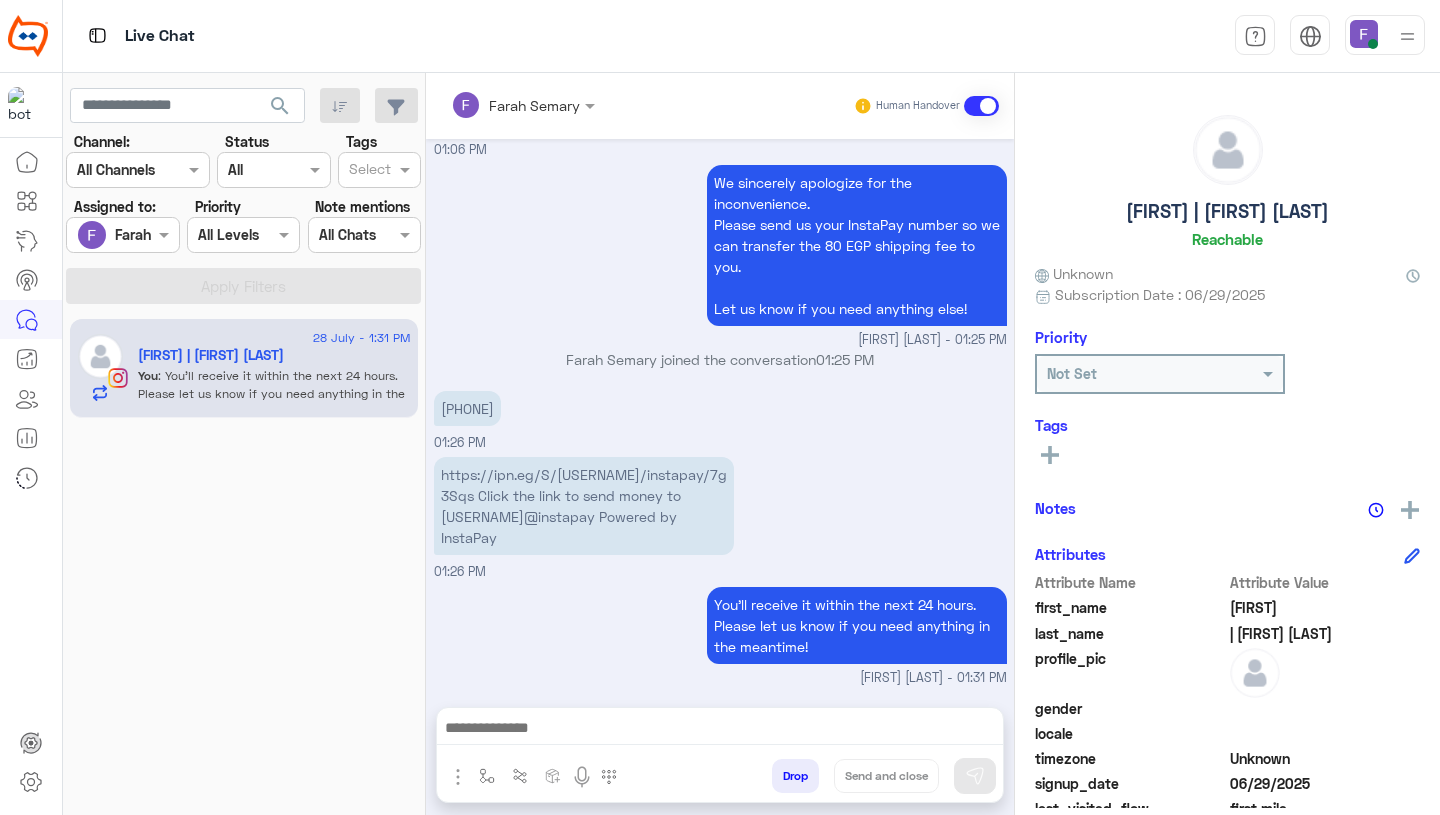 type on "**********" 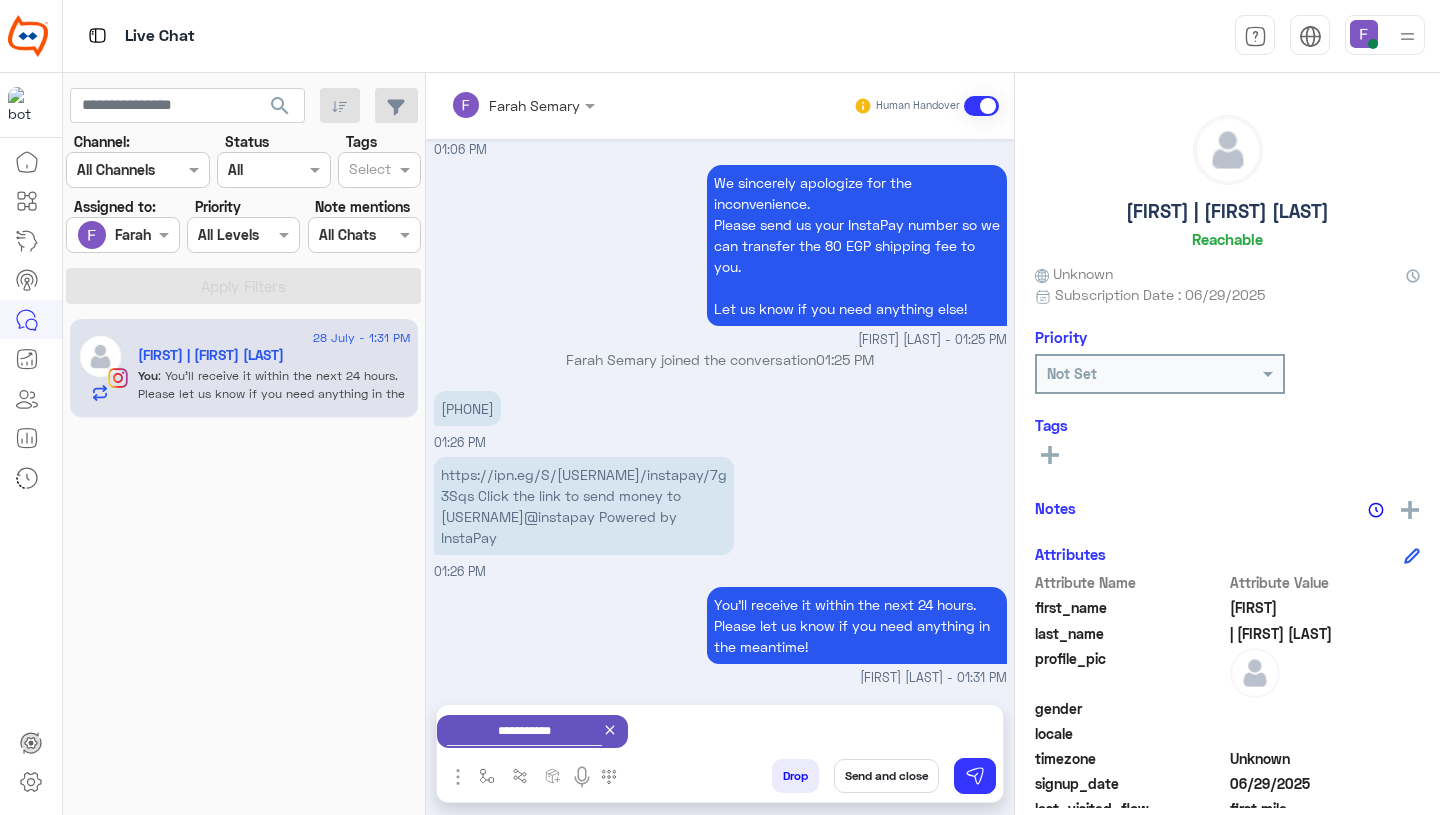 click on "Send and close" at bounding box center (886, 776) 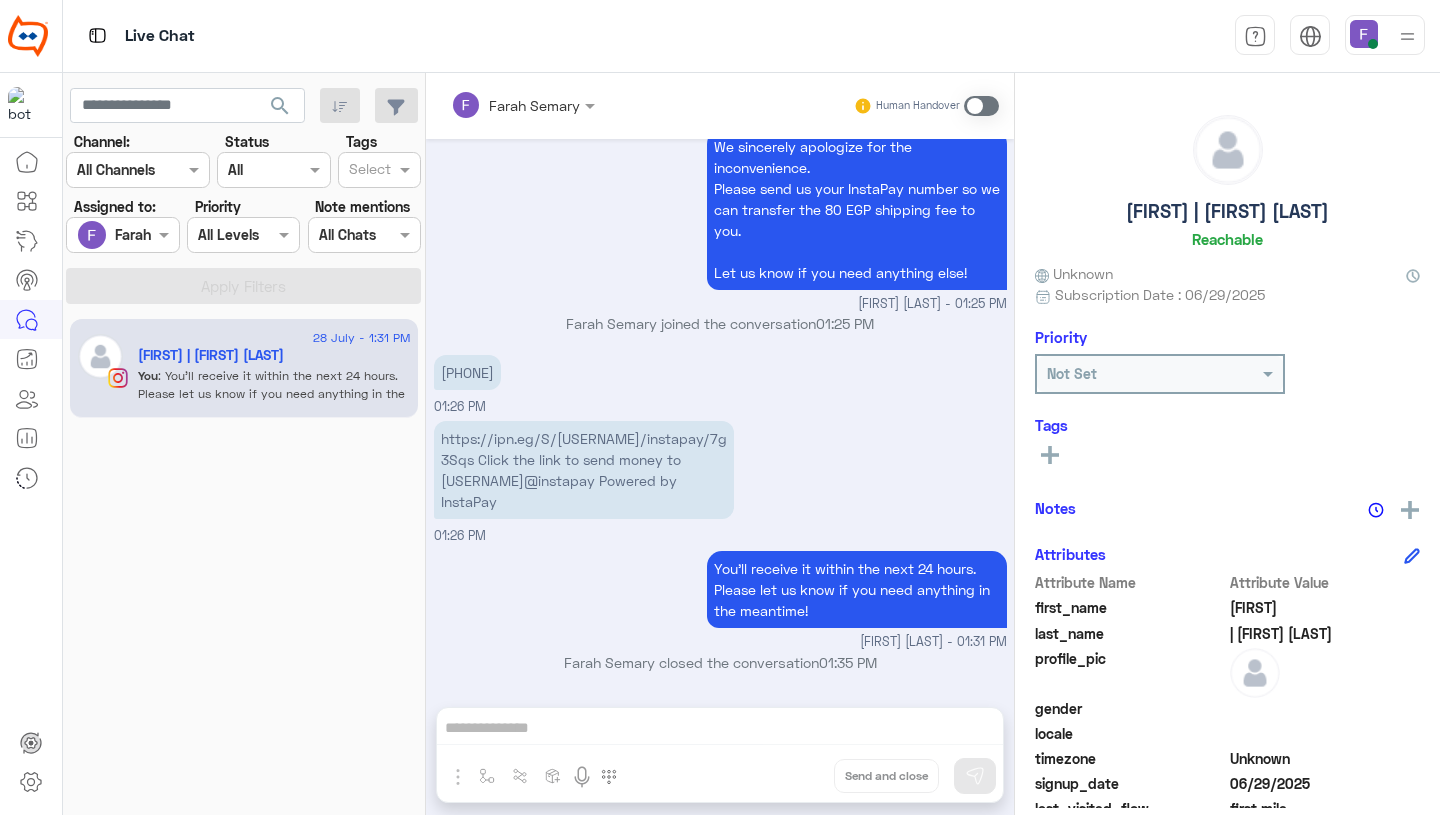 scroll, scrollTop: 2082, scrollLeft: 0, axis: vertical 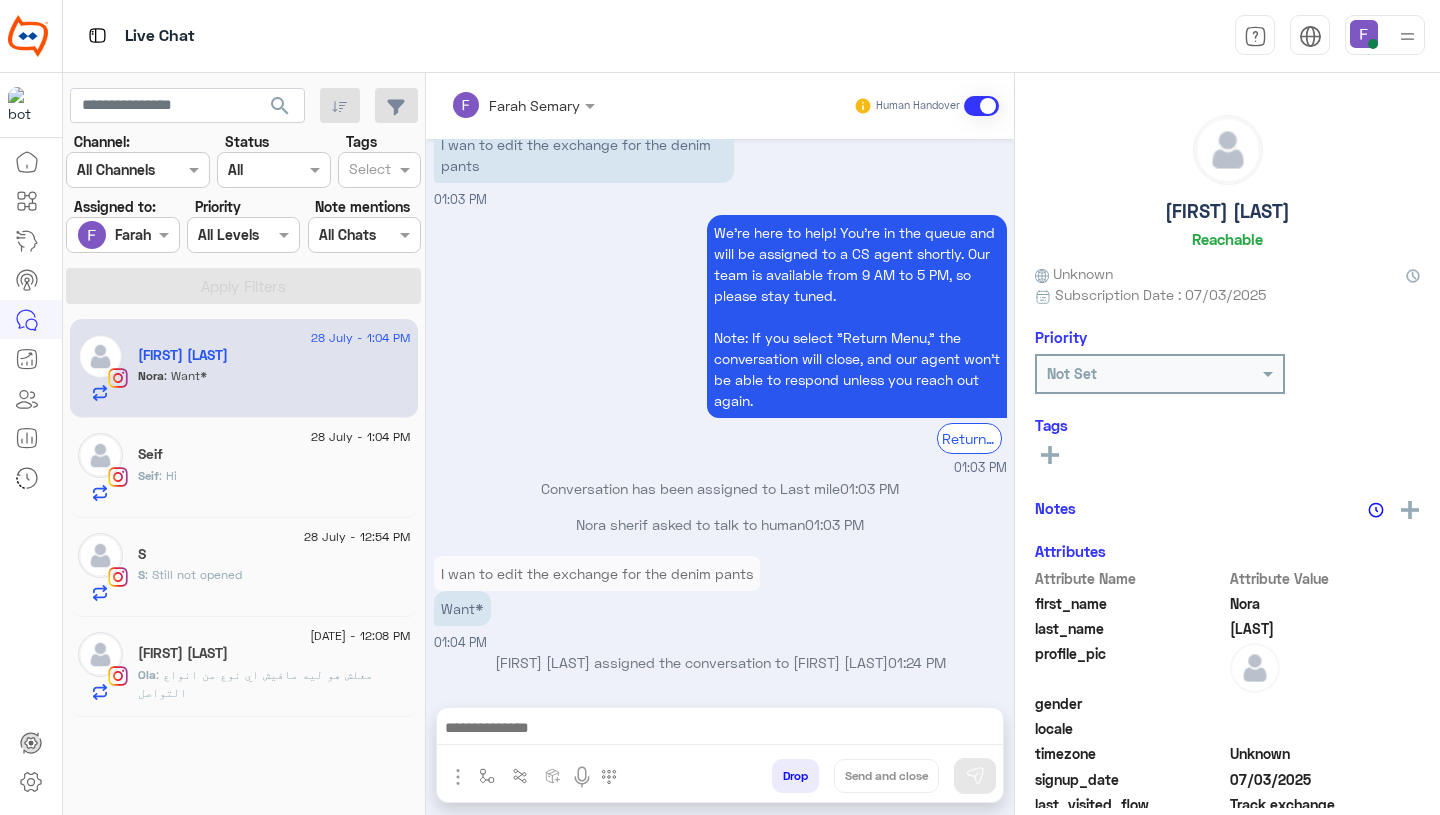 click on "[FIRST] : معلش هو ليه مافيش اي نوع من انواع التواصل" 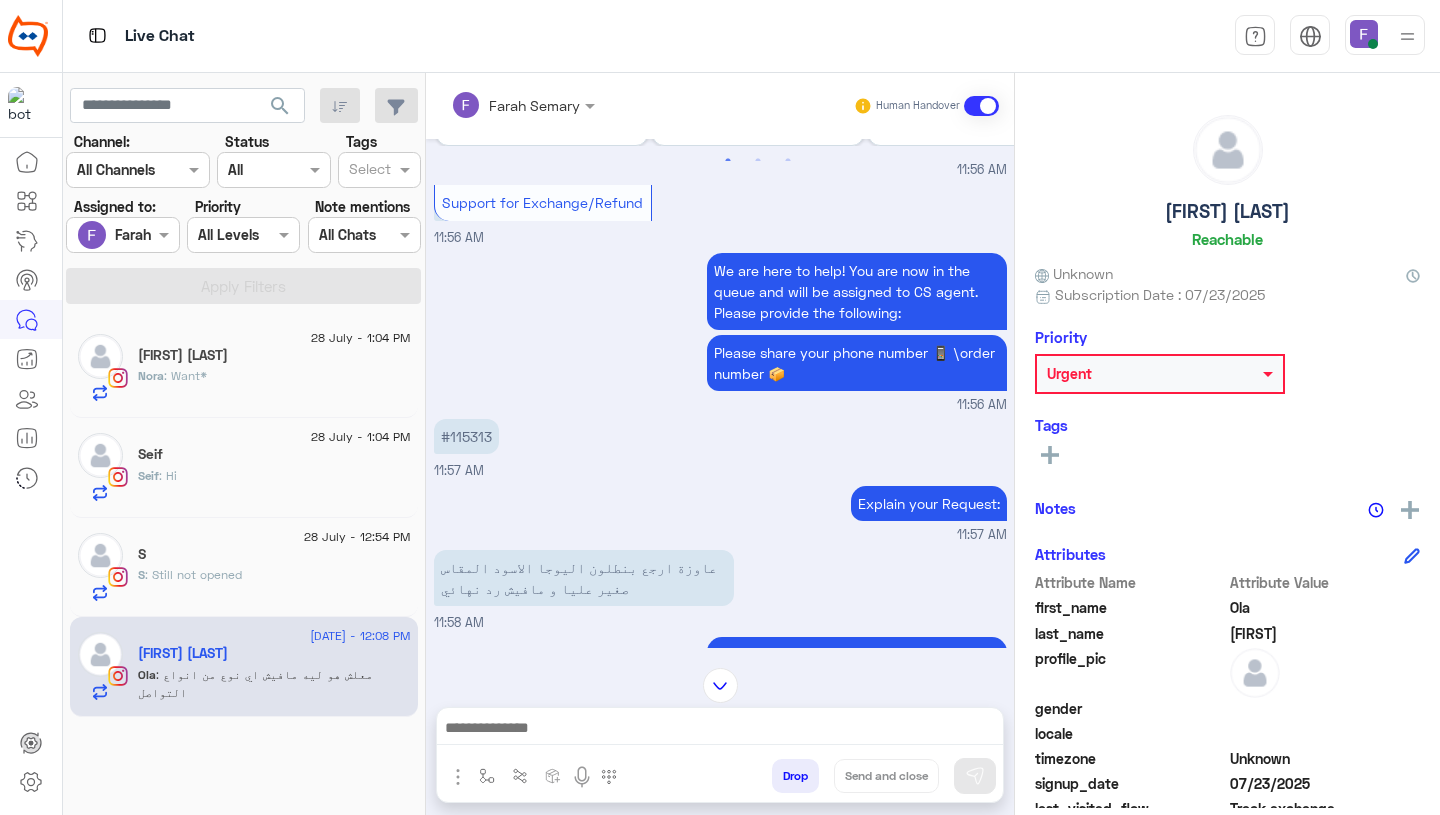scroll, scrollTop: 951, scrollLeft: 0, axis: vertical 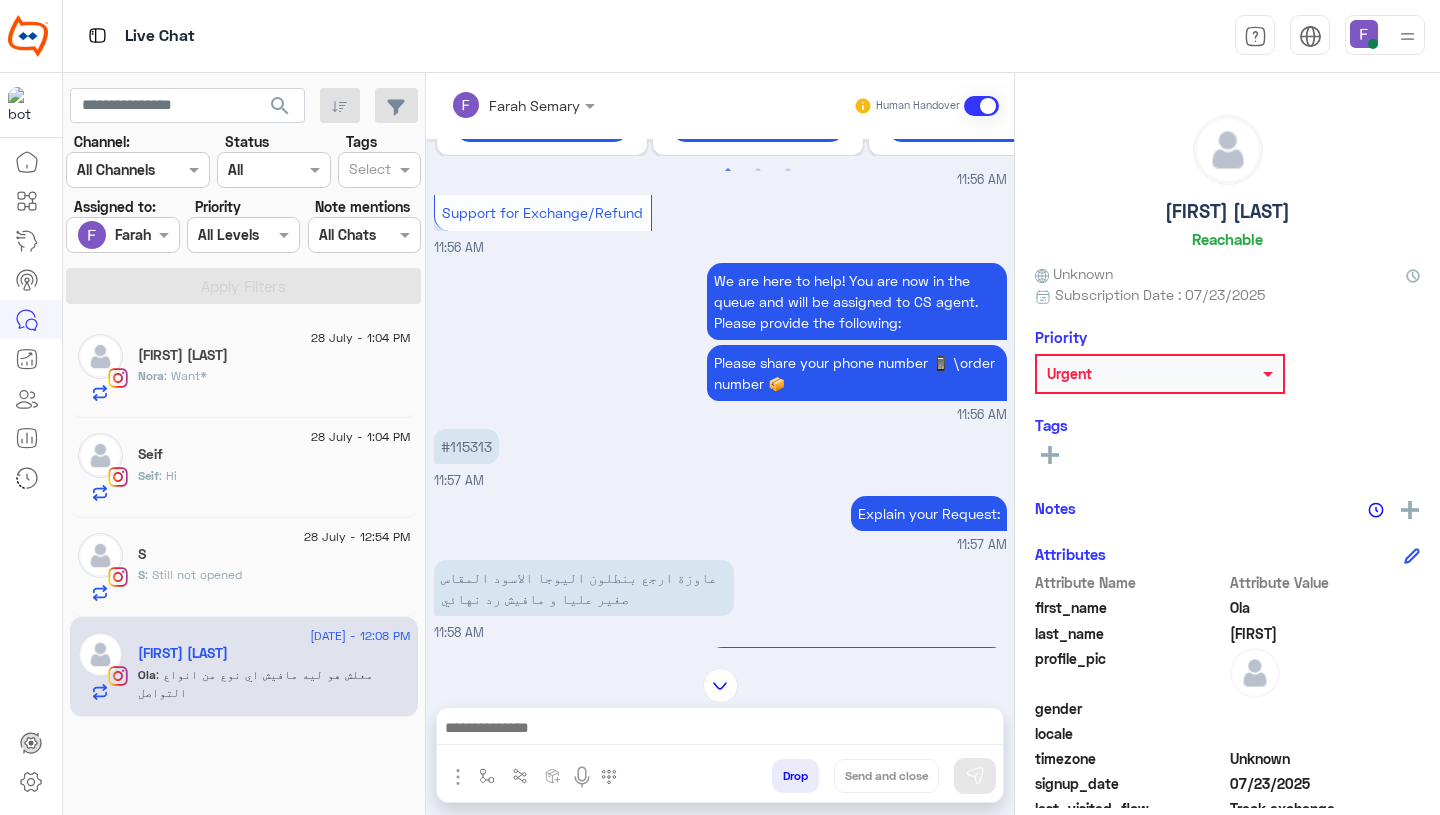 click on "عاوزة ارجع بنطلون اليوجا الاسود المقاس صغير عليا و مافيش رد نهائي" at bounding box center (584, 588) 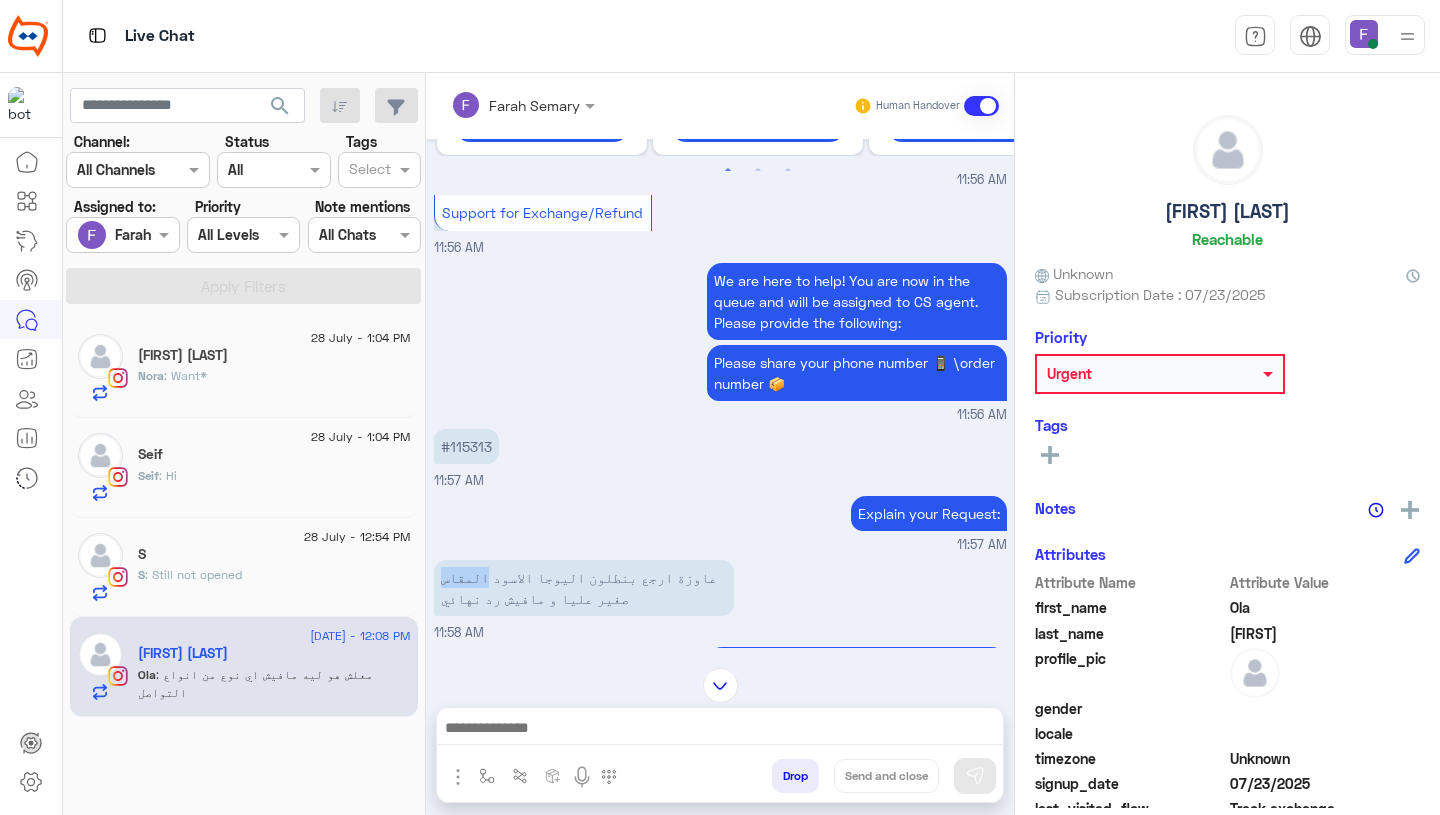 click on "عاوزة ارجع بنطلون اليوجا الاسود المقاس صغير عليا و مافيش رد نهائي" at bounding box center (584, 588) 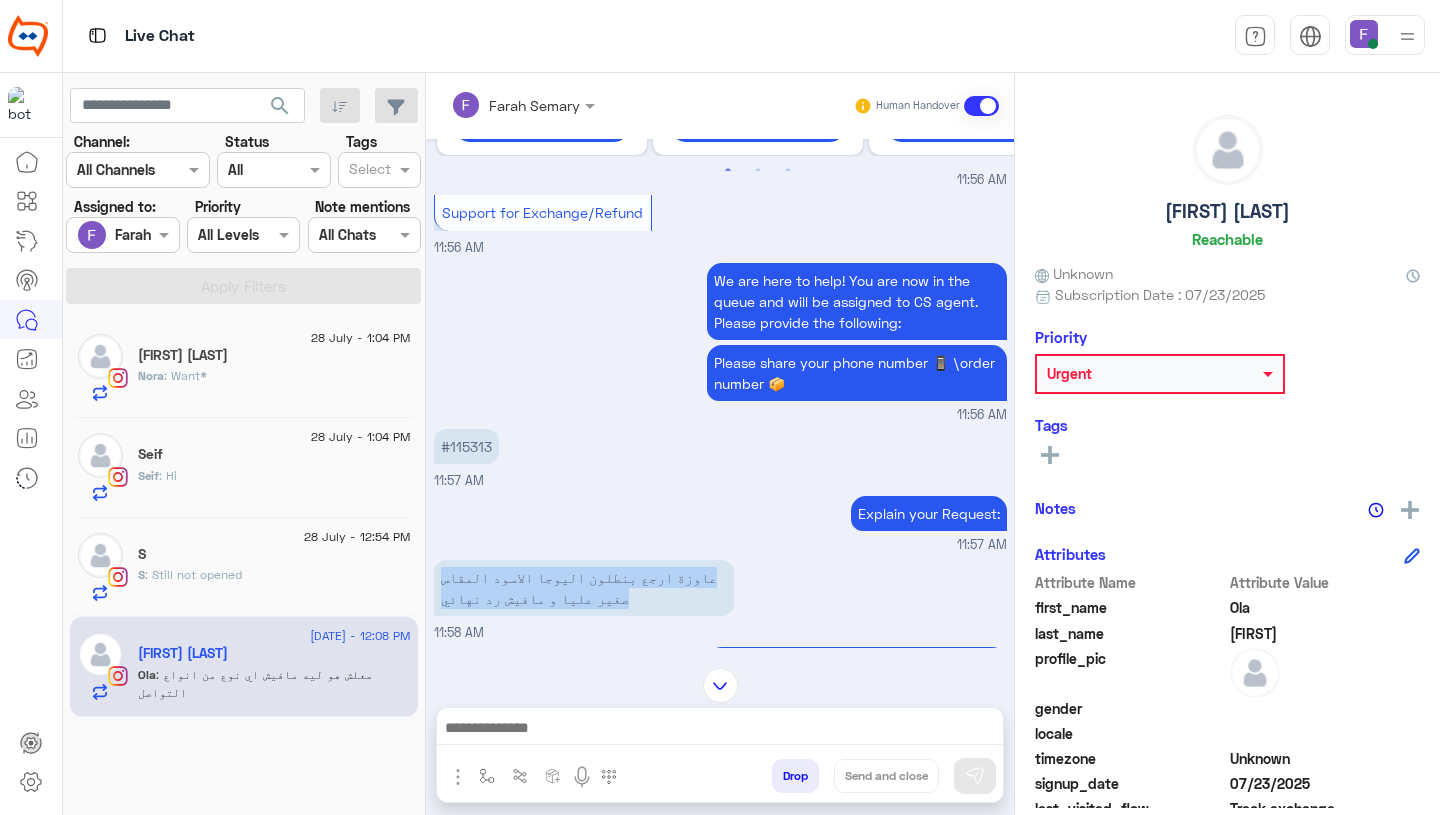 click on "عاوزة ارجع بنطلون اليوجا الاسود المقاس صغير عليا و مافيش رد نهائي" at bounding box center [584, 588] 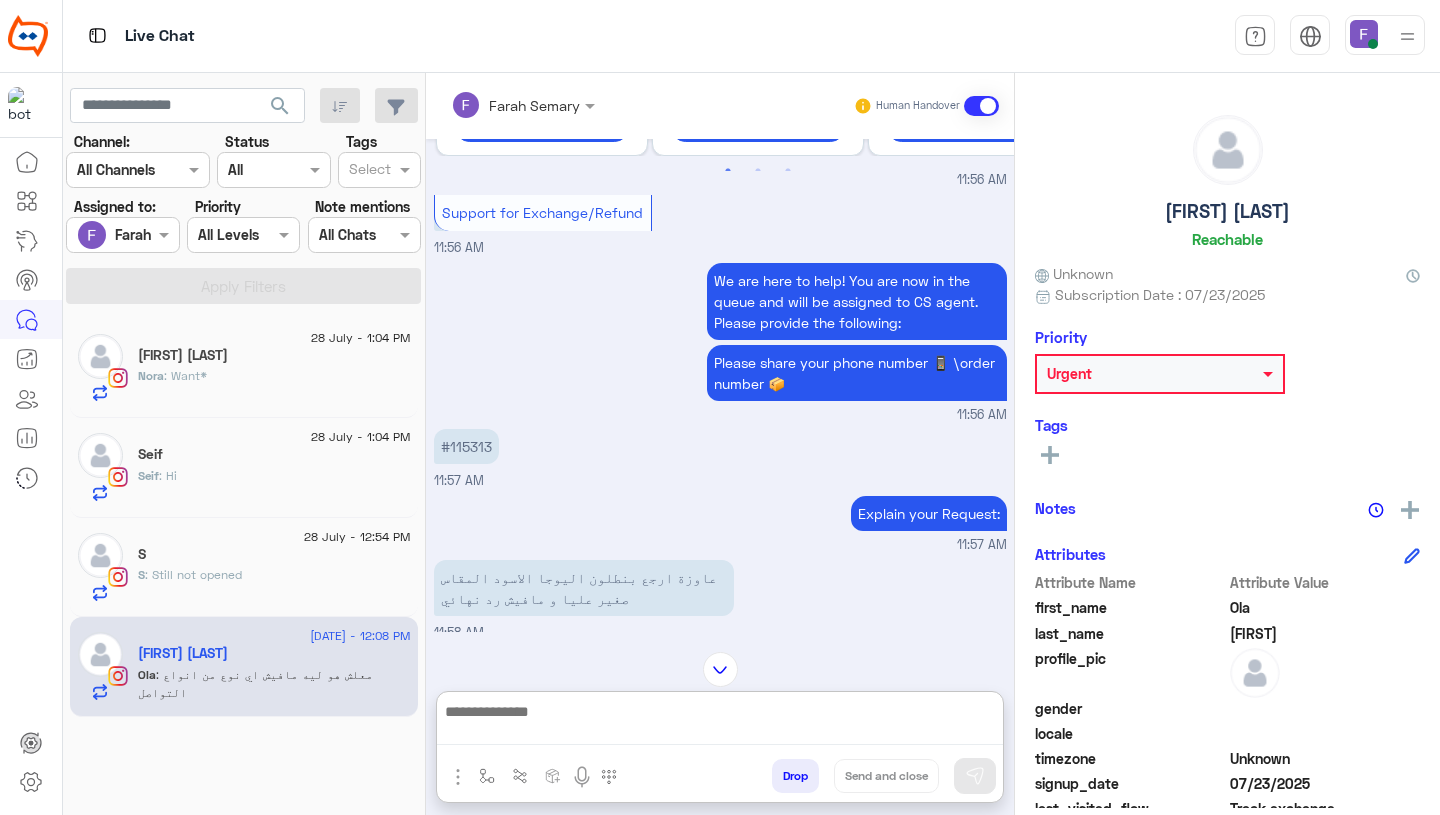 click at bounding box center (720, 722) 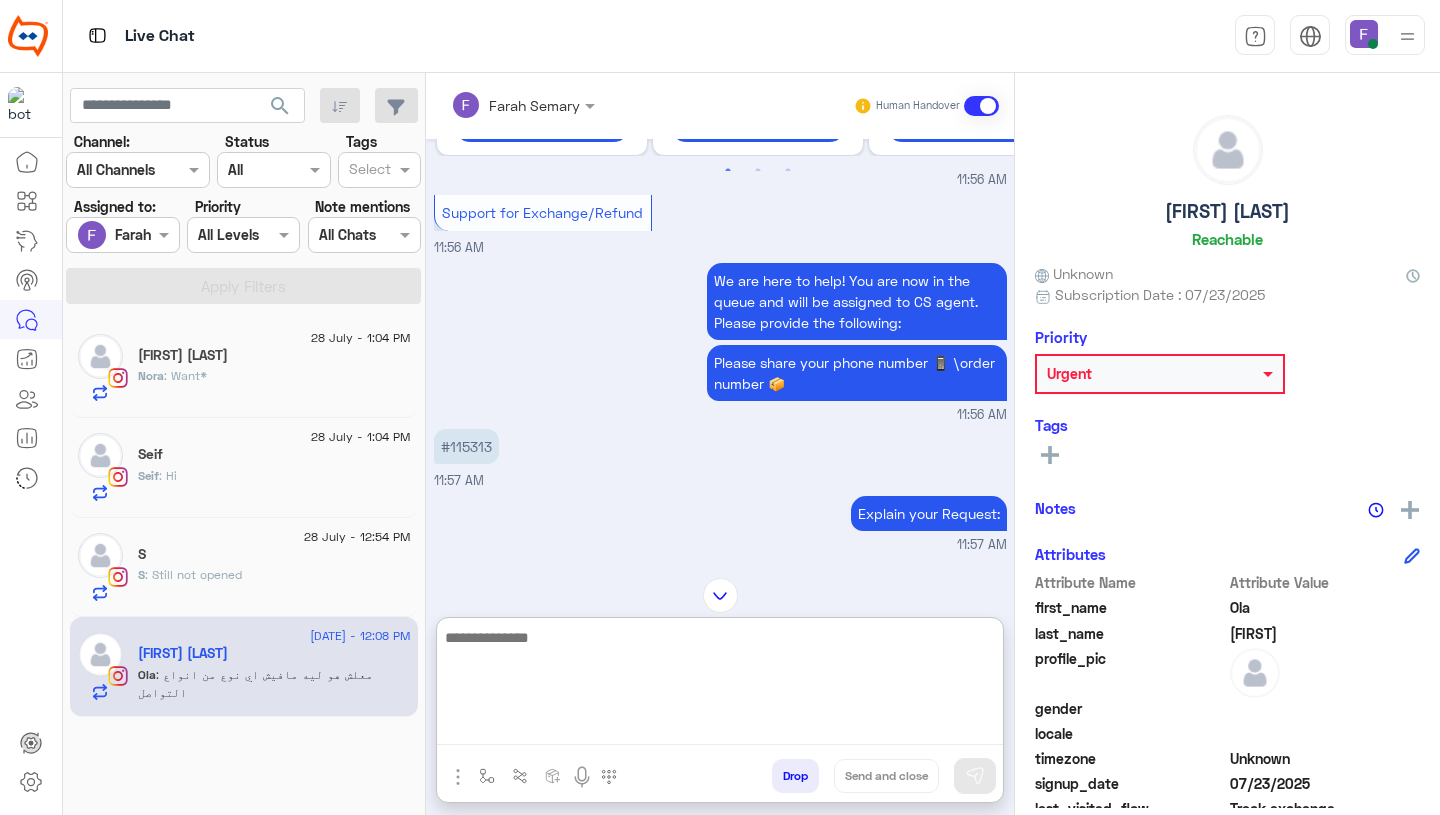paste on "**********" 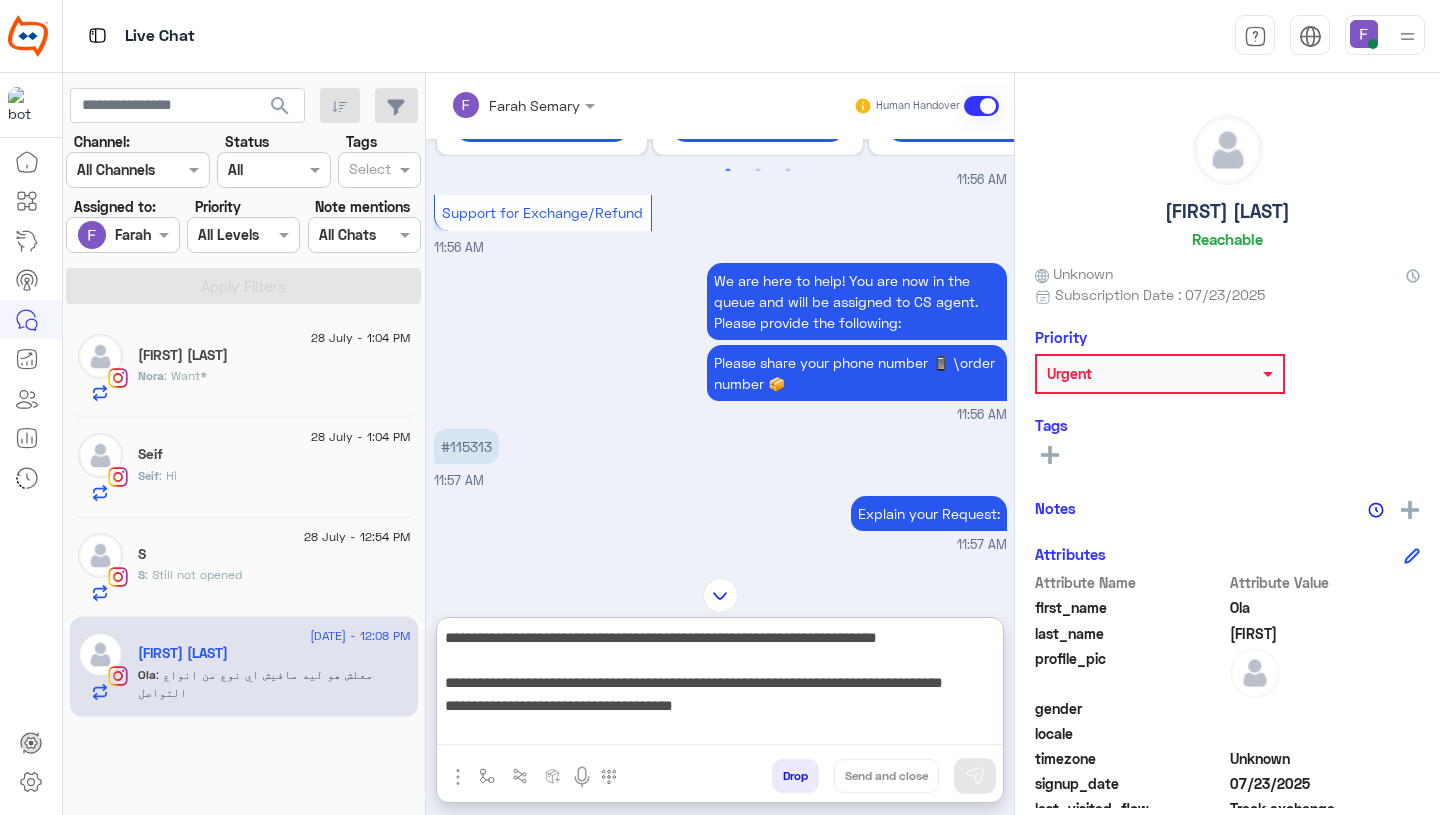 scroll, scrollTop: 263, scrollLeft: 0, axis: vertical 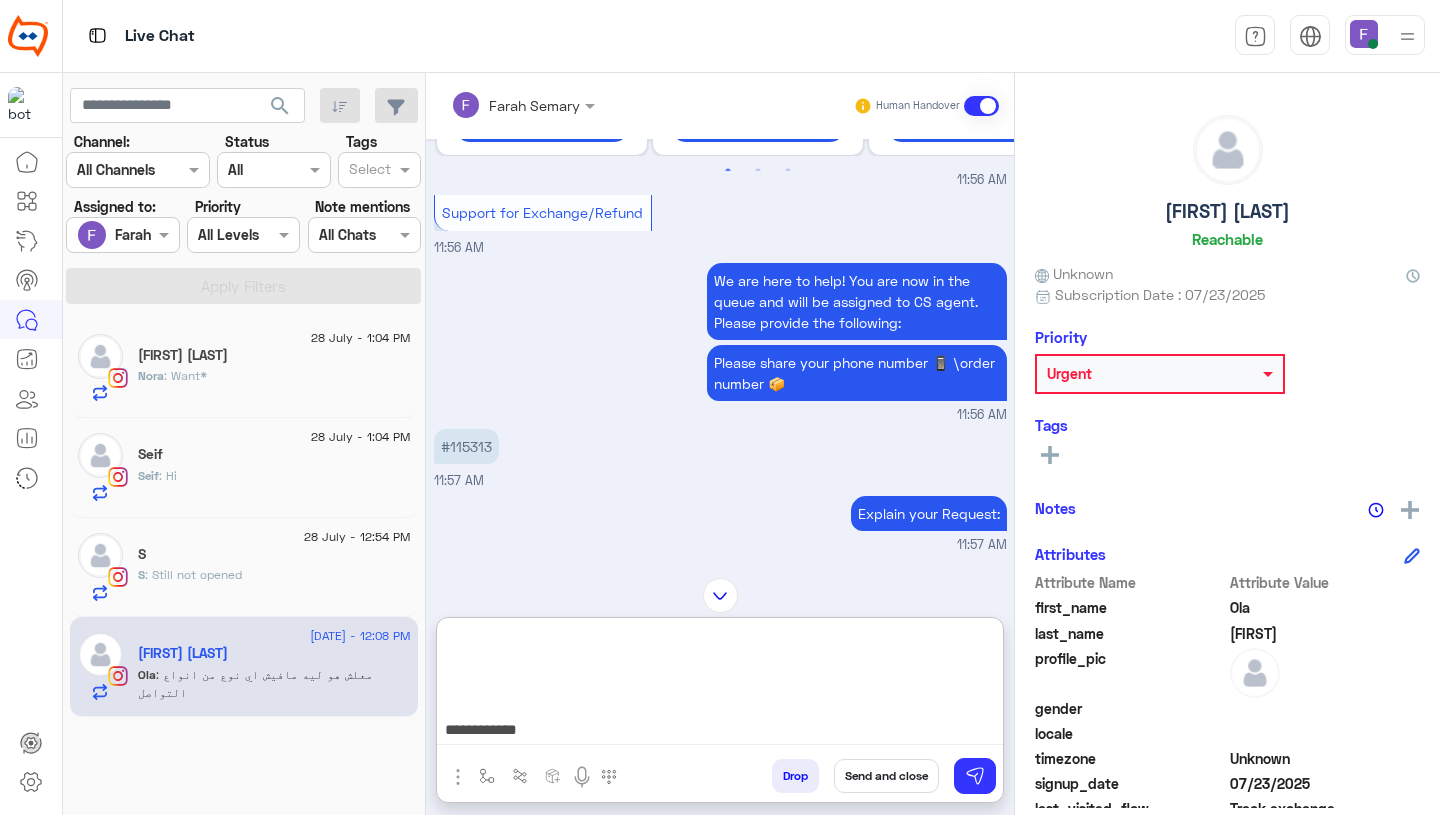 click on "**********" at bounding box center [720, 685] 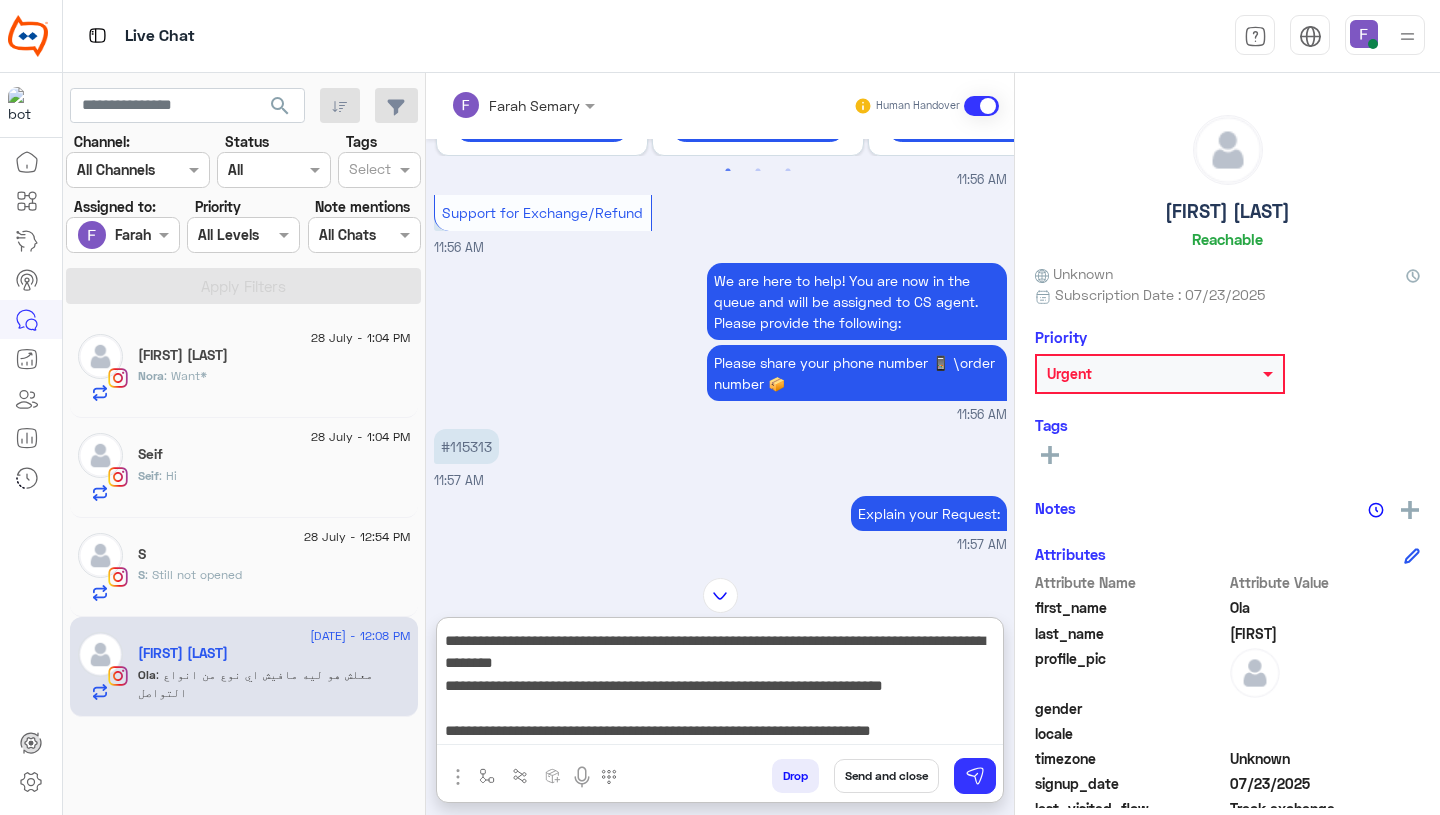 scroll, scrollTop: 128, scrollLeft: 0, axis: vertical 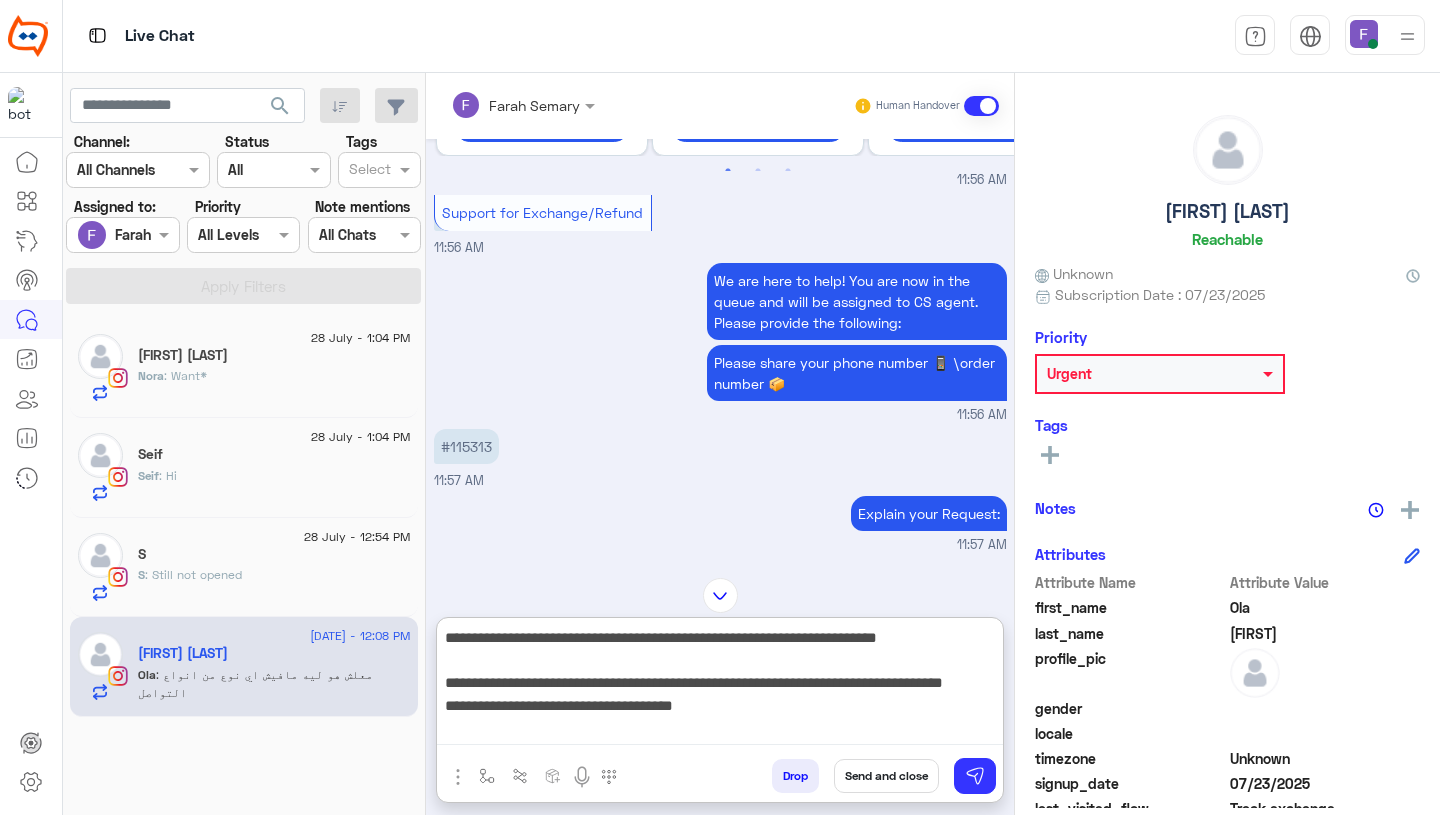 type on "**********" 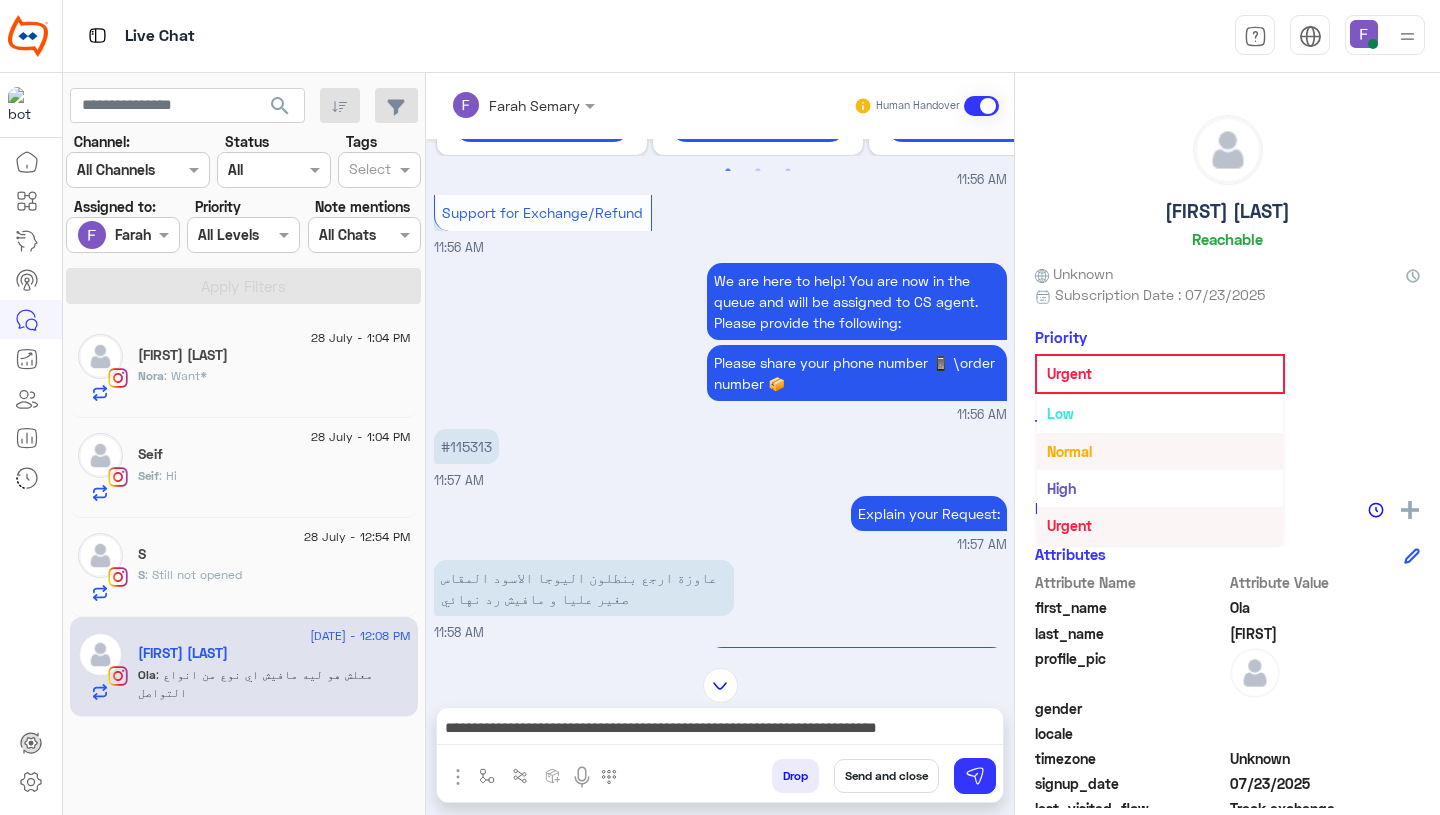 scroll, scrollTop: 0, scrollLeft: 0, axis: both 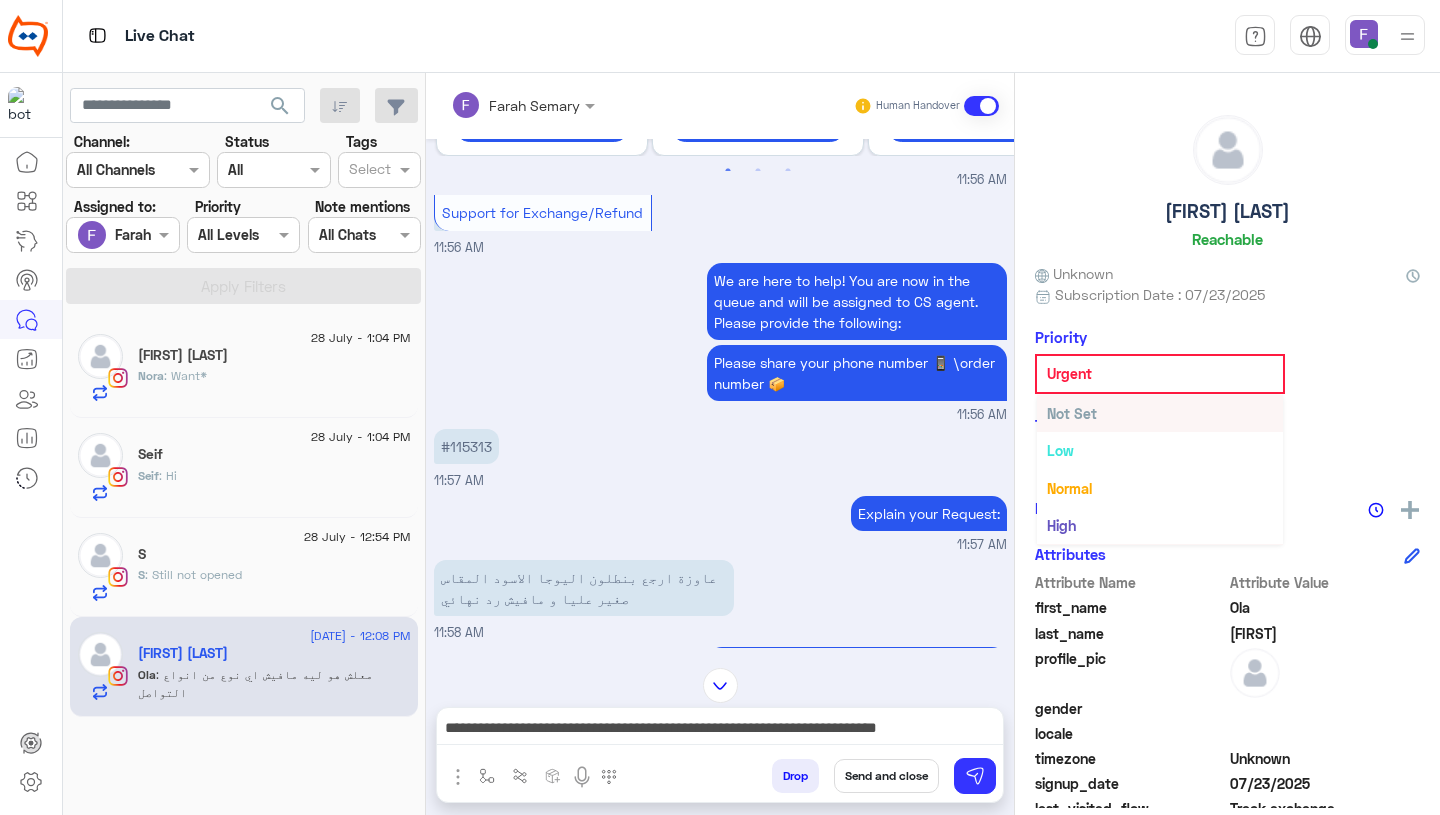 click on "Not Set" at bounding box center [1072, 413] 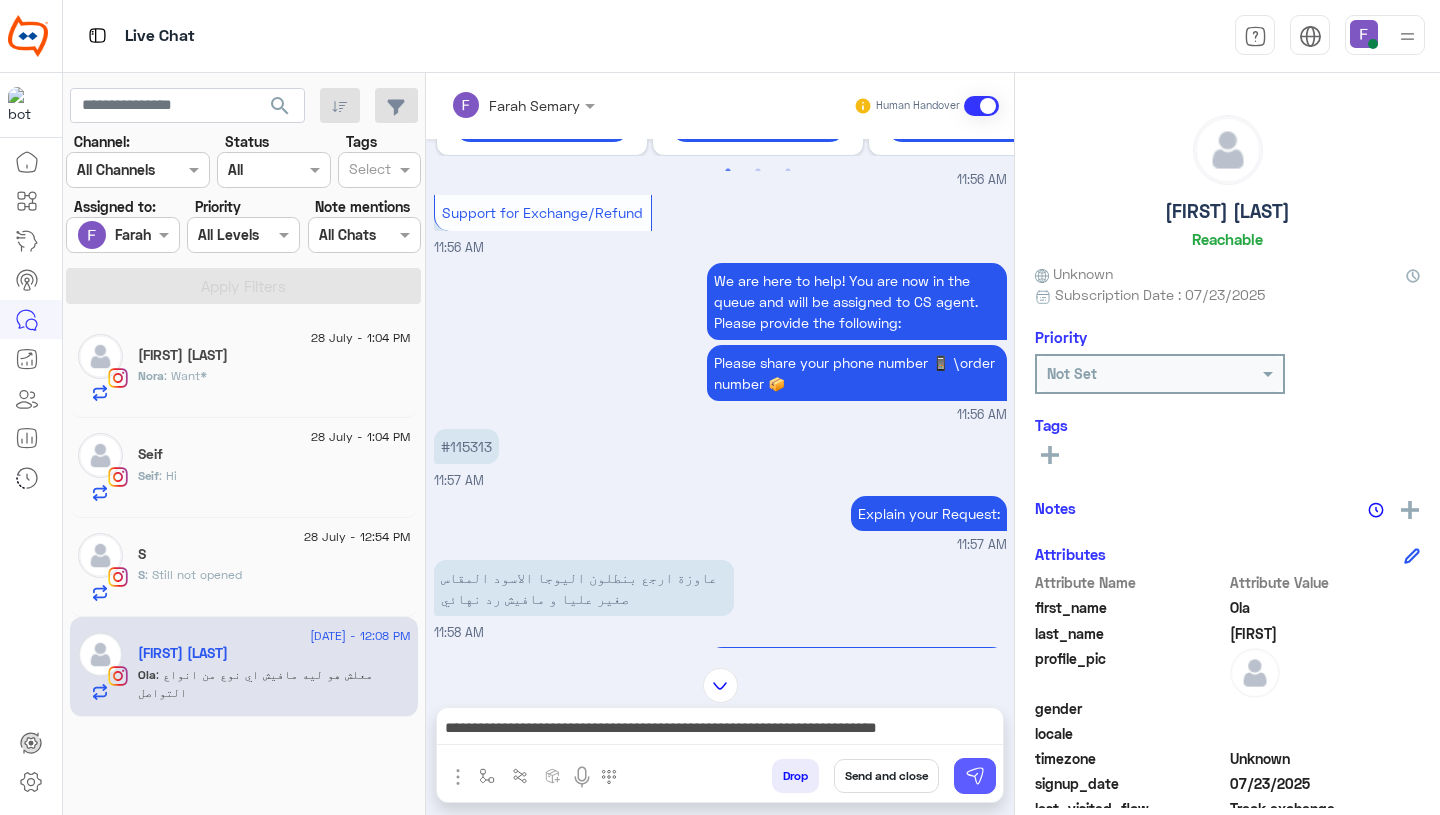 click at bounding box center (975, 776) 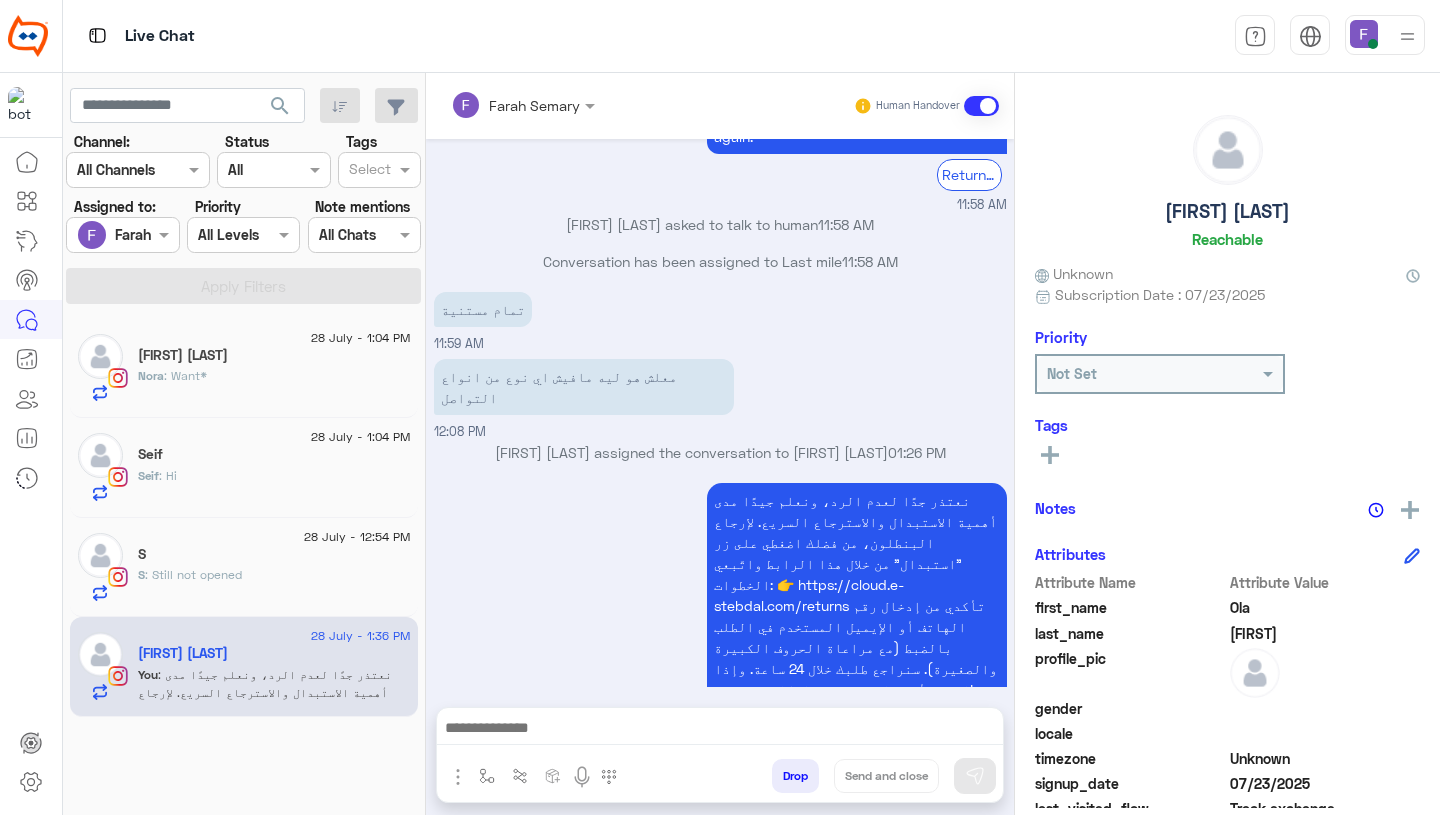 scroll, scrollTop: 1683, scrollLeft: 0, axis: vertical 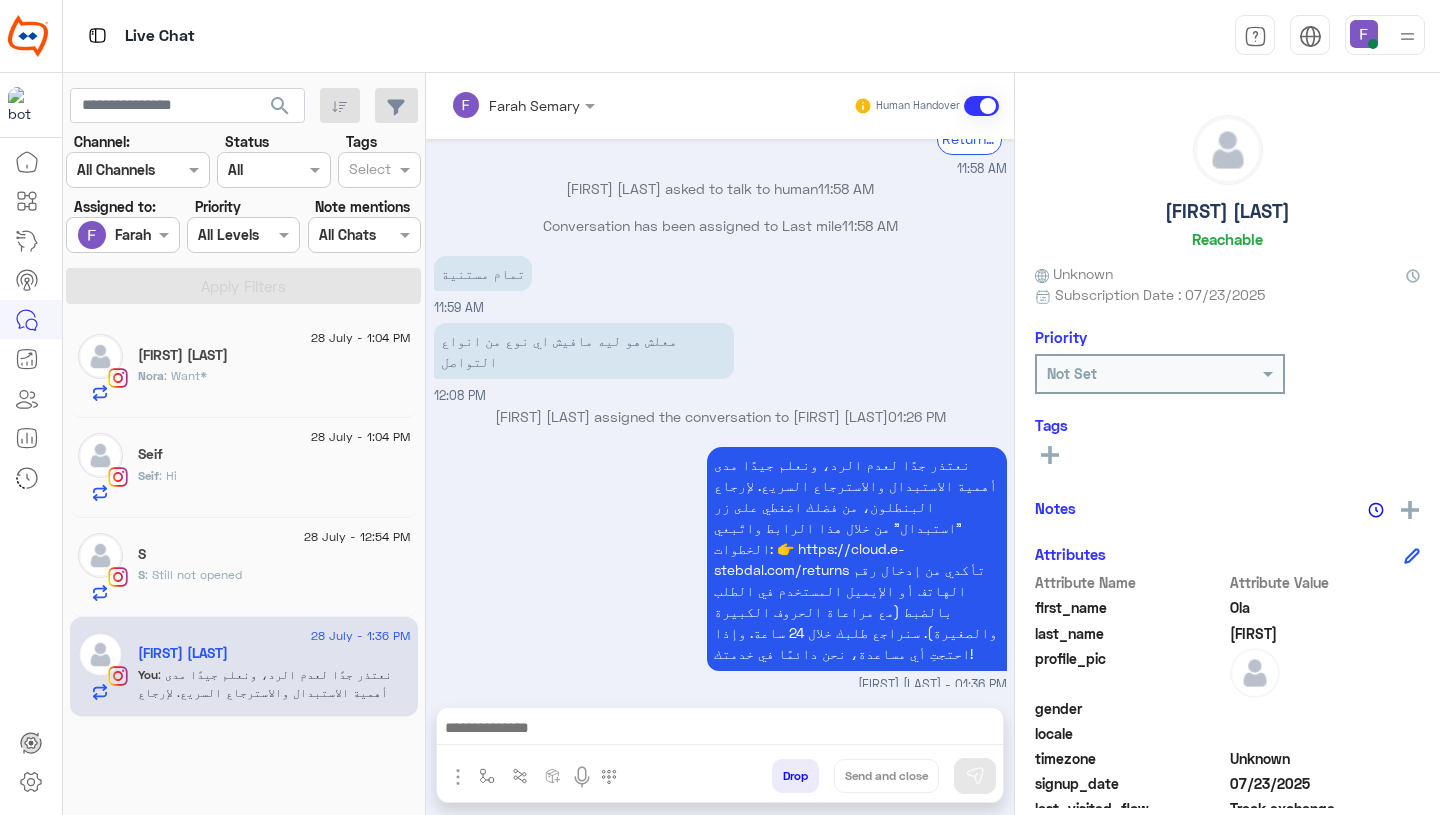 click on "28 July - 12:54 PM  S   S : Still not opened" 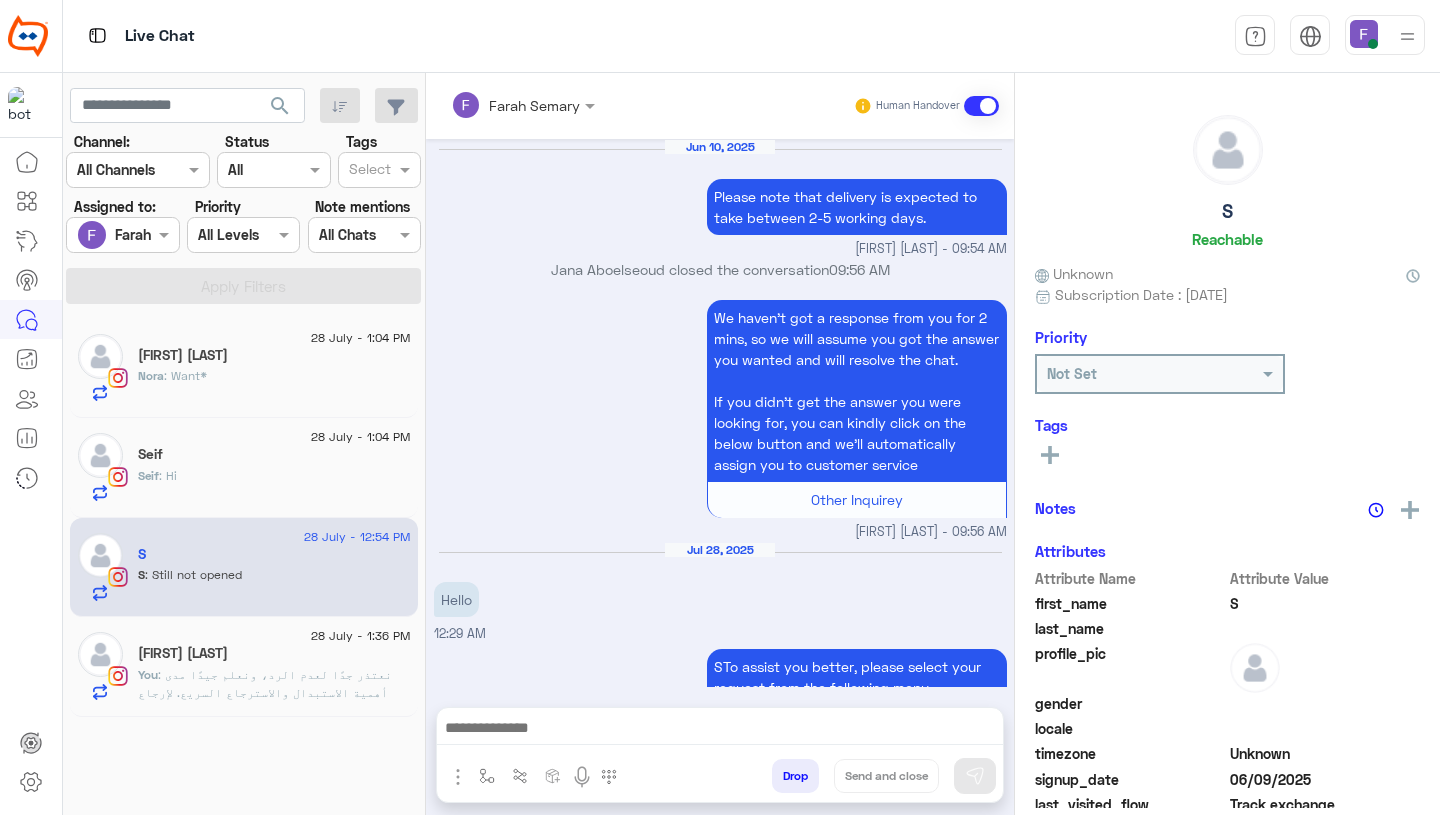 scroll, scrollTop: 1558, scrollLeft: 0, axis: vertical 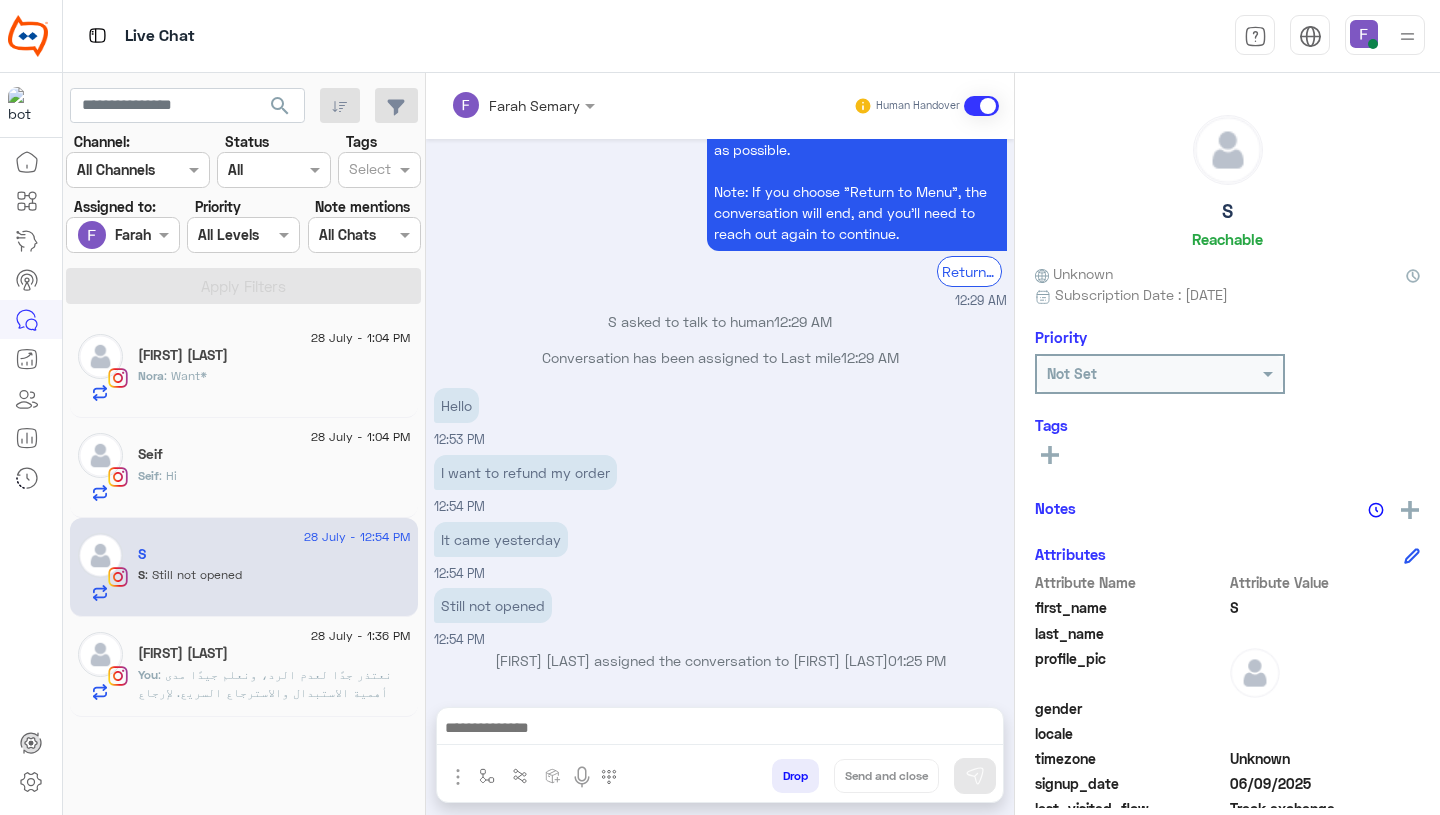click at bounding box center [720, 730] 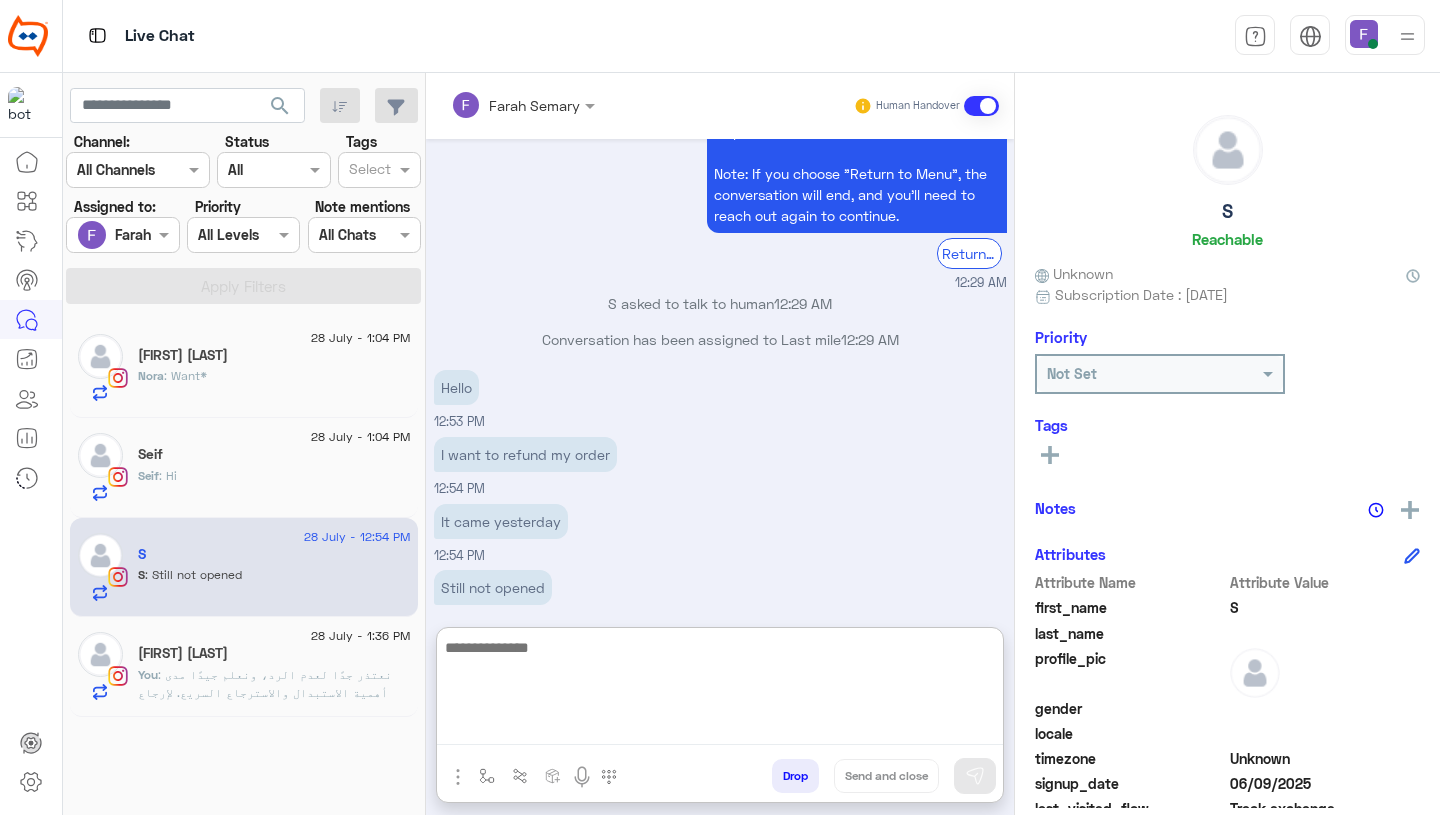 paste on "**********" 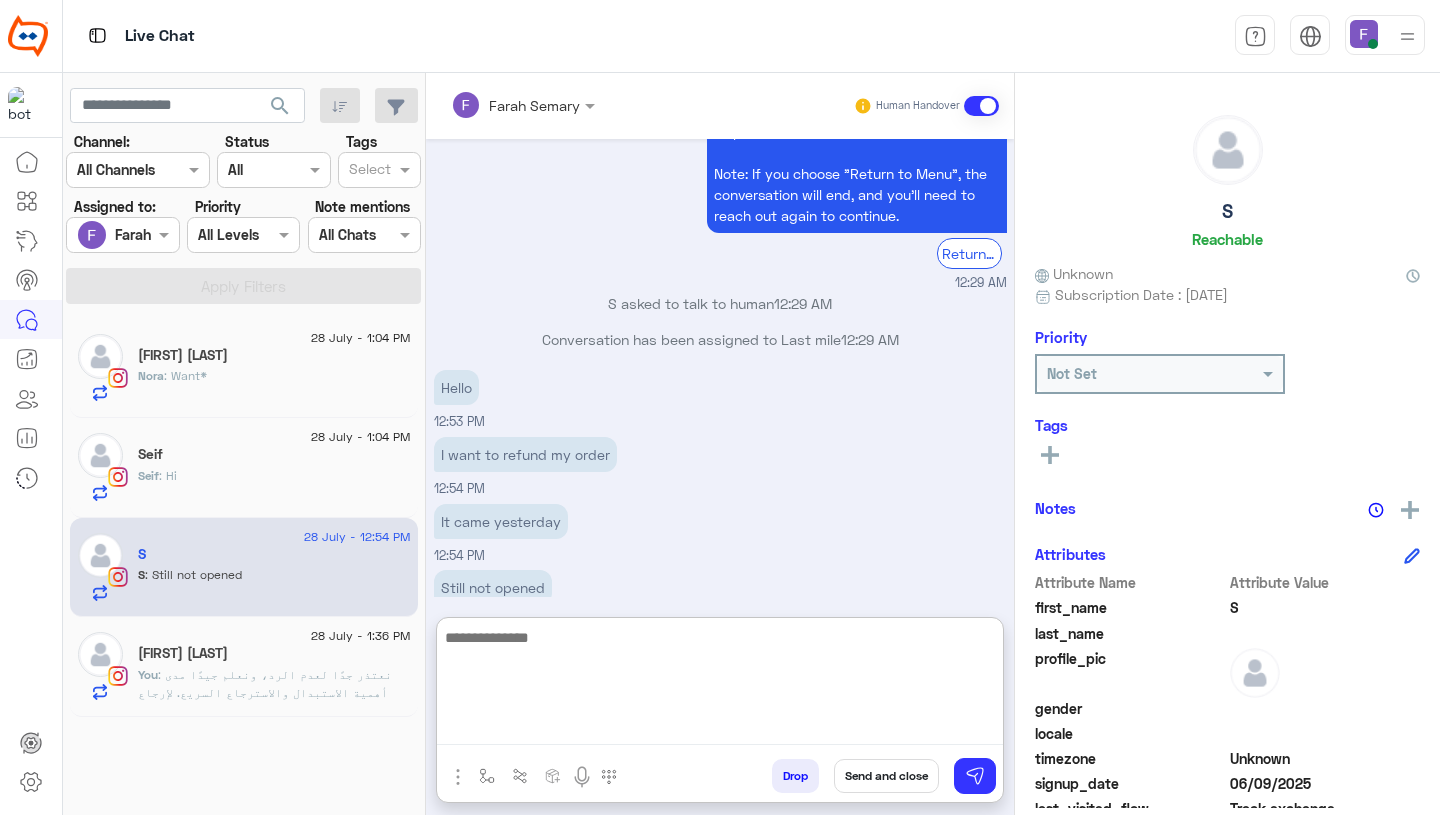 scroll, scrollTop: 0, scrollLeft: 0, axis: both 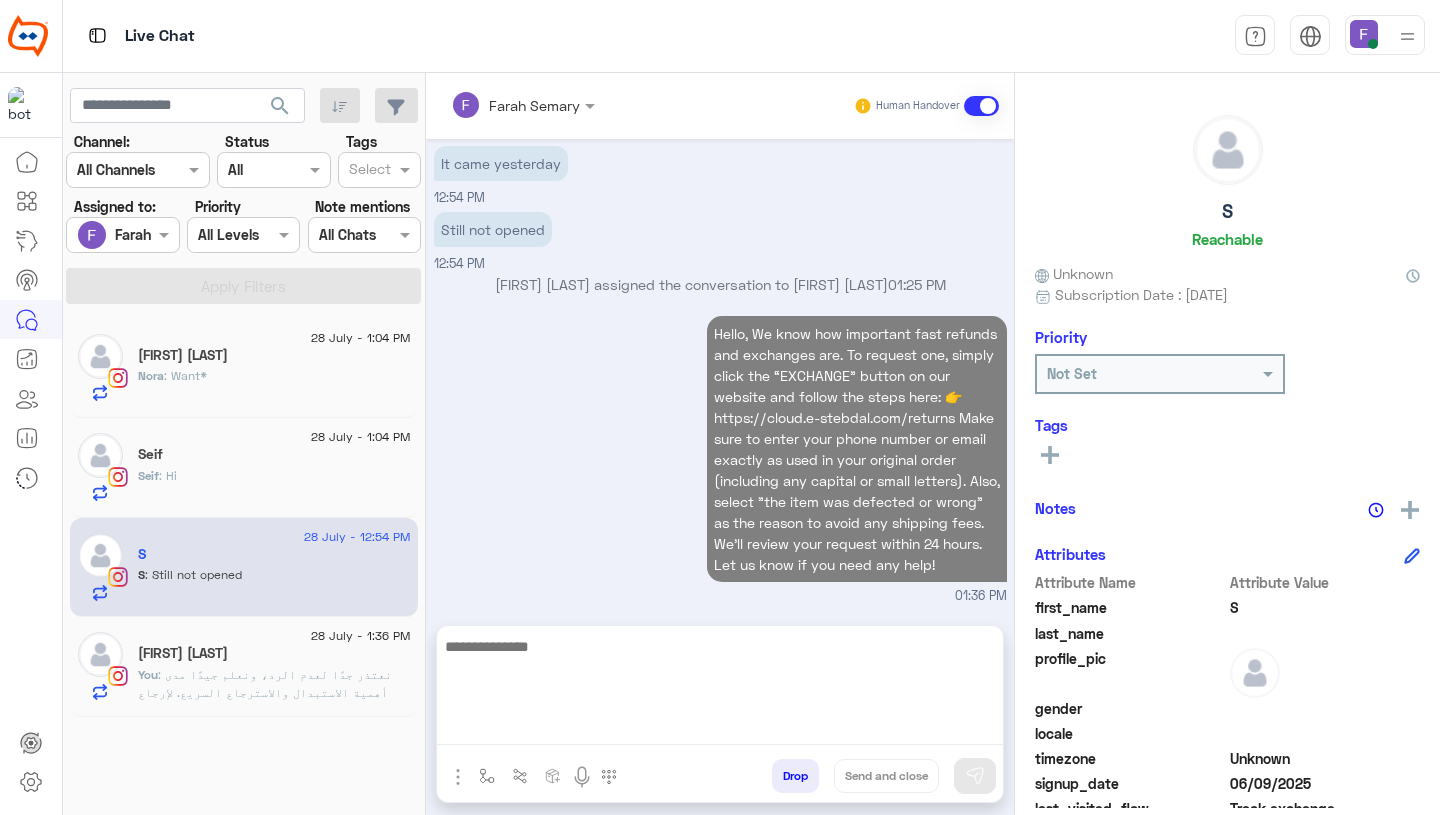 click on "[FIRST] : Hi" 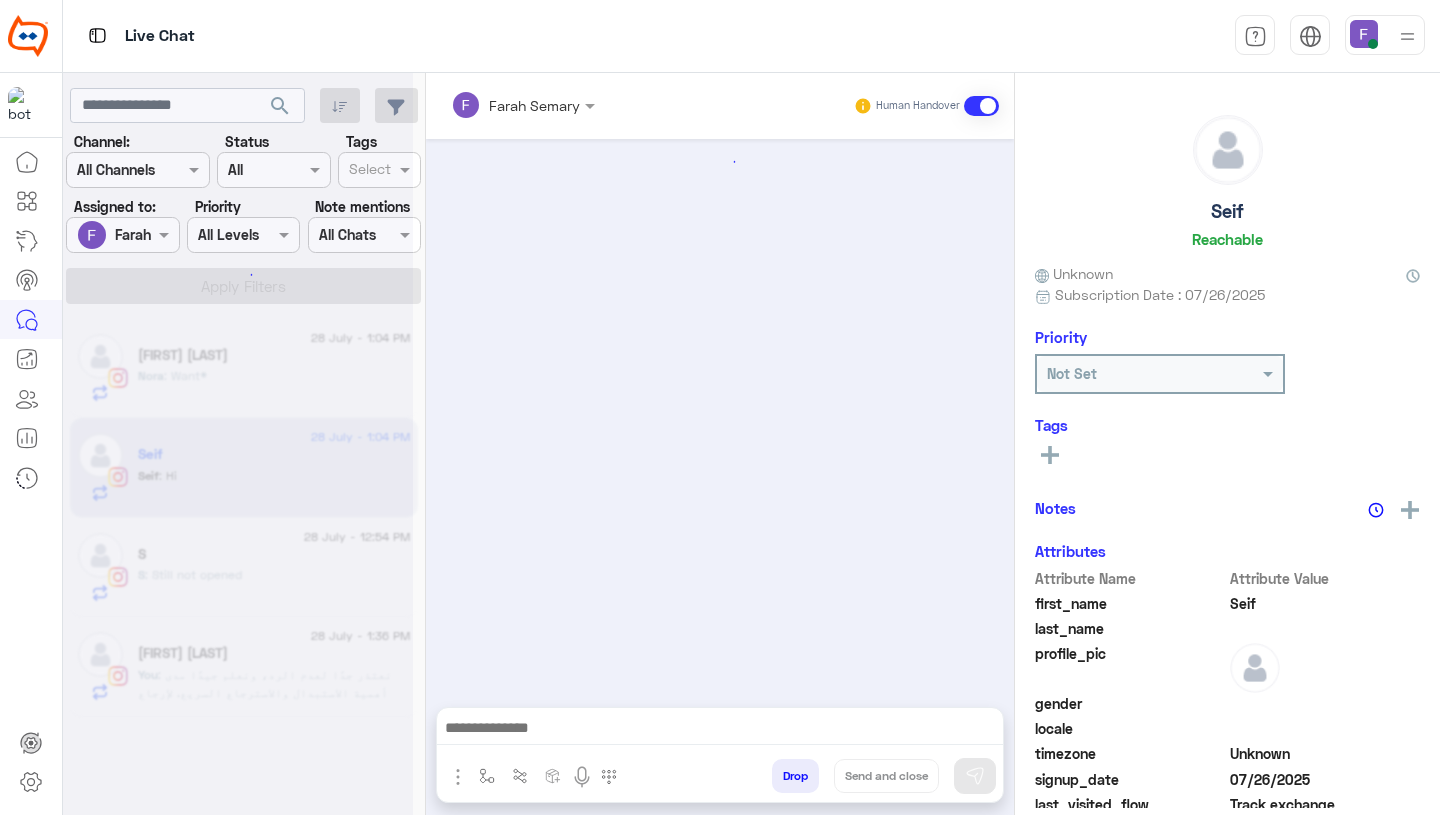 scroll, scrollTop: 1298, scrollLeft: 0, axis: vertical 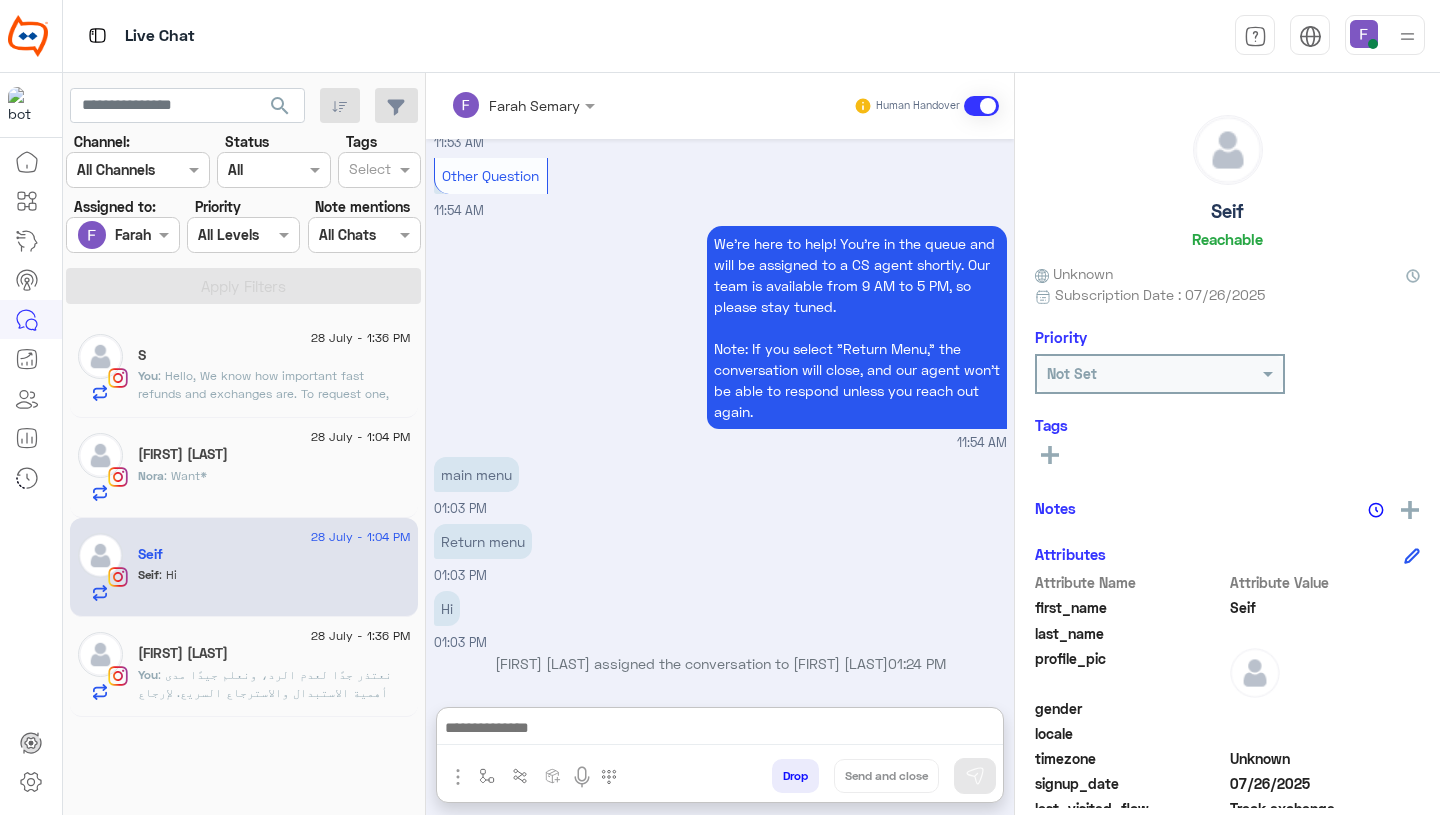 click at bounding box center (720, 730) 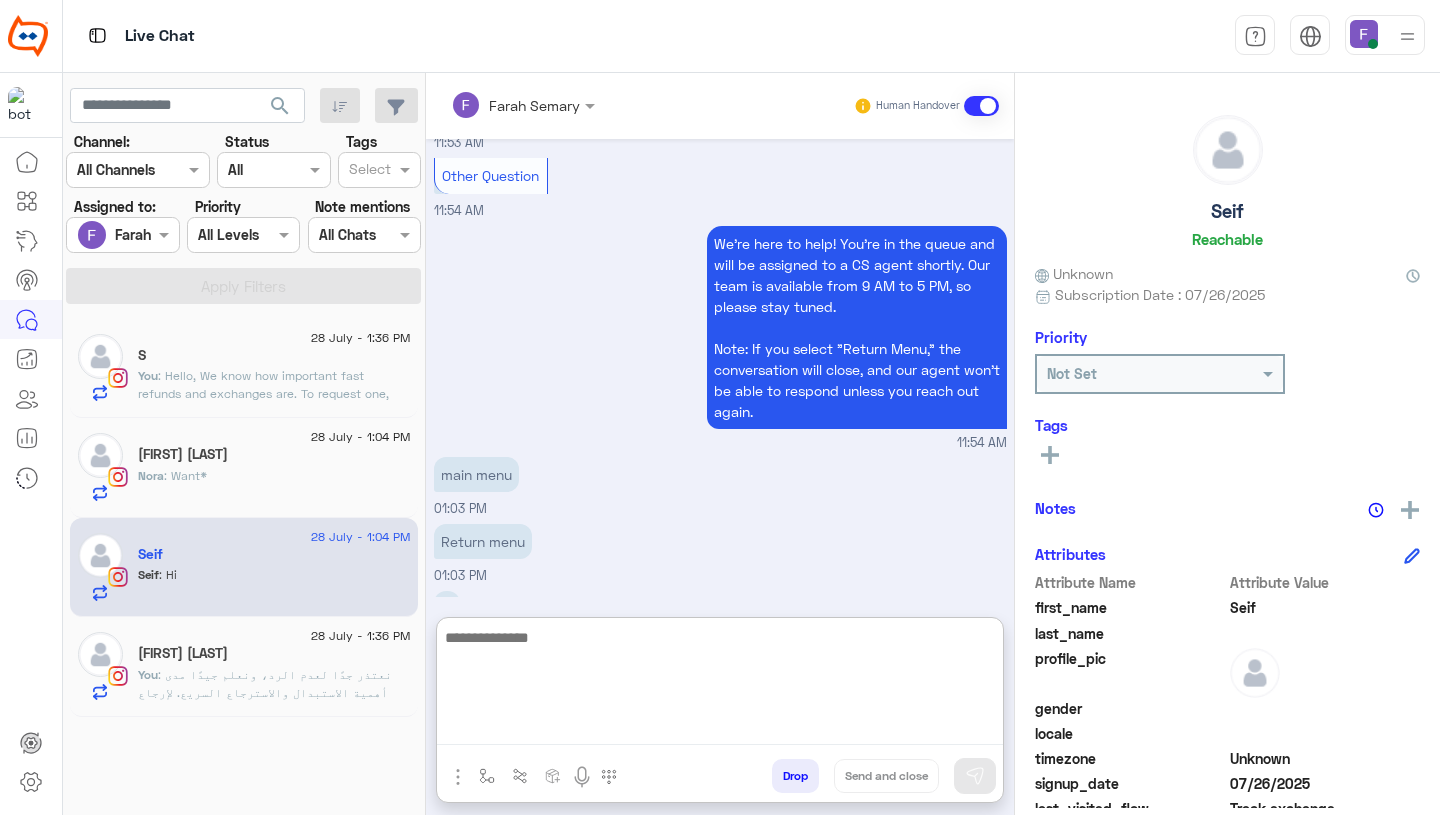 paste on "**********" 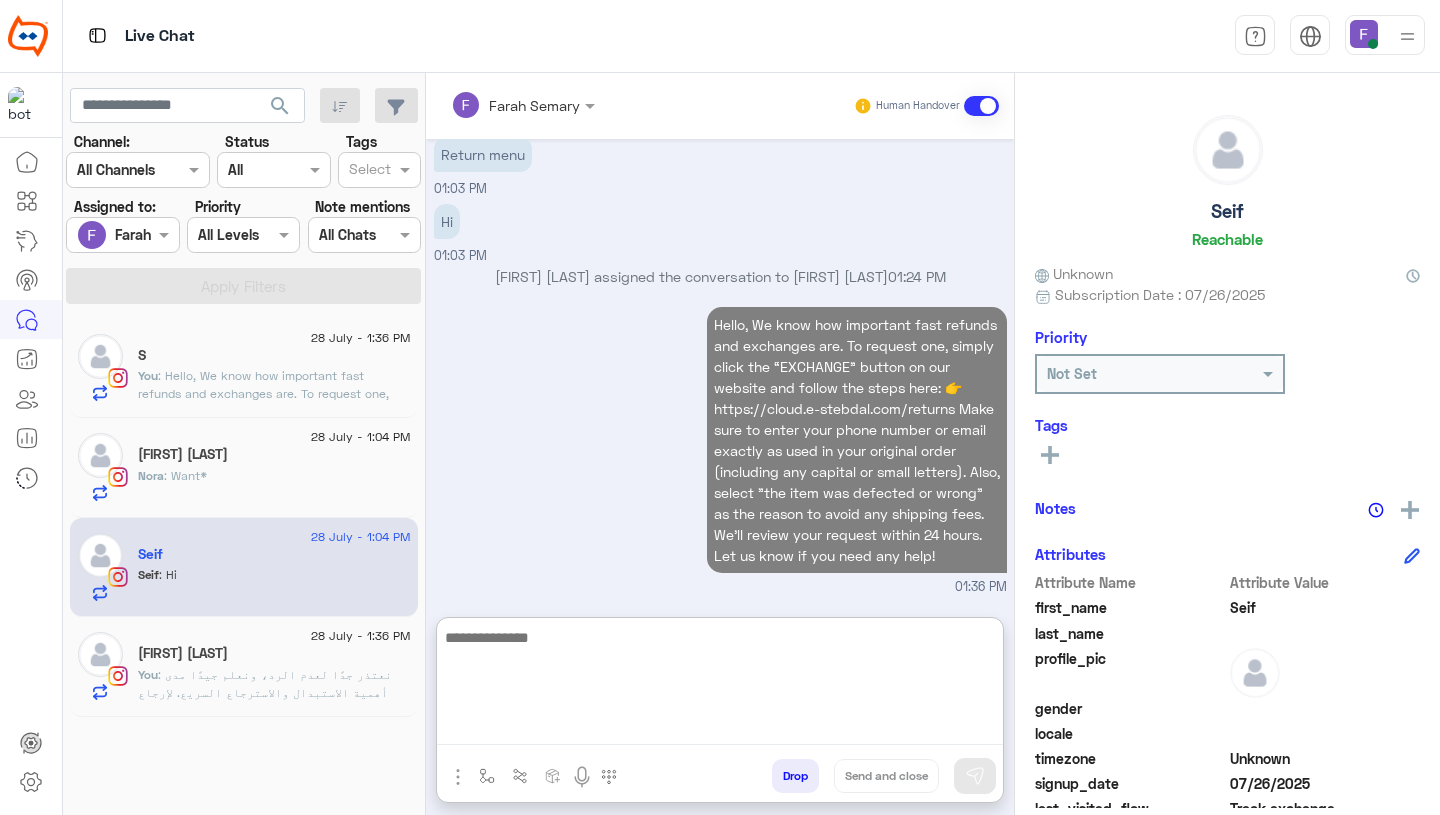 click on "Nora : Want*" 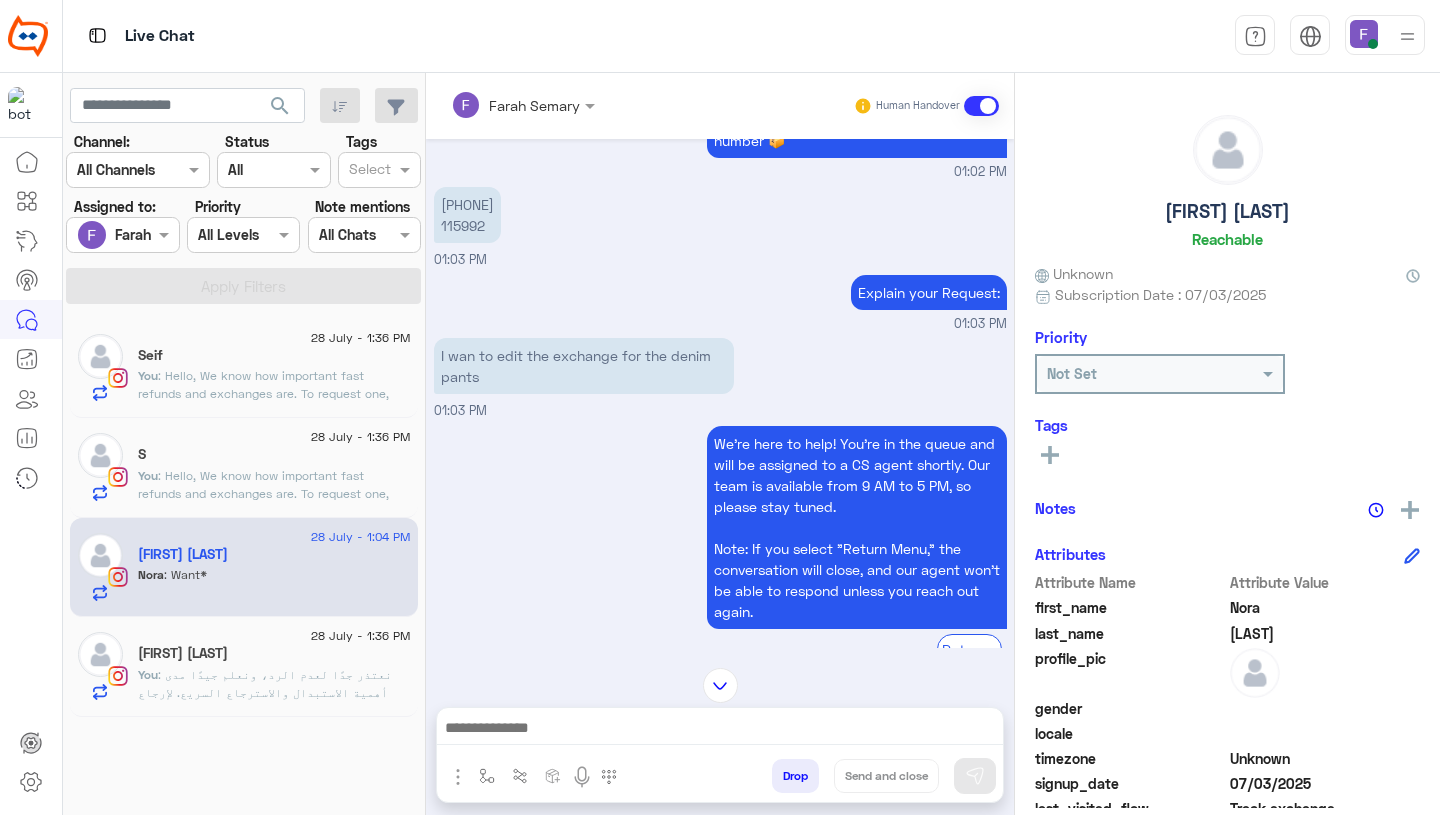 scroll, scrollTop: 1260, scrollLeft: 0, axis: vertical 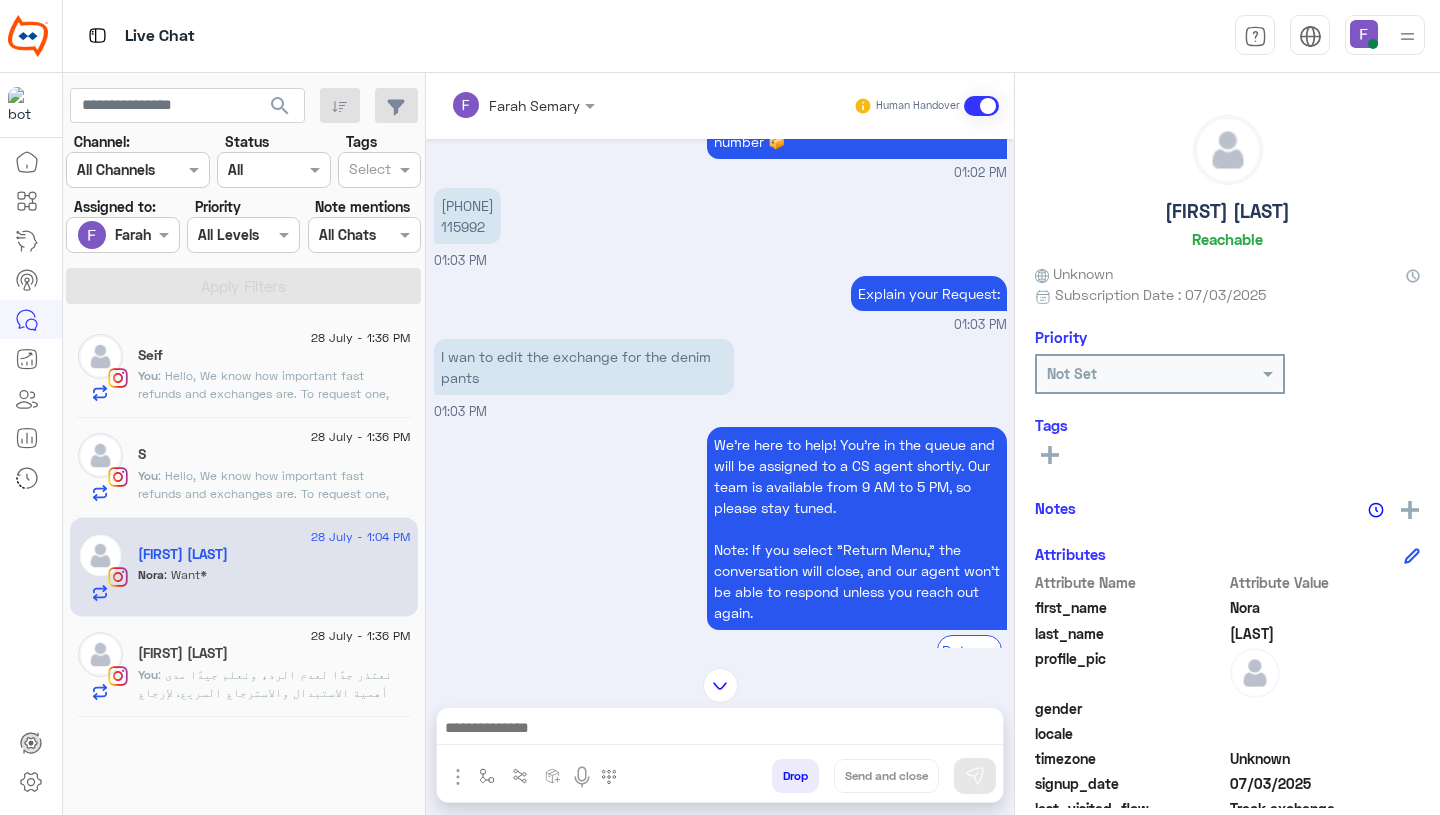 click on "[PHONE]  115992" at bounding box center (467, 216) 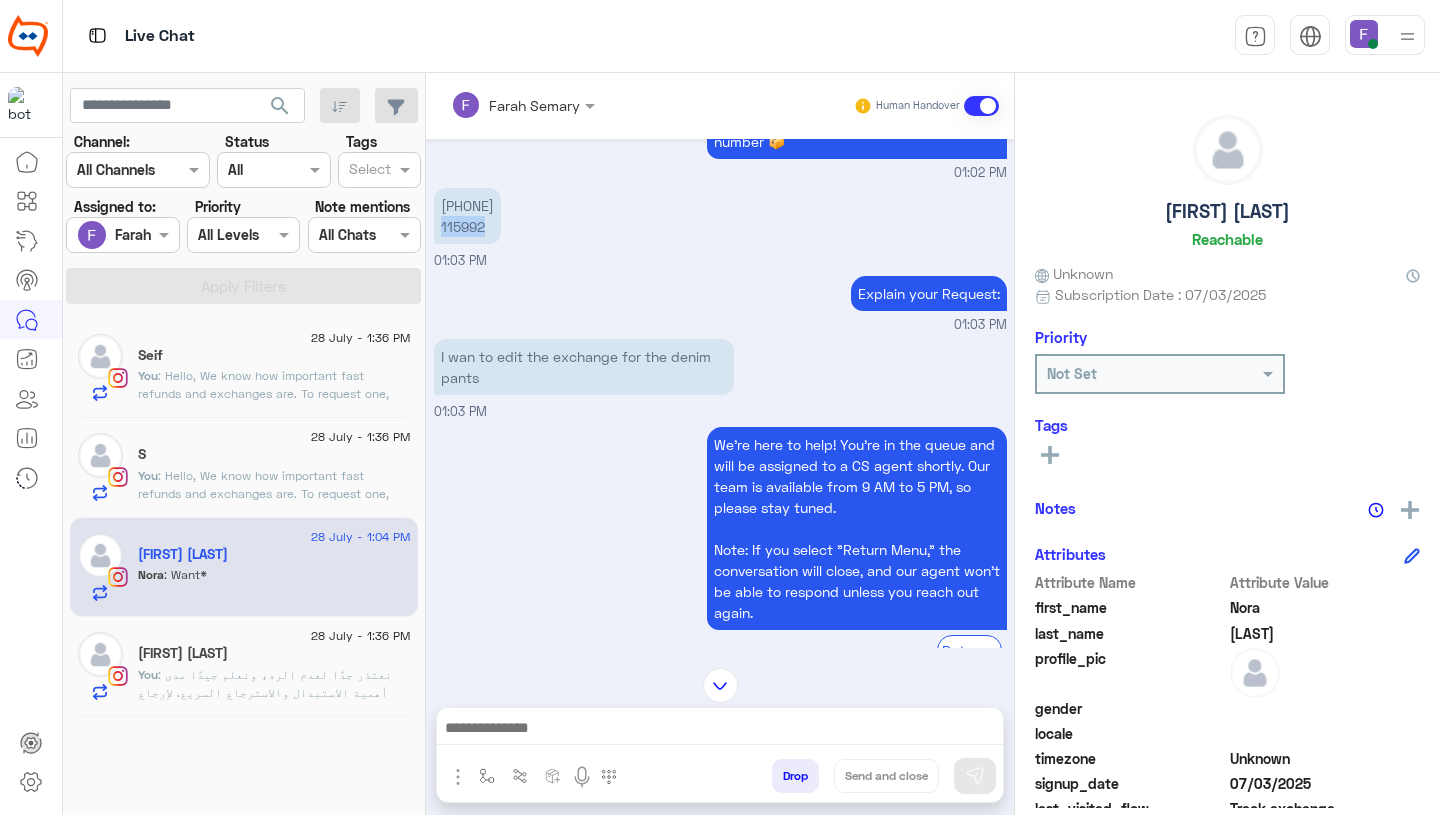 click on "[PHONE]  115992" at bounding box center (467, 216) 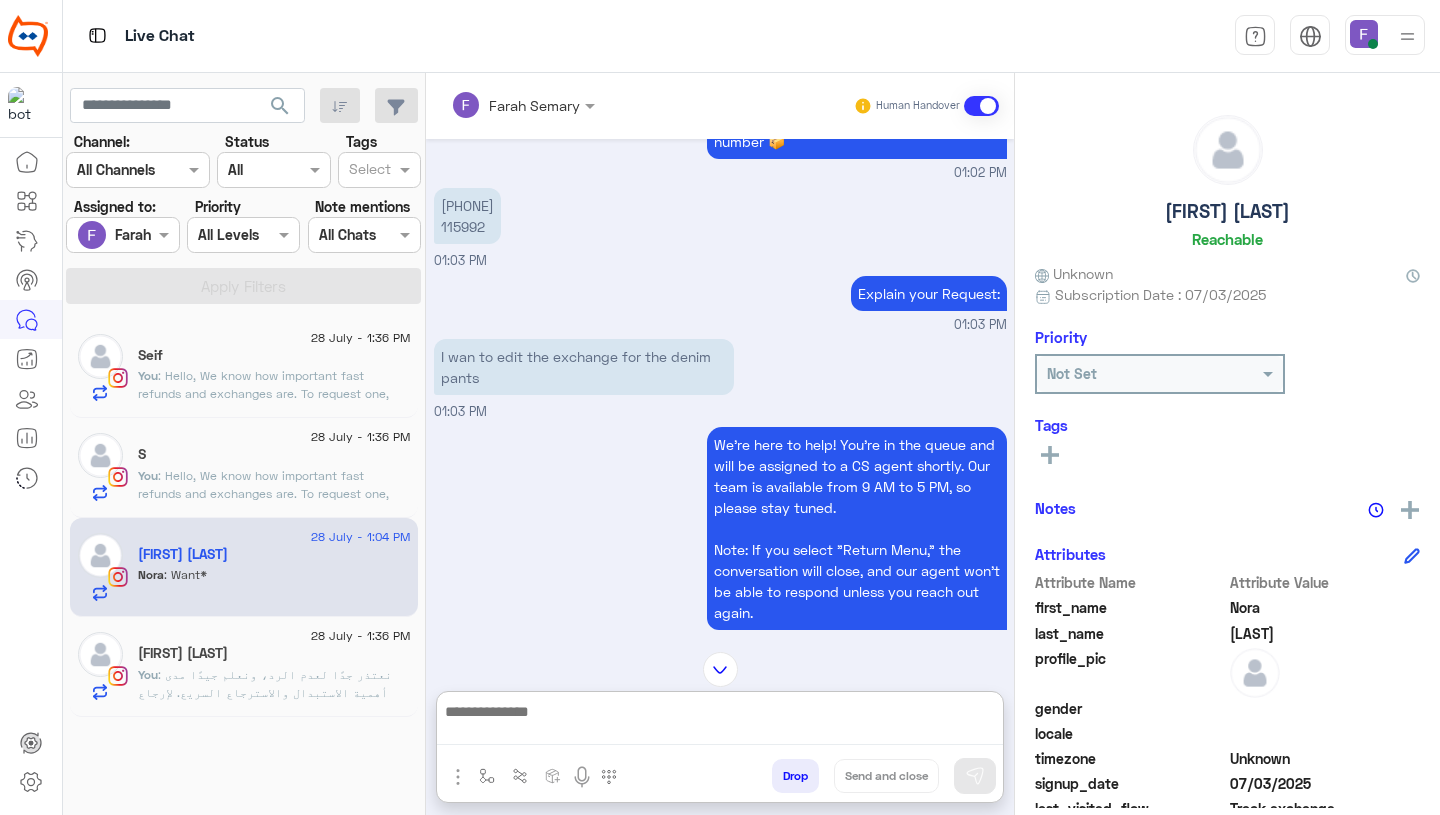 click at bounding box center [720, 722] 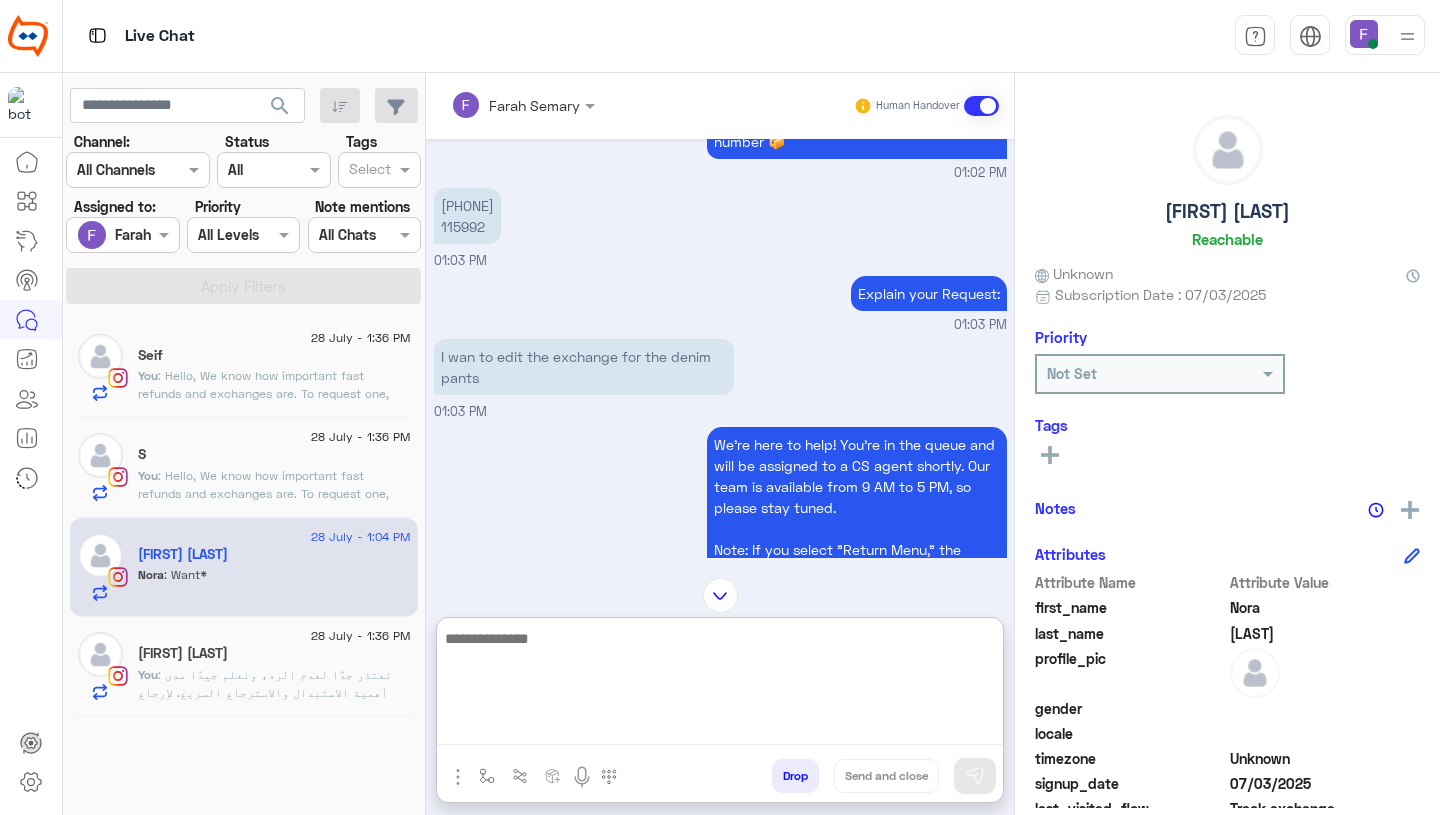 paste on "**********" 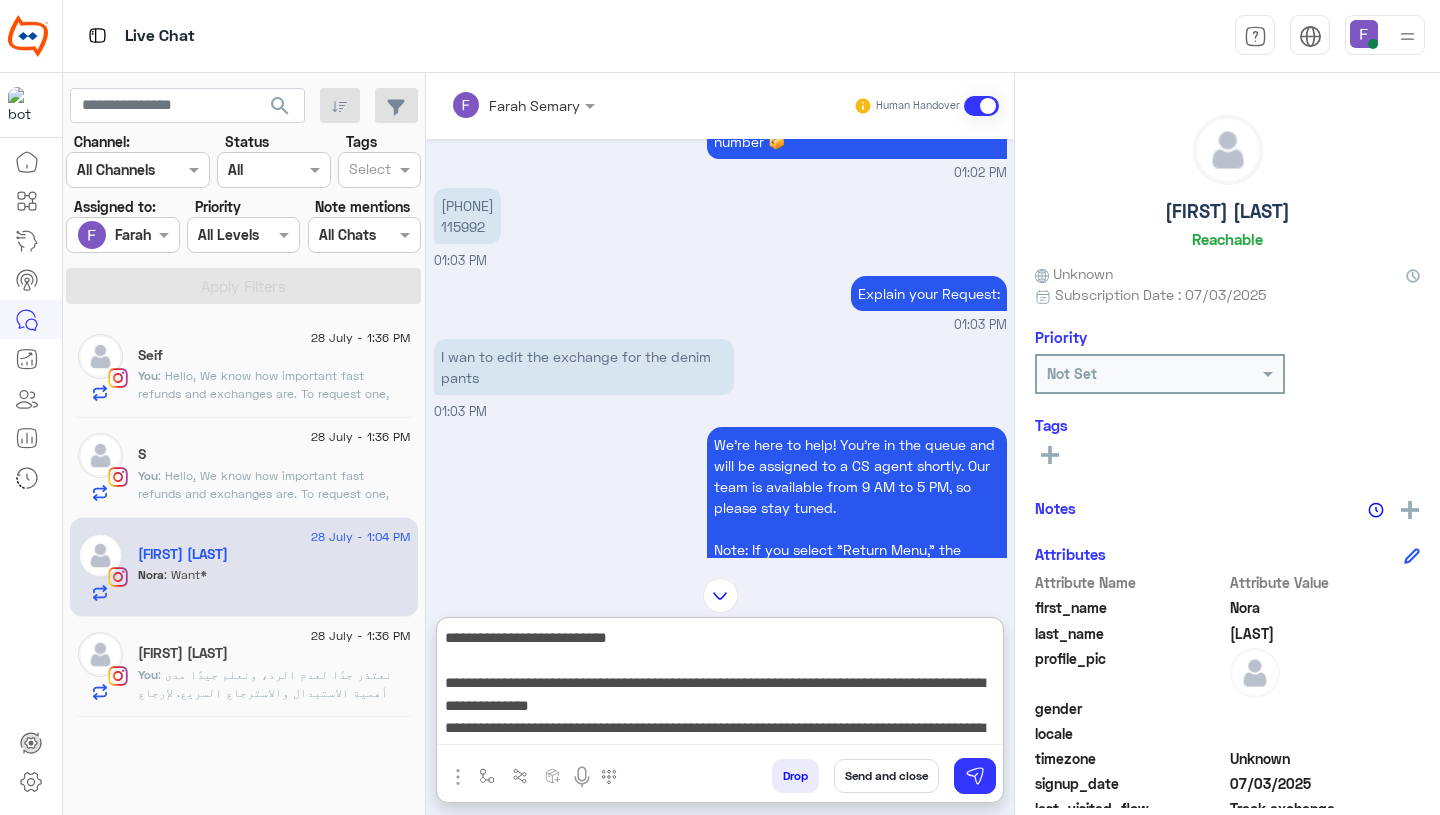 scroll, scrollTop: 241, scrollLeft: 0, axis: vertical 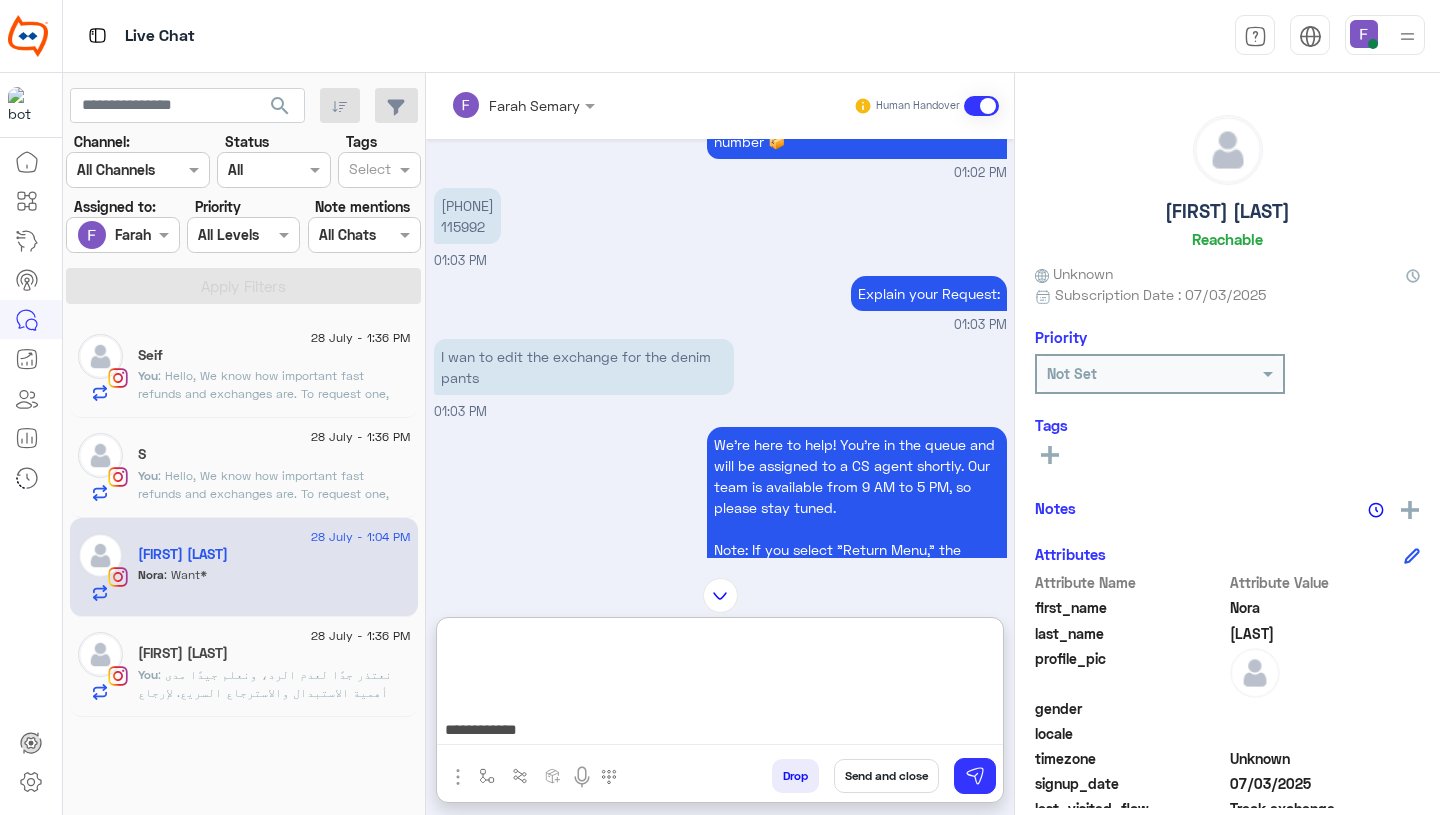 click on "**********" at bounding box center (720, 685) 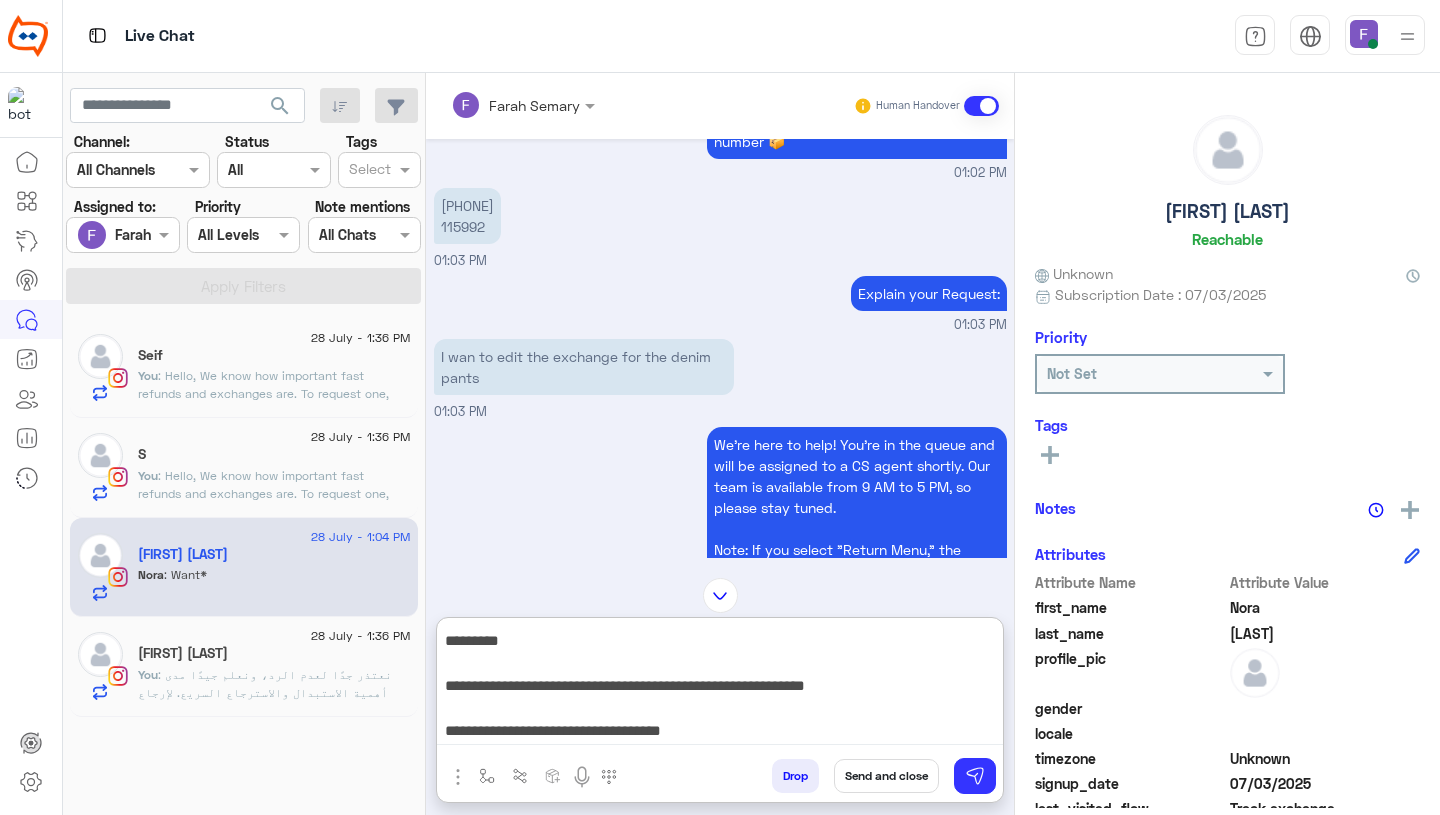 type on "**********" 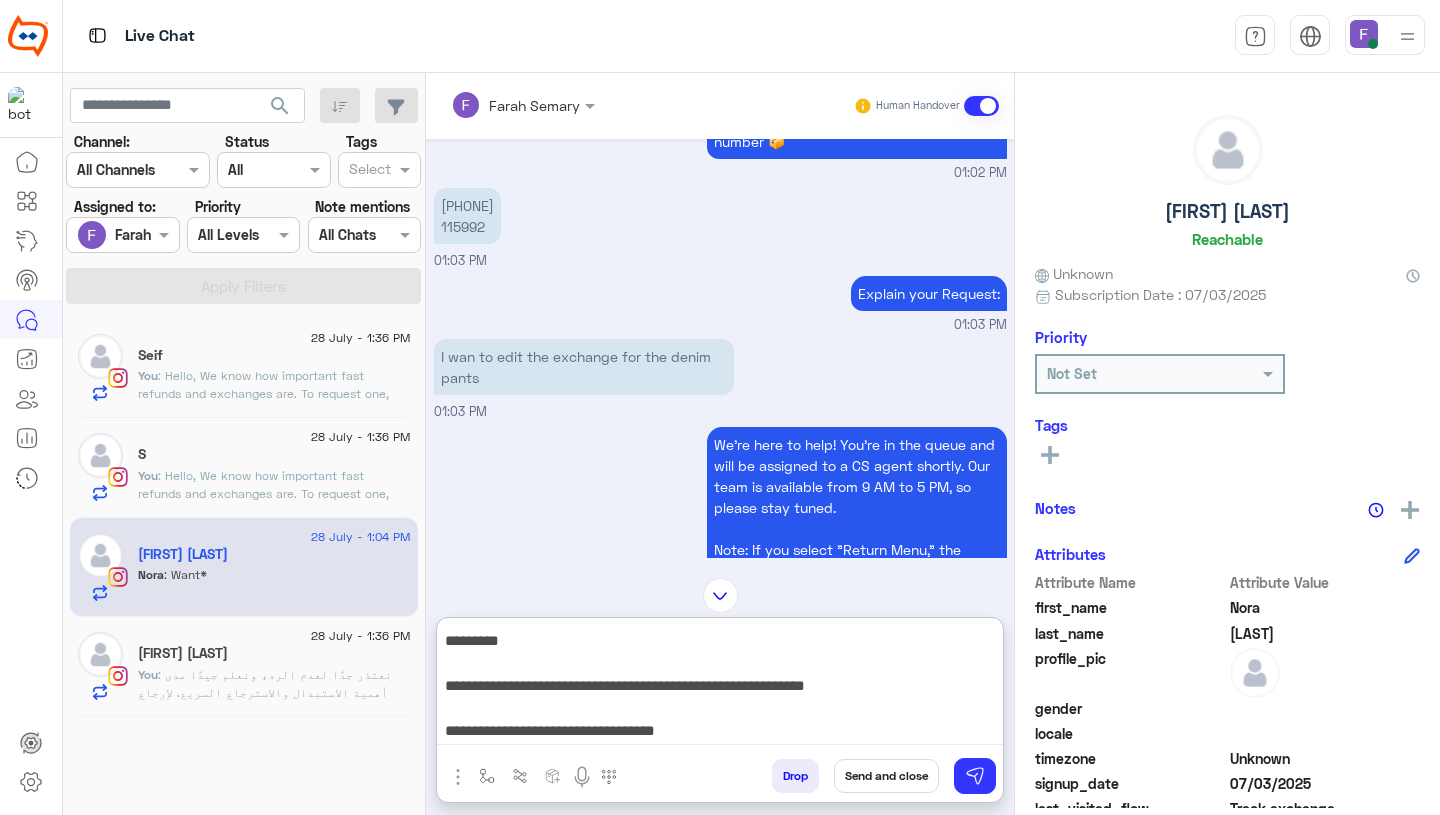 scroll, scrollTop: 0, scrollLeft: 0, axis: both 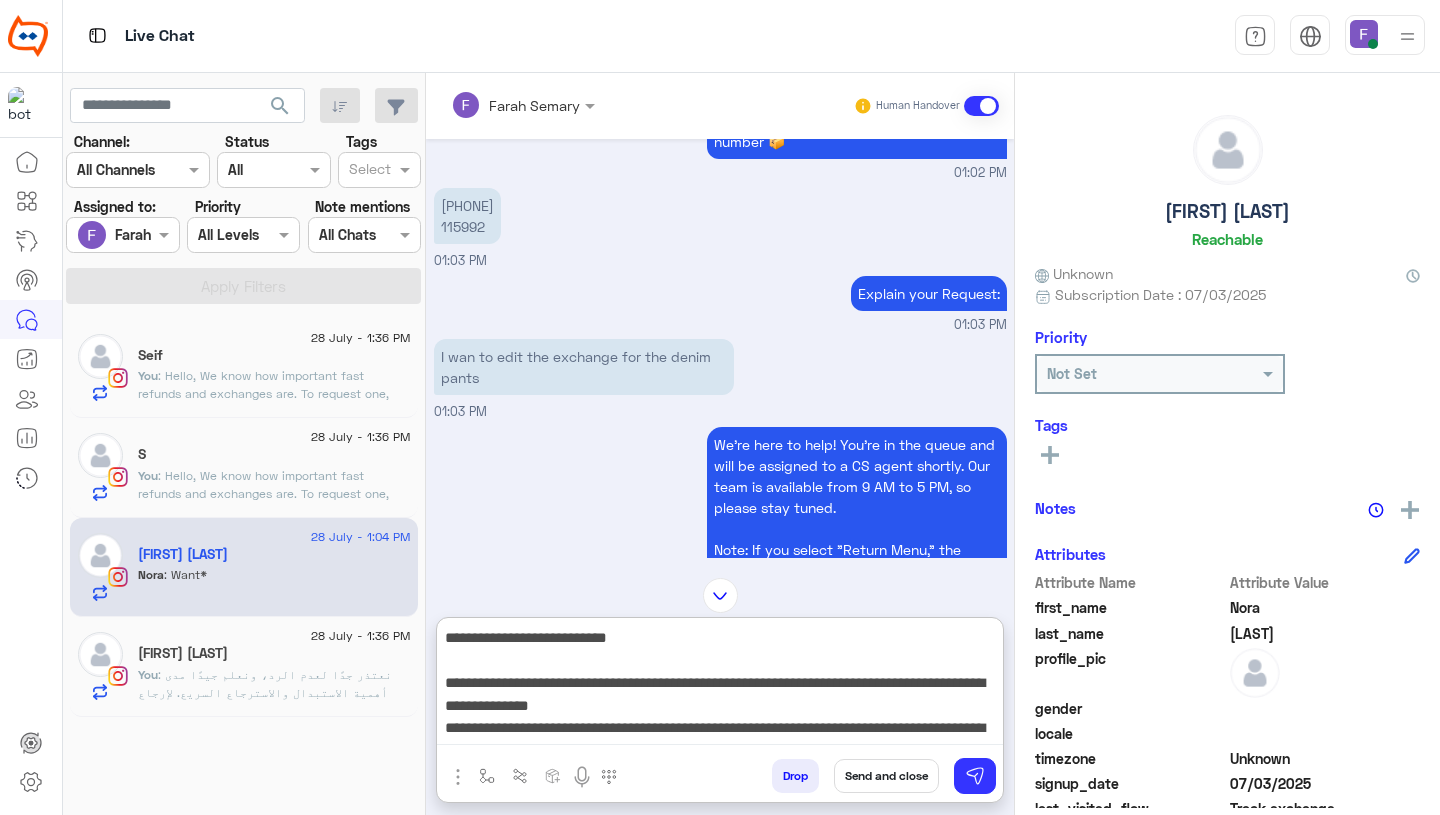 click on "**********" at bounding box center (720, 685) 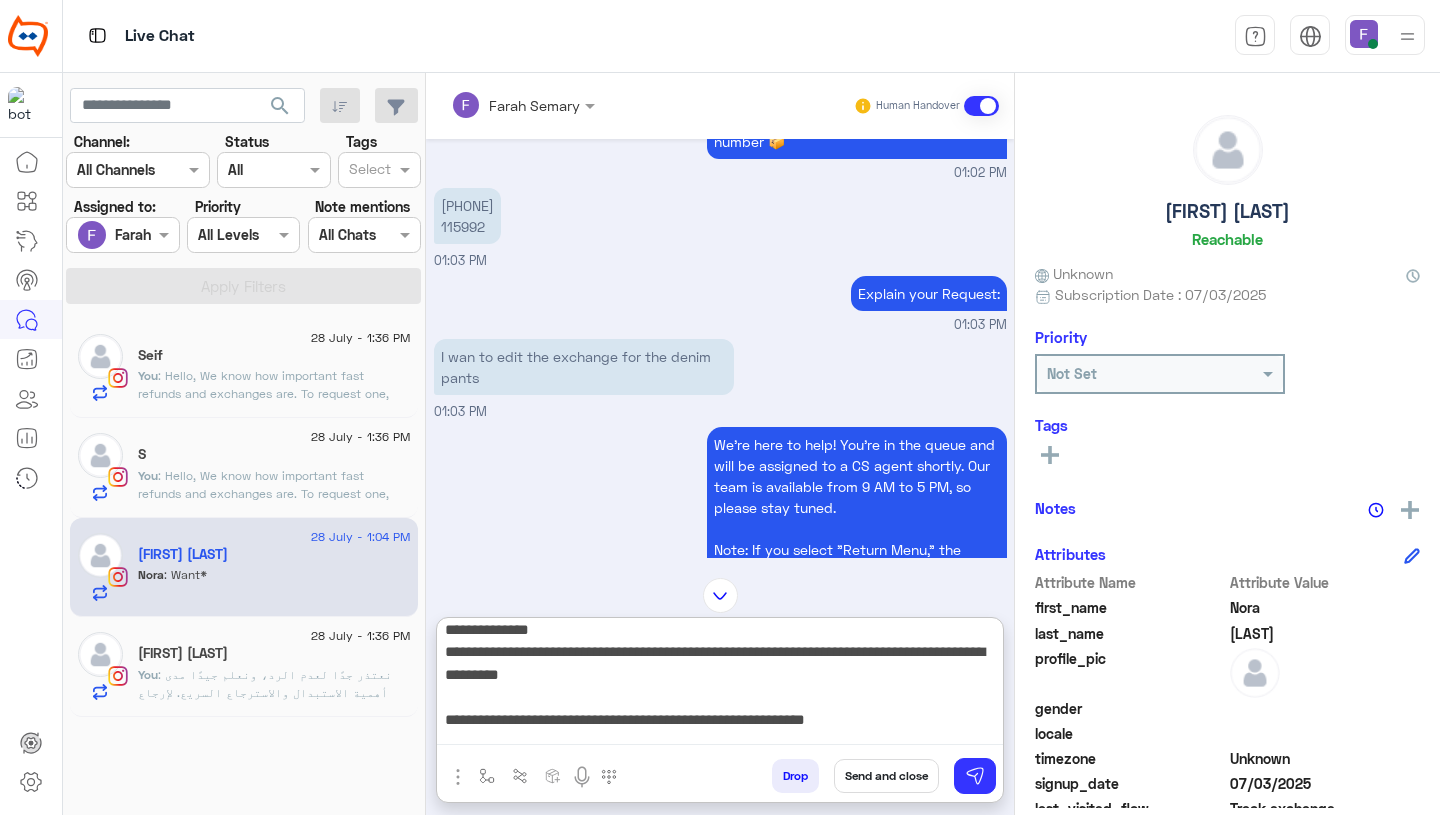 scroll, scrollTop: 155, scrollLeft: 0, axis: vertical 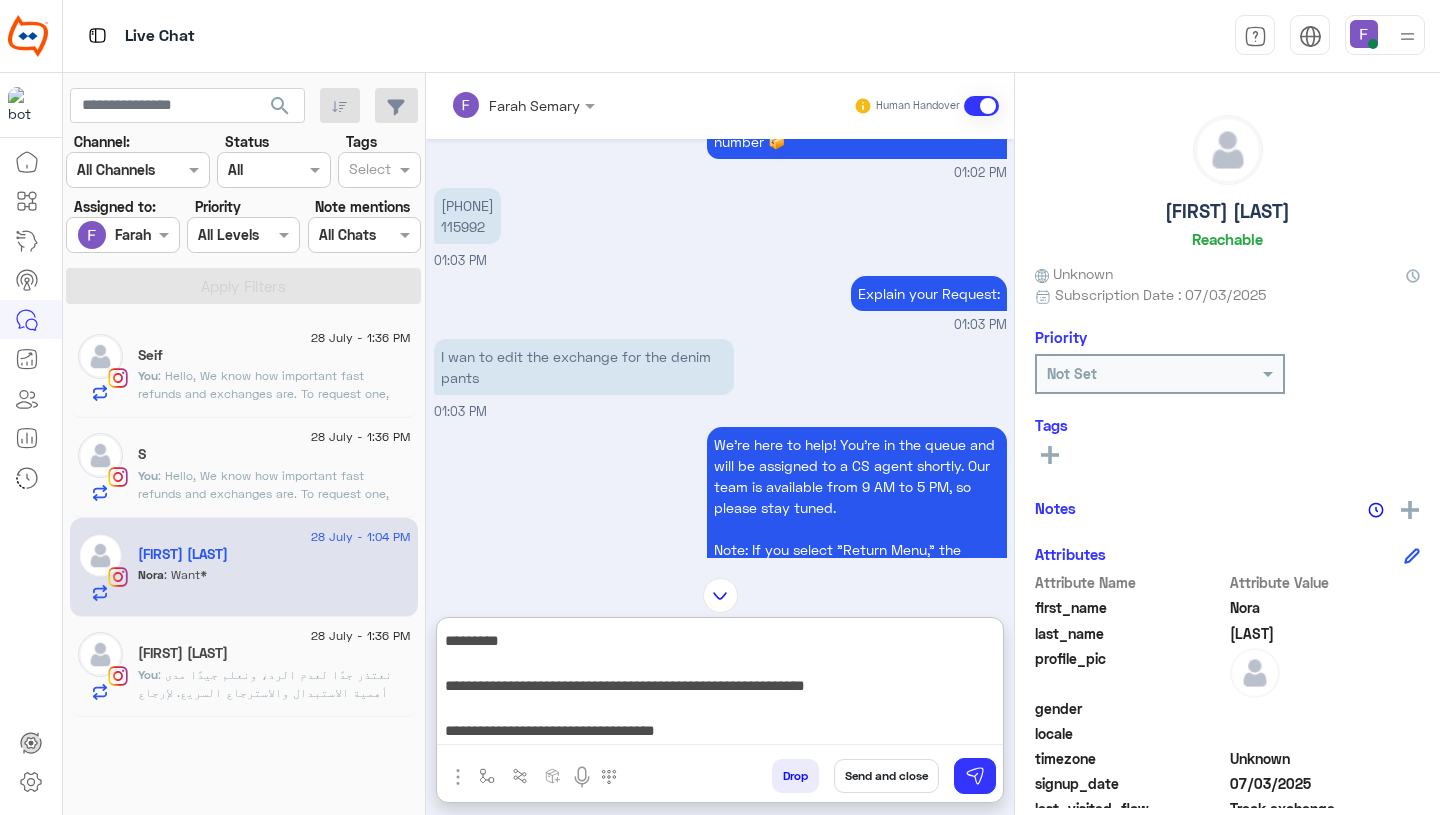 drag, startPoint x: 446, startPoint y: 639, endPoint x: 473, endPoint y: 754, distance: 118.12705 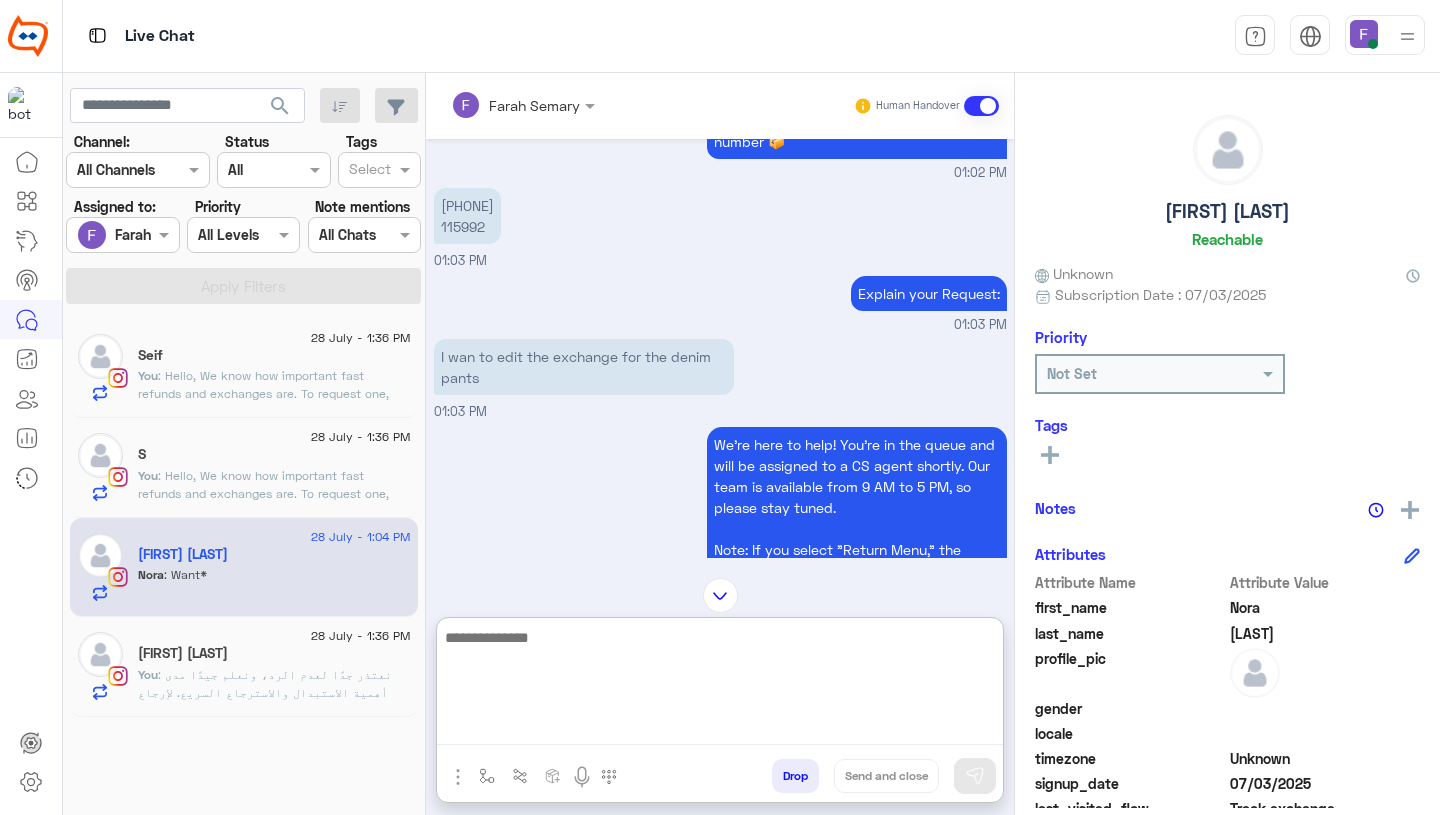 scroll, scrollTop: 0, scrollLeft: 0, axis: both 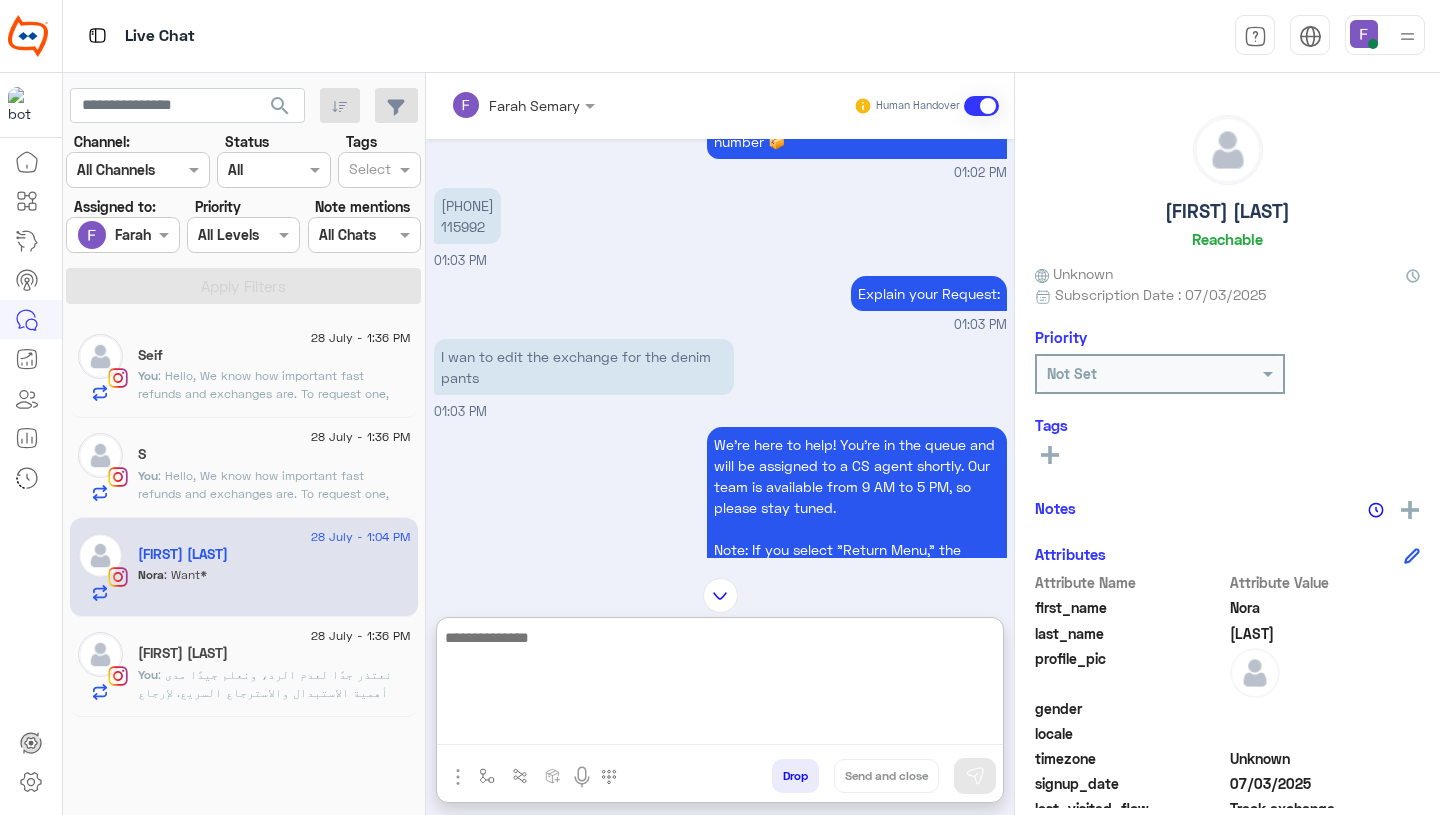 paste on "**********" 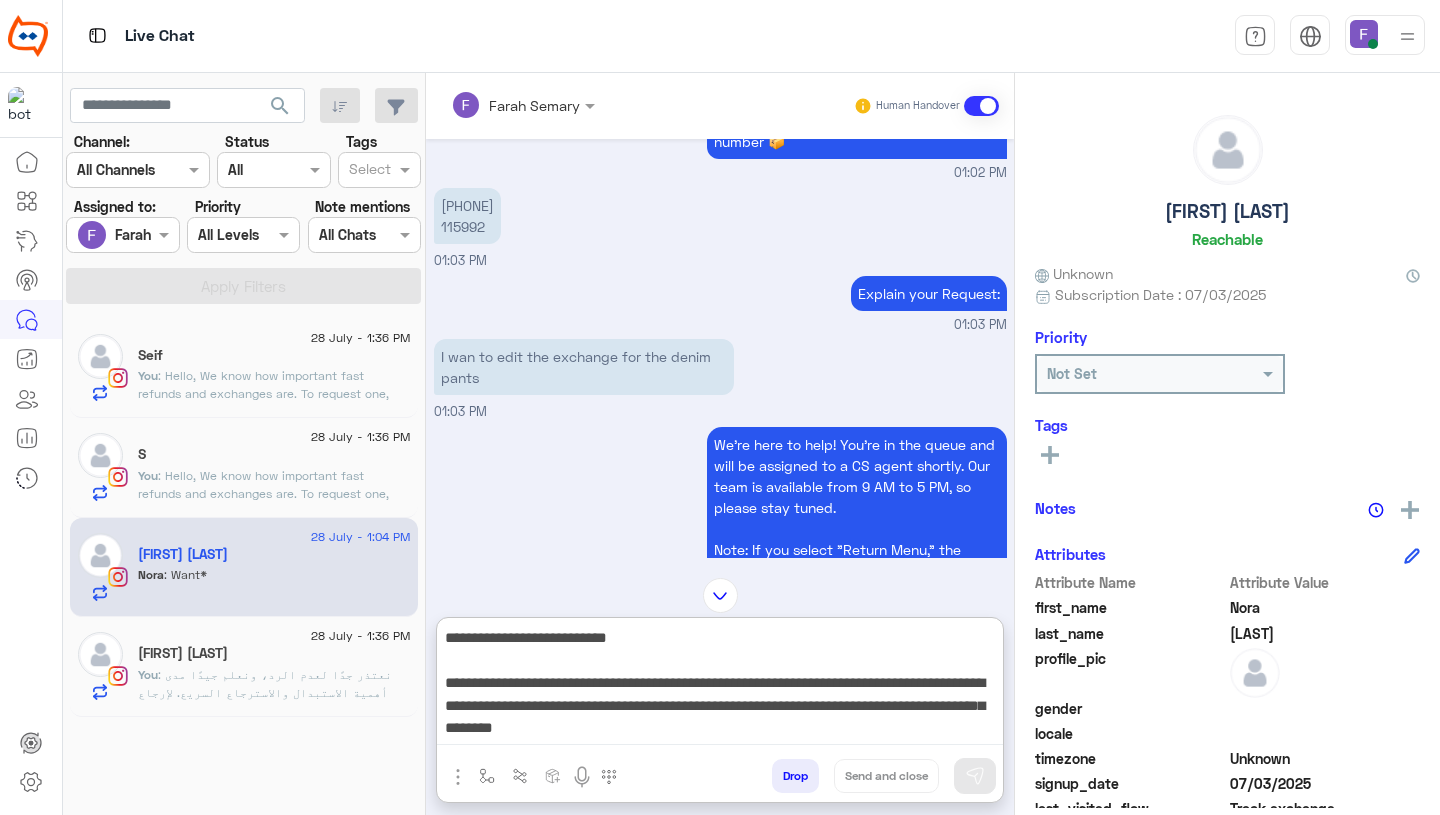 scroll, scrollTop: 196, scrollLeft: 0, axis: vertical 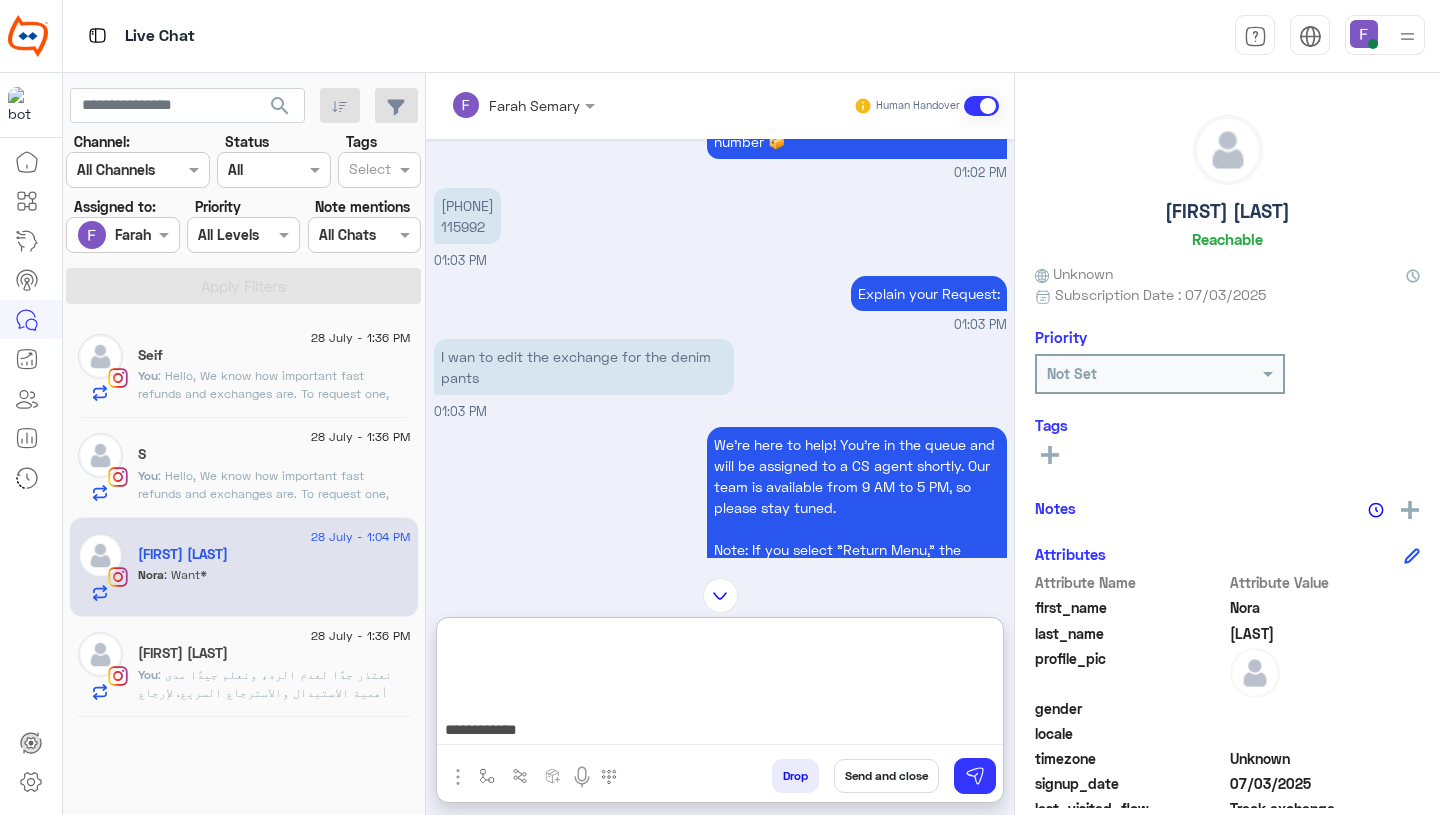 click on "**********" at bounding box center (720, 685) 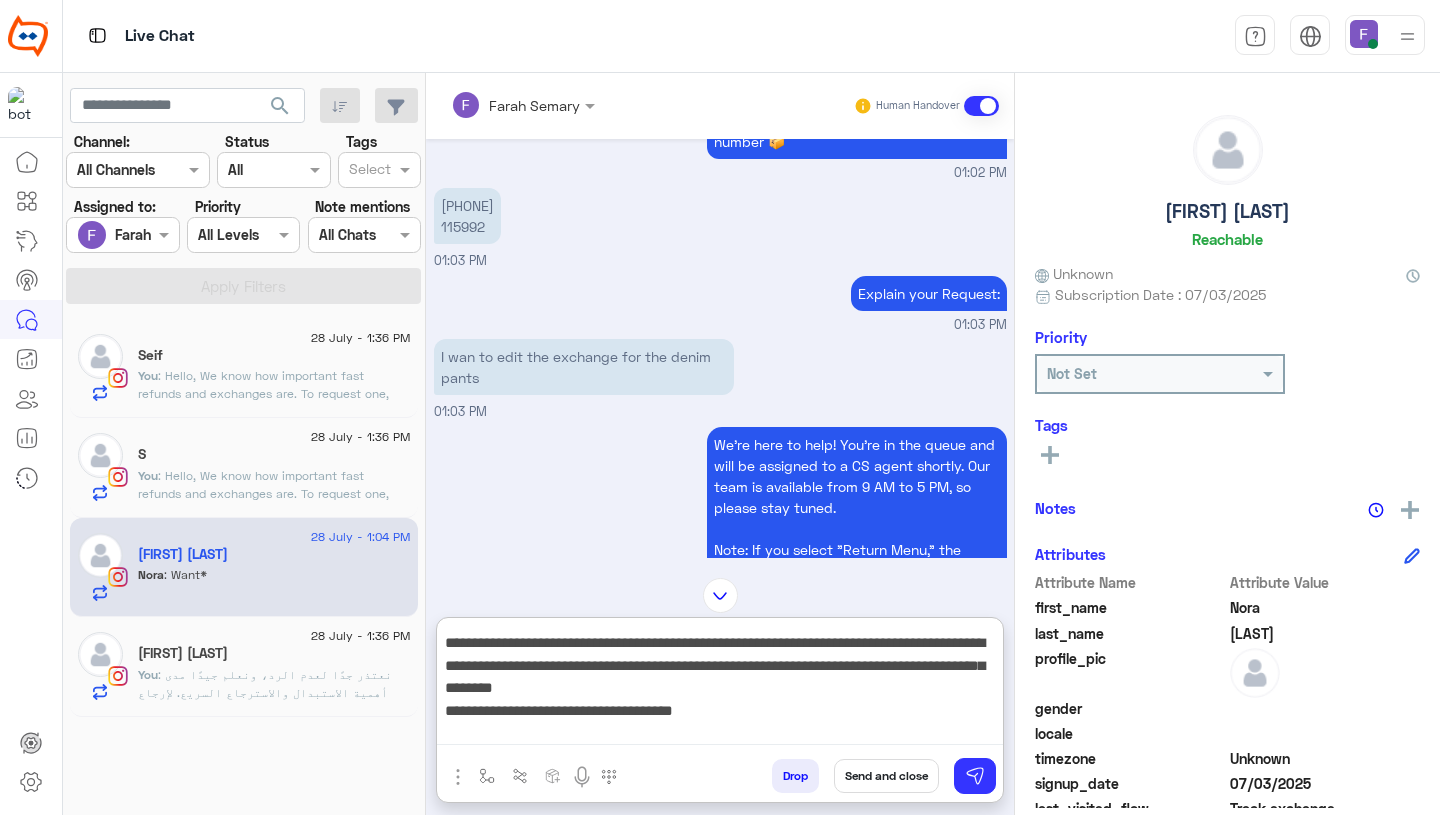 scroll, scrollTop: 44, scrollLeft: 0, axis: vertical 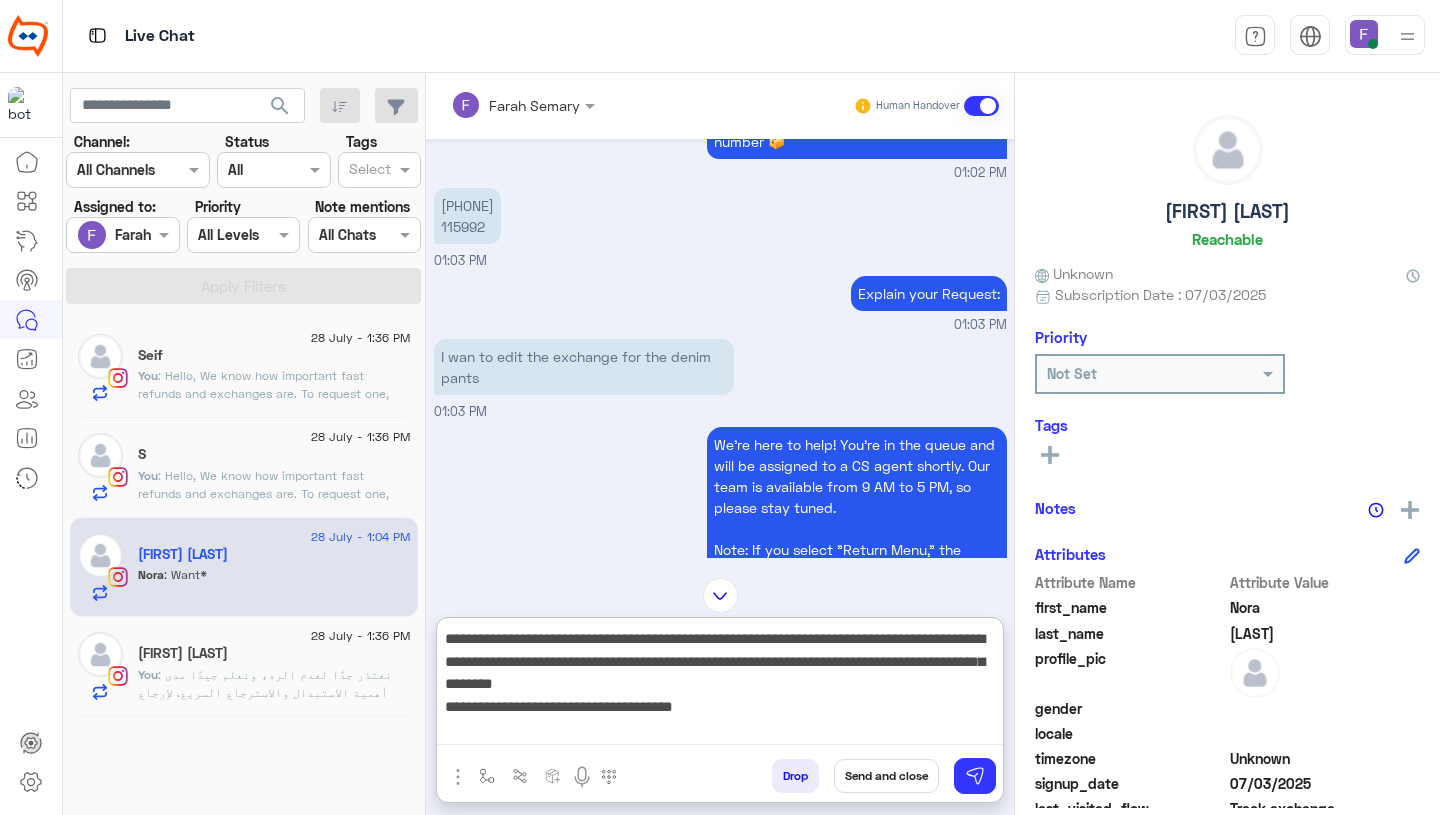 click on "**********" at bounding box center [720, 685] 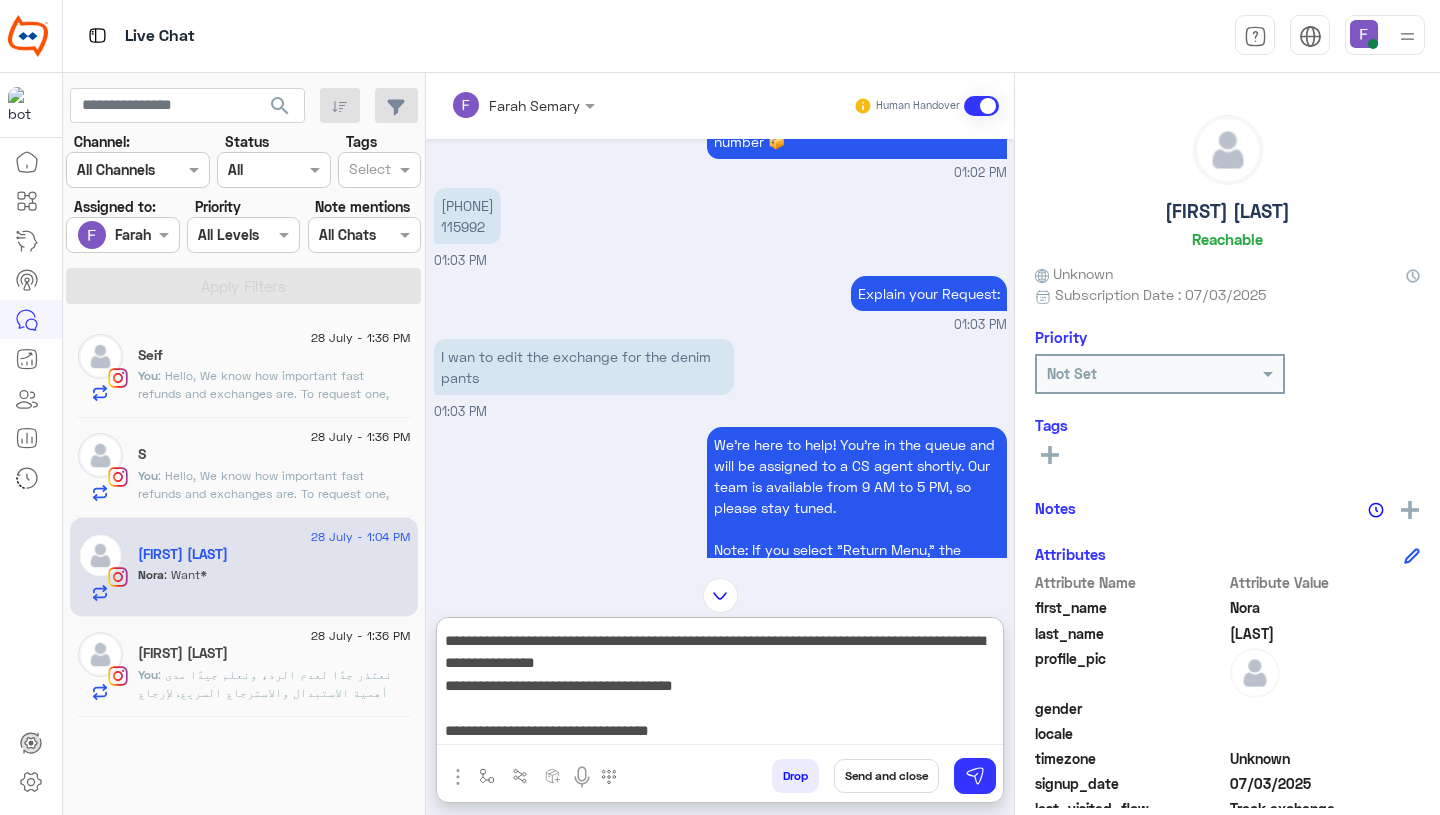 type on "**********" 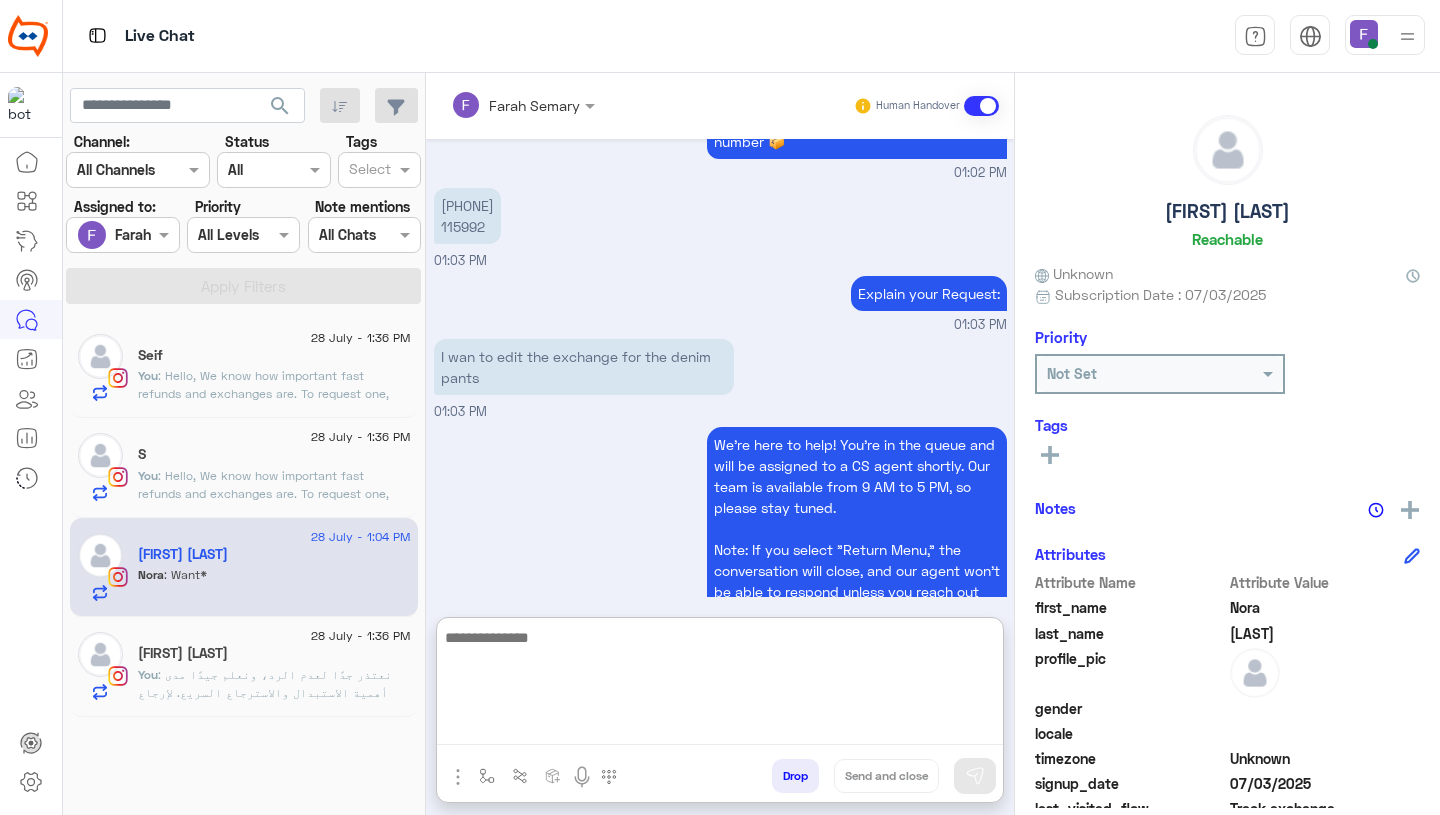 scroll, scrollTop: 0, scrollLeft: 0, axis: both 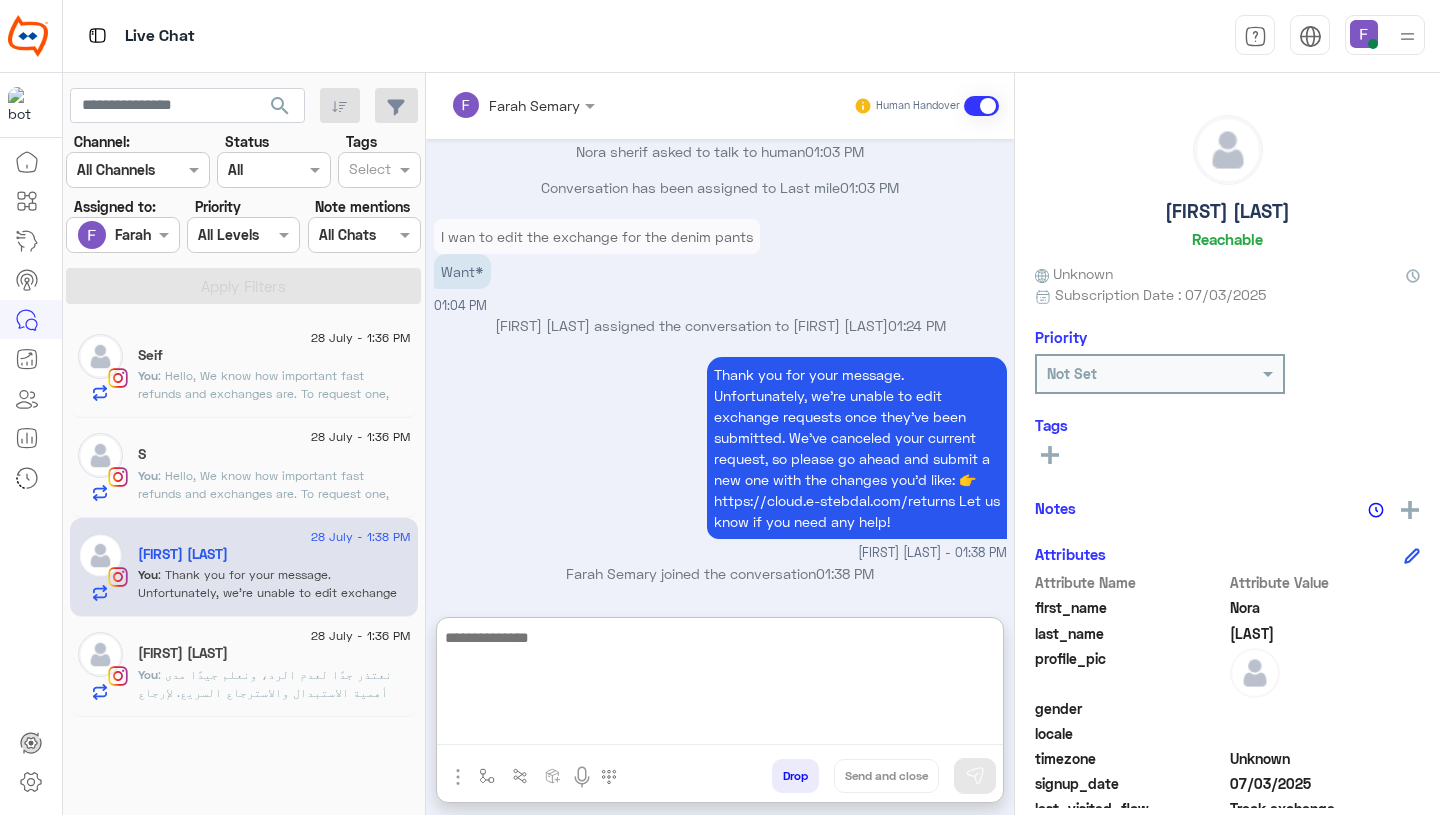 click on "Thank you for your message.
Unfortunately, we’re unable to edit exchange requests once they’ve been submitted.
We’ve canceled your current request, so please go ahead and submit a new one with the changes you’d like:
👉 https://cloud.e-stebdal.com/returns
Let us know if you need any help!     [FIRST] [LAST] - 01:38 PM" at bounding box center [720, 457] 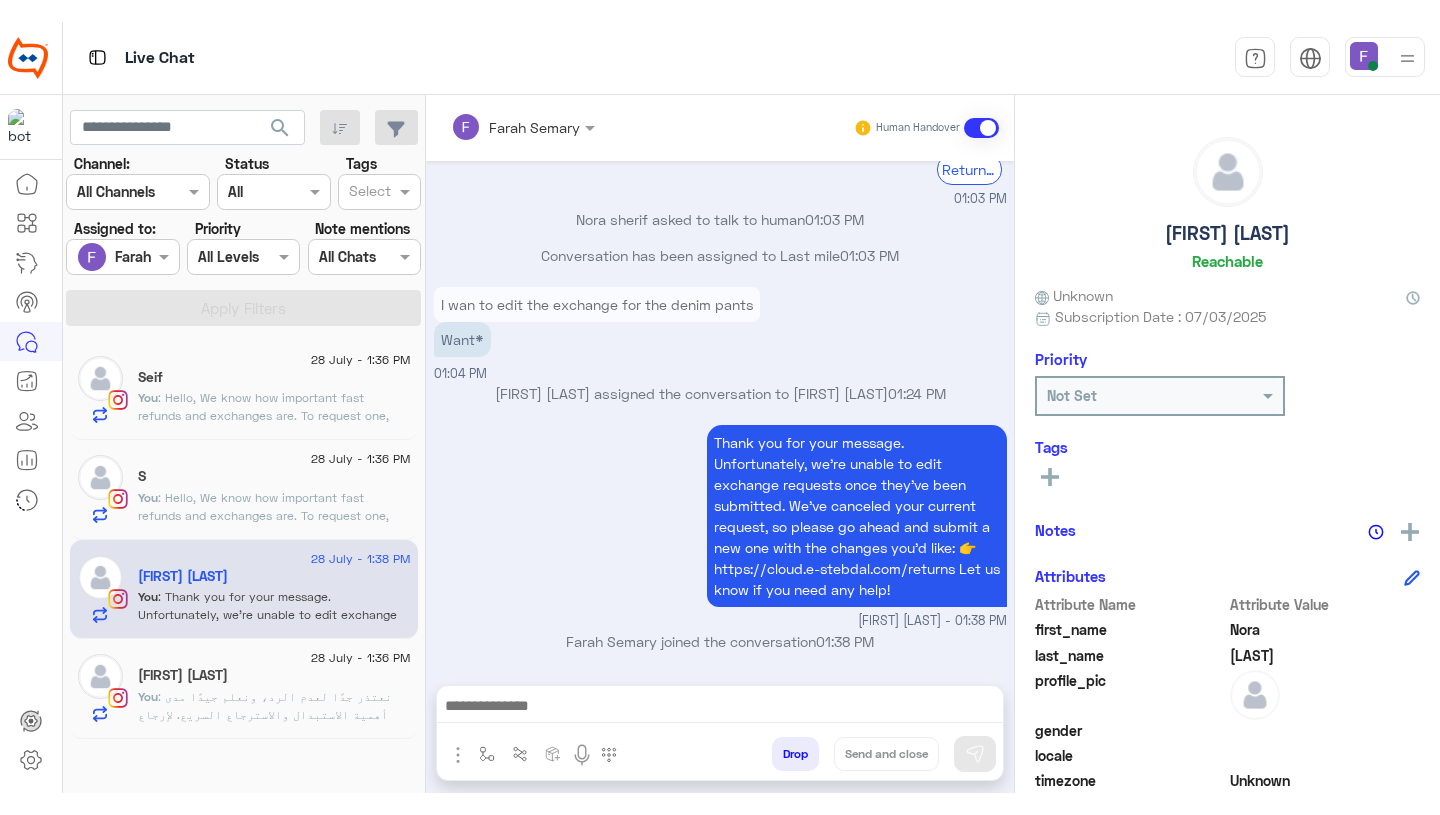 scroll, scrollTop: 1719, scrollLeft: 0, axis: vertical 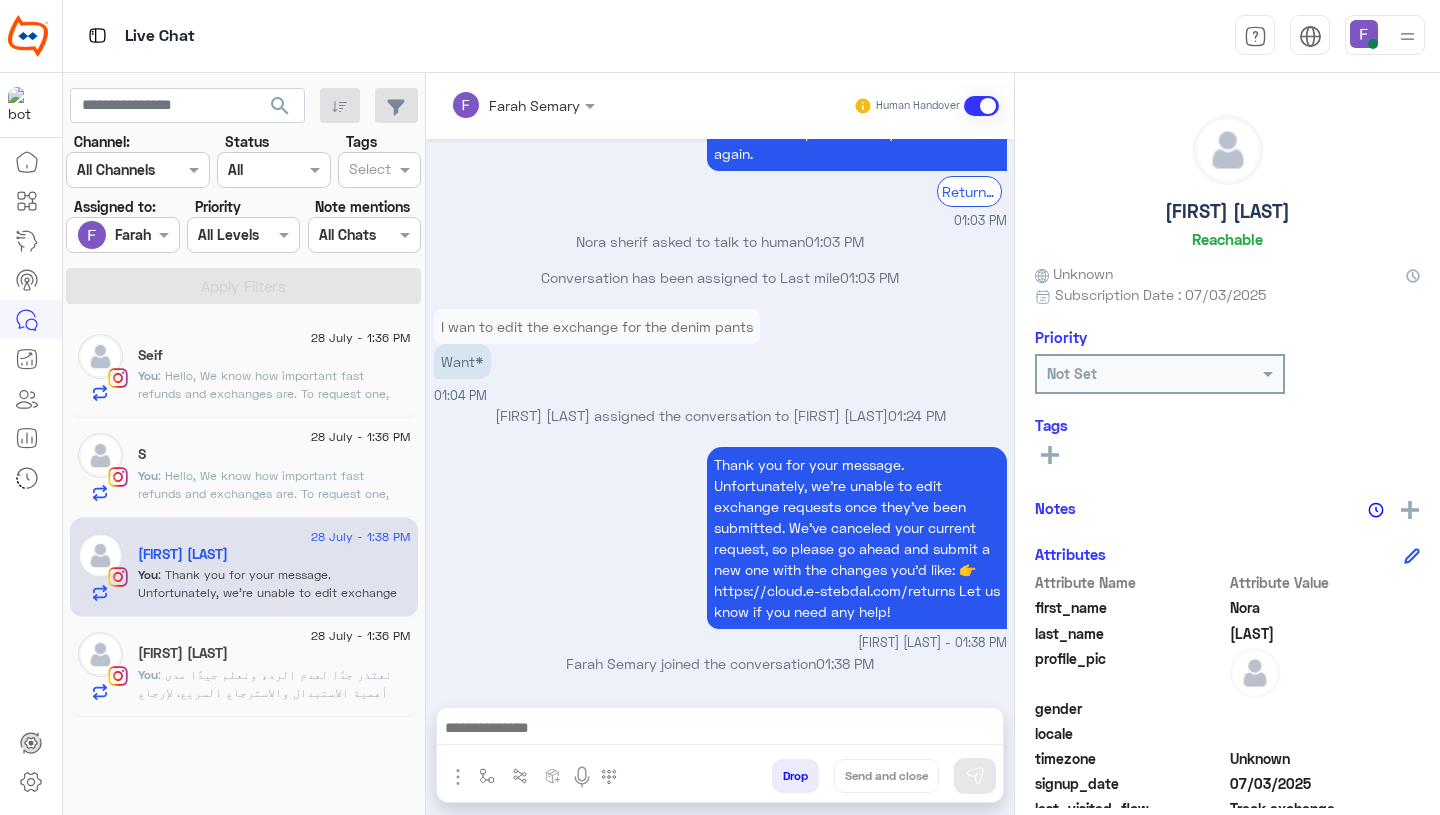 click on ": نعتذر جدًا لعدم الرد، ونعلم جيدًا مدى أهمية الاستبدال والاسترجاع السريع.
لإرجاع البنطلون، من فضلك اضغطي على زر "استبدال" من خلال هذا الرابط واتّبعي الخطوات:
👉 https://cloud.e-stebdal.com/returns
تأكدي من إدخال رقم الهاتف أو الإيميل المستخدم في الطلب بالضبط (مع مراعاة الحروف الكبيرة والصغيرة).
سنراجع طلبك خلال 24 ساعة. وإذا احتجتِ أي مساعدة، نحن دائمًا في خدمتك!" 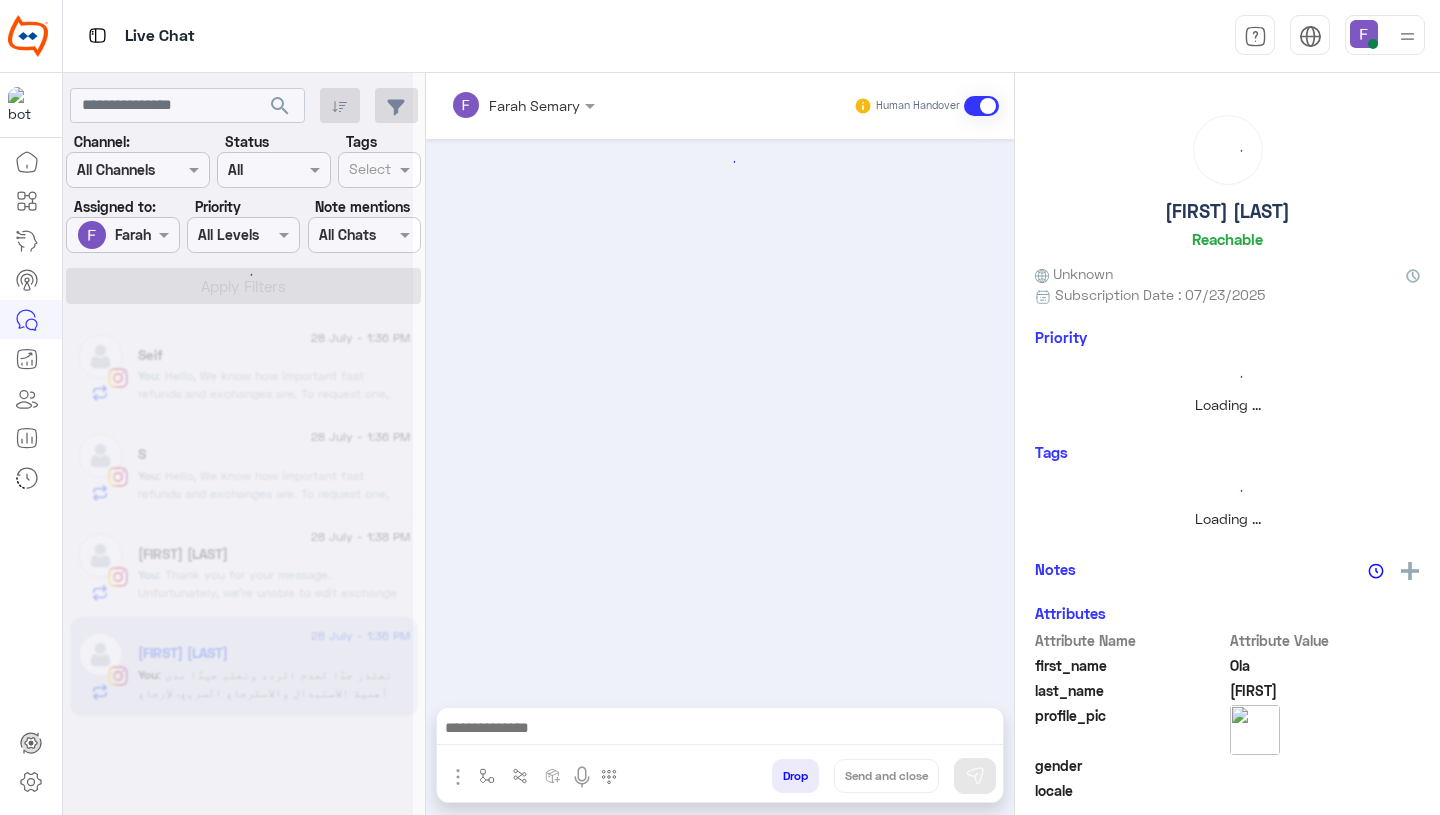scroll, scrollTop: 0, scrollLeft: 0, axis: both 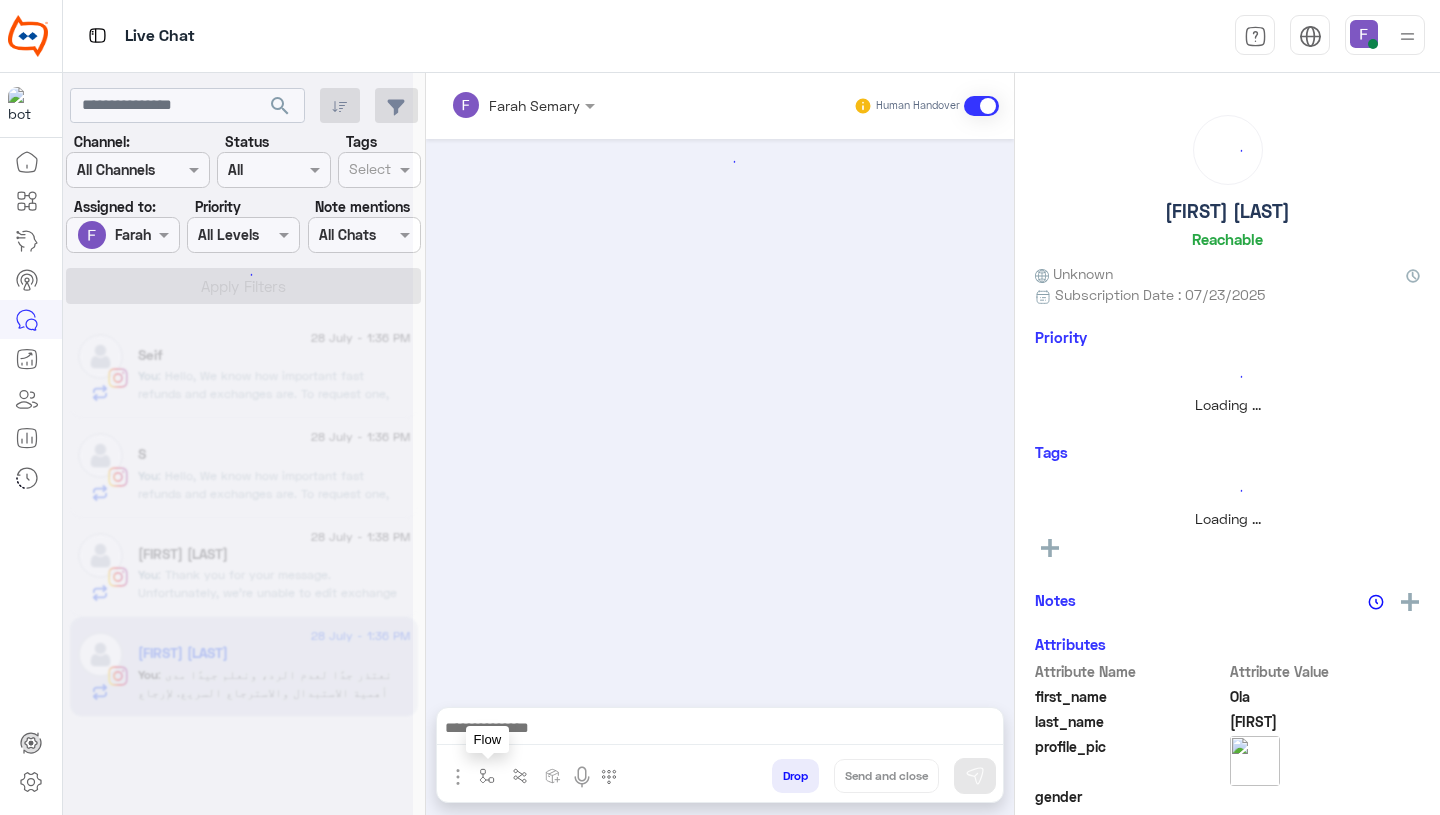 click at bounding box center [487, 775] 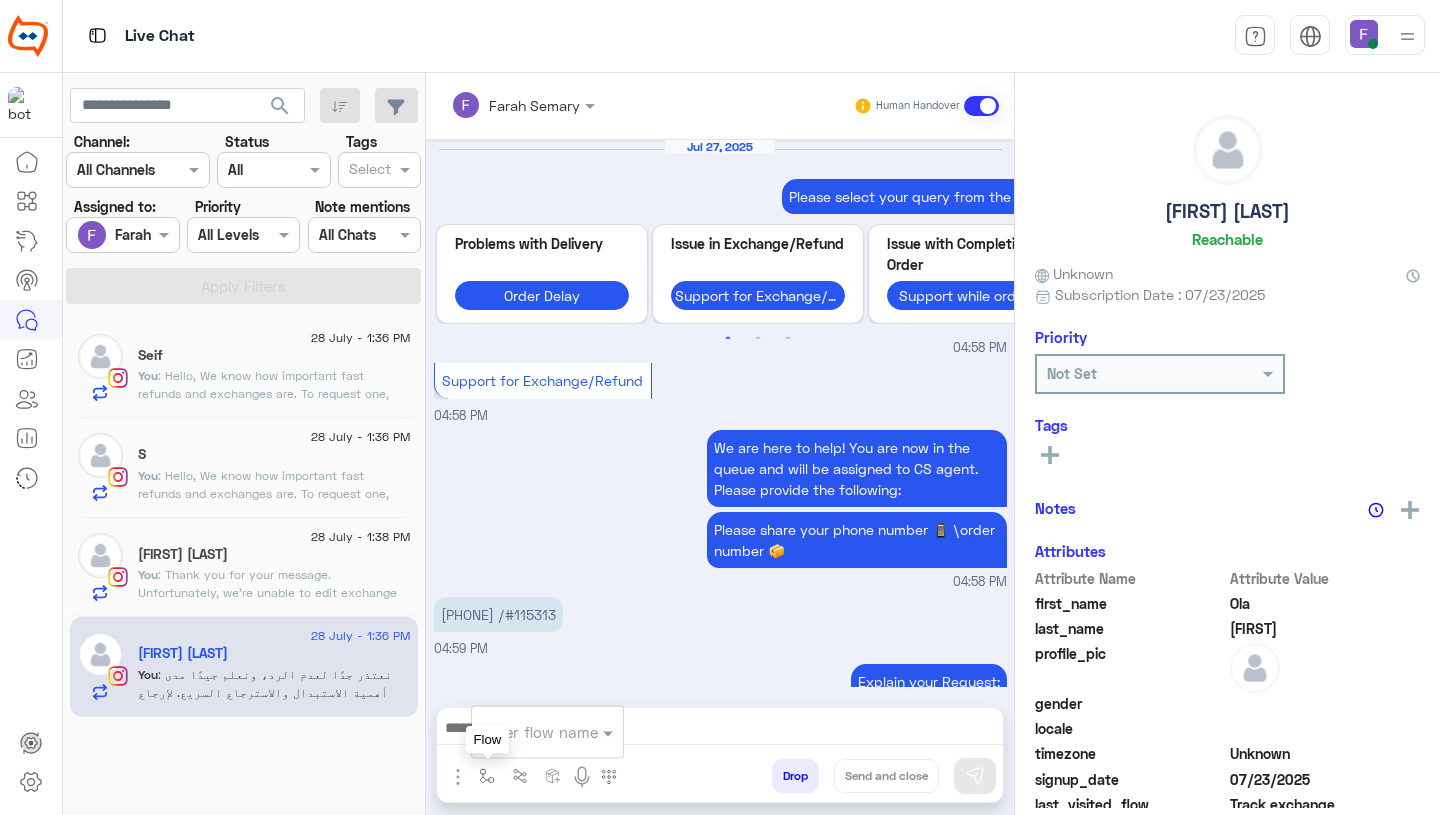 scroll, scrollTop: 1552, scrollLeft: 0, axis: vertical 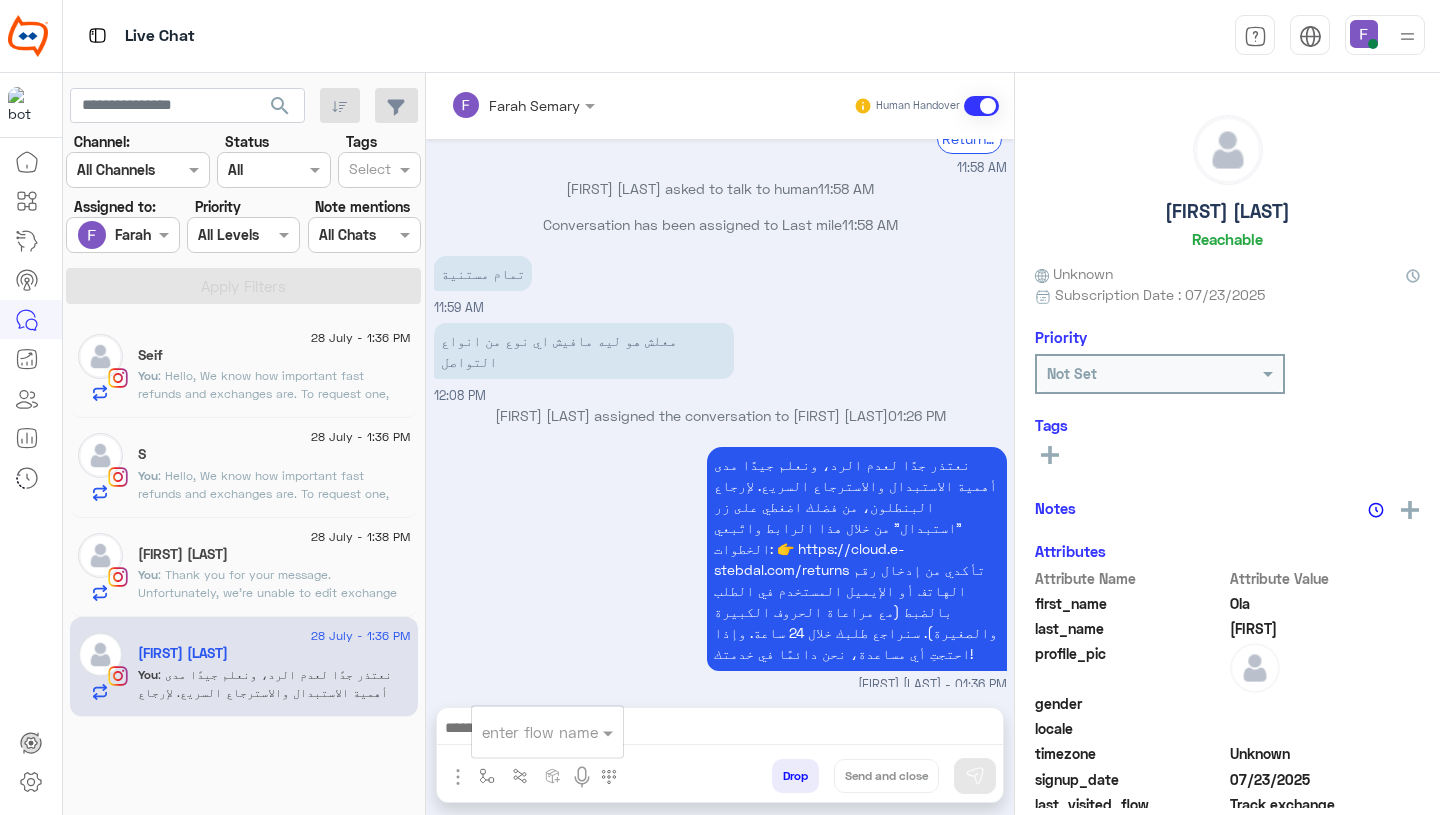 click at bounding box center [523, 732] 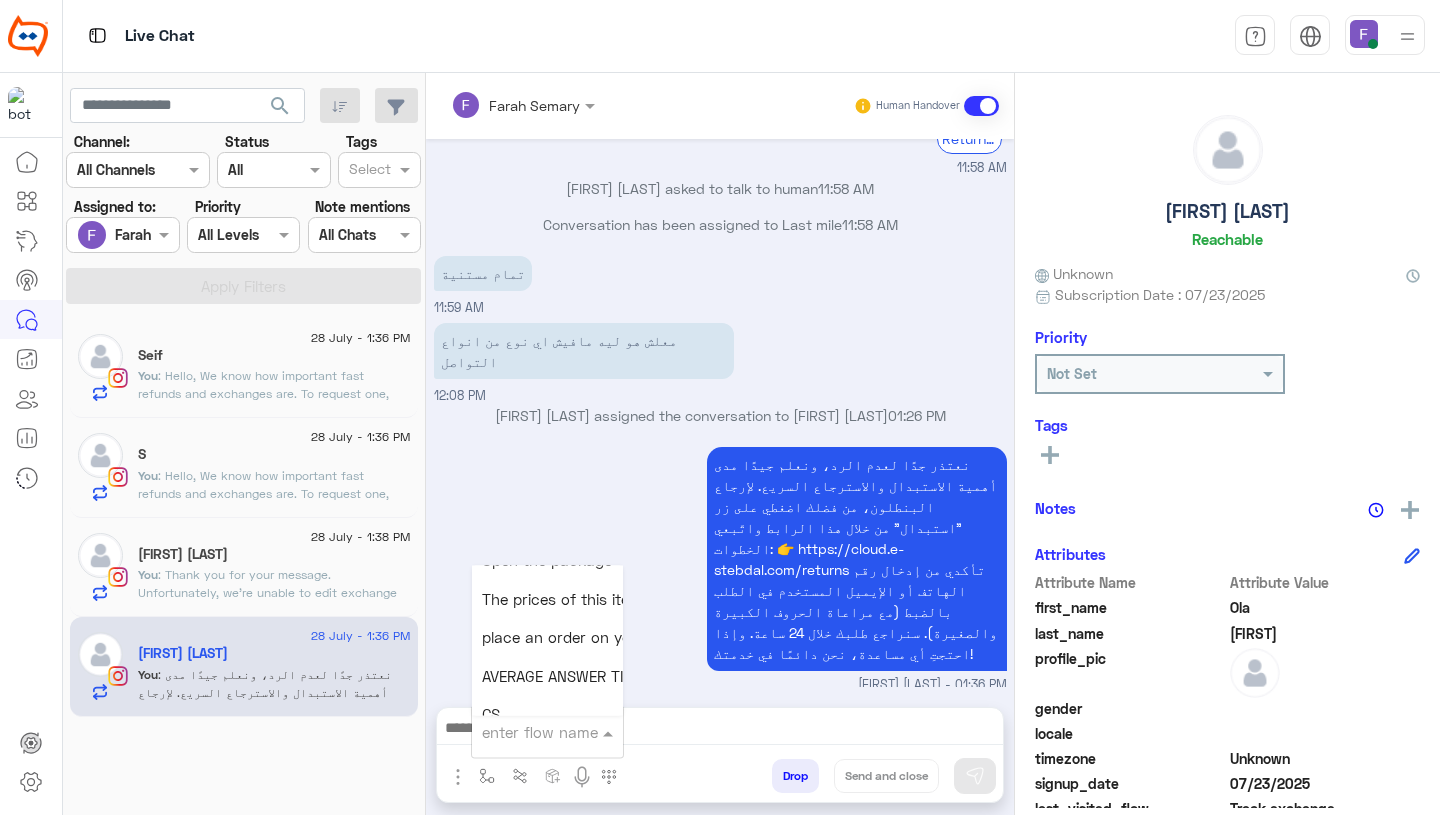 scroll, scrollTop: 2814, scrollLeft: 0, axis: vertical 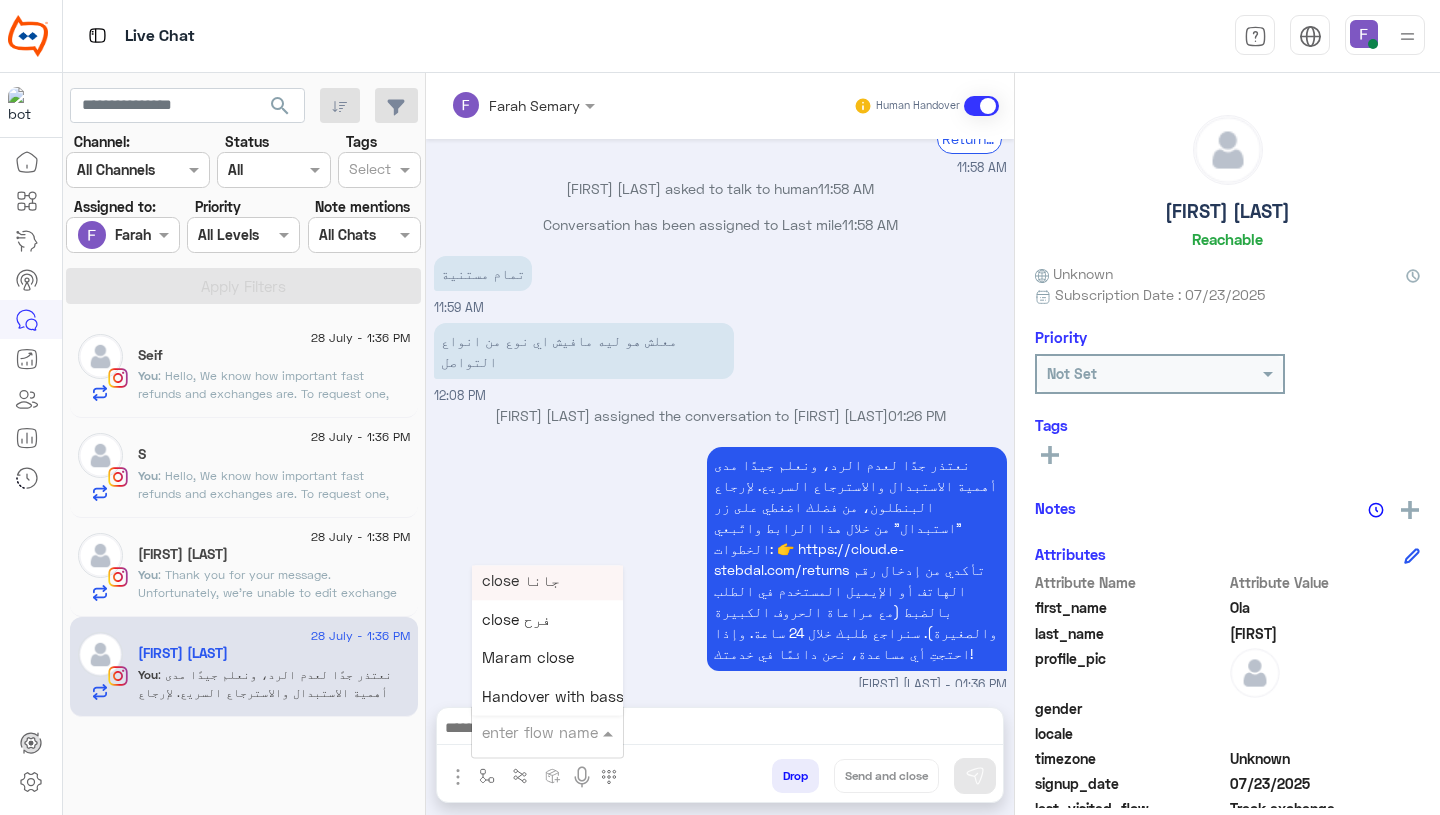click on "نعتذر جدًا لعدم الرد، ونعلم جيدًا مدى أهمية الاستبدال والاسترجاع السريع.
لإرجاع البنطلون، من فضلك اضغطي على زر "استبدال" من خلال هذا الرابط واتّبعي الخطوات:
👉 https://cloud.e-stebdal.com/returns
تأكدي من إدخال رقم الهاتف أو الإيميل المستخدم في الطلب بالضبط (مع مراعاة الحروف الكبيرة والصغيرة).
سنراجع طلبك خلال 24 ساعة. وإذا احتجتِ أي مساعدة، نحن دائمًا في خدمتك!     [FIRST] [LAST] - 01:36 PM" at bounding box center [720, 568] 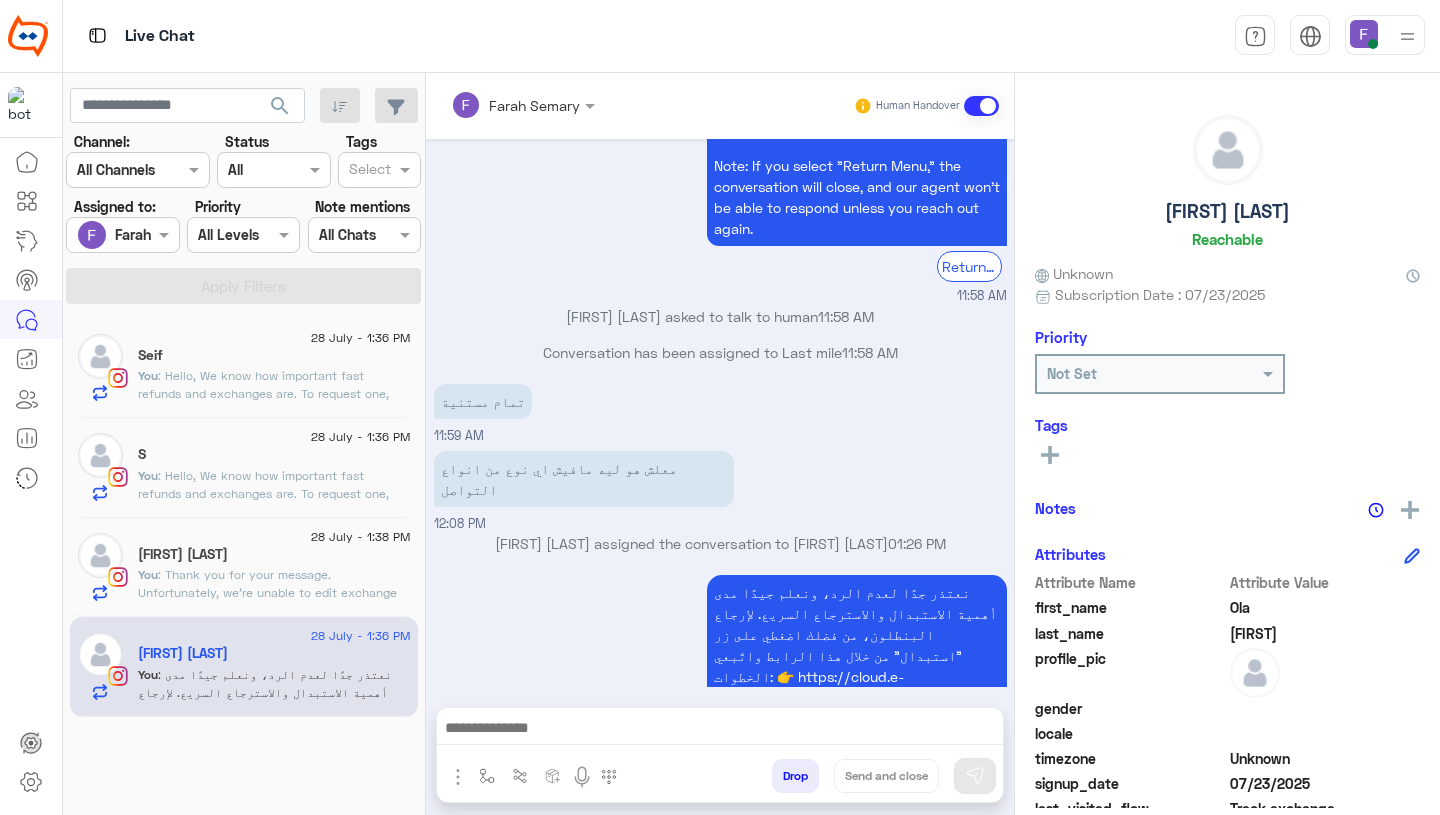 scroll, scrollTop: 1552, scrollLeft: 0, axis: vertical 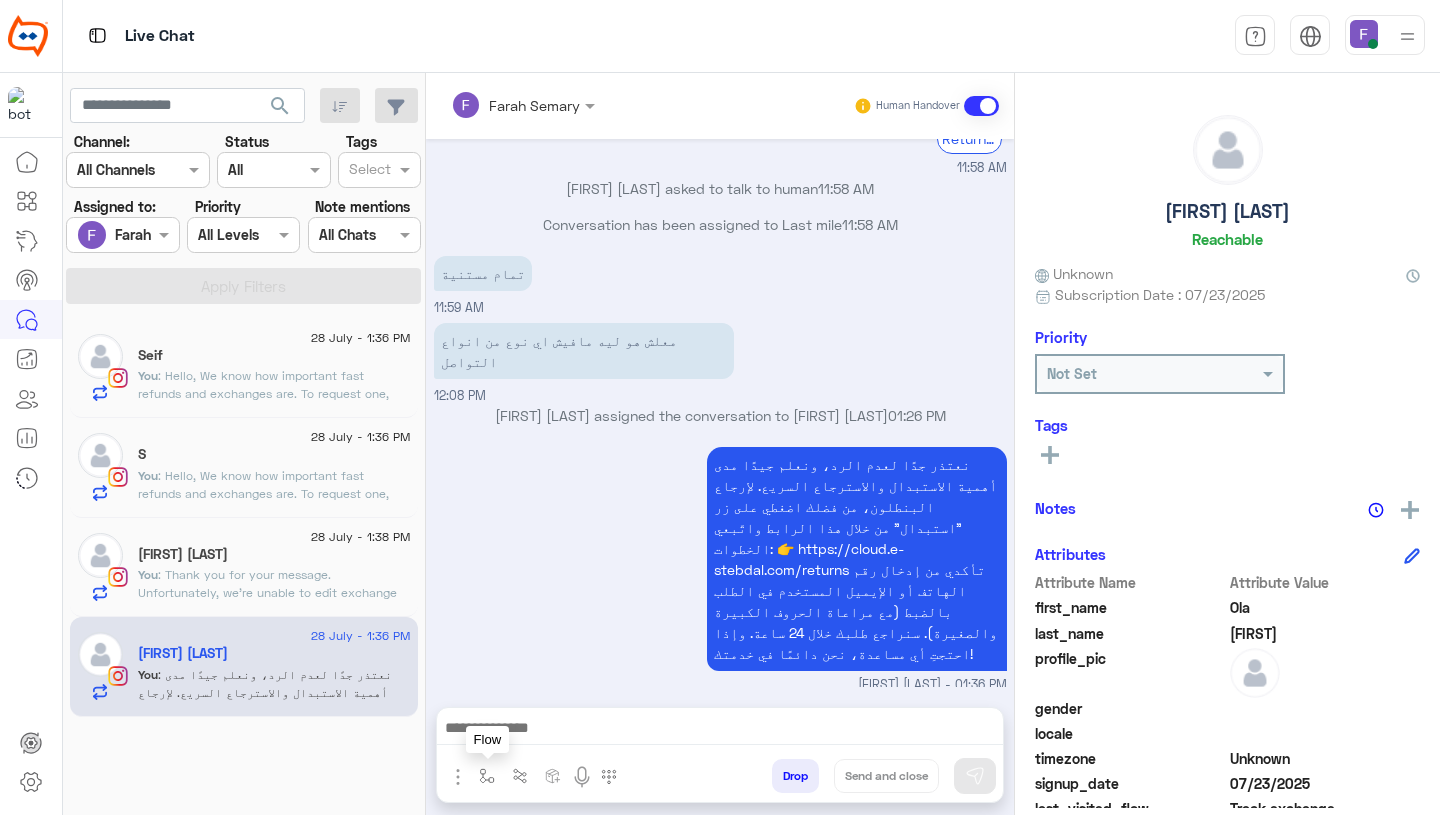click at bounding box center (487, 776) 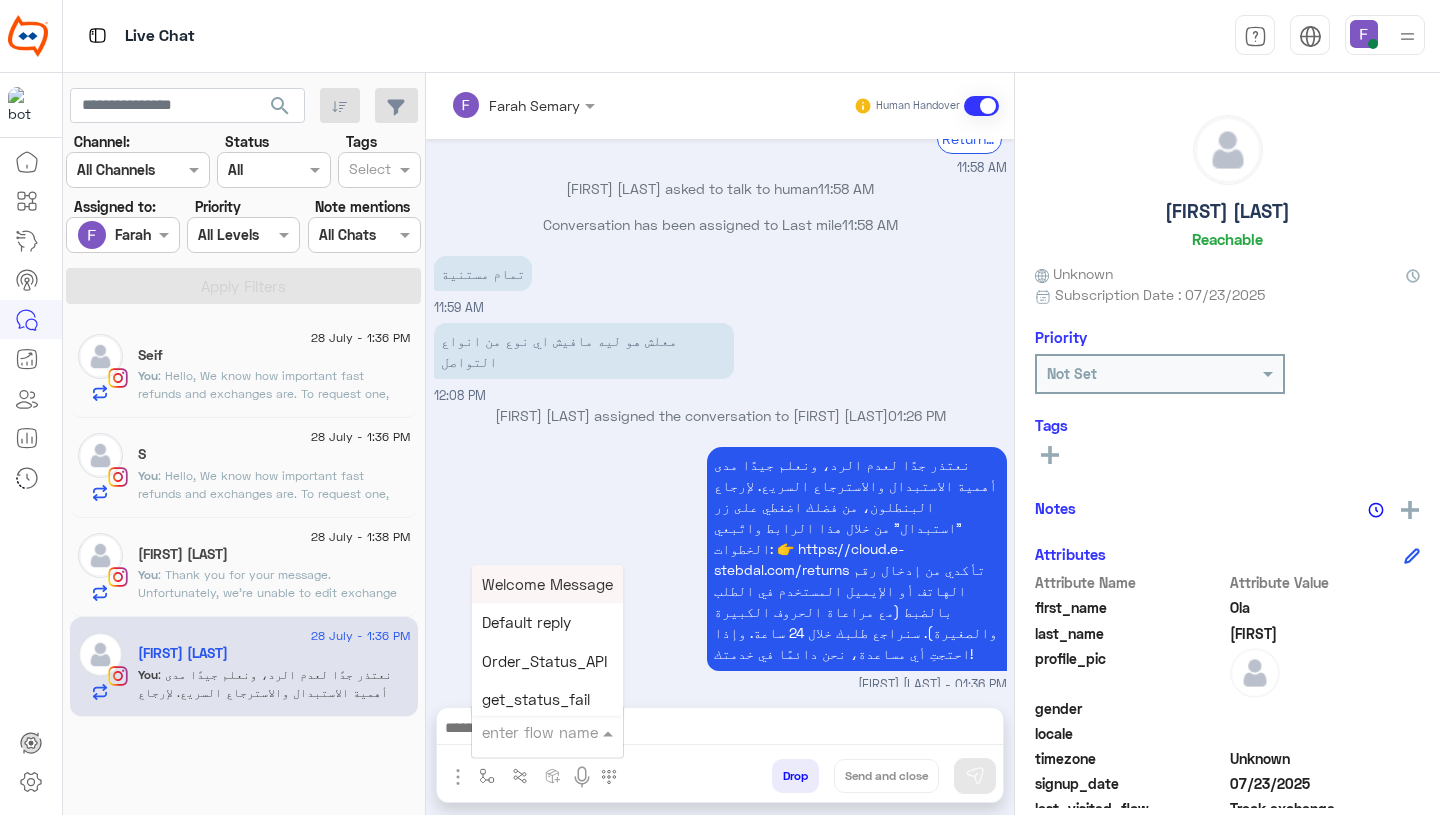 click at bounding box center [523, 732] 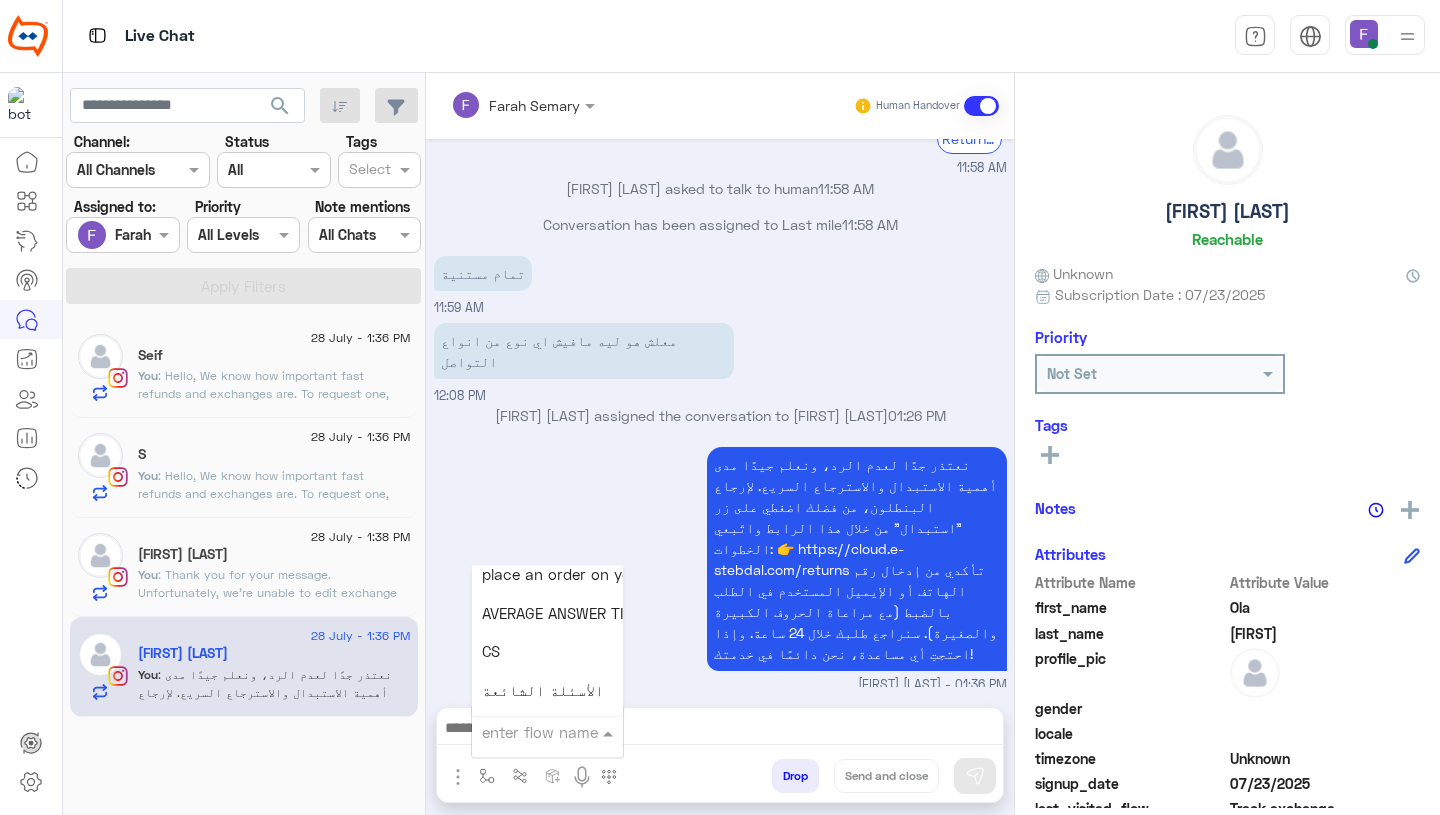 scroll, scrollTop: 2814, scrollLeft: 0, axis: vertical 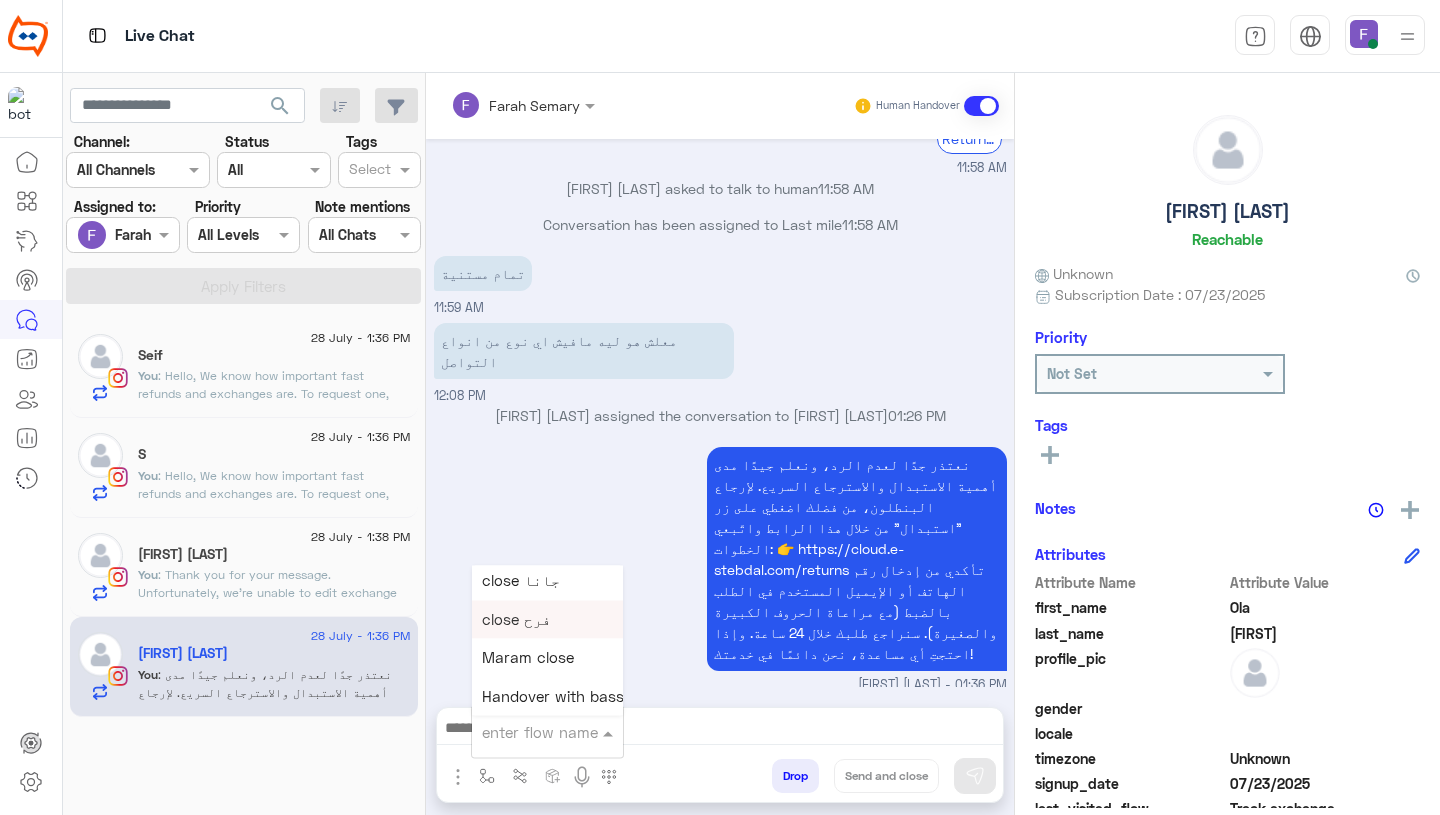 click on "close فرح" at bounding box center (516, 619) 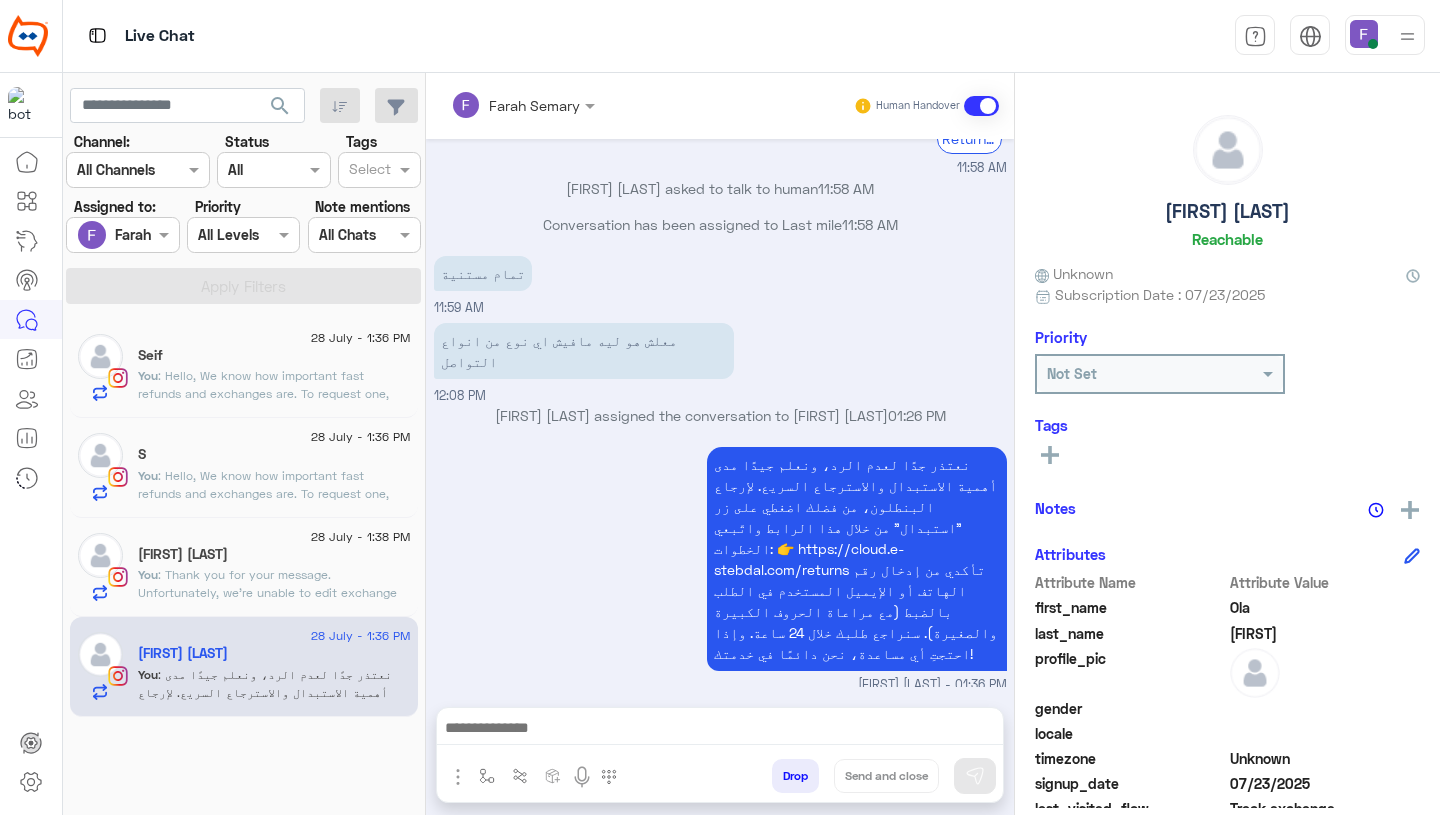 type on "*********" 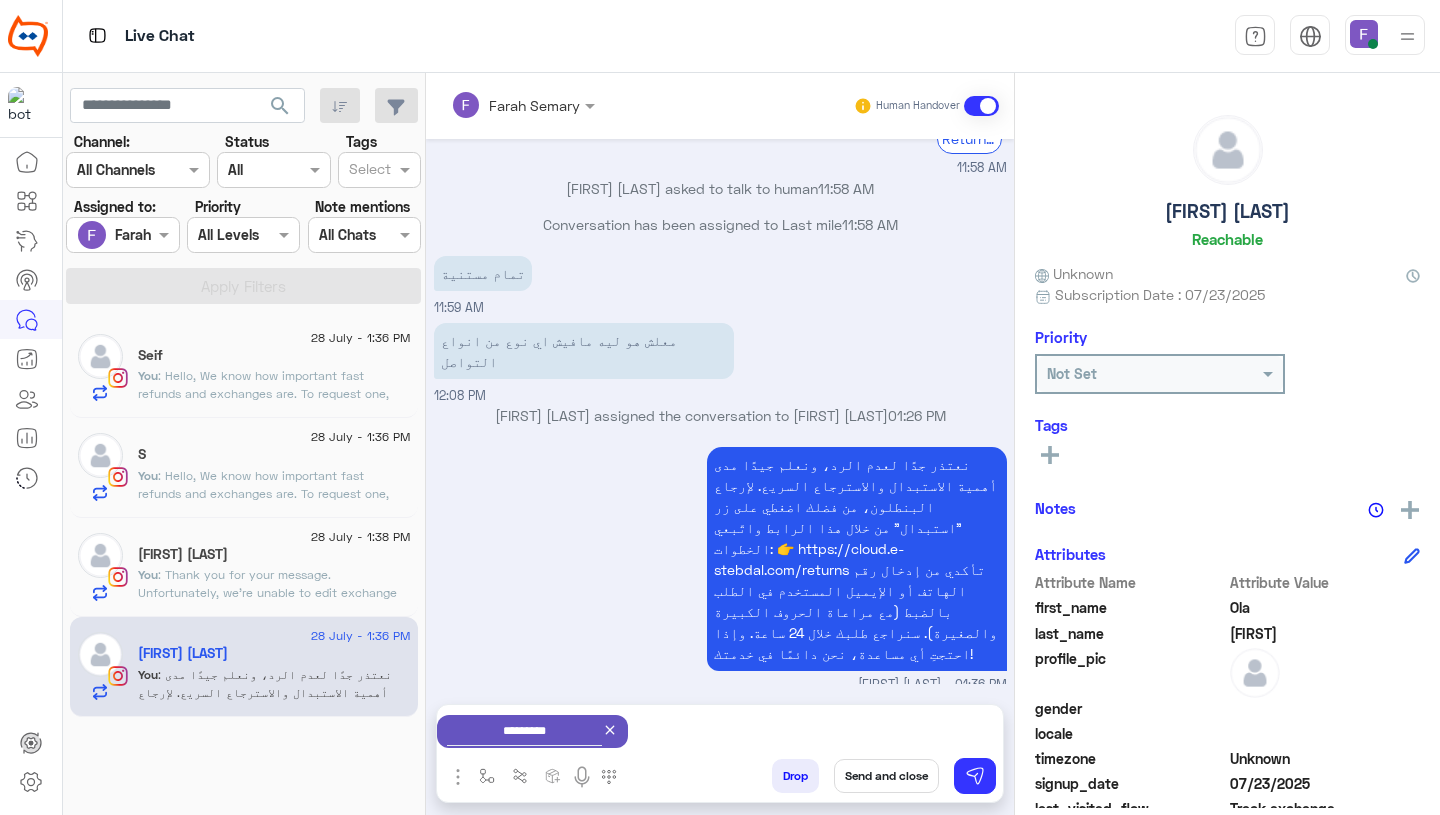 click on "Send and close" at bounding box center (886, 776) 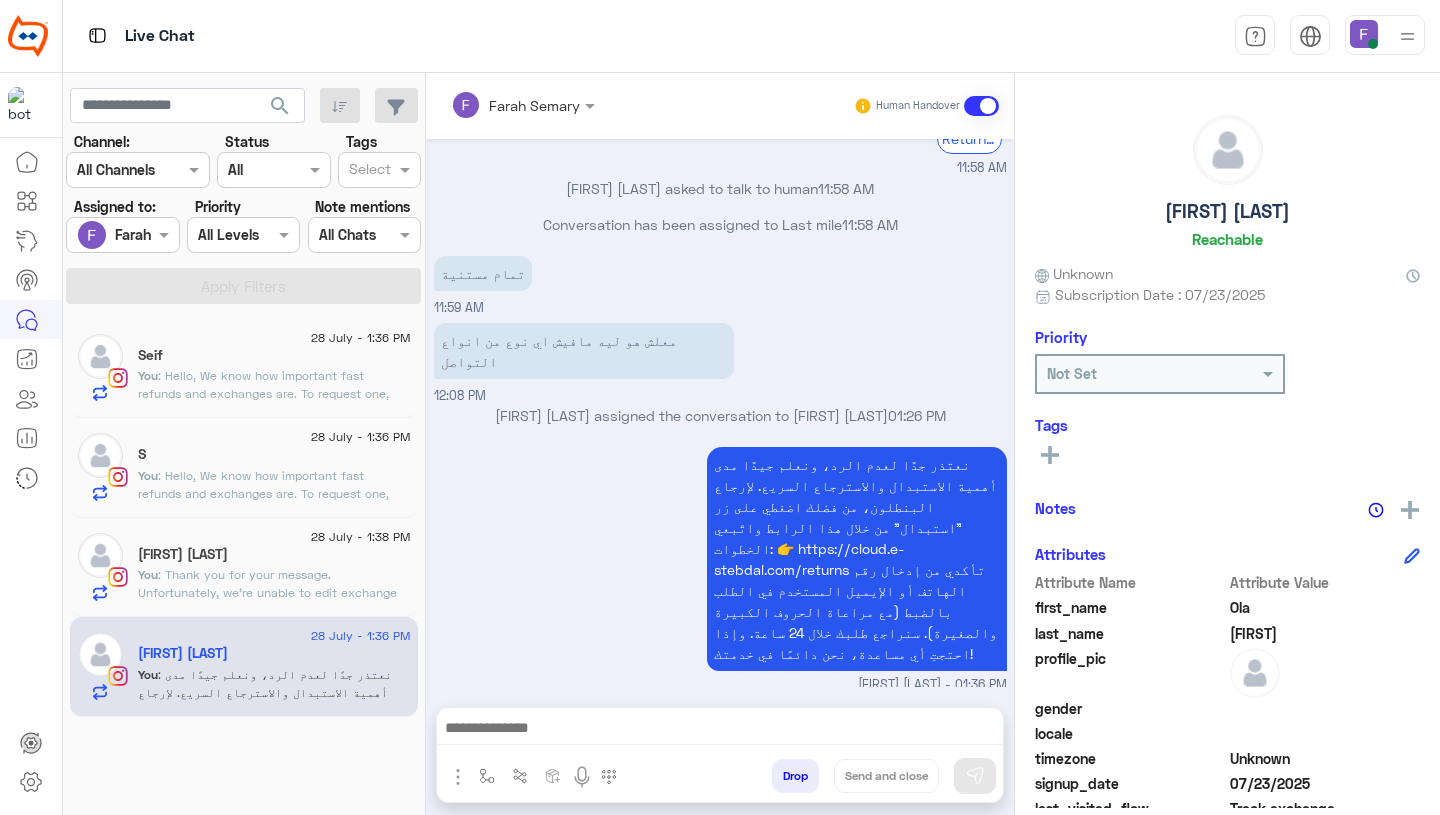 scroll, scrollTop: 1588, scrollLeft: 0, axis: vertical 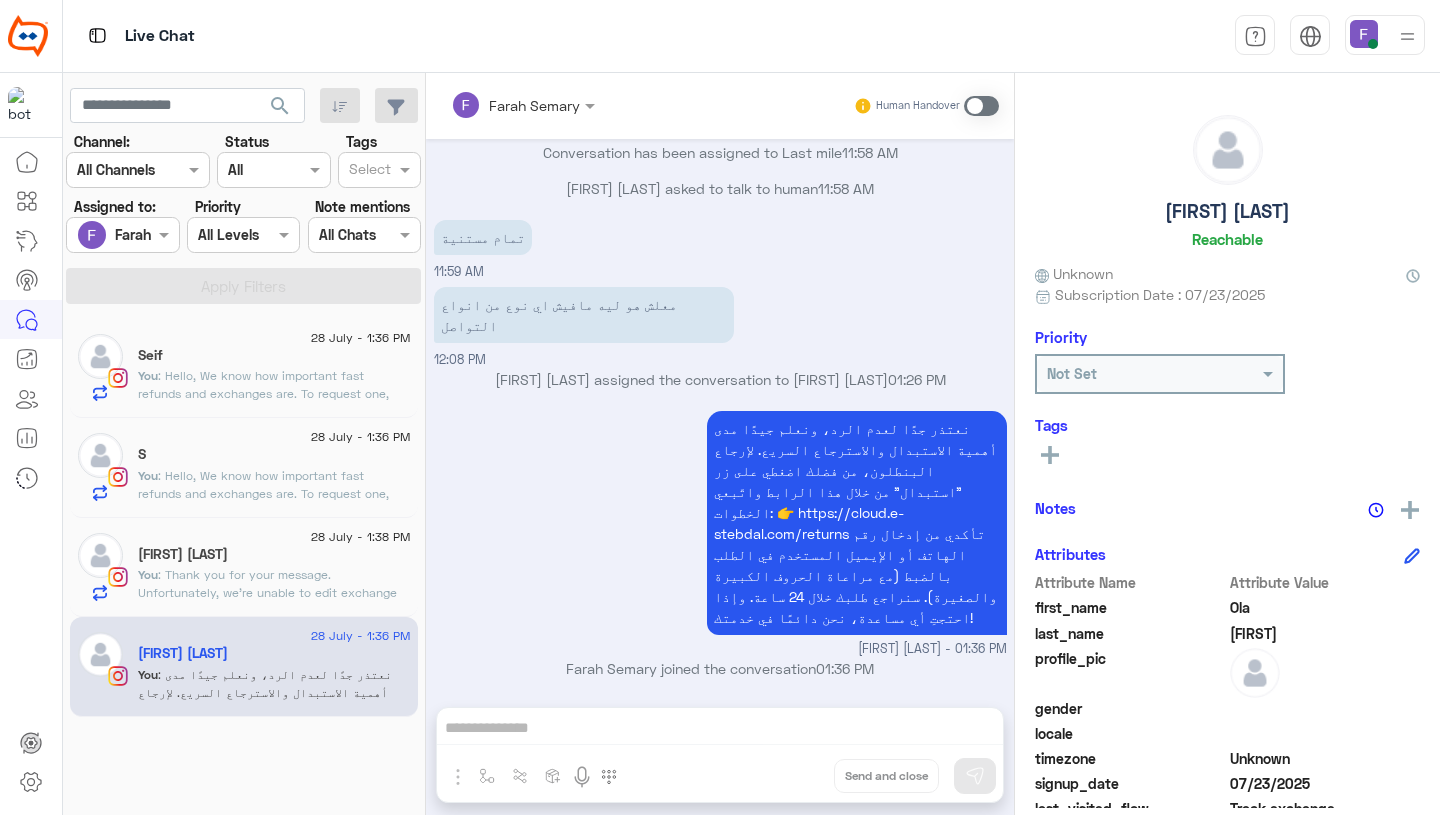 click on "You  : Thank you for your message.
Unfortunately, we’re unable to edit exchange requests once they’ve been submitted.
We’ve canceled your current request, so please go ahead and submit a new one with the changes you’d like:
👉 https://cloud.e-stebdal.com/returns
Let us know if you need any help!" 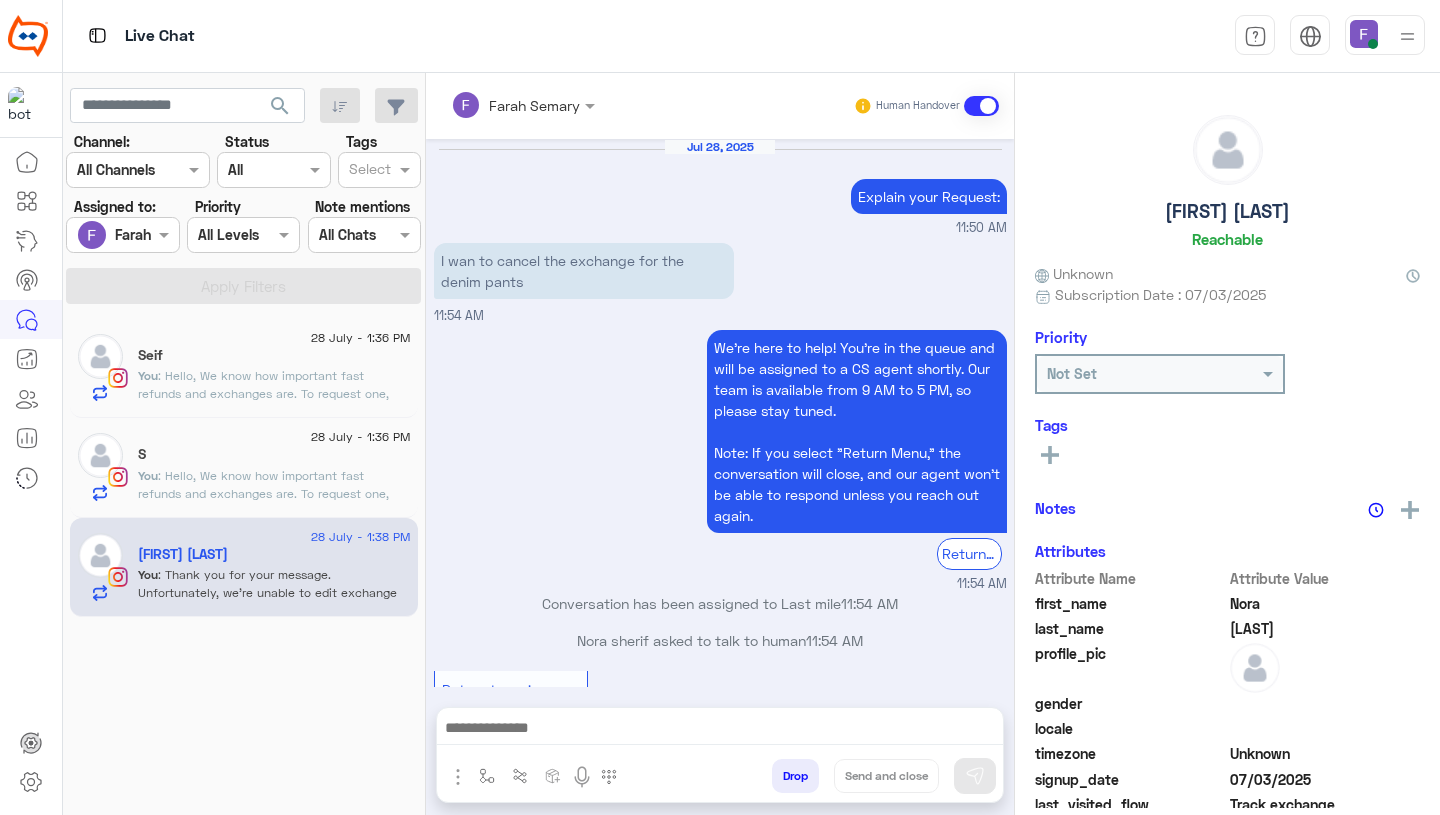 scroll, scrollTop: 1465, scrollLeft: 0, axis: vertical 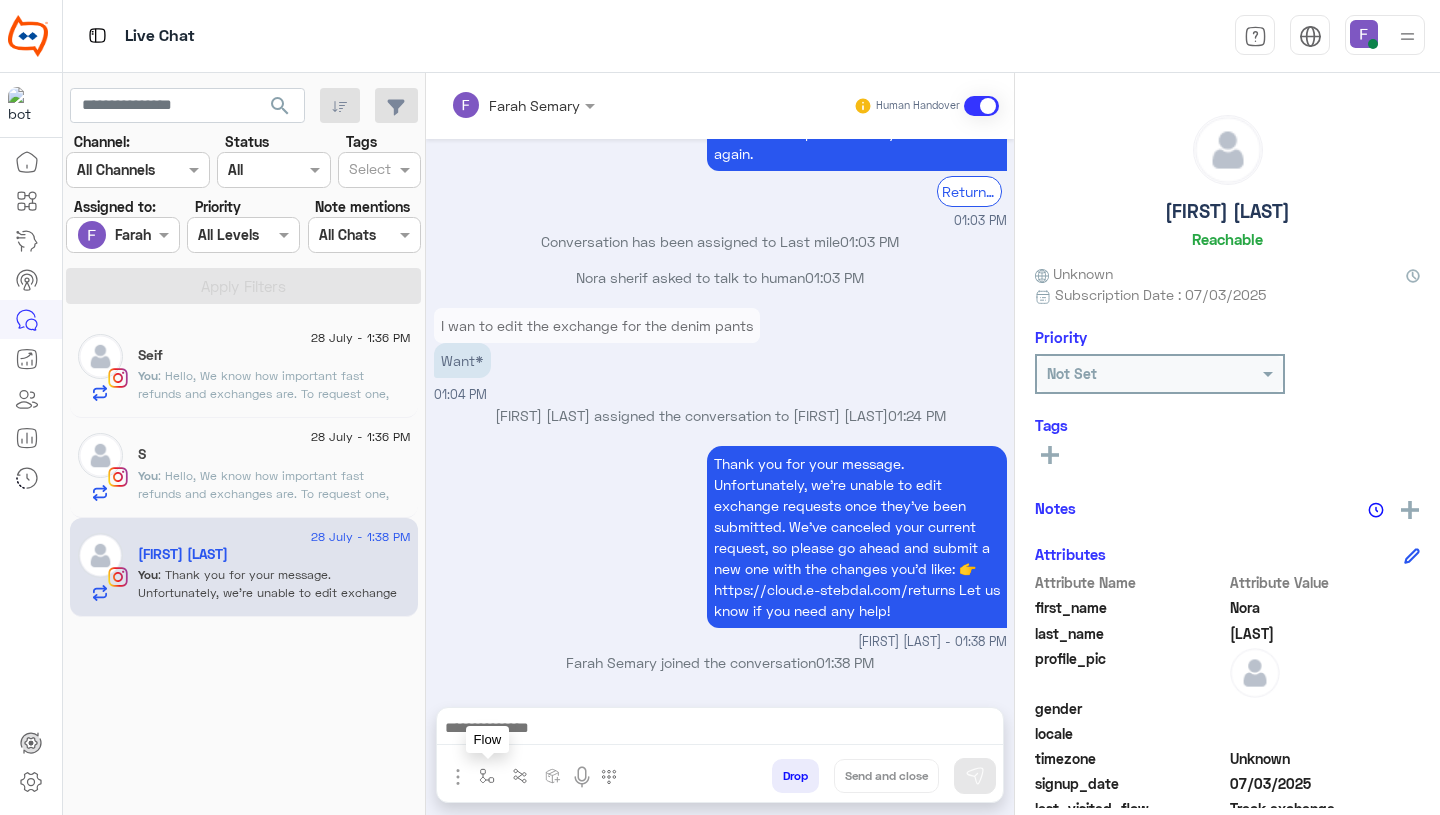 click at bounding box center (487, 776) 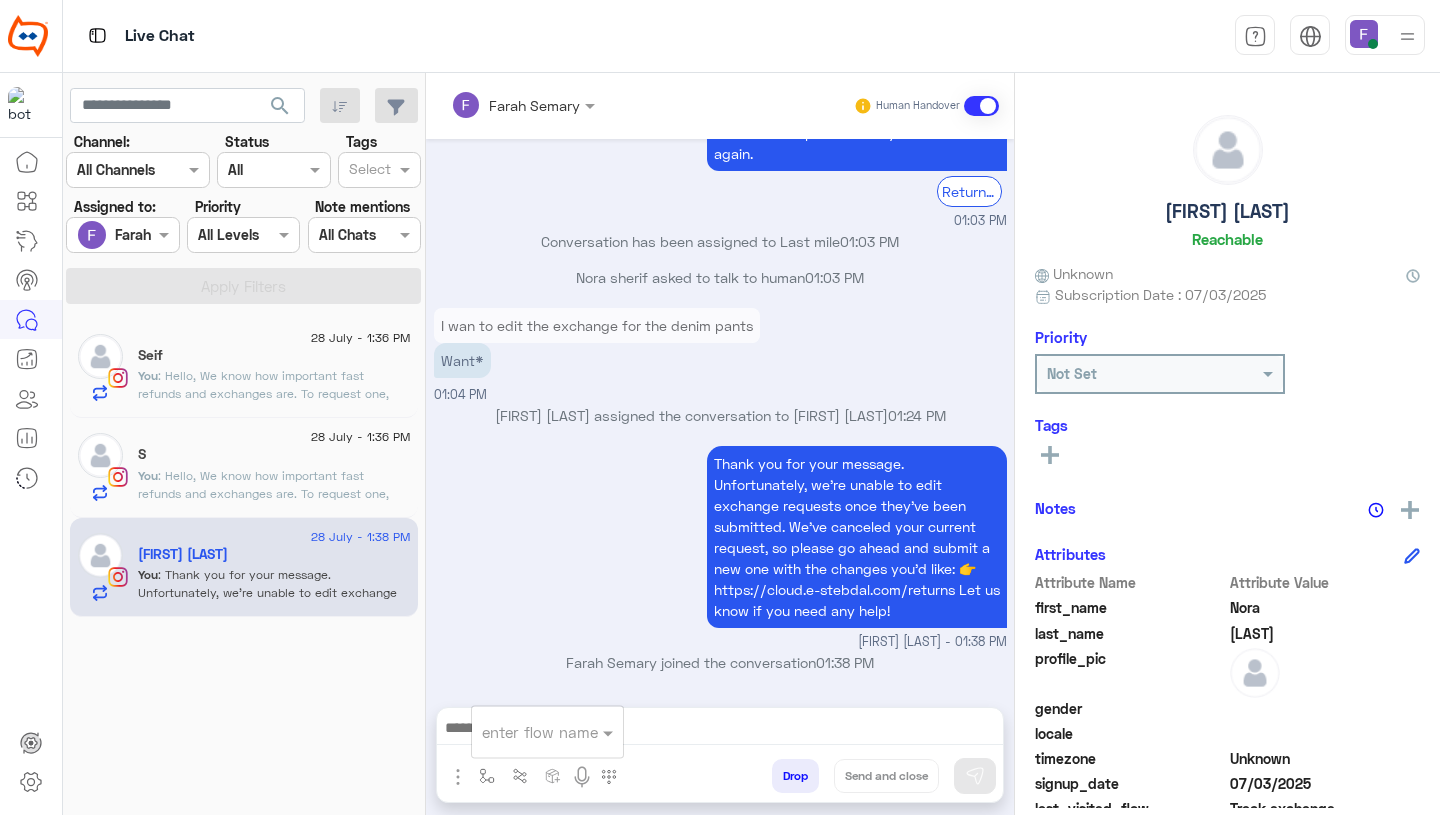 click on "S" 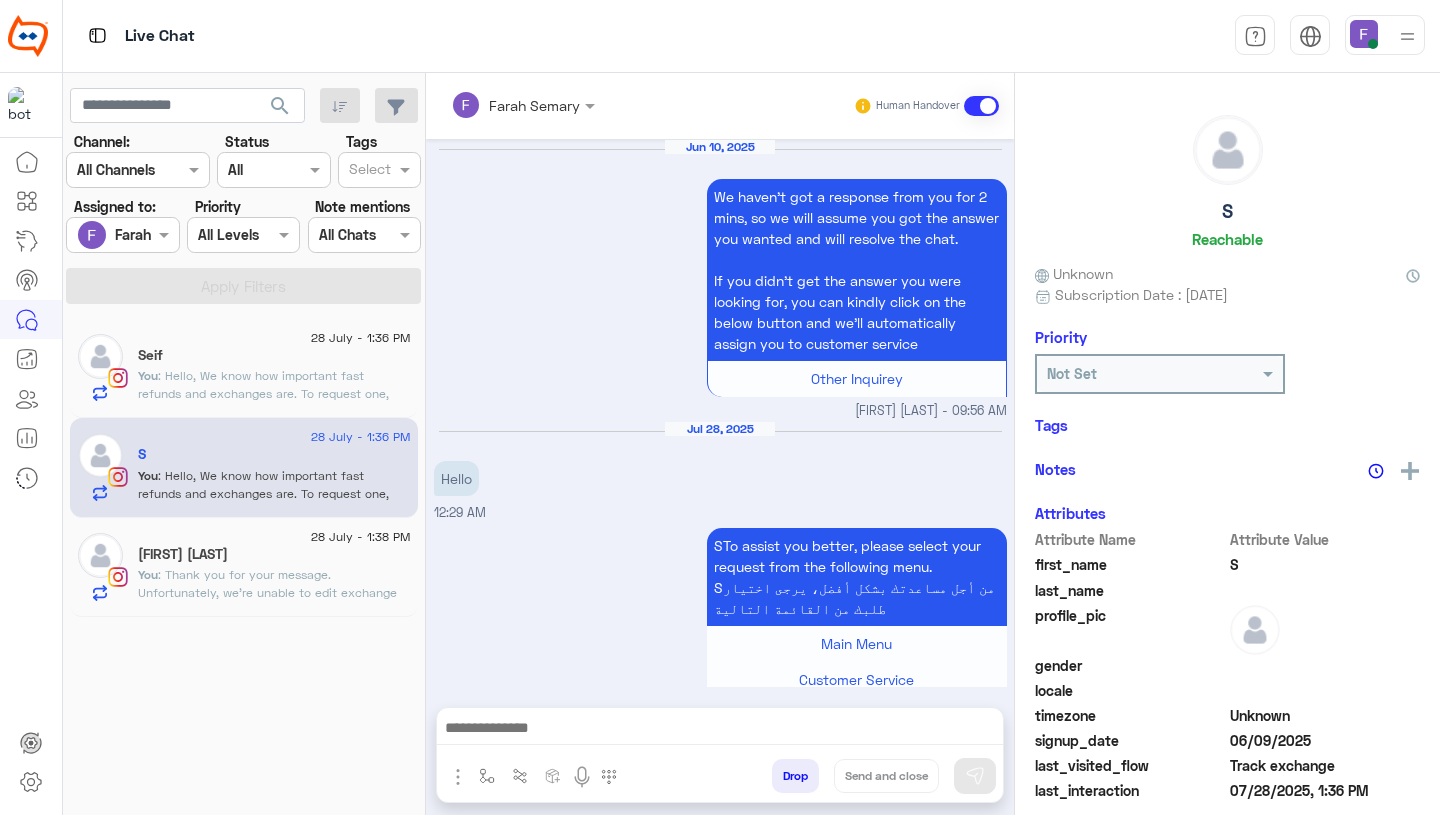 scroll, scrollTop: 1789, scrollLeft: 0, axis: vertical 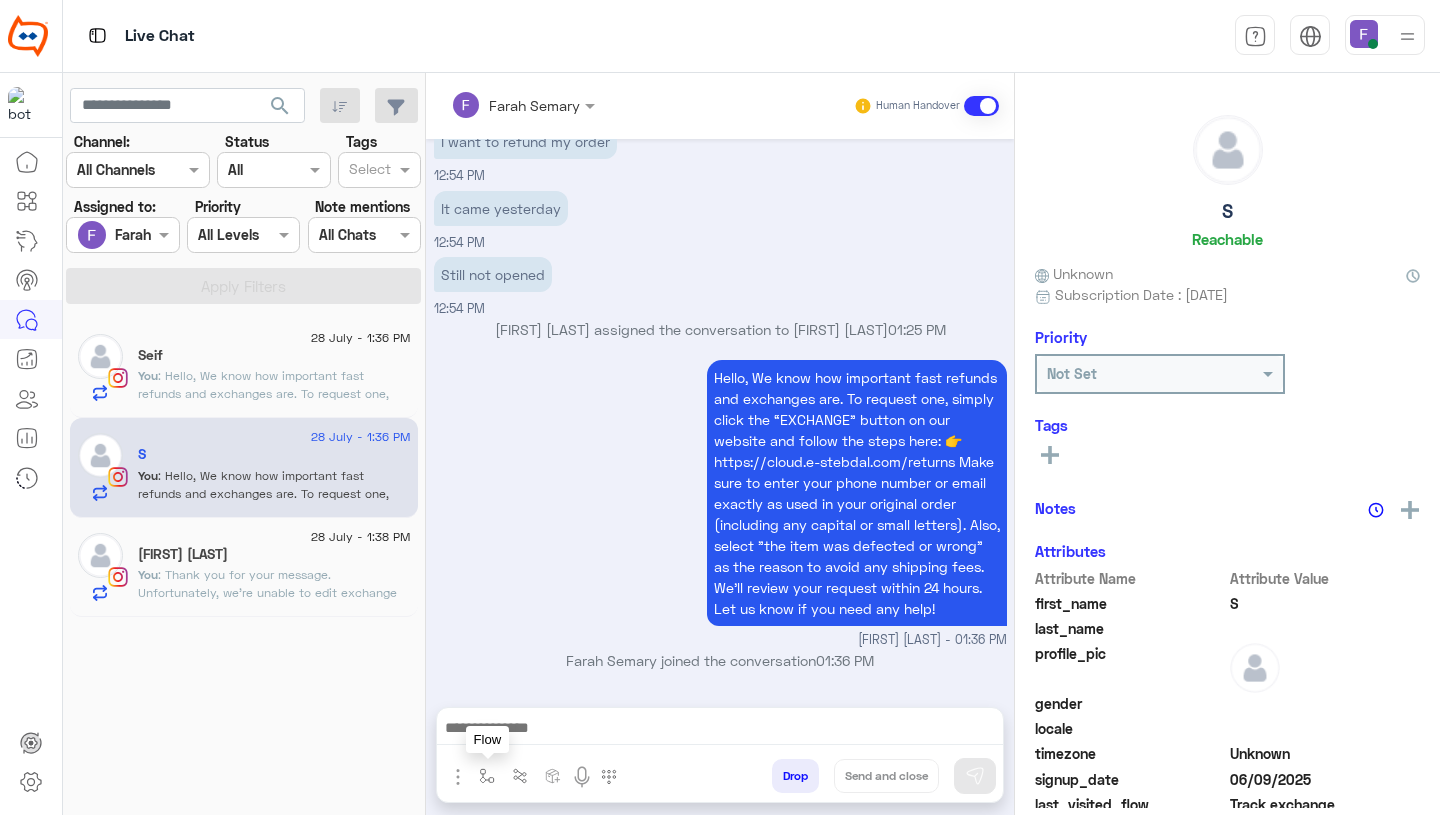 click at bounding box center (487, 776) 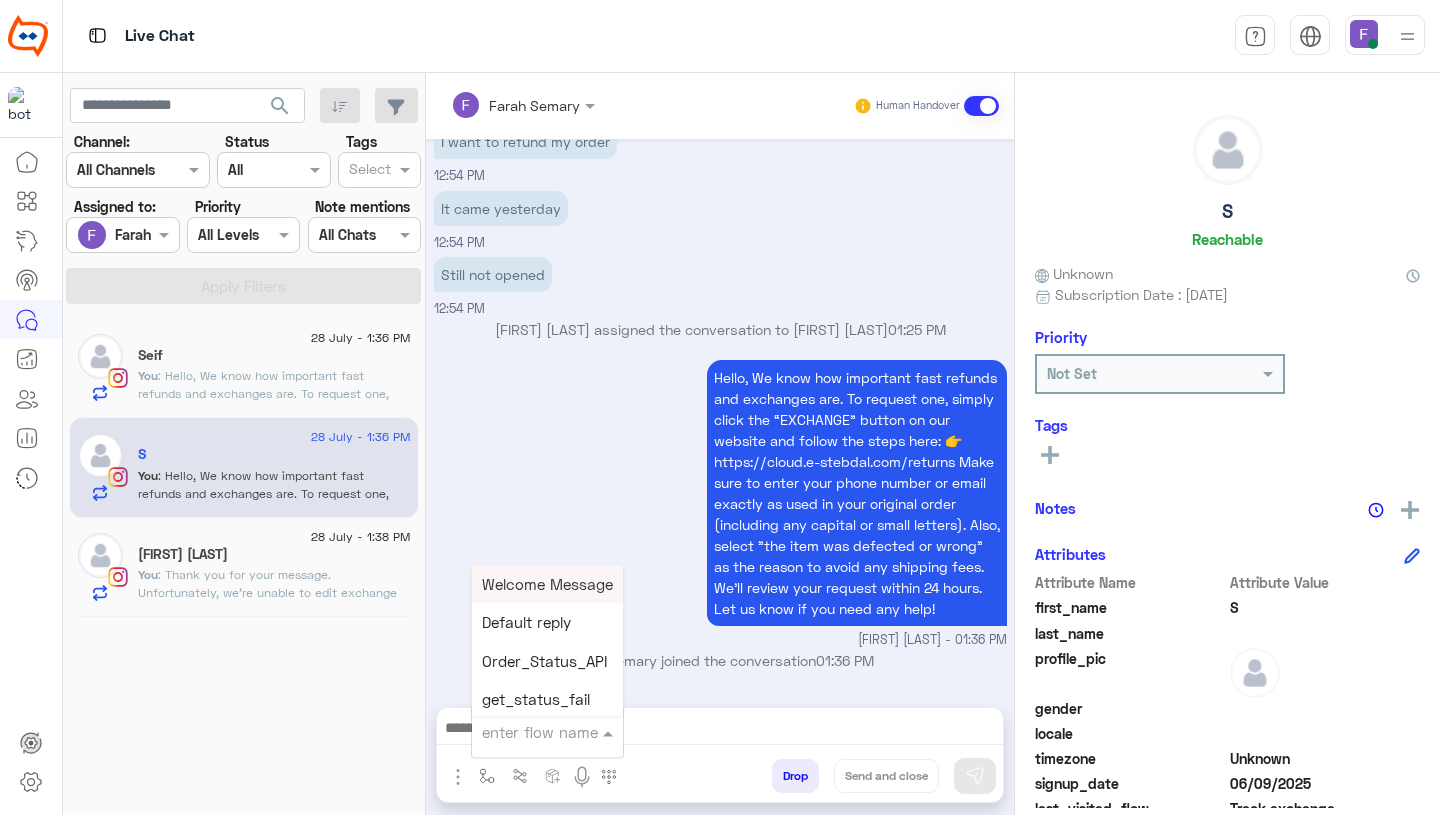 click at bounding box center [523, 732] 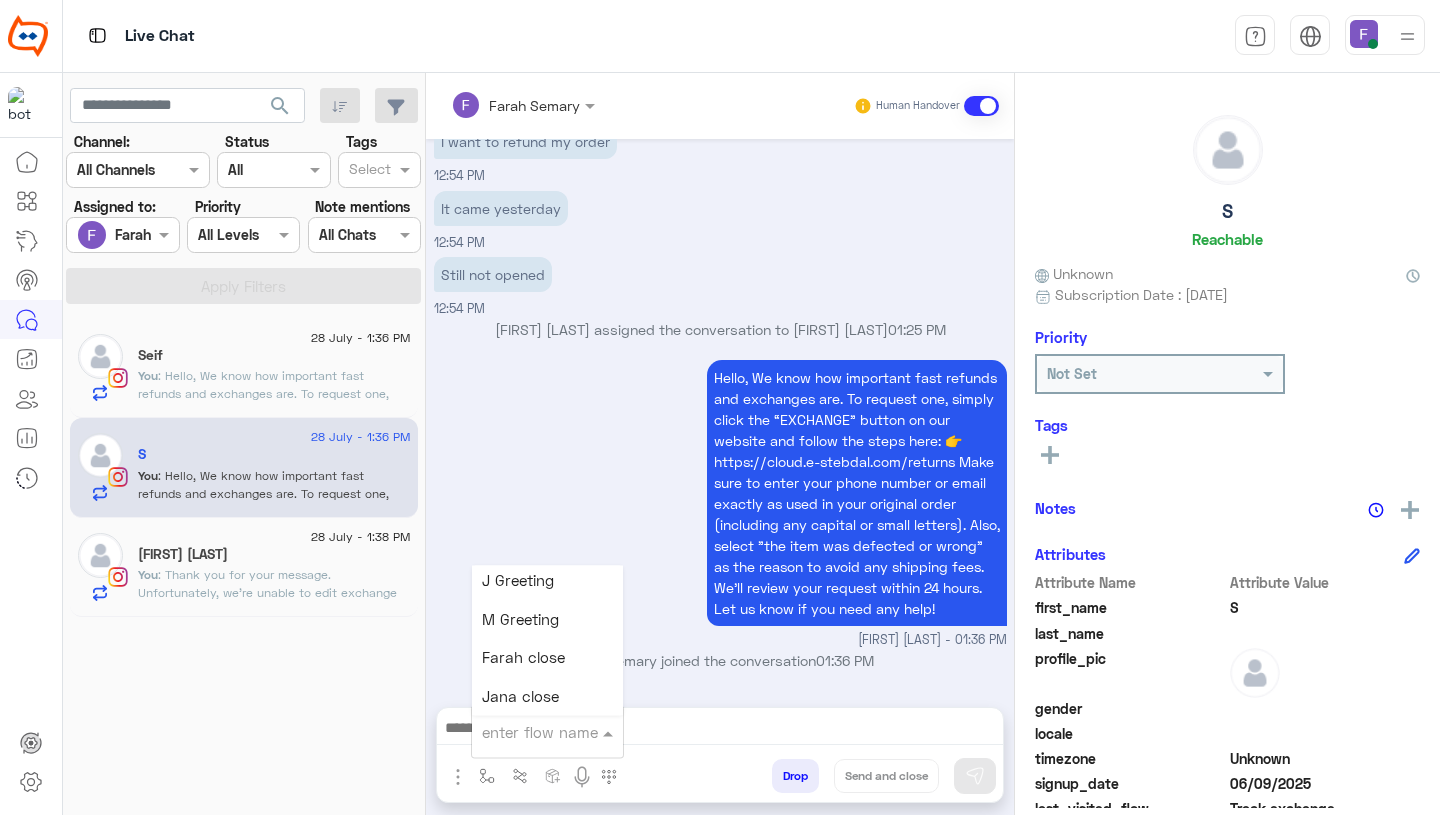 scroll, scrollTop: 2499, scrollLeft: 0, axis: vertical 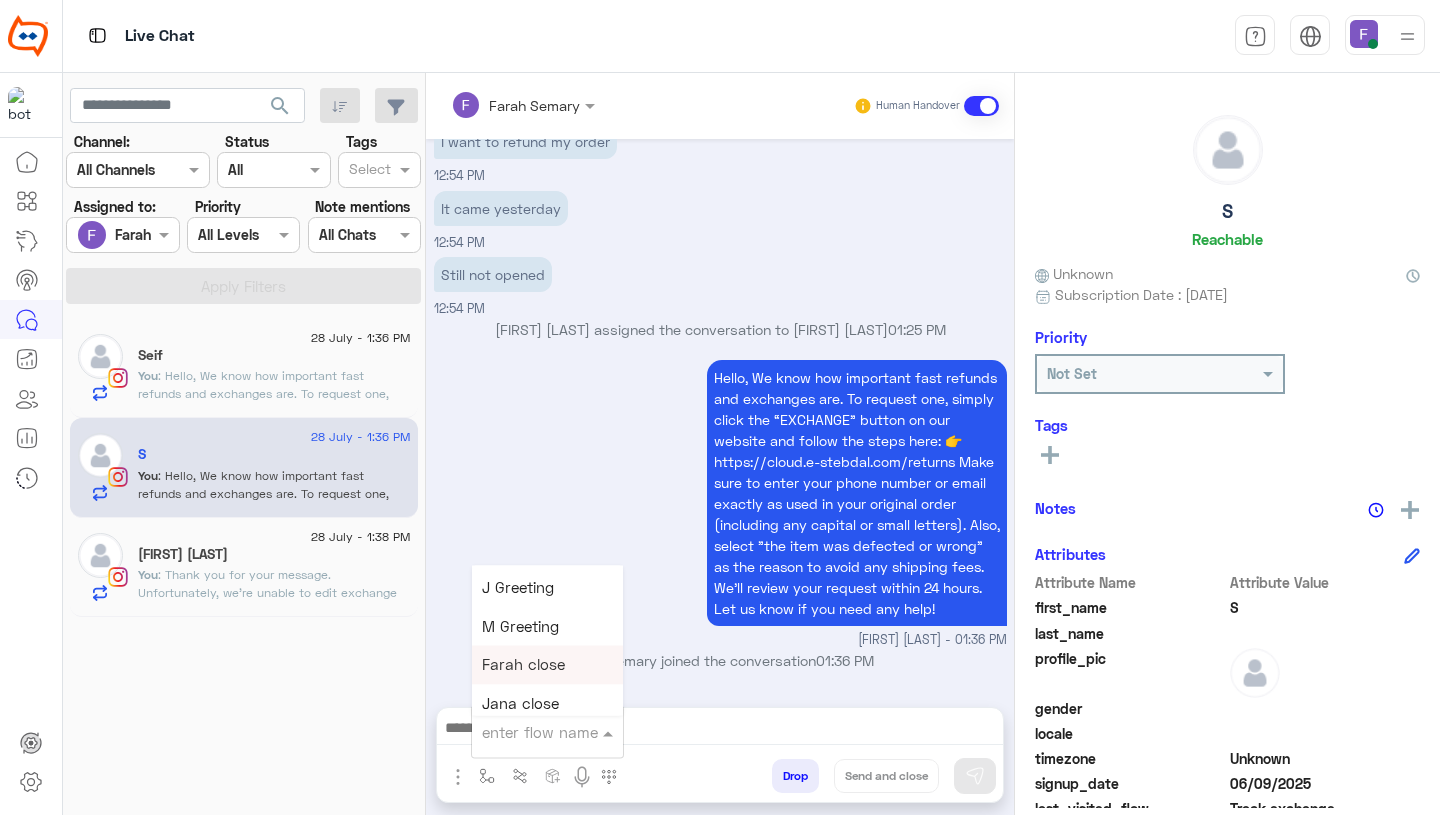 click on "Farah close" at bounding box center (523, 665) 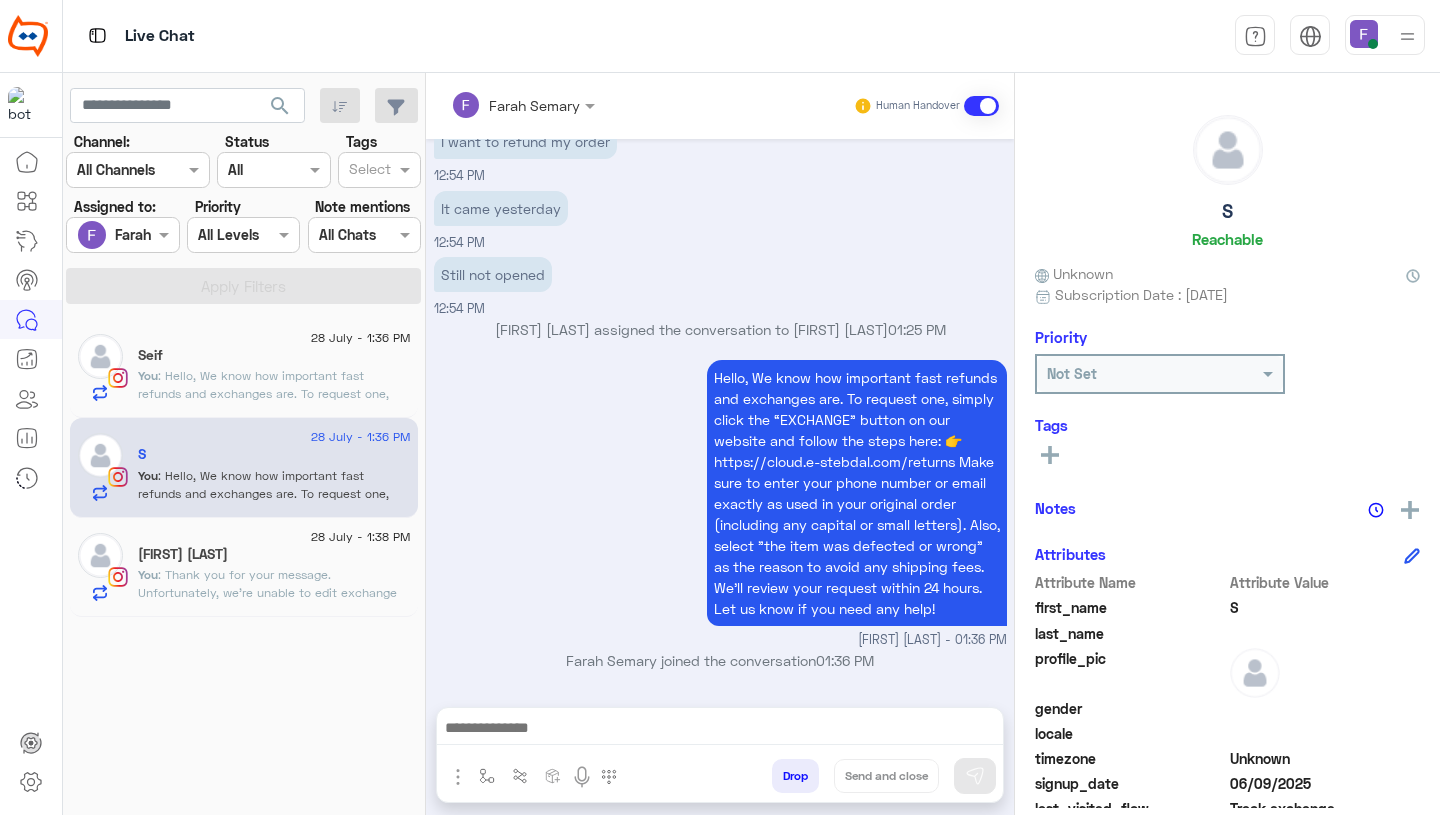 type on "**********" 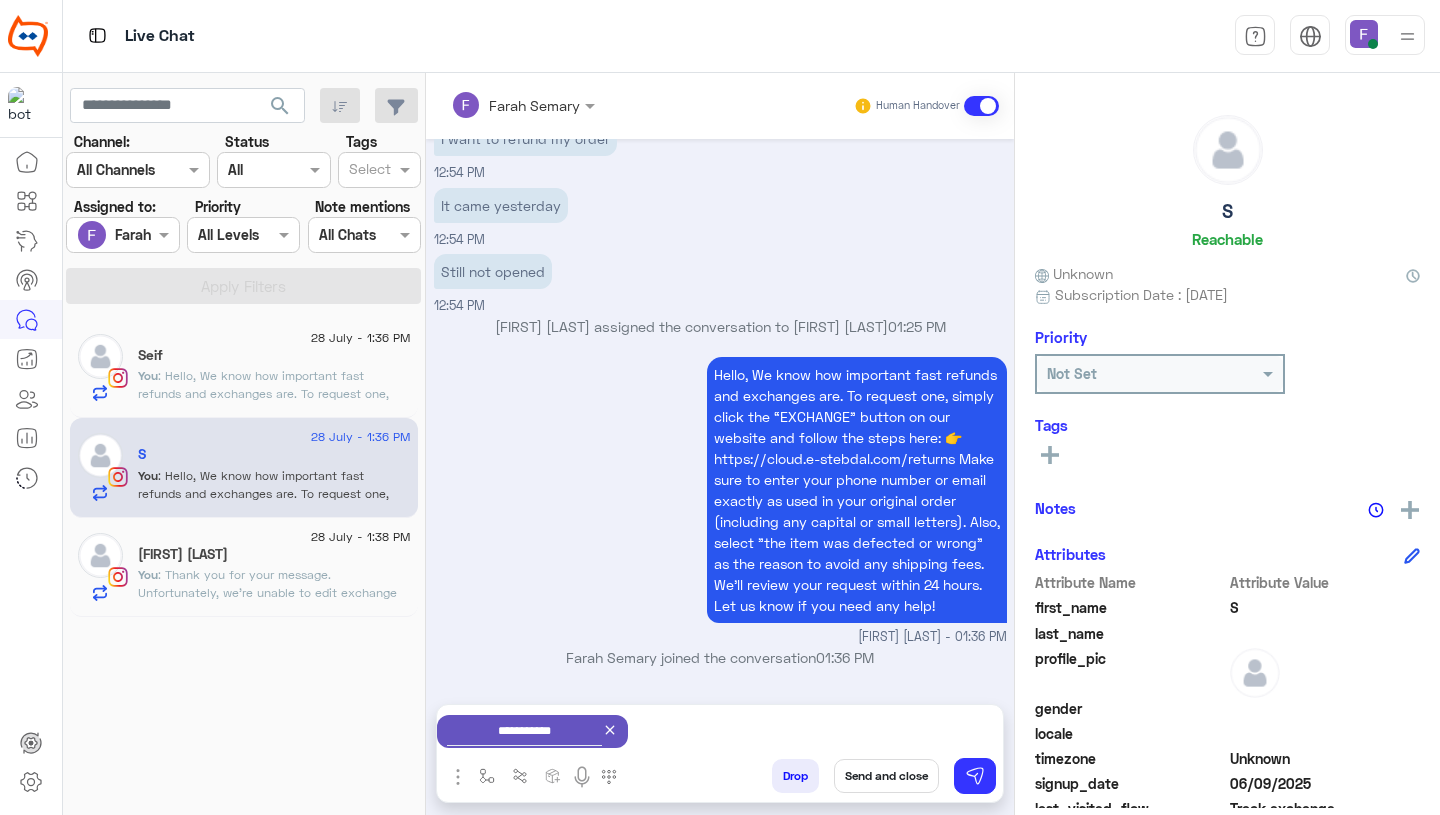 click on "Send and close" at bounding box center (886, 776) 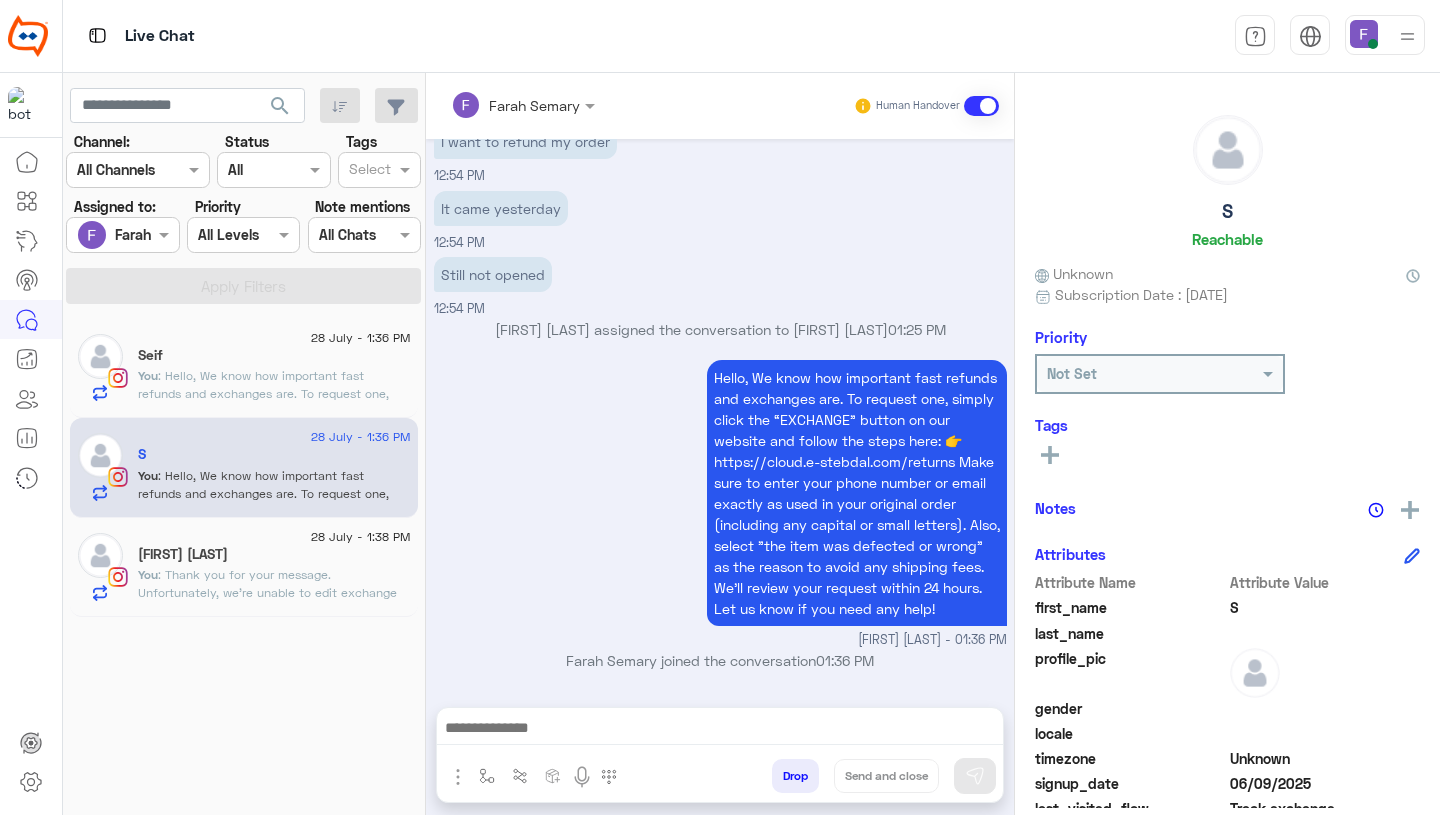 scroll, scrollTop: 1826, scrollLeft: 0, axis: vertical 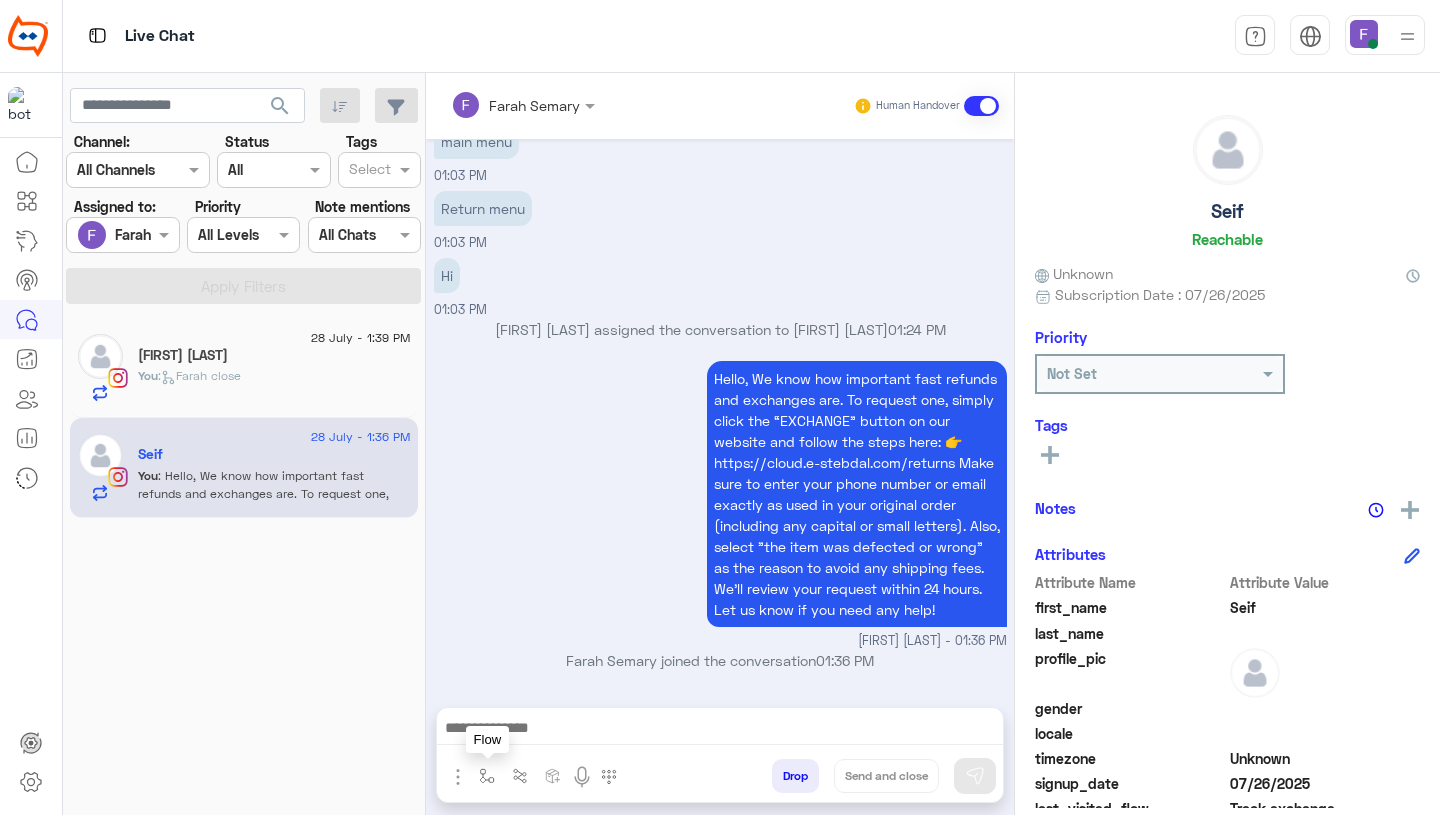 click at bounding box center [487, 776] 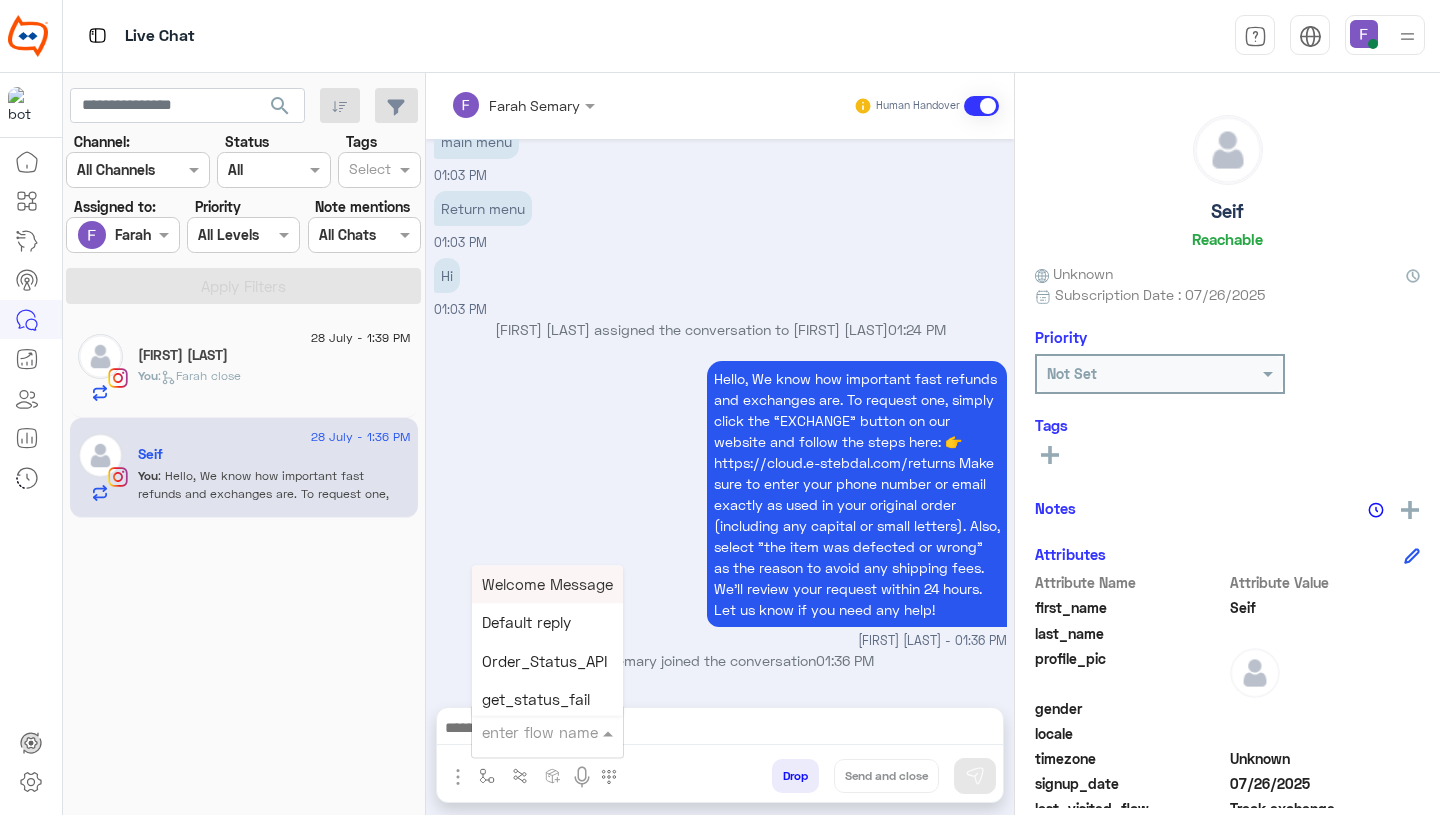 click at bounding box center [523, 732] 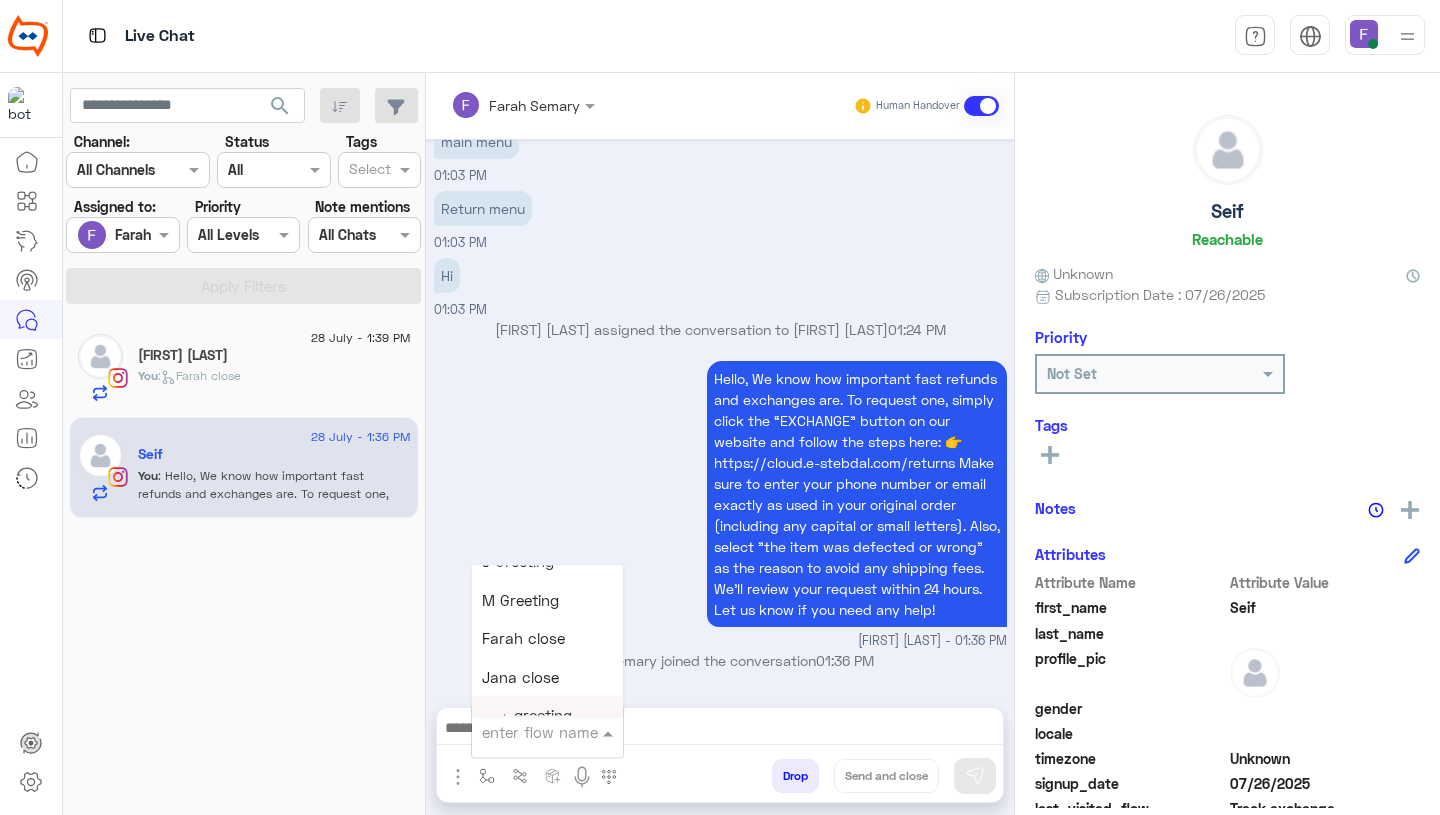 scroll, scrollTop: 2512, scrollLeft: 0, axis: vertical 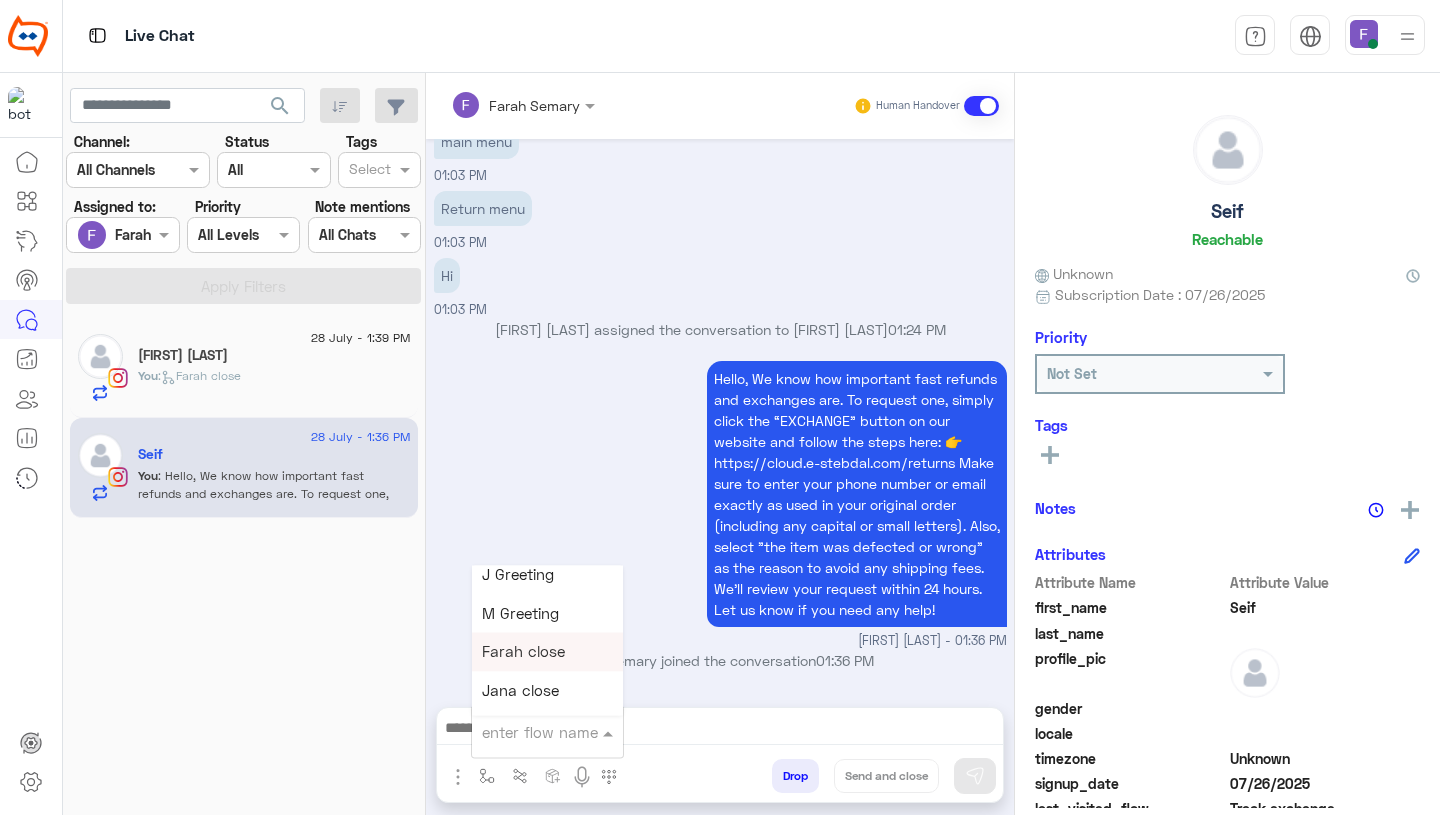 click on "Farah close" at bounding box center (523, 652) 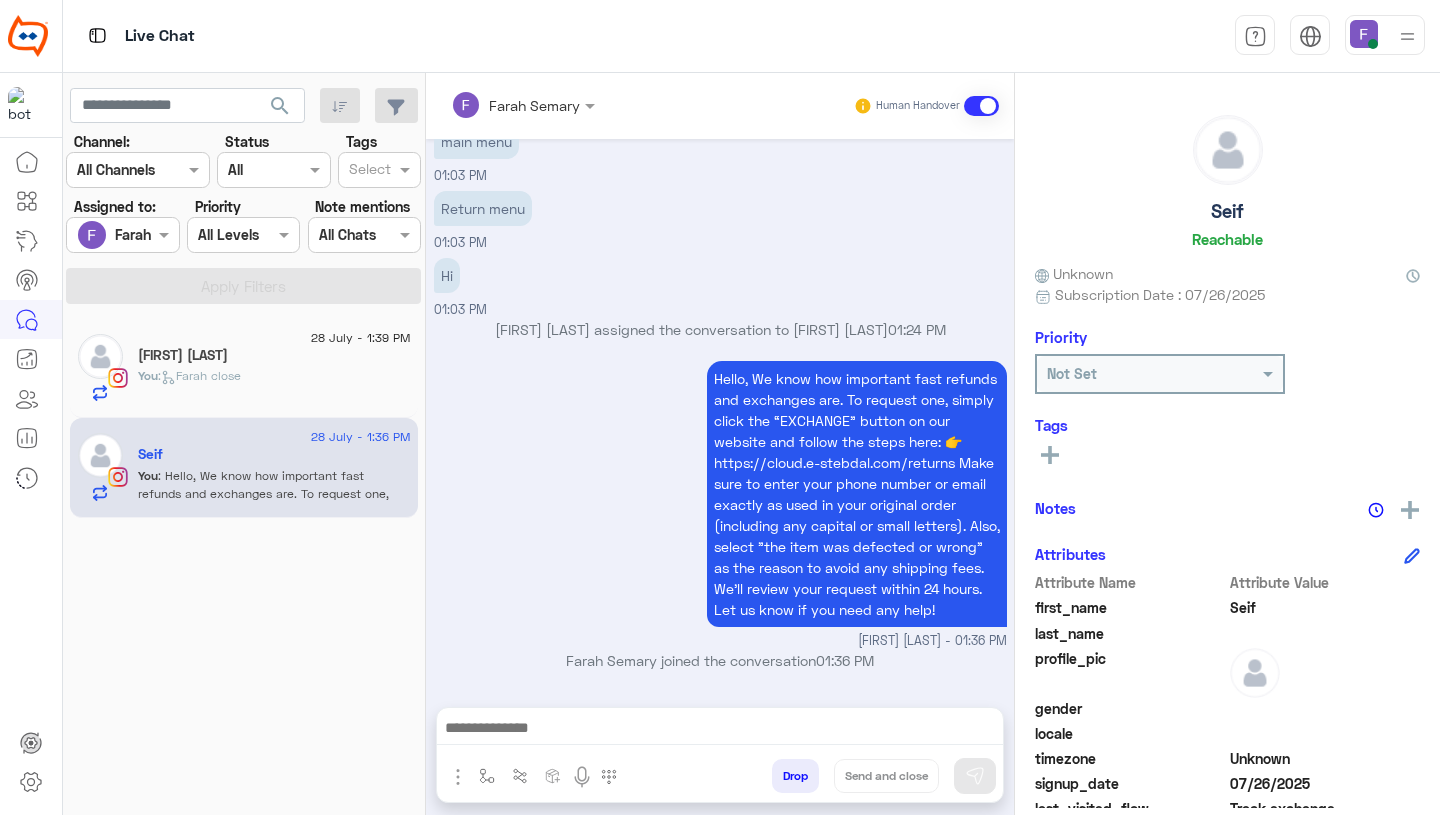 type on "**********" 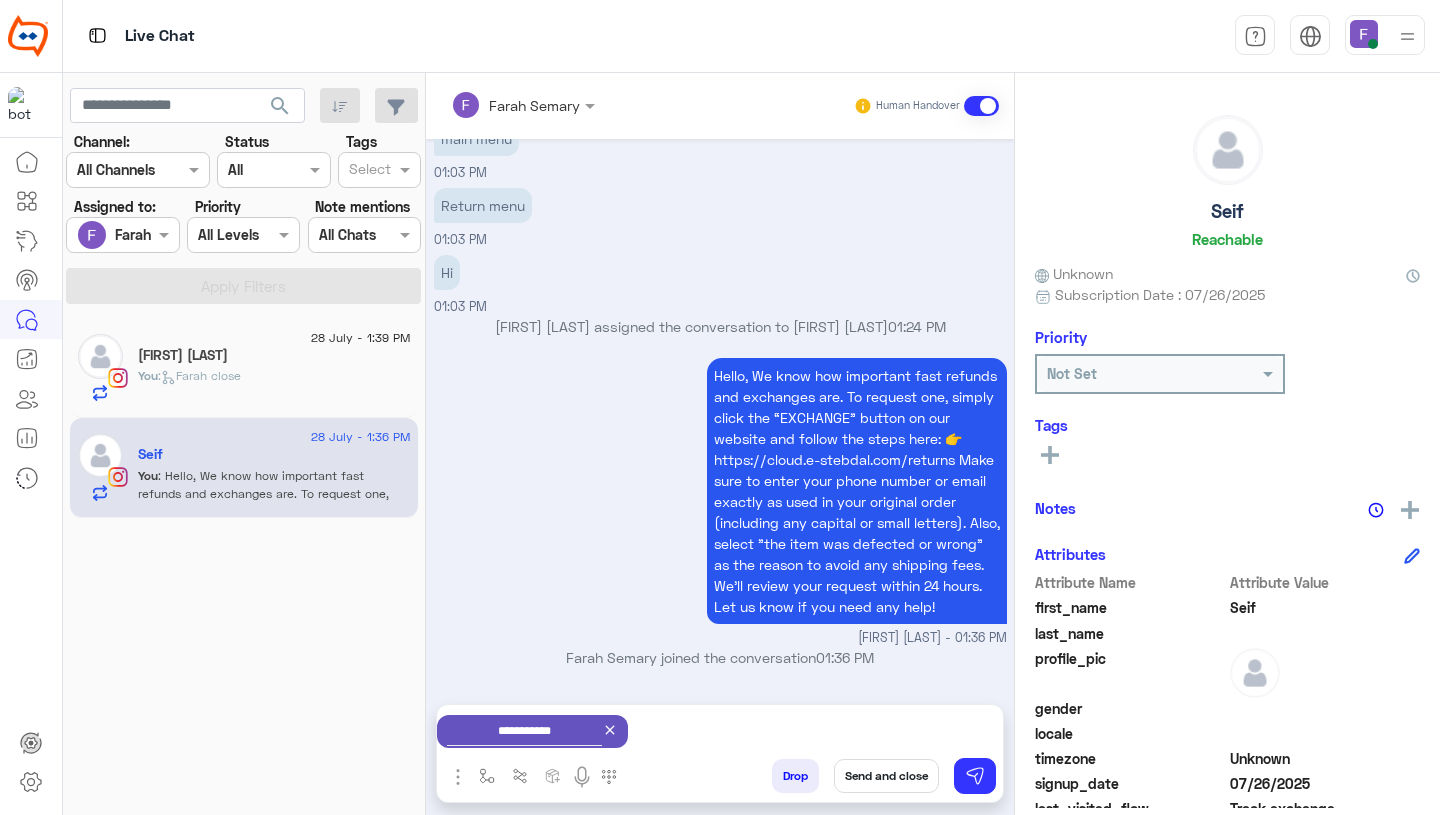 click on "Send and close" at bounding box center [886, 776] 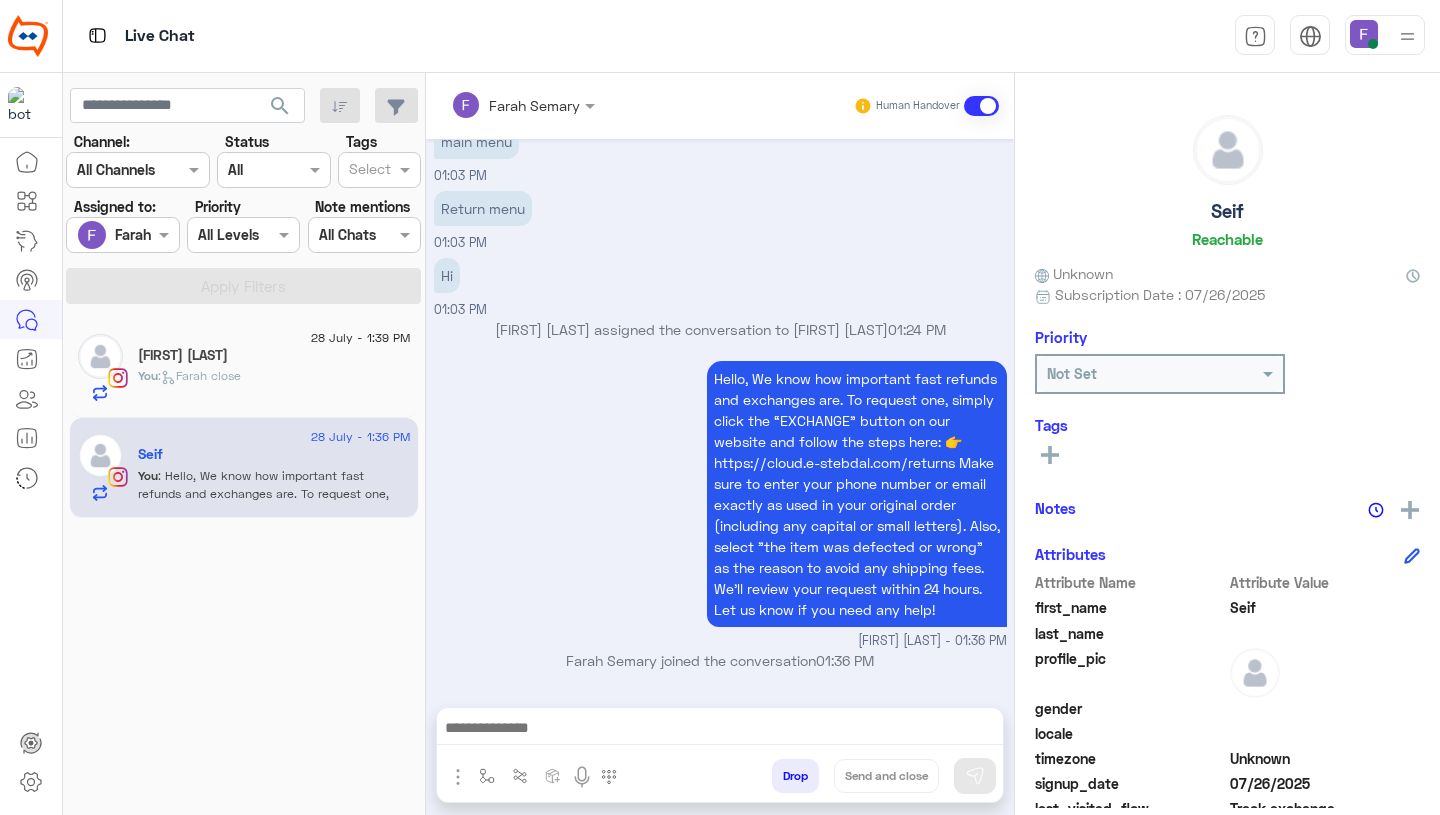 scroll, scrollTop: 1578, scrollLeft: 0, axis: vertical 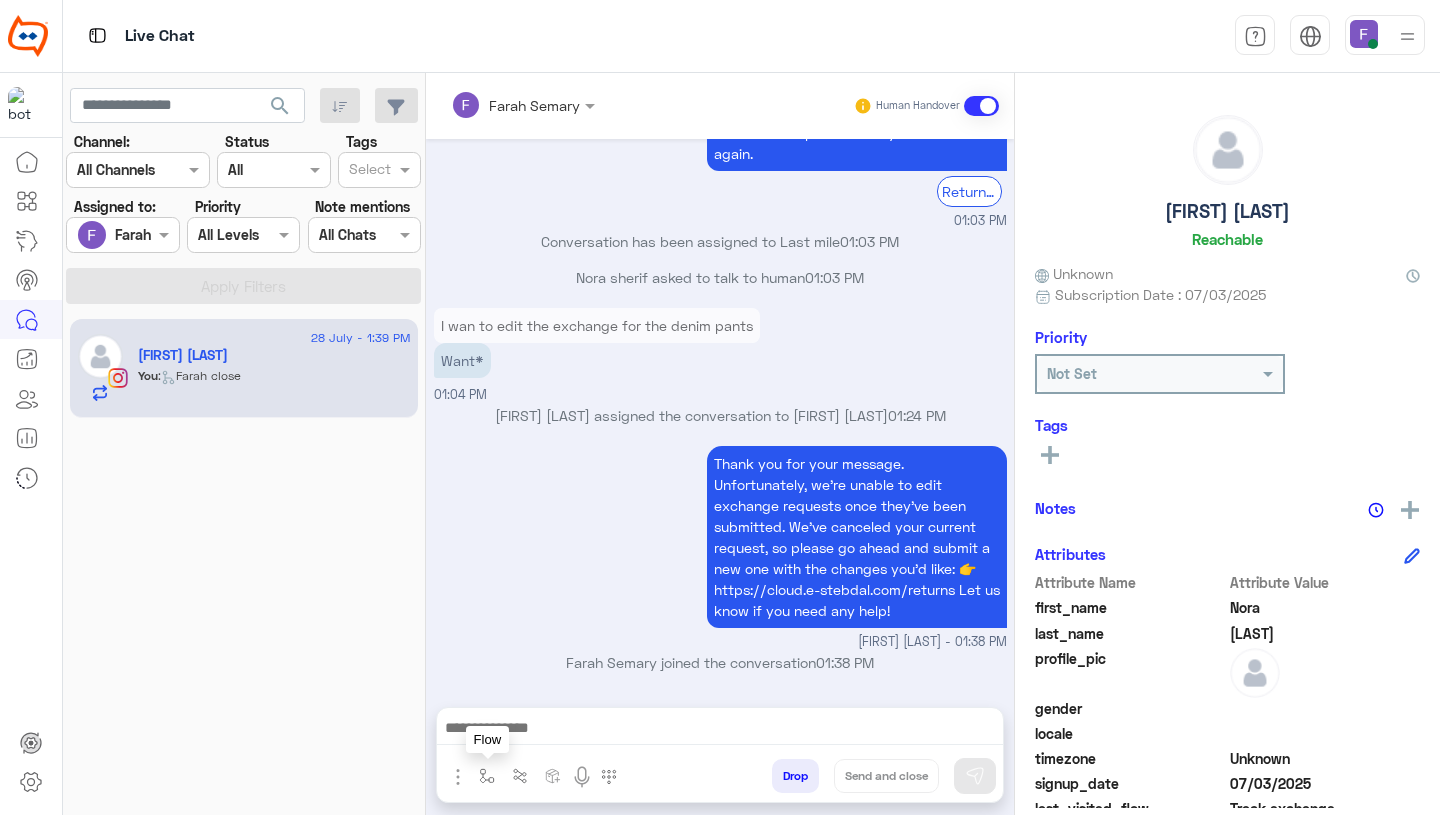 click at bounding box center [487, 776] 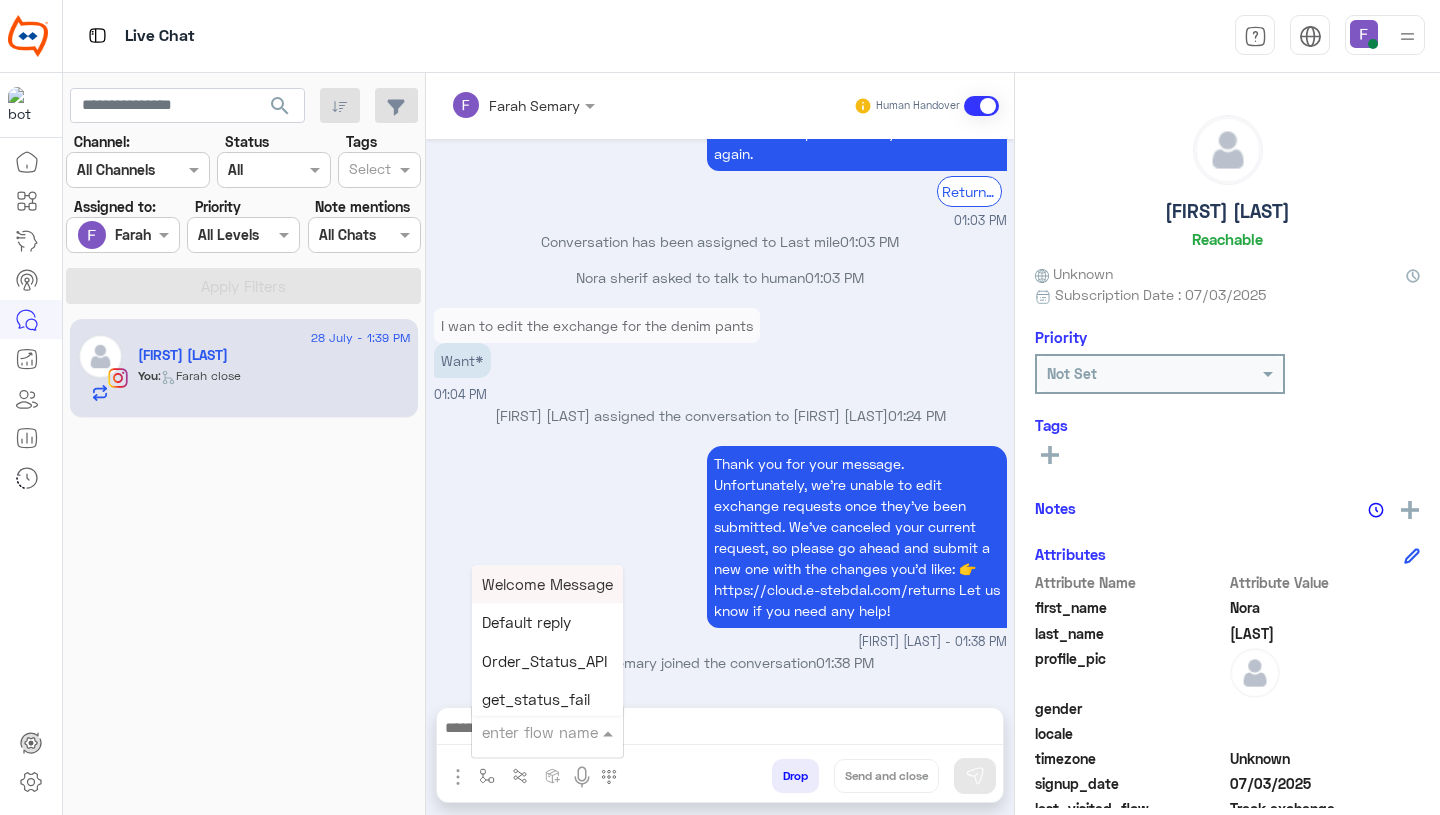 click at bounding box center [523, 732] 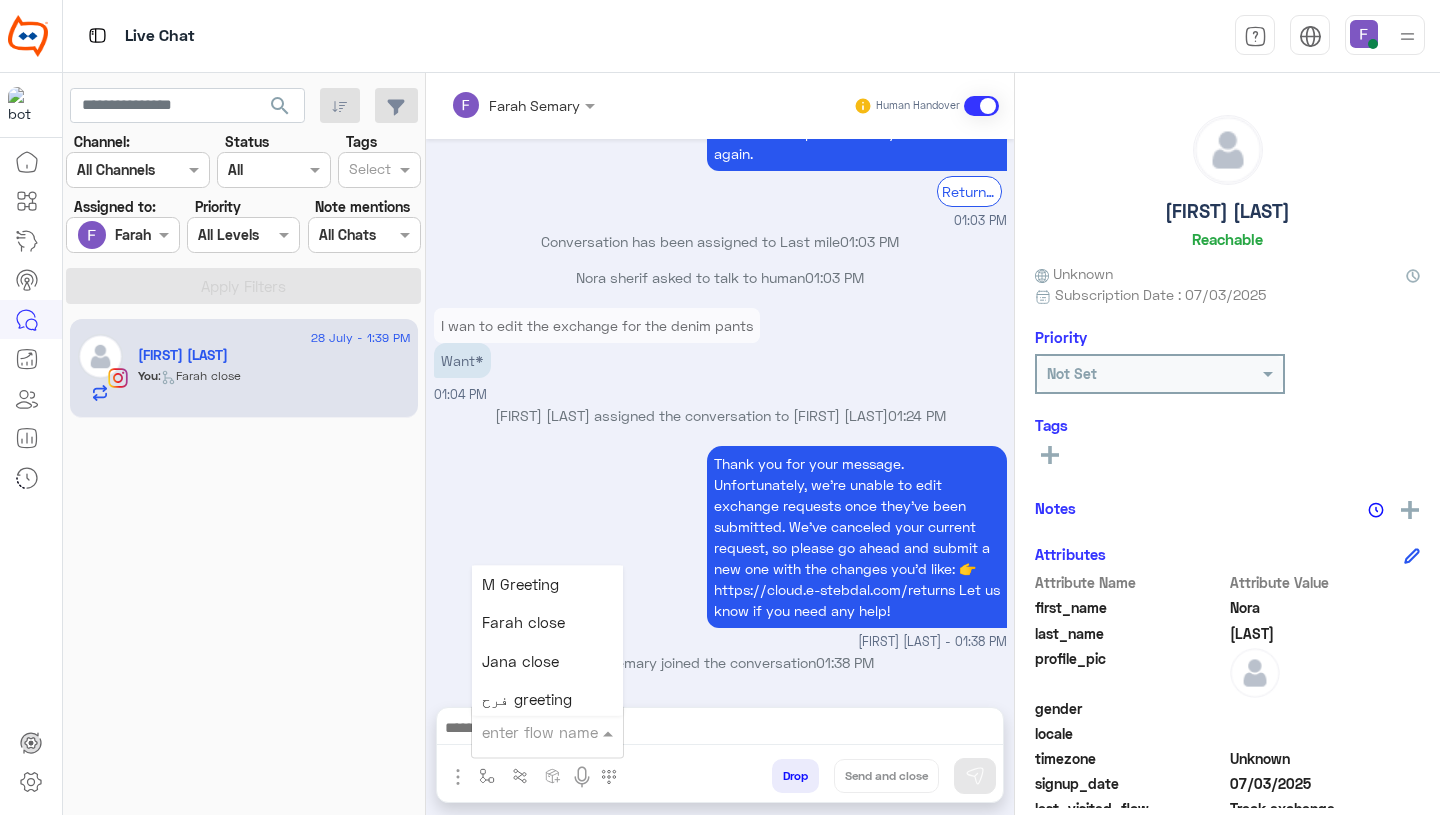 scroll, scrollTop: 2532, scrollLeft: 0, axis: vertical 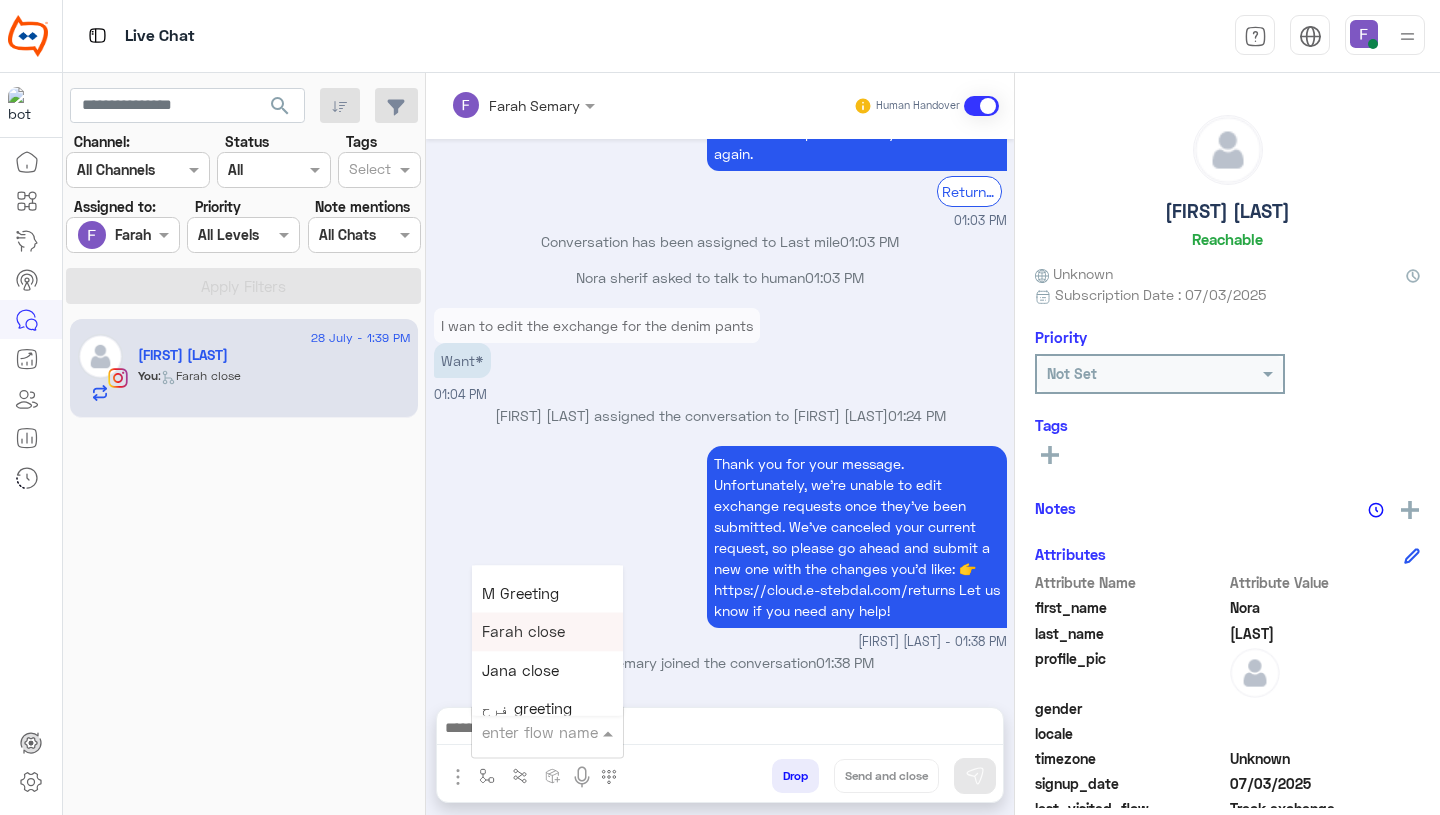 click on "Farah close" at bounding box center (547, 632) 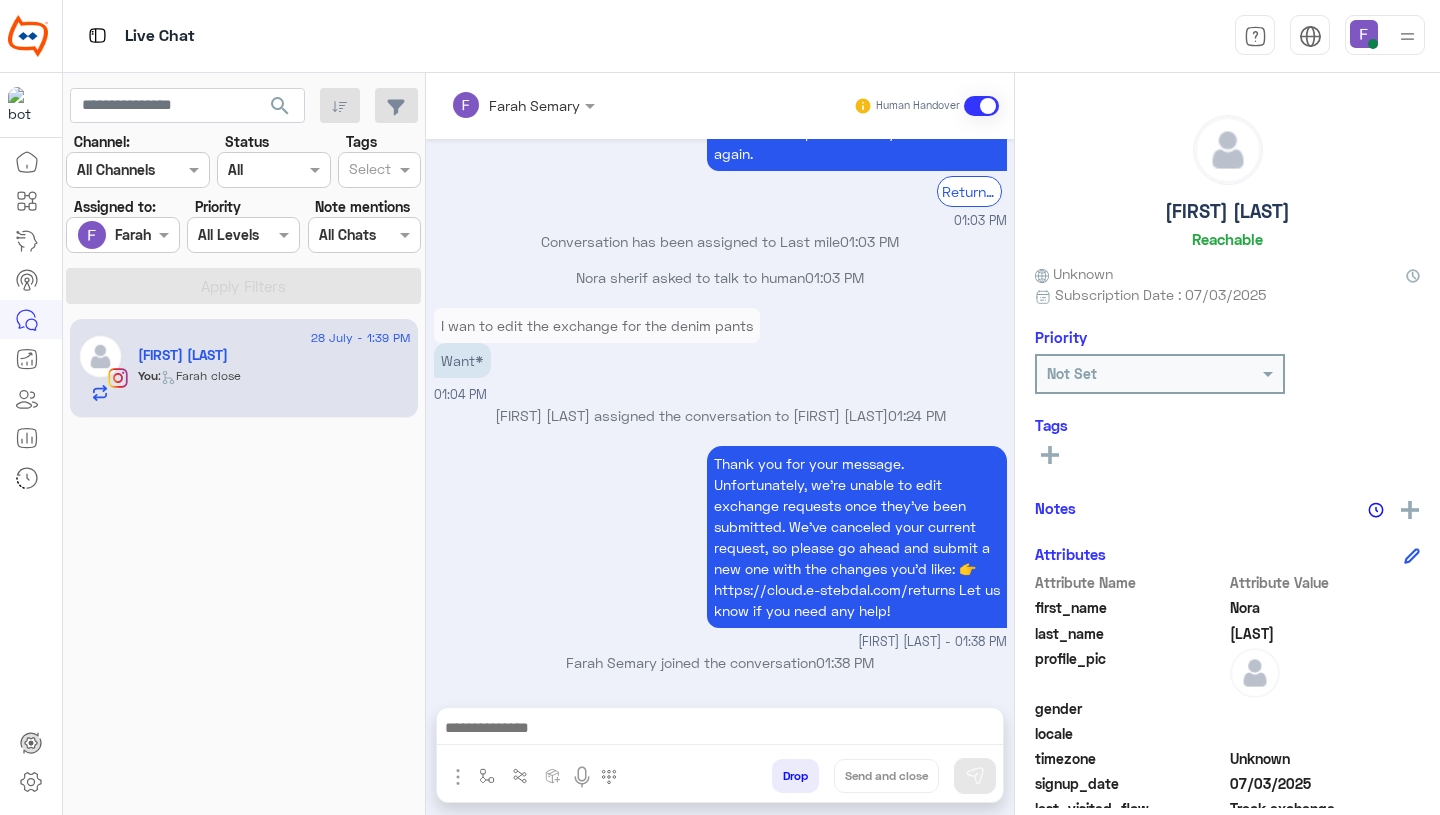 type on "**********" 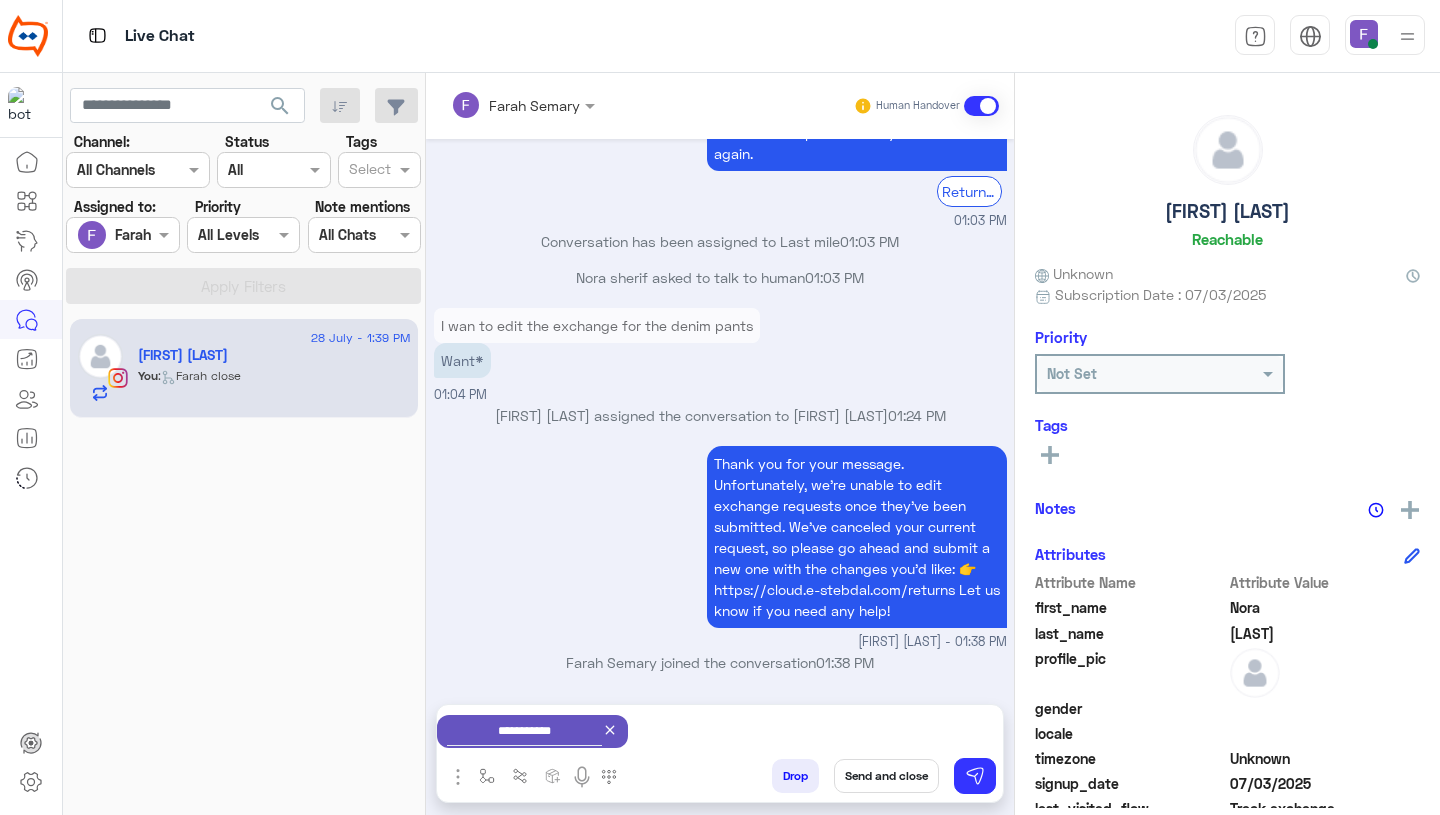 click on "Send and close" at bounding box center [886, 776] 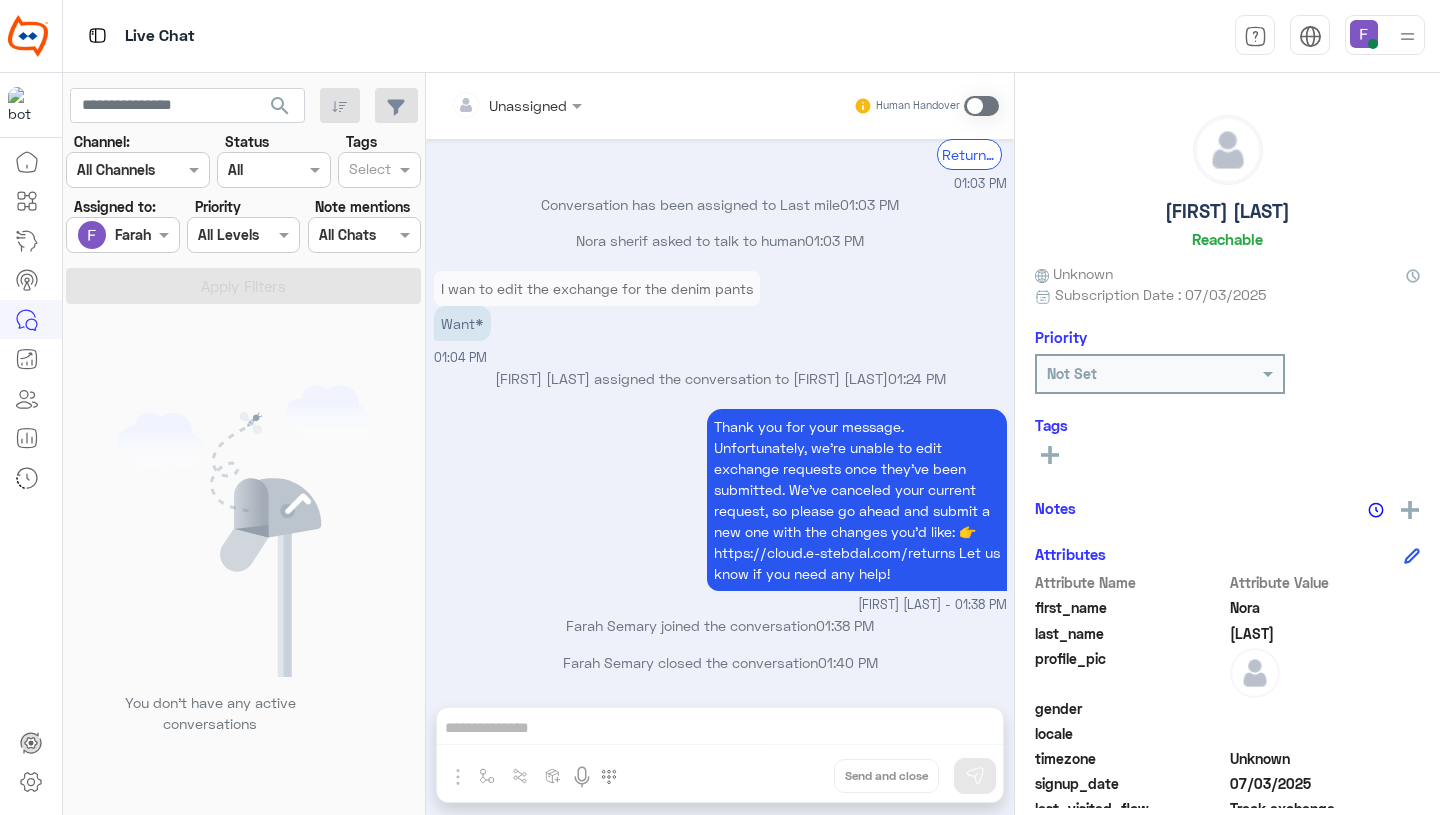 scroll, scrollTop: 1748, scrollLeft: 0, axis: vertical 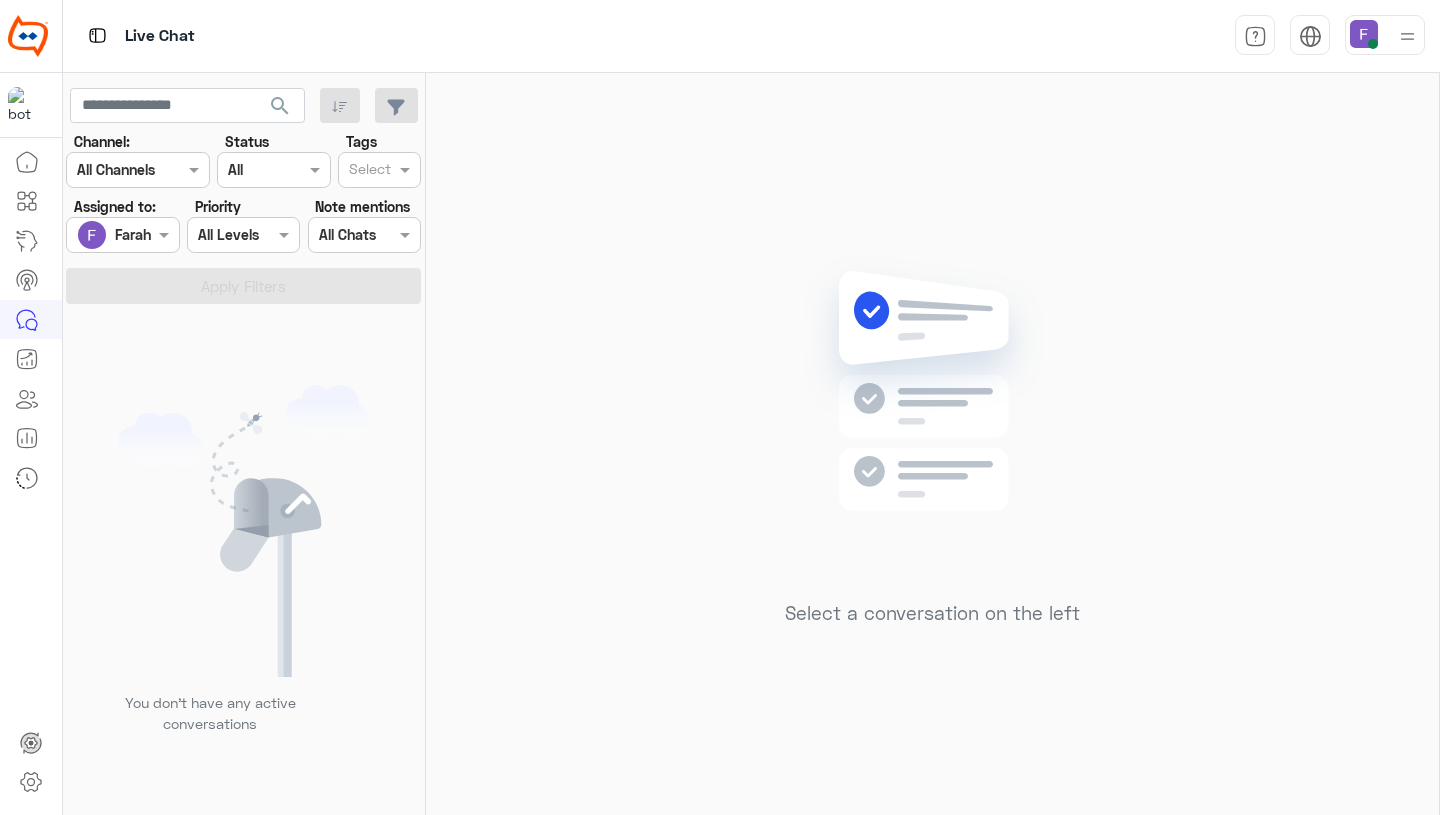 click at bounding box center [1364, 34] 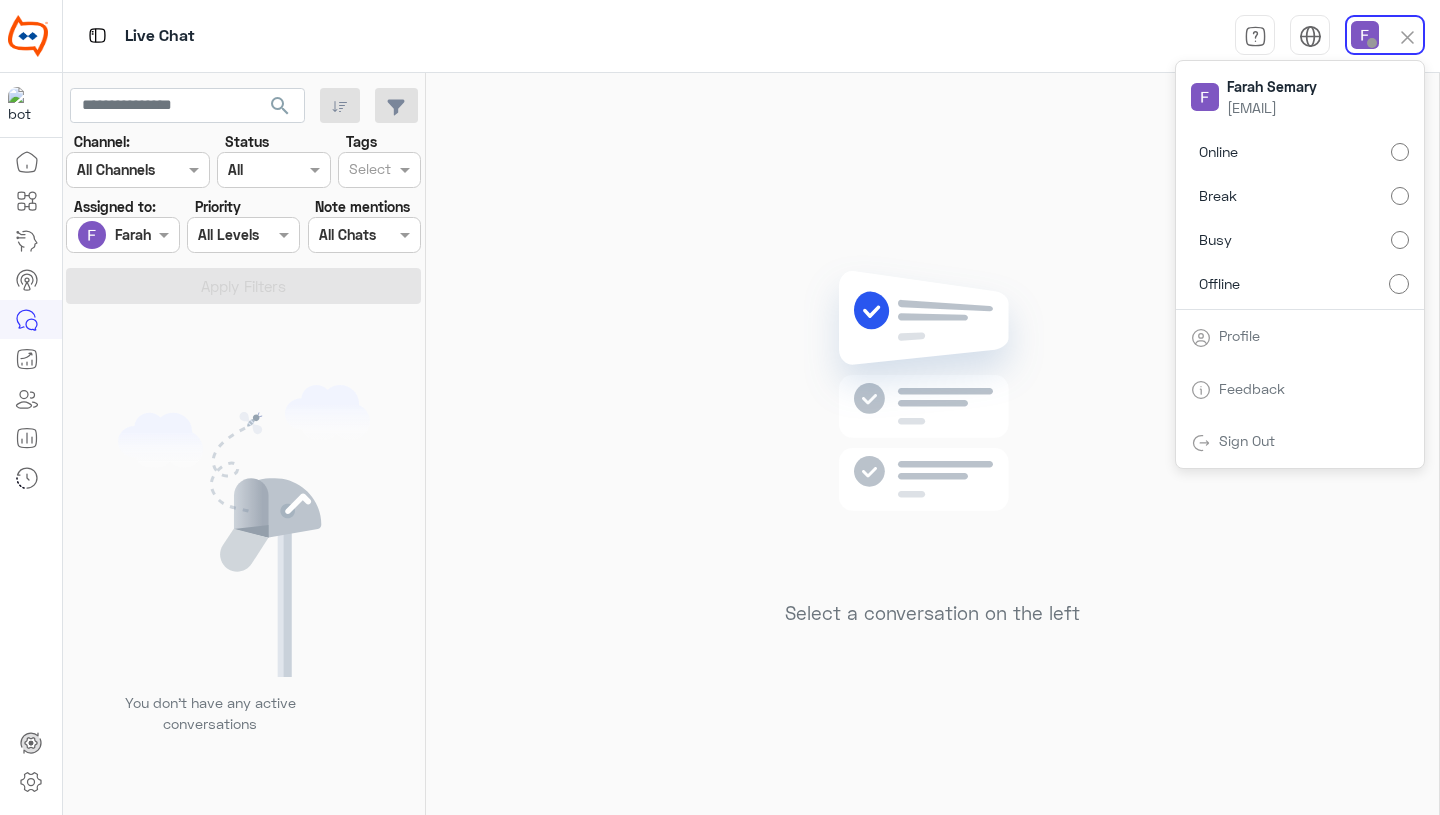 click 